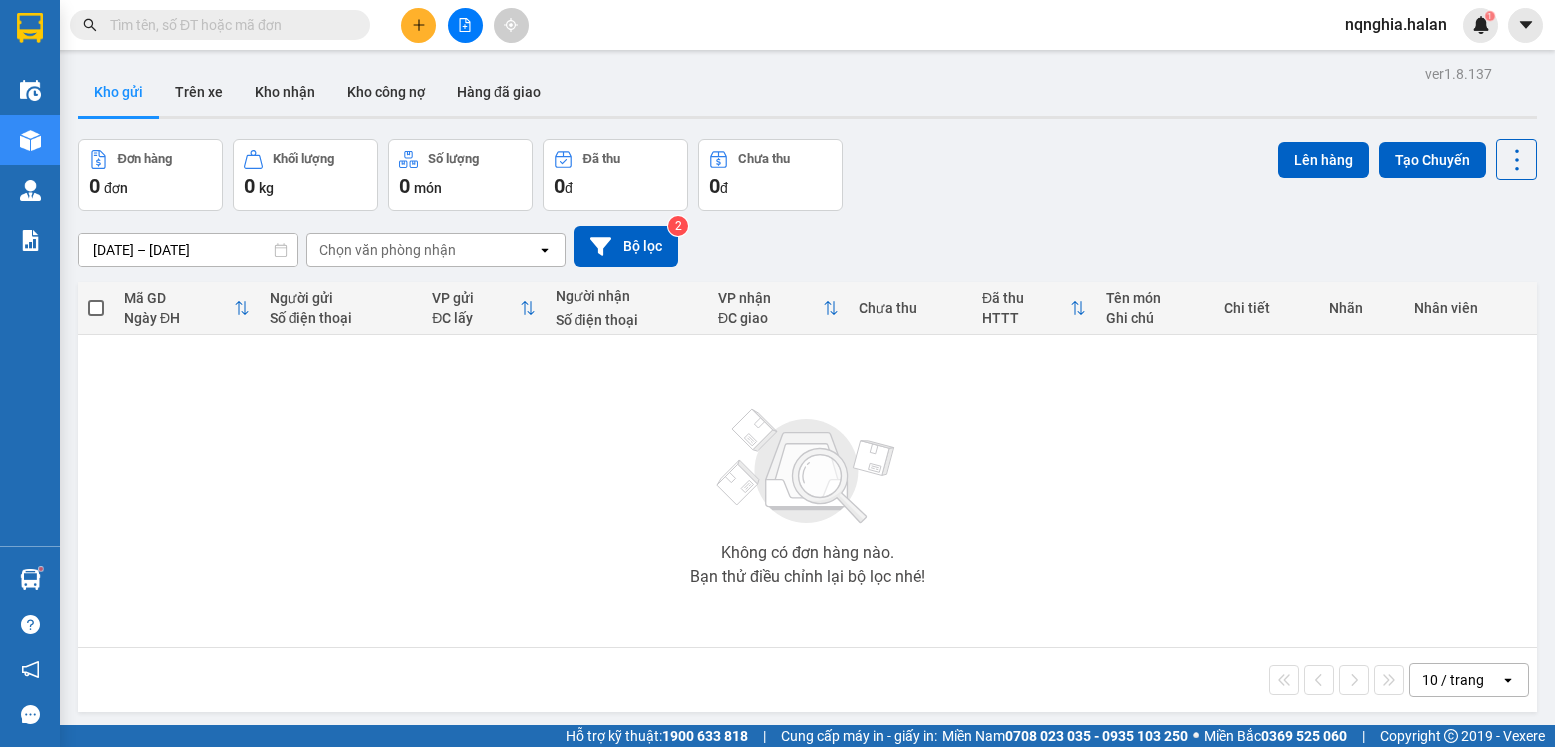 scroll, scrollTop: 0, scrollLeft: 0, axis: both 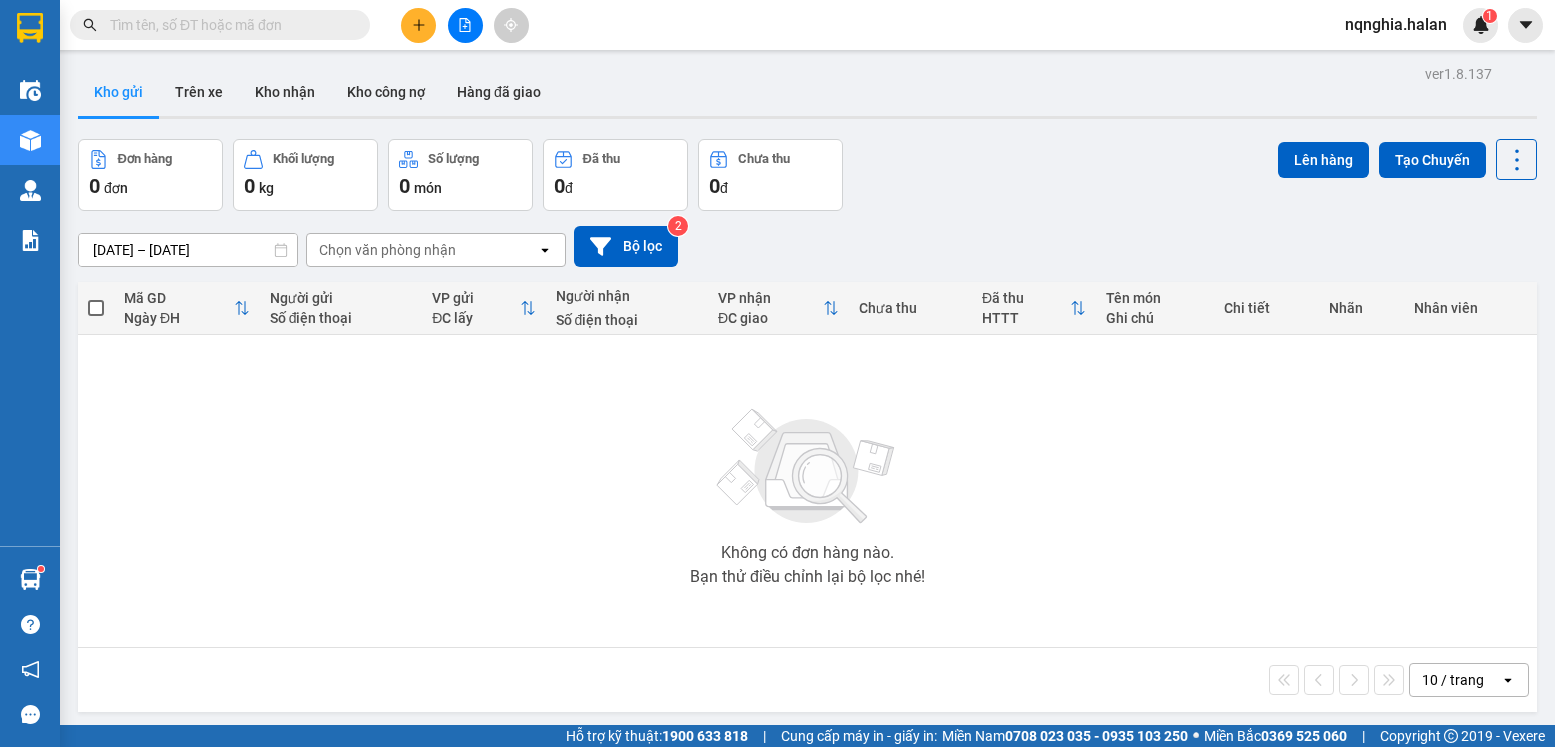 click at bounding box center (228, 25) 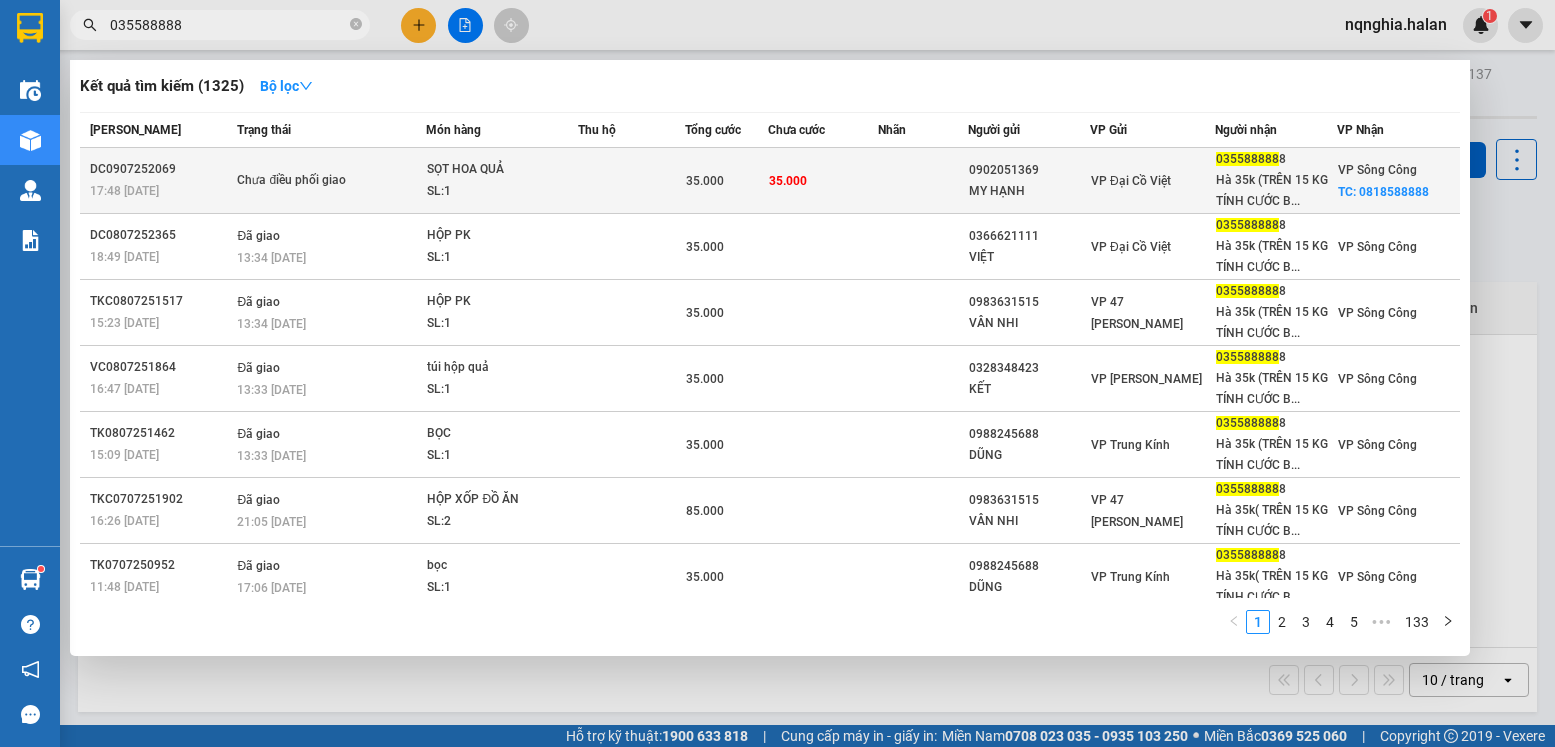 type on "035588888" 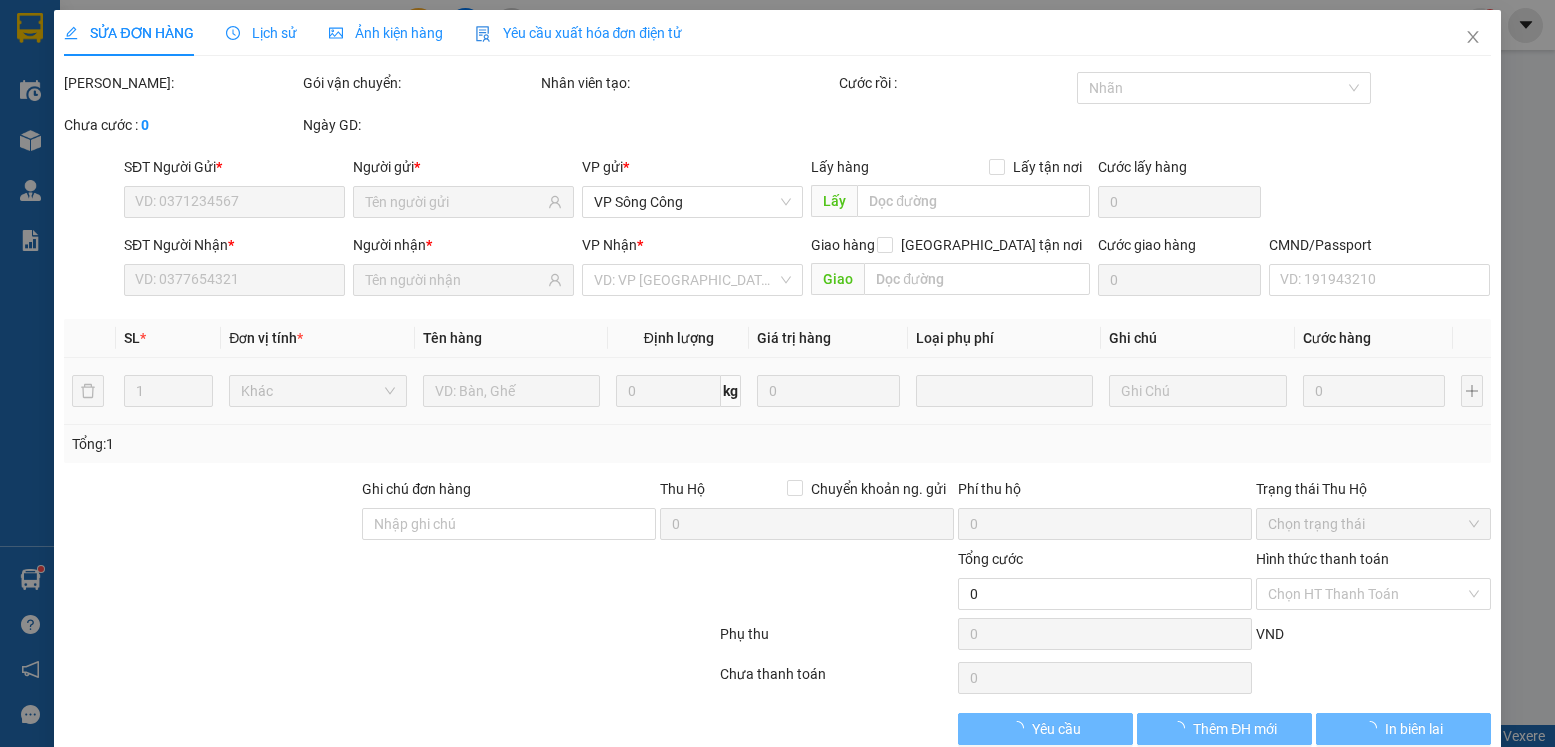 type on "0902051369" 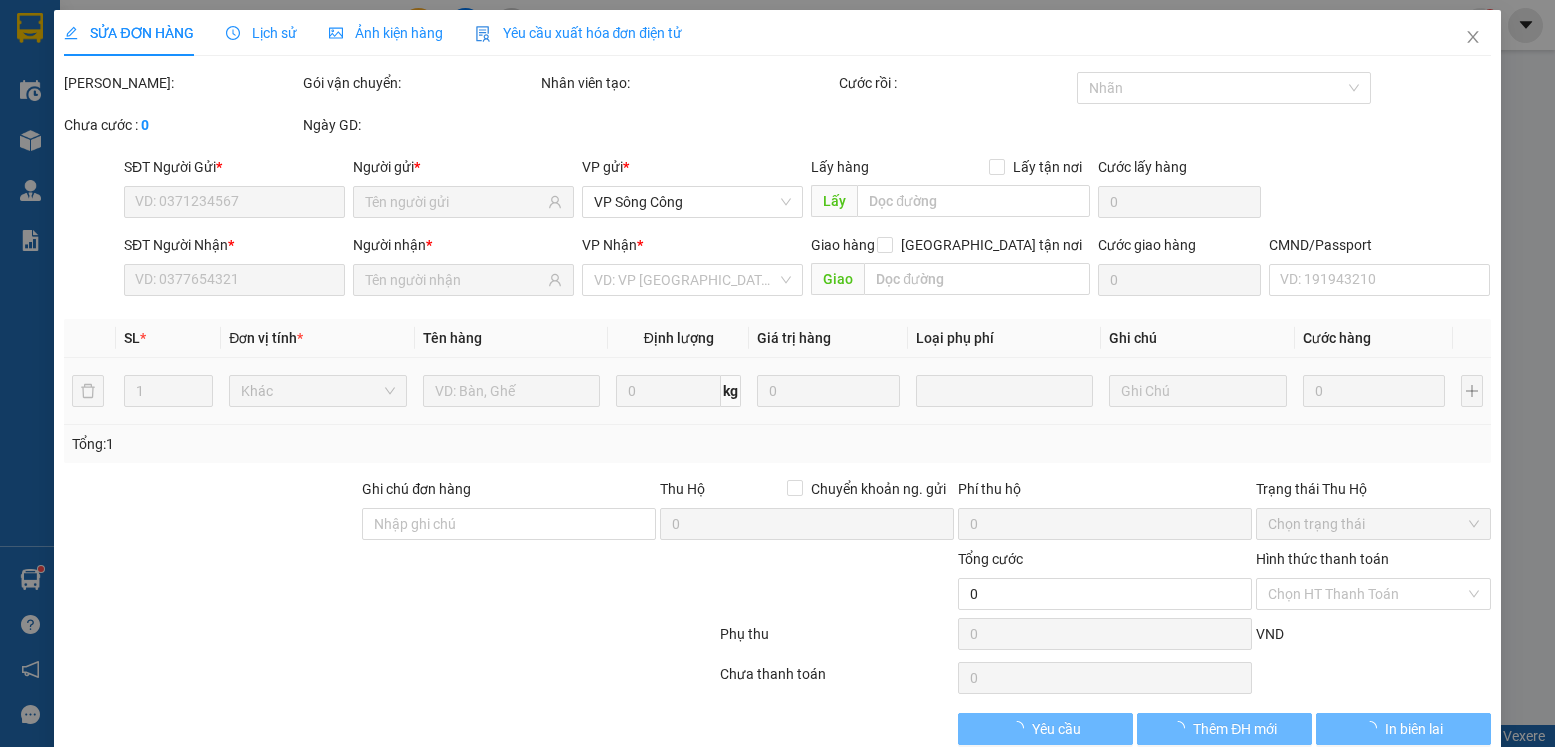 type on "MY HẠNH" 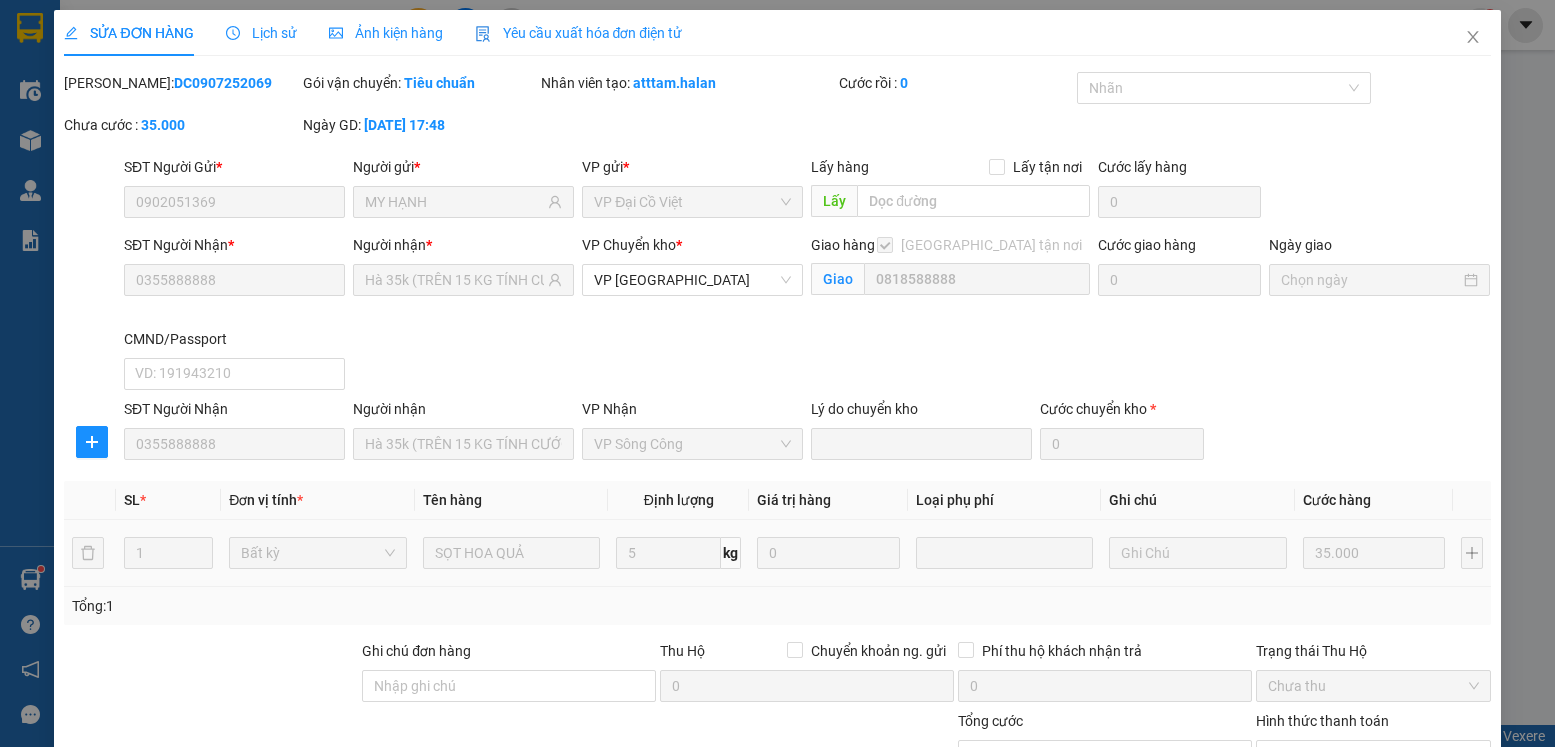 scroll, scrollTop: 100, scrollLeft: 0, axis: vertical 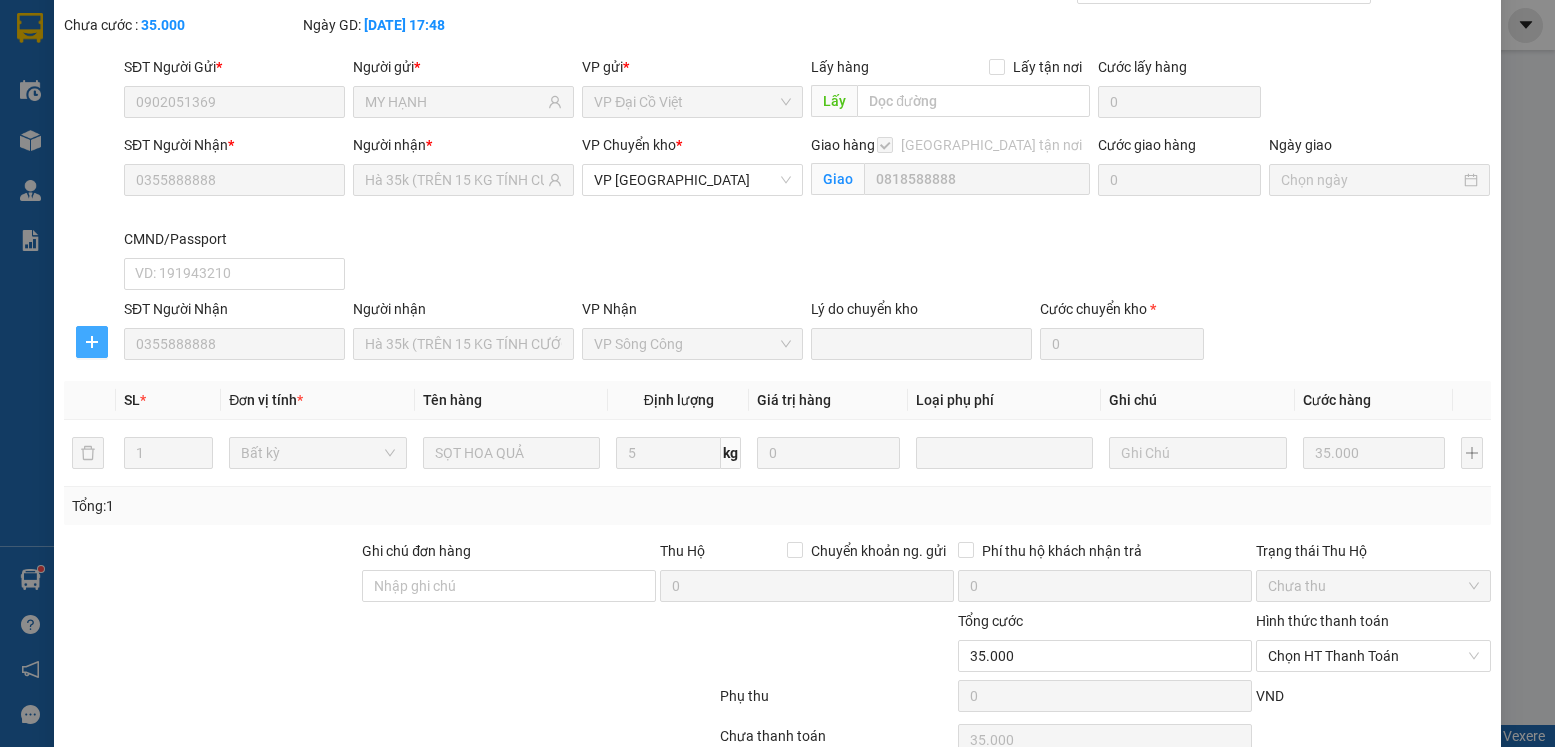 click at bounding box center (92, 342) 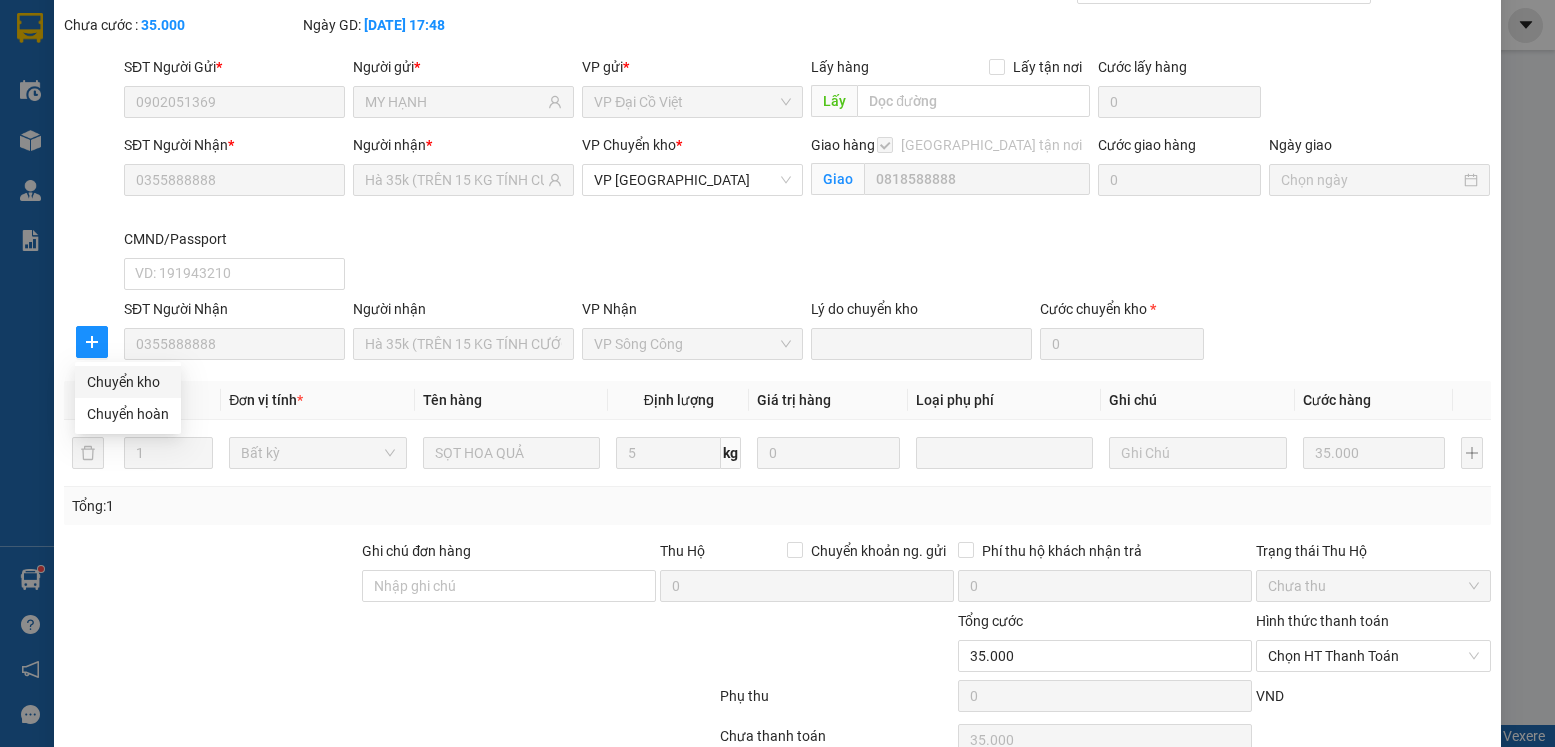 click on "Chuyển kho" at bounding box center [128, 382] 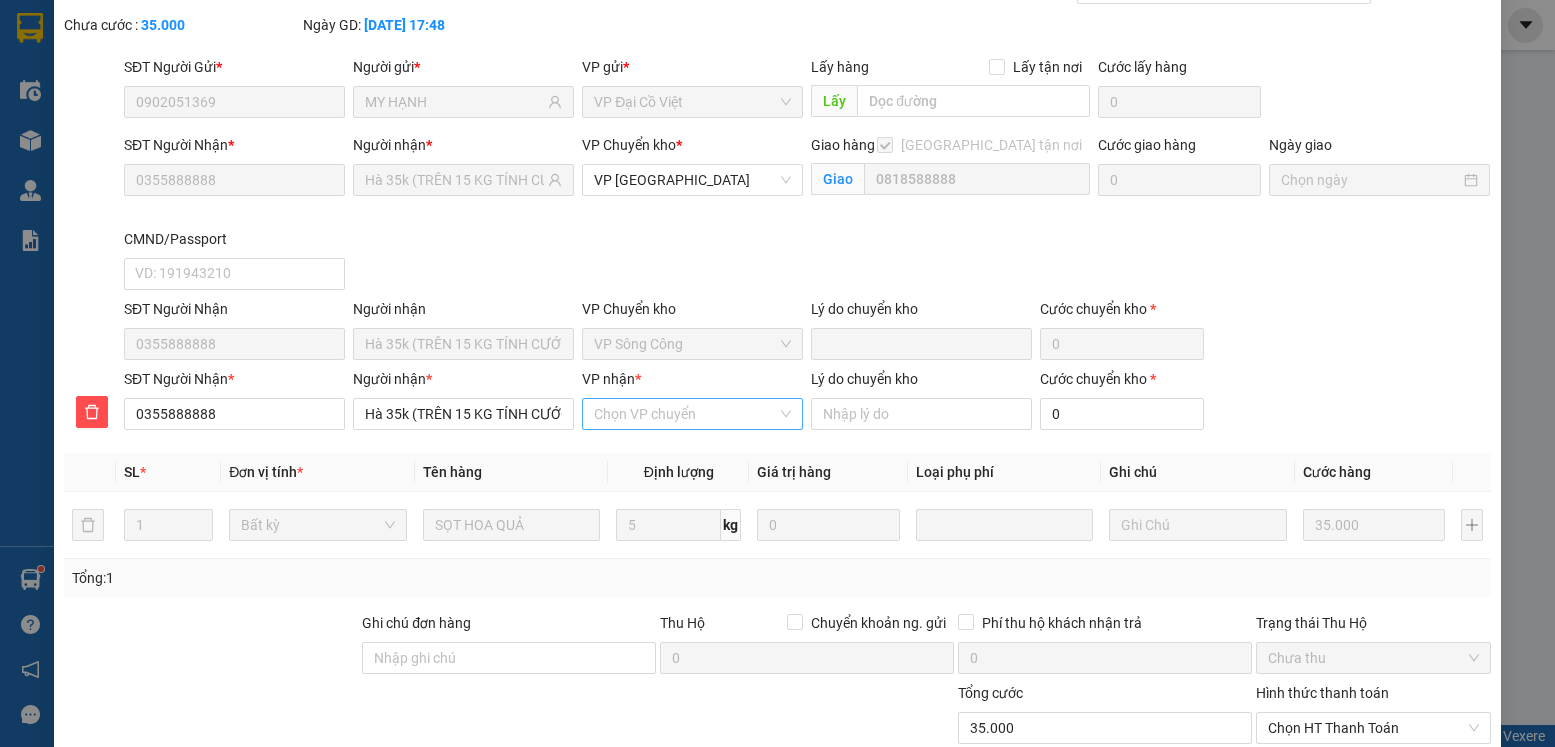 click on "VP nhận  *" at bounding box center (685, 414) 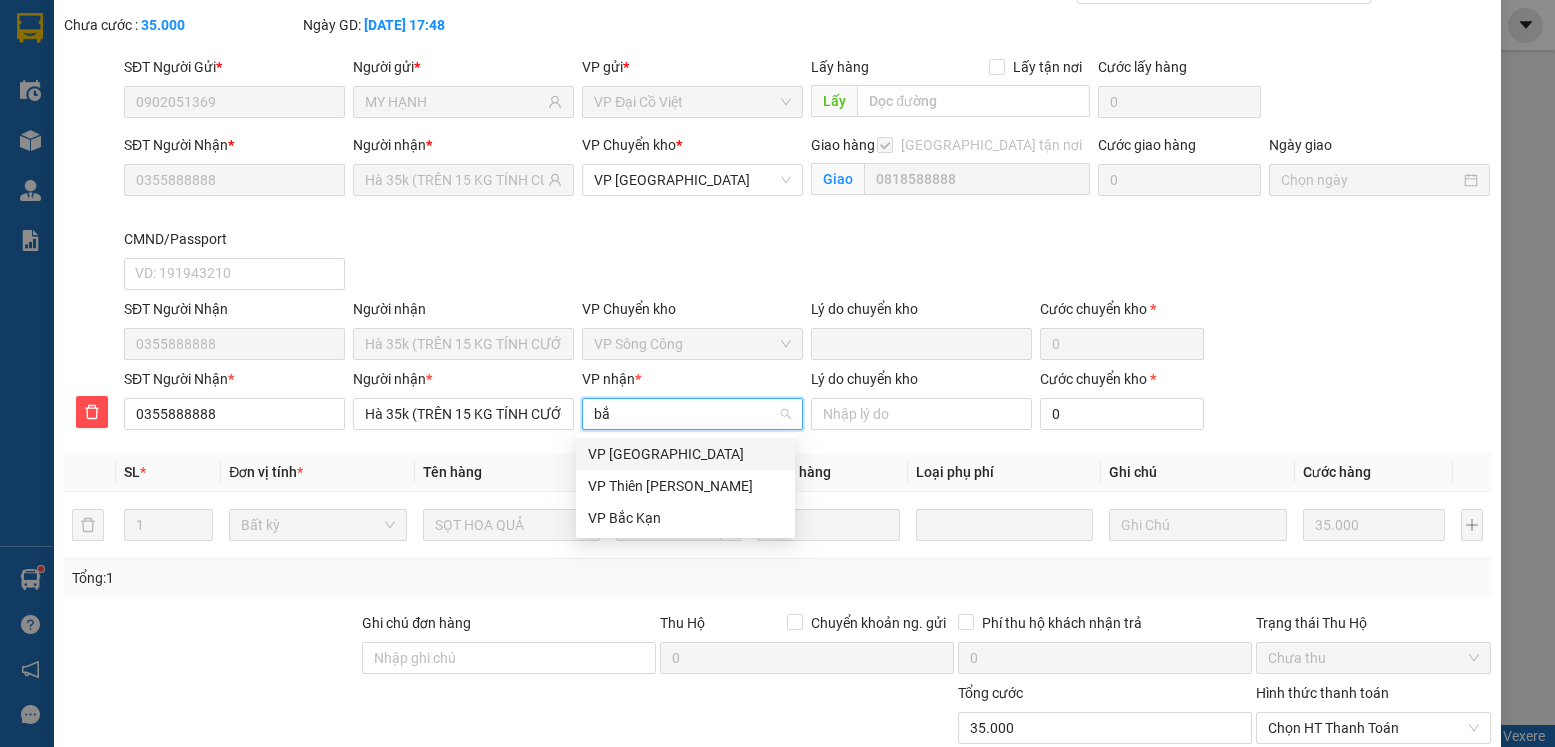 type on "bắc" 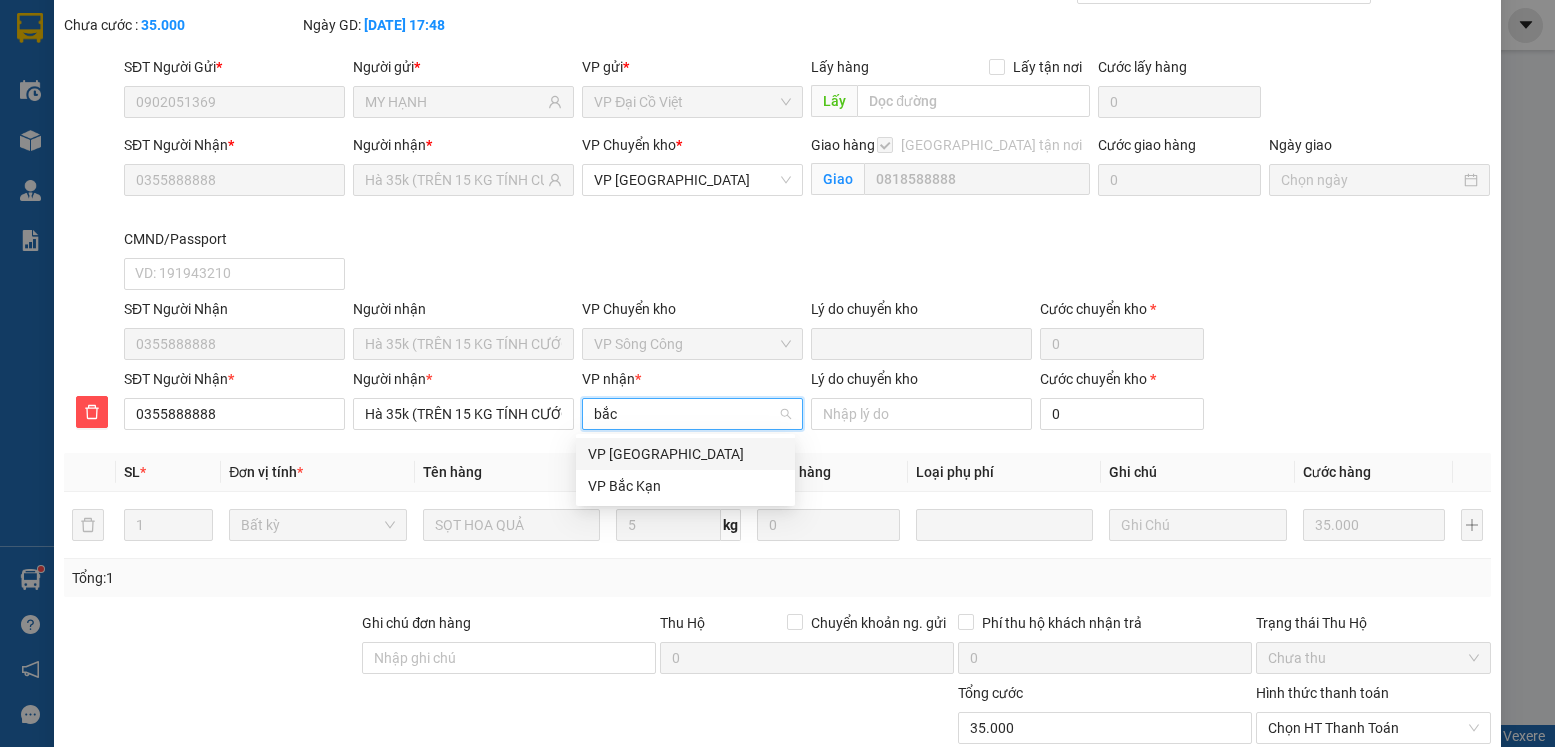 click on "VP [GEOGRAPHIC_DATA]" at bounding box center [685, 454] 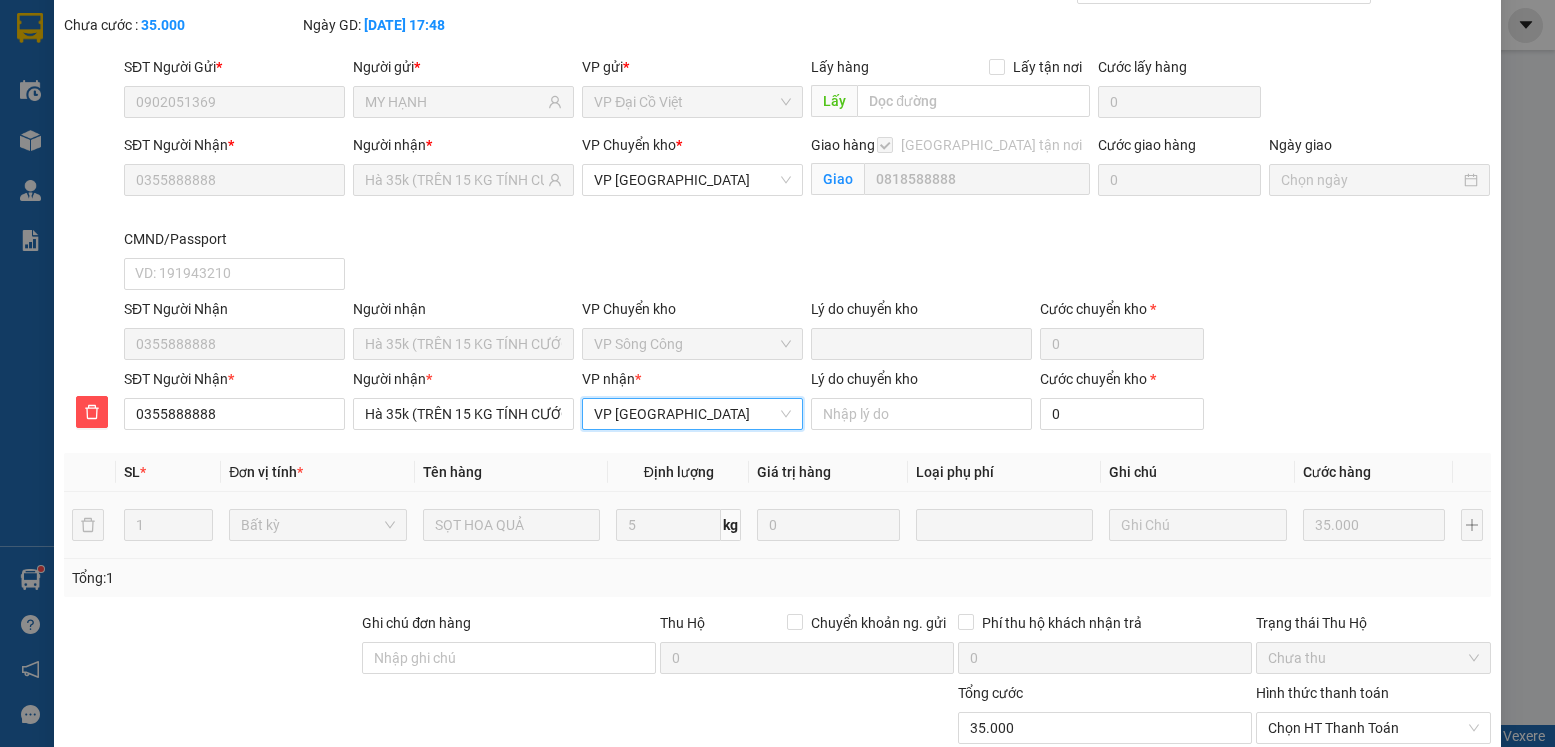 scroll, scrollTop: 271, scrollLeft: 0, axis: vertical 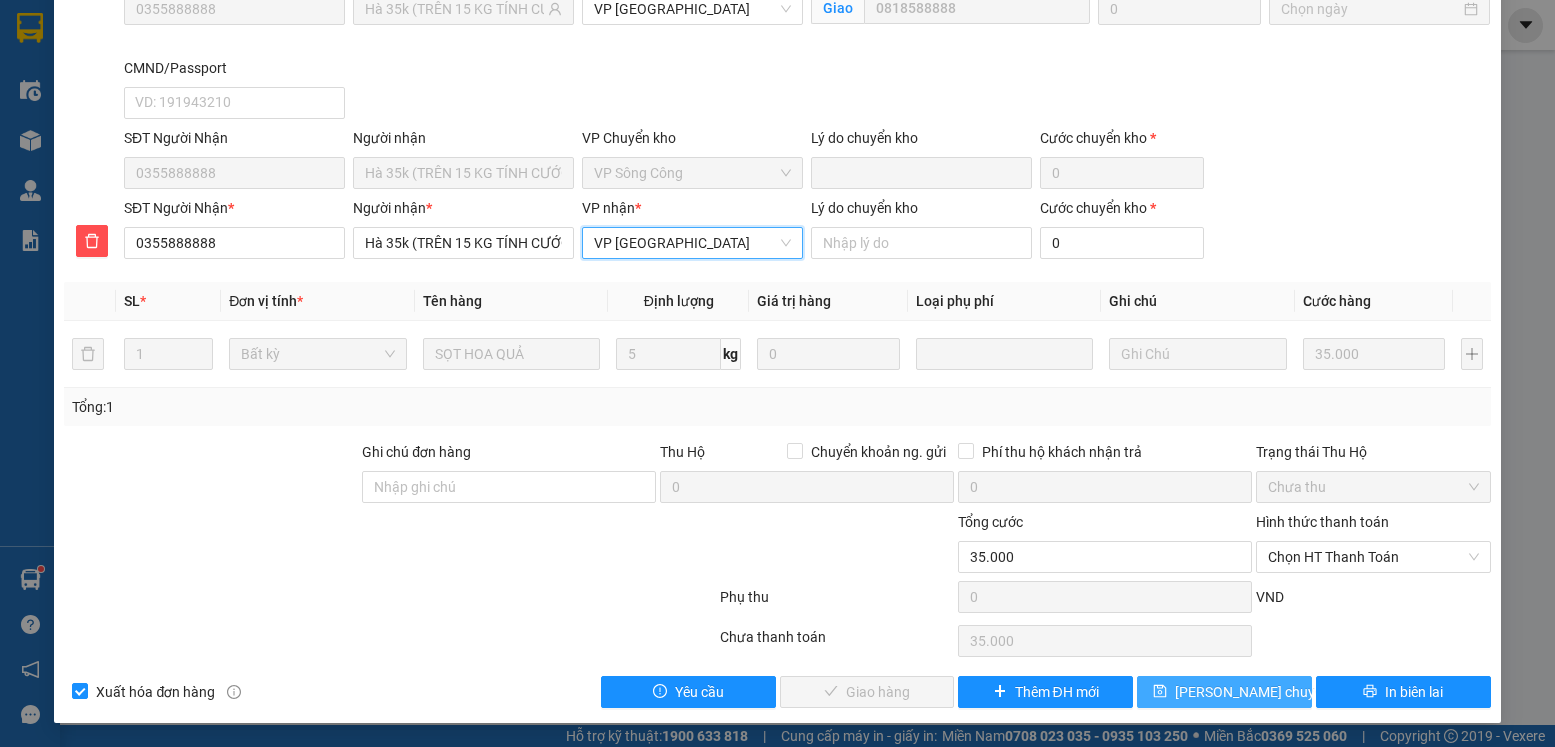 click on "[PERSON_NAME] chuyển hoàn" at bounding box center [1270, 692] 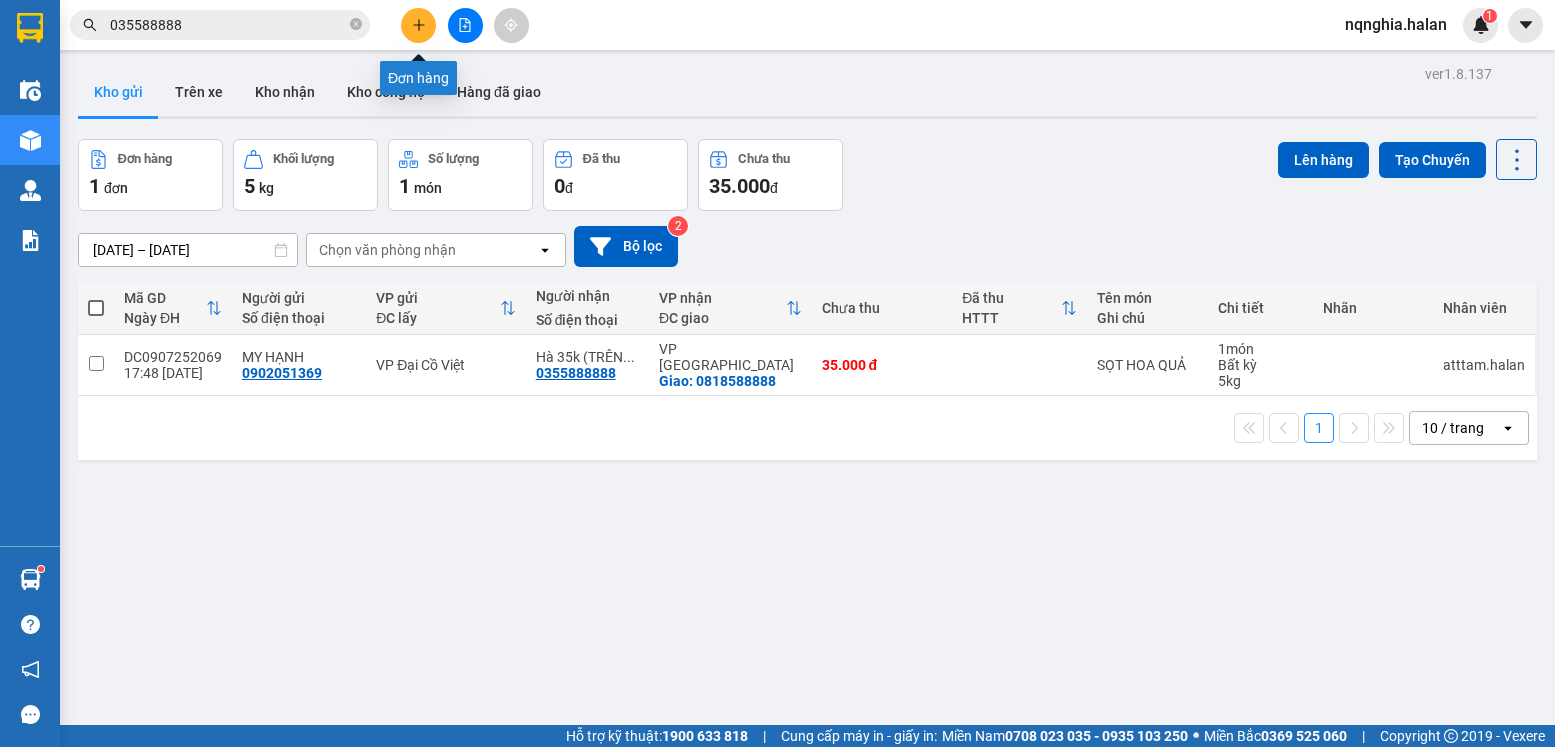 click at bounding box center (418, 25) 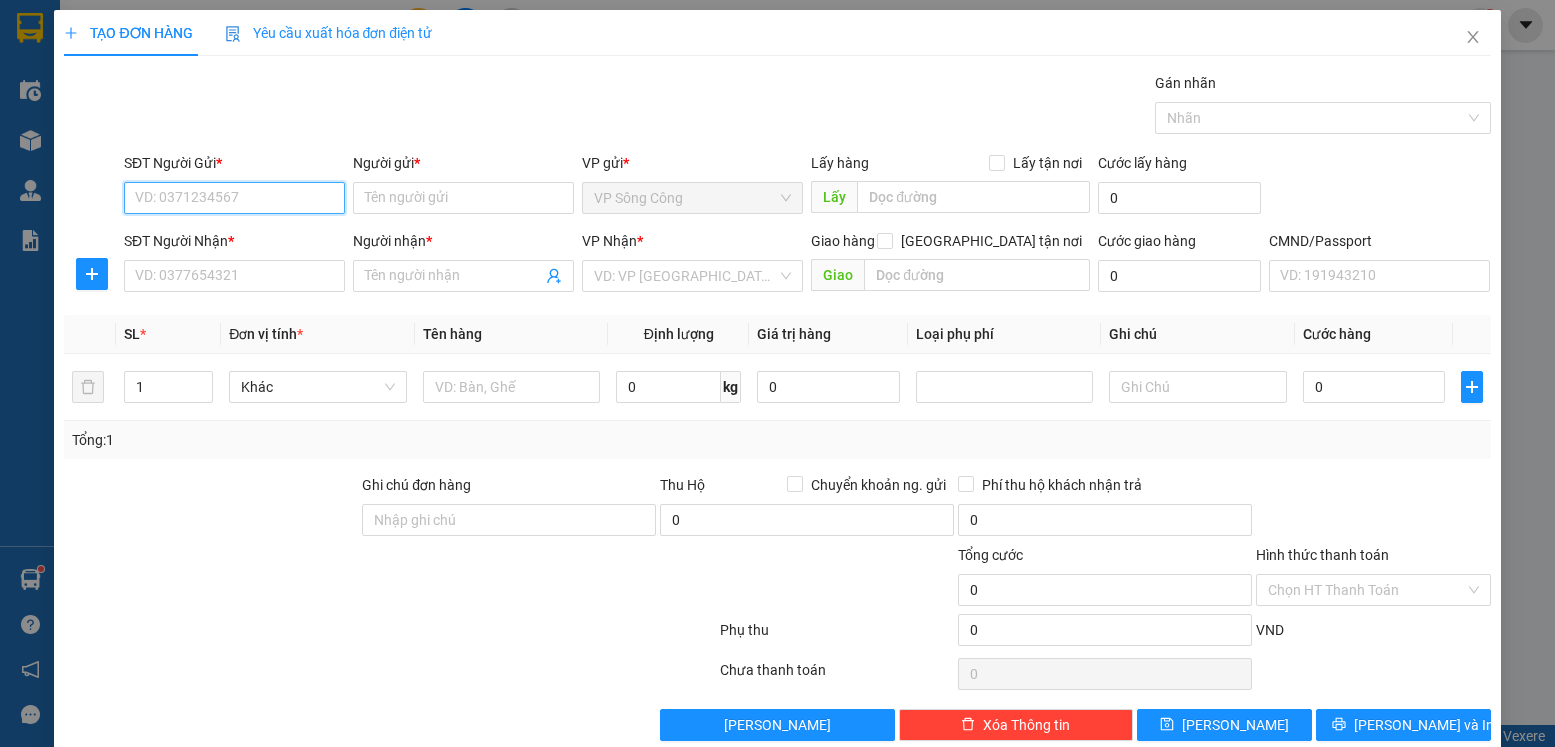 click on "SĐT Người Gửi  *" at bounding box center (234, 198) 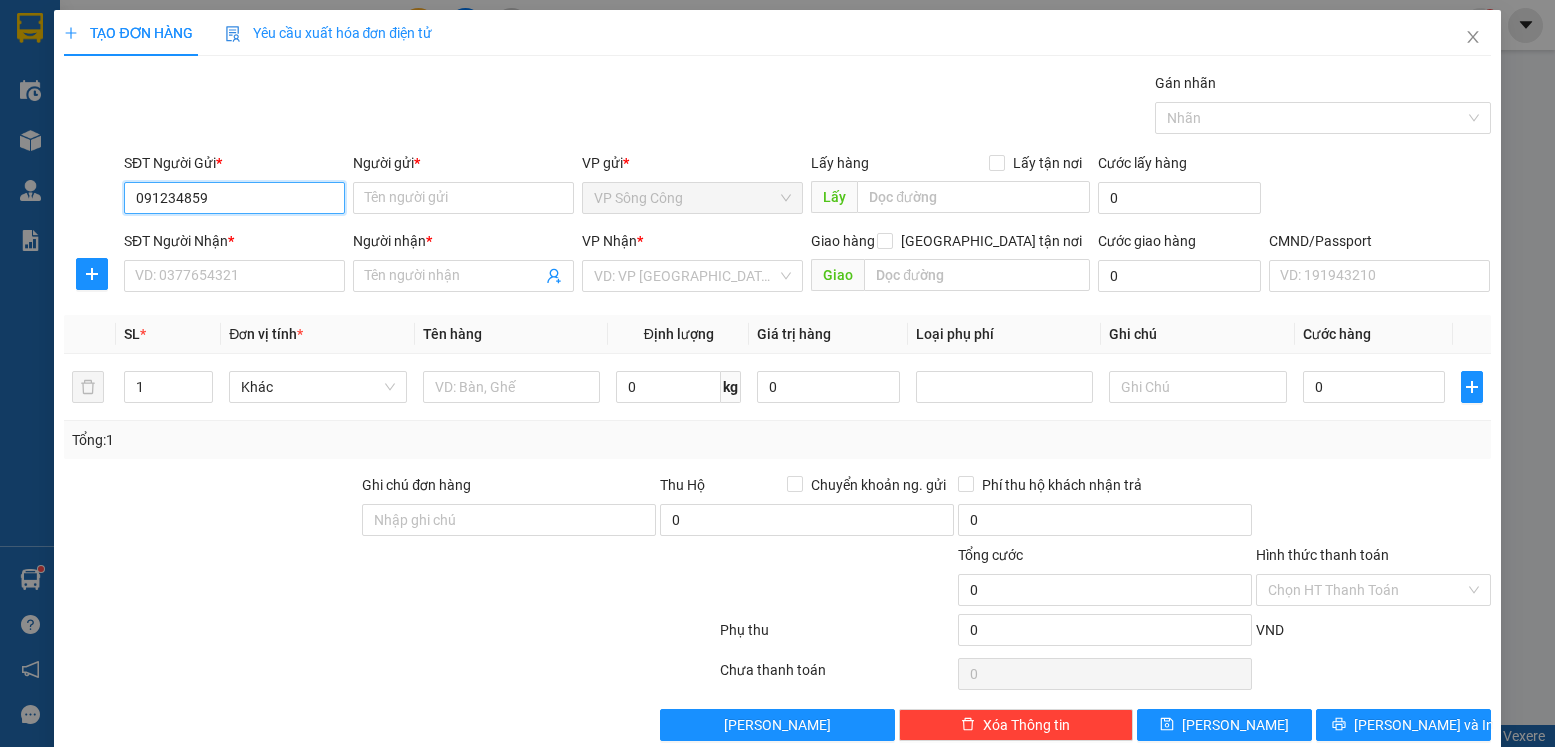 type on "0912348598" 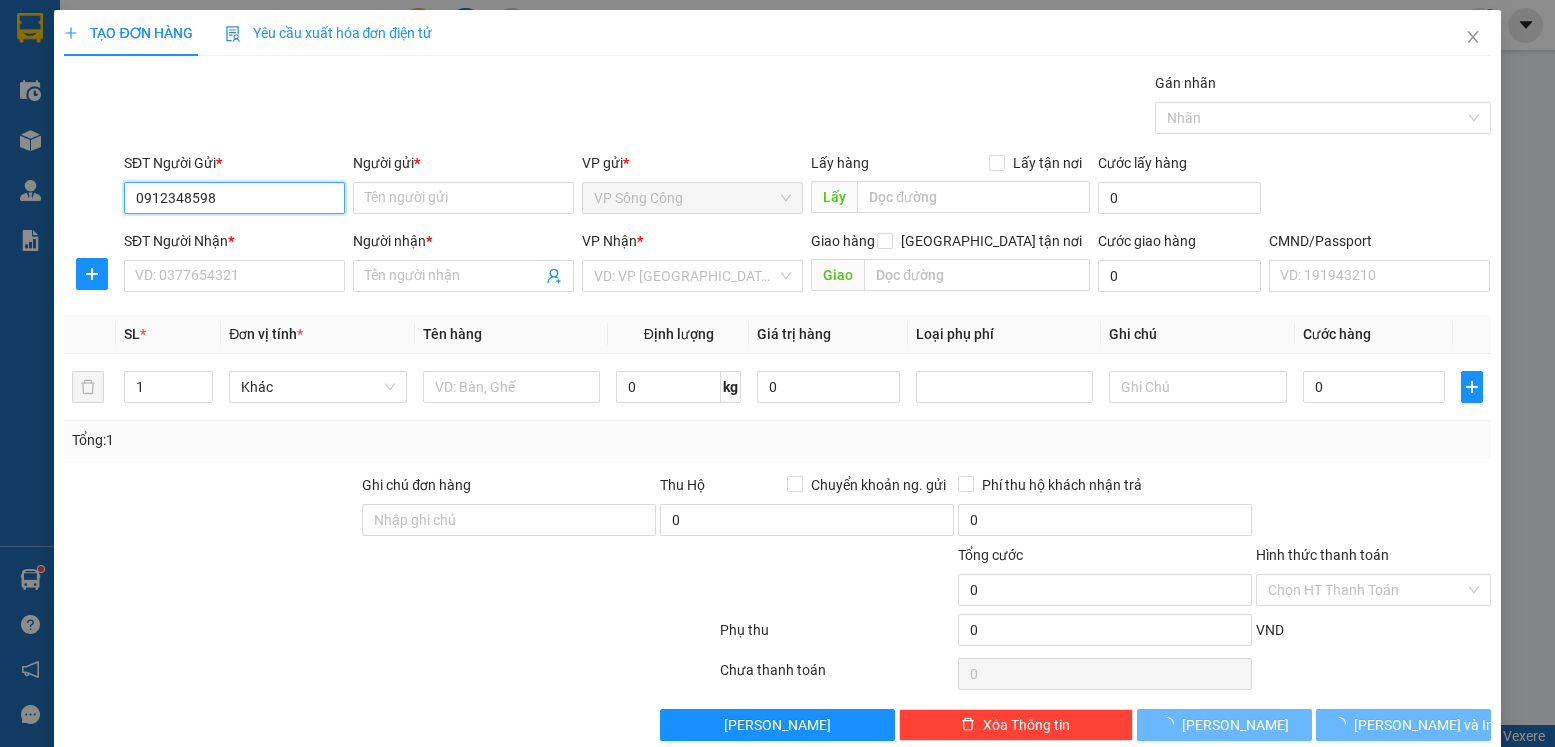 click on "0912348598" at bounding box center [234, 198] 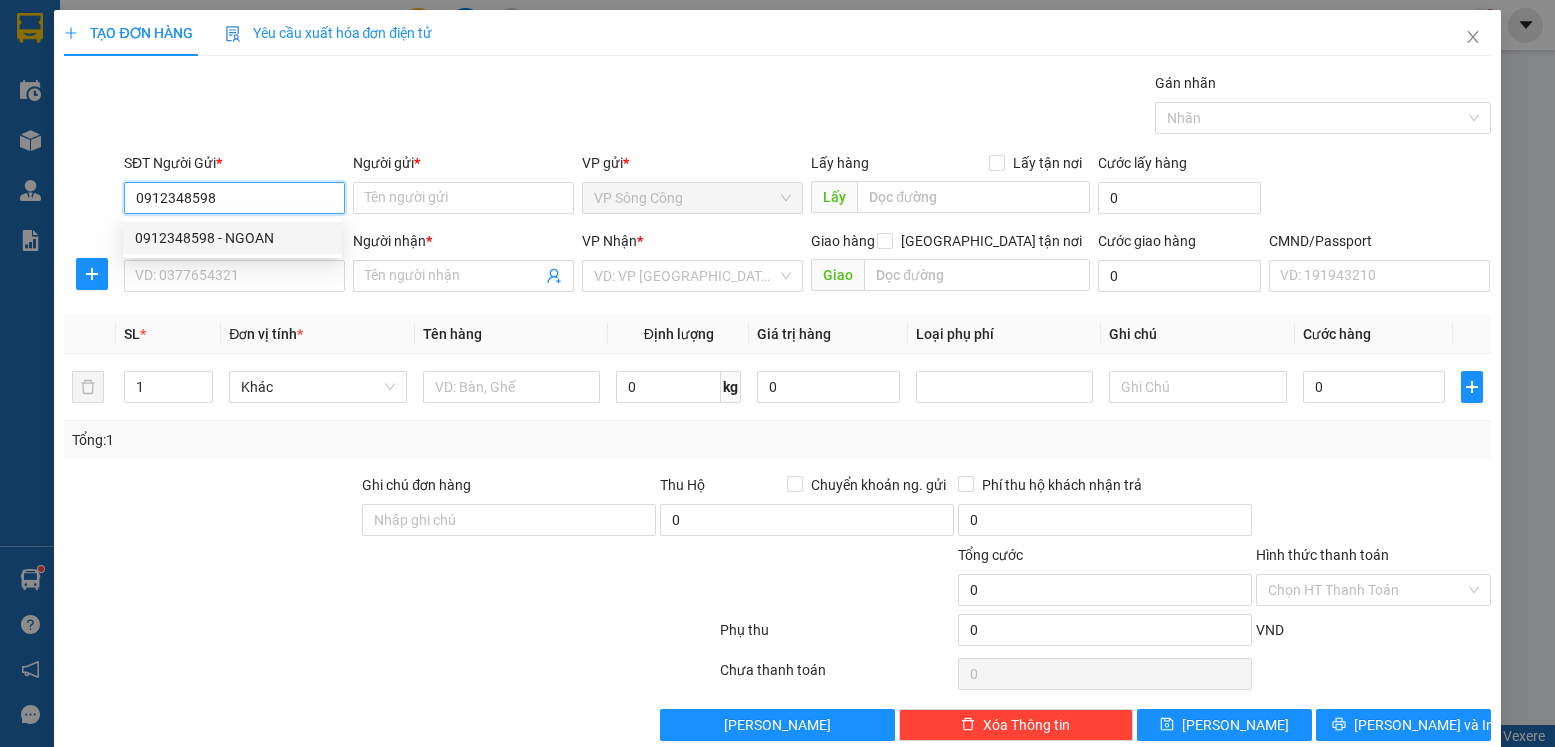 click on "0912348598 - NGOAN" at bounding box center [232, 238] 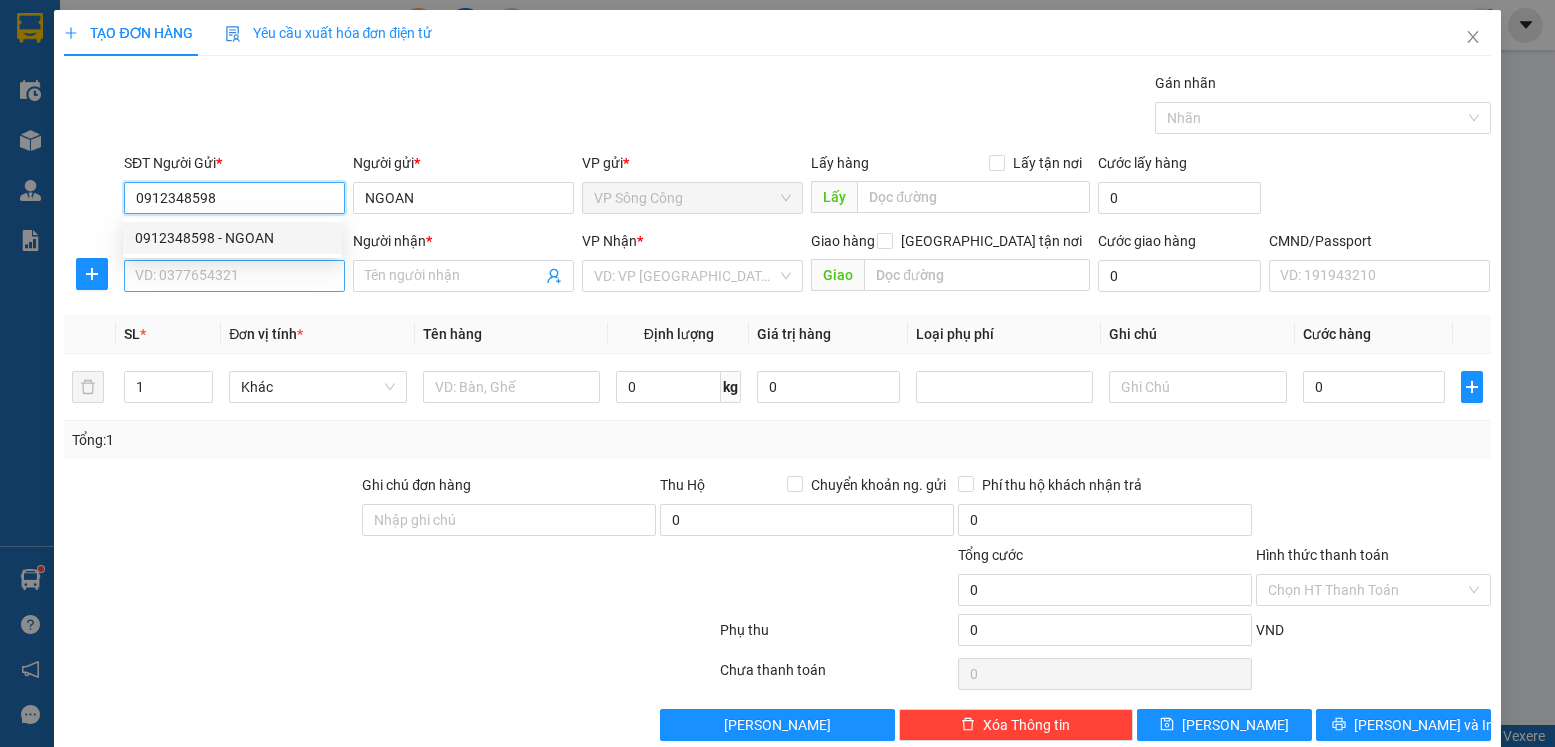 type on "0912348598" 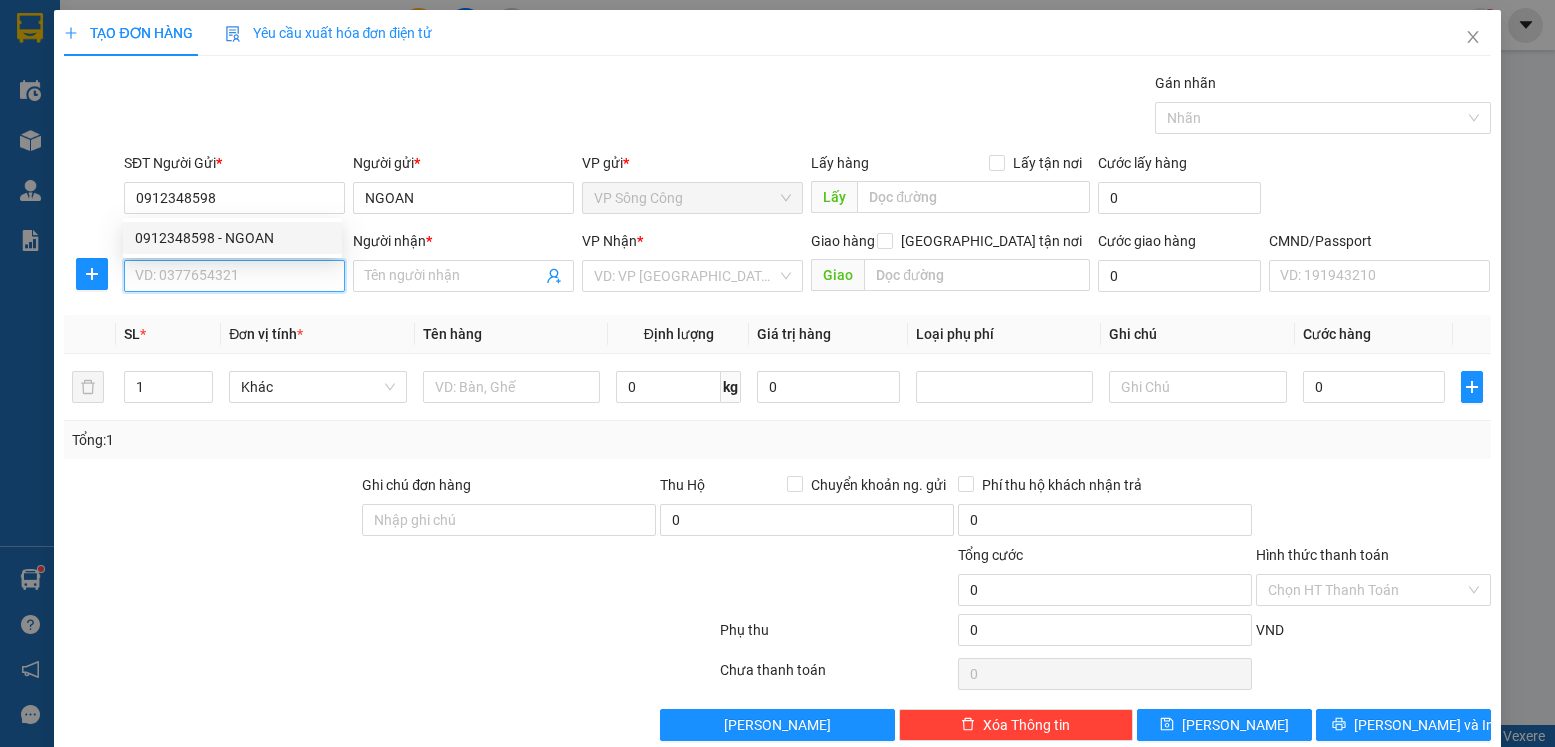 click on "SĐT Người Nhận  *" at bounding box center [234, 276] 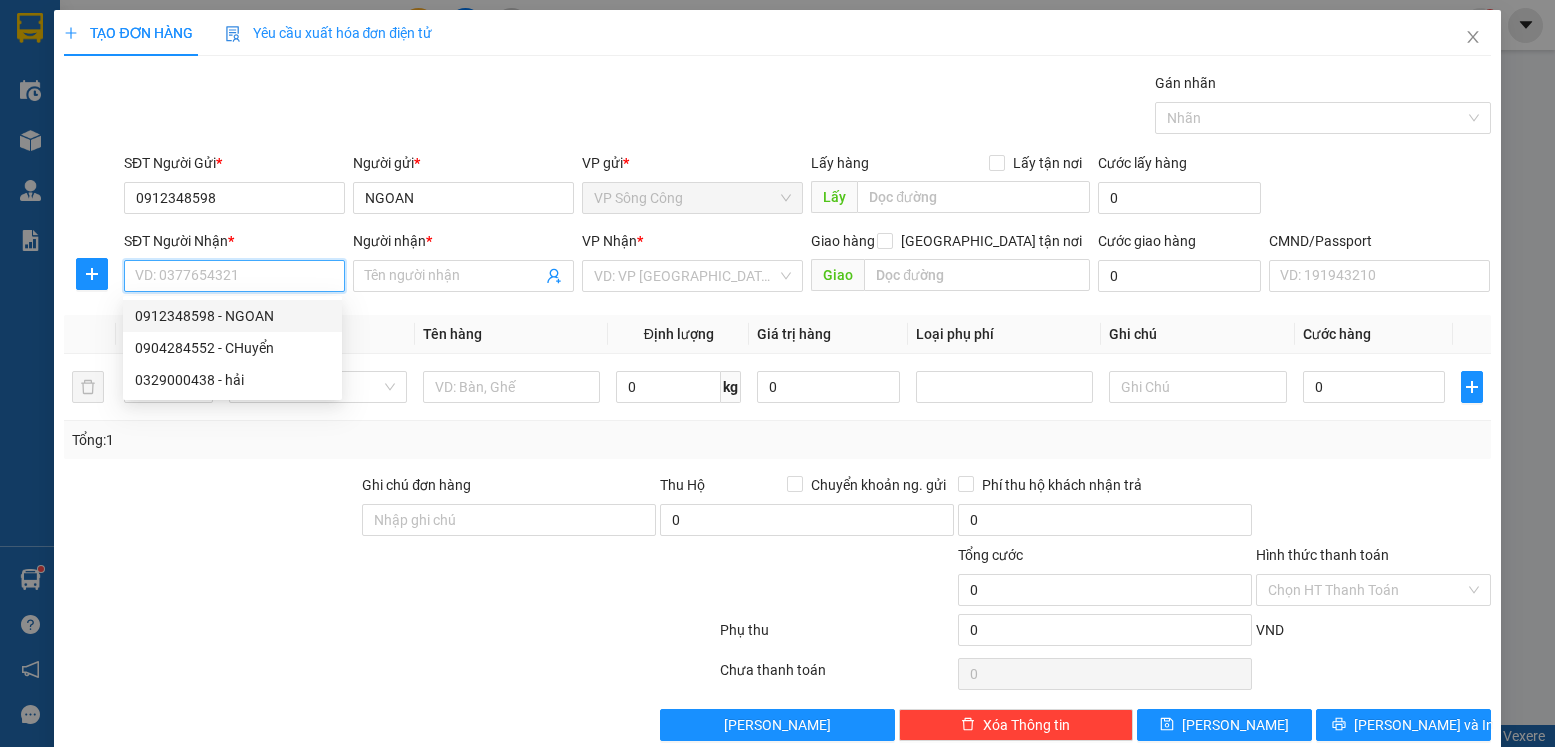 click on "0912348598 - NGOAN" at bounding box center (232, 316) 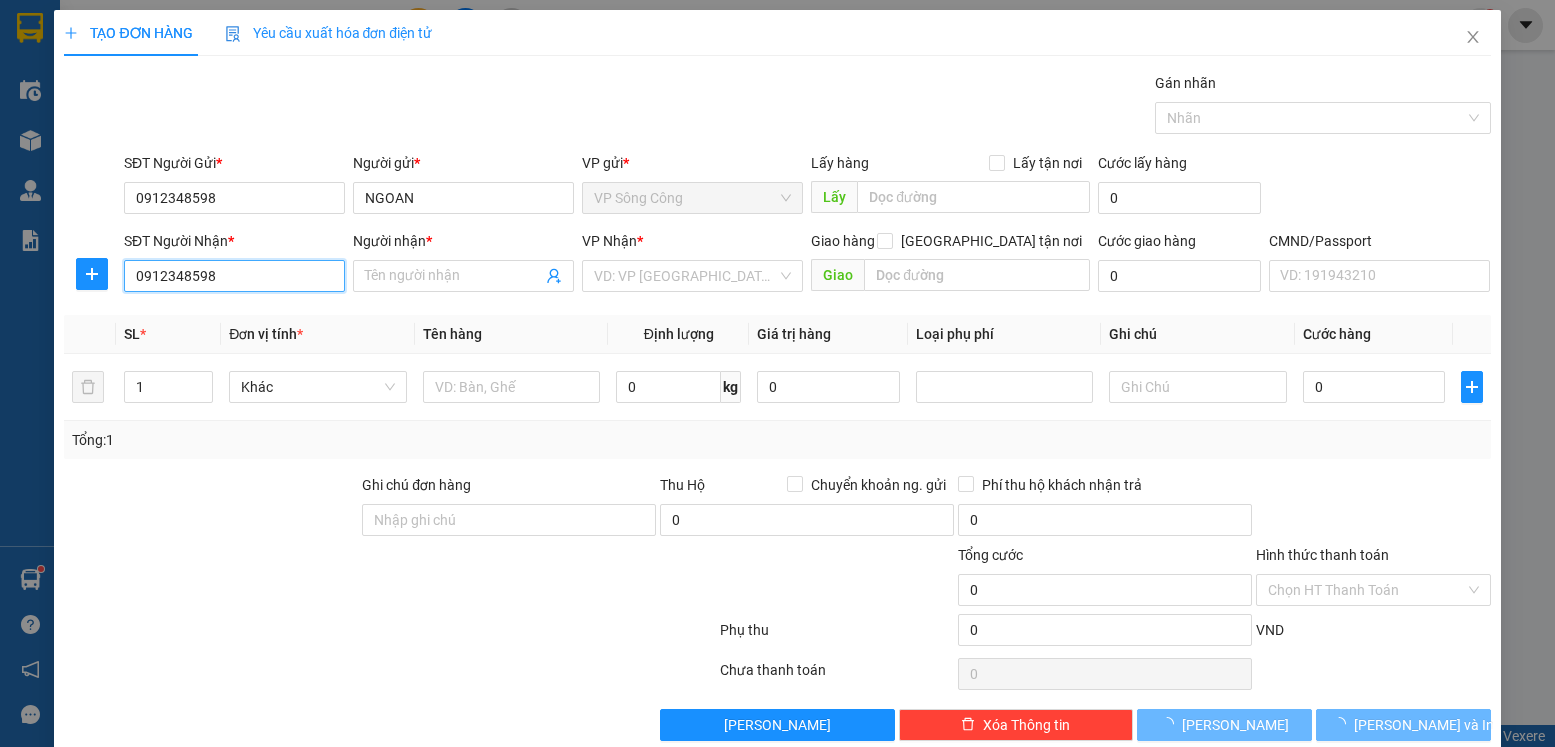 type on "NGOAN" 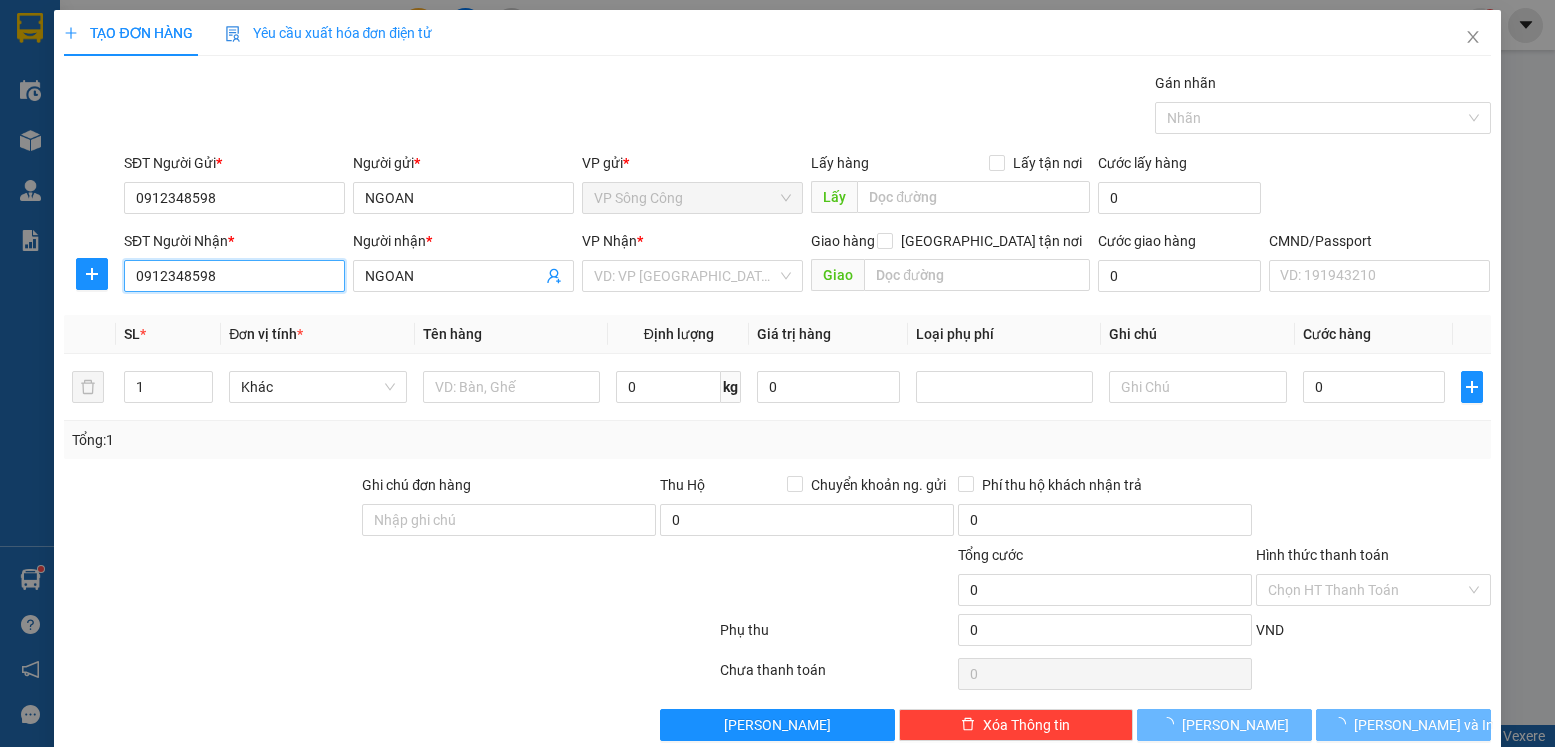 click on "0912348598" at bounding box center [234, 276] 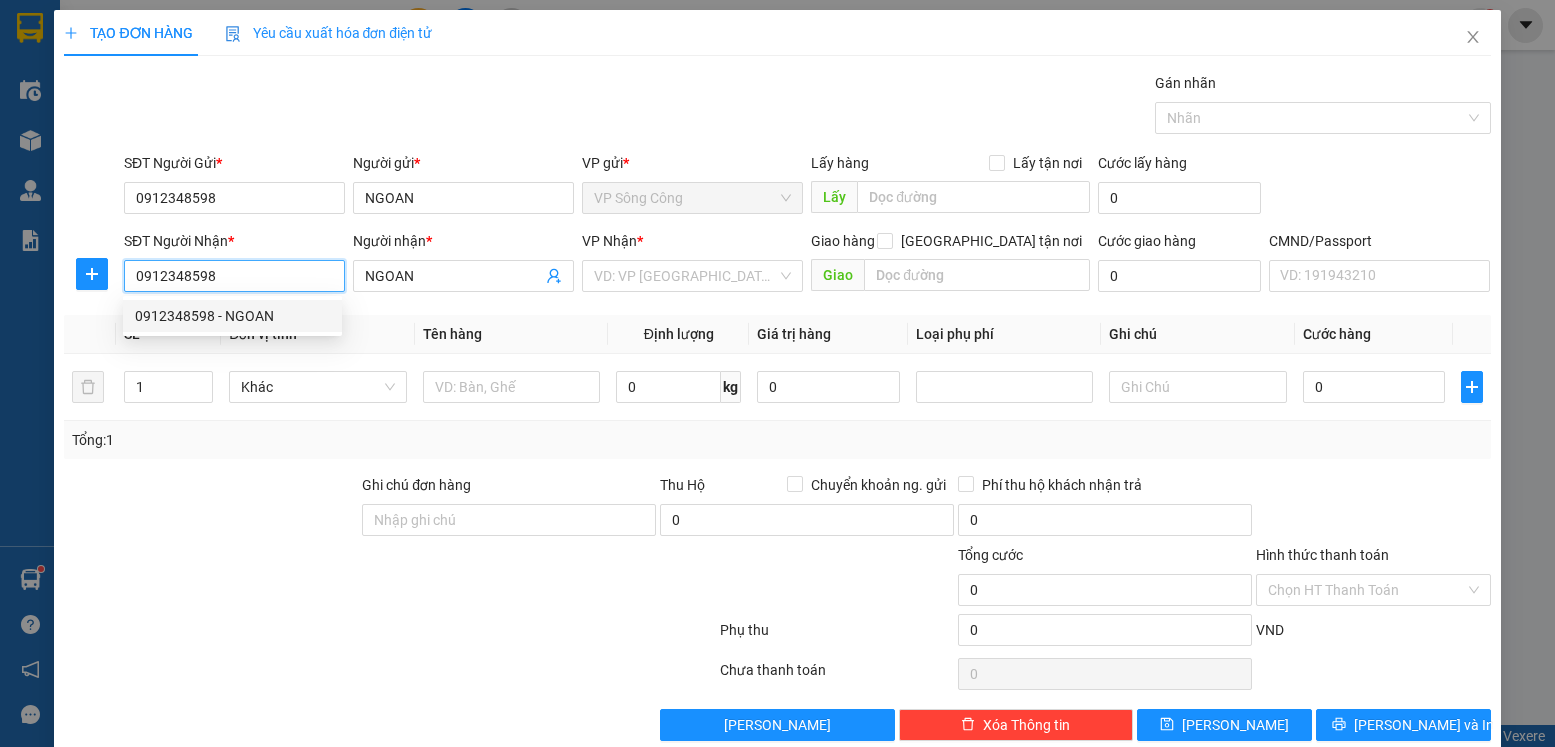 click on "0912348598" at bounding box center [234, 276] 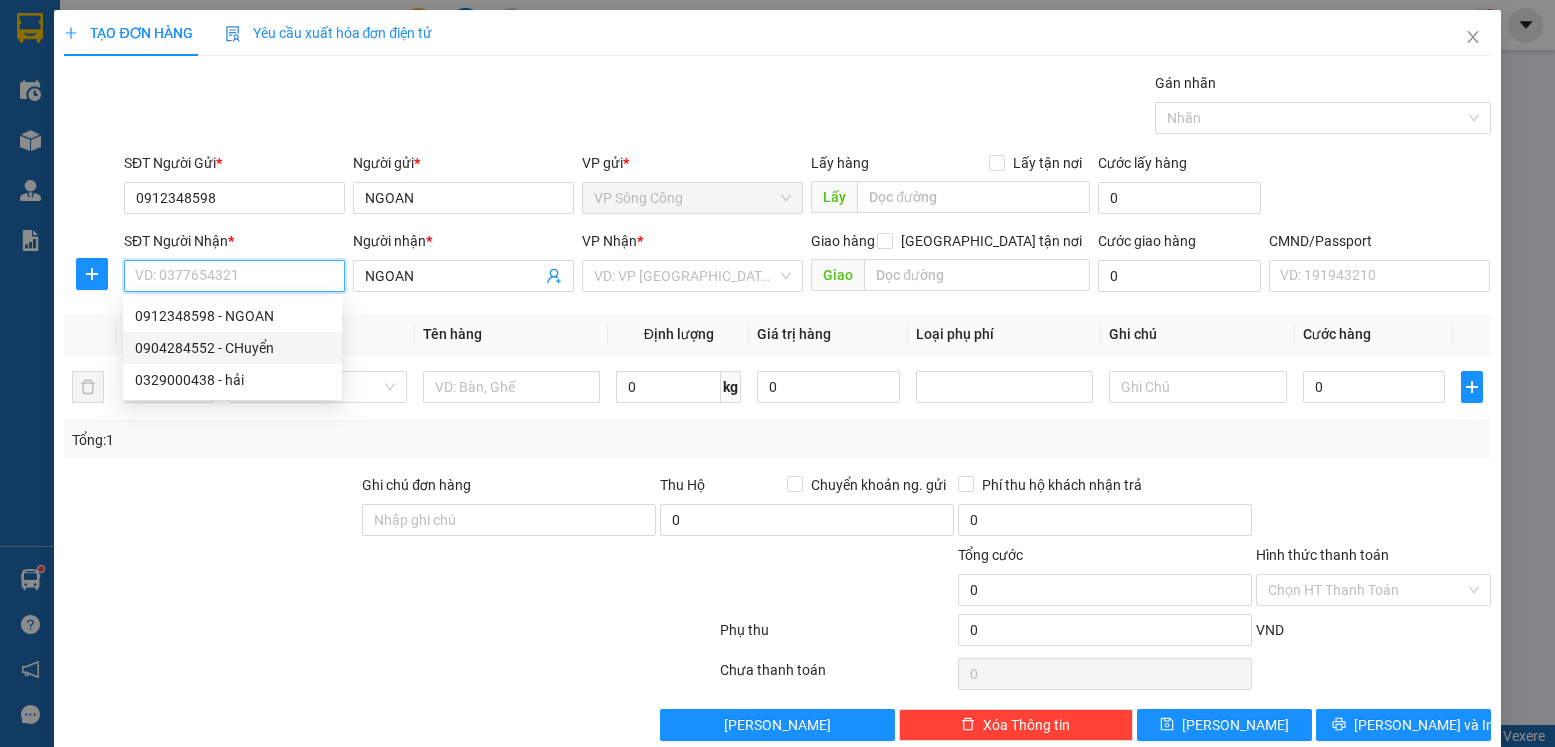 click on "0904284552 - CHuyển" at bounding box center (232, 348) 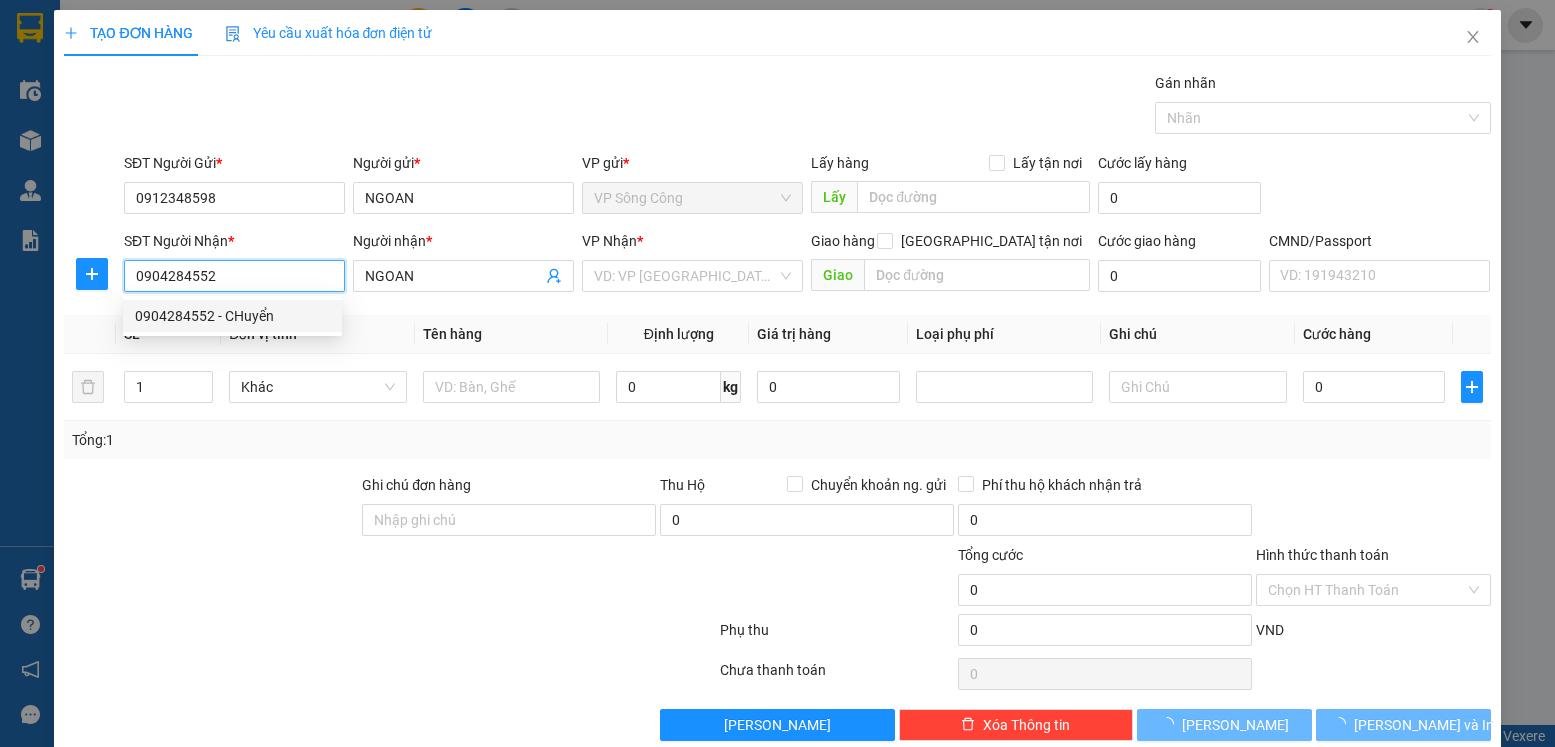 type on "CHuyển" 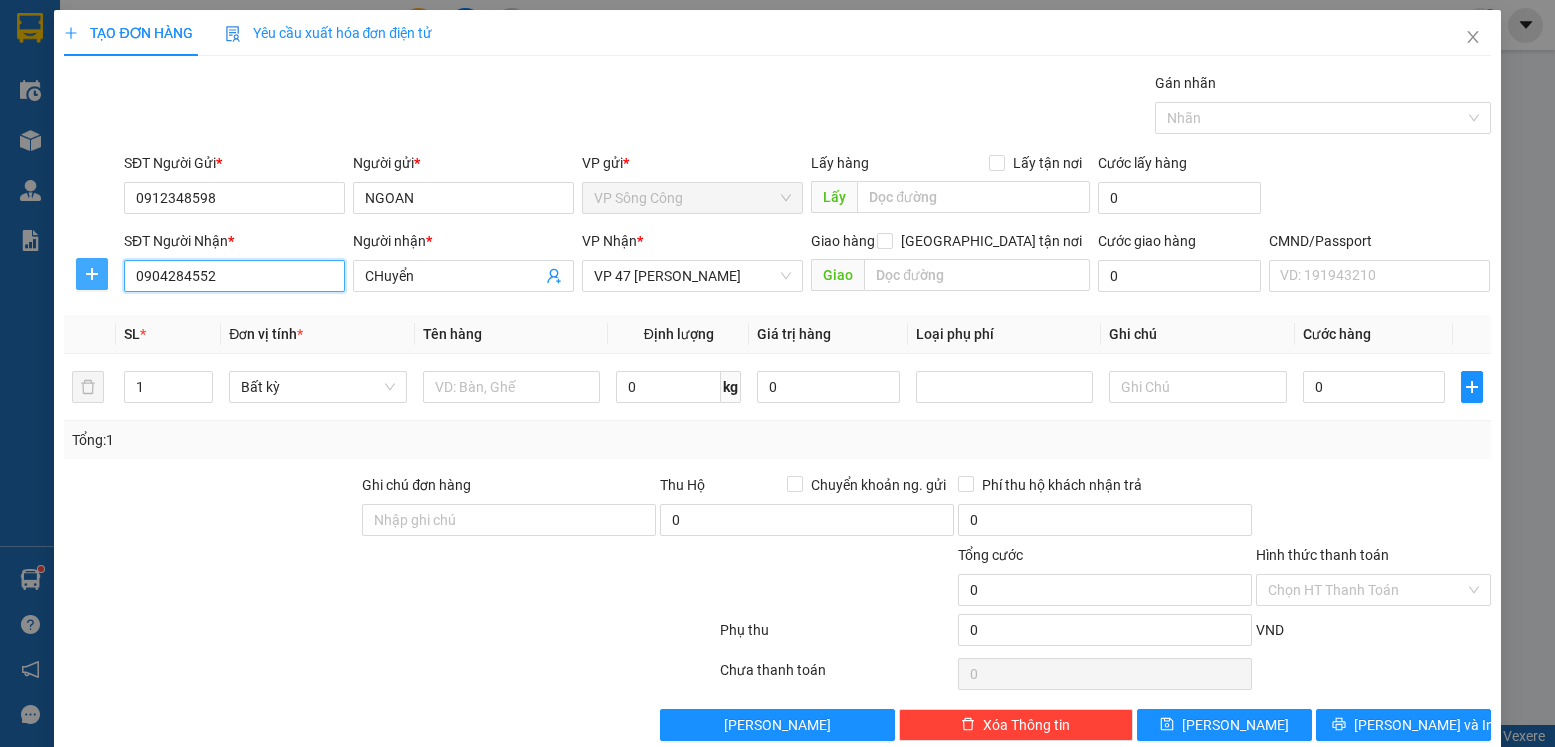 type on "0904284552" 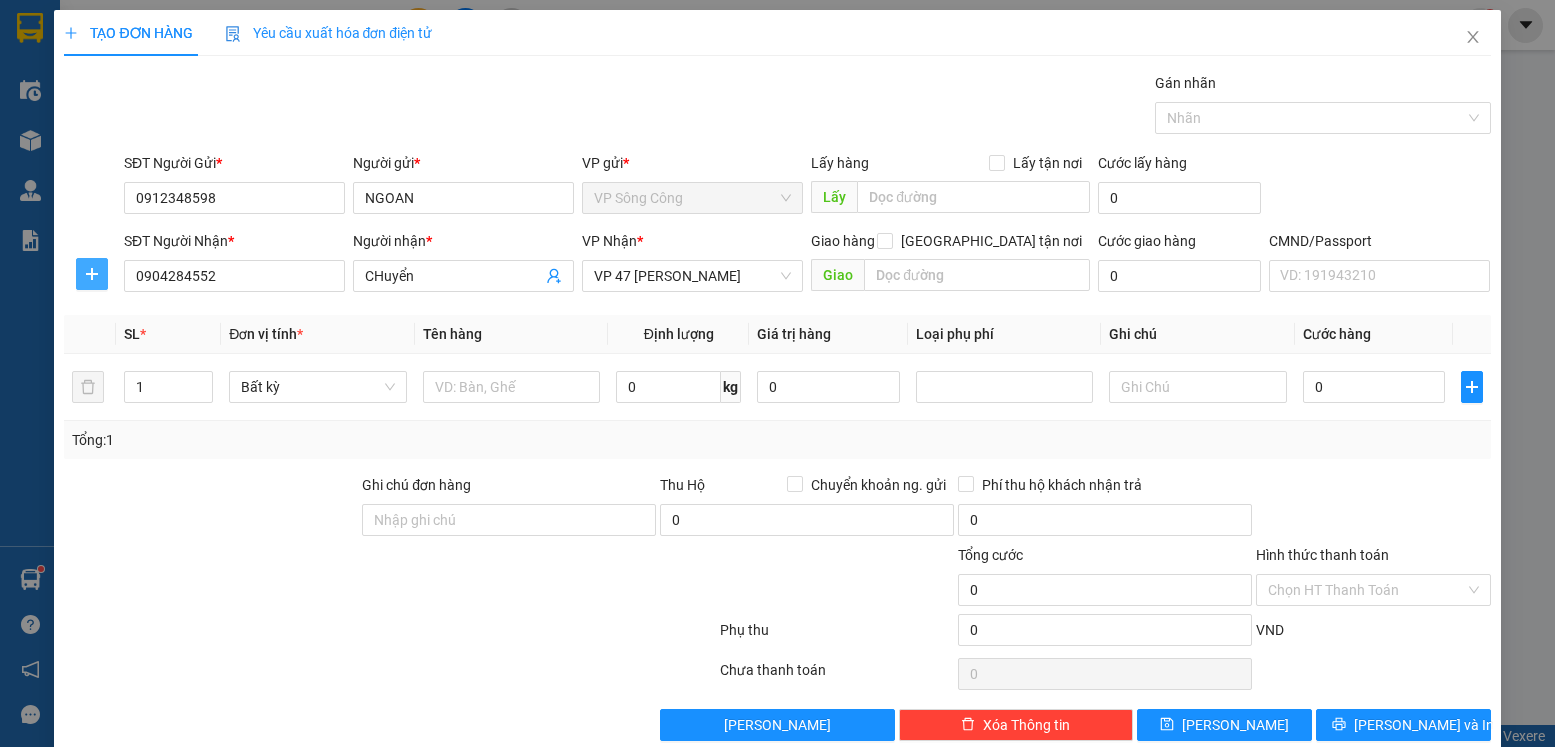 click 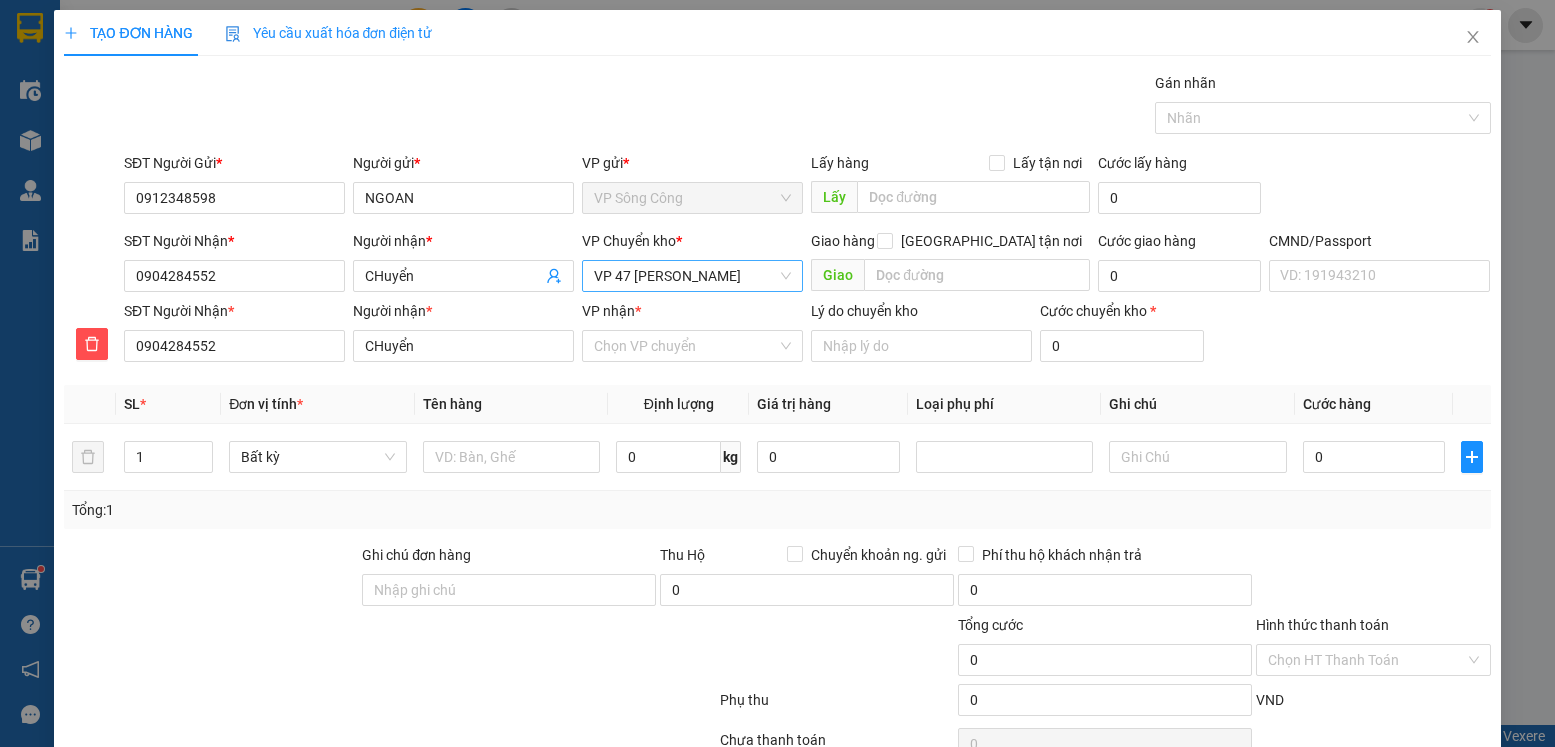 click on "VP 47 [PERSON_NAME]" at bounding box center (692, 276) 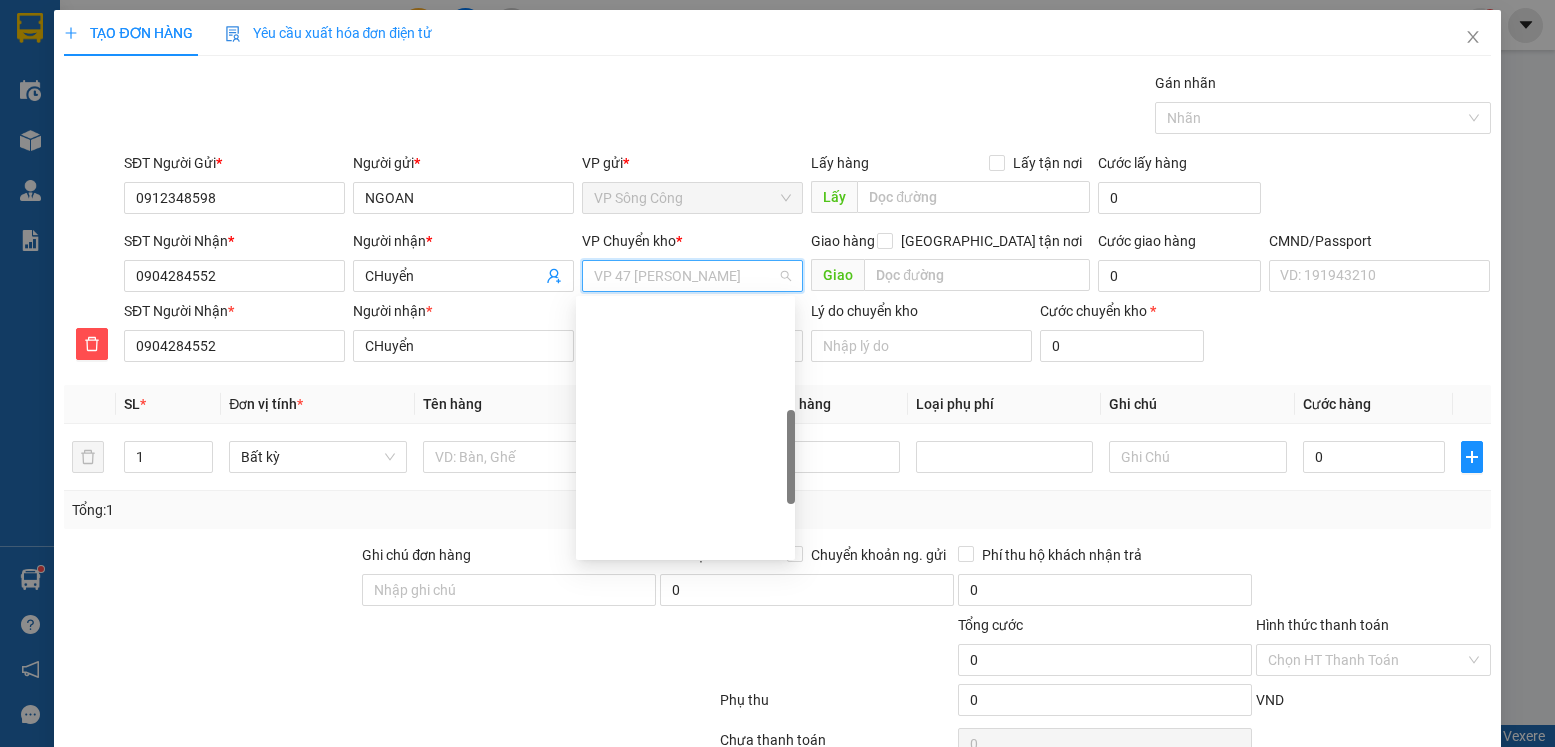 scroll, scrollTop: 384, scrollLeft: 0, axis: vertical 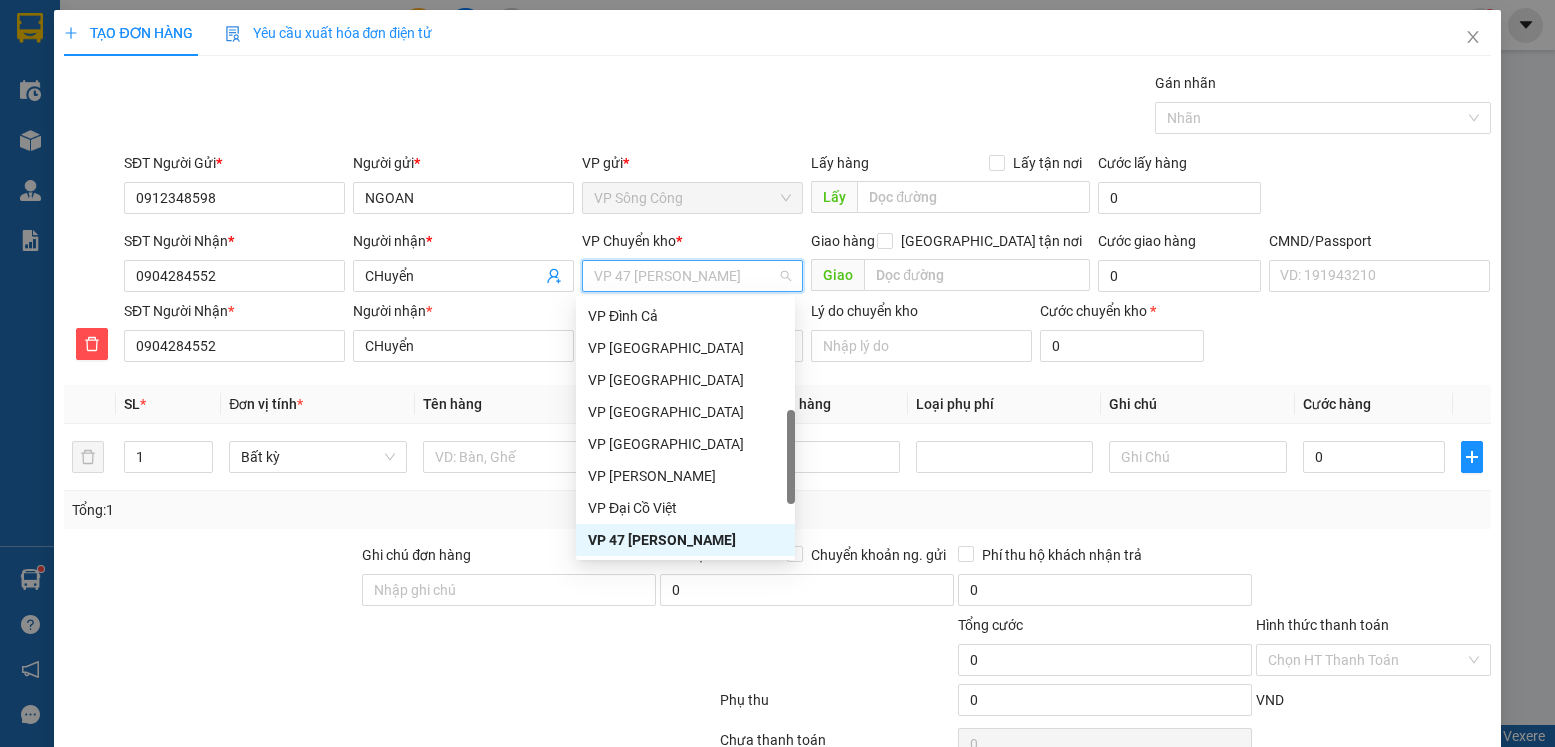 type on "y" 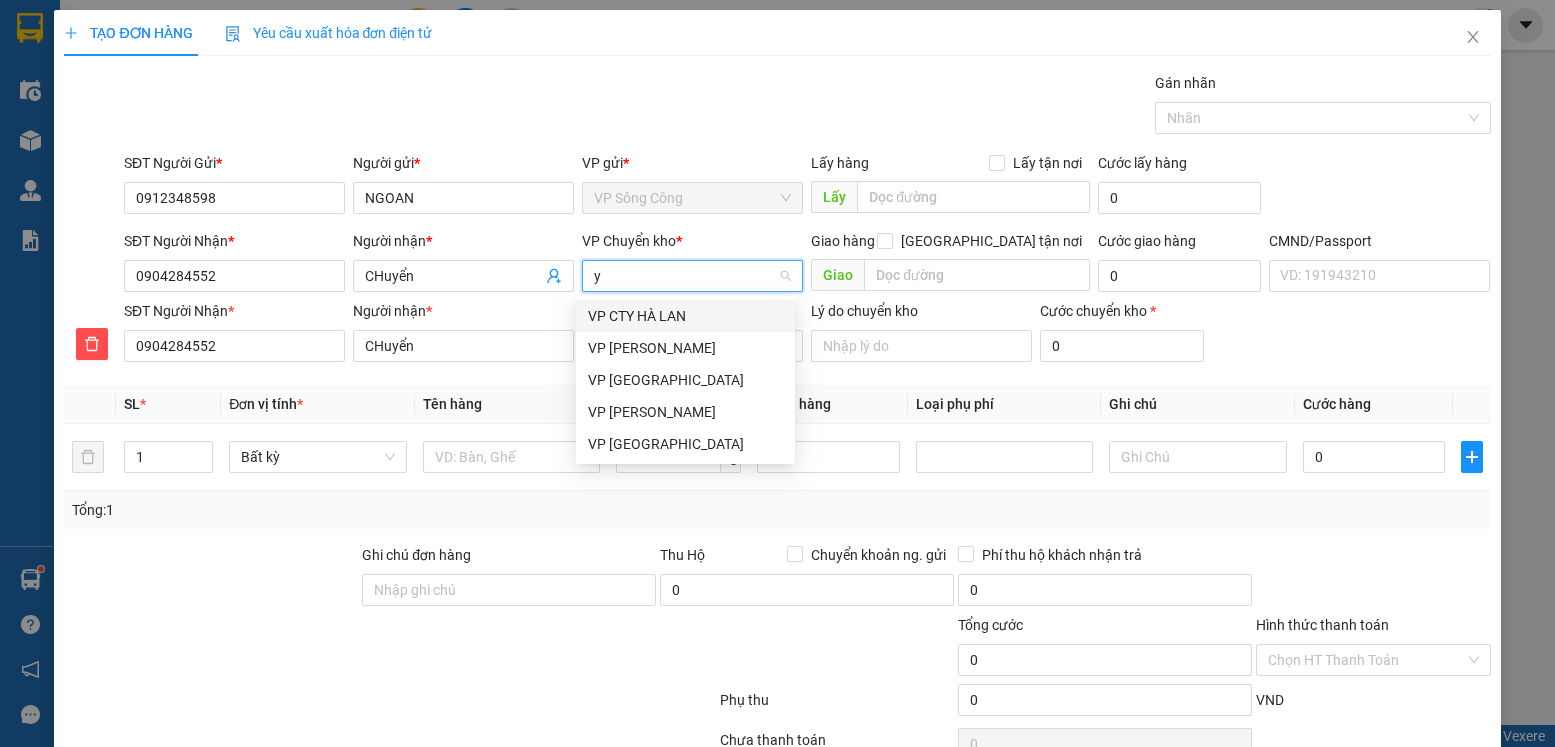 scroll, scrollTop: 0, scrollLeft: 0, axis: both 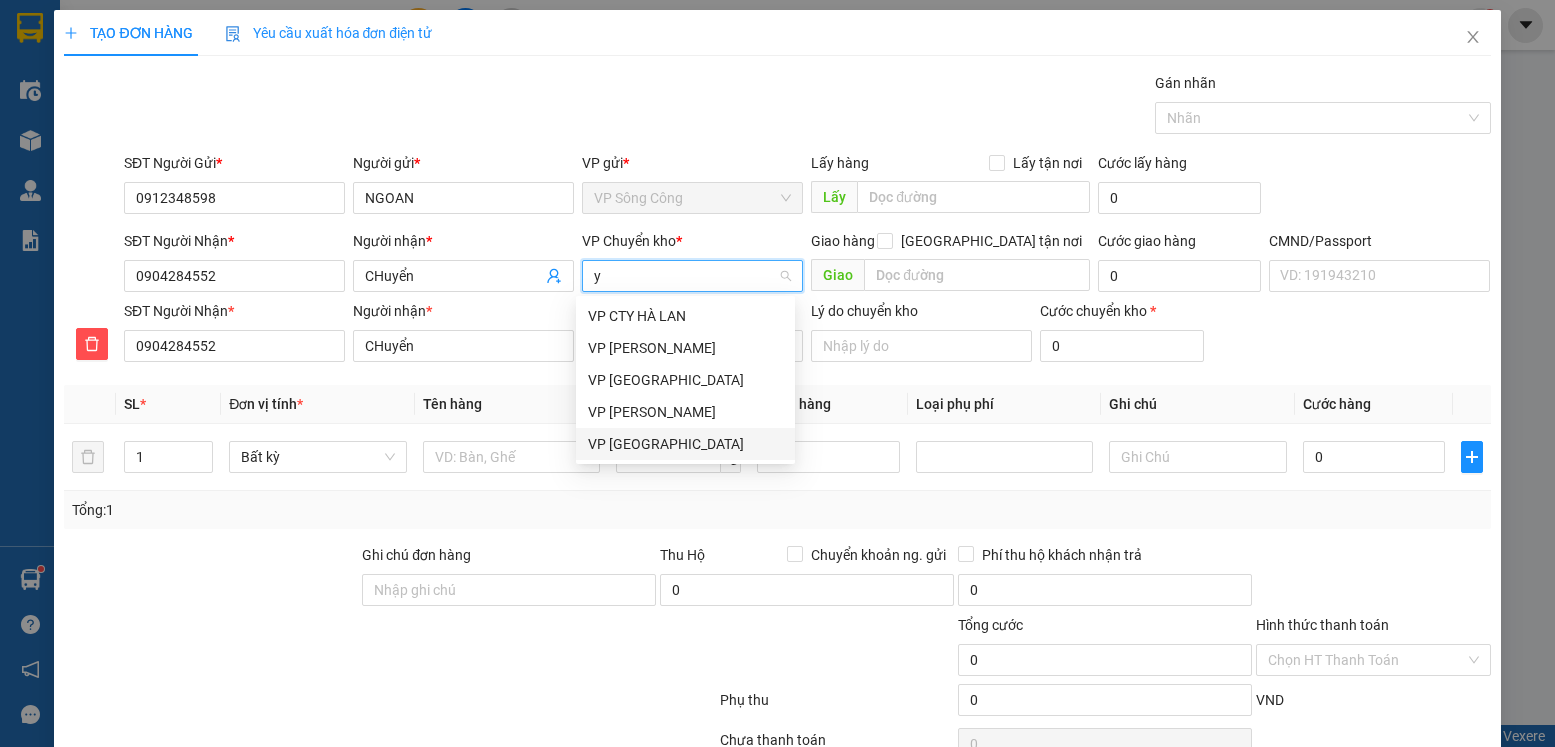 click on "VP [GEOGRAPHIC_DATA]" at bounding box center [685, 444] 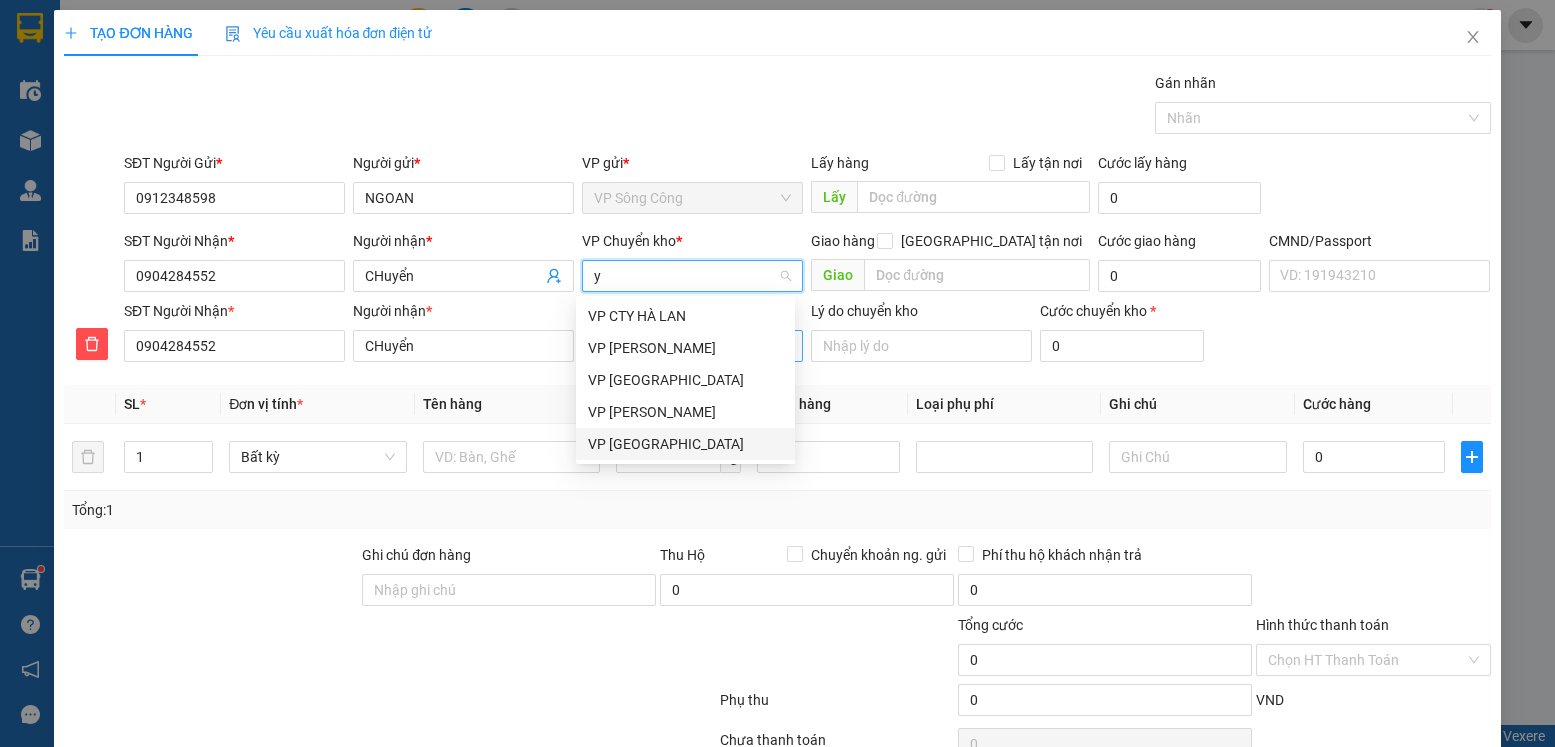type 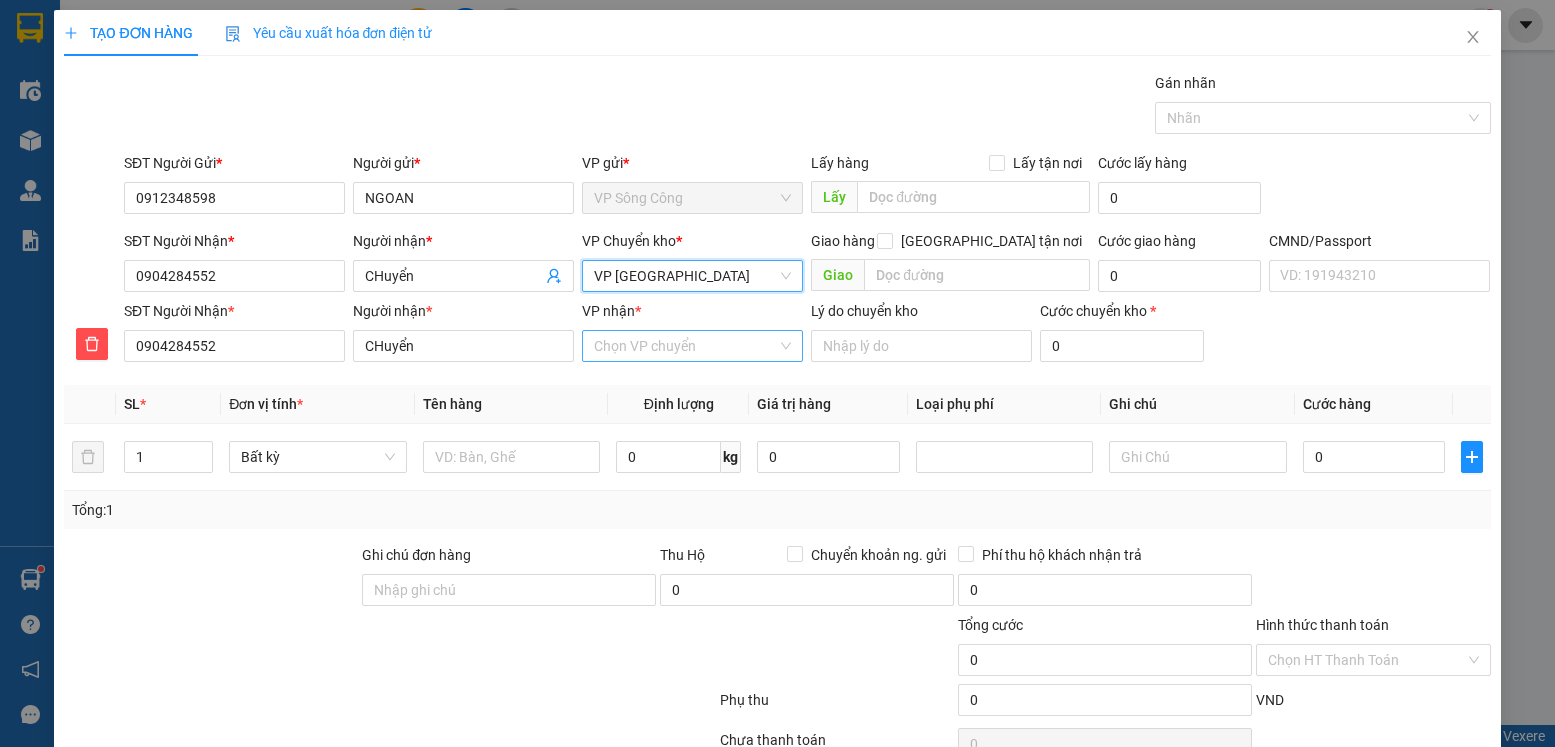 click on "VP nhận  *" at bounding box center (685, 346) 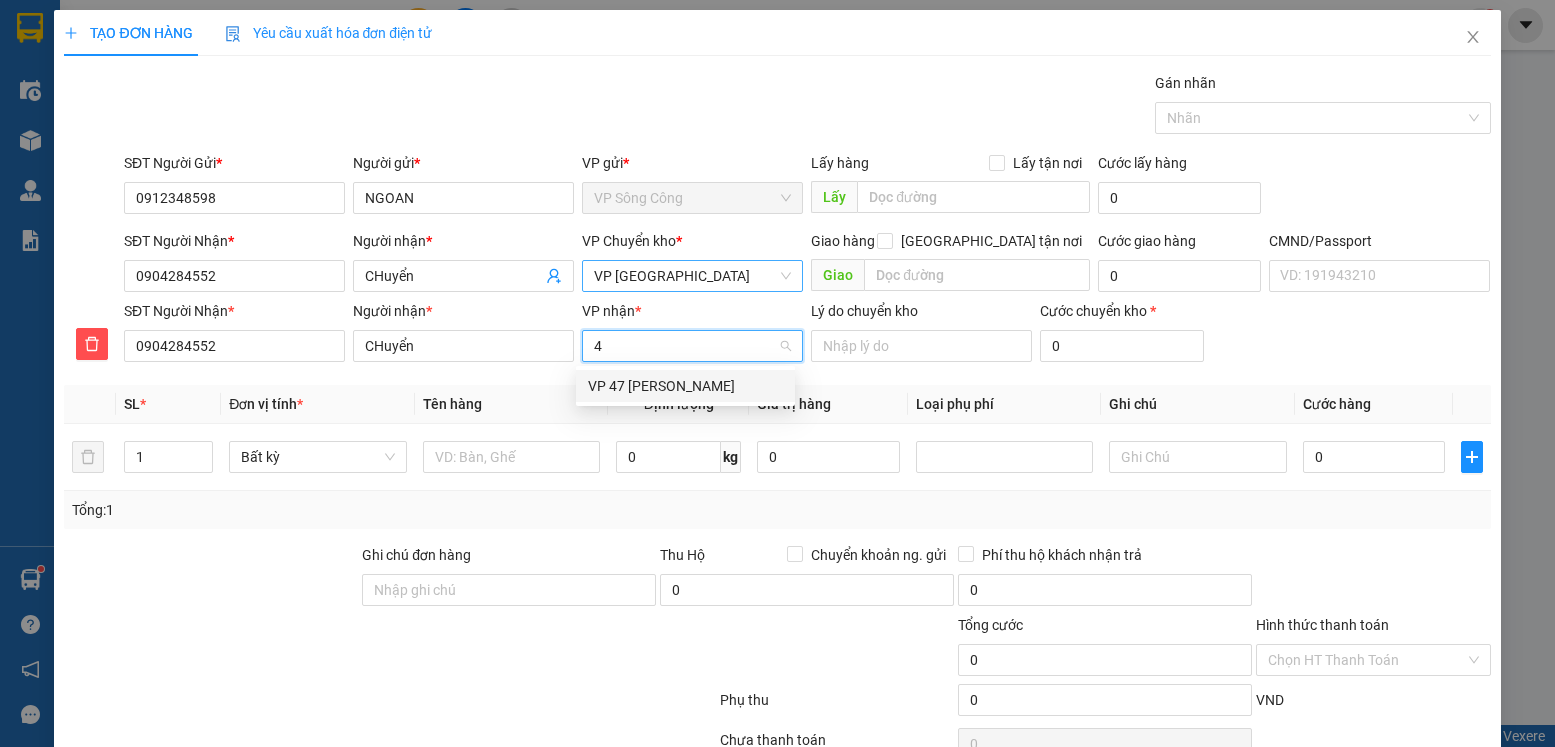 type on "47" 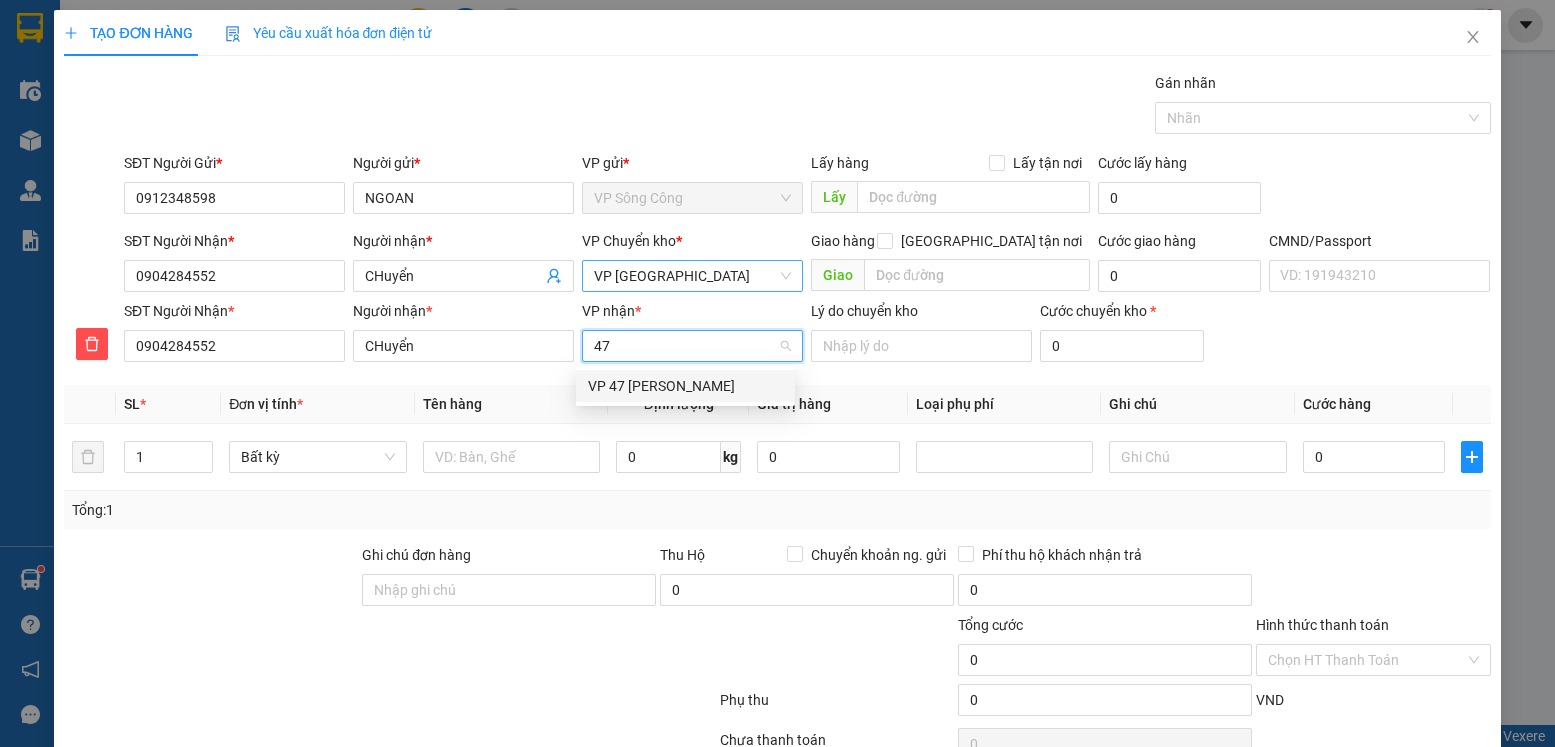 click on "VP 47 [PERSON_NAME]" at bounding box center (685, 386) 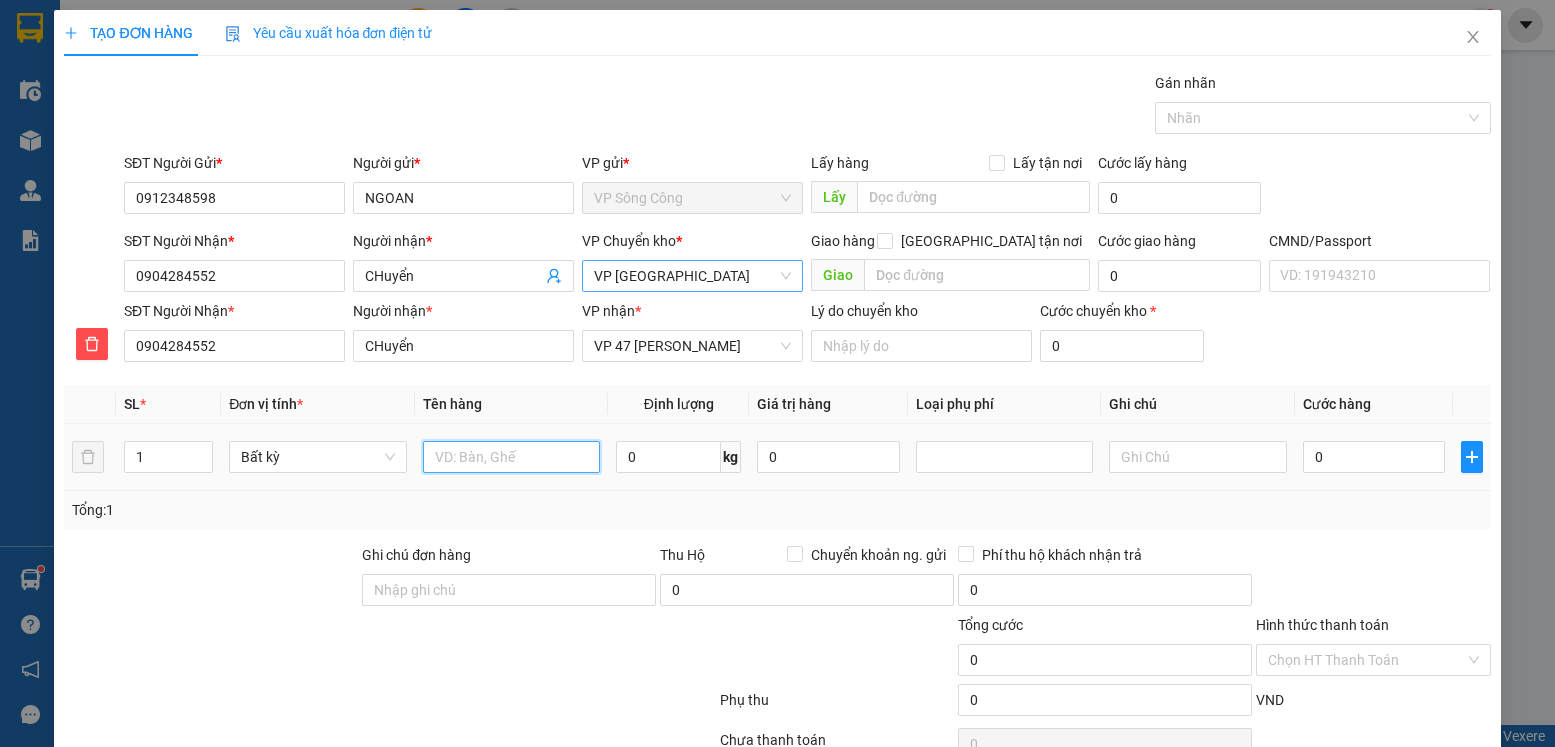 click at bounding box center (512, 457) 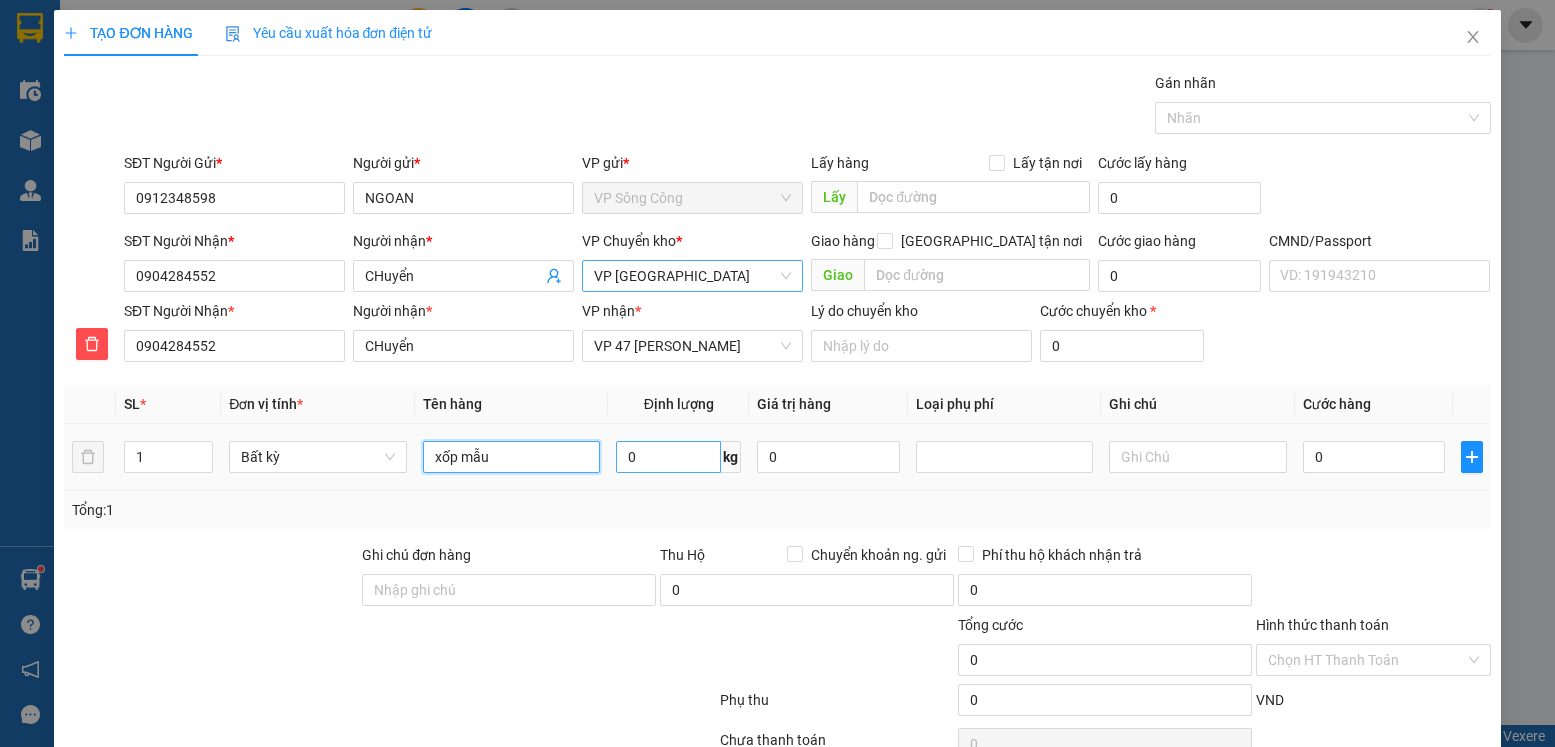 type on "xốp mẫu" 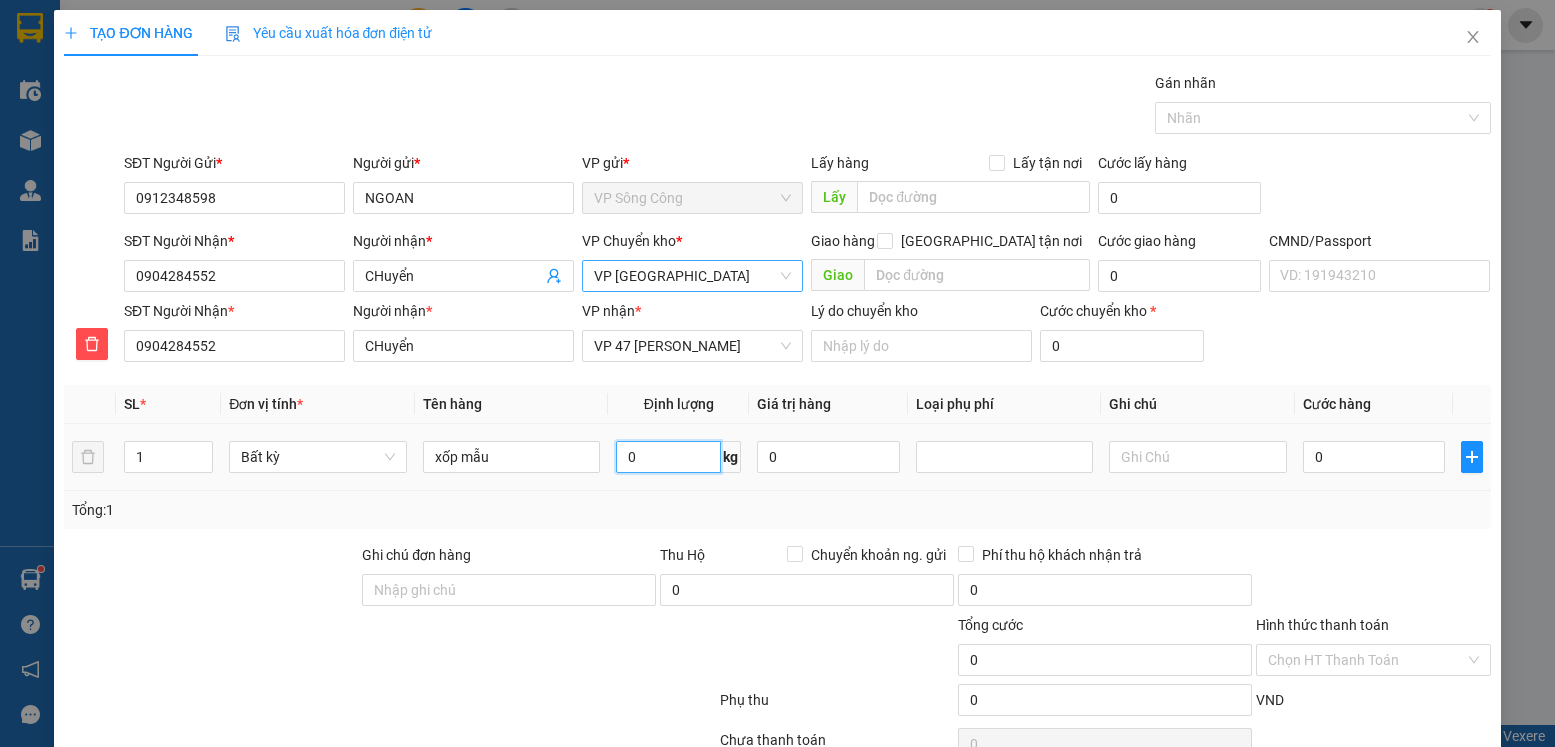 click on "0" at bounding box center (668, 457) 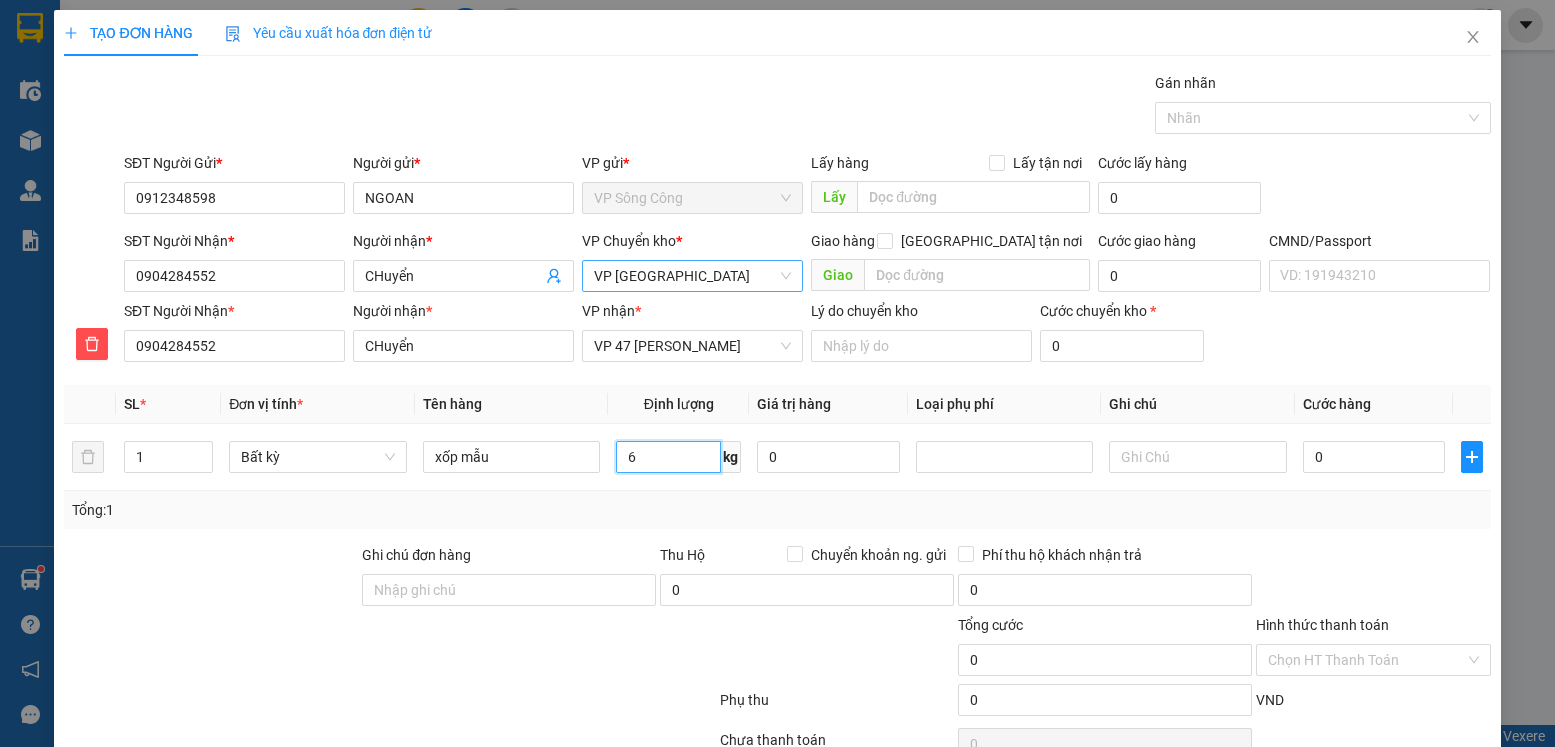 type on "6" 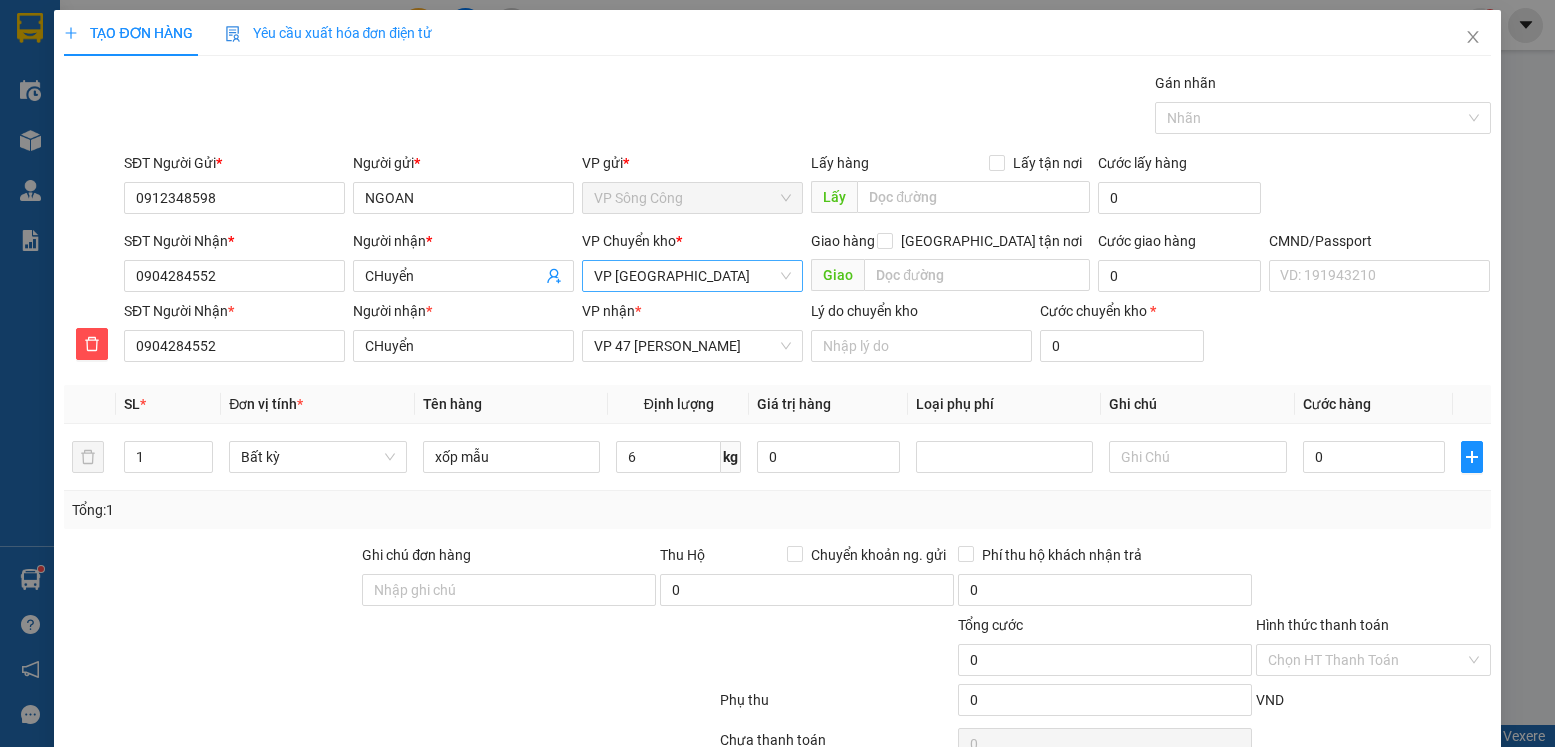 click at bounding box center (1373, 579) 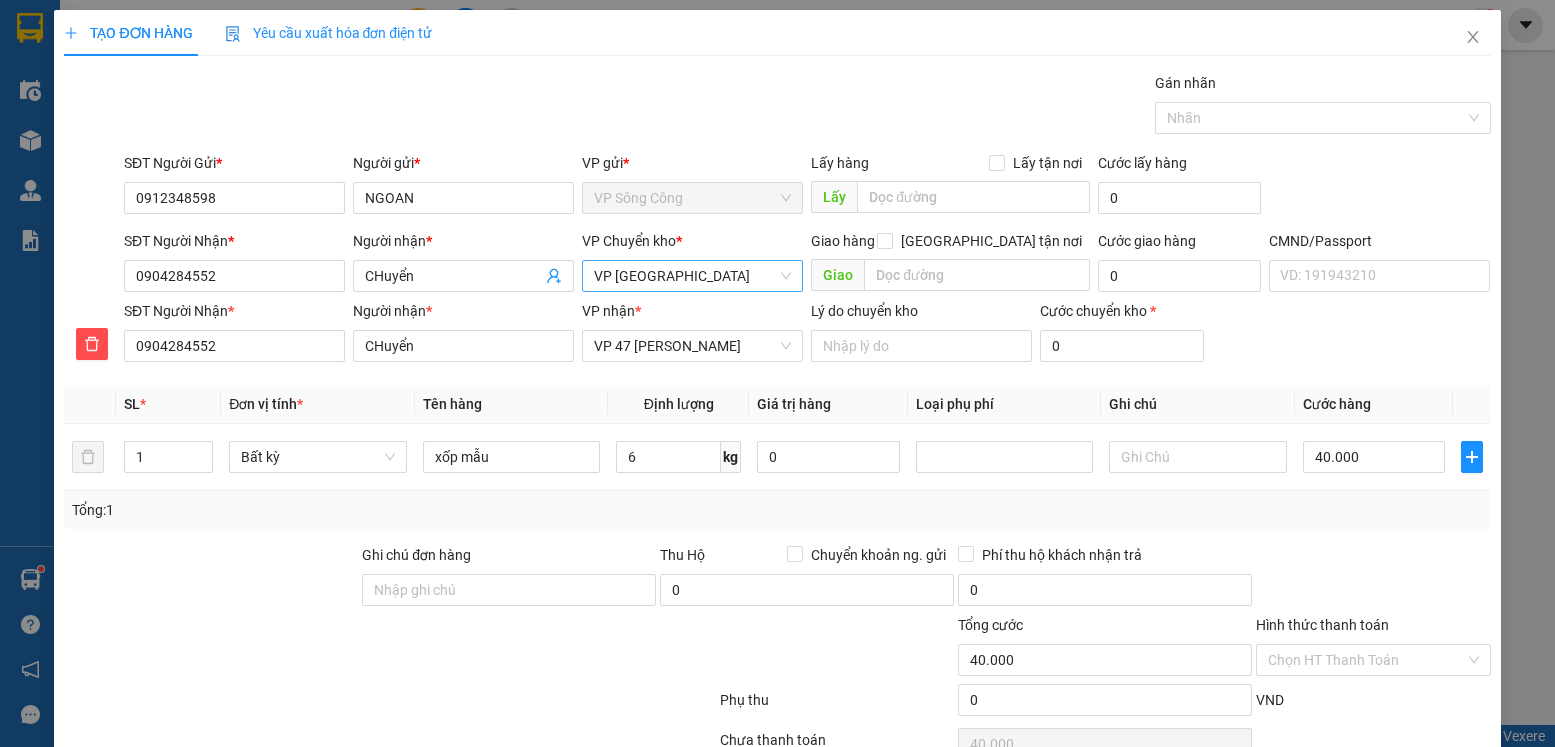 scroll, scrollTop: 103, scrollLeft: 0, axis: vertical 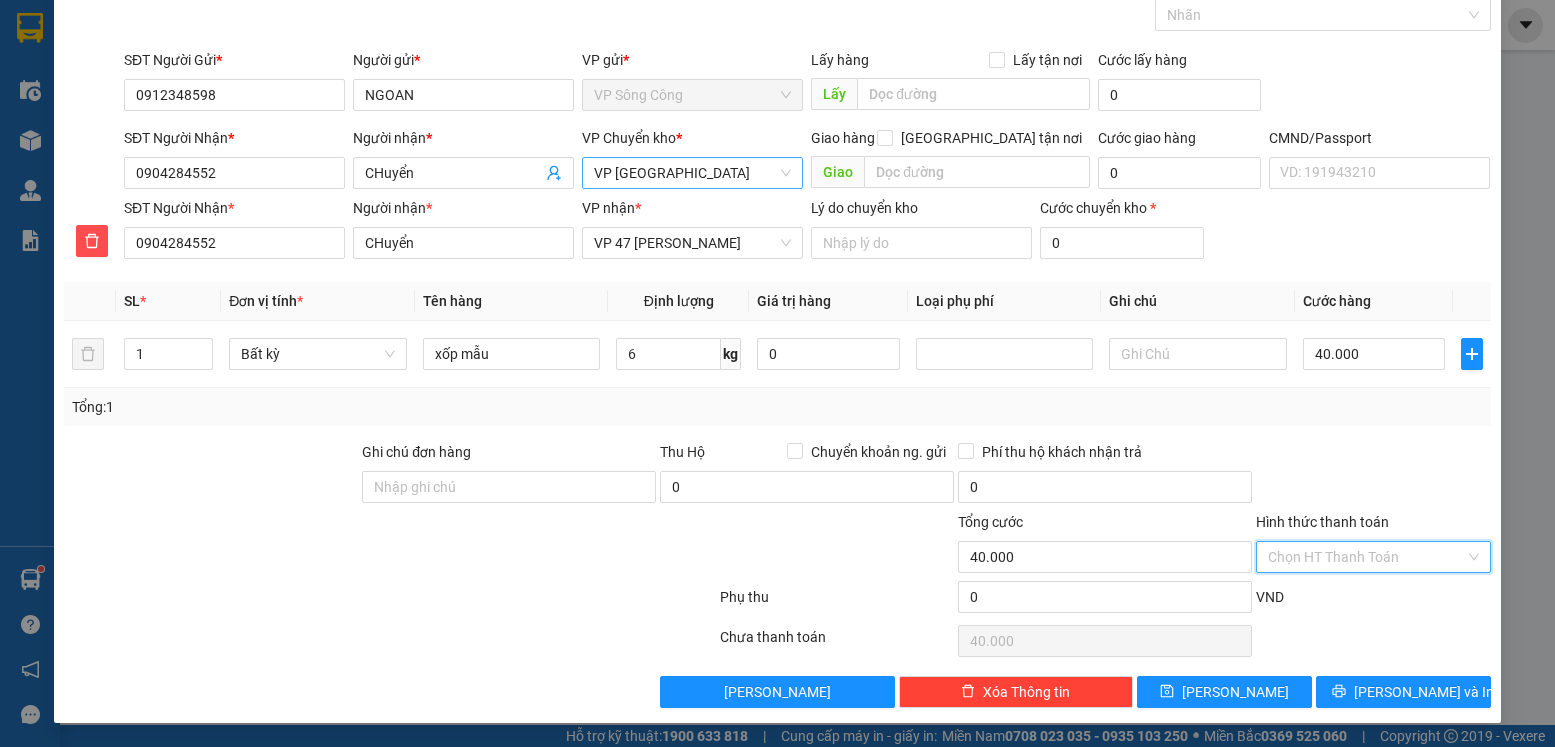click on "Hình thức thanh toán" at bounding box center (1366, 557) 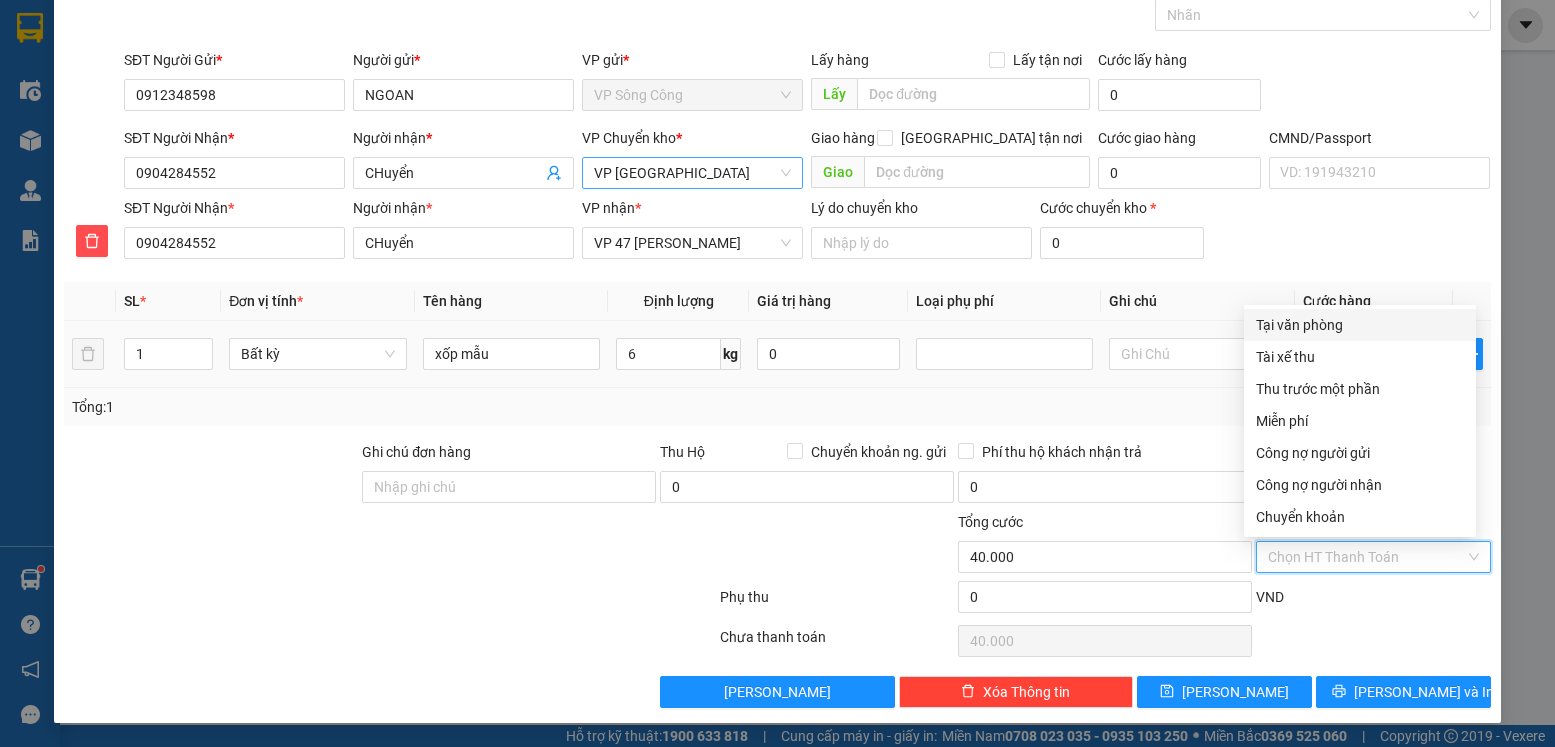 click on "Tại văn phòng" at bounding box center [1360, 325] 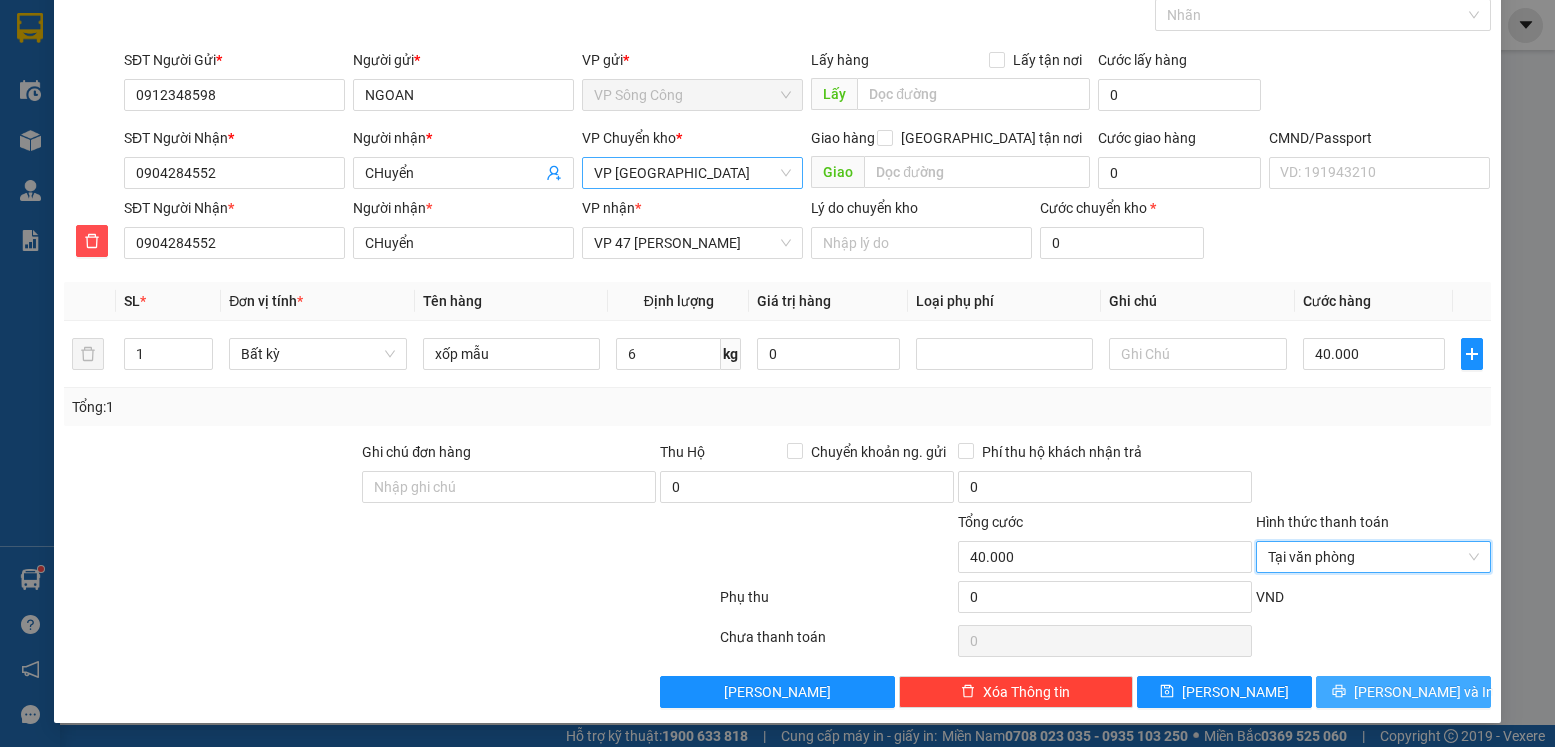 click on "Lưu và In" at bounding box center [1424, 692] 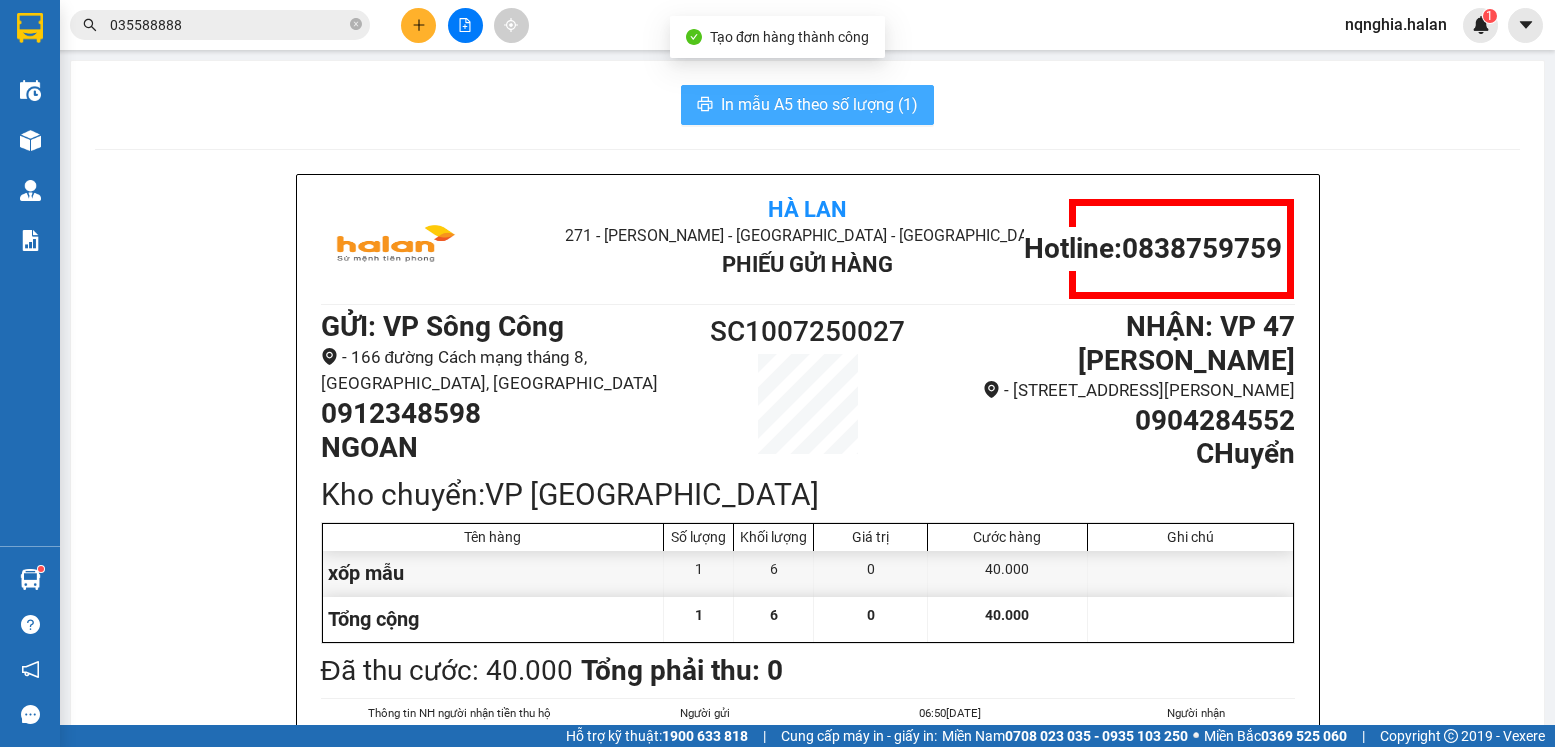 click on "In mẫu A5 theo số lượng
(1)" at bounding box center [819, 104] 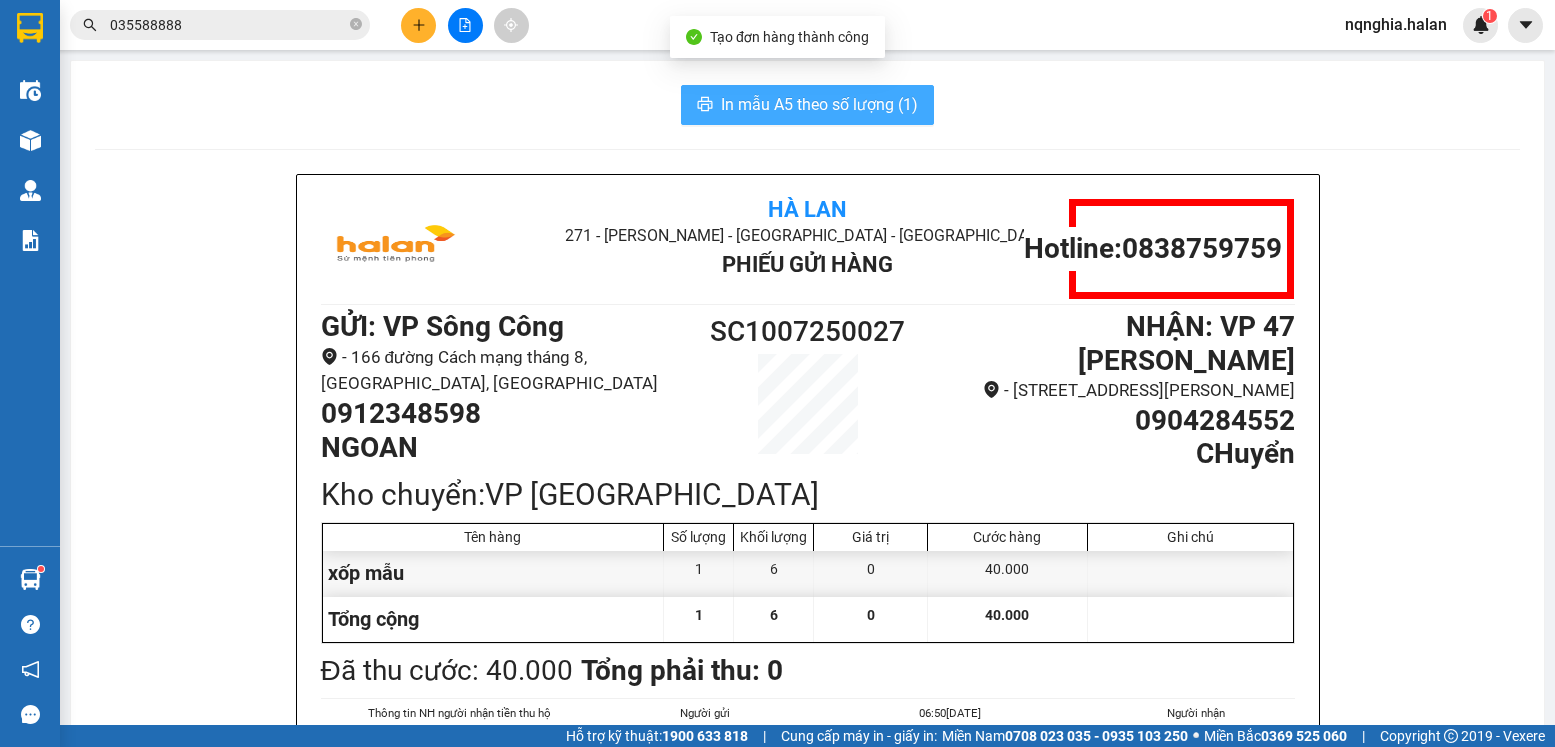 scroll, scrollTop: 0, scrollLeft: 0, axis: both 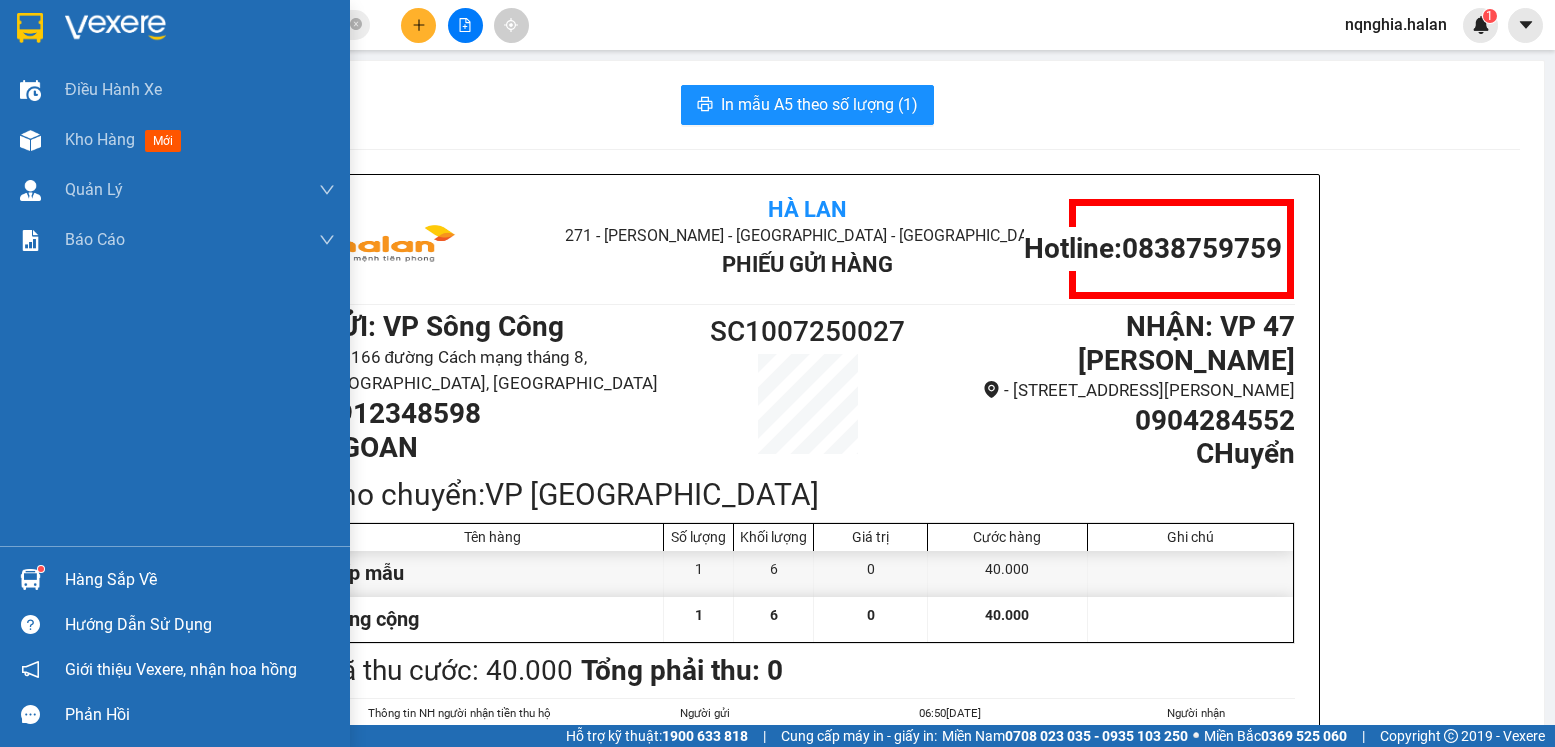 click at bounding box center [30, 579] 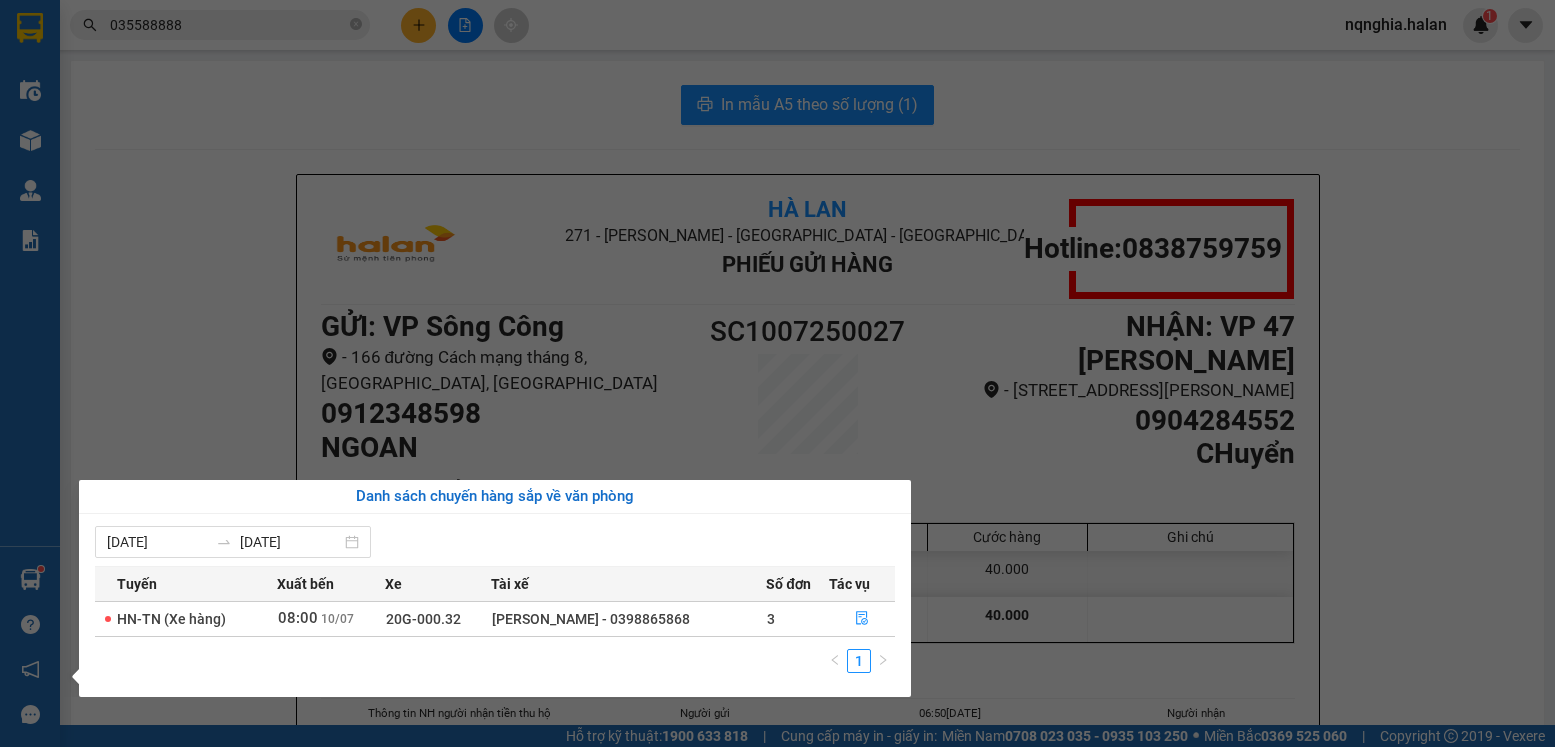 click on "Kết quả tìm kiếm ( 1325 )  Bộ lọc  Mã ĐH Trạng thái Món hàng Thu hộ Tổng cước Chưa cước Nhãn Người gửi VP Gửi Người nhận VP Nhận DC0907252069 17:48 - 09/07 Chưa điều phối giao SỌT HOA QUẢ SL:  1 35.000 35.000 0902051369 MY HẠNH VP Đại Cồ Việt 035588888 8 Hà 35k (TRÊN 15 KG TÍNH CƯỚC B... VP Sông Công TC: 0818588888 DC0807252365 18:49 - 08/07 Đã giao   13:34 - 09/07 HỘP  PK SL:  1 35.000 0366621111 VIỆT VP Đại Cồ Việt 035588888 8 Hà 35k (TRÊN 15 KG TÍNH CƯỚC B... VP Sông Công TKC0807251517 15:23 - 08/07 Đã giao   13:34 - 09/07 HỘP PK SL:  1 35.000 0983631515 VÂN NHI VP 47 Trần Khát Chân 035588888 8 Hà 35k (TRÊN 15 KG TÍNH CƯỚC B... VP Sông Công VC0807251864 16:47 - 08/07 Đã giao   13:33 - 09/07 túi hộp quả SL:  1 35.000 0328348423 KẾT VP Võ Chí Công 035588888 8 Hà 35k (TRÊN 15 KG TÍNH CƯỚC B... VP Sông Công TK0807251462 15:09 - 08/07 Đã giao   13:33 - 09/07 BỌC SL:  1 35.000 8" at bounding box center (777, 373) 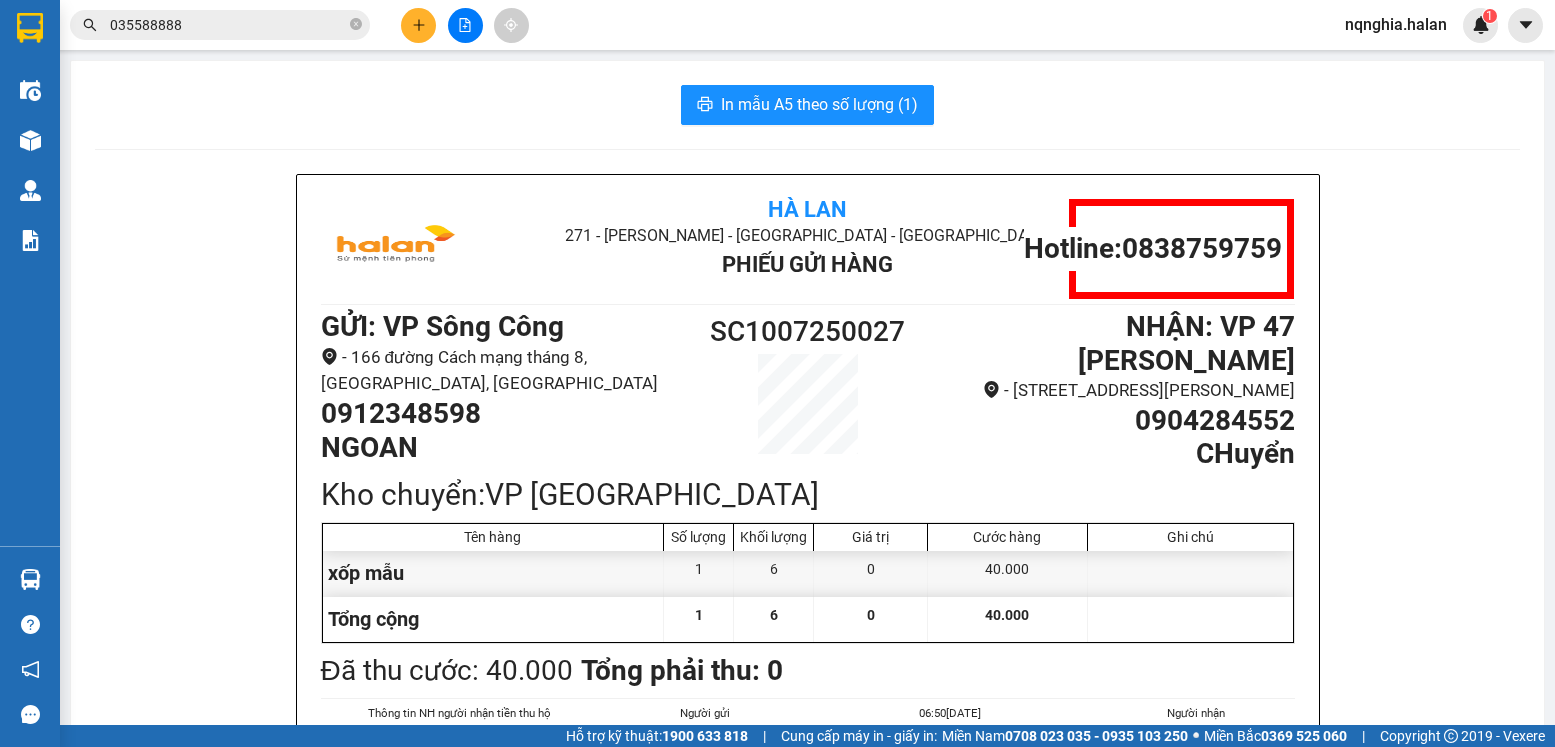 click on "035588888" at bounding box center (220, 25) 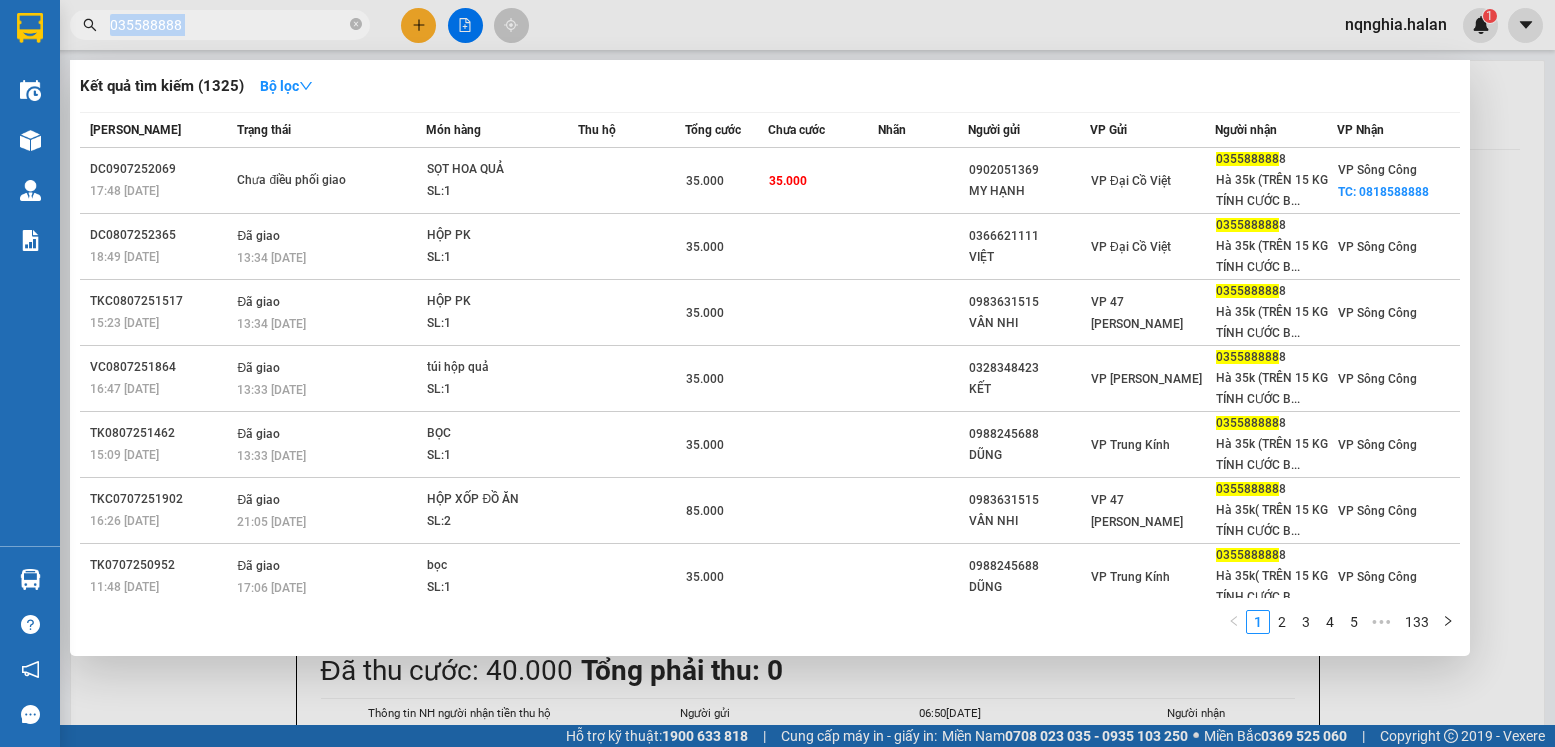 click on "035588888" at bounding box center (220, 25) 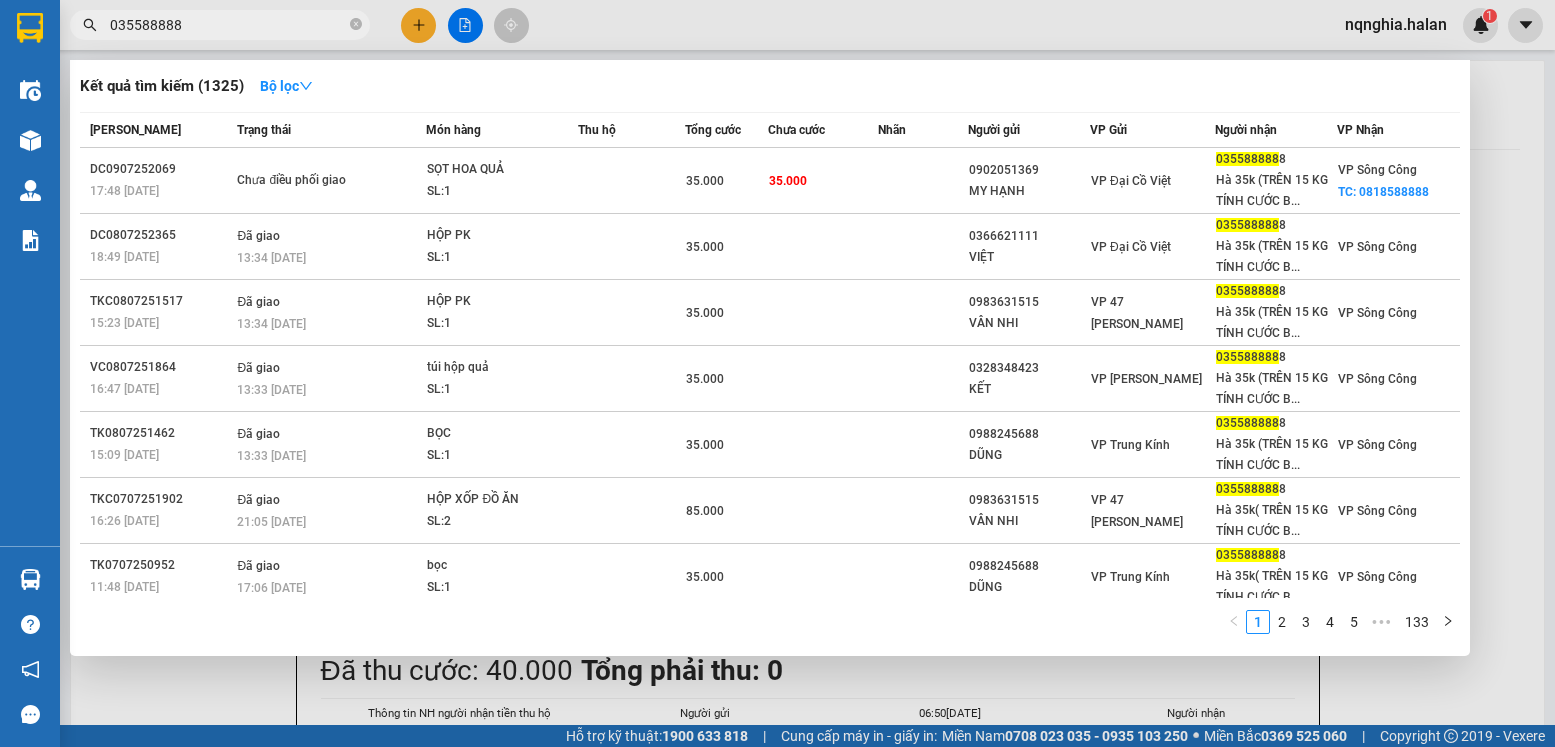 click on "035588888" at bounding box center [228, 25] 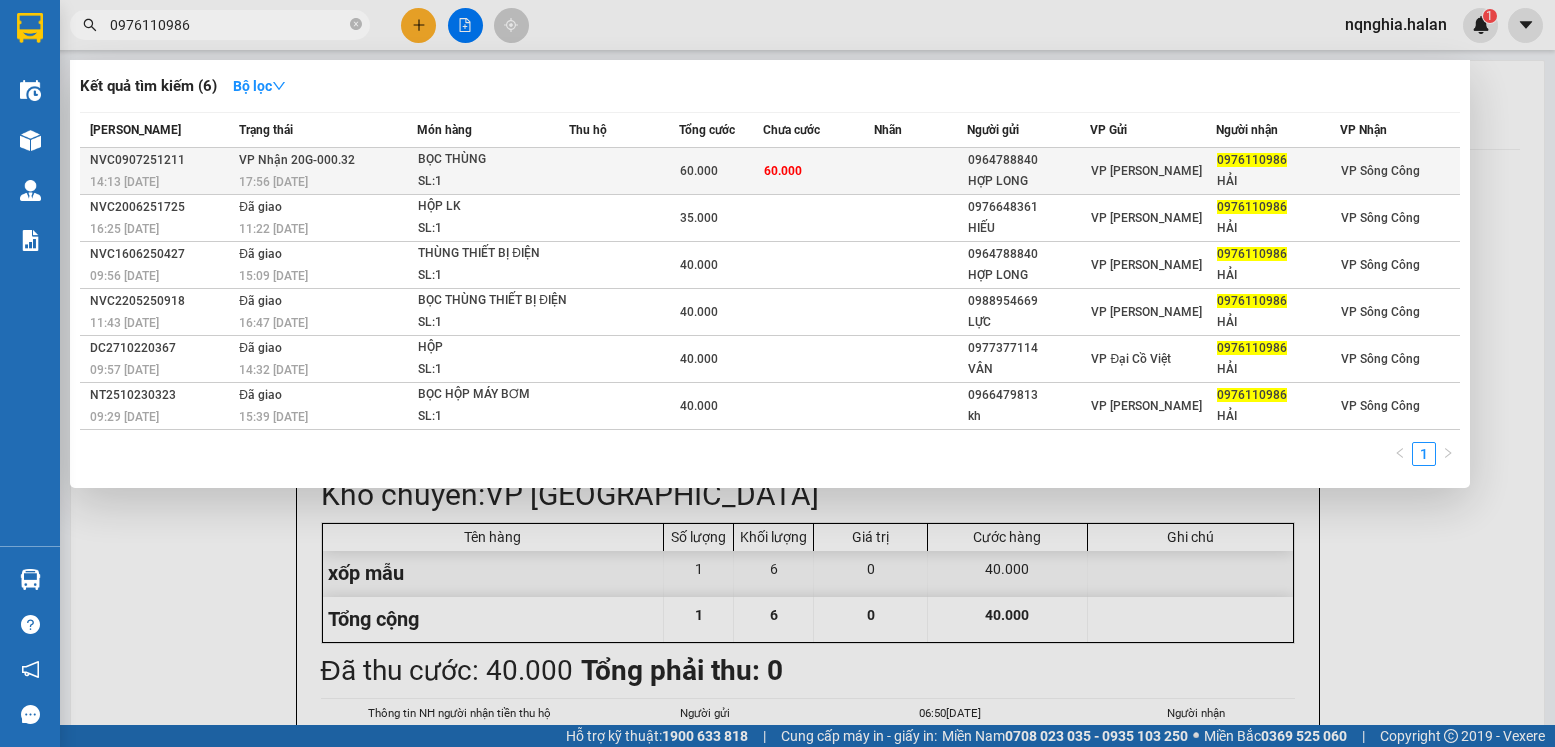 type on "0976110986" 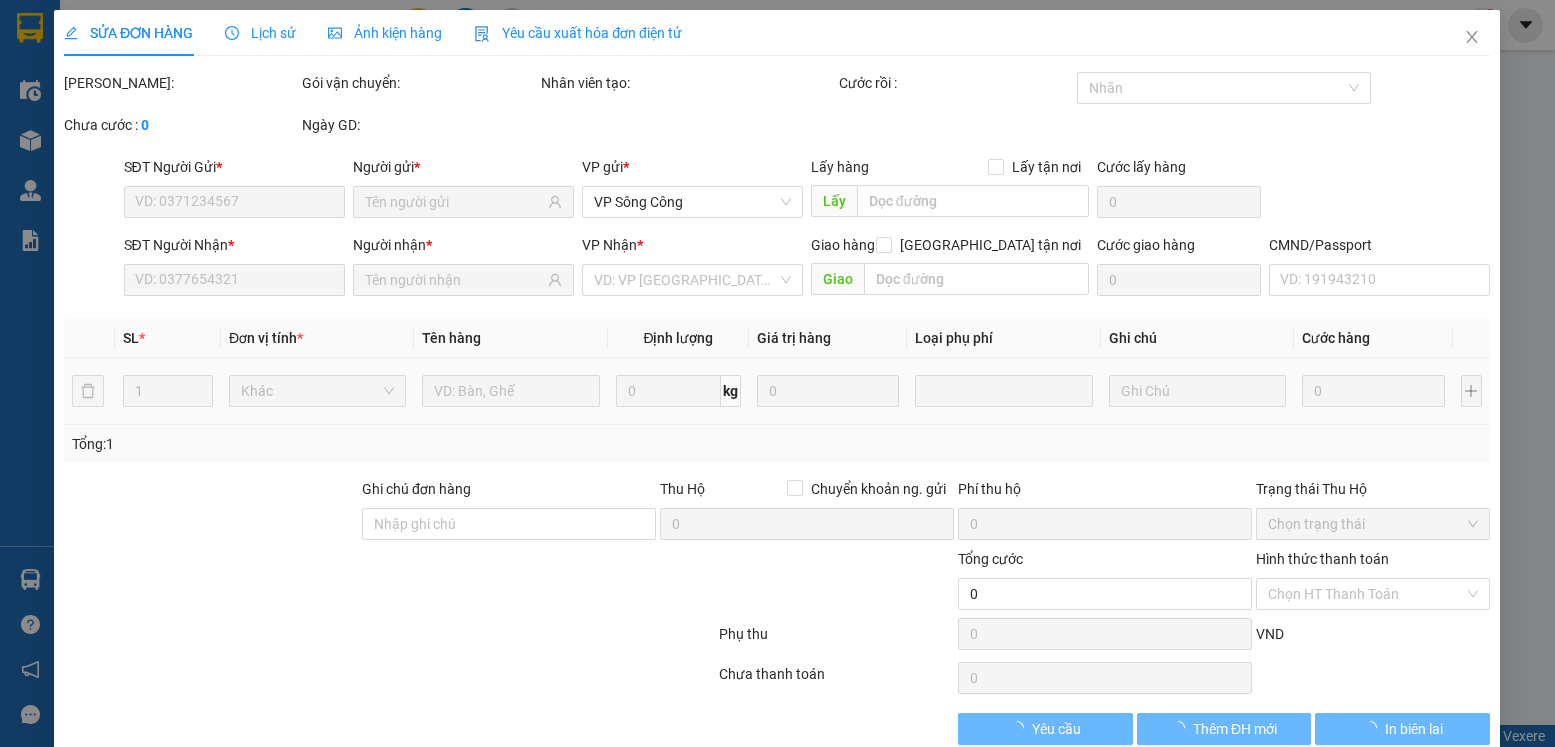 type on "0964788840" 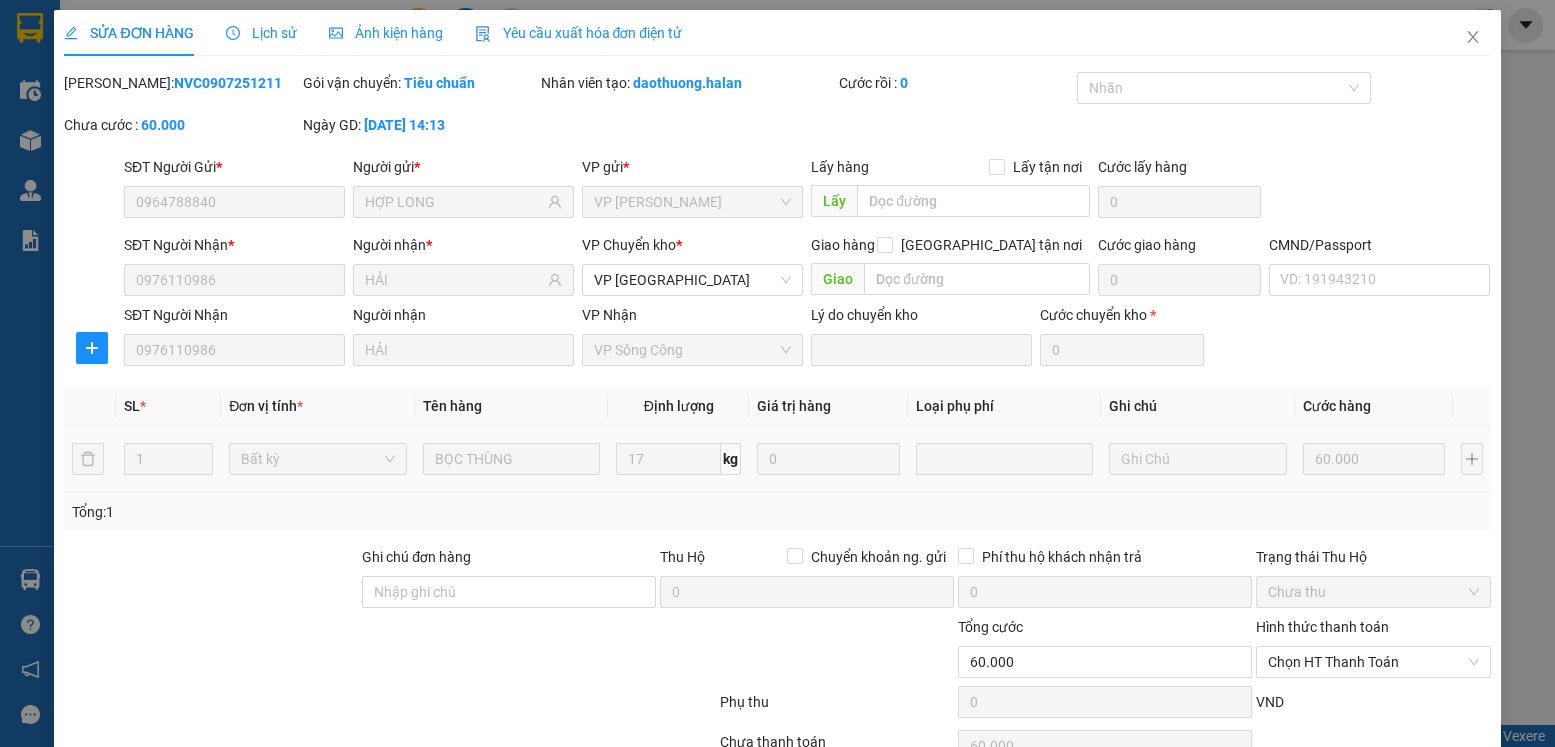 scroll, scrollTop: 105, scrollLeft: 0, axis: vertical 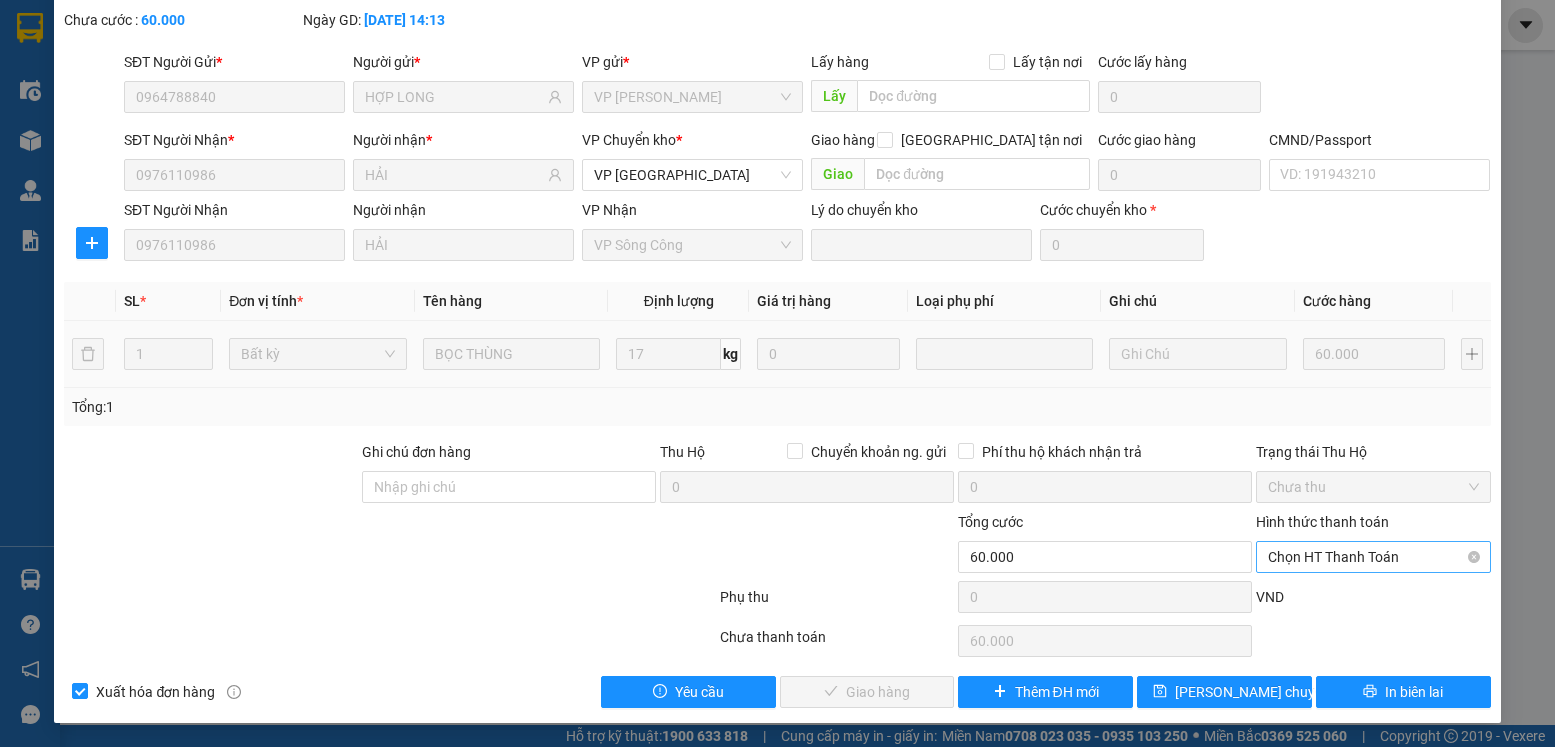 click on "Chọn HT Thanh Toán" at bounding box center (1373, 557) 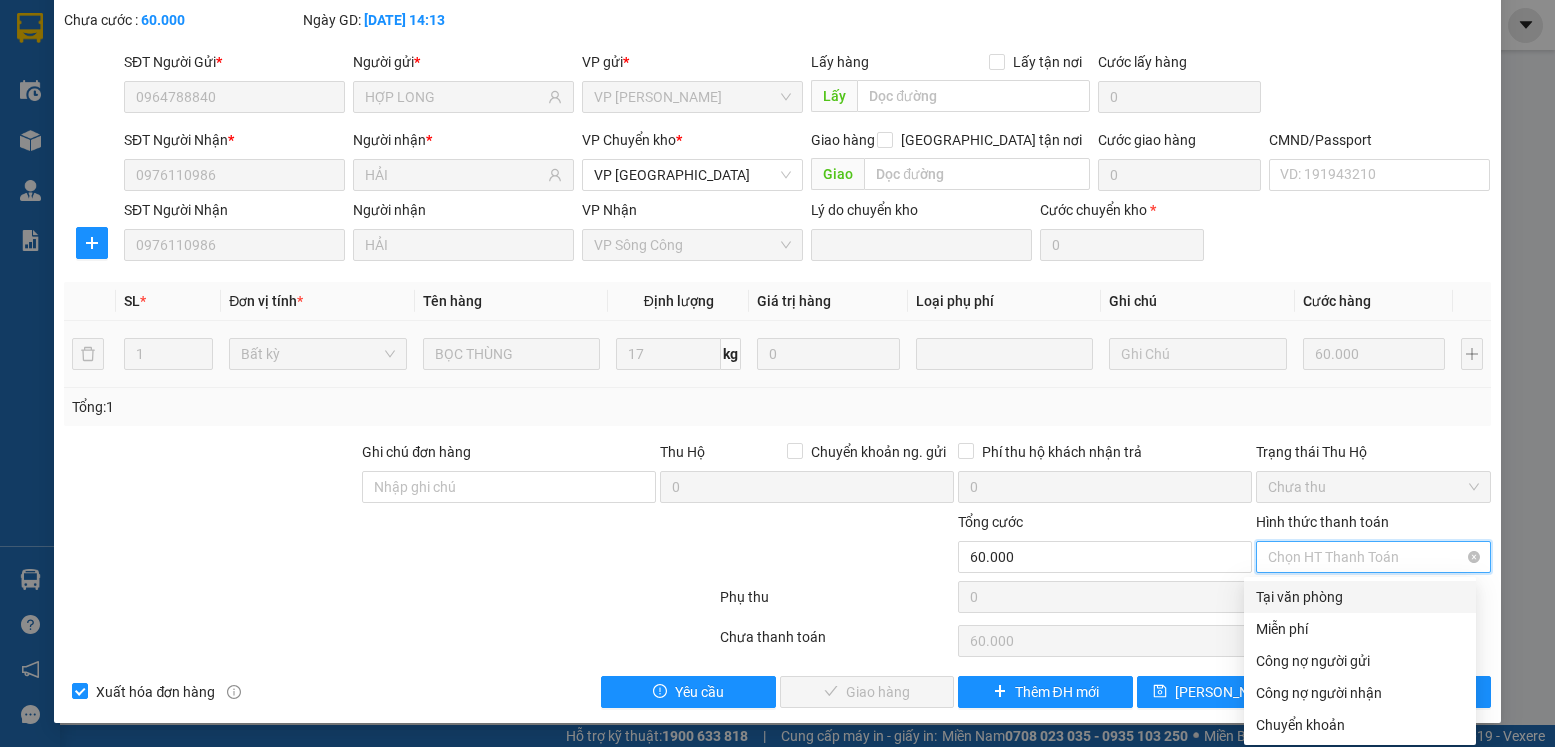 click on "Tại văn phòng" at bounding box center [1360, 597] 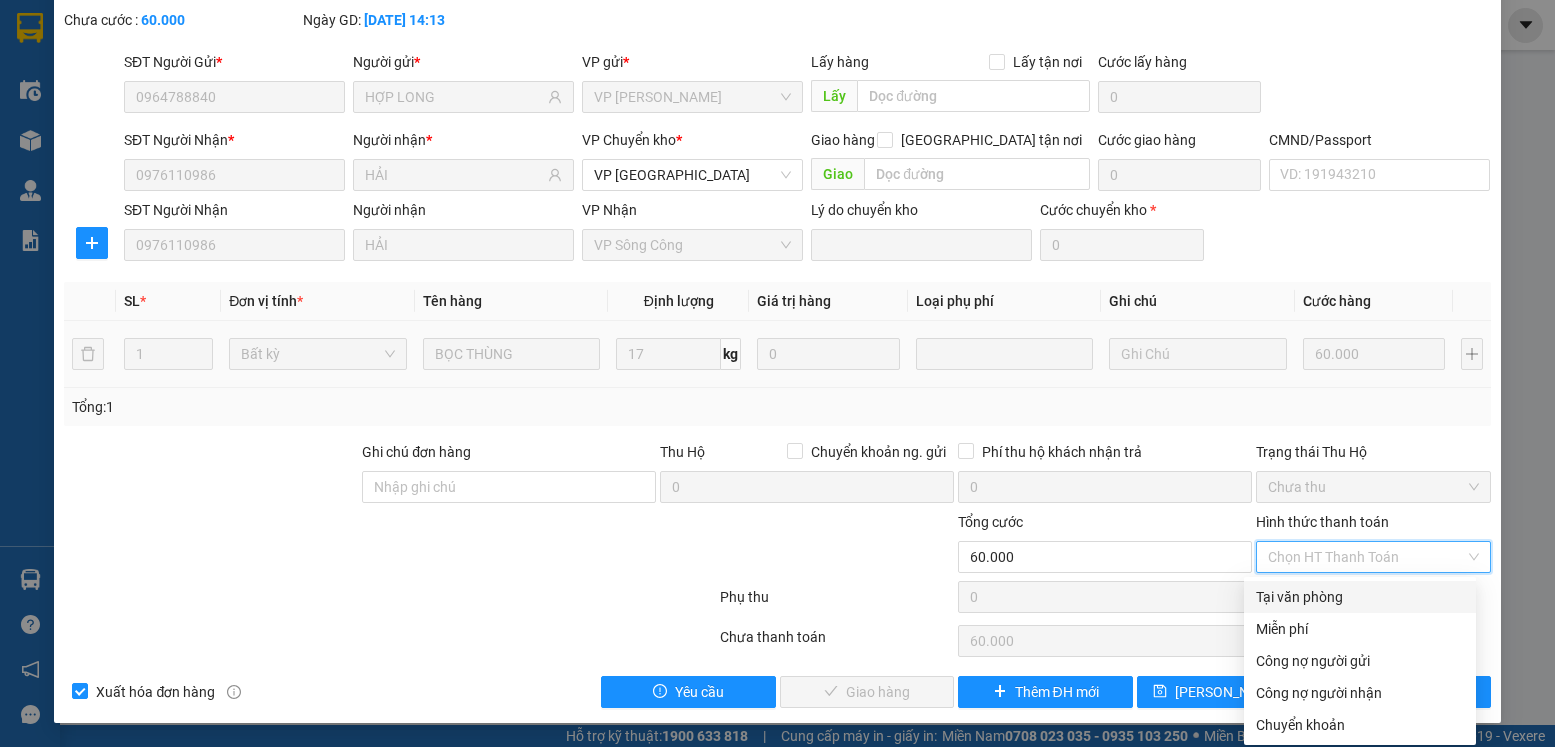 type on "0" 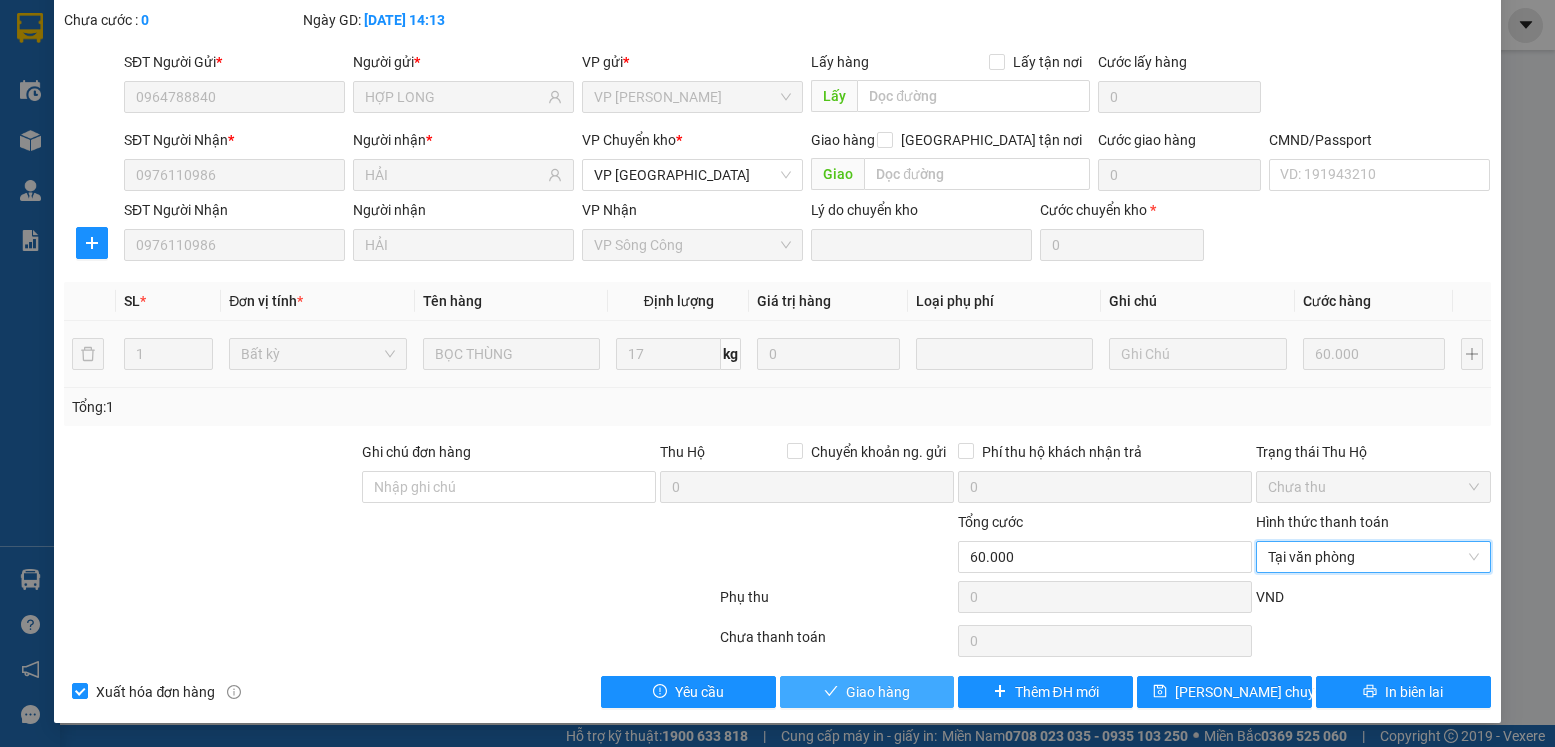 click on "Giao hàng" at bounding box center (878, 692) 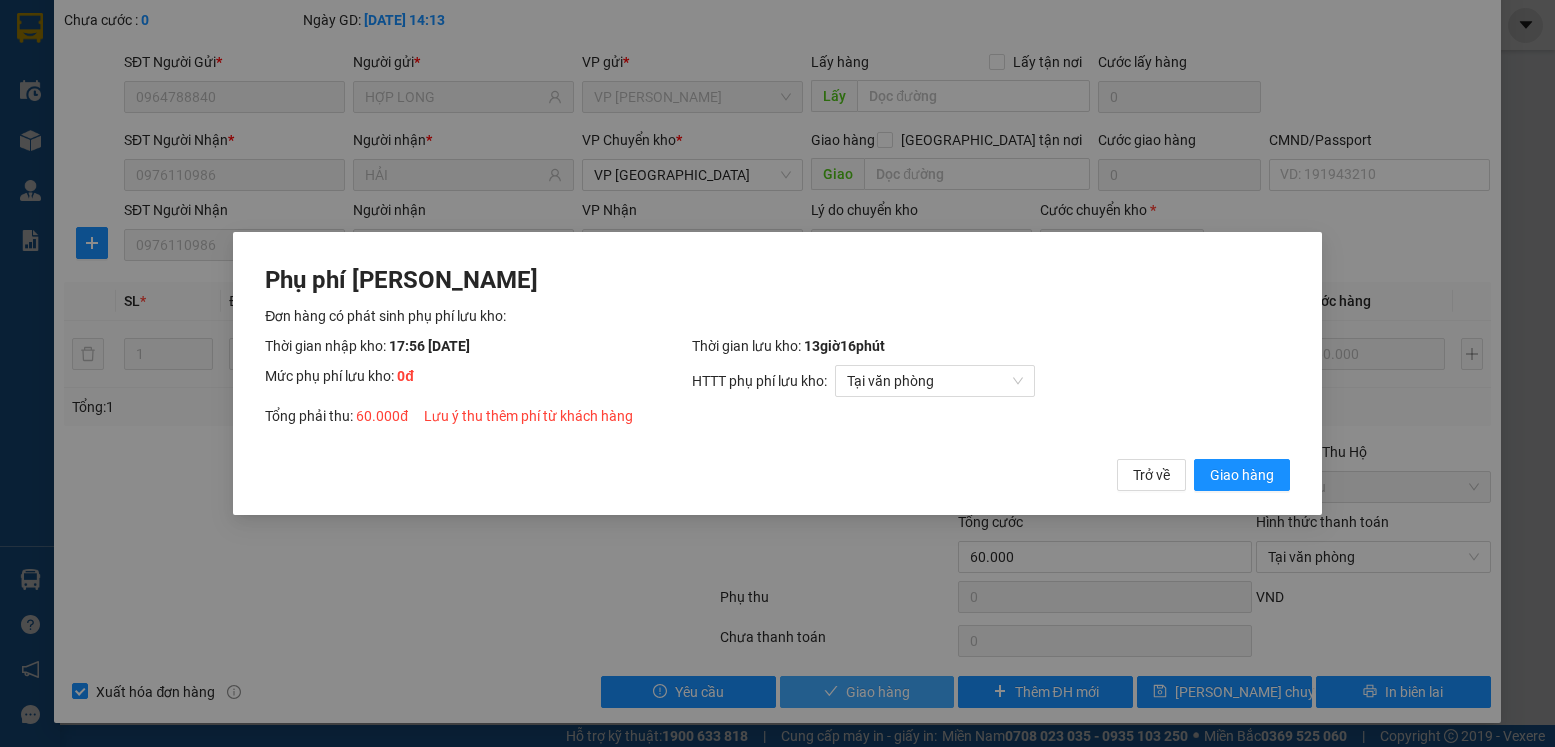 type 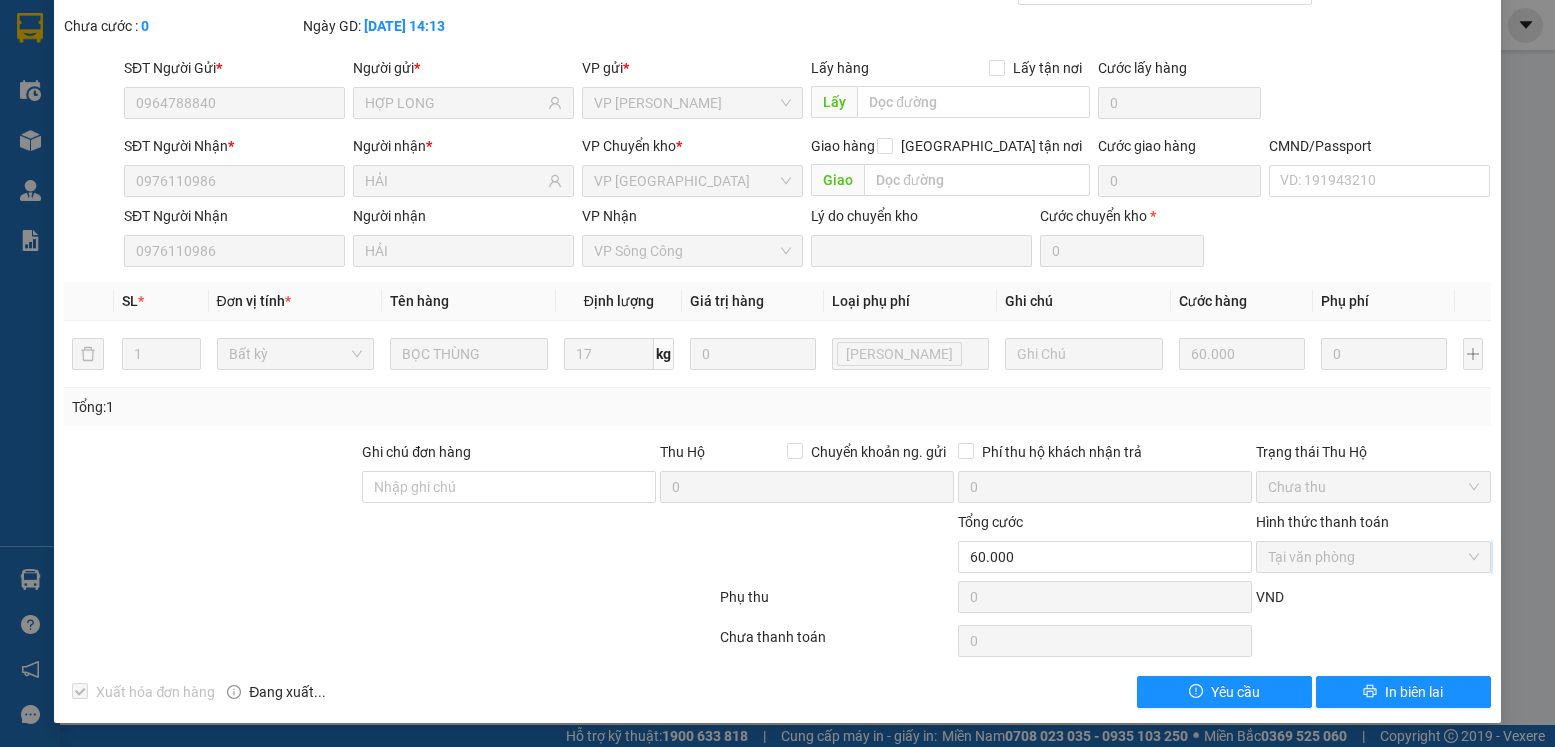scroll, scrollTop: 0, scrollLeft: 0, axis: both 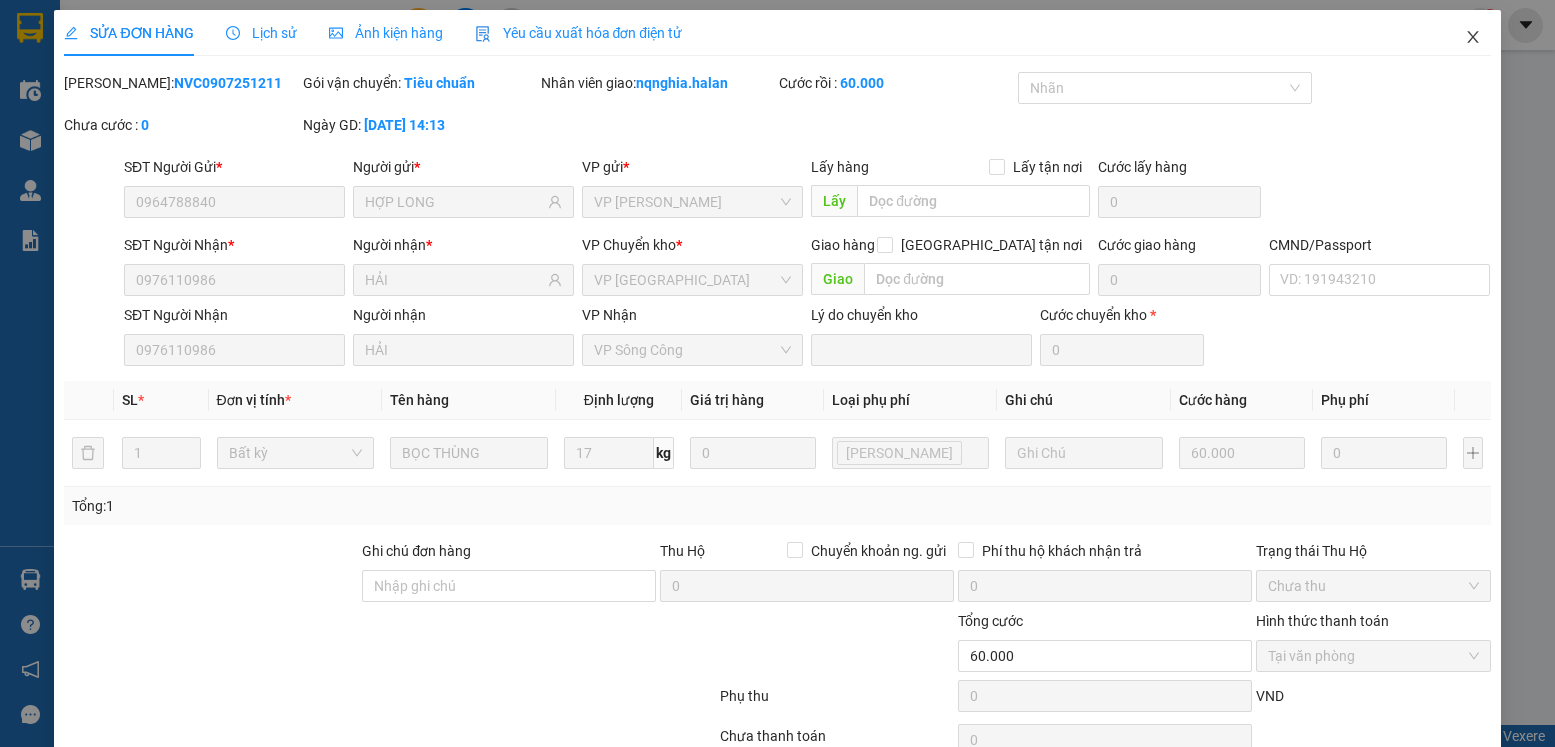 click at bounding box center [1473, 38] 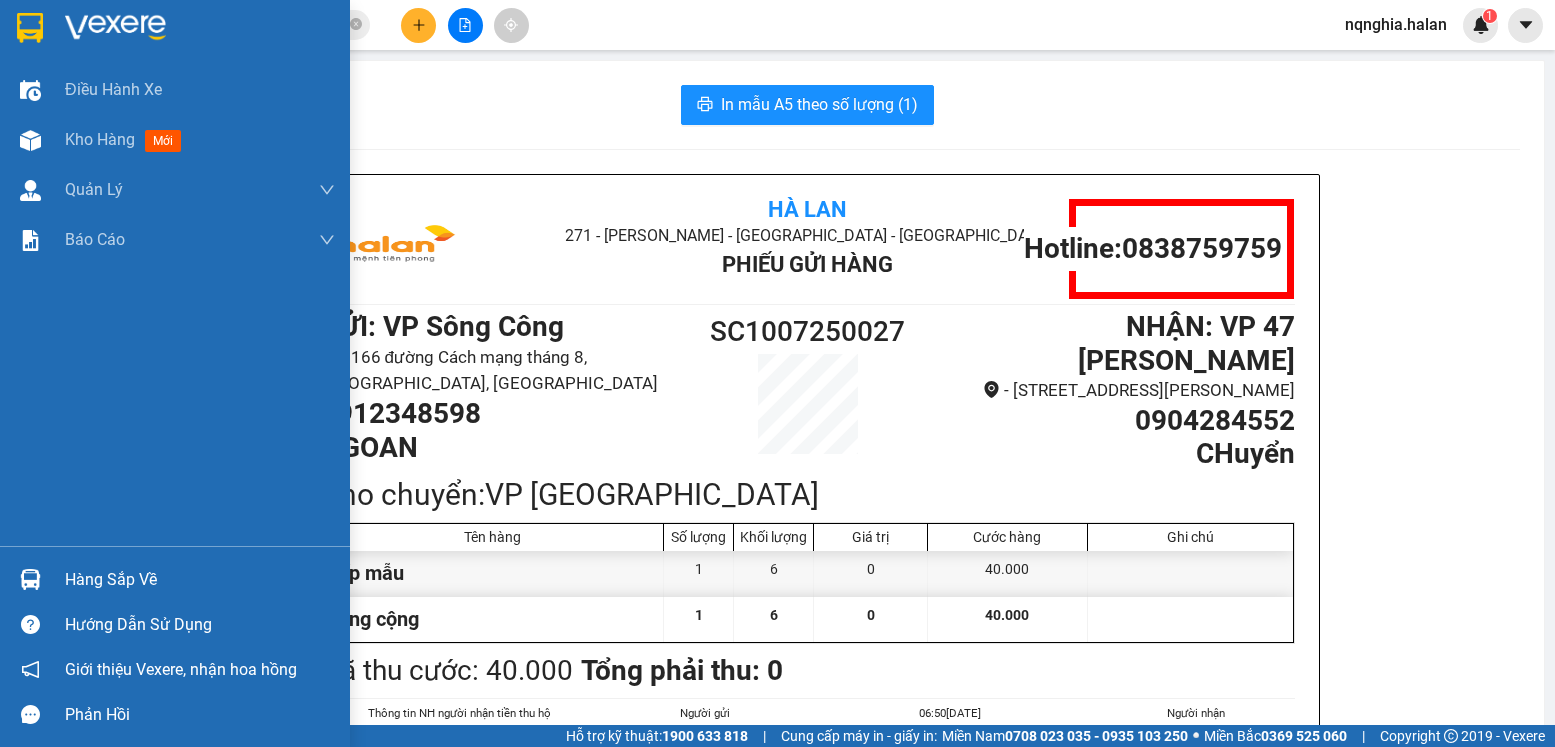 click at bounding box center (30, 579) 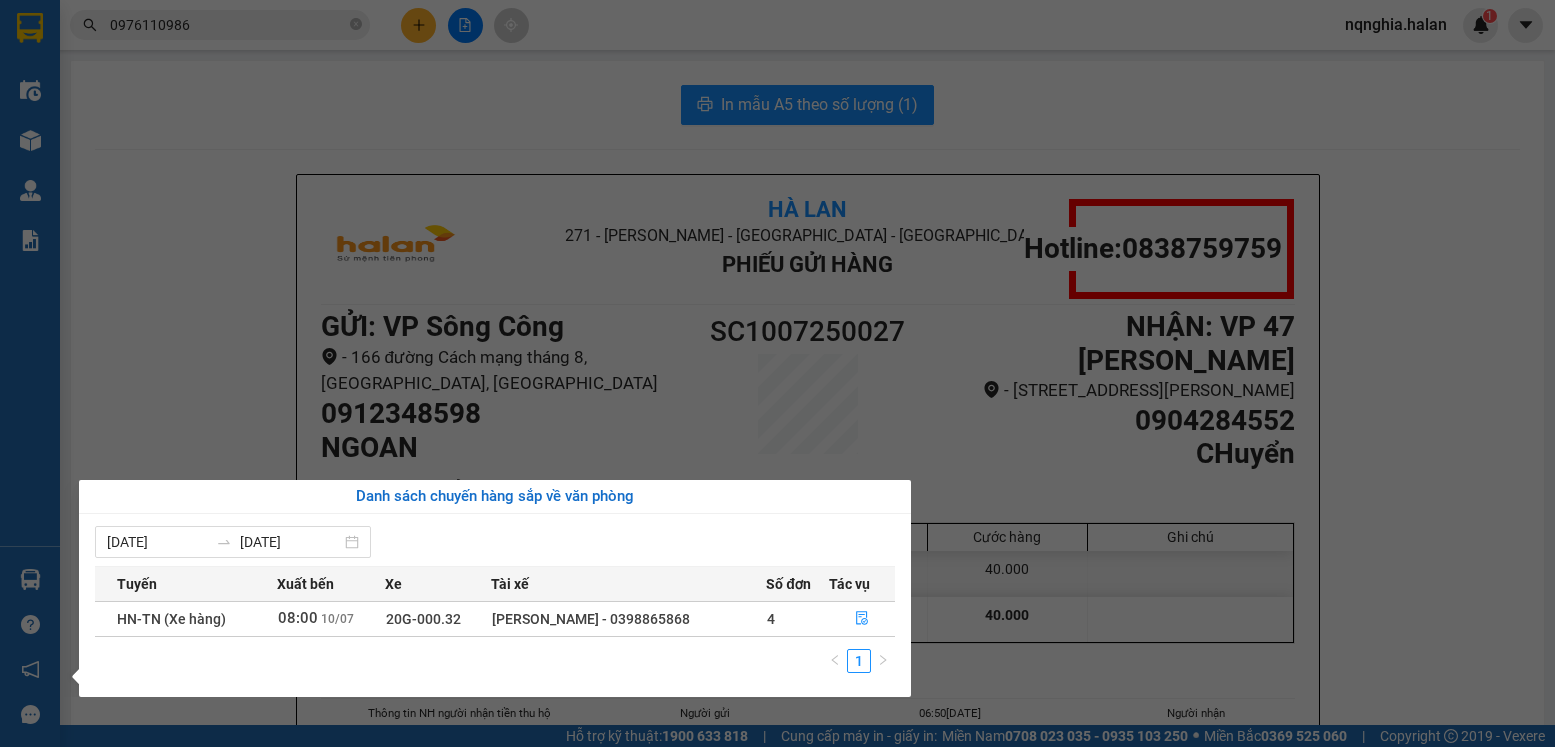 click on "Kết quả tìm kiếm ( 6 )  Bộ lọc  Mã ĐH Trạng thái Món hàng Thu hộ Tổng cước Chưa cước Nhãn Người gửi VP Gửi Người nhận VP Nhận NVC0907251211 14:13 - 09/07 VP Nhận   20G-000.32 17:56 - 09/07 BỌC THÙNG SL:  1 60.000 60.000 0964788840 HỢP LONG VP Nguyễn Văn Cừ 0976110986 HẢI  VP Sông Công NVC2006251725 16:25 - 20/06 Đã giao   11:22 - 21/06 HỘP LK SL:  1 35.000 0976648361 HIẾU VP Nguyễn Văn Cừ 0976110986 HẢI  VP Sông Công NVC1606250427 09:56 - 16/06 Đã giao   15:09 - 16/06 THÙNG THIẾT BỊ ĐIỆN SL:  1 40.000 0964788840 HỢP LONG VP Nguyễn Văn Cừ 0976110986 HẢI  VP Sông Công NVC2205250918 11:43 - 22/05 Đã giao   16:47 - 22/05 BỌC THÙNG THIẾT BỊ ĐIỆN SL:  1 40.000 0988954669 LỰC VP Nguyễn Văn Cừ 0976110986 HẢI  VP Sông Công DC2710220367 09:57 - 27/10 Đã giao   14:32 - 27/10 HỘP SL:  1 40.000 0977377114 VÂN VP Đại Cồ Việt 0976110986 HẢI  VP Sông Công NT2510230323 09:29 - 25/10 Đã giao" at bounding box center (777, 373) 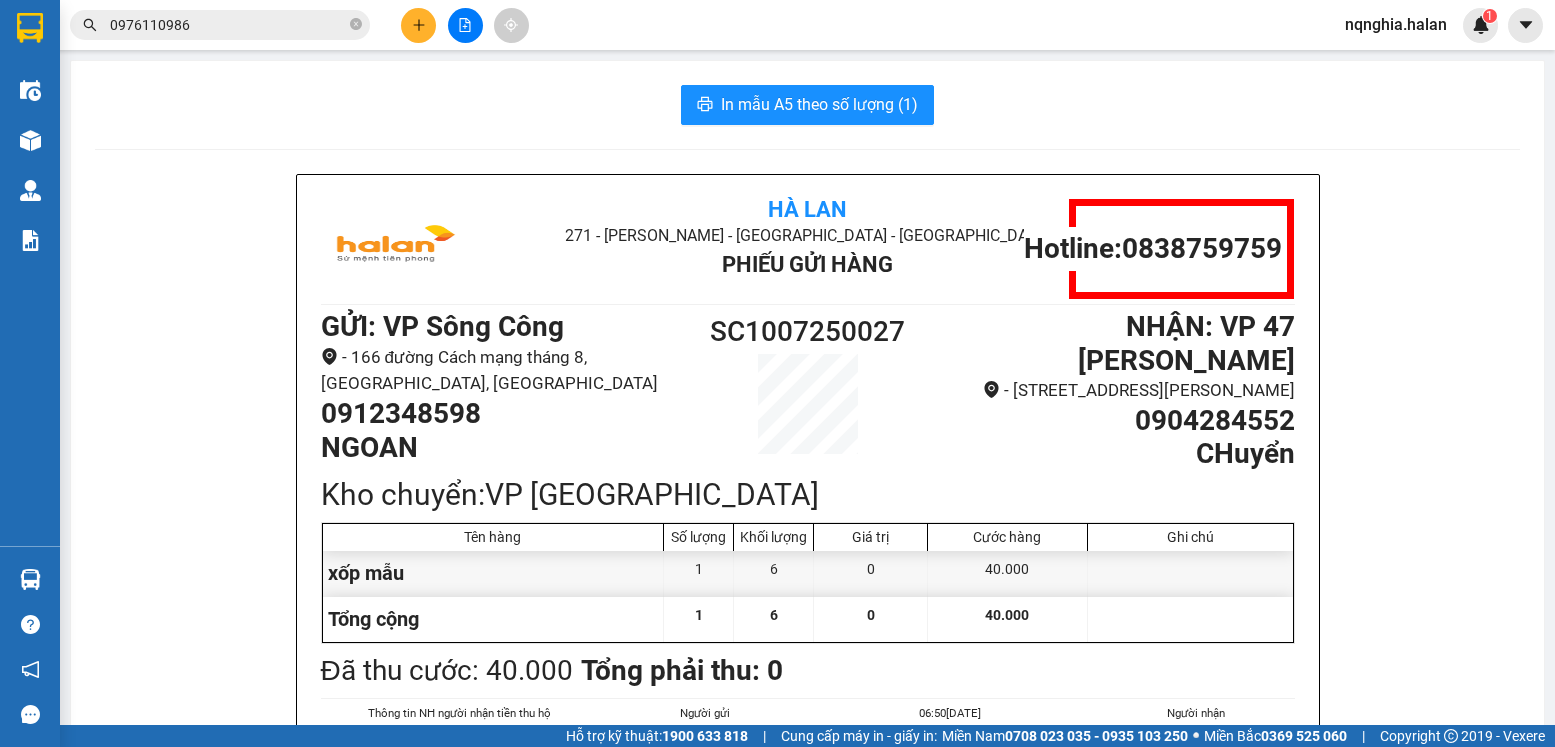 click on "0976110986" at bounding box center [228, 25] 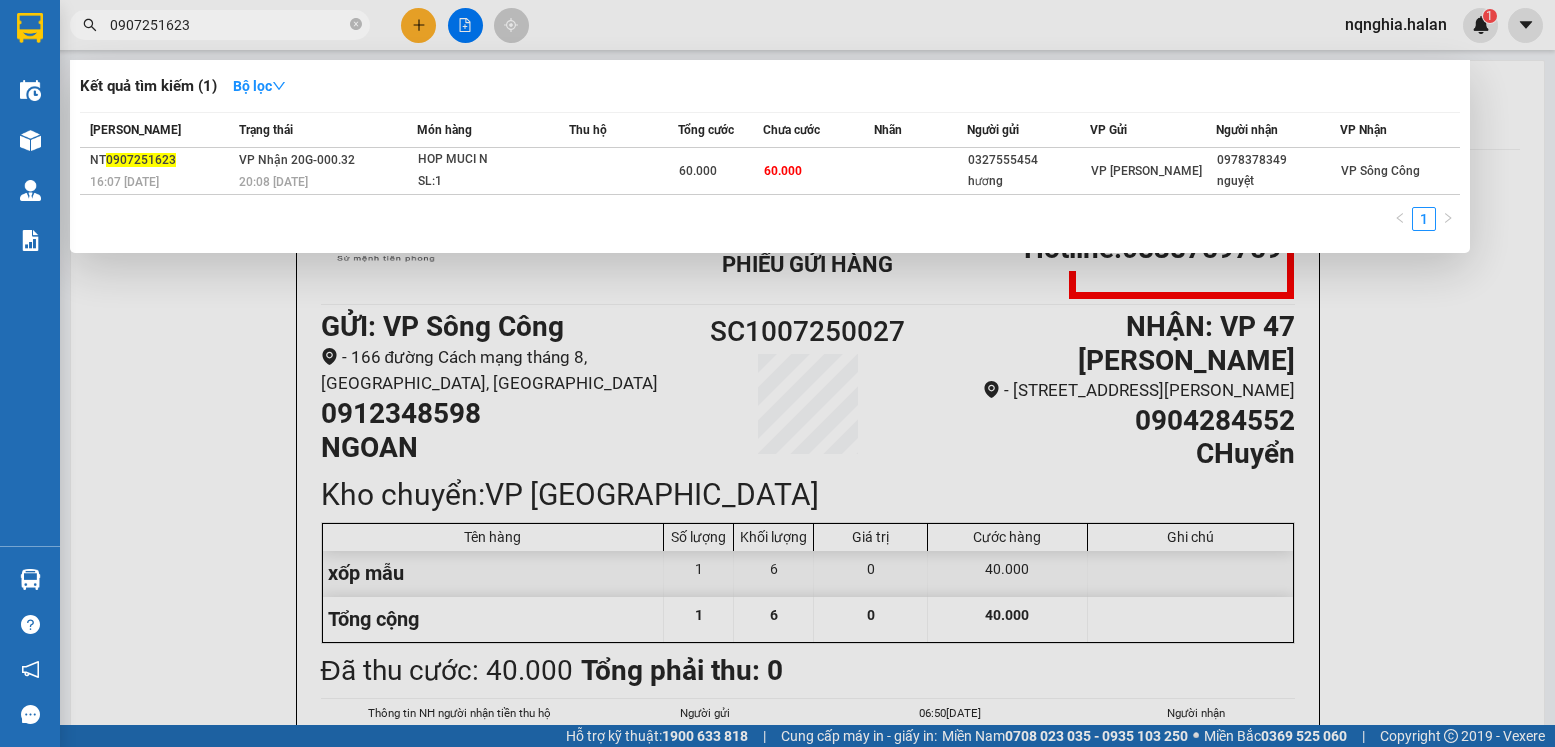 type on "0907251623" 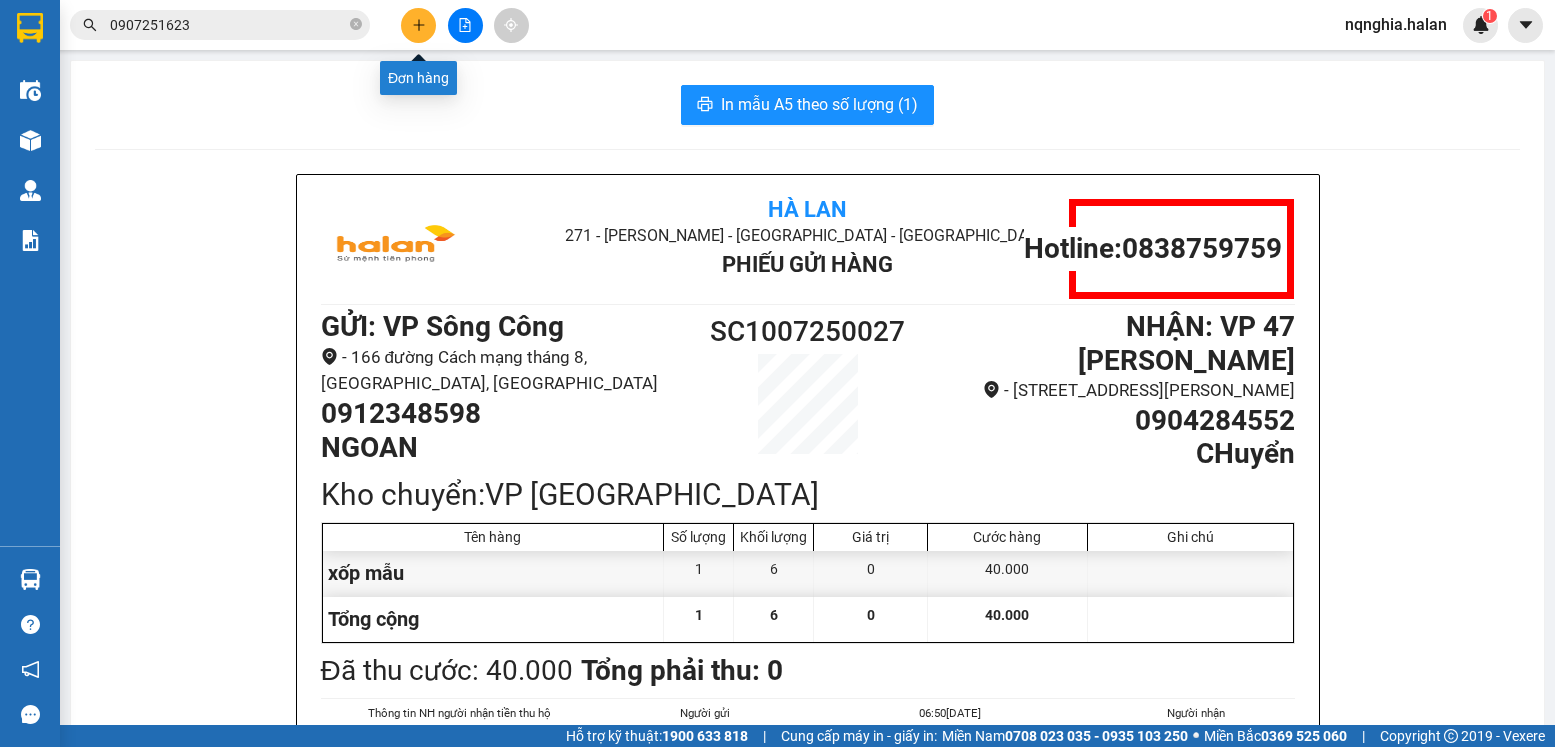 click at bounding box center (418, 25) 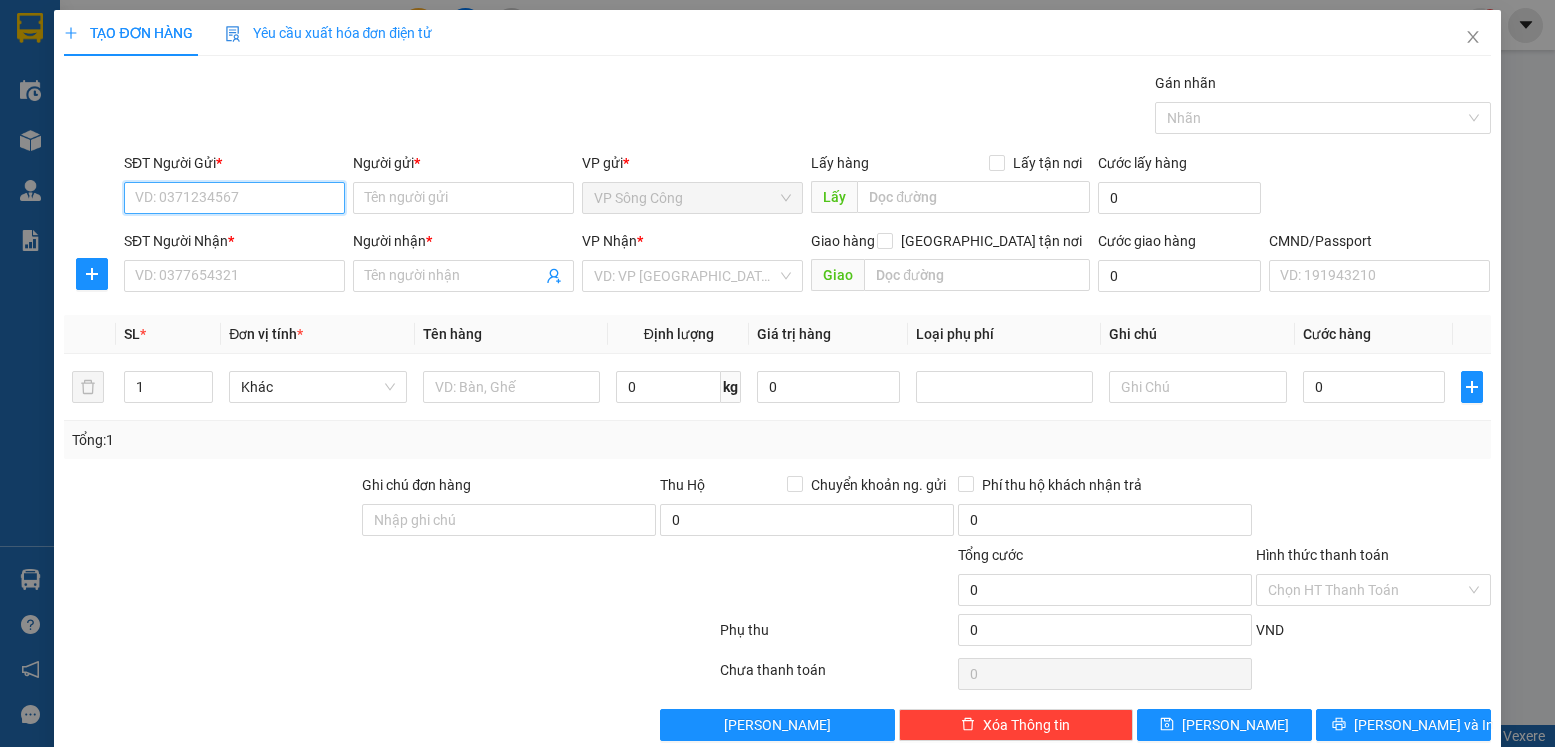 click on "SĐT Người Gửi  *" at bounding box center (234, 198) 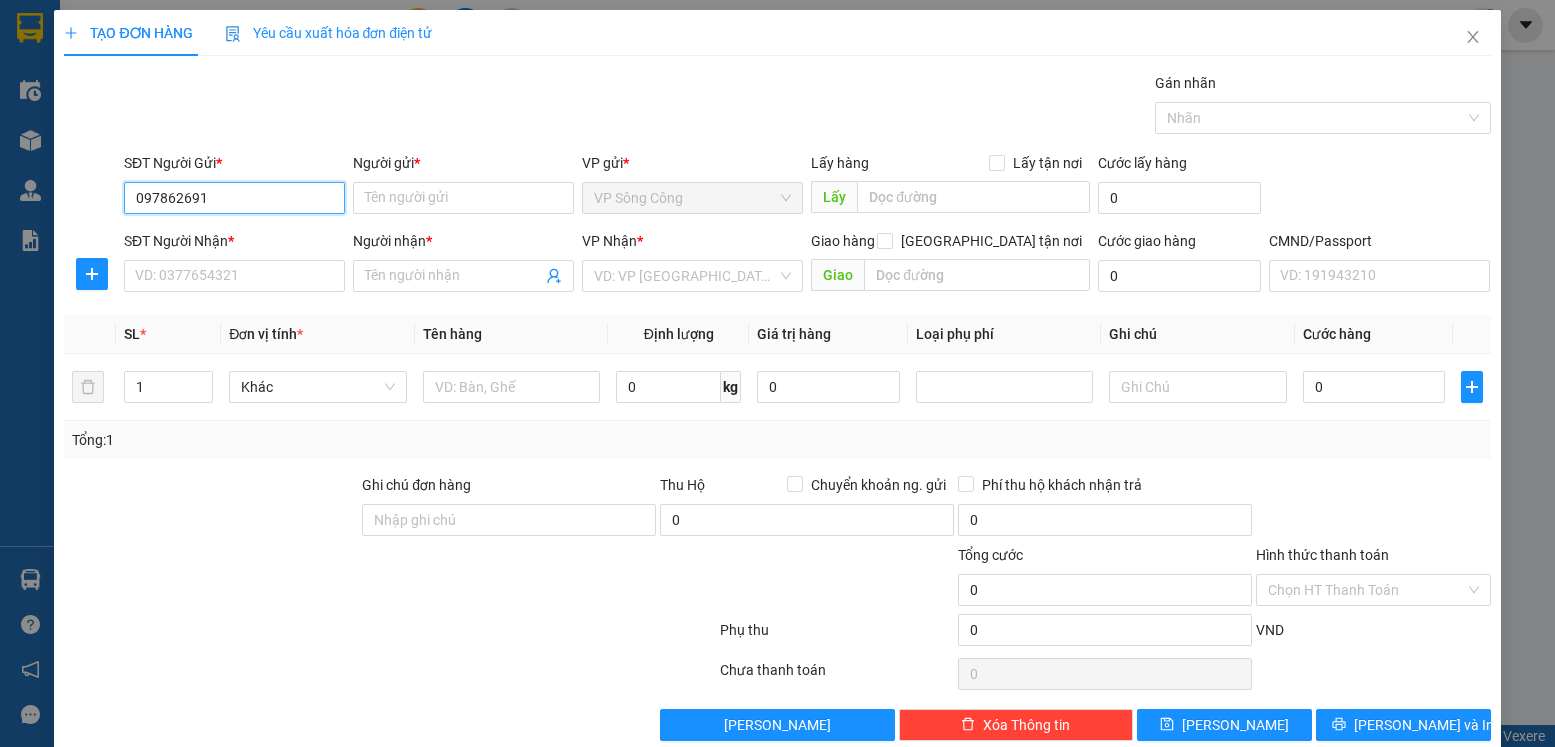 type on "0978626917" 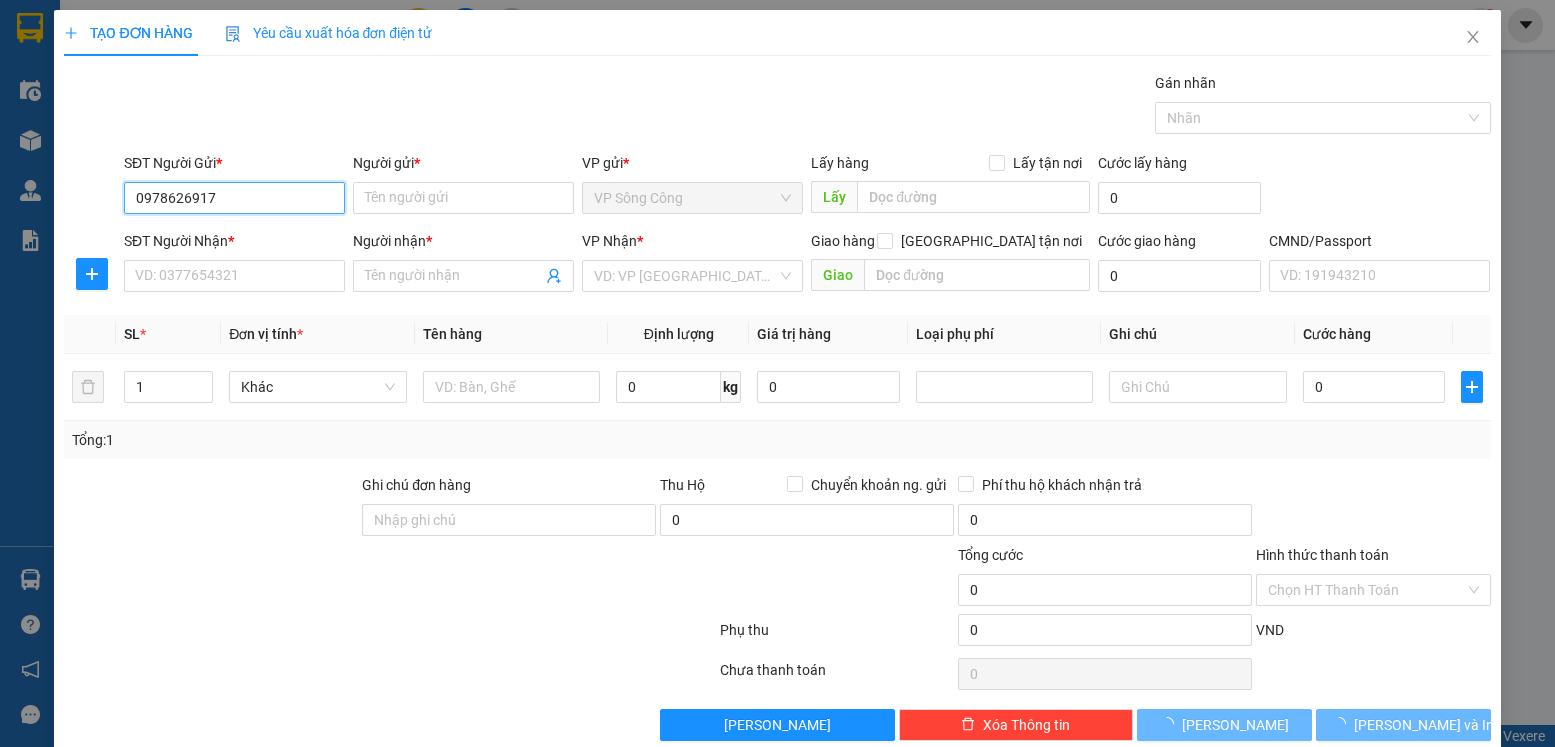 click on "0978626917" at bounding box center (234, 198) 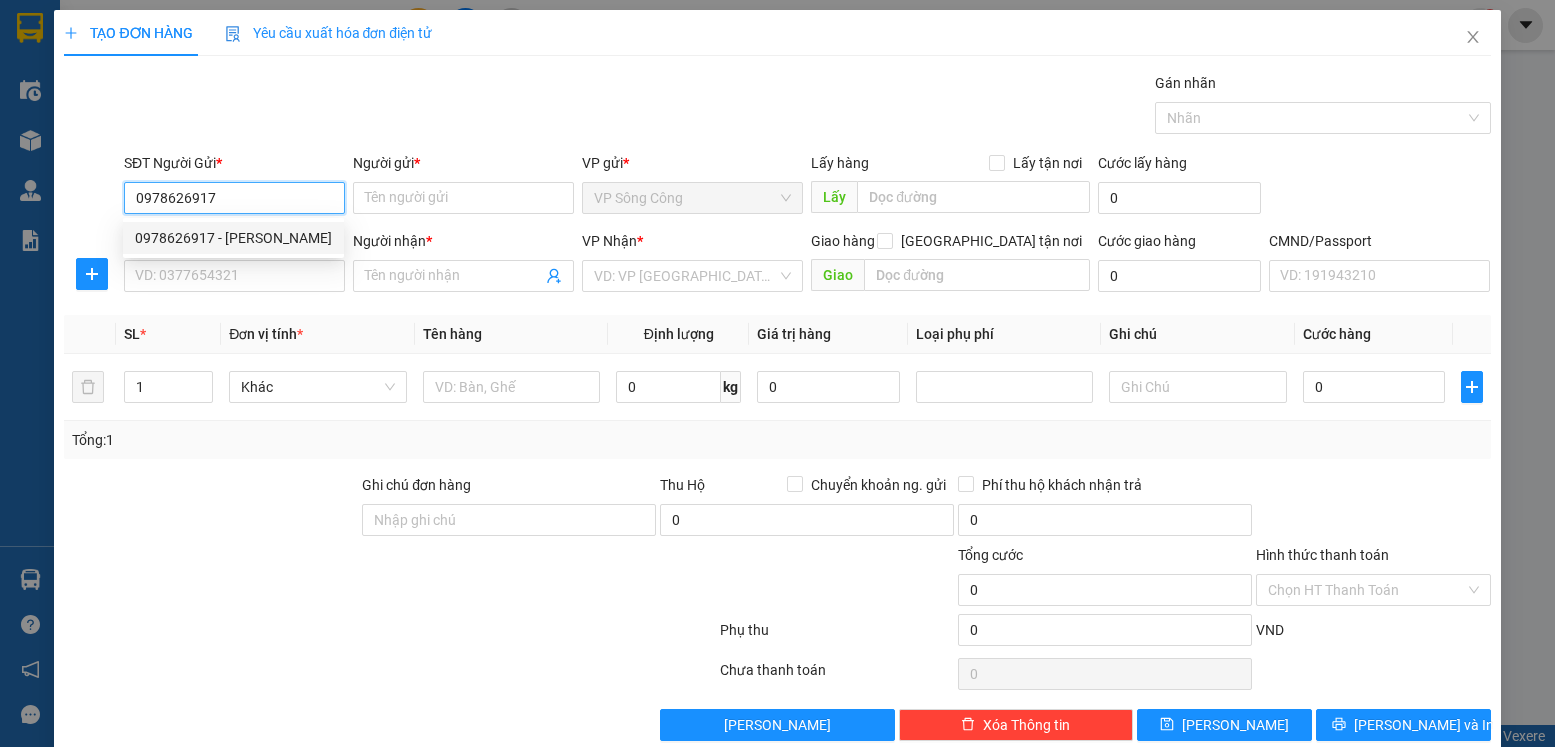 click on "0978626917 - LƯƠNG SC" at bounding box center [233, 238] 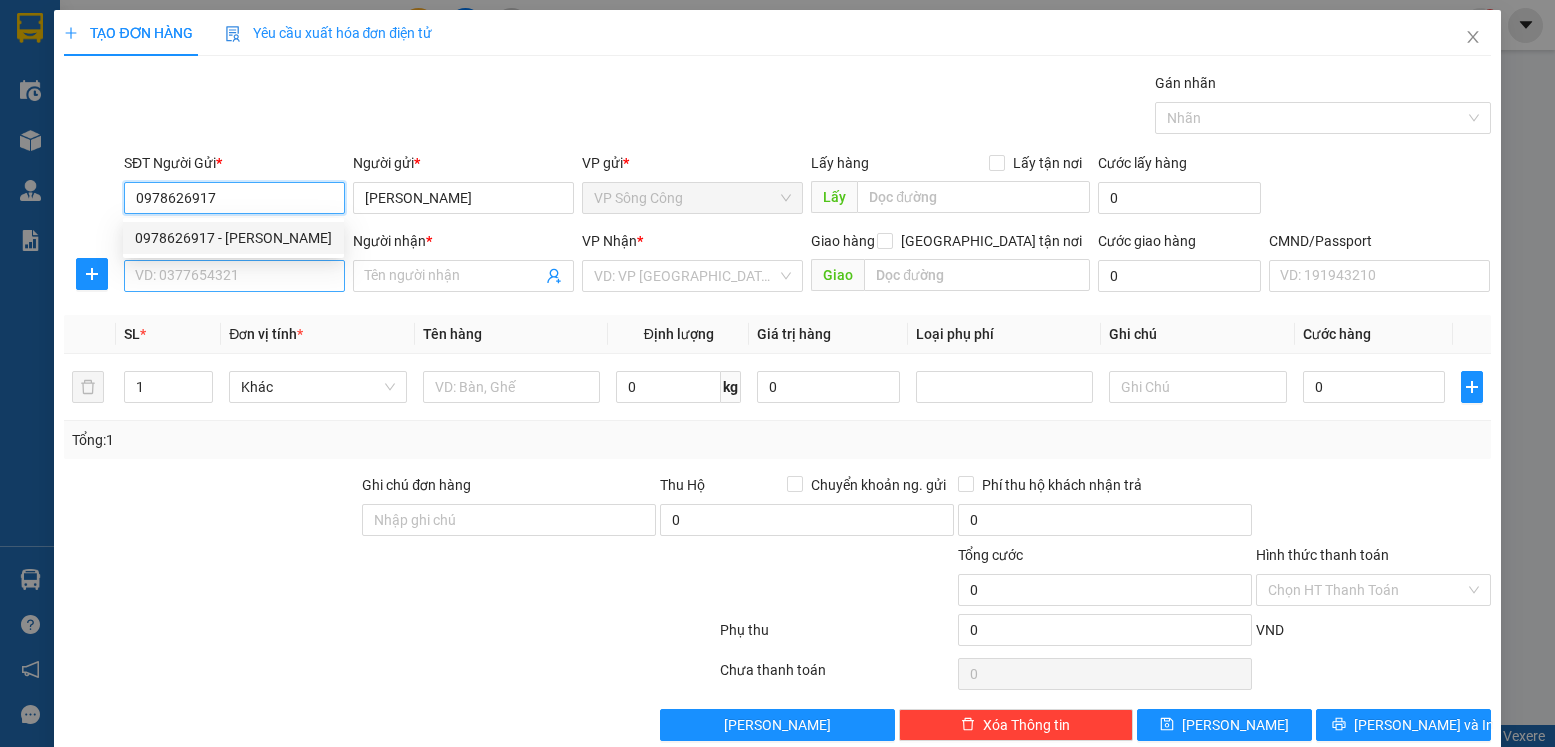 type on "0978626917" 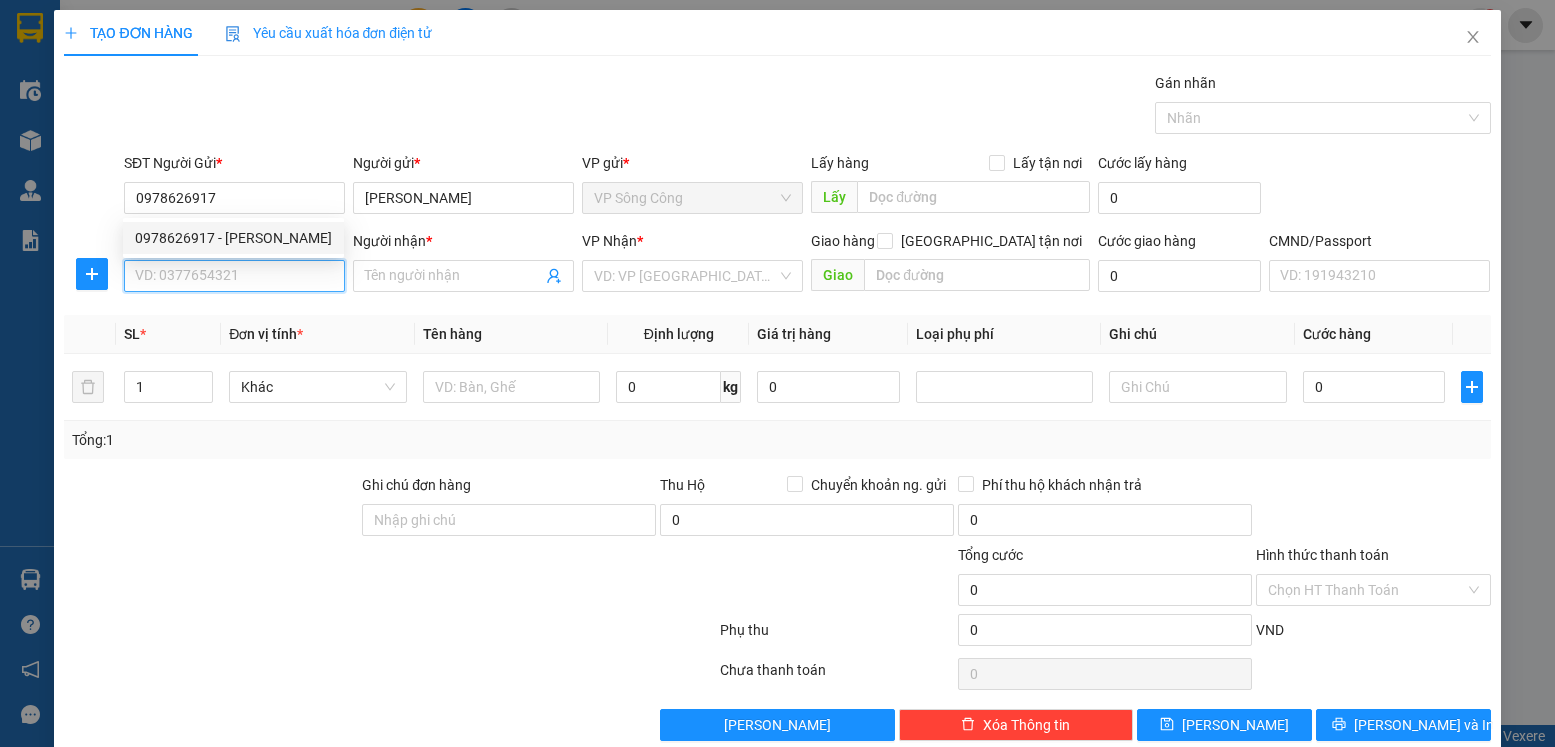click on "SĐT Người Nhận  *" at bounding box center [234, 276] 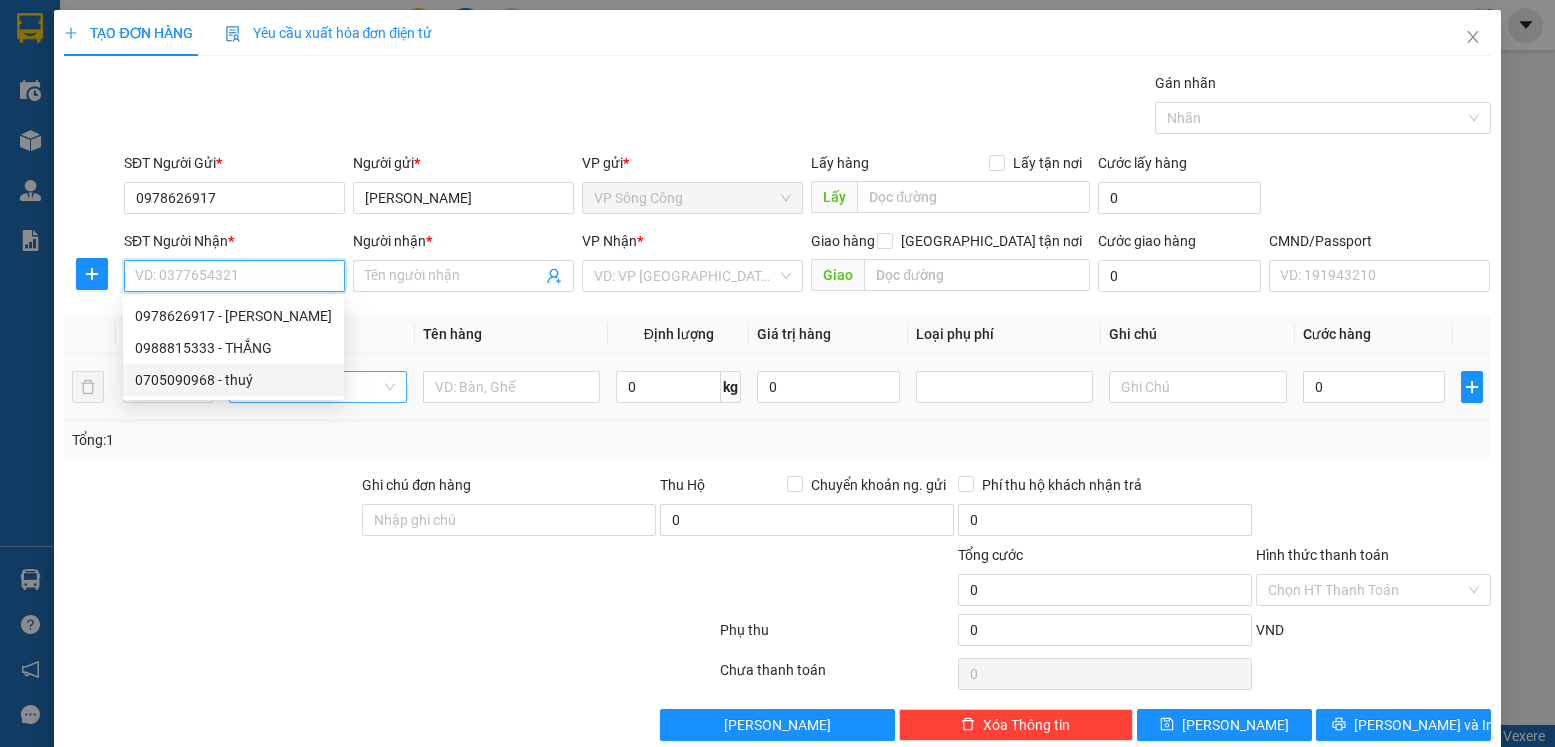 click on "0705090968 - thuý" at bounding box center [233, 380] 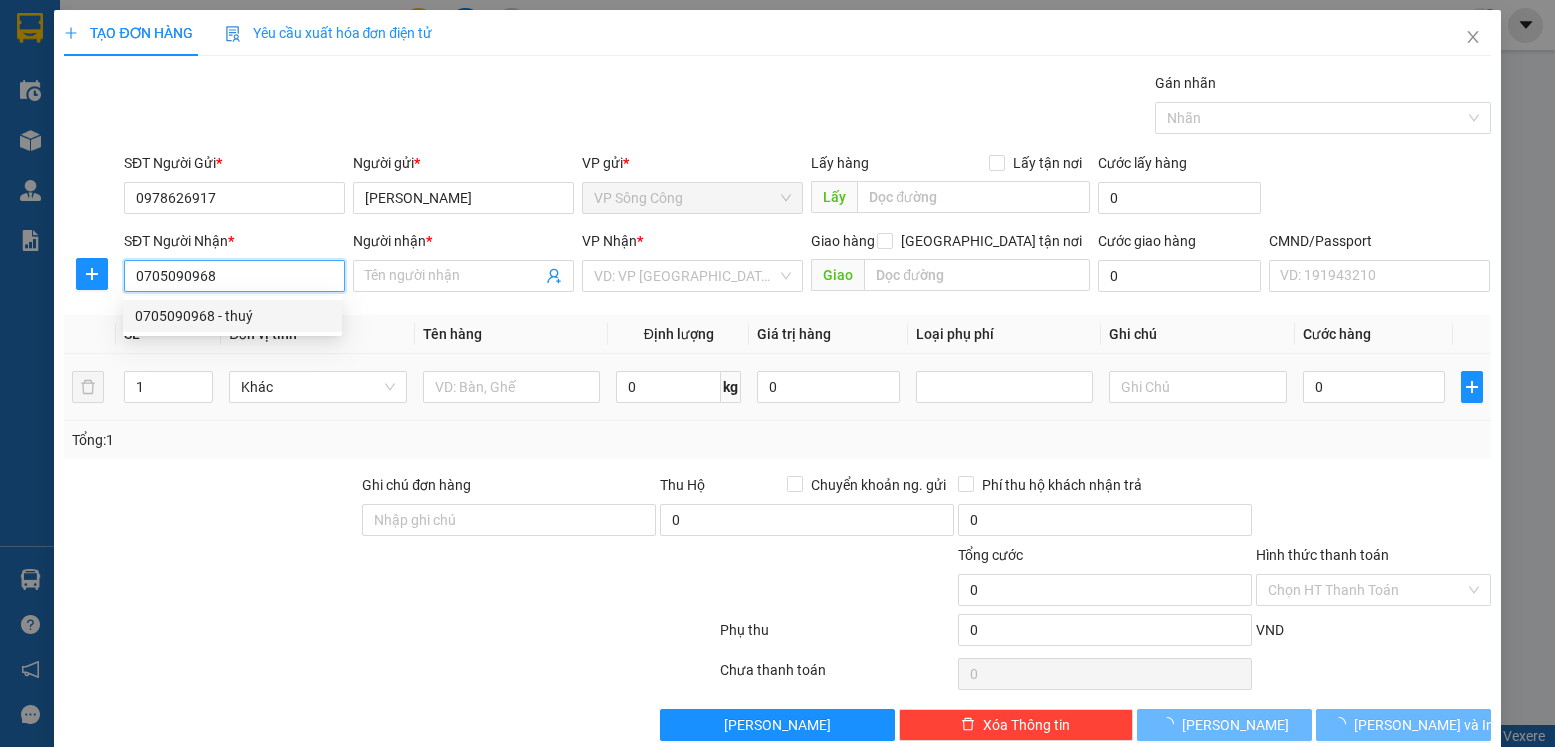type on "thuý" 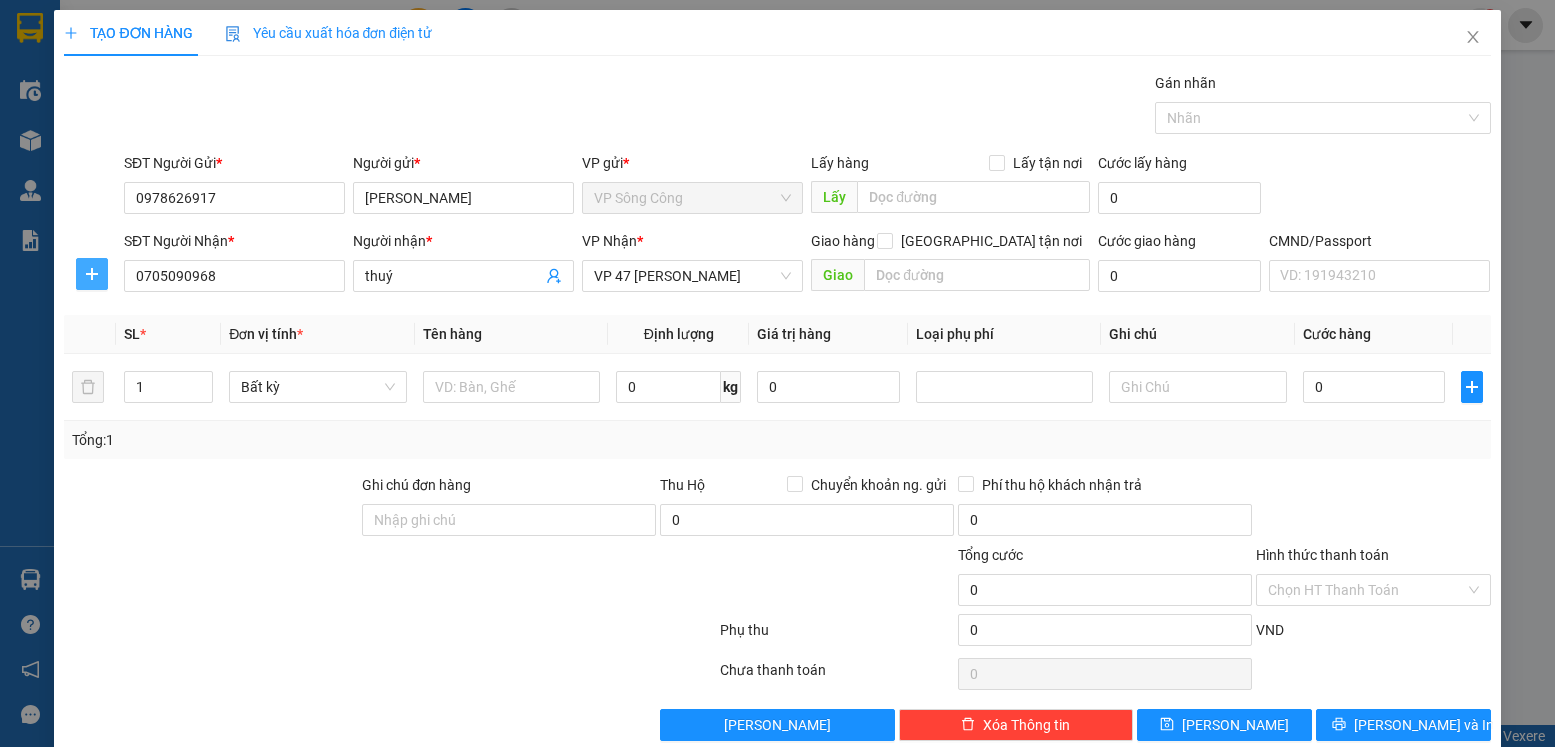 click 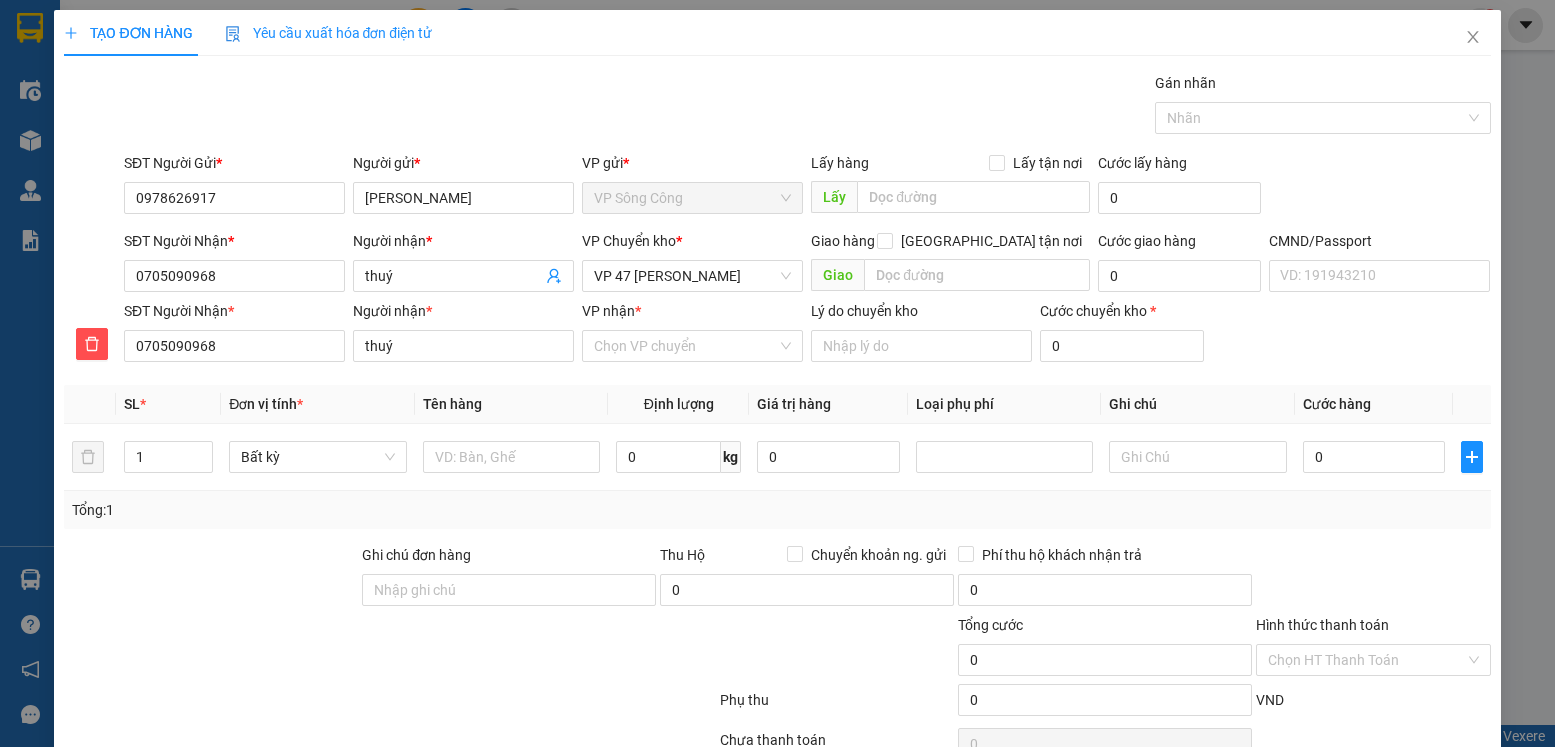 click on "VP Chuyển kho  * VP 47 Trần Khát Chân" at bounding box center [692, 265] 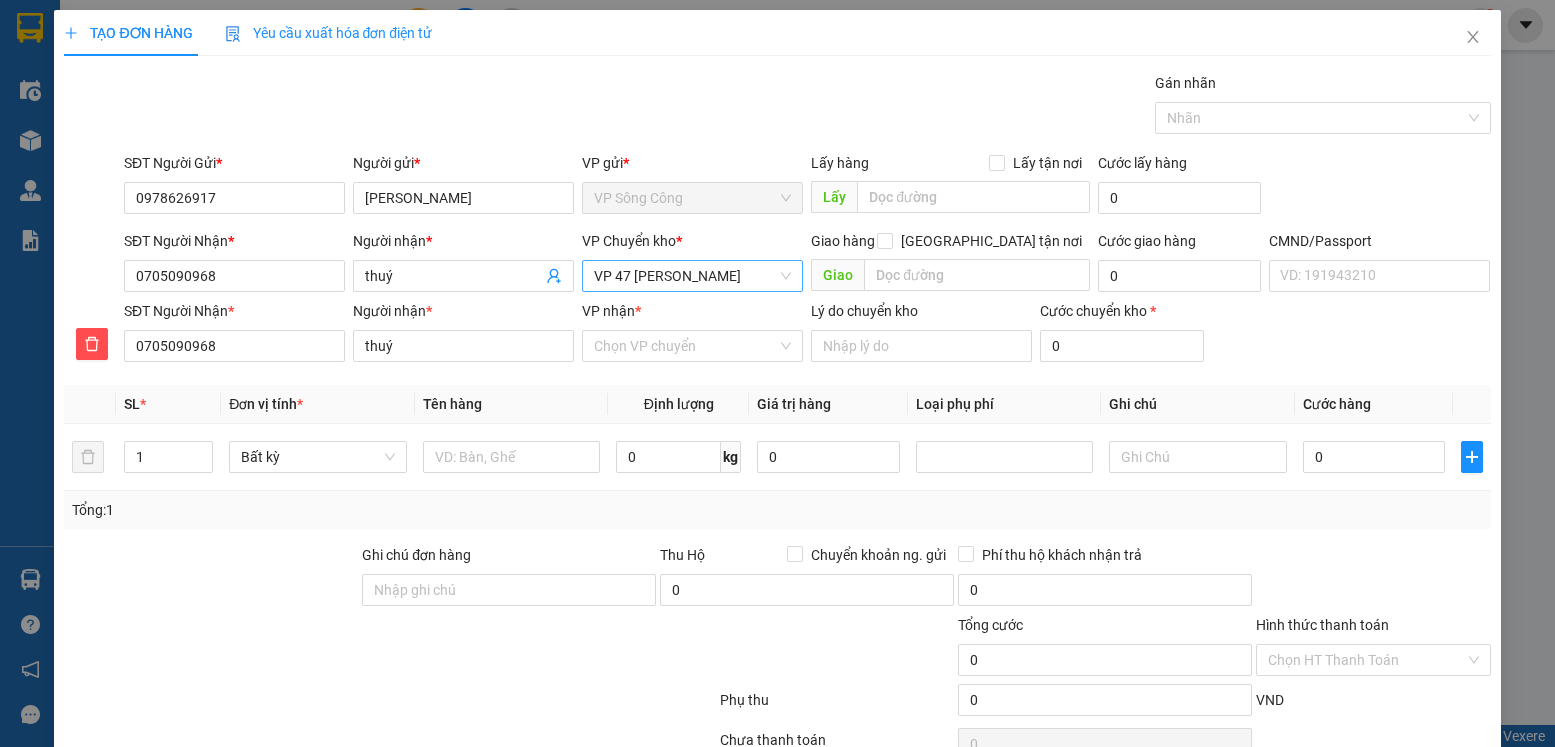 click on "VP 47 [PERSON_NAME]" at bounding box center [692, 276] 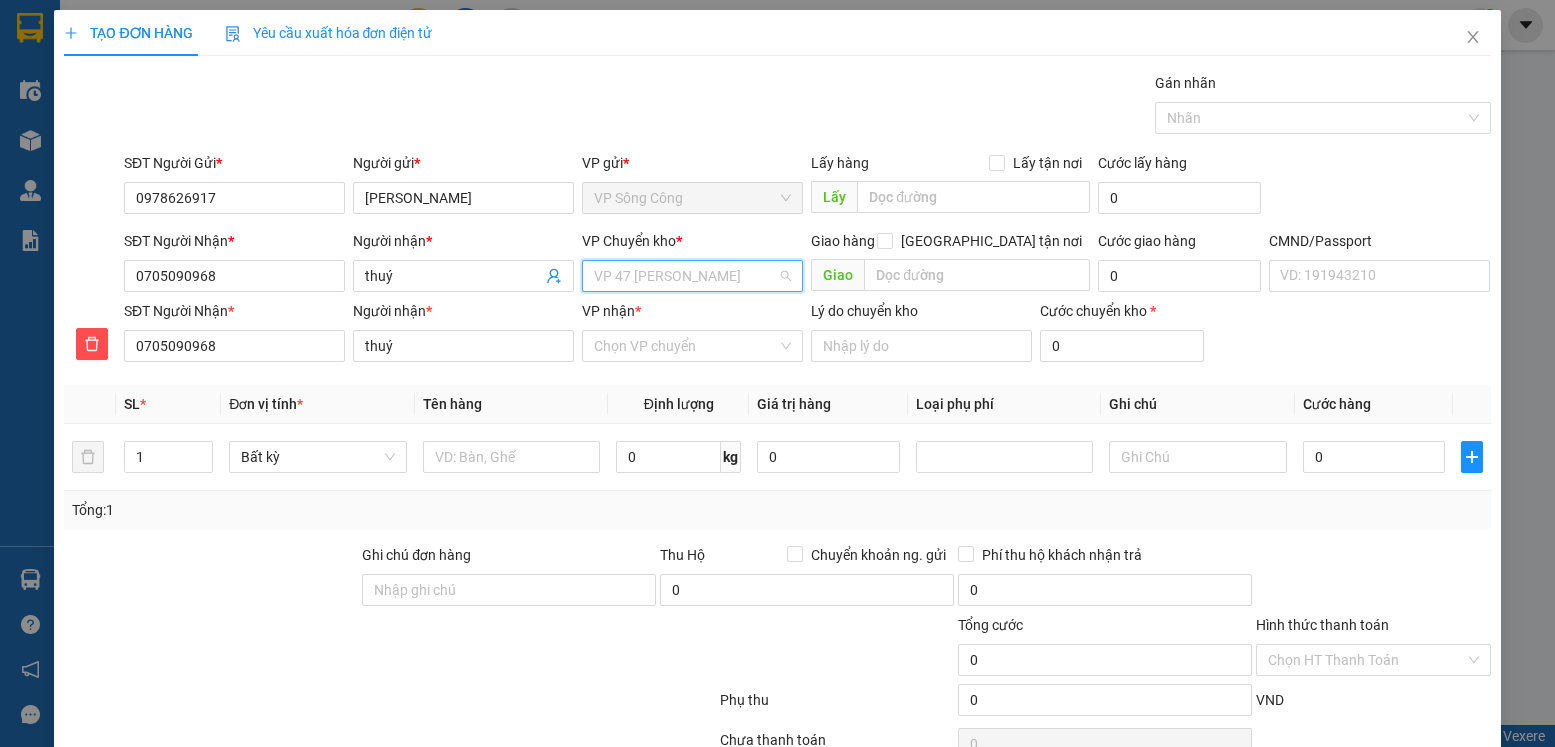 type on "y" 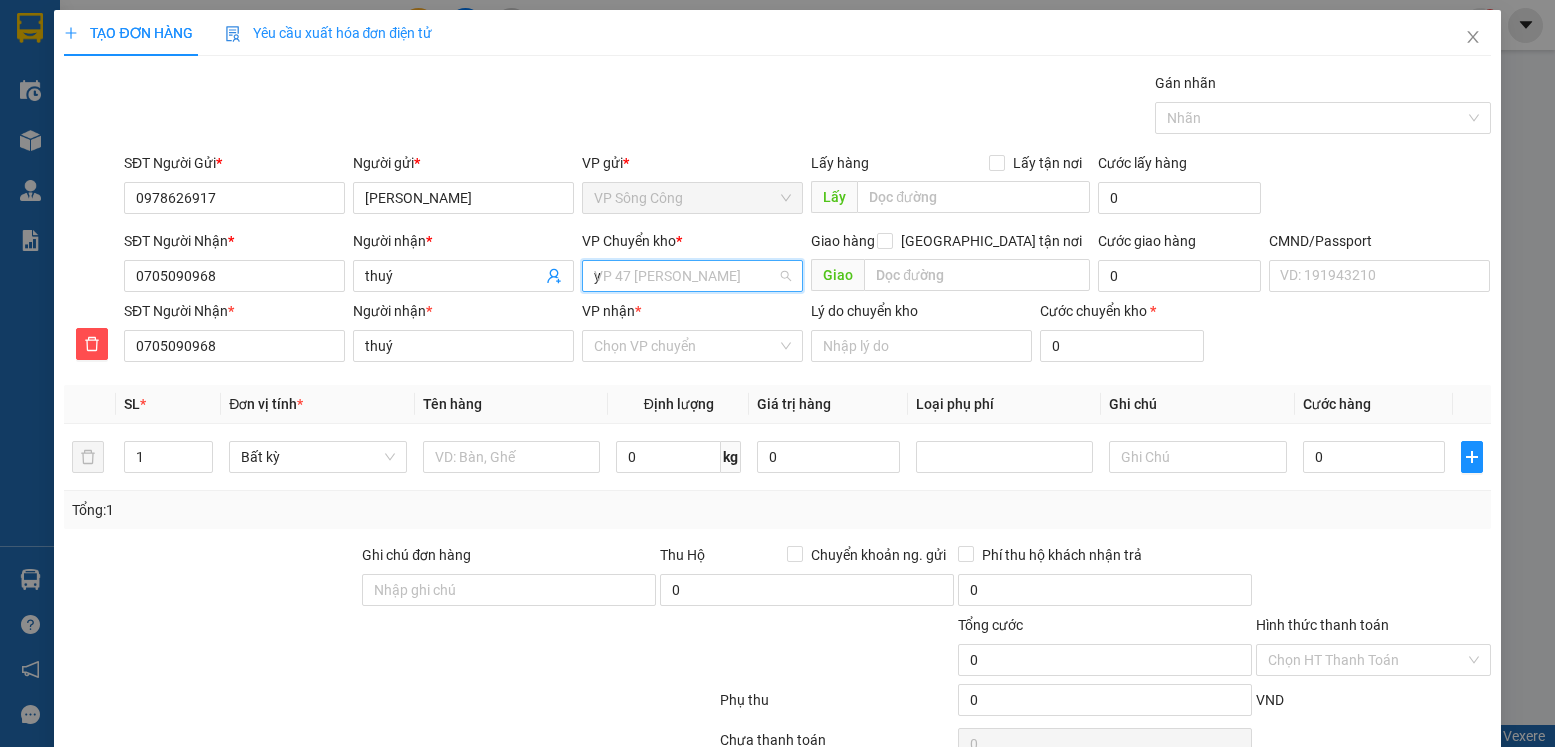 scroll, scrollTop: 0, scrollLeft: 0, axis: both 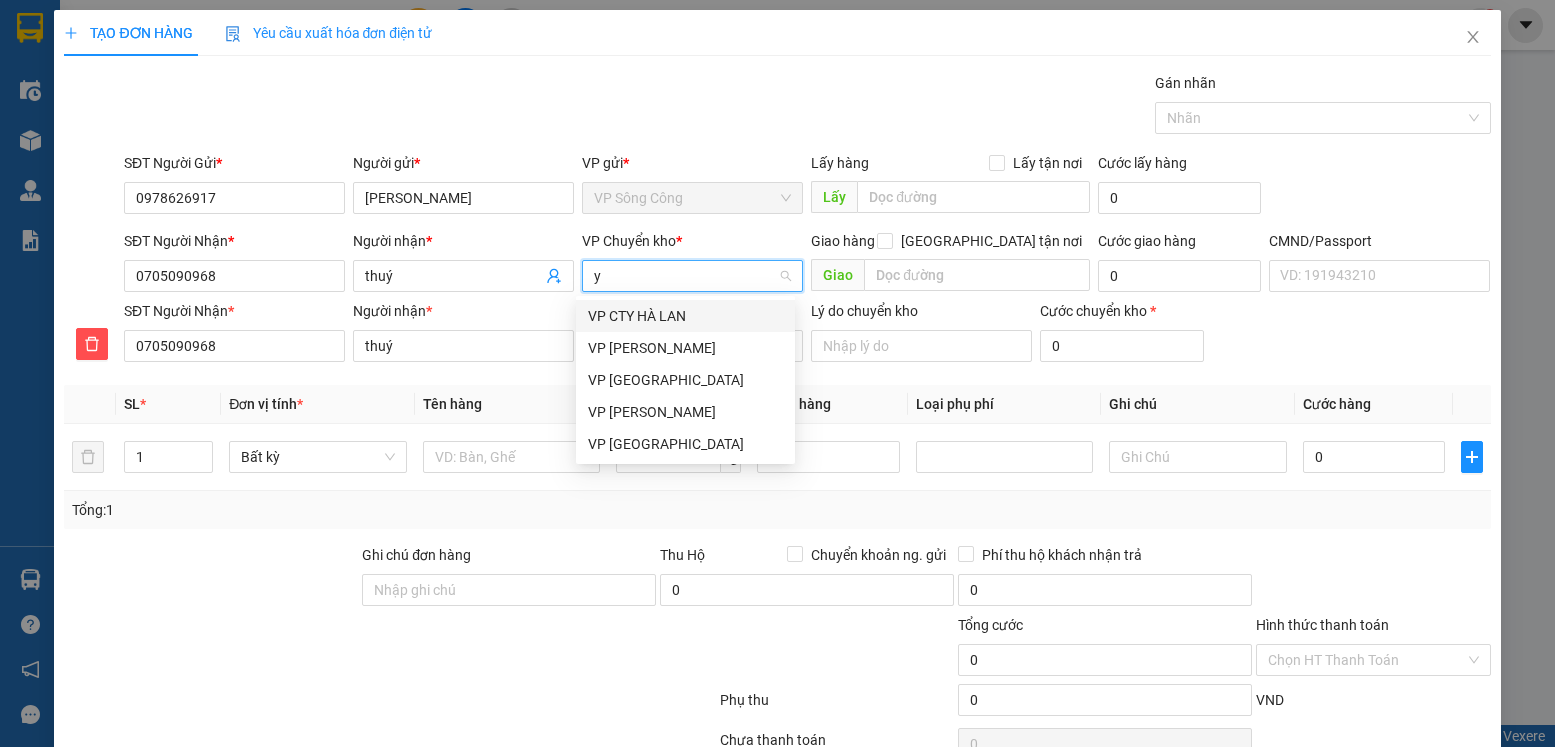 click on "VP CTY HÀ LAN" at bounding box center [685, 316] 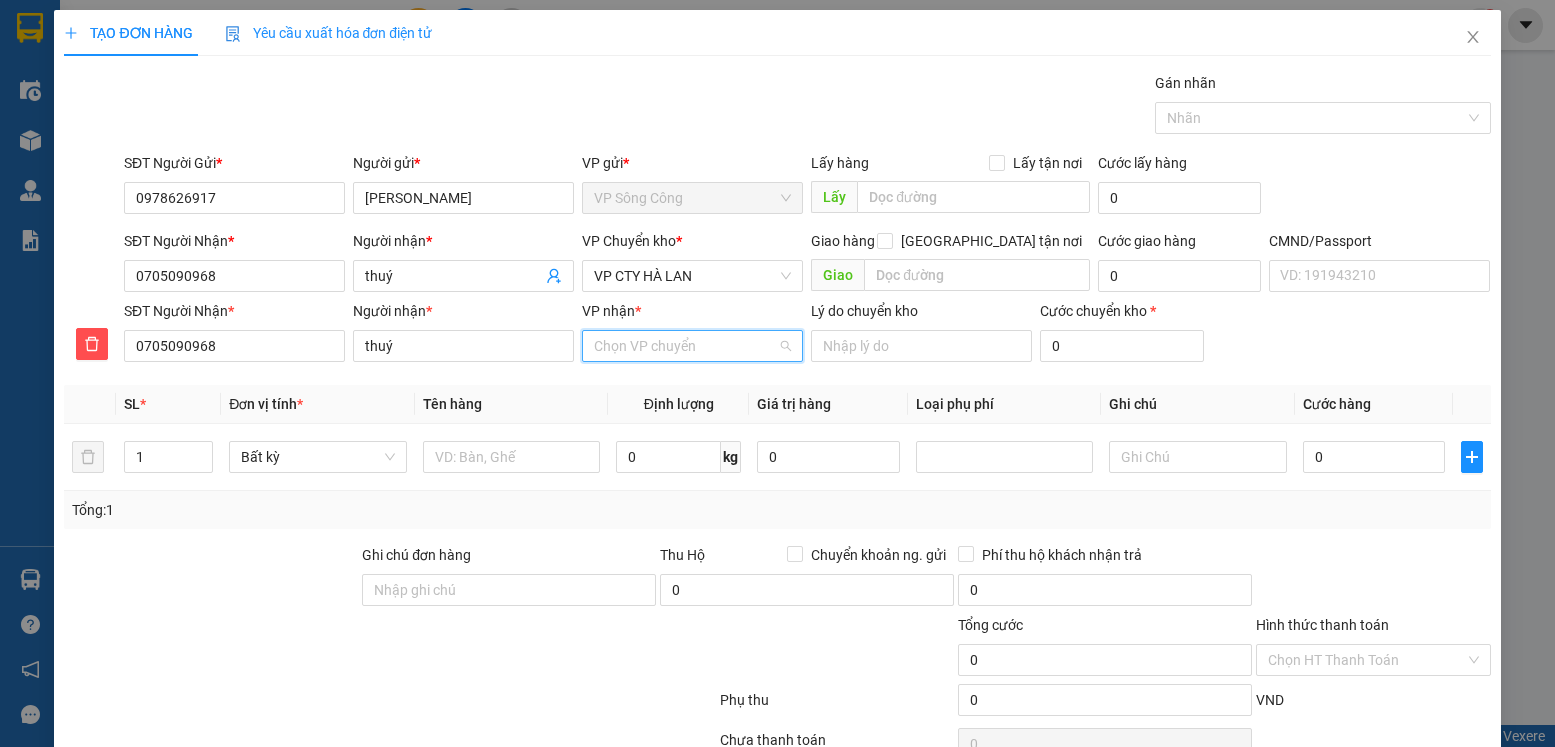 click on "VP nhận  *" at bounding box center [685, 346] 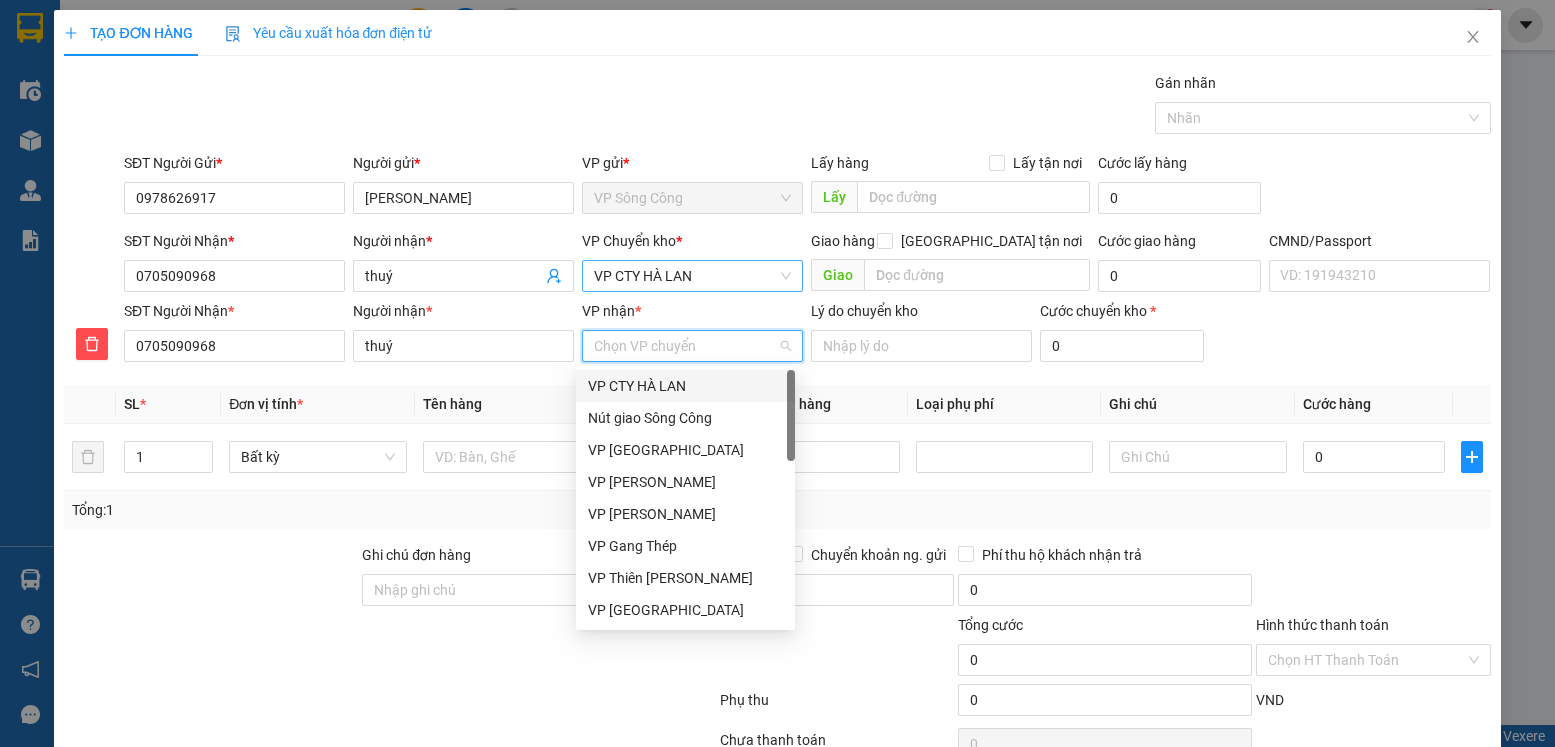 click on "VP CTY HÀ LAN" at bounding box center [692, 276] 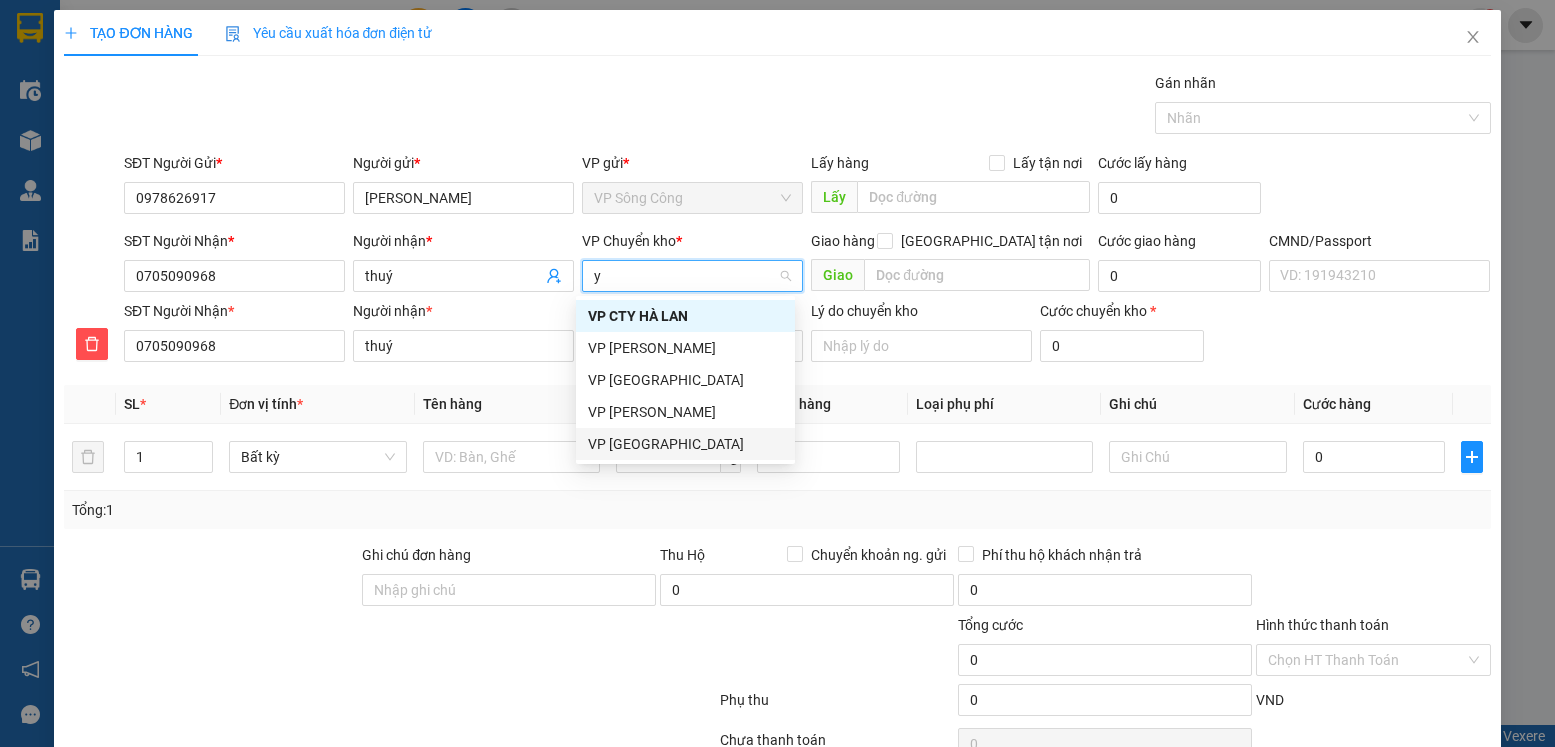 click on "VP [GEOGRAPHIC_DATA]" at bounding box center (685, 444) 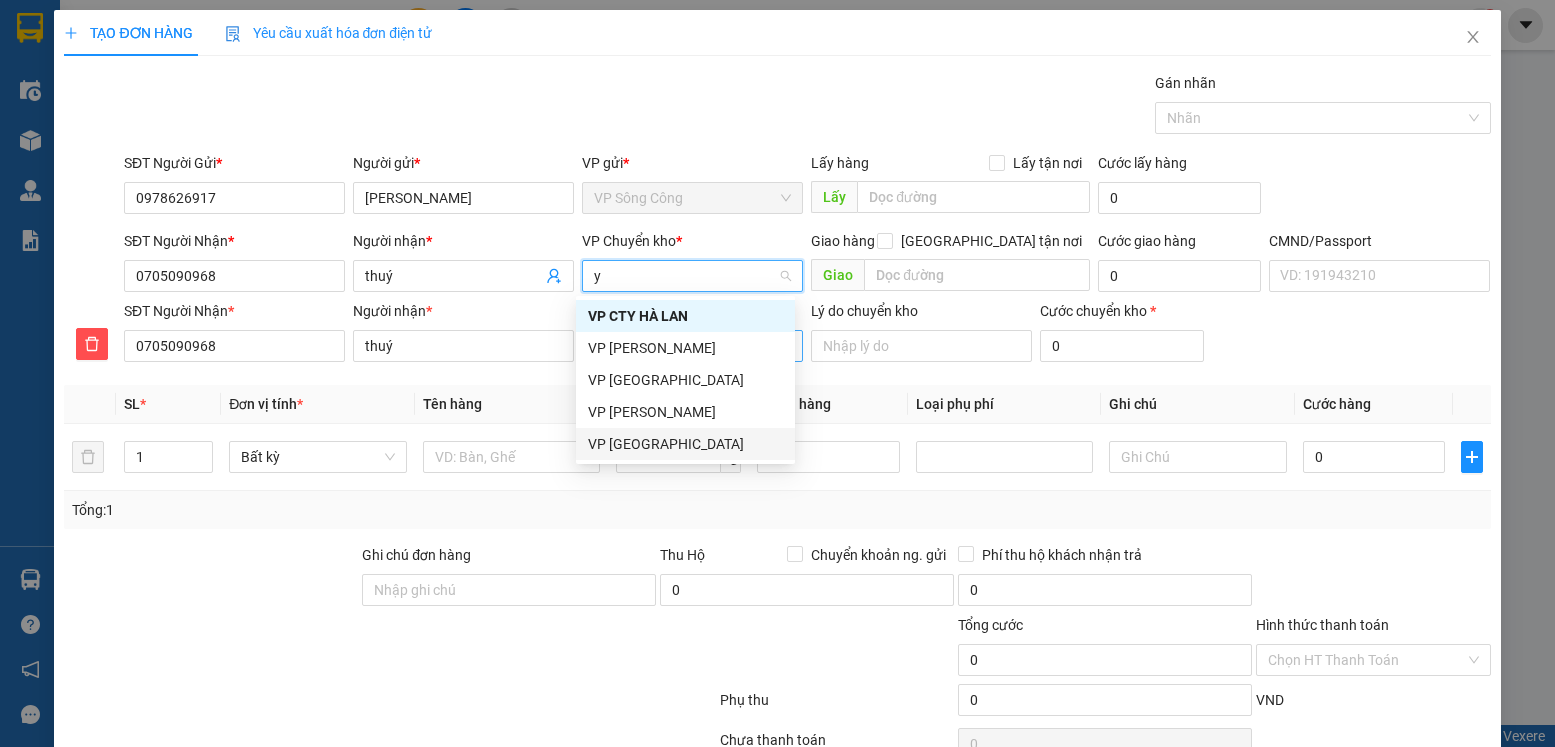type 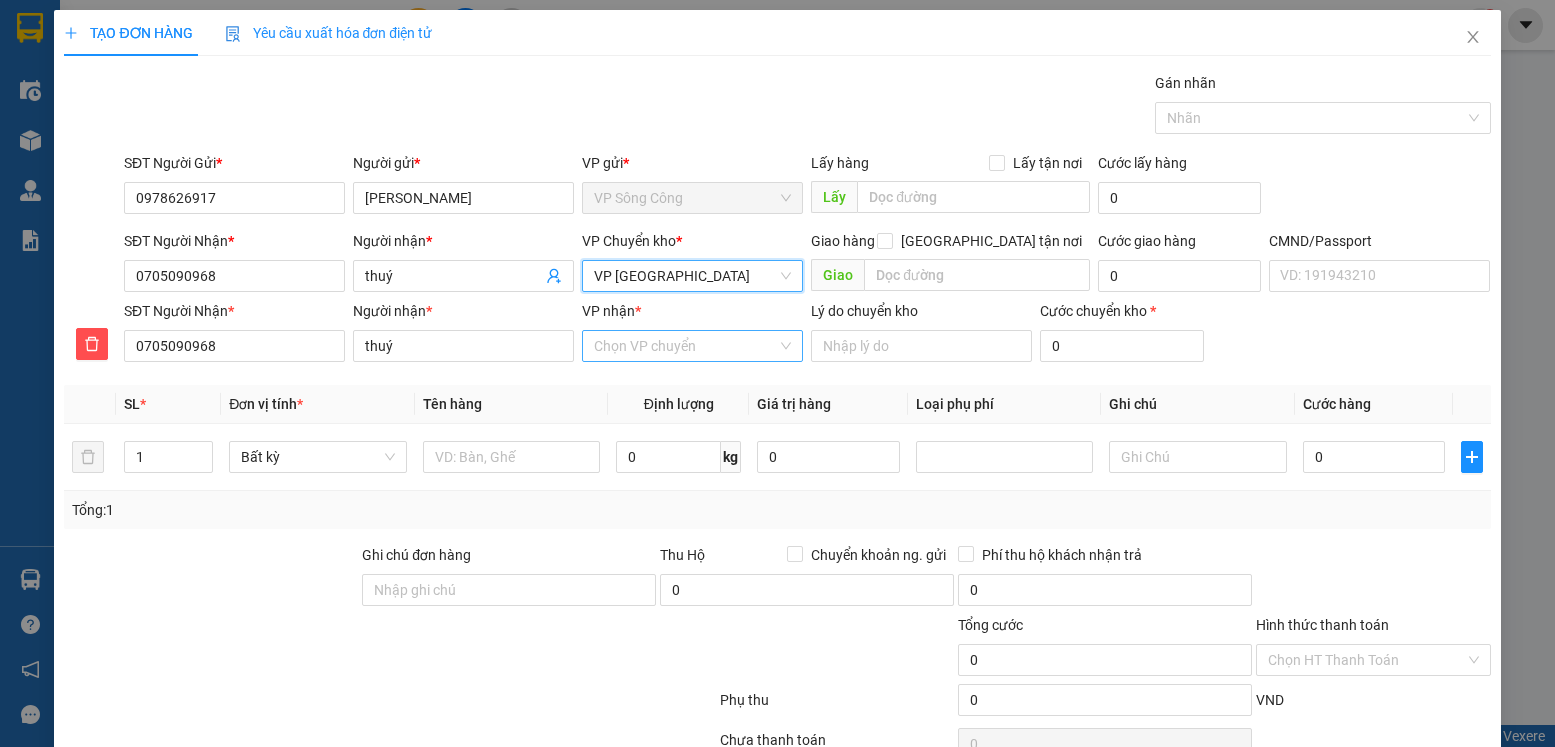 click on "VP nhận  *" at bounding box center (685, 346) 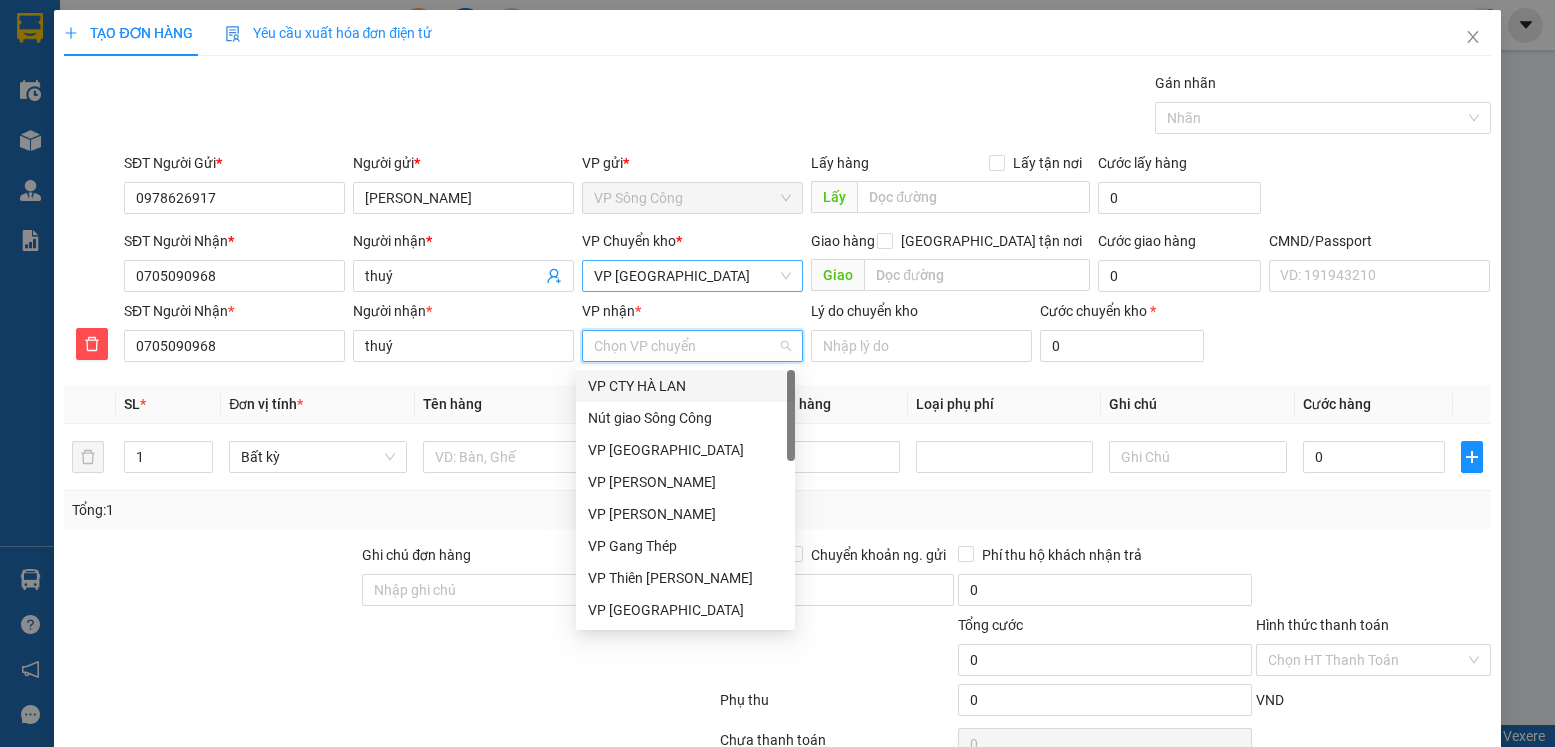 type on "7" 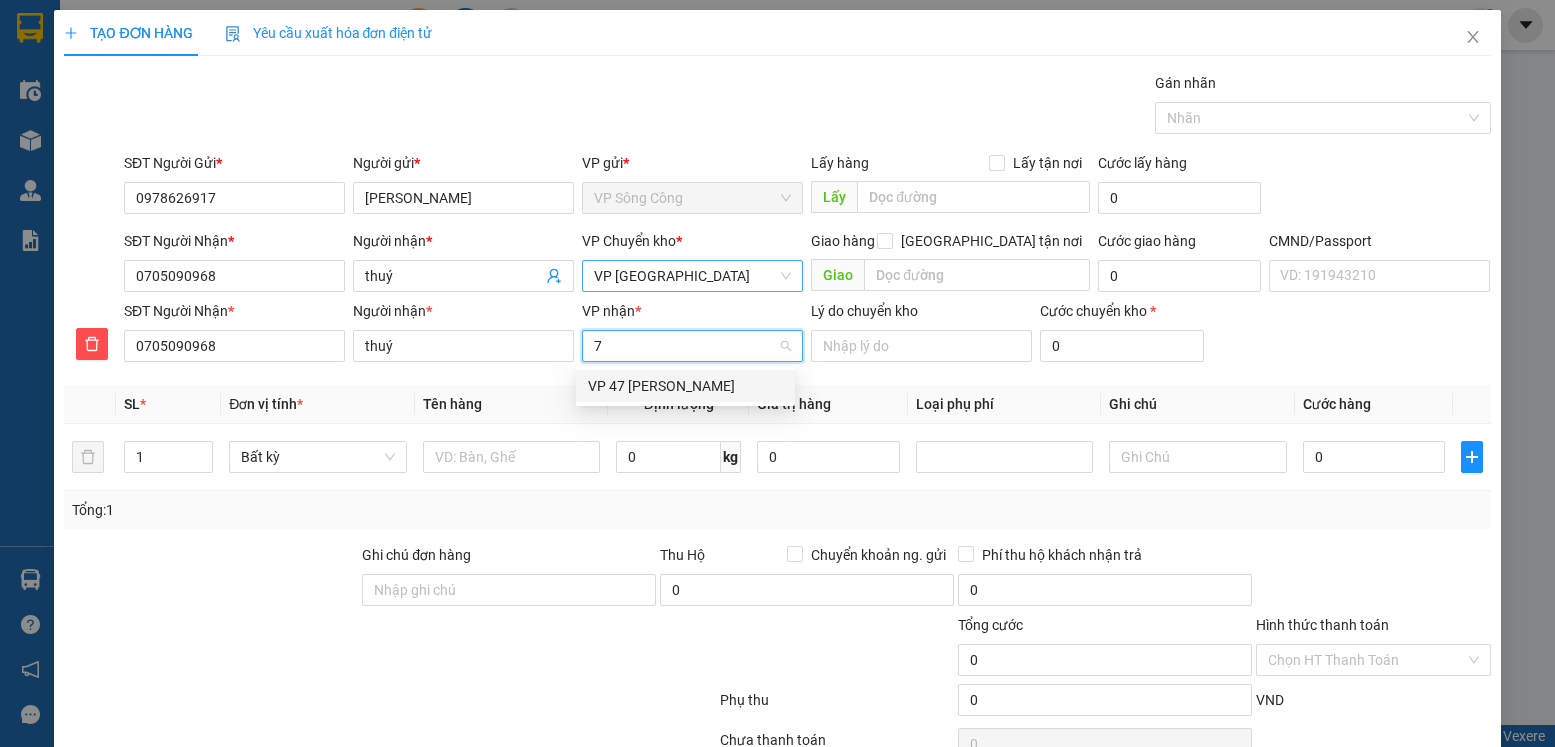 click on "VP 47 [PERSON_NAME]" at bounding box center (685, 386) 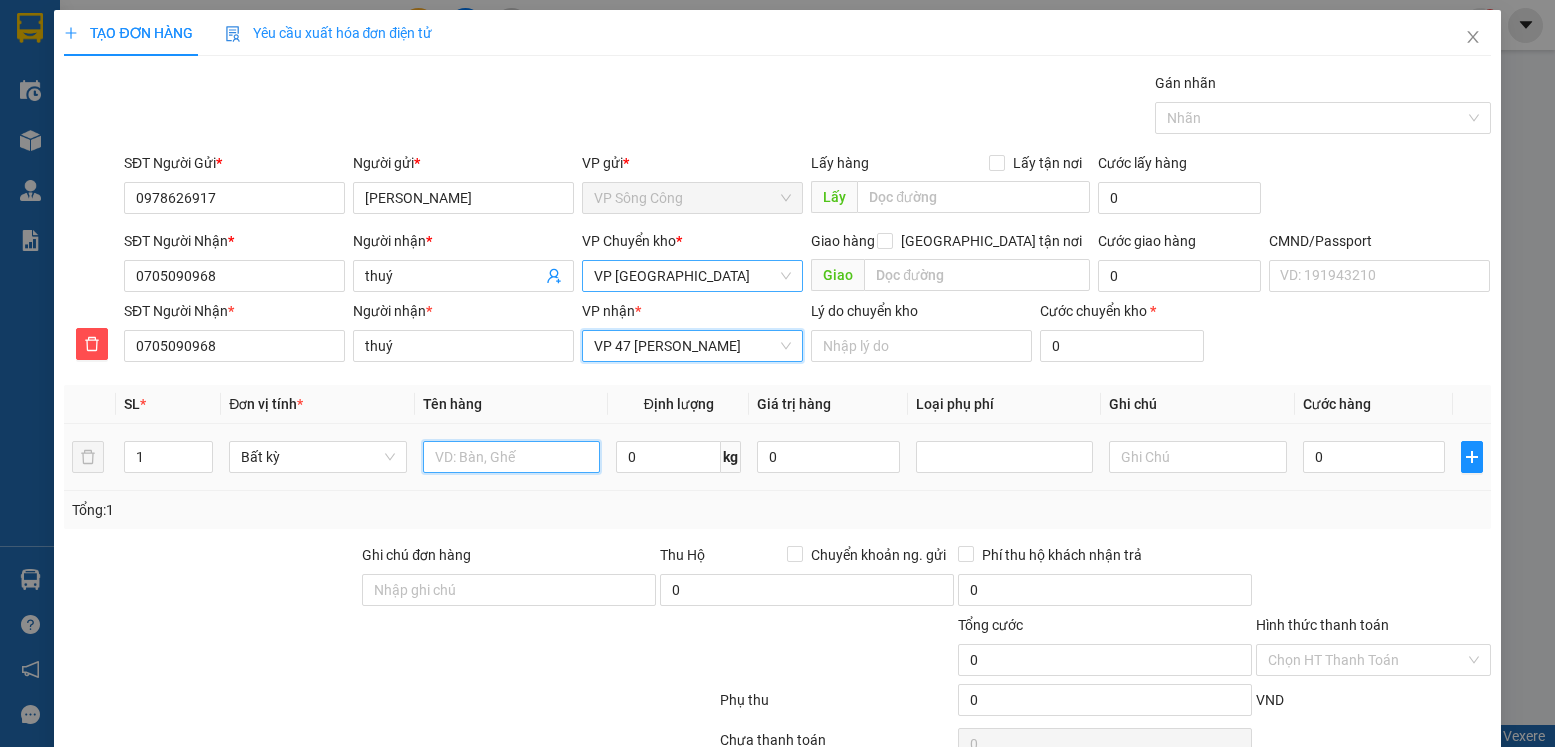 click at bounding box center [512, 457] 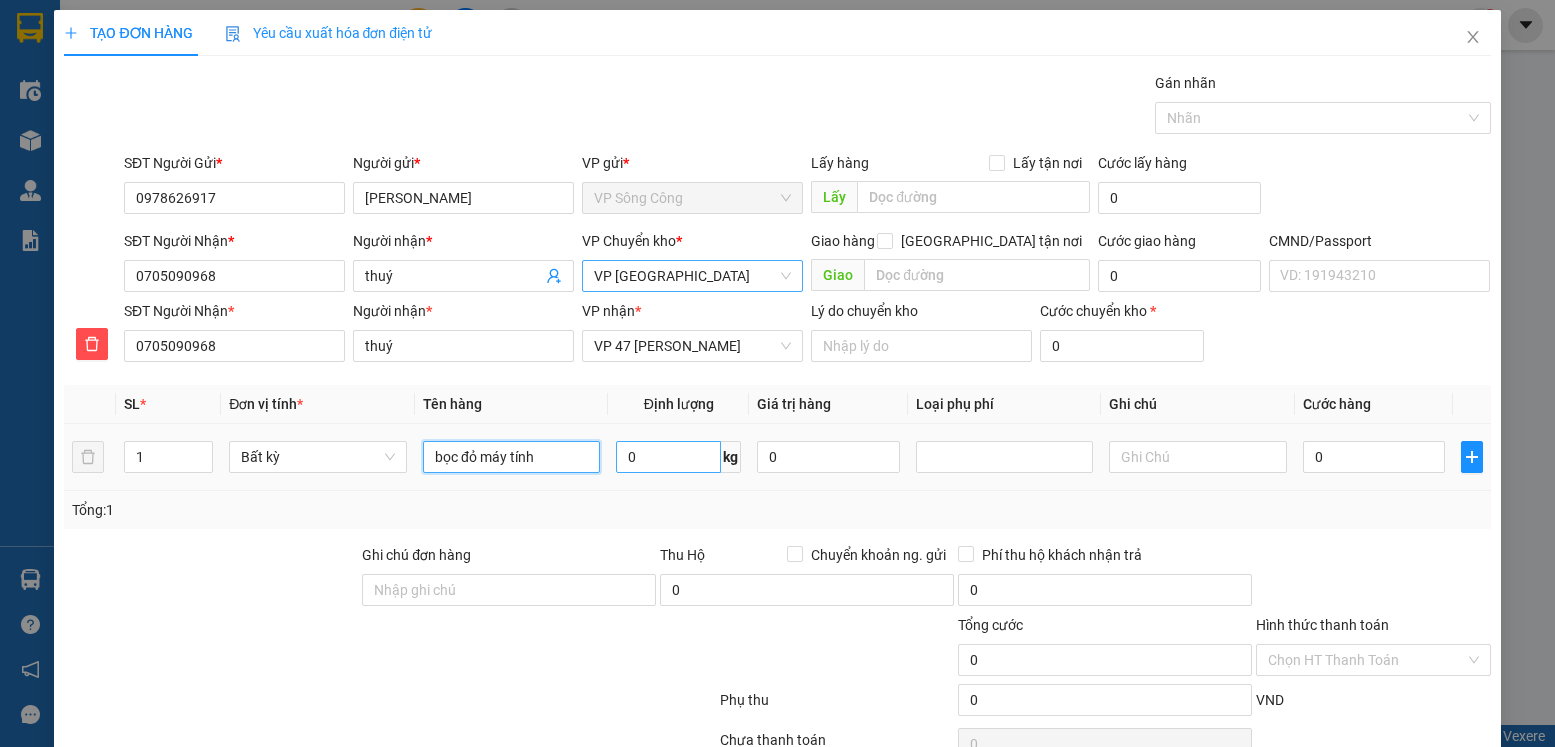 type on "bọc đỏ máy tính" 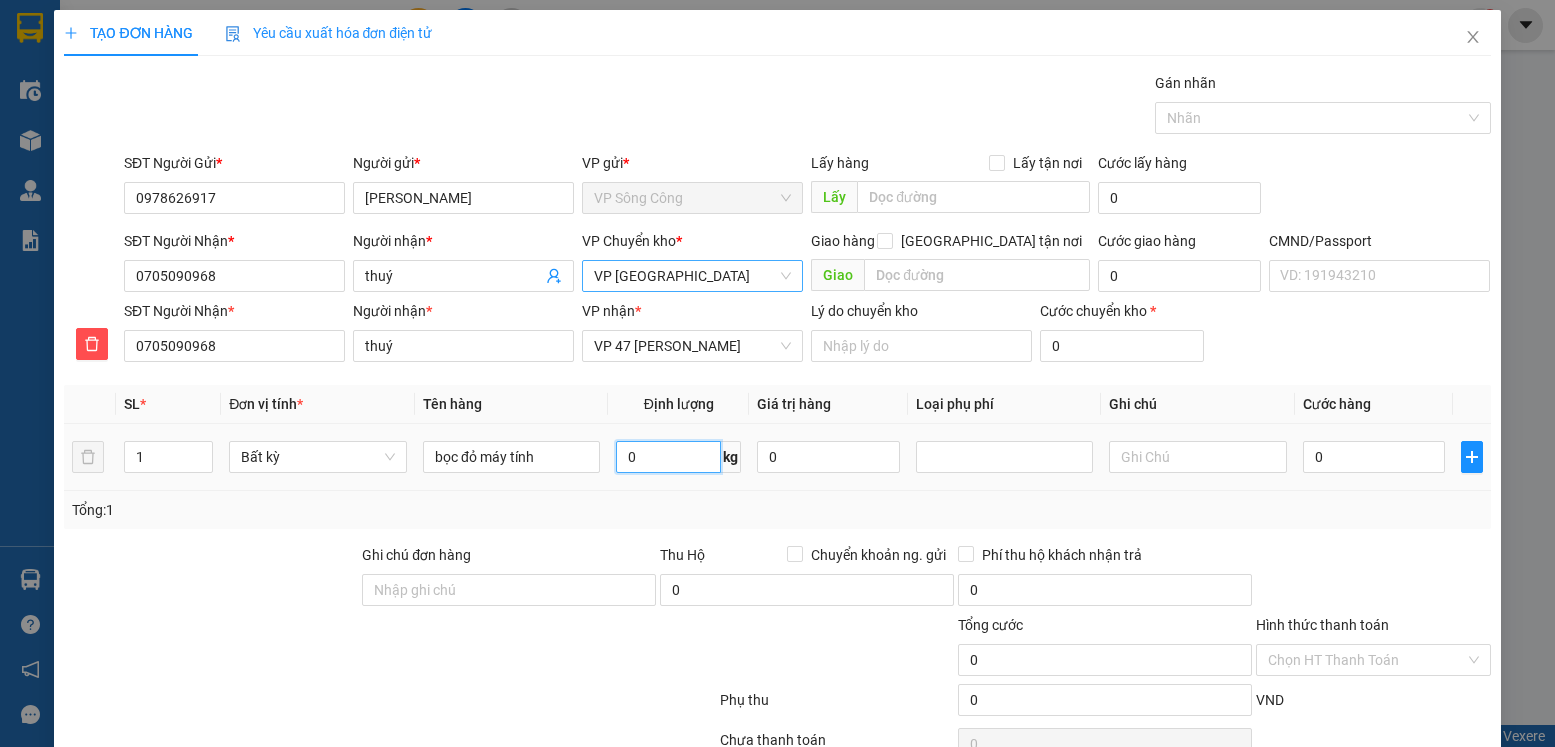click on "0" at bounding box center (668, 457) 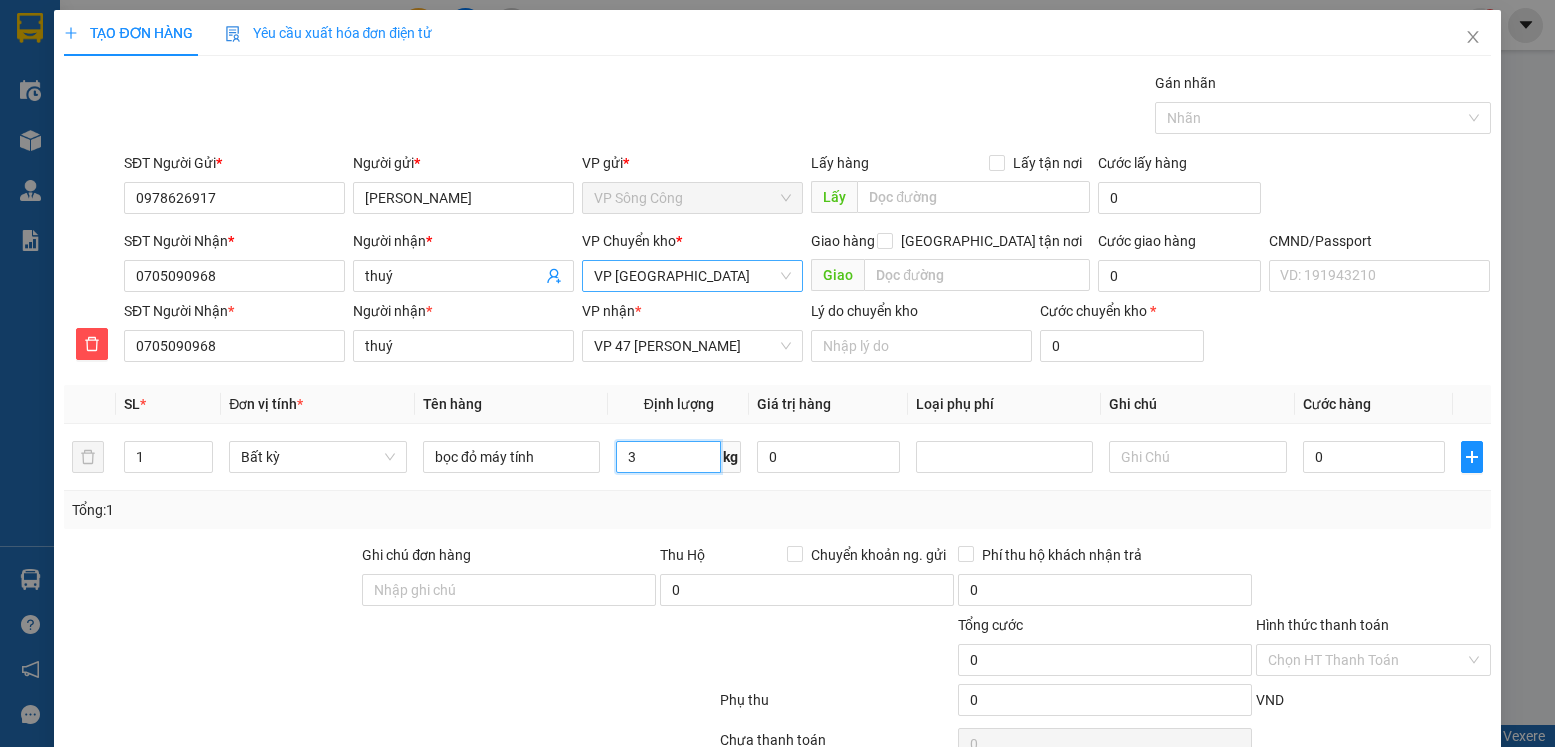 type on "3" 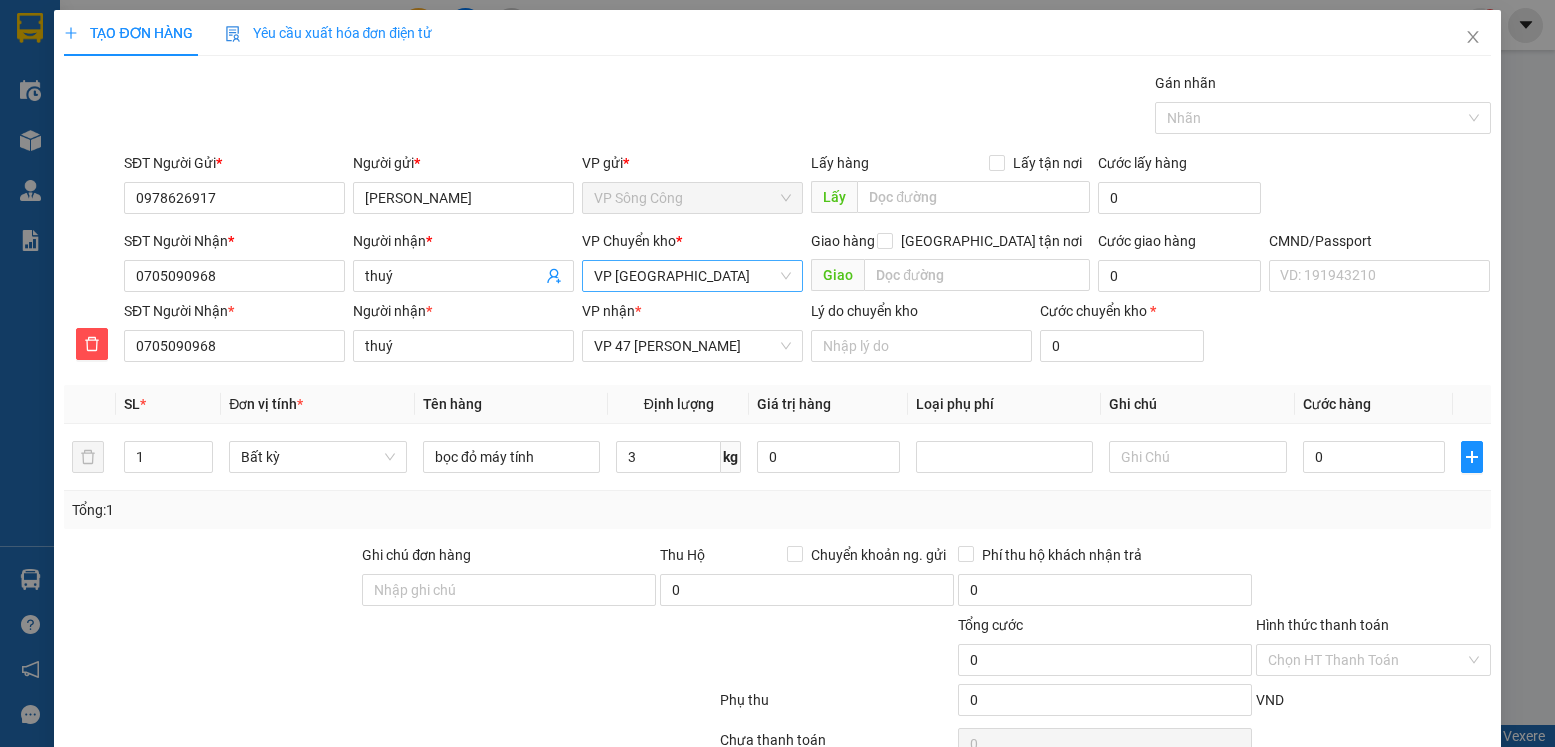click at bounding box center (1373, 579) 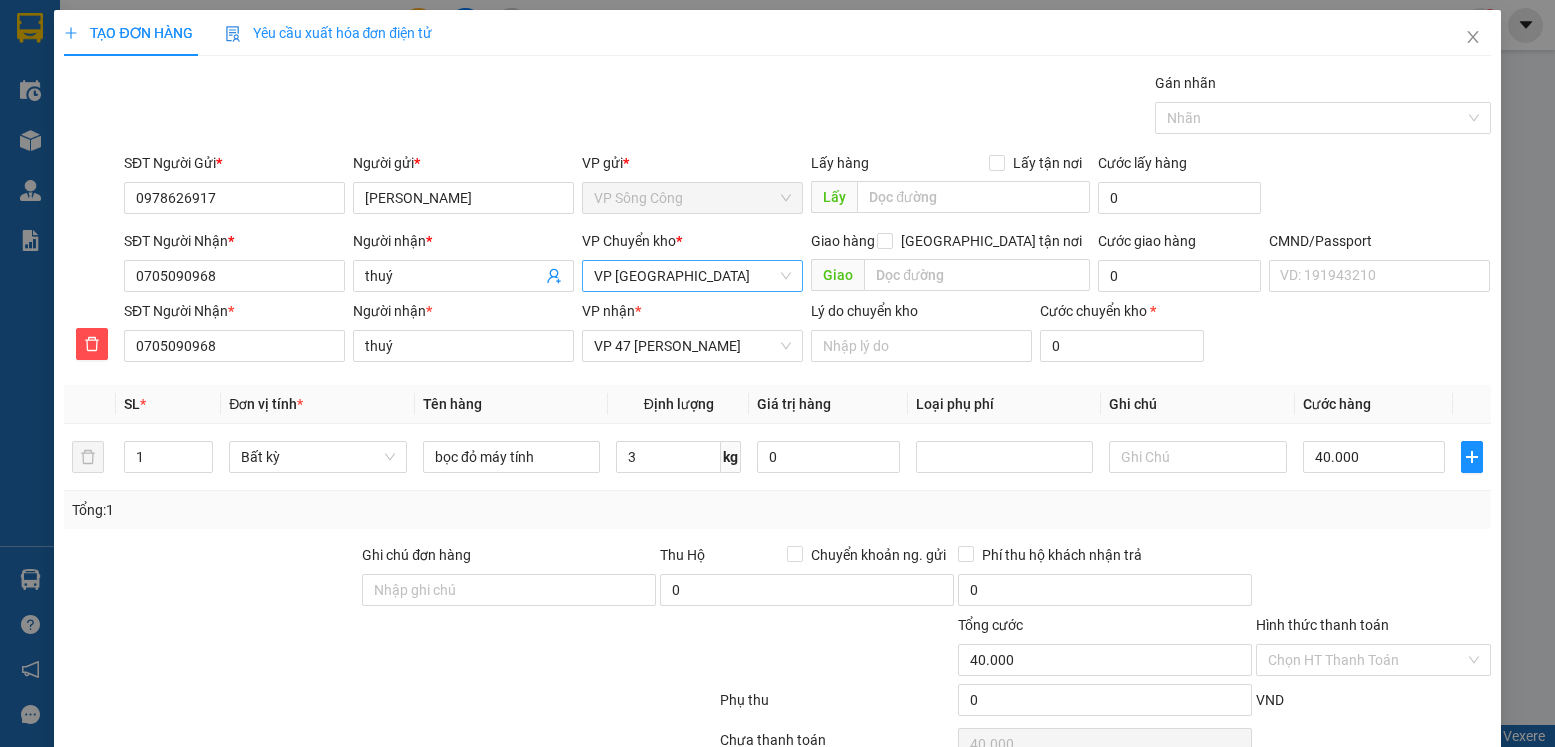type on "40.000" 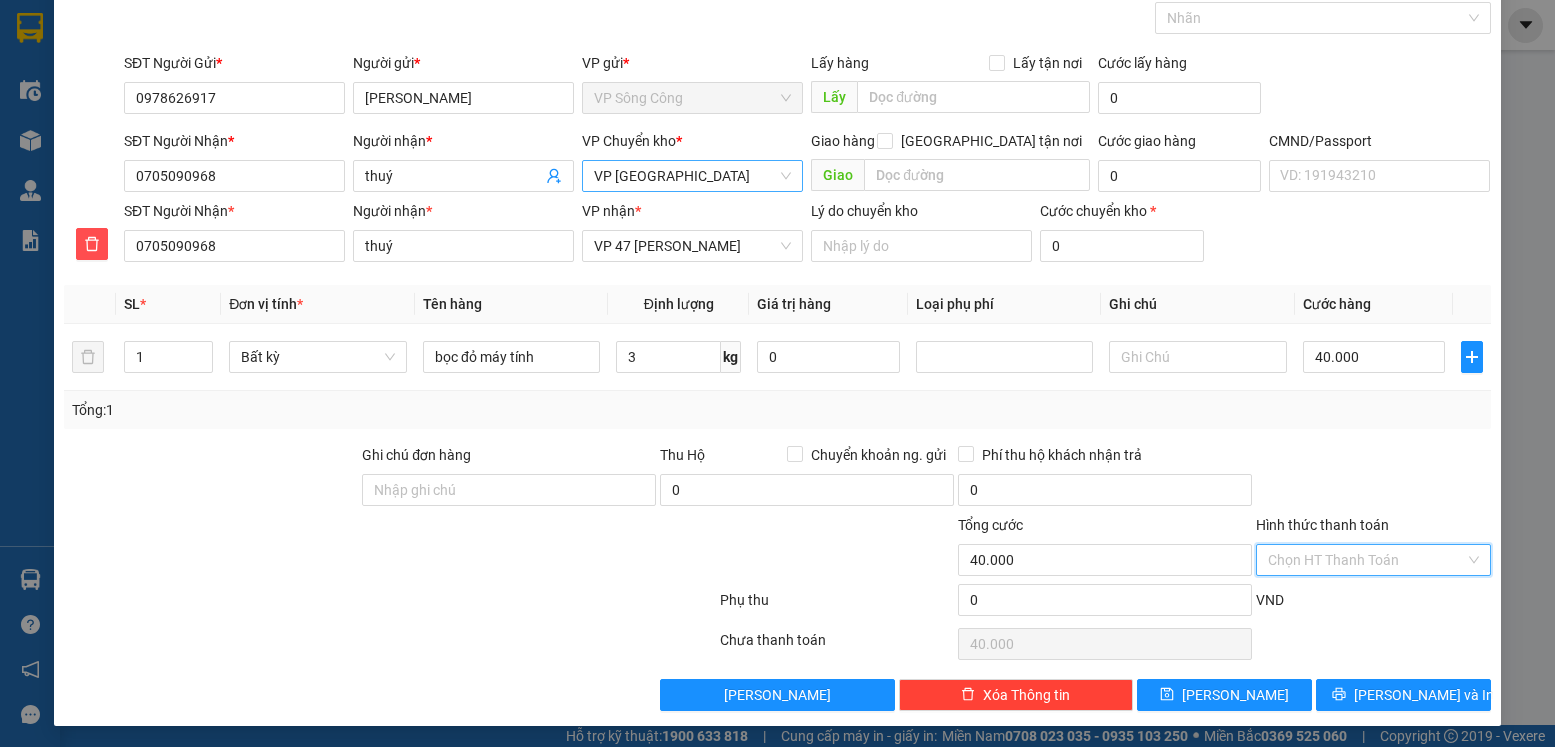 click on "Hình thức thanh toán" at bounding box center (1366, 560) 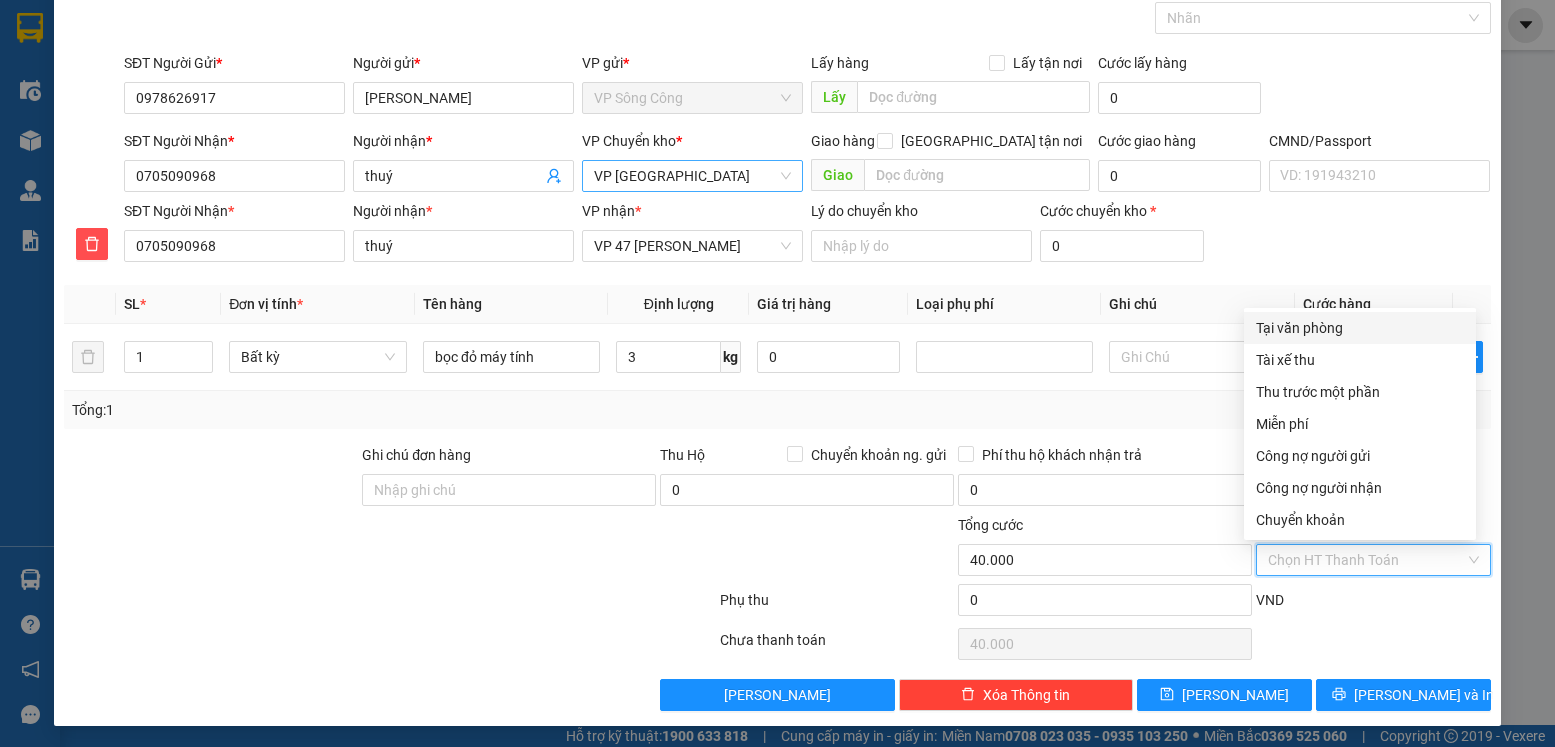 click on "Tại văn phòng" at bounding box center [1360, 328] 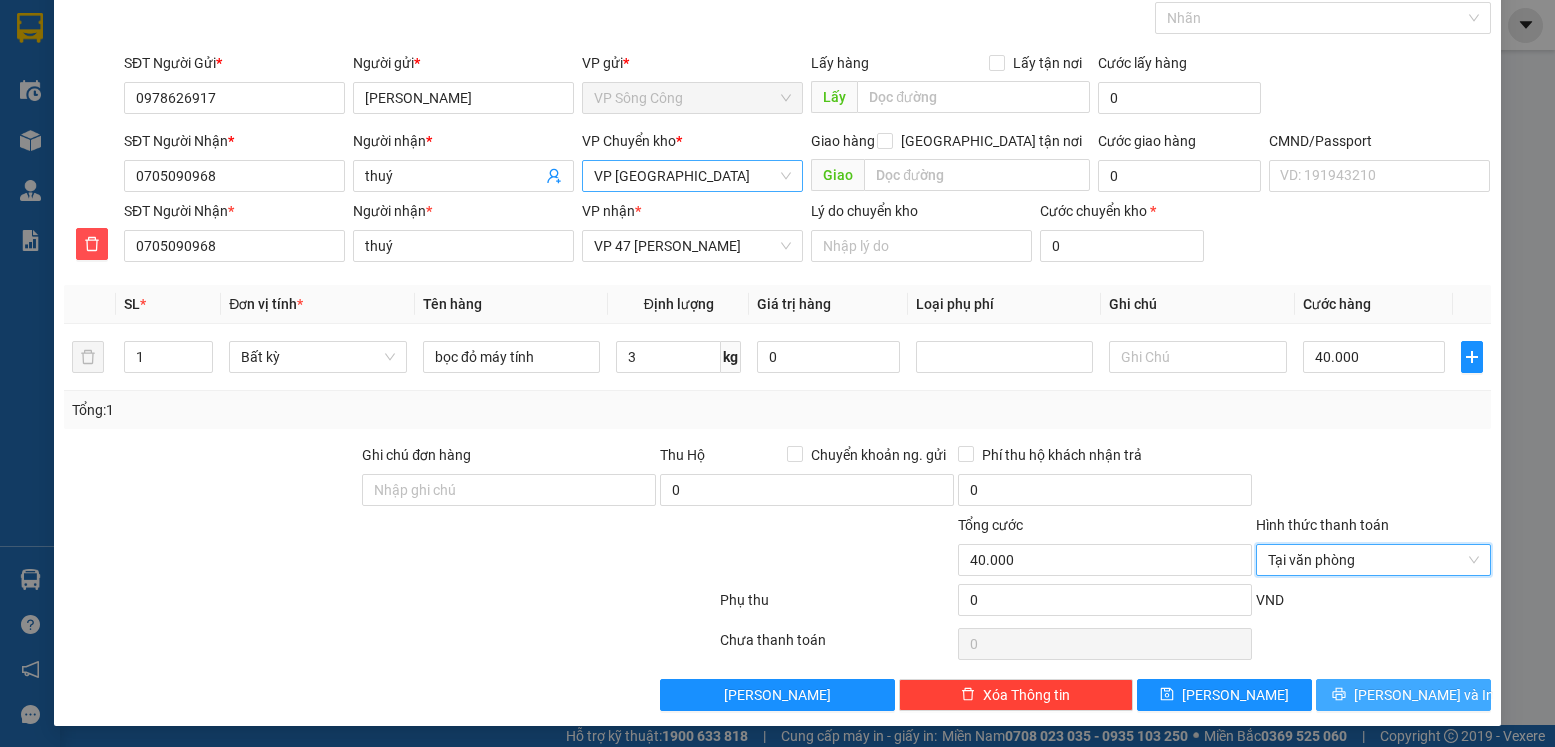click on "Lưu và In" at bounding box center [1424, 695] 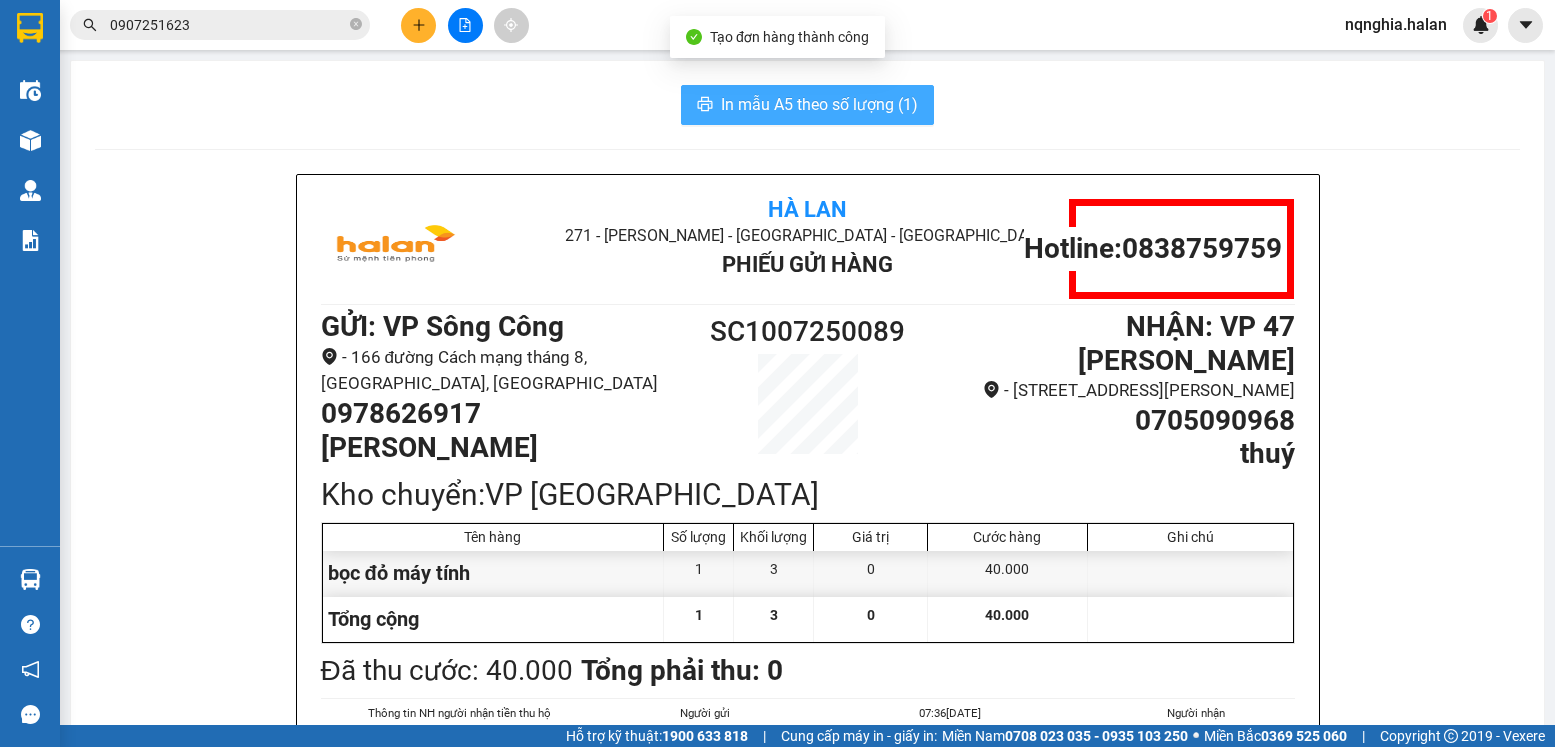 click on "In mẫu A5 theo số lượng
(1)" at bounding box center [819, 104] 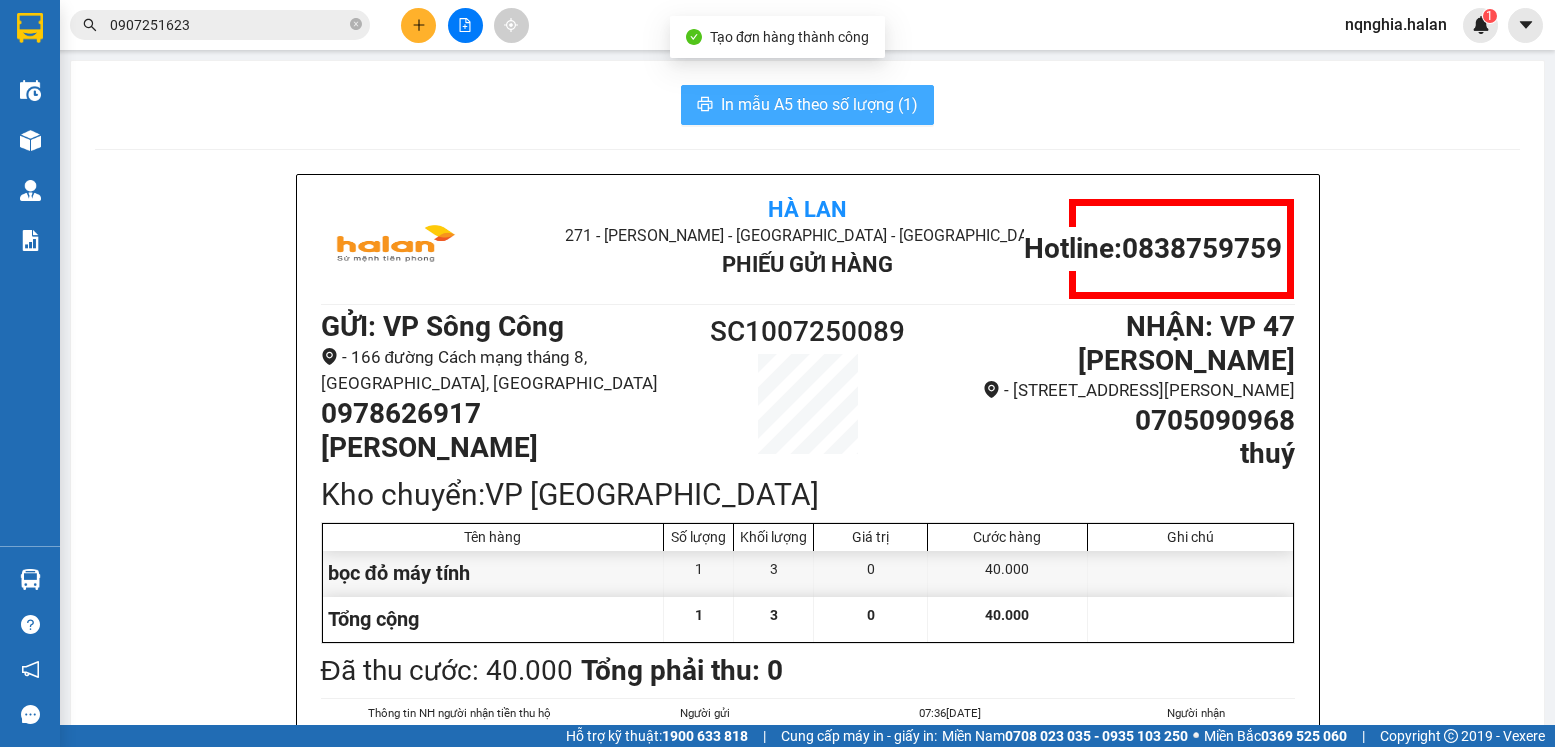 scroll, scrollTop: 0, scrollLeft: 0, axis: both 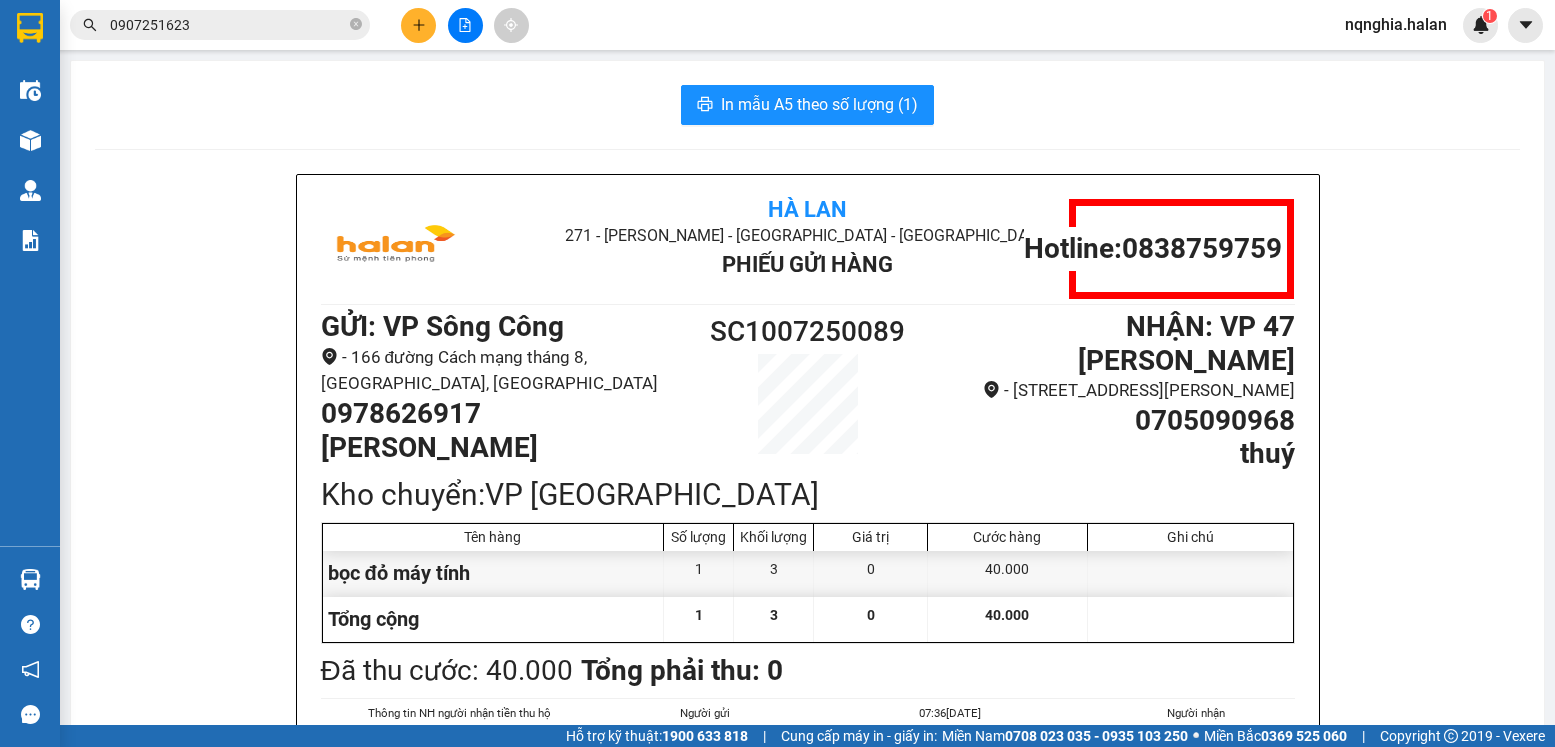 click on "In mẫu A5 theo số lượng
(1) Hà Lan 271 - Dương Tự Minh - Phường Tân Long - Thái Nguyên Phiếu Gửi Hàng Hotline:  0838759759 GỬI :   VP Sông Công   - 166 đường Cách mạng tháng 8, TP Sông Công, Thái Nguyên 0978626917 LƯƠNG SC SC1007250089 NHẬN :   VP 47 Trần Khát Chân   - 47 đường Trần Khát Chân, phường Thanh Lương, Hai Bà Trưng, Hà Nội 0705090968 thuý  Kho chuyển:  VP Yên Bình Tên hàng Số lượng Khối lượng Giá trị Cước hàng Ghi chú bọc đỏ máy tính  1 3 0 40.000 Tổng cộng 1 3 0 40.000 Loading... Đã thu cước : 40.000 Tổng phải thu: 0 Thông tin NH người nhận tiền thu hộ Người gửi  (Tôi đã đọc và đồng ý nội dung phiếu gửi hàng) 07:36, ngày 10 tháng 07 năm 2025 NV nhận hàng (Kí và ghi rõ họ tên) Nguyễn Quang Nghĩa Người nhận (Kí và ghi rõ họ tên) Quy định nhận/gửi hàng : Hà Lan Phiếu Gửi Hàng Hotline:  0838759759 GỬI :     :" at bounding box center [807, 914] 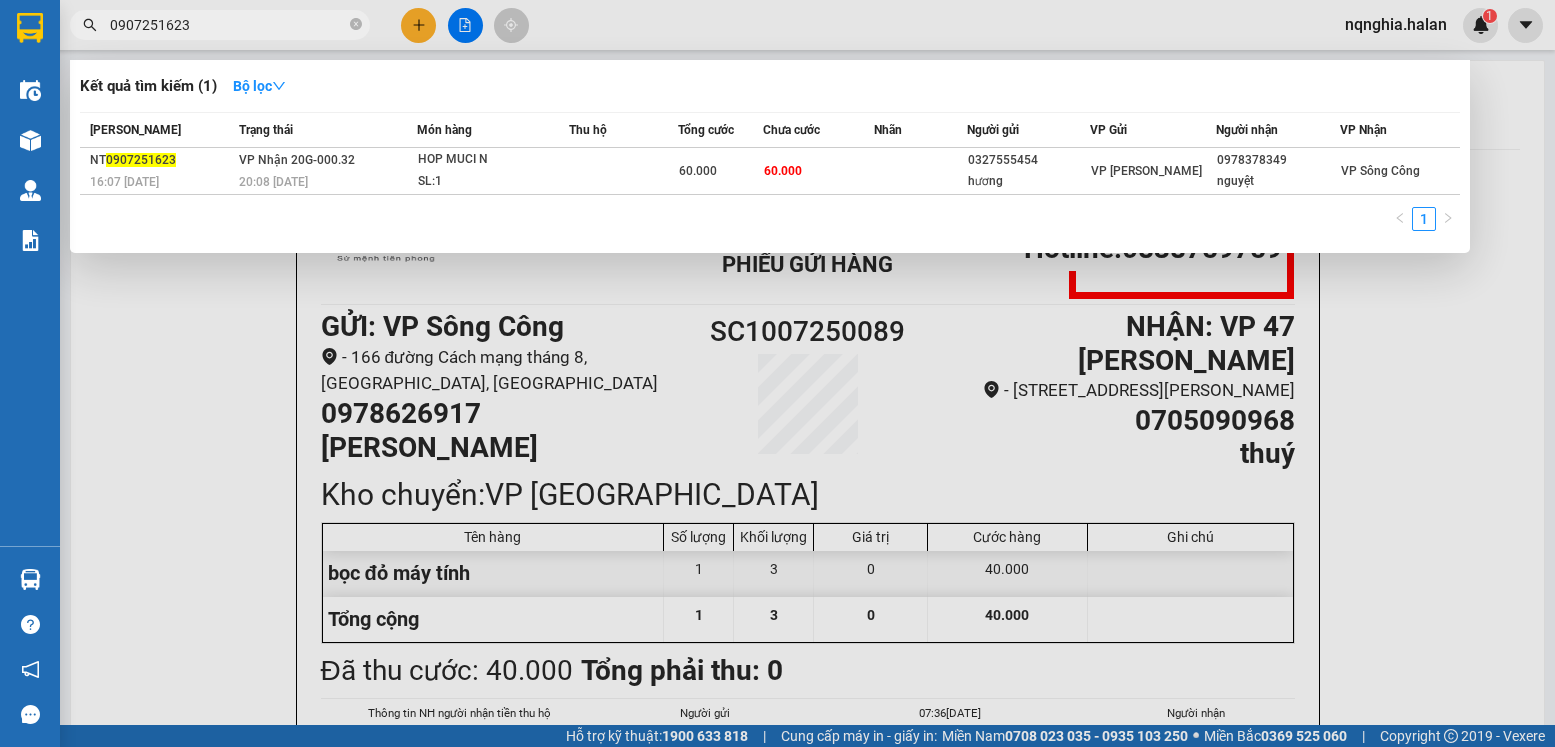 click on "0907251623" at bounding box center (228, 25) 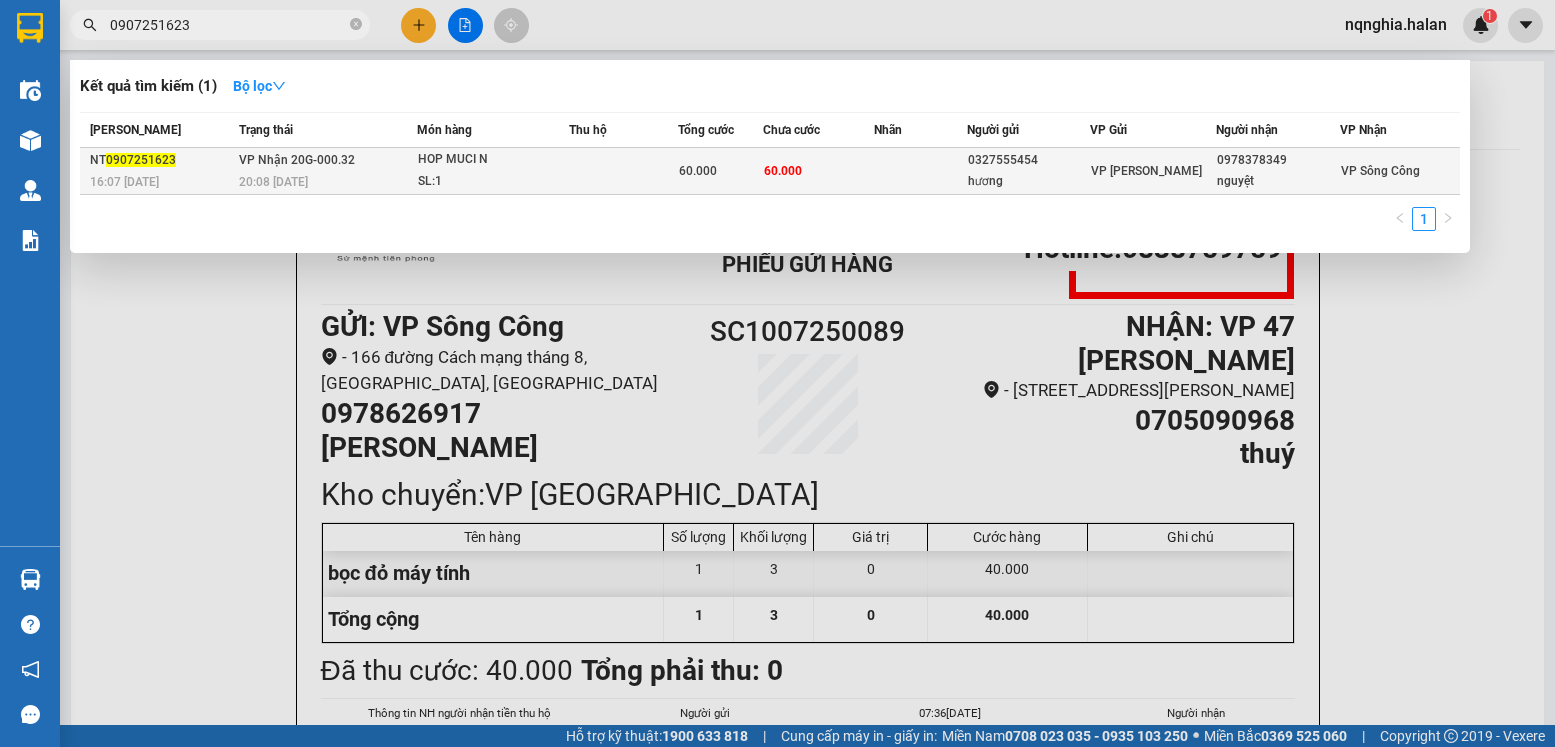 click on "VP Nhận   20G-000.32 20:08 - 09/07" at bounding box center [325, 171] 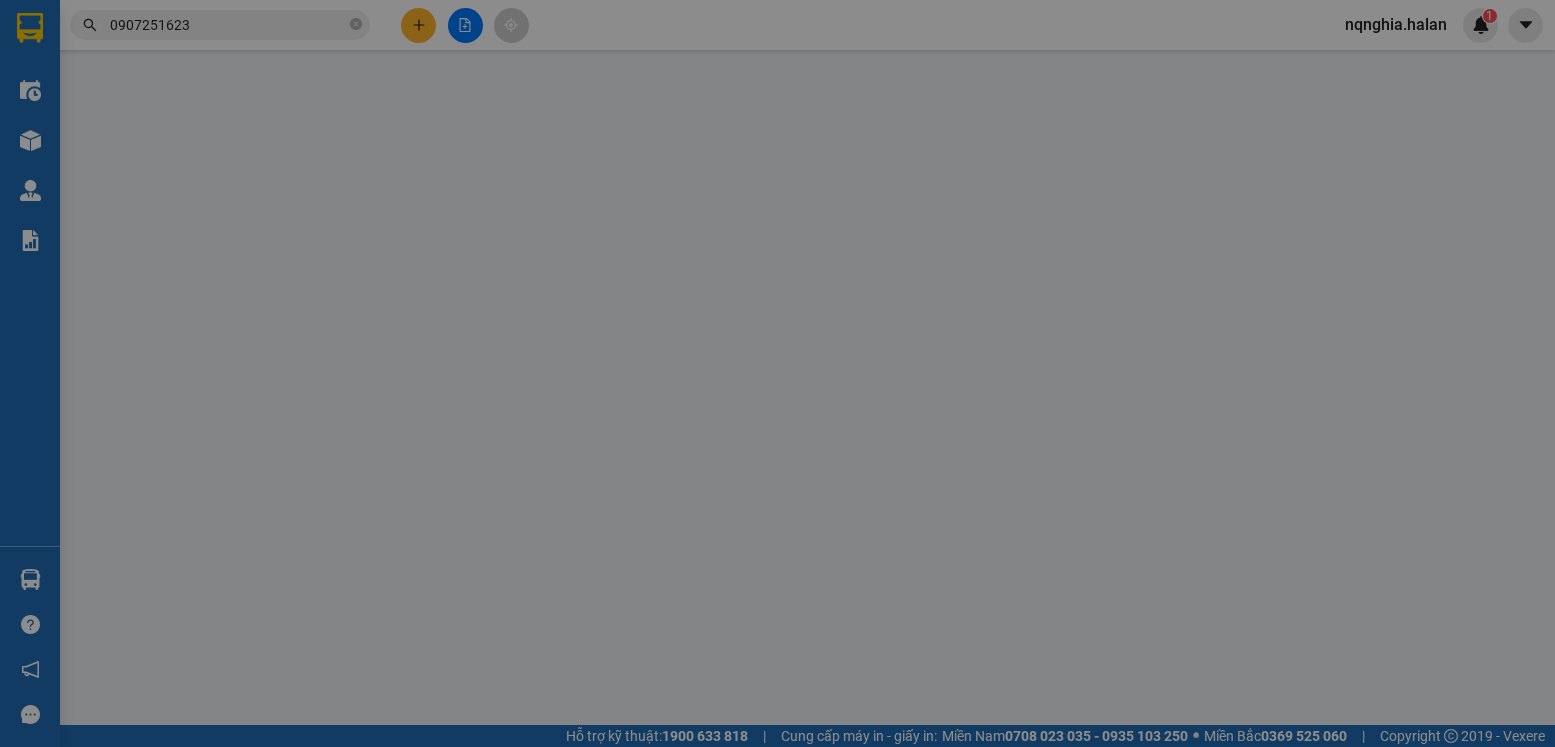 type on "0327555454" 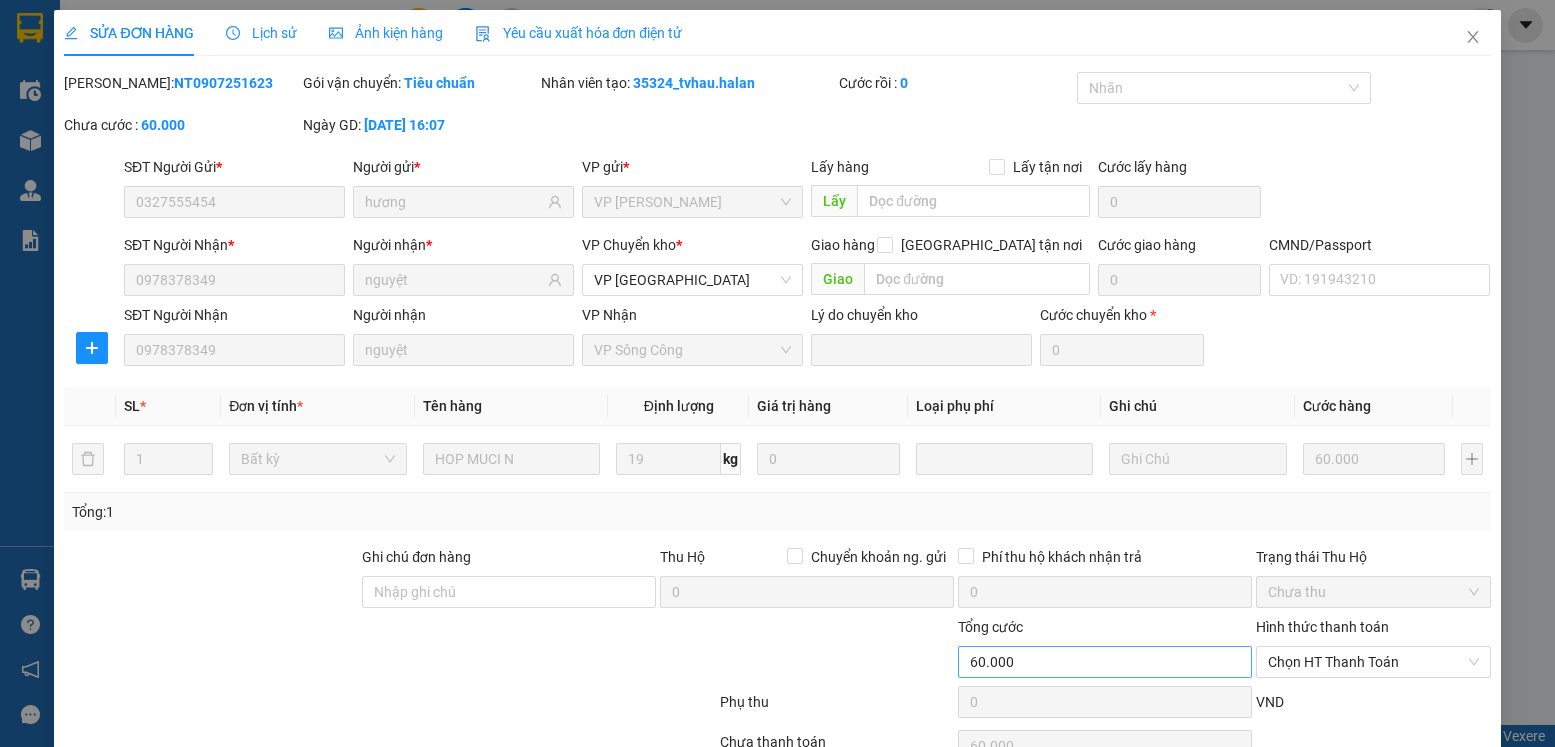 scroll, scrollTop: 105, scrollLeft: 0, axis: vertical 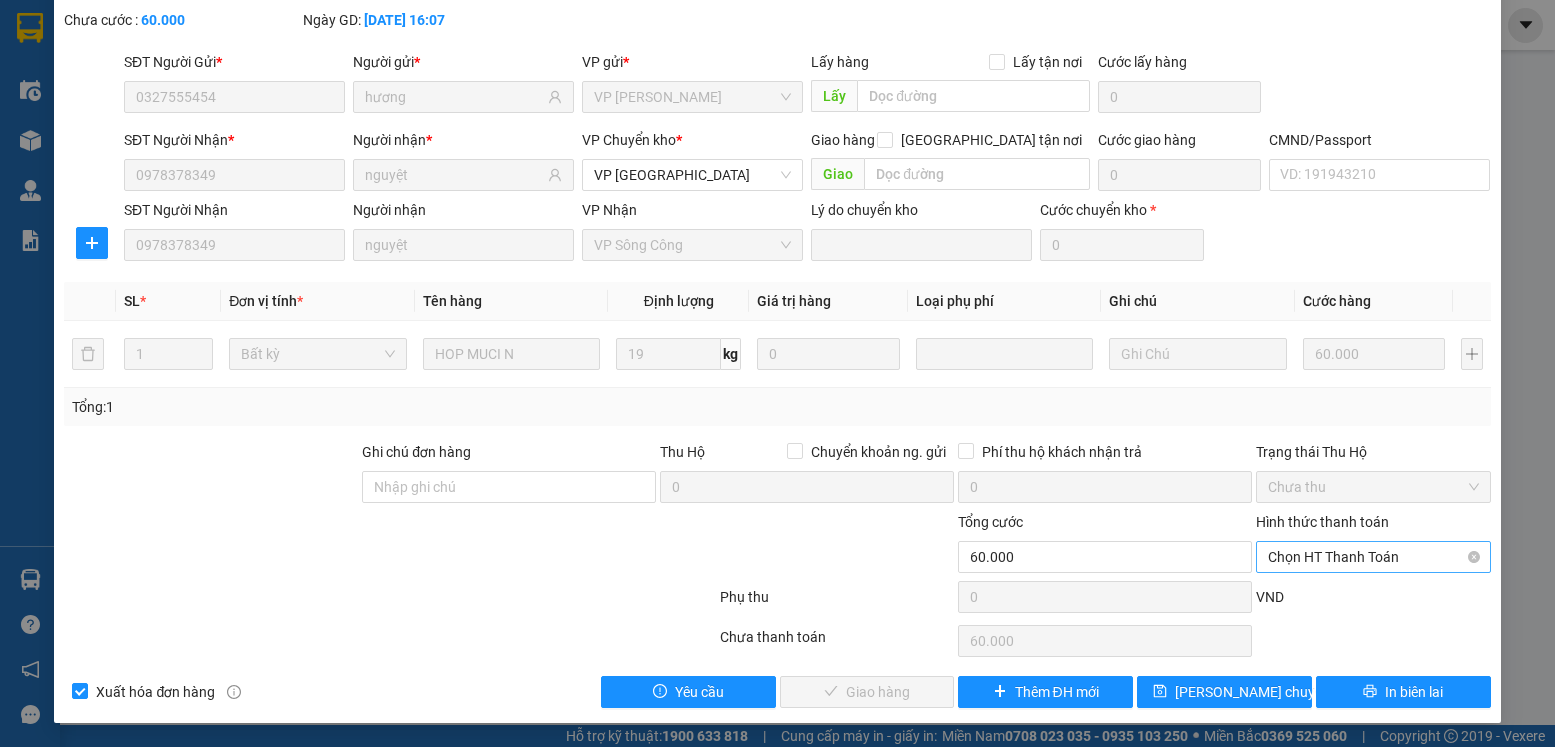 click on "Chọn HT Thanh Toán" at bounding box center [1373, 557] 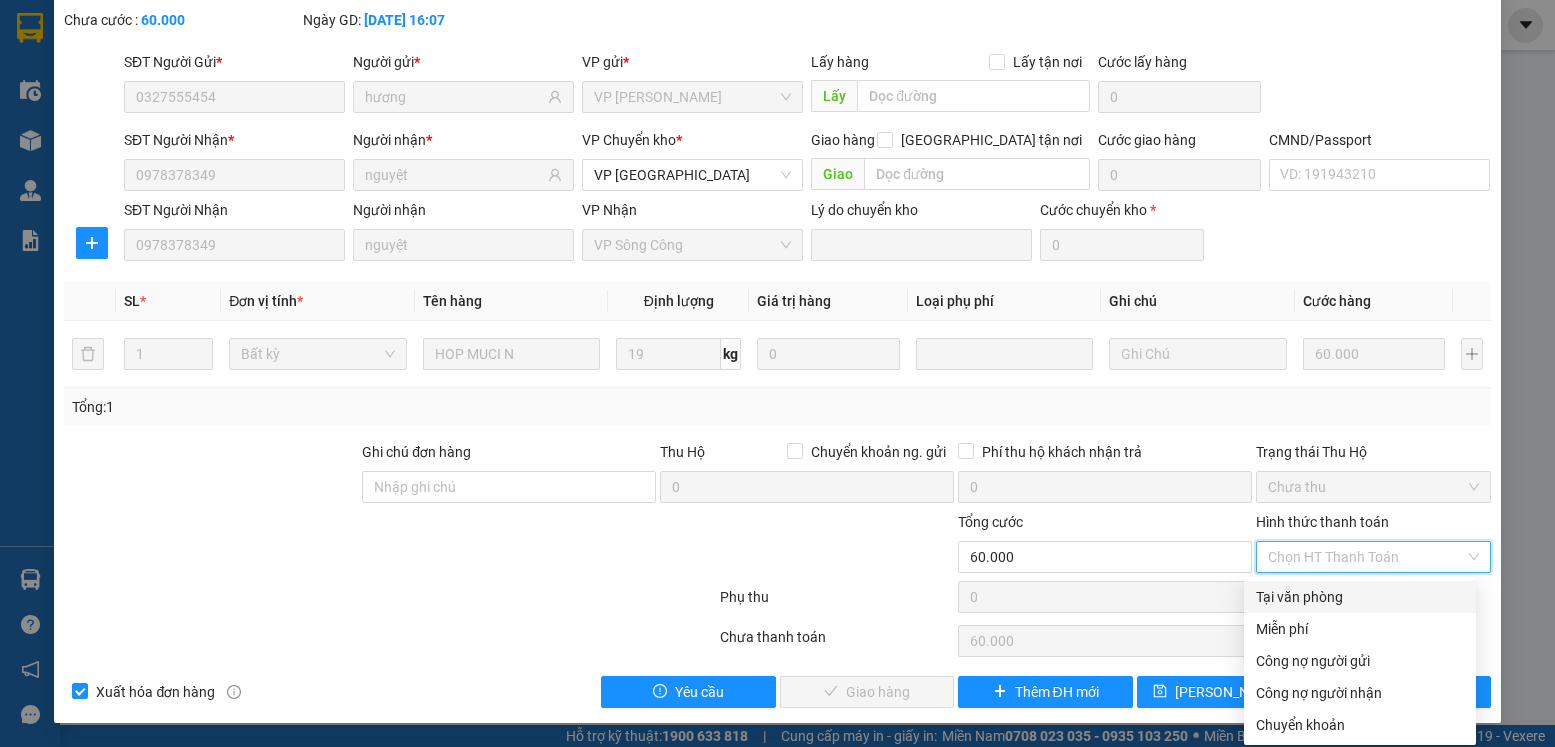 click on "Tại văn phòng" at bounding box center [1360, 597] 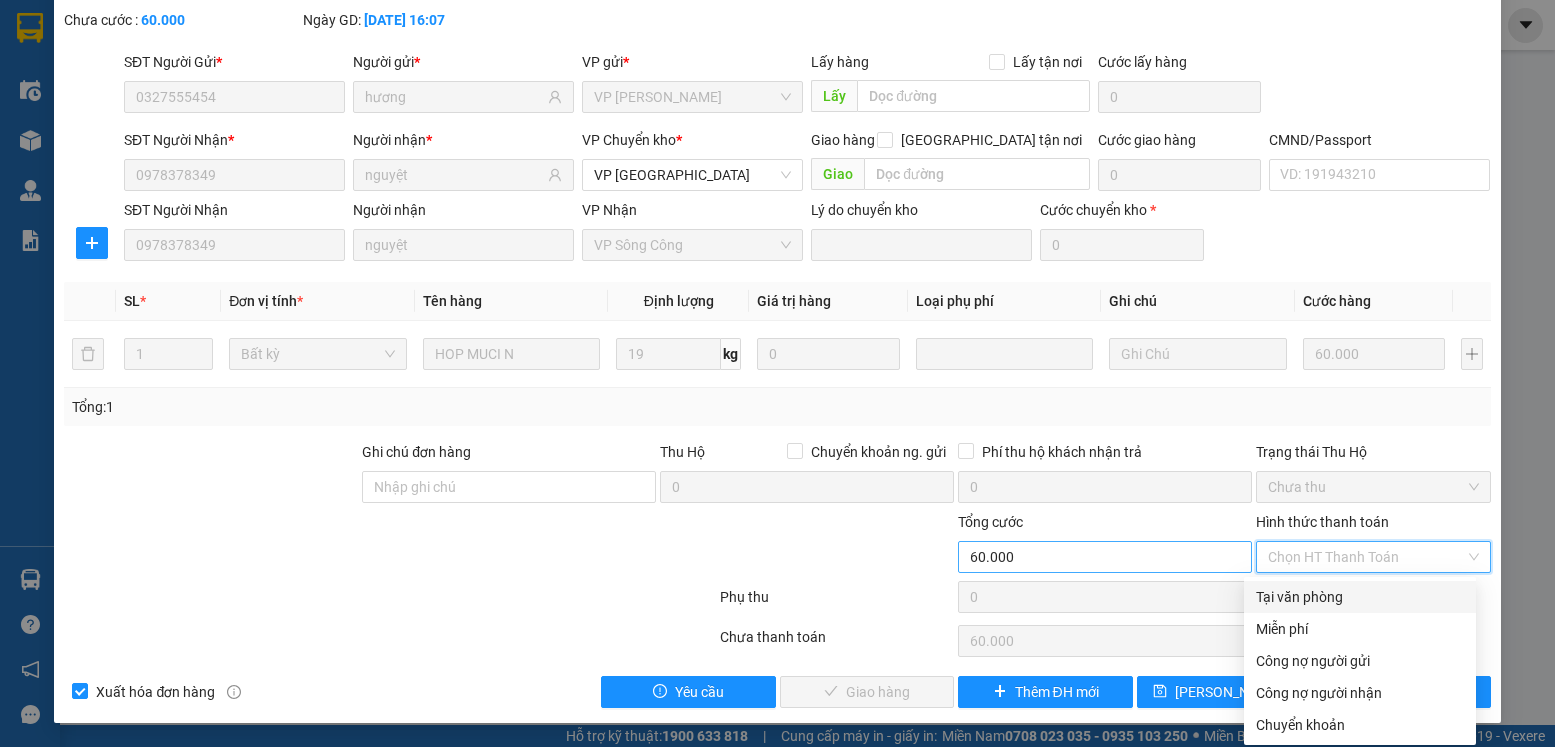 type on "0" 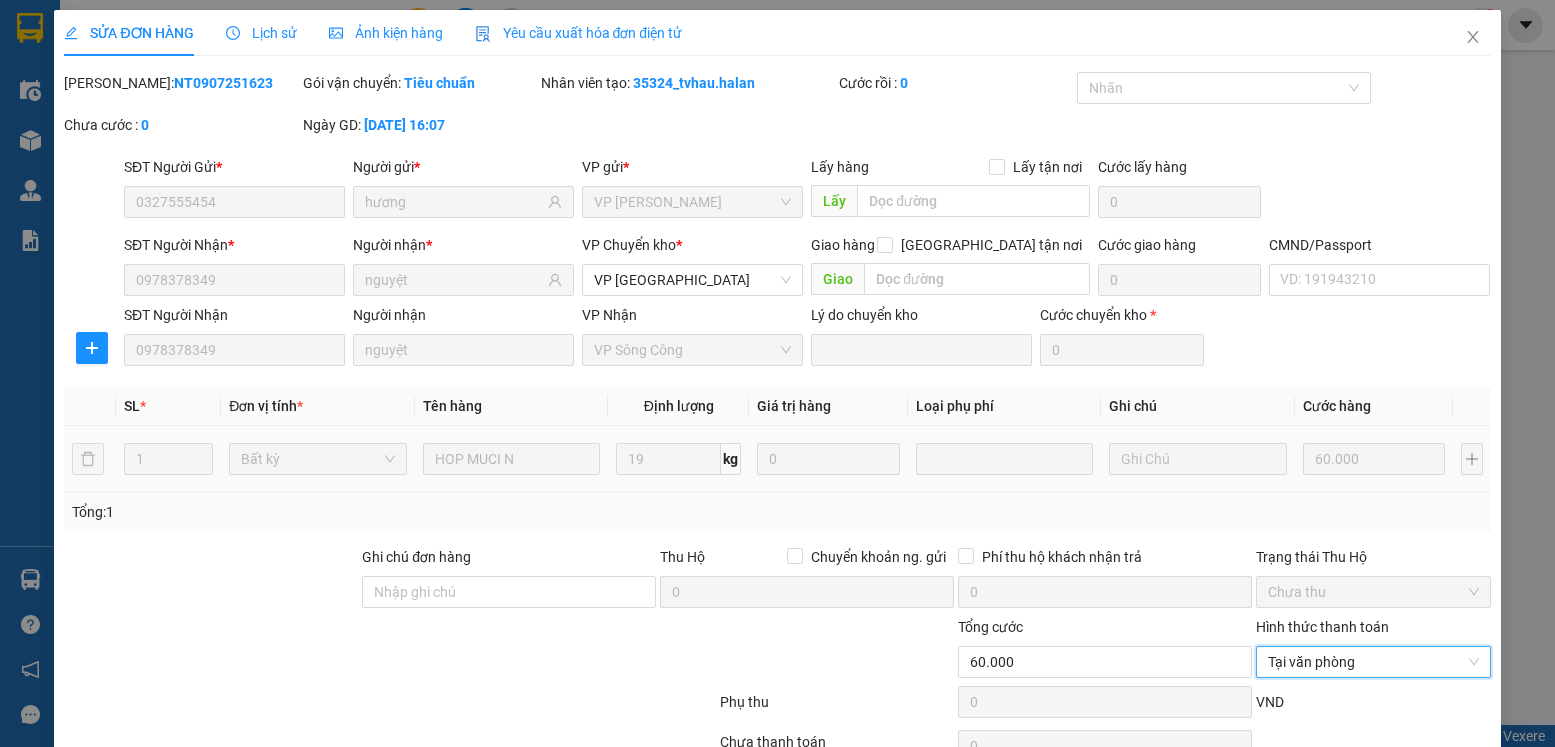 scroll, scrollTop: 105, scrollLeft: 0, axis: vertical 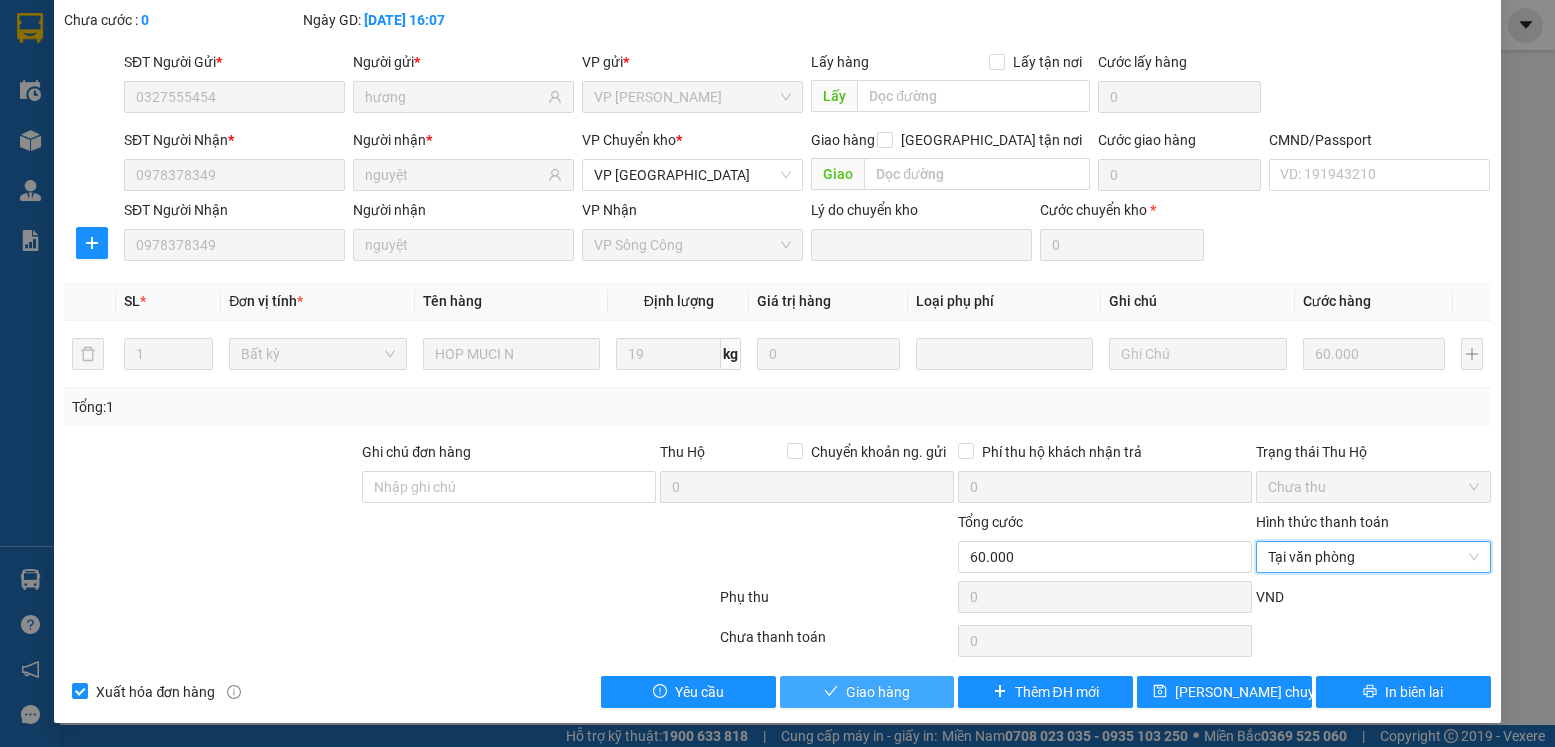click on "Giao hàng" at bounding box center [878, 692] 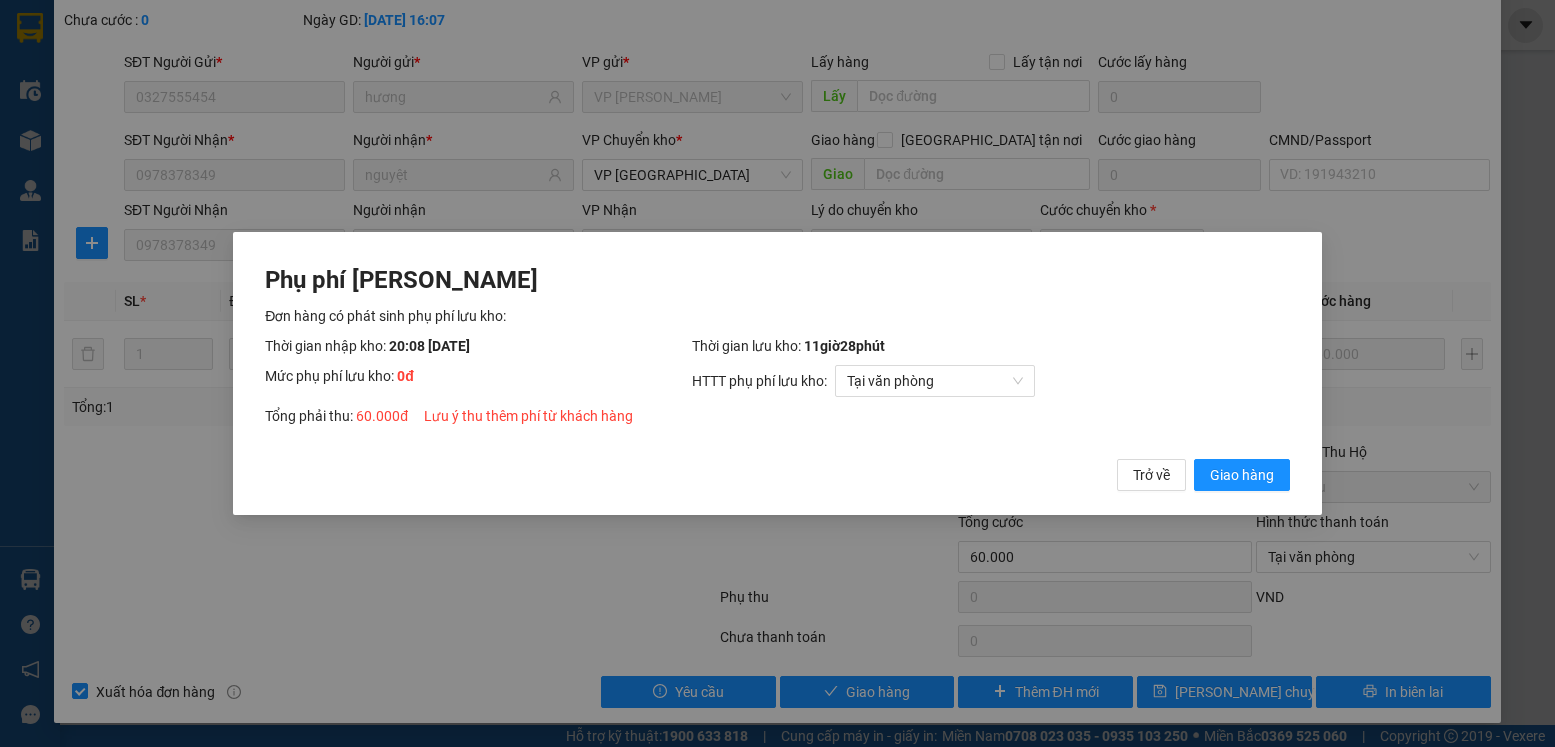 type 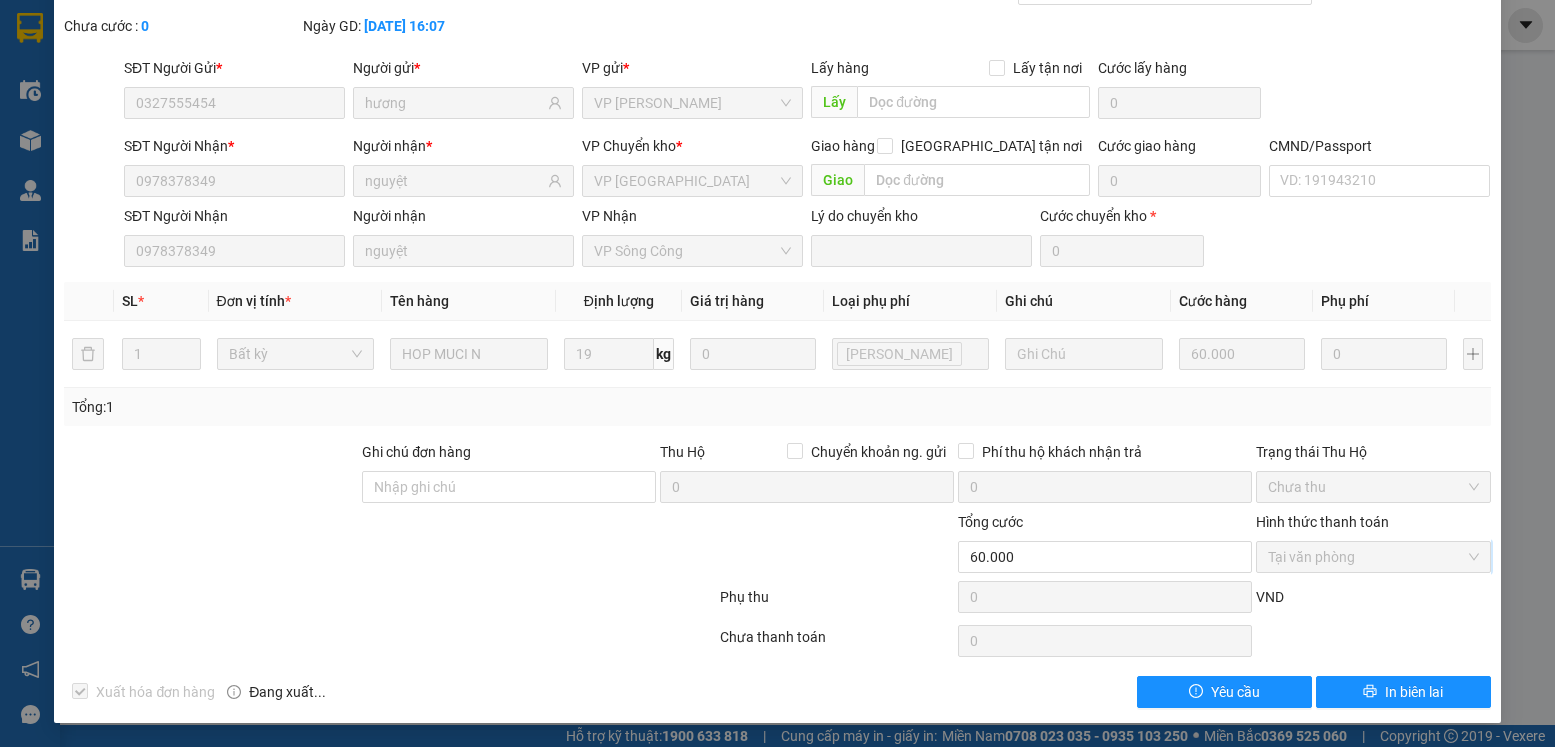 scroll, scrollTop: 0, scrollLeft: 0, axis: both 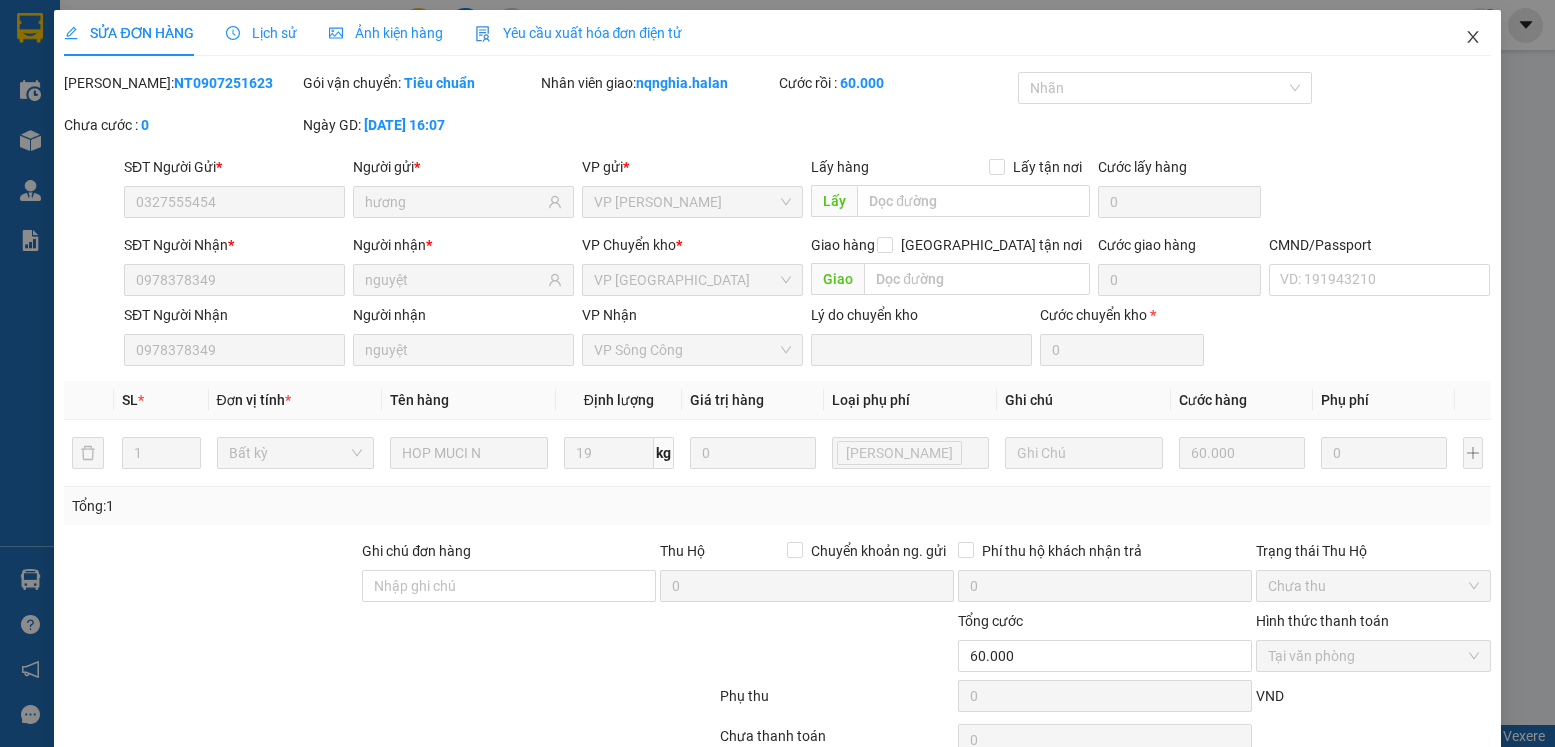 click 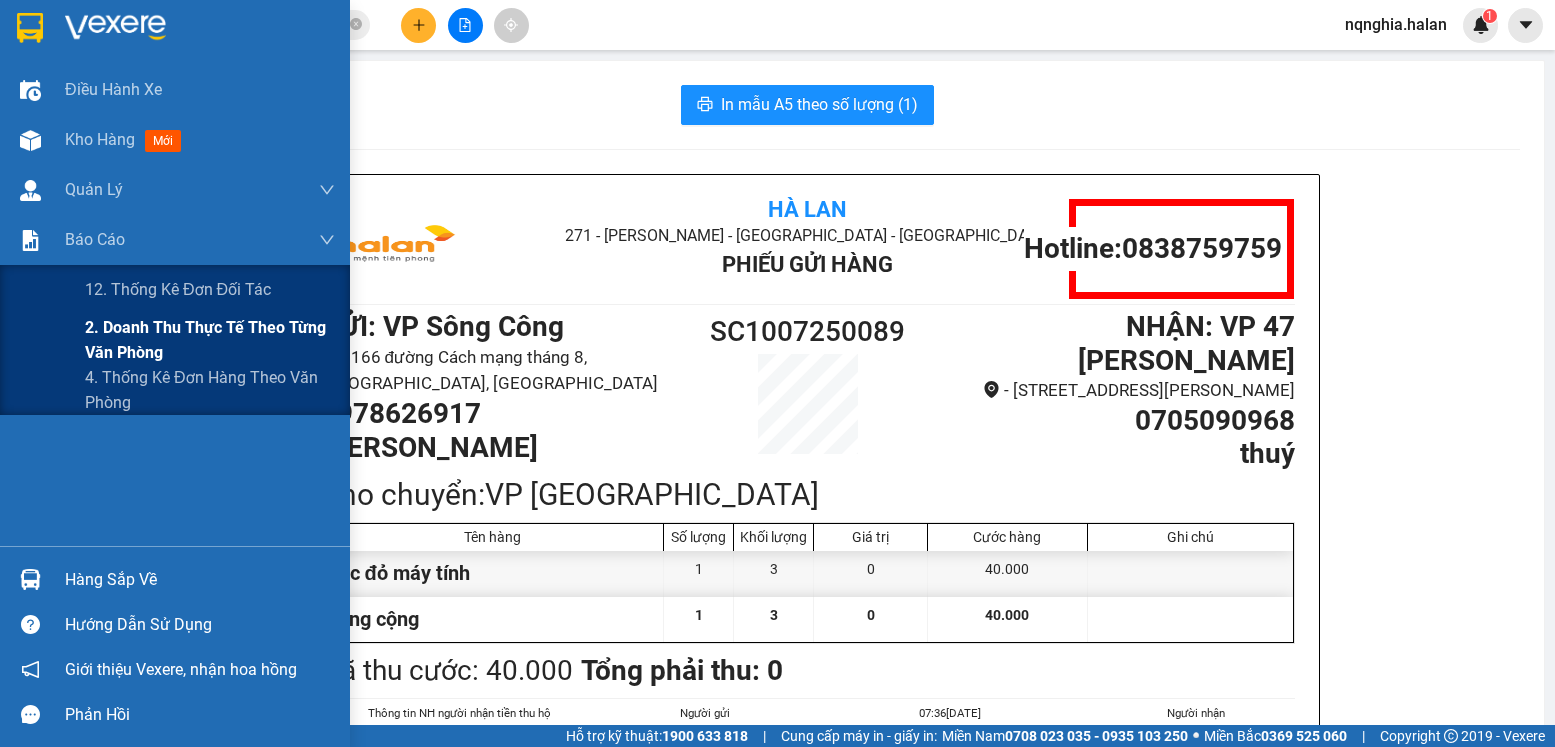 click on "2. Doanh thu thực tế theo từng văn phòng" at bounding box center [210, 340] 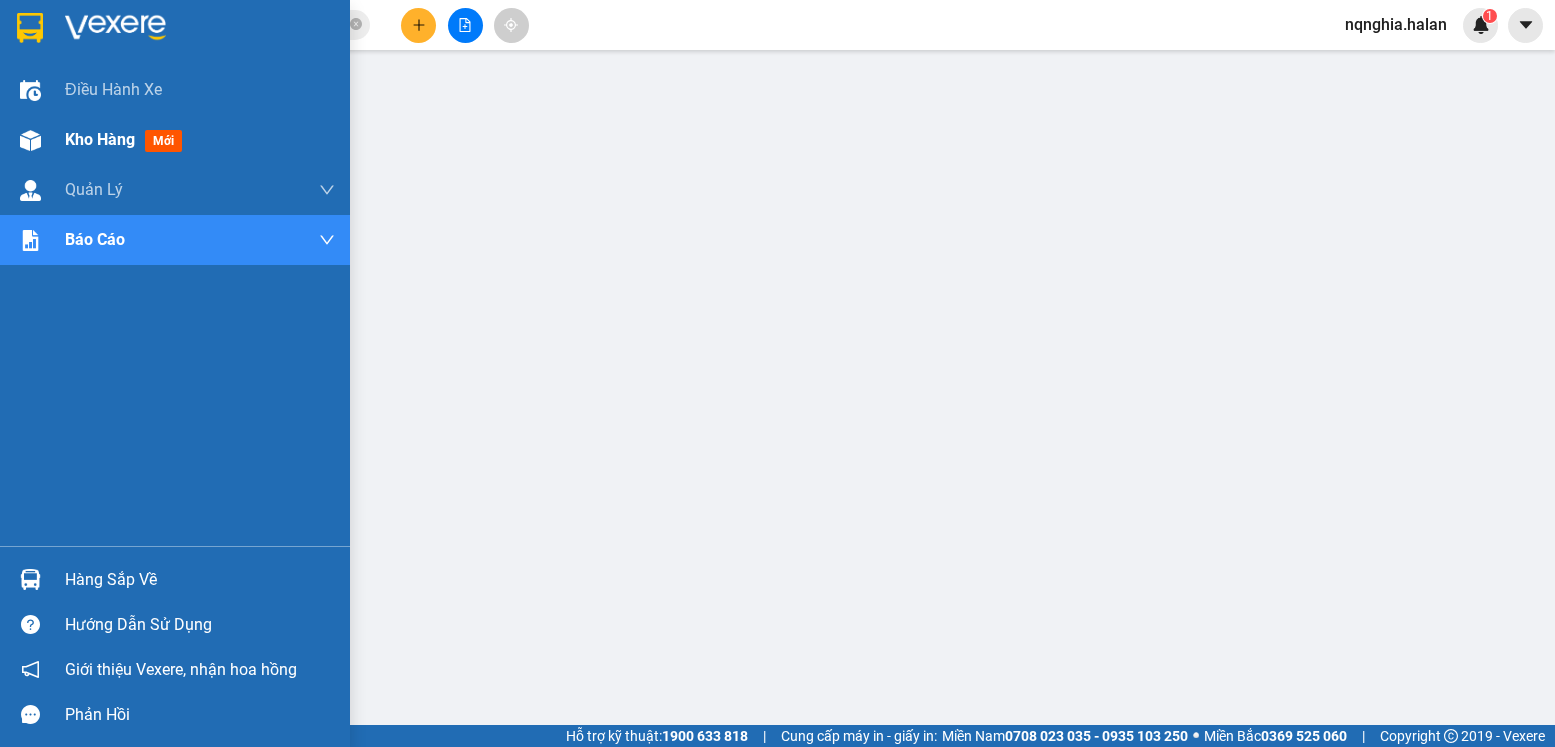 click at bounding box center [30, 140] 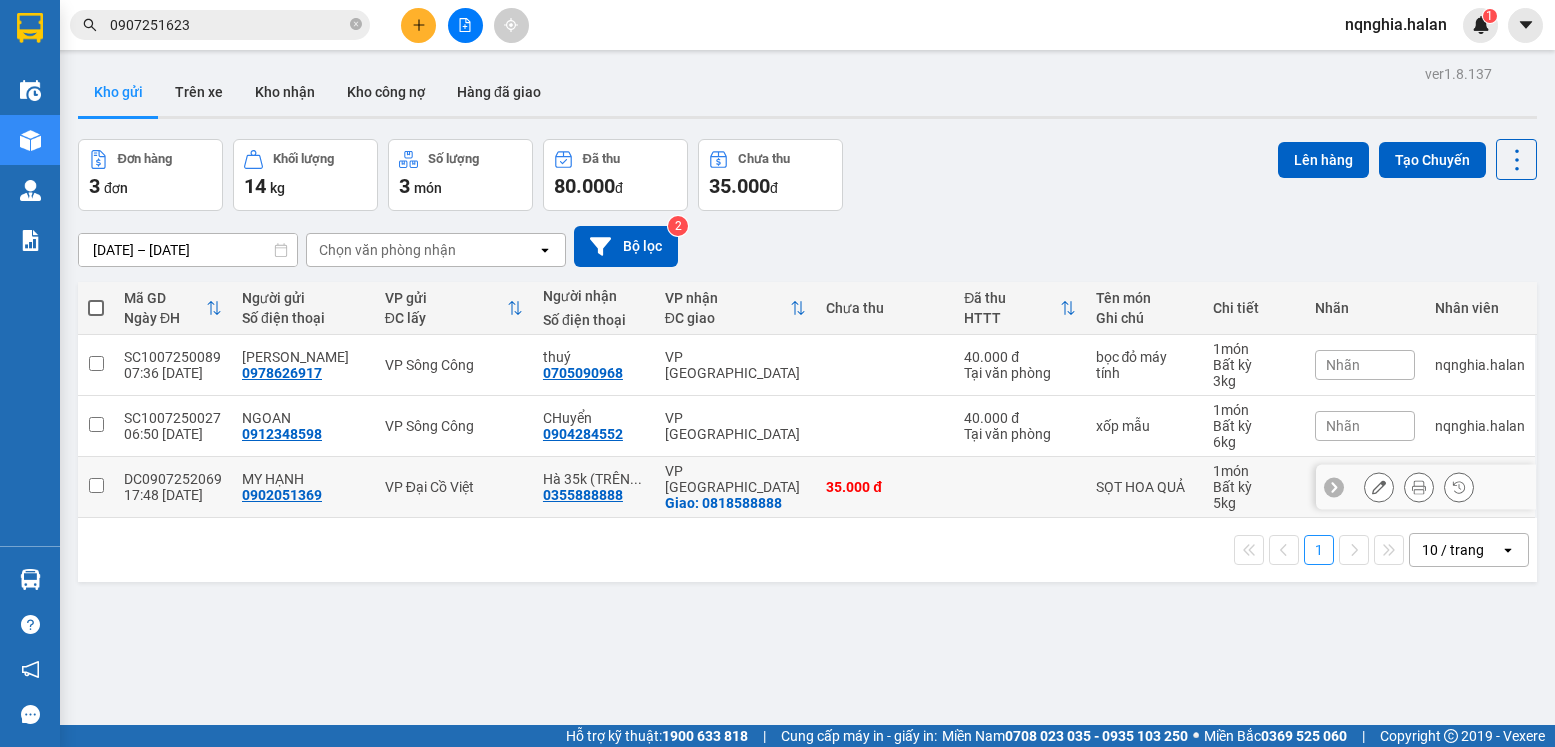 click on "Giao: 0818588888" at bounding box center (736, 503) 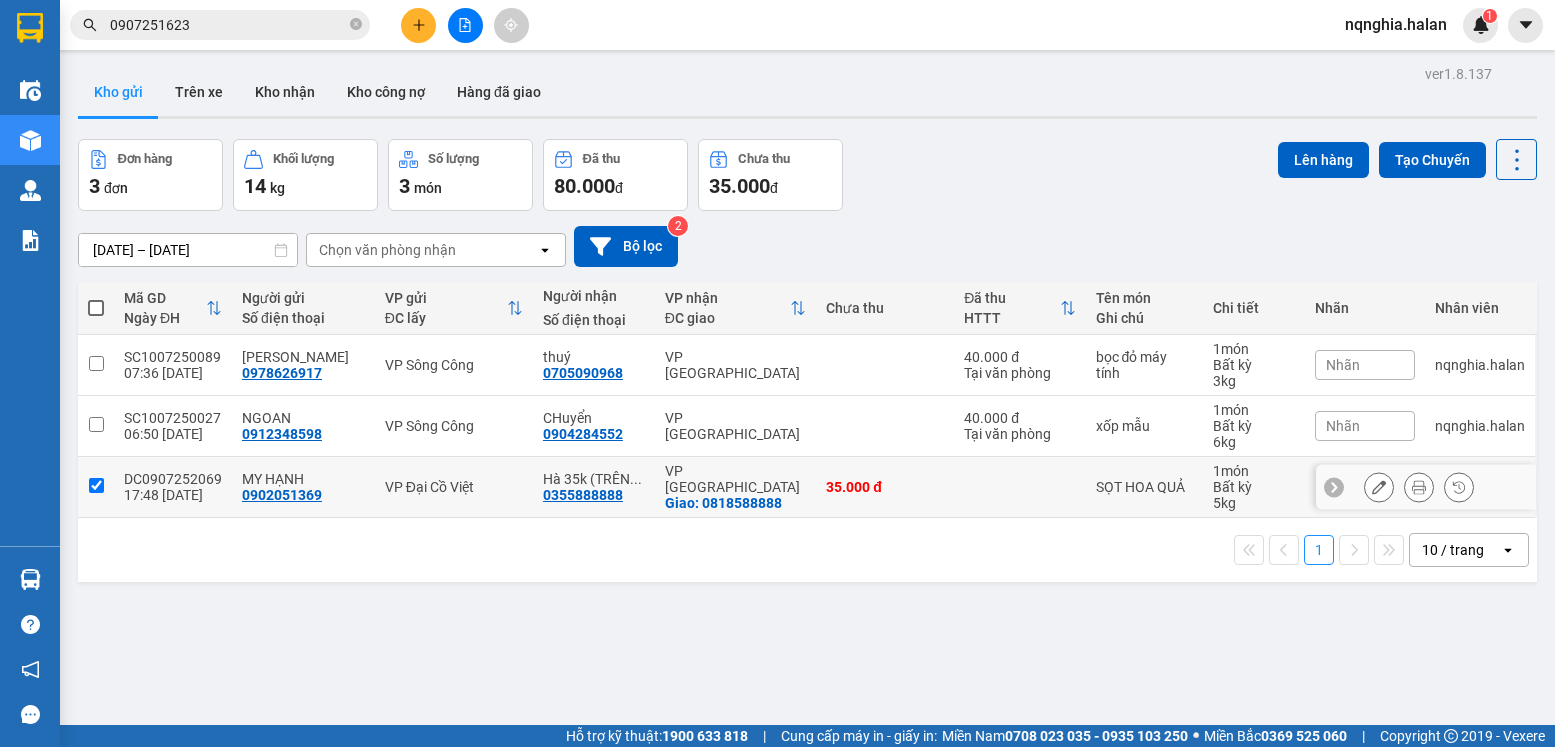 checkbox on "true" 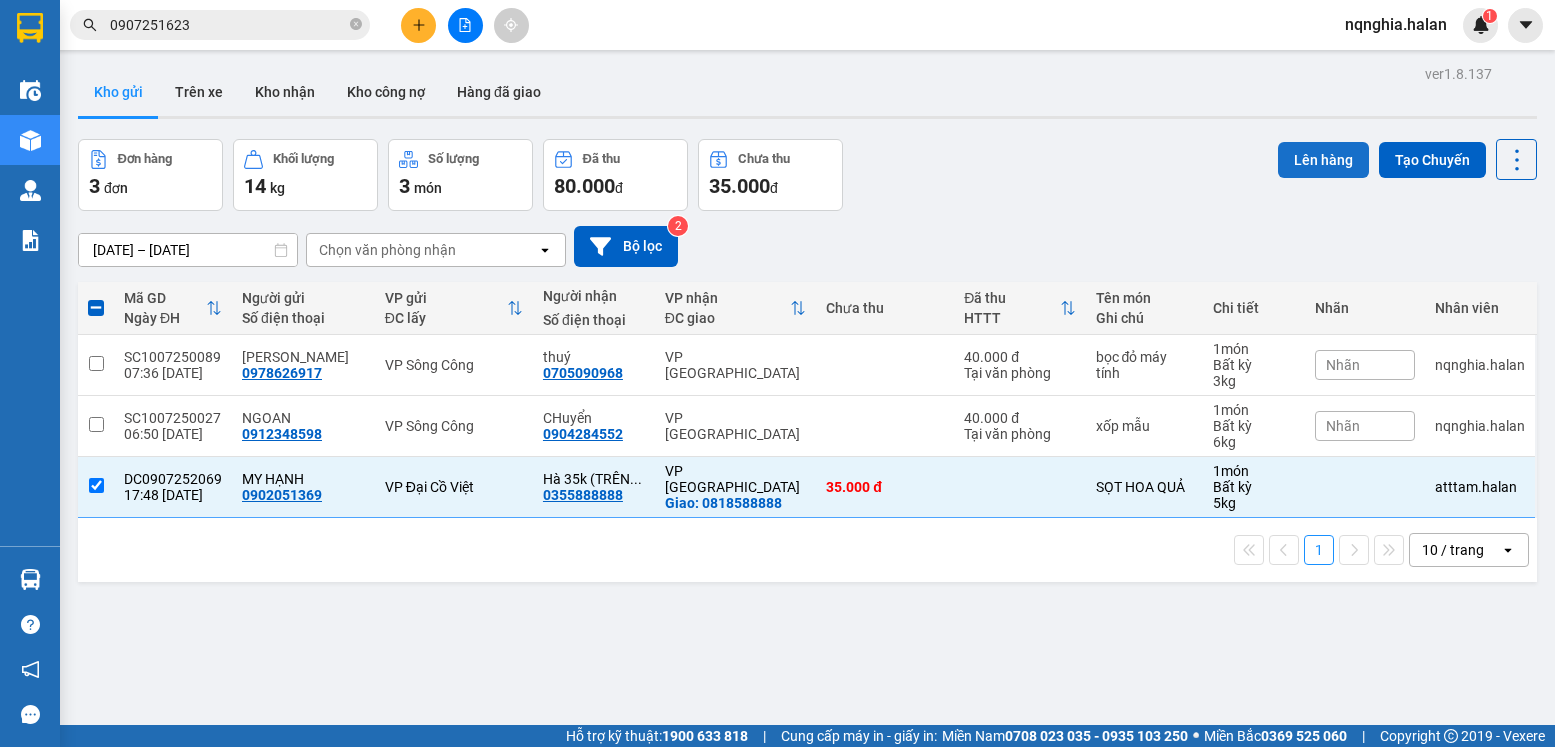 click on "Lên hàng" at bounding box center [1323, 160] 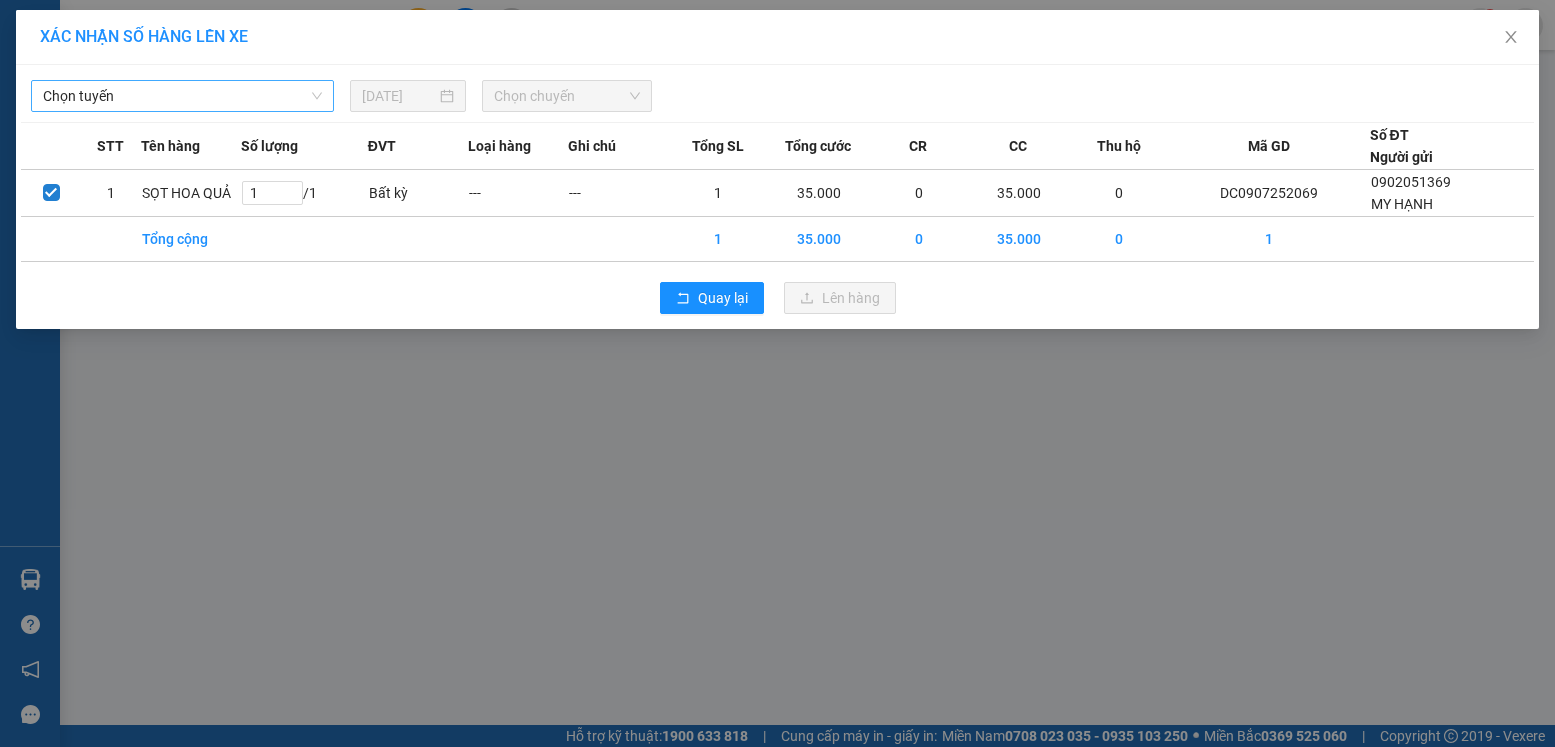 click on "Chọn tuyến" at bounding box center (182, 96) 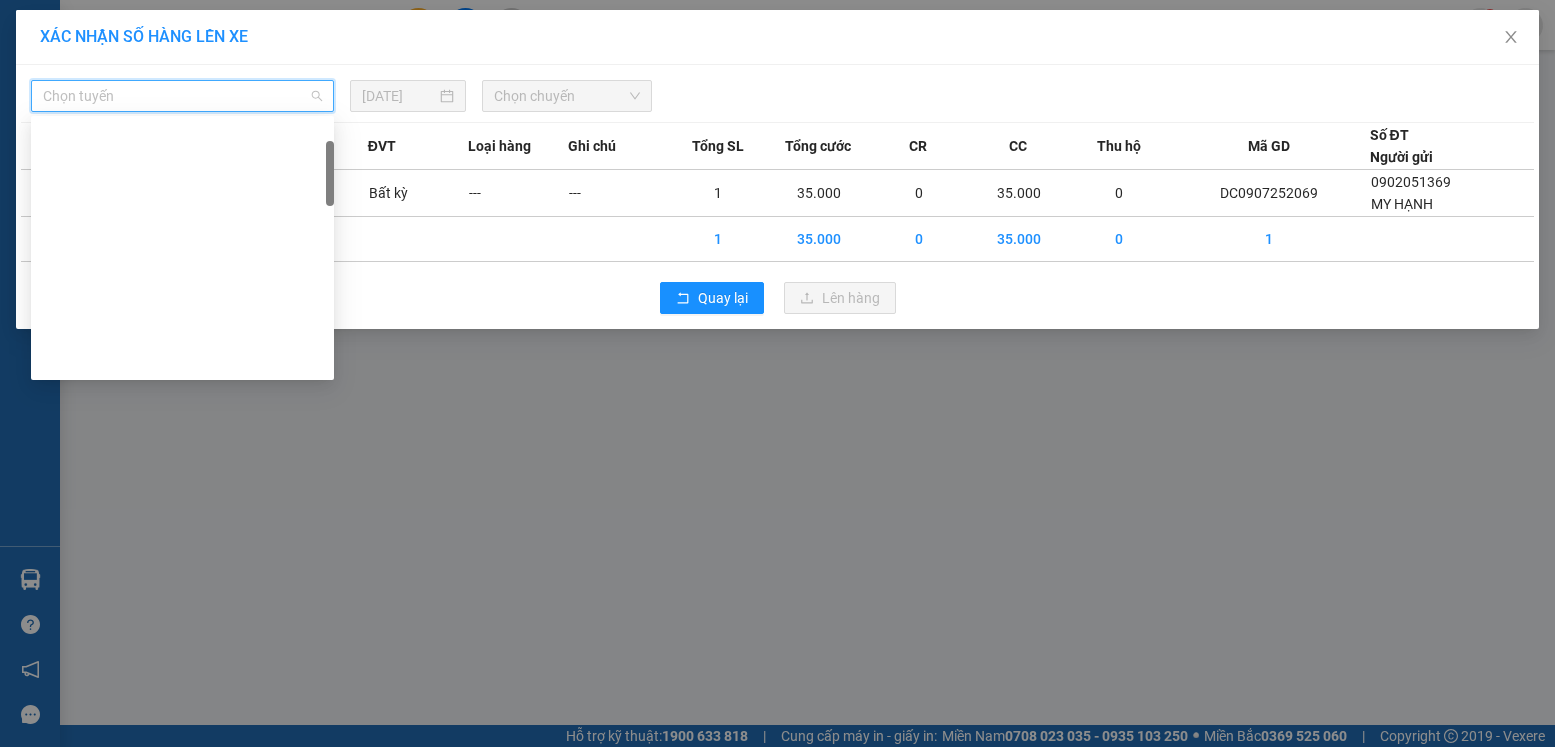 scroll, scrollTop: 0, scrollLeft: 0, axis: both 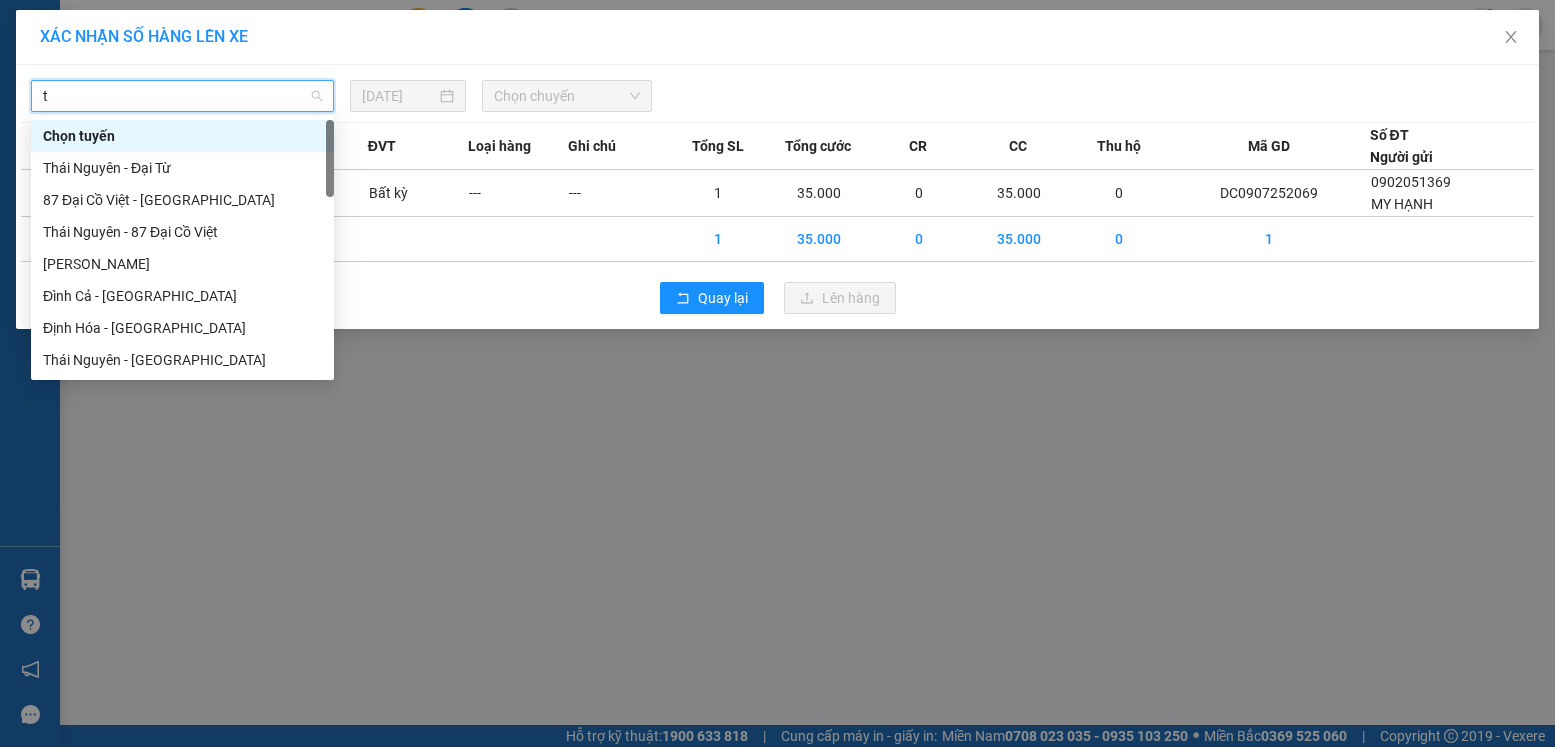 type on "tr" 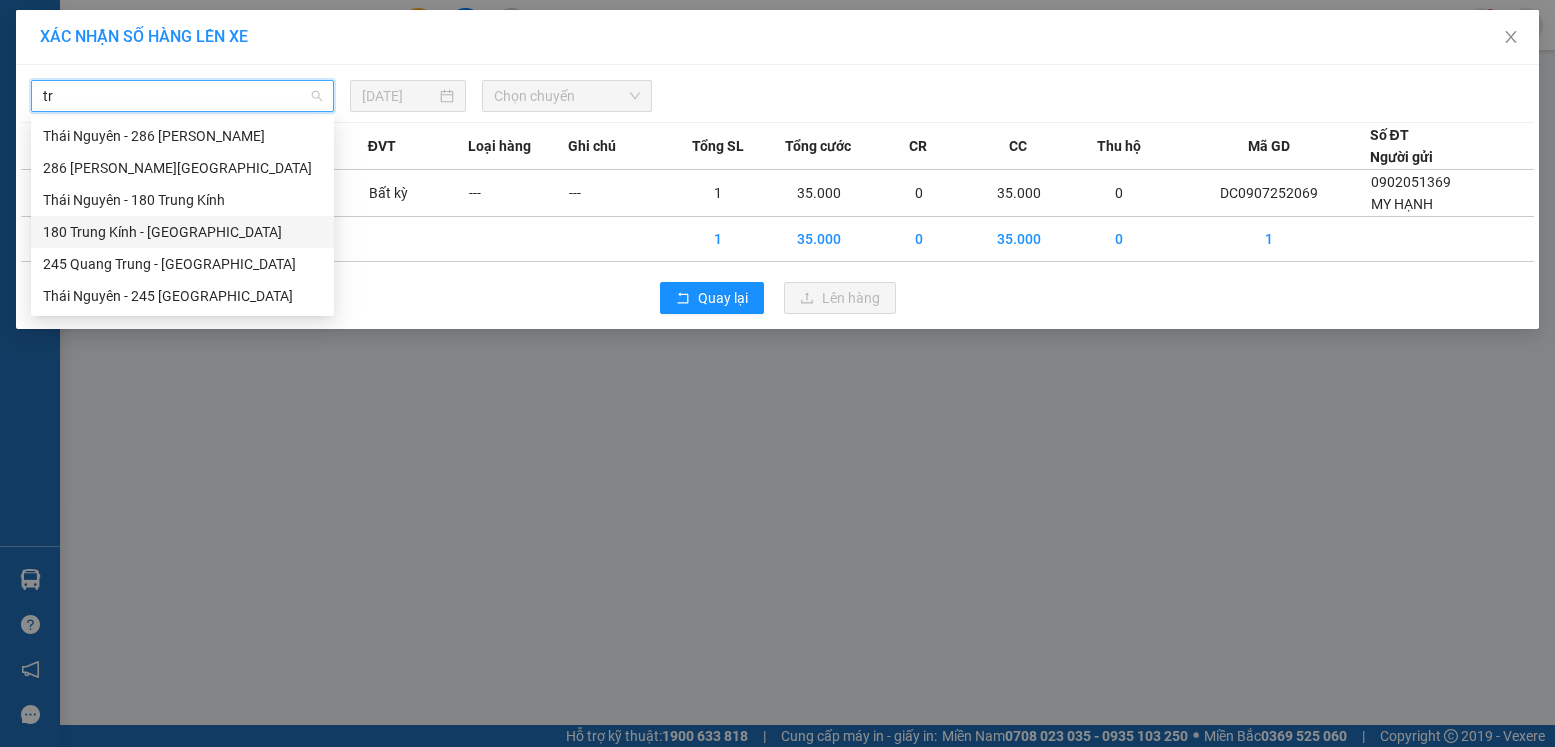 click on "180 Trung Kính - Thái Nguyên" at bounding box center (182, 232) 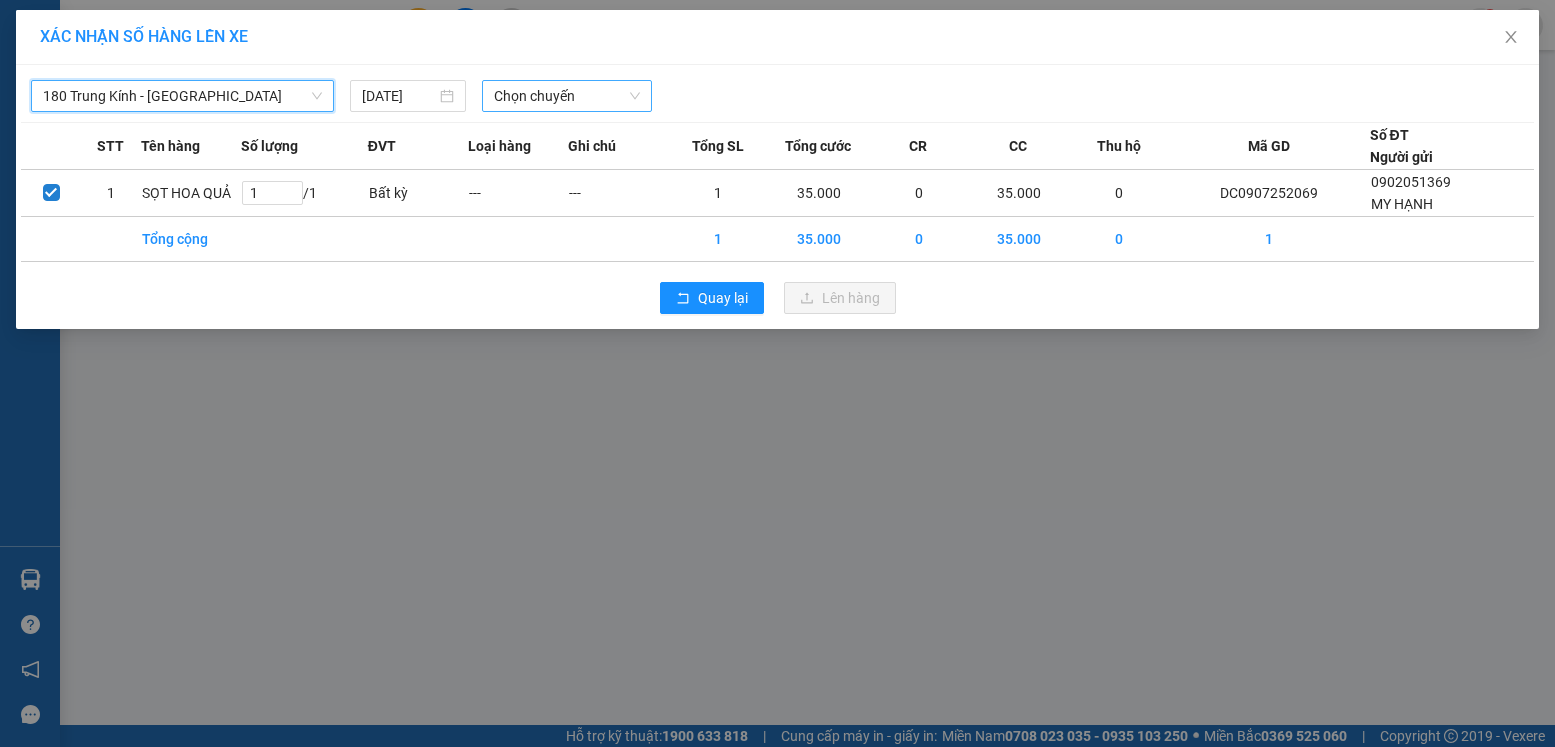 click on "Chọn chuyến" at bounding box center (567, 96) 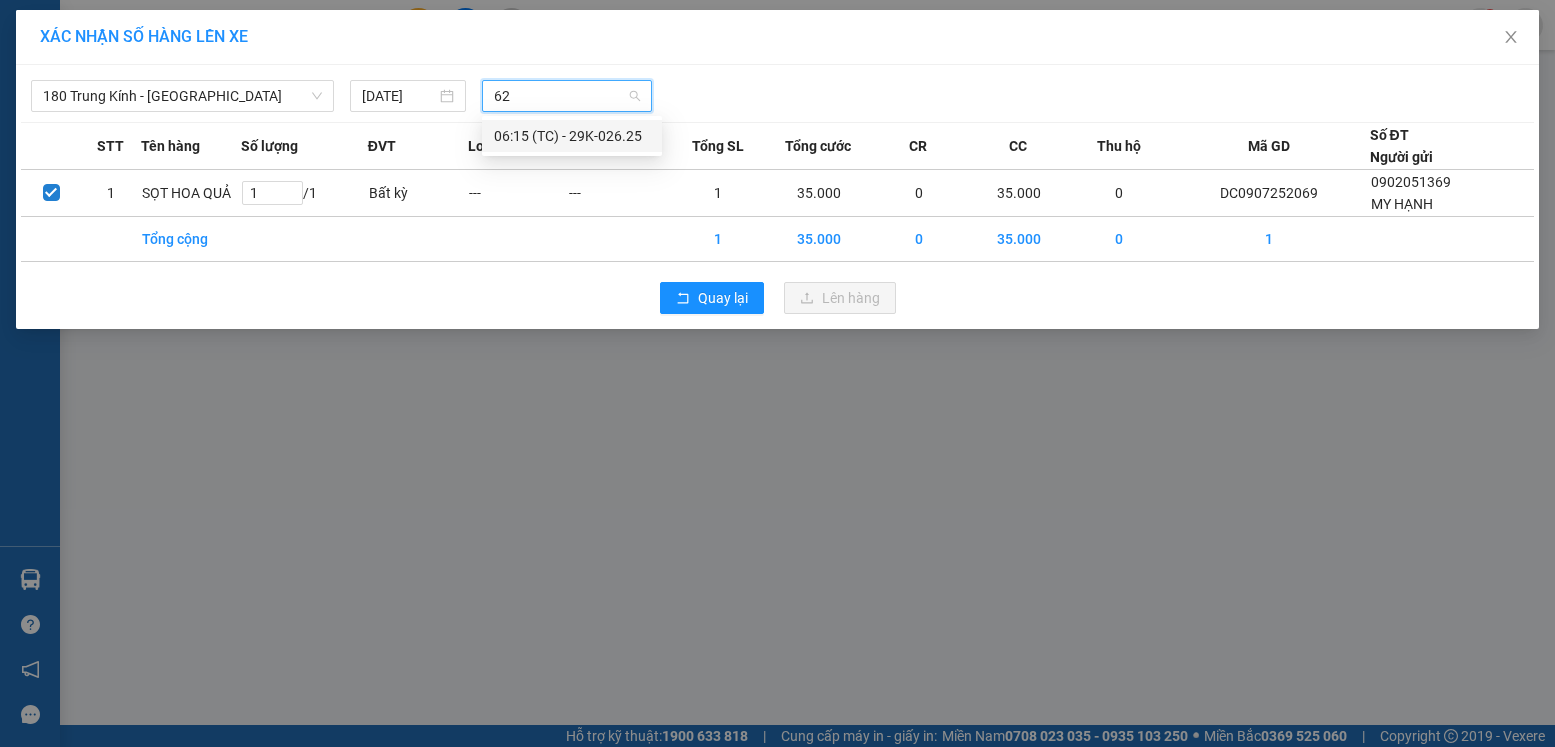 type on "625" 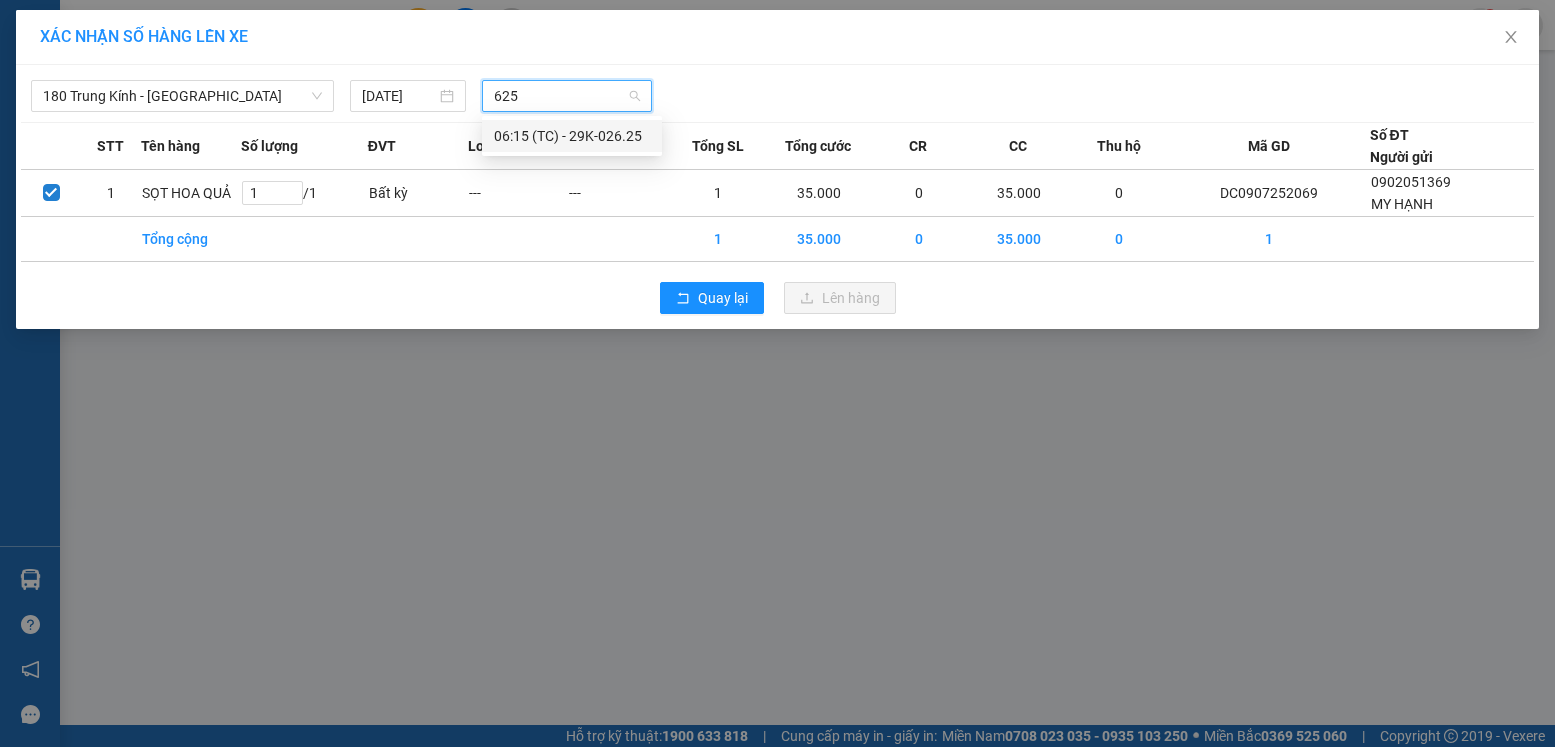 click on "06:15   (TC)   - 29K-026.25" at bounding box center (572, 136) 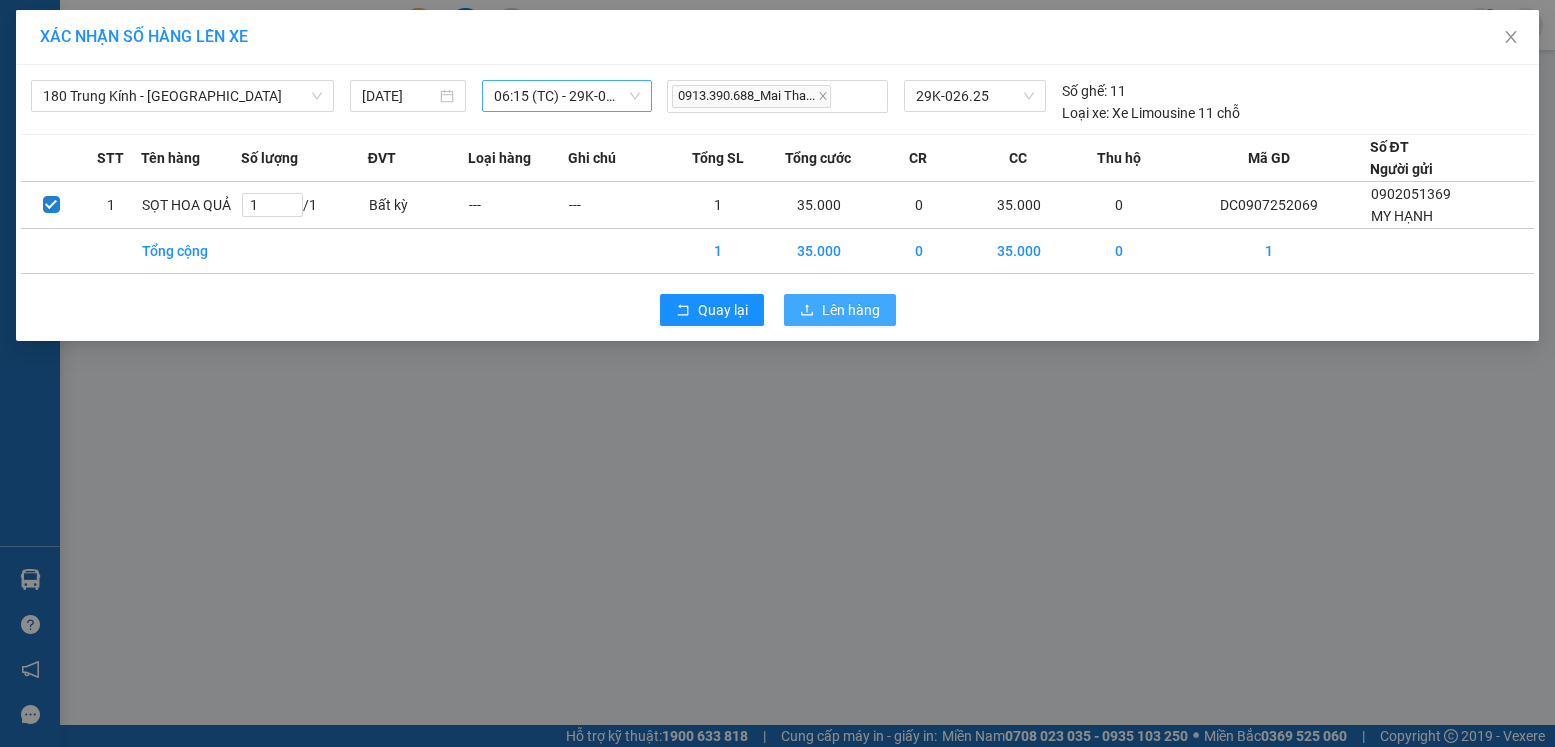click on "Lên hàng" at bounding box center (851, 310) 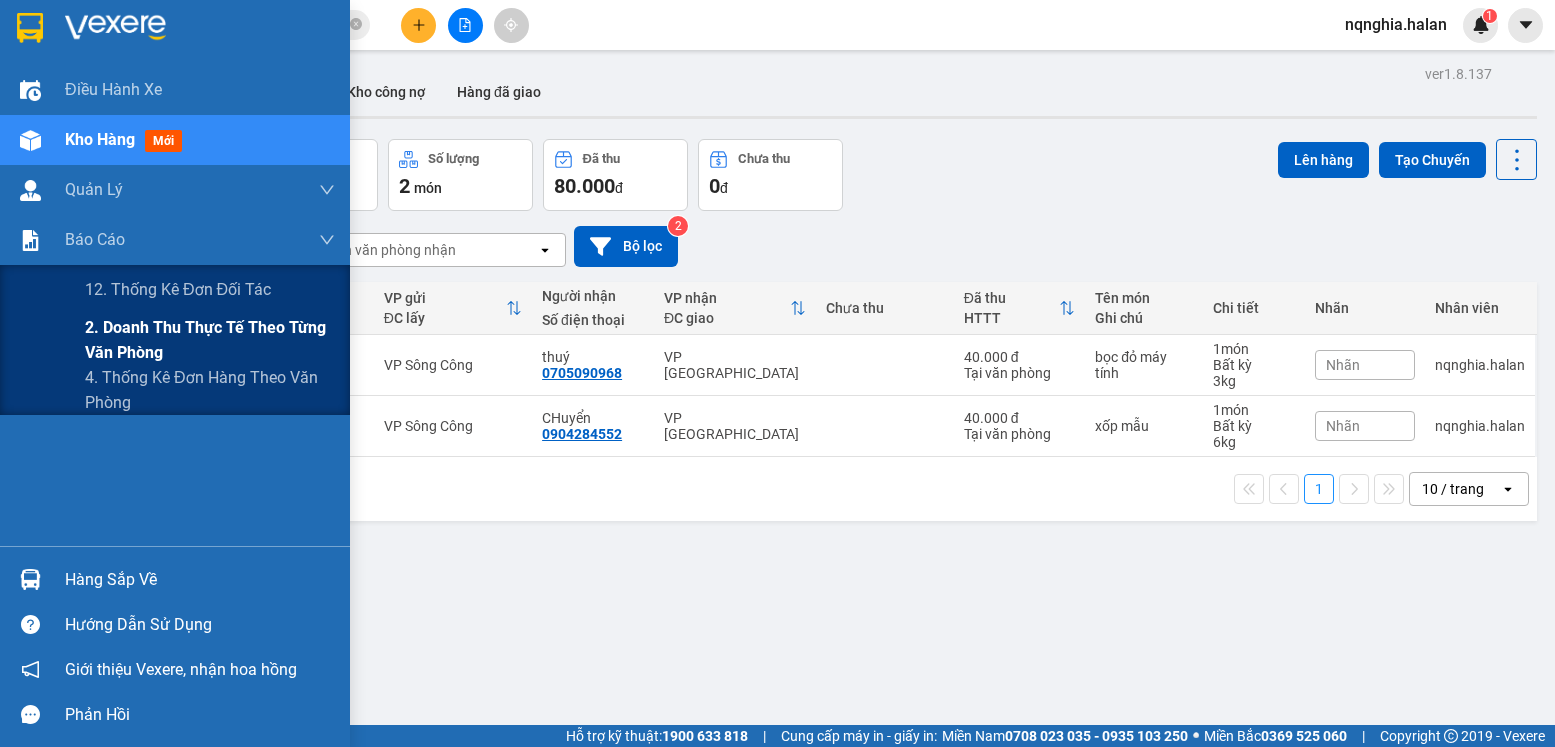 click on "2. Doanh thu thực tế theo từng văn phòng" at bounding box center [210, 340] 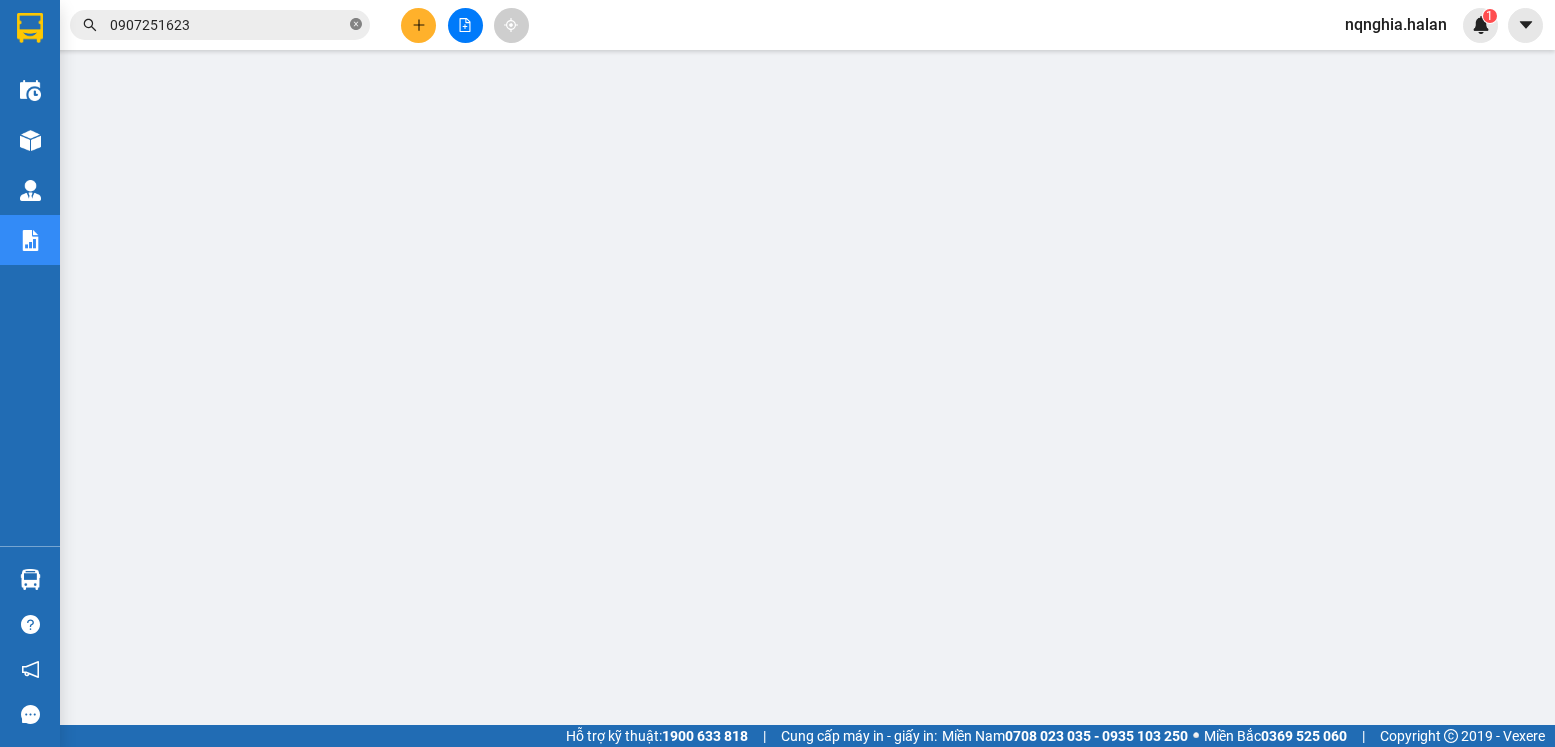 click 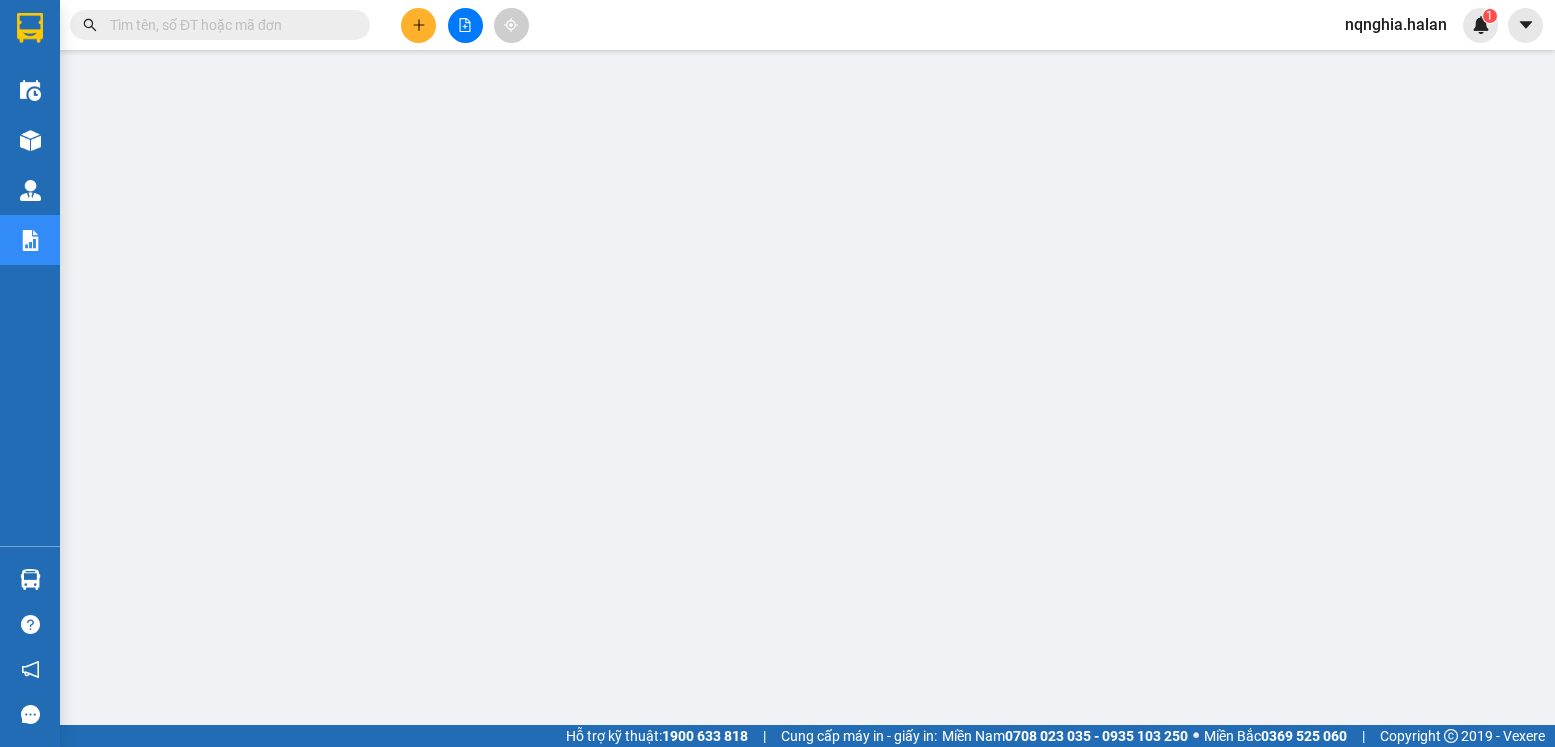 click at bounding box center (228, 25) 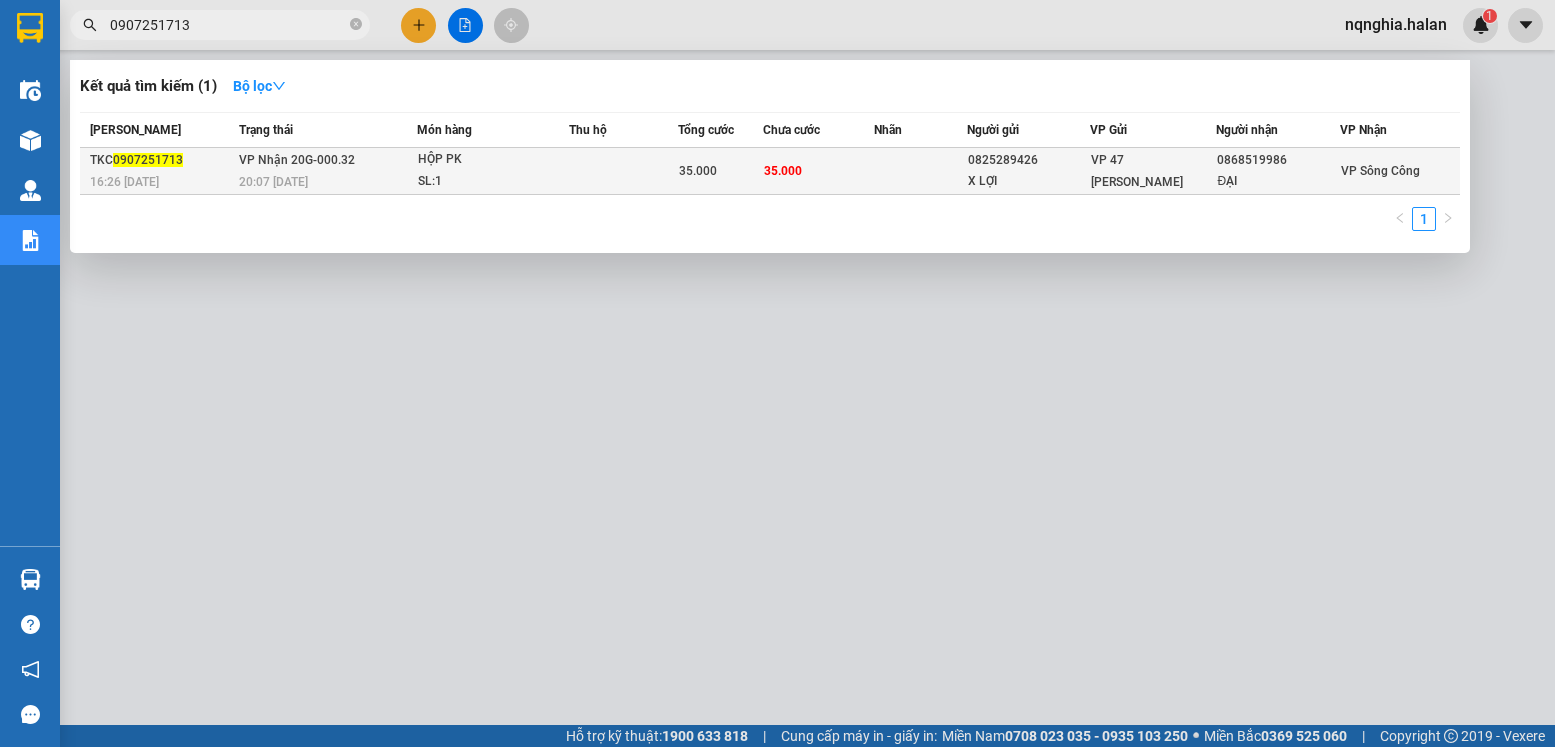 type on "0907251713" 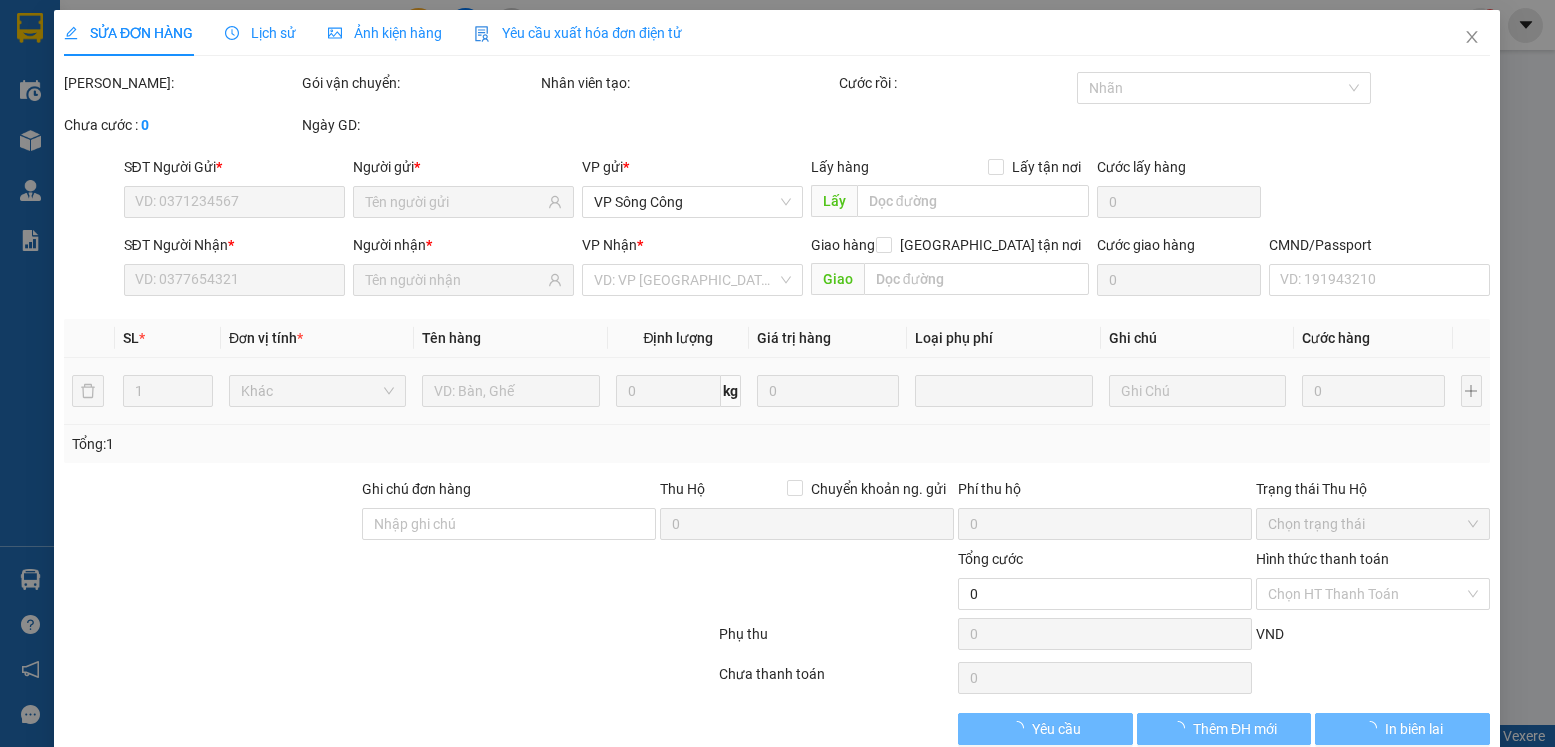 type on "0825289426" 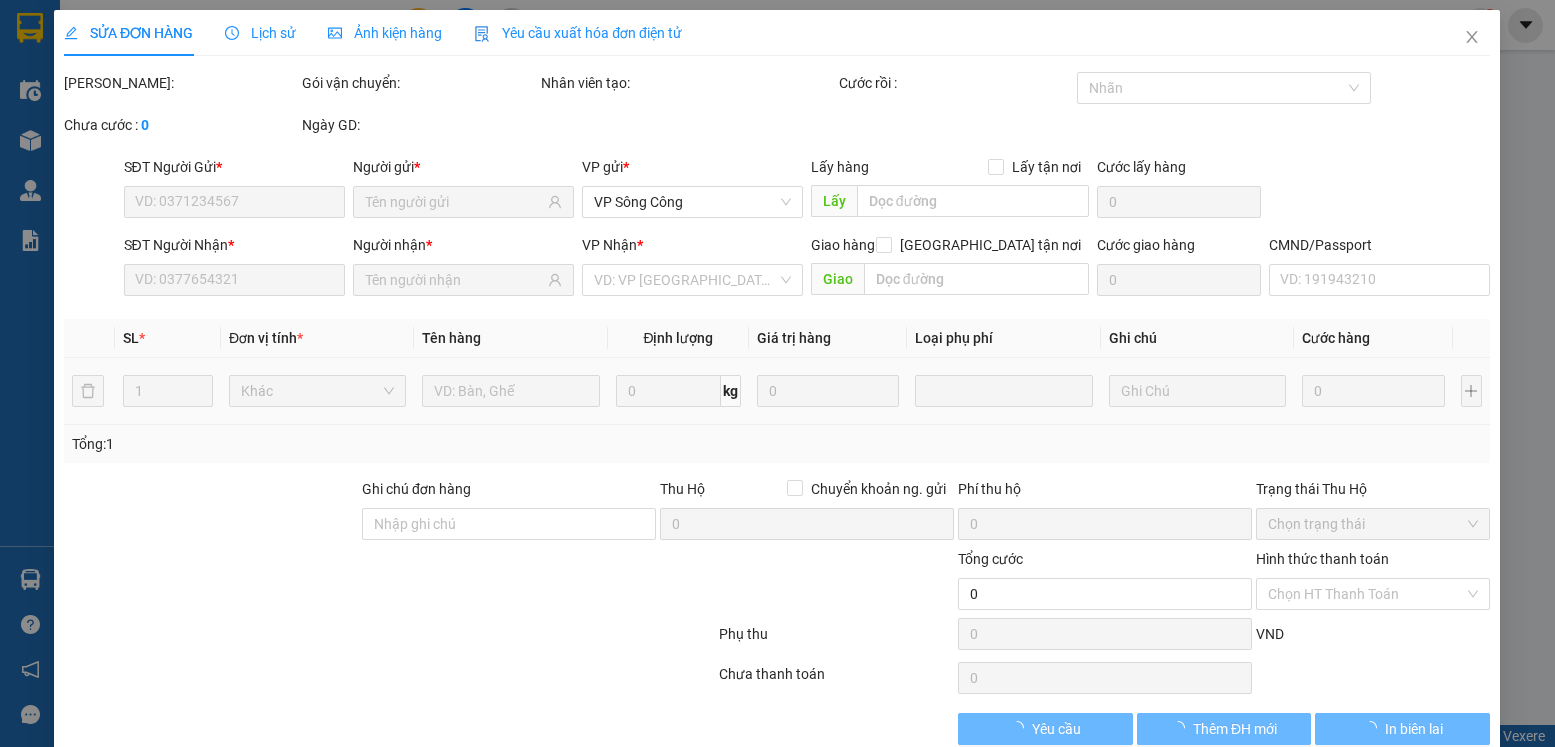 type on "X LỢI" 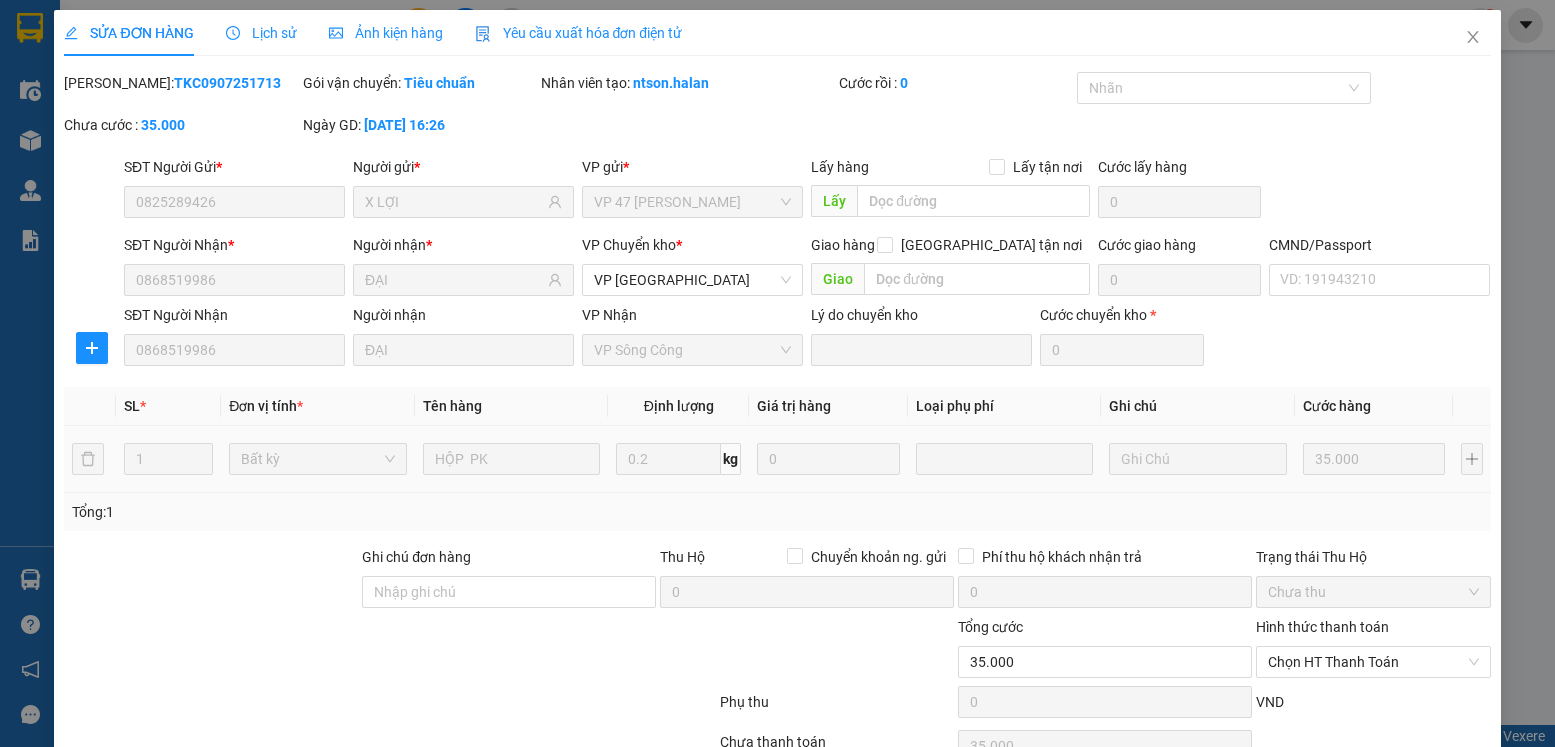 scroll, scrollTop: 105, scrollLeft: 0, axis: vertical 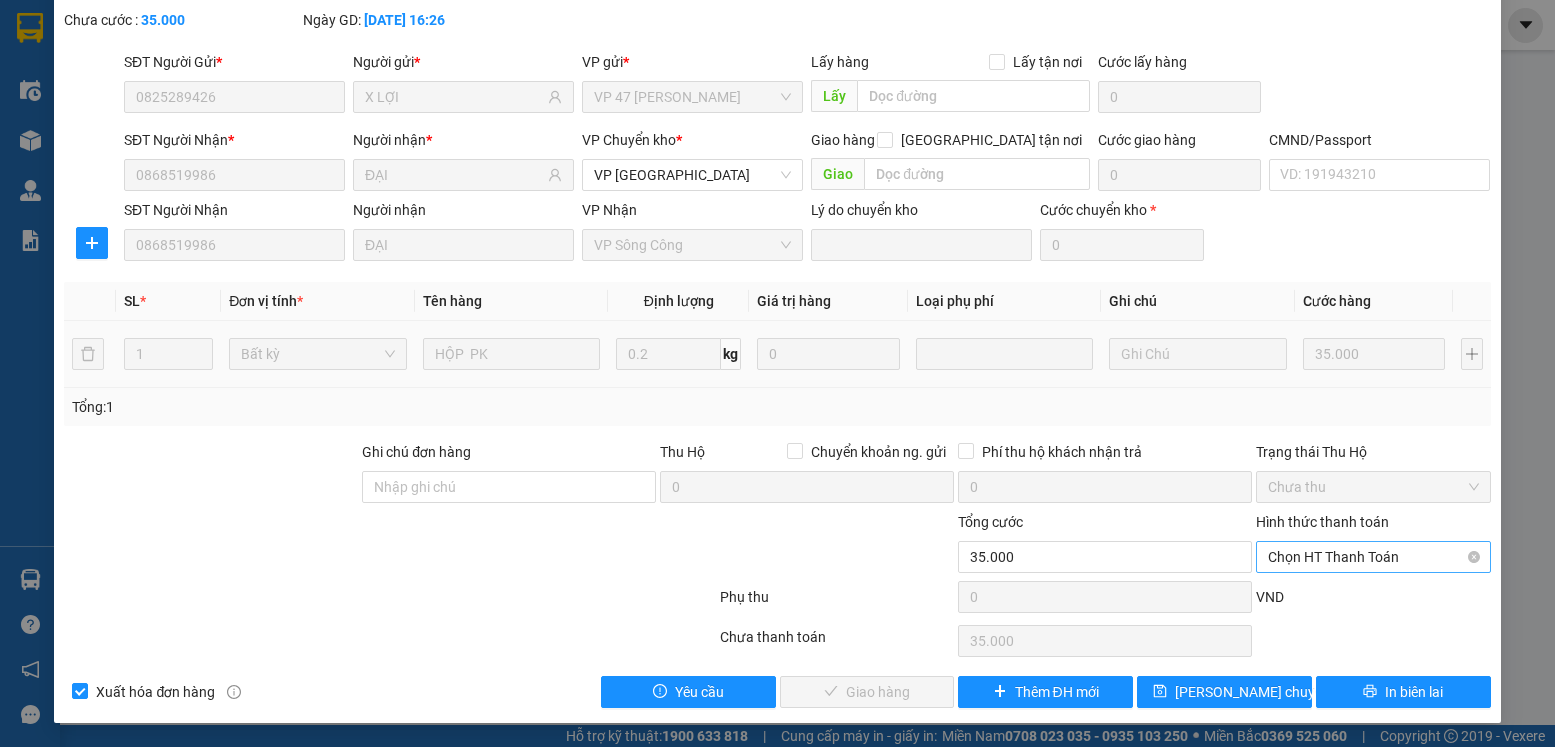 click on "Chọn HT Thanh Toán" at bounding box center (1373, 557) 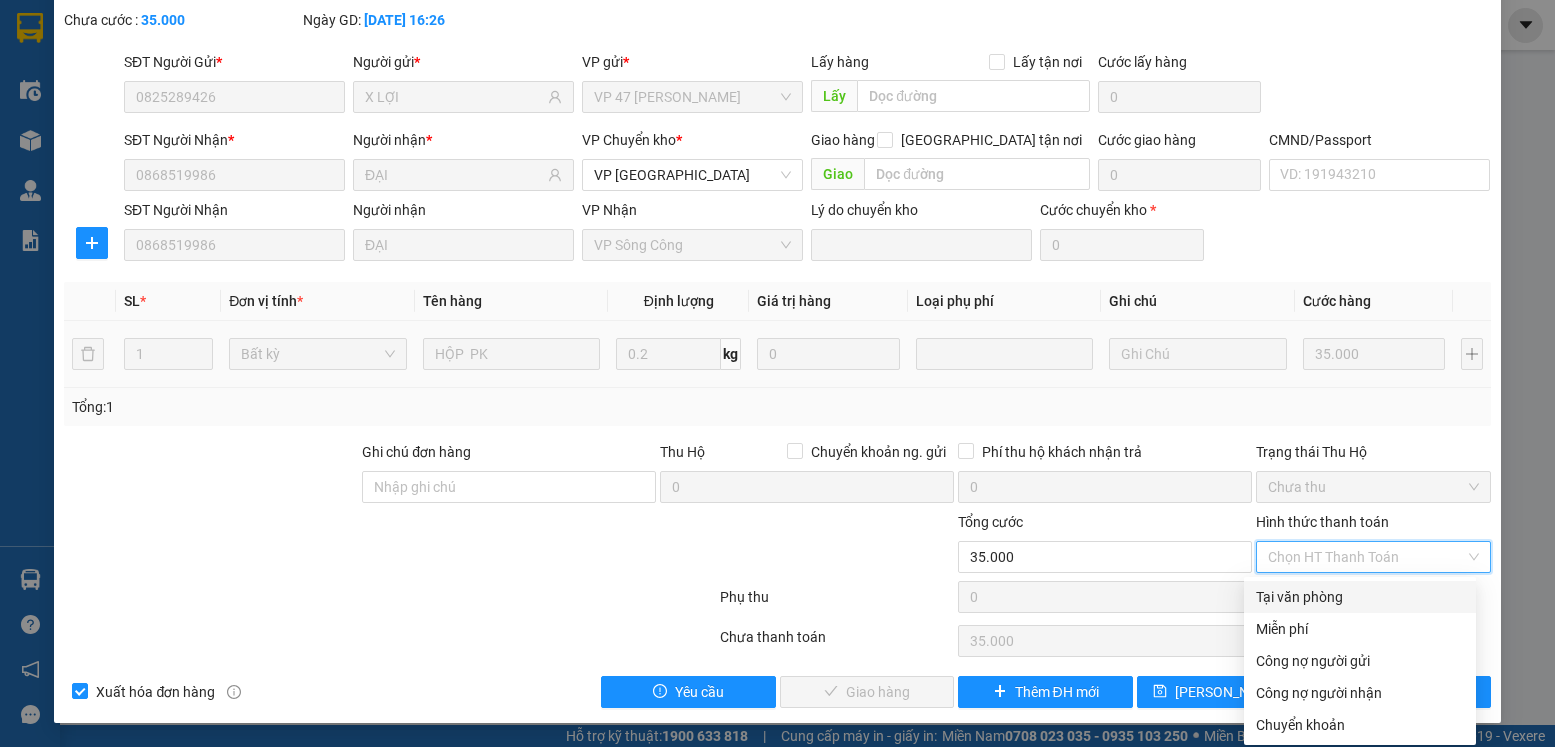 click on "Tại văn phòng" at bounding box center (1360, 597) 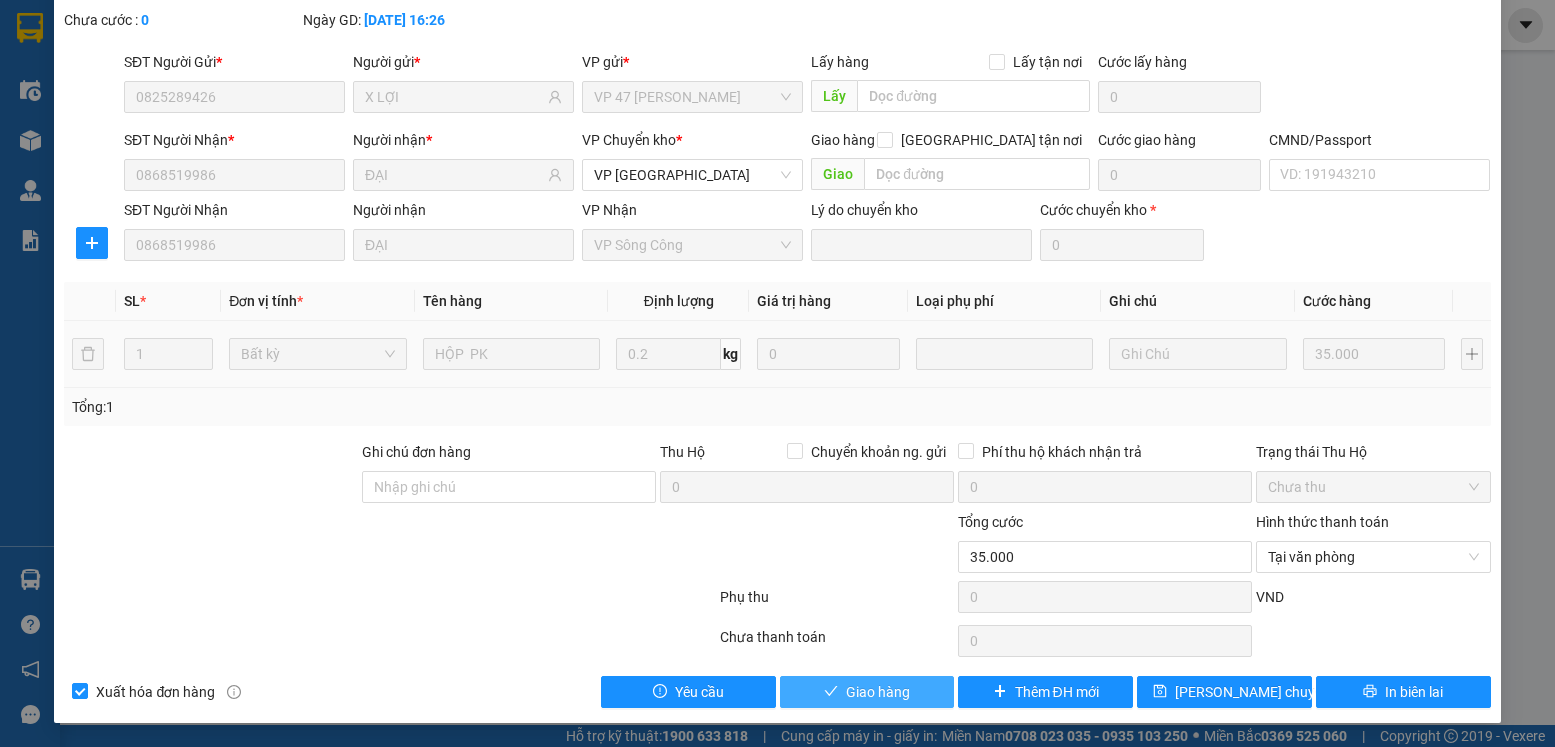 click on "Giao hàng" at bounding box center (878, 692) 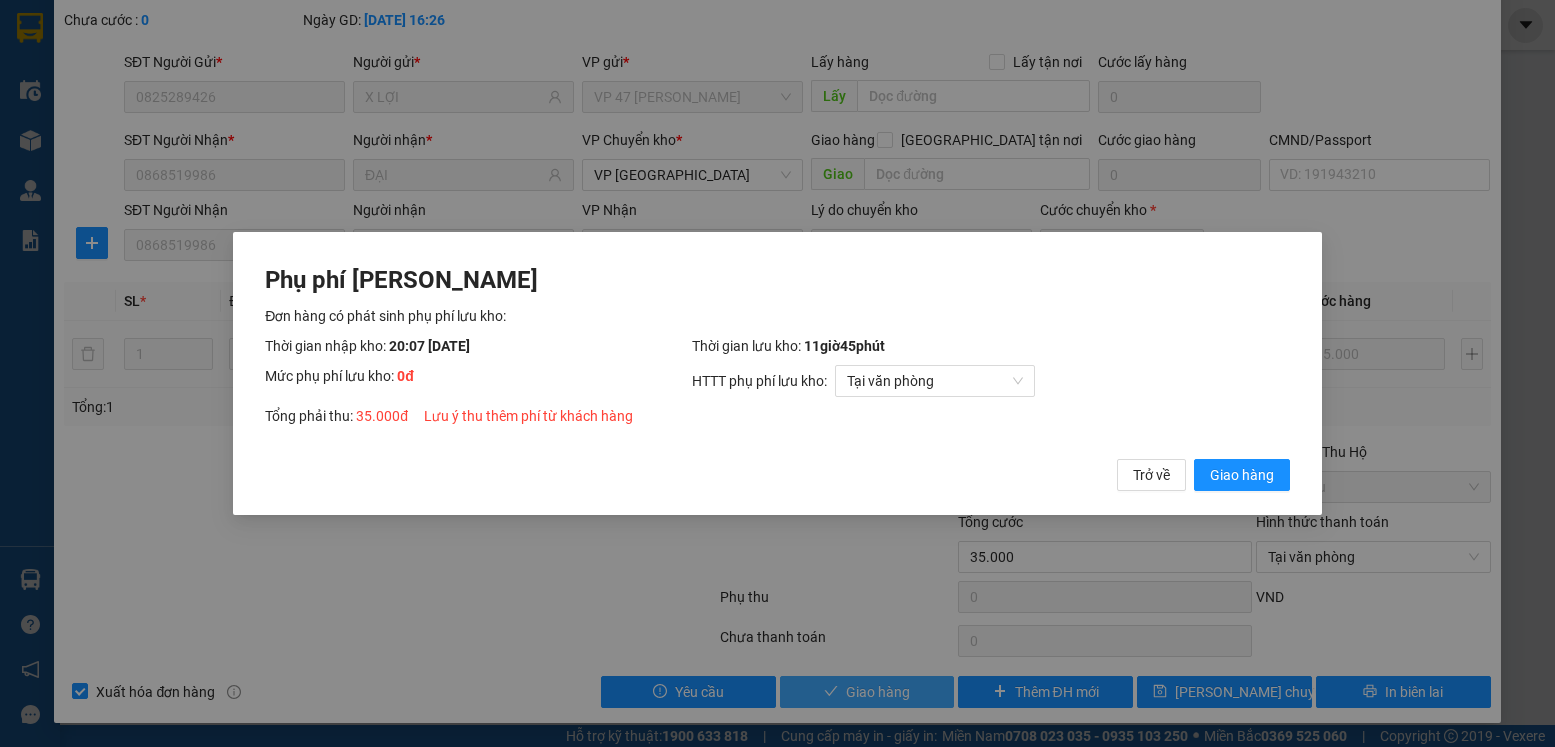 type 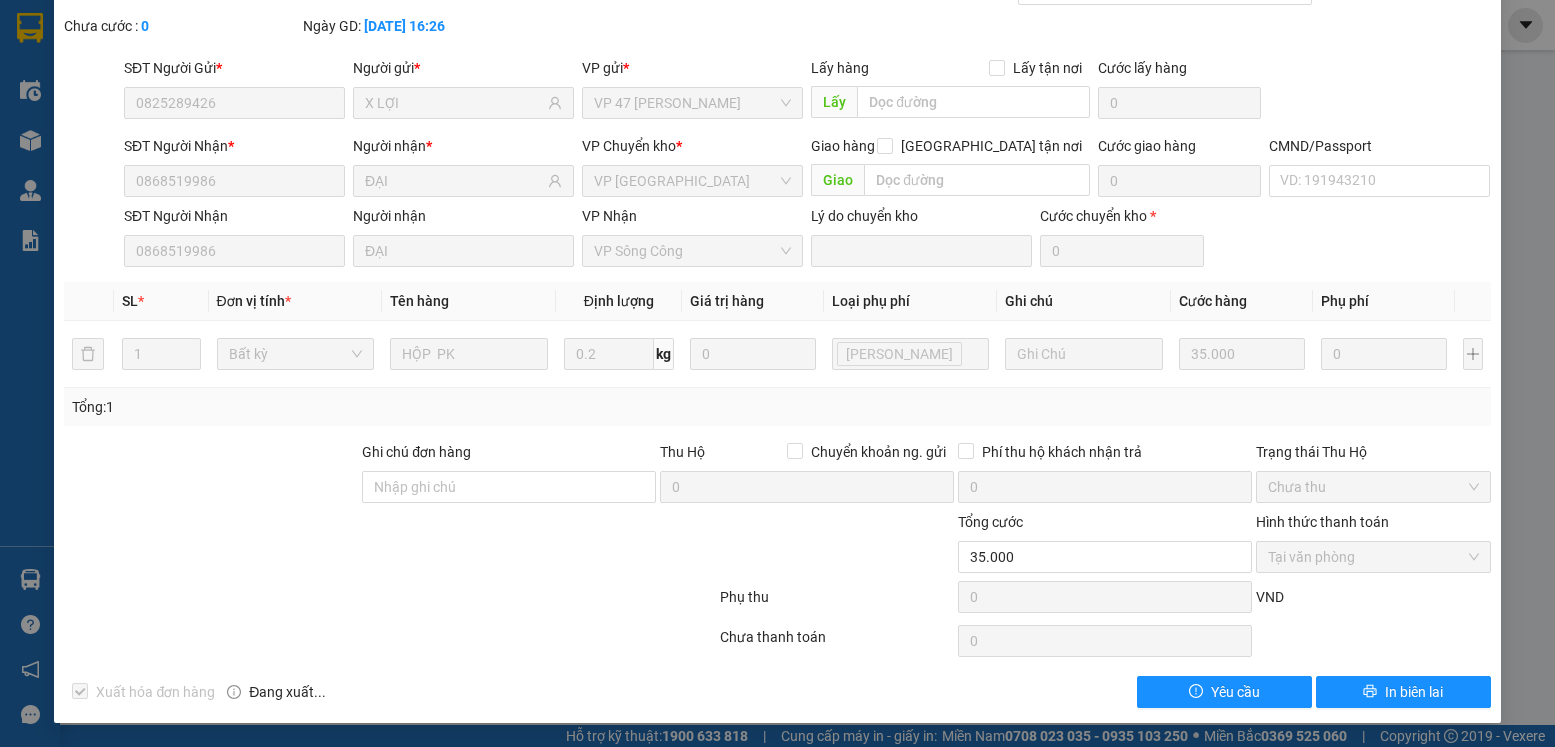 scroll, scrollTop: 0, scrollLeft: 0, axis: both 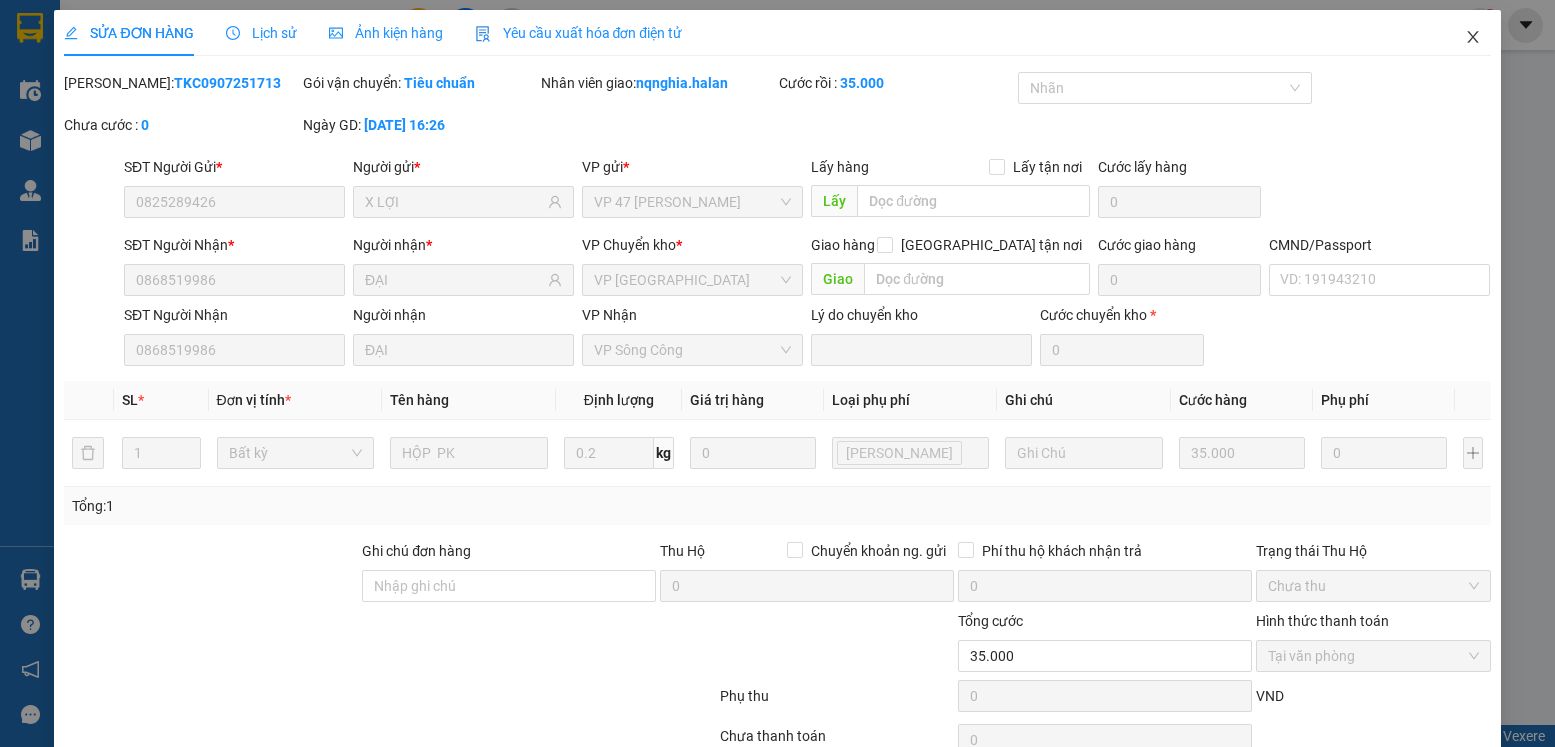 click at bounding box center [1473, 38] 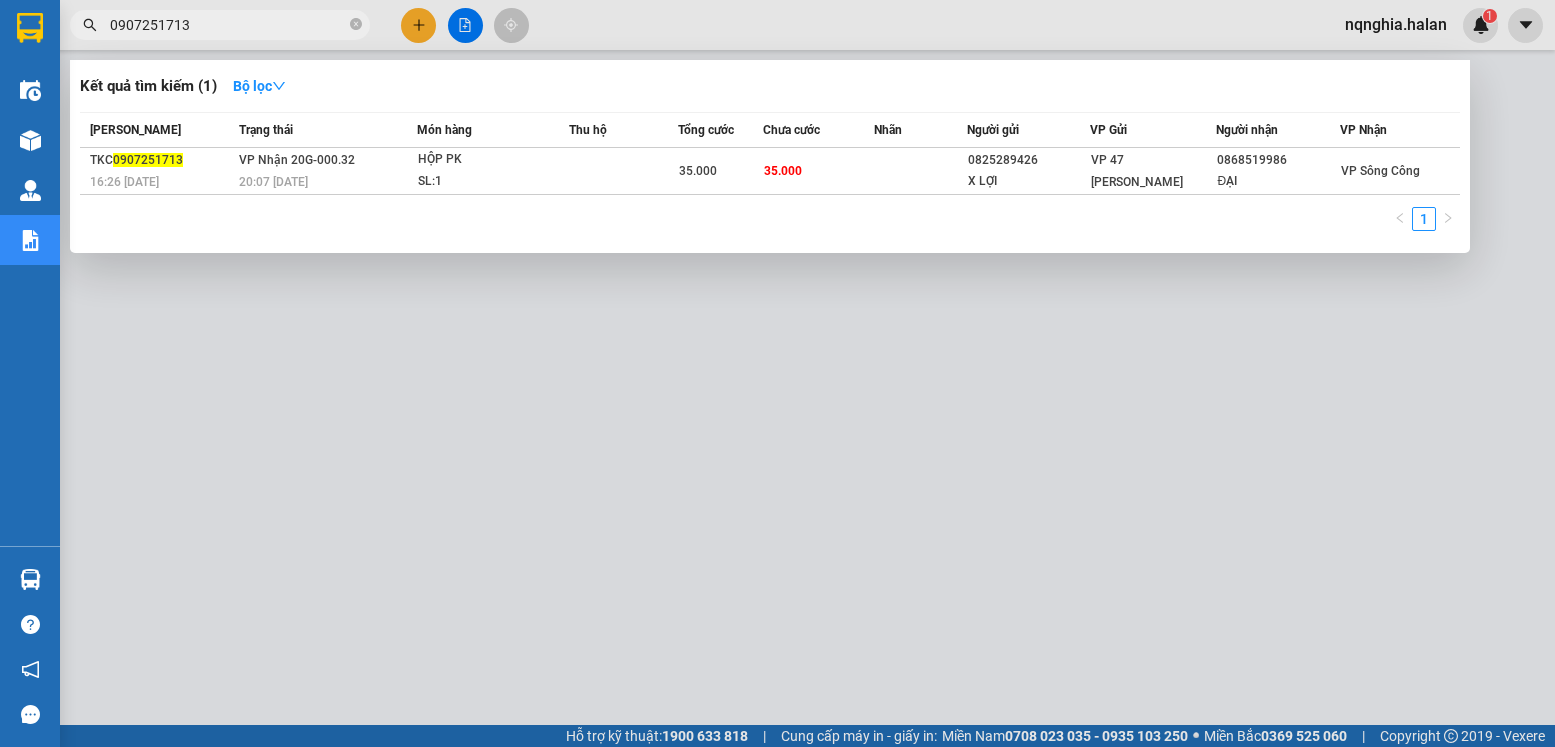 click on "0907251713" at bounding box center [228, 25] 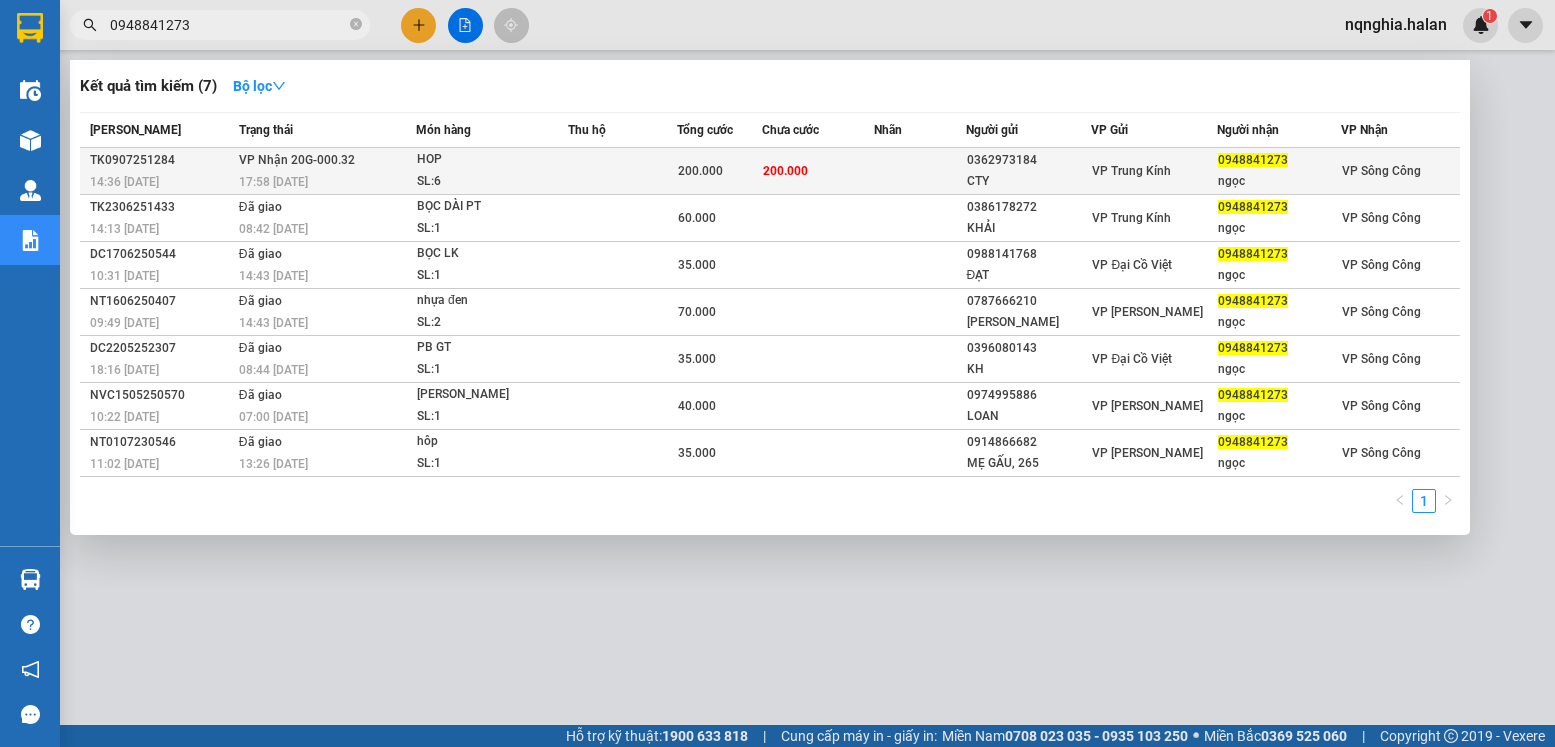 type on "0948841273" 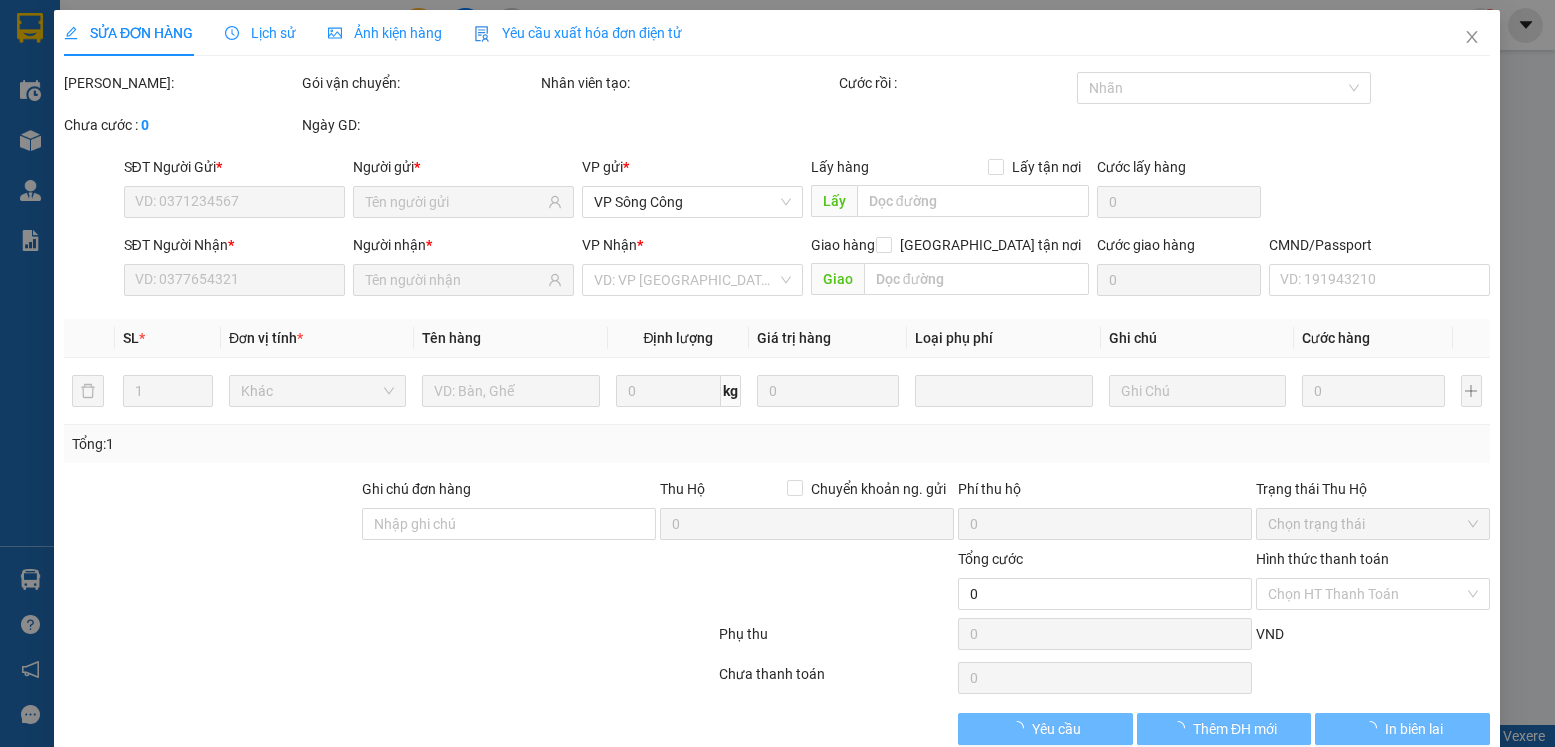 type on "0362973184" 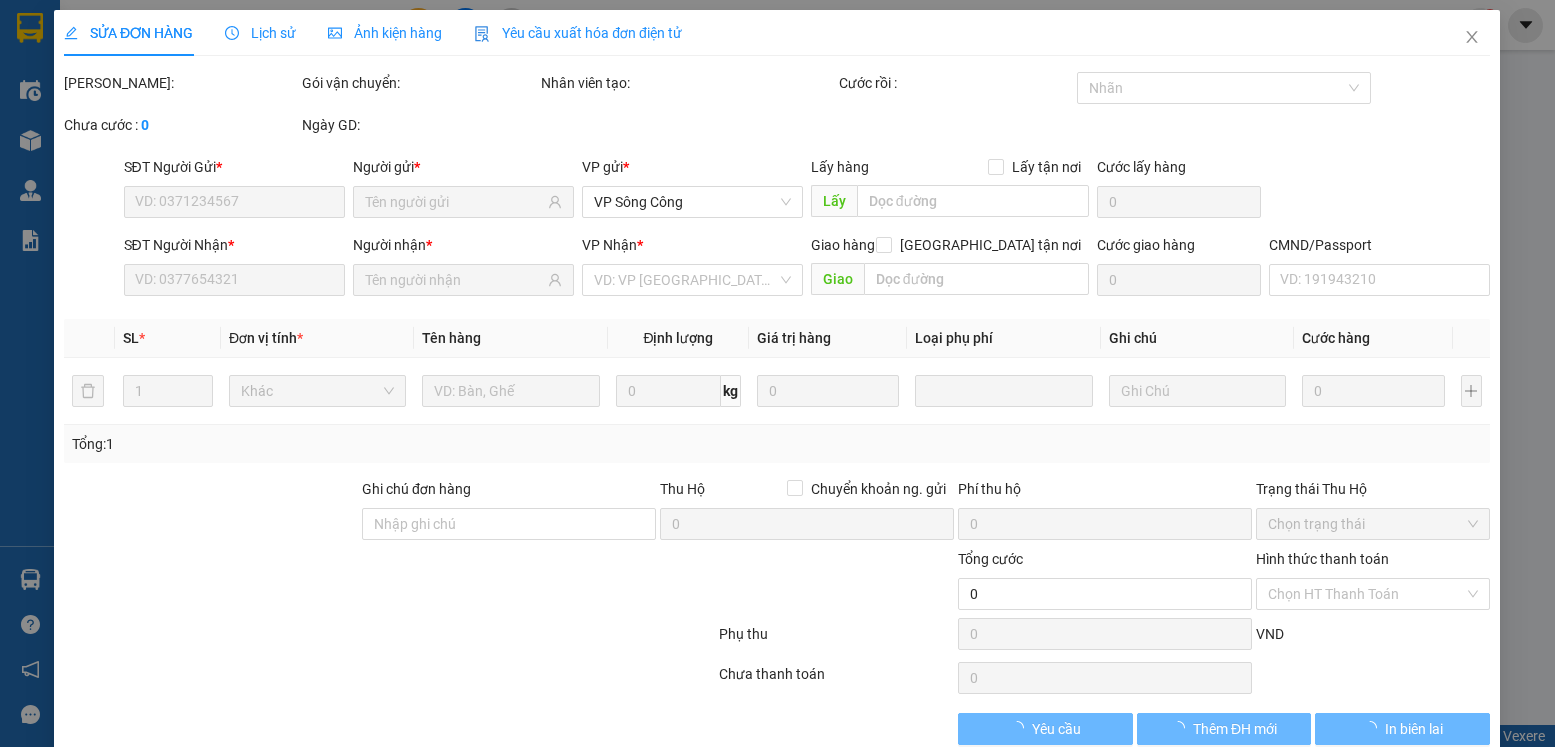 type on "CTY" 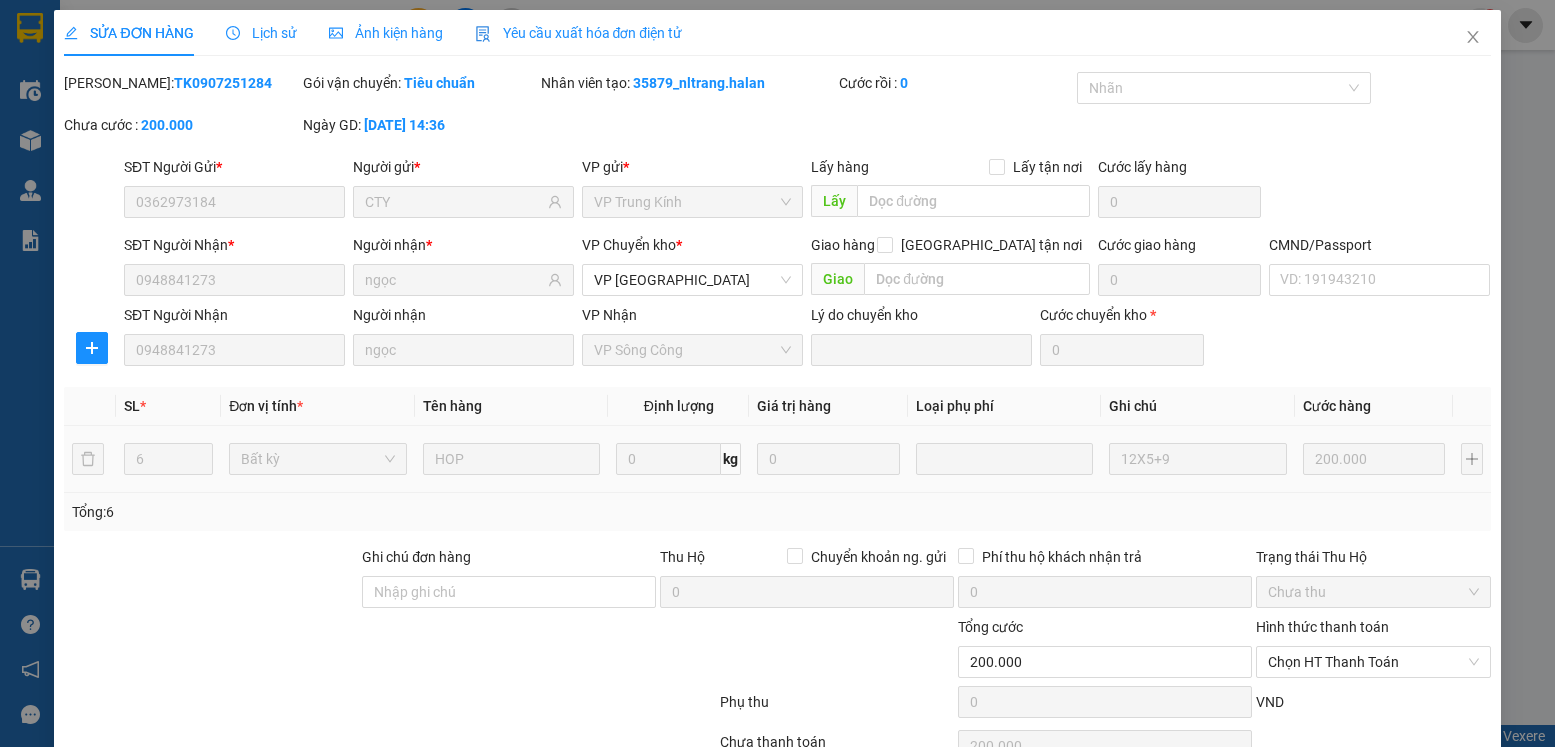scroll, scrollTop: 105, scrollLeft: 0, axis: vertical 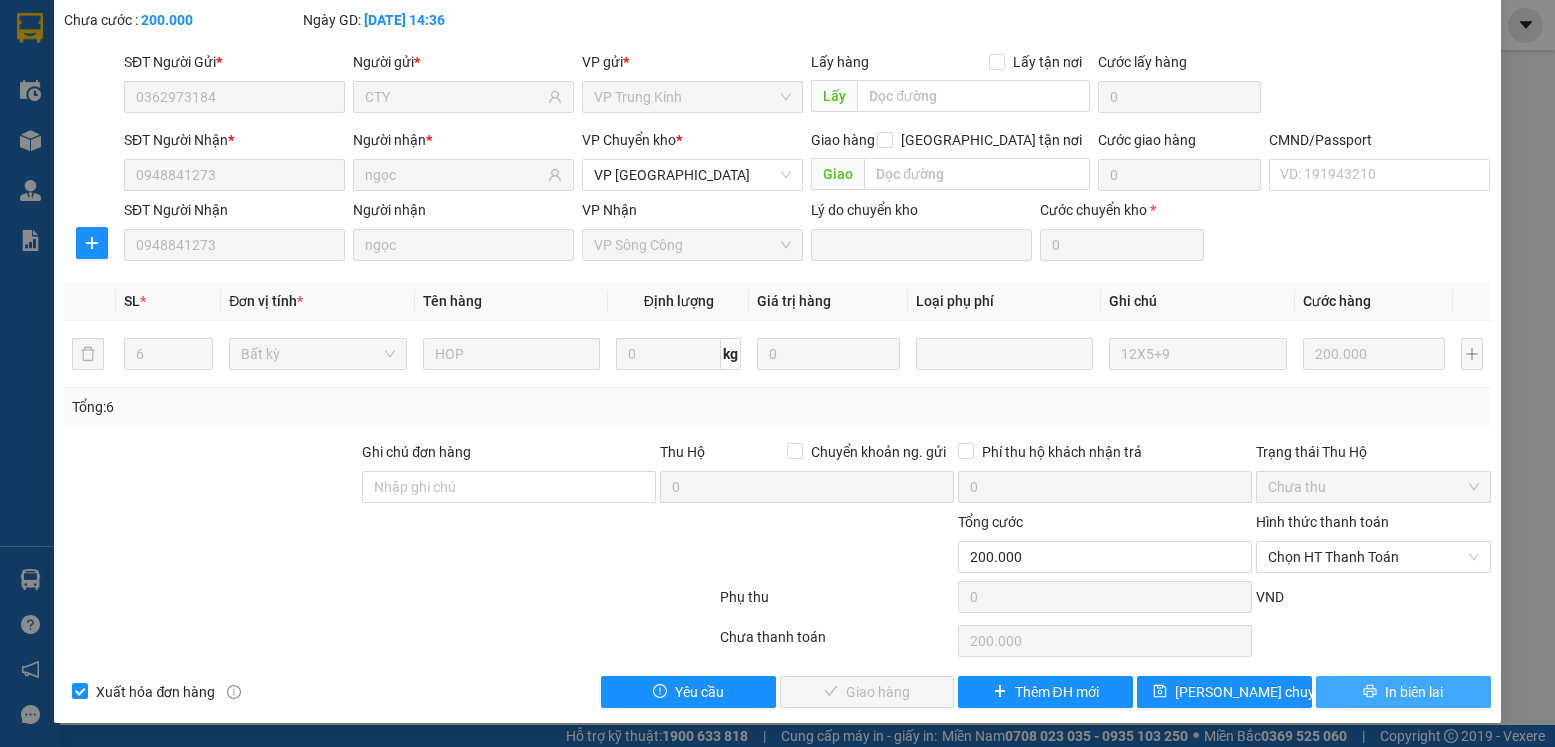 click on "In biên lai" at bounding box center [1414, 692] 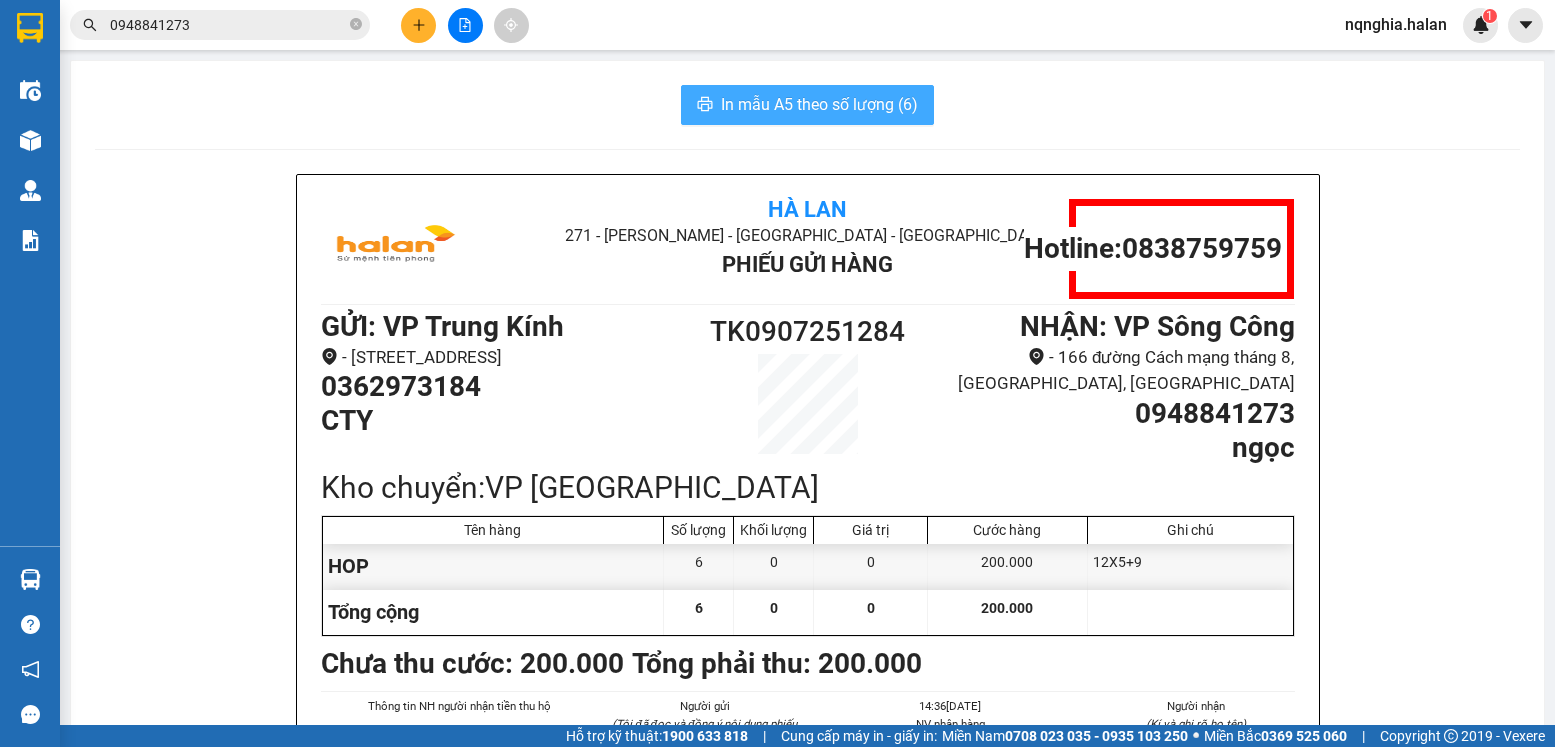 click on "In mẫu A5 theo số lượng
(6)" at bounding box center (819, 104) 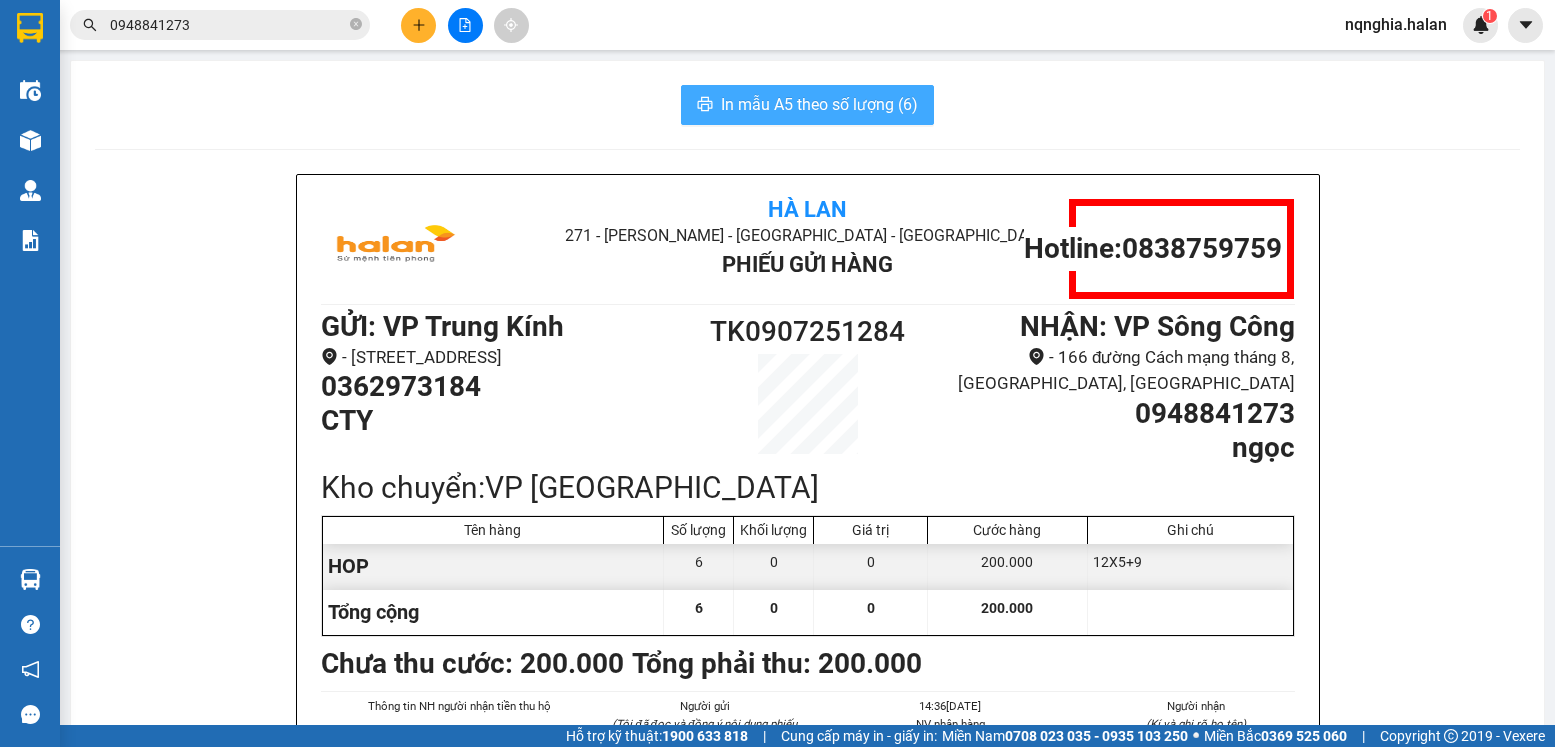 scroll, scrollTop: 0, scrollLeft: 0, axis: both 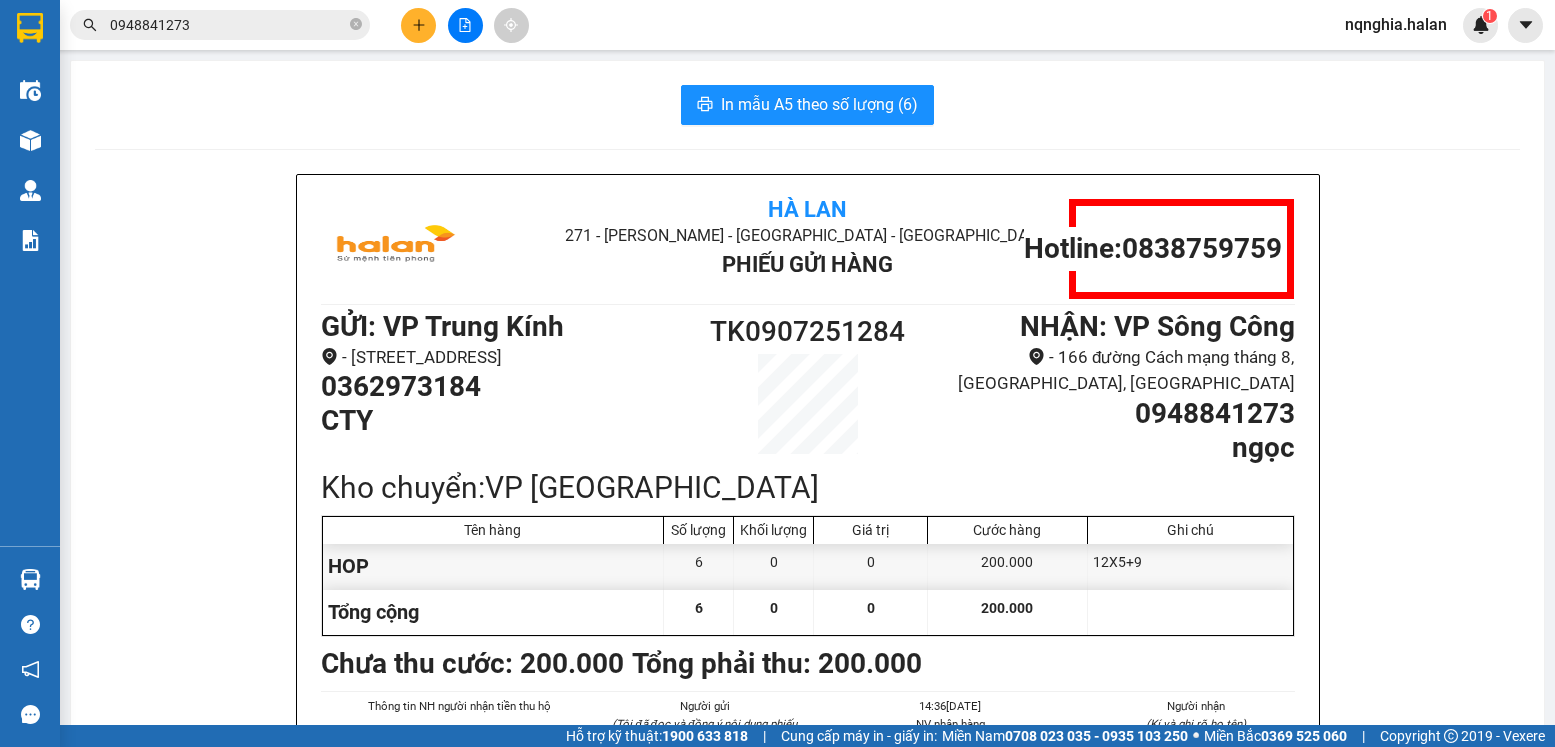 click on "0948841273" at bounding box center (228, 25) 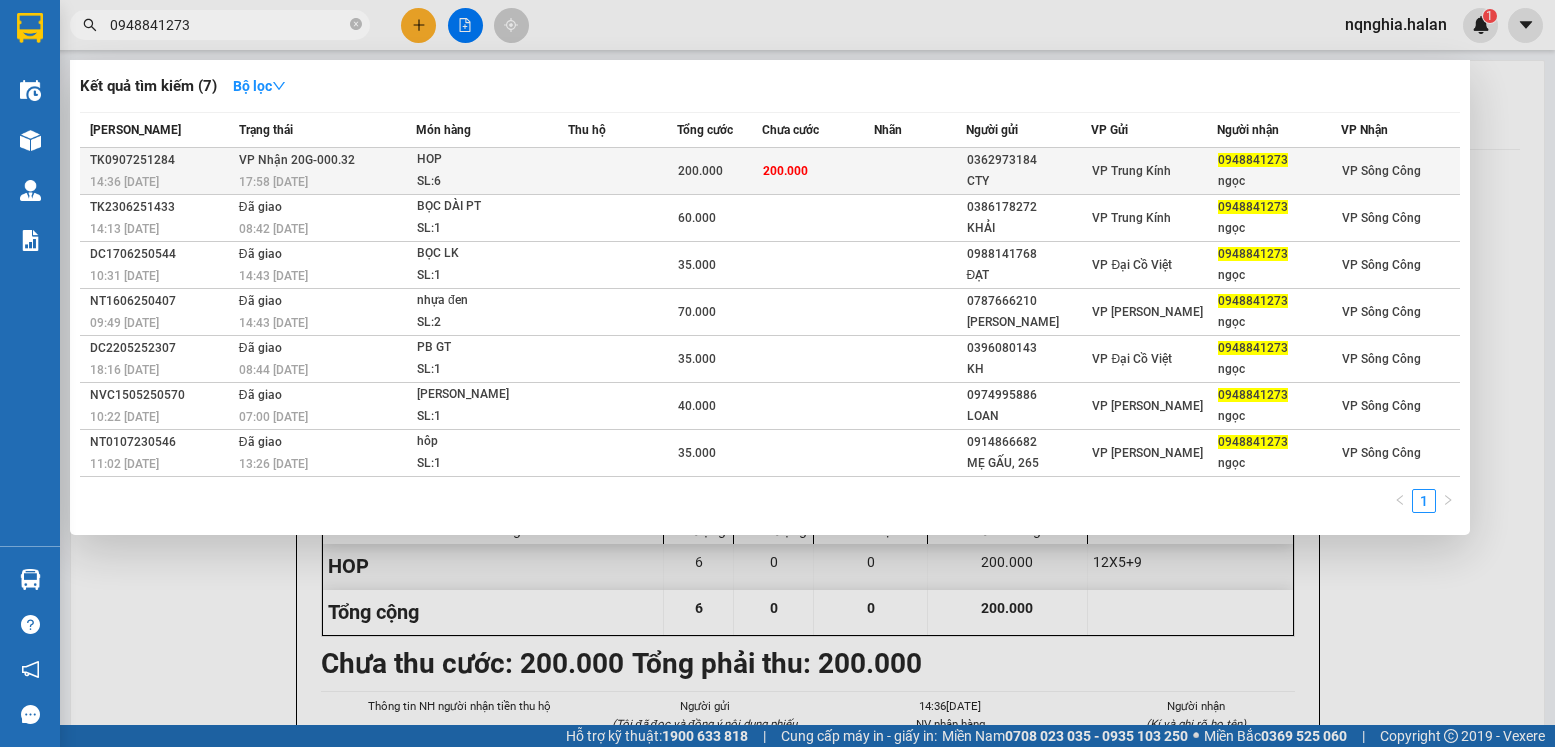 click on "SL:  6" at bounding box center (492, 182) 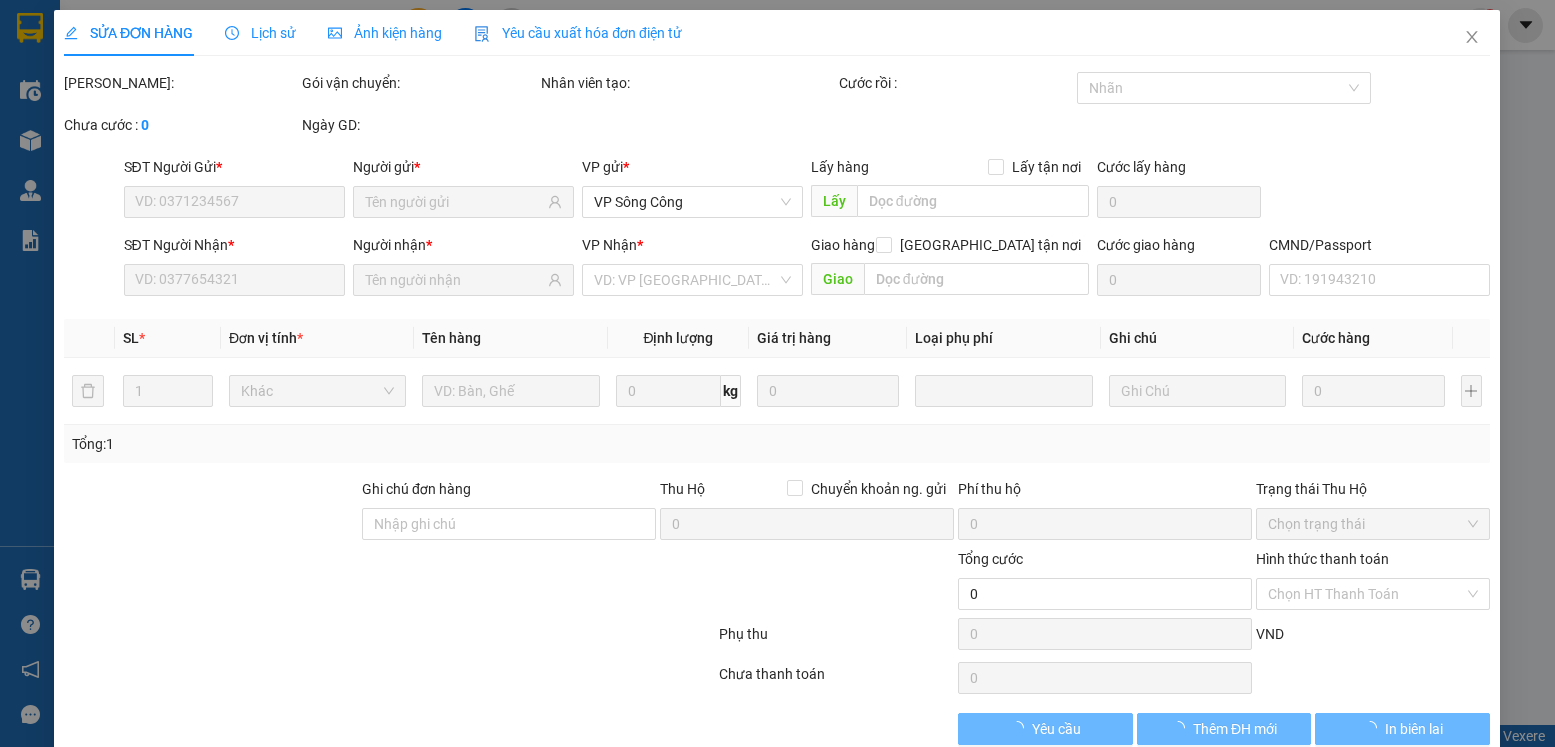 type on "0362973184" 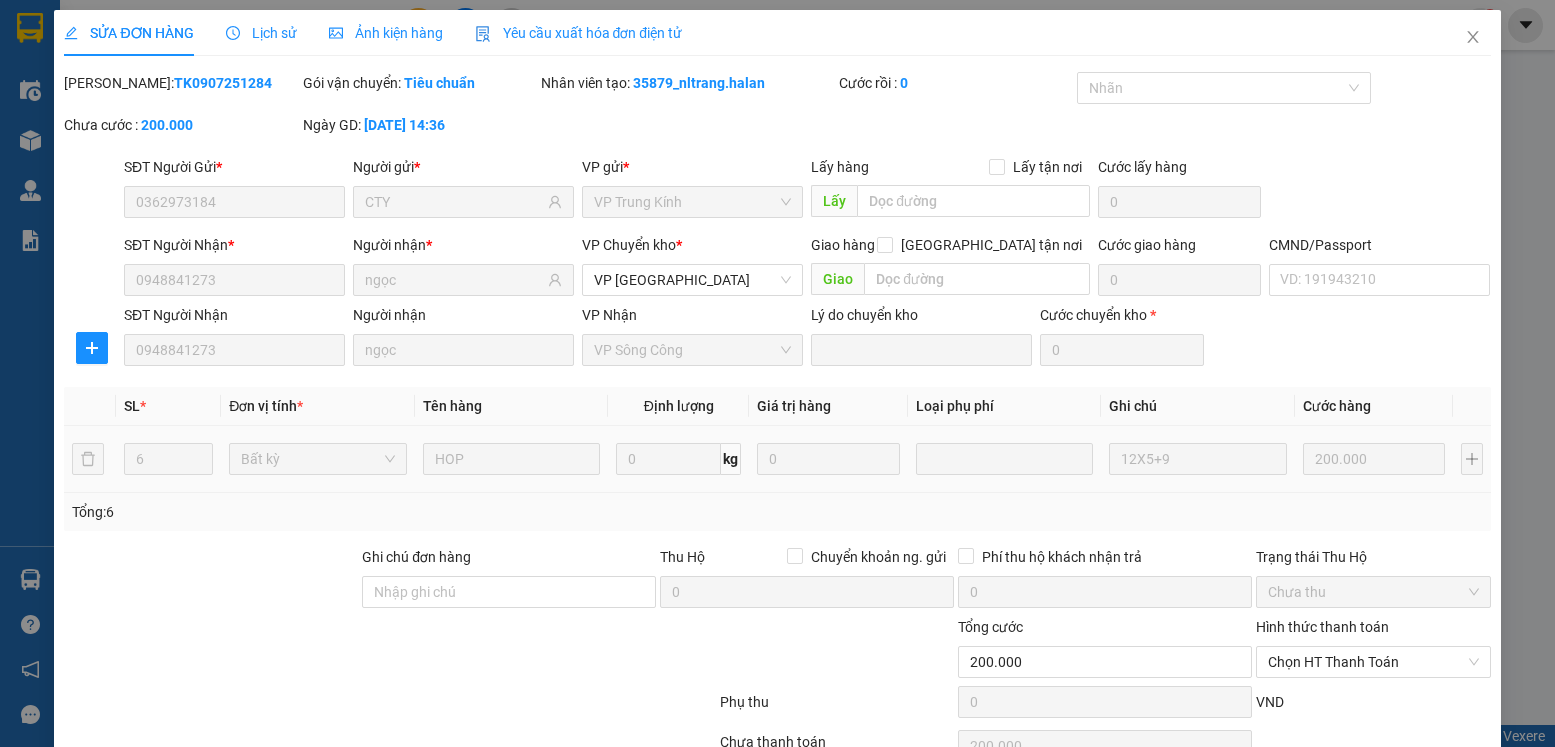 scroll, scrollTop: 105, scrollLeft: 0, axis: vertical 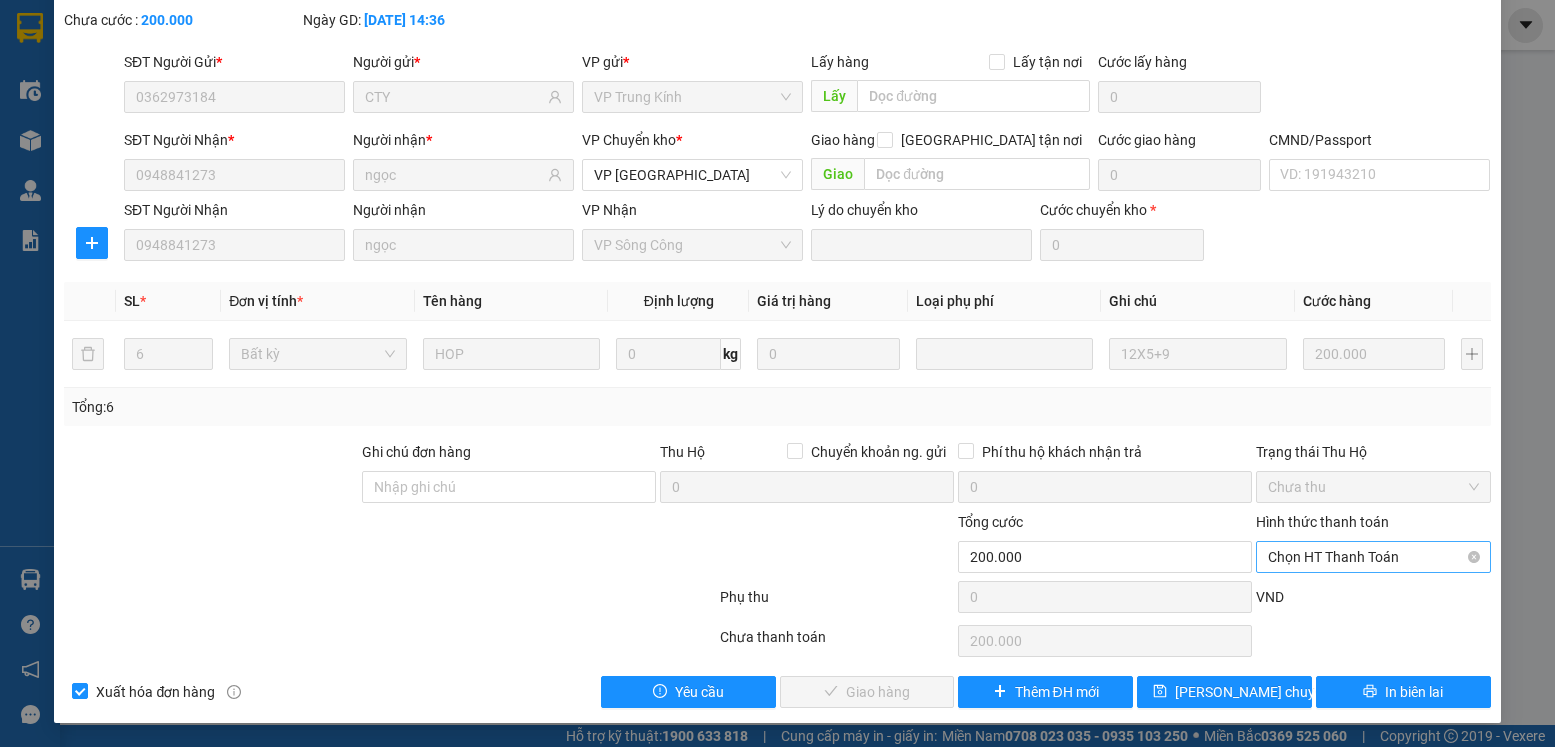 click on "Chọn HT Thanh Toán" at bounding box center [1373, 557] 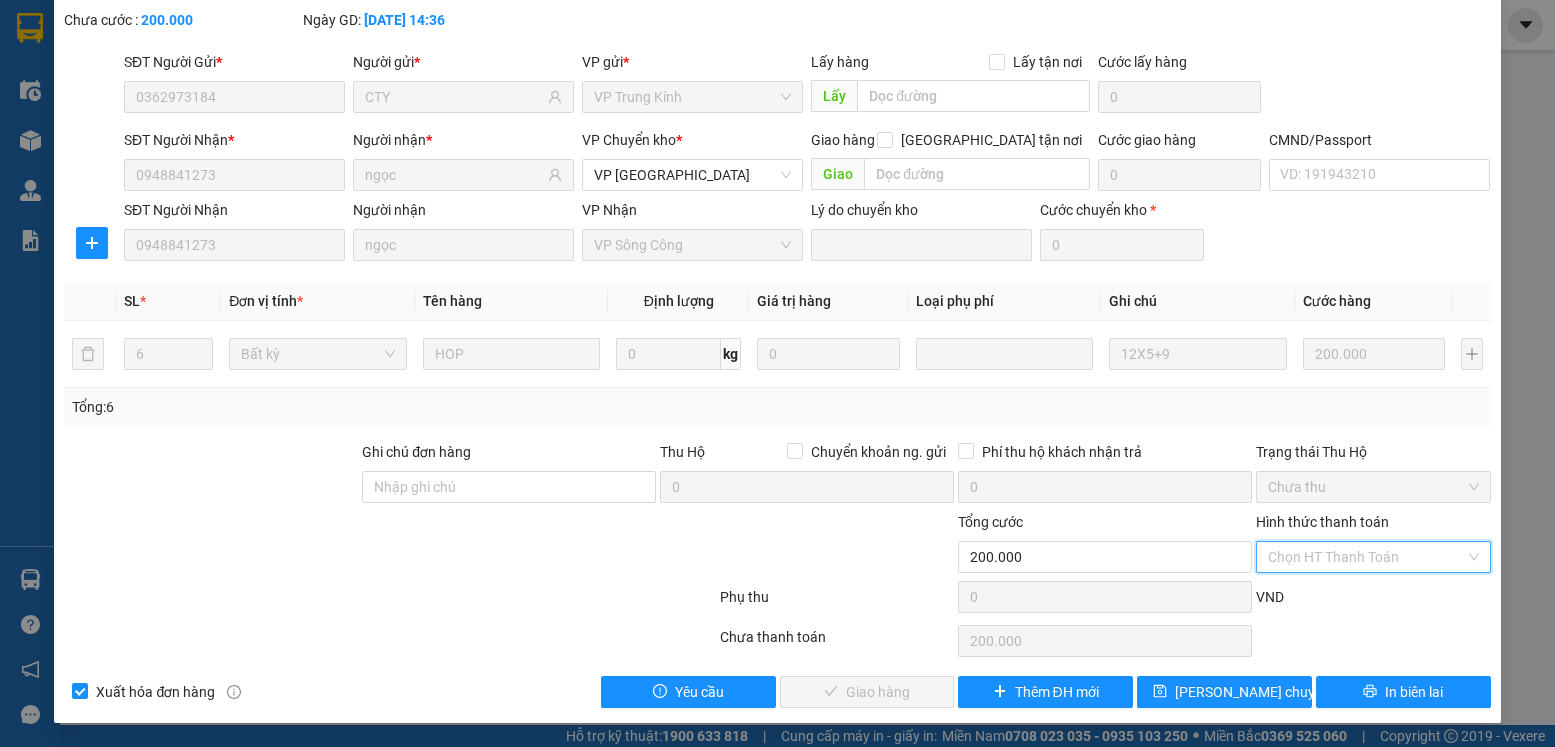 click on "Tại văn phòng" at bounding box center [1360, 597] 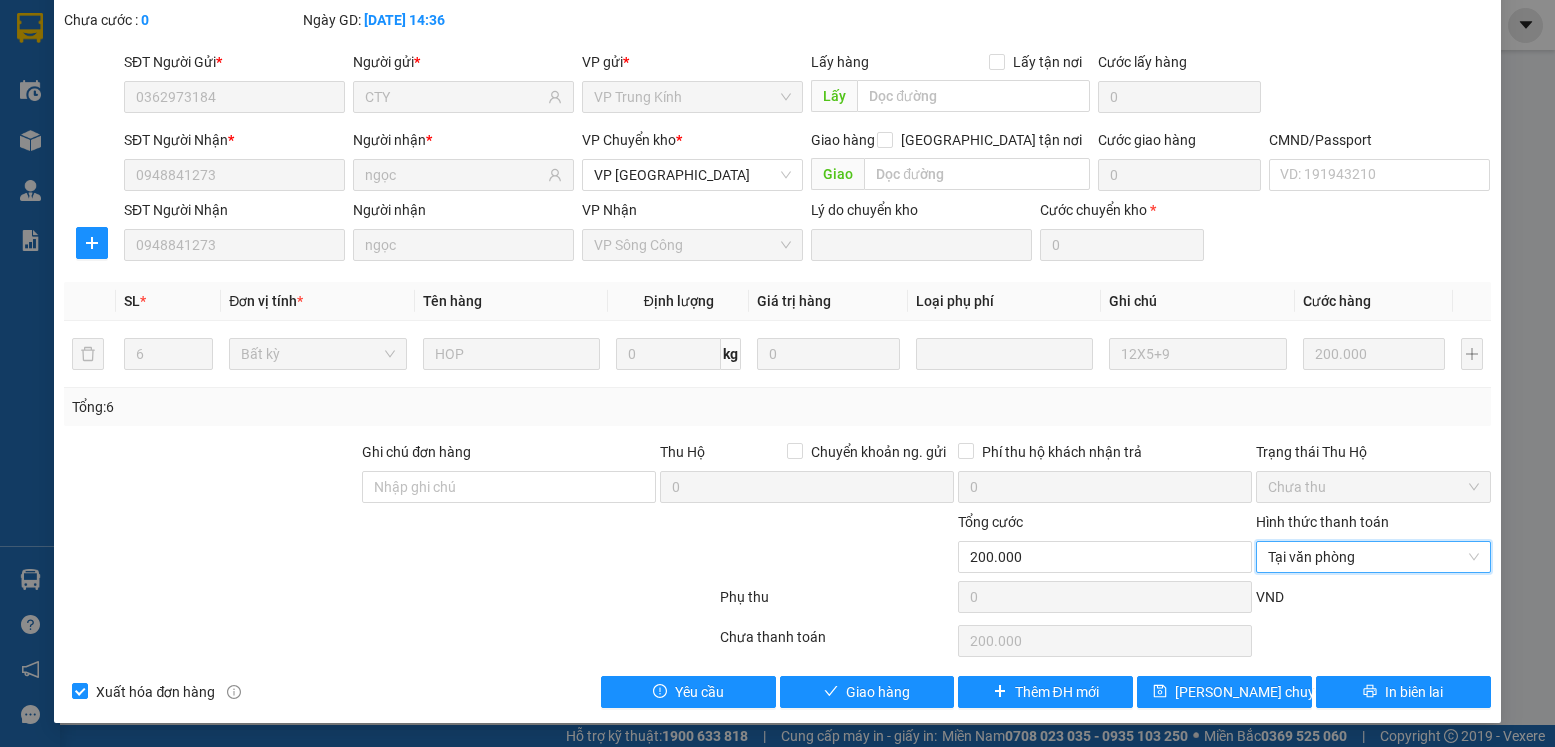 type on "0" 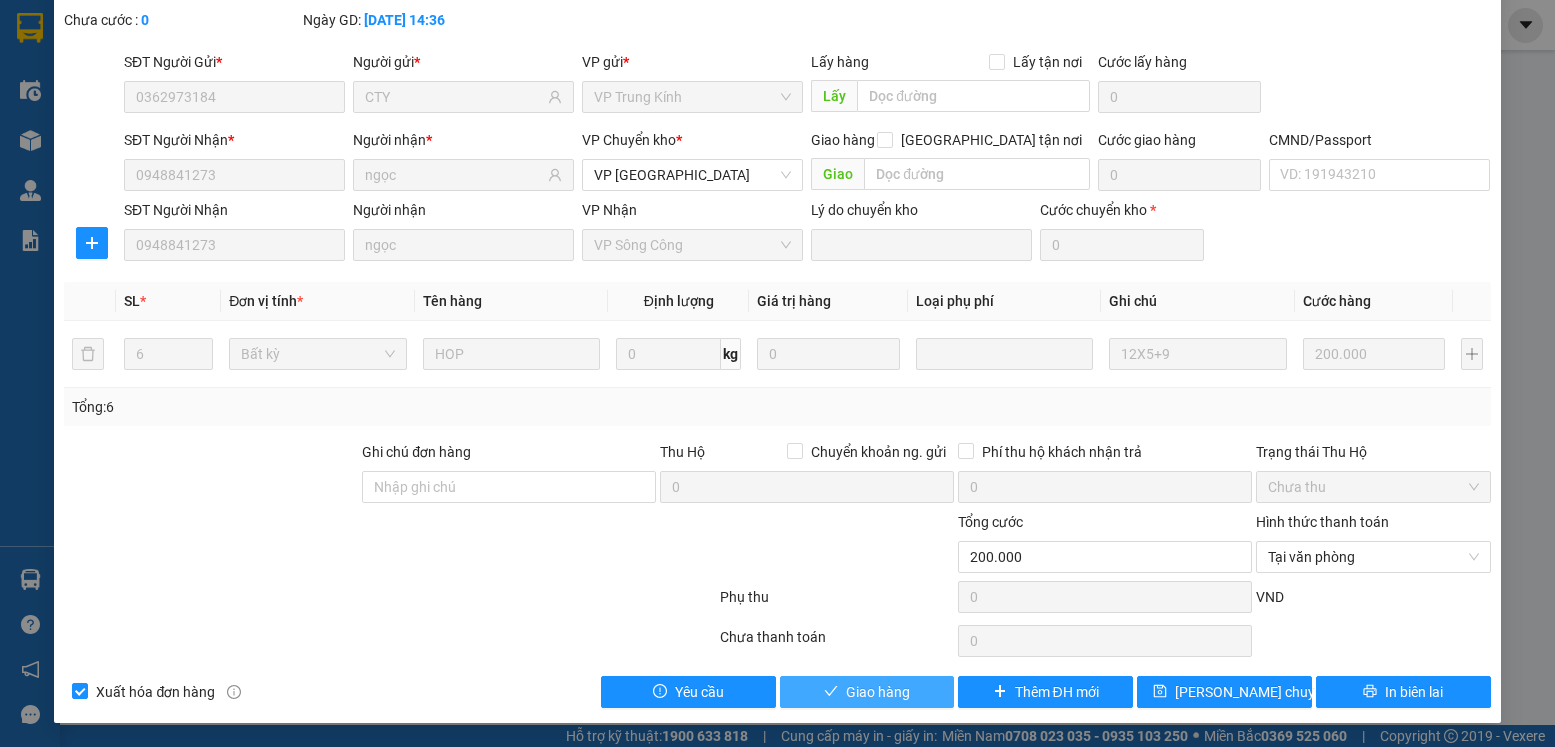 click on "Giao hàng" at bounding box center (867, 692) 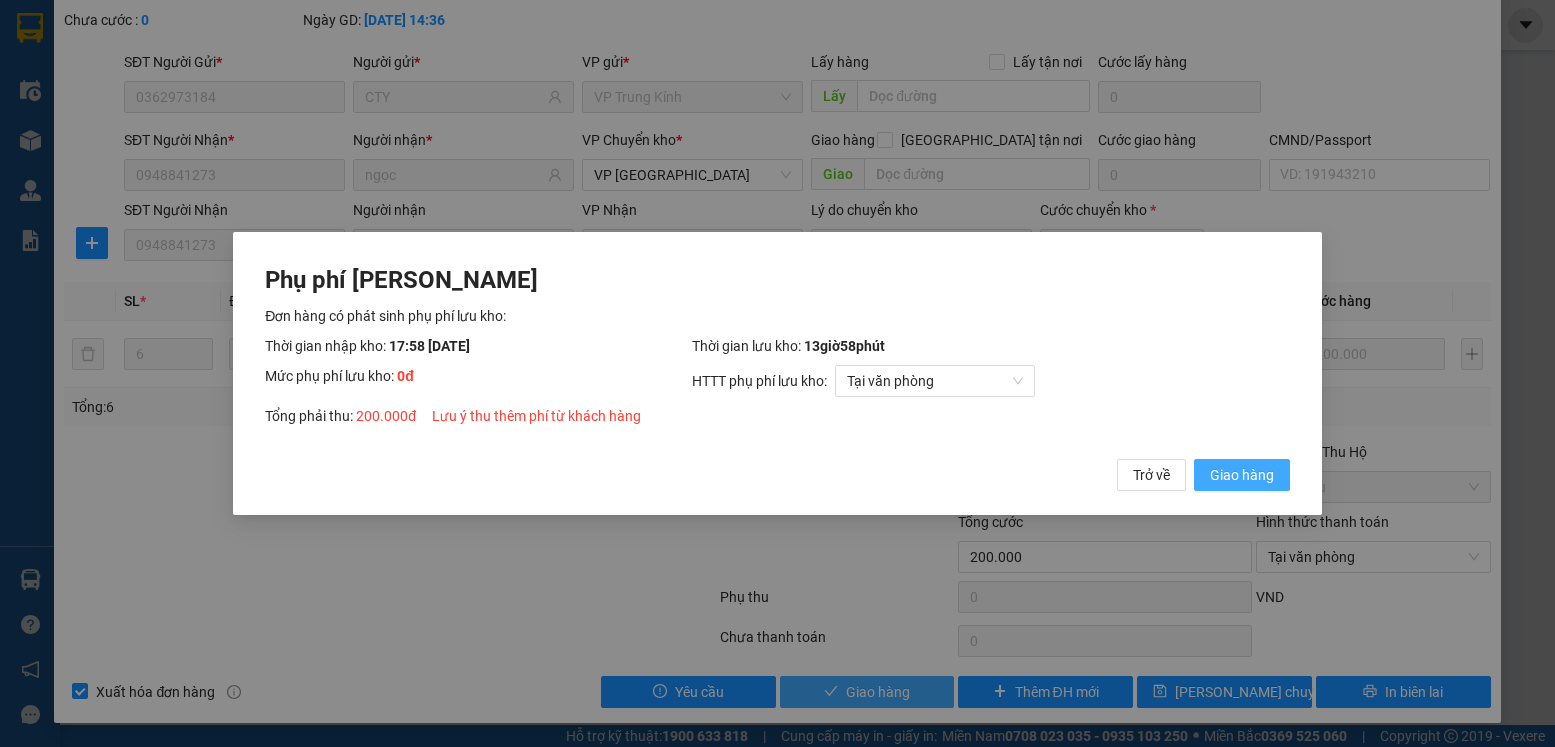 type 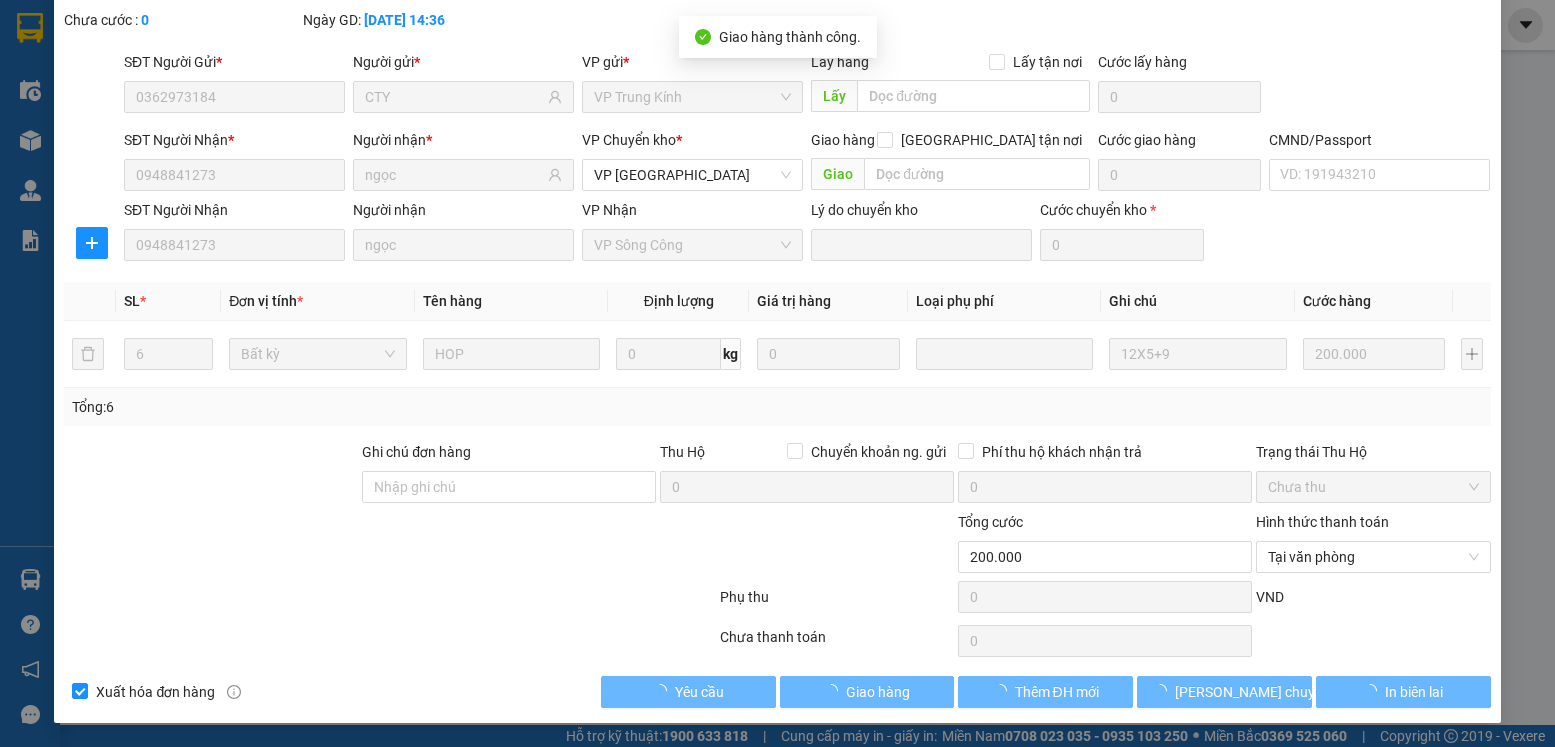 scroll, scrollTop: 0, scrollLeft: 0, axis: both 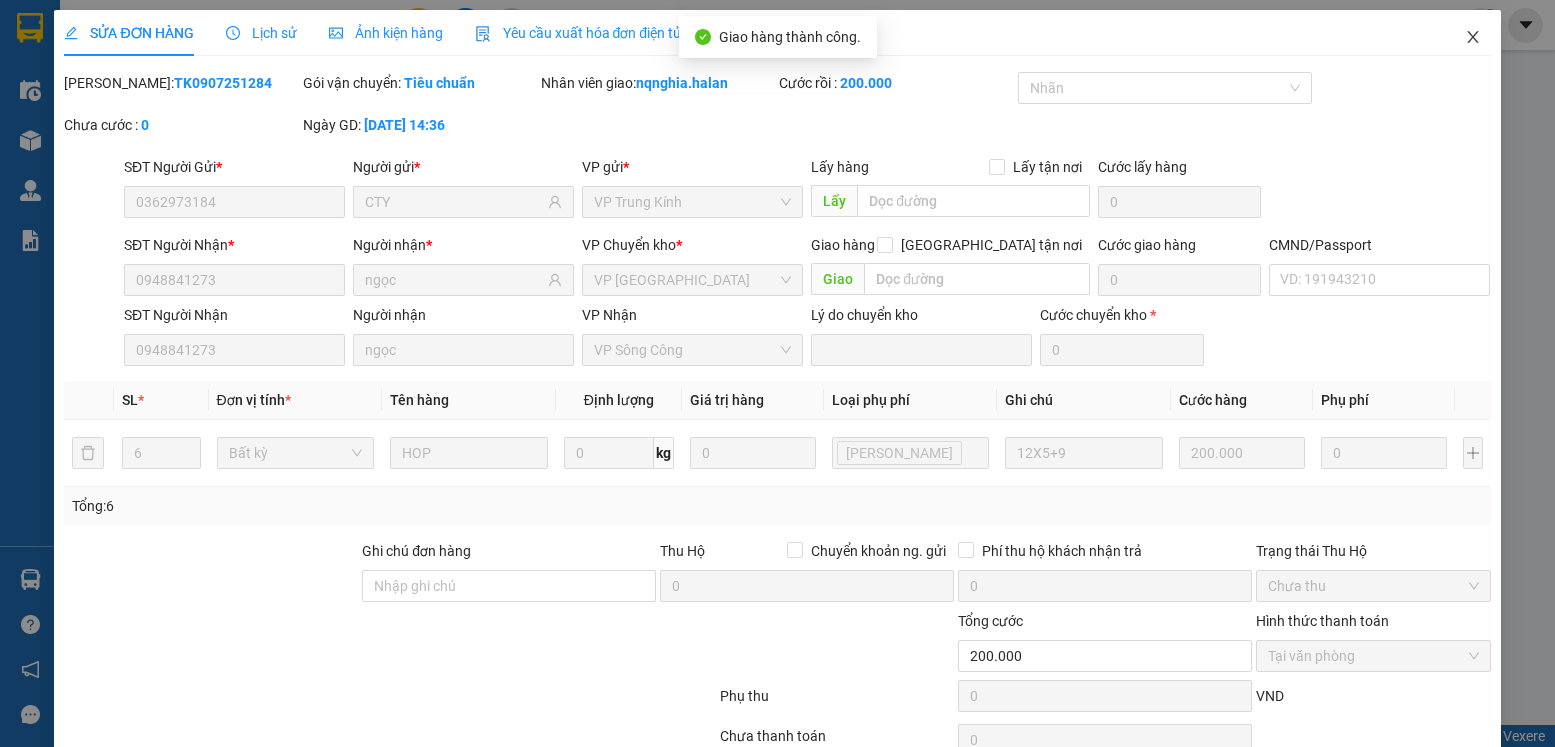 click at bounding box center (1473, 38) 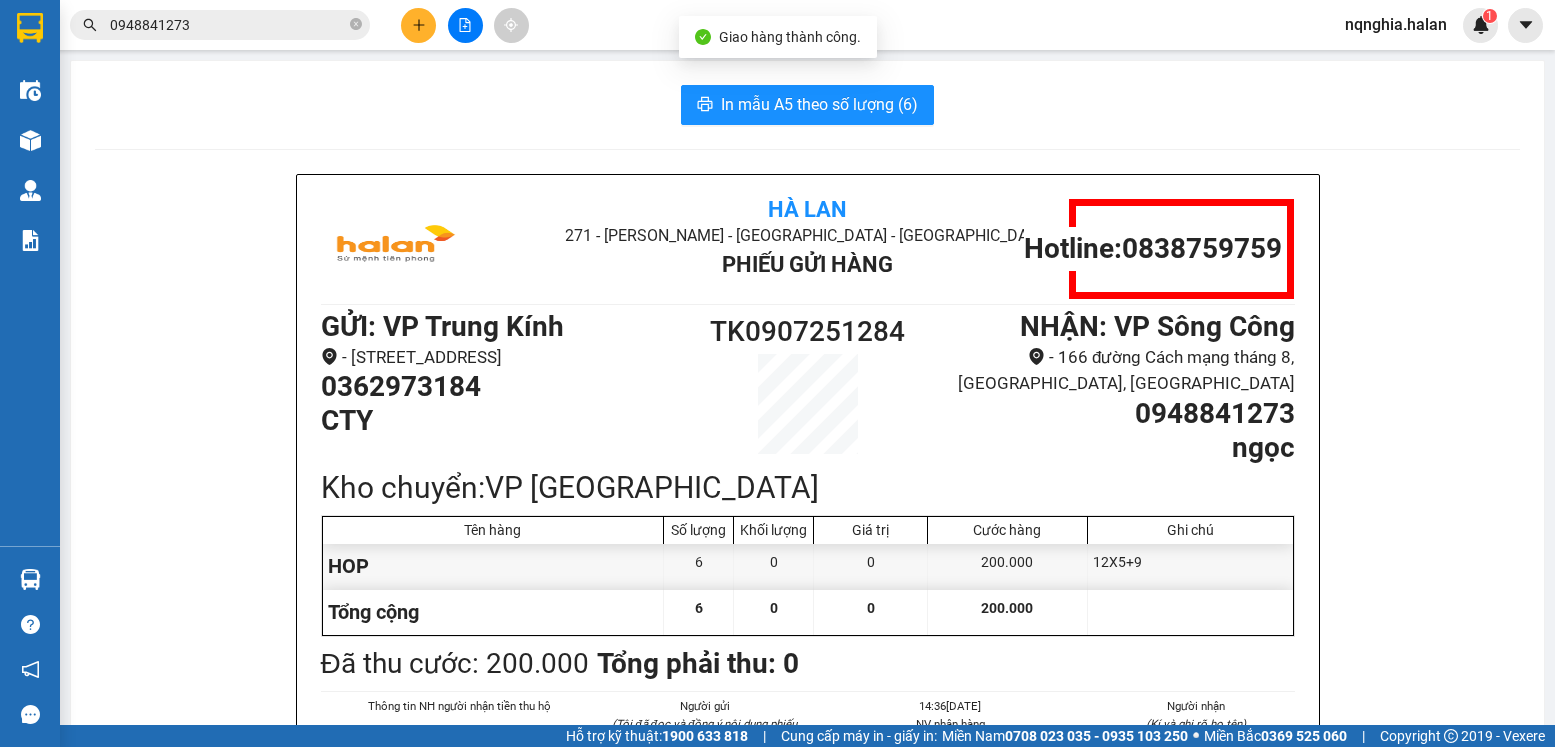 click at bounding box center [418, 25] 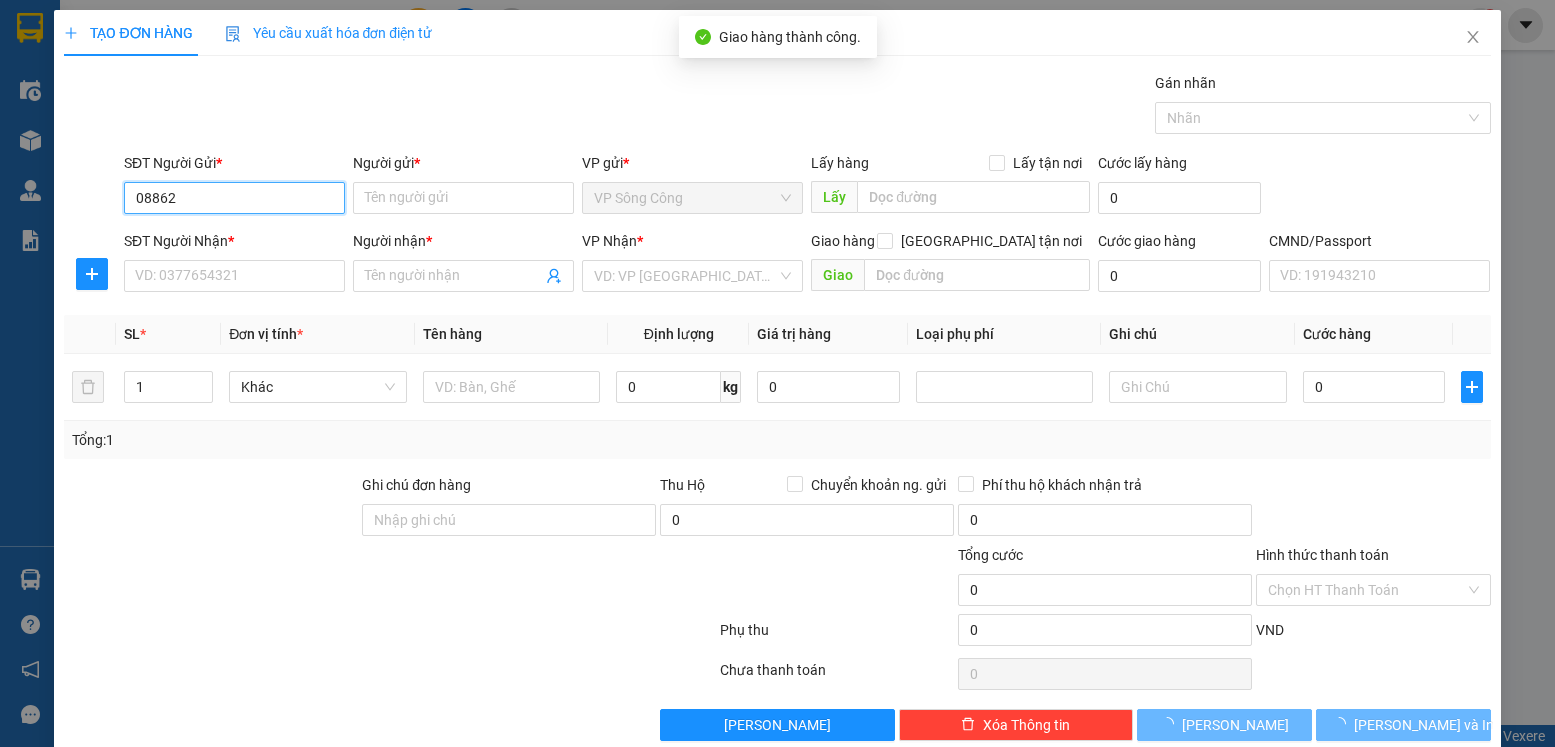click on "08862" at bounding box center (234, 198) 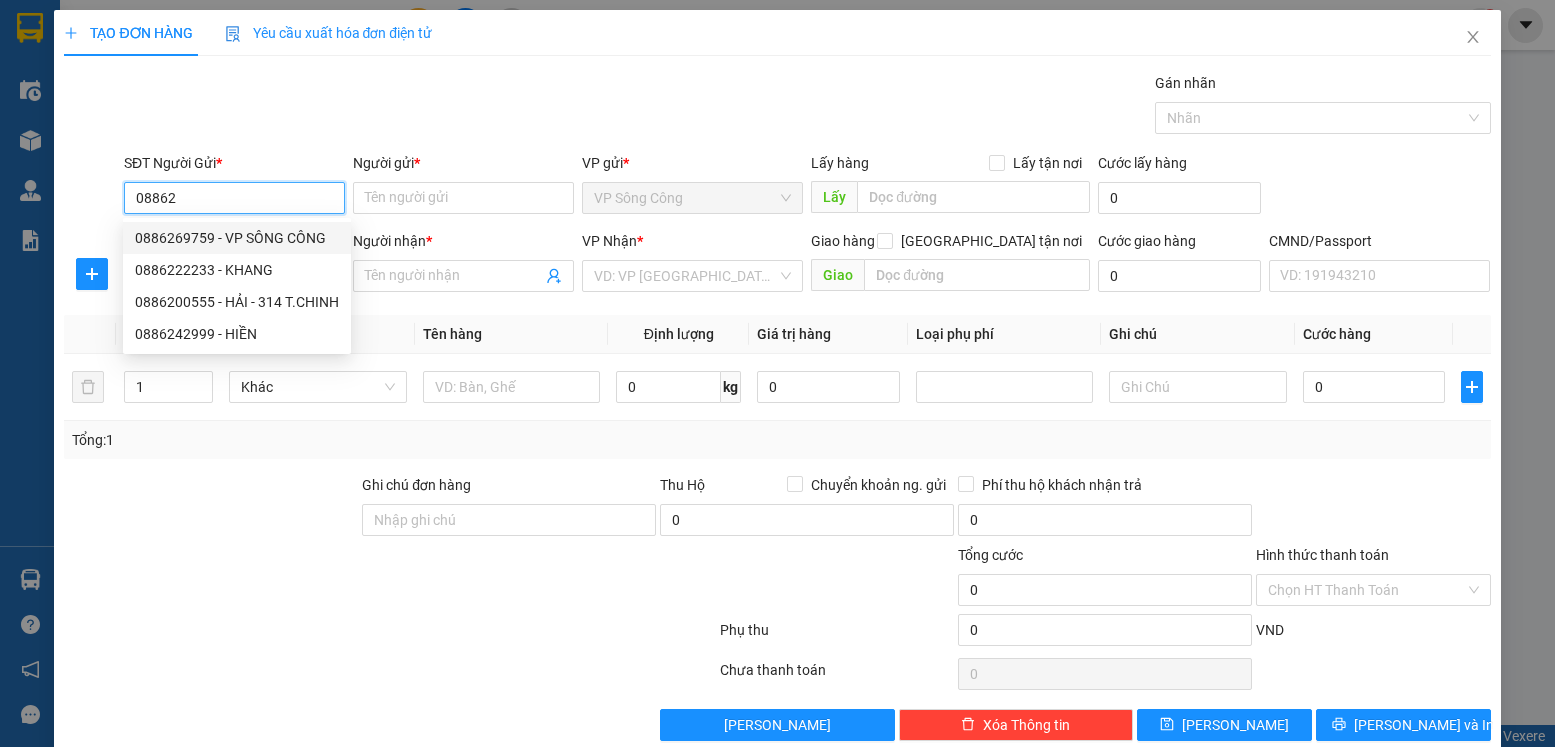 click on "0886269759 - VP SÔNG CÔNG" at bounding box center (237, 238) 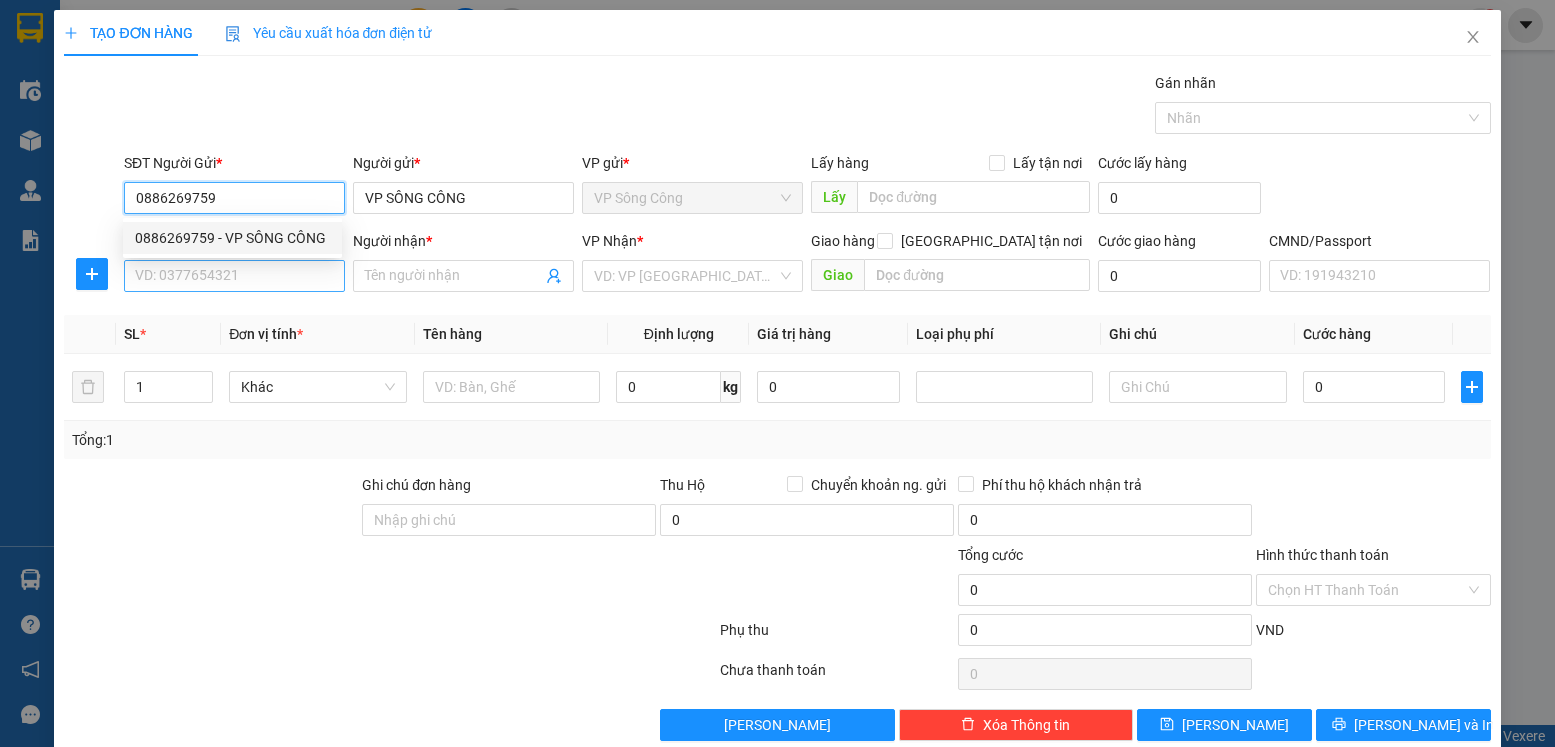 type on "0886269759" 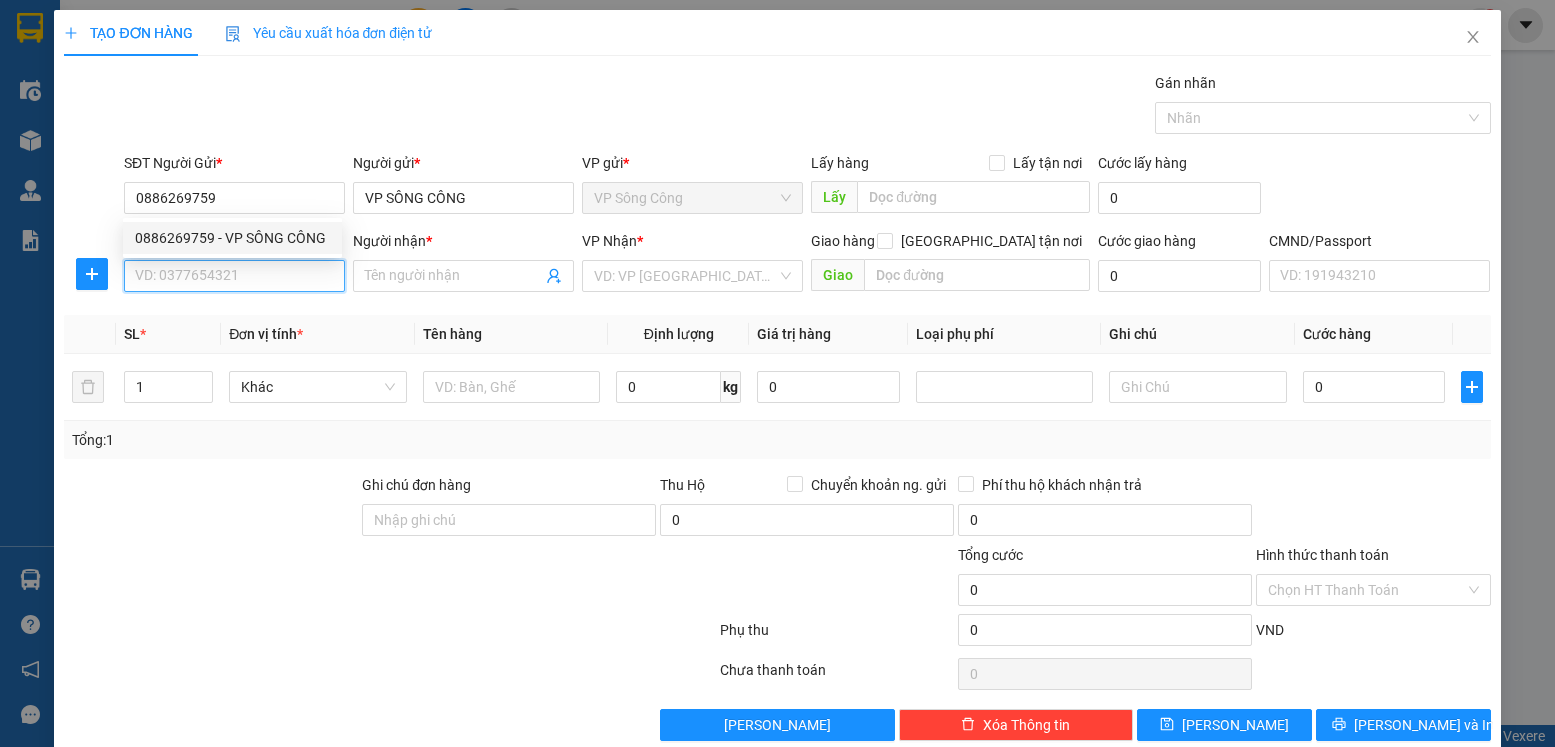 click on "SĐT Người Nhận  *" at bounding box center [234, 276] 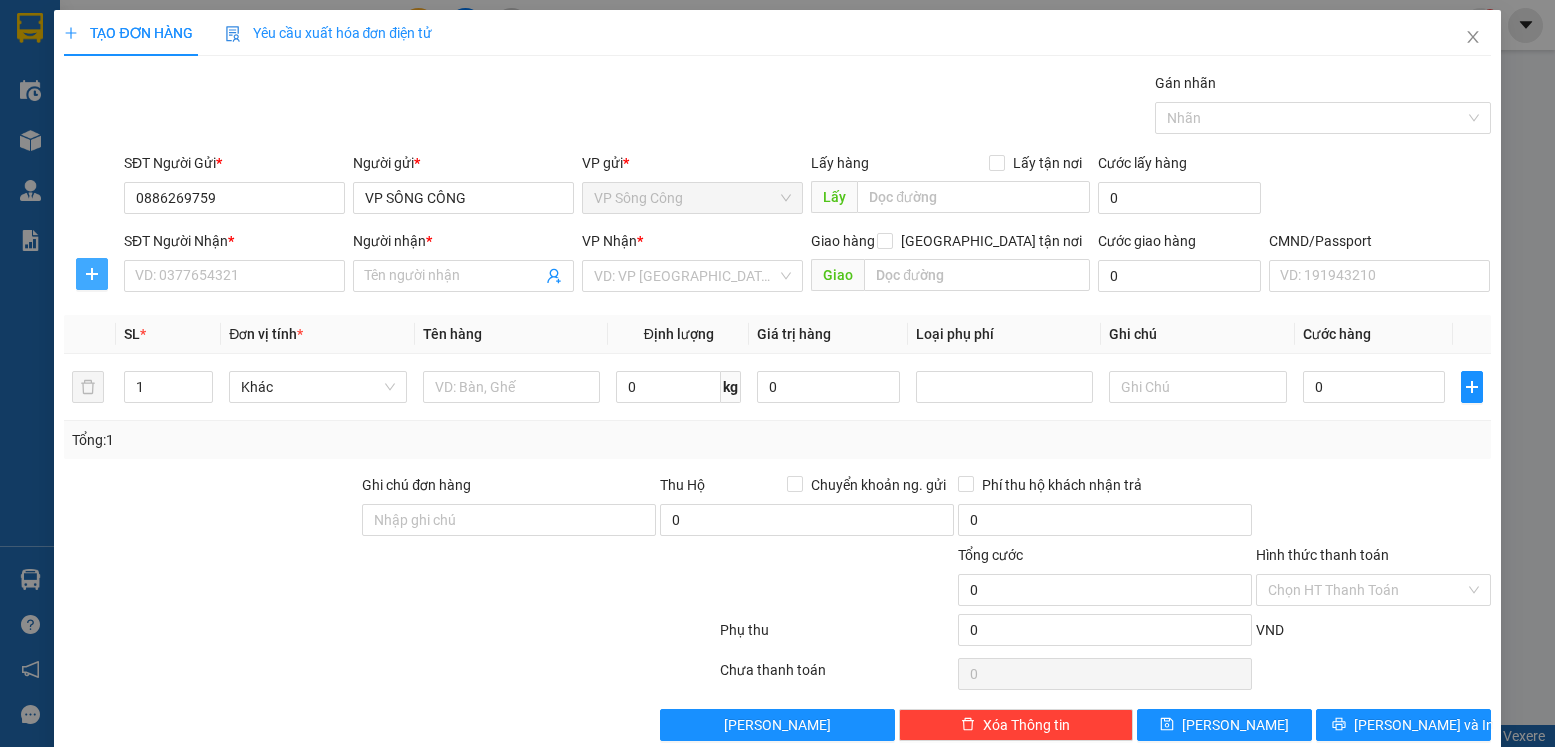 click 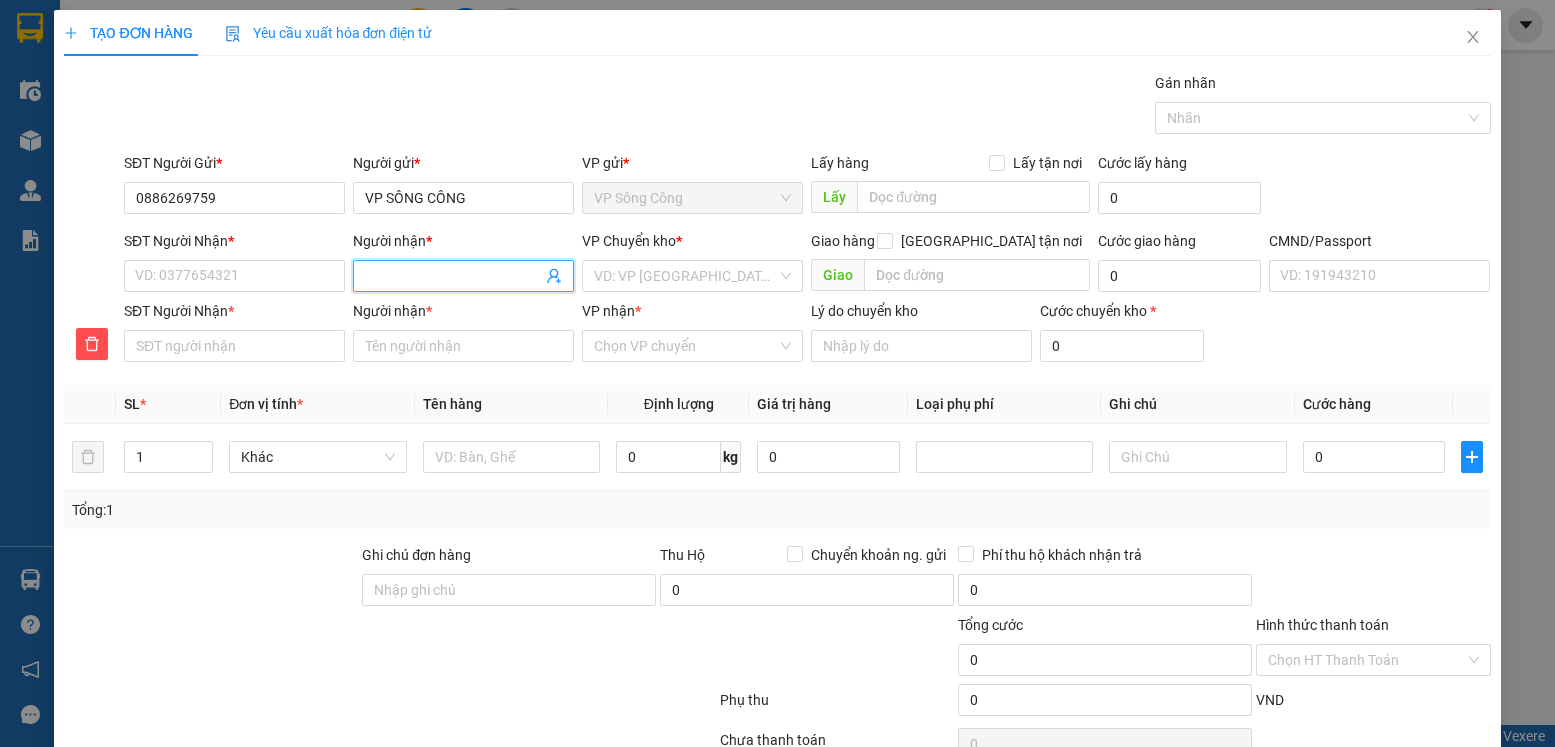 click on "Người nhận  *" at bounding box center [453, 276] 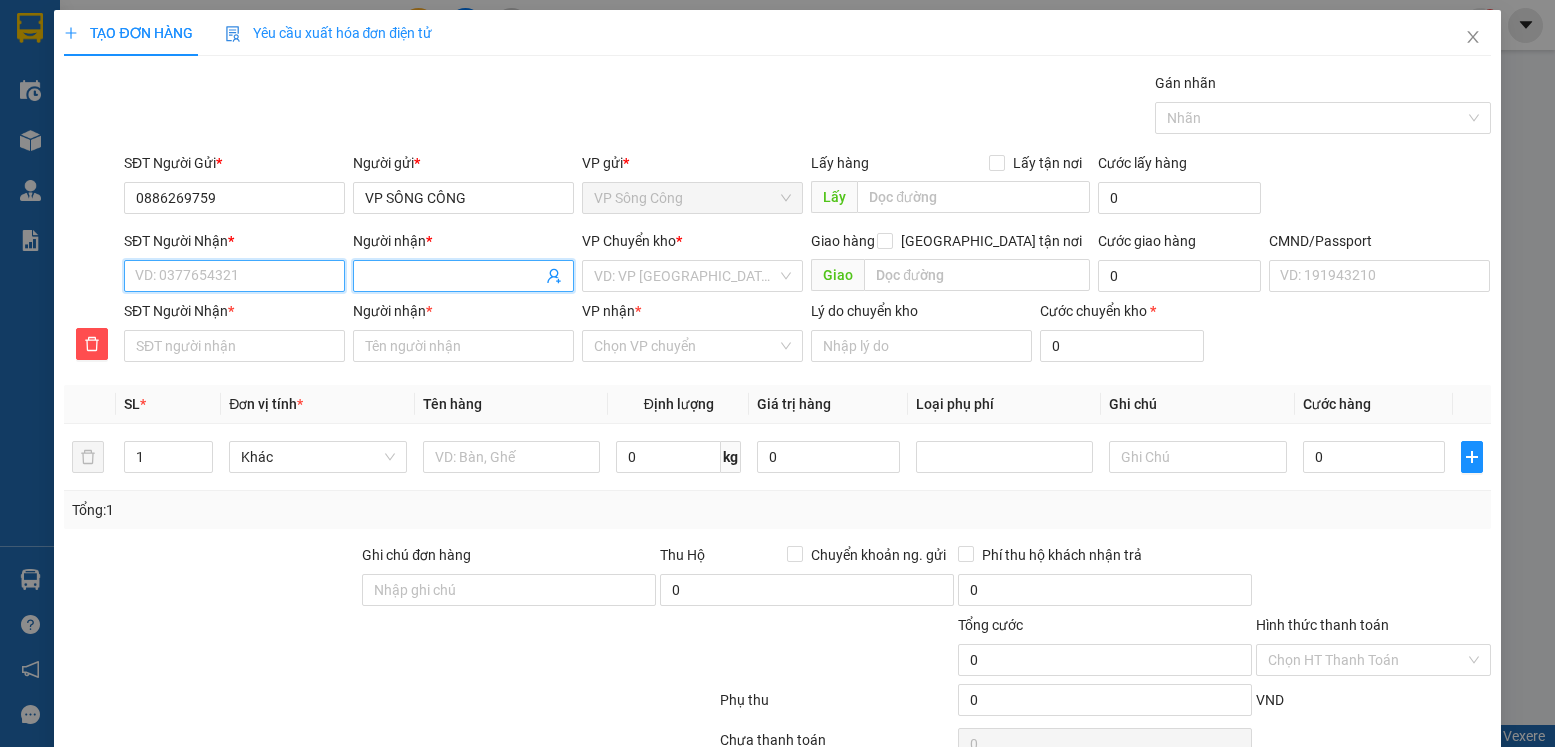 click on "SĐT Người Nhận  *" at bounding box center [234, 276] 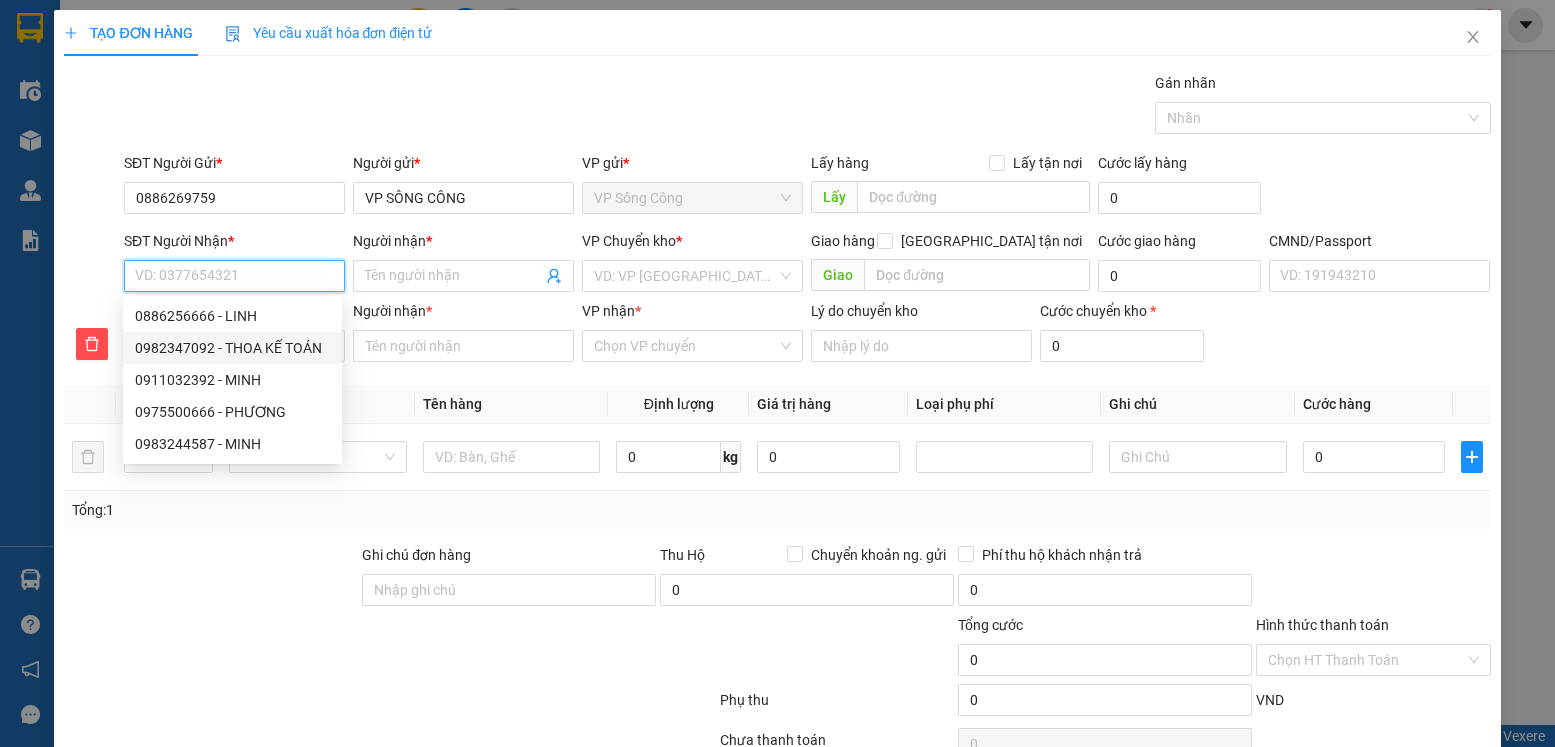 click on "0982347092 - THOA KẾ TOÁN" at bounding box center [232, 348] 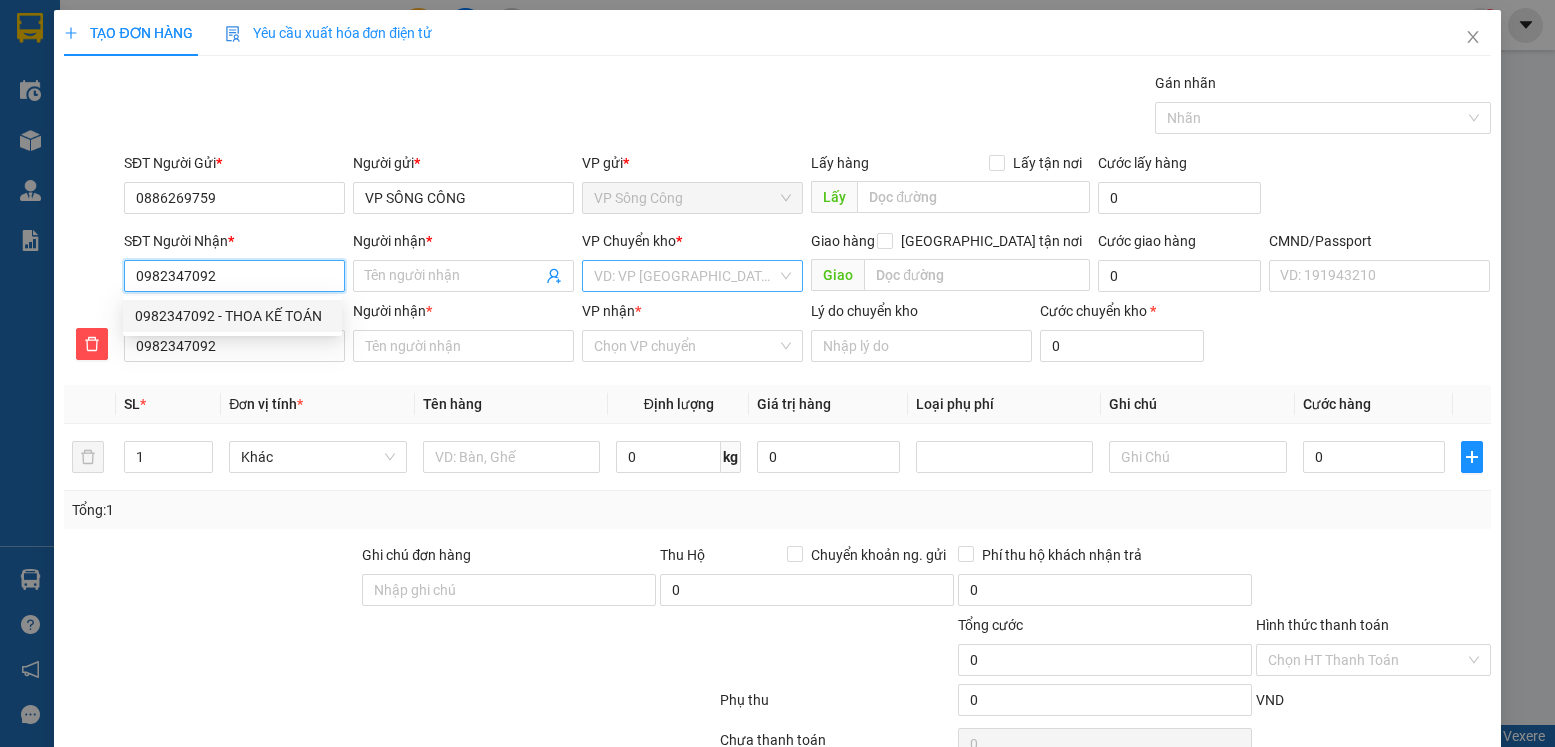 type on "THOA KẾ TOÁN" 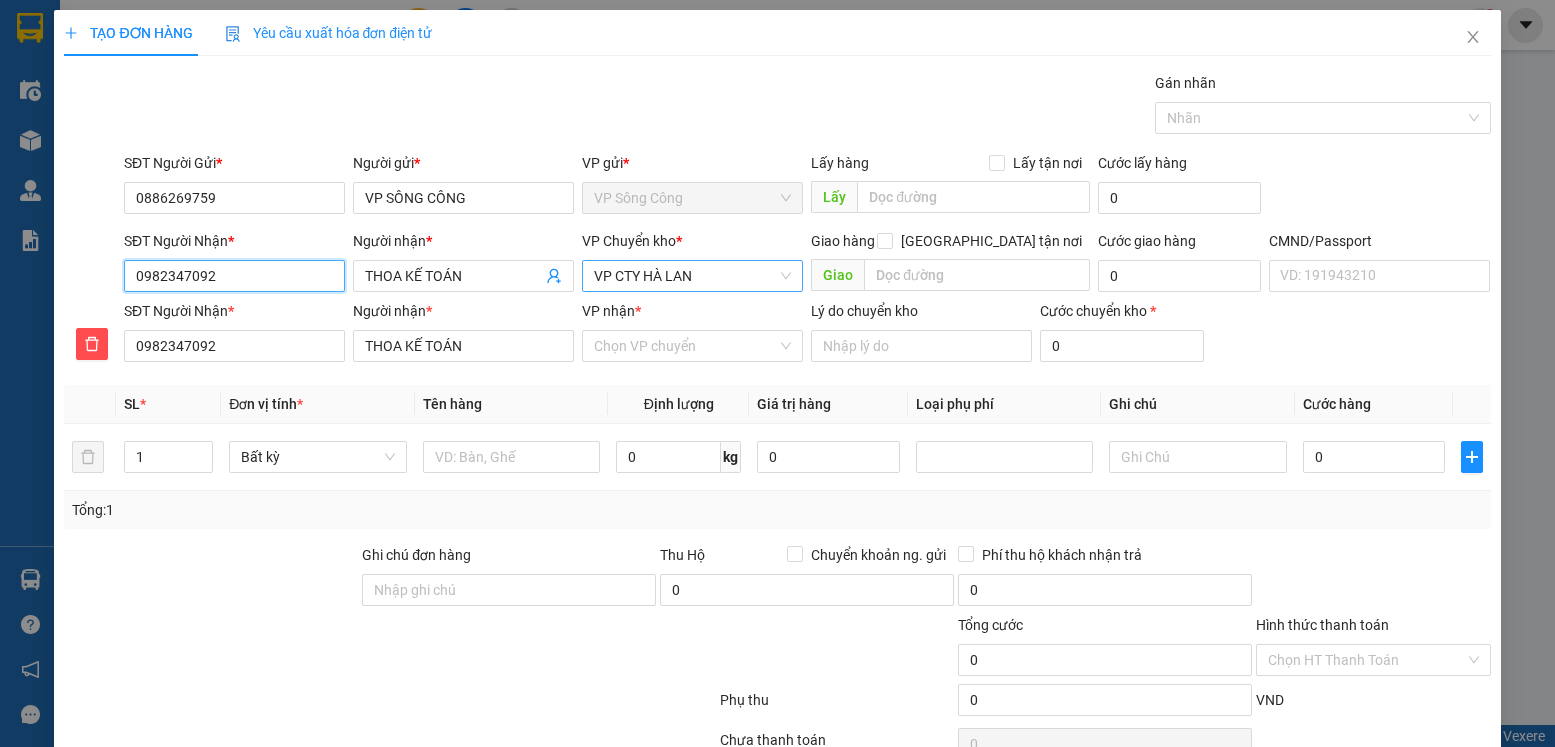 click on "VP CTY HÀ LAN" at bounding box center (692, 276) 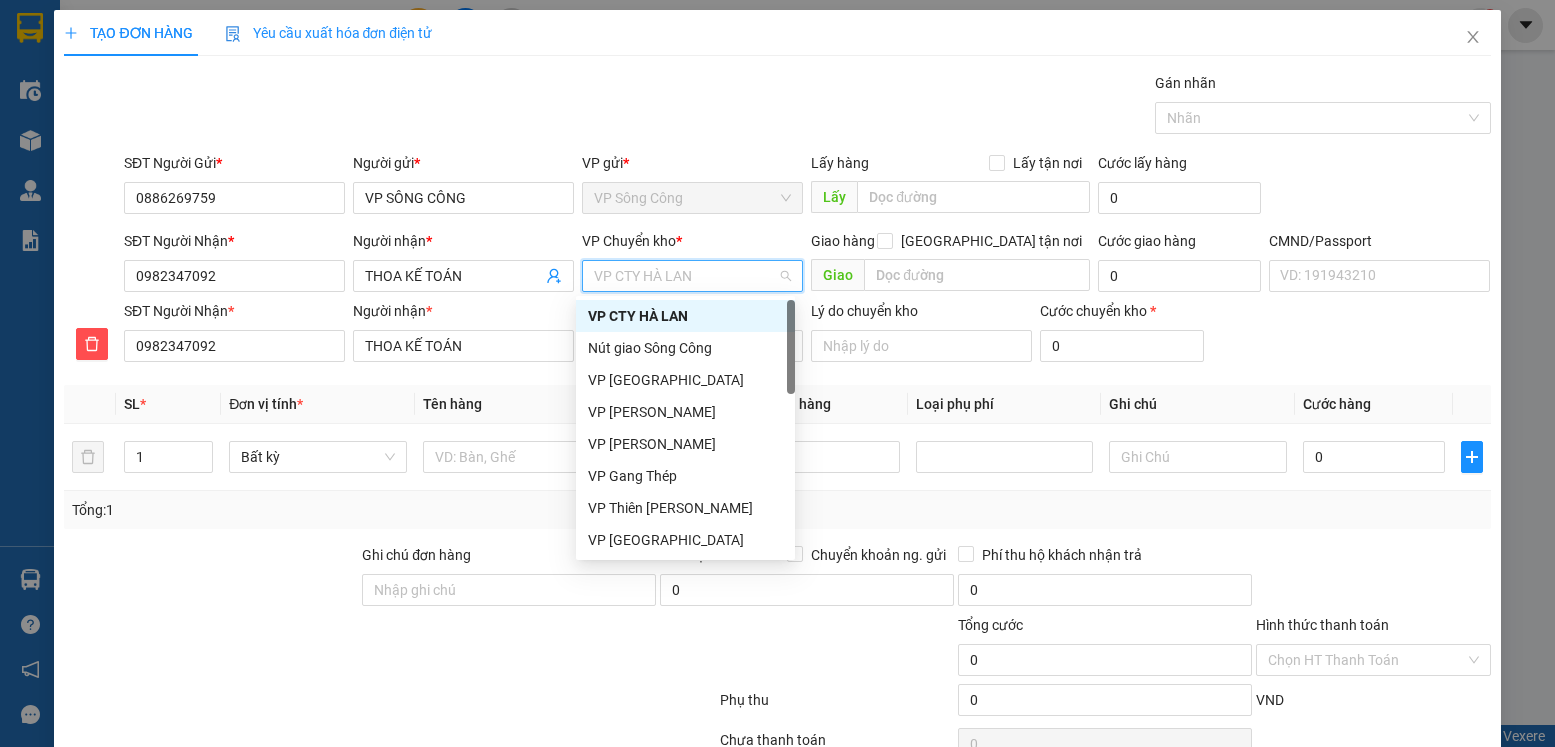 type on "y" 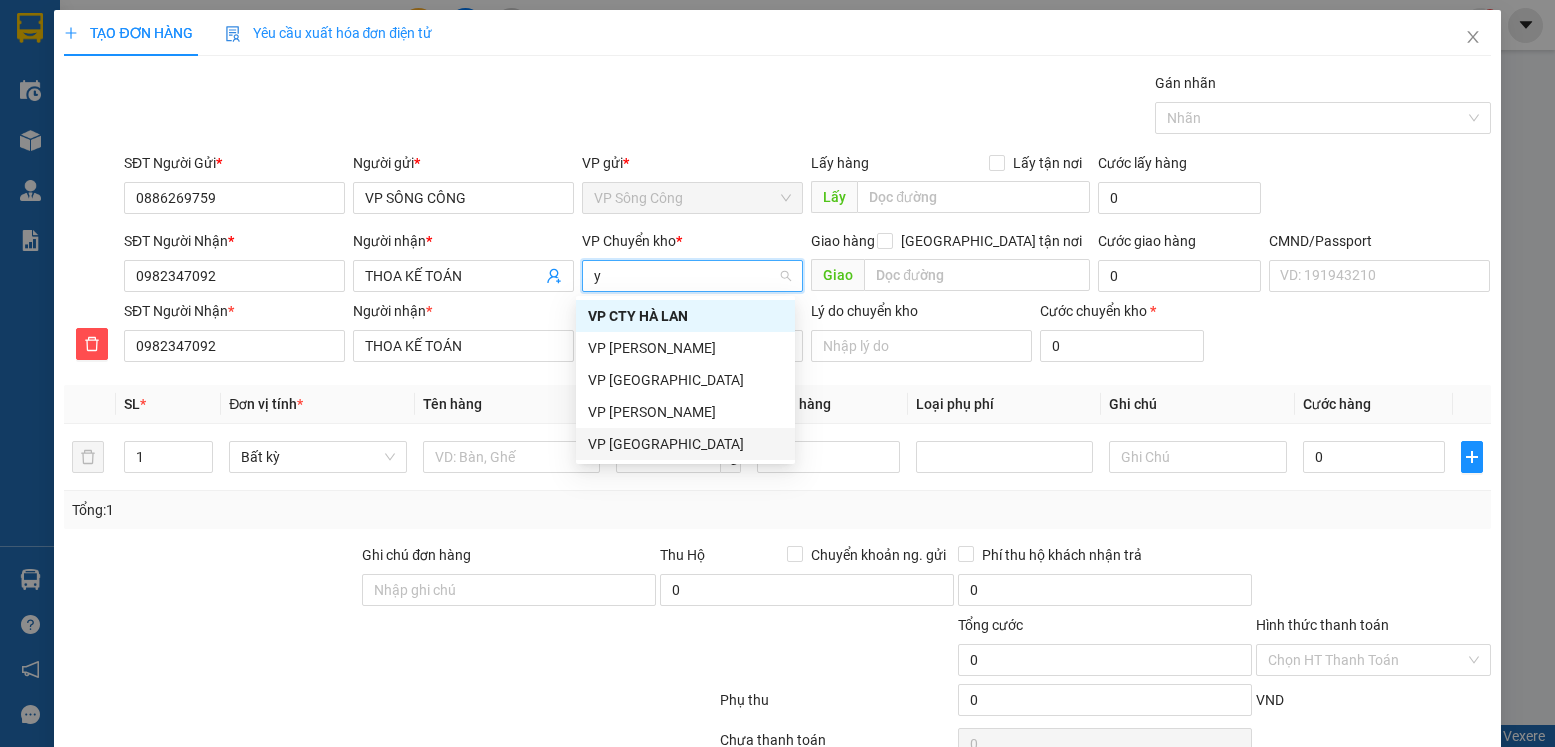 click on "VP [GEOGRAPHIC_DATA]" at bounding box center (685, 444) 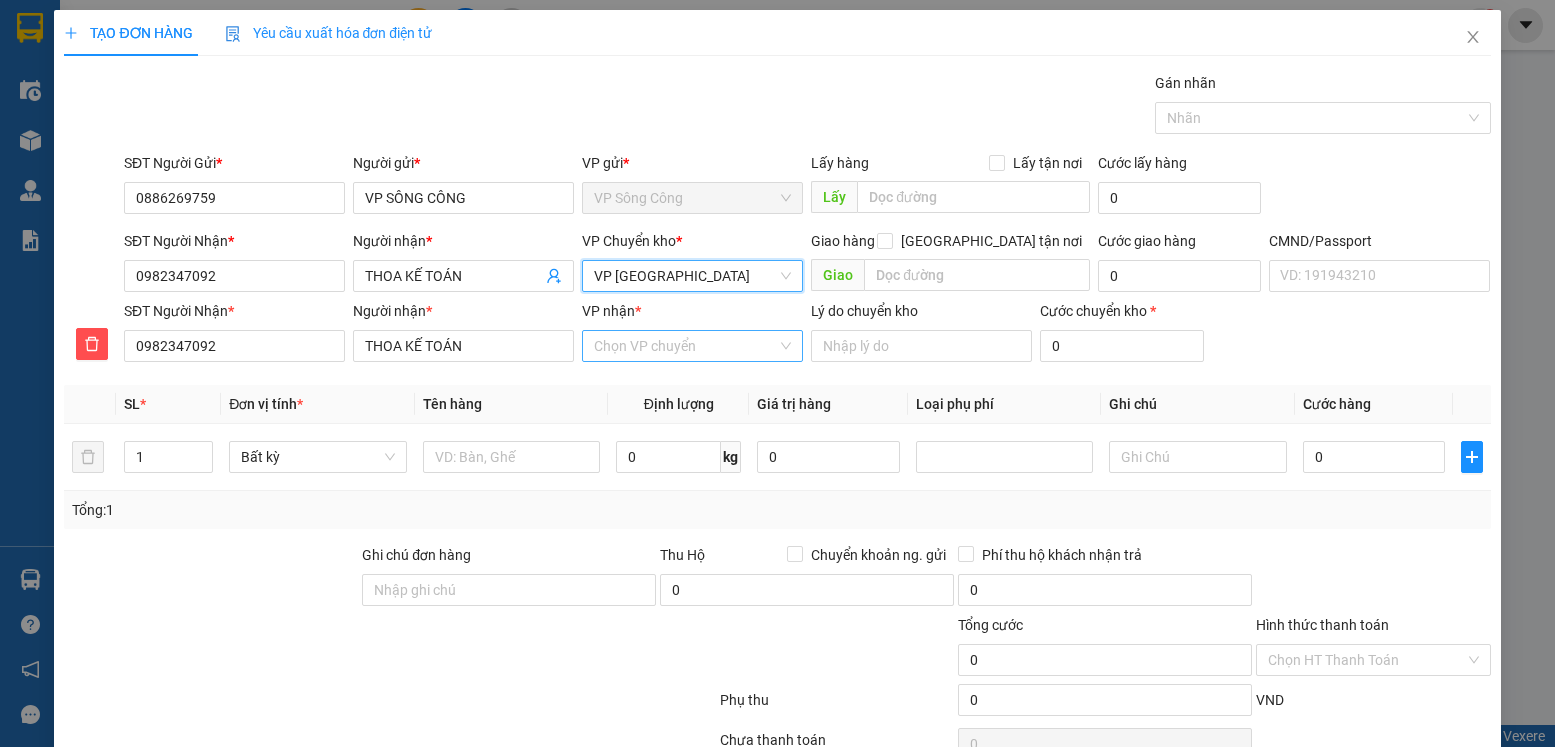 click on "VP nhận  *" at bounding box center [685, 346] 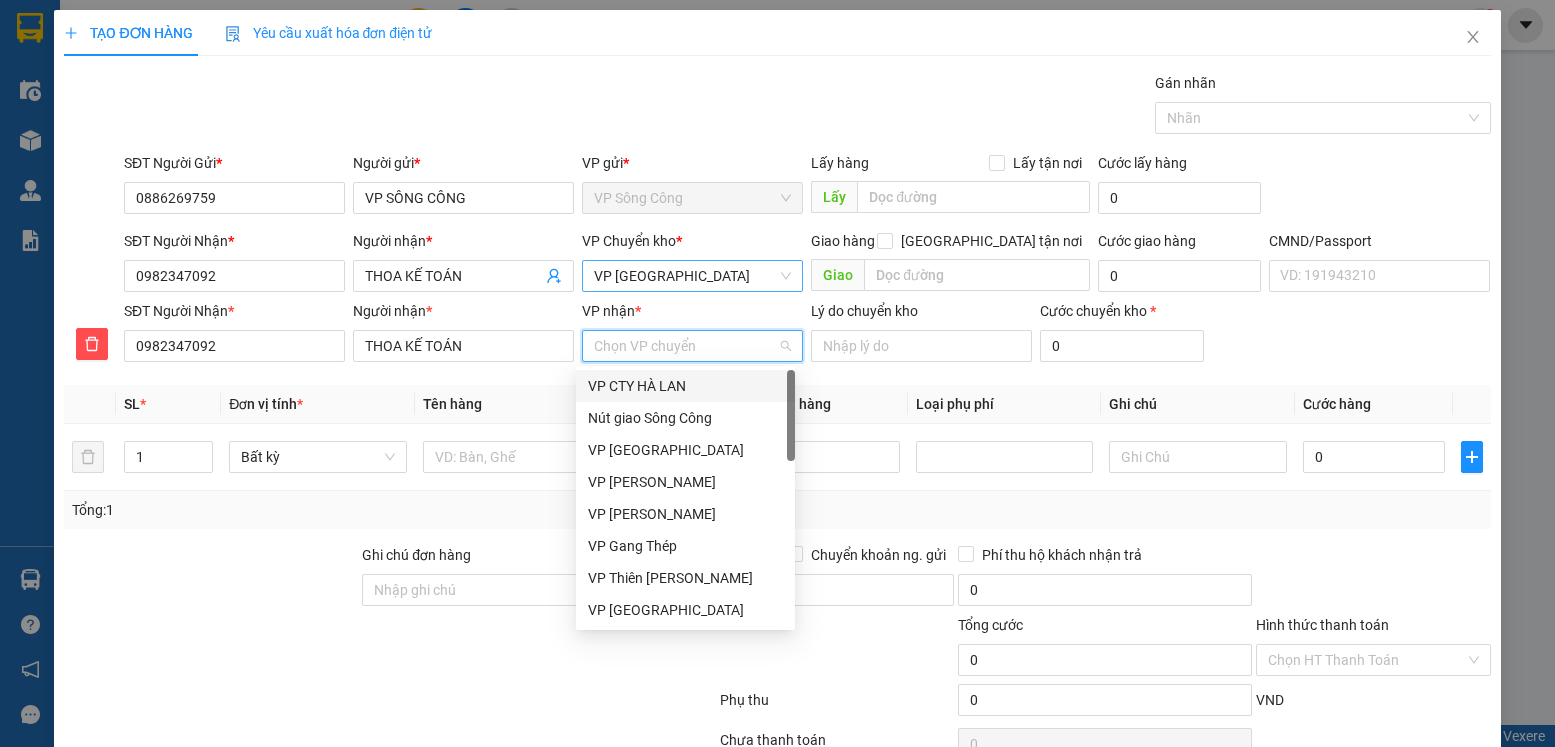 type on "v" 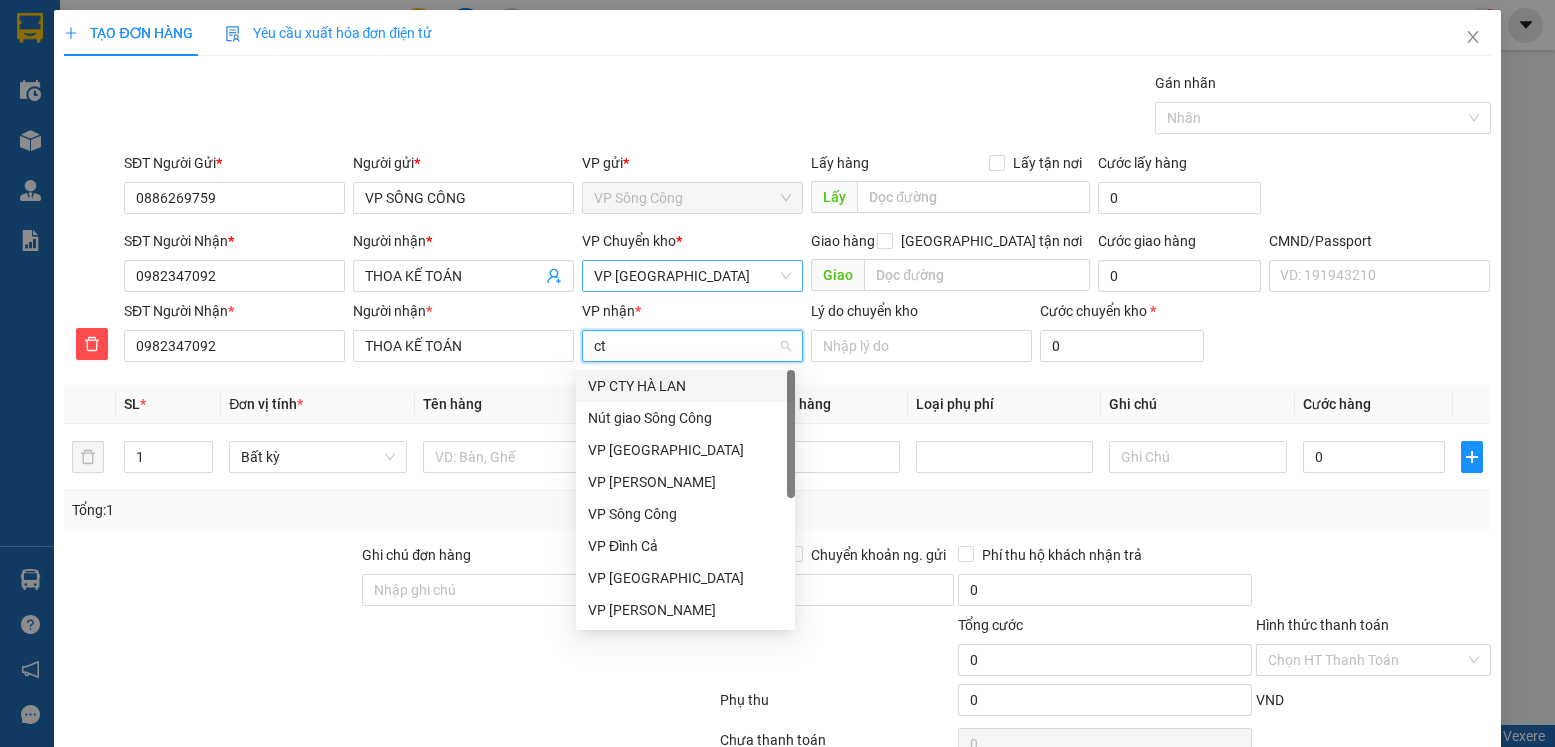 type on "cty" 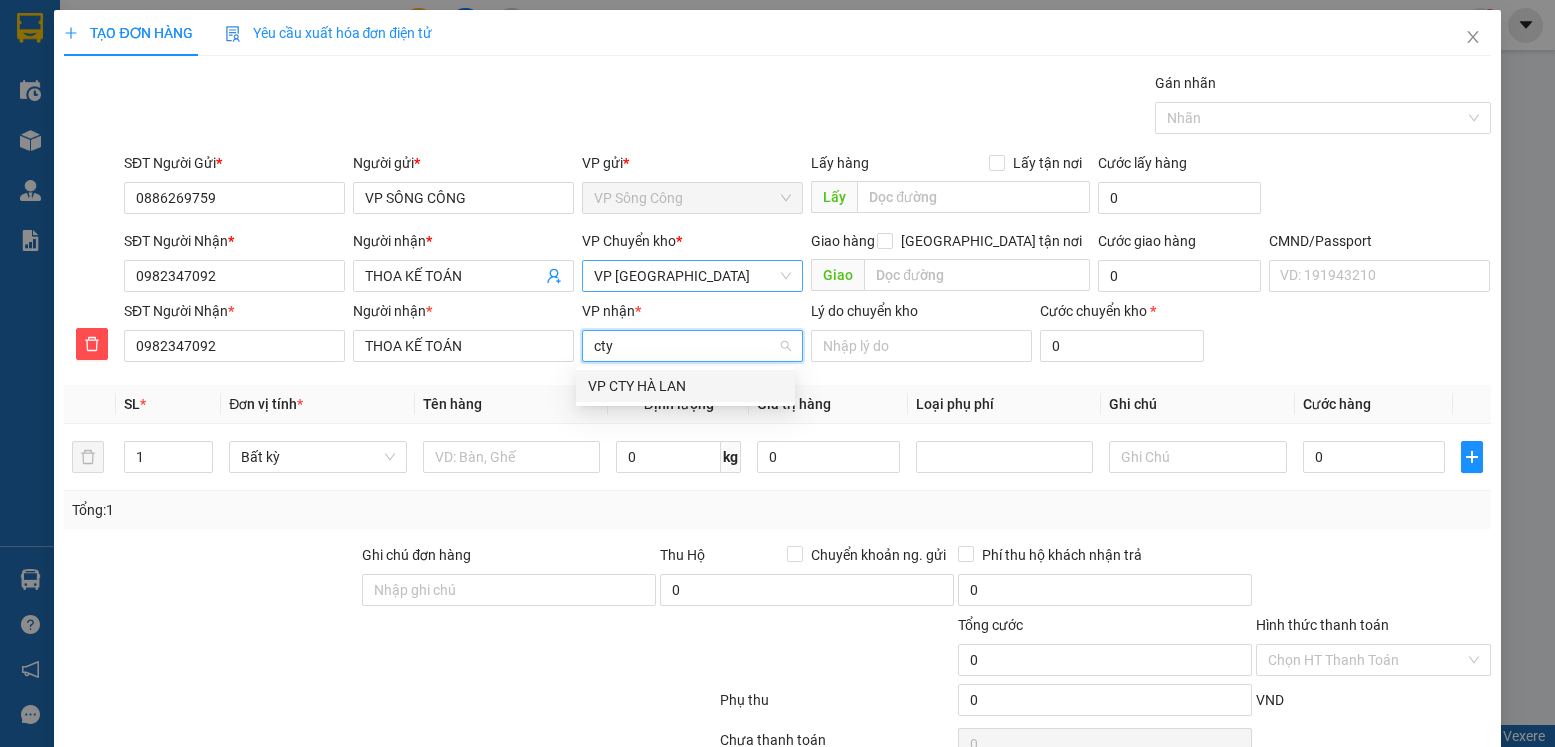 click on "VP CTY HÀ LAN" at bounding box center (685, 386) 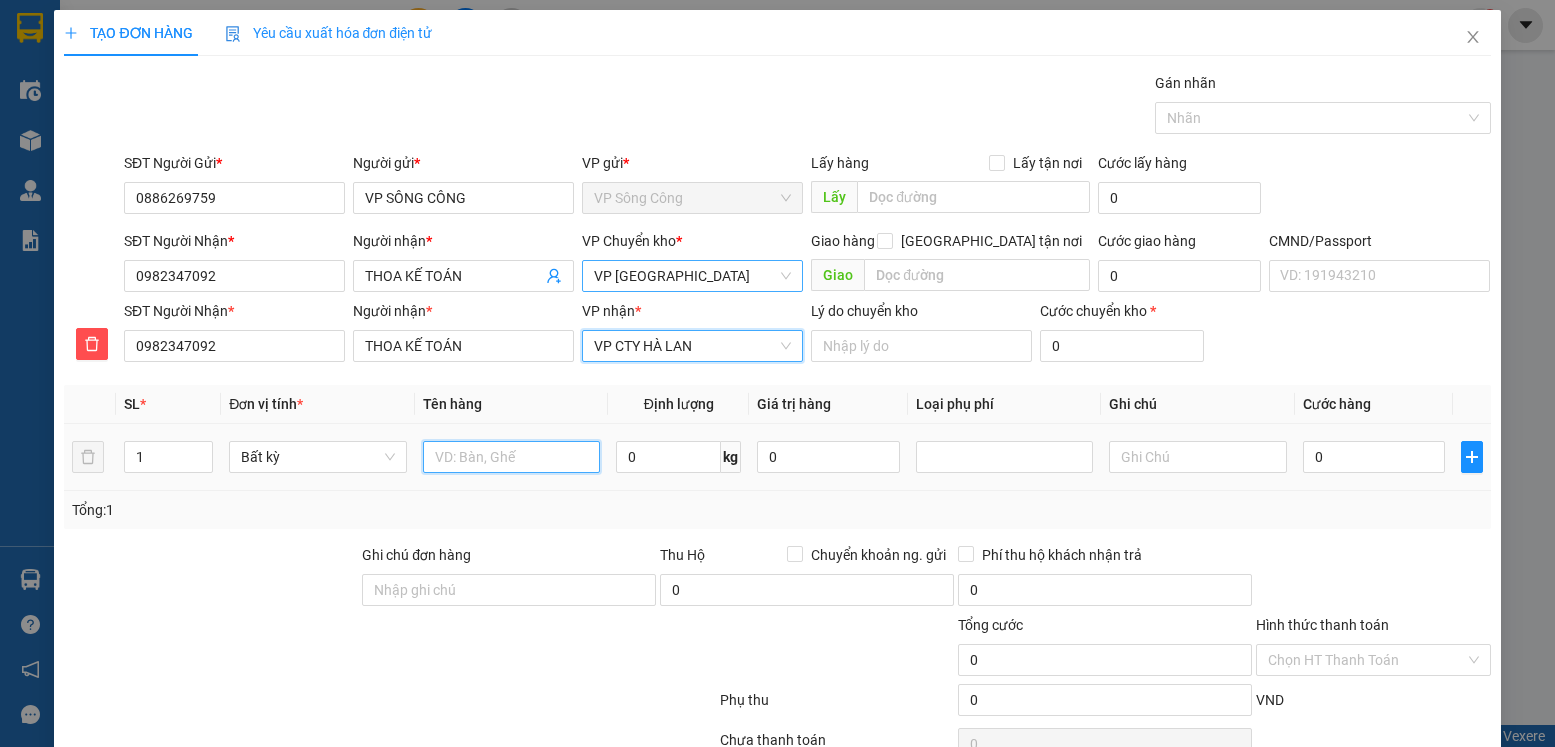 click at bounding box center (512, 457) 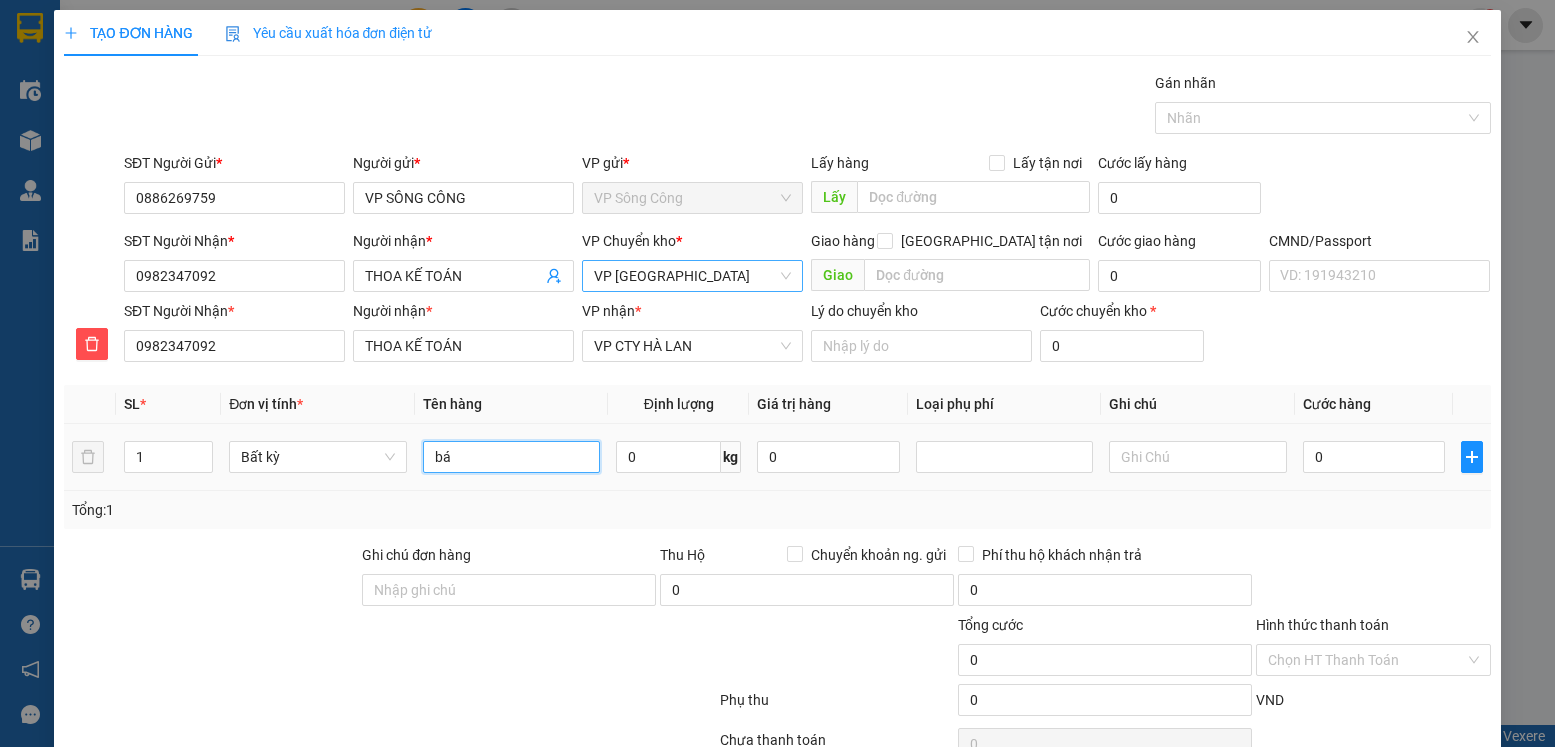 type on "b" 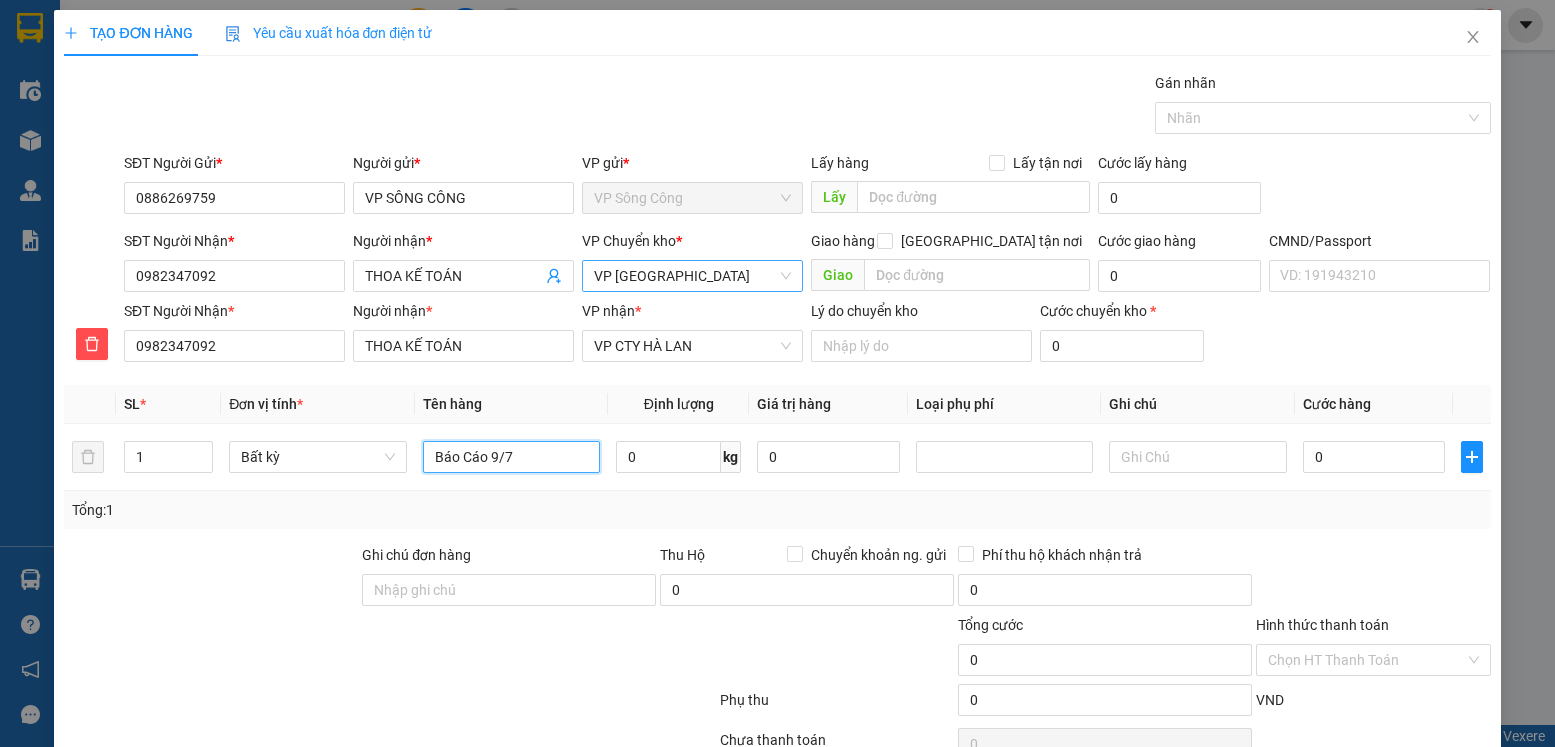 type on "Báo Cáo 9/7" 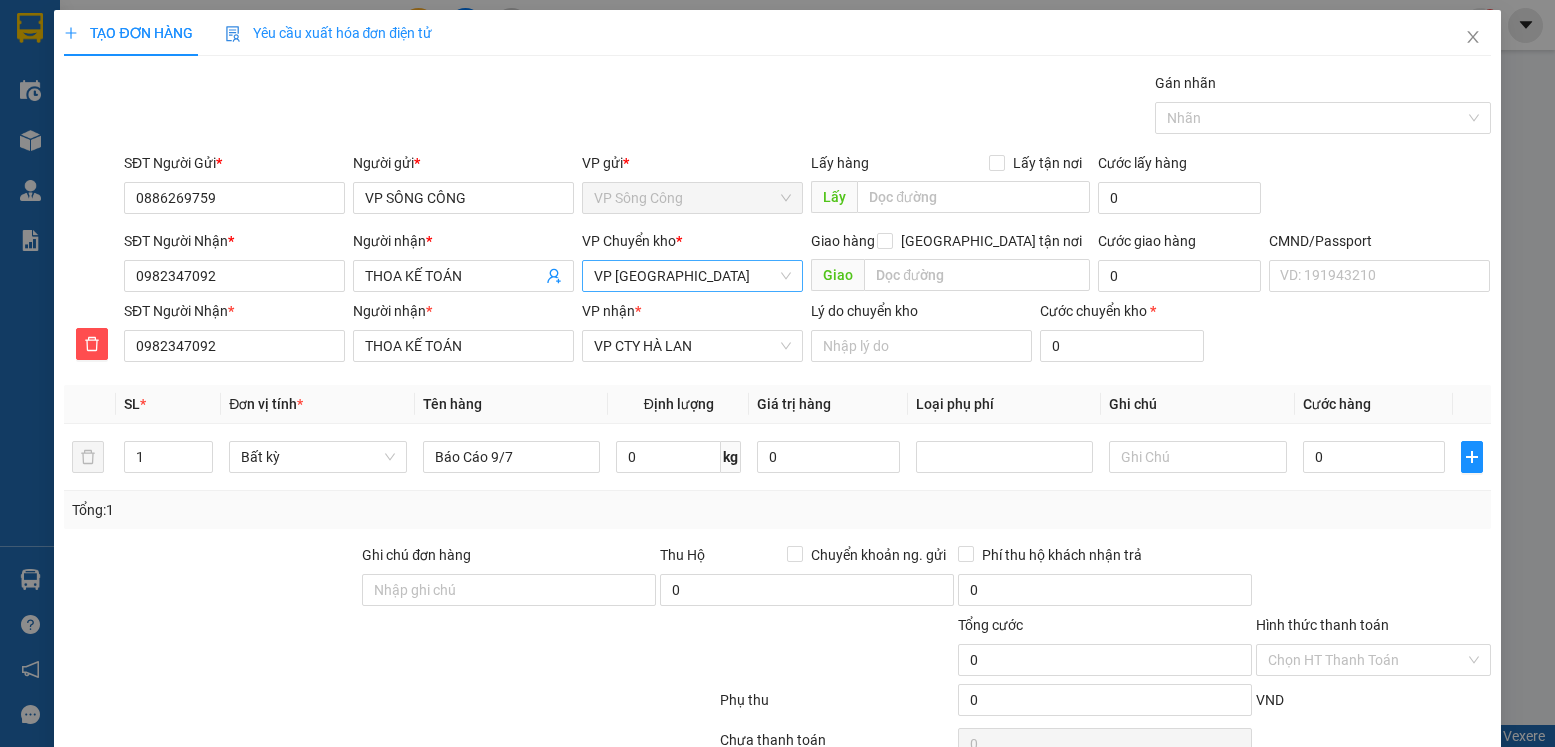 click on "Tổng:  1" at bounding box center (777, 510) 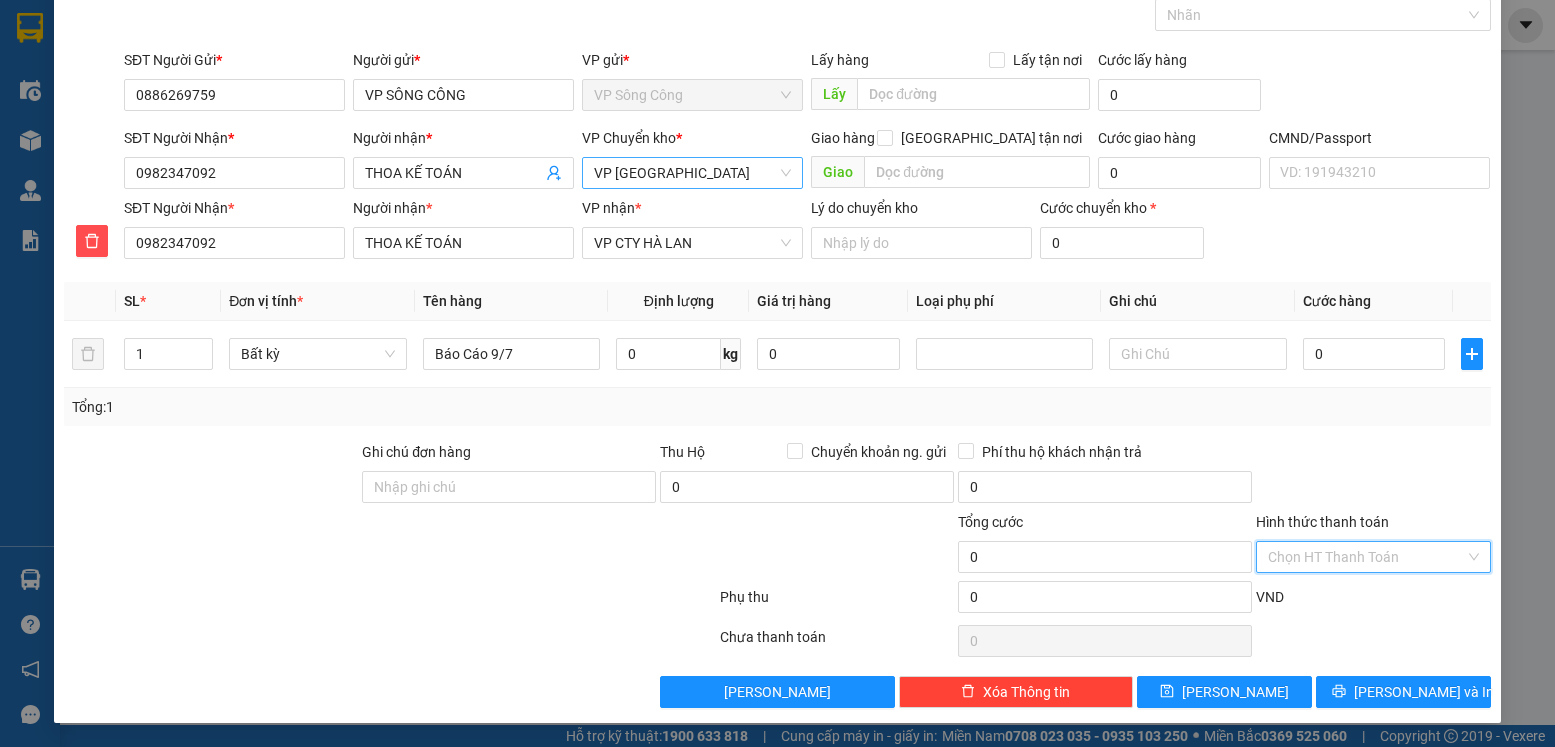 click on "Hình thức thanh toán" at bounding box center (1366, 557) 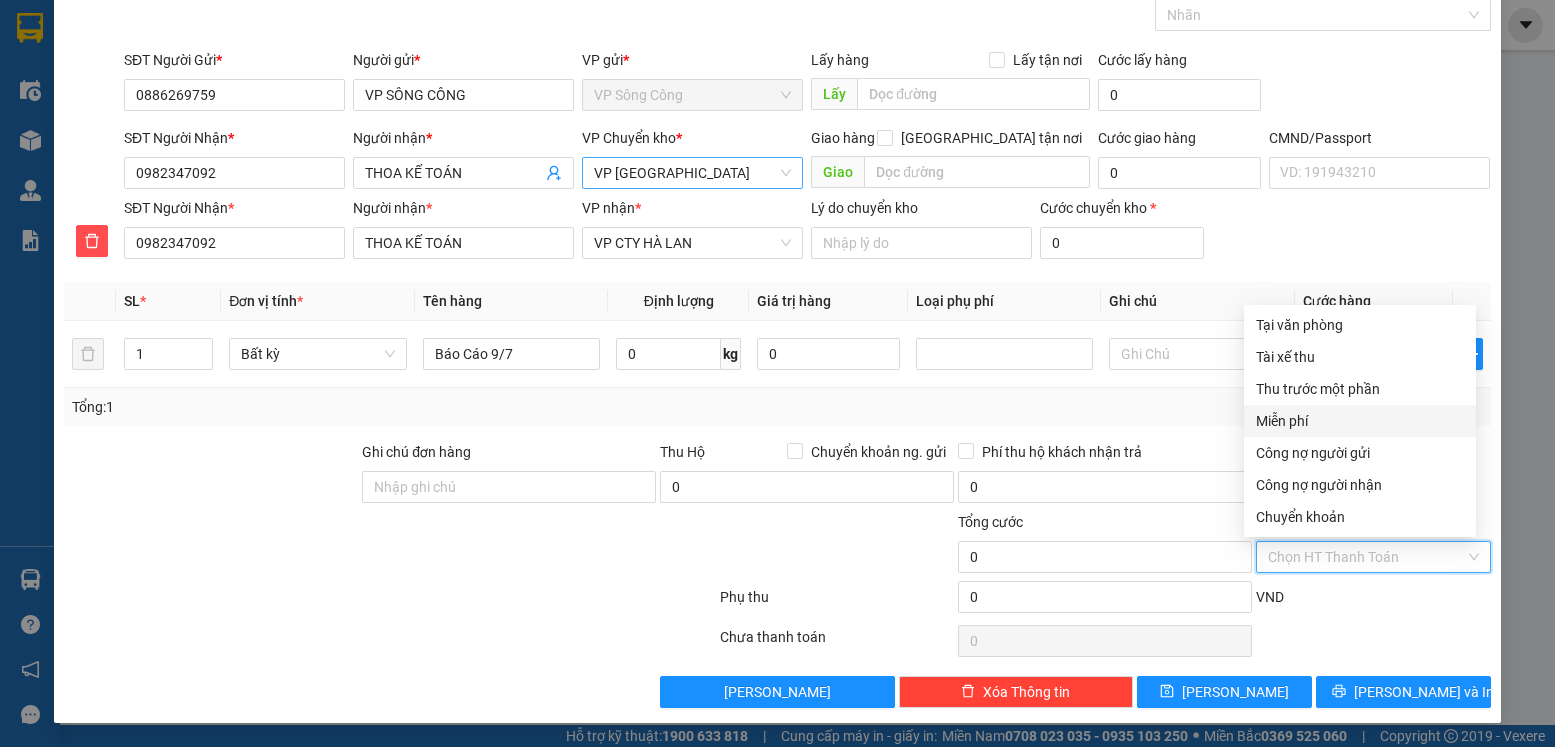 click on "Miễn phí" at bounding box center (1360, 421) 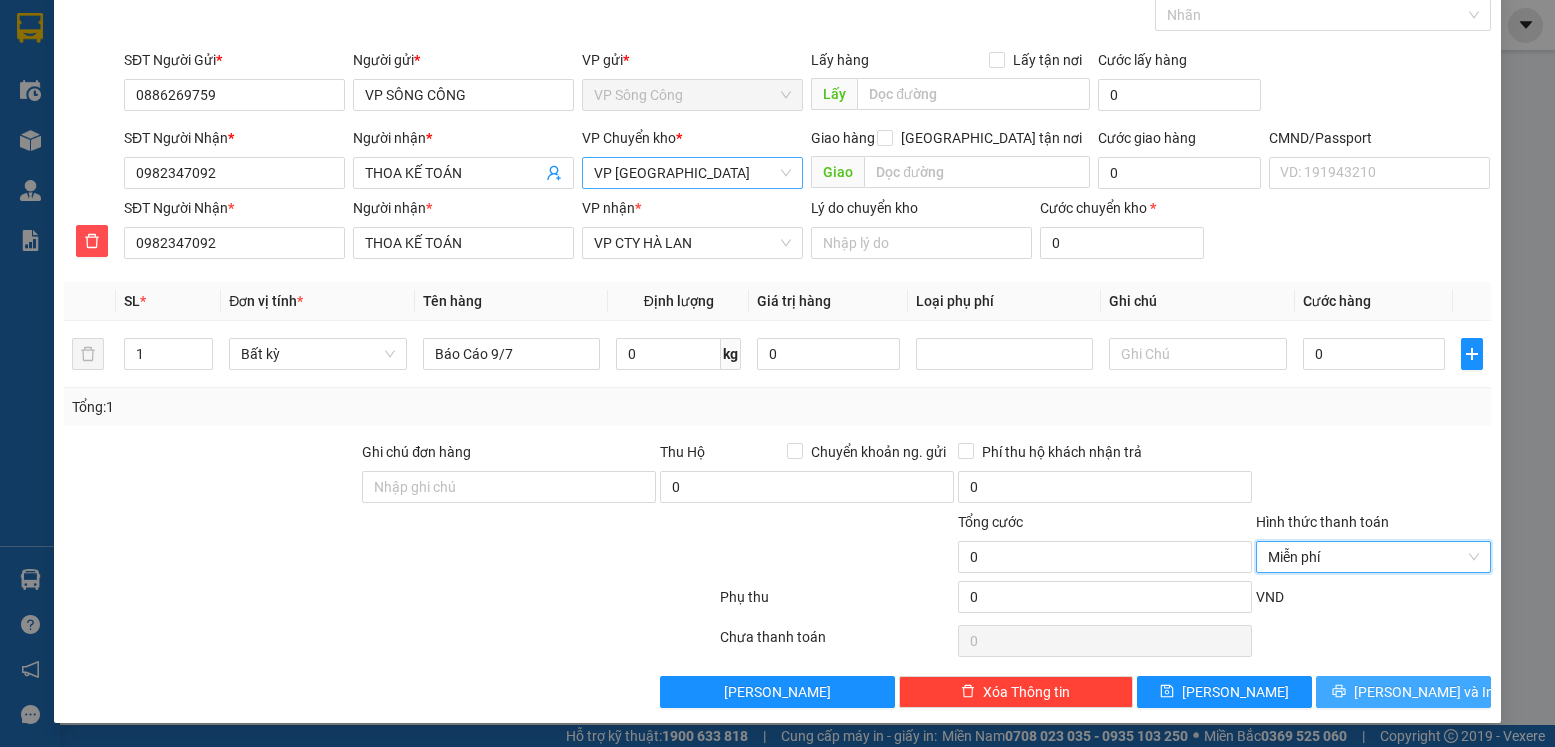 click on "Lưu và In" at bounding box center (1424, 692) 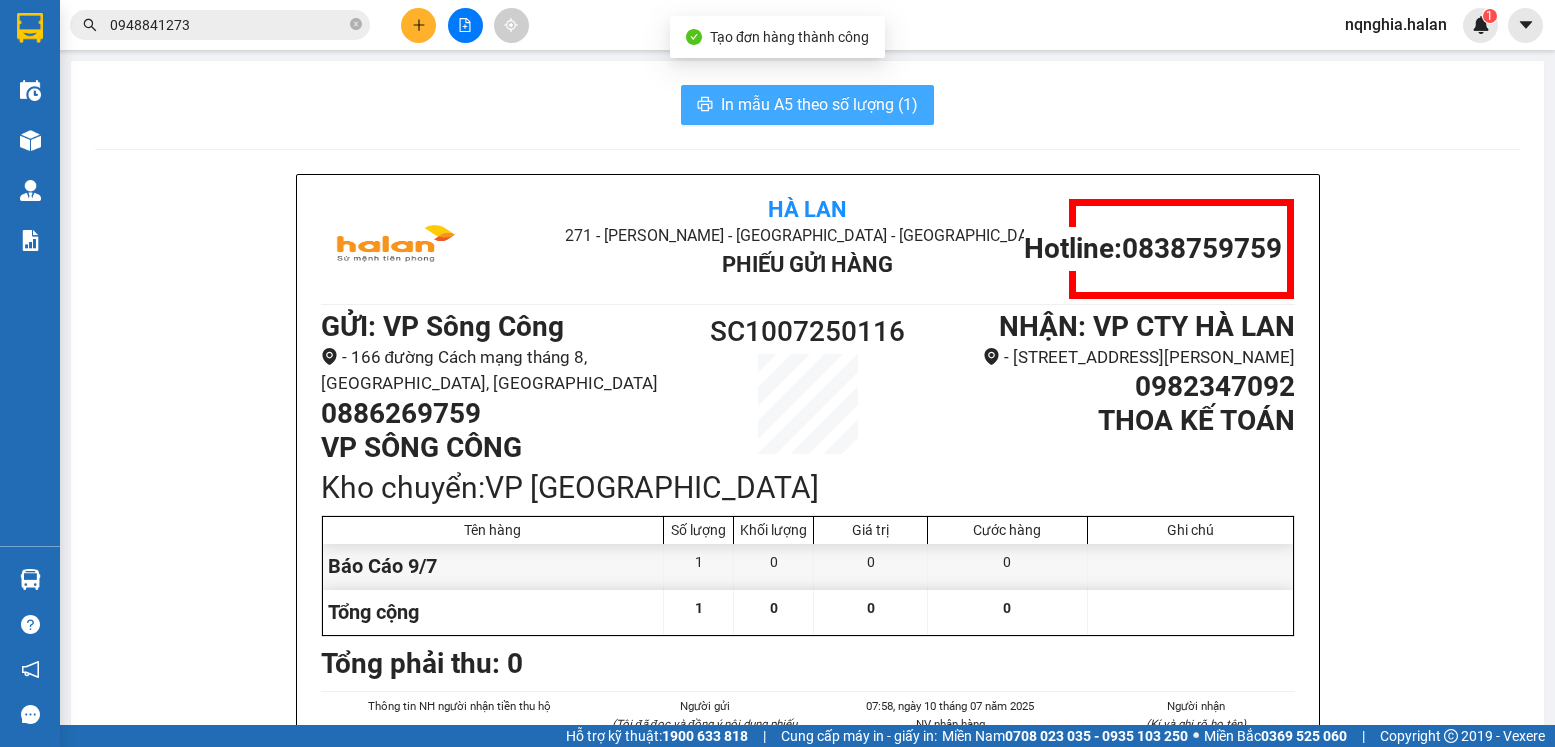 click on "In mẫu A5 theo số lượng
(1)" at bounding box center (819, 104) 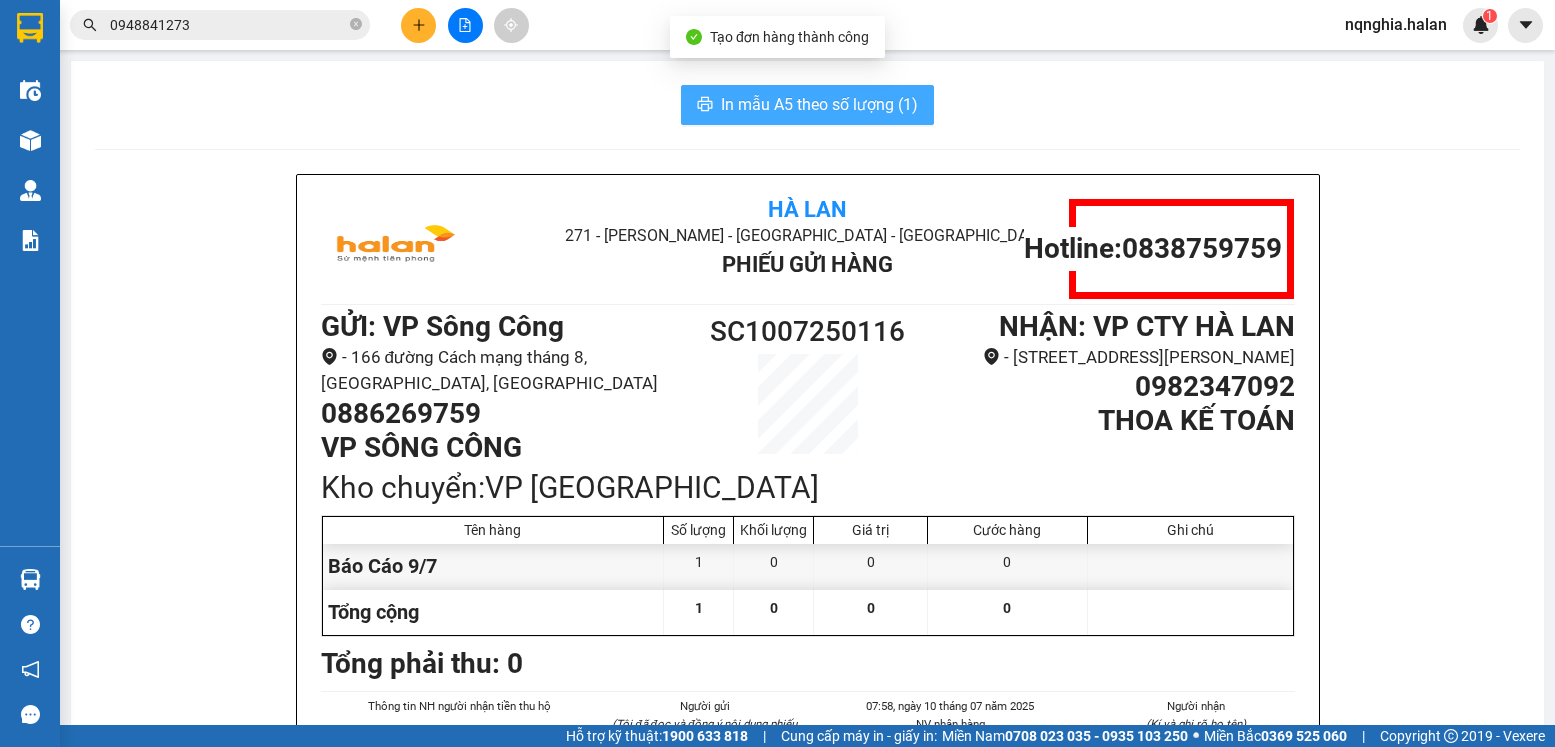 scroll, scrollTop: 0, scrollLeft: 0, axis: both 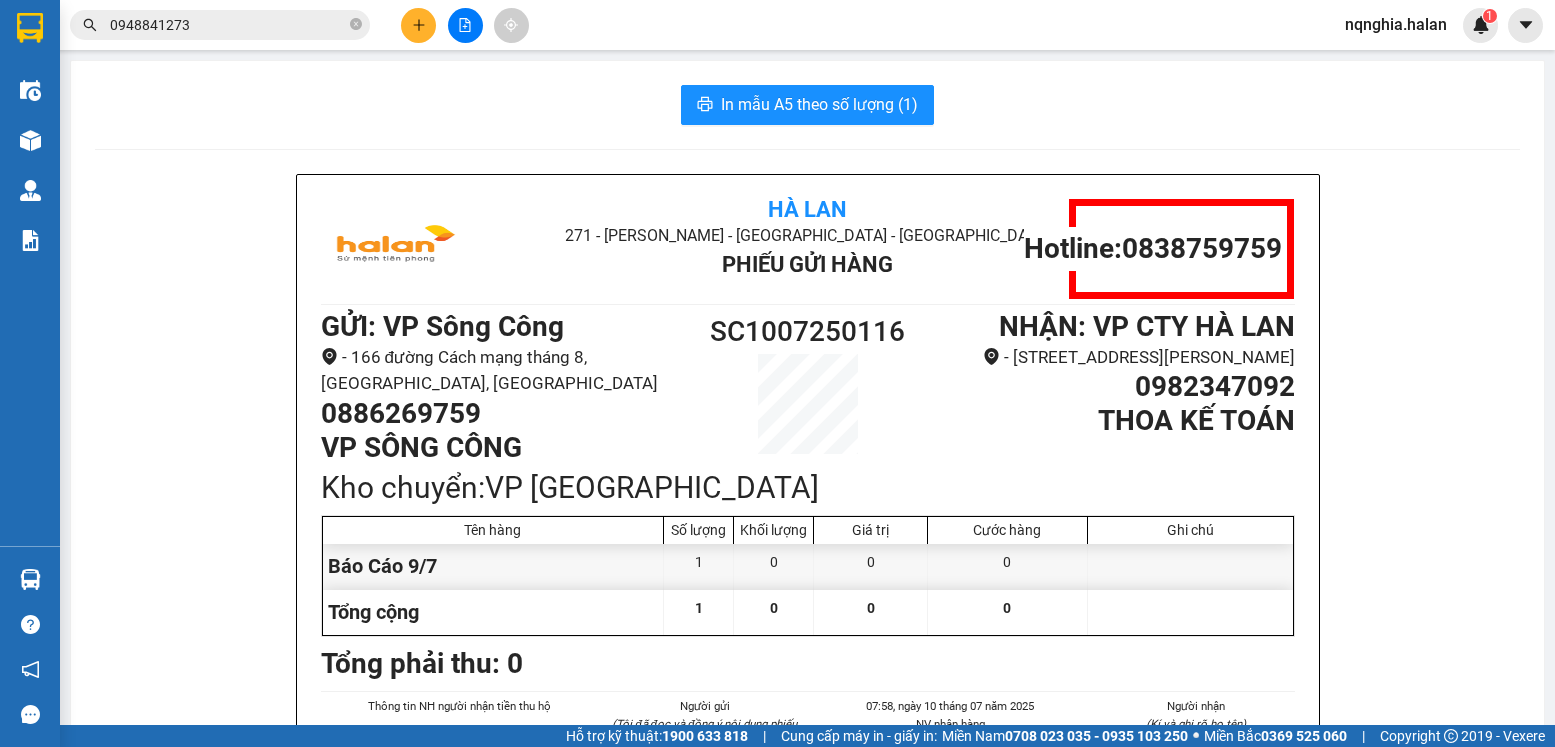 click on "Hà Lan 271 - Dương Tự Minh - Phường Tân Long - Thái Nguyên Phiếu Gửi Hàng Hotline:  0838759759 GỬI :   VP Sông Công   - 166 đường Cách mạng tháng 8, TP Sông Công, Thái Nguyên 0886269759 VP SÔNG CÔNG SC1007250116 NHẬN :   VP CTY HÀ LAN   - 271 đường Dương Tự Minh, phường Tân Long, TP Thái Nguyên 0982347092 THOA KẾ TOÁN Kho chuyển:  VP Yên Bình Tên hàng Số lượng Khối lượng Giá trị Cước hàng Ghi chú Báo Cáo 9/7 1 0 0 0 Tổng cộng 1 0 0 0 Loading... Tổng phải thu: 0 Thông tin NH người nhận tiền thu hộ Người gửi  (Tôi đã đọc và đồng ý nội dung phiếu gửi hàng) 07:58, ngày 10 tháng 07 năm 2025 NV nhận hàng (Kí và ghi rõ họ tên) Nguyễn Quang Nghĩa Người nhận (Kí và ghi rõ họ tên) Quy định nhận/gửi hàng : Quý khách vui lòng kiểm tra thông tin trên biên lai và ký xác nhận. Giá cước trên đã bao gồm phí bao hiểm hàng hoá bắt buộc. Hà Lan" at bounding box center (807, 952) 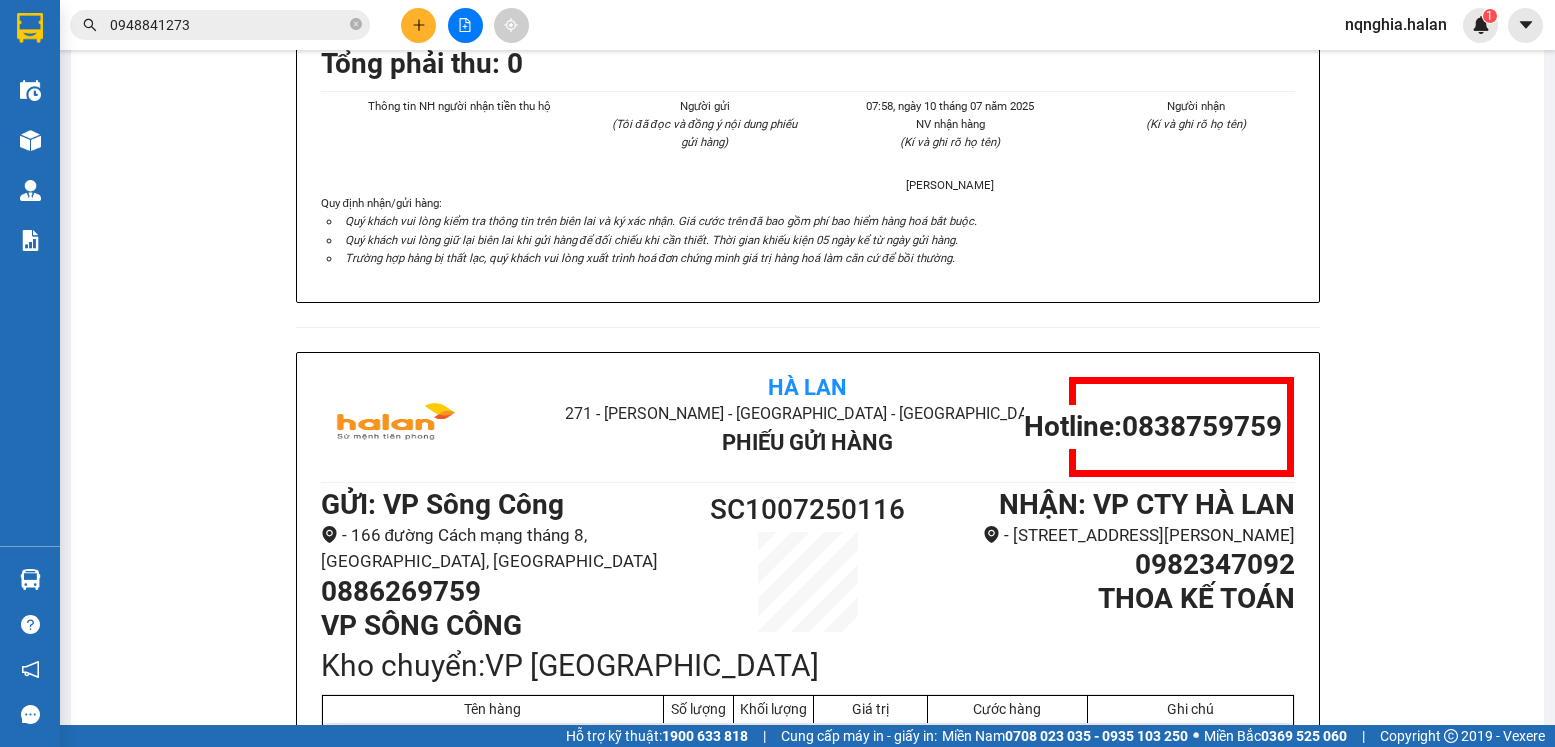 scroll, scrollTop: 800, scrollLeft: 0, axis: vertical 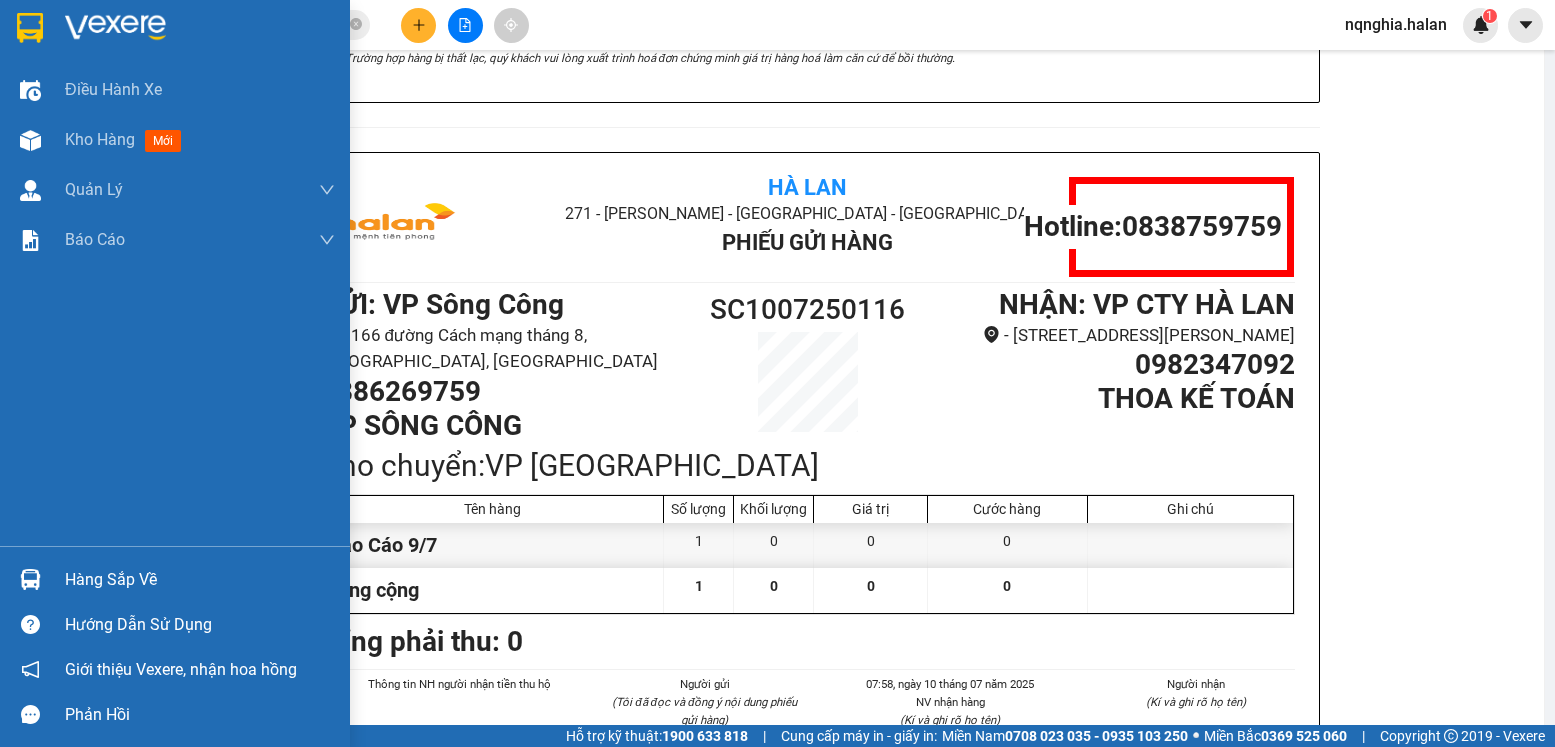 click at bounding box center (30, 579) 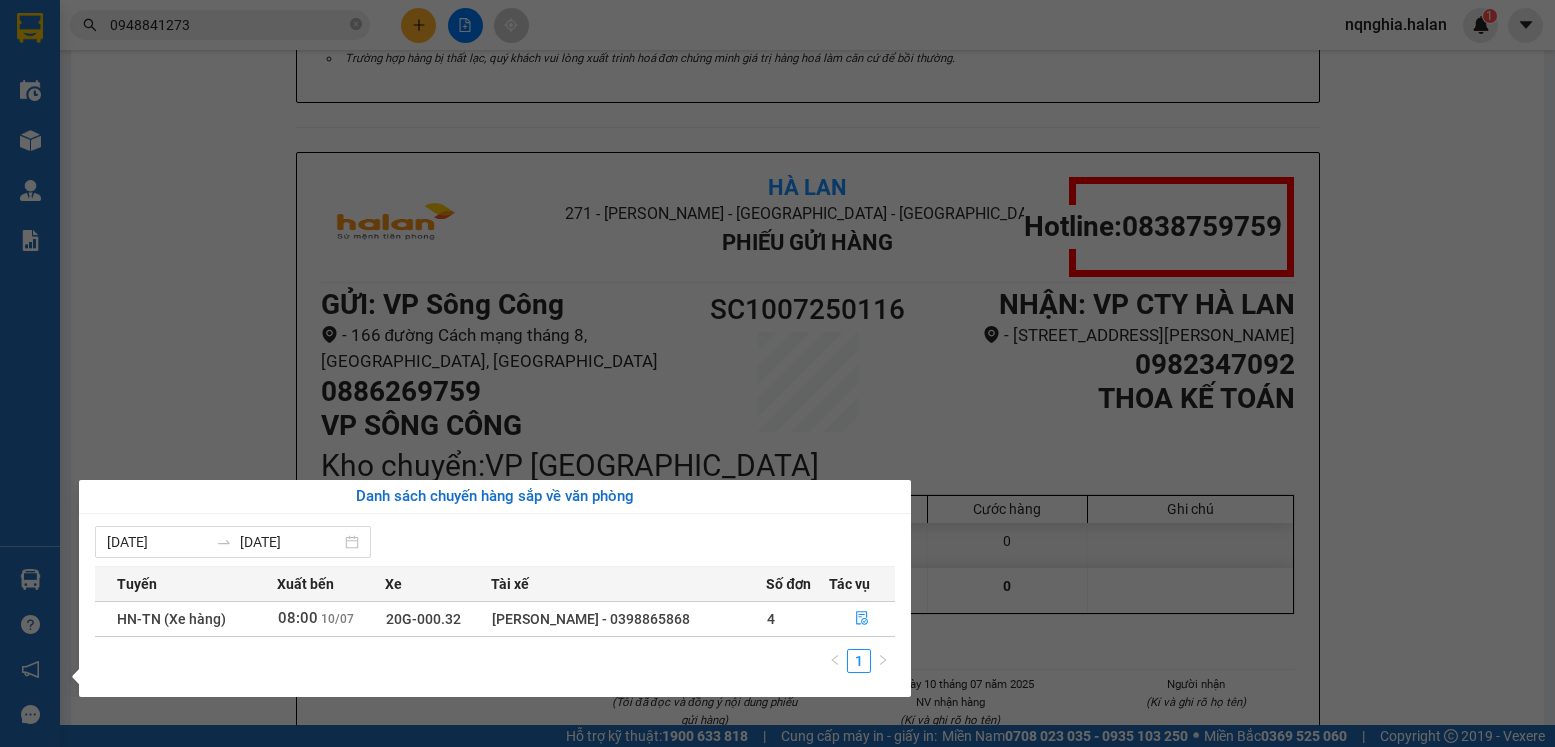 click on "Kết quả tìm kiếm ( 7 )  Bộ lọc  Mã ĐH Trạng thái Món hàng Thu hộ Tổng cước Chưa cước Nhãn Người gửi VP Gửi Người nhận VP Nhận TK0907251284 14:36 - 09/07 VP Nhận   20G-000.32 17:58 - 09/07 HOP SL:  6 200.000 200.000 0362973184 CTY  VP Trung Kính 0948841273 ngọc VP Sông Công TK2306251433 14:13 - 23/06 Đã giao   08:42 - 24/06 BỌC DÀI PT SL:  1 60.000 0386178272 KHẢI VP Trung Kính 0948841273 ngọc VP Sông Công DC1706250544 10:31 - 17/06 Đã giao   14:43 - 17/06 BỌC LK SL:  1 35.000 0988141768 ĐẠT VP Đại Cồ Việt 0948841273 ngọc VP Sông Công NT1606250407 09:49 - 16/06 Đã giao   14:43 - 17/06 nhựa đen SL:  2 70.000 0787666210 ngọc anh VP Nguyễn Trãi 0948841273 ngọc VP Sông Công DC2205252307 18:16 - 22/05 Đã giao   08:44 - 23/05 PB GT SL:  1 35.000 0396080143 KH VP Đại Cồ Việt 0948841273 ngọc VP Sông Công NVC1505250570 10:22 - 15/05 Đã giao   07:00 - 16/05 THÙNG KHOÁ SL:  1 40.000 0974995886 LOAN 0948841273" at bounding box center (777, 373) 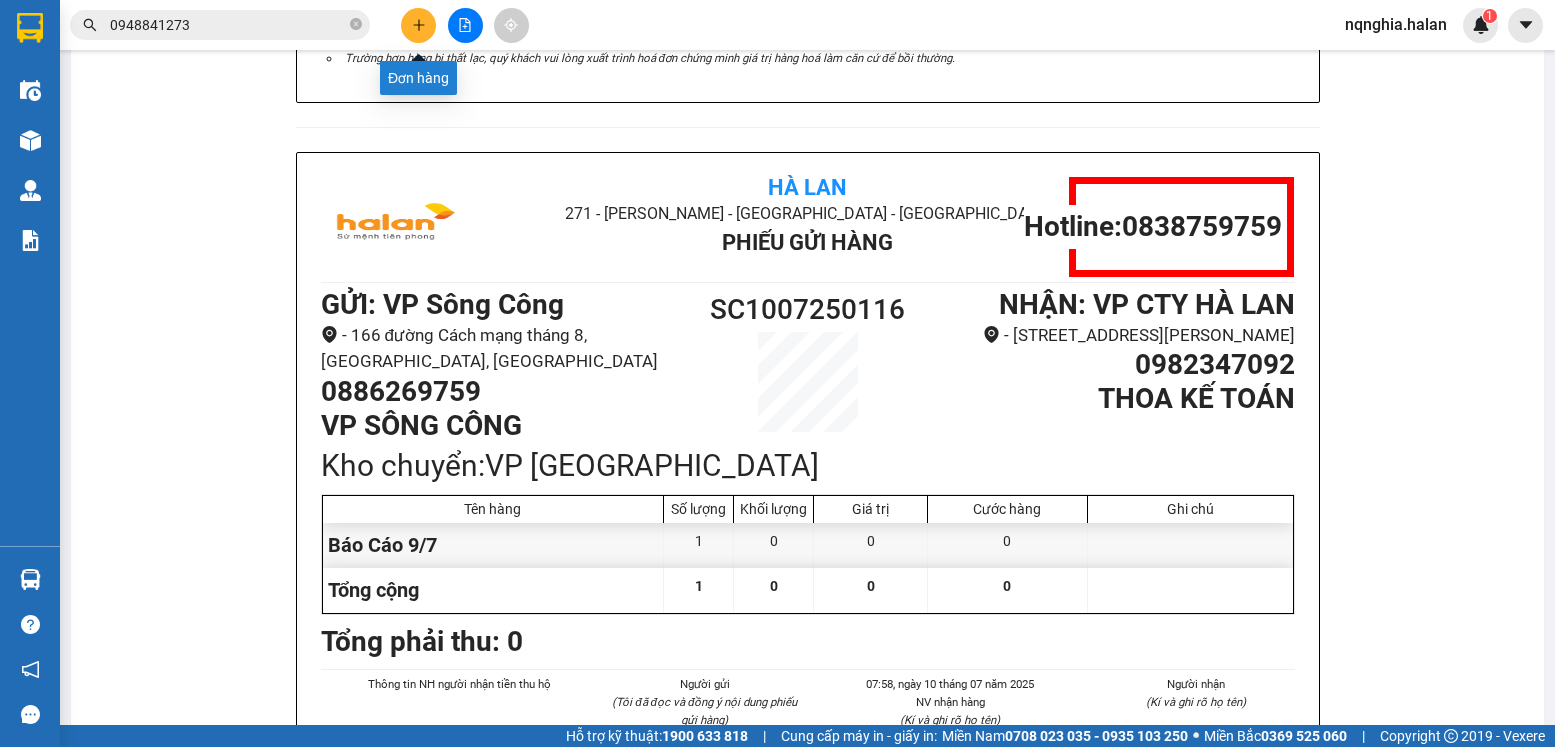 click at bounding box center [418, 25] 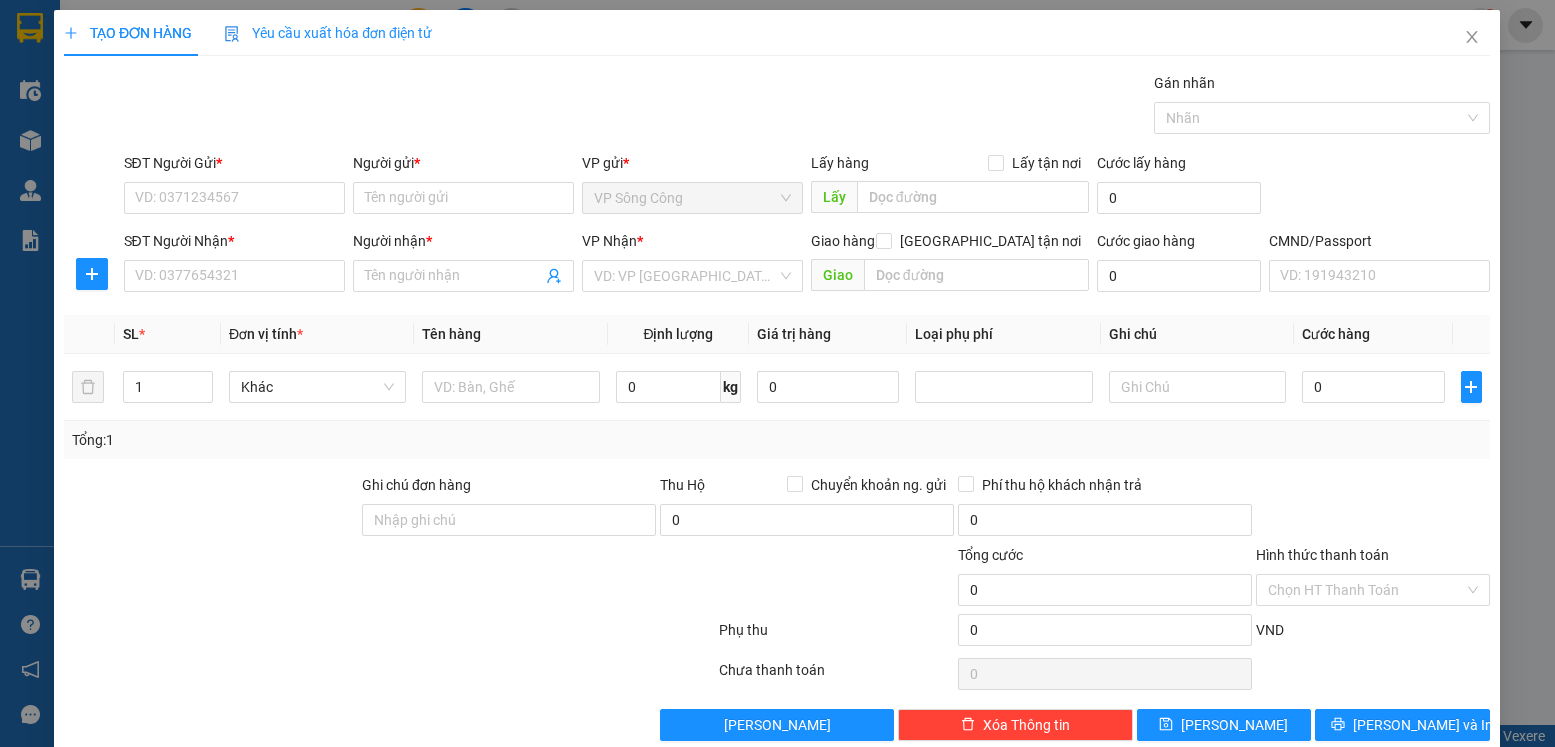 scroll, scrollTop: 0, scrollLeft: 0, axis: both 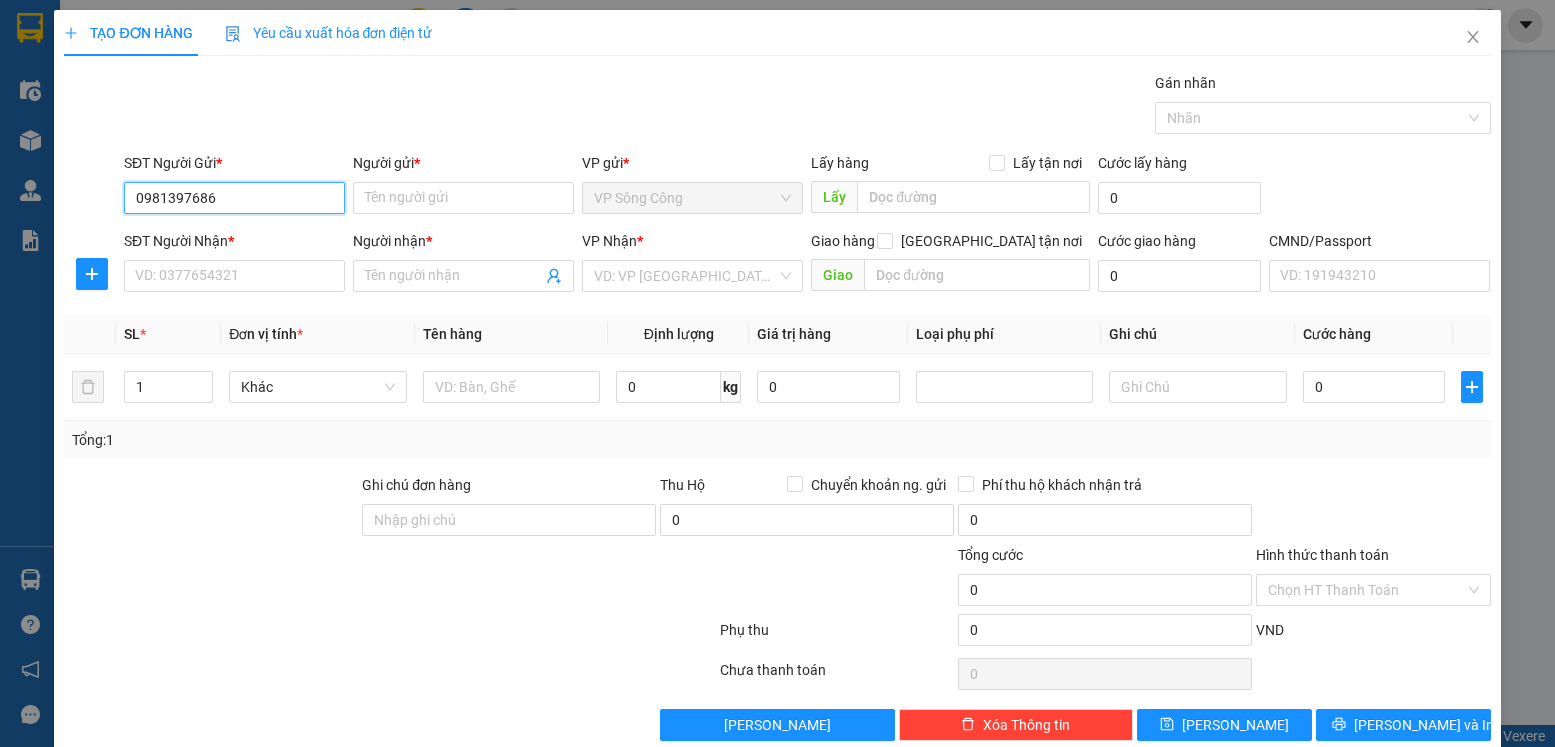 click on "0981397686" at bounding box center [234, 198] 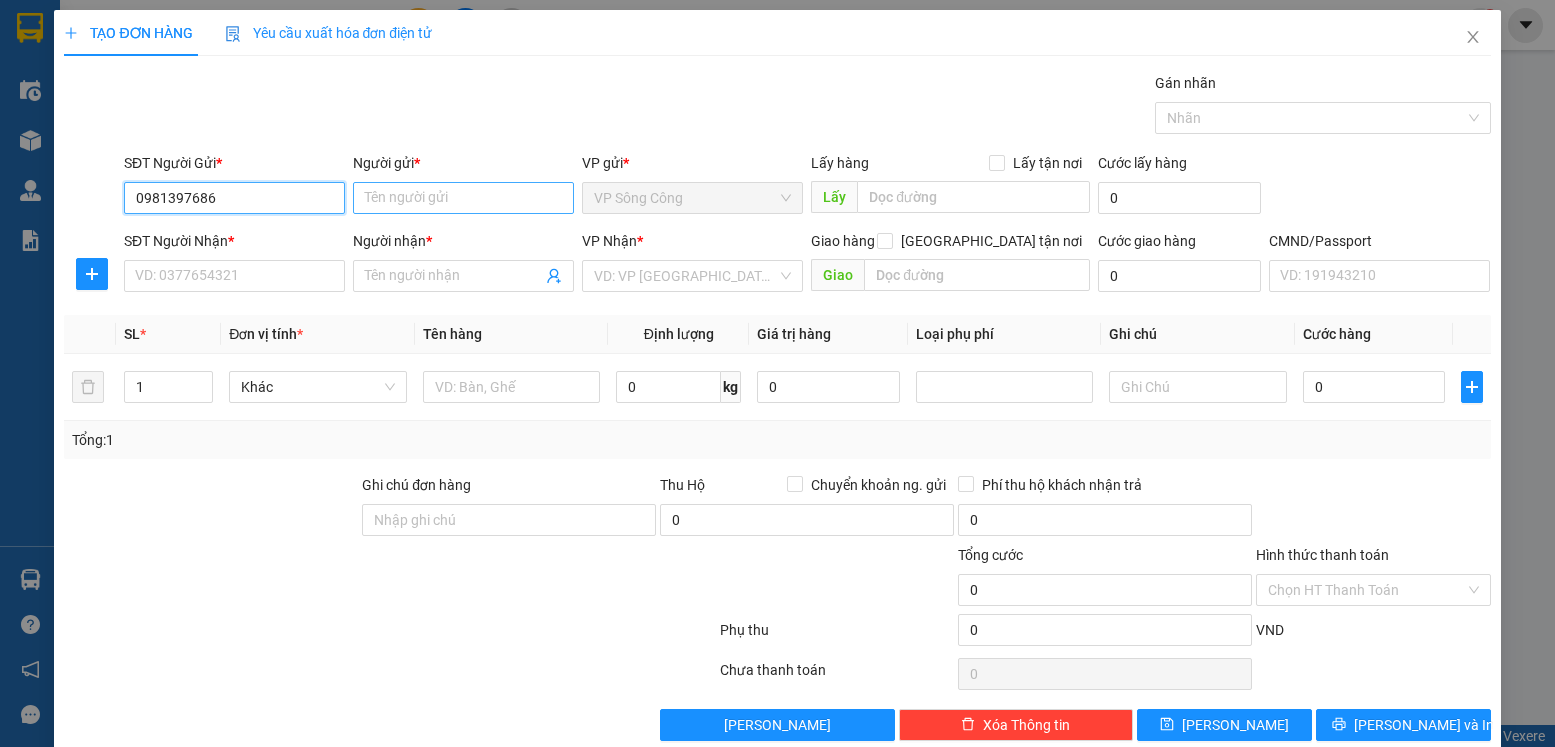 type on "0981397686" 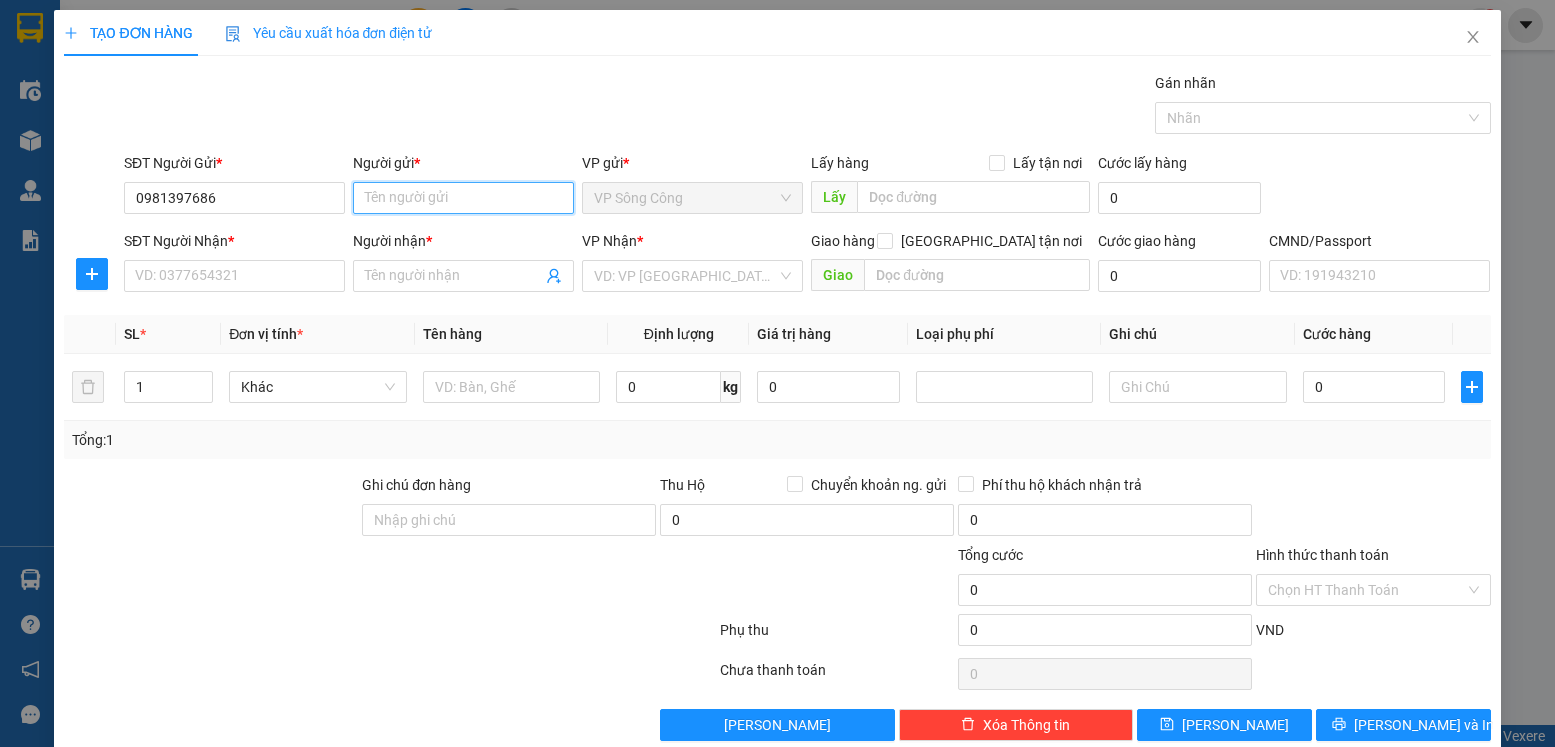 click on "Người gửi  *" at bounding box center [463, 198] 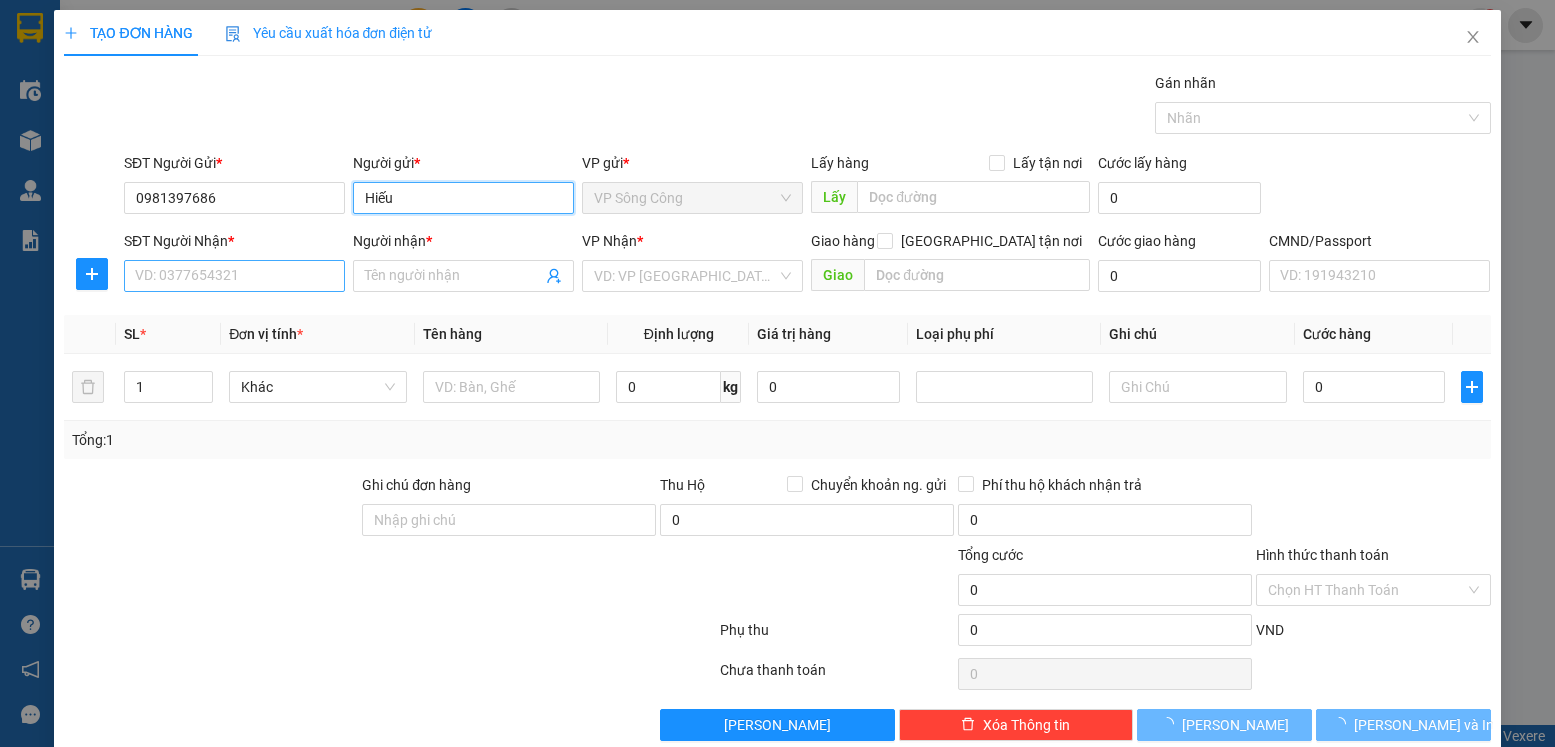 type on "Hiếu" 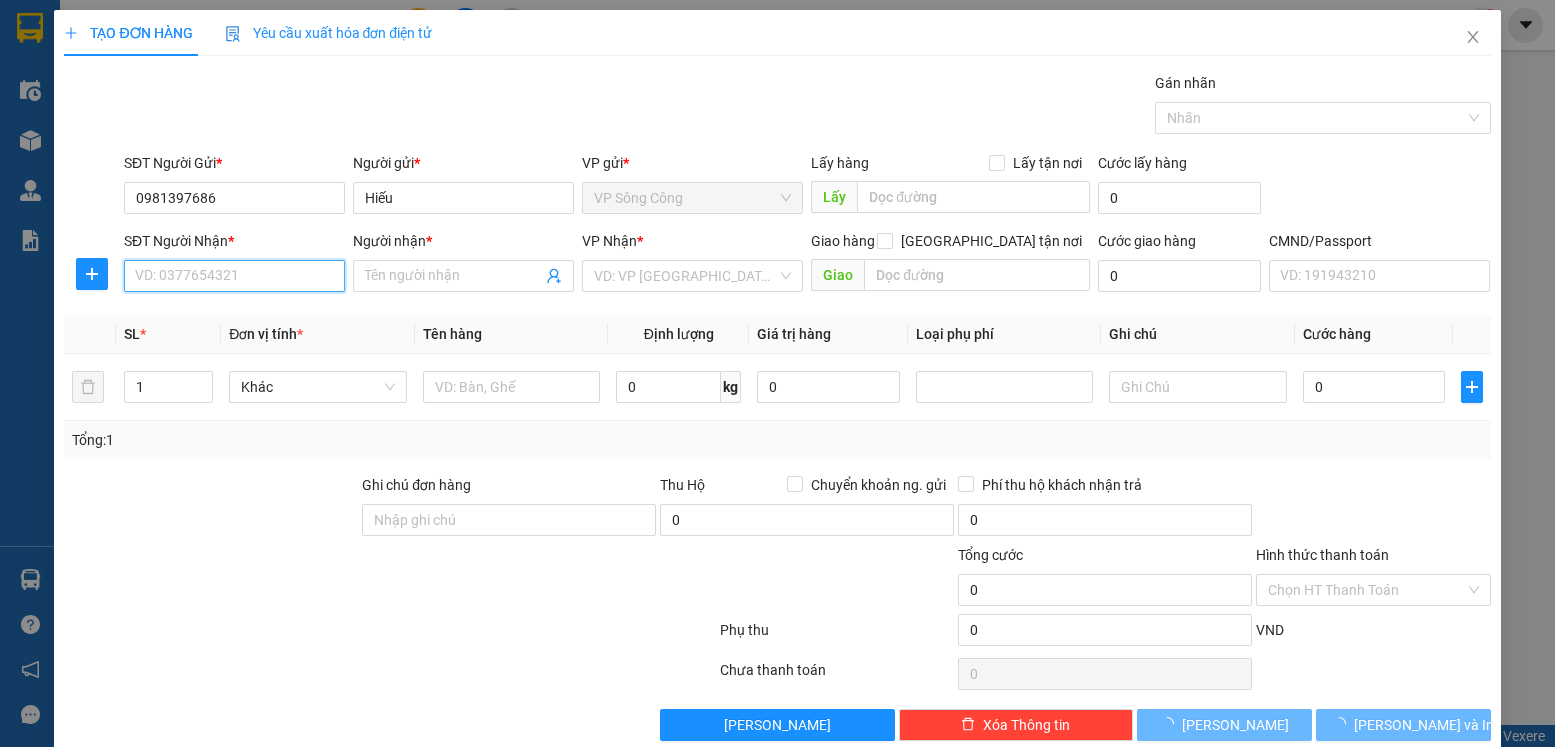 click on "SĐT Người Nhận  *" at bounding box center (234, 276) 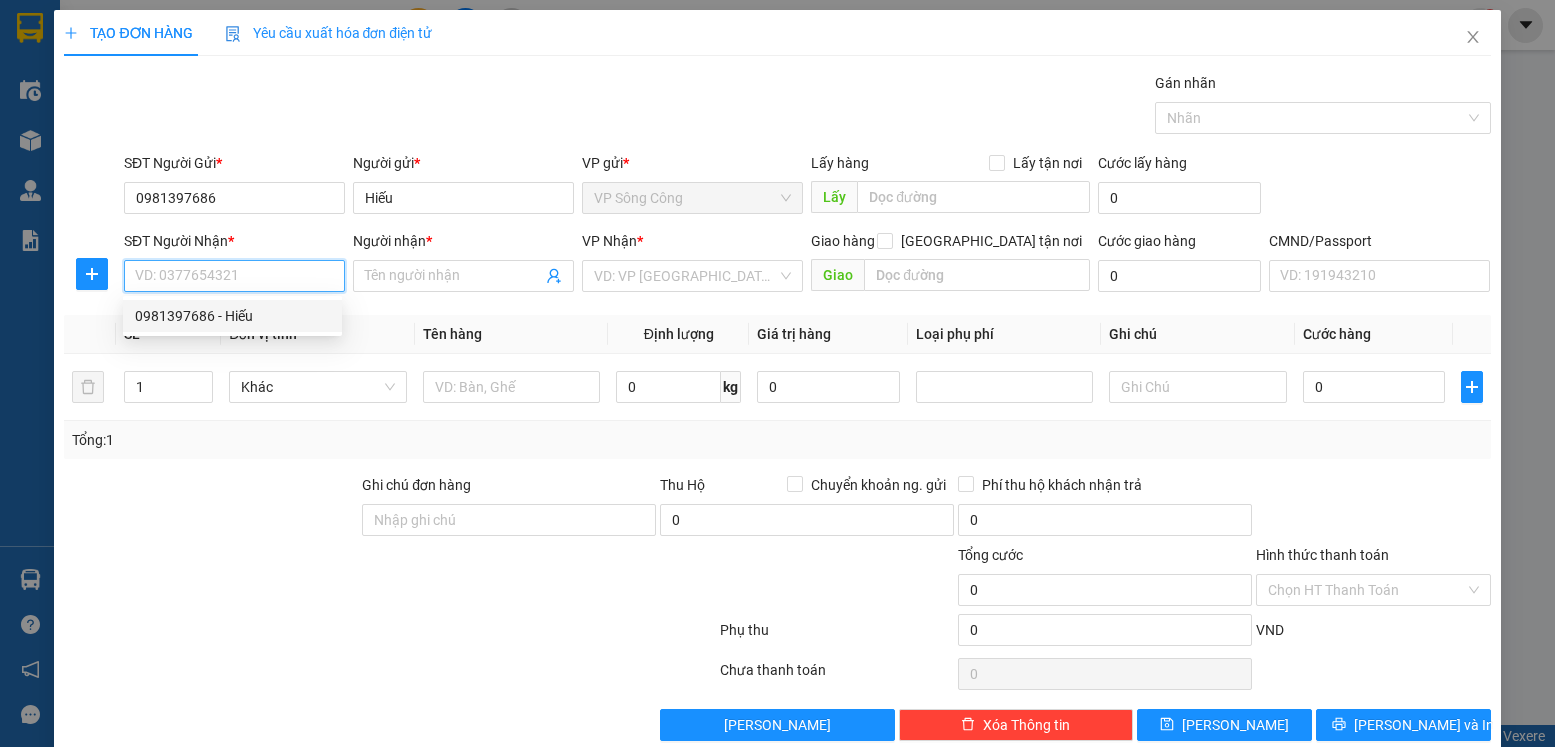 click on "0981397686 - Hiếu" at bounding box center [232, 316] 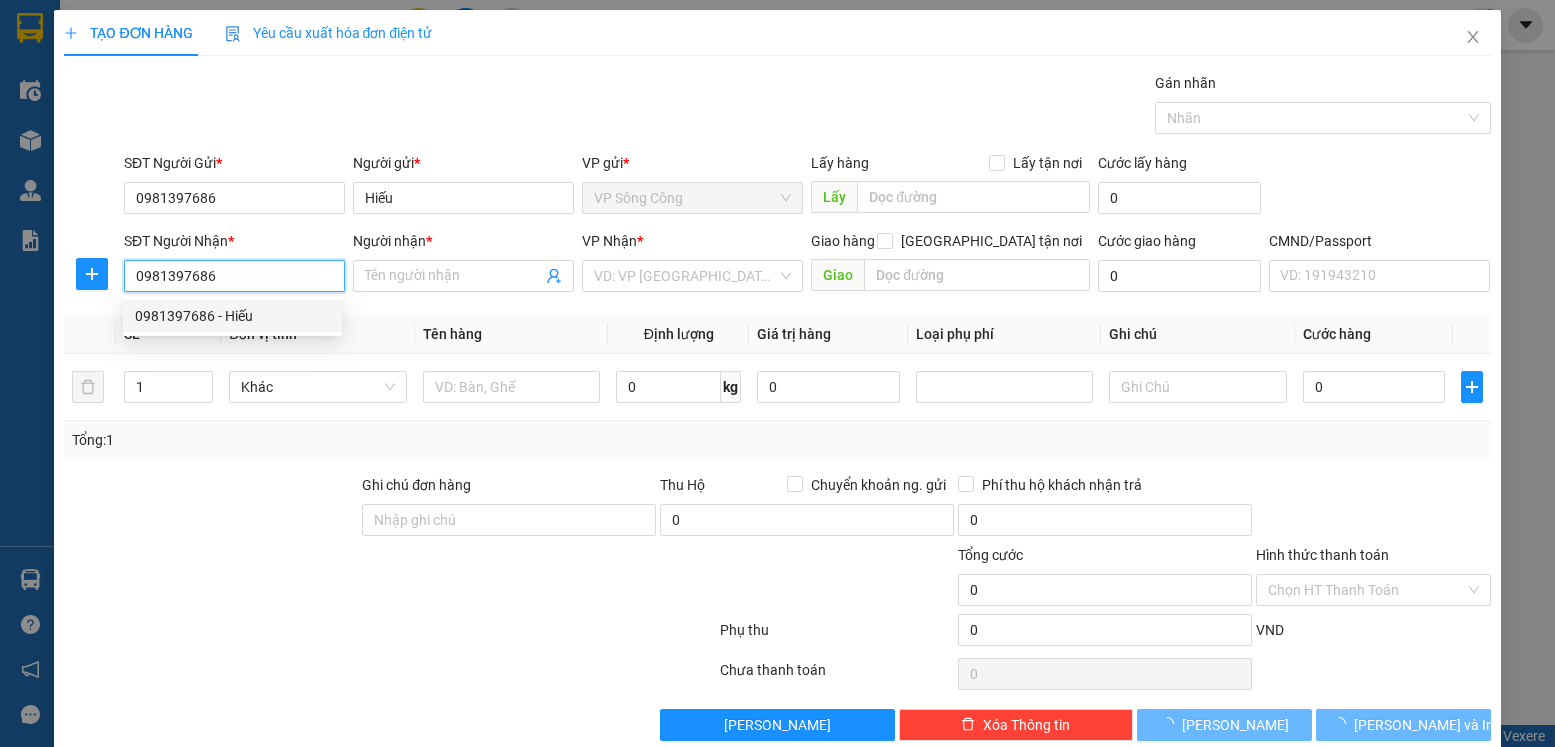 type on "Hiếu" 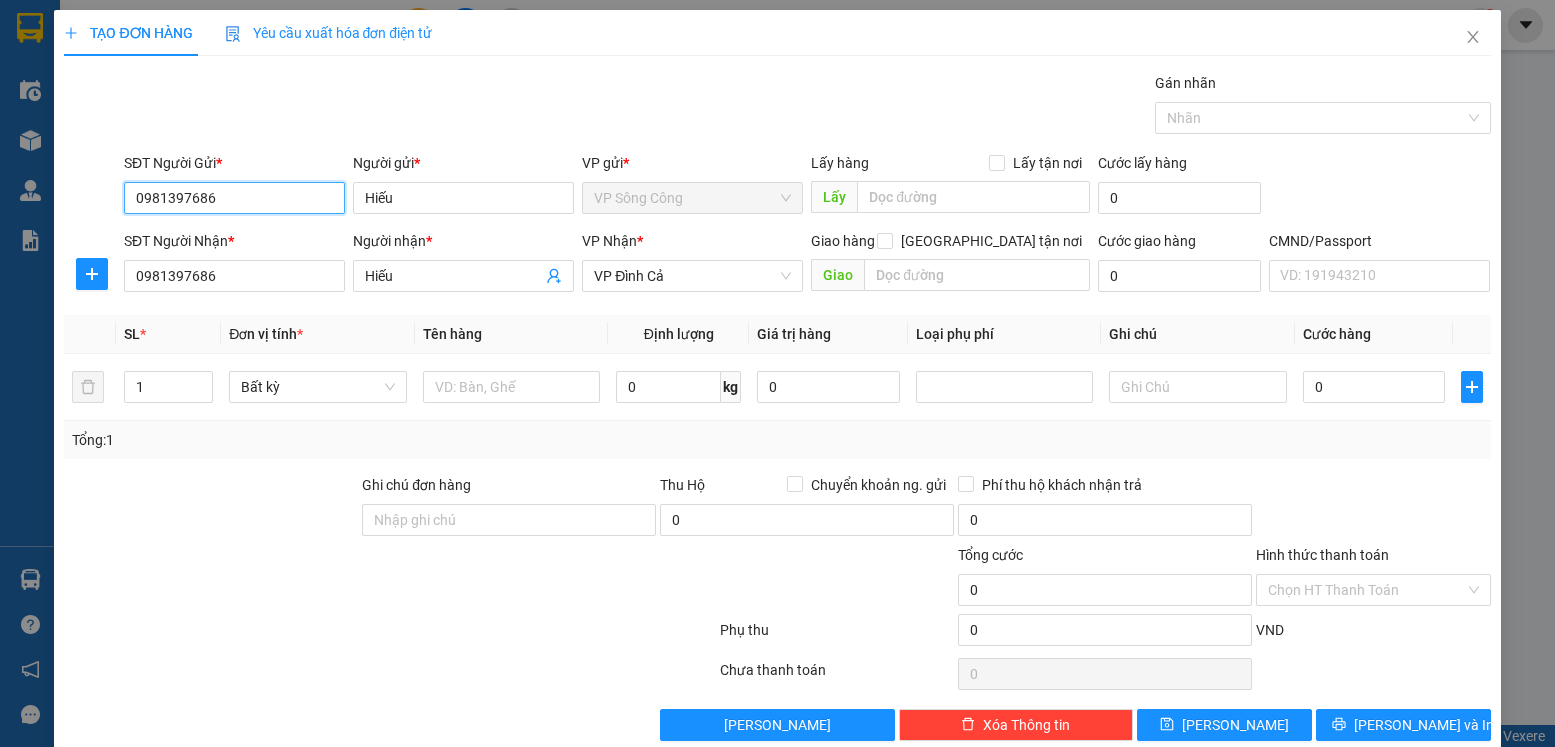 click on "0981397686" at bounding box center (234, 198) 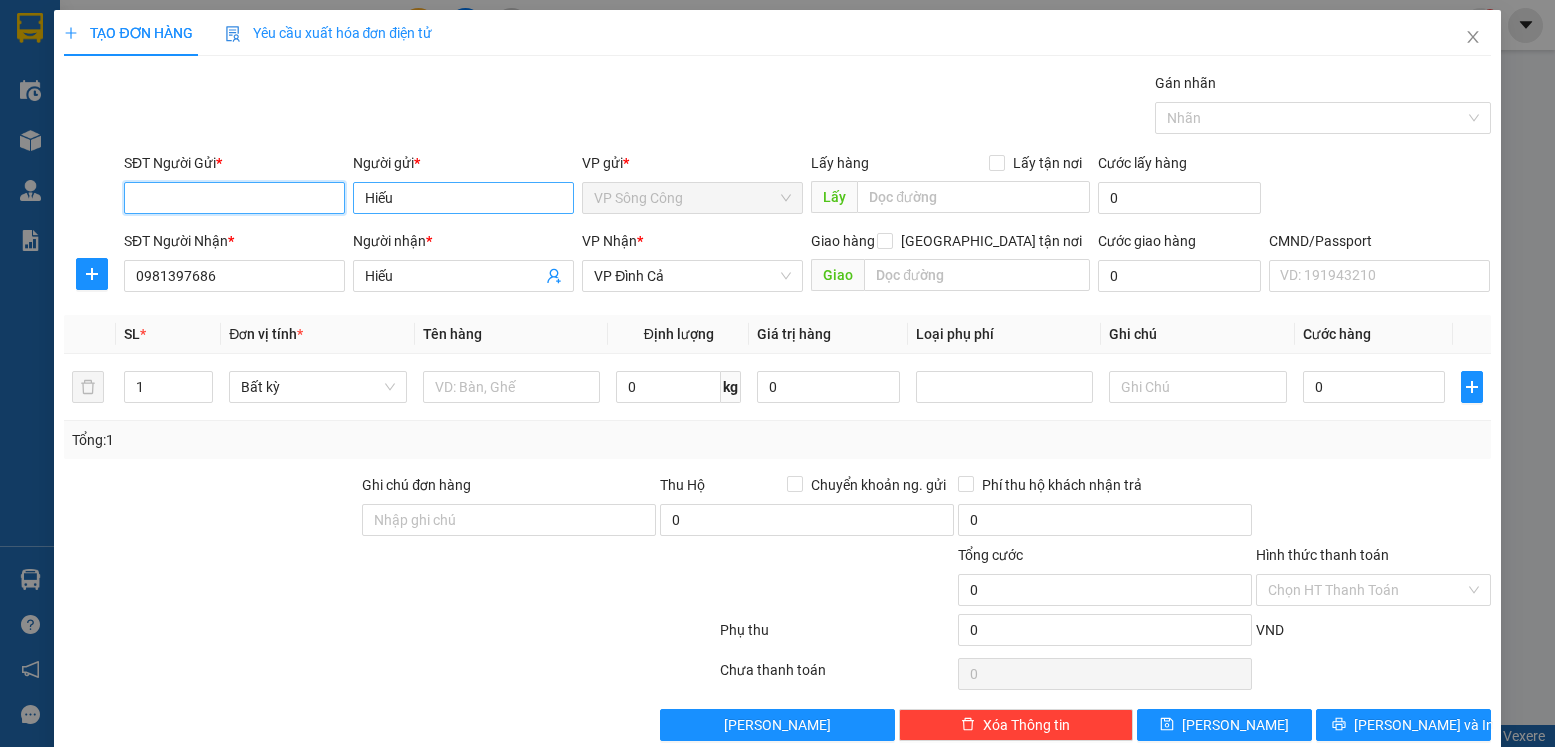 type 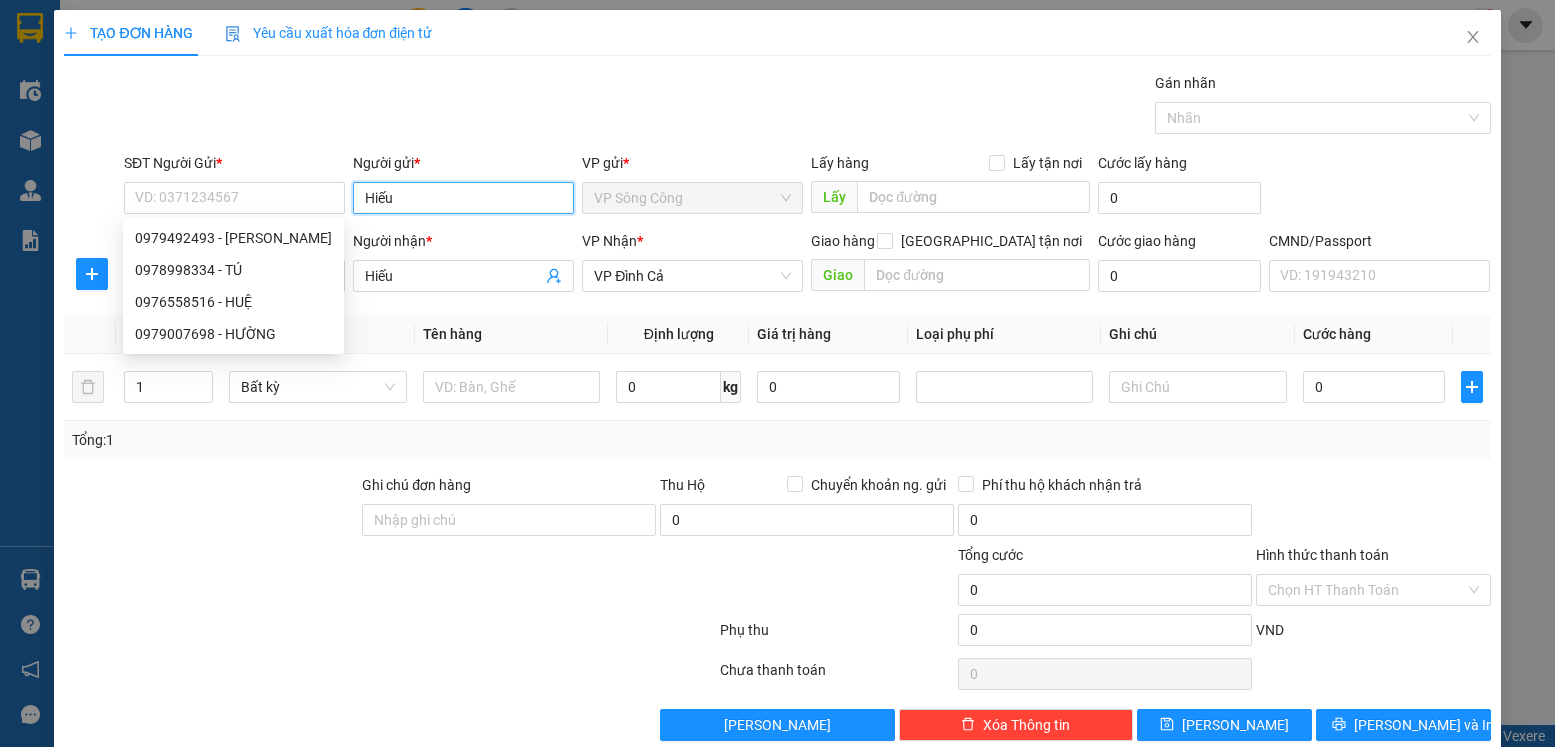 click on "Hiếu" at bounding box center [463, 198] 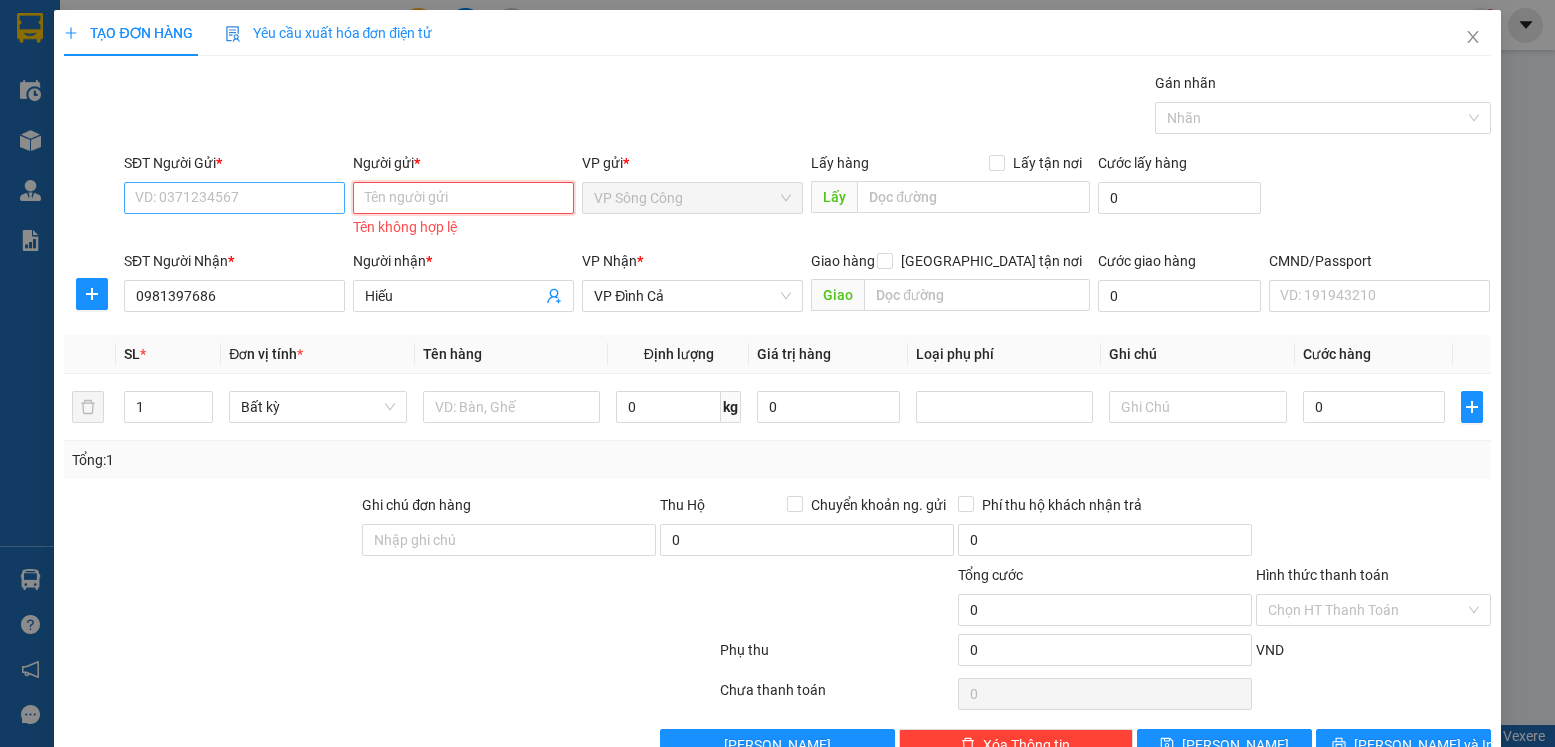 type 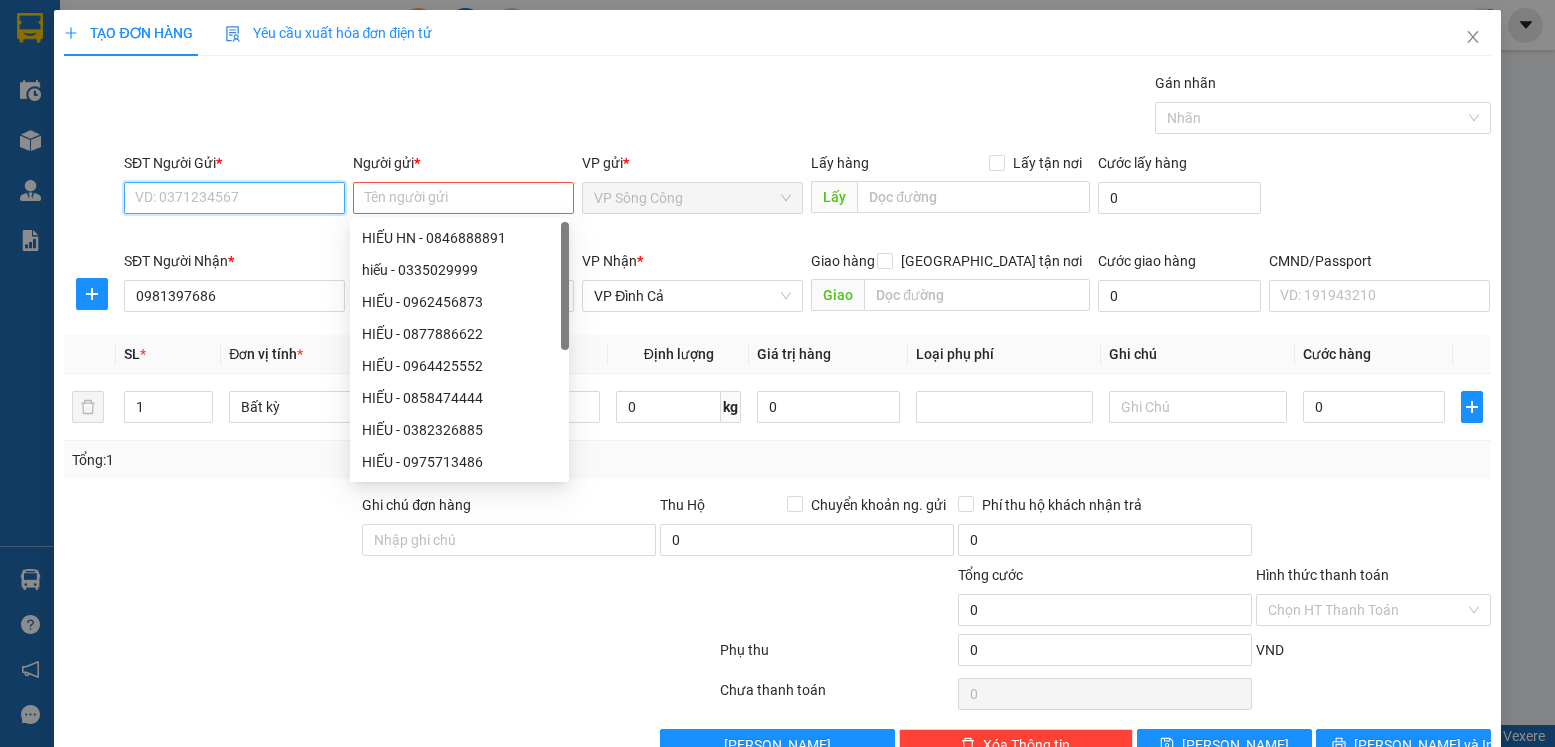 click on "SĐT Người Gửi  *" at bounding box center [234, 198] 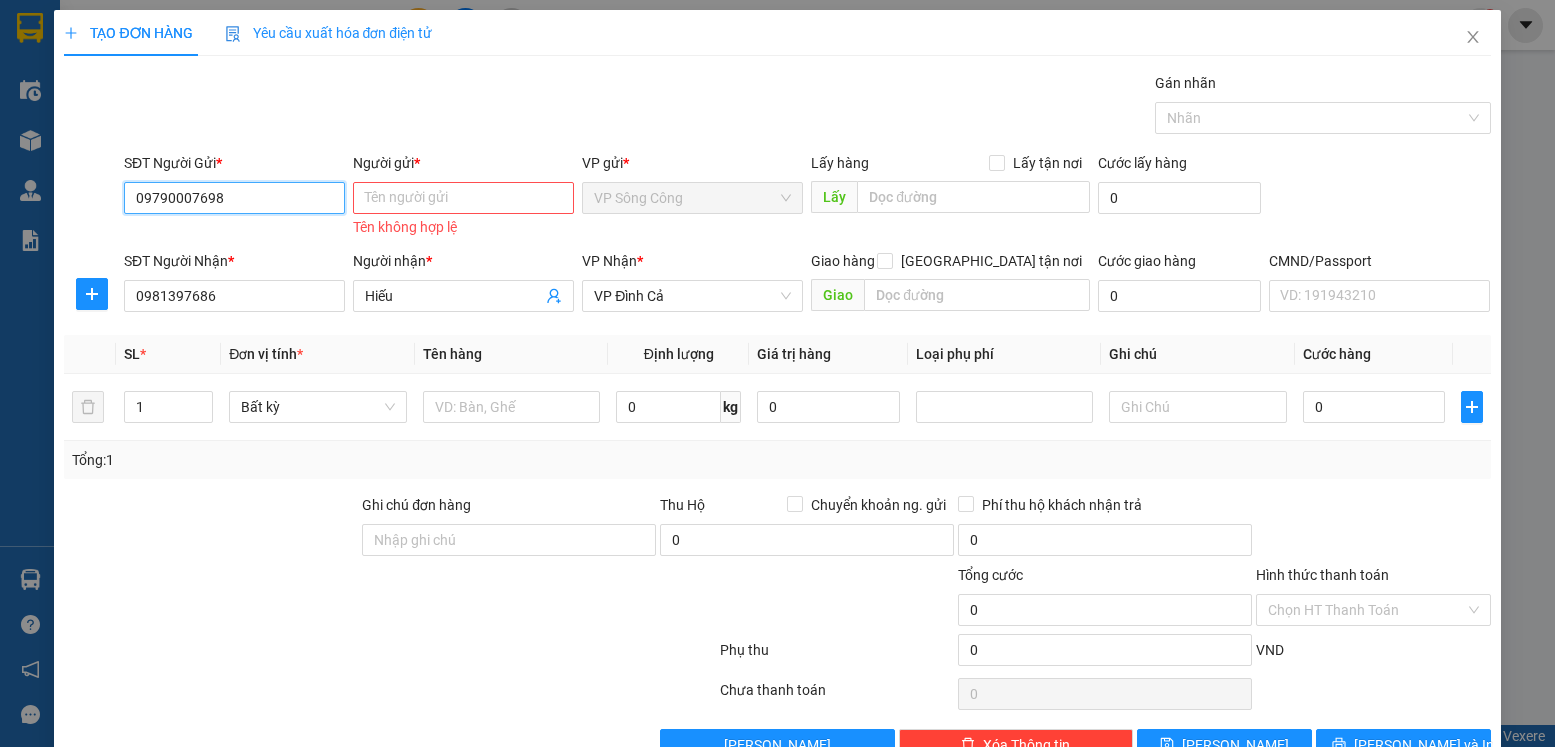 click on "09790007698" at bounding box center (234, 198) 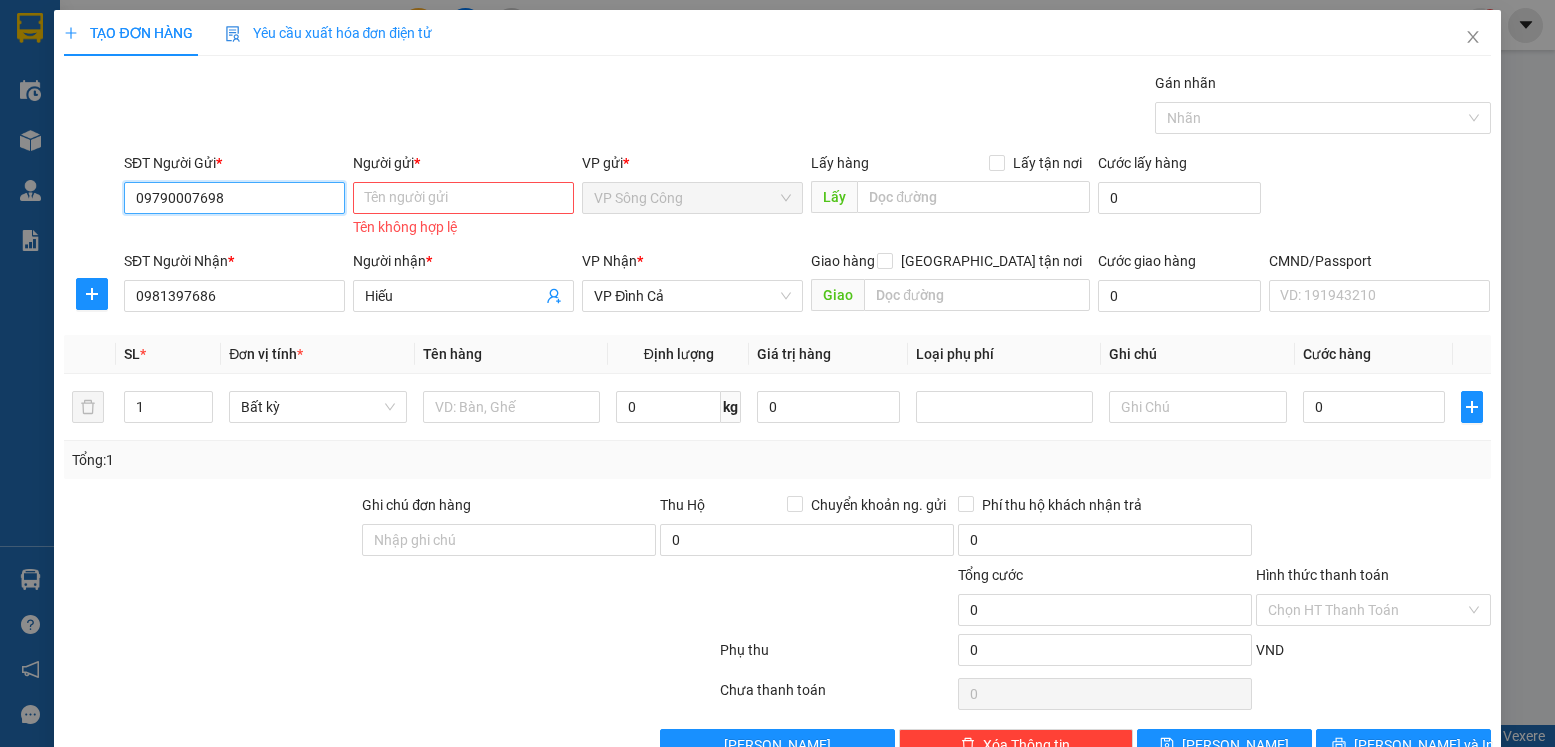 type on "0979007698" 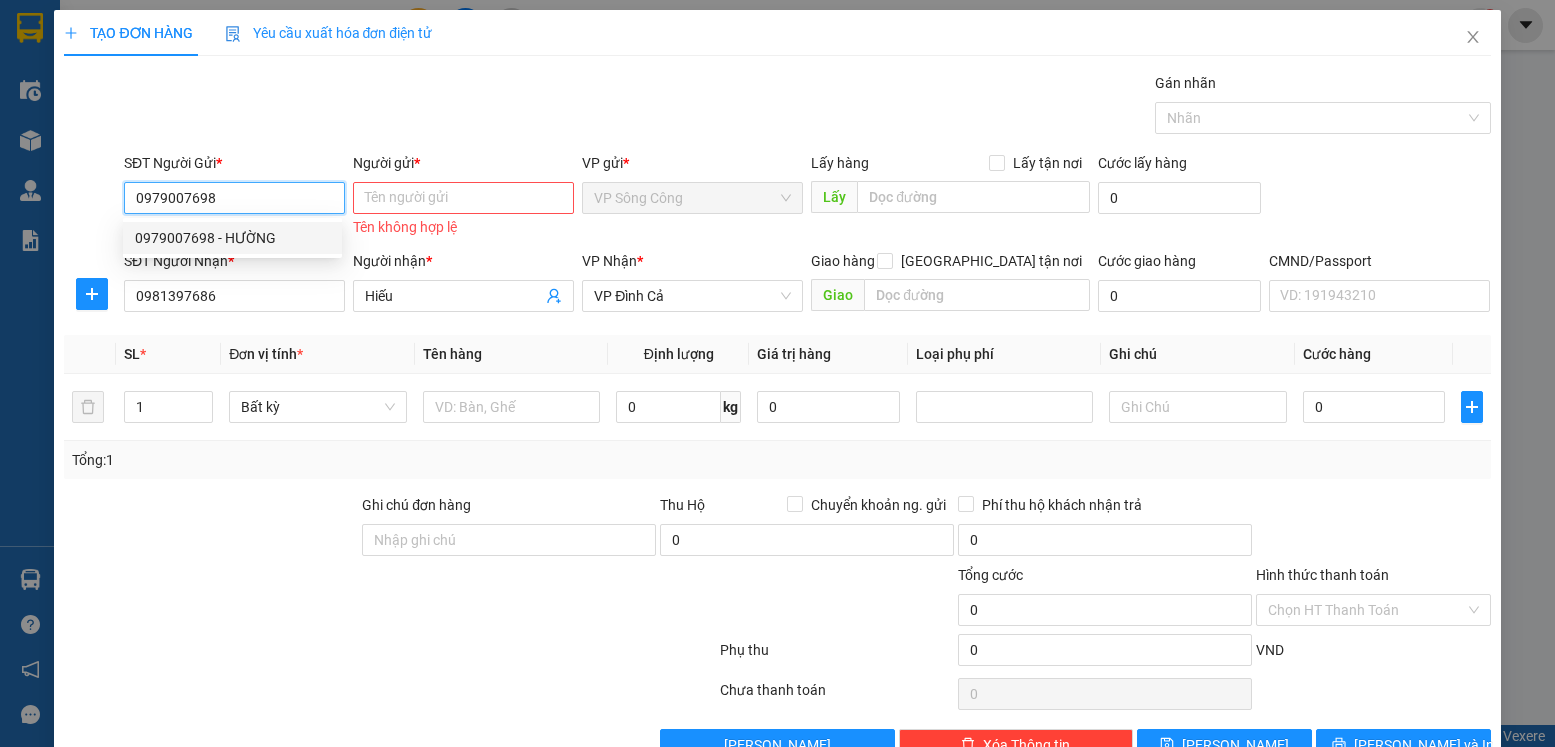 click on "0979007698" at bounding box center (234, 198) 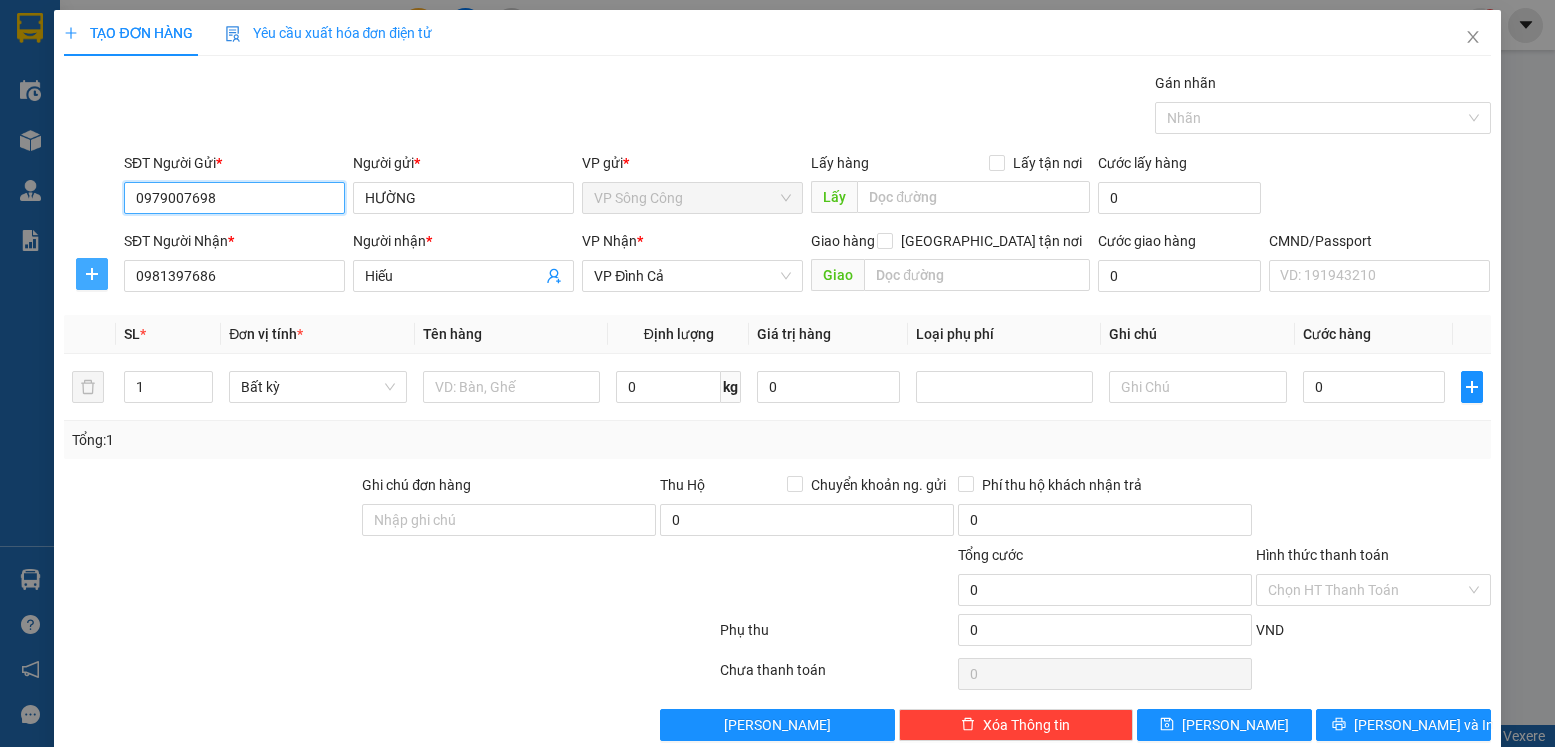 type on "0979007698" 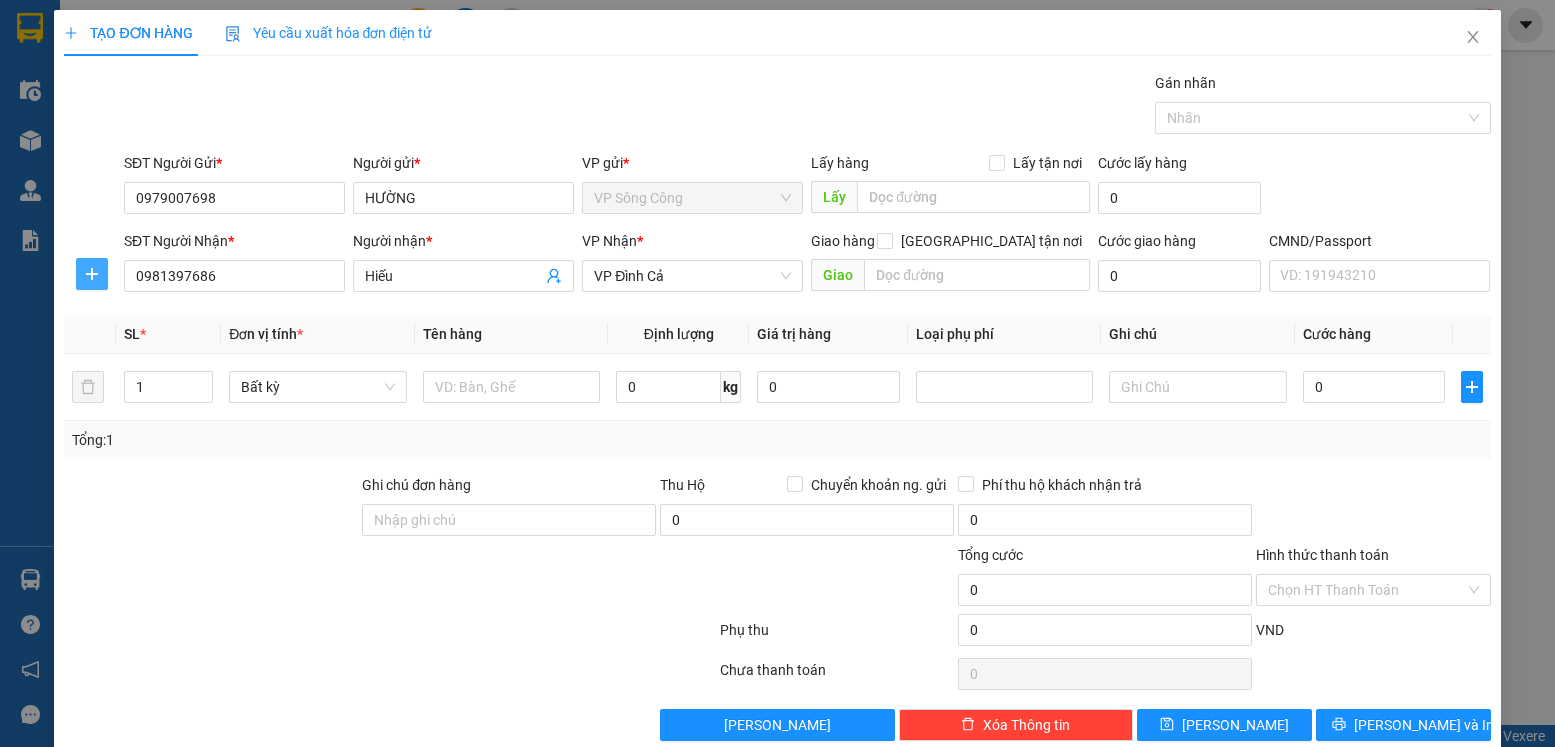 click at bounding box center (92, 274) 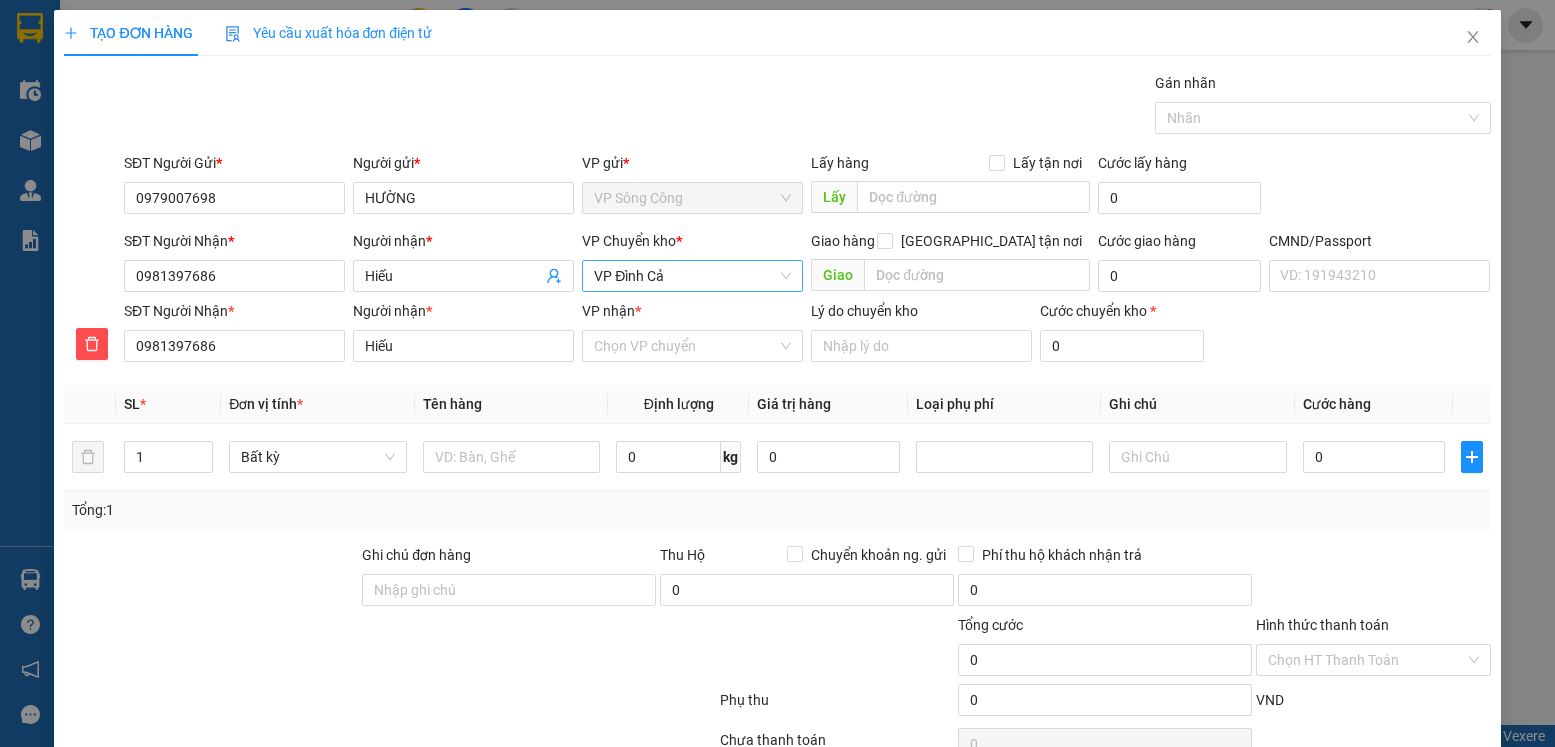 click on "VP Đình Cả" at bounding box center [692, 276] 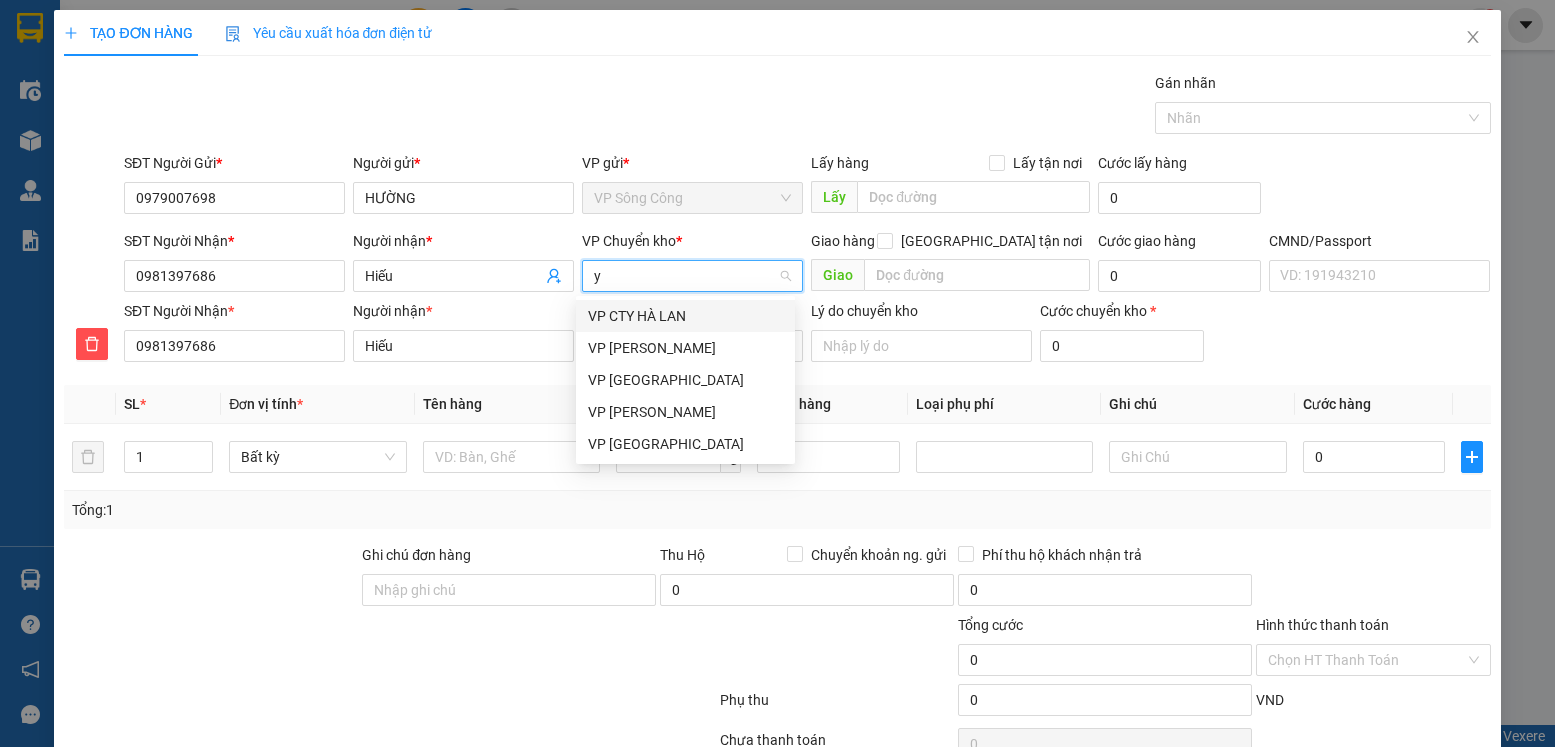 scroll, scrollTop: 0, scrollLeft: 0, axis: both 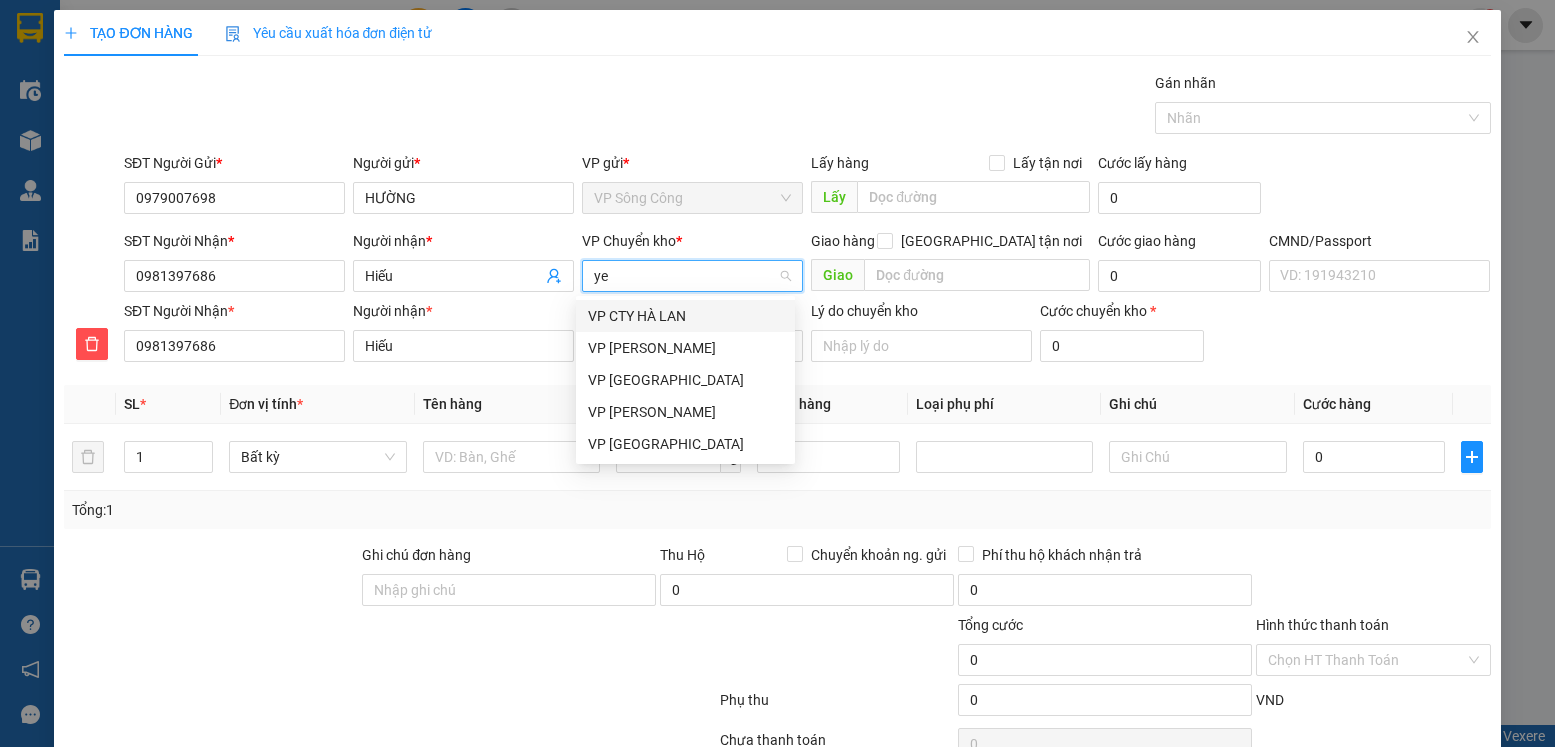 type on "yen" 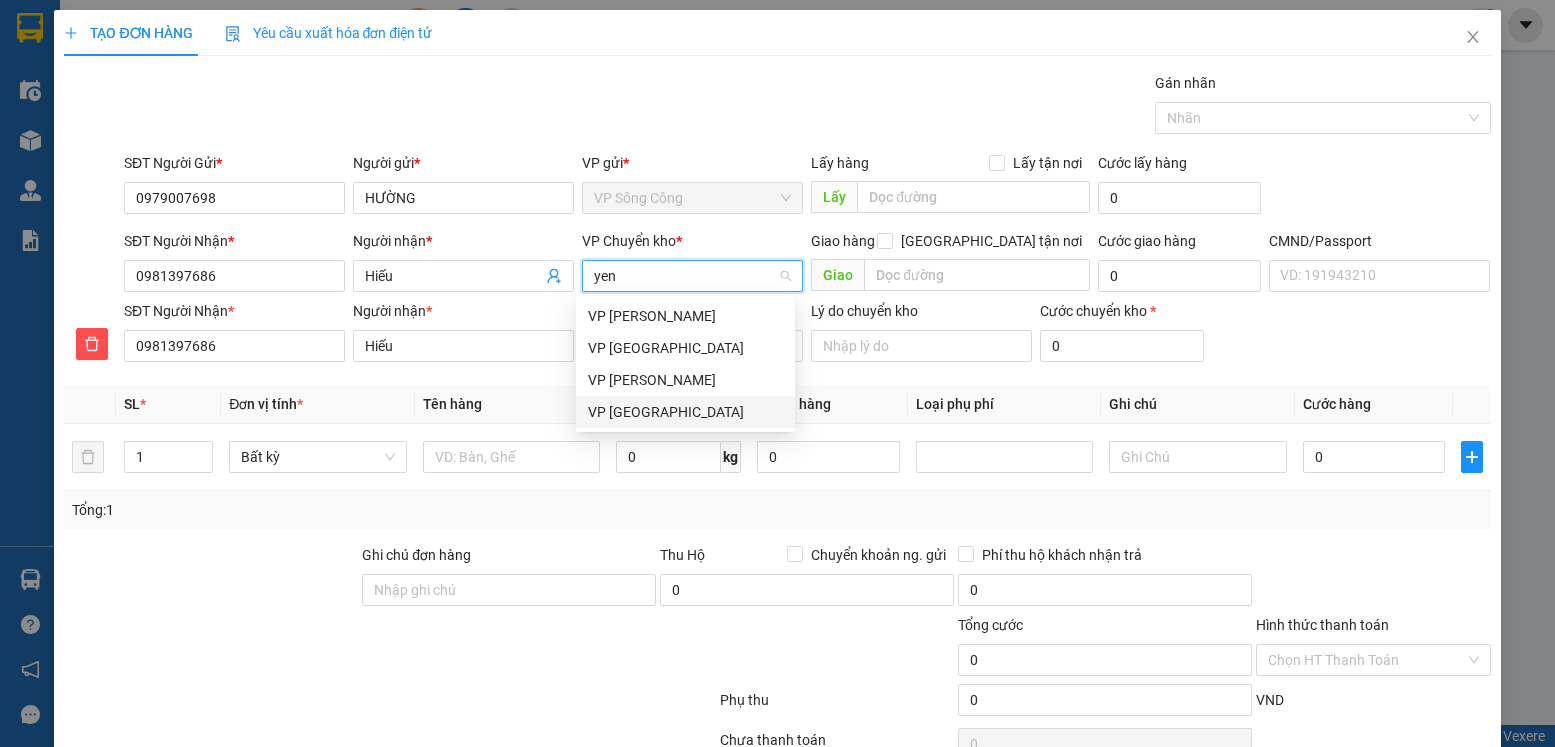 click on "VP [GEOGRAPHIC_DATA]" at bounding box center [685, 412] 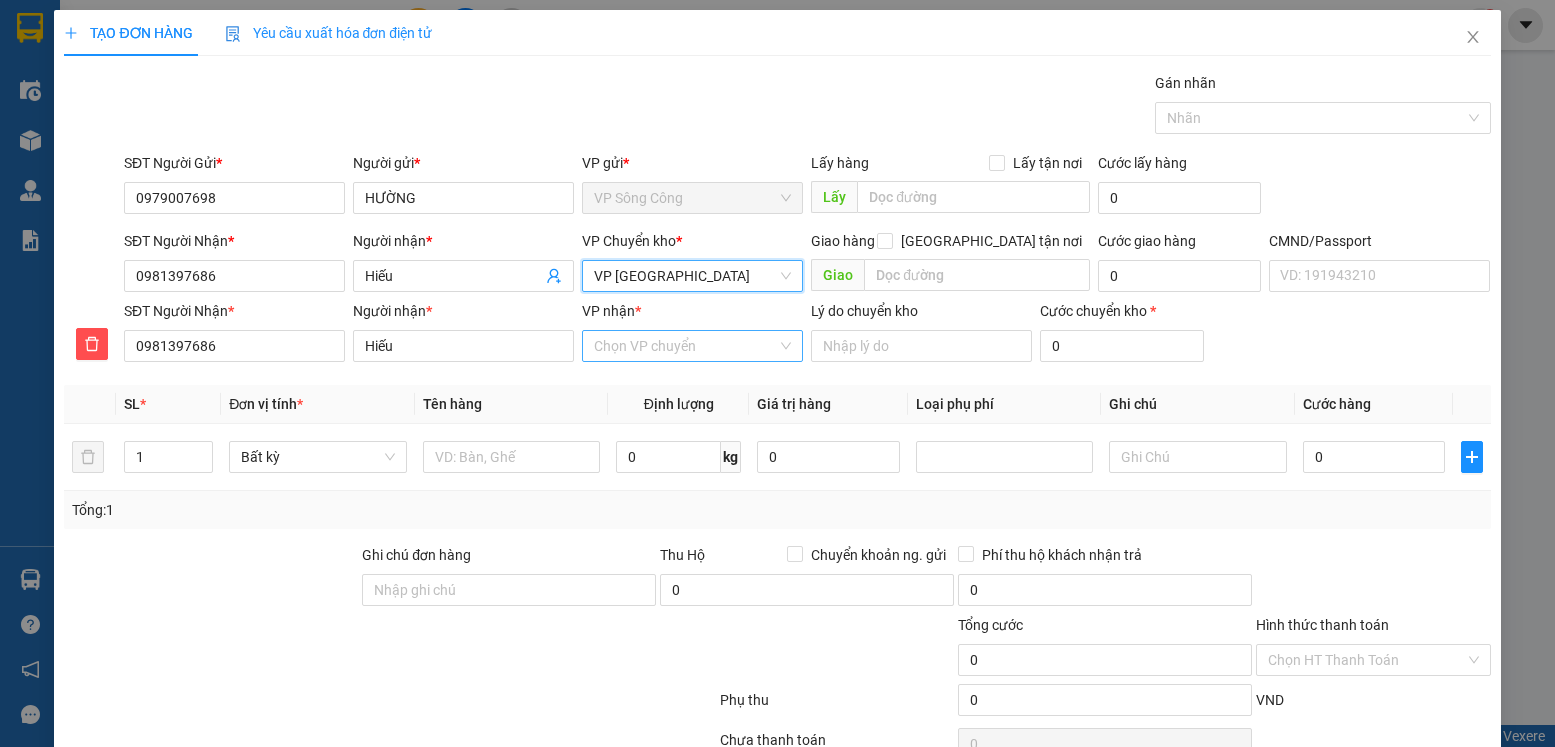 click on "VP nhận  *" at bounding box center (685, 346) 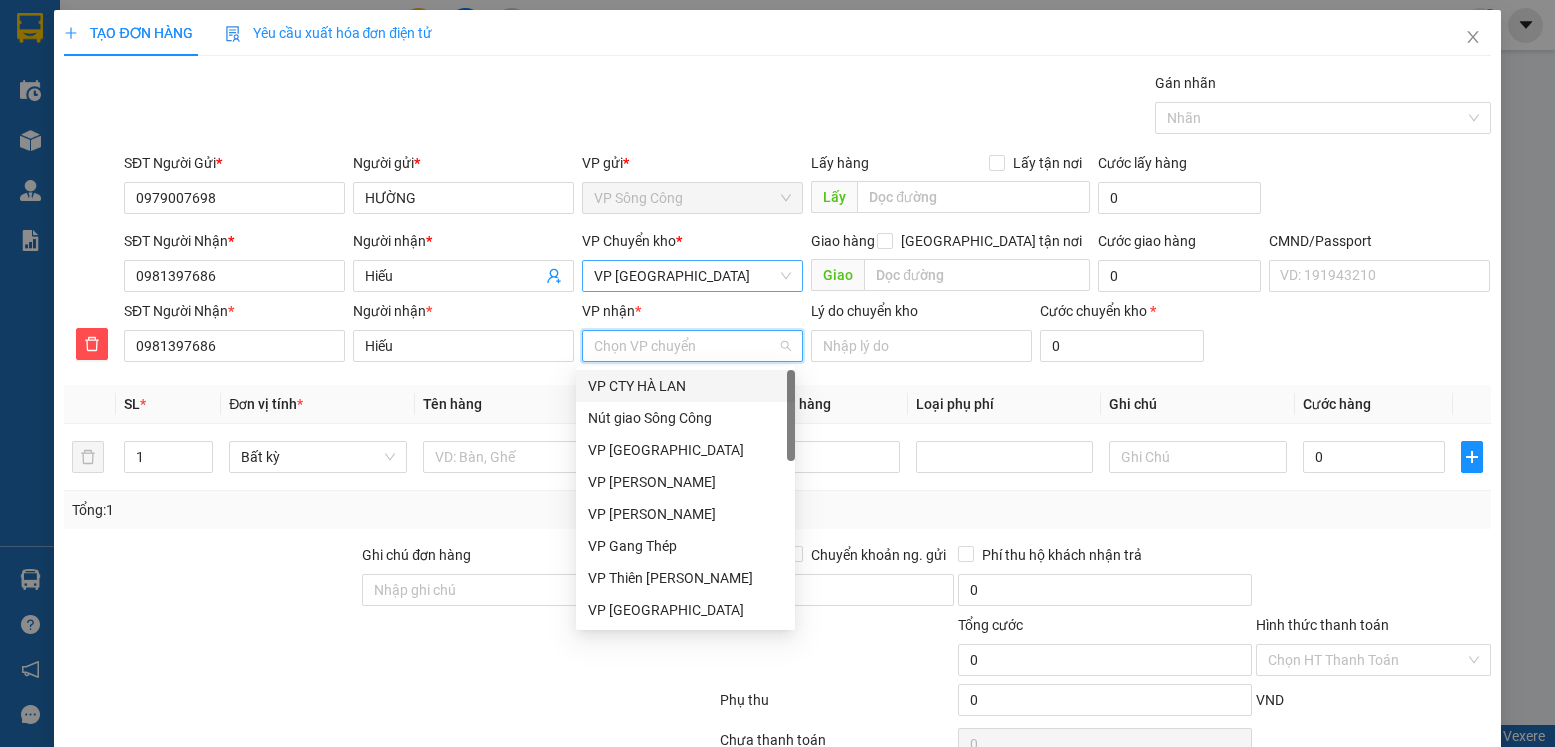 type on "o" 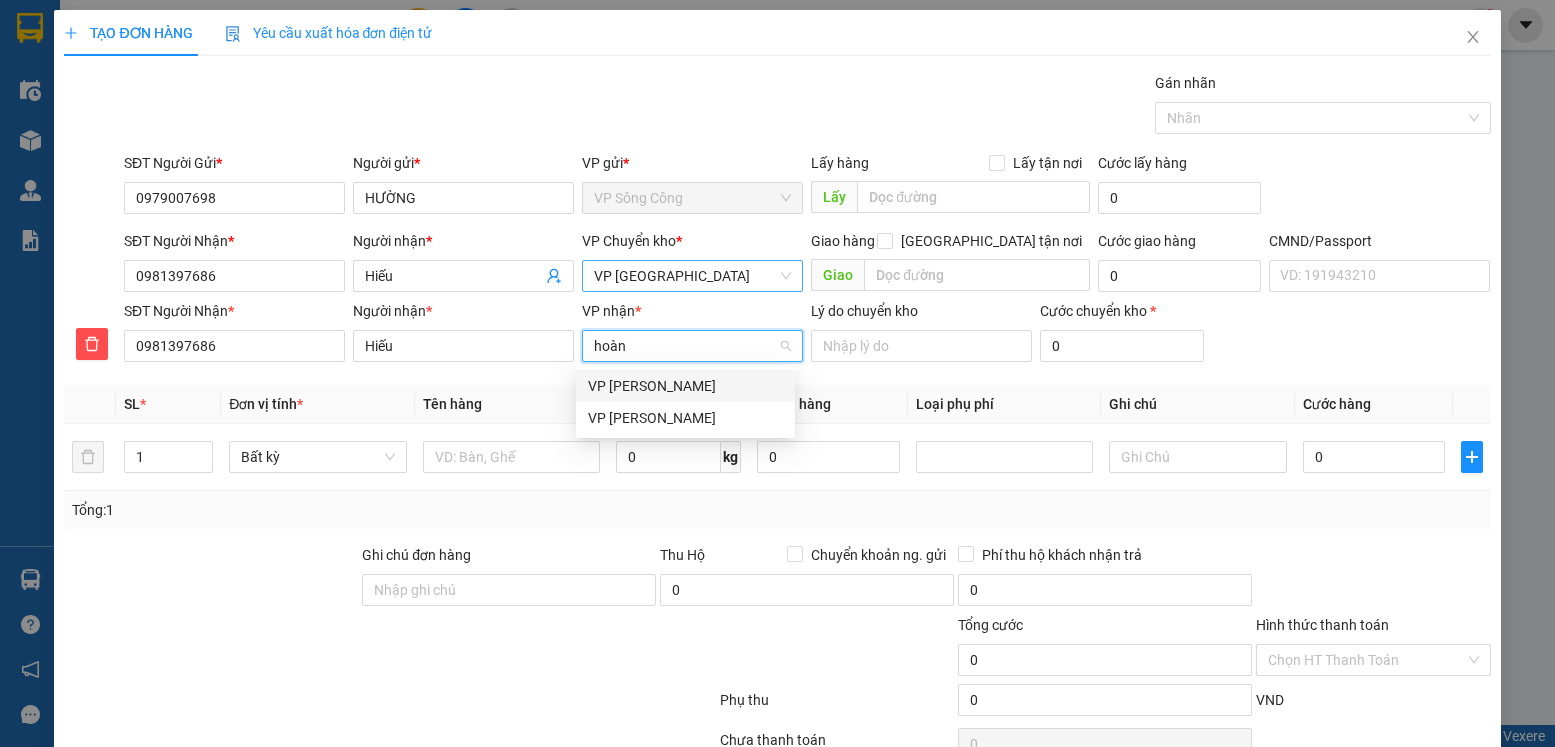 type on "hoàng" 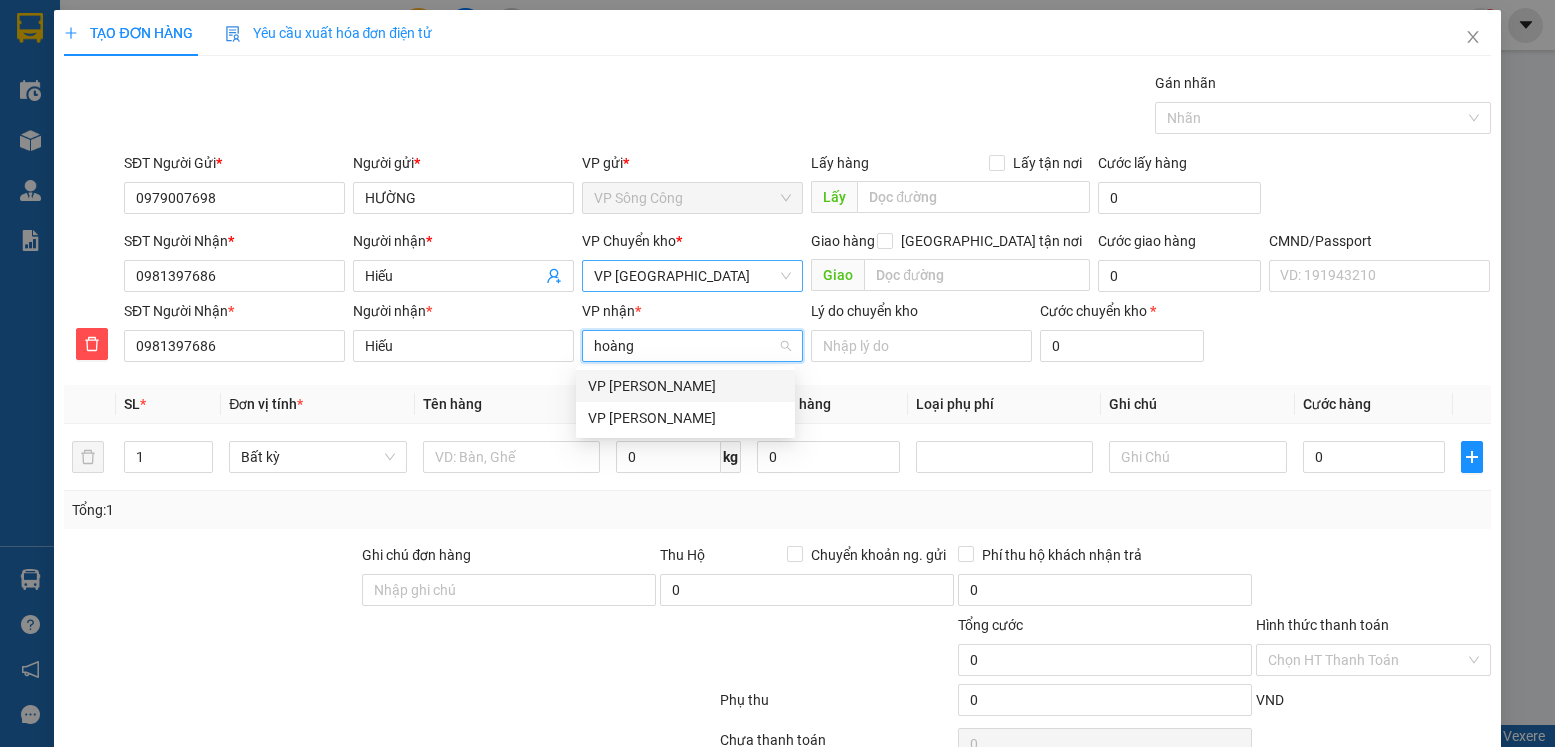 click on "VP Hoàng Gia" at bounding box center [685, 386] 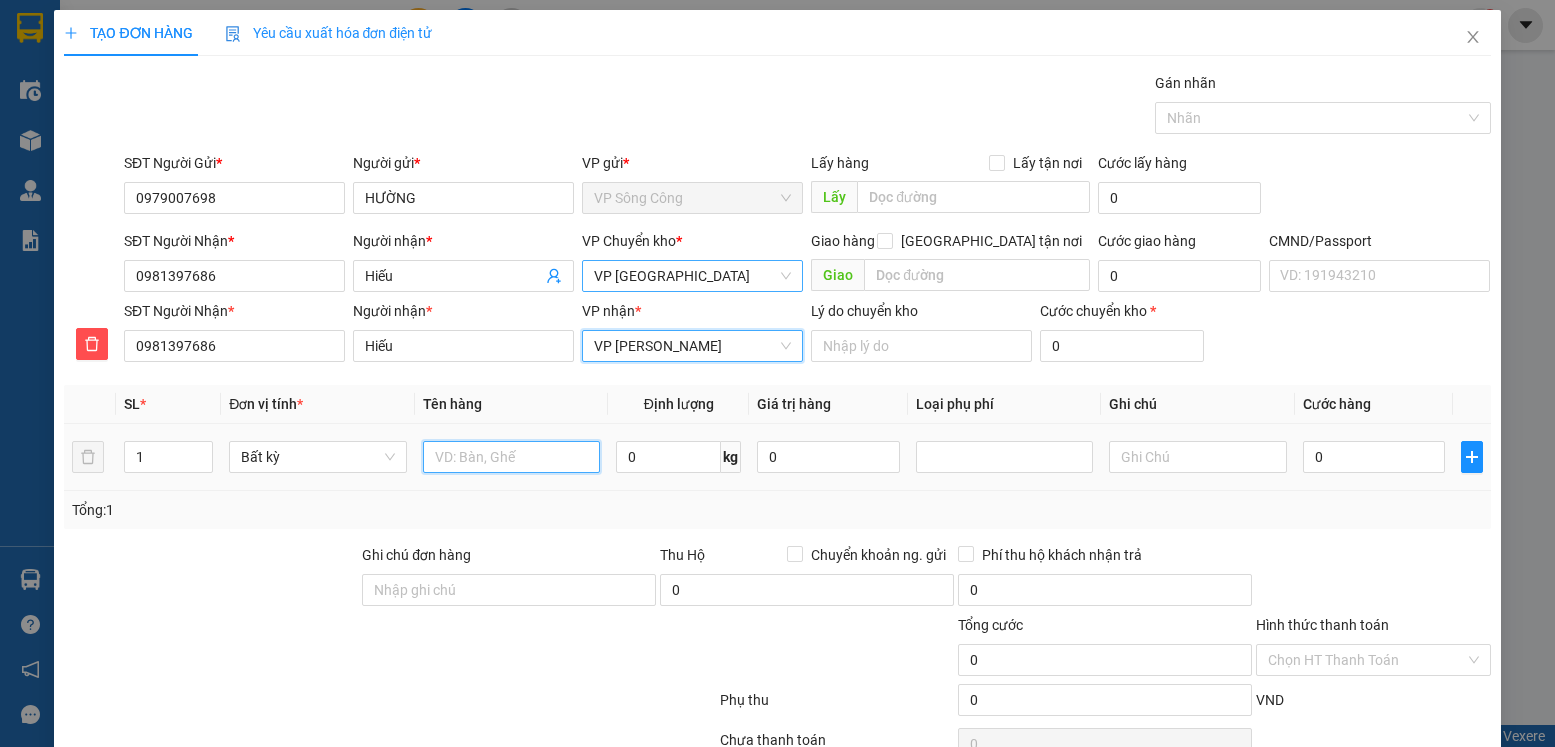 click at bounding box center [512, 457] 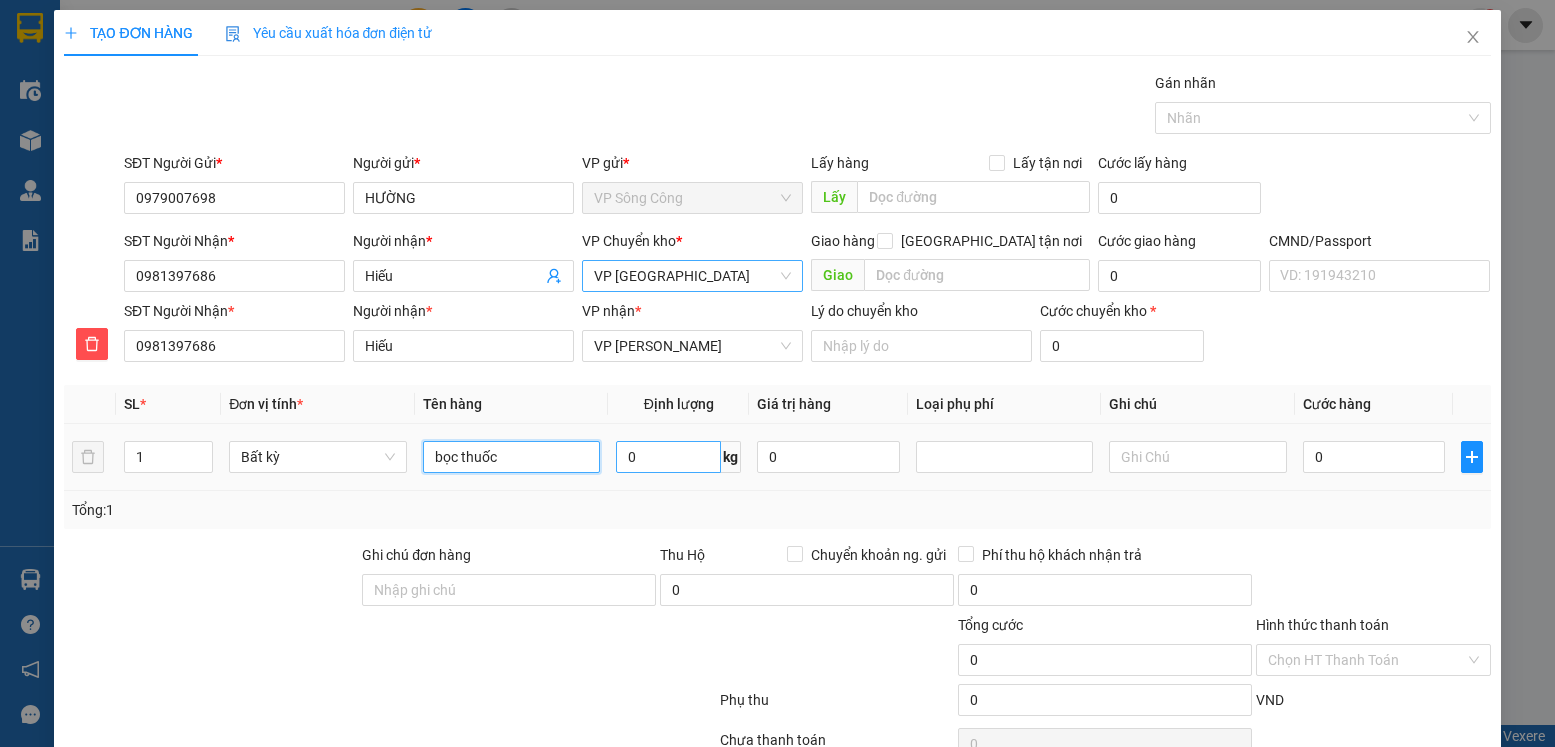 type on "bọc thuốc" 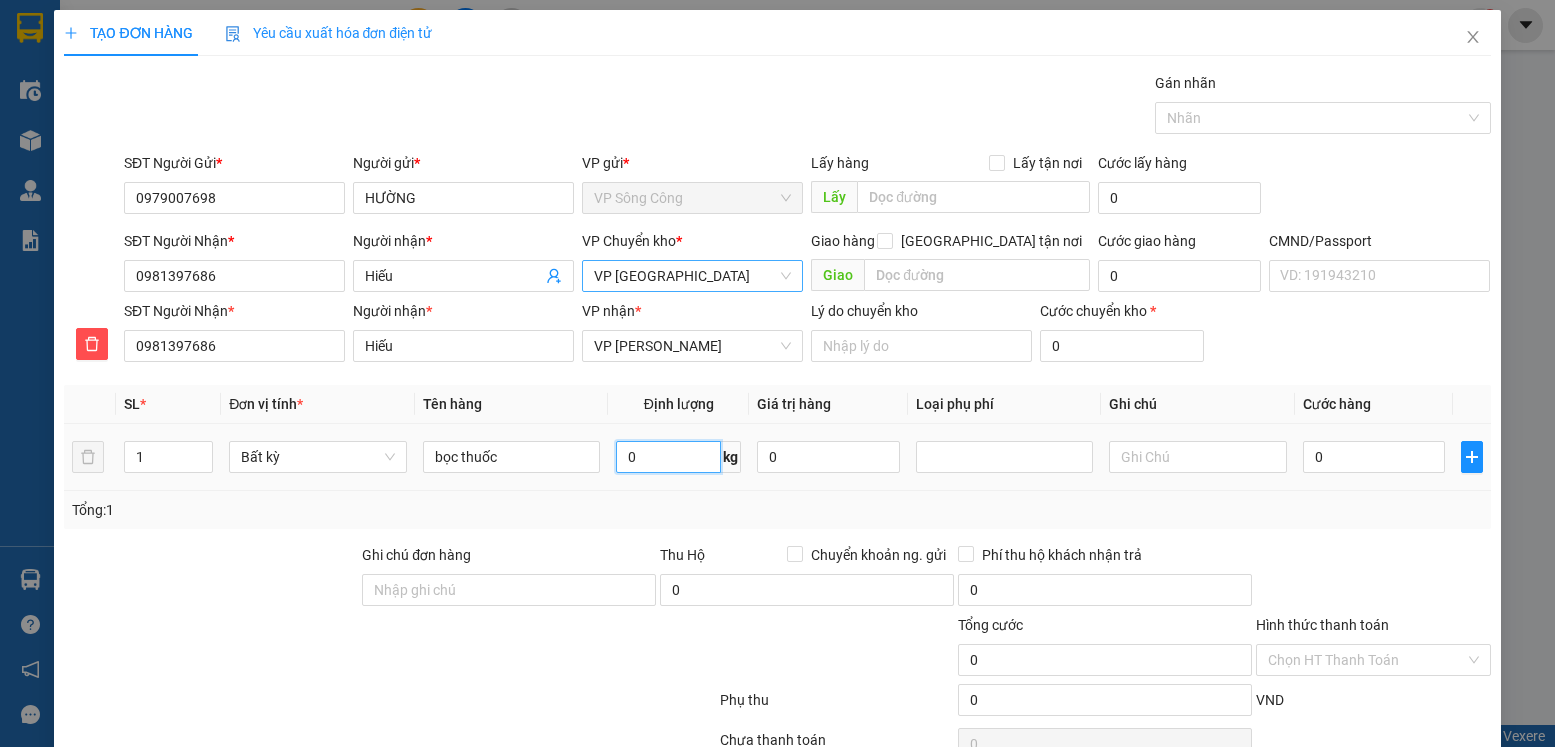 click on "0" at bounding box center [668, 457] 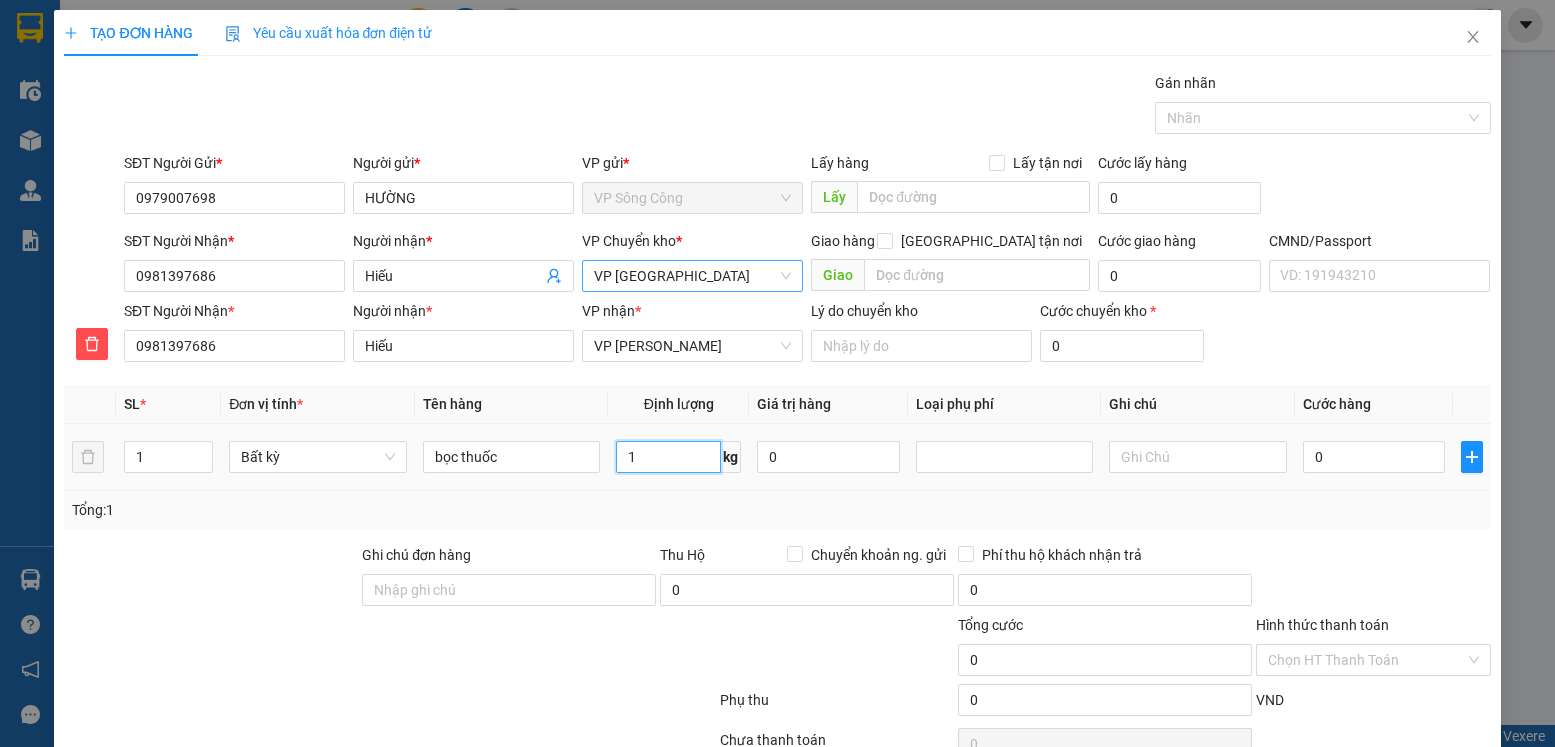type on "1" 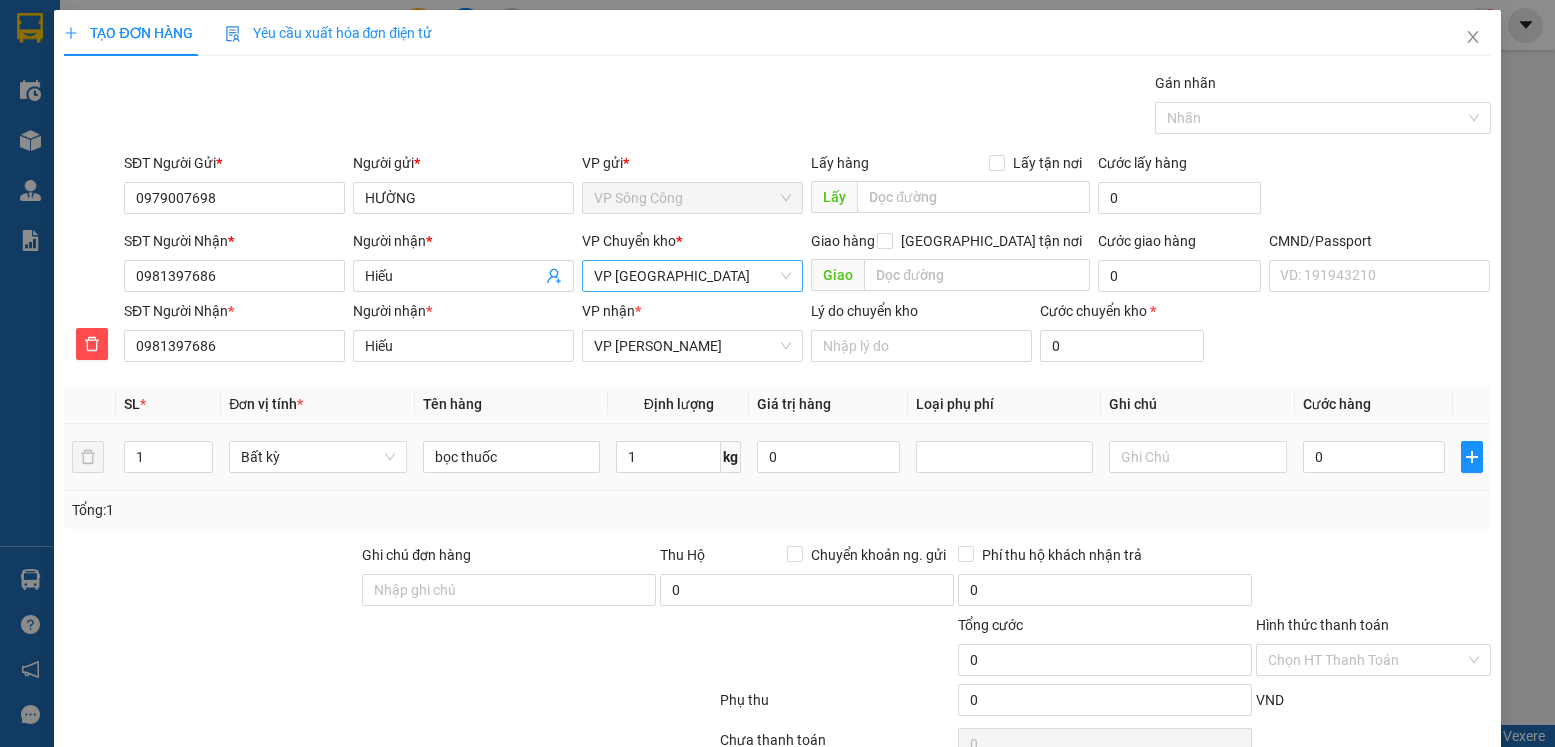 click on "Tổng:  1" at bounding box center (777, 510) 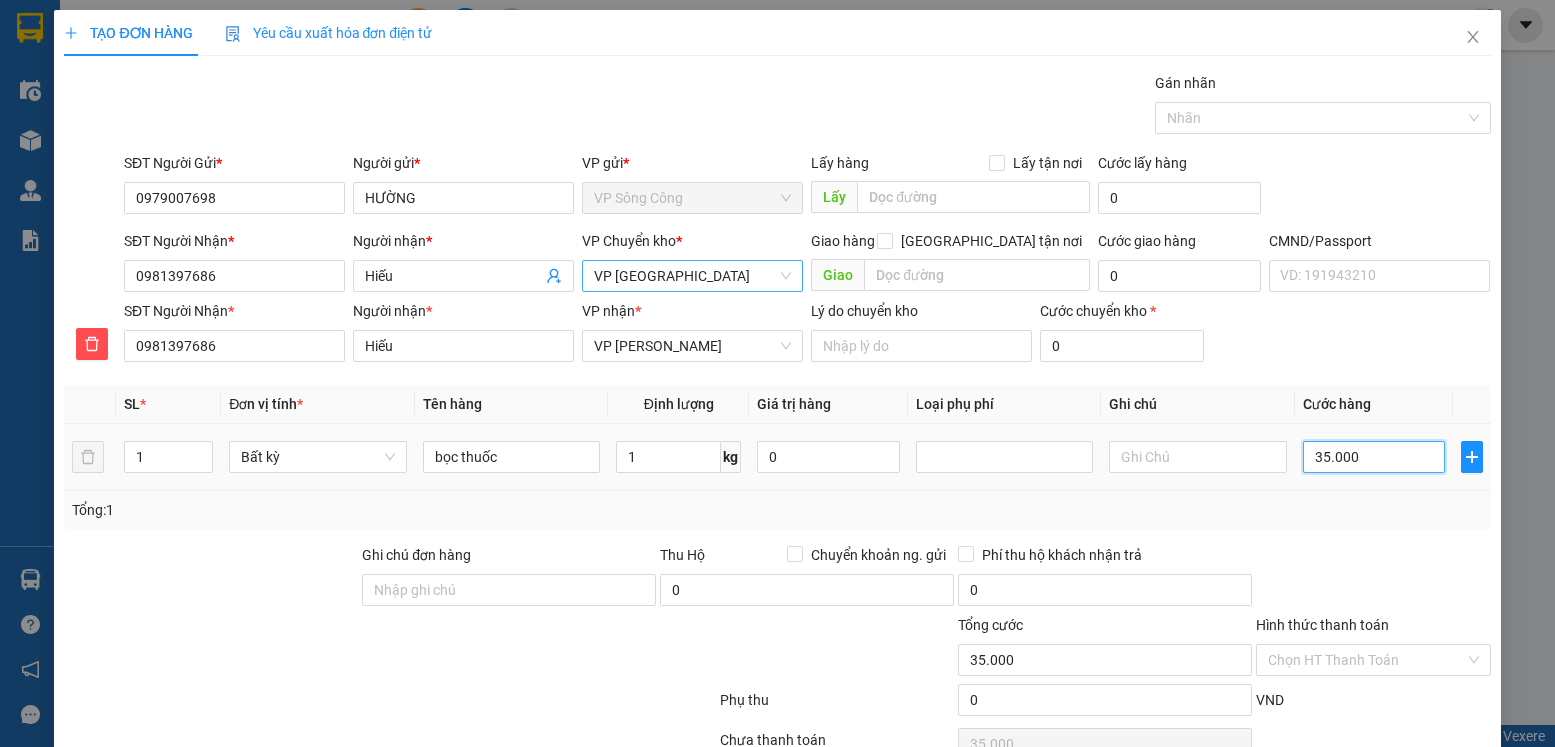 click on "35.000" at bounding box center (1374, 457) 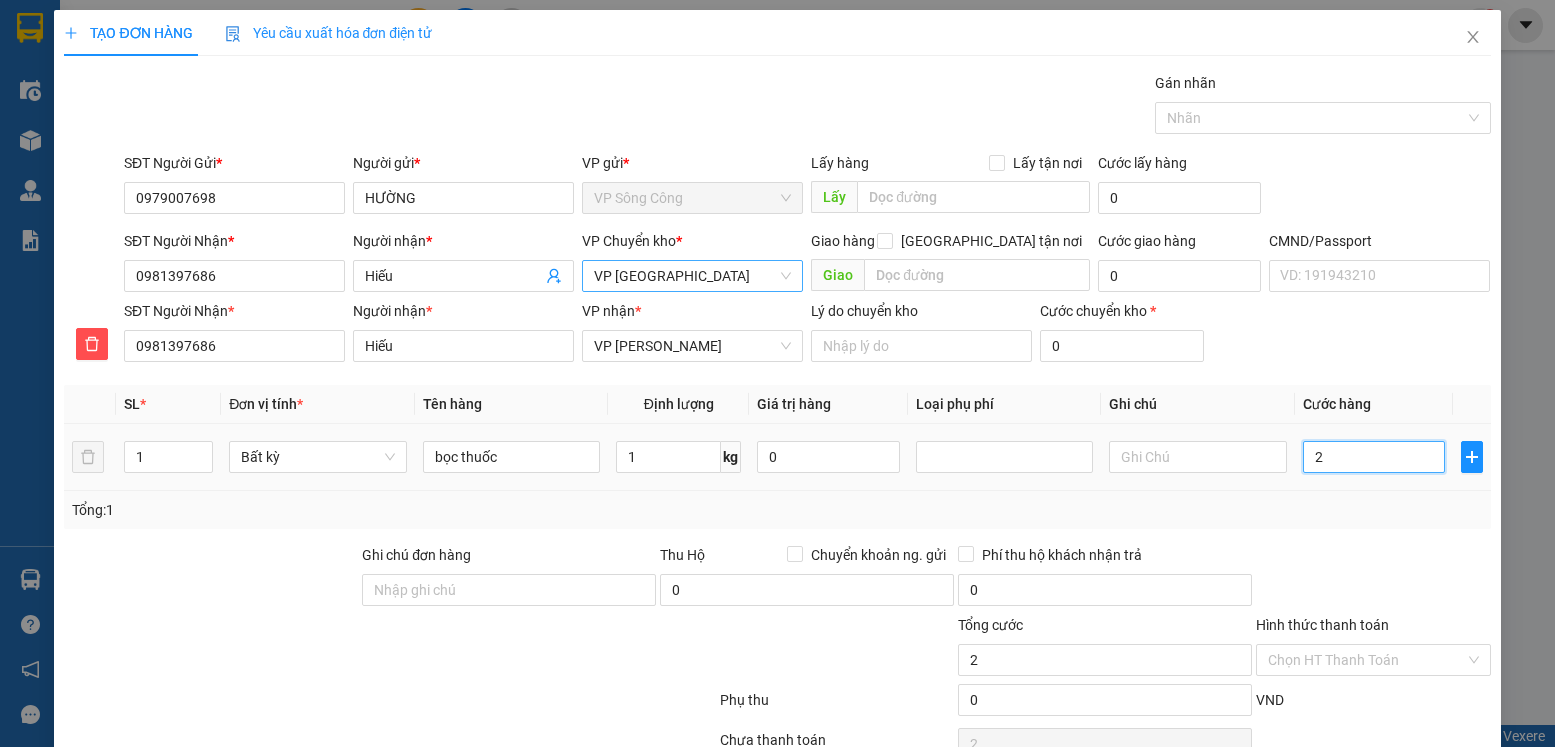 type on "20" 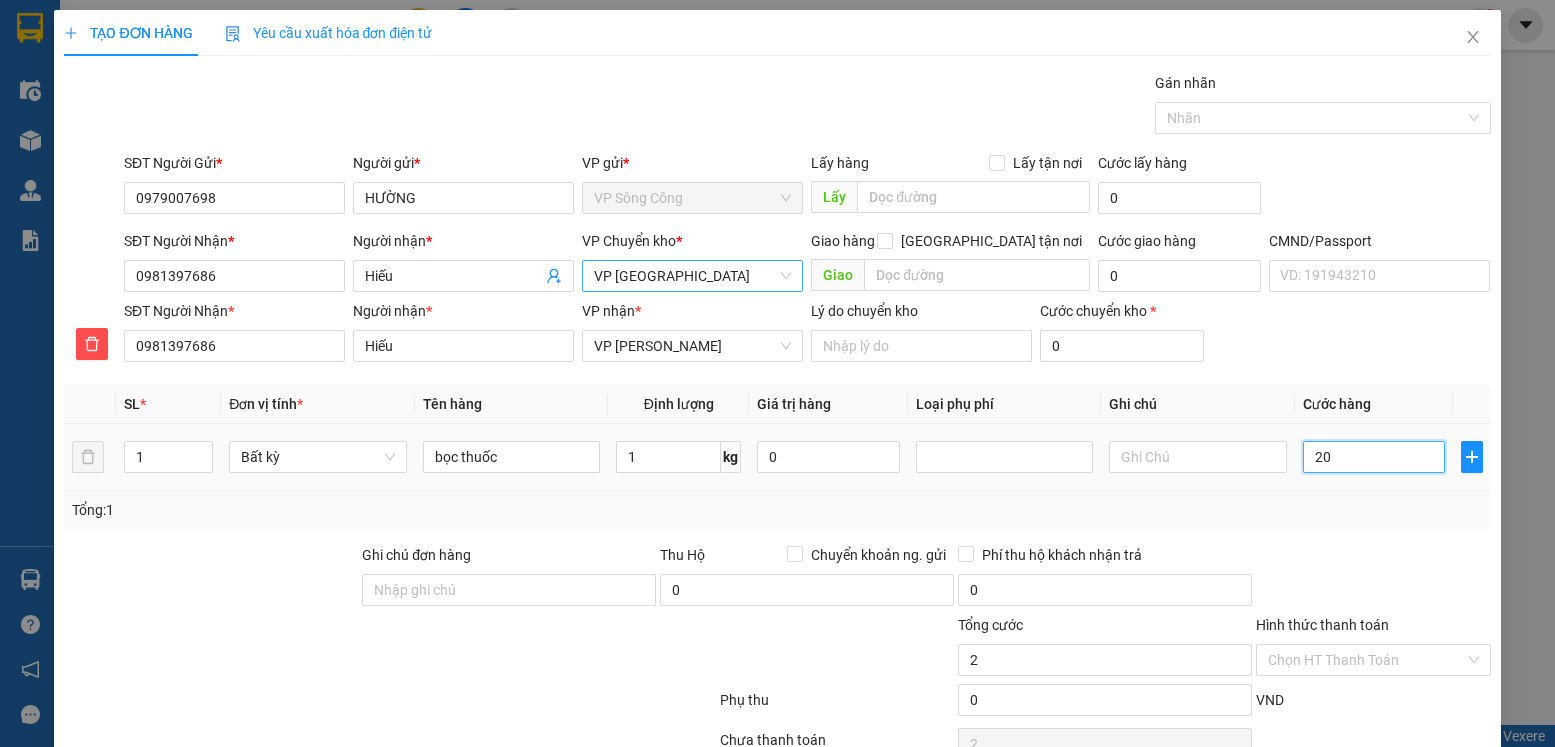 type on "20" 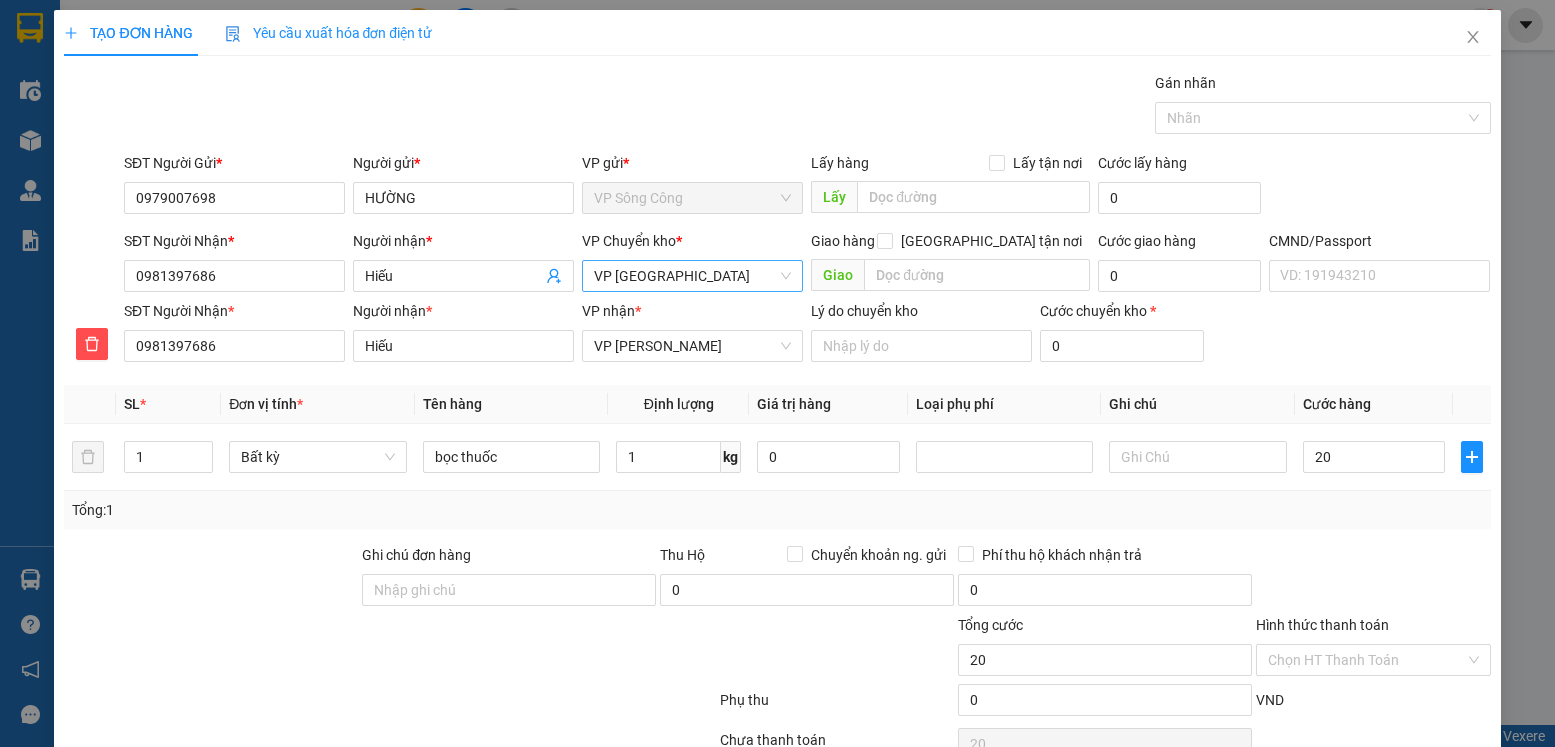 click on "Tổng:  1" at bounding box center (777, 510) 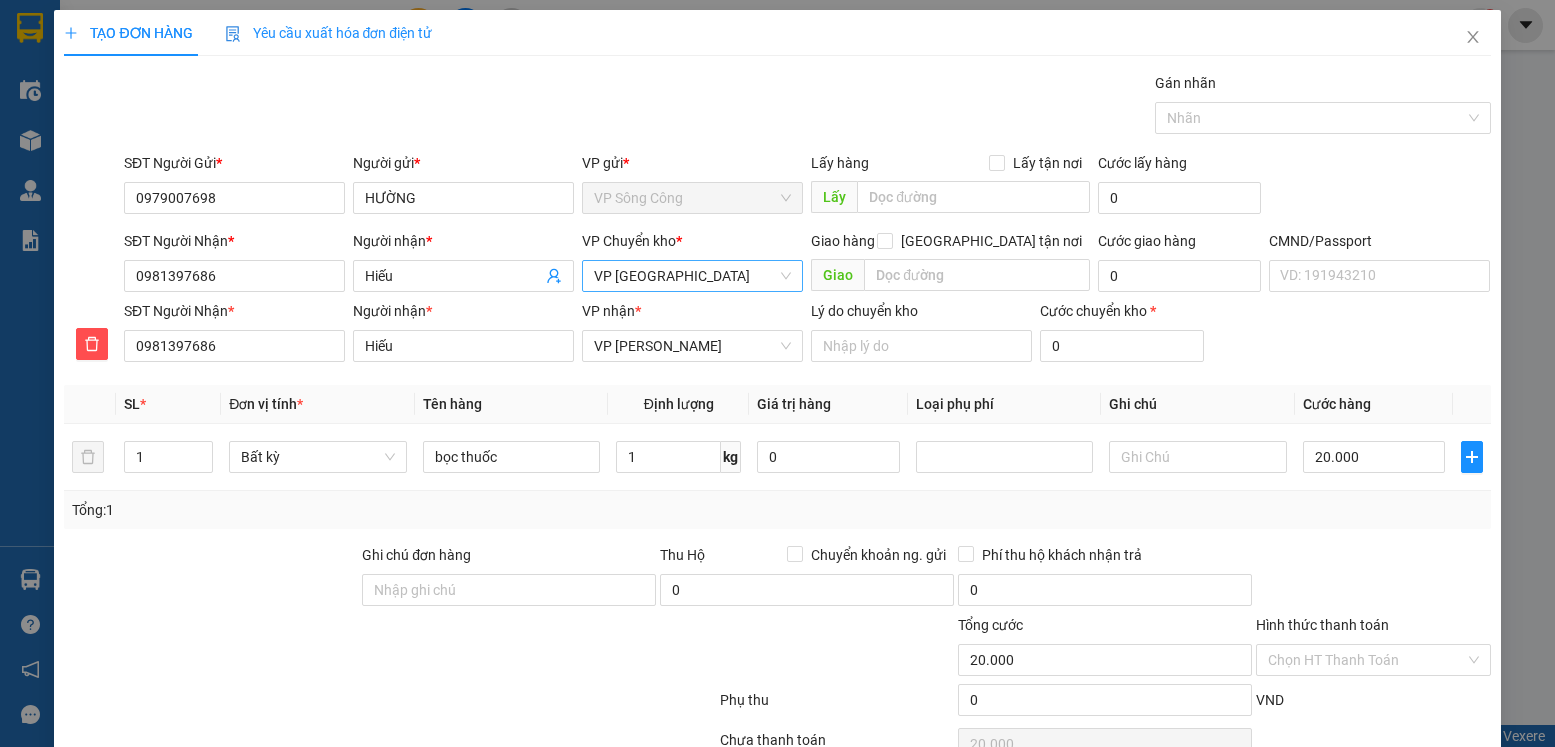 scroll, scrollTop: 103, scrollLeft: 0, axis: vertical 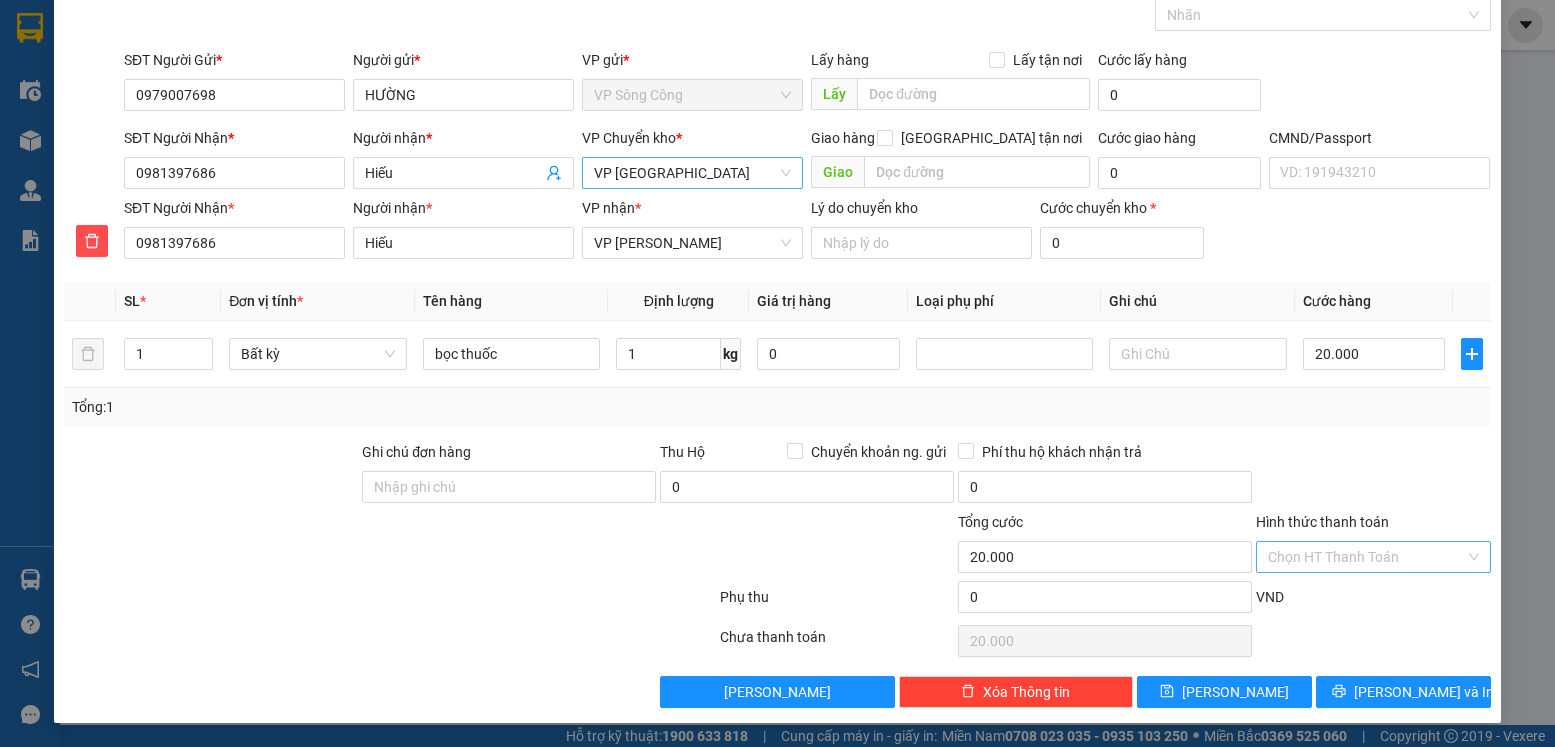 click on "Hình thức thanh toán" at bounding box center (1366, 557) 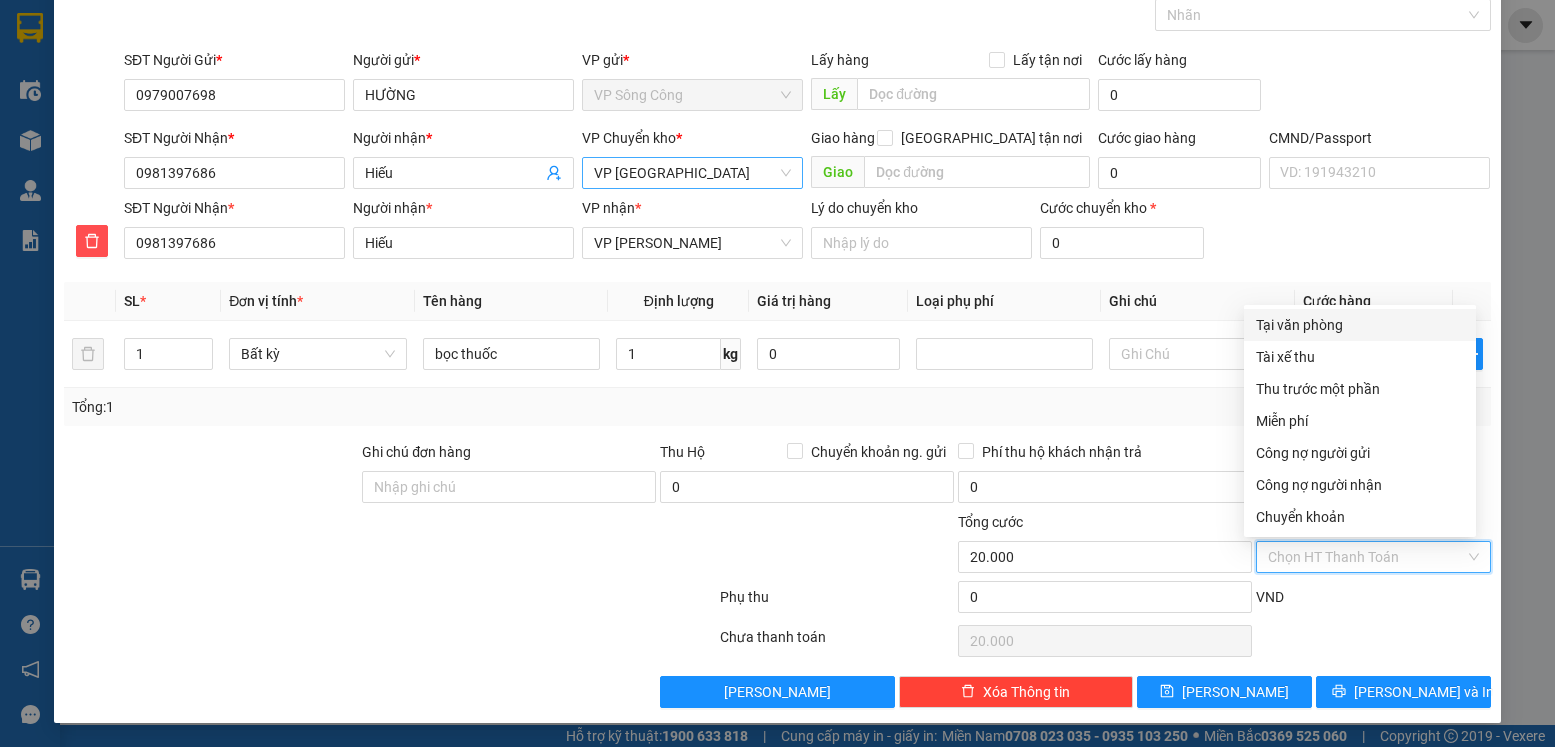 click on "Tại văn phòng" at bounding box center (1360, 325) 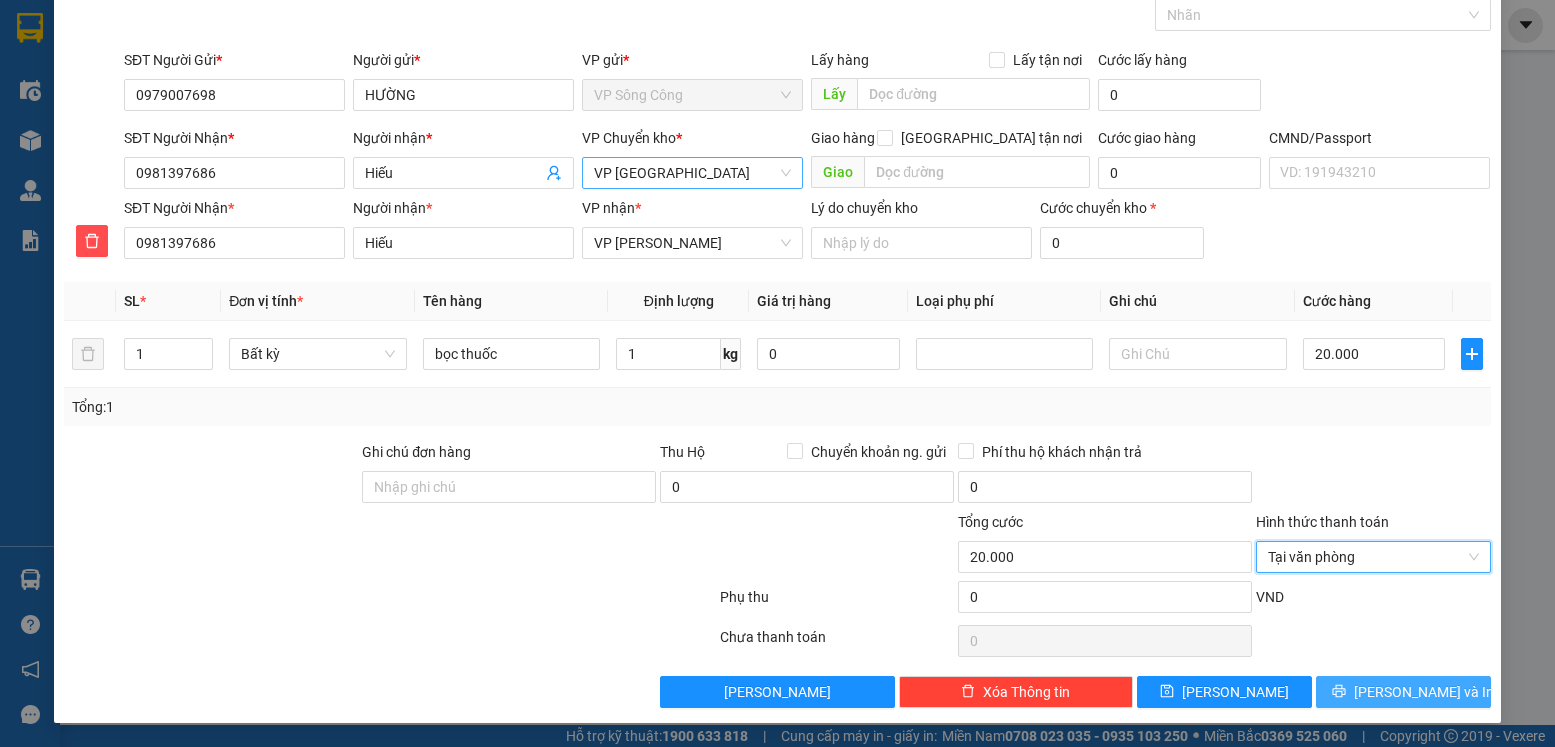 click on "Lưu và In" at bounding box center (1424, 692) 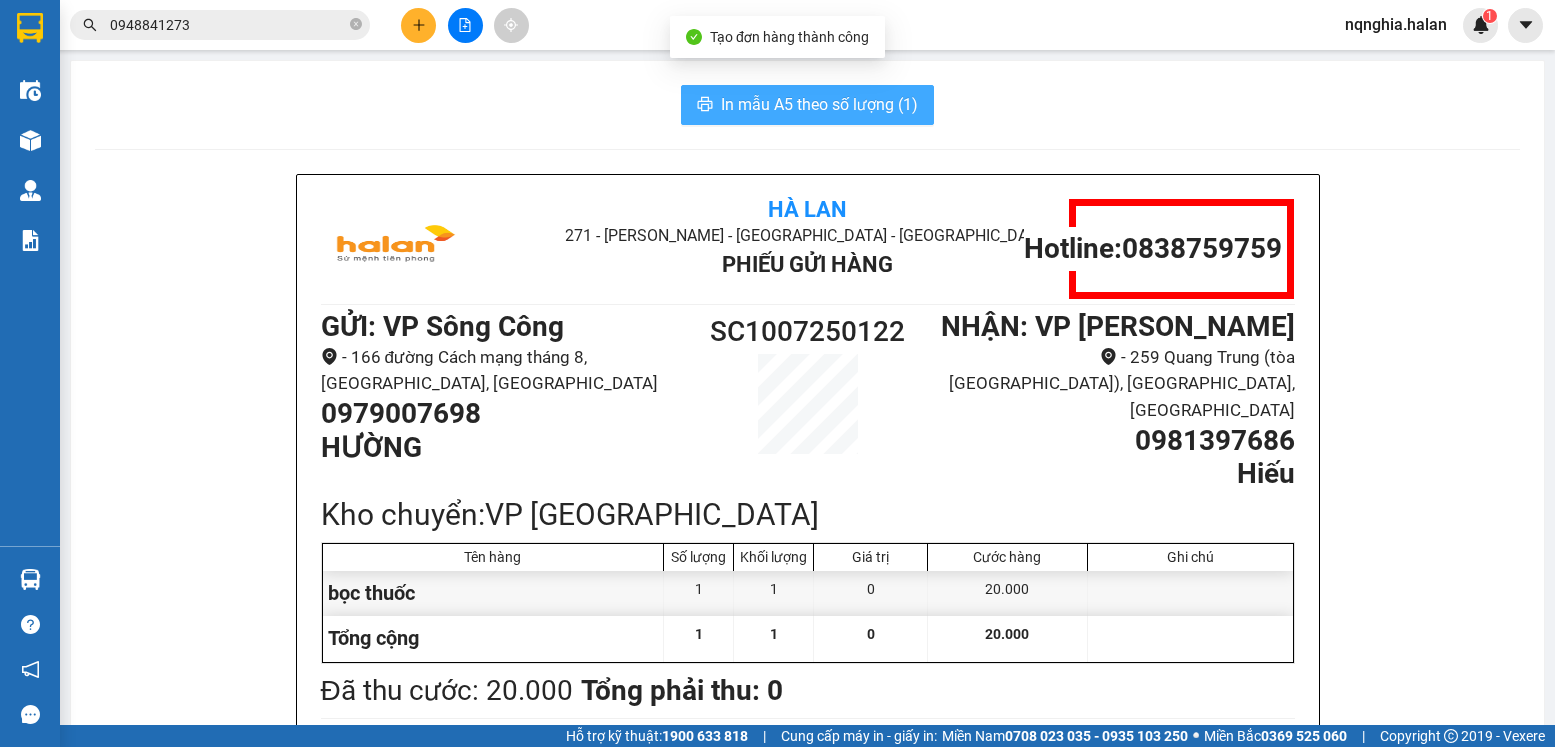click on "In mẫu A5 theo số lượng
(1)" at bounding box center (819, 104) 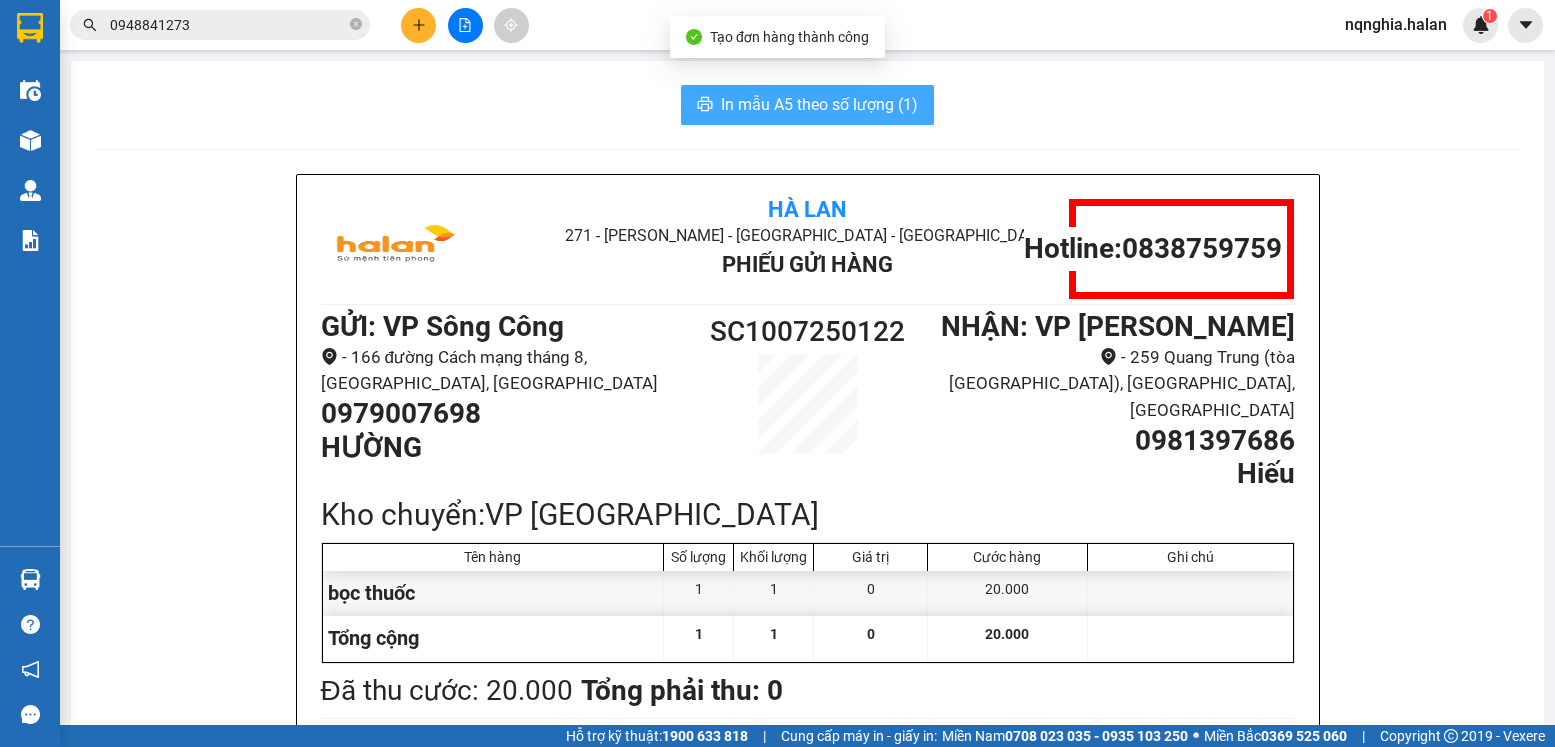 scroll, scrollTop: 0, scrollLeft: 0, axis: both 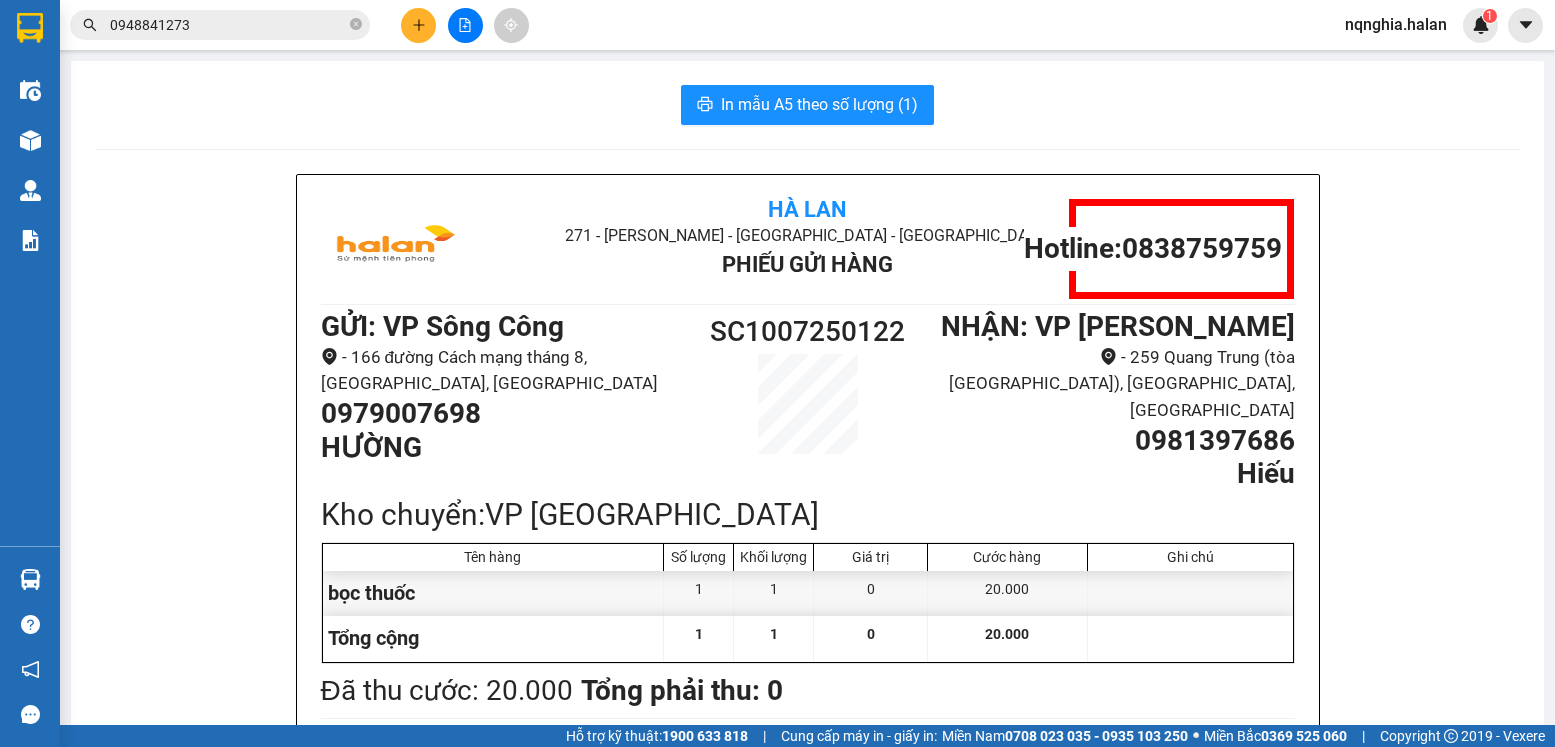 click on "0948841273" at bounding box center [228, 25] 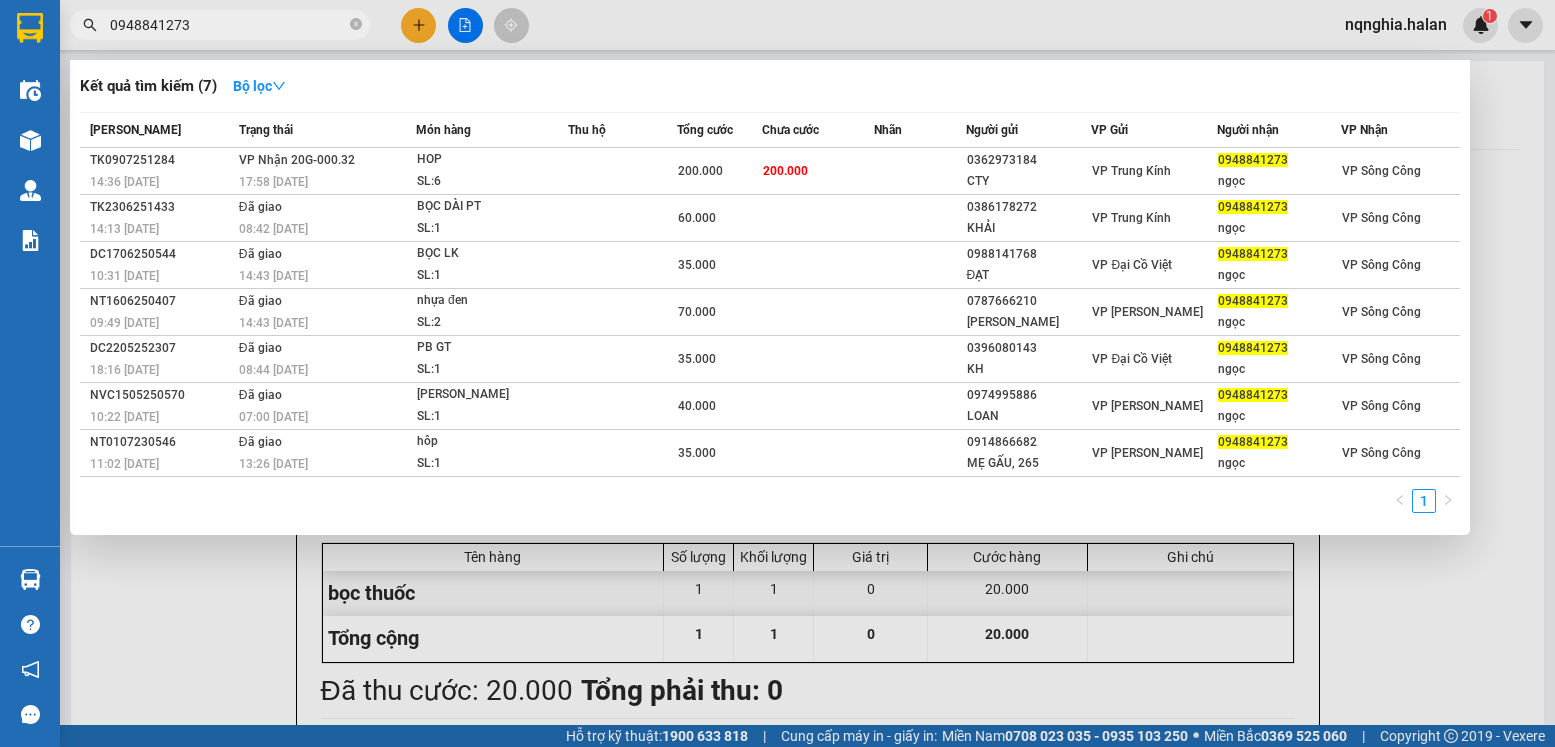click at bounding box center [777, 373] 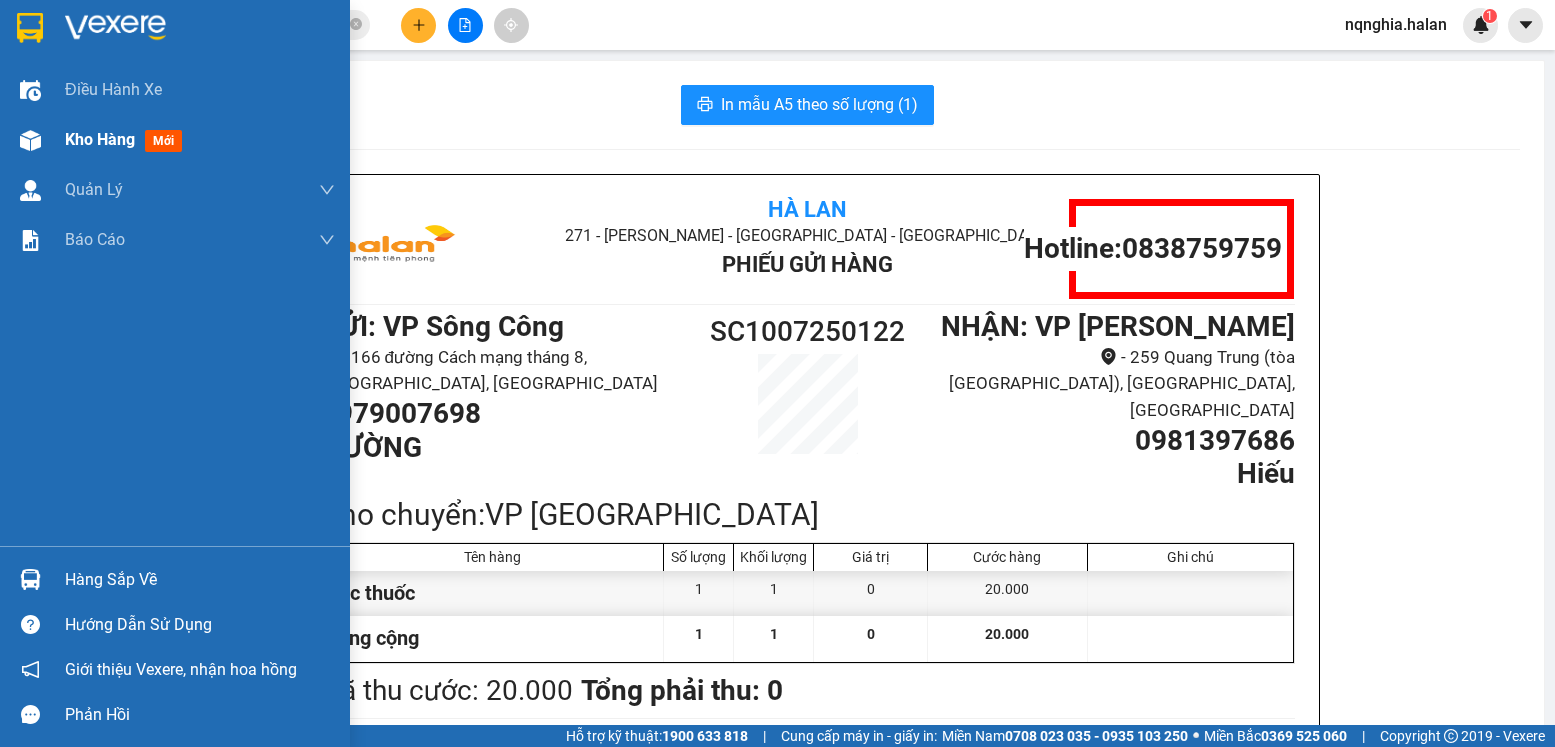click at bounding box center [30, 140] 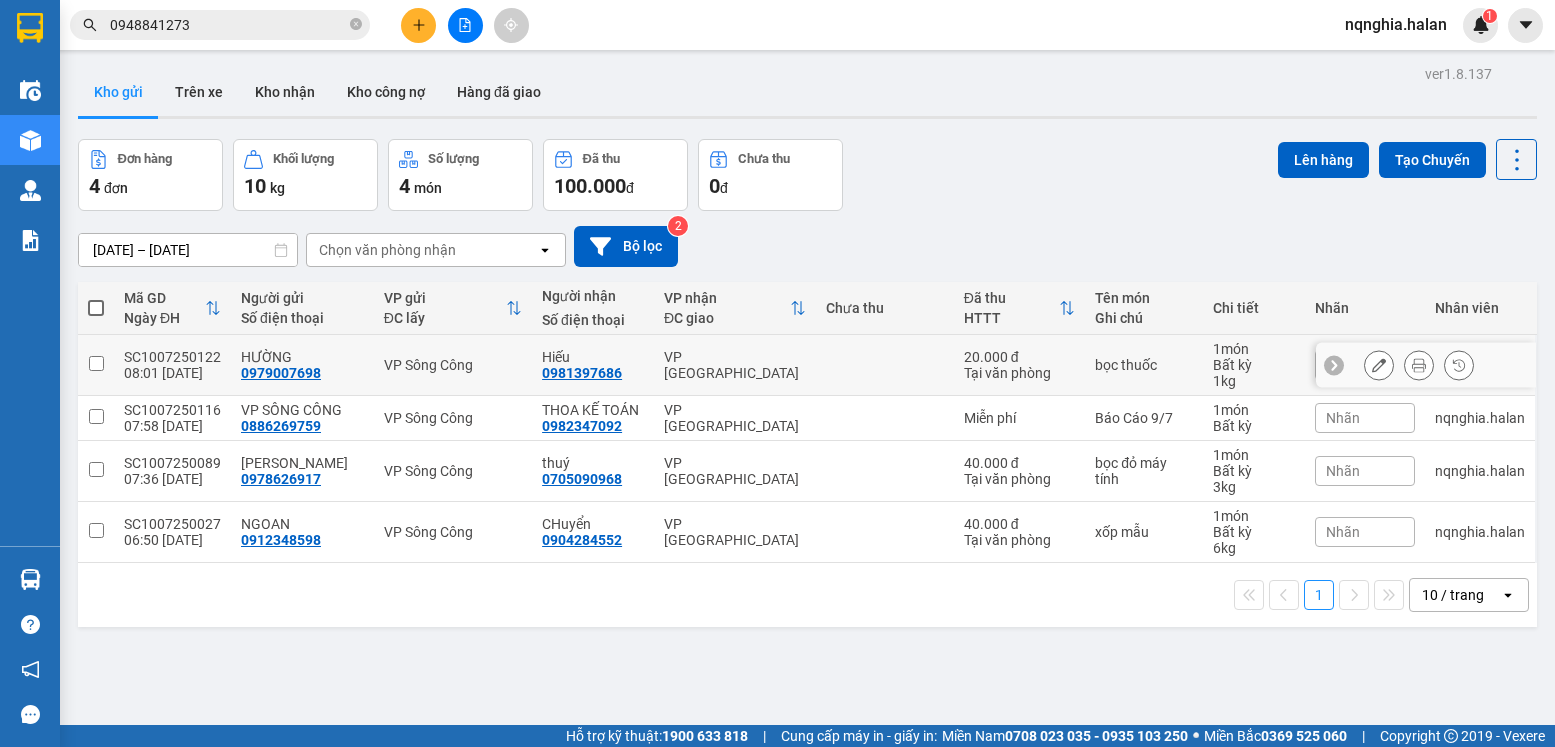 click at bounding box center (1379, 365) 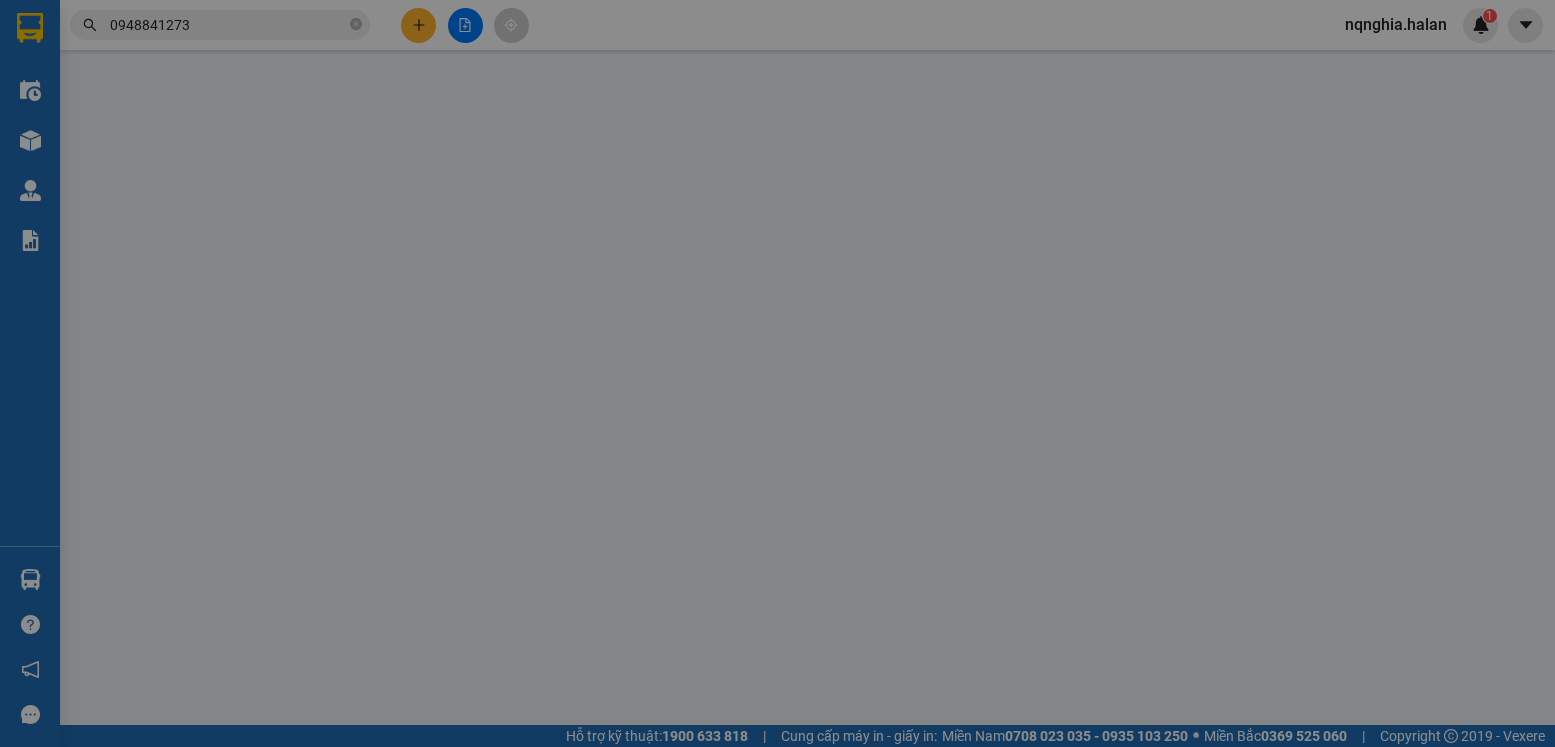 type on "0979007698" 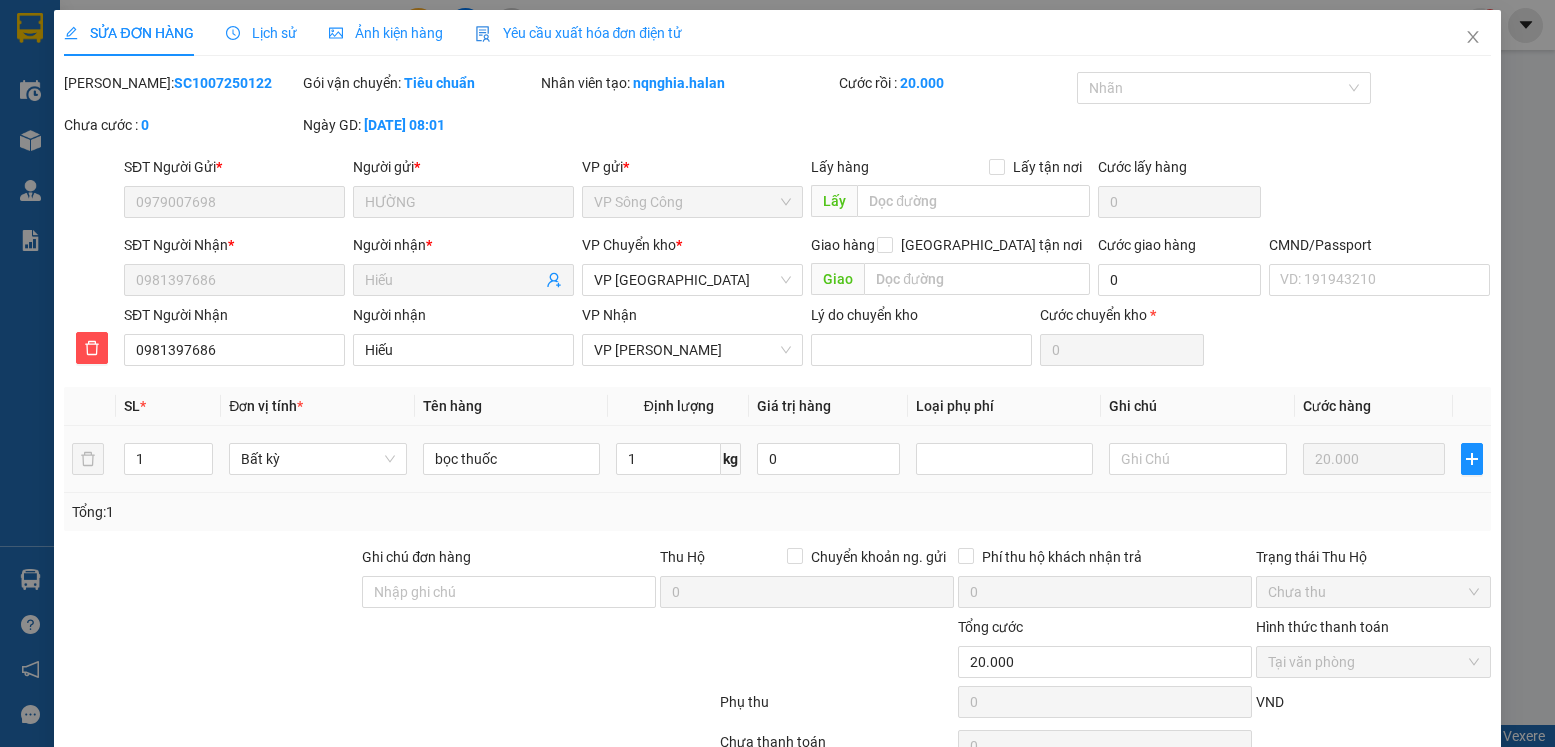 scroll, scrollTop: 105, scrollLeft: 0, axis: vertical 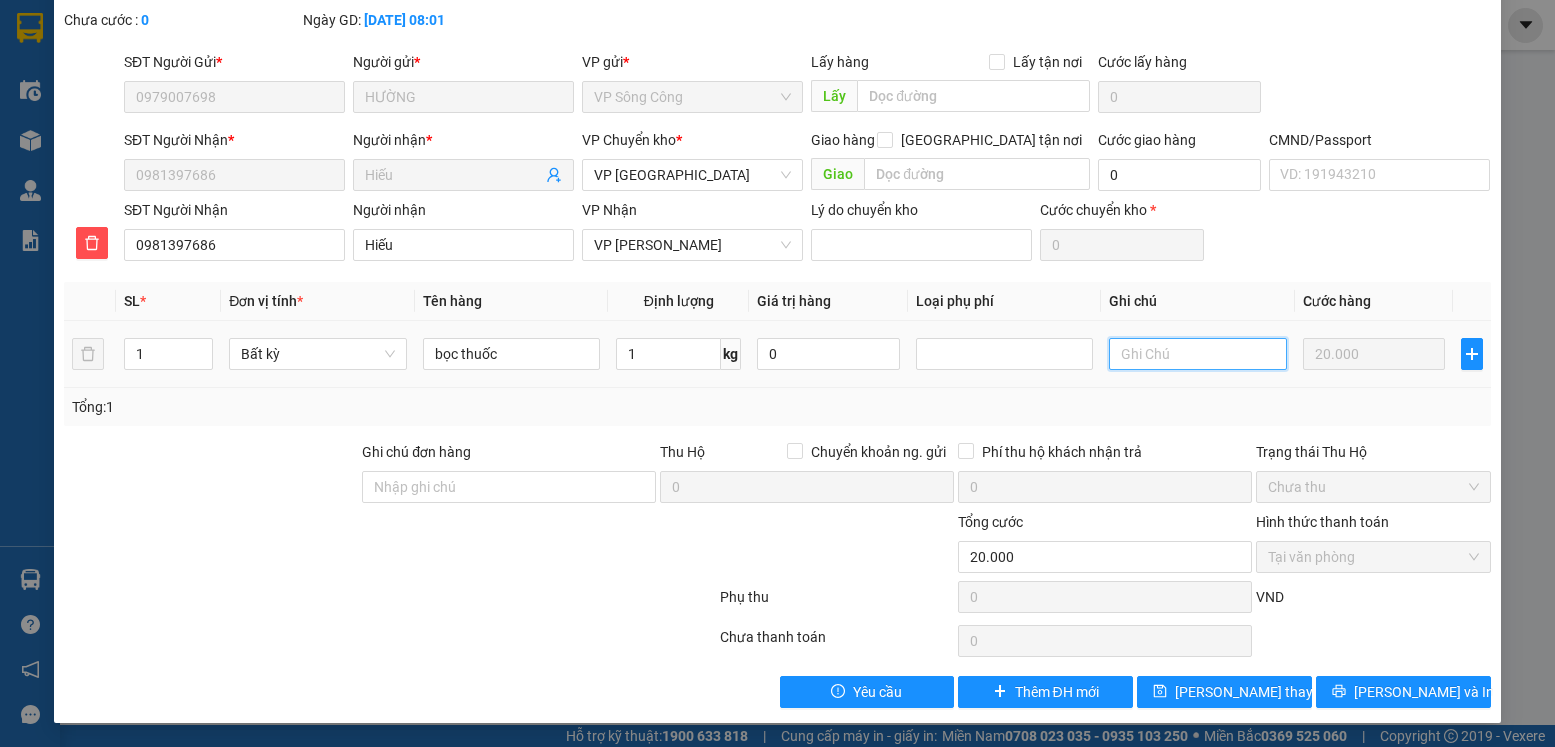 click at bounding box center [1198, 354] 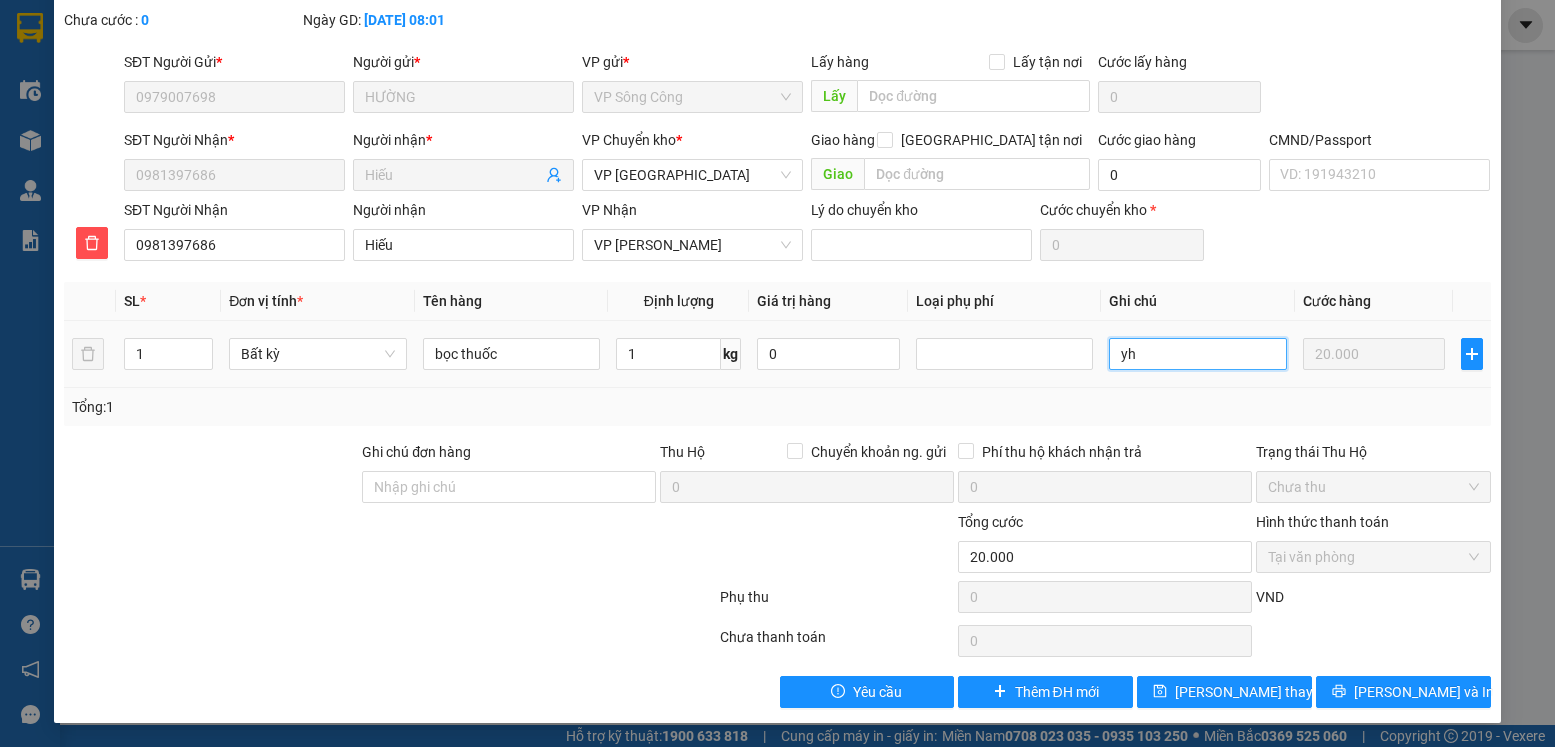 type on "y" 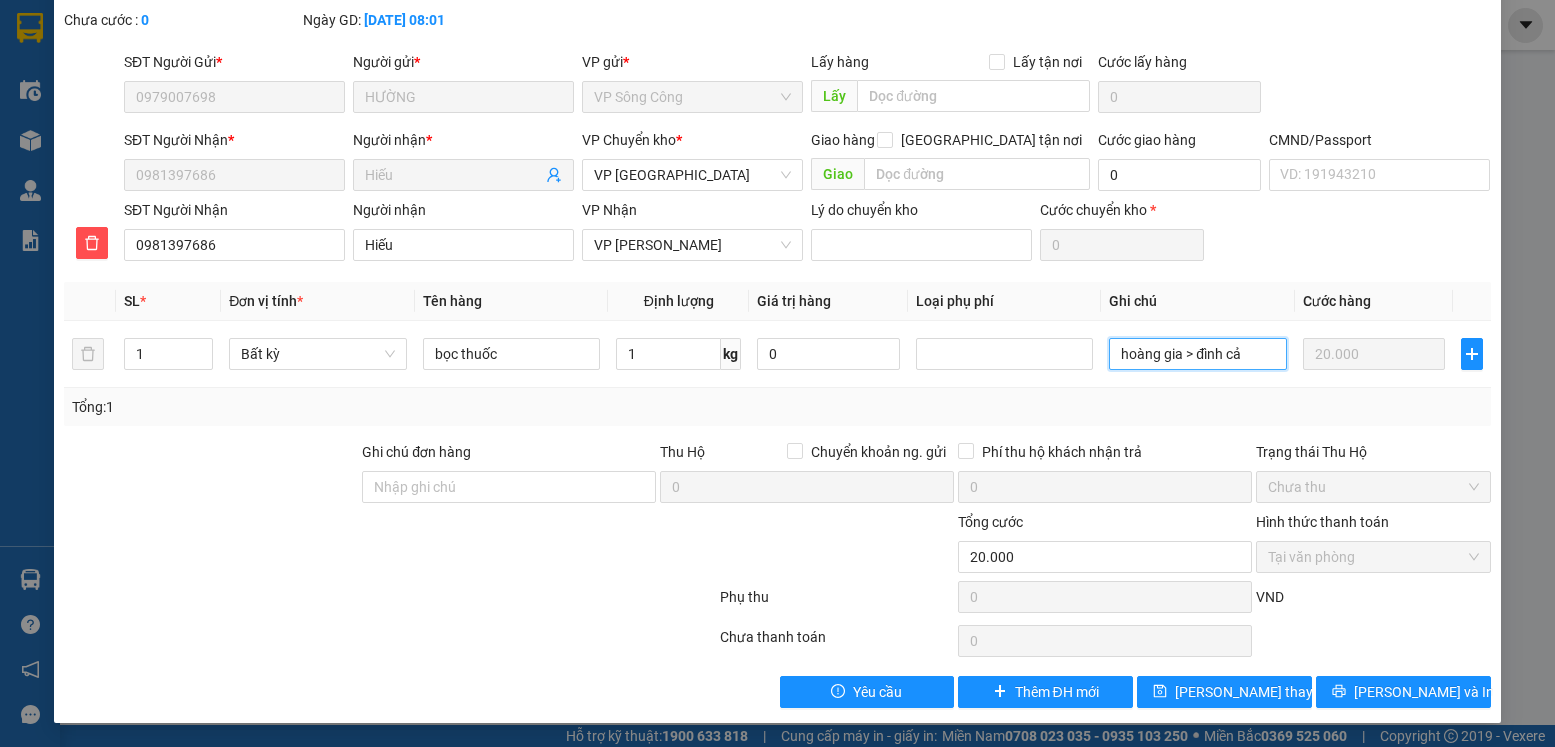 type on "hoàng gia > đình cả" 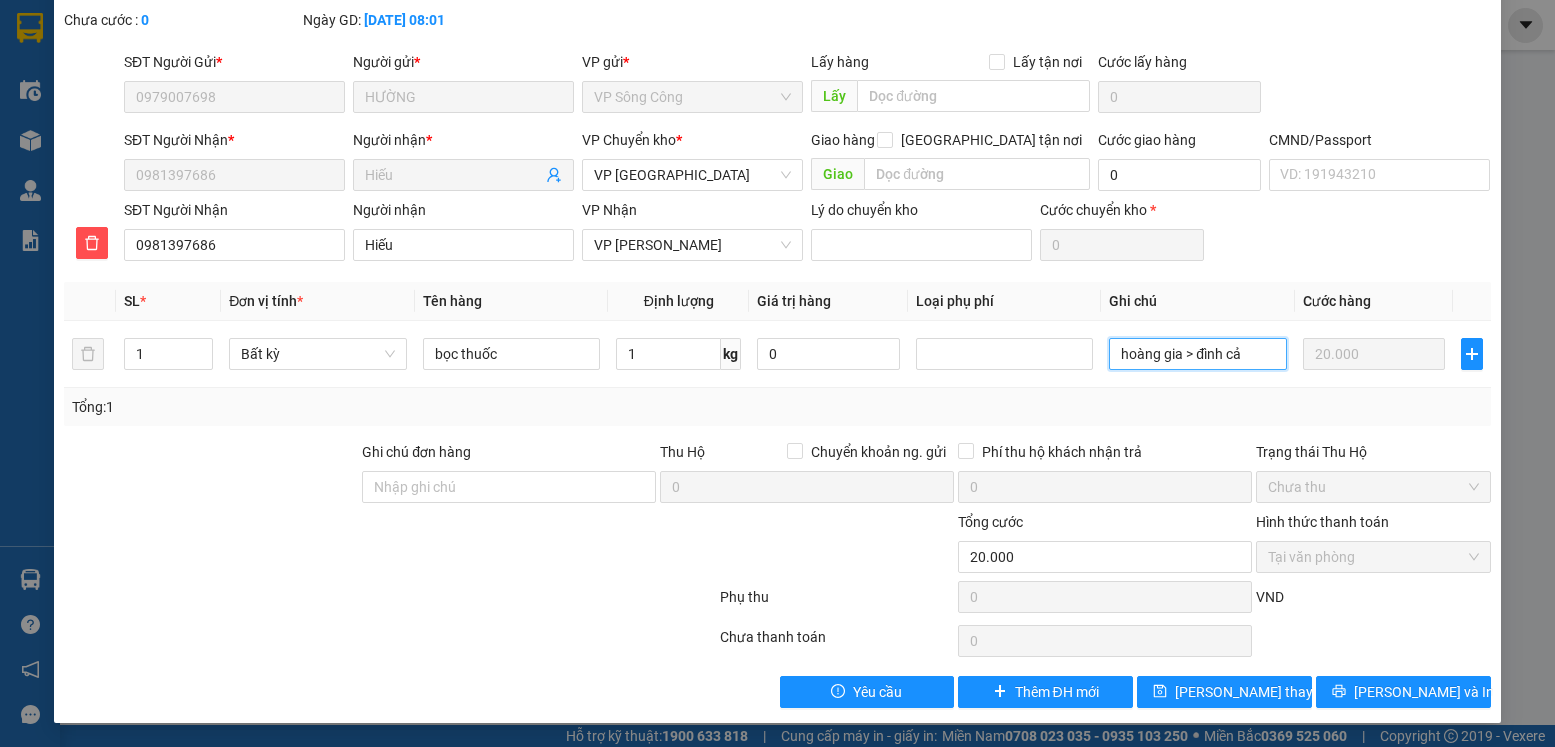 scroll, scrollTop: 0, scrollLeft: 0, axis: both 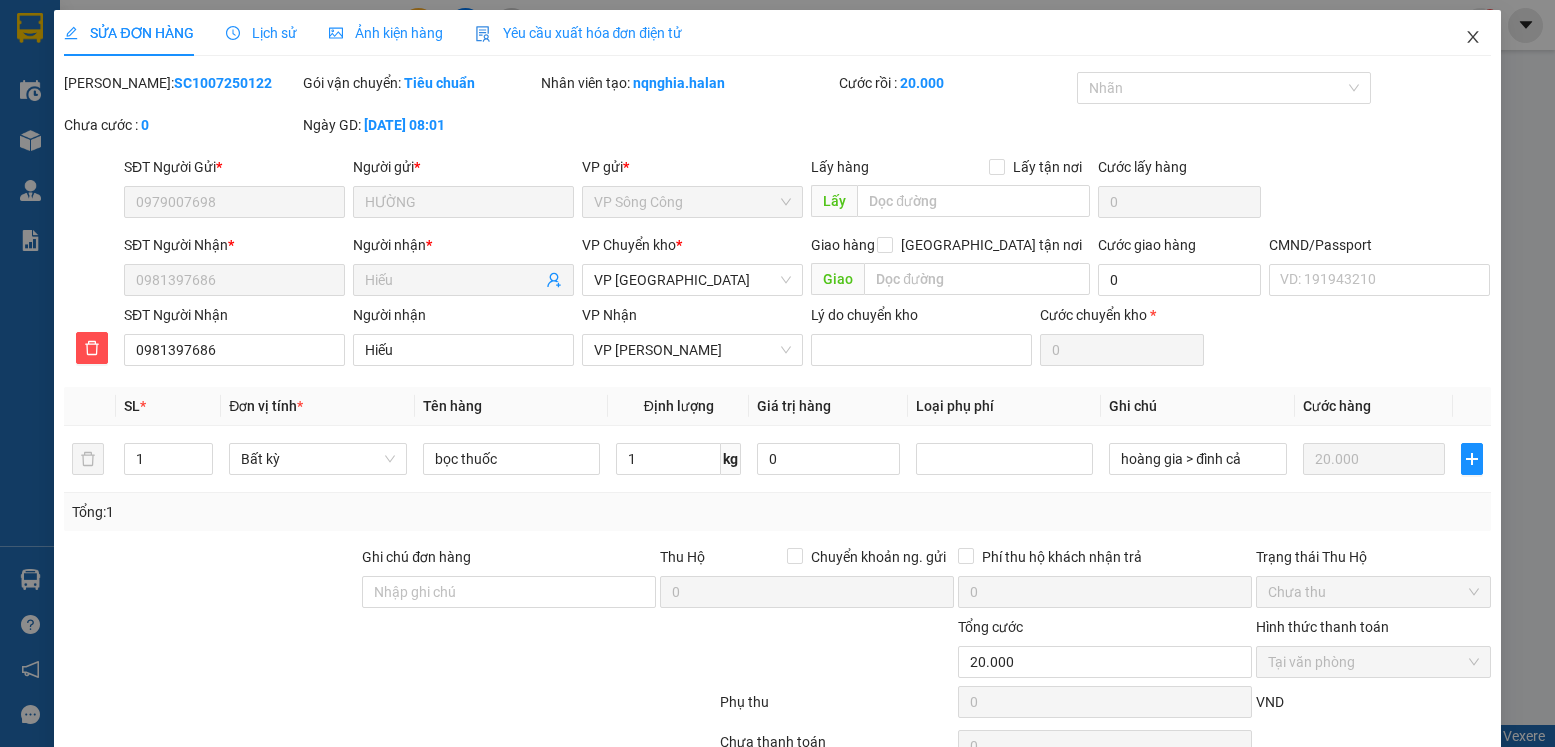 click at bounding box center [1473, 38] 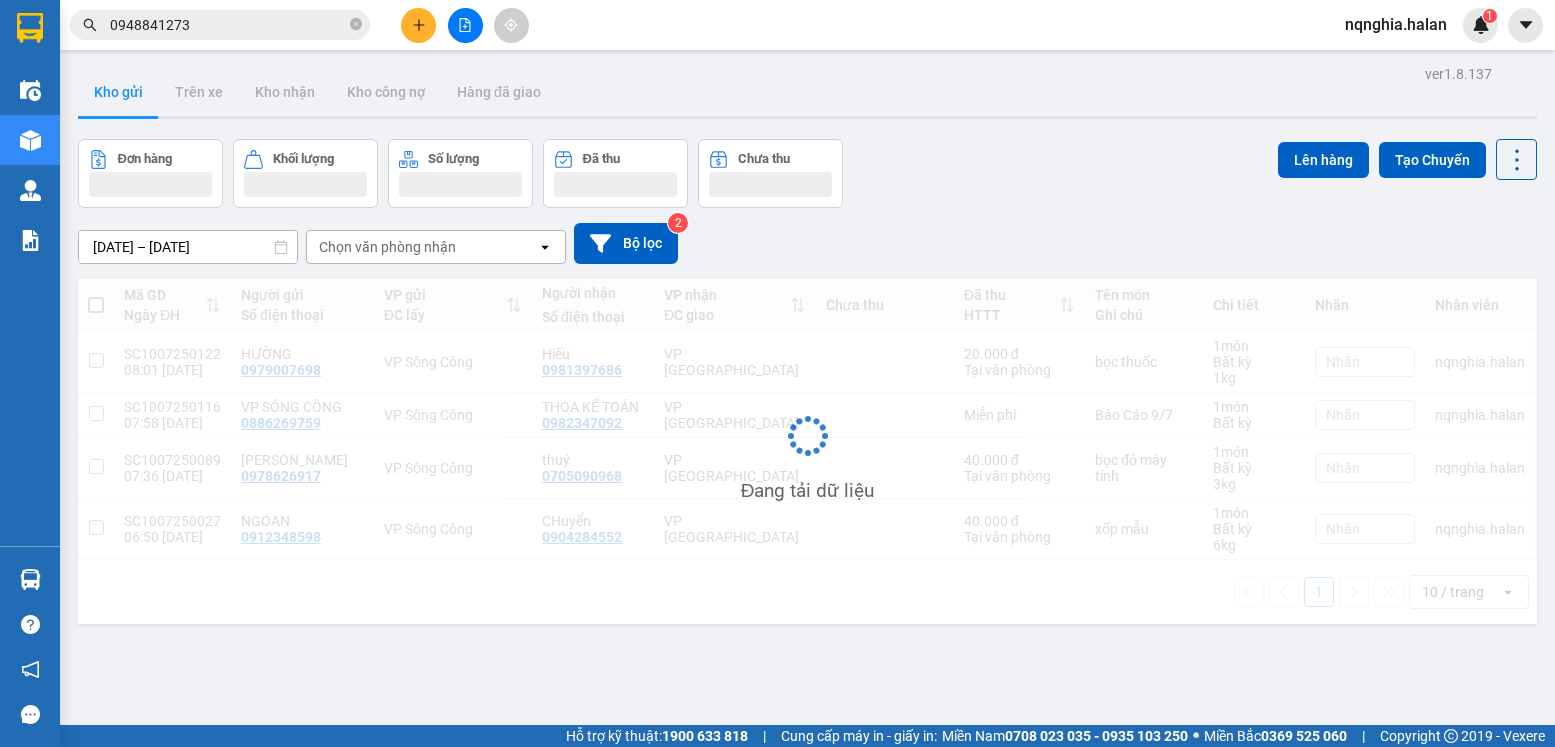 click on "0948841273" at bounding box center (228, 25) 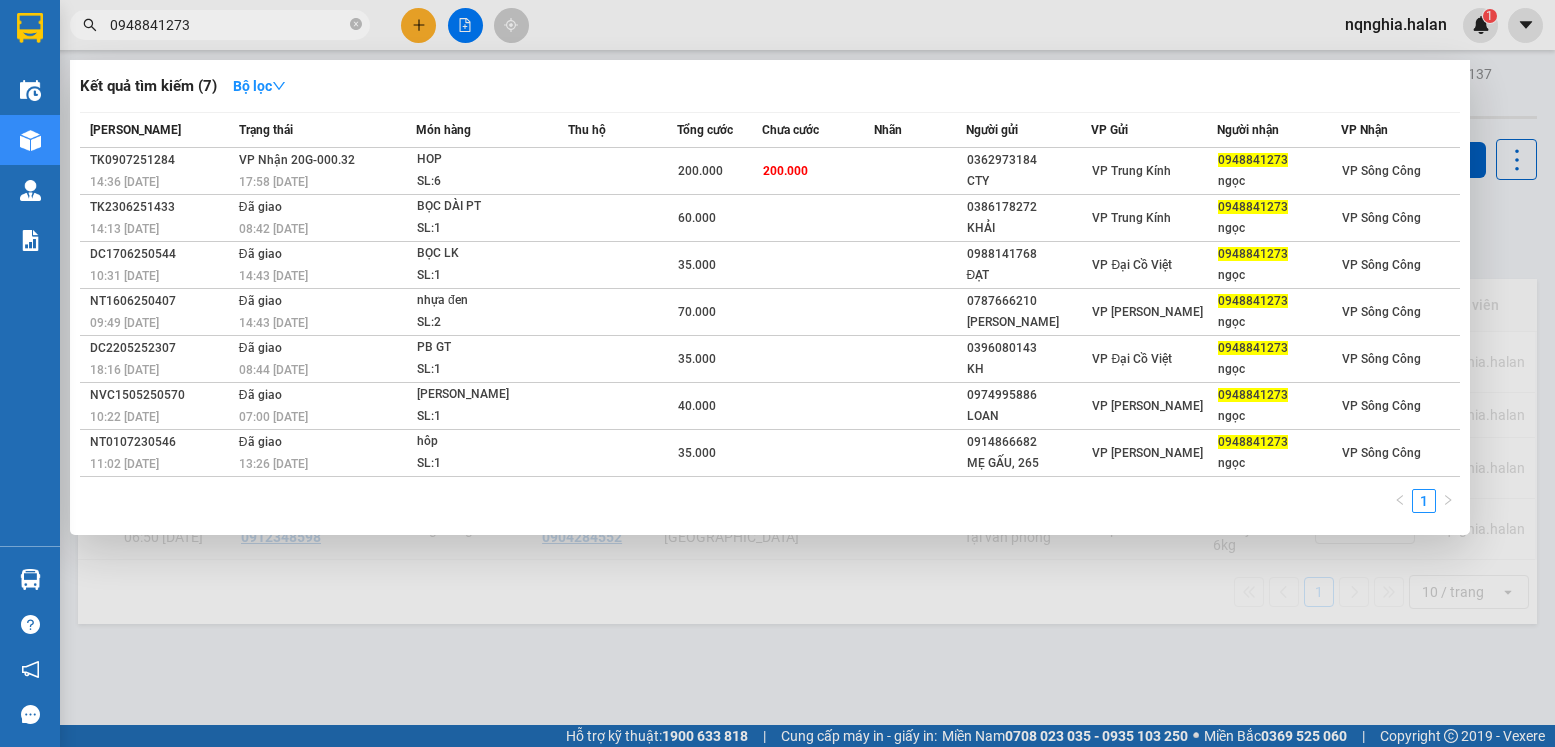 click on "0948841273" at bounding box center (228, 25) 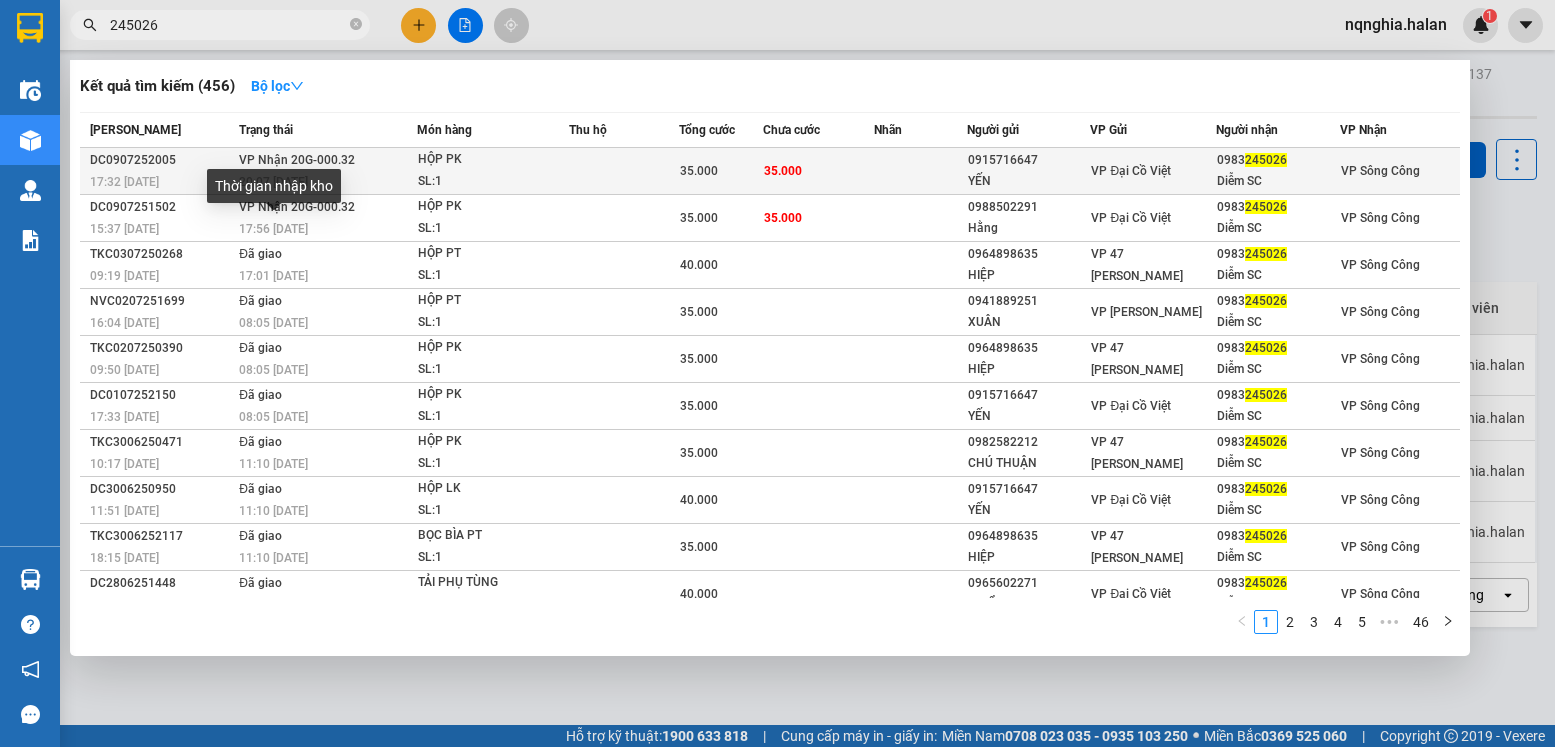 type on "245026" 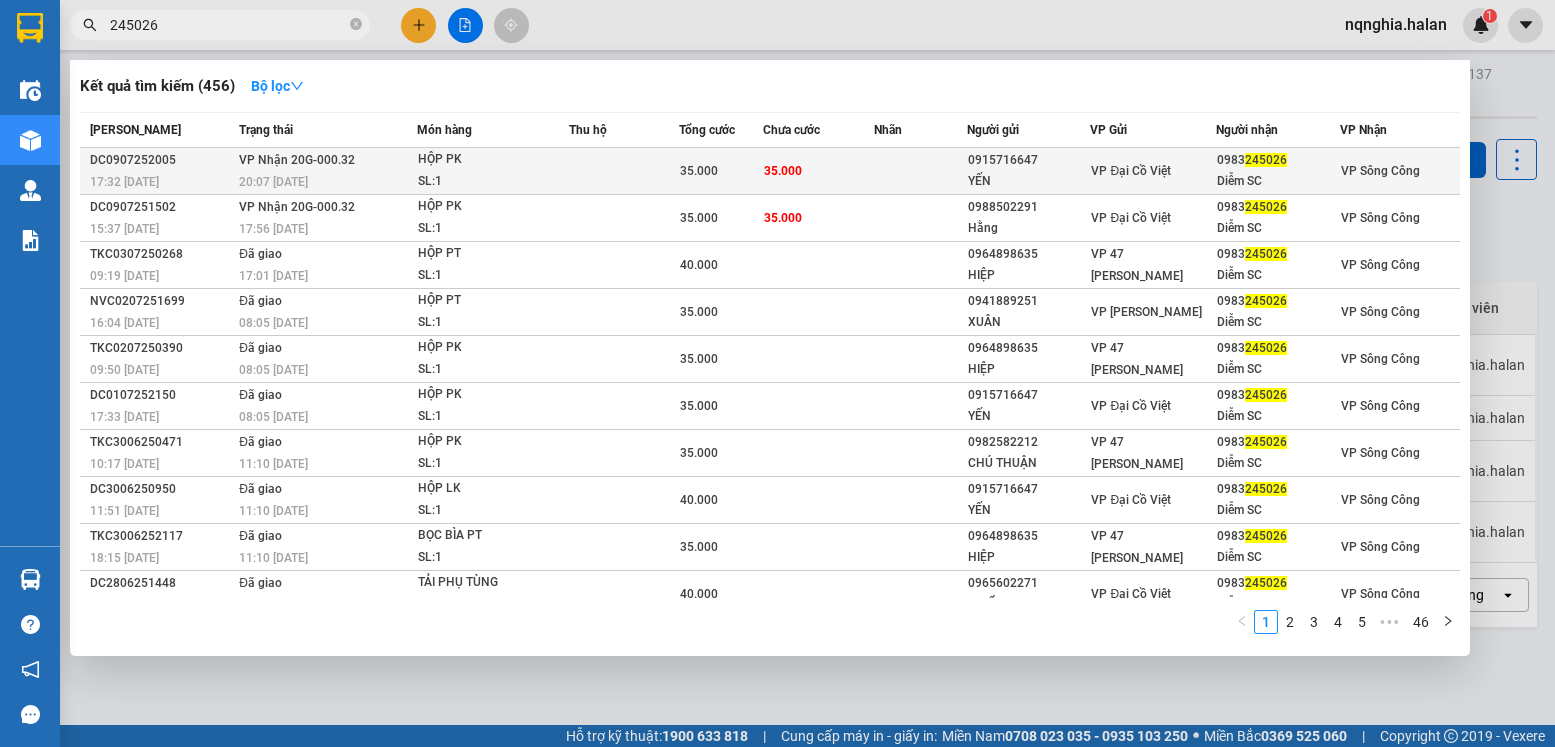 click on "20:07 - 09/07" at bounding box center [327, 182] 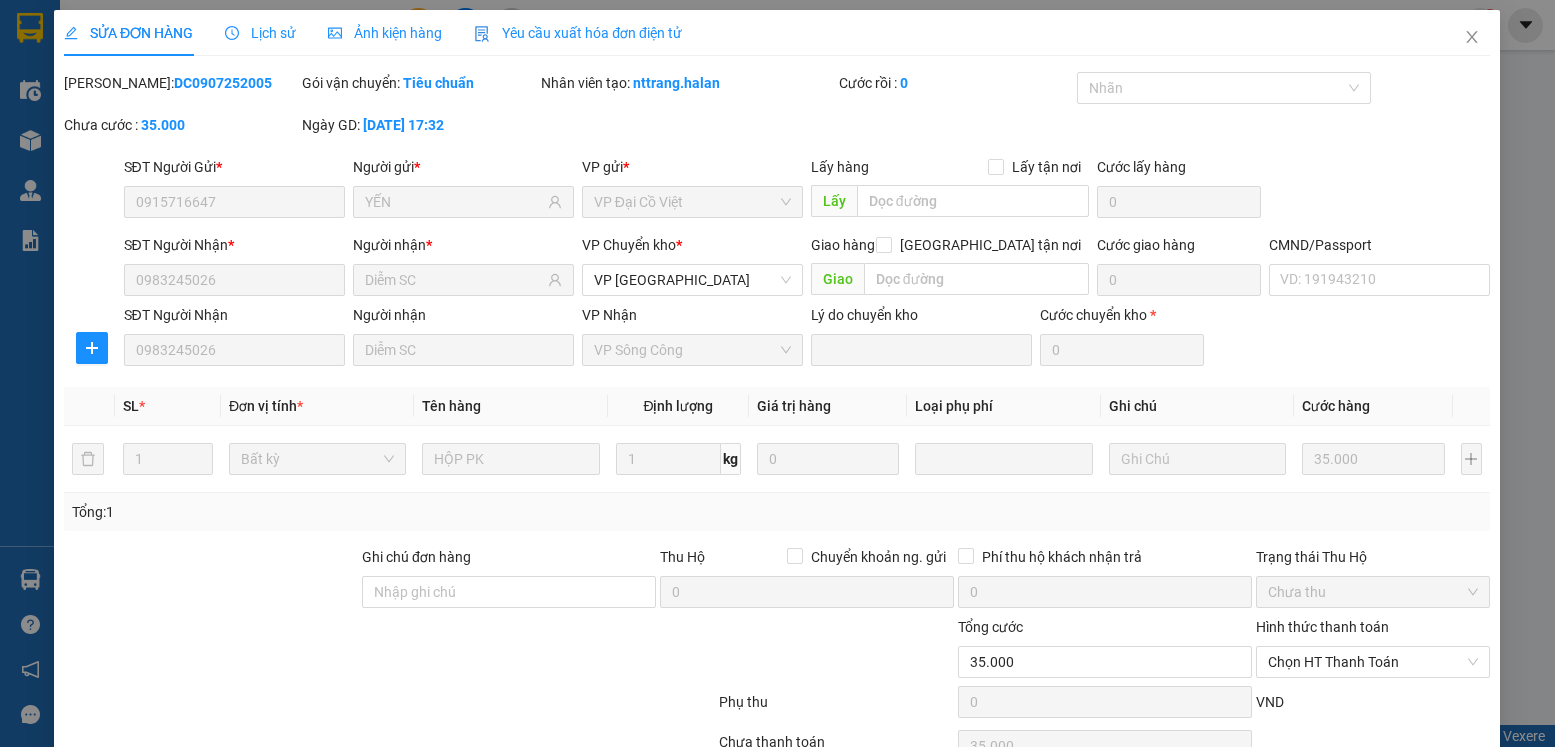 type on "0915716647" 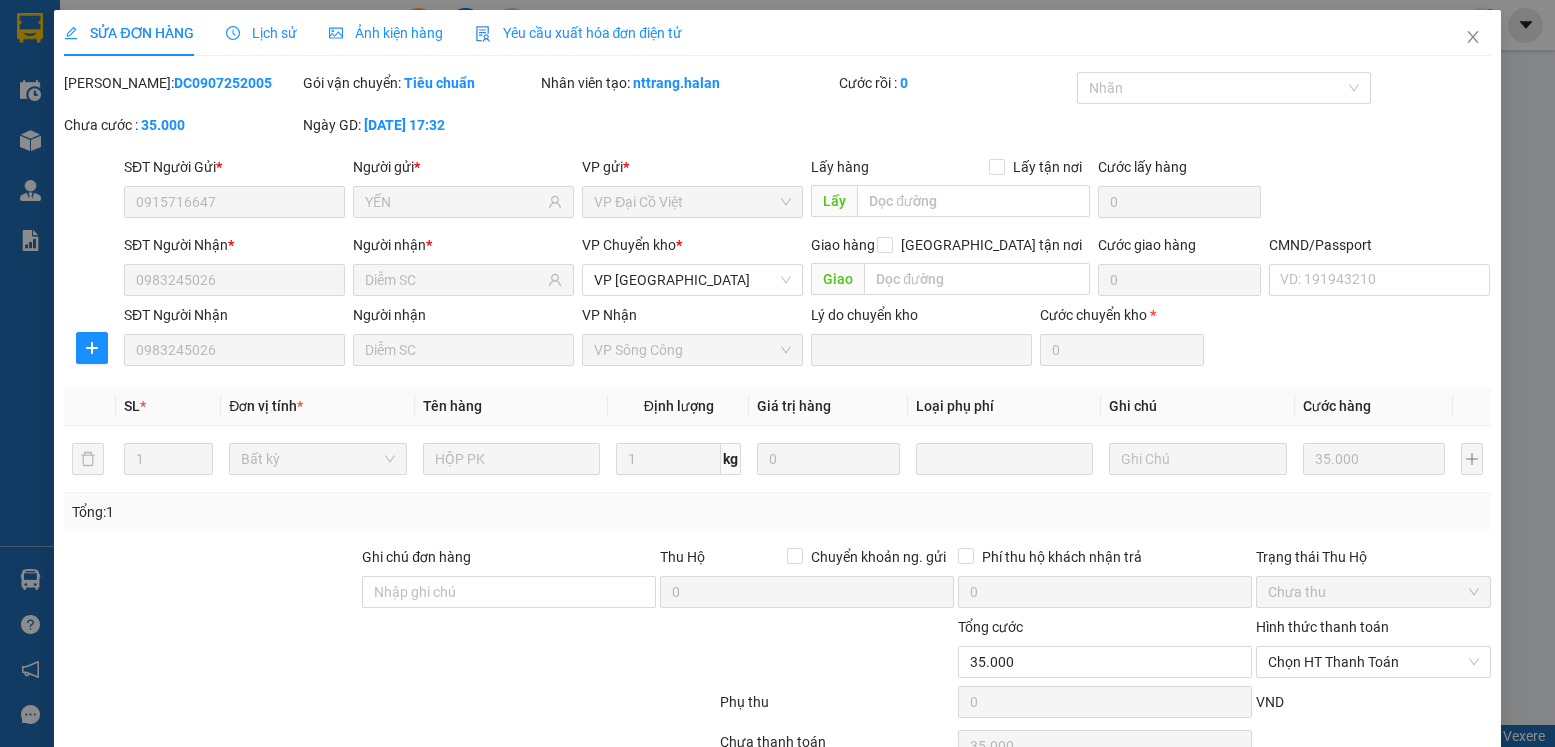 scroll, scrollTop: 105, scrollLeft: 0, axis: vertical 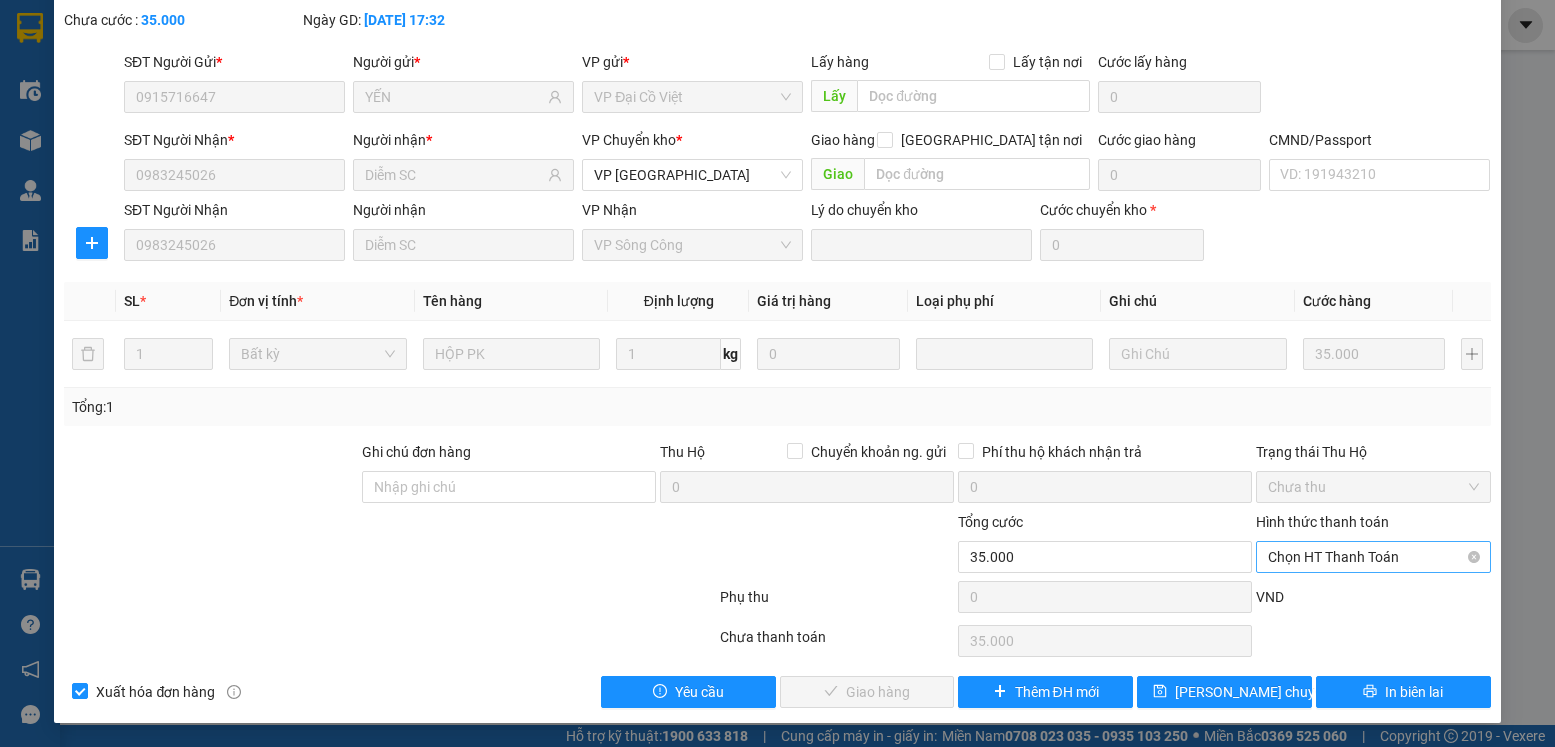click on "Chọn HT Thanh Toán" at bounding box center (1373, 557) 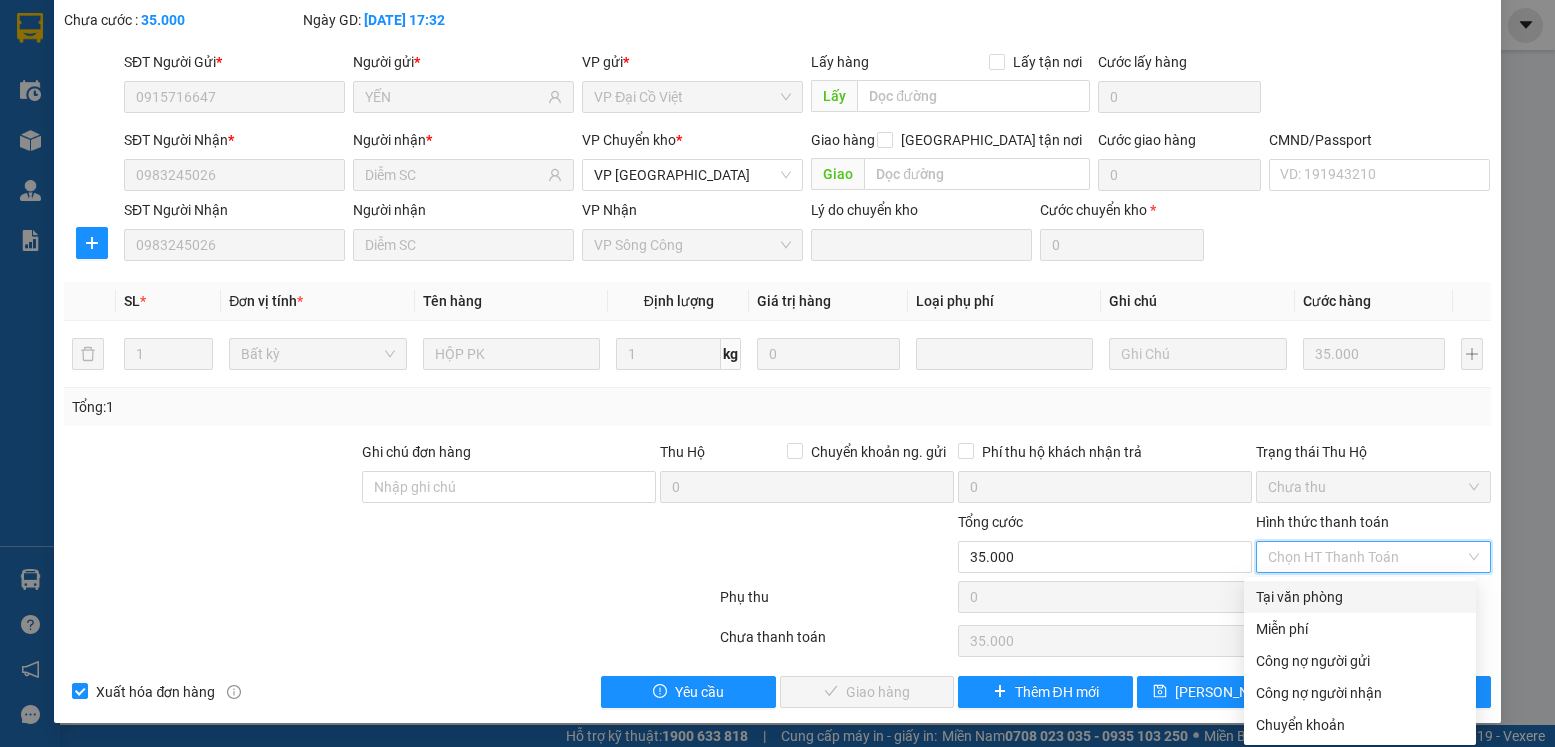 click on "Tại văn phòng" at bounding box center (1360, 597) 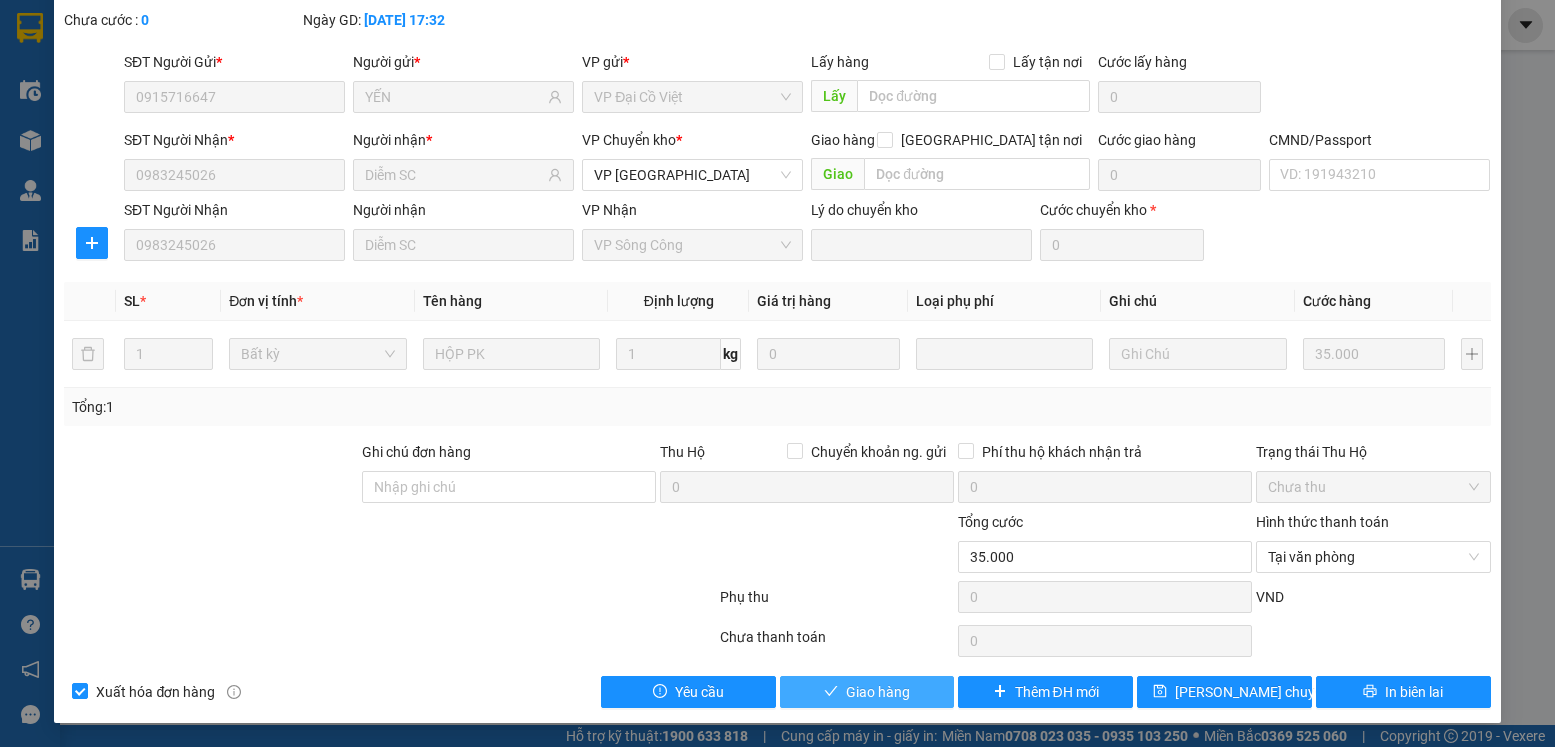 click on "Giao hàng" at bounding box center (878, 692) 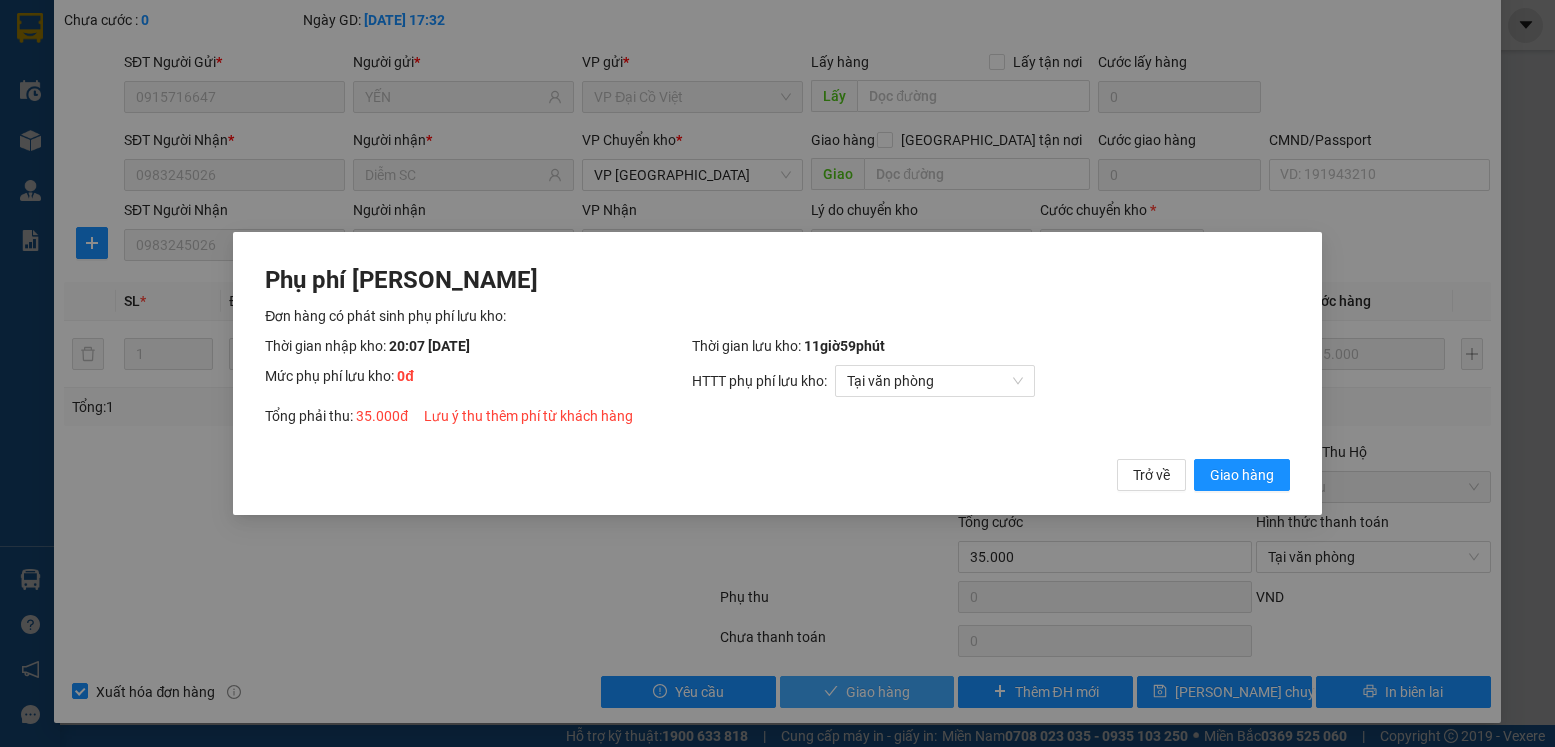 type 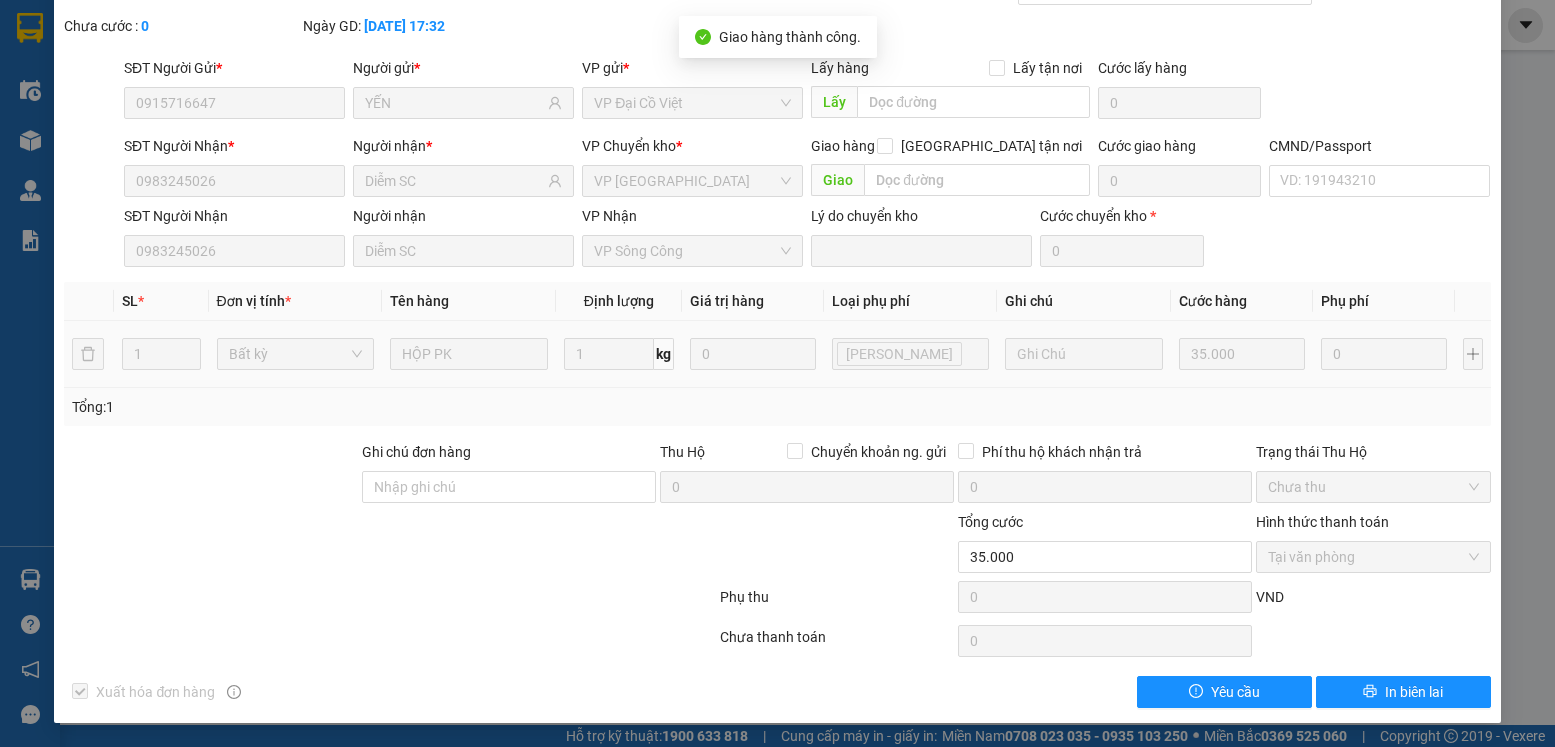 scroll, scrollTop: 0, scrollLeft: 0, axis: both 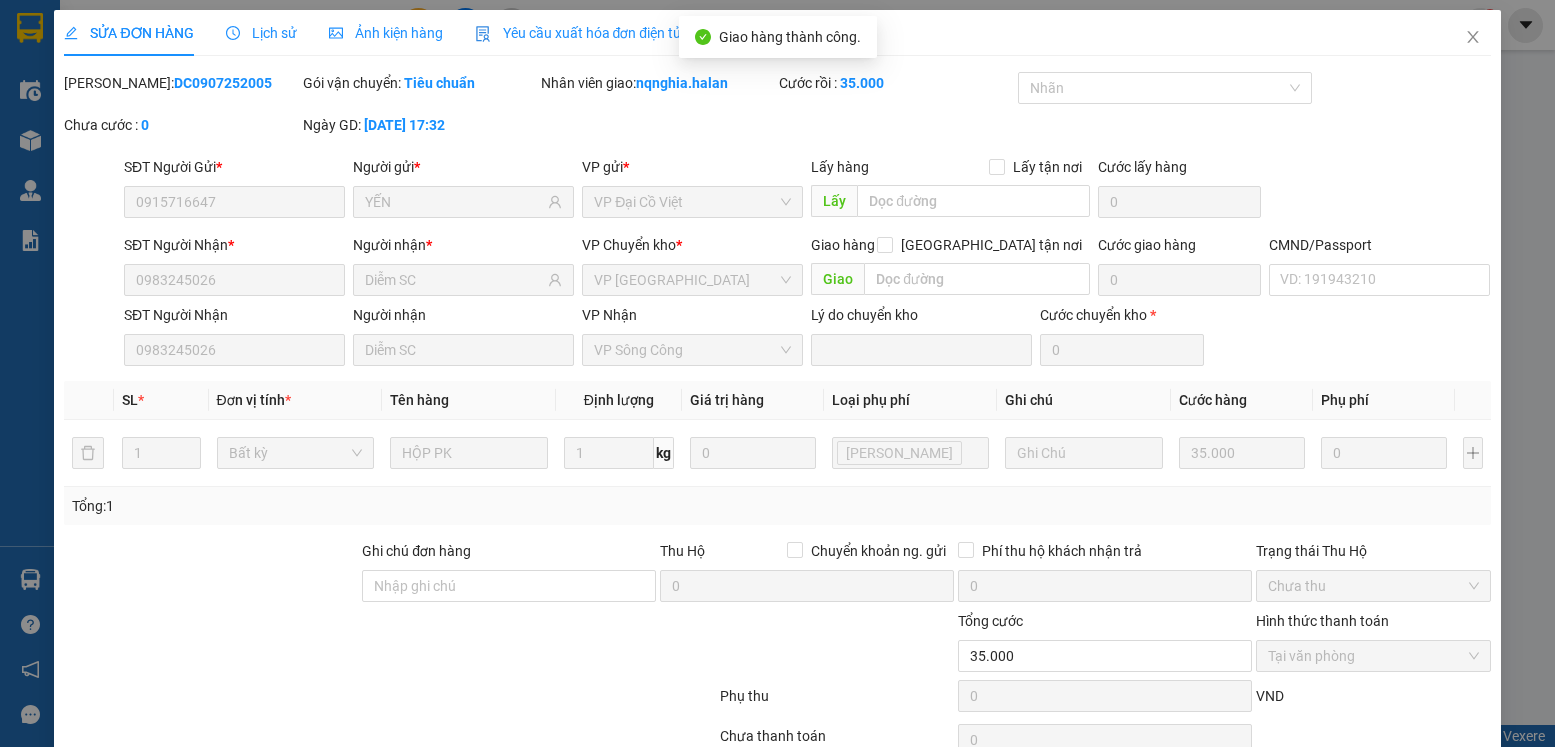 click on "SỬA ĐƠN HÀNG Lịch sử Ảnh kiện hàng Yêu cầu xuất hóa đơn điện tử Total Paid Fee 35.000 Total UnPaid Fee 0 Cash Collection Total Fee Mã ĐH:  DC0907252005 Gói vận chuyển:   Tiêu chuẩn Nhân viên giao: nqnghia.halan Cước rồi :   35.000   Nhãn Chưa cước :   0 Ngày GD:   09-07-2025 lúc 17:32 SĐT Người Gửi  * 0915716647 Người gửi  * YẾN VP gửi  * VP Đại Cồ Việt Lấy hàng Lấy tận nơi Lấy Cước lấy hàng 0 SĐT Người Nhận  * 0983245026 Người nhận  * Diễm SC VP Chuyển kho  * VP Yên Bình Giao hàng Giao tận nơi Giao Cước giao hàng 0 CMND/Passport VD: 191943210 SĐT Người Nhận 0983245026 Người nhận Diễm SC VP Nhận VP Sông Công Lý do chuyển kho Cước chuyển kho    * 0 SL  * Đơn vị tính  * Tên hàng  Định lượng Giá trị hàng Loại phụ phí Ghi chú Cước hàng Phụ phí                       1 Bất kỳ HỘP PK 1 kg 0 Lưu kho   35.000 0 Tổng:  1 Thu Hộ" at bounding box center (777, 408) 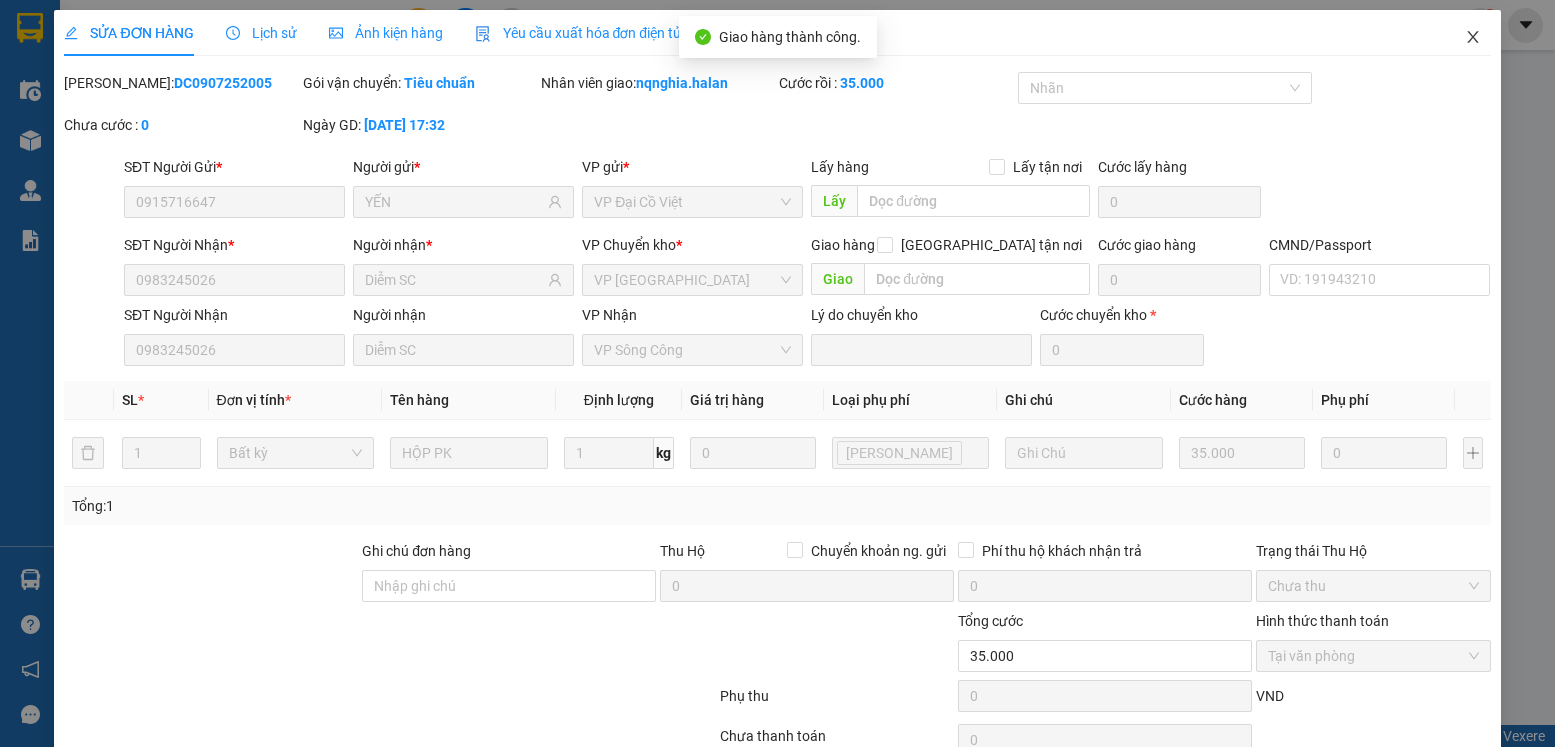 click at bounding box center (1473, 38) 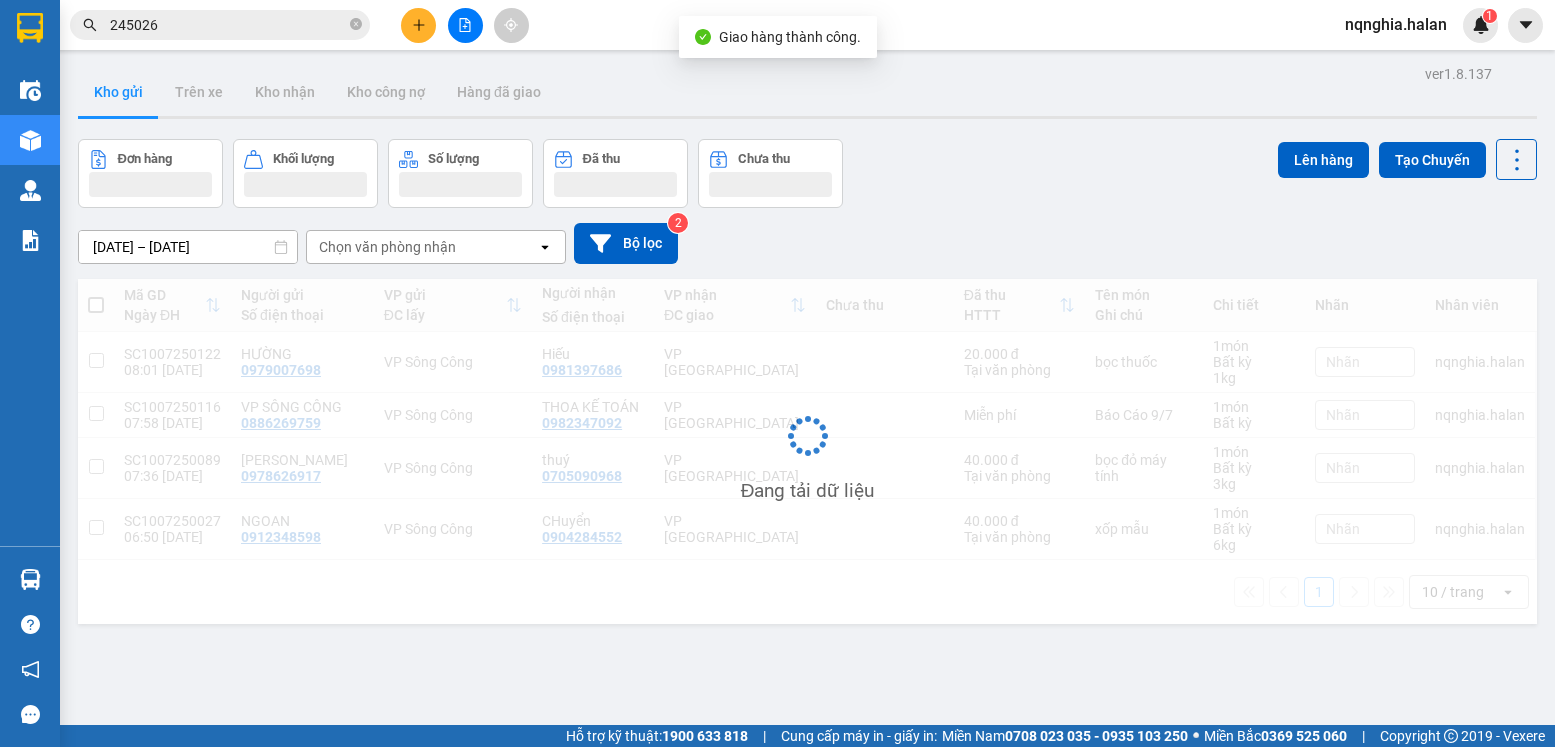click on "245026" at bounding box center (228, 25) 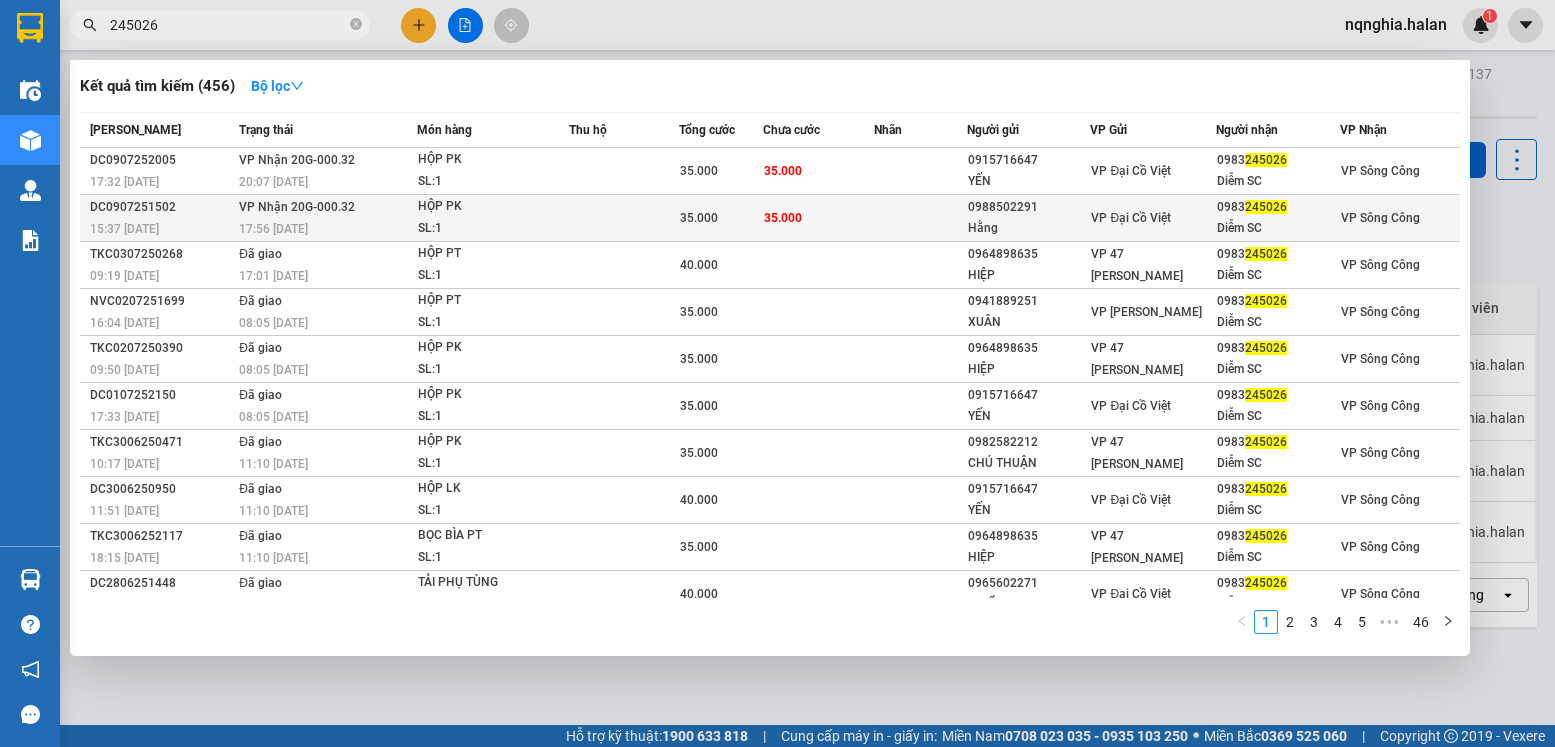 click on "35.000" at bounding box center [699, 218] 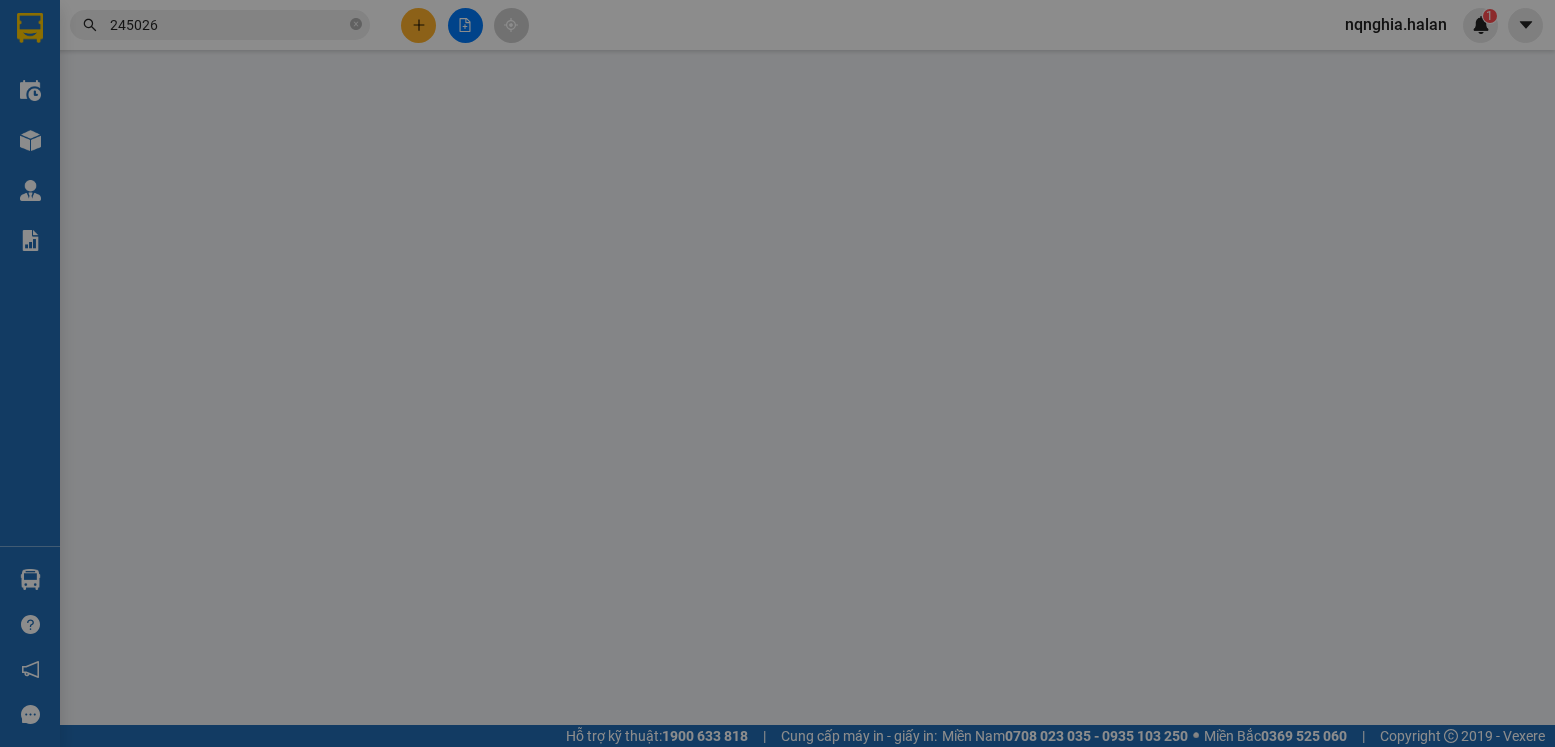 type on "0988502291" 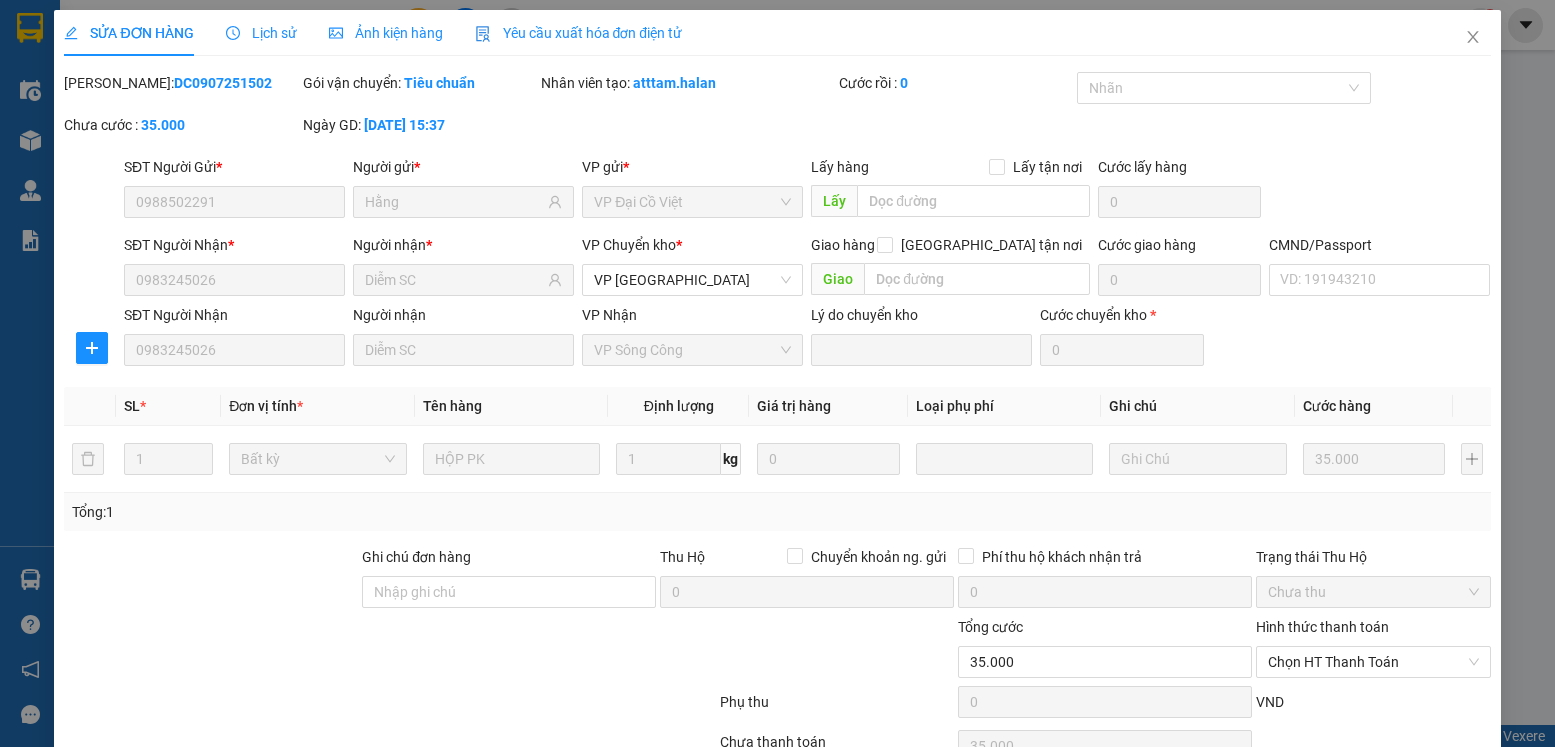 scroll, scrollTop: 105, scrollLeft: 0, axis: vertical 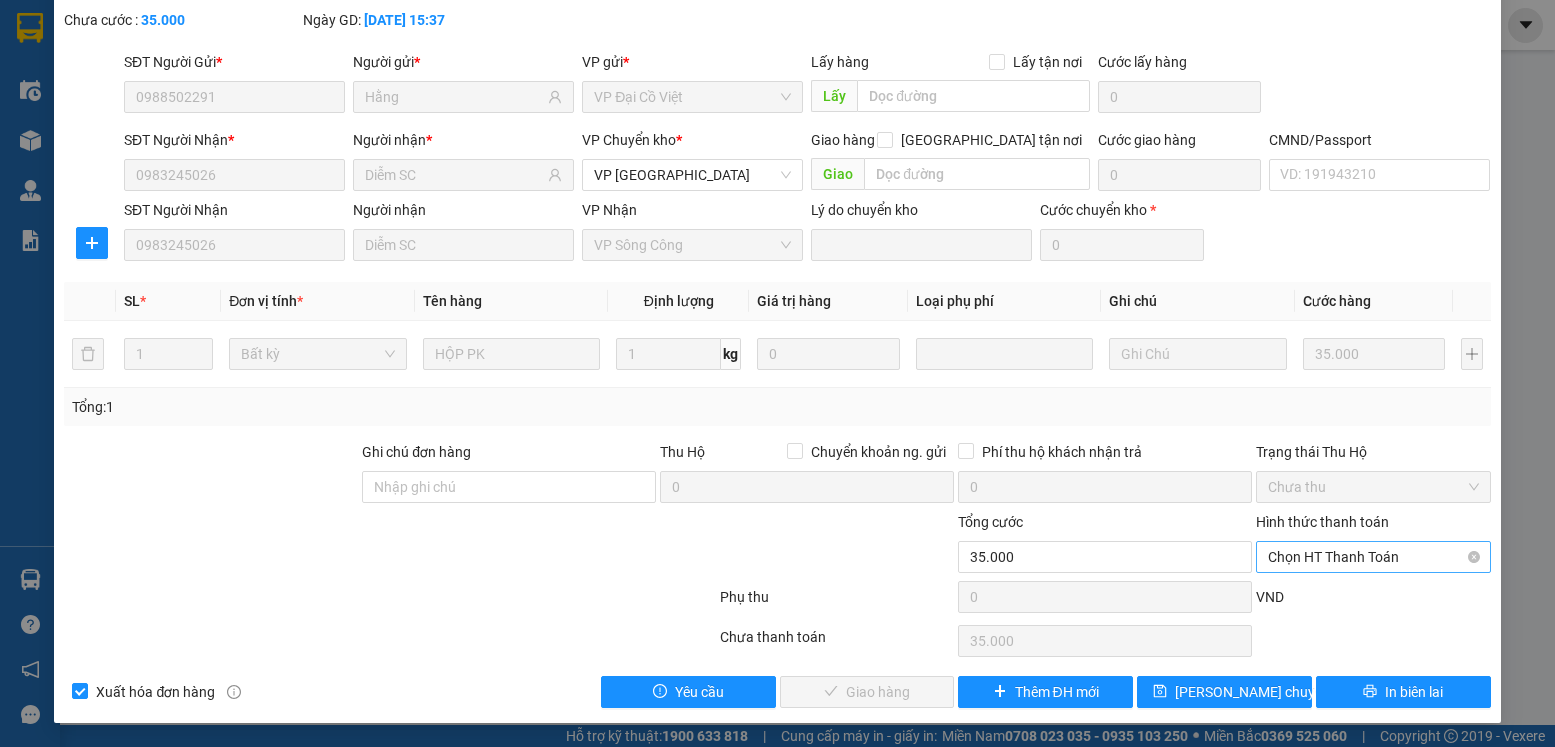 click on "Chọn HT Thanh Toán" at bounding box center (1373, 557) 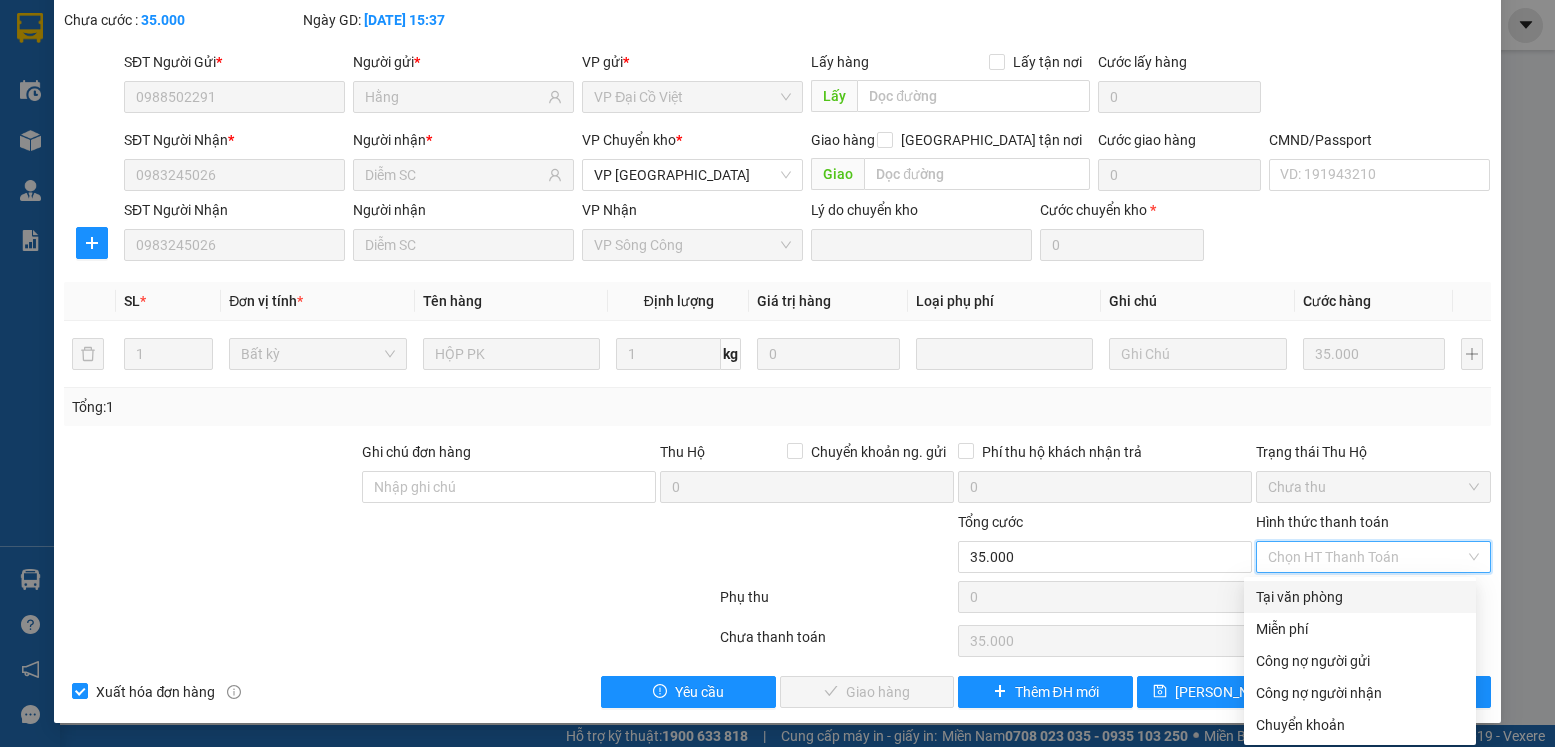 click on "Tại văn phòng" at bounding box center (1360, 597) 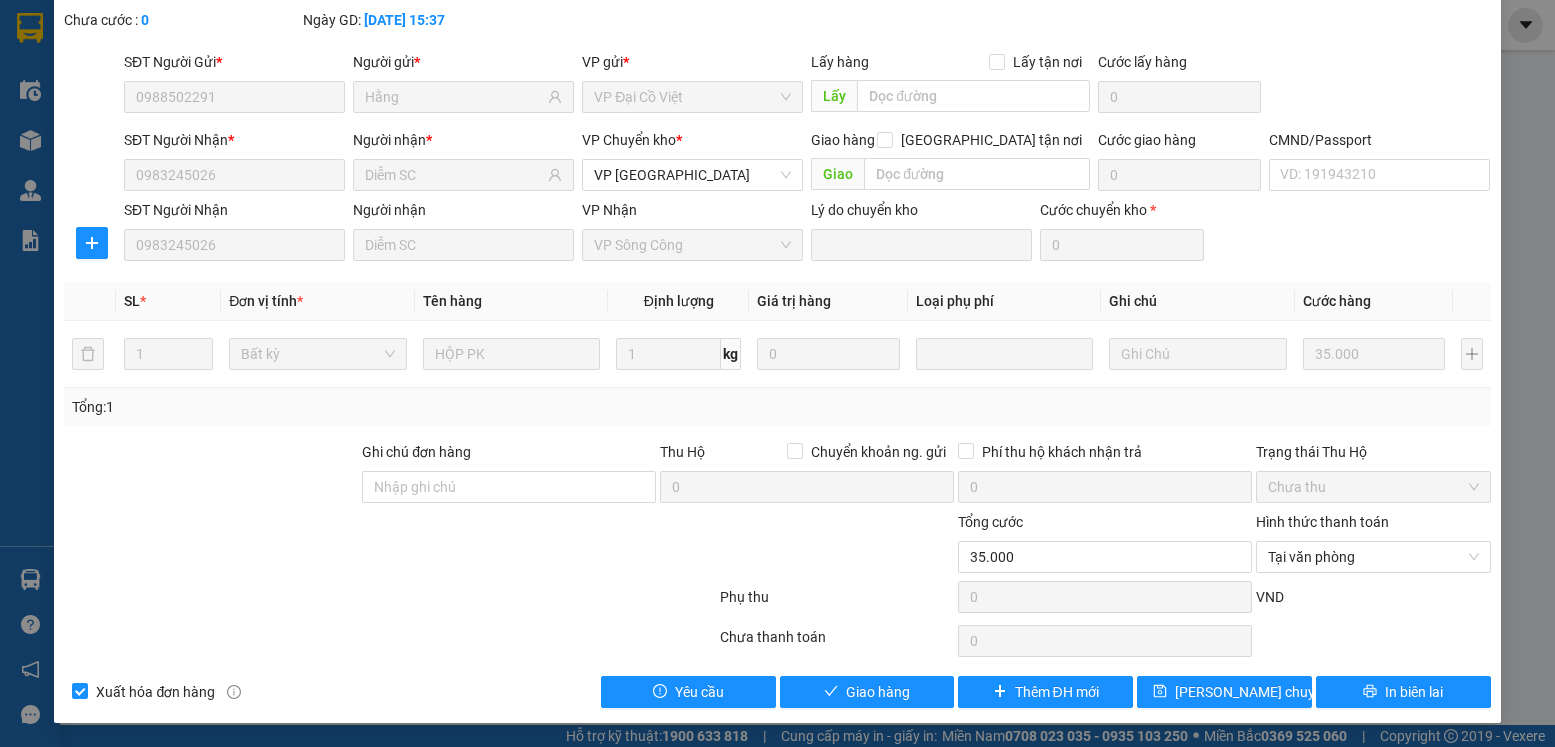 click on "SỬA ĐƠN HÀNG Lịch sử Ảnh kiện hàng Yêu cầu xuất hóa đơn điện tử Total Paid Fee 0 Total UnPaid Fee 35.000 Cash Collection Total Fee Mã ĐH:  DC0907251502 Gói vận chuyển:   Tiêu chuẩn Nhân viên tạo:   atttam.halan Cước rồi :   0   Nhãn Chưa cước :   0 Ngày GD:   09-07-2025 lúc 15:37 SĐT Người Gửi  * 0988502291 Người gửi  * Hằng VP gửi  * VP Đại Cồ Việt Lấy hàng Lấy tận nơi Lấy Cước lấy hàng 0 SĐT Người Nhận  * 0983245026 Người nhận  * Diễm SC VP Chuyển kho  * VP Yên Bình Giao hàng Giao tận nơi Giao Cước giao hàng 0 CMND/Passport VD: 191943210 SĐT Người Nhận 0983245026 Người nhận Diễm SC VP Nhận VP Sông Công Lý do chuyển kho Cước chuyển kho    * 0 SL  * Đơn vị tính  * Tên hàng  Định lượng Giá trị hàng Loại phụ phí Ghi chú Cước hàng                     1 Bất kỳ HỘP PK 1 kg 0   35.000 Tổng:  1 Ghi chú đơn hàng Thu Hộ 0 0" at bounding box center (777, 314) 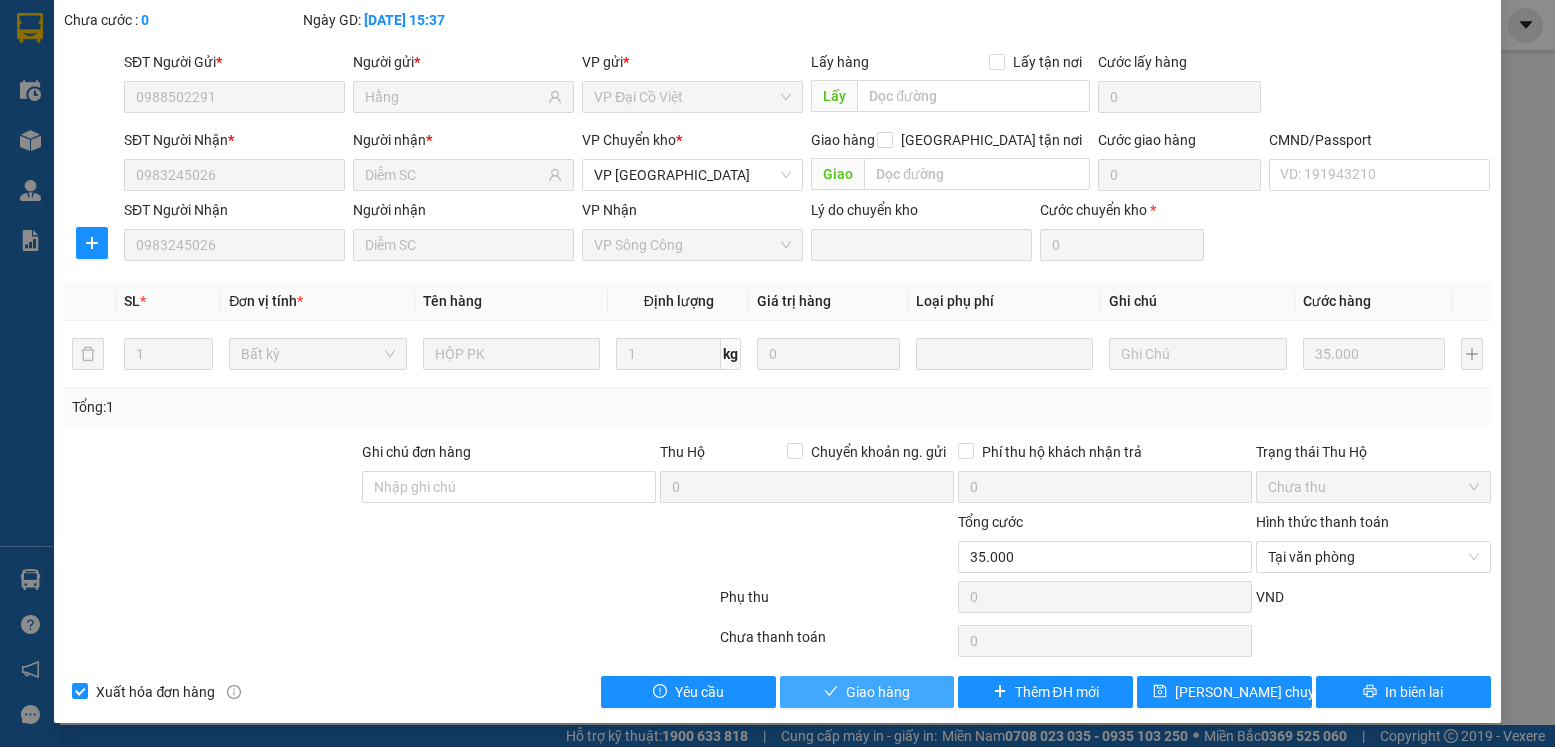 click on "Giao hàng" at bounding box center [867, 692] 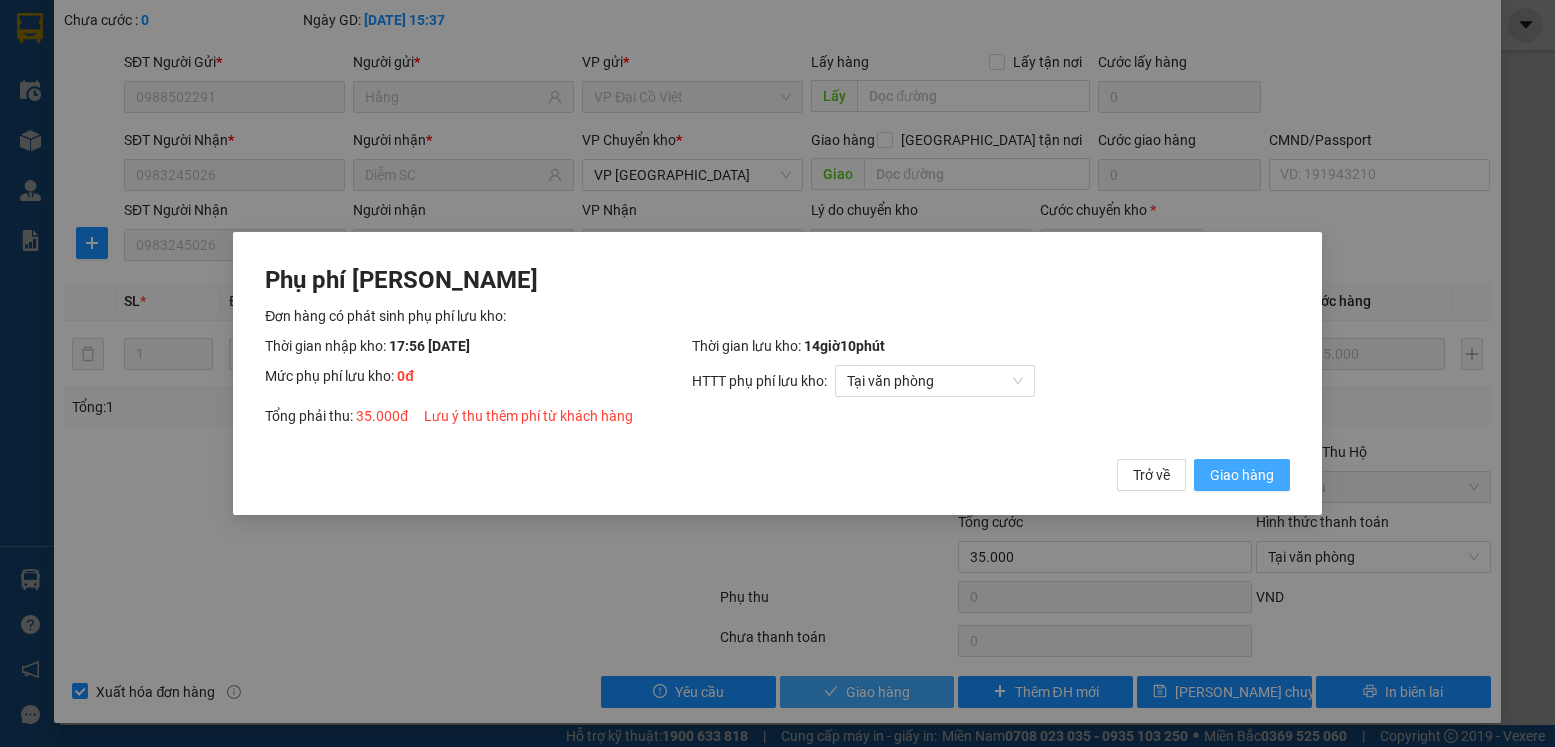 type 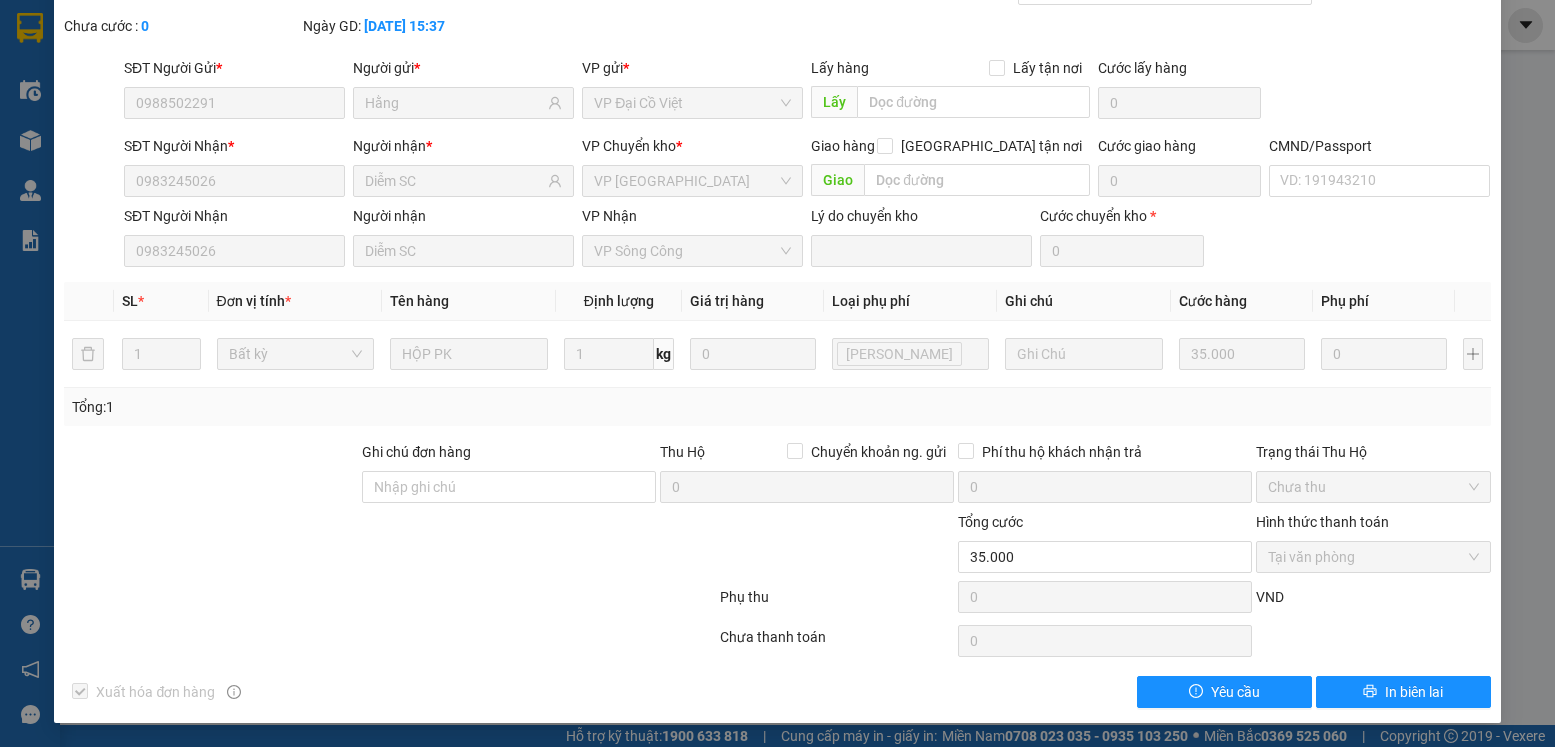 scroll, scrollTop: 0, scrollLeft: 0, axis: both 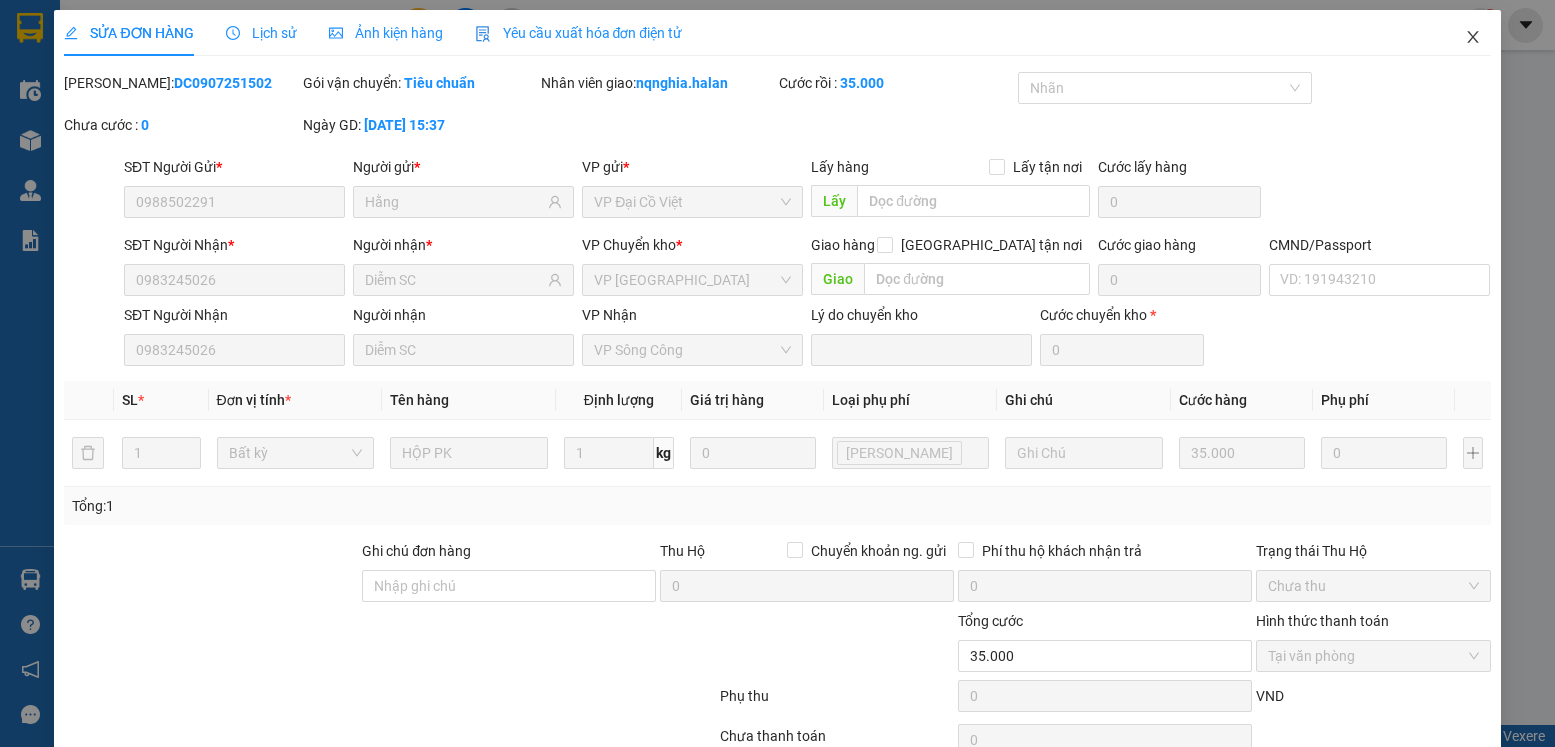 click at bounding box center [1473, 38] 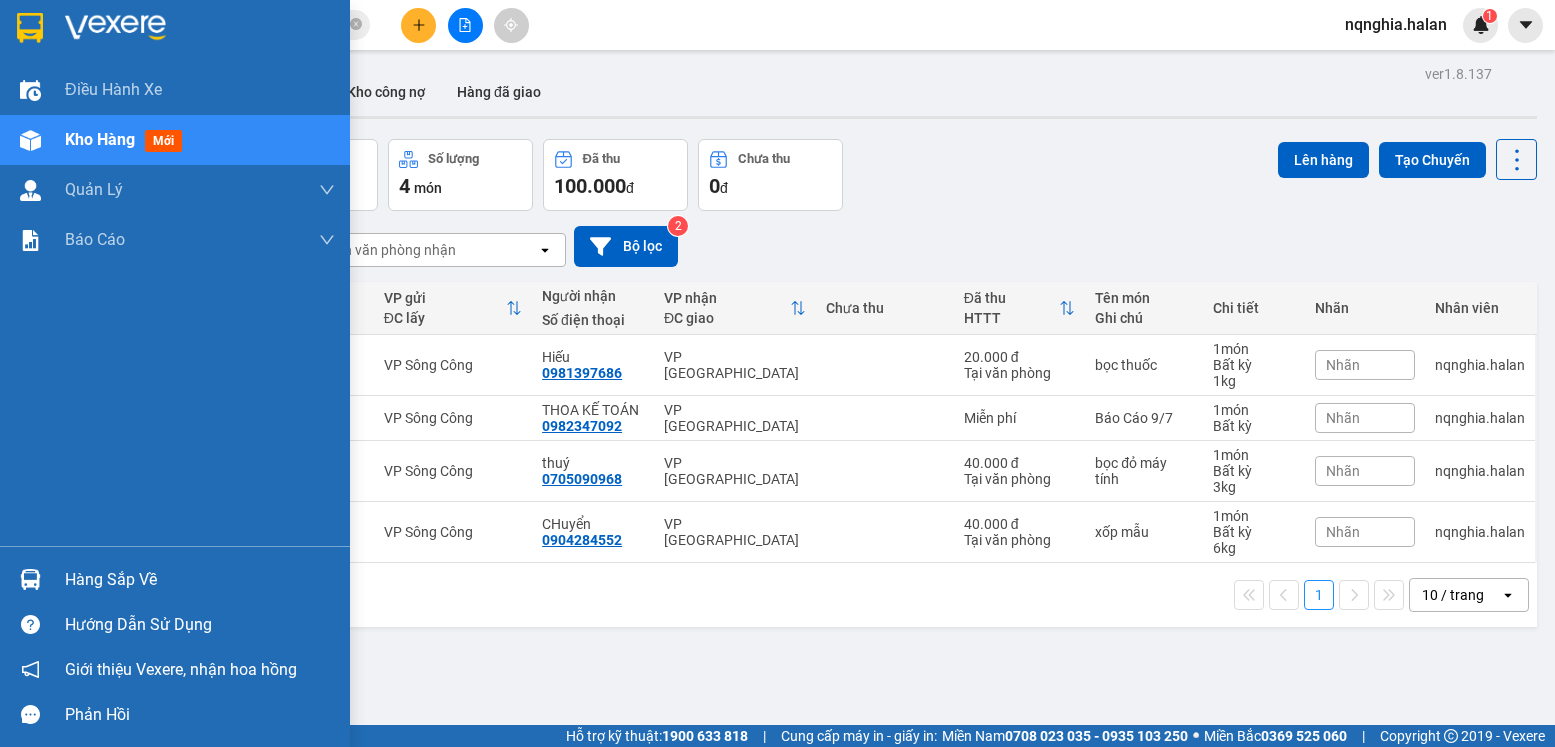 click on "Hàng sắp về" at bounding box center [175, 579] 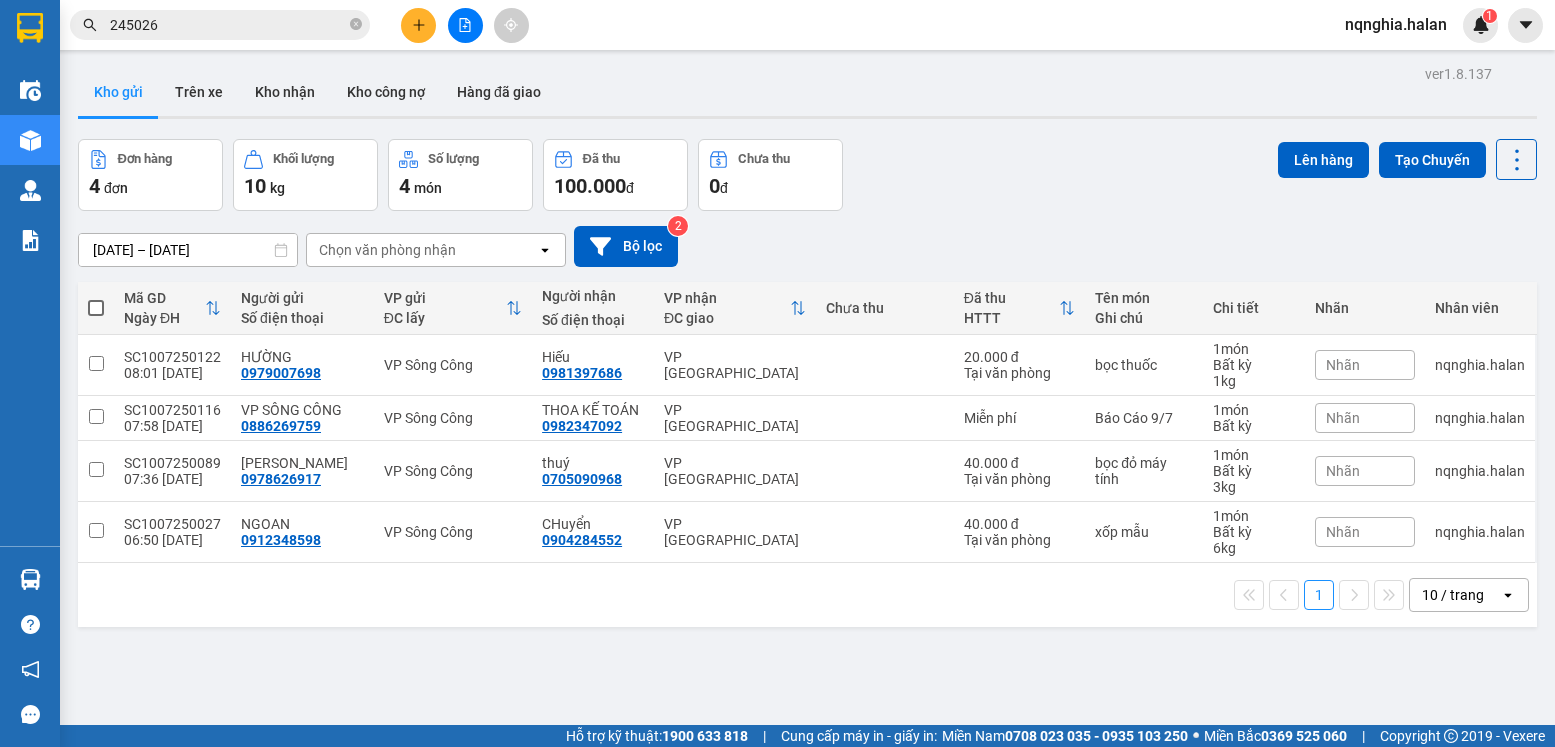 click on "Kết quả tìm kiếm ( 456 )  Bộ lọc  Mã ĐH Trạng thái Món hàng Thu hộ Tổng cước Chưa cước Nhãn Người gửi VP Gửi Người nhận VP Nhận DC0907252005 17:32 - 09/07 VP Nhận   20G-000.32 20:07 - 09/07 HỘP PK SL:  1 35.000 35.000 0915716647 YẾN VP Đại Cồ Việt 0983 245026 Diễm SC VP Sông Công DC0907251502 15:37 - 09/07 VP Nhận   20G-000.32 17:56 - 09/07 HỘP PK SL:  1 35.000 35.000 0988502291 Hằng  VP Đại Cồ Việt 0983 245026 Diễm SC VP Sông Công TKC0307250268 09:19 - 03/07 Đã giao   17:01 - 03/07 HỘP PT SL:  1 40.000 0964898635 HIỆP VP 47 Trần Khát Chân 0983 245026 Diễm SC VP Sông Công NVC0207251699 16:04 - 02/07 Đã giao   08:05 - 03/07 HỘP PT SL:  1 35.000 0941889251 XUÂN VP Nguyễn Văn Cừ 0983 245026 Diễm SC VP Sông Công TKC0207250390 09:50 - 02/07 Đã giao   08:05 - 03/07 HỘP PK SL:  1 35.000 0964898635 HIỆP VP 47 Trần Khát Chân 0983 245026 Diễm SC VP Sông Công DC0107252150 17:33 - 01/07 Đã giao   SL:" at bounding box center [777, 373] 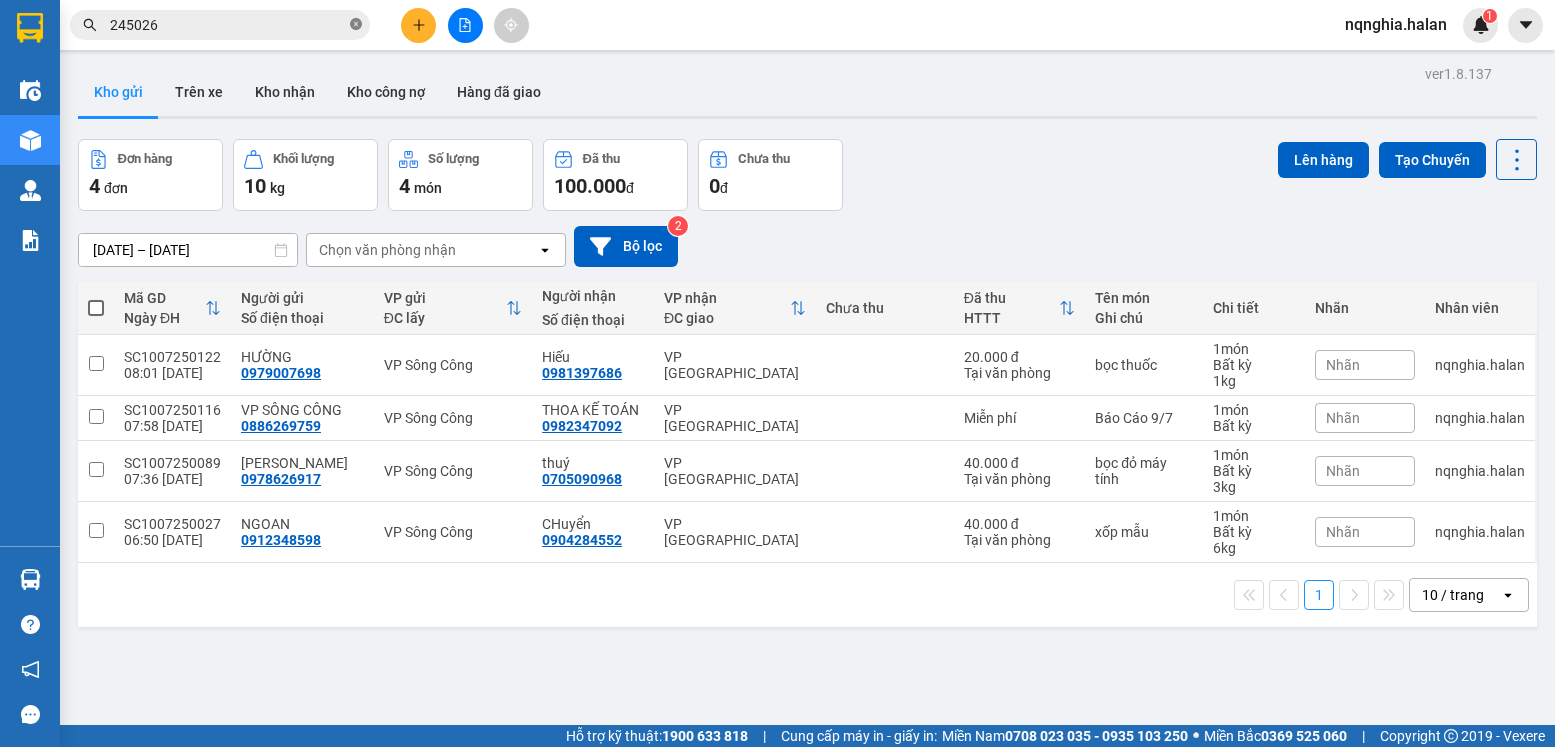 click 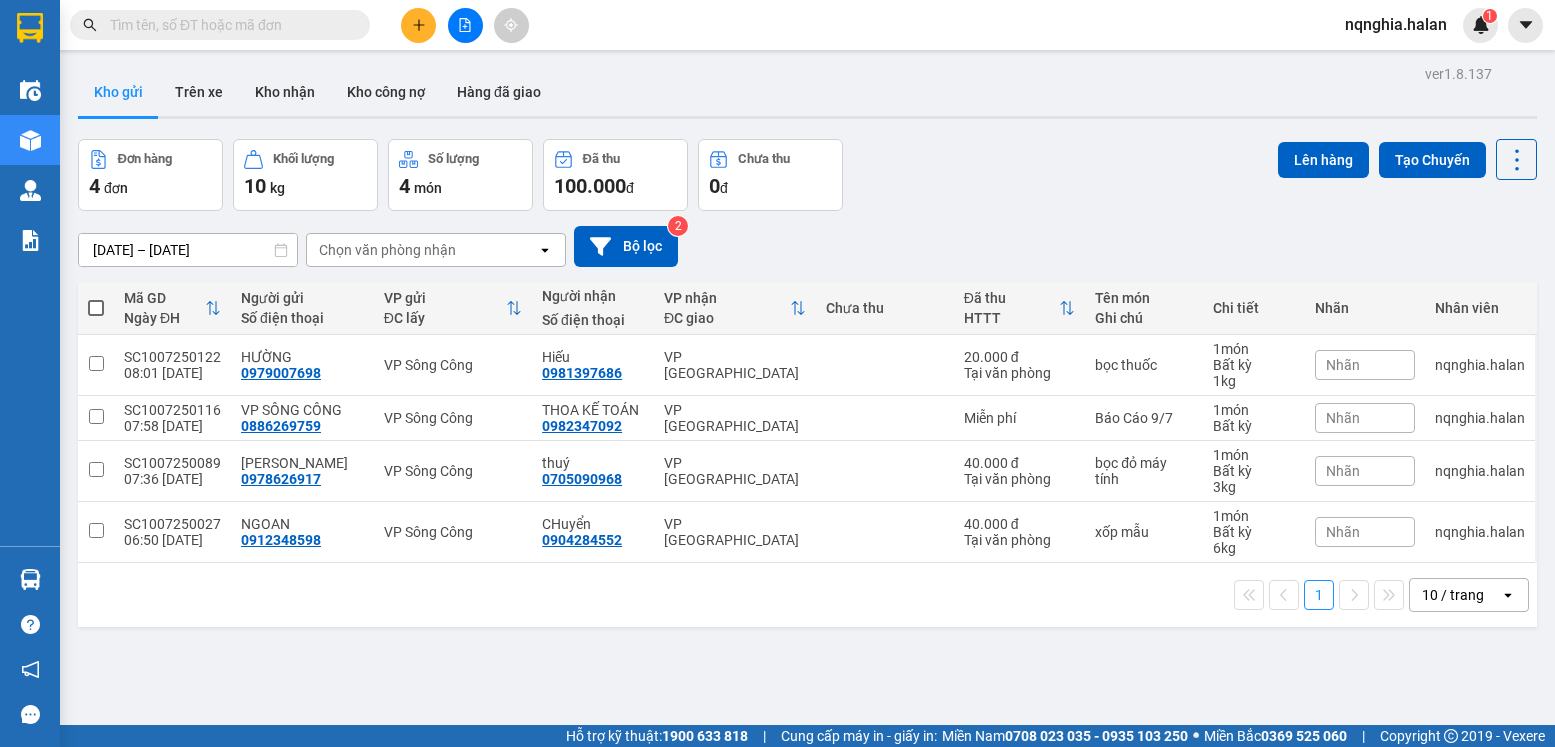 click at bounding box center (228, 25) 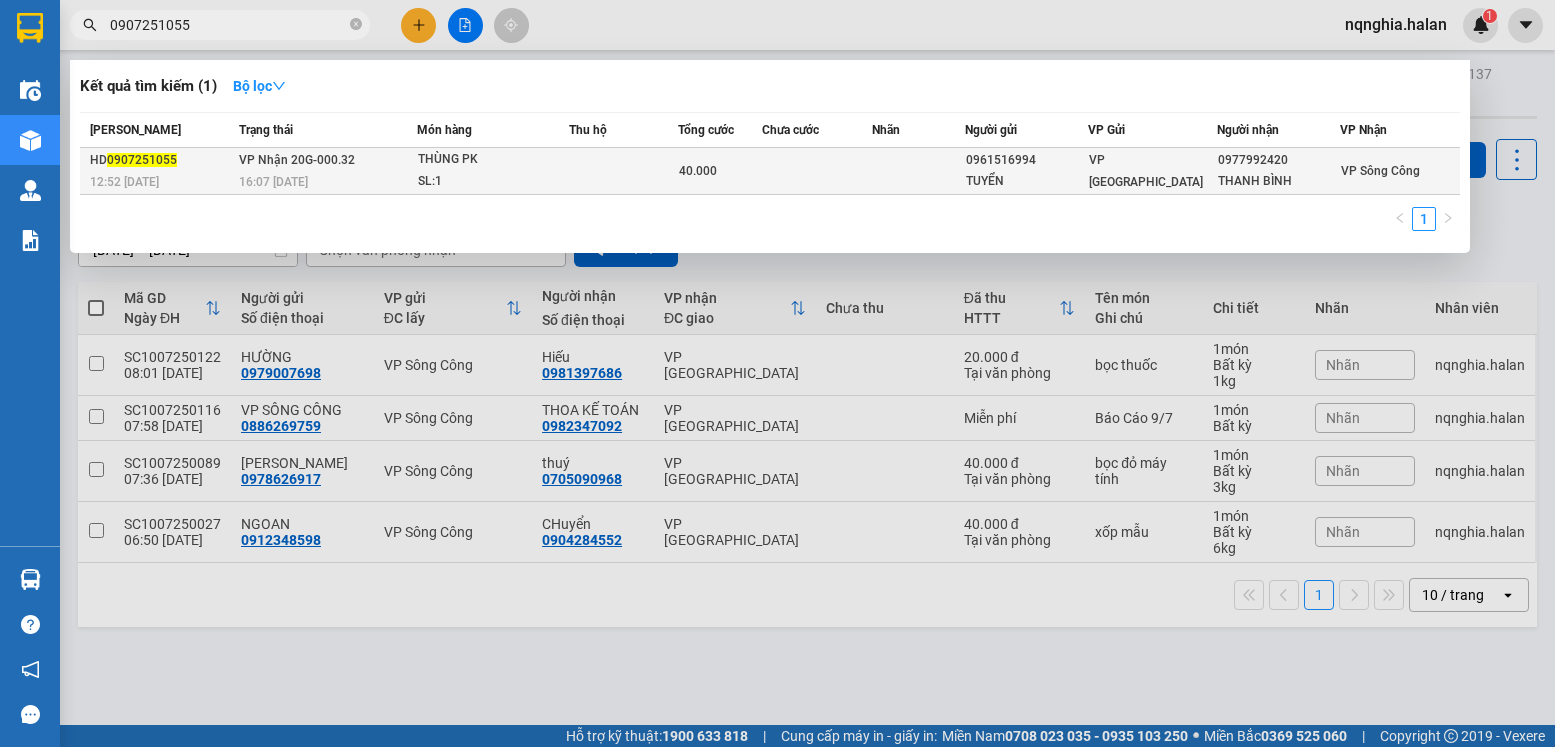 type on "0907251055" 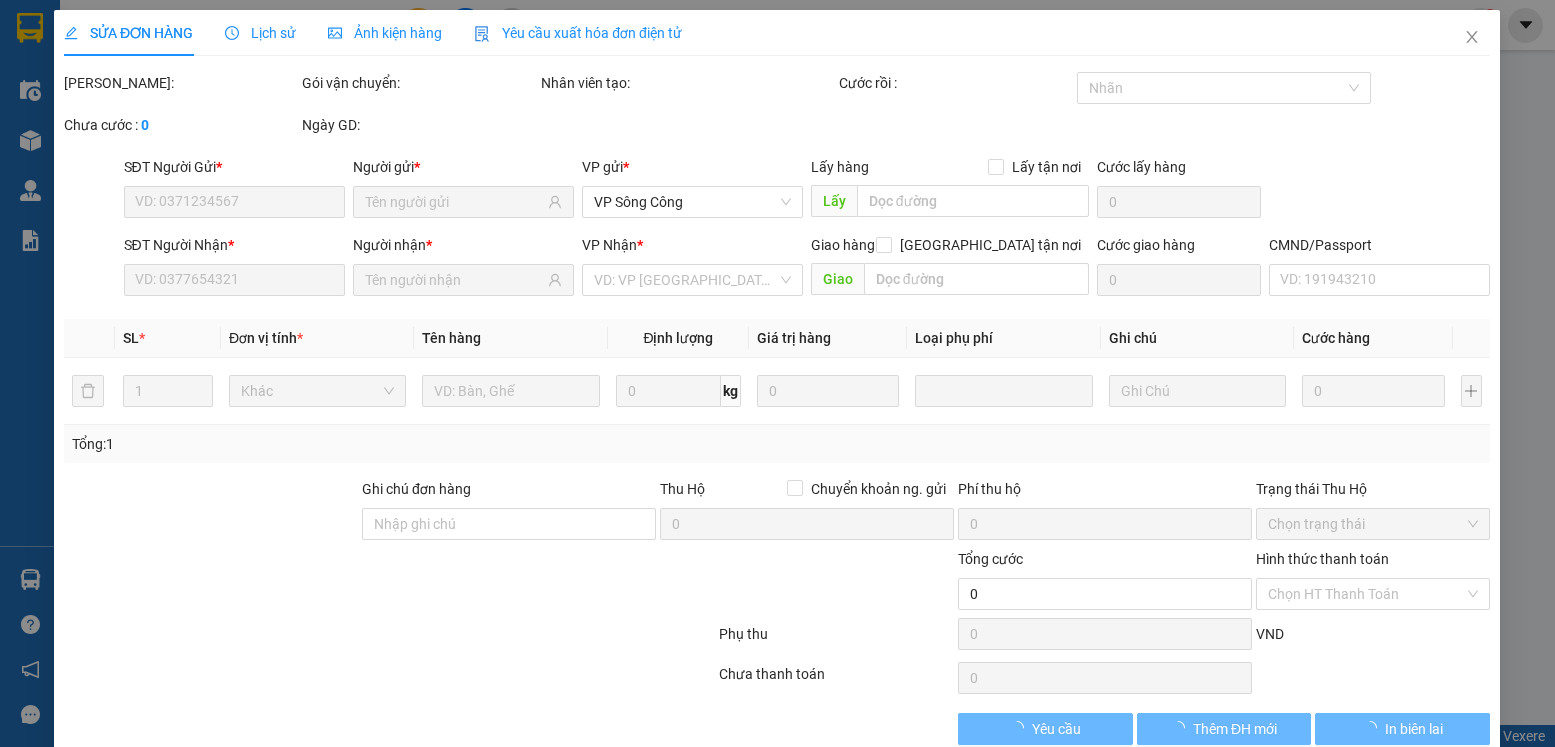 type on "0961516994" 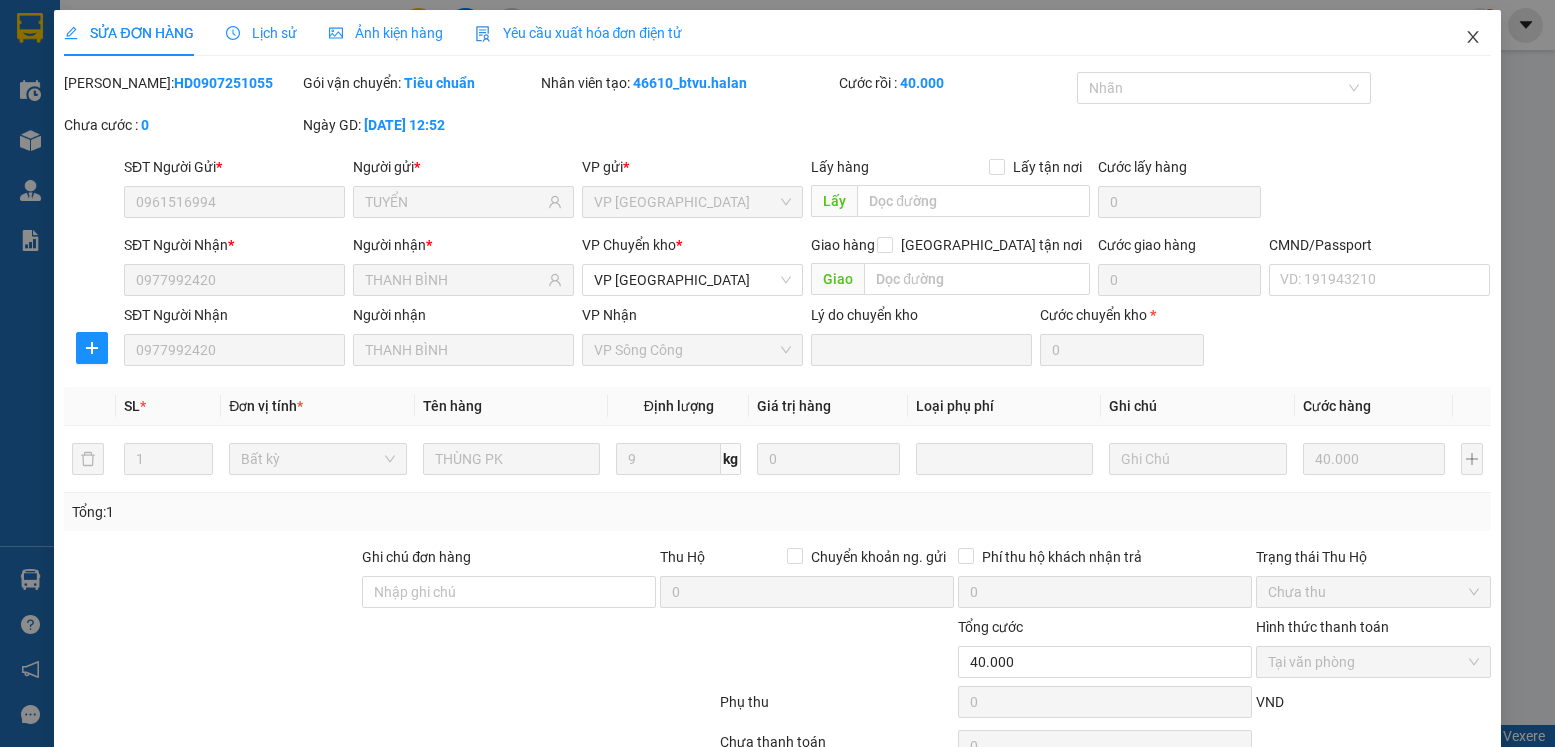 click at bounding box center [1473, 38] 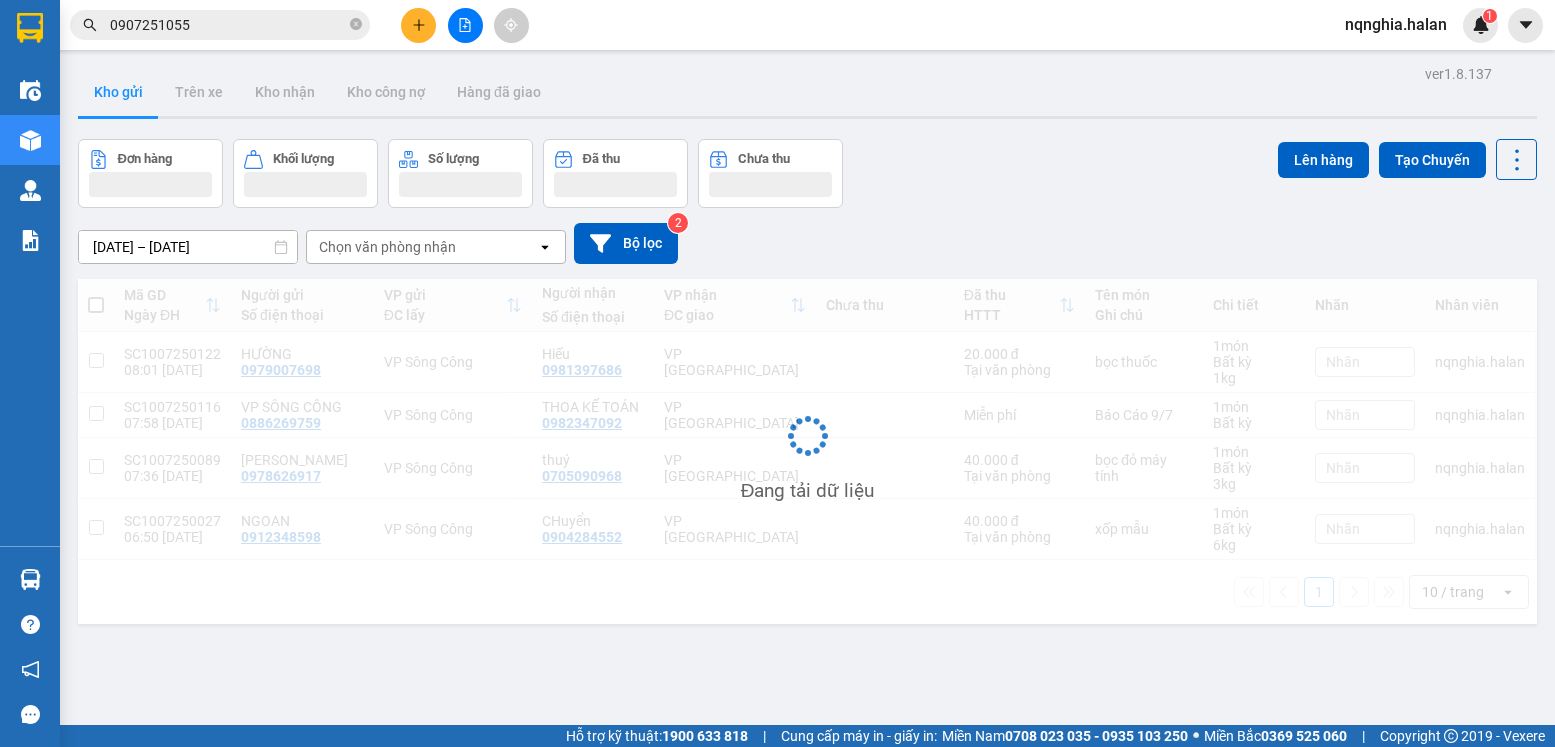click on "0907251055" at bounding box center [228, 25] 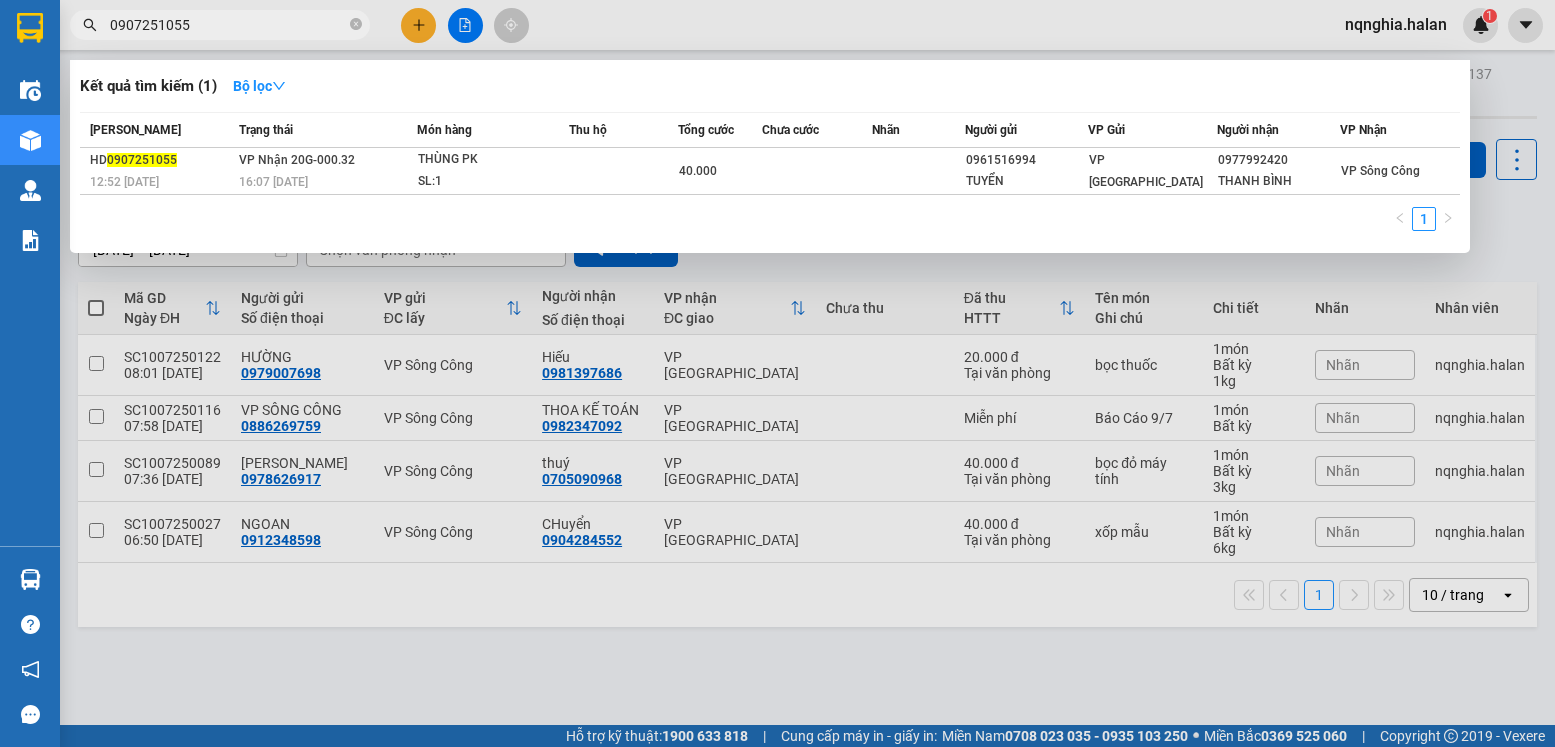 click on "0907251055" at bounding box center (228, 25) 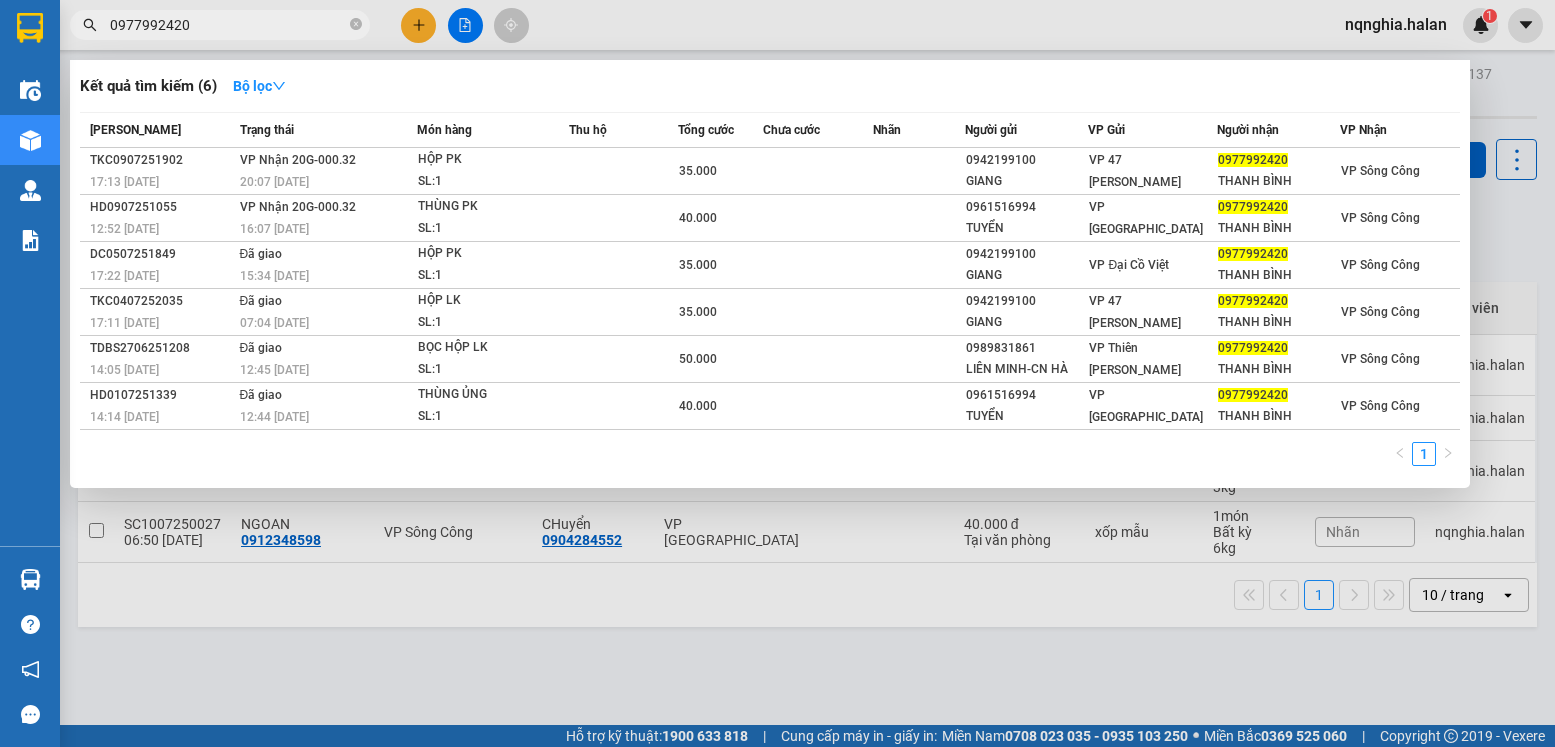 type on "0977992420" 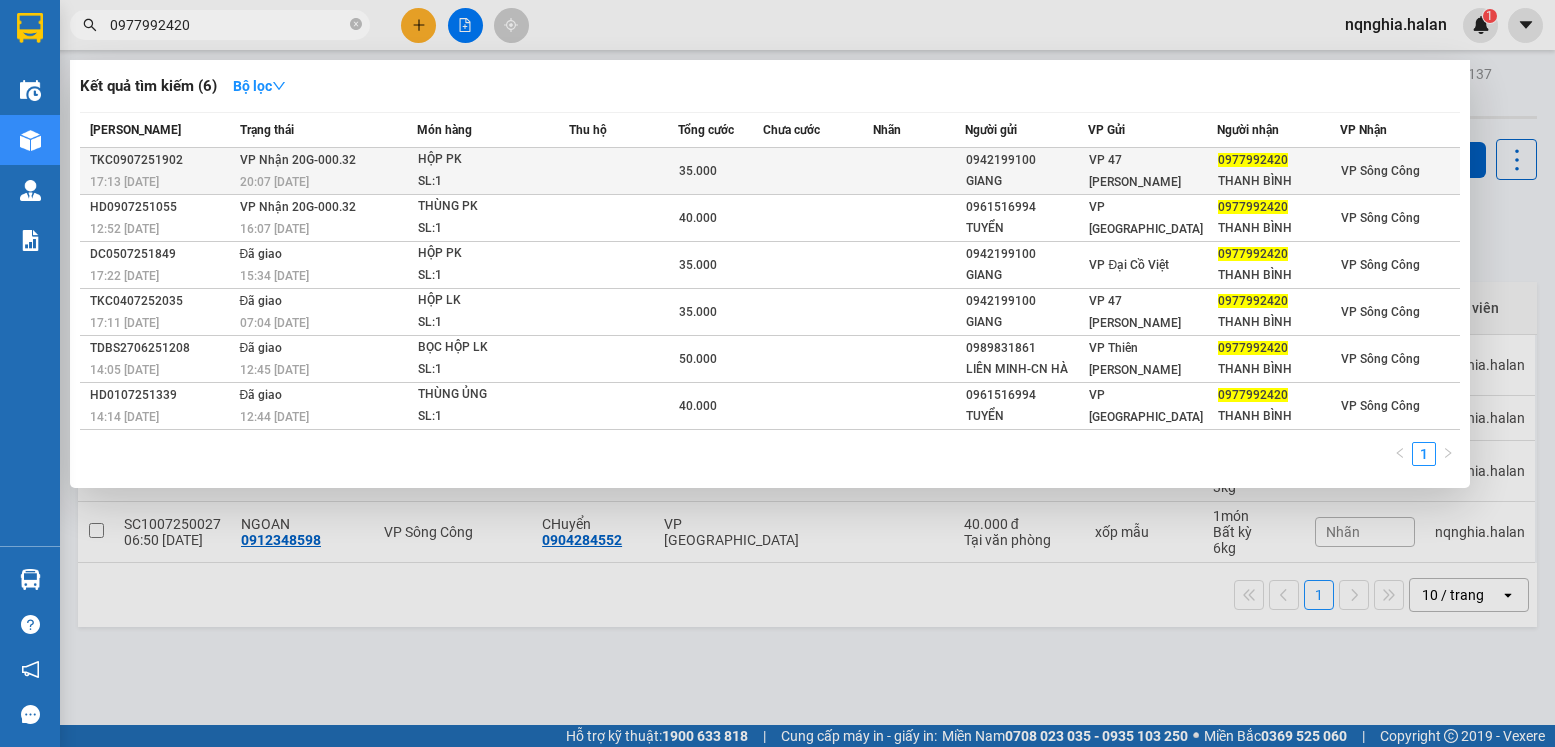 click on "35.000" at bounding box center [720, 171] 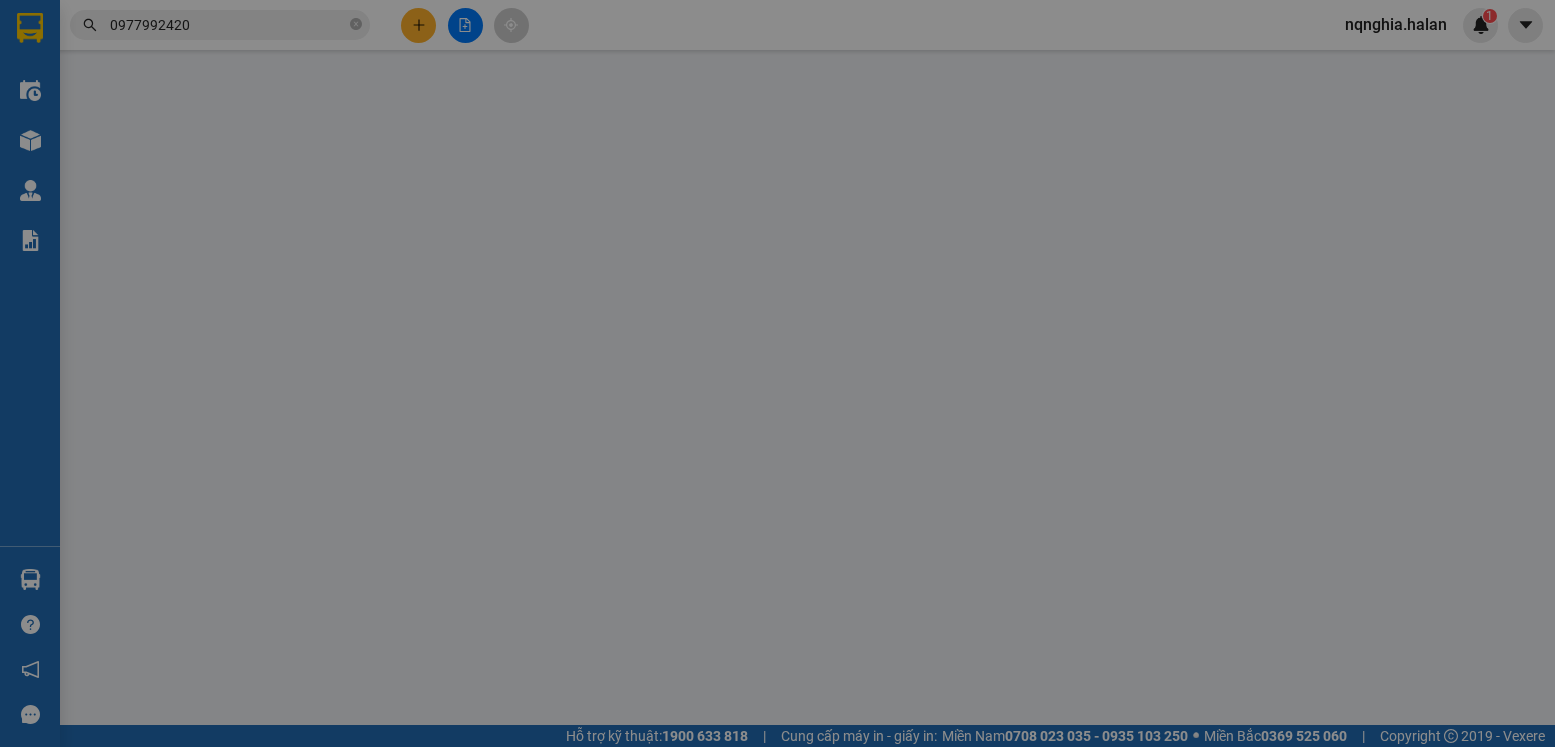 type on "0942199100" 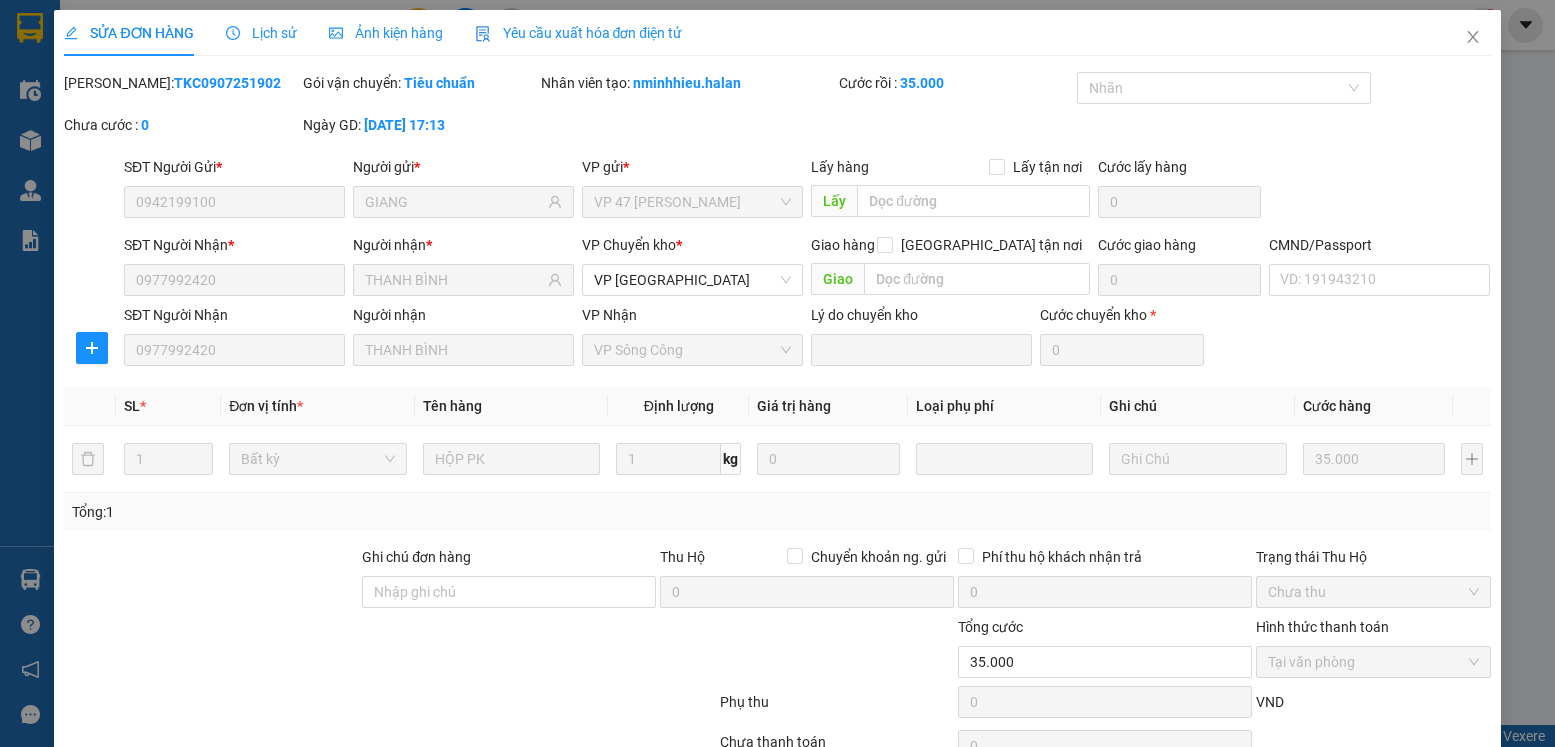 scroll, scrollTop: 105, scrollLeft: 0, axis: vertical 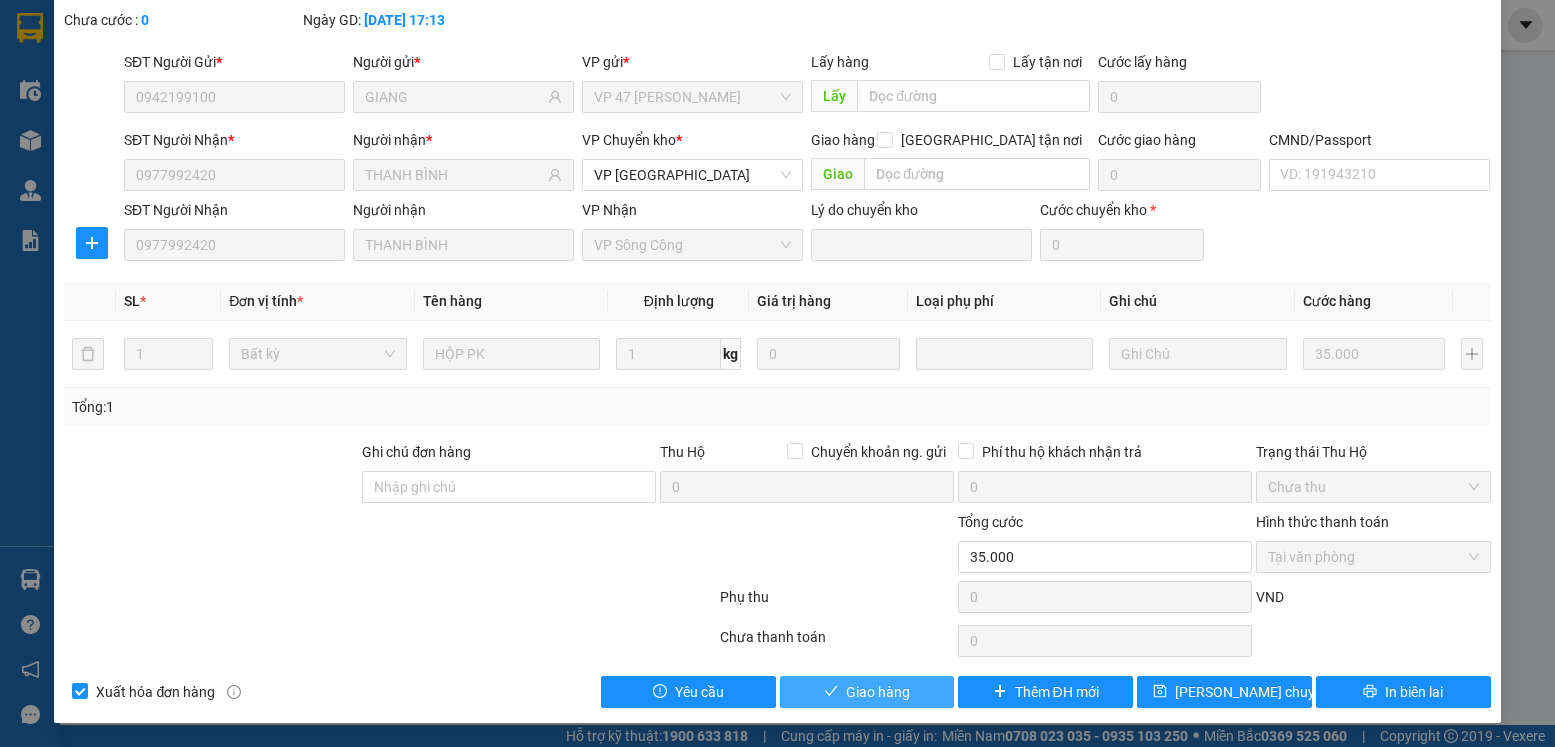 click on "Giao hàng" at bounding box center (878, 692) 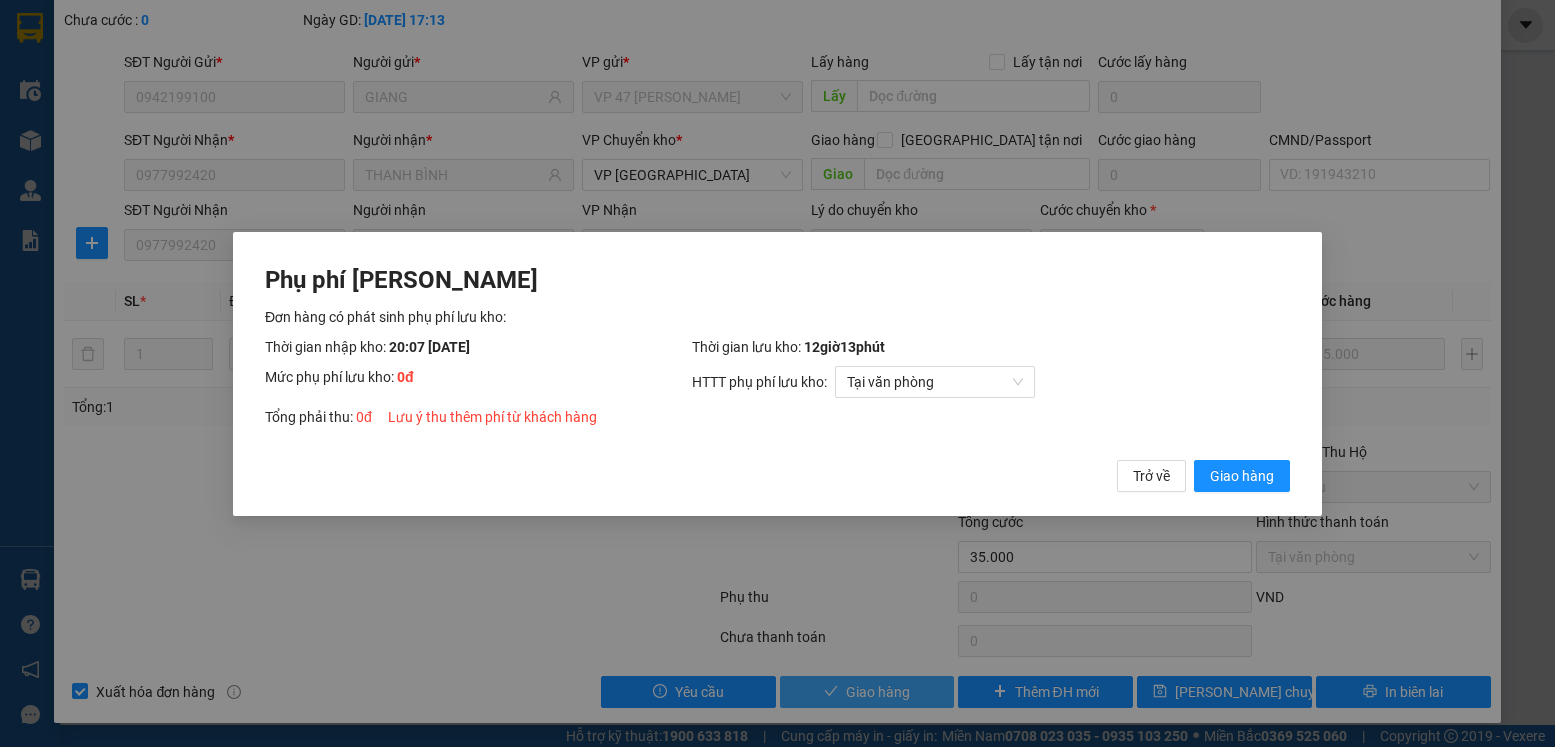 type 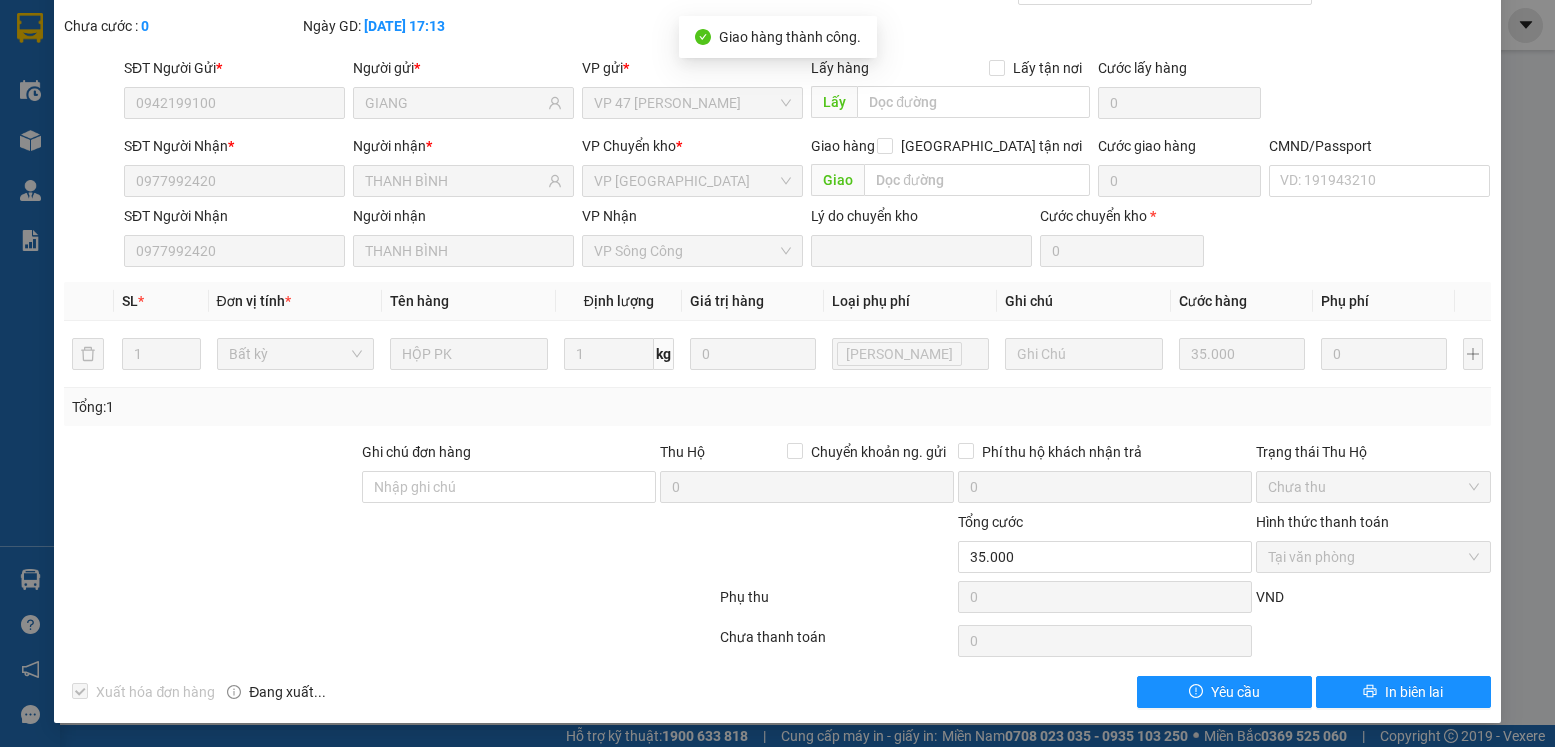 scroll, scrollTop: 0, scrollLeft: 0, axis: both 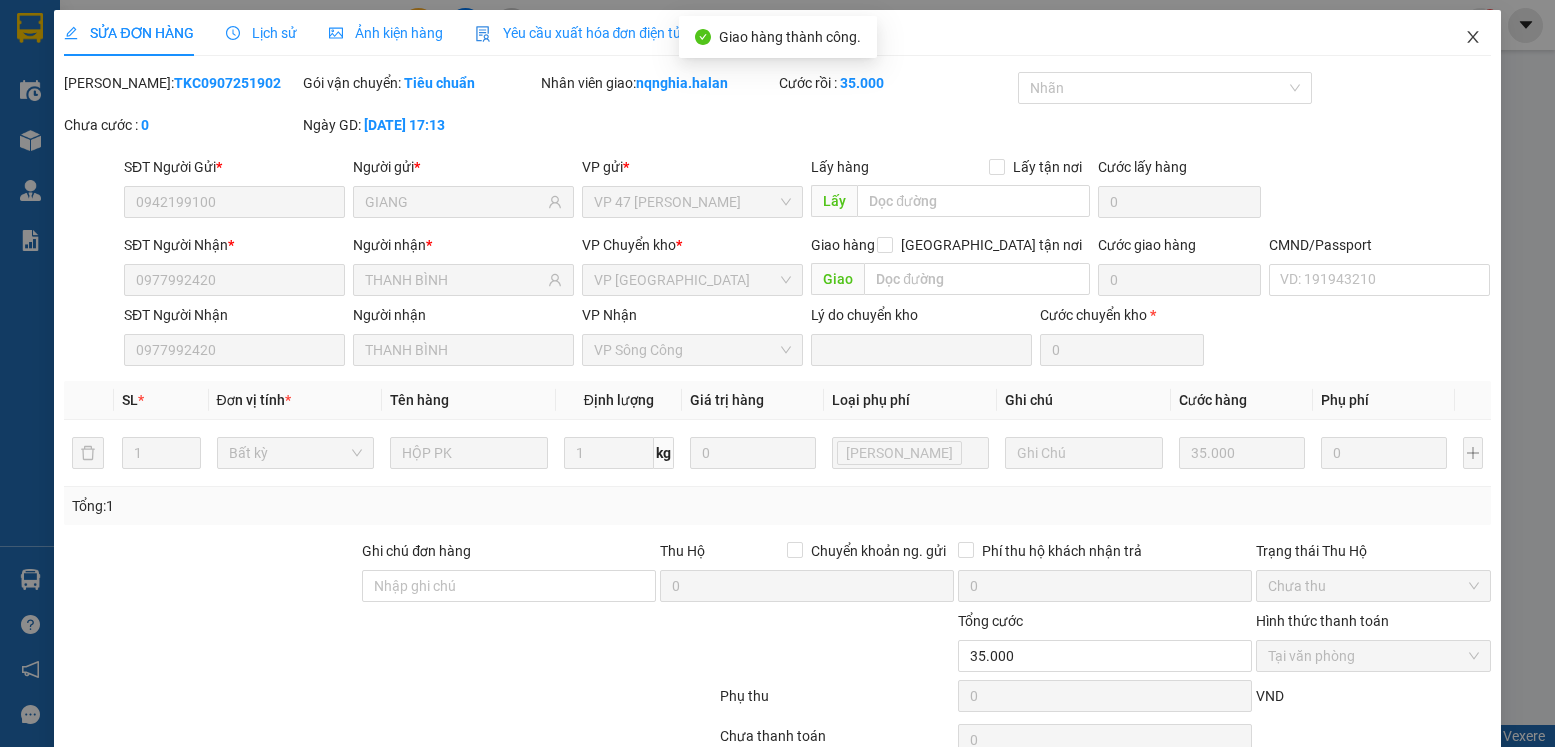 click at bounding box center [1473, 38] 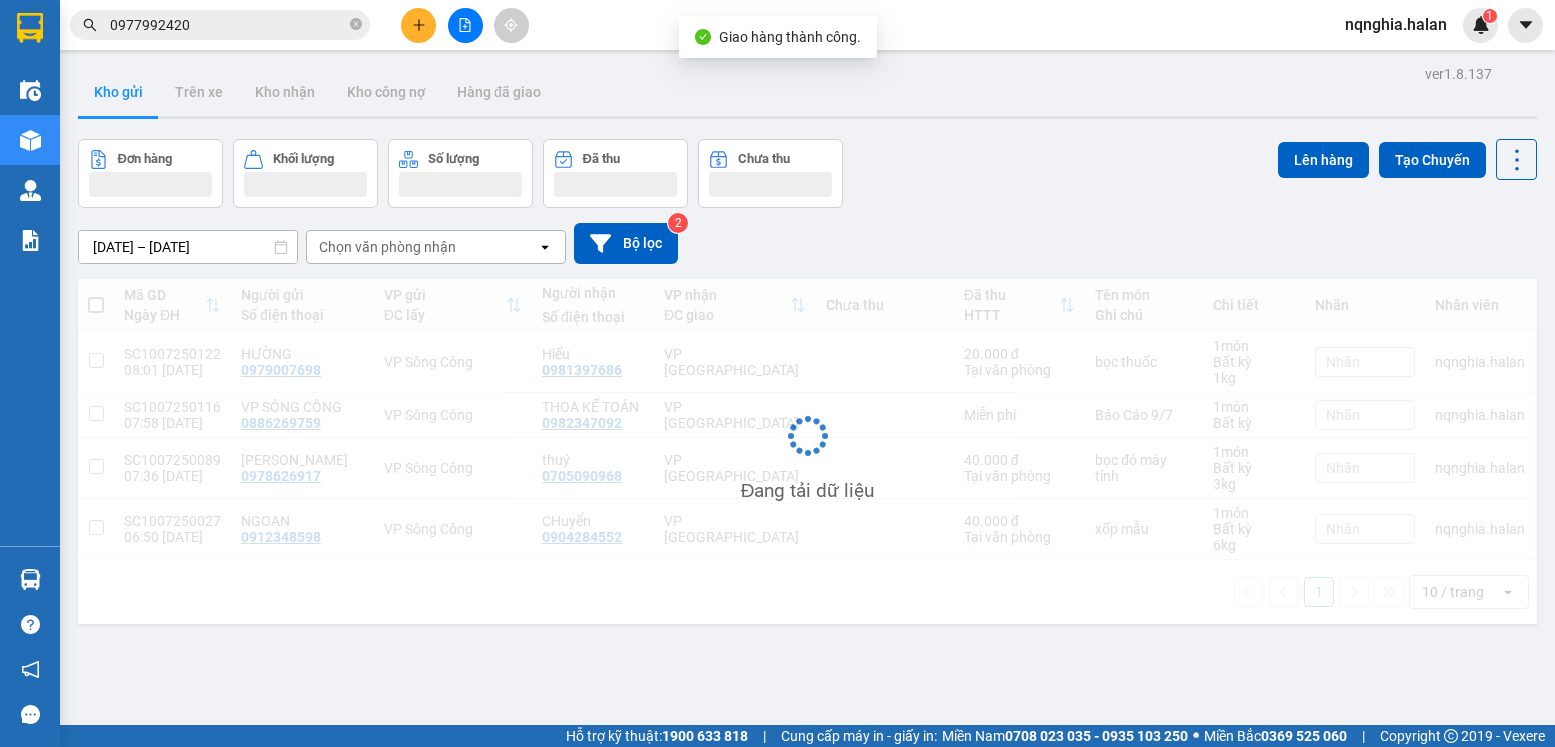 click on "0977992420" at bounding box center (228, 25) 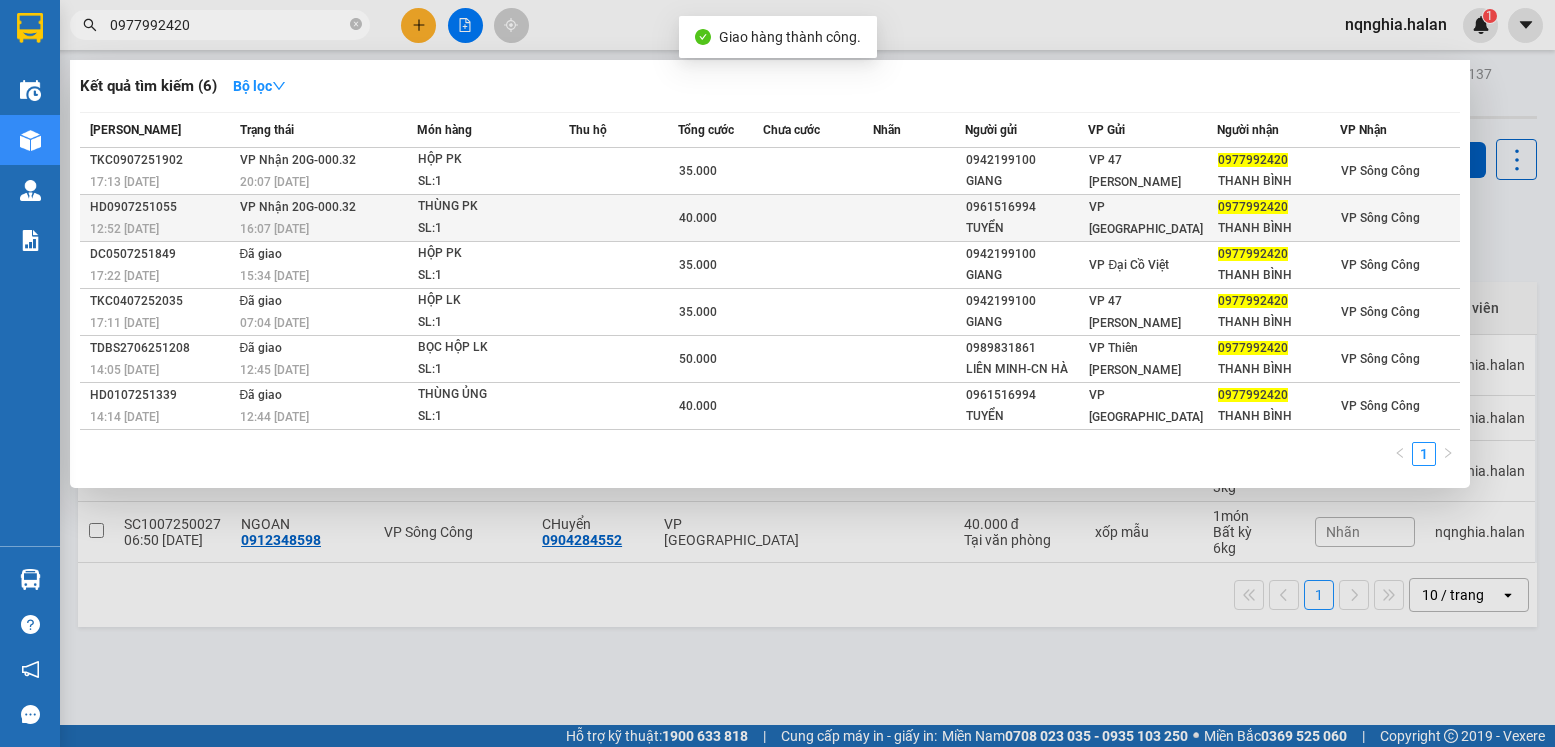 click at bounding box center (818, 218) 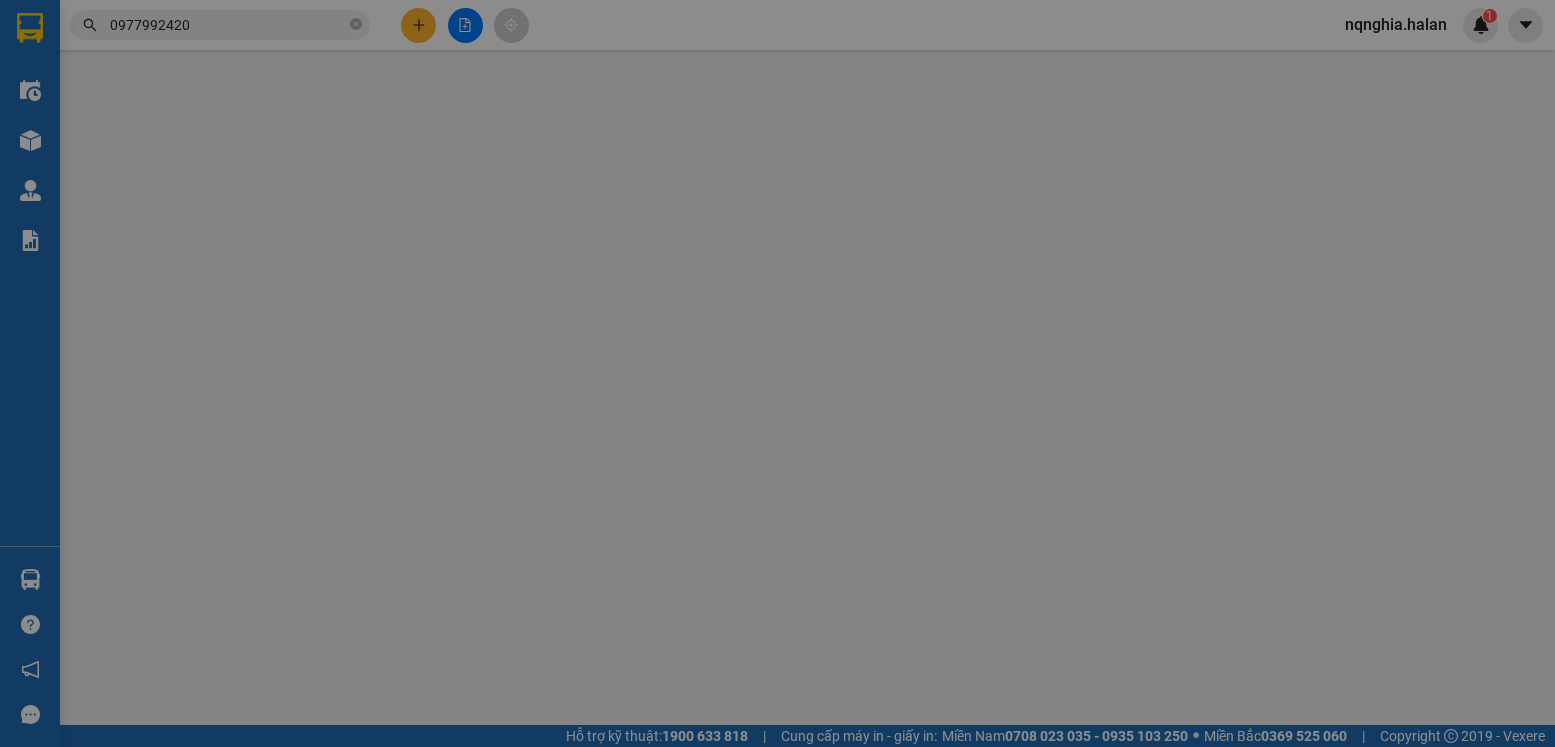 type on "0961516994" 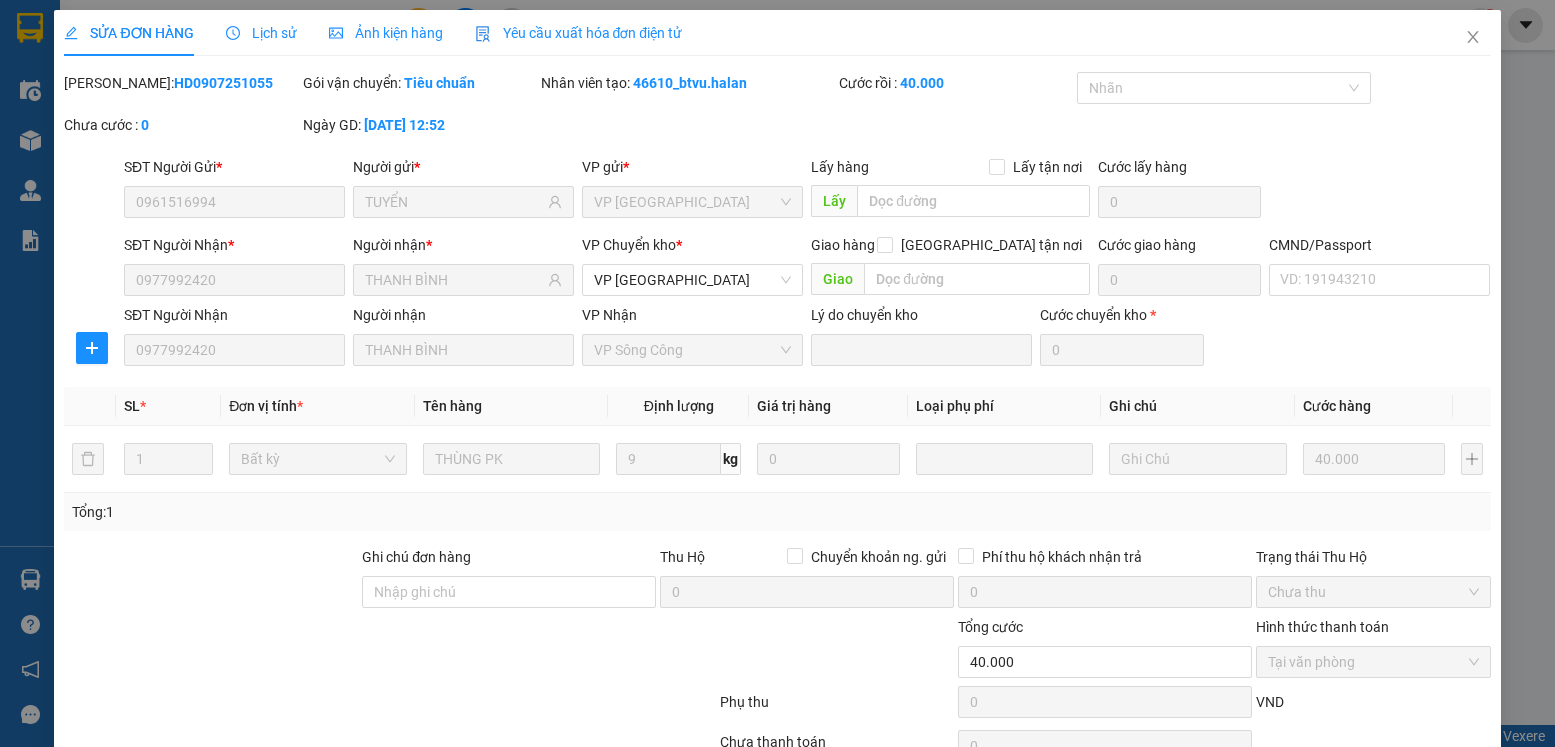 scroll, scrollTop: 105, scrollLeft: 0, axis: vertical 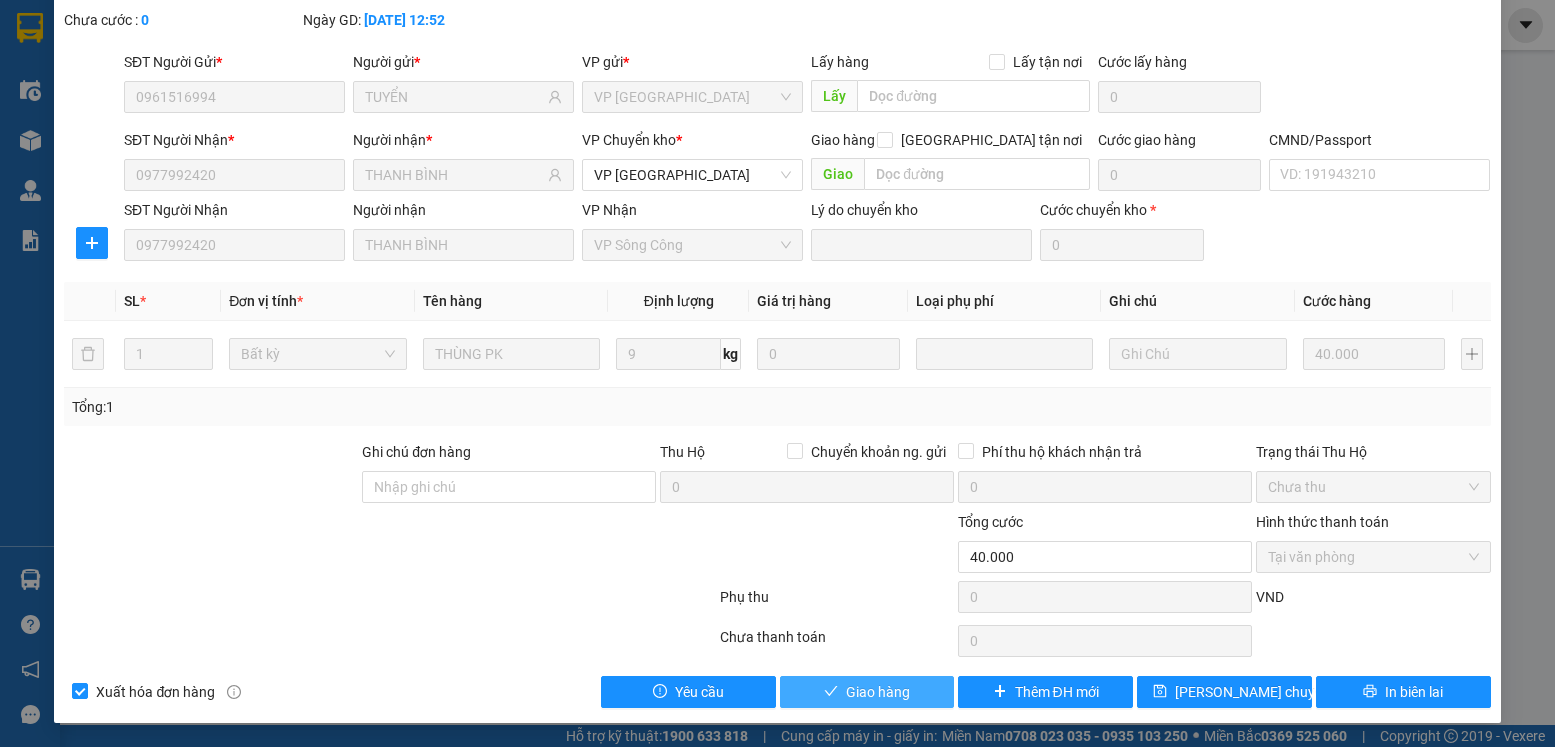 click on "Giao hàng" at bounding box center (867, 692) 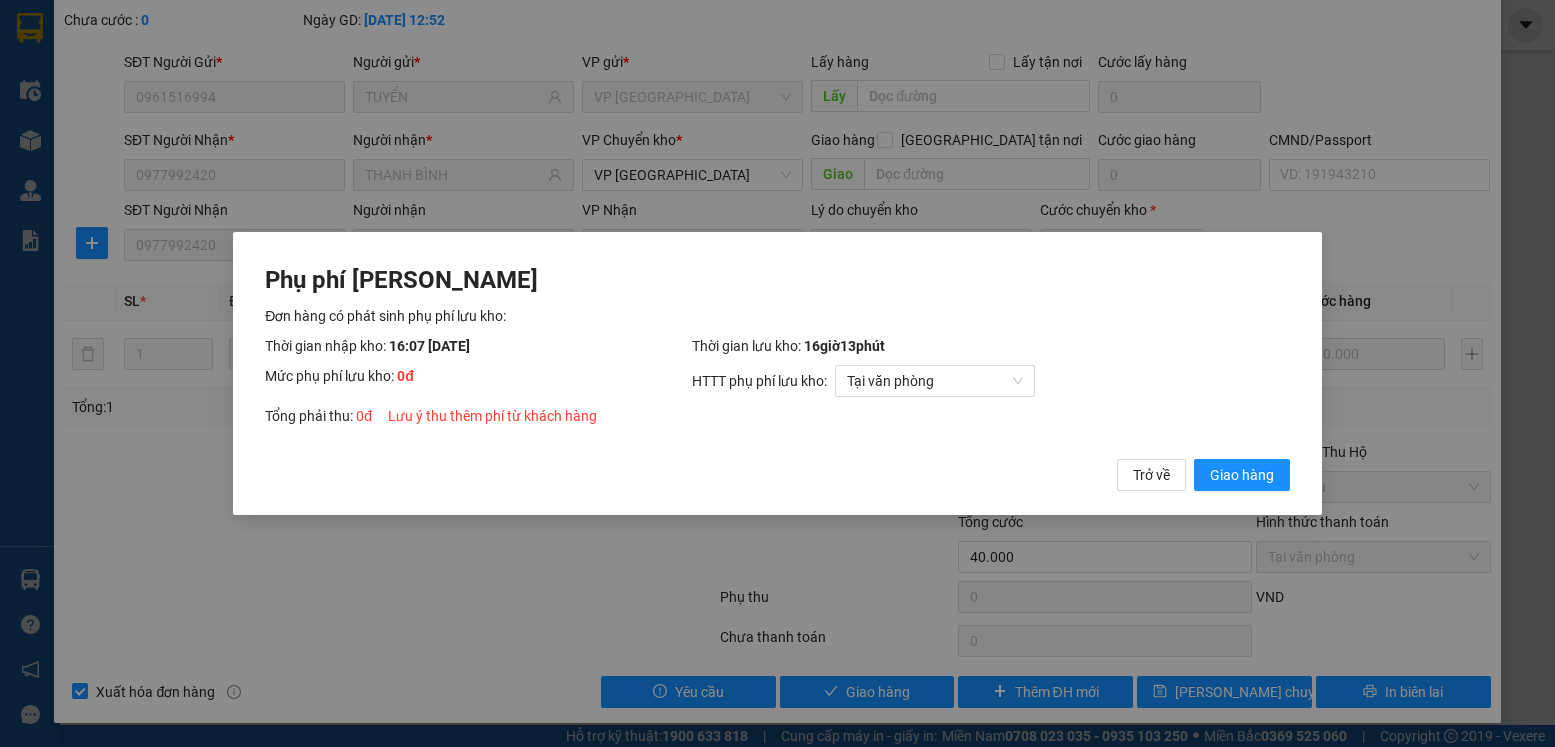 type 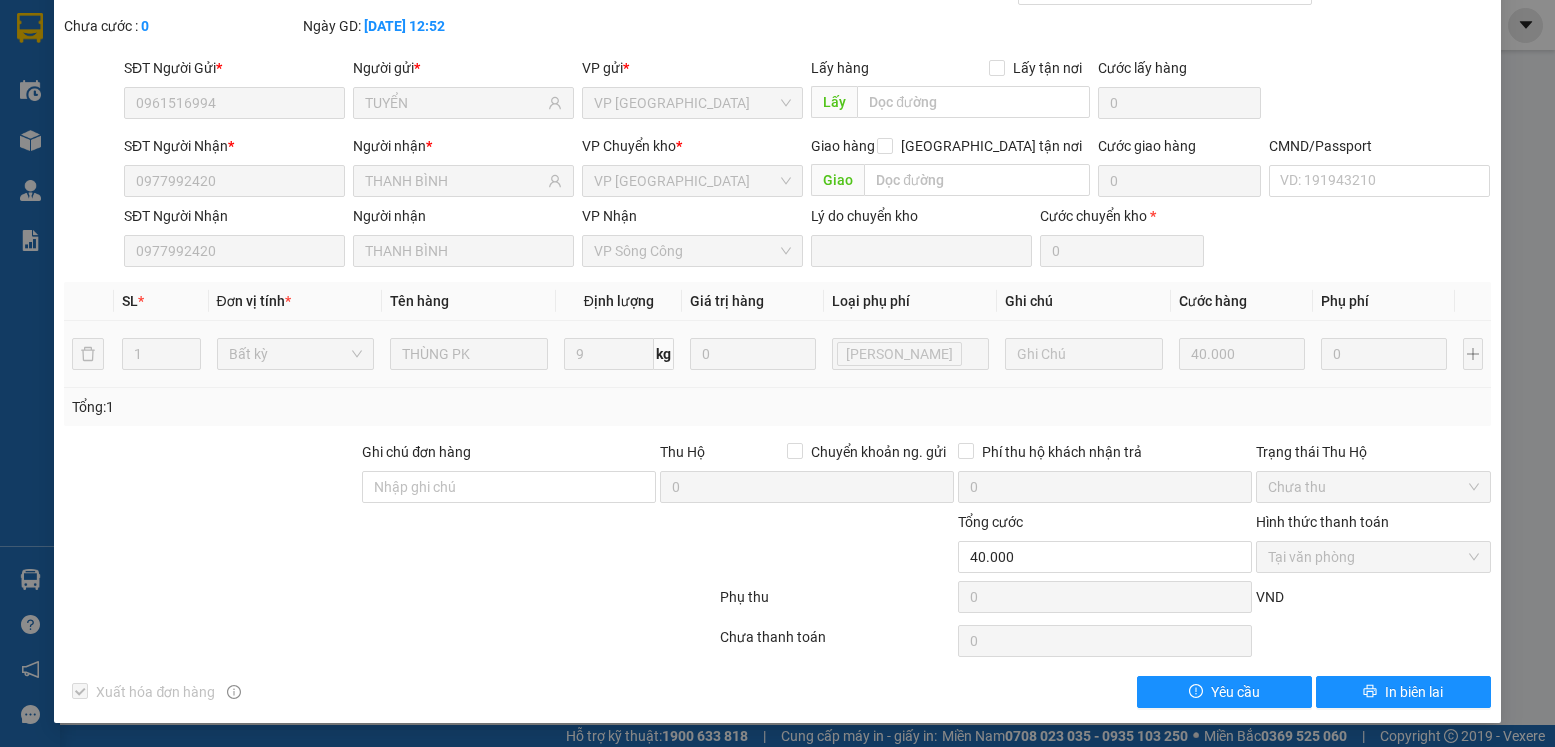 scroll, scrollTop: 0, scrollLeft: 0, axis: both 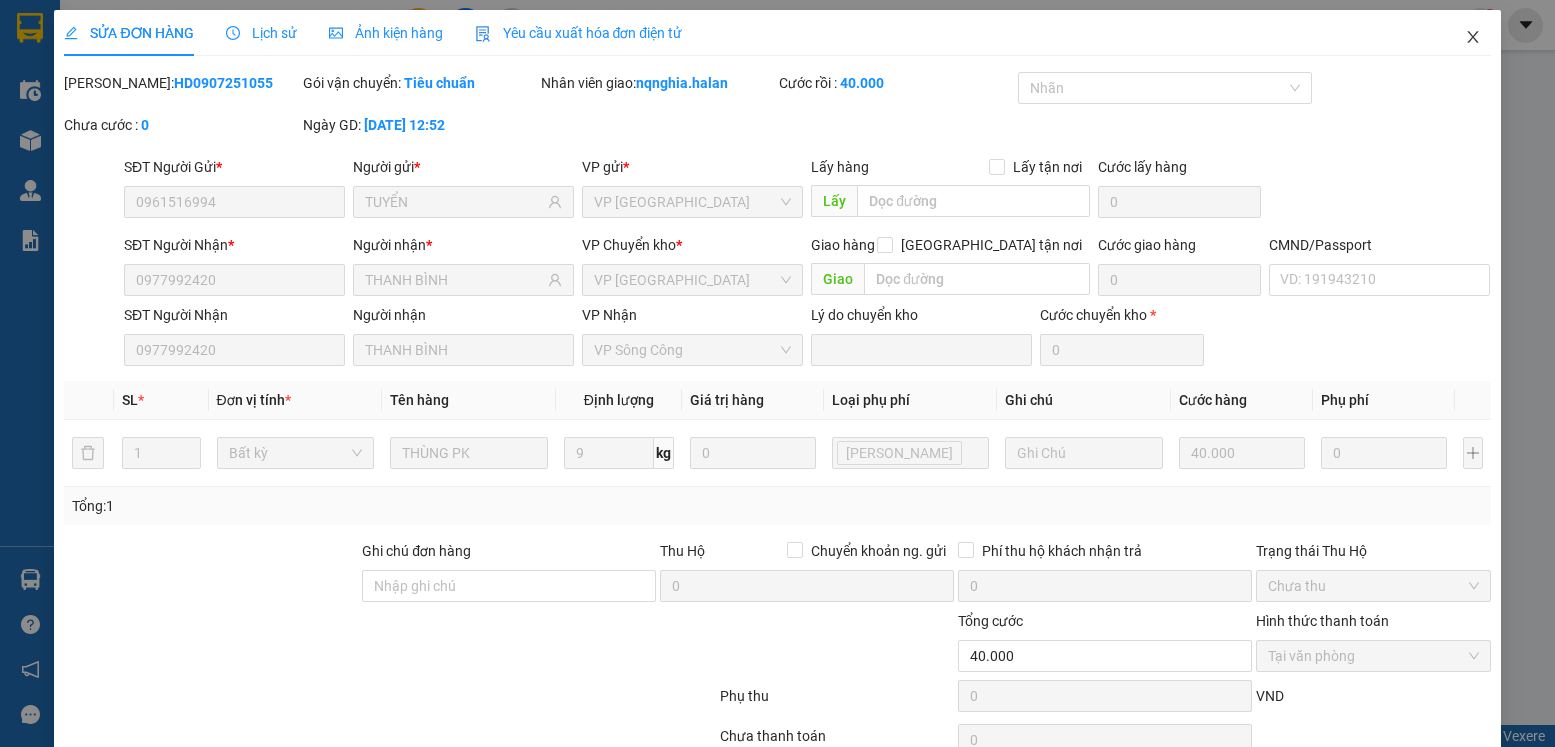 click 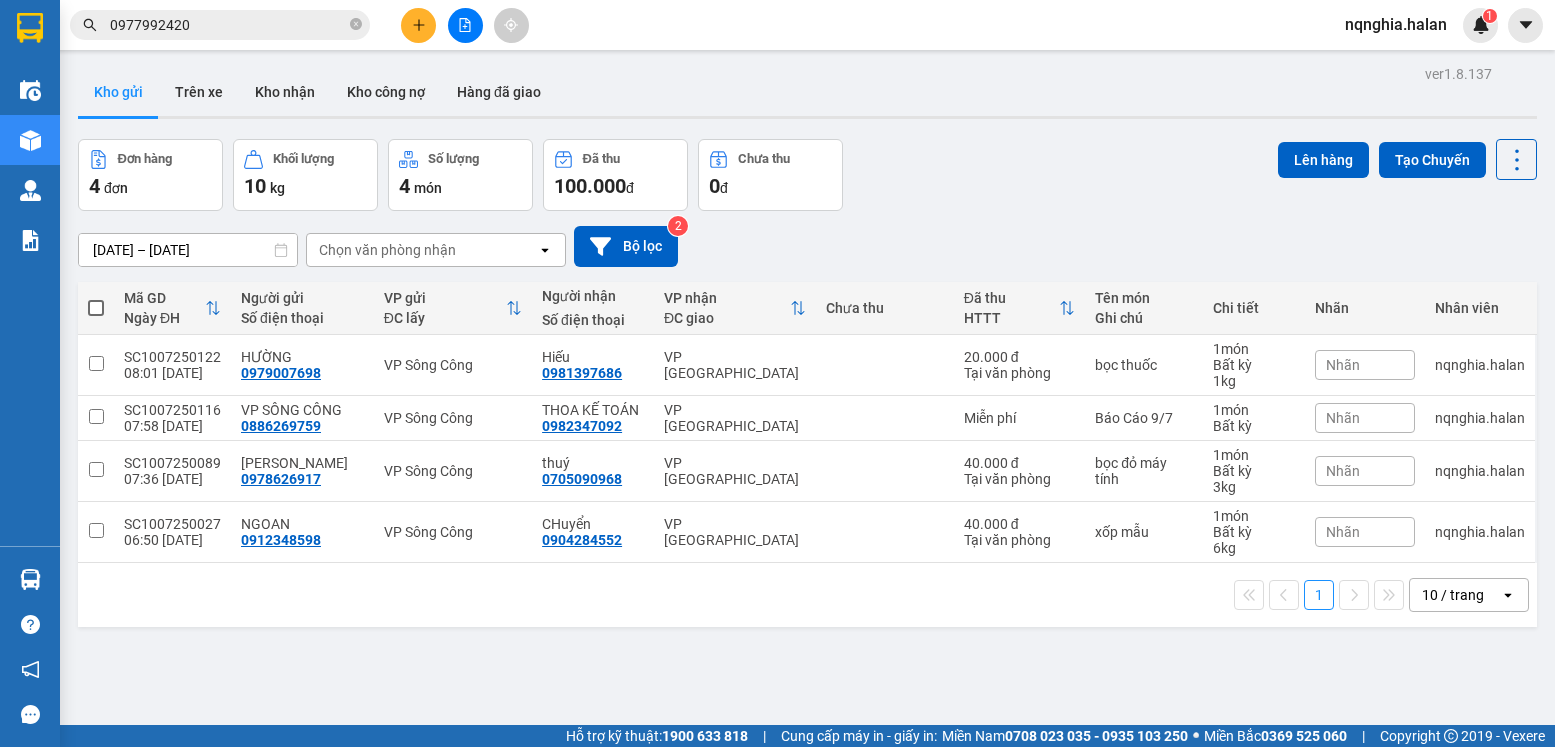 click on "0977992420" at bounding box center (228, 25) 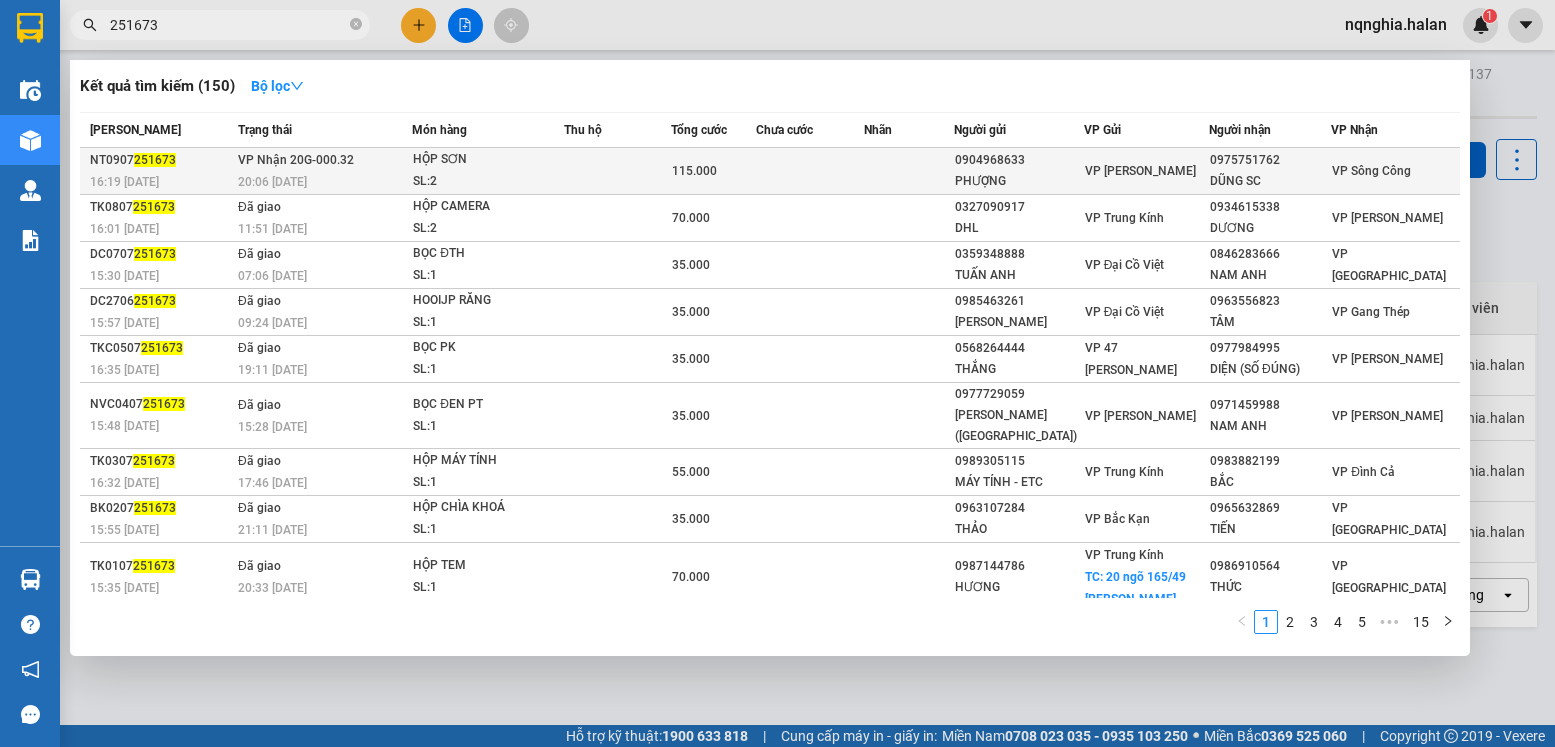 type on "251673" 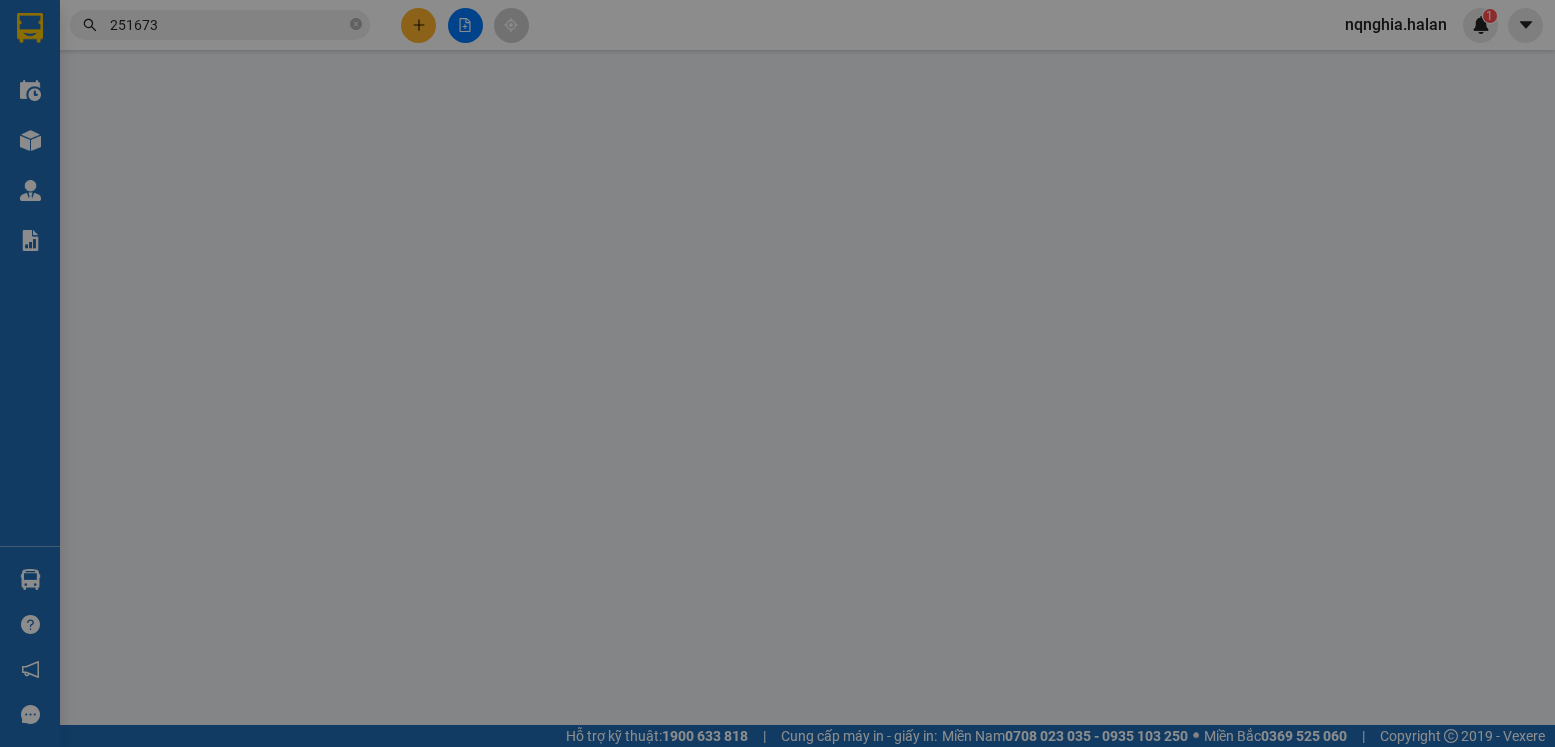 type on "0904968633" 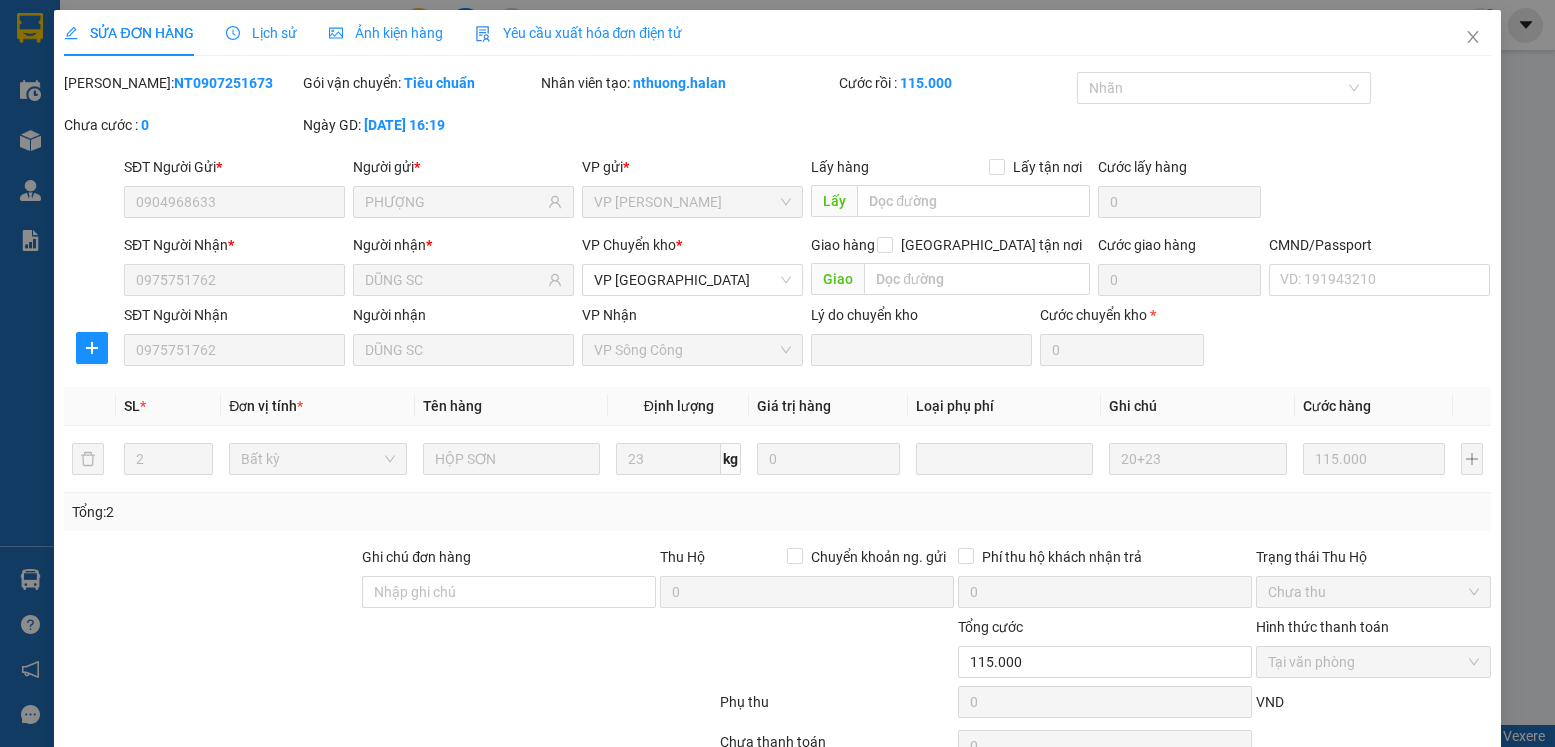 scroll, scrollTop: 105, scrollLeft: 0, axis: vertical 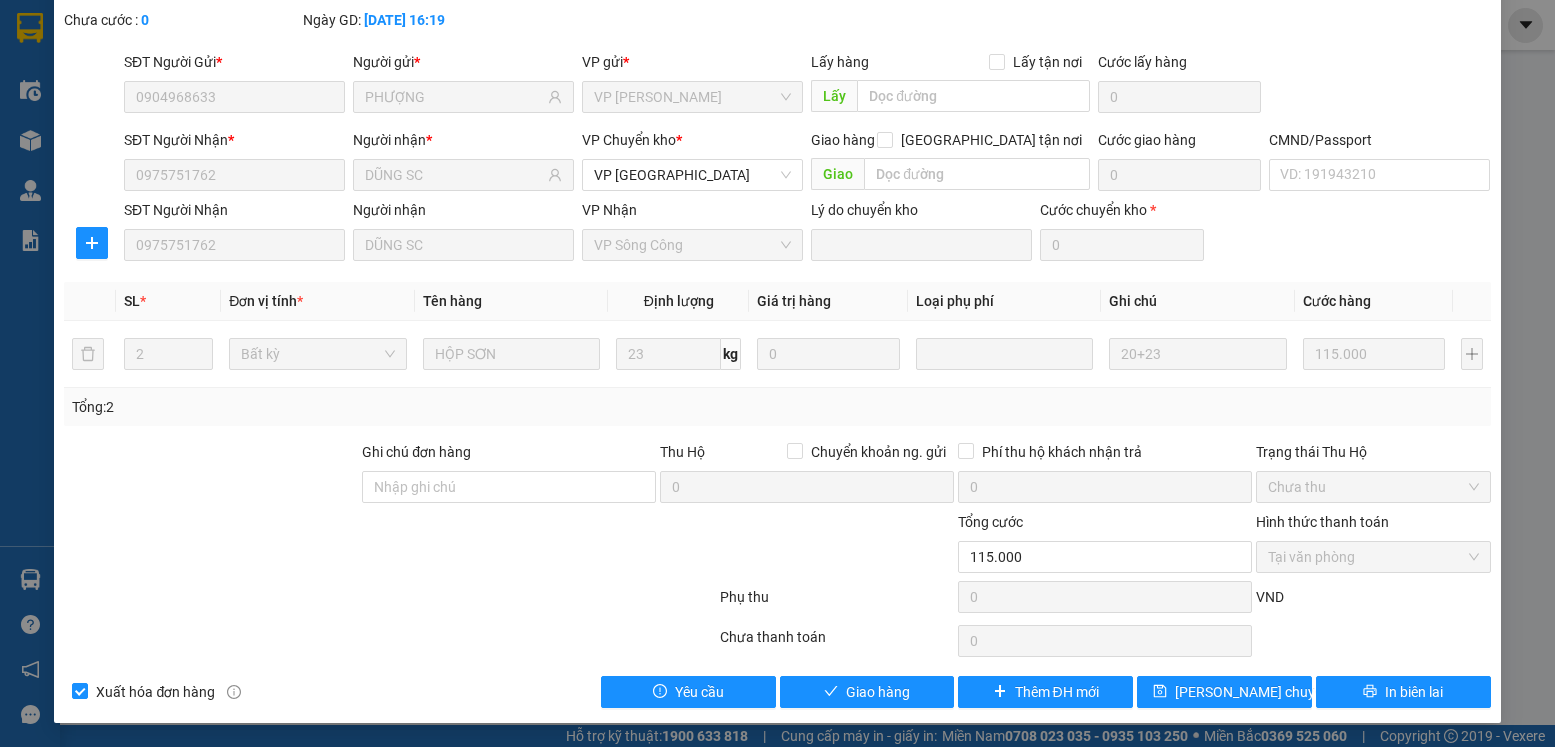 click on "Total Paid Fee 115.000 Total UnPaid Fee 0 Cash Collection Total Fee Mã ĐH:  NT0907251673 Gói vận chuyển:   Tiêu chuẩn Nhân viên tạo:   nthuong.halan Cước rồi :   115.000   Nhãn Chưa cước :   0 Ngày GD:   09-07-2025 lúc 16:19 SĐT Người Gửi  * 0904968633 Người gửi  * PHƯỢNG VP gửi  * VP Nguyễn Trãi Lấy hàng Lấy tận nơi Lấy Cước lấy hàng 0 SĐT Người Nhận  * 0975751762 Người nhận  * DŨNG SC VP Chuyển kho  * VP Yên Bình Giao hàng Giao tận nơi Giao Cước giao hàng 0 CMND/Passport VD: 191943210 SĐT Người Nhận 0975751762 Người nhận DŨNG SC VP Nhận VP Sông Công Lý do chuyển kho Cước chuyển kho    * 0 SL  * Đơn vị tính  * Tên hàng  Định lượng Giá trị hàng Loại phụ phí Ghi chú Cước hàng                     2 Bất kỳ HỘP SƠN 23 kg 0   20+23 115.000 Tổng:  2 Ghi chú đơn hàng Thu Hộ Chuyển khoản ng. gửi 0 Phí thu hộ khách nhận trả 0   Chưa thu 0 VND" at bounding box center [777, 337] 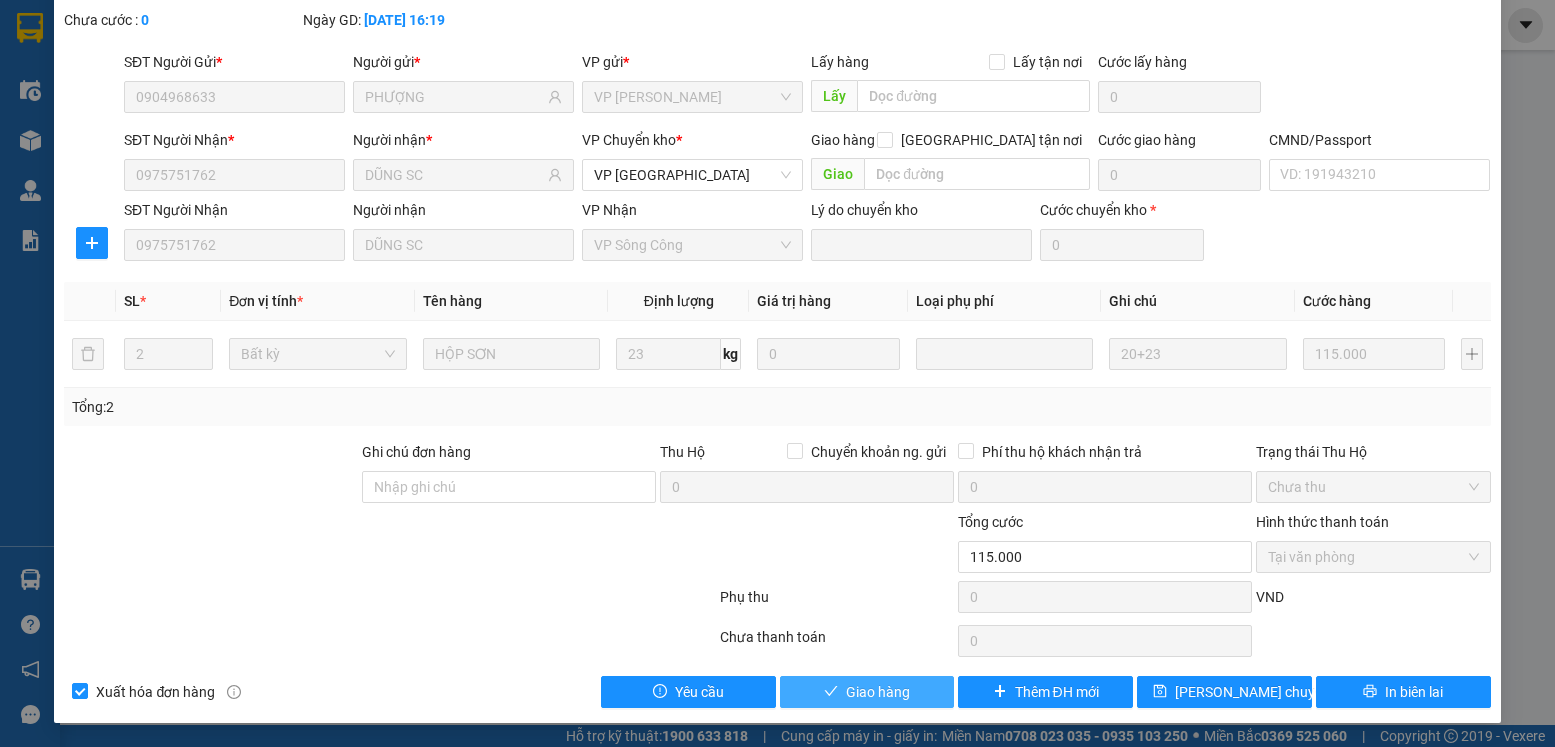 click on "Giao hàng" at bounding box center [867, 692] 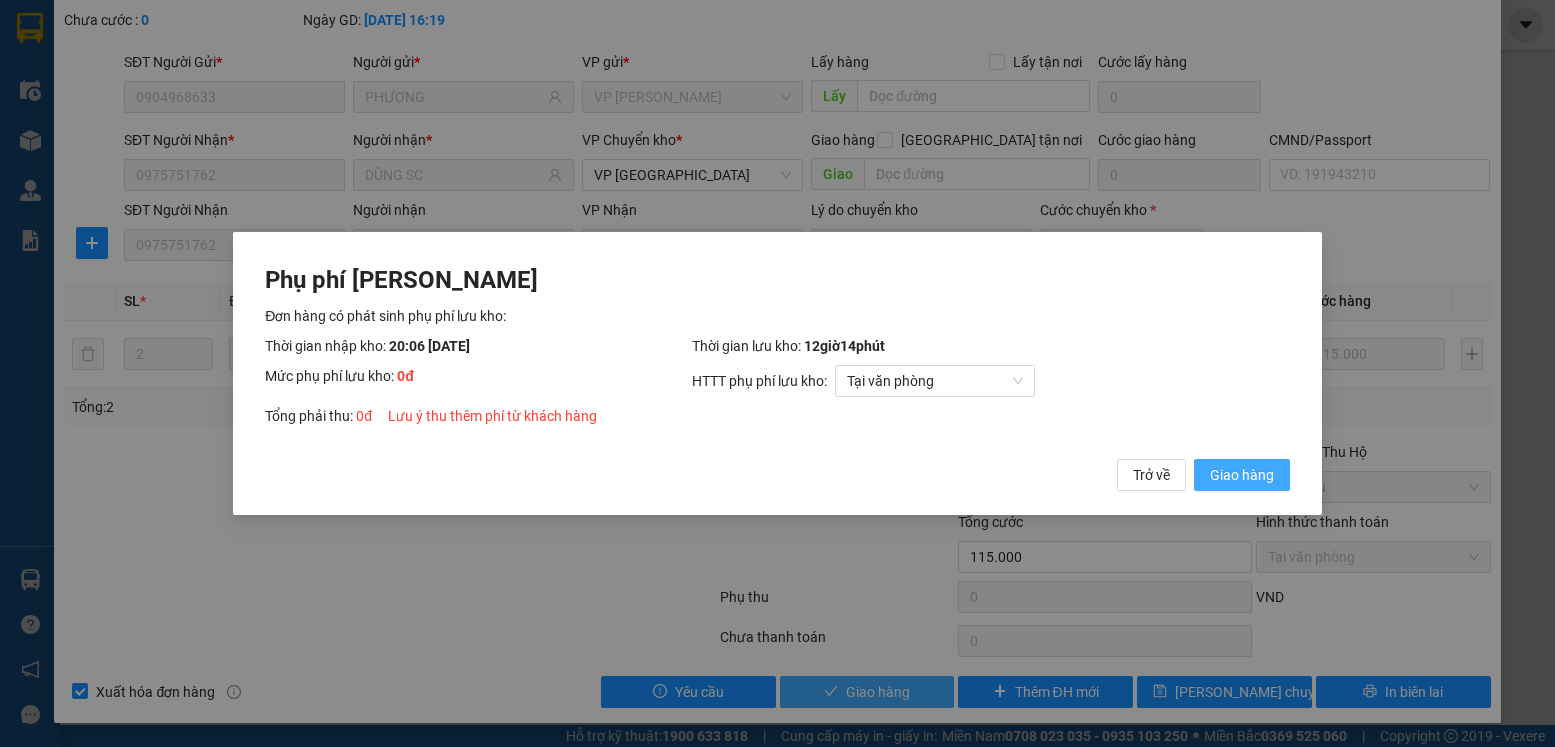 type 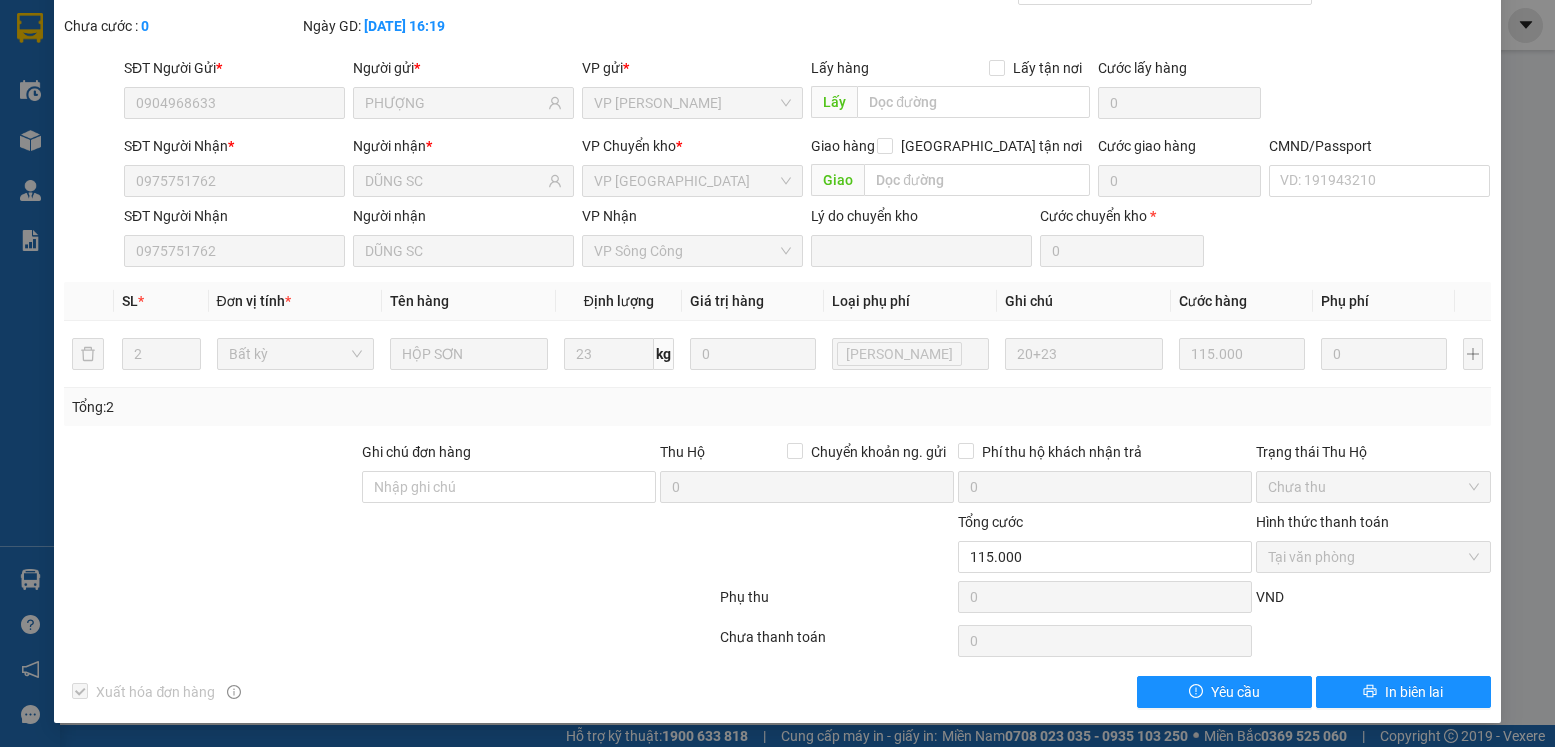 scroll, scrollTop: 0, scrollLeft: 0, axis: both 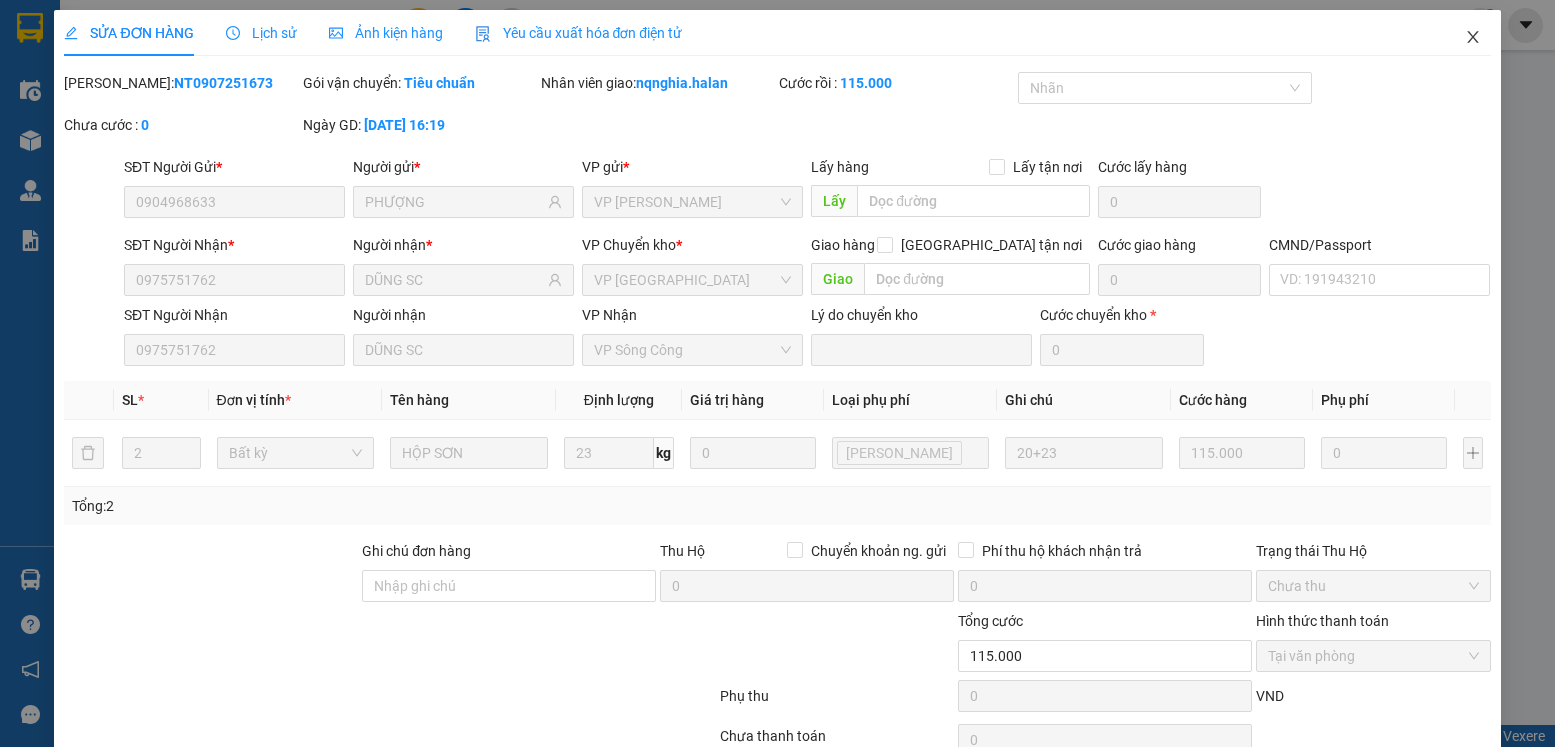 click at bounding box center [1473, 38] 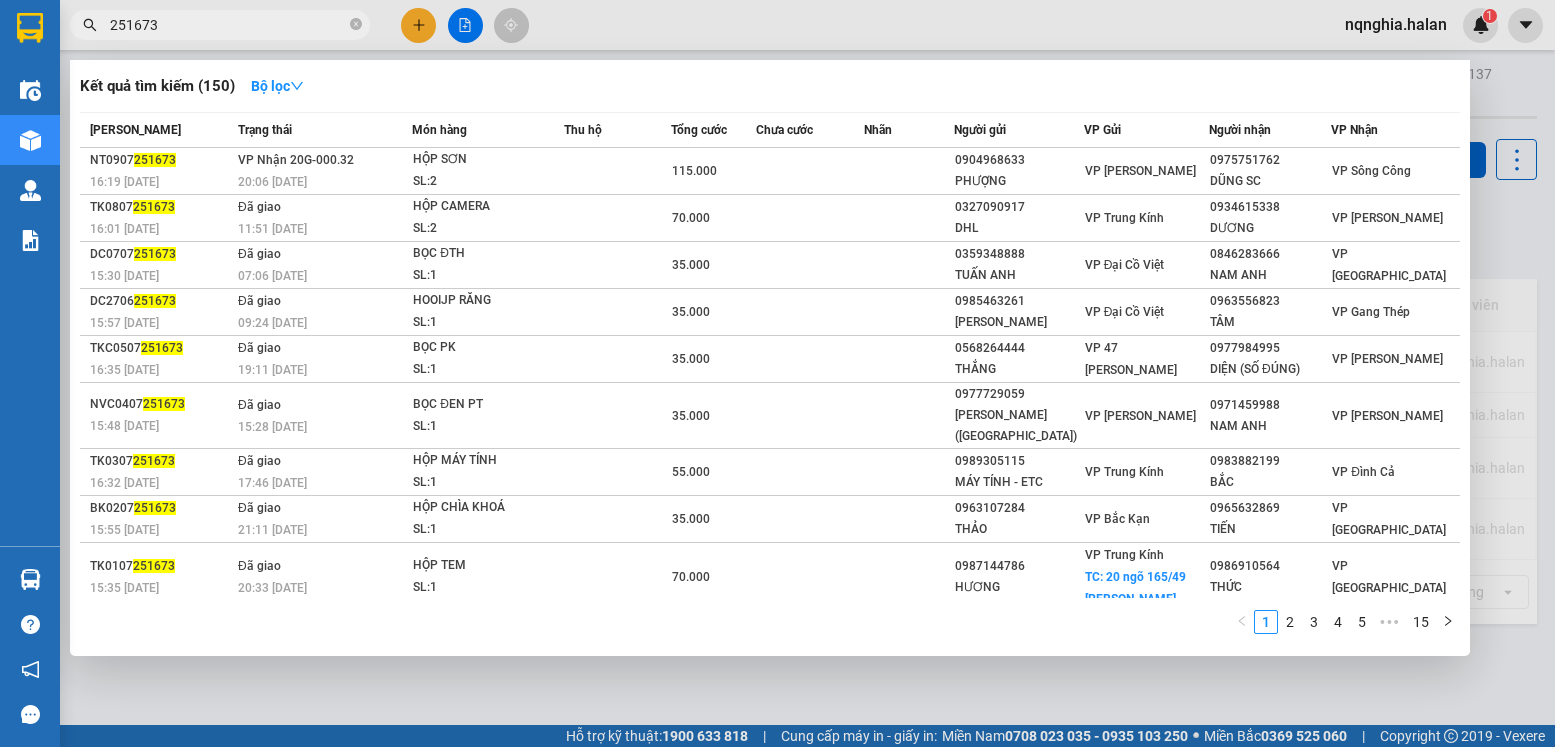 click on "251673" at bounding box center (228, 25) 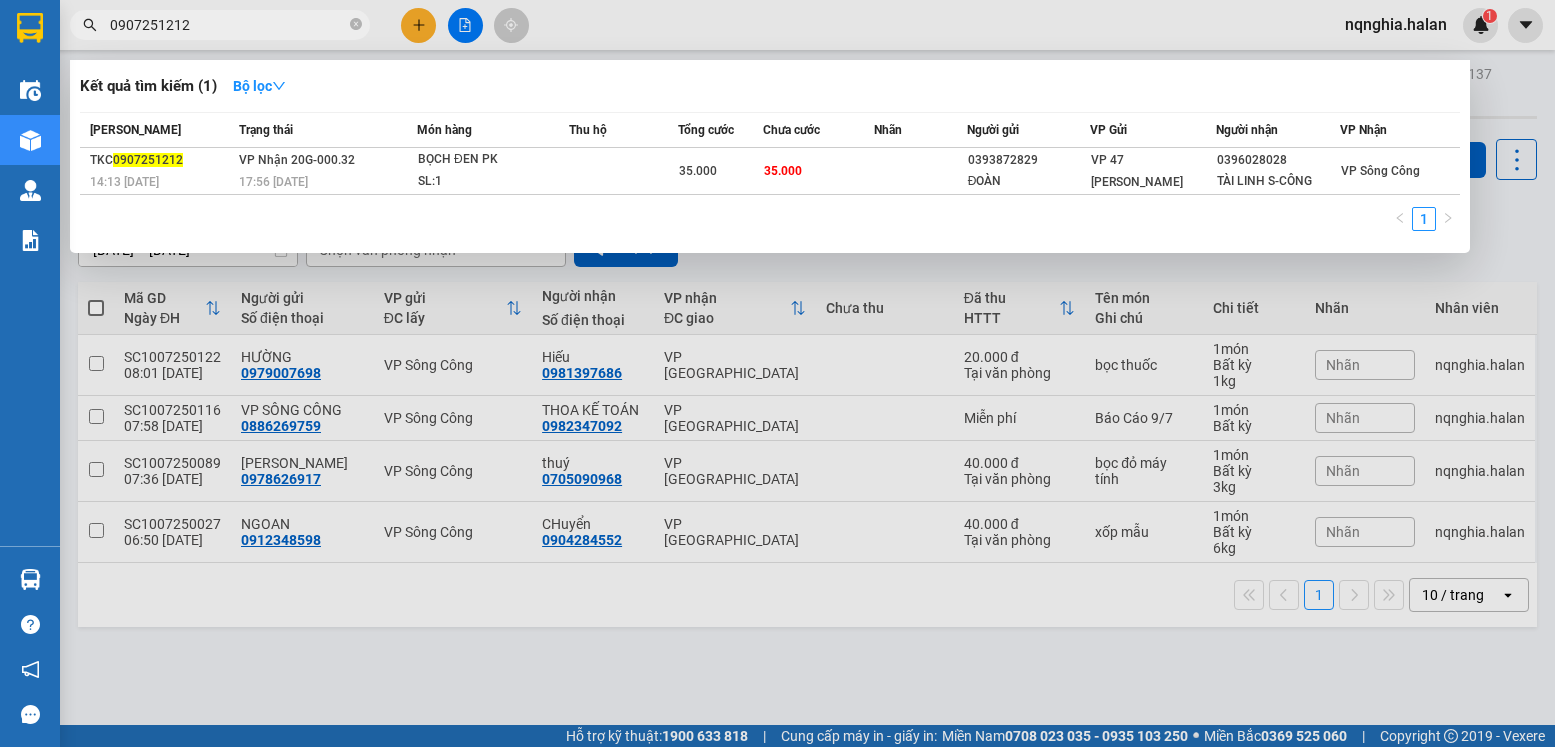 type on "0907251212" 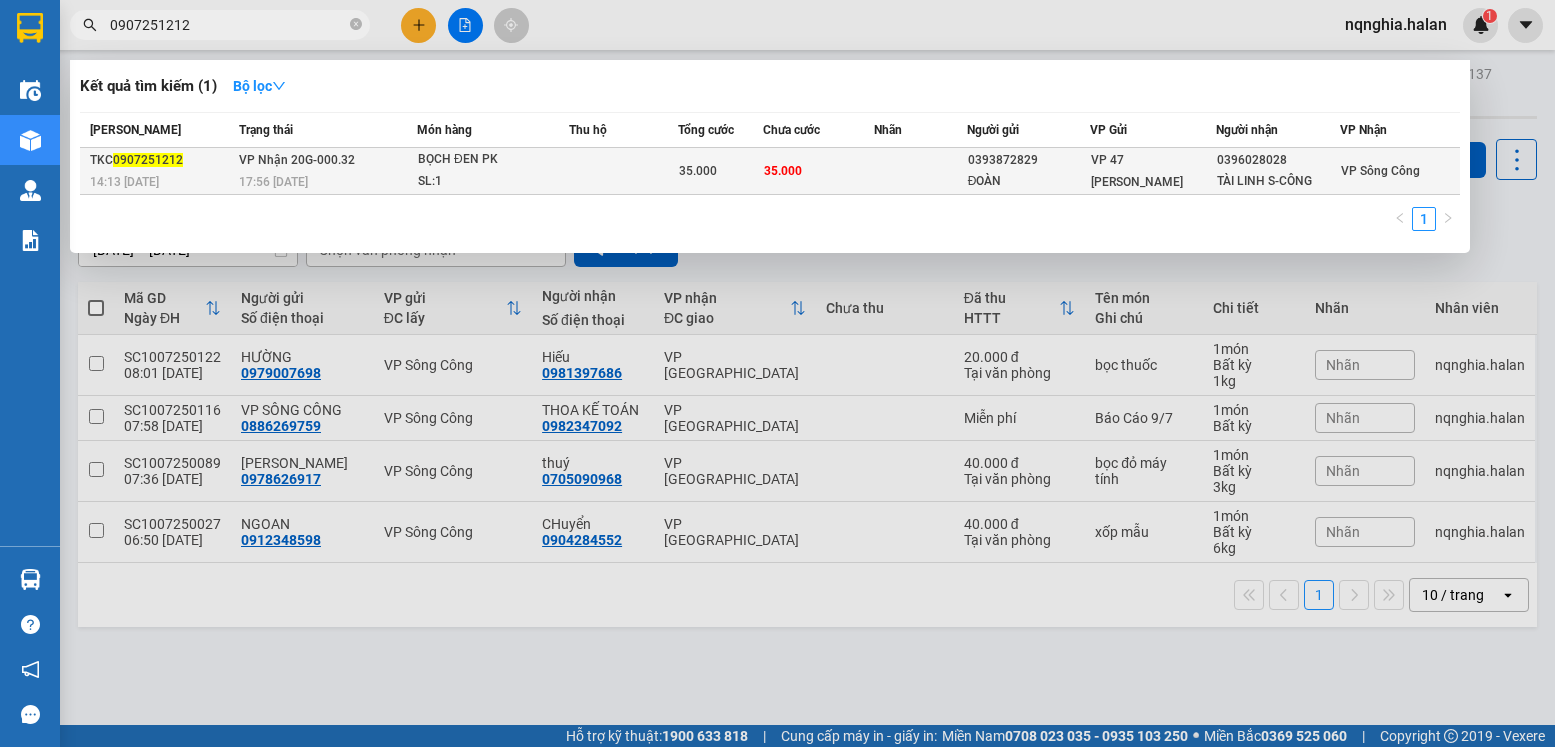 click at bounding box center [623, 171] 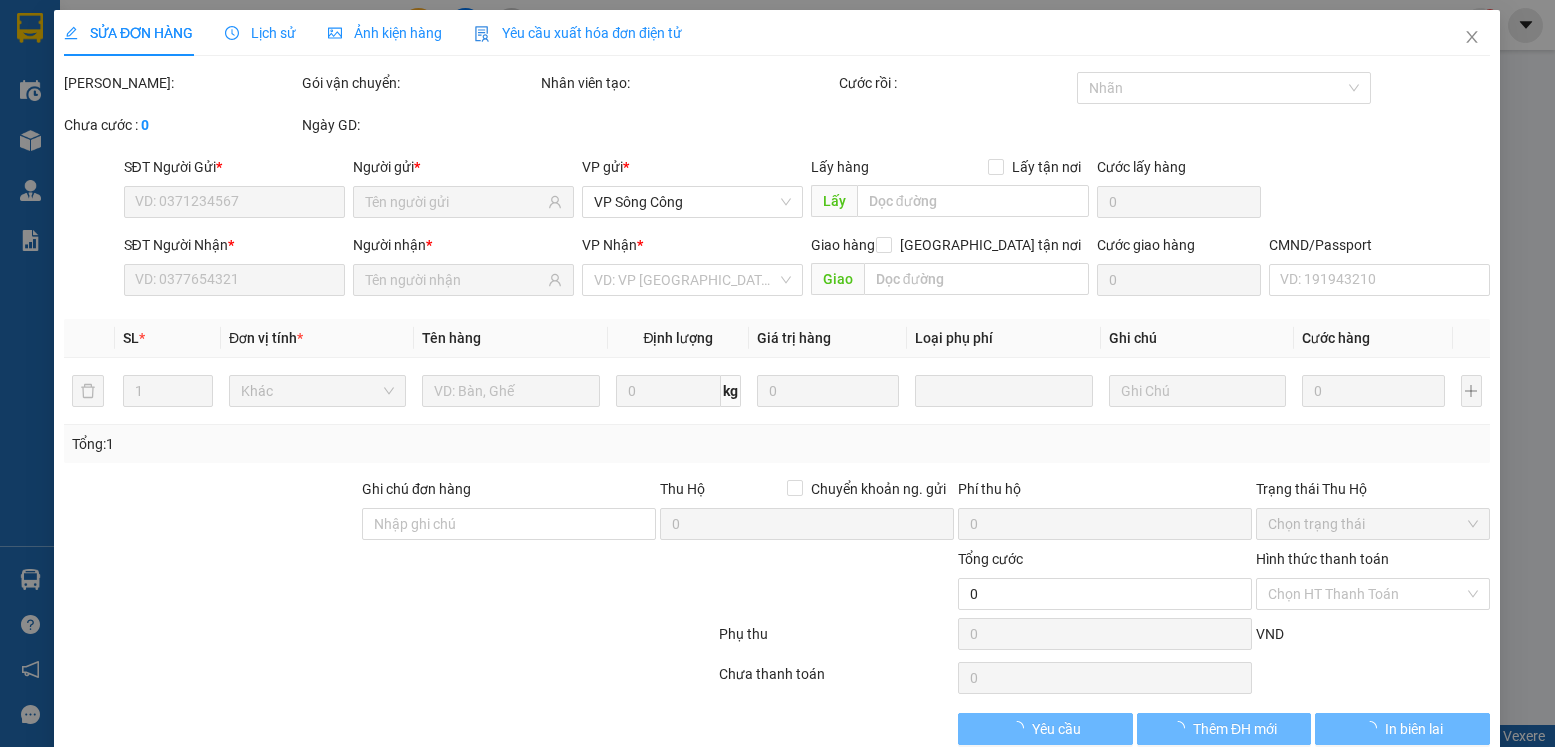 type on "0393872829" 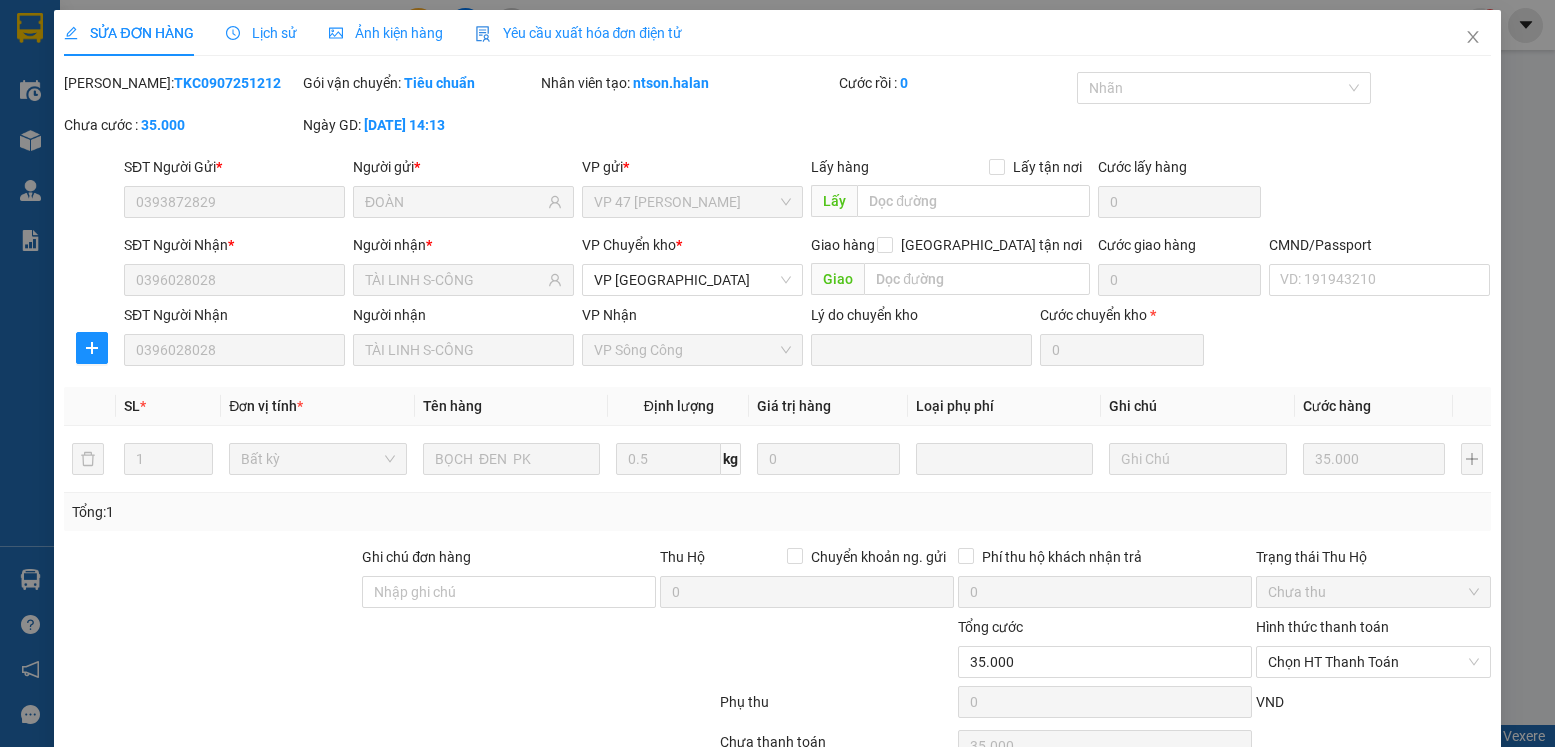 scroll, scrollTop: 105, scrollLeft: 0, axis: vertical 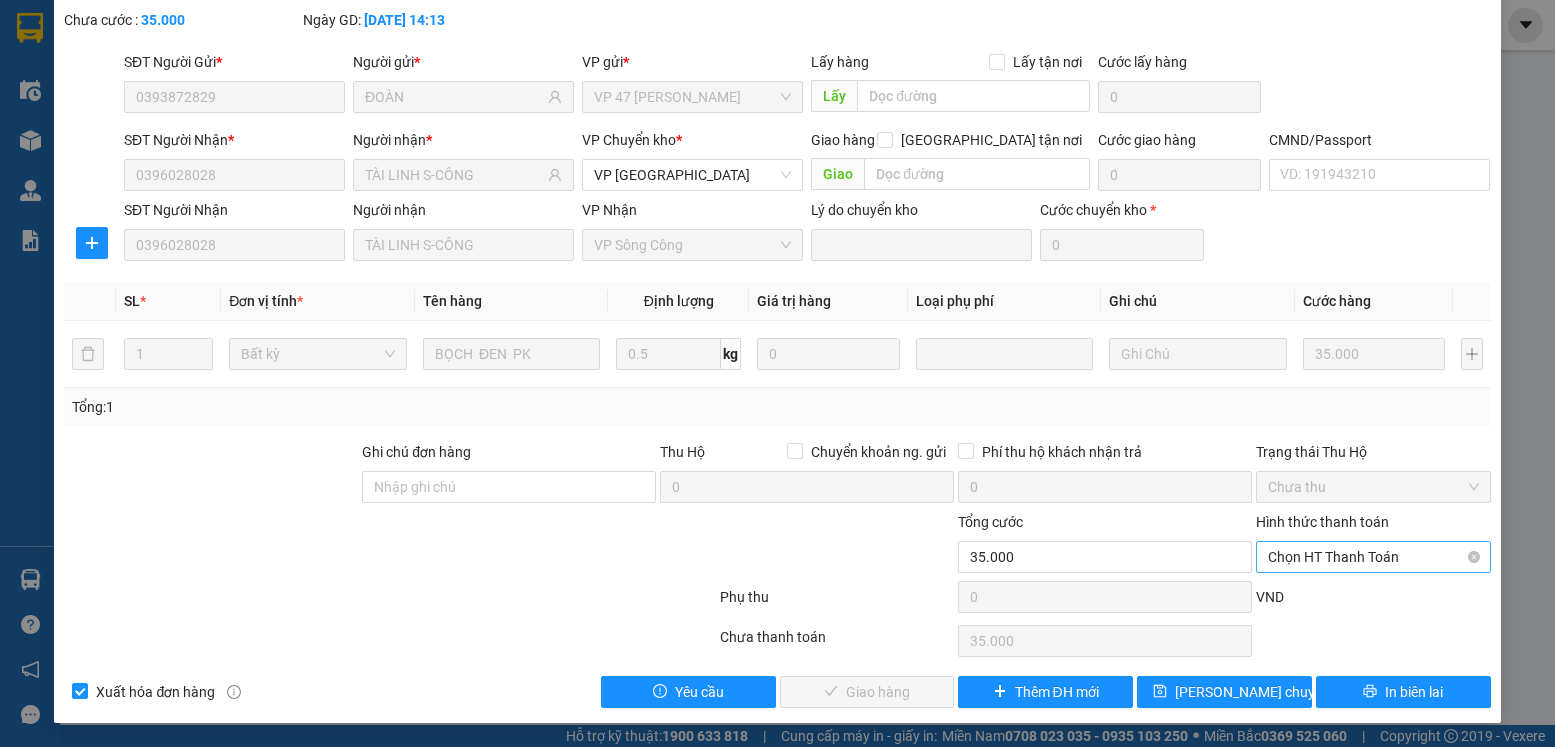 click on "Chọn HT Thanh Toán" at bounding box center (1373, 557) 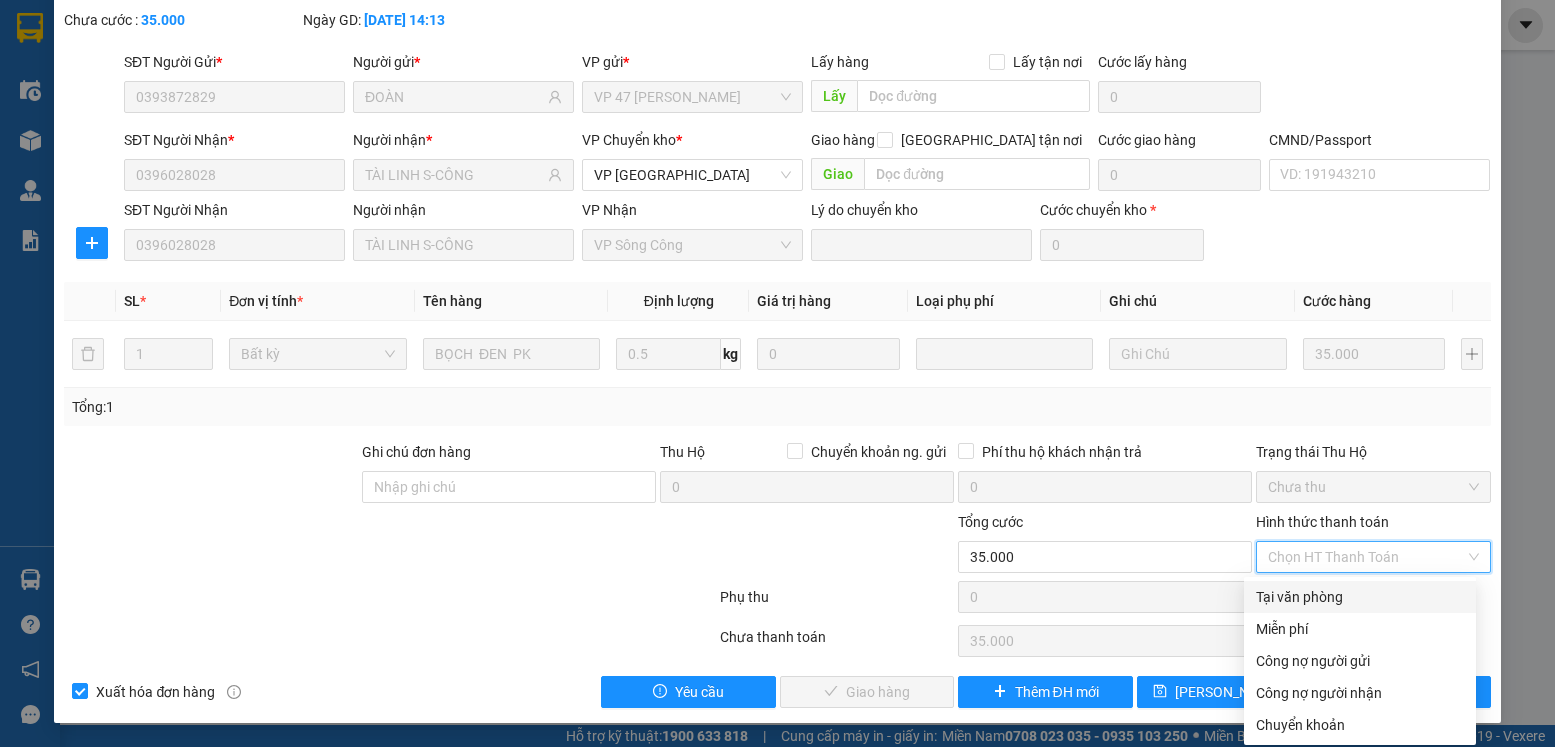 click on "Tại văn phòng" at bounding box center [1360, 597] 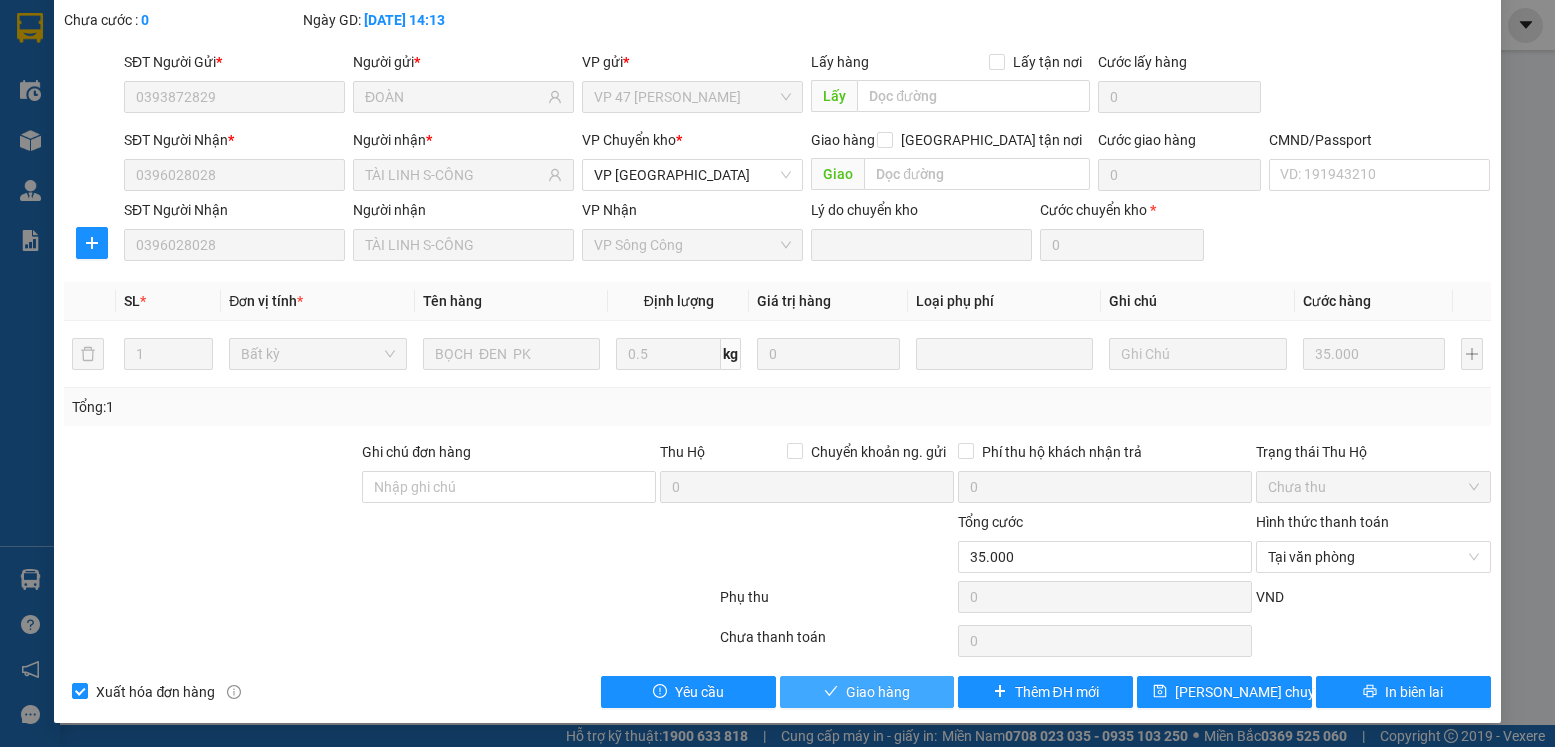click 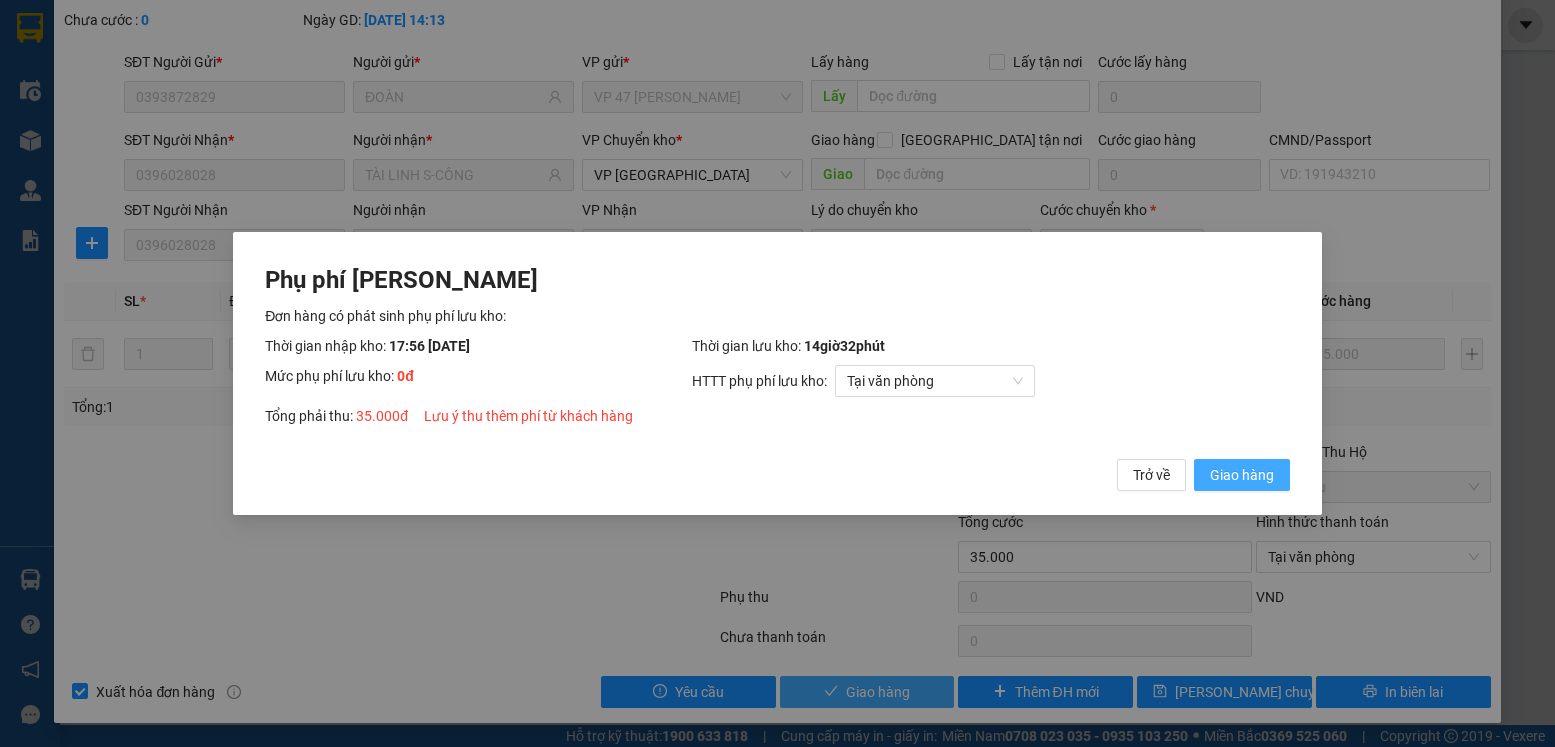 type 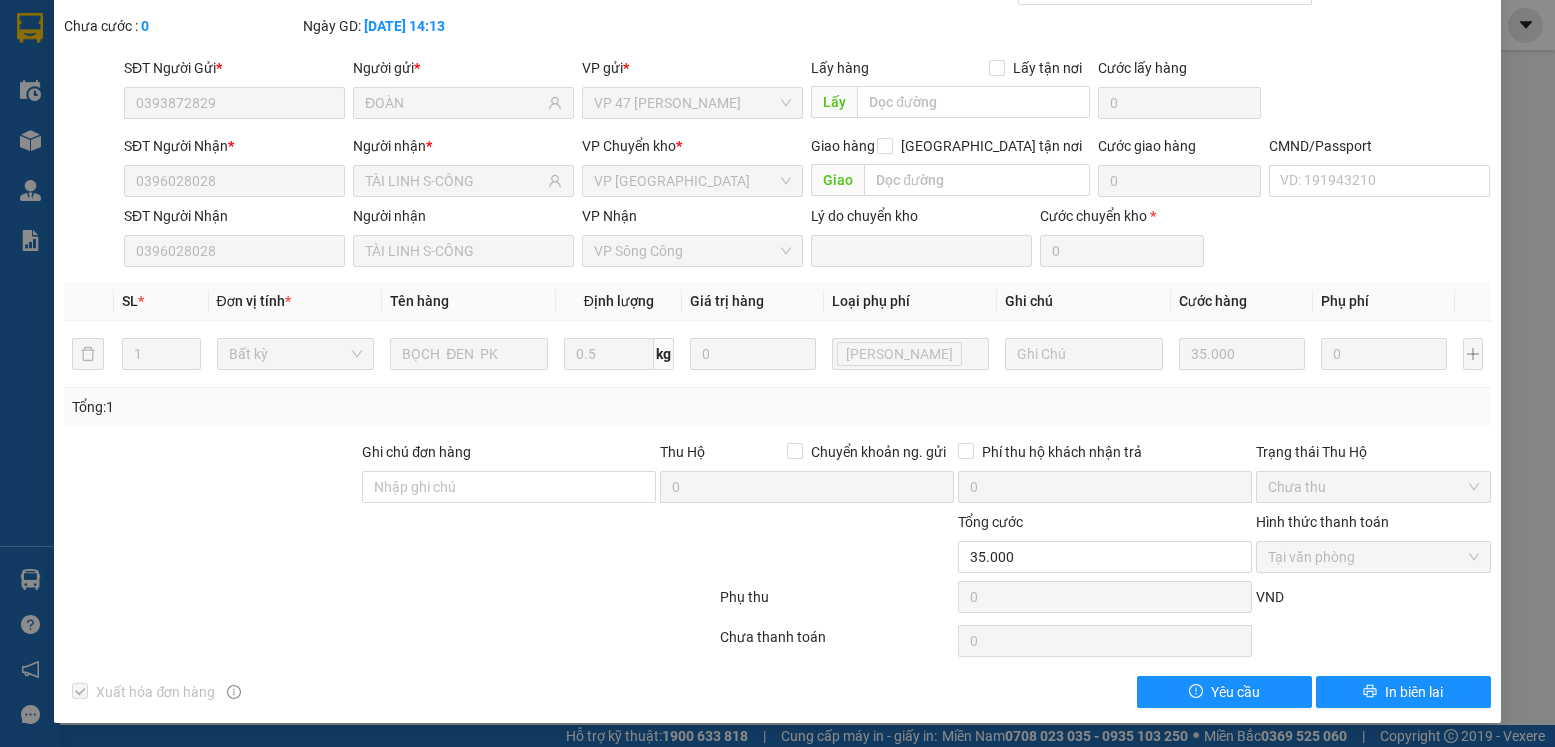 scroll, scrollTop: 0, scrollLeft: 0, axis: both 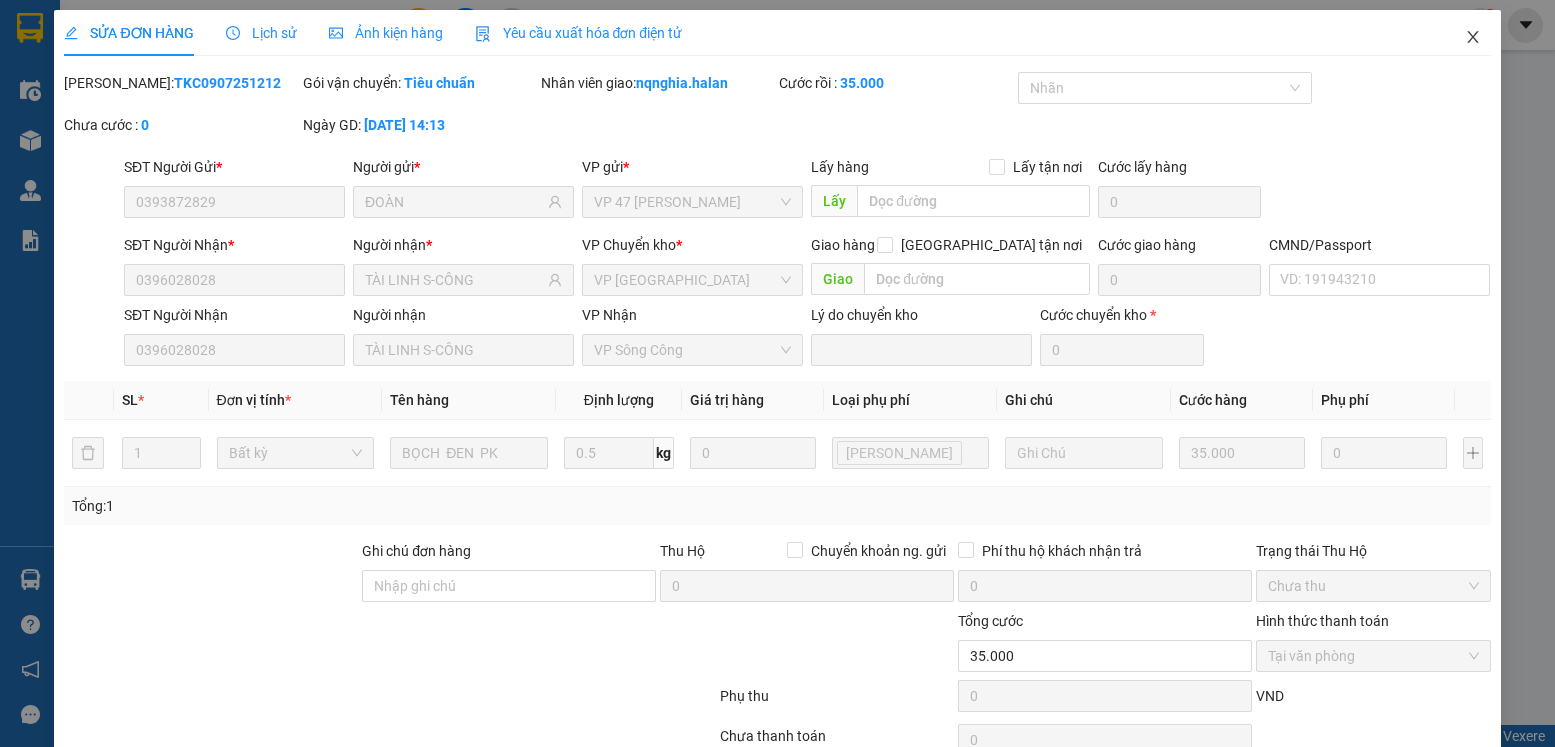 click at bounding box center [1473, 38] 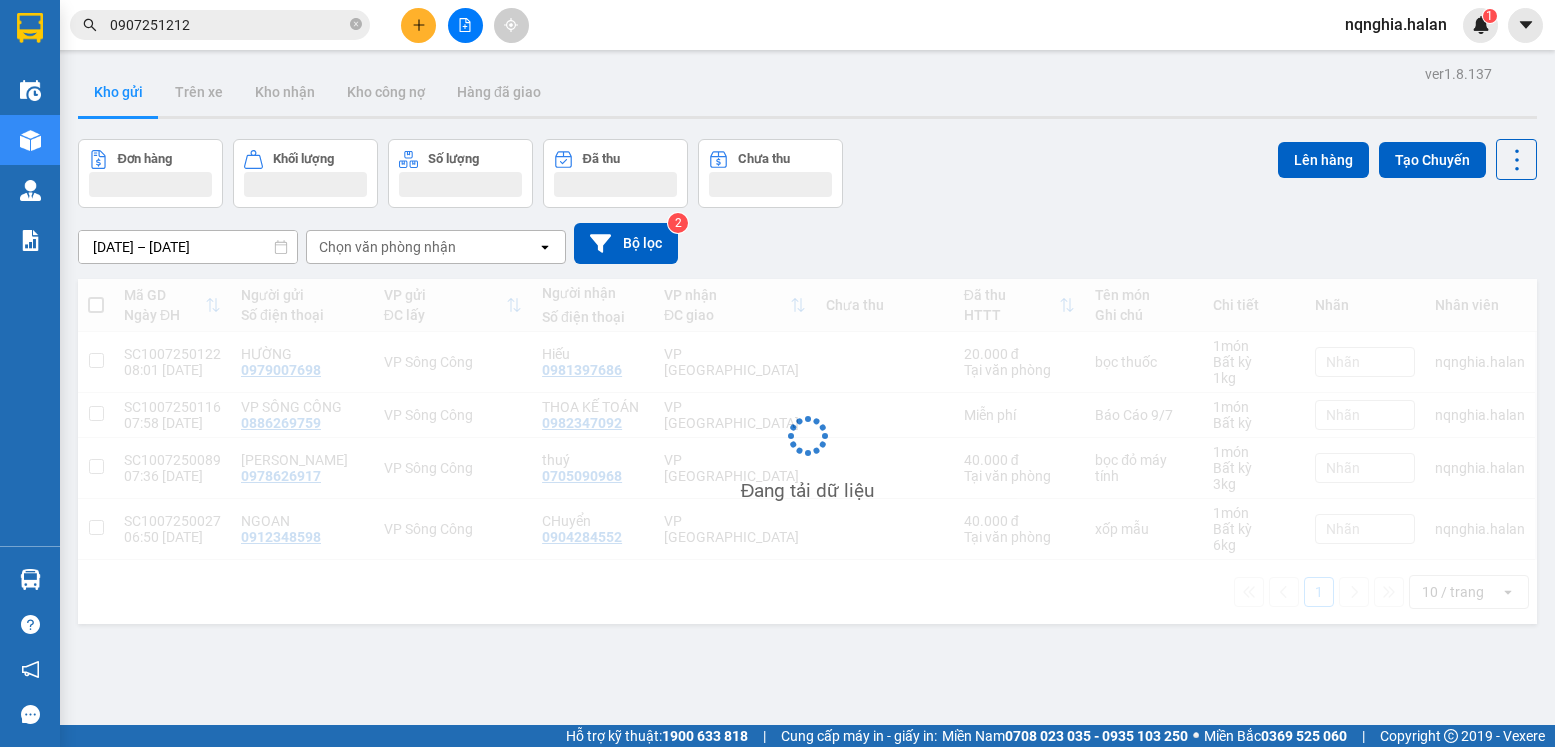 click on "0907251212" at bounding box center [228, 25] 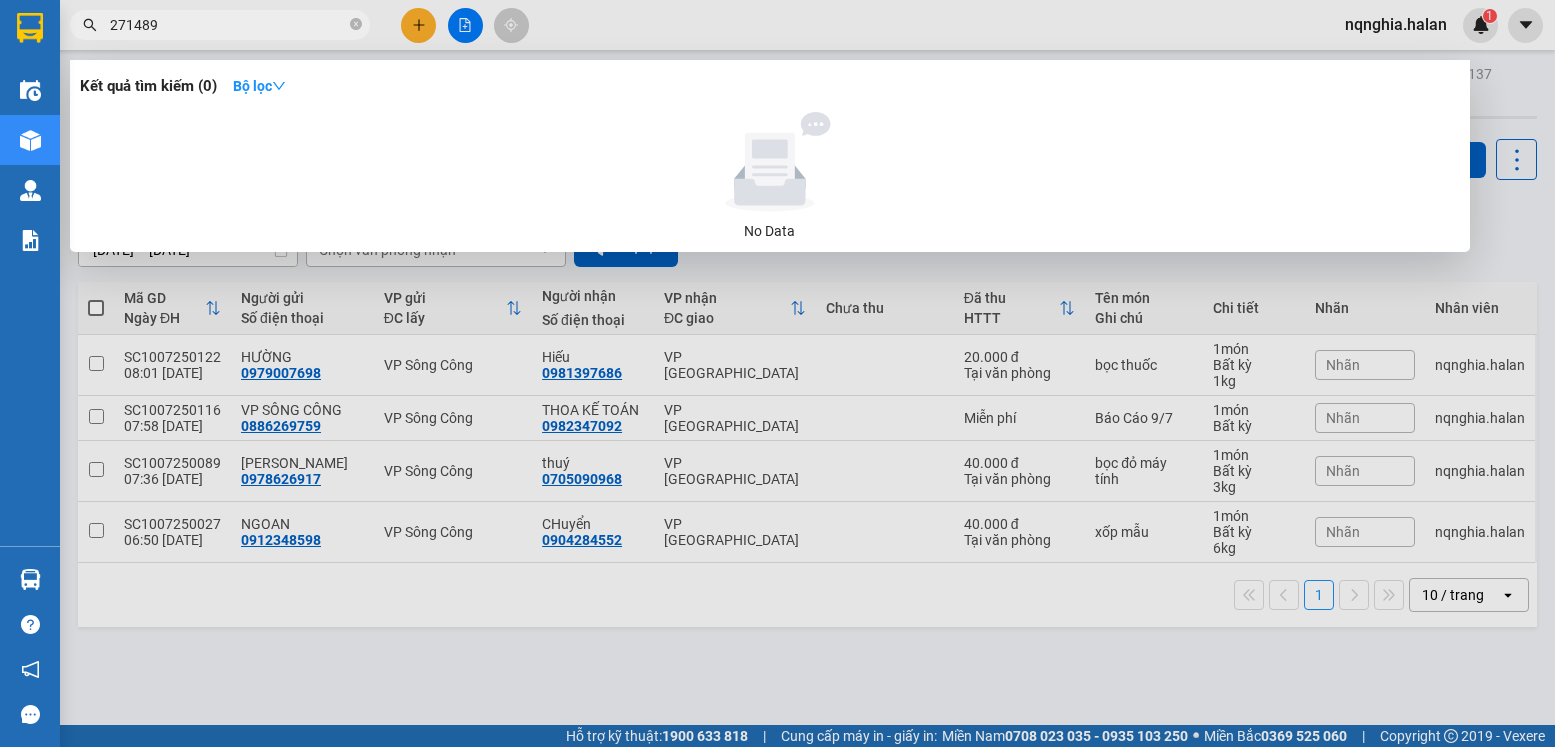 click on "271489" at bounding box center [228, 25] 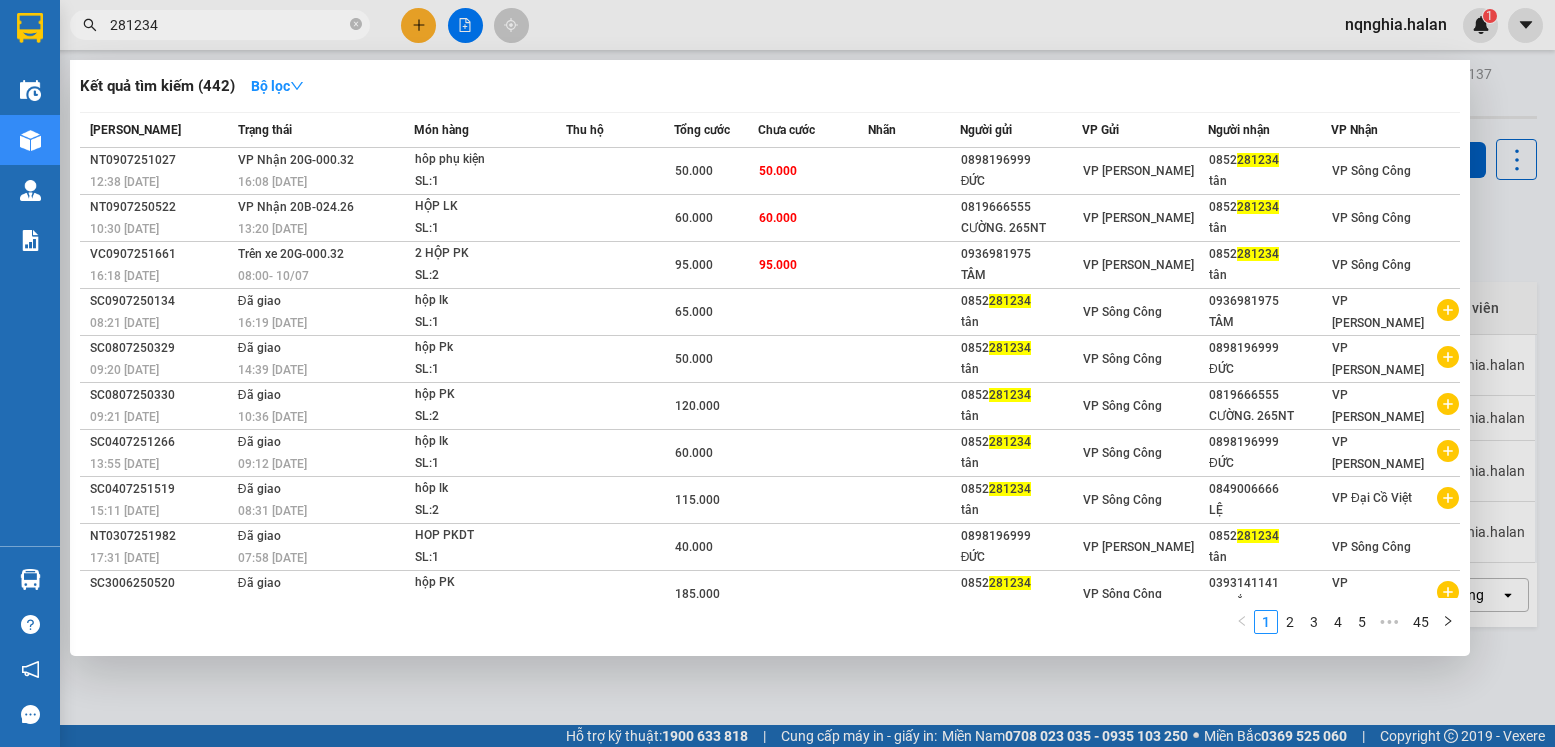 type on "281234" 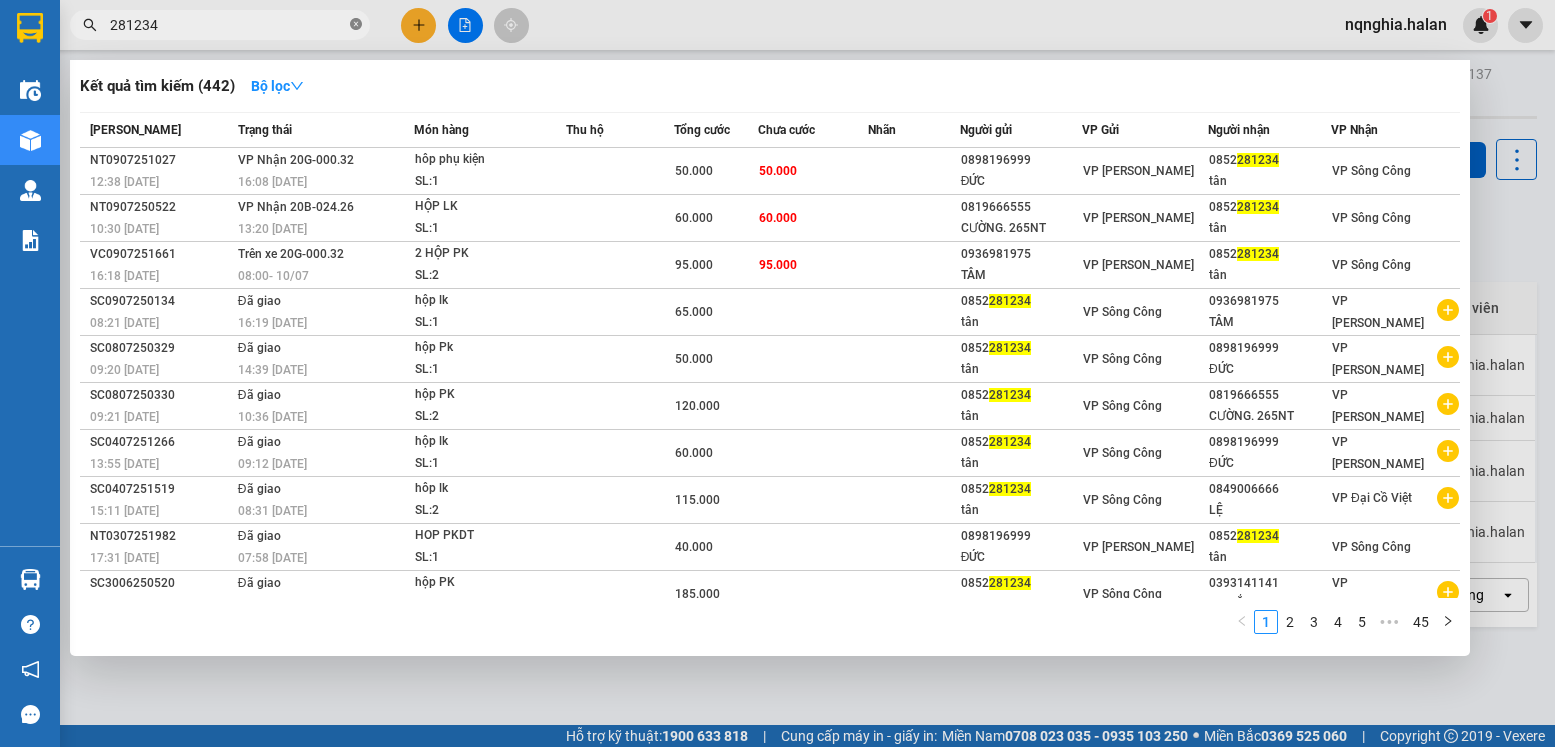 click 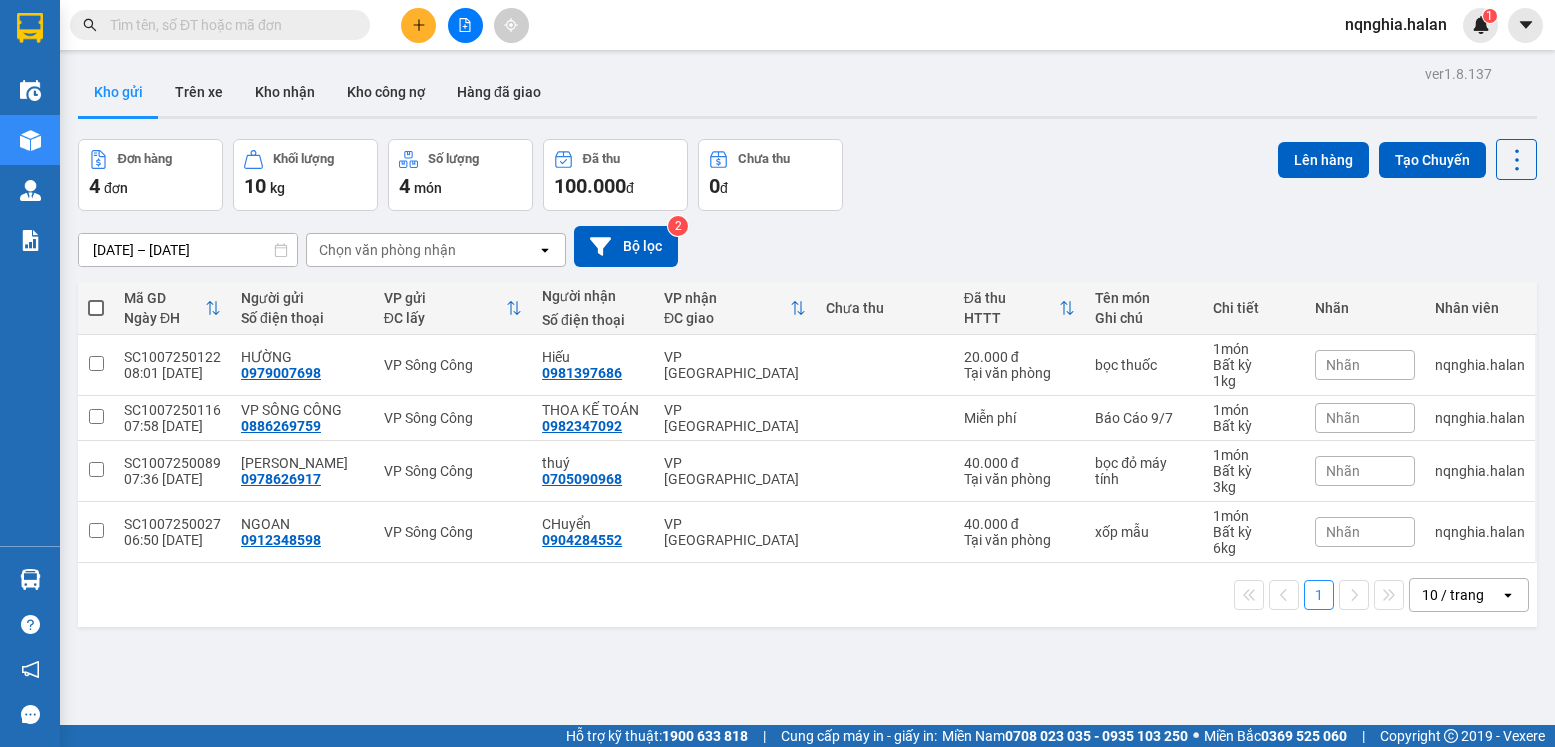 click at bounding box center (220, 25) 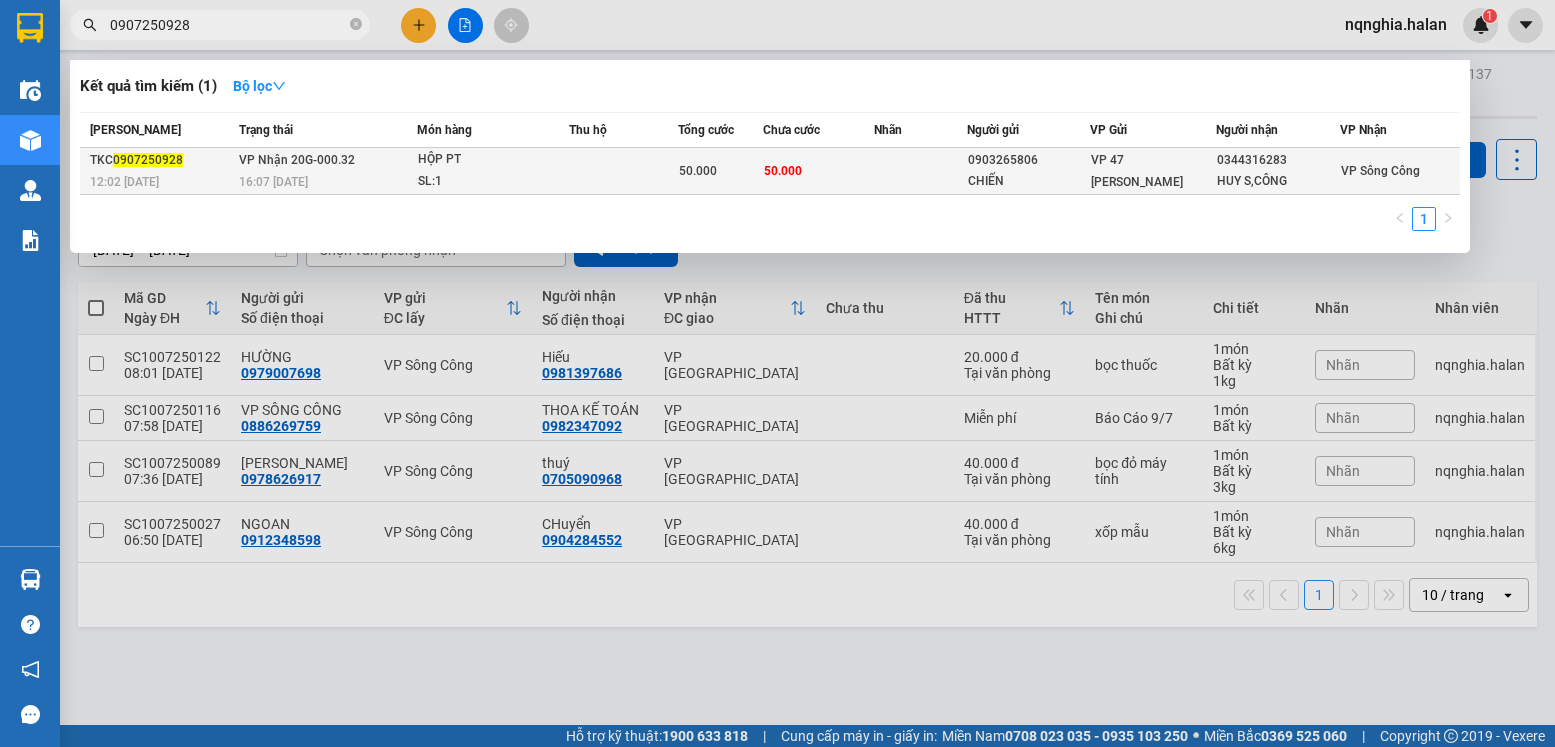 type on "0907250928" 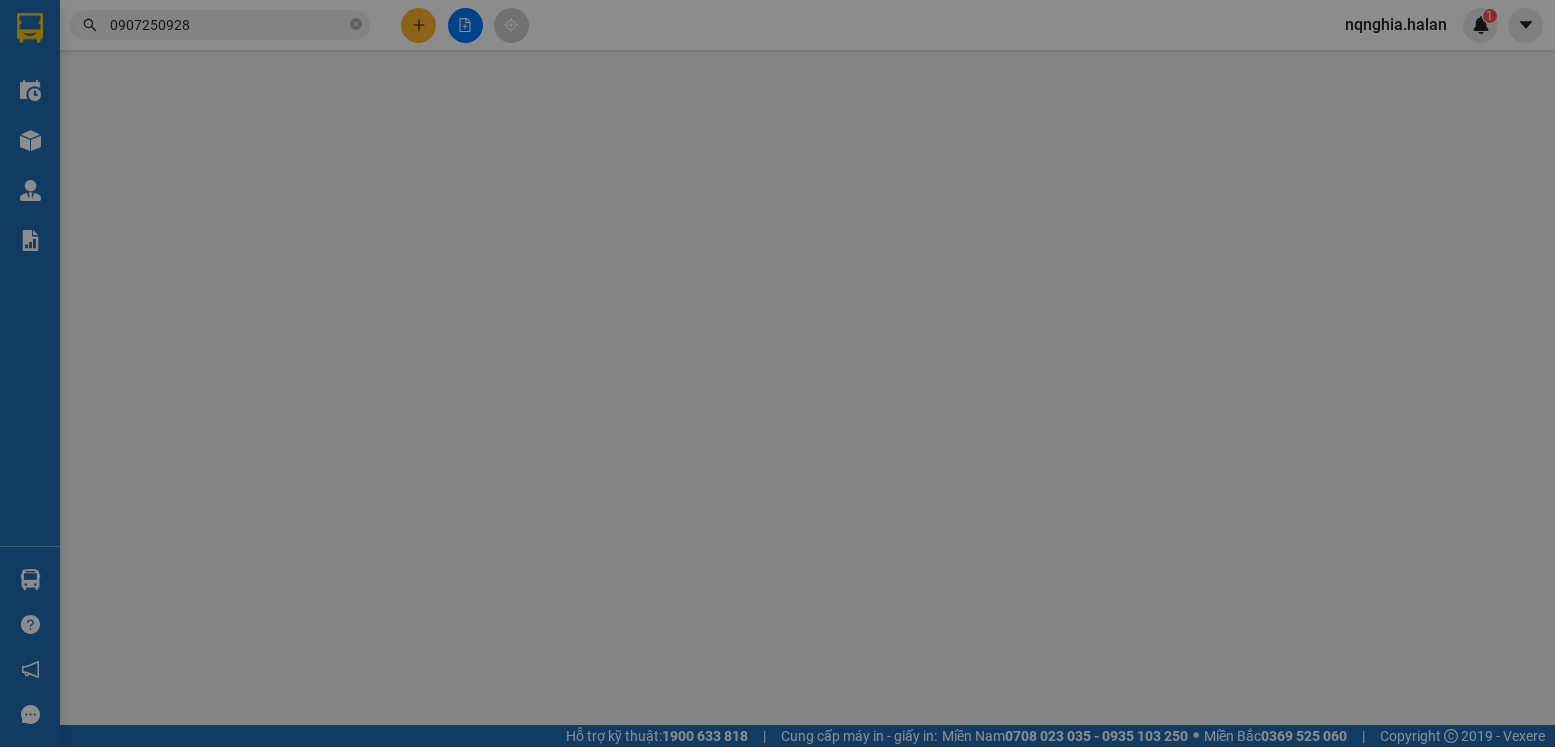 type on "0903265806" 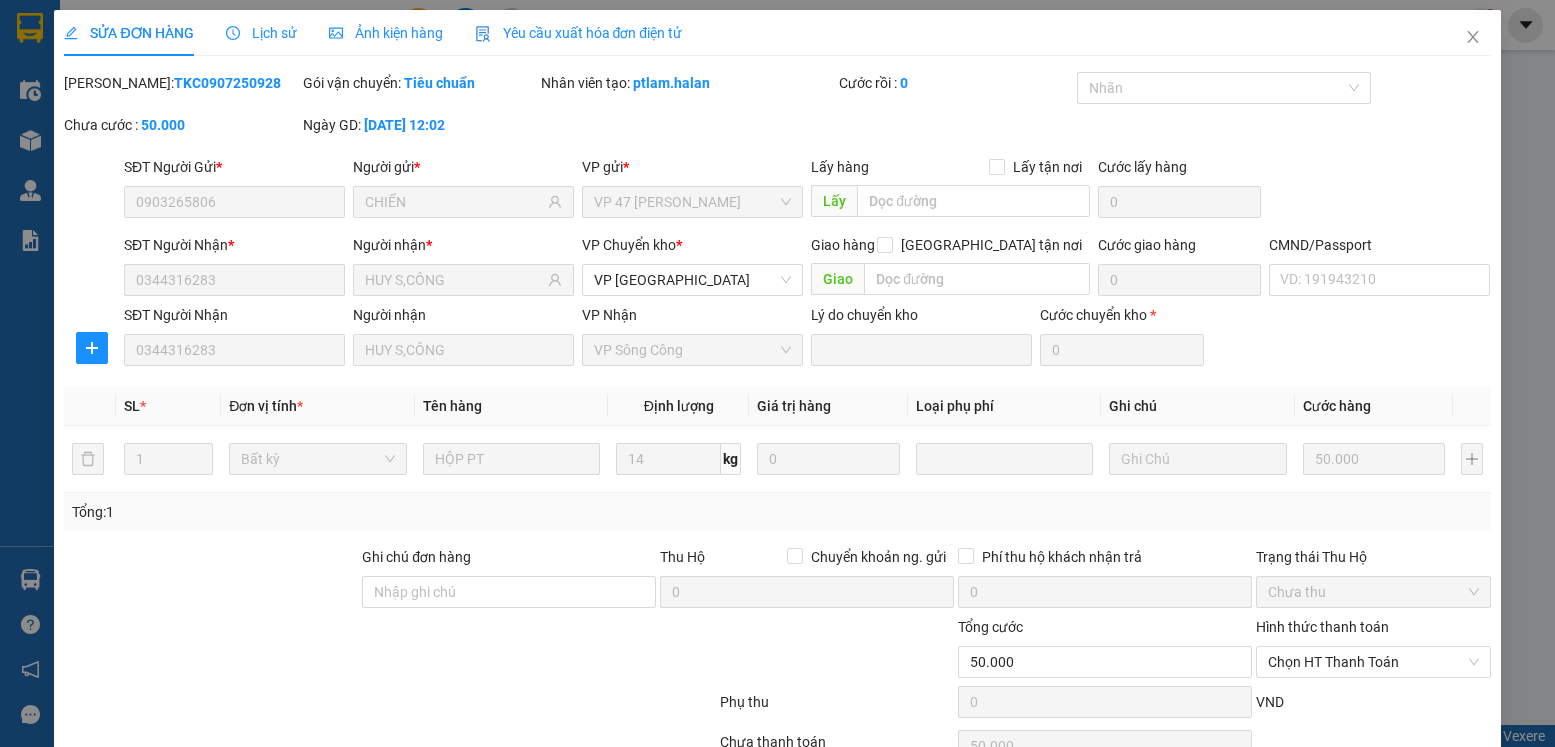 scroll, scrollTop: 105, scrollLeft: 0, axis: vertical 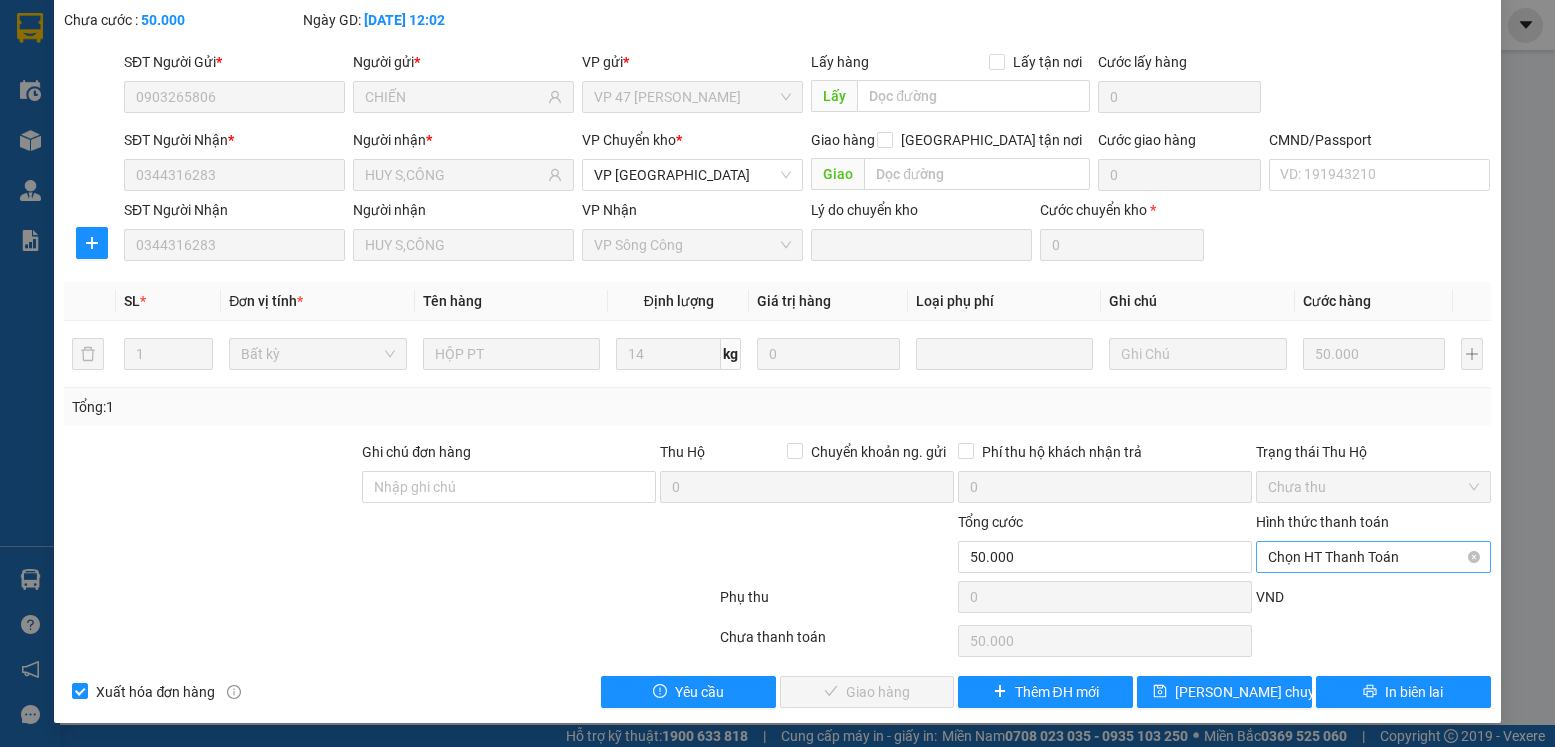 click on "Chọn HT Thanh Toán" at bounding box center [1373, 557] 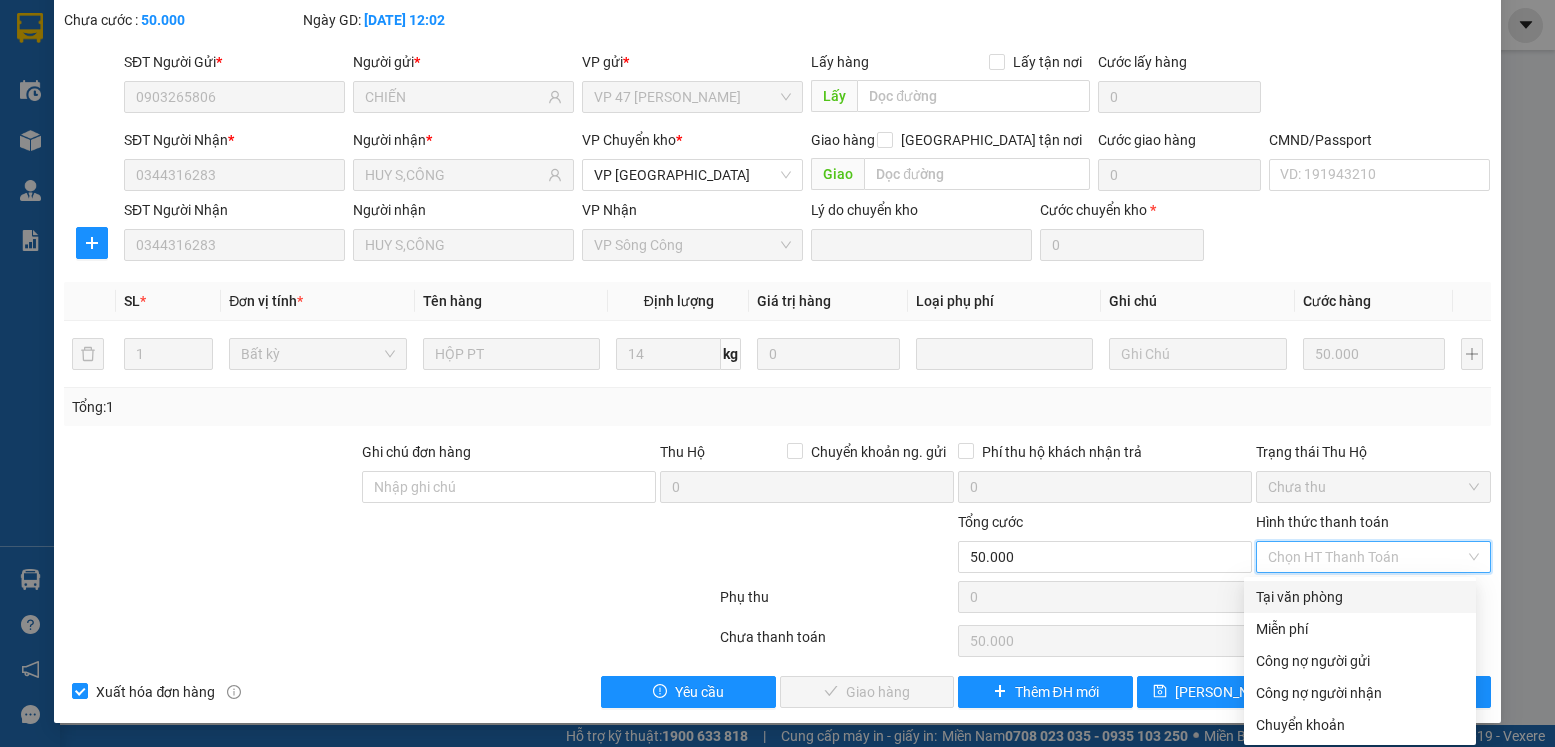 click on "Tại văn phòng Miễn phí Tại văn phòng Miễn phí Công nợ người gửi Công nợ người nhận Chuyển khoản" at bounding box center (1360, 661) 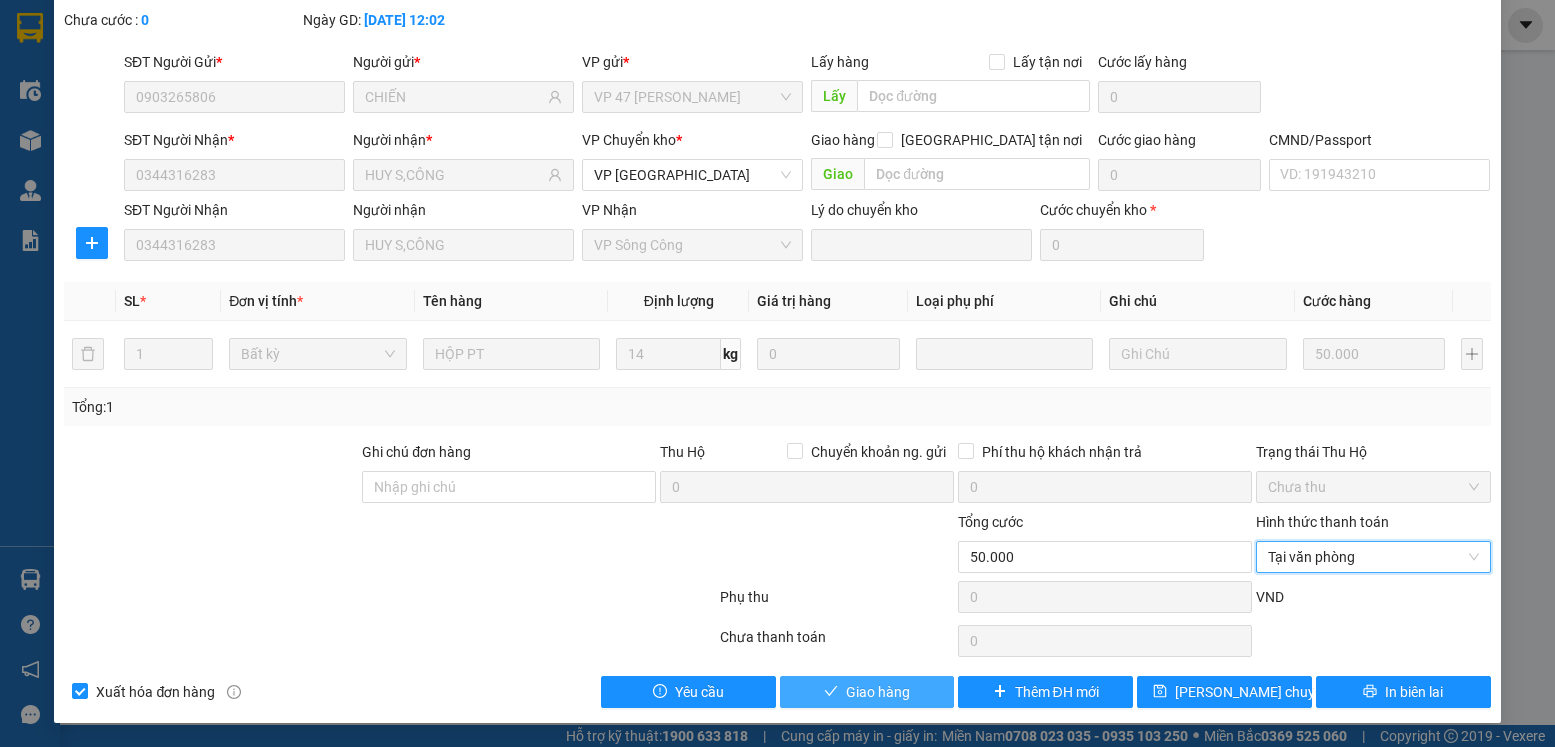 click on "Giao hàng" at bounding box center (867, 692) 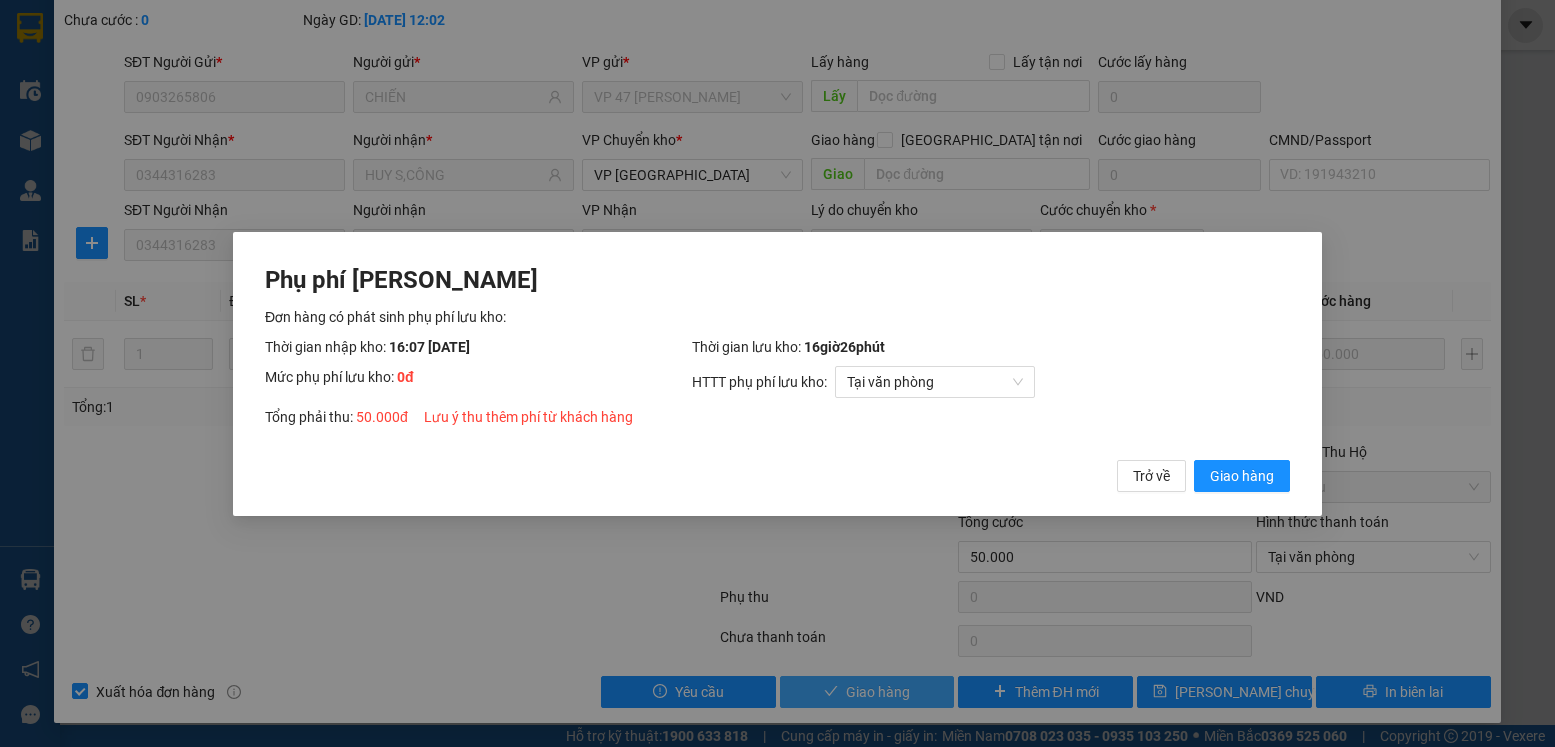 type 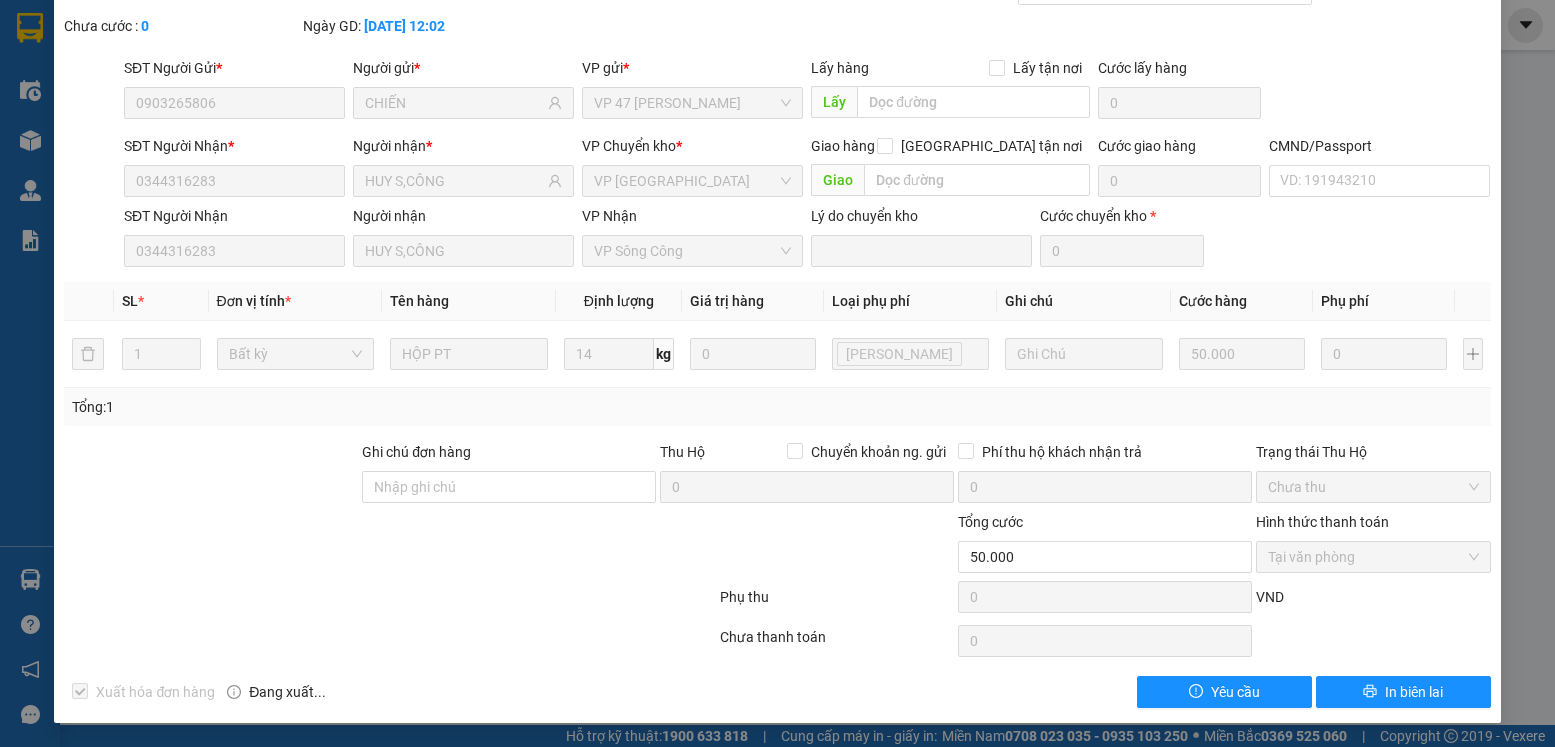 scroll, scrollTop: 0, scrollLeft: 0, axis: both 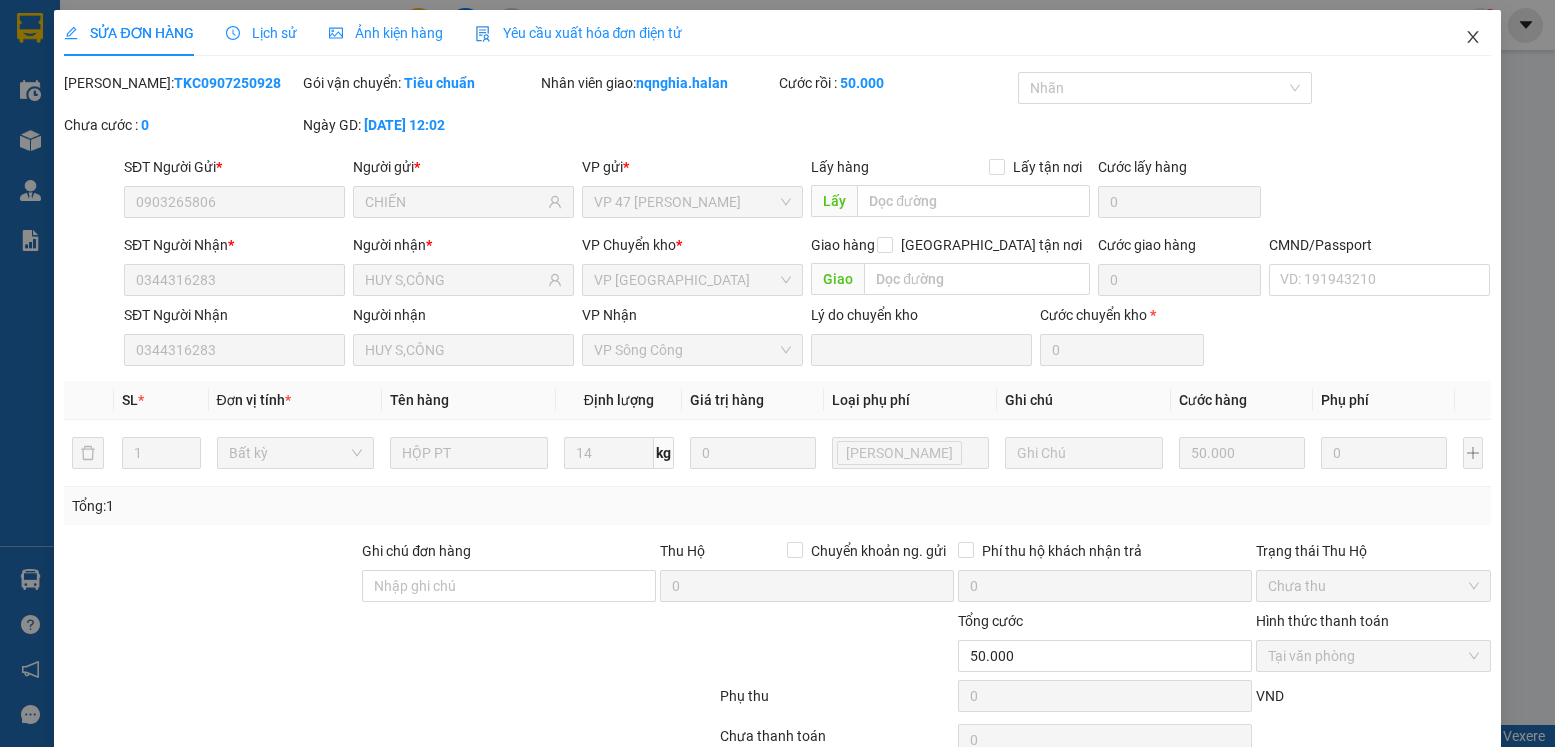 click at bounding box center (1473, 38) 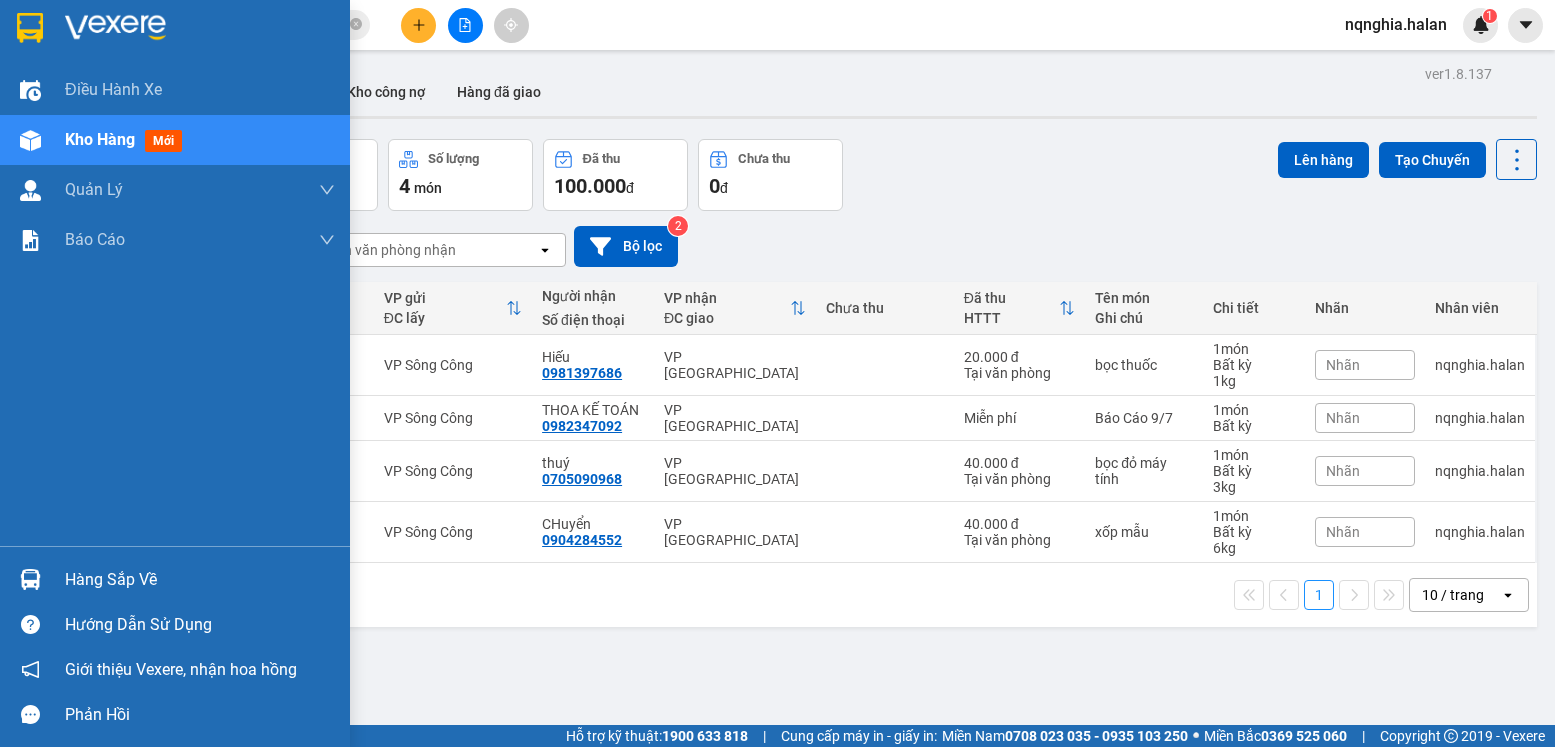 click at bounding box center [30, 579] 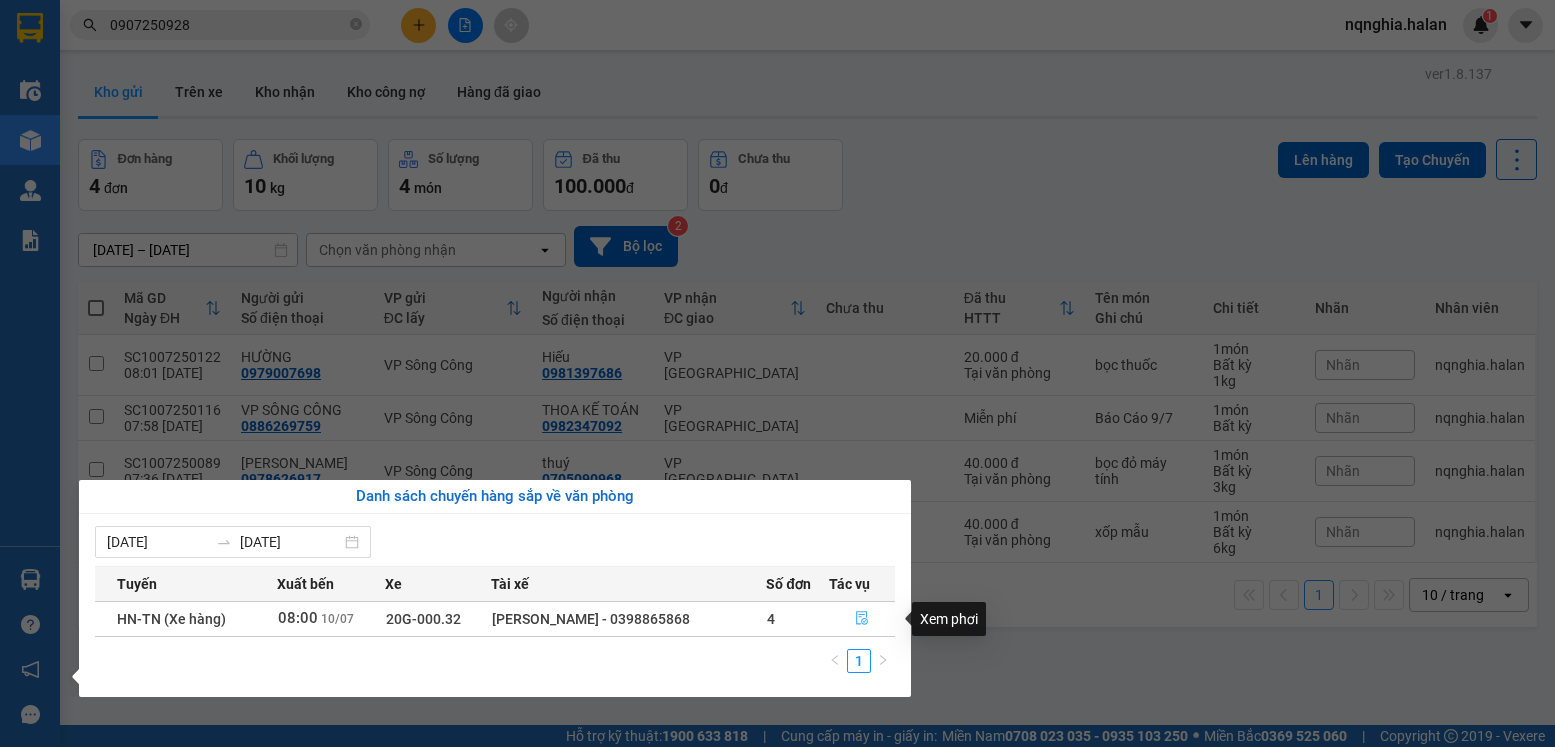 click 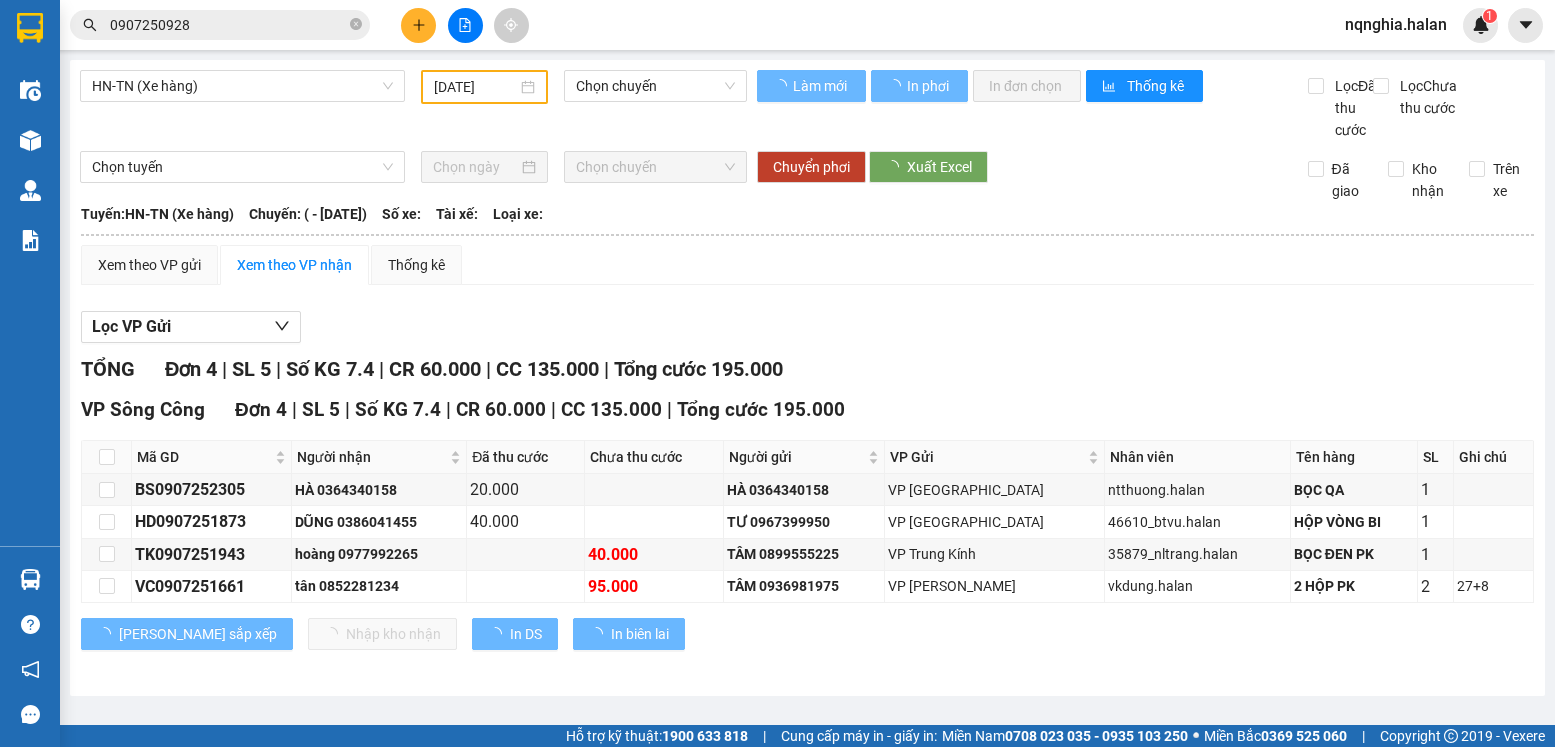 type on "[DATE]" 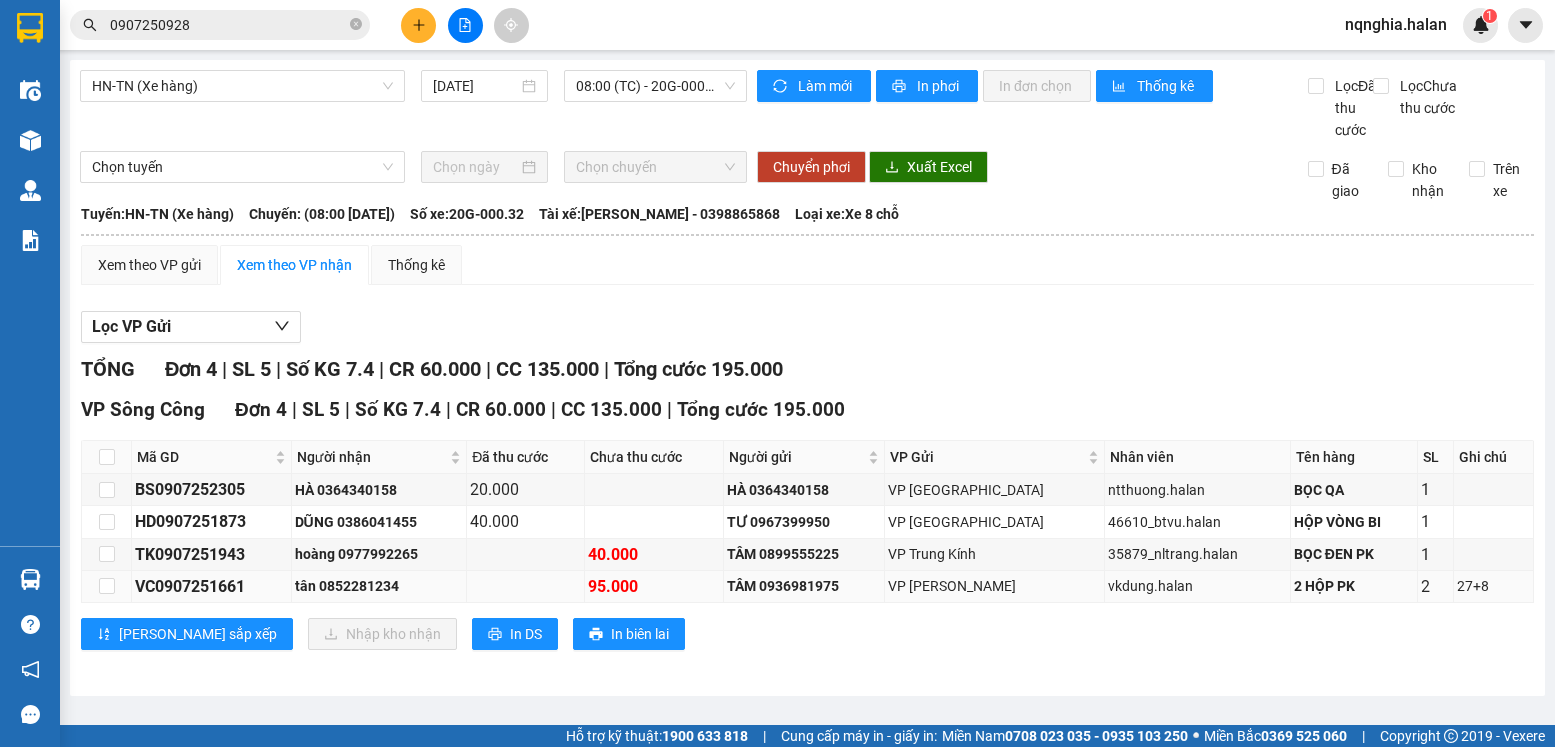scroll, scrollTop: 3, scrollLeft: 0, axis: vertical 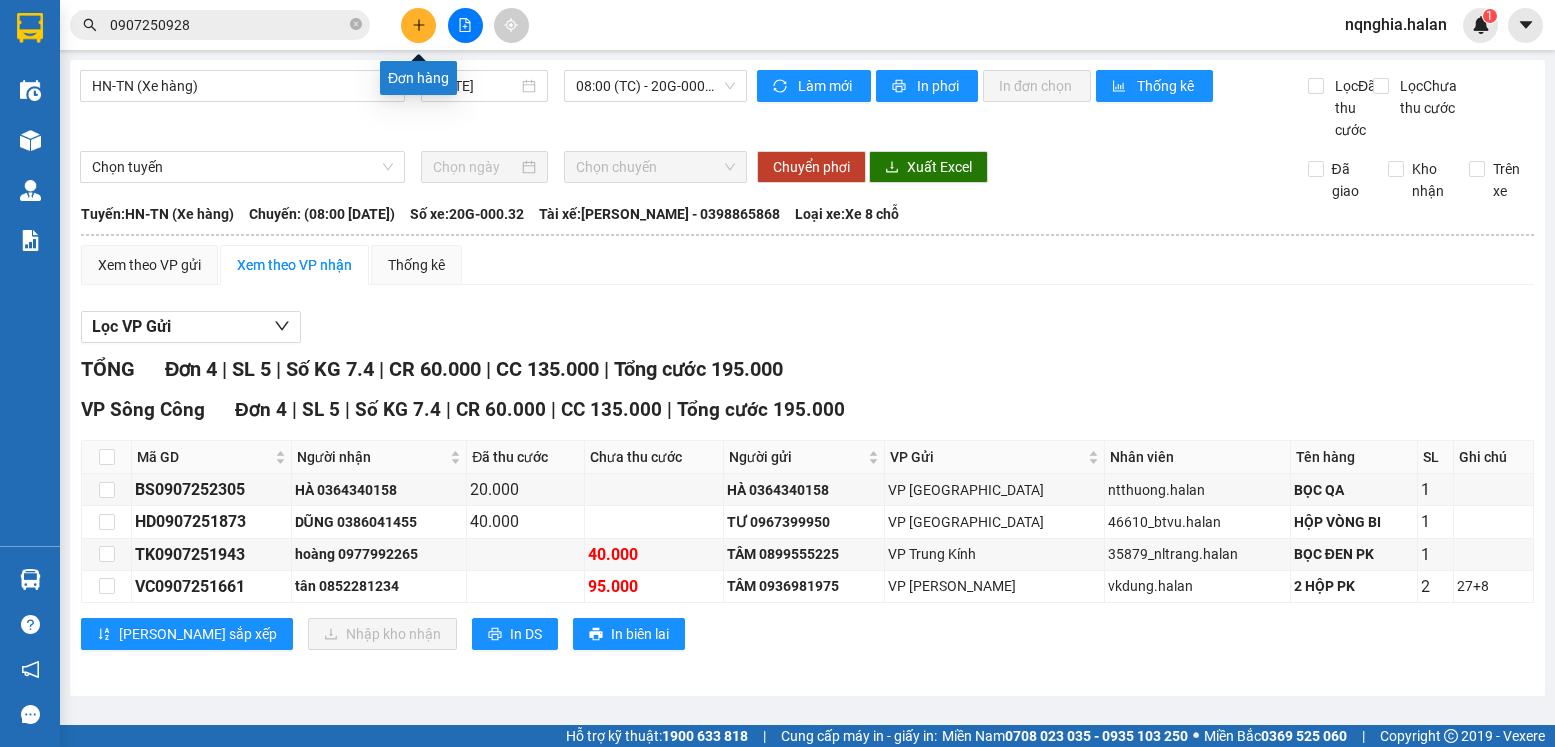 click 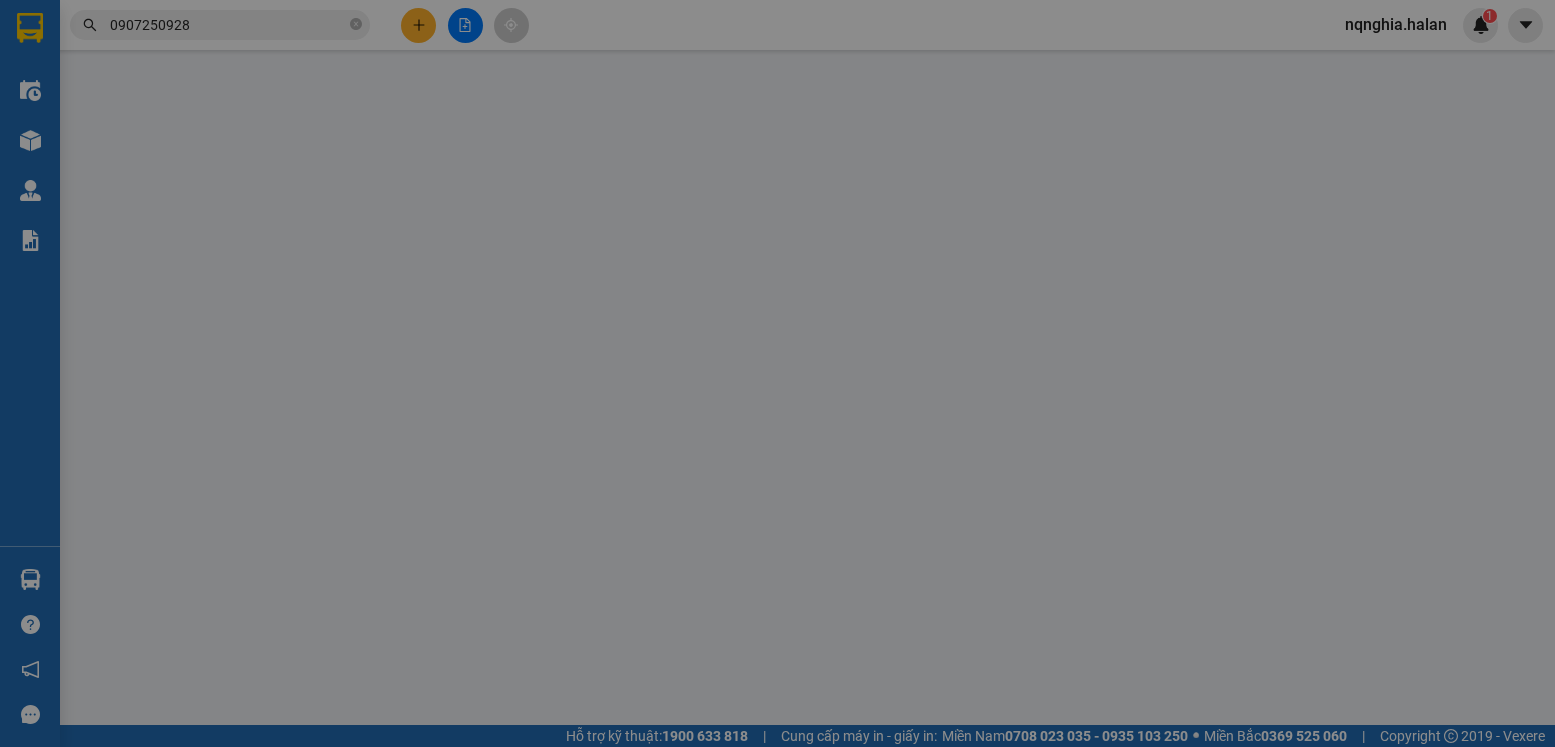 scroll, scrollTop: 0, scrollLeft: 0, axis: both 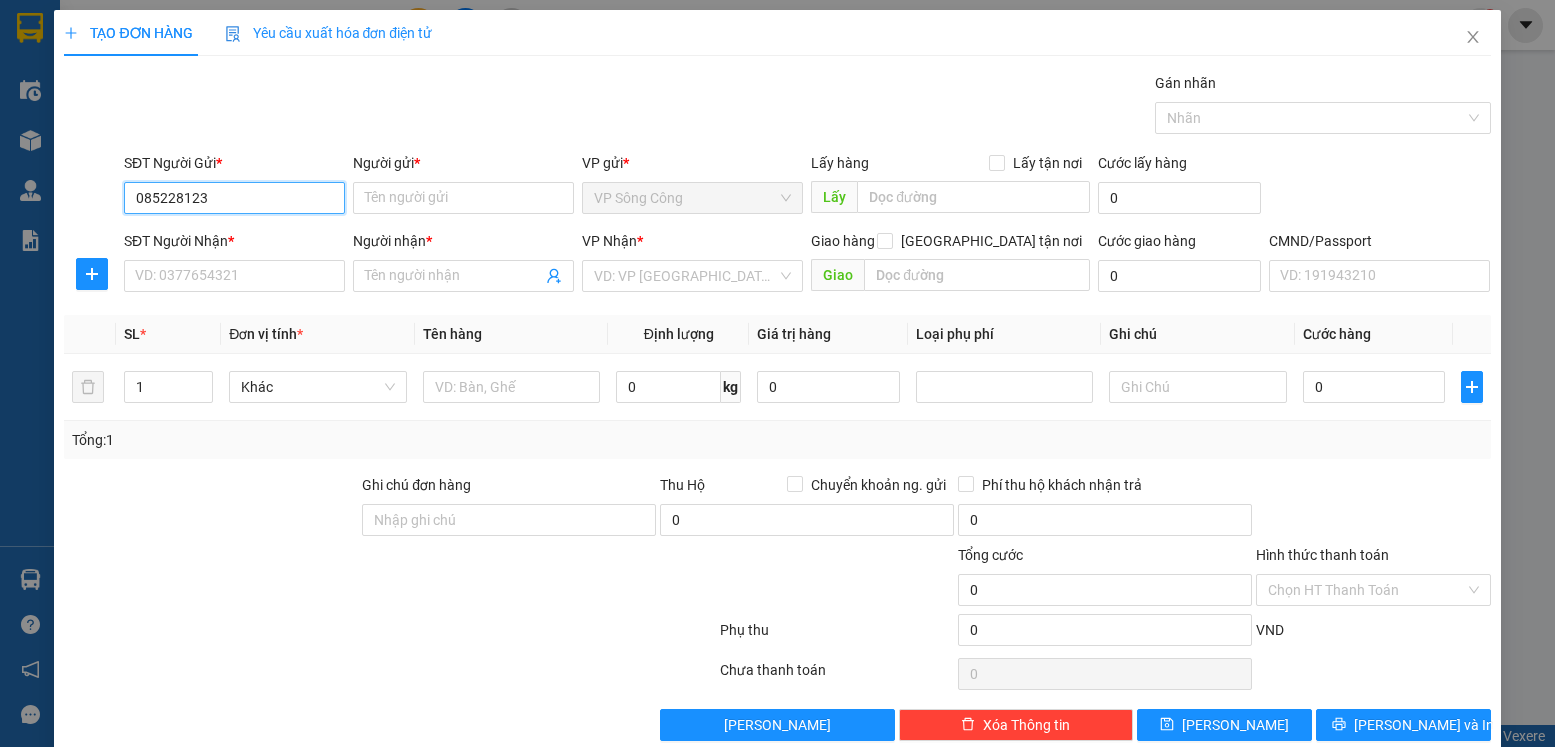 type on "0852281234" 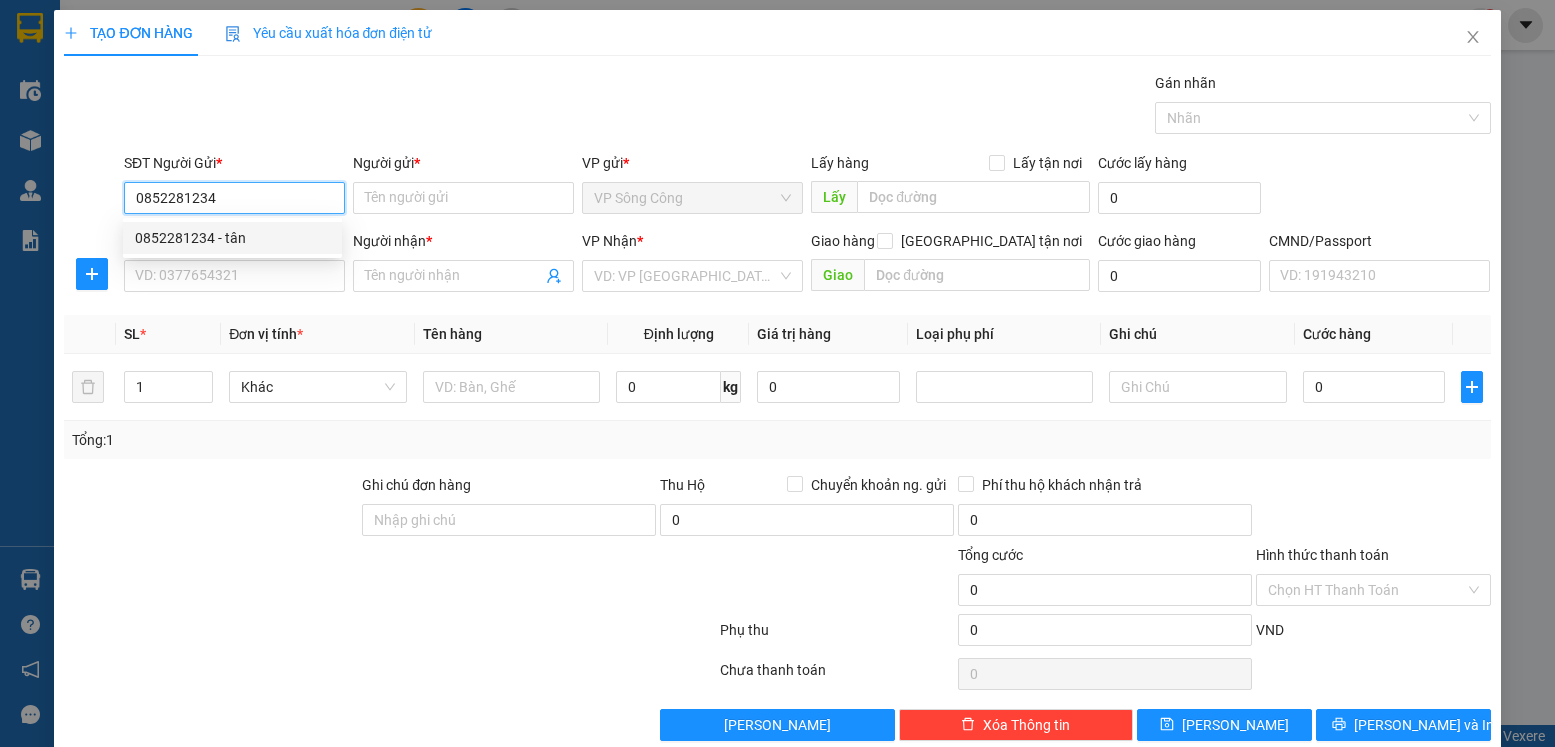 click on "0852281234" at bounding box center (234, 198) 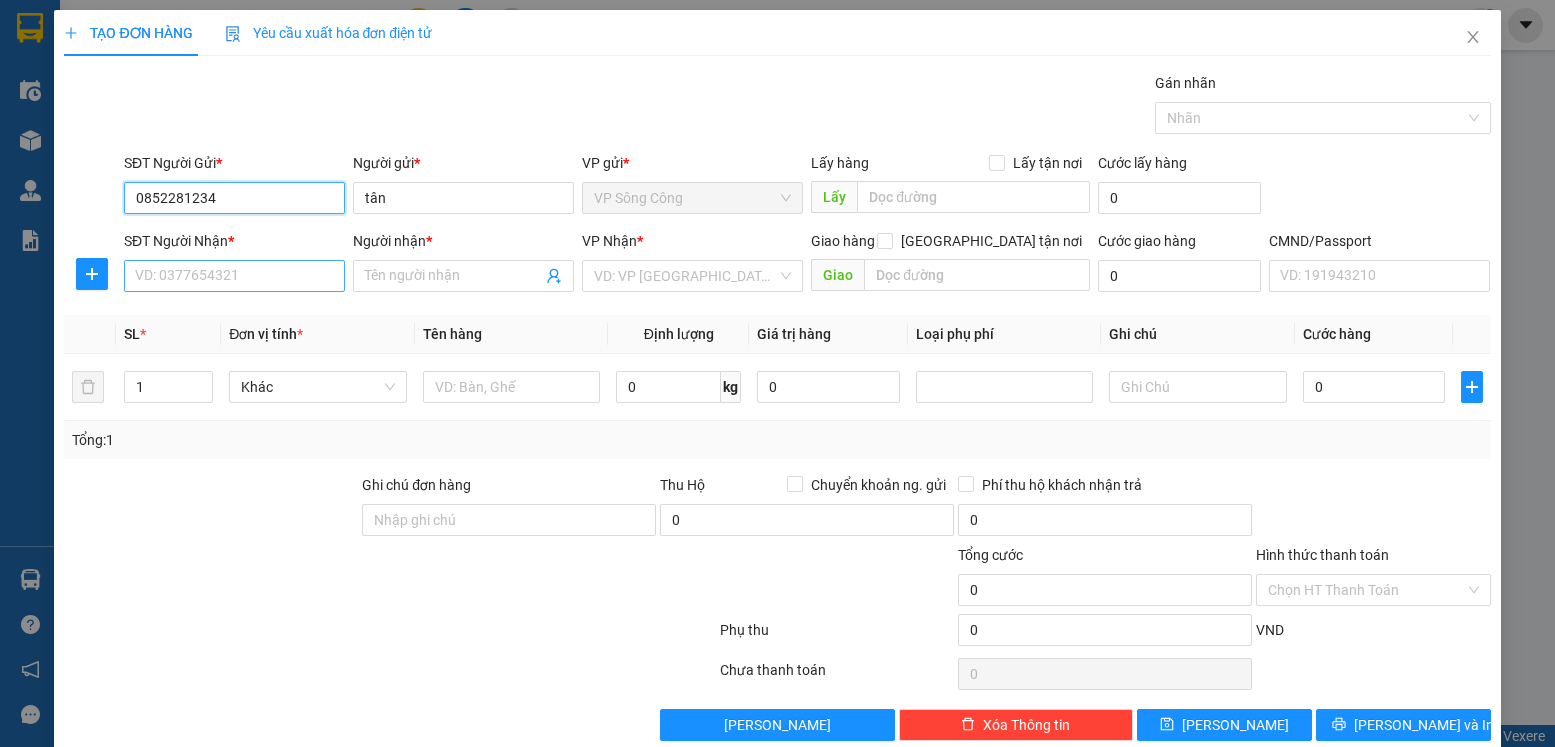 type on "0852281234" 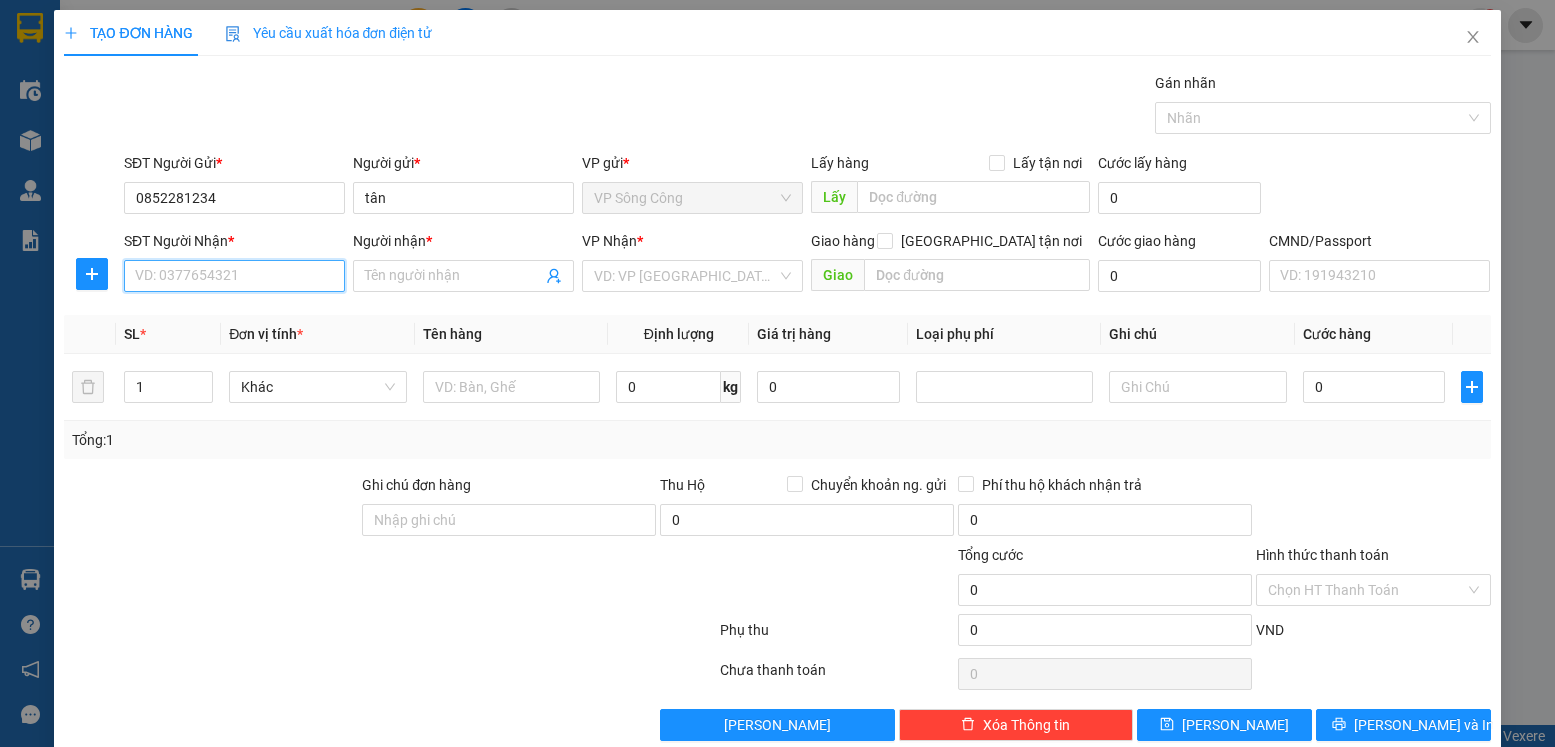 click on "SĐT Người Nhận  *" at bounding box center (234, 276) 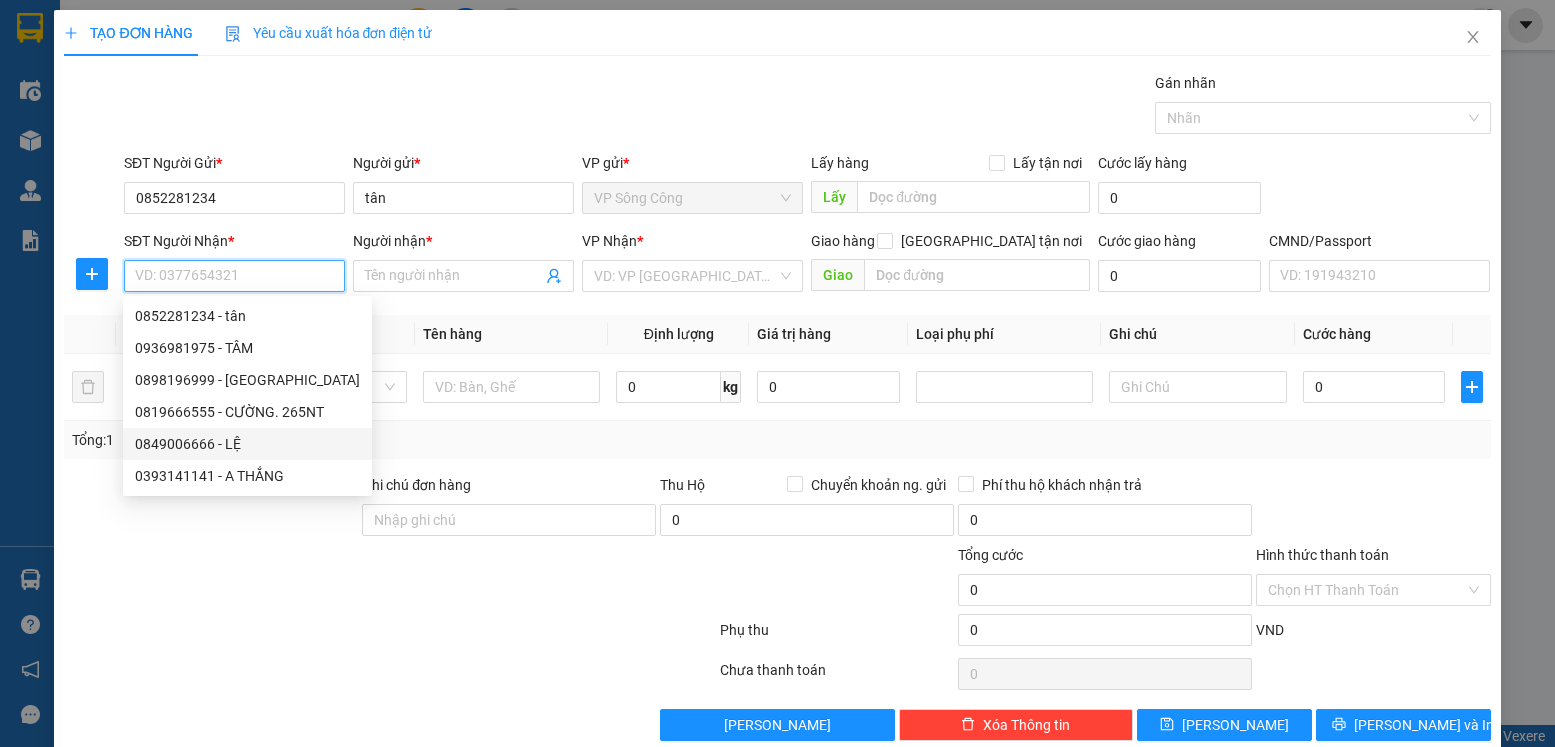 click on "0849006666 - LỆ" at bounding box center [247, 444] 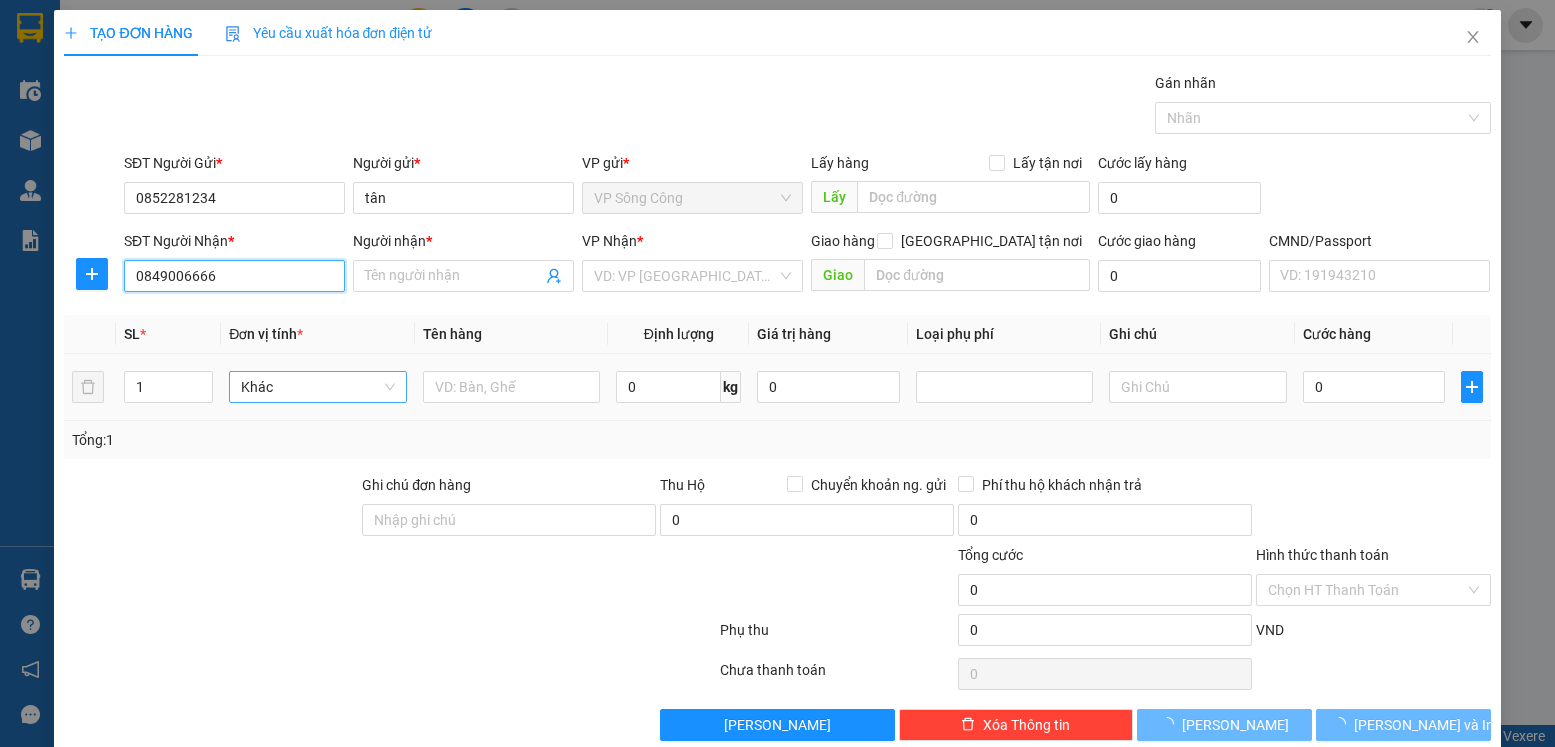 type on "LỆ" 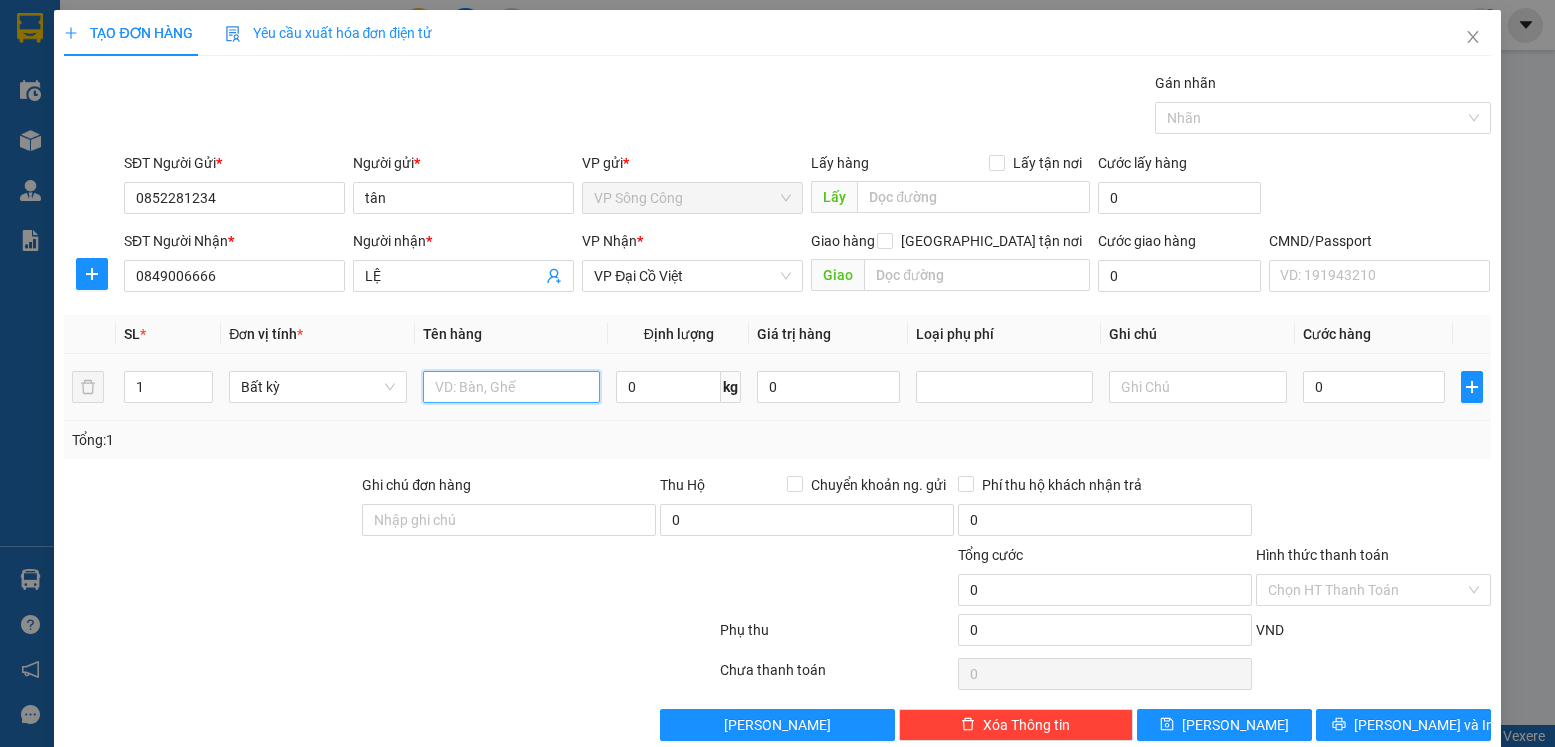 click at bounding box center (512, 387) 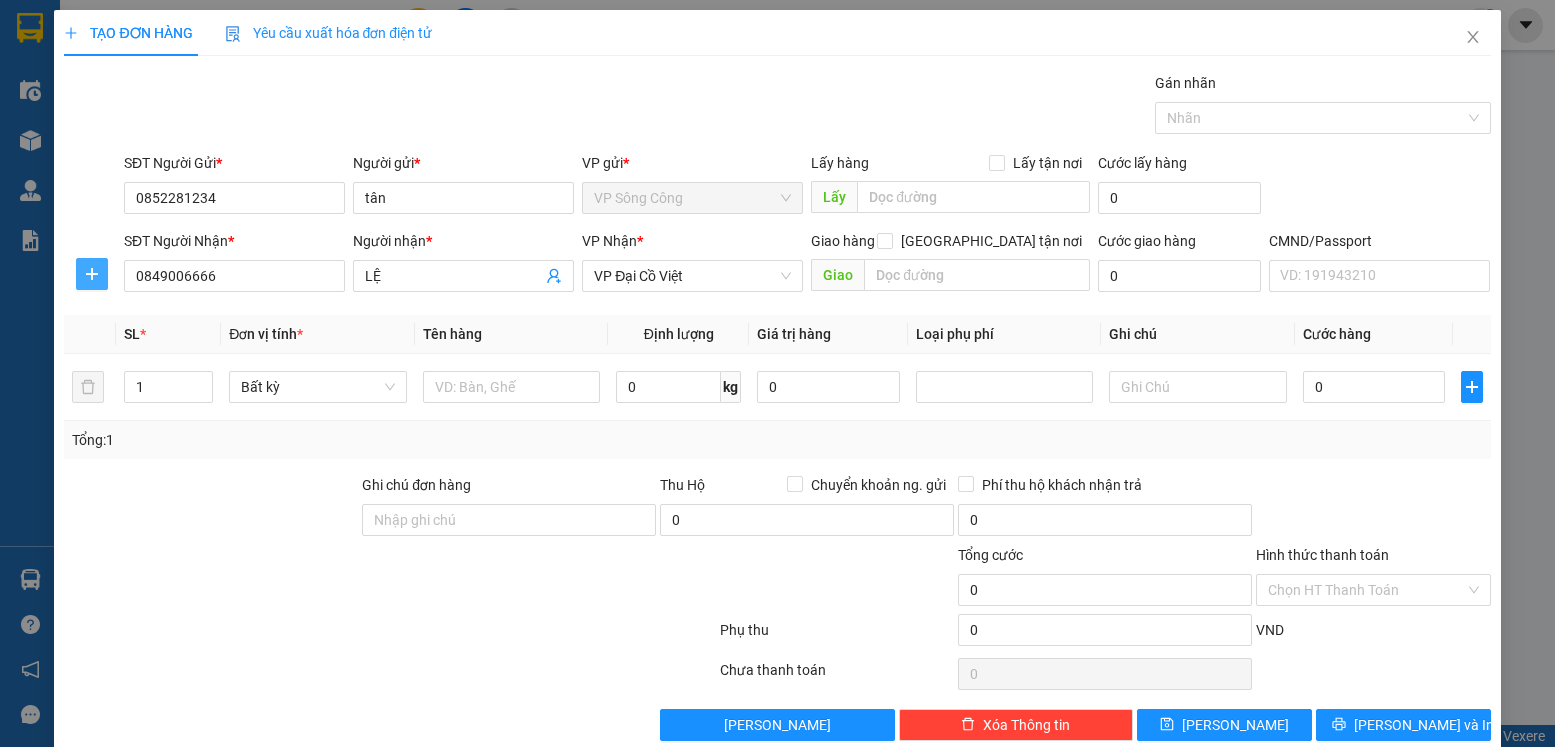 click at bounding box center [92, 274] 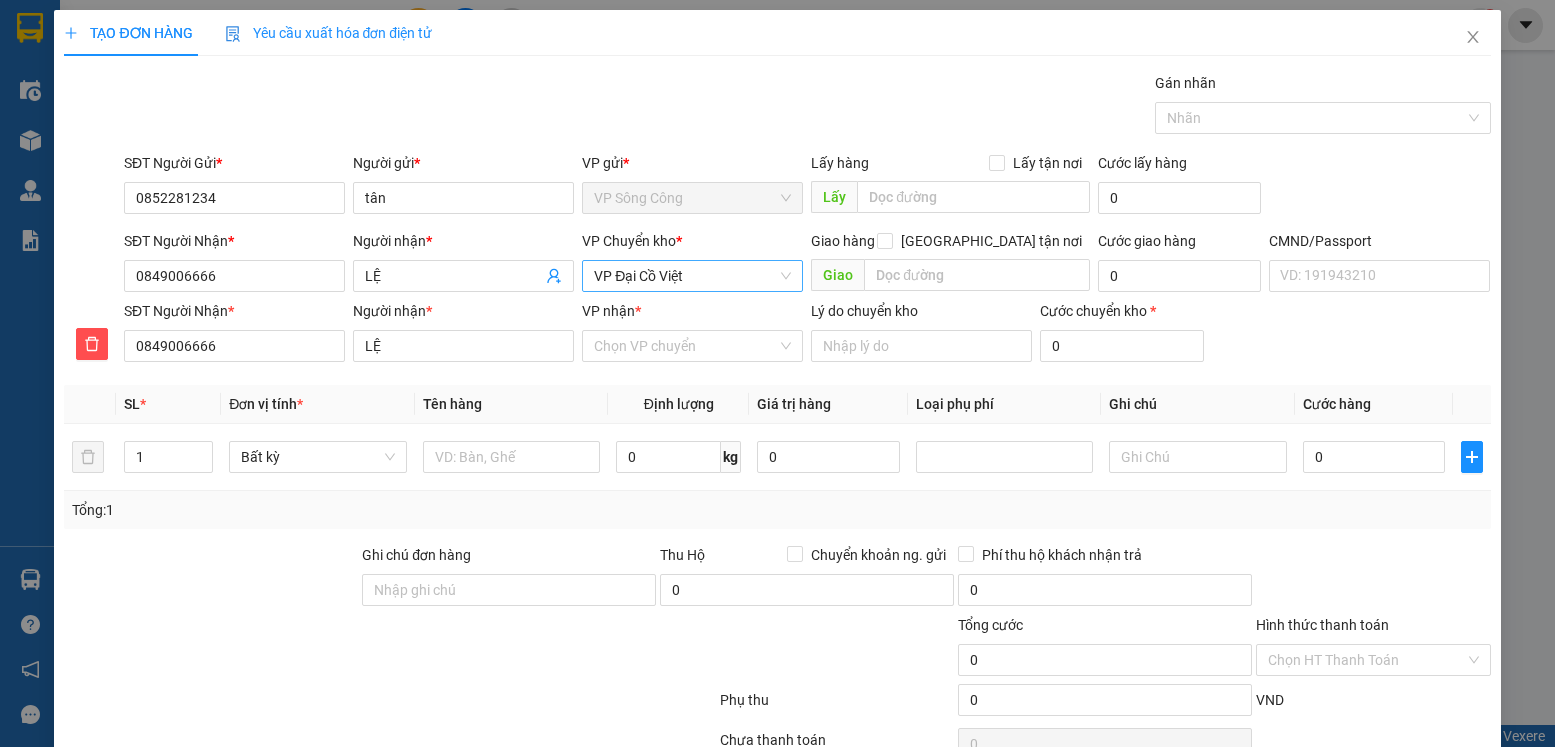 click on "VP Đại Cồ Việt" at bounding box center (692, 276) 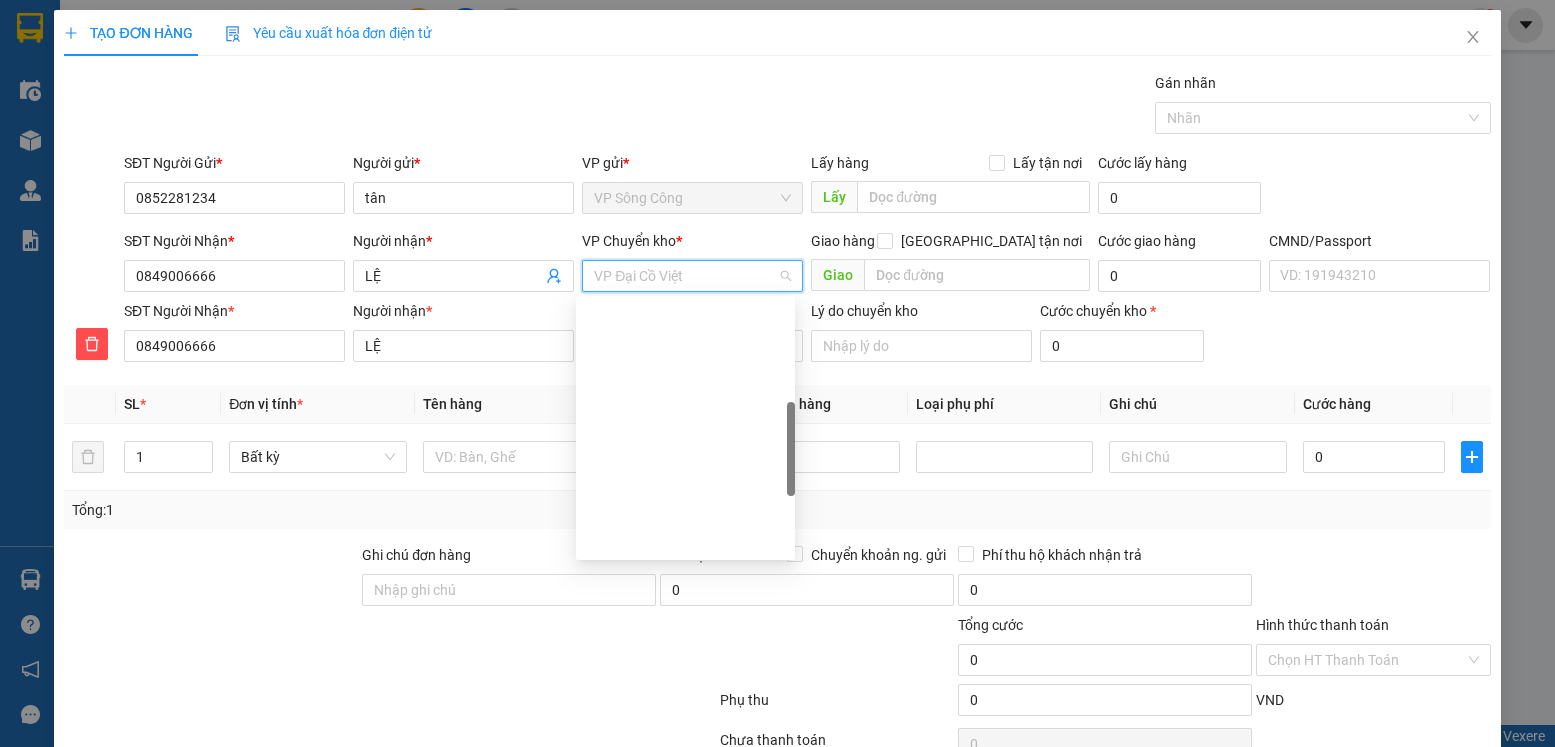 scroll, scrollTop: 352, scrollLeft: 0, axis: vertical 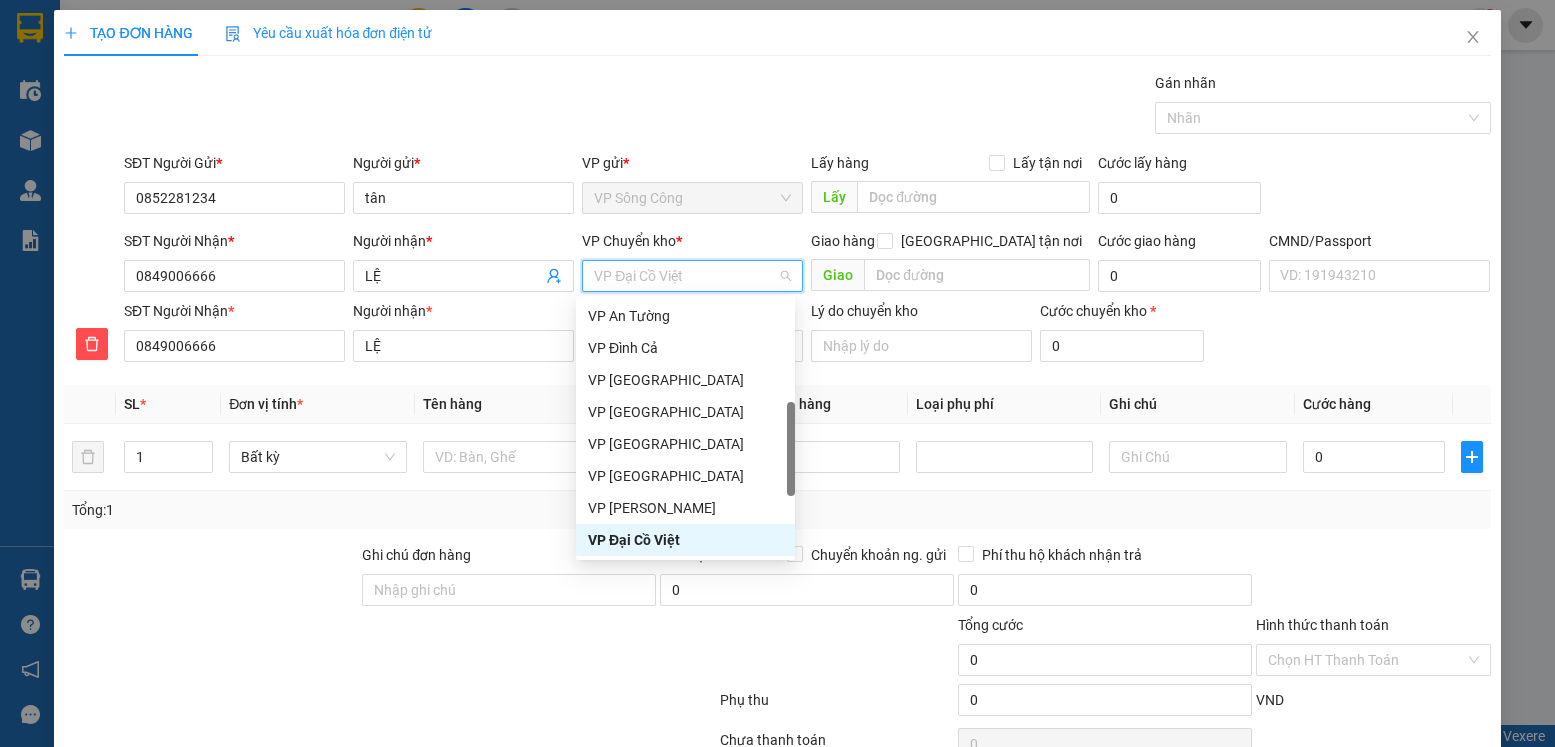 type on "y" 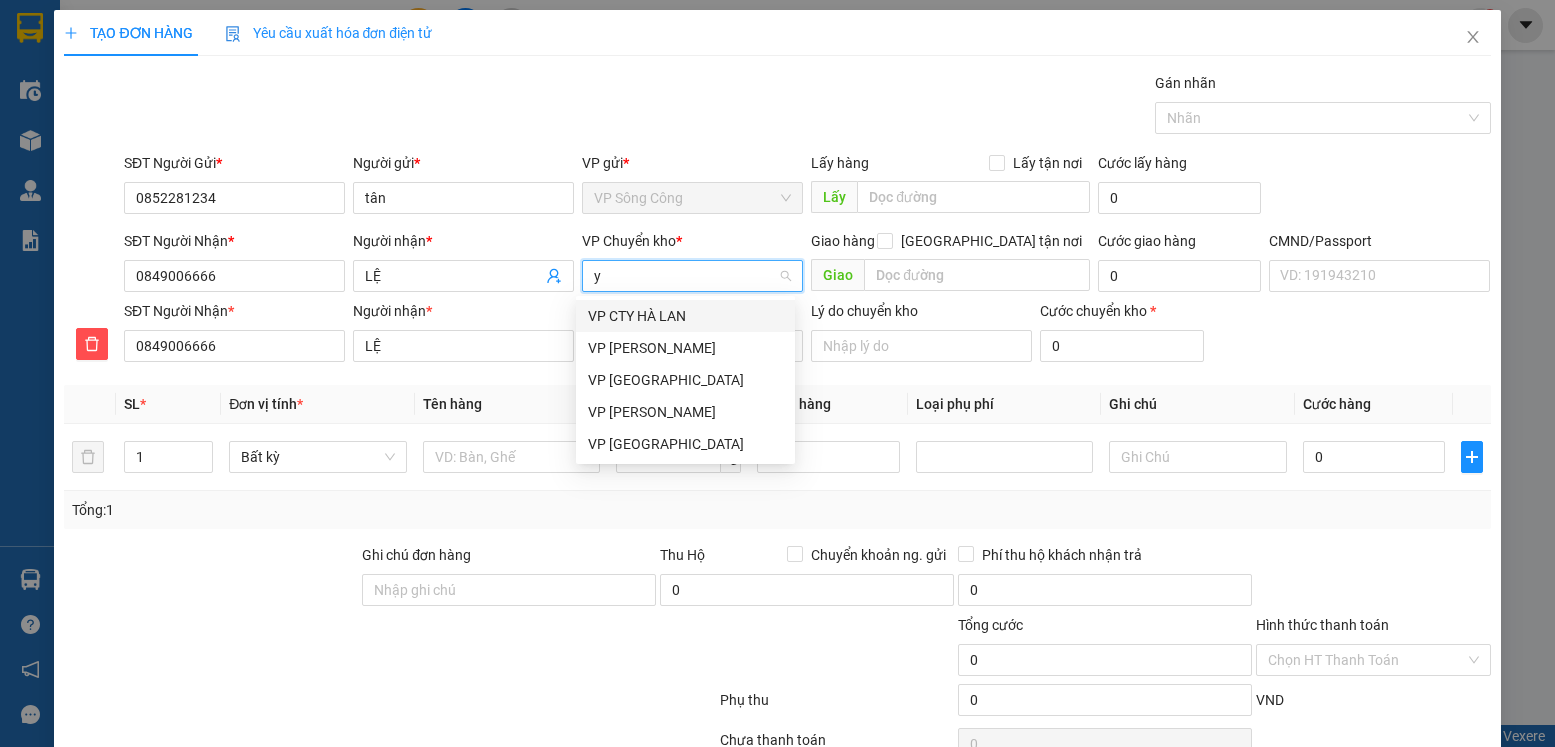scroll, scrollTop: 0, scrollLeft: 0, axis: both 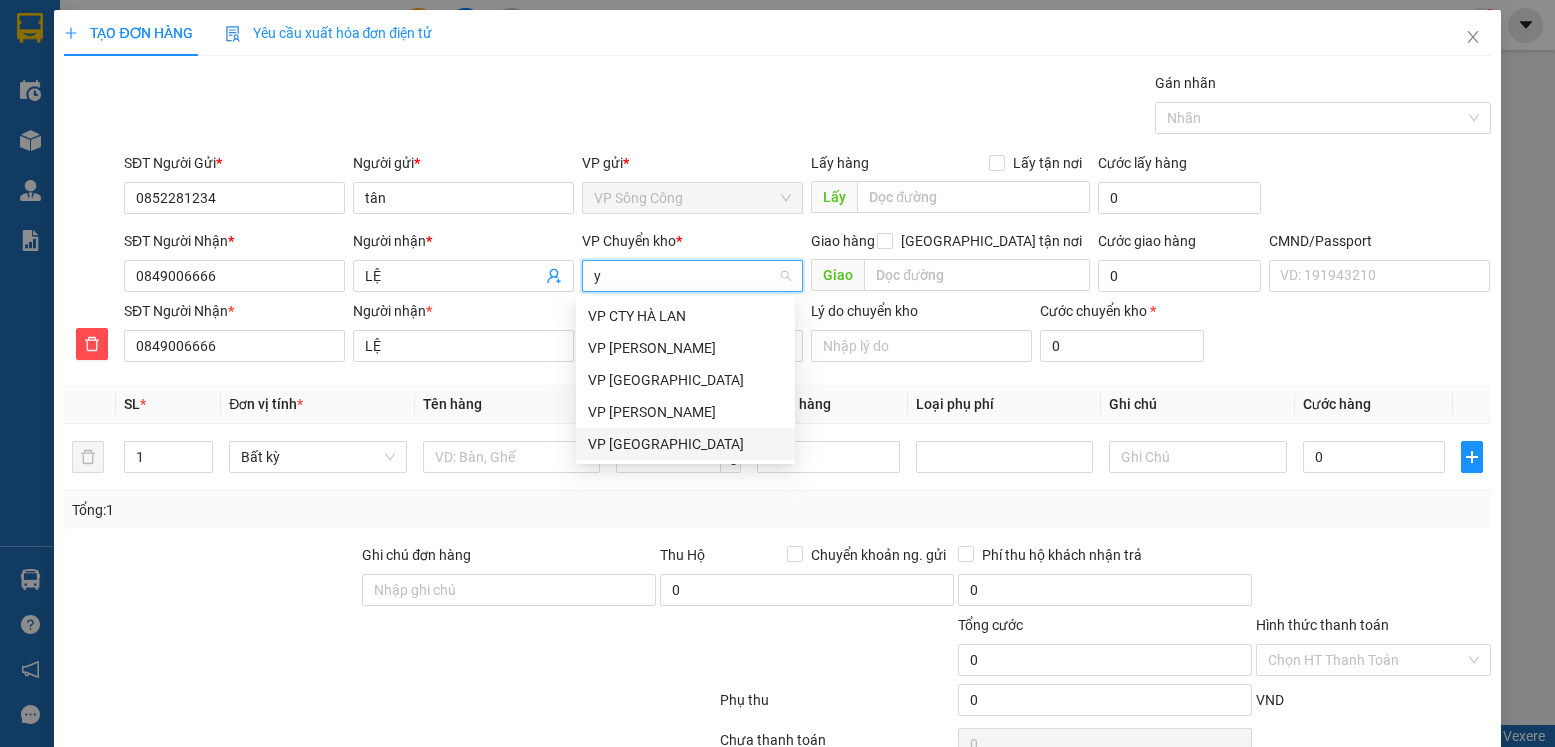 click on "VP [GEOGRAPHIC_DATA]" at bounding box center (685, 444) 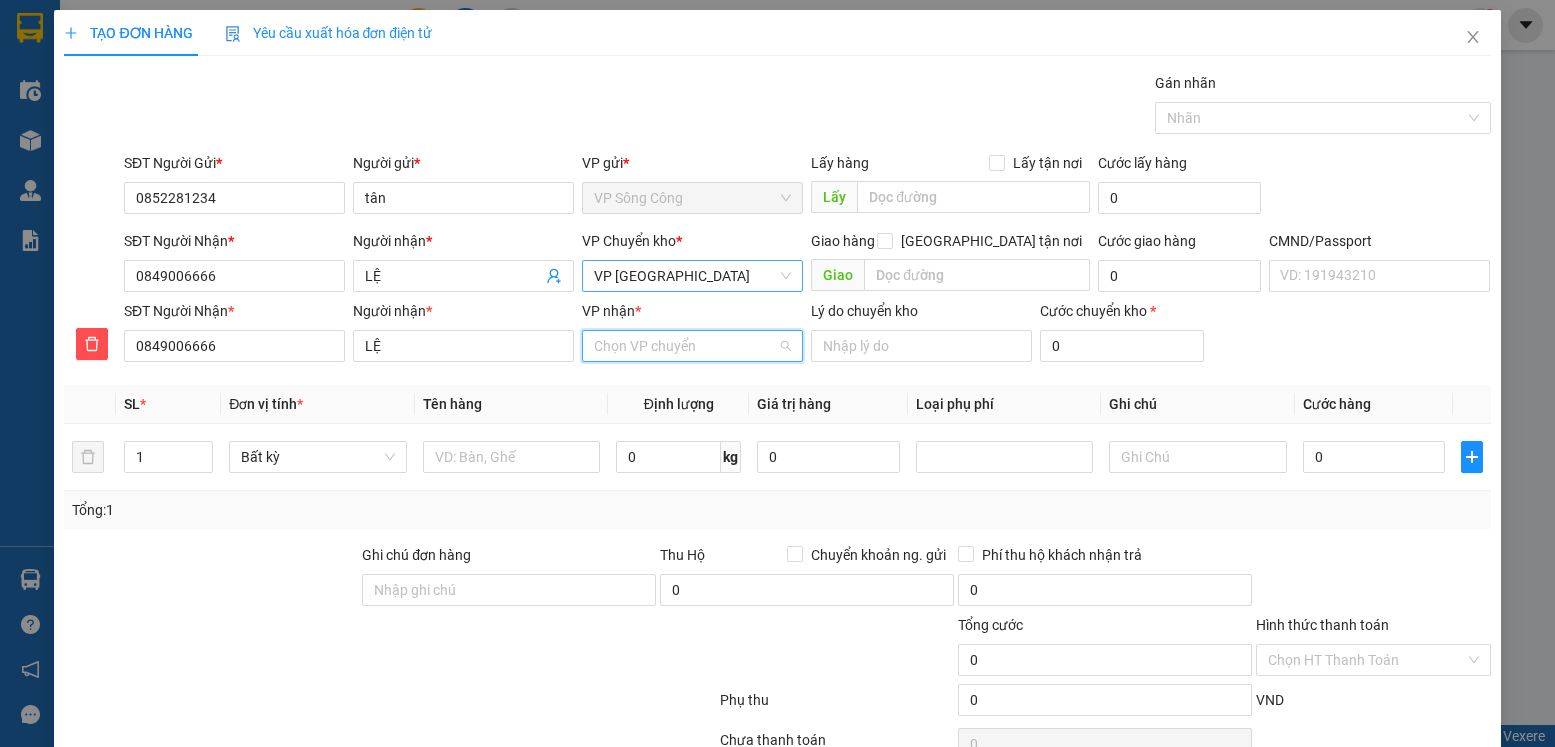 click on "VP nhận  *" at bounding box center [685, 346] 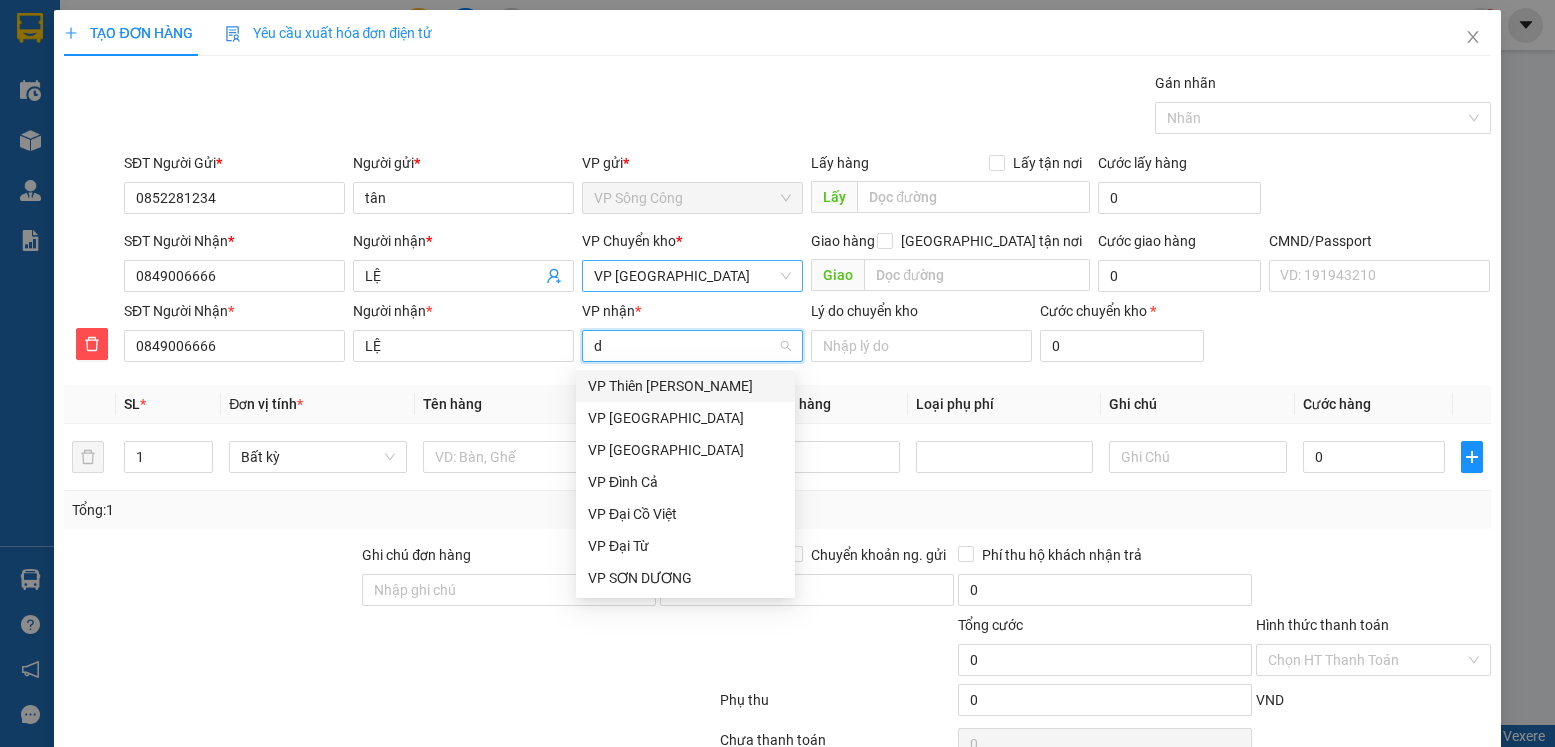 type on "d" 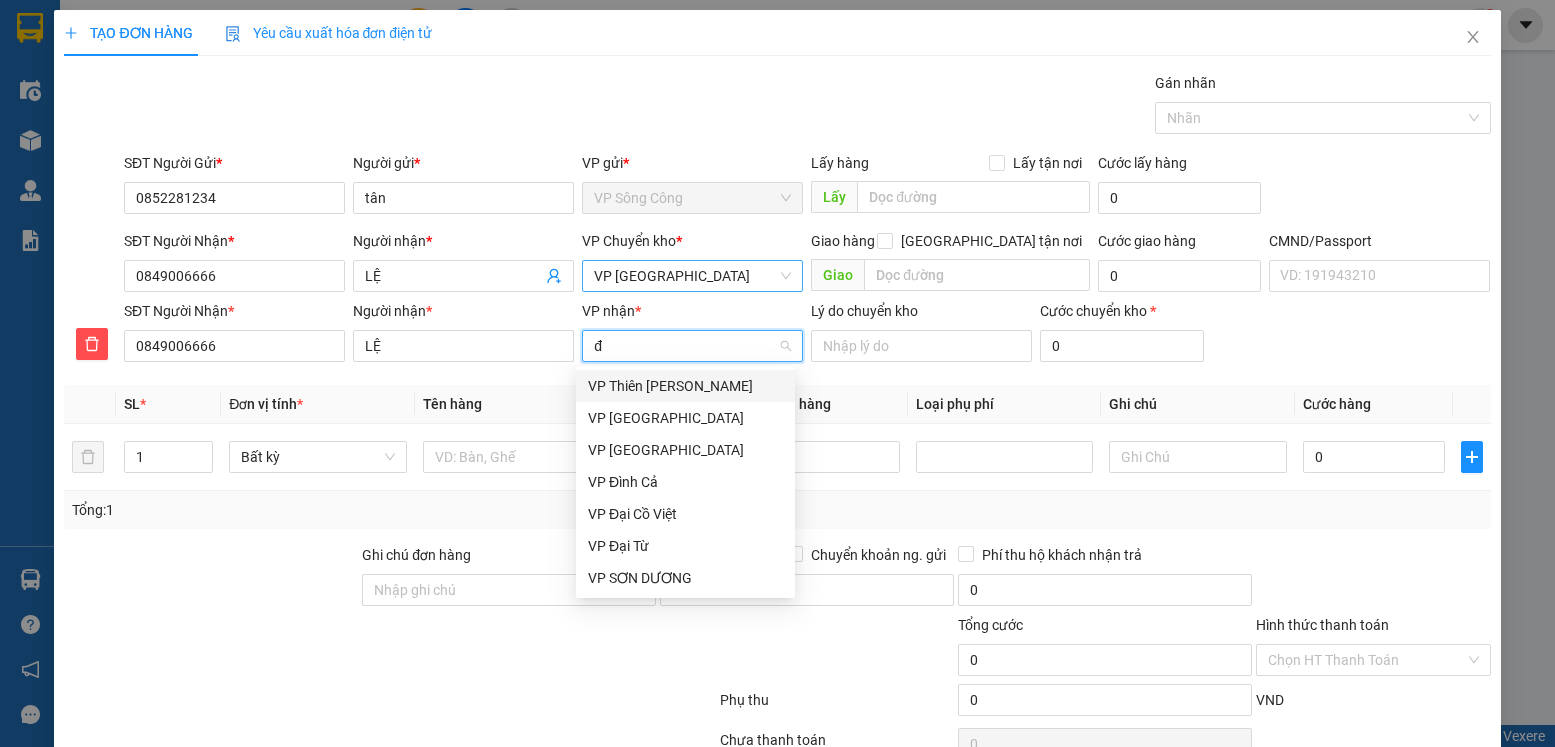 type 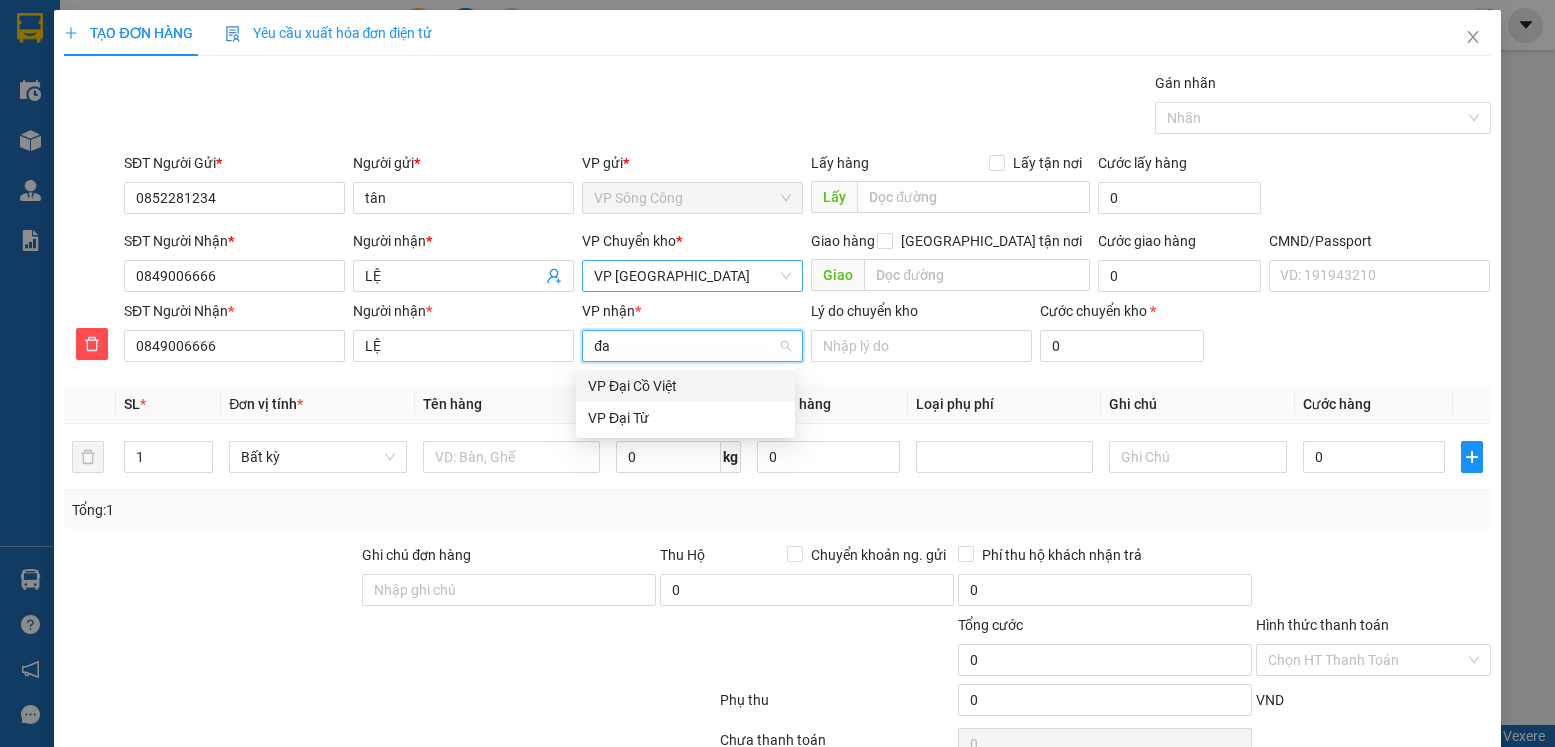 click on "VP Đại Cồ Việt" at bounding box center [685, 386] 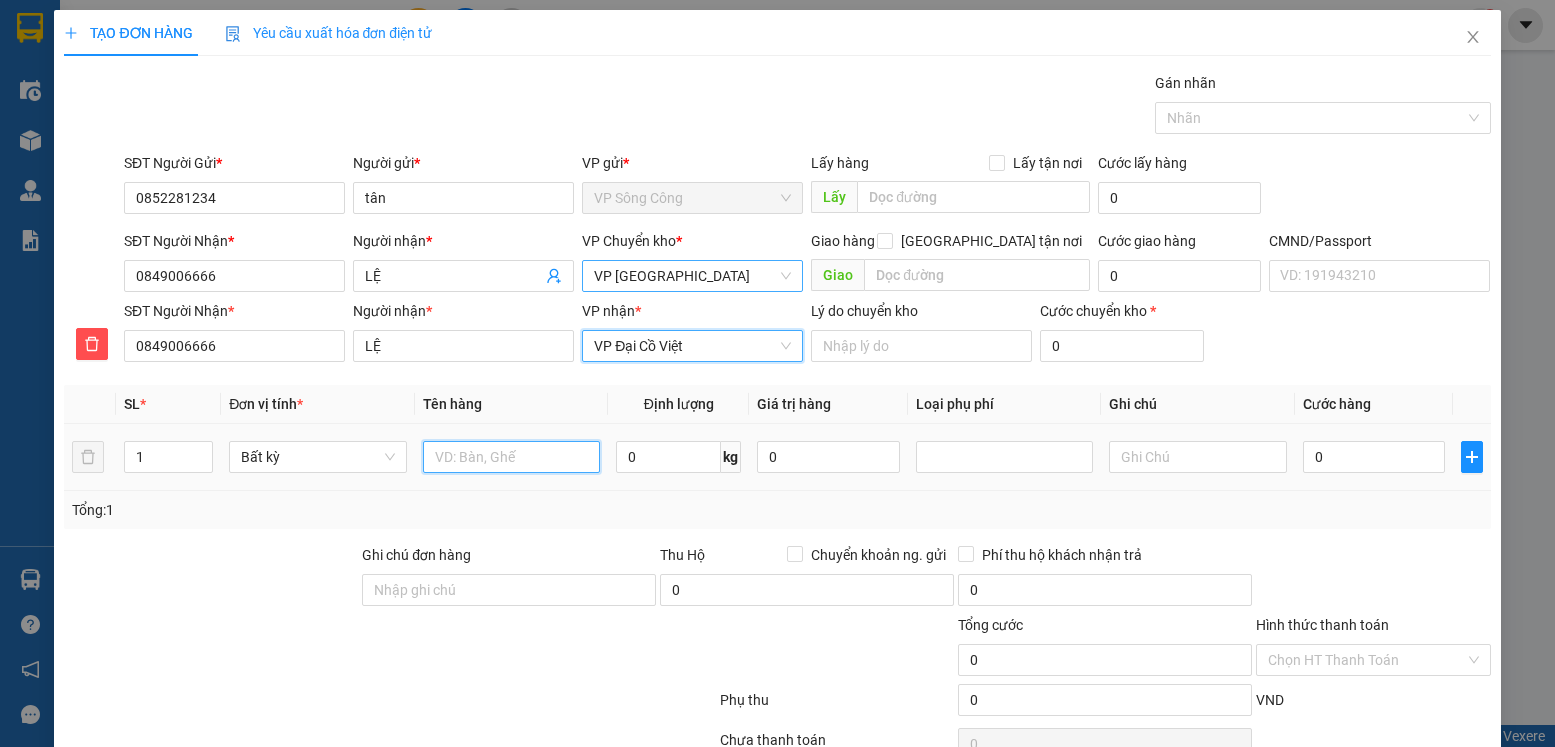 click at bounding box center [512, 457] 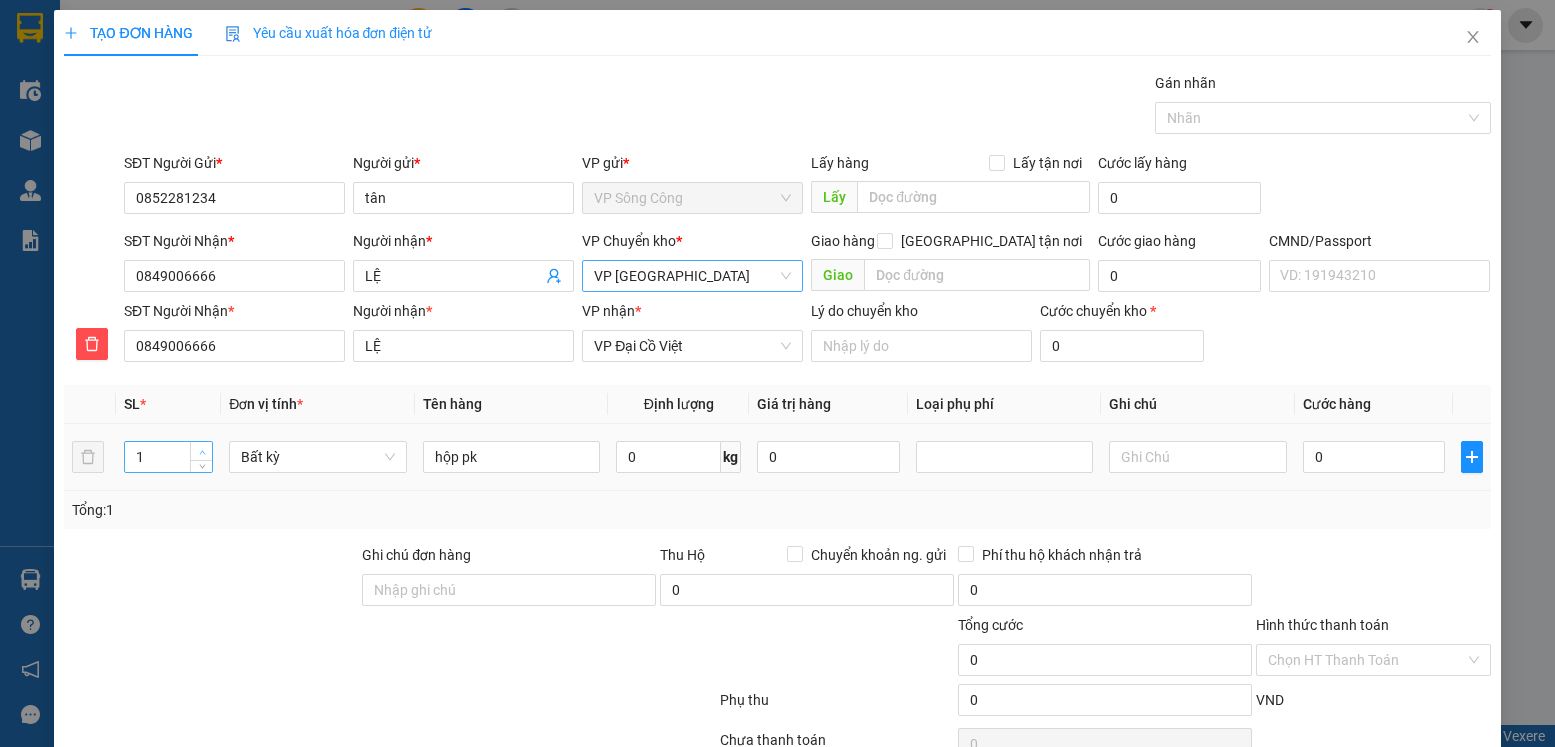 click 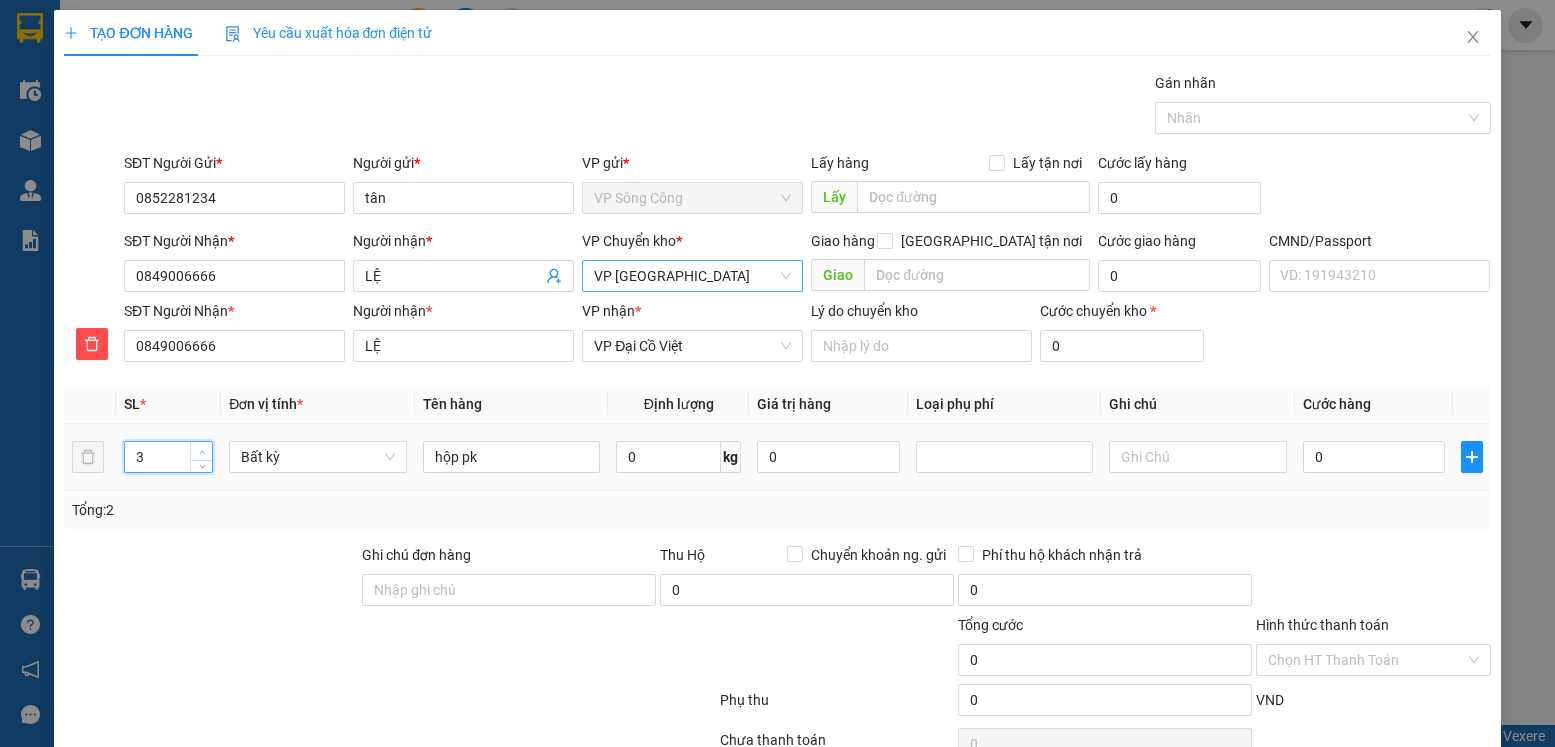 click 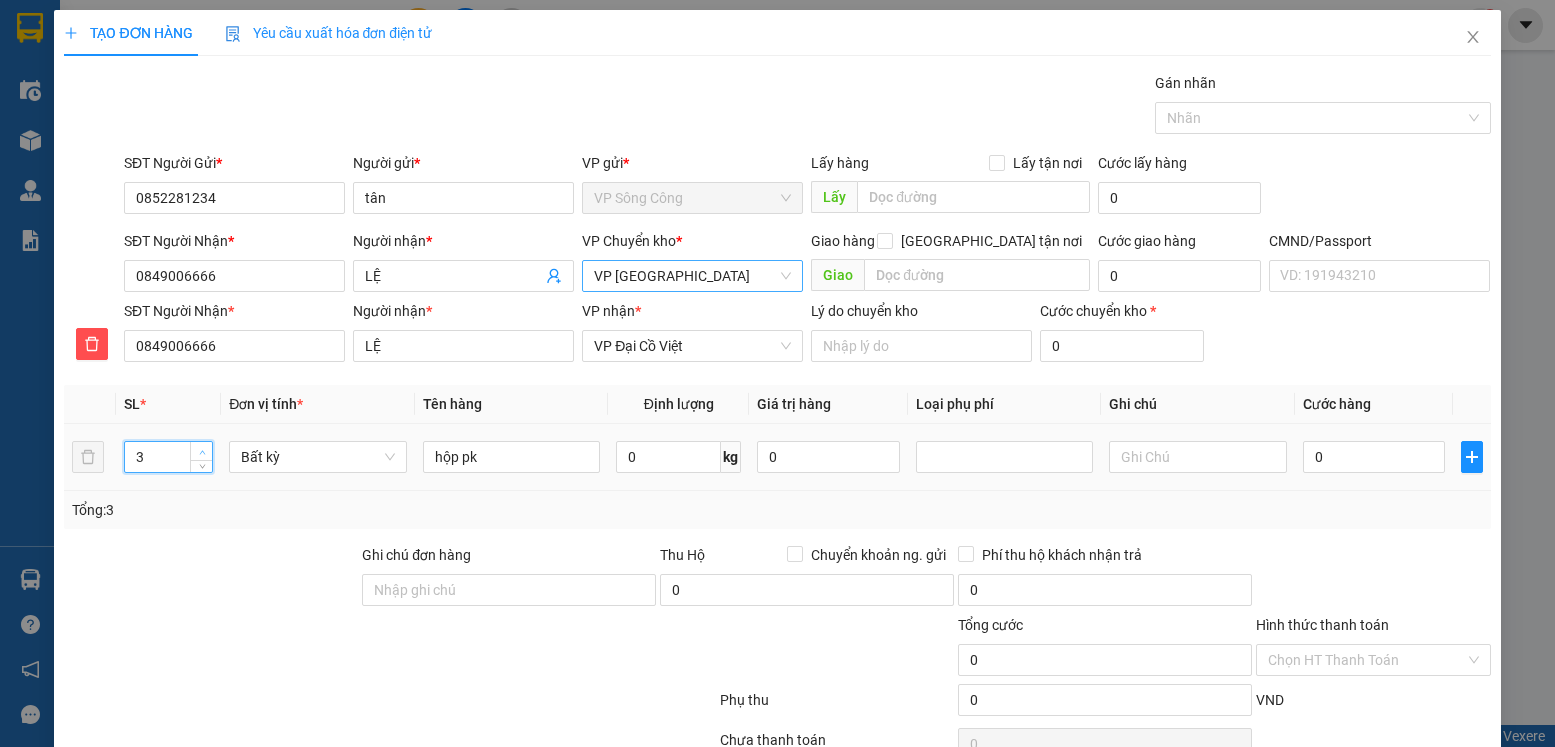 click 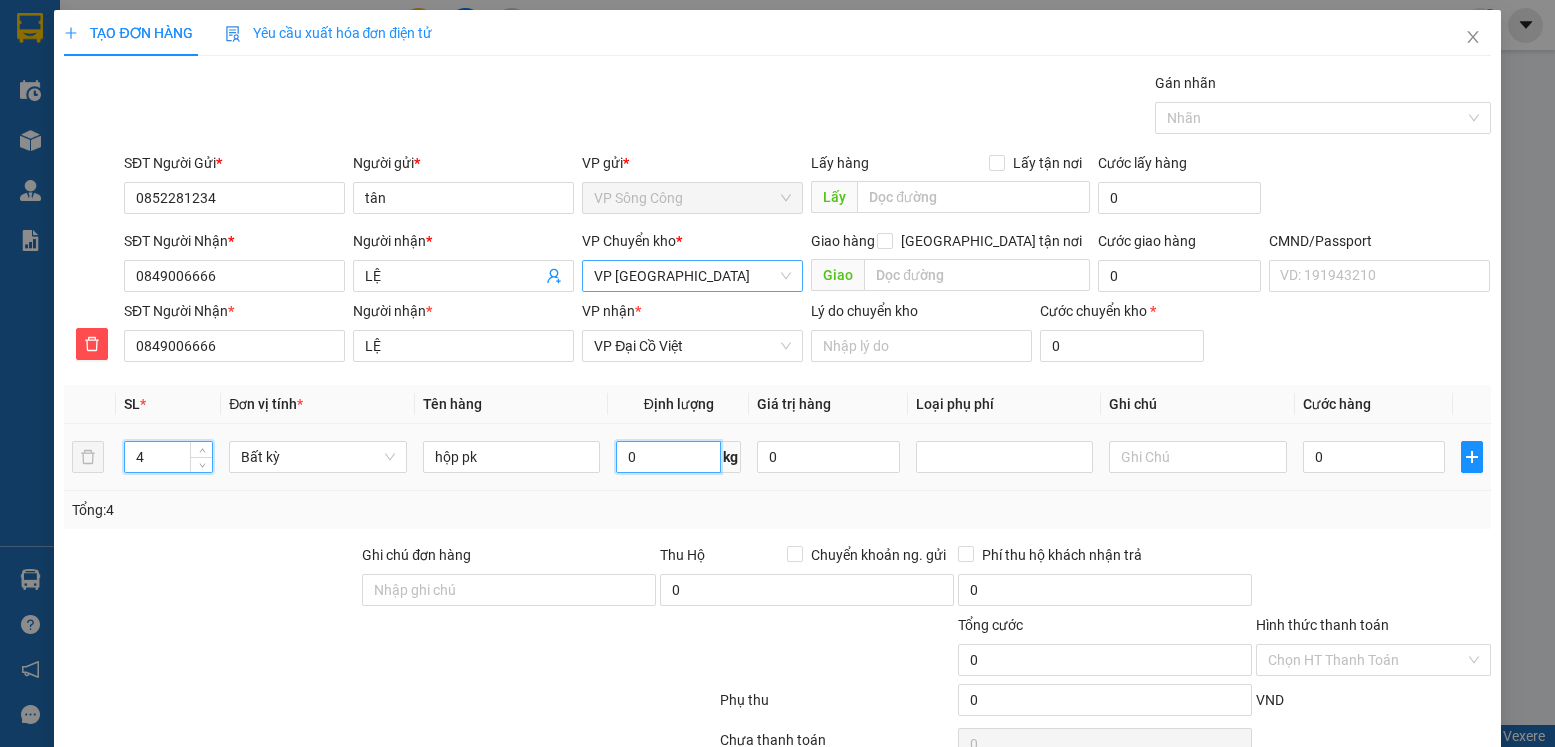 click on "0" at bounding box center [668, 457] 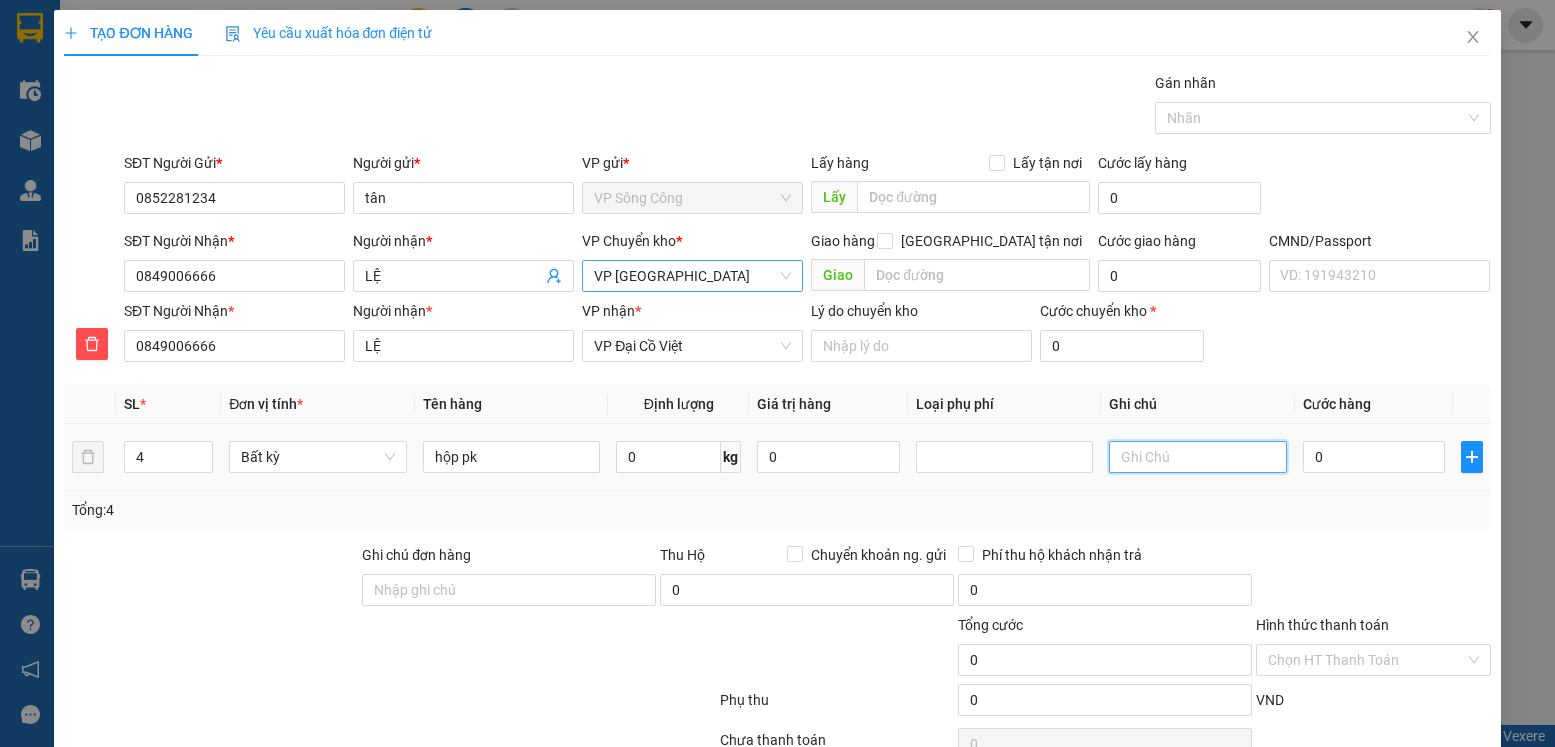 click at bounding box center (1198, 457) 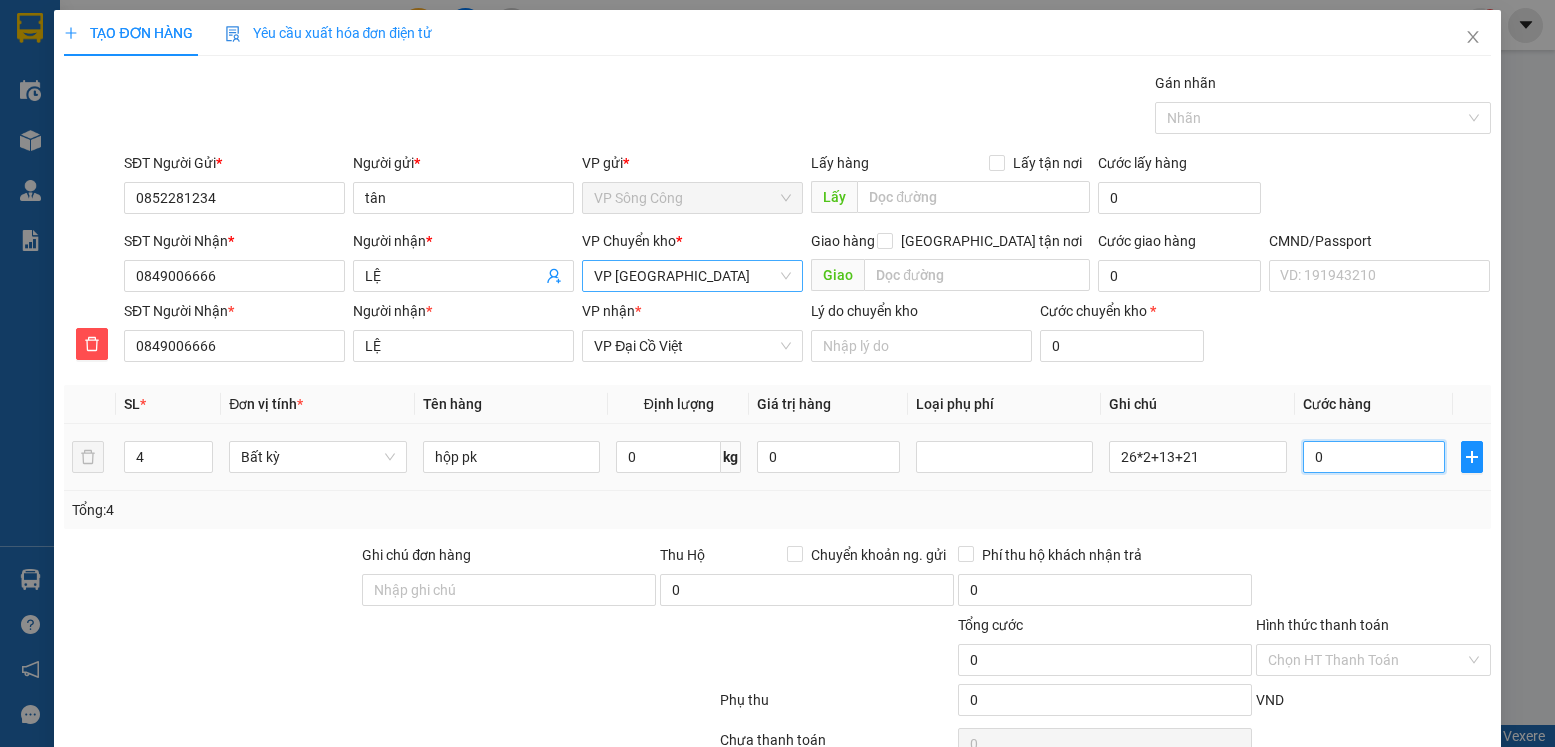 click on "0" at bounding box center (1374, 457) 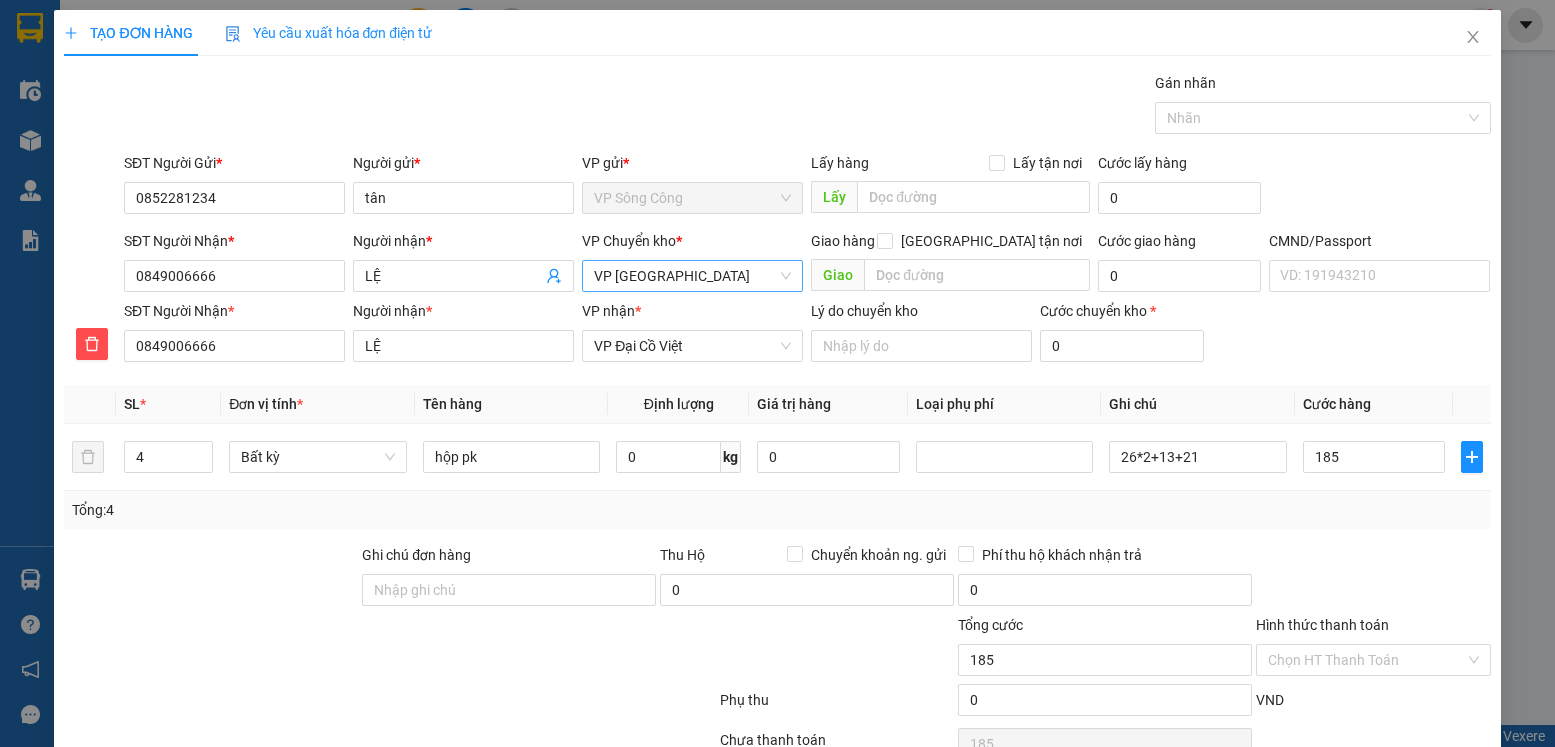 click at bounding box center (1373, 579) 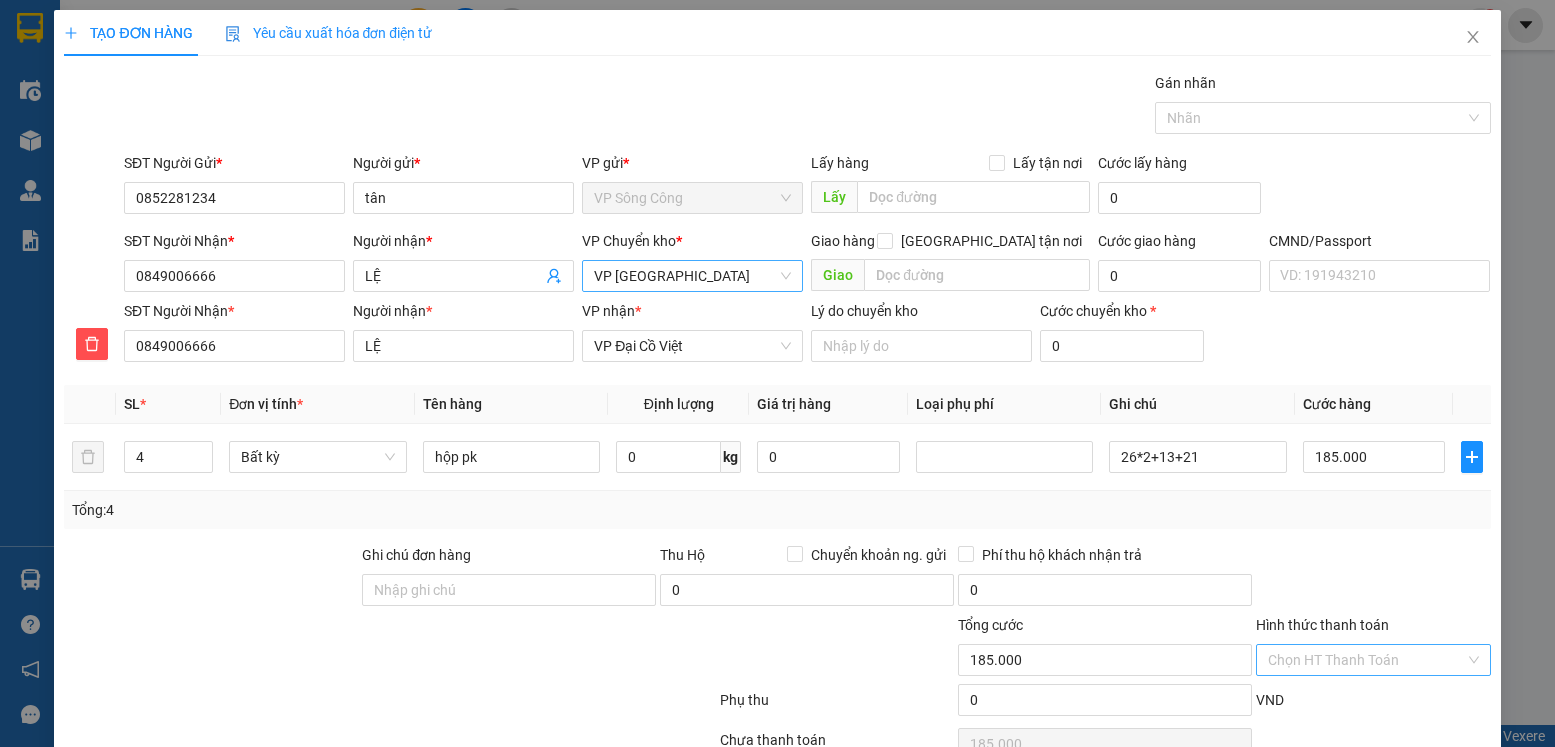 scroll, scrollTop: 103, scrollLeft: 0, axis: vertical 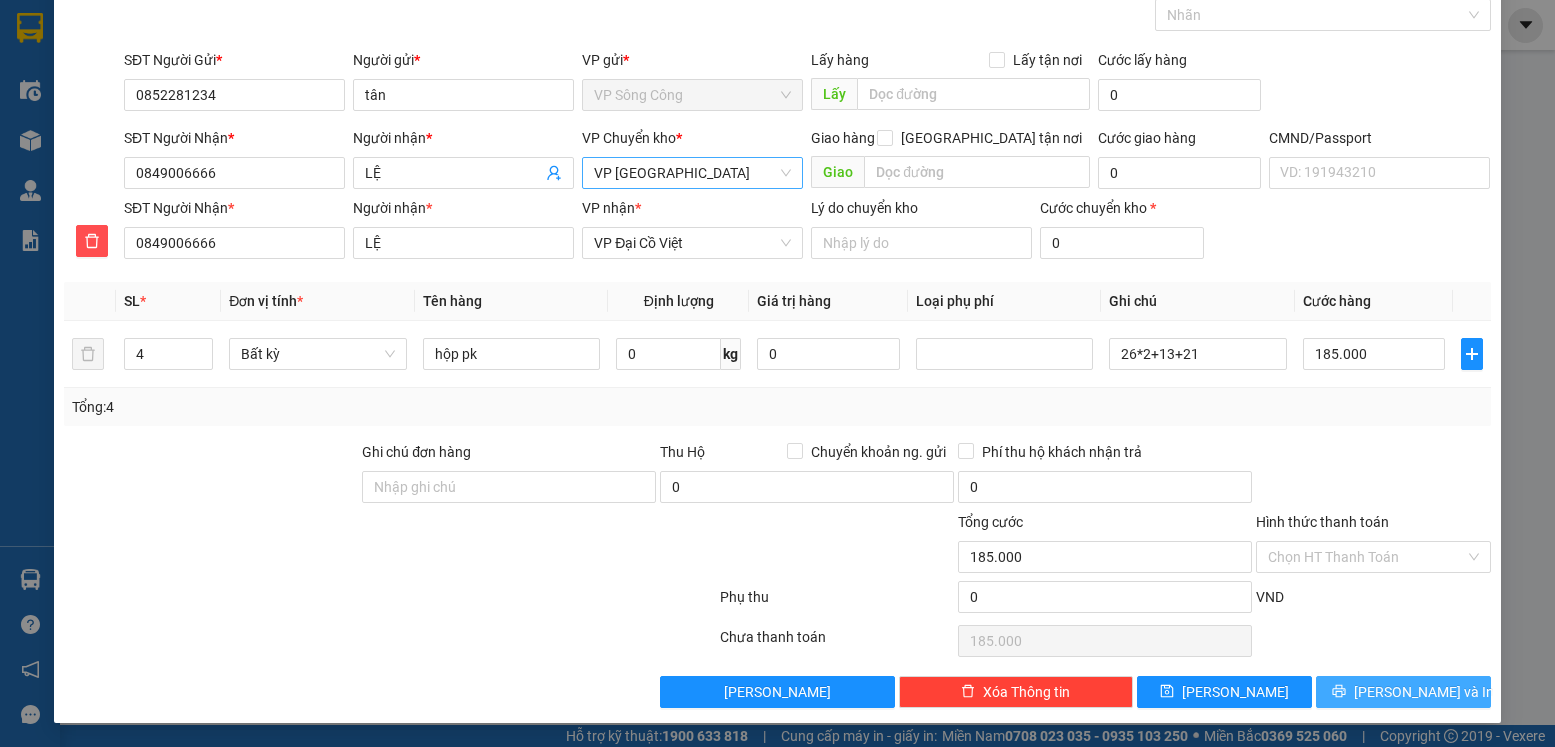 click on "Lưu và In" at bounding box center (1424, 692) 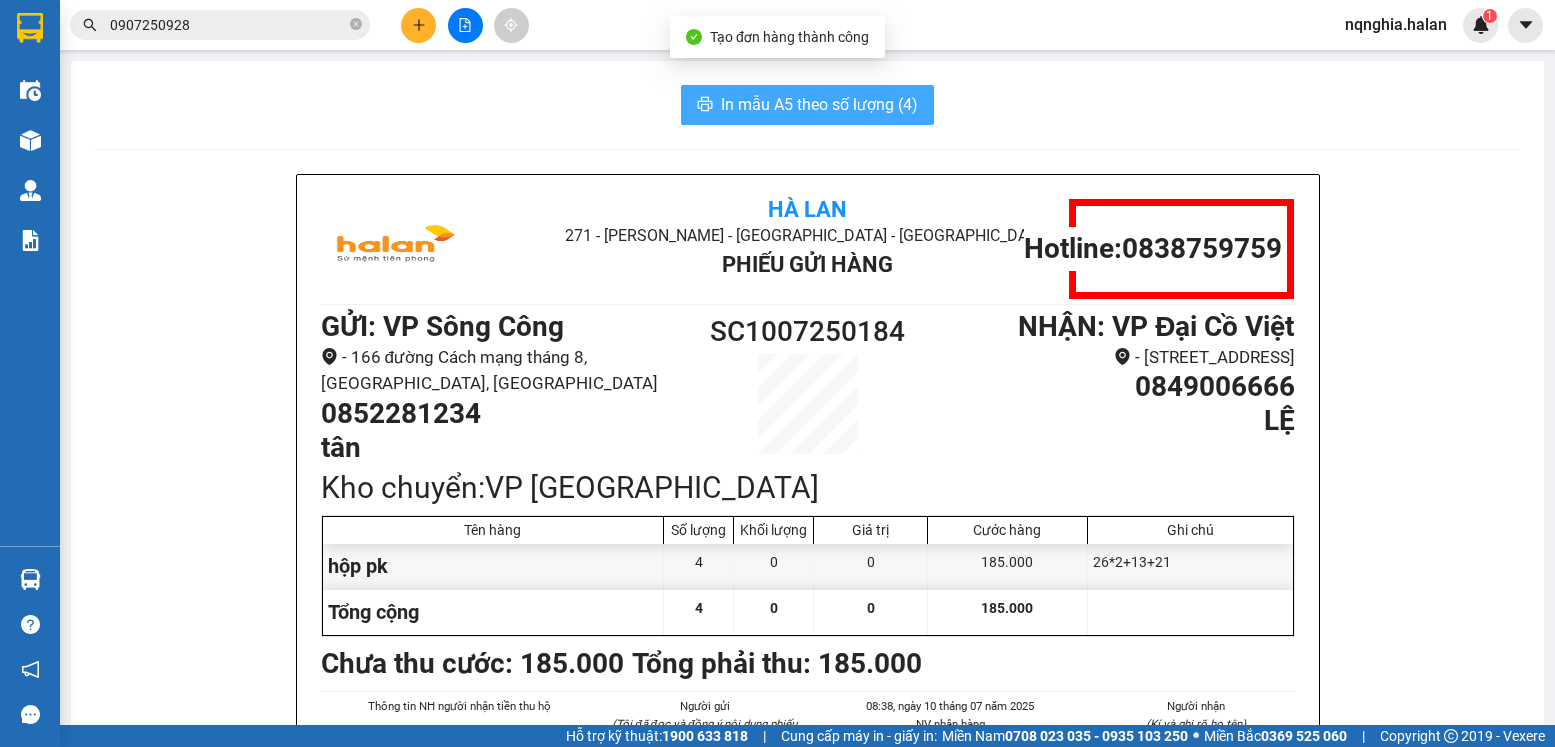 click on "In mẫu A5 theo số lượng
(4)" at bounding box center (819, 104) 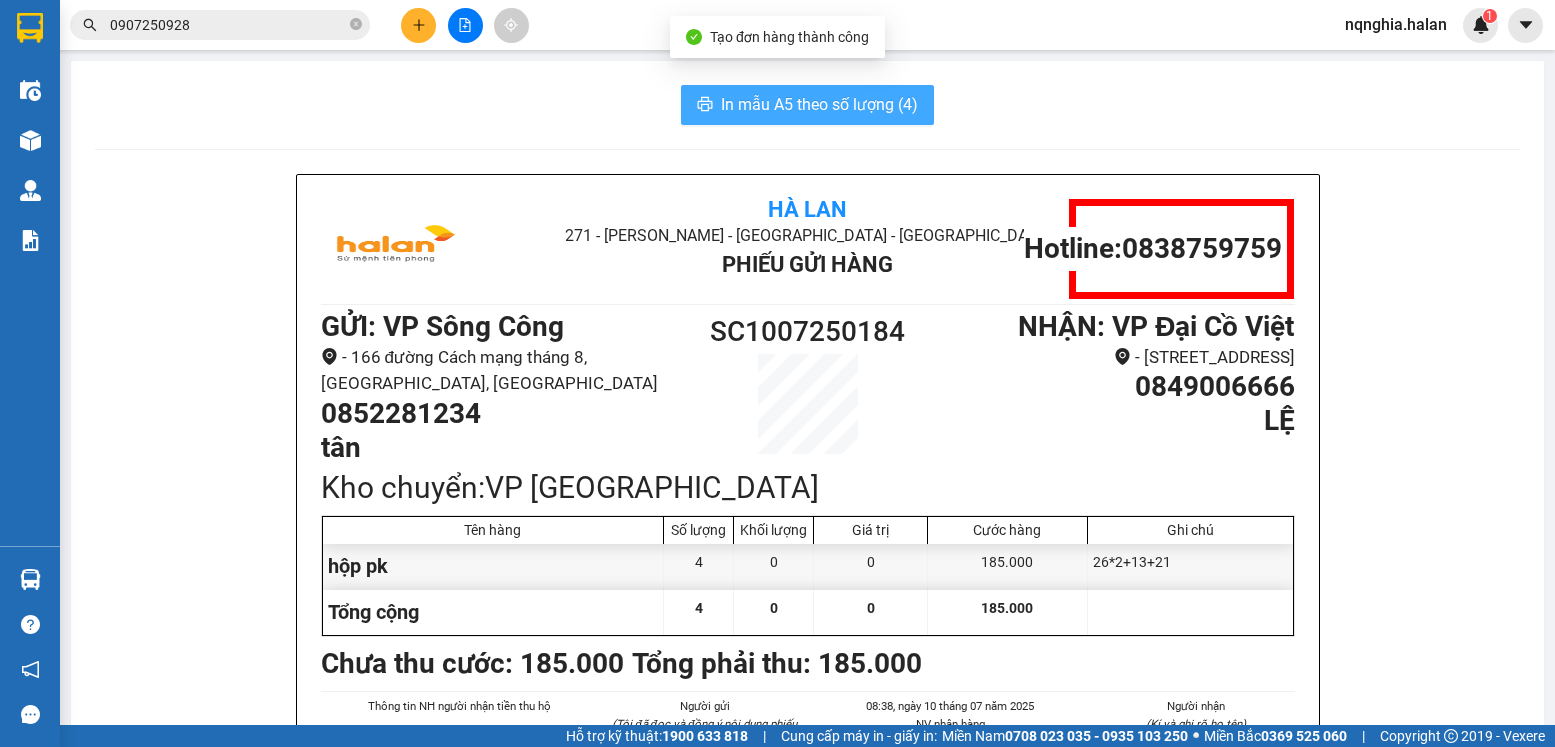 scroll, scrollTop: 0, scrollLeft: 0, axis: both 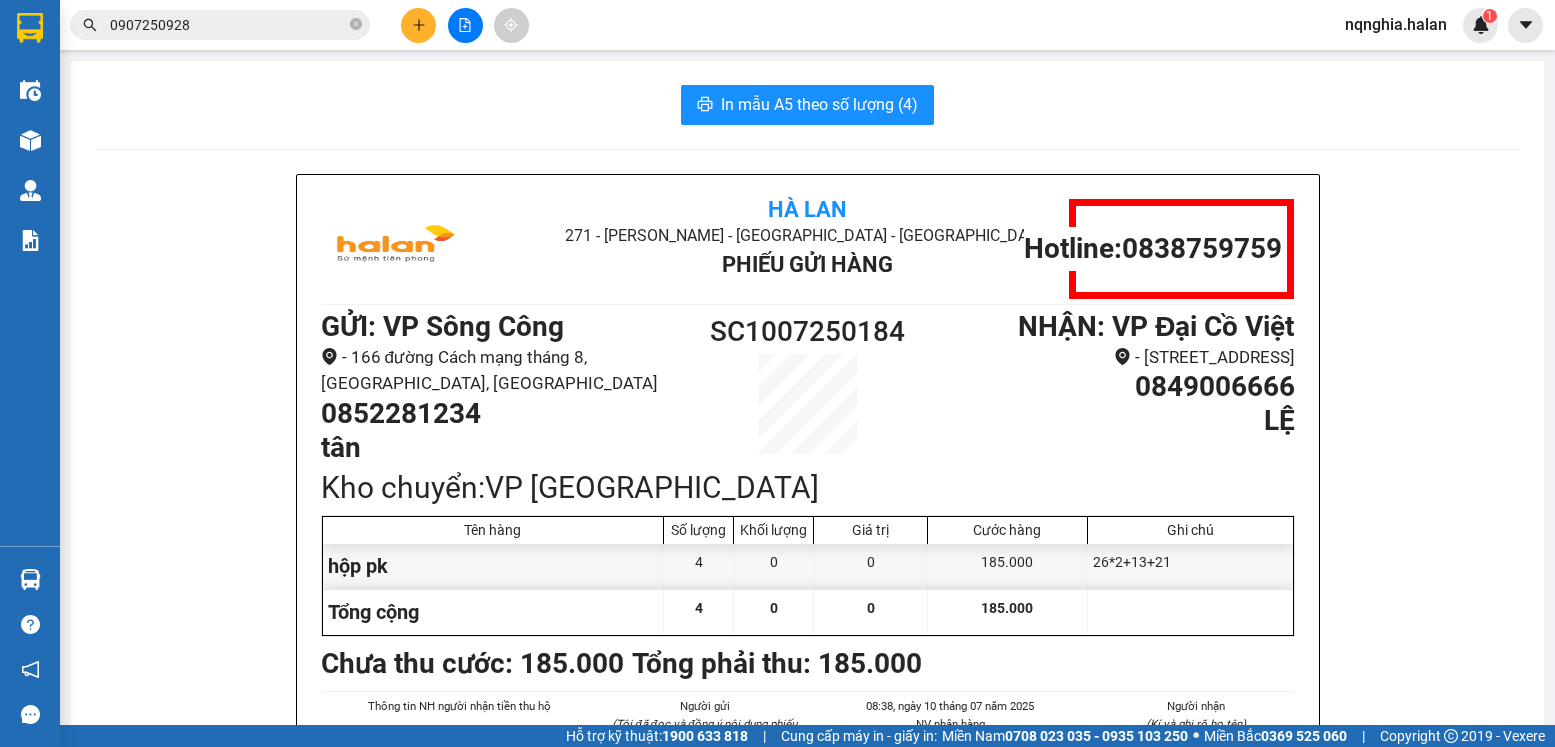 click on "0907250928" at bounding box center [228, 25] 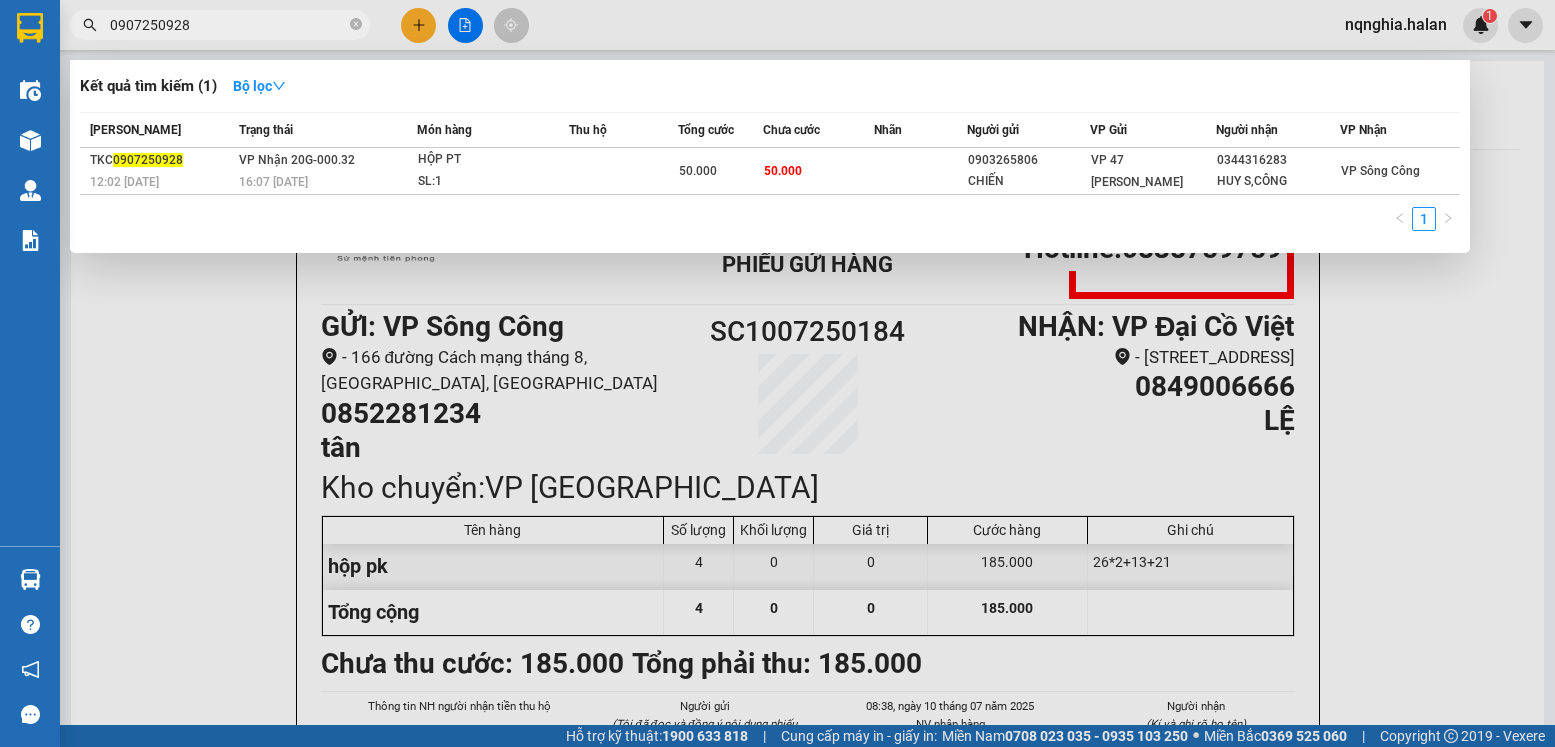 click on "0907250928" at bounding box center (228, 25) 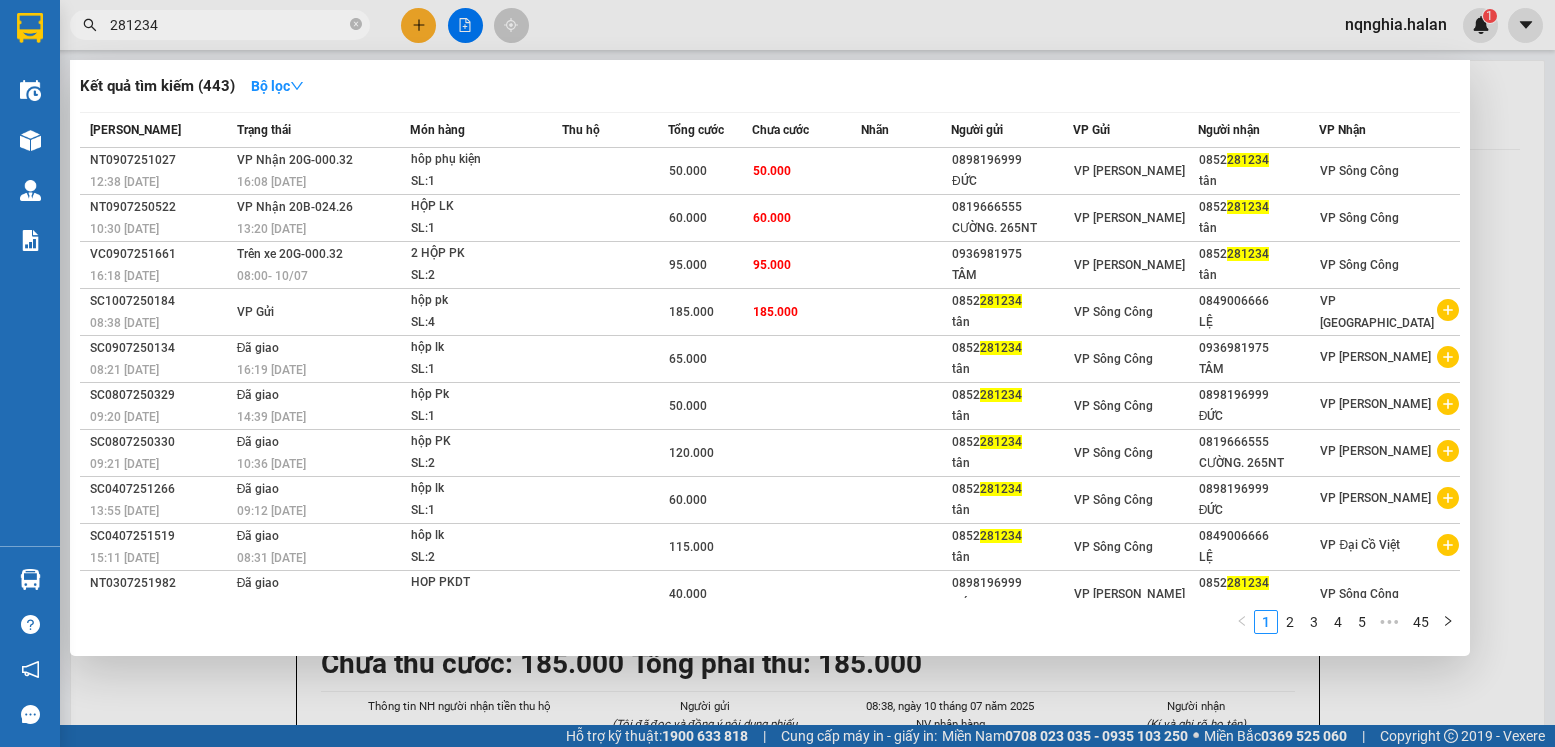 click at bounding box center [777, 373] 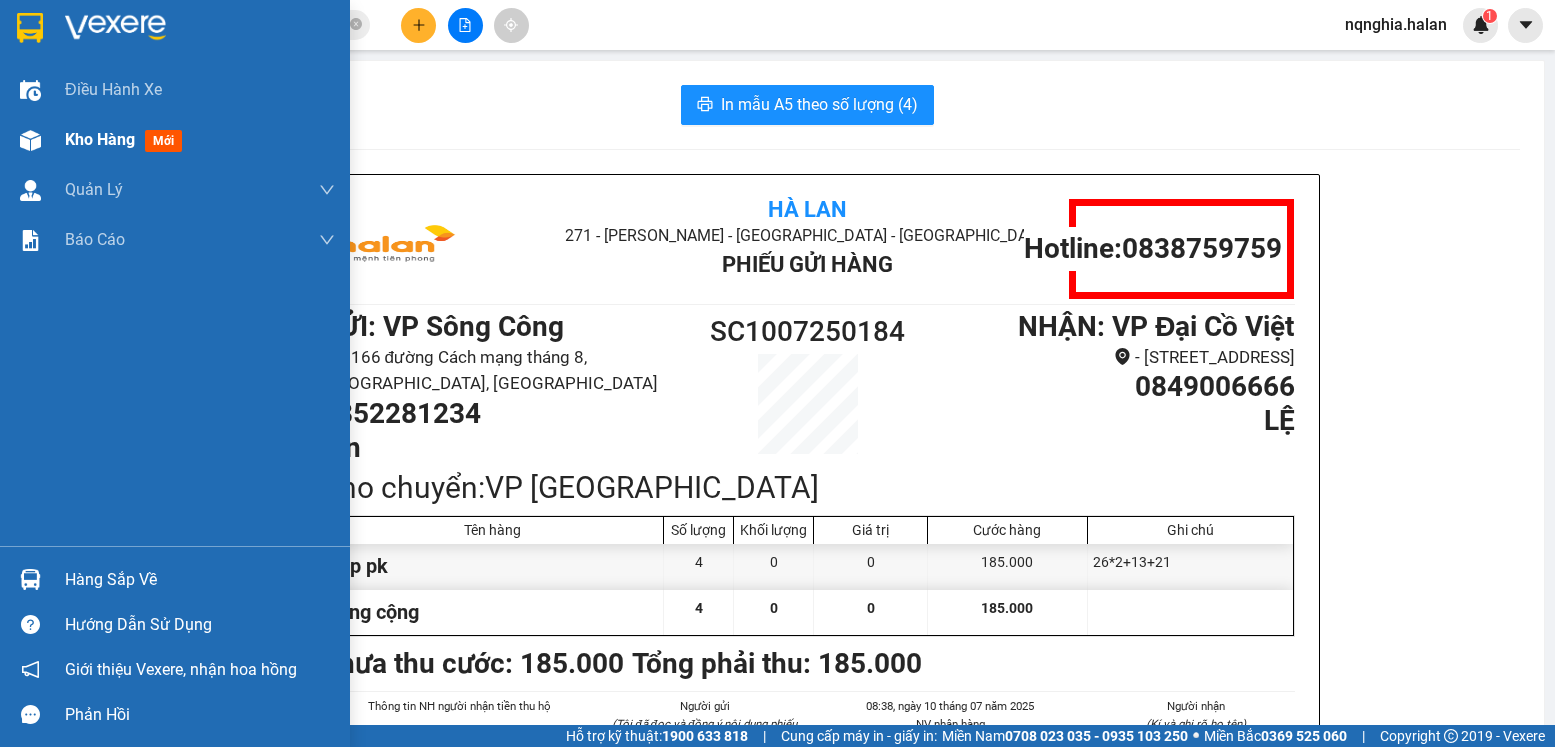 click on "Kho hàng" at bounding box center [100, 139] 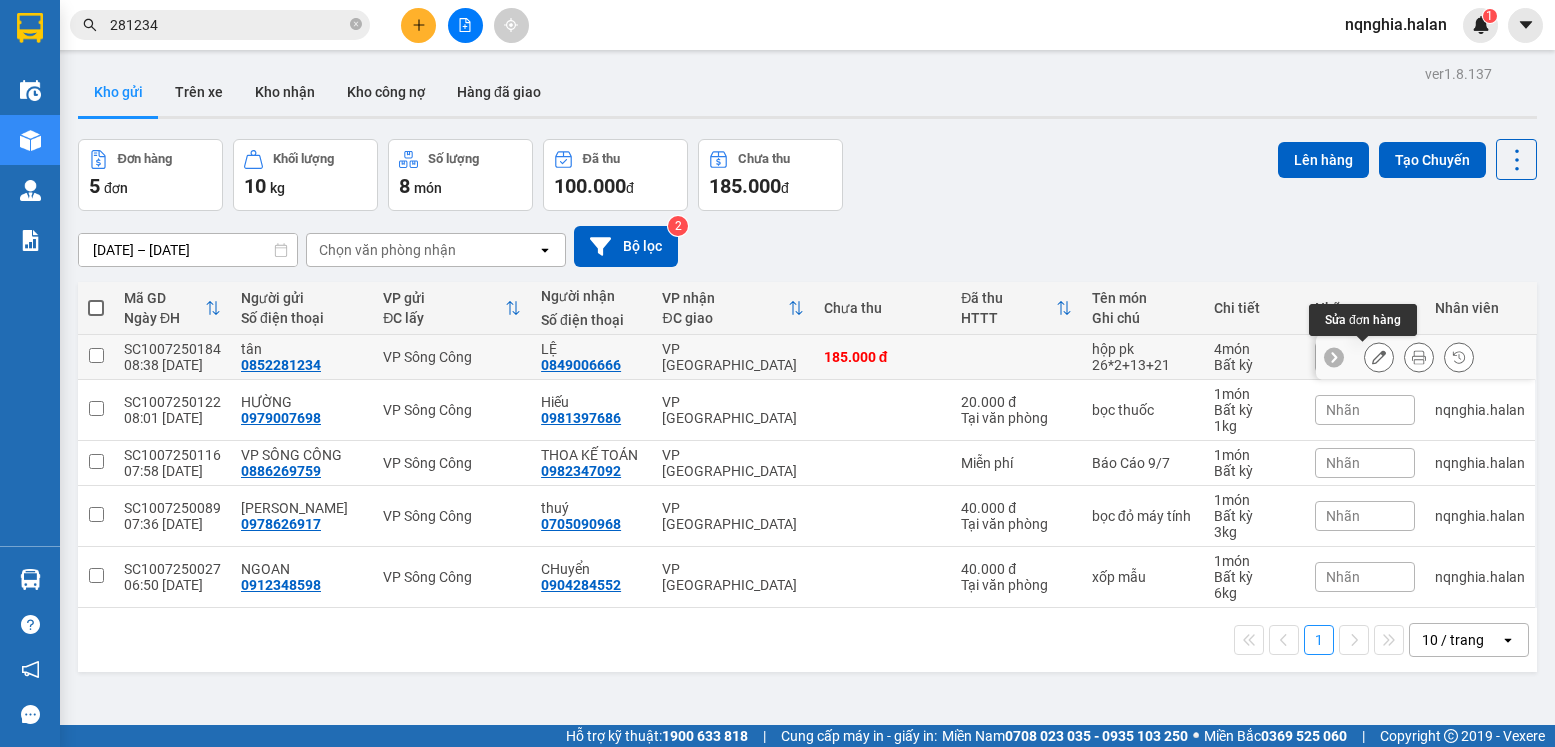 click at bounding box center [1379, 357] 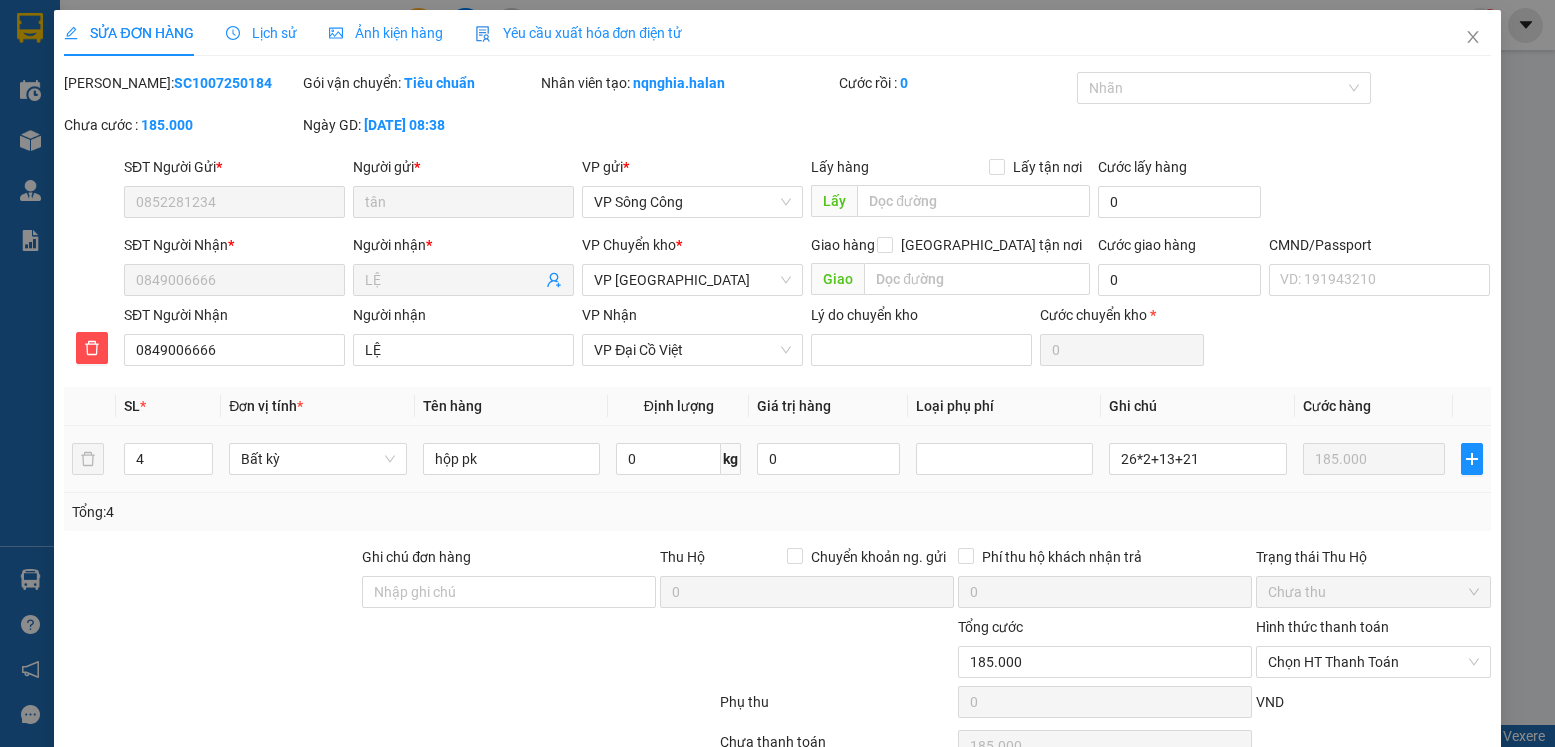 scroll, scrollTop: 105, scrollLeft: 0, axis: vertical 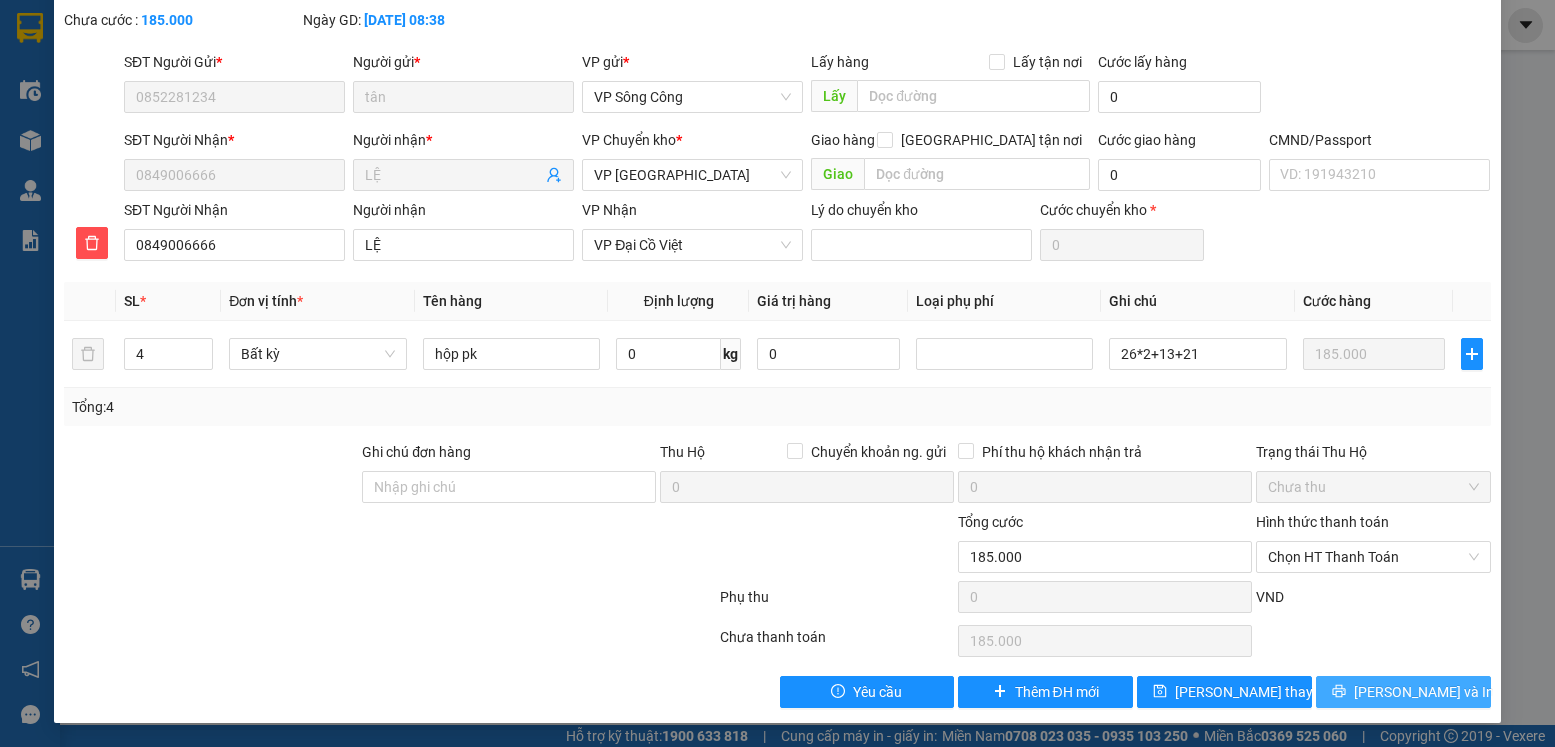 click on "Lưu và In" at bounding box center [1424, 692] 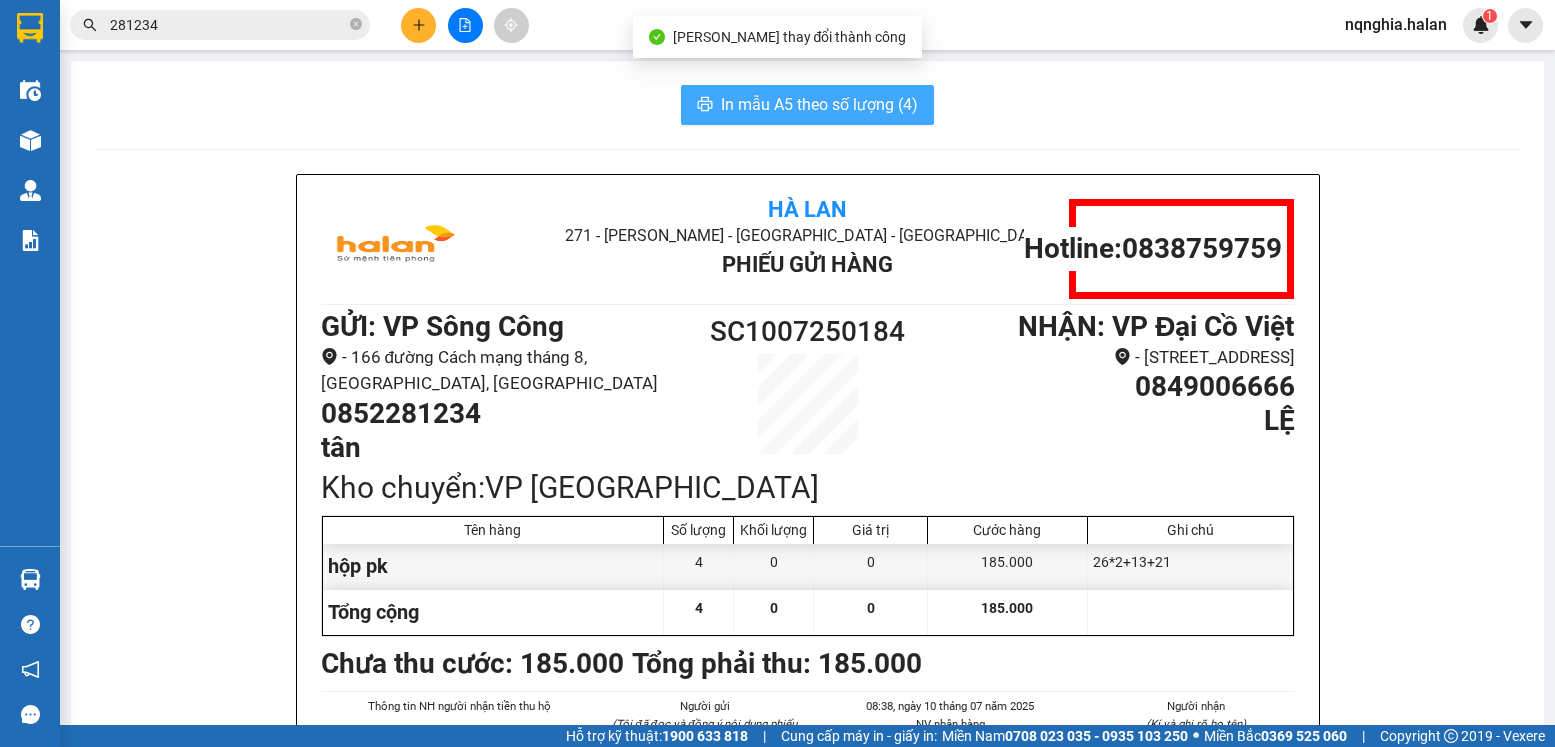 click on "In mẫu A5 theo số lượng
(4)" at bounding box center [819, 104] 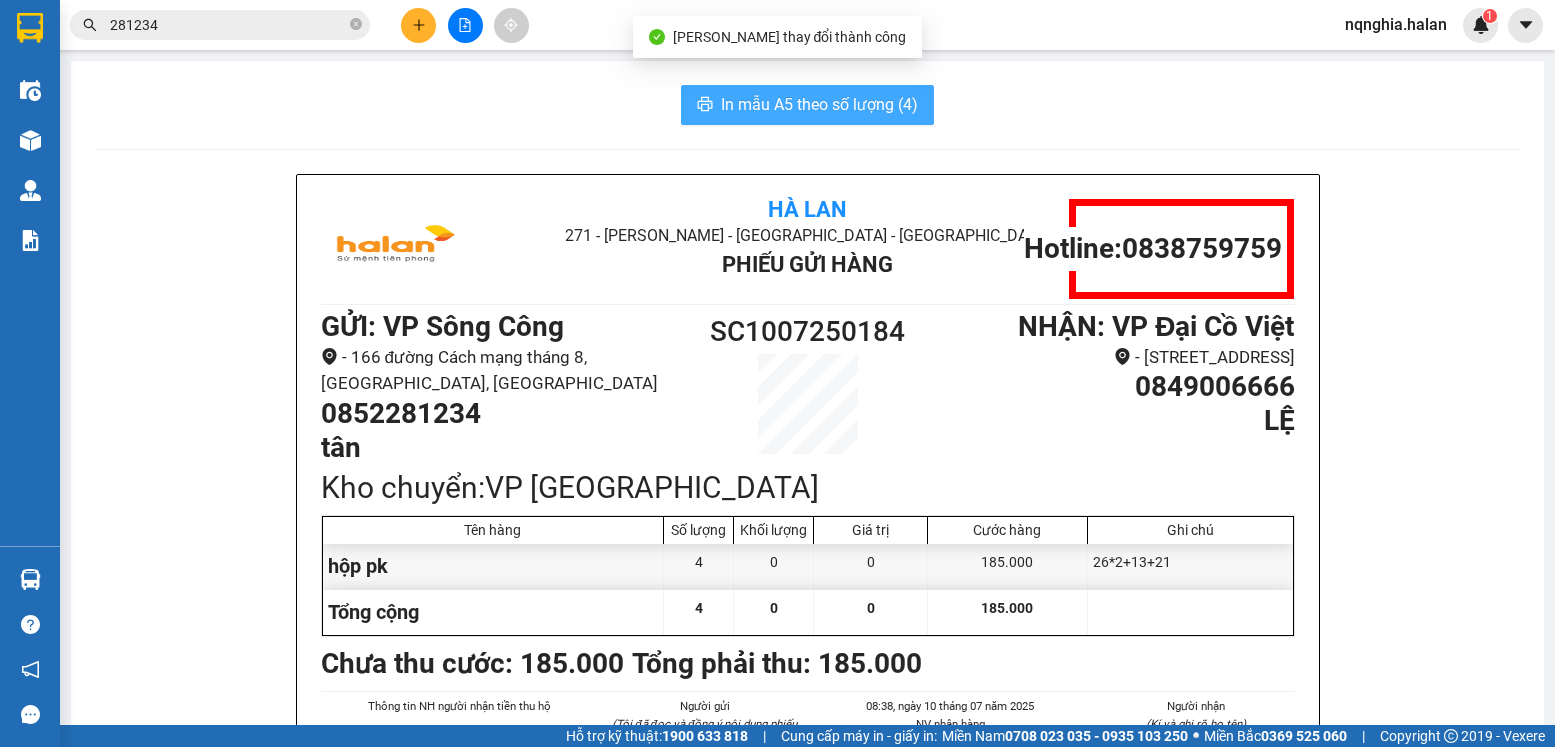 scroll, scrollTop: 0, scrollLeft: 0, axis: both 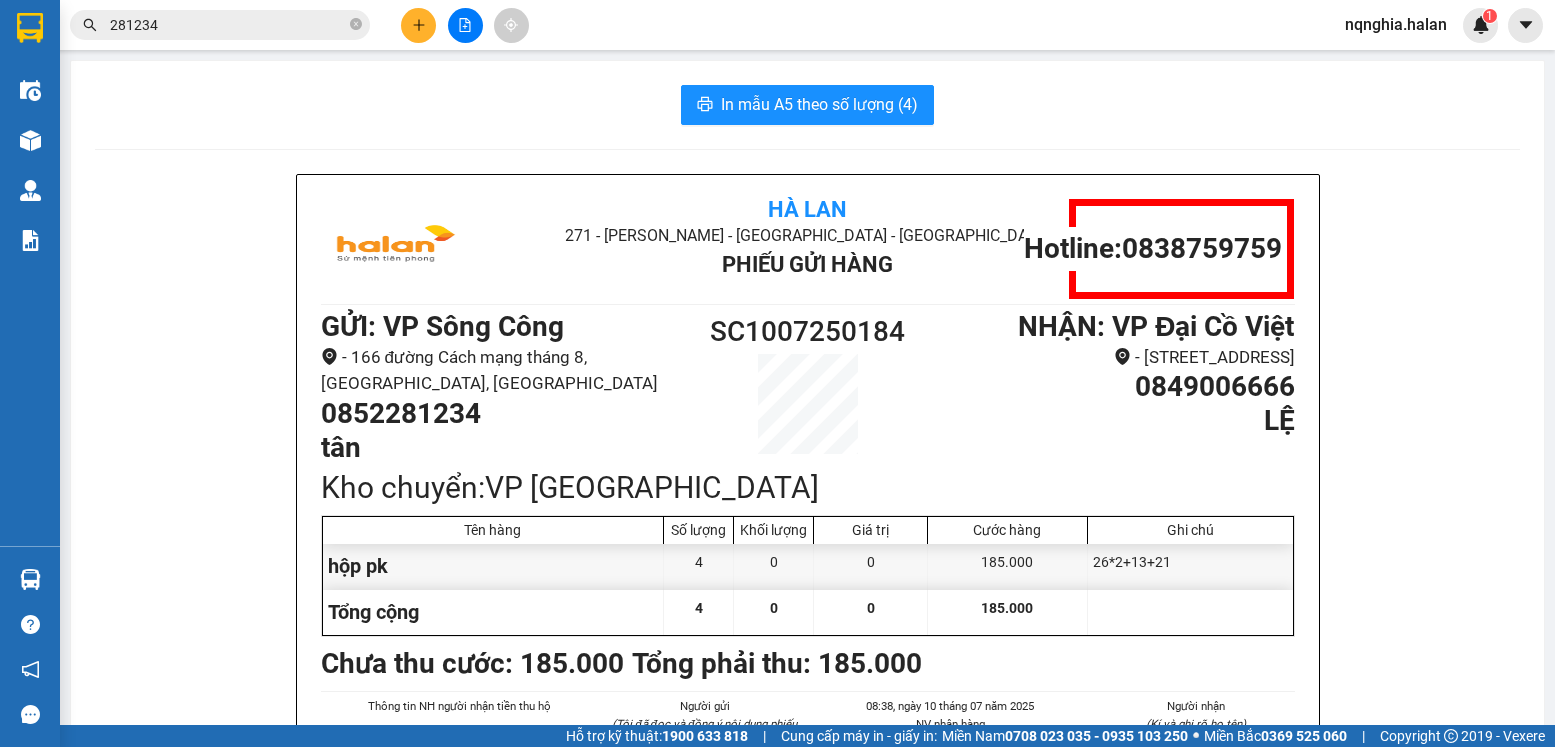 click on "In mẫu A5 theo số lượng
(4)" at bounding box center [807, 105] 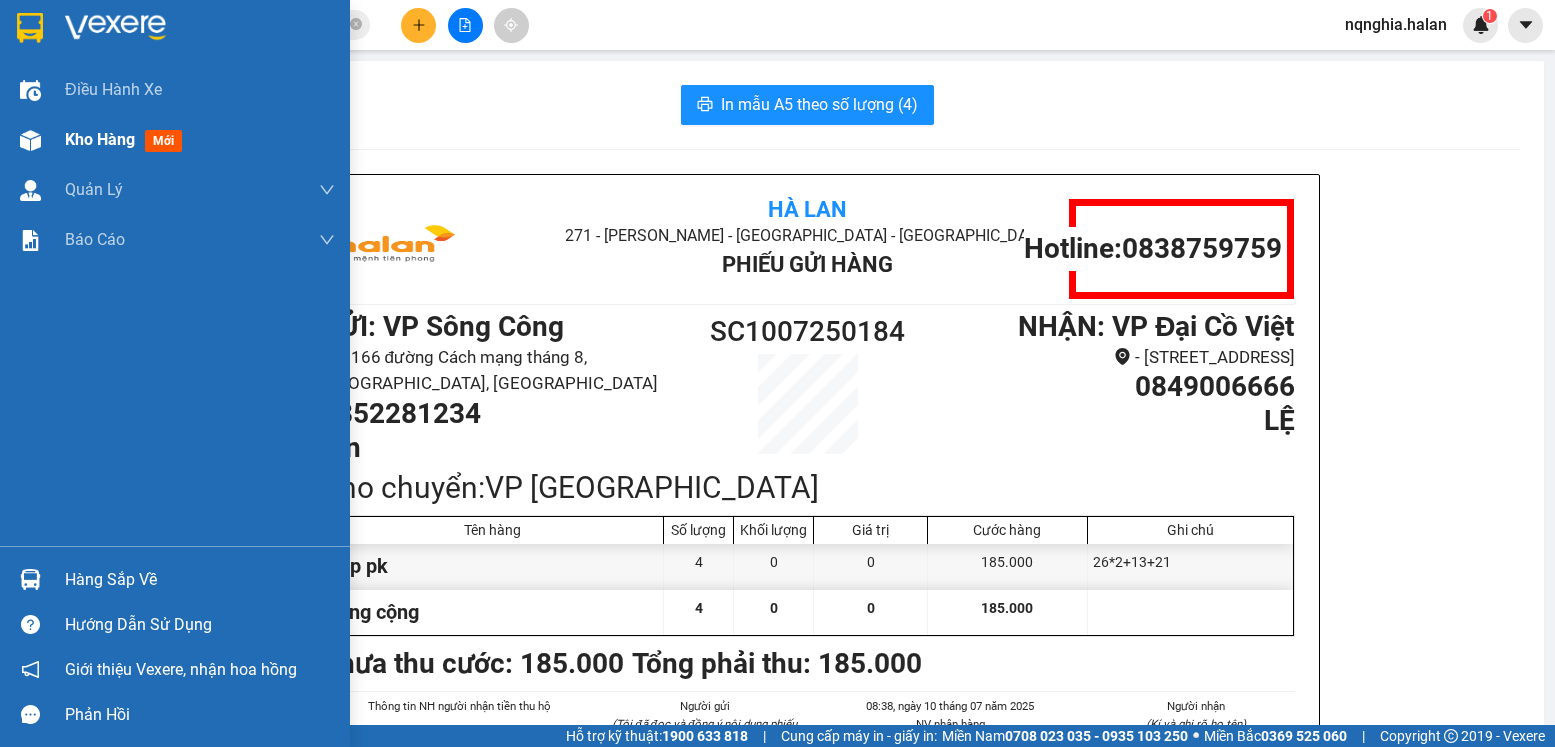 click at bounding box center [30, 140] 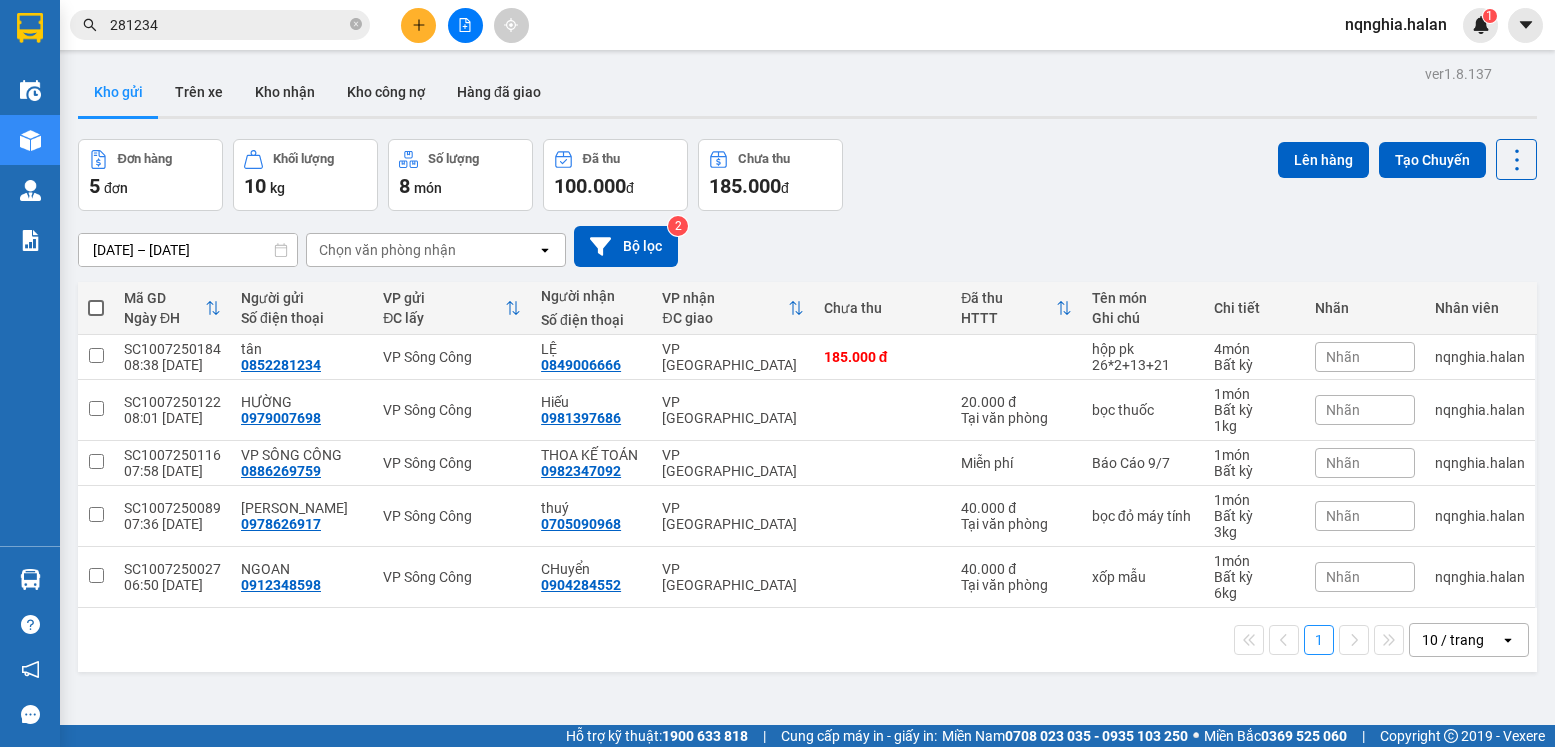 scroll, scrollTop: 92, scrollLeft: 0, axis: vertical 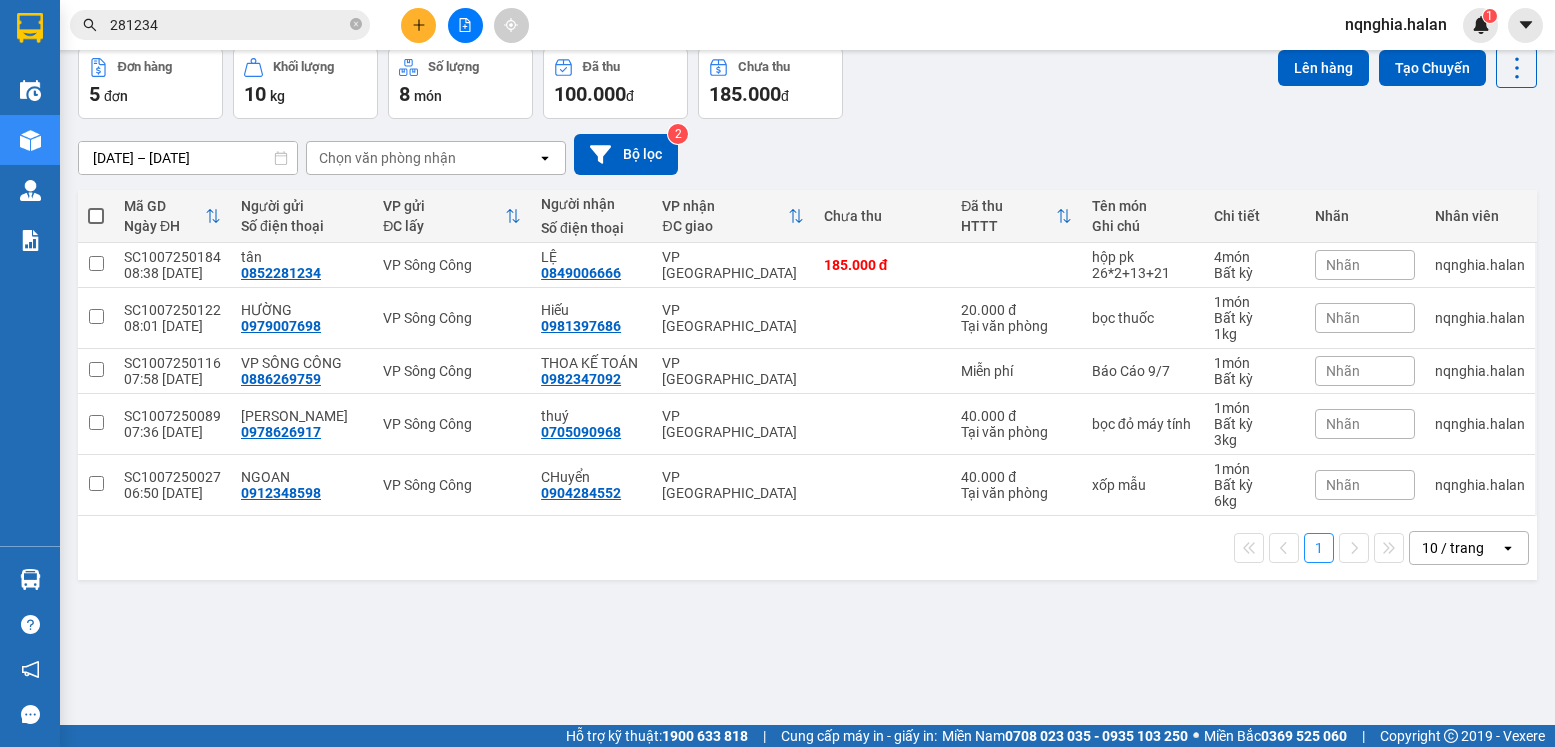 click at bounding box center (96, 216) 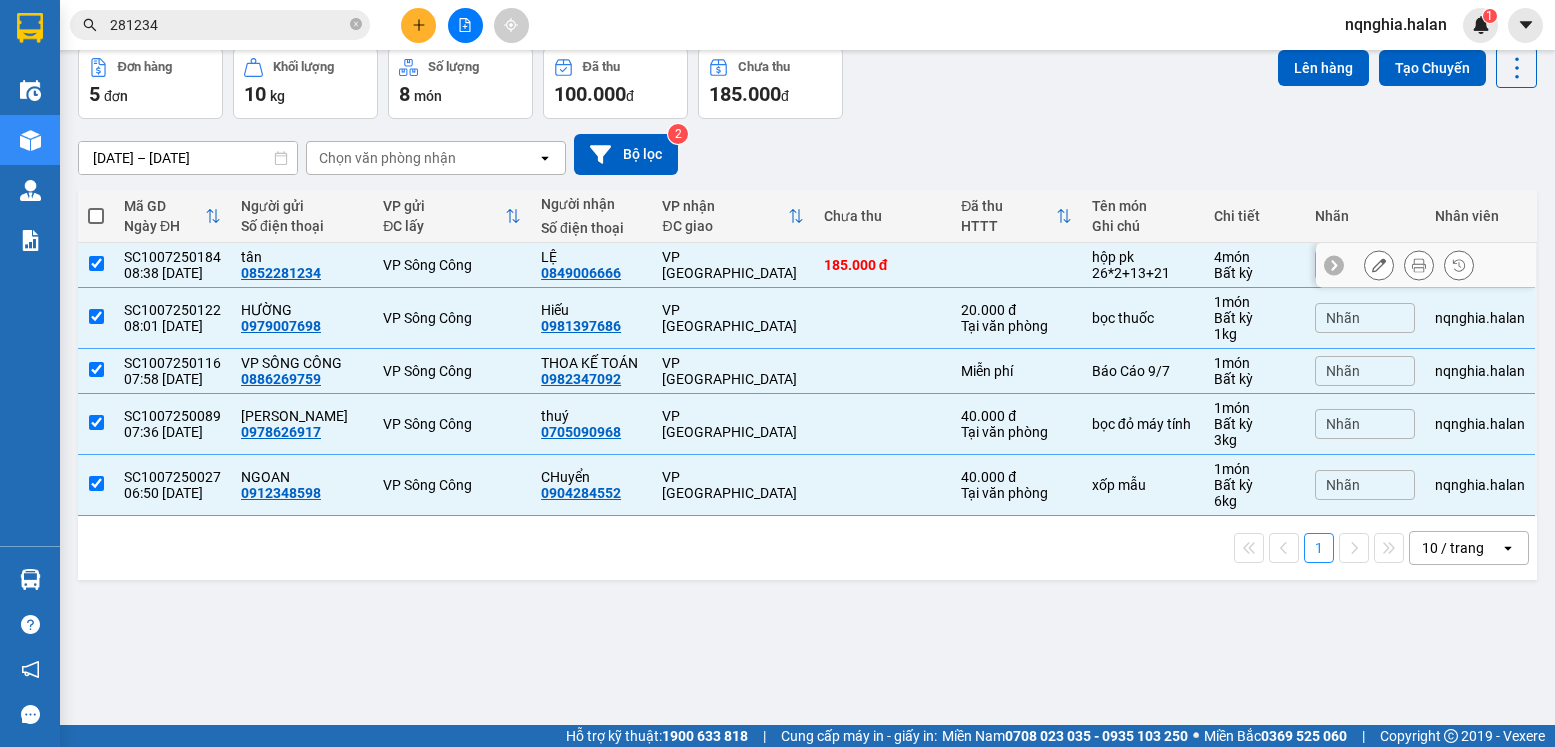 scroll, scrollTop: 0, scrollLeft: 0, axis: both 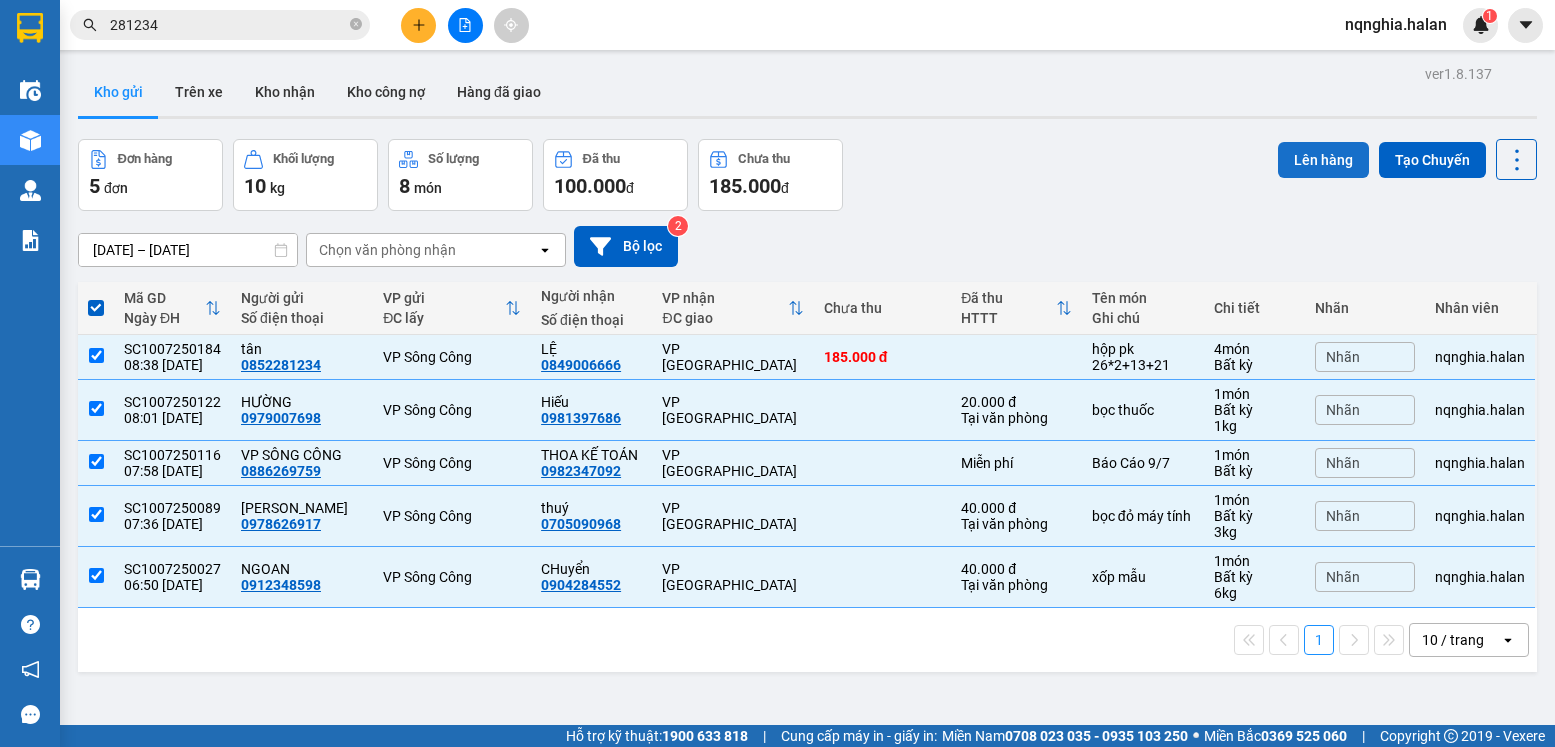 click on "Lên hàng" at bounding box center (1323, 160) 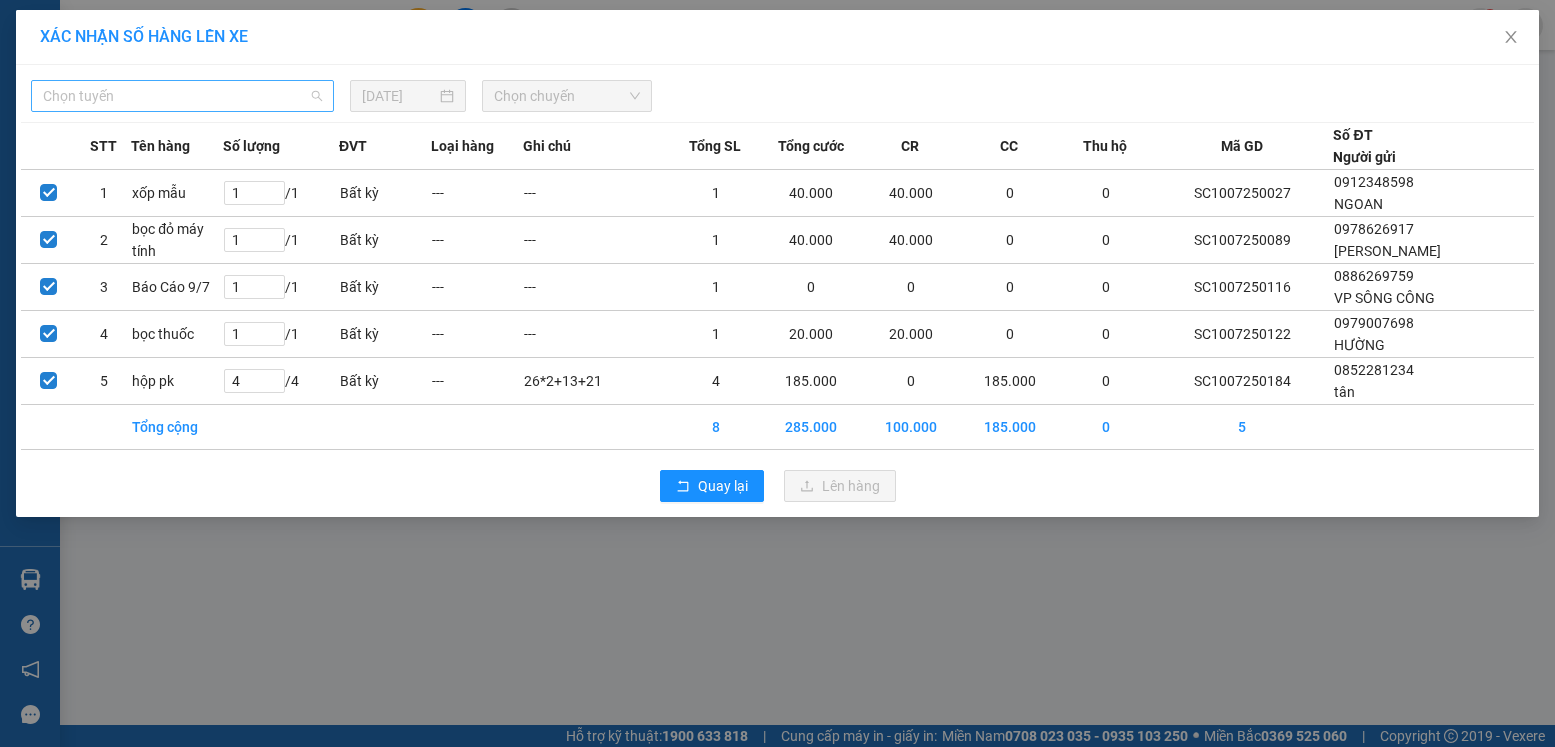 click on "Chọn tuyến" at bounding box center (182, 96) 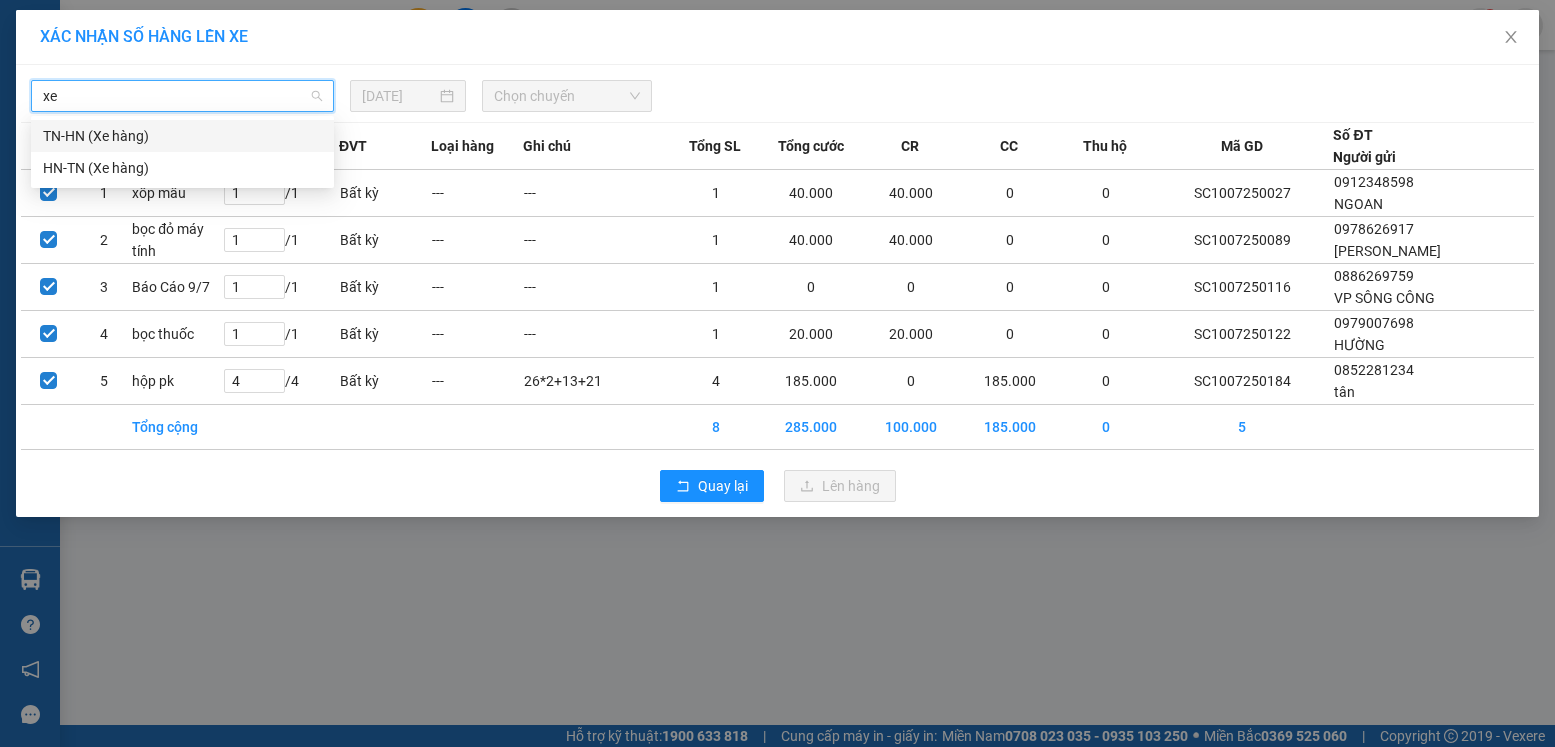click on "TN-HN (Xe hàng)" at bounding box center (182, 136) 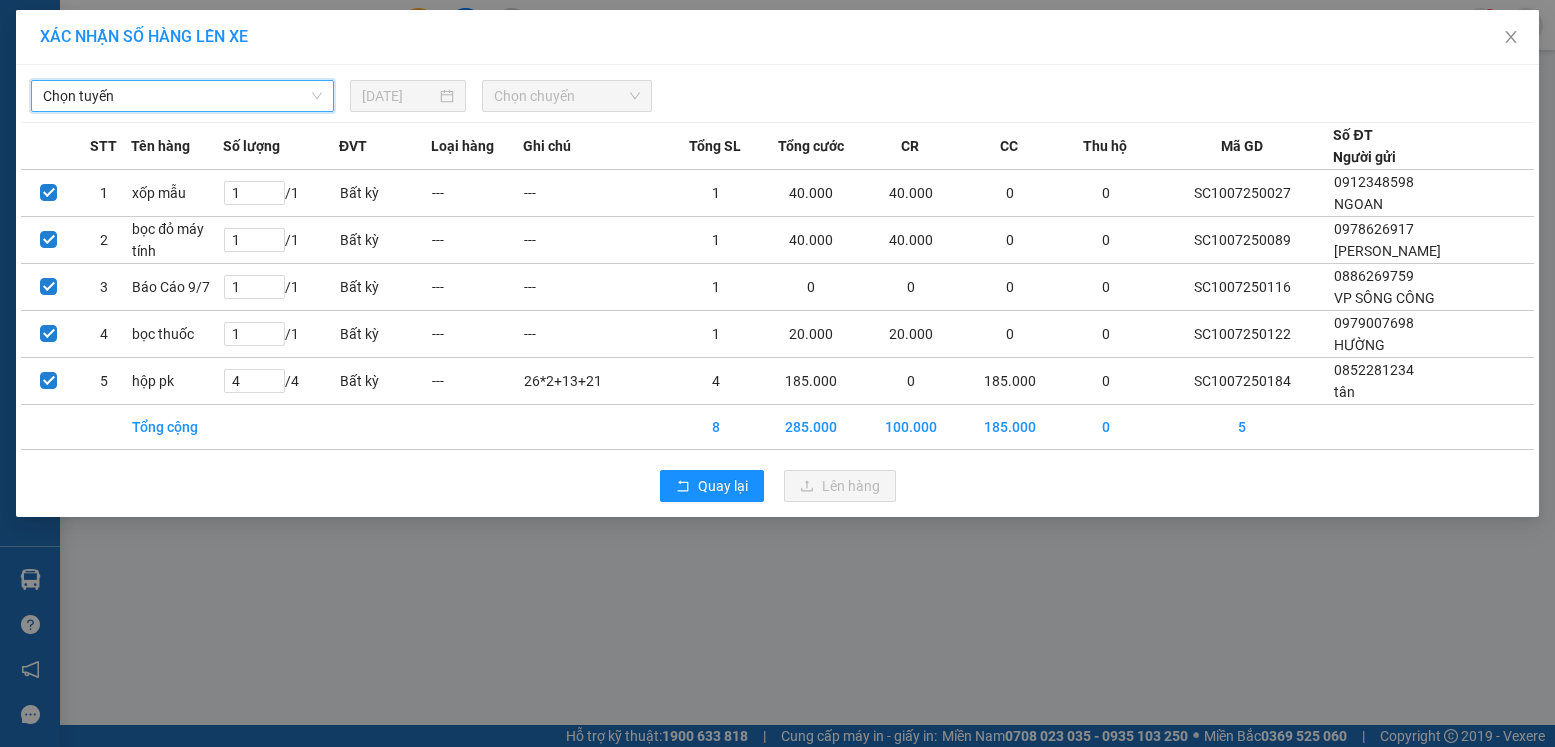 click on "Chọn chuyến" at bounding box center (567, 96) 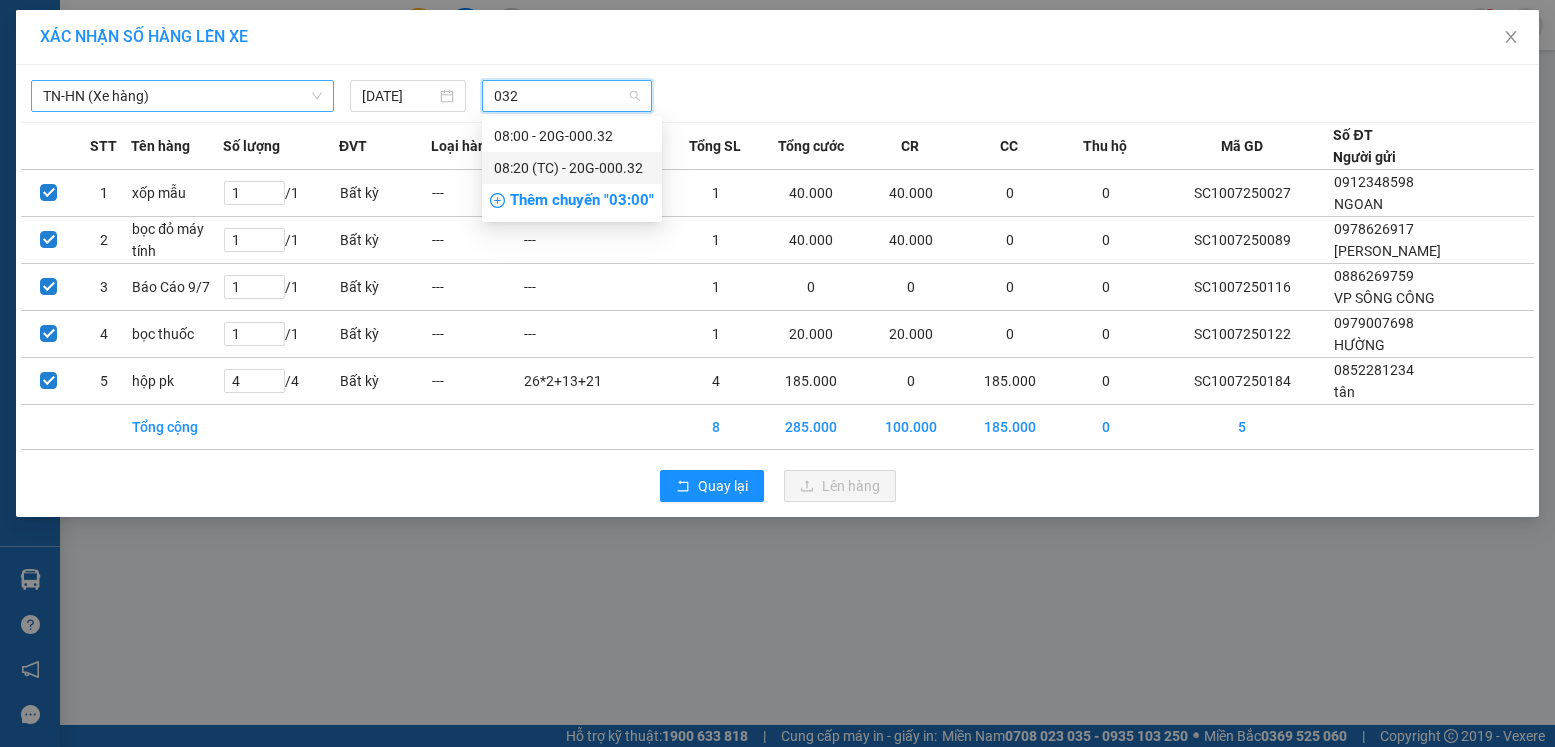 click on "08:20   (TC)   - 20G-000.32" at bounding box center (572, 168) 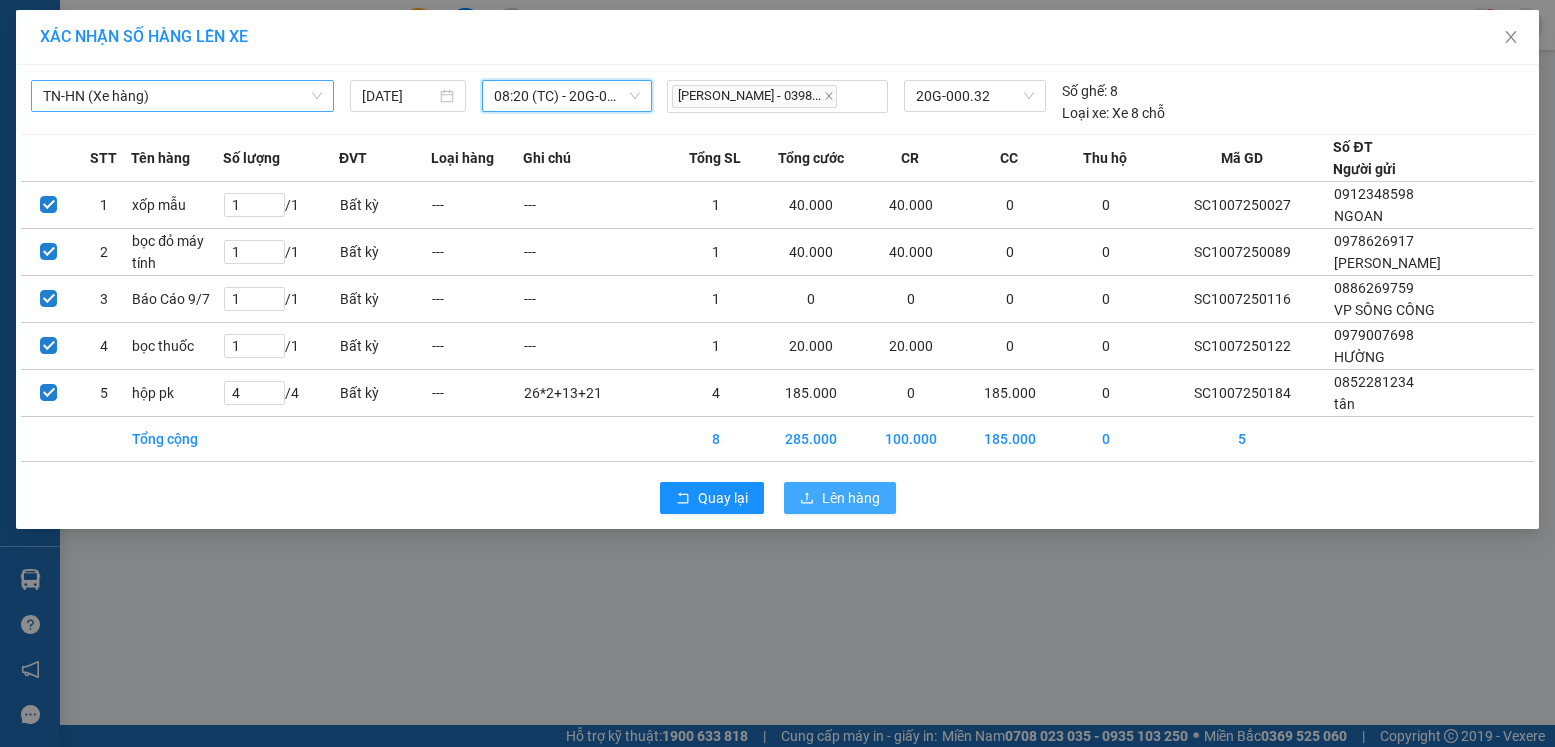 click on "Lên hàng" at bounding box center (851, 498) 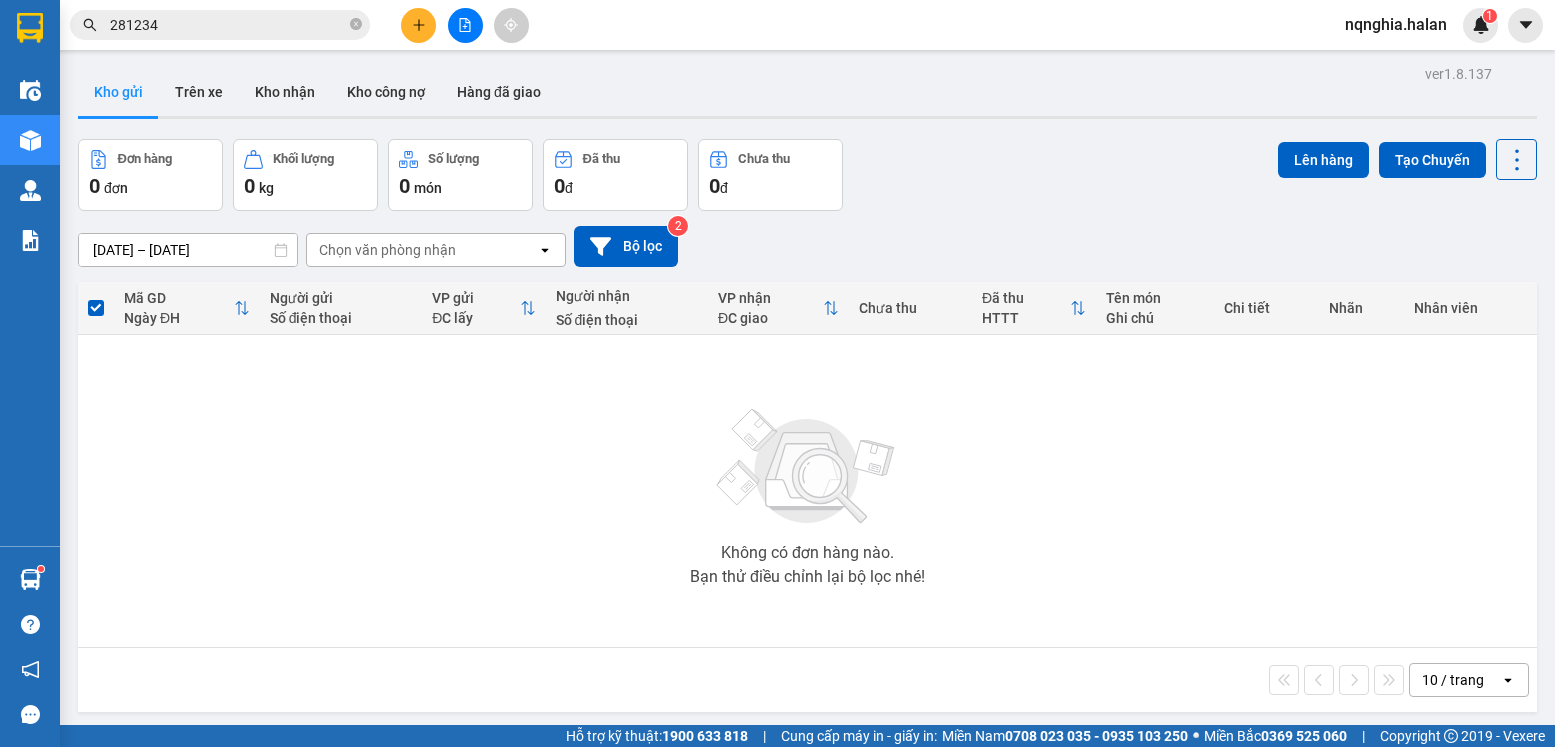 click on "281234" at bounding box center (228, 25) 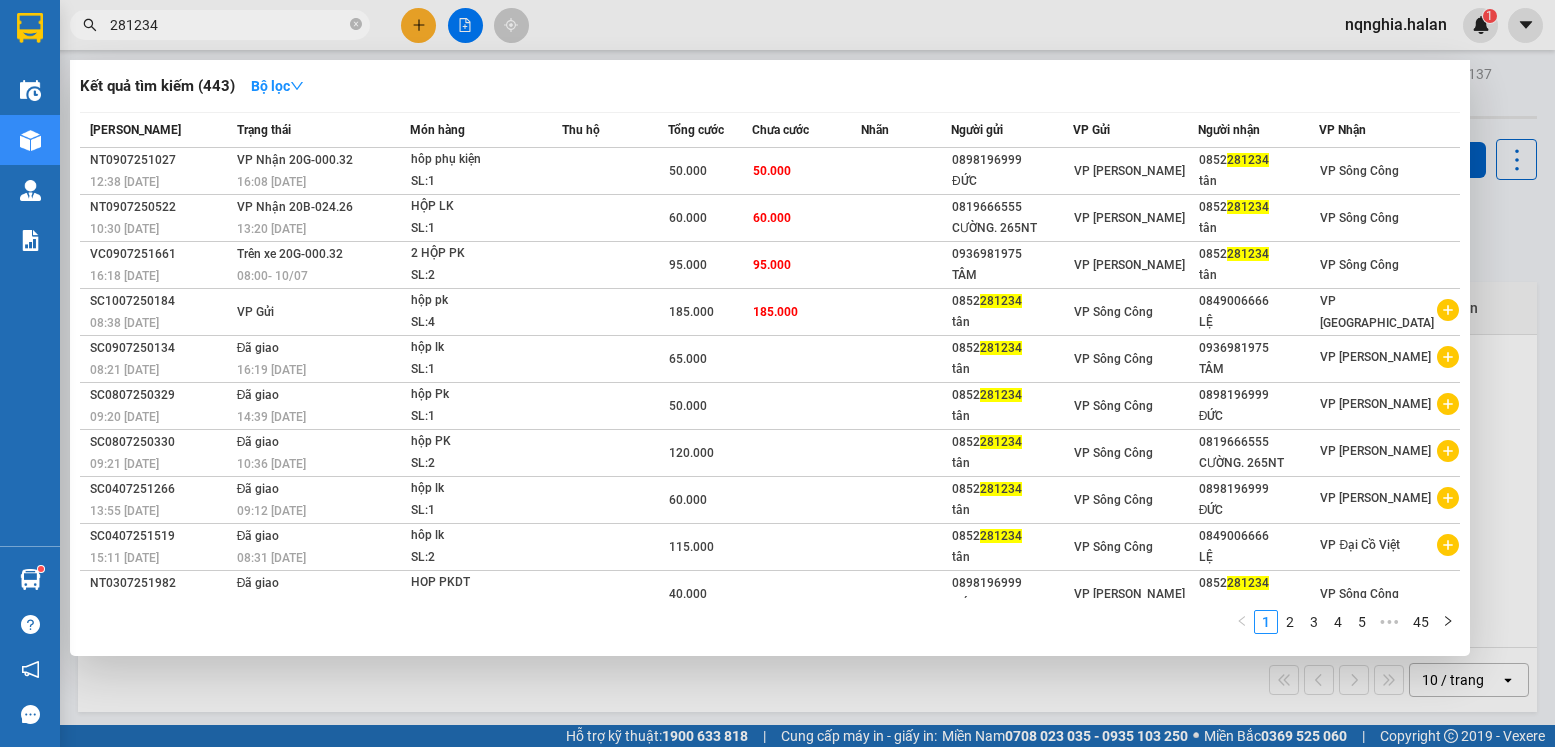 click on "281234" at bounding box center (228, 25) 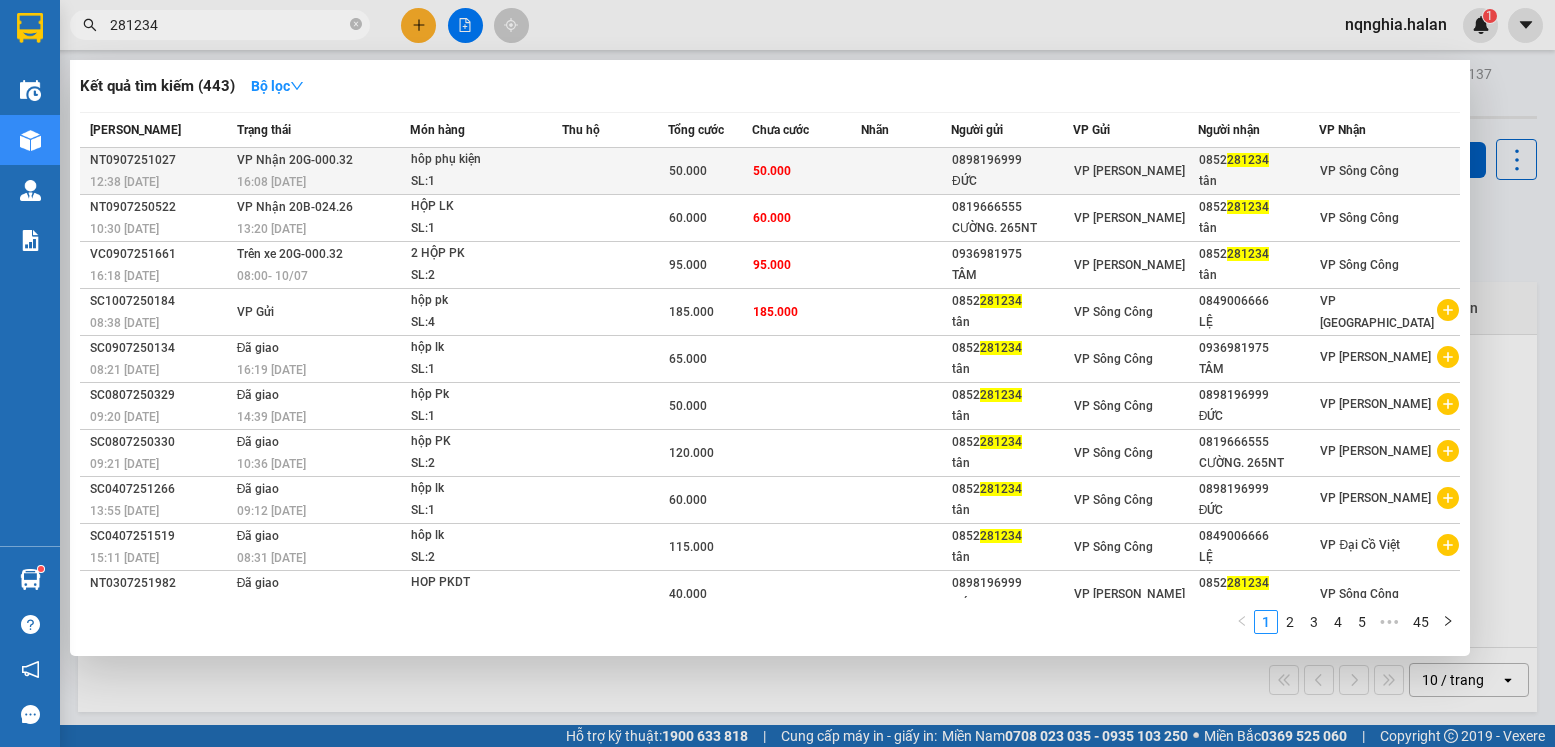 click on "VP Nhận   20G-000.32 16:08 - 09/07" at bounding box center [321, 171] 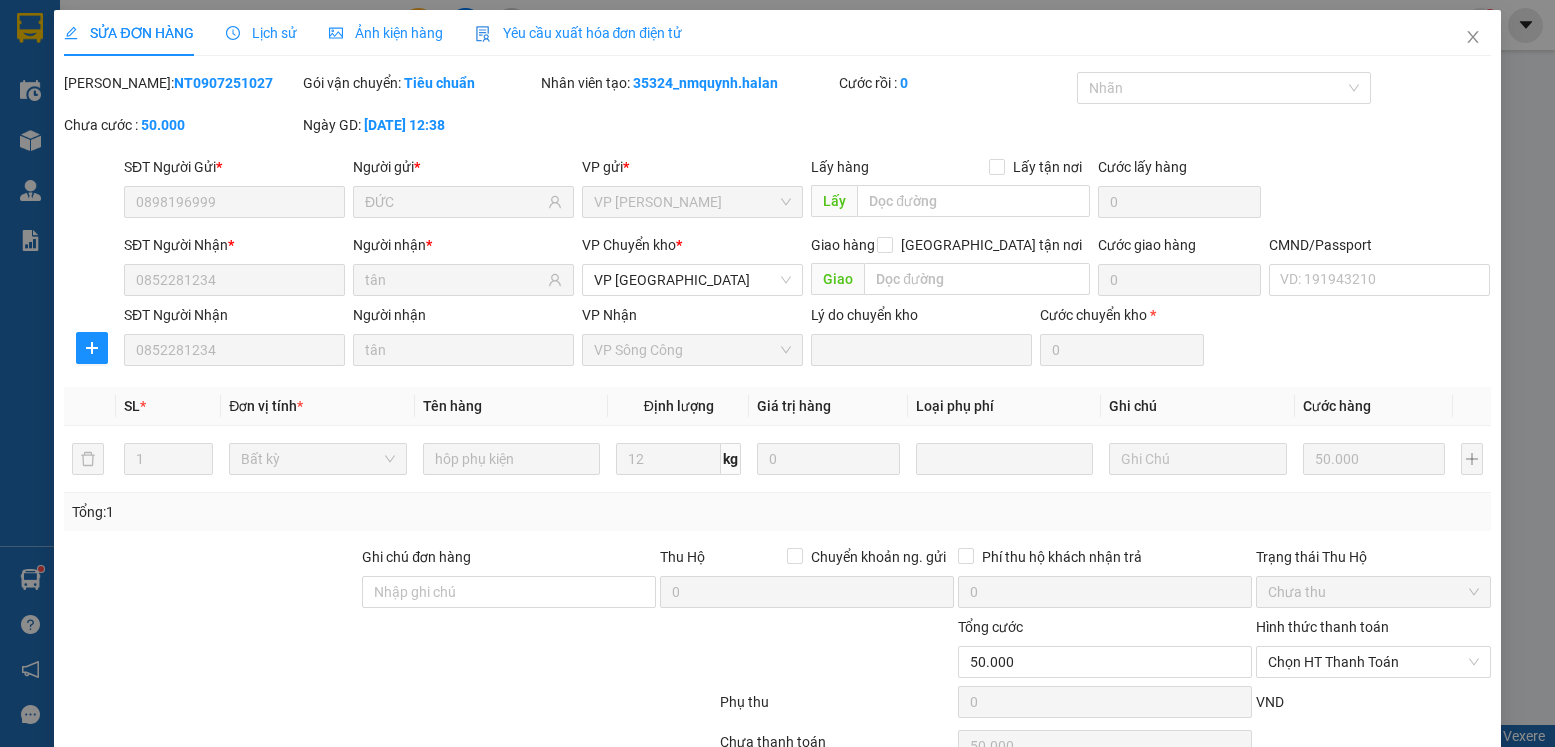 scroll, scrollTop: 100, scrollLeft: 0, axis: vertical 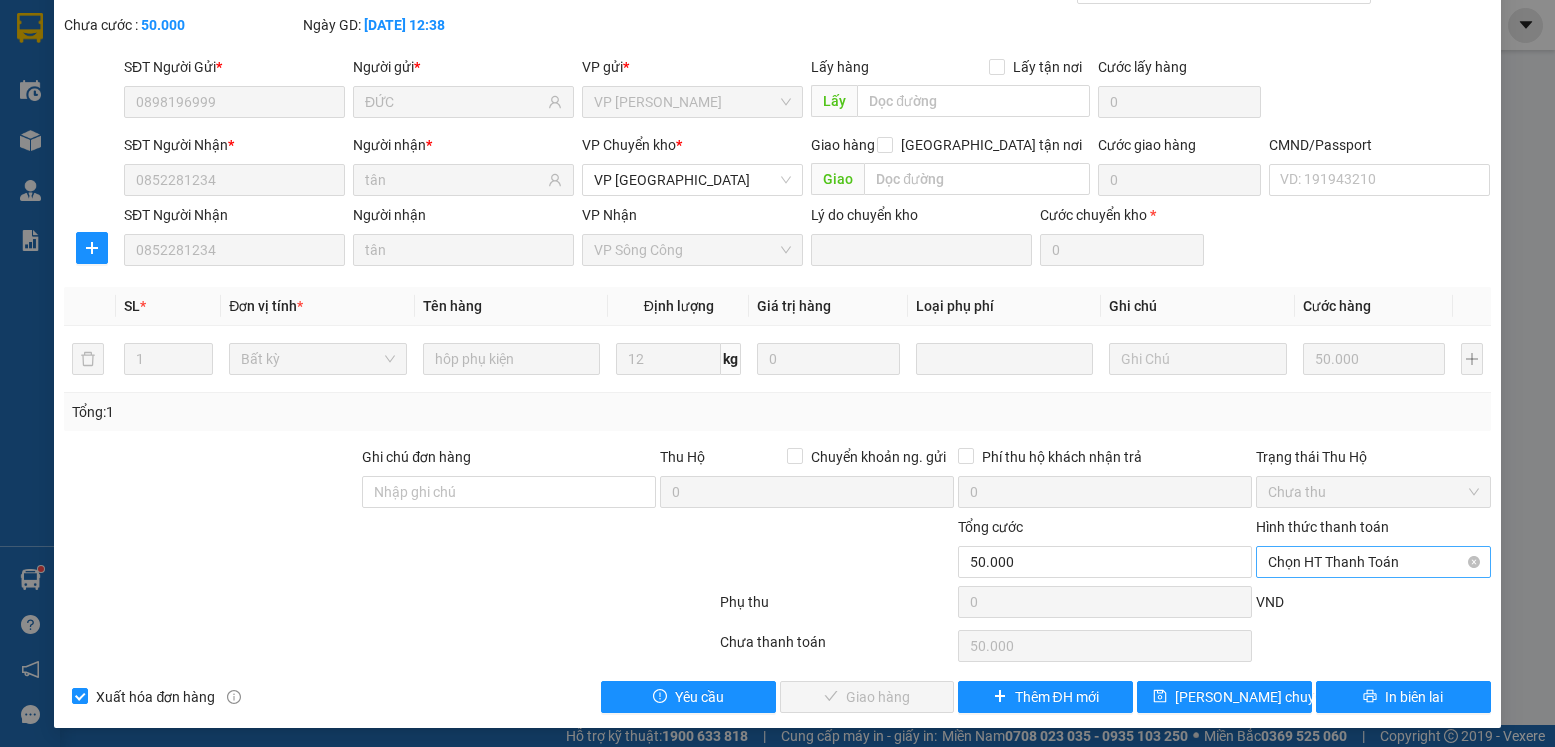 click on "Chọn HT Thanh Toán" at bounding box center (1373, 562) 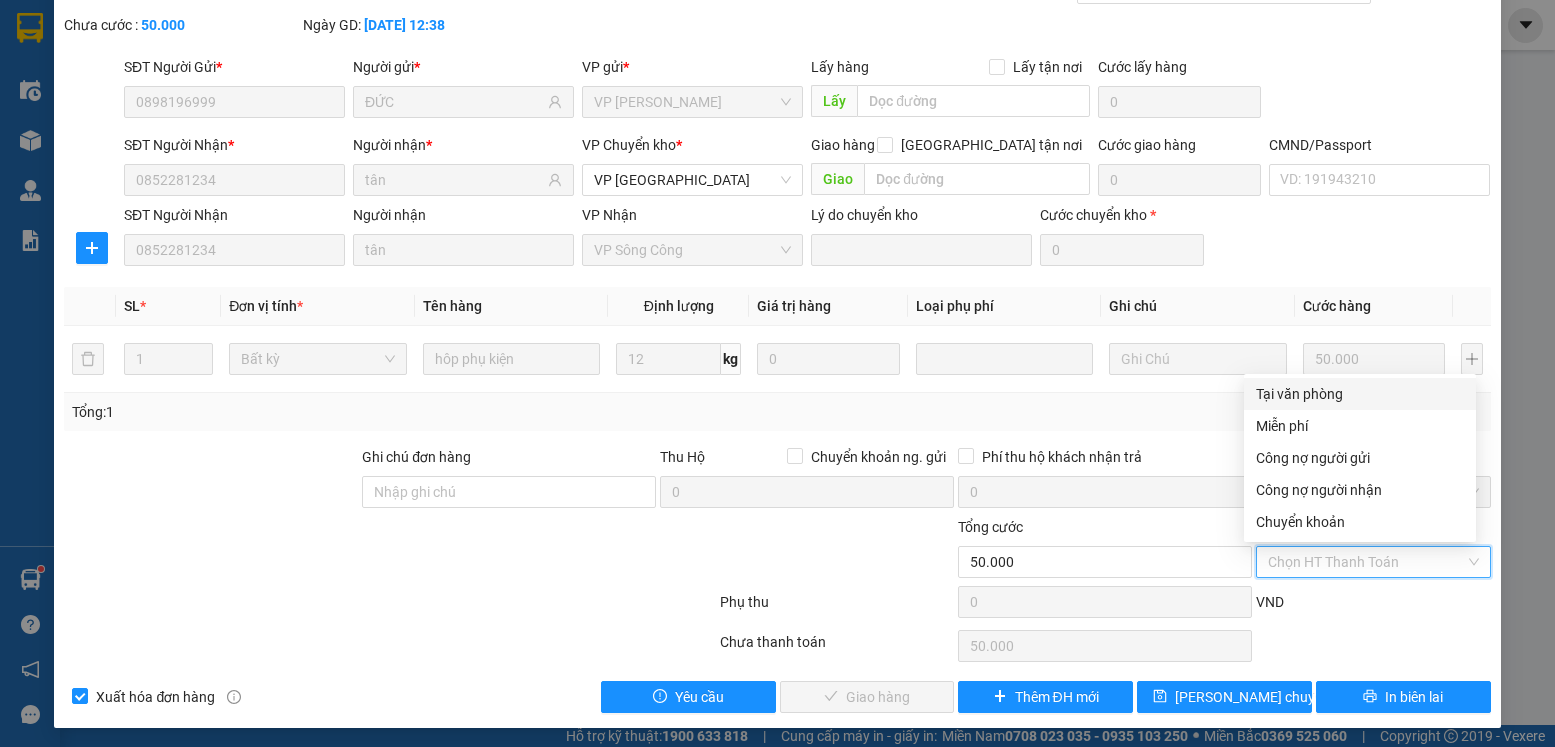 click on "Hình thức thanh toán Chọn HT Thanh Toán" at bounding box center [1373, 551] 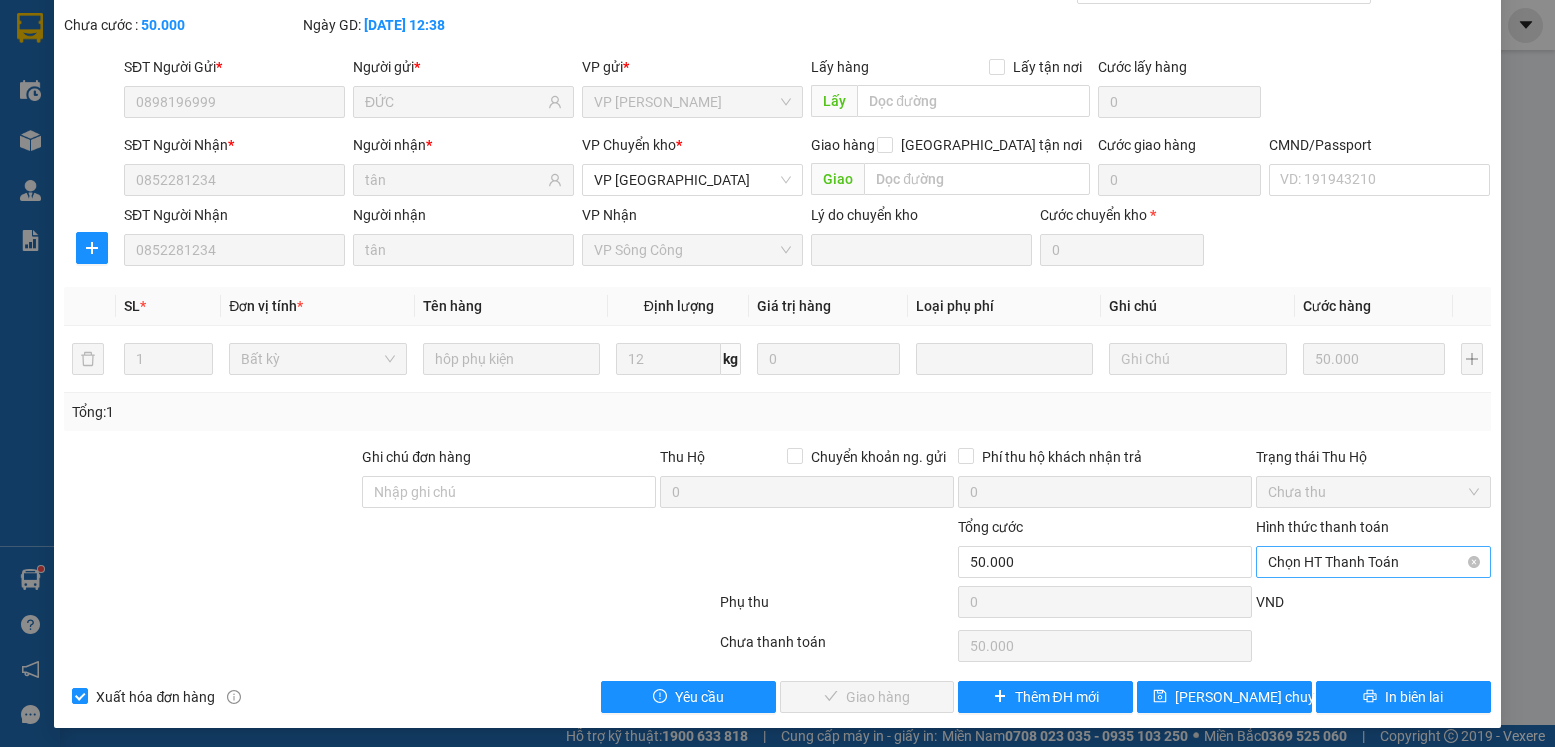 click on "Chọn HT Thanh Toán" at bounding box center (1373, 562) 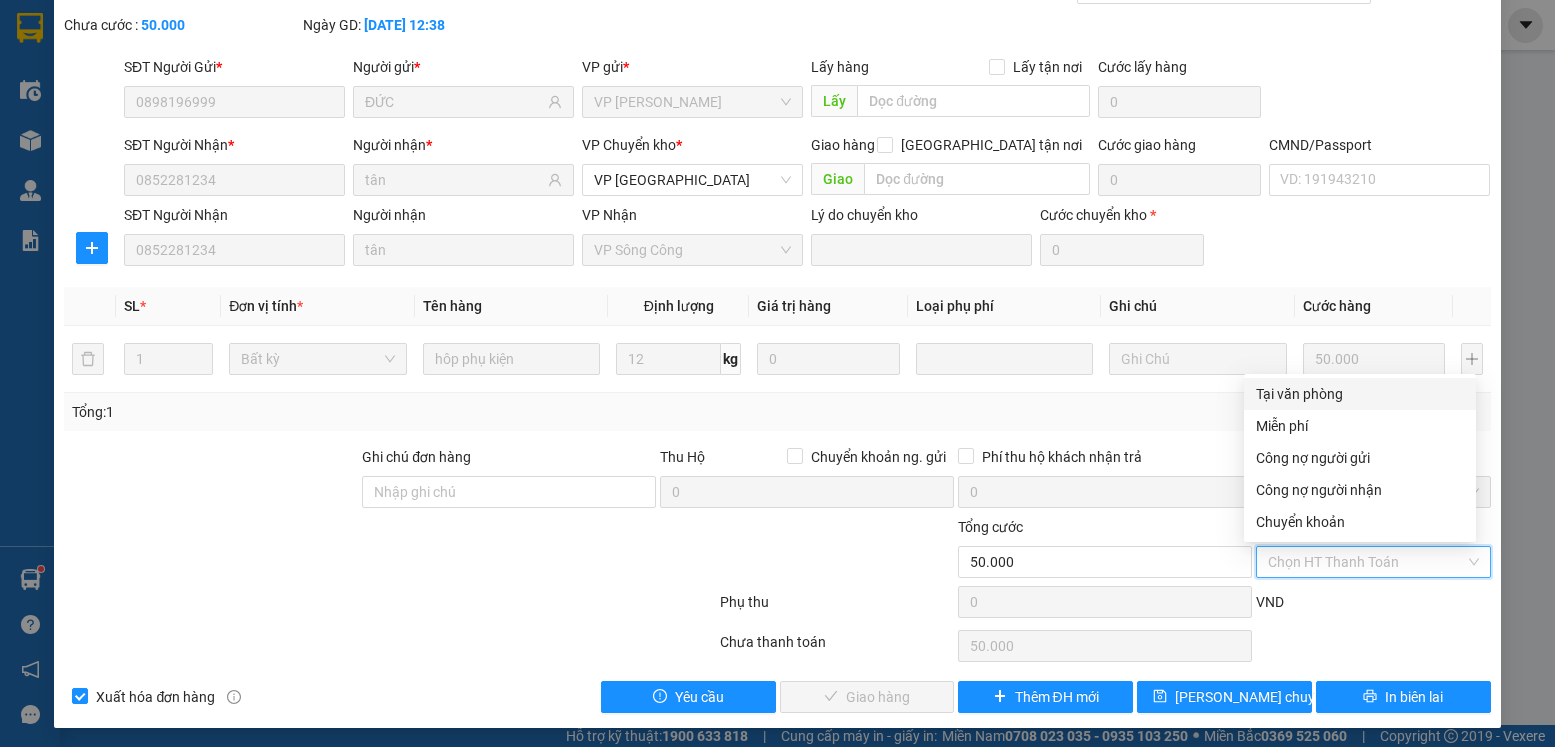 click on "Tại văn phòng" at bounding box center (1360, 394) 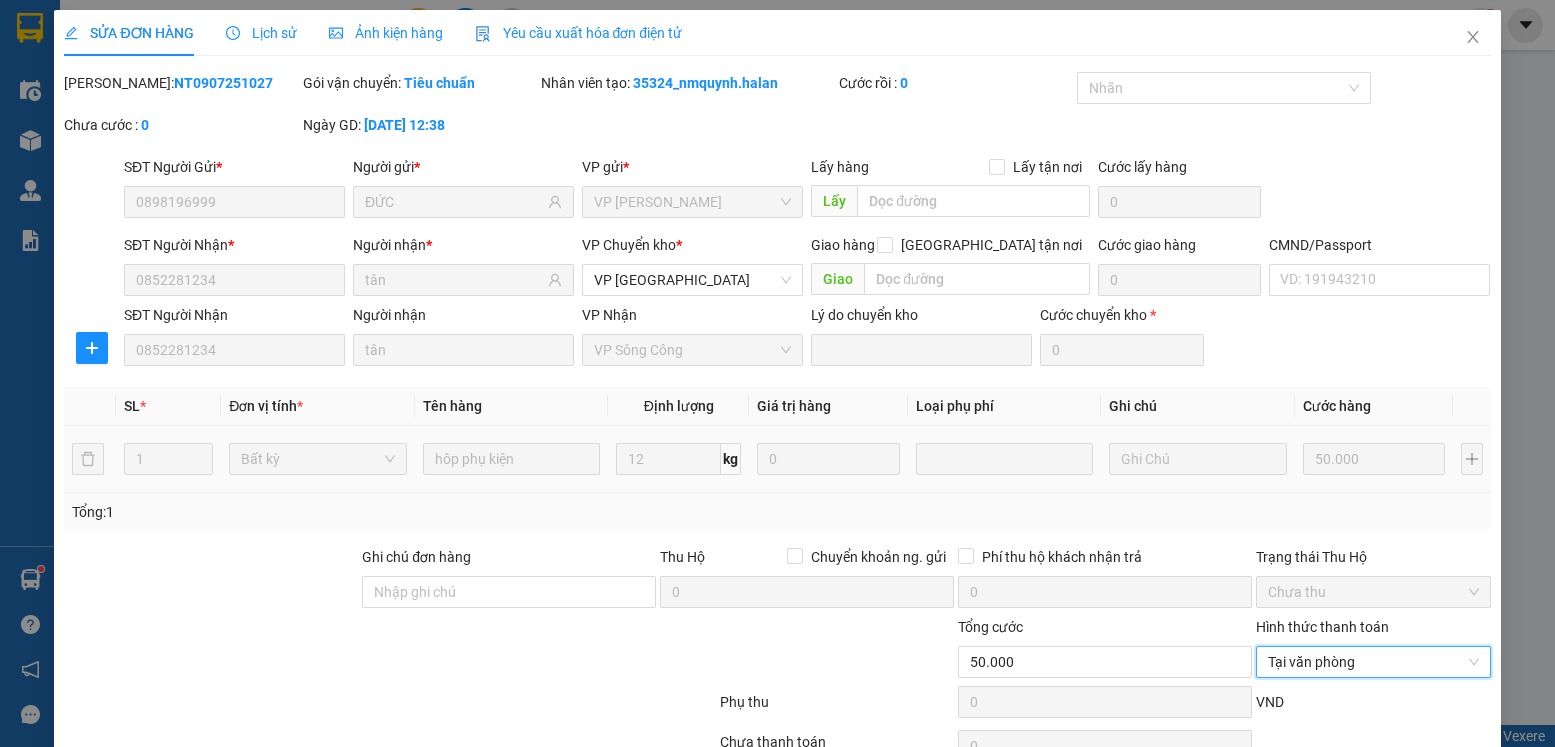 scroll, scrollTop: 105, scrollLeft: 0, axis: vertical 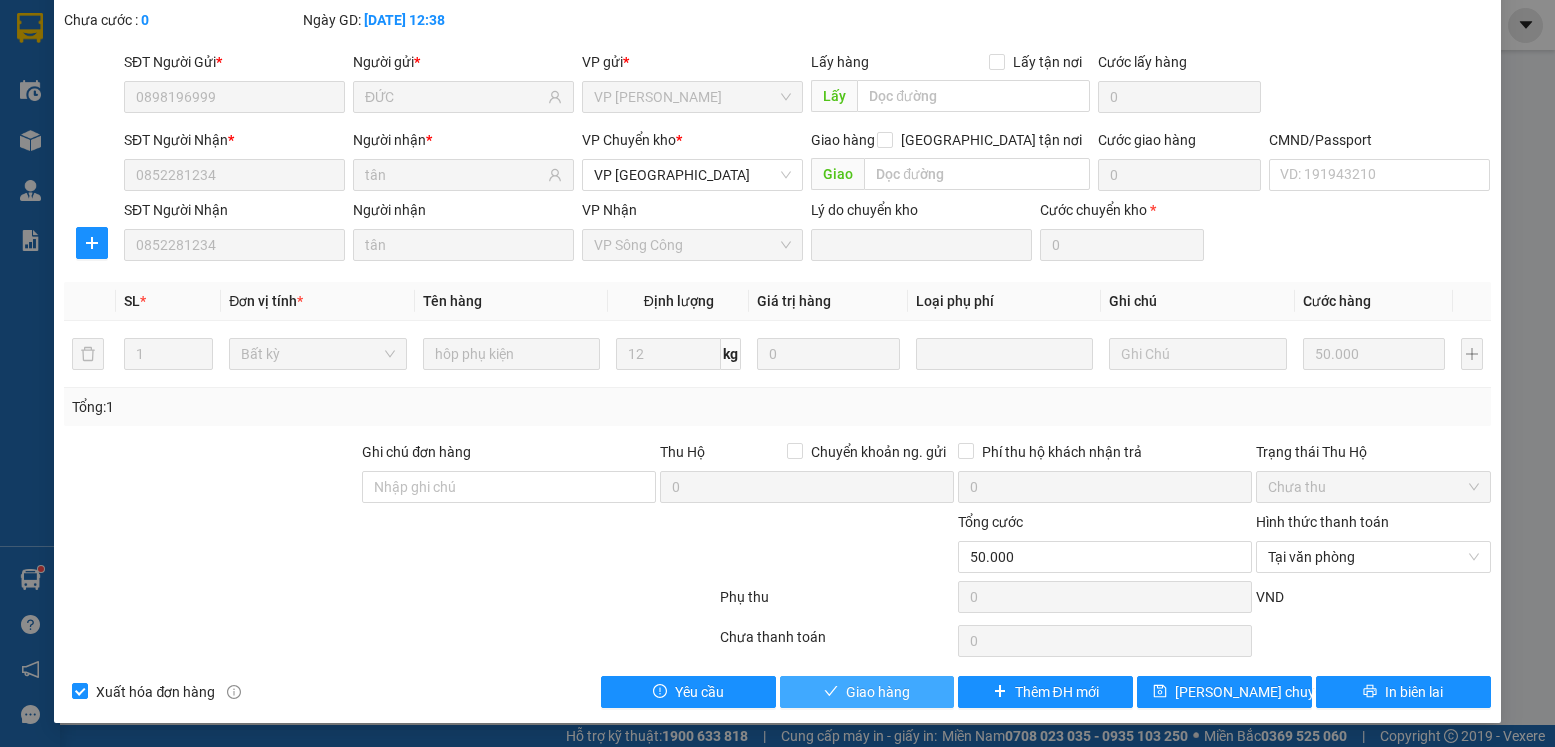 click on "Giao hàng" at bounding box center (878, 692) 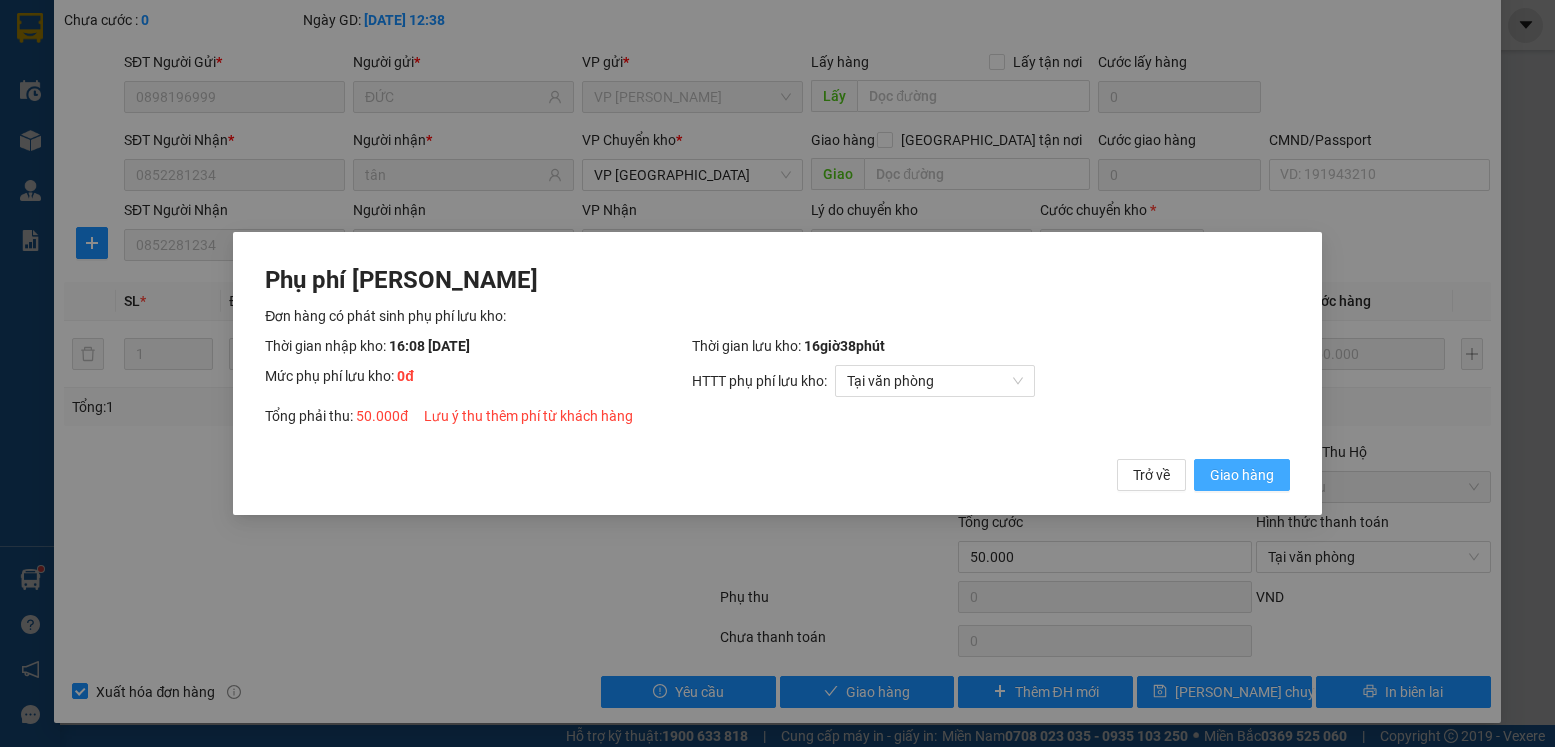 click on "Giao hàng" at bounding box center [1242, 475] 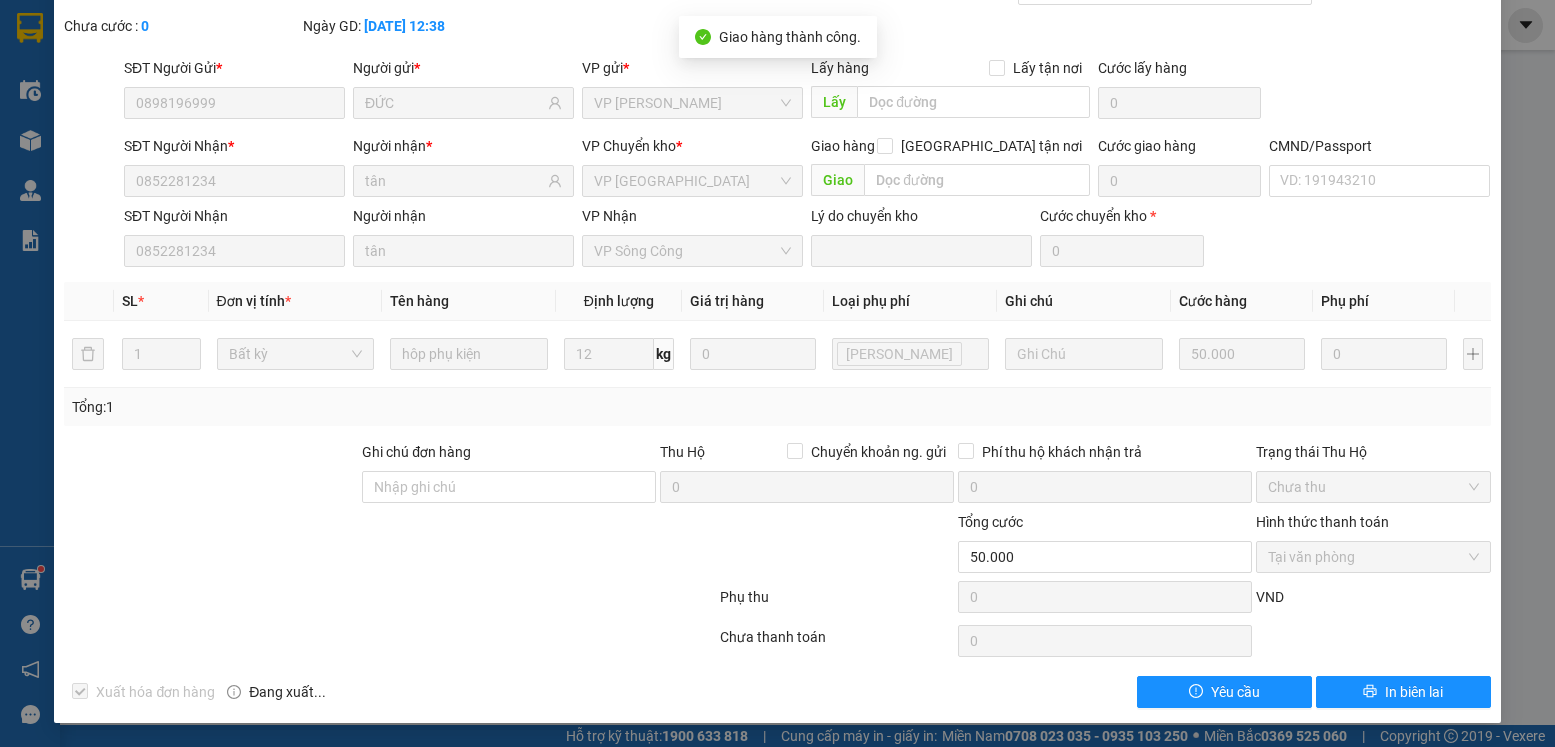 scroll, scrollTop: 0, scrollLeft: 0, axis: both 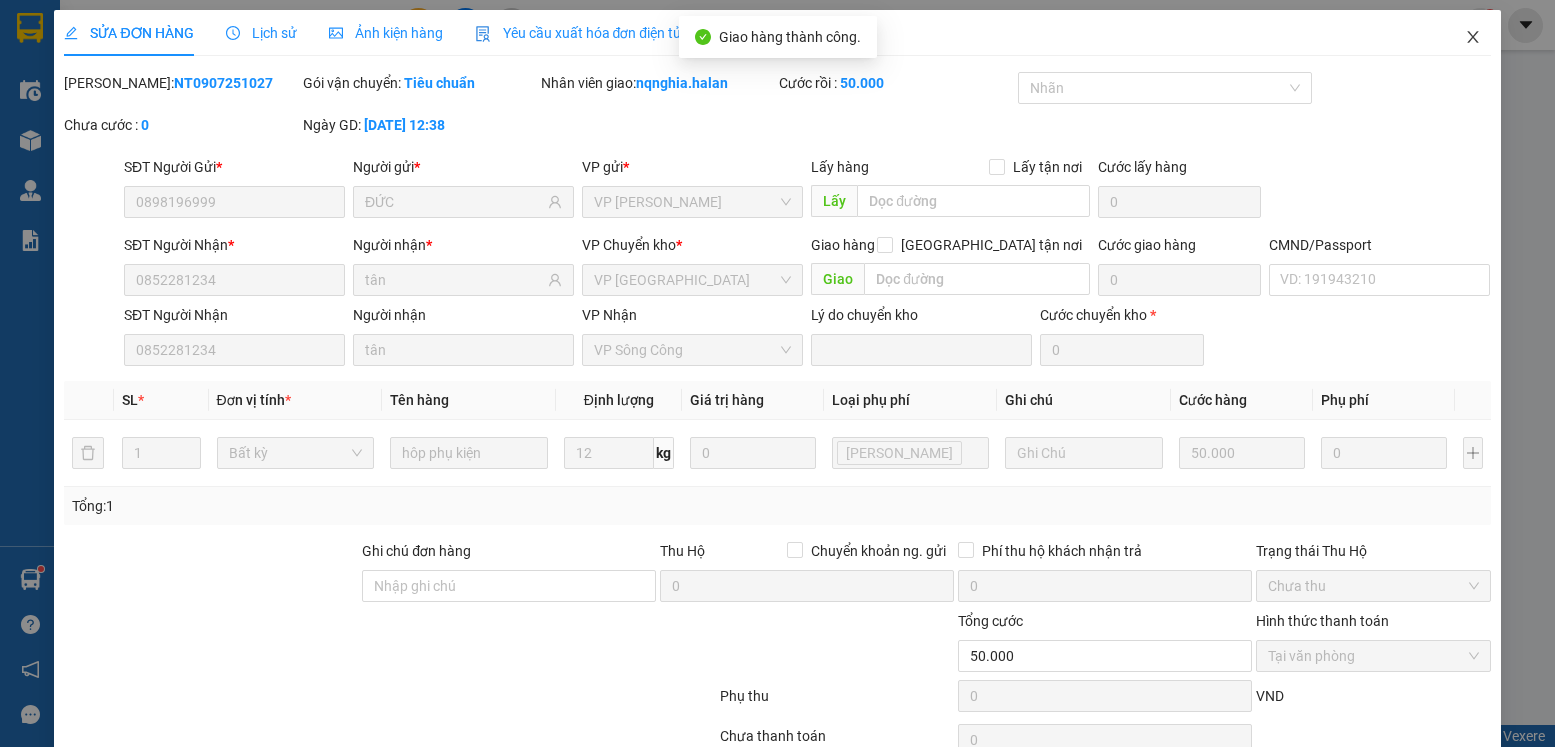drag, startPoint x: 1447, startPoint y: 65, endPoint x: 387, endPoint y: 34, distance: 1060.4532 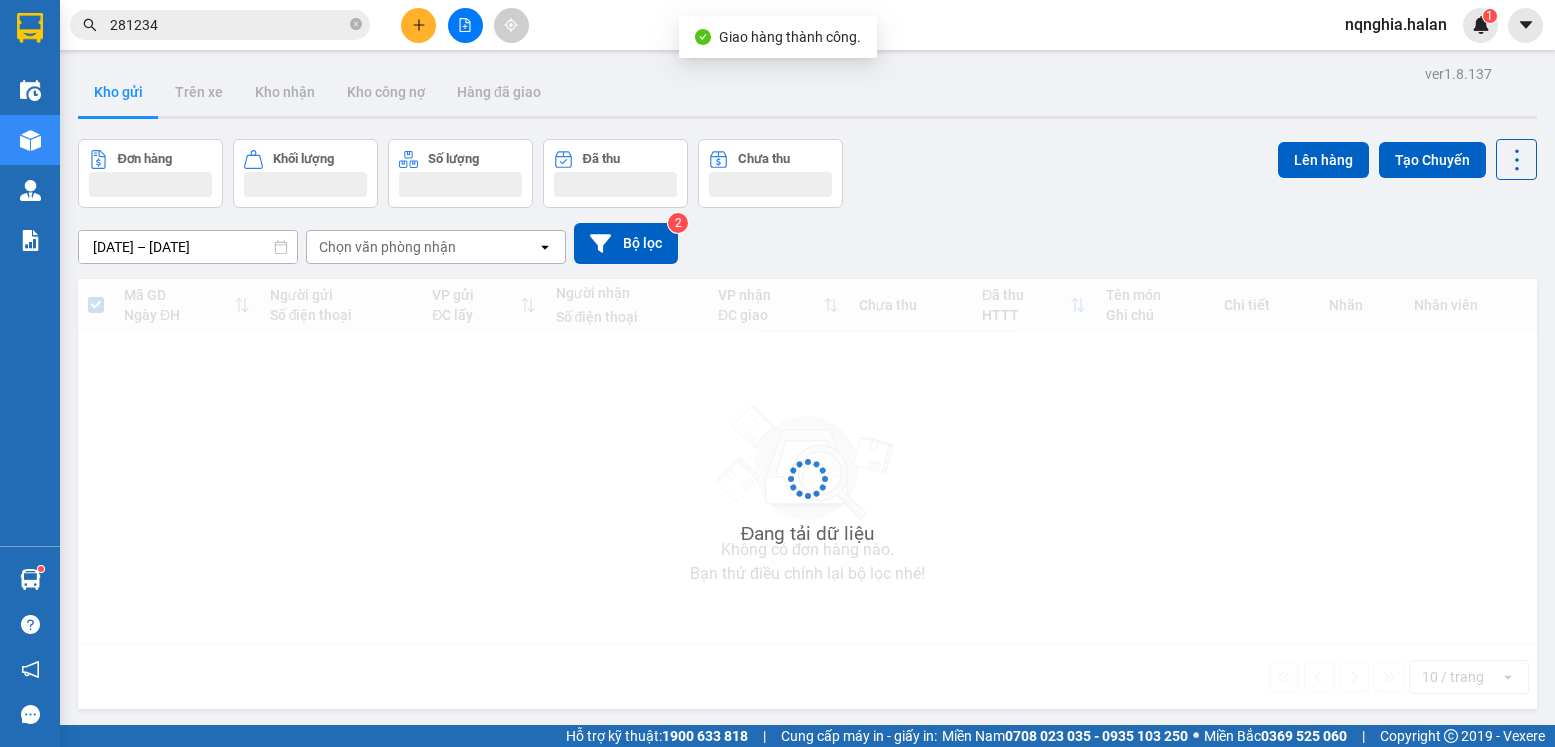 click on "281234" at bounding box center (220, 25) 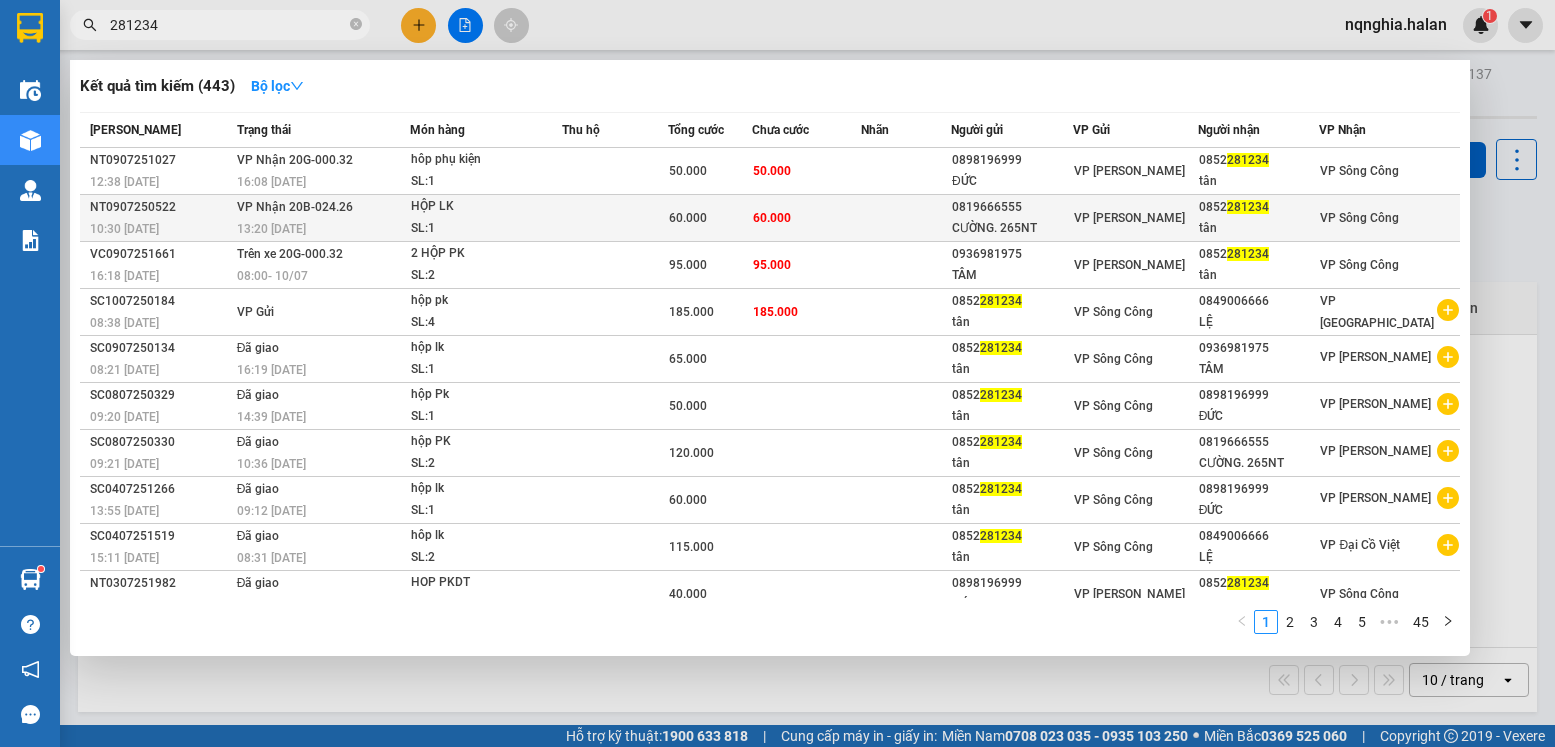 click on "60.000" at bounding box center [772, 218] 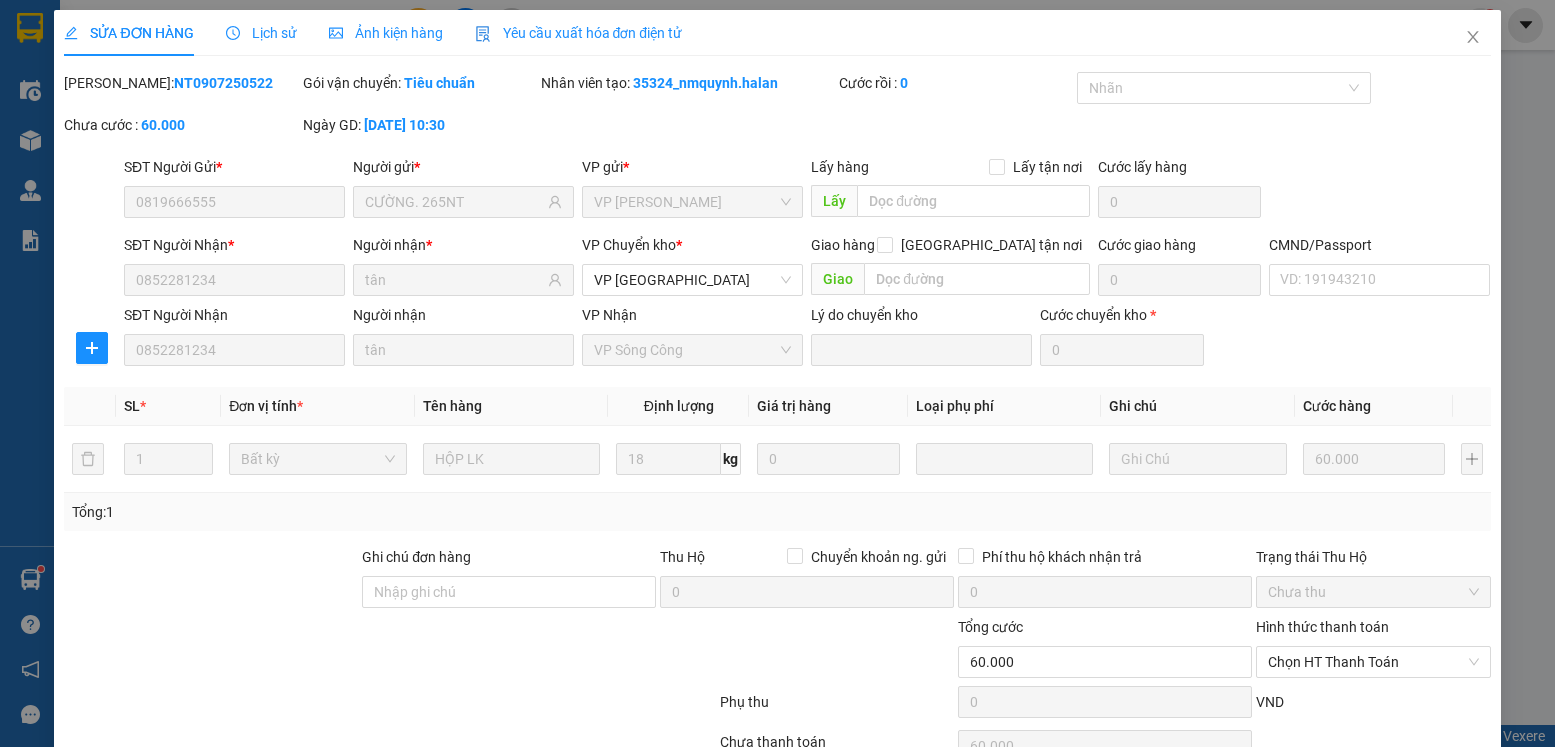 scroll, scrollTop: 105, scrollLeft: 0, axis: vertical 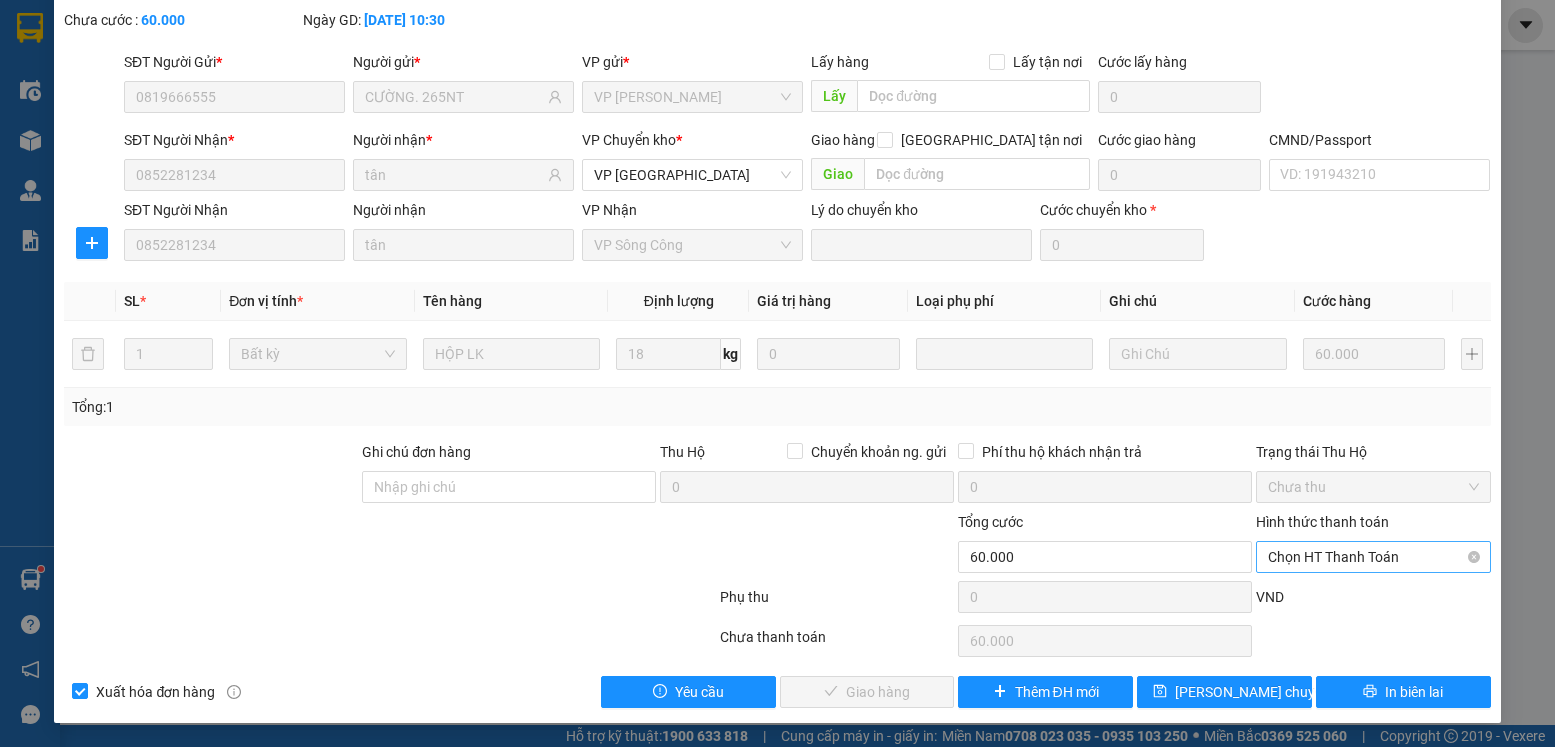 click on "Chọn HT Thanh Toán" at bounding box center (1373, 557) 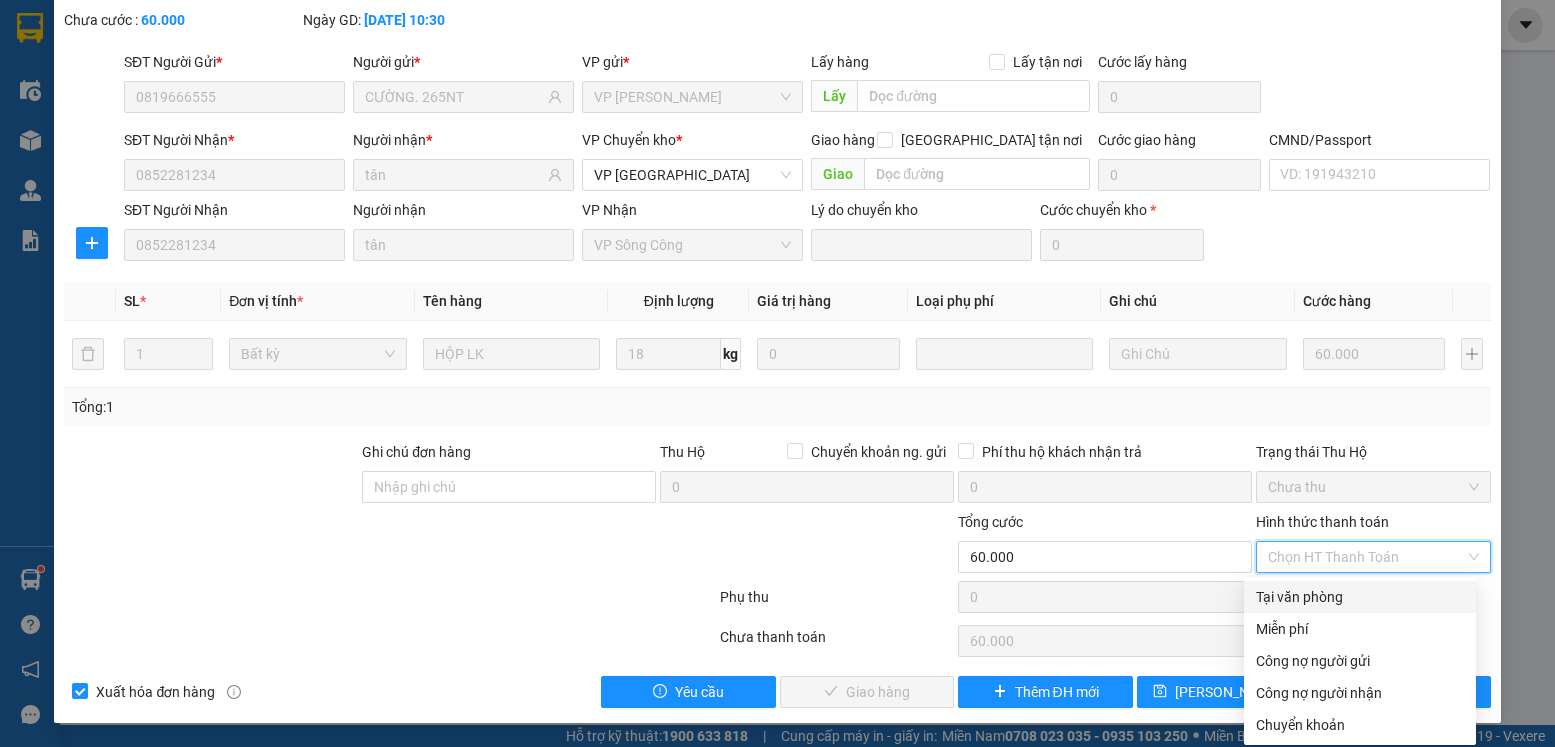 click on "Tại văn phòng" at bounding box center (1360, 597) 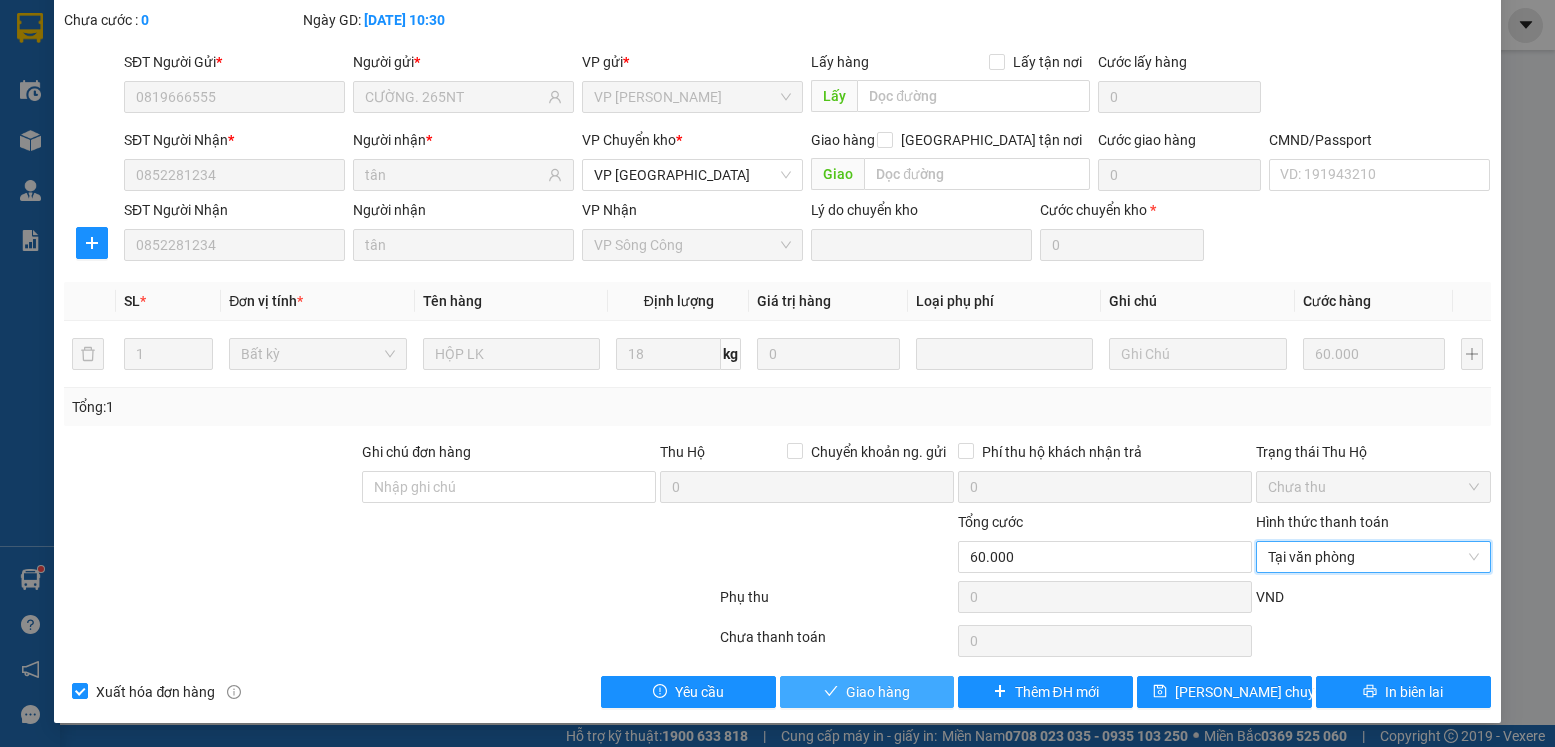 click on "Giao hàng" at bounding box center (878, 692) 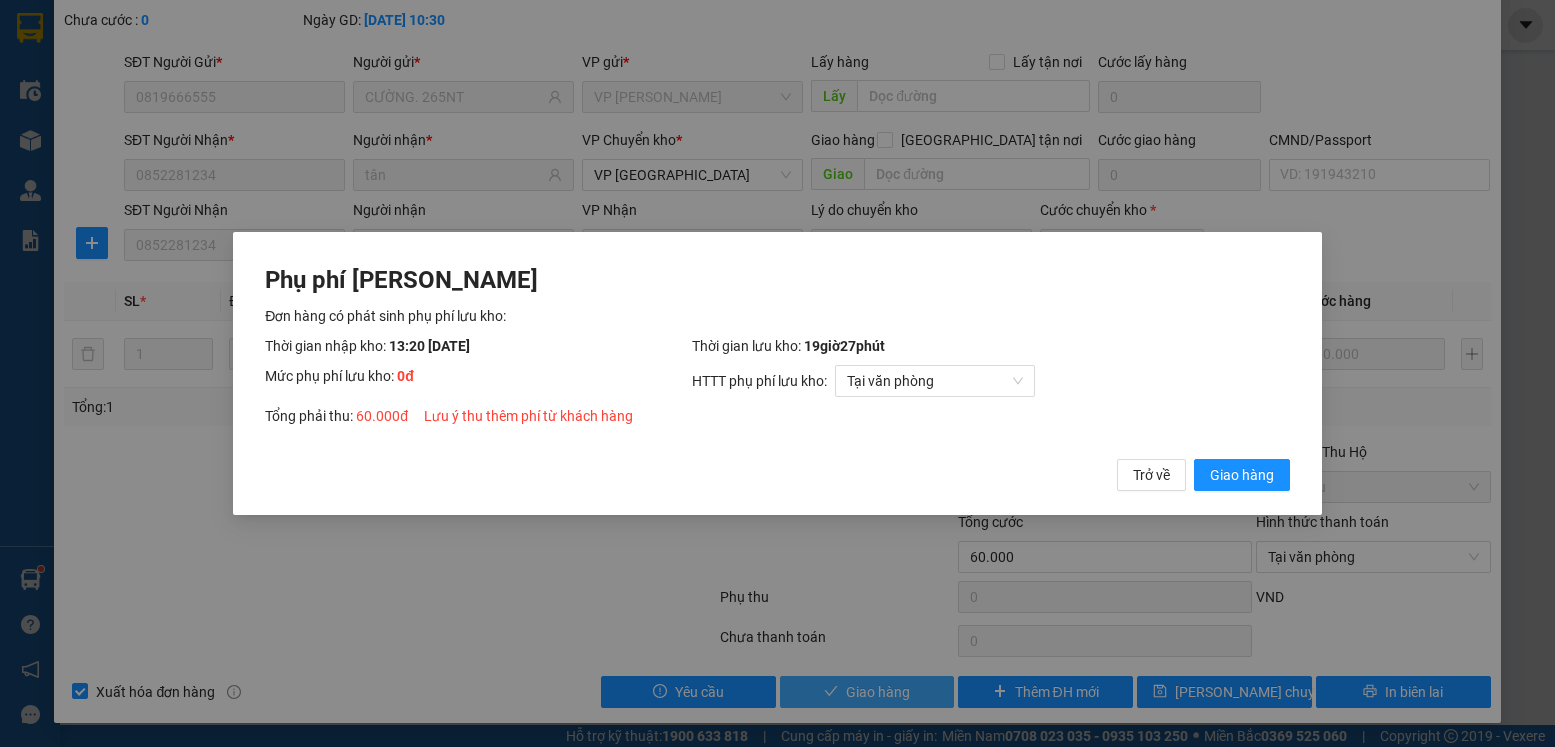 click on "Giao hàng" at bounding box center (1242, 475) 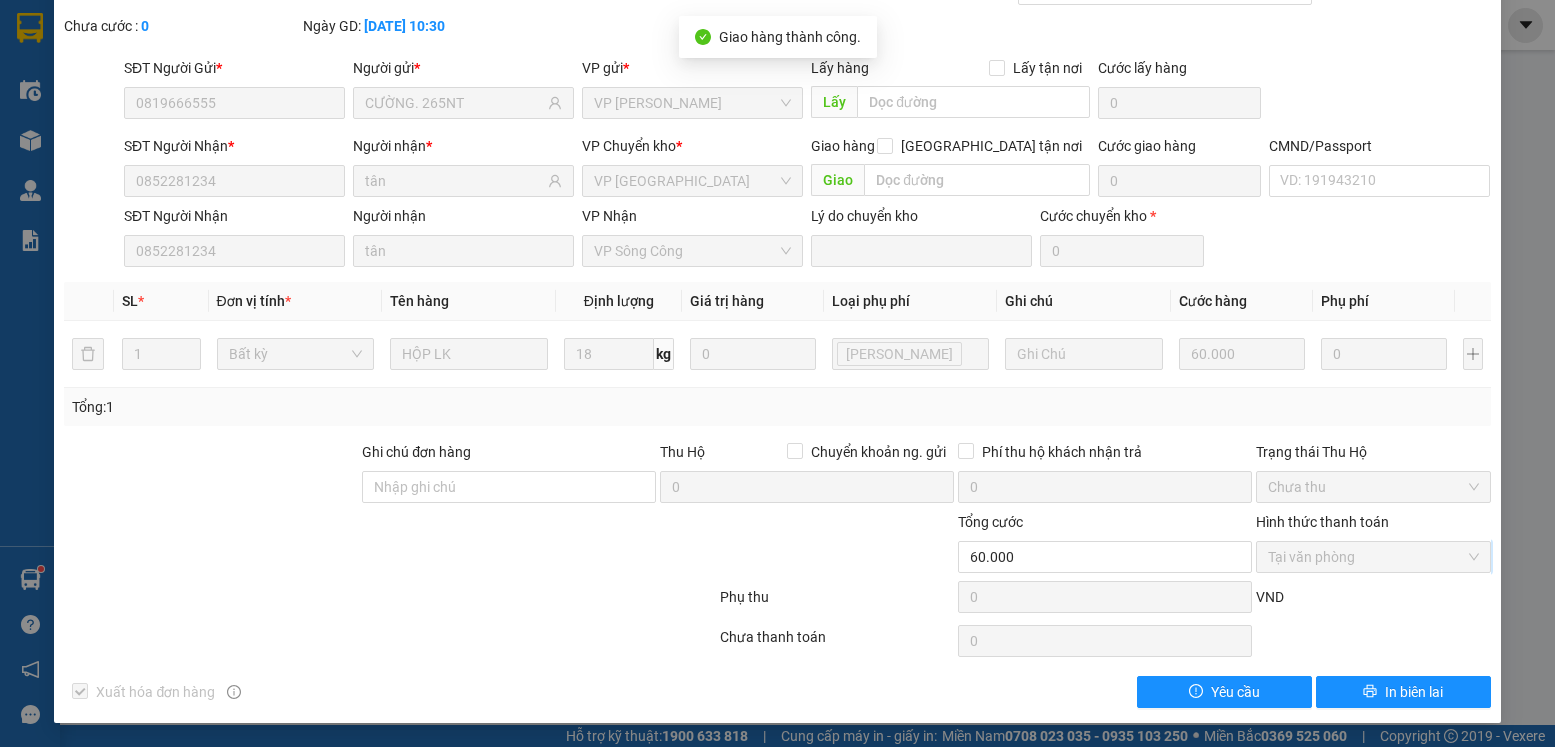 scroll, scrollTop: 0, scrollLeft: 0, axis: both 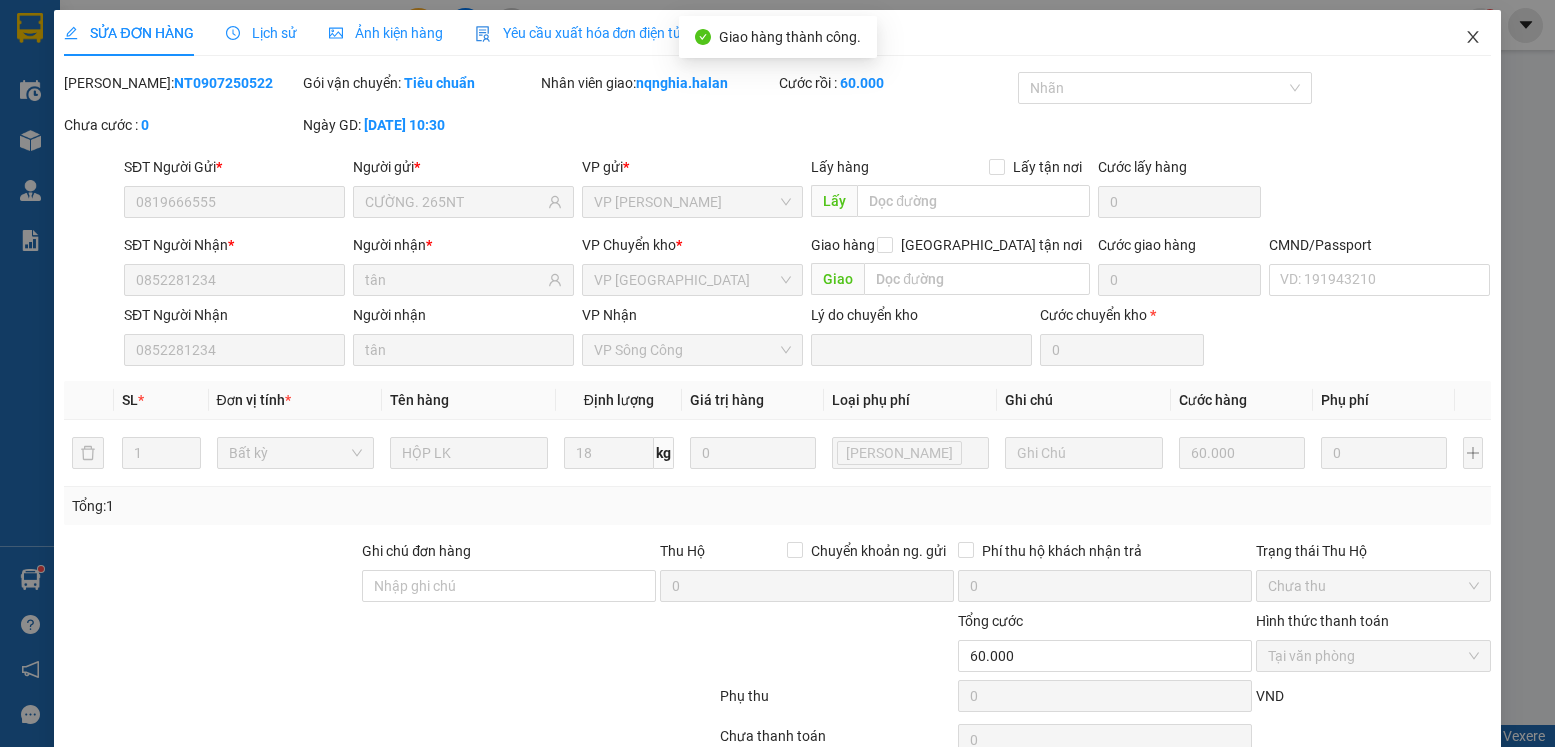 click at bounding box center [1473, 38] 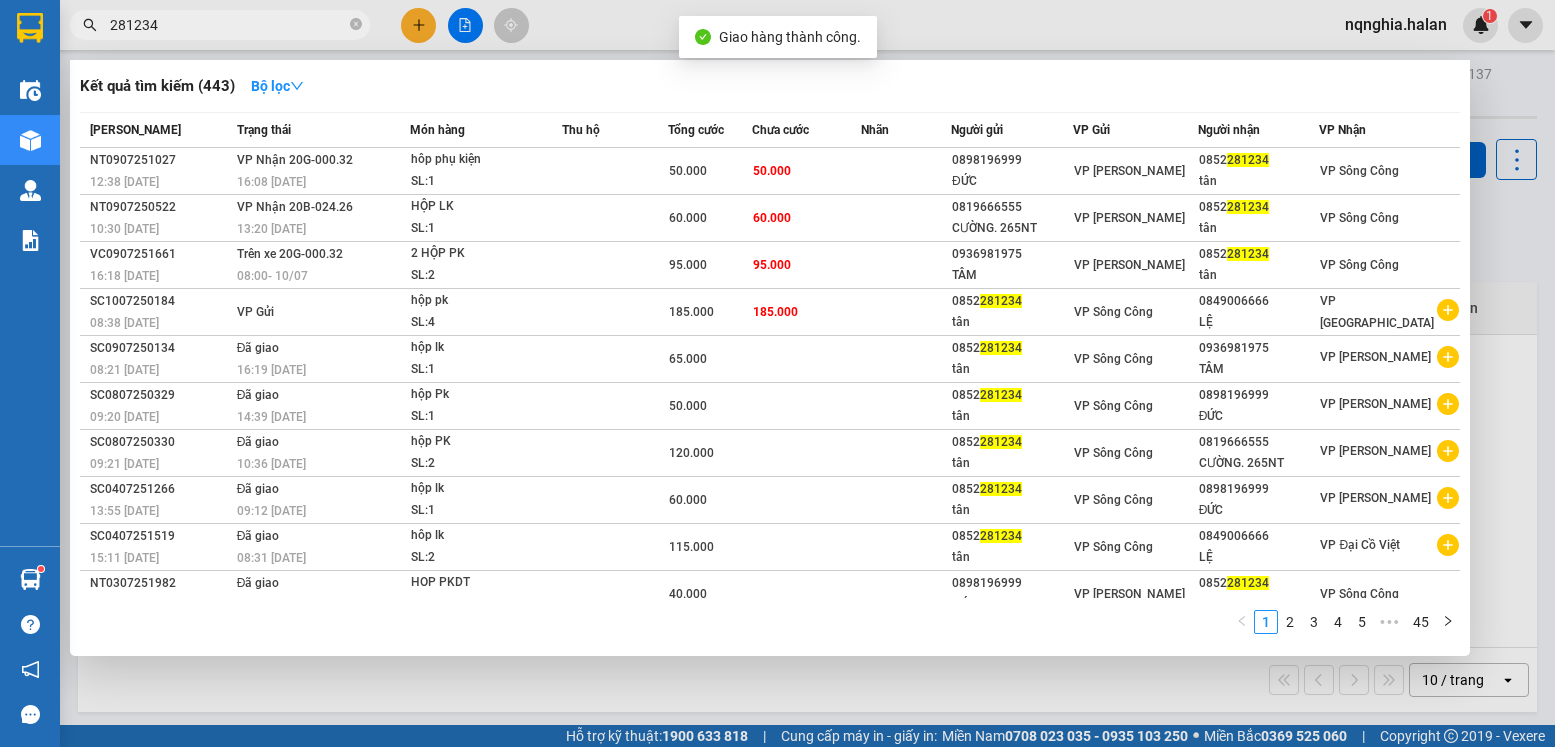 click on "281234" at bounding box center [228, 25] 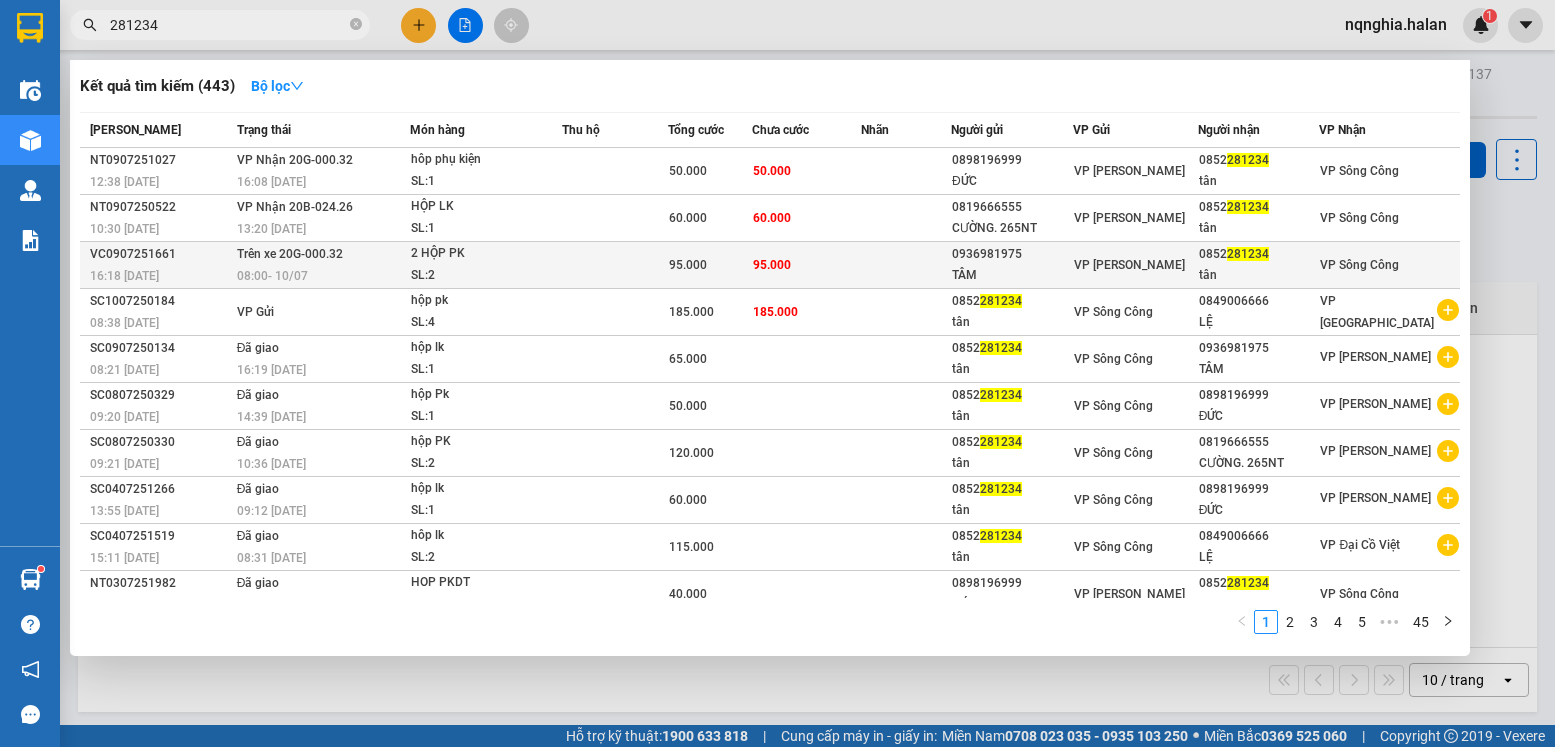 click at bounding box center [615, 265] 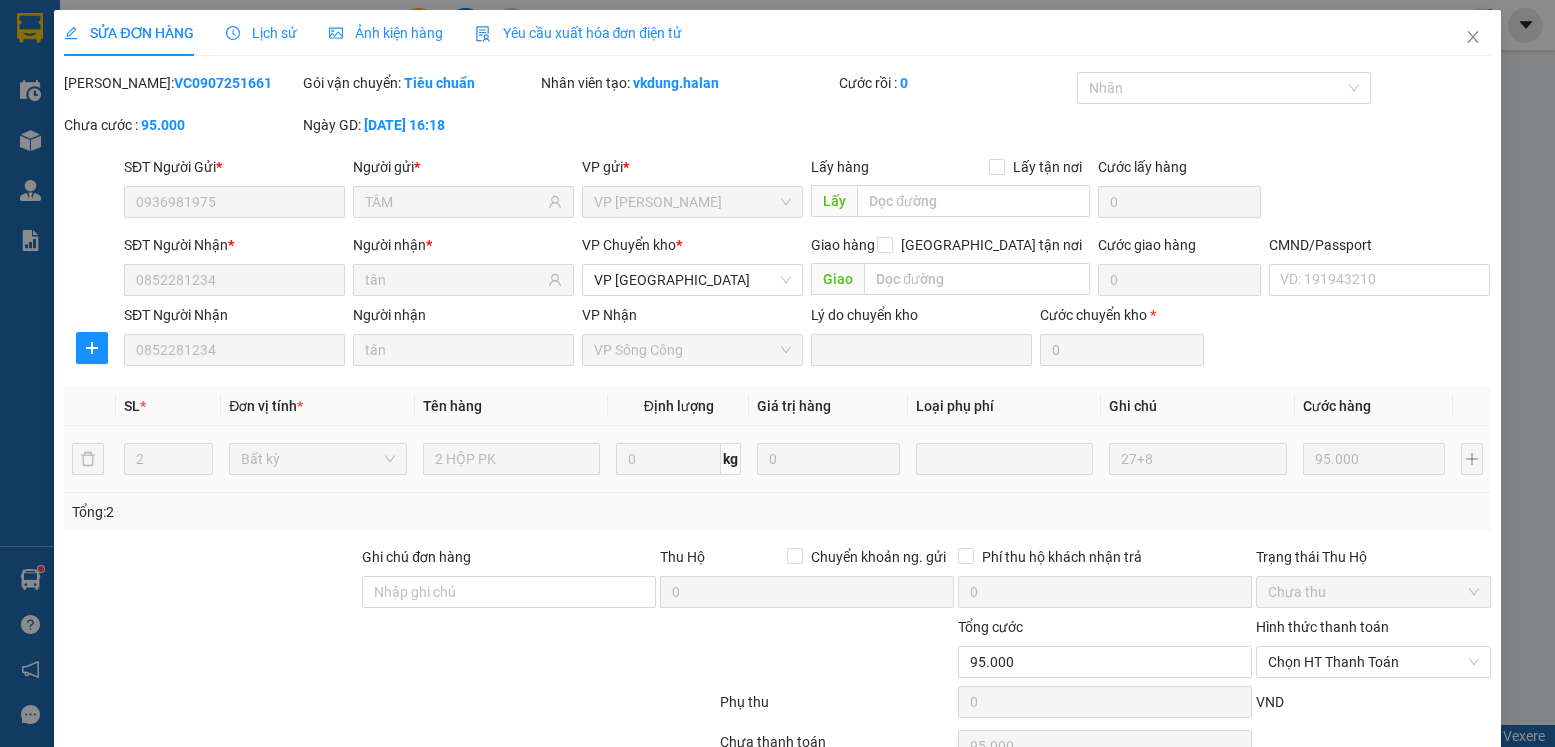 scroll, scrollTop: 105, scrollLeft: 0, axis: vertical 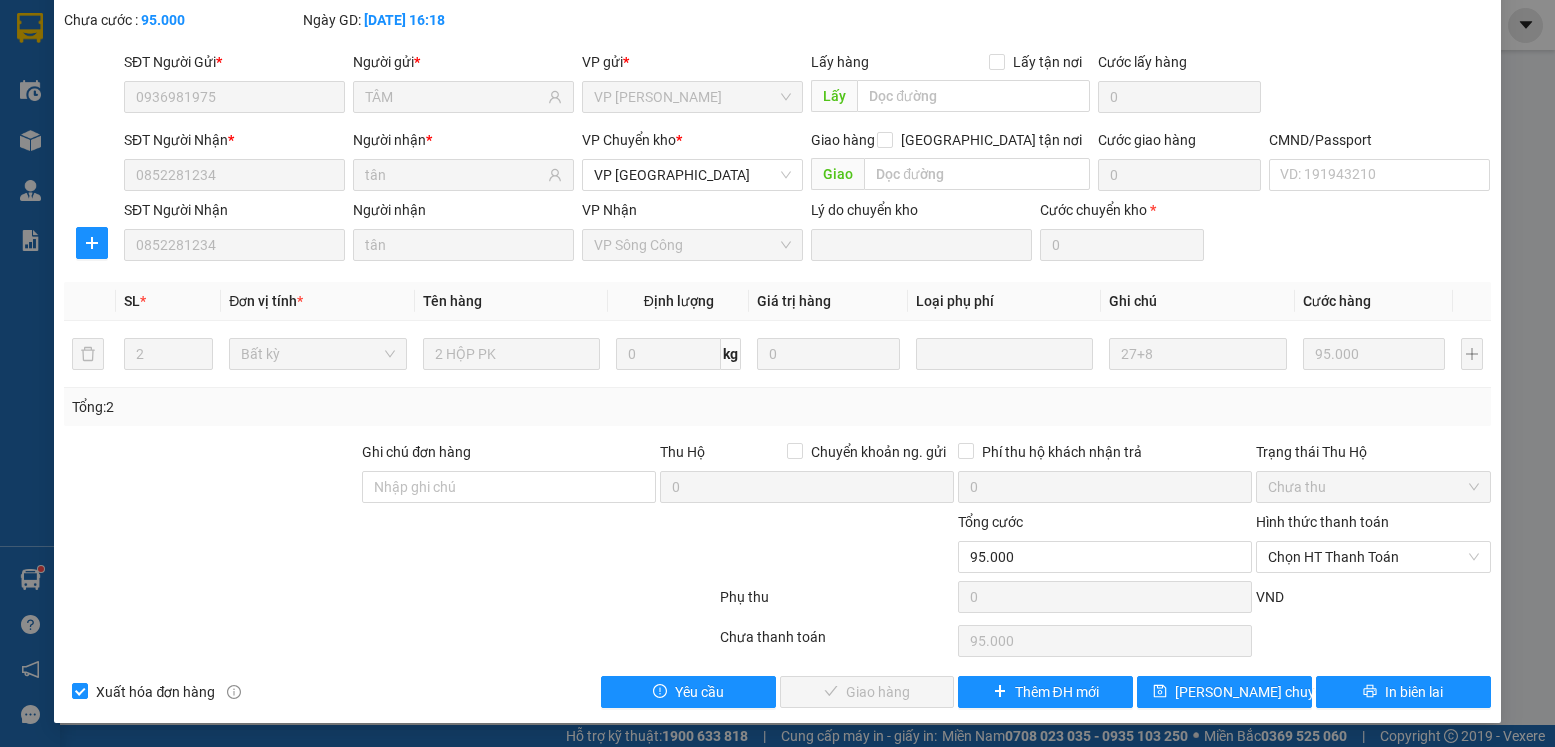 click on "Hình thức thanh toán Chọn HT Thanh Toán" at bounding box center [1373, 546] 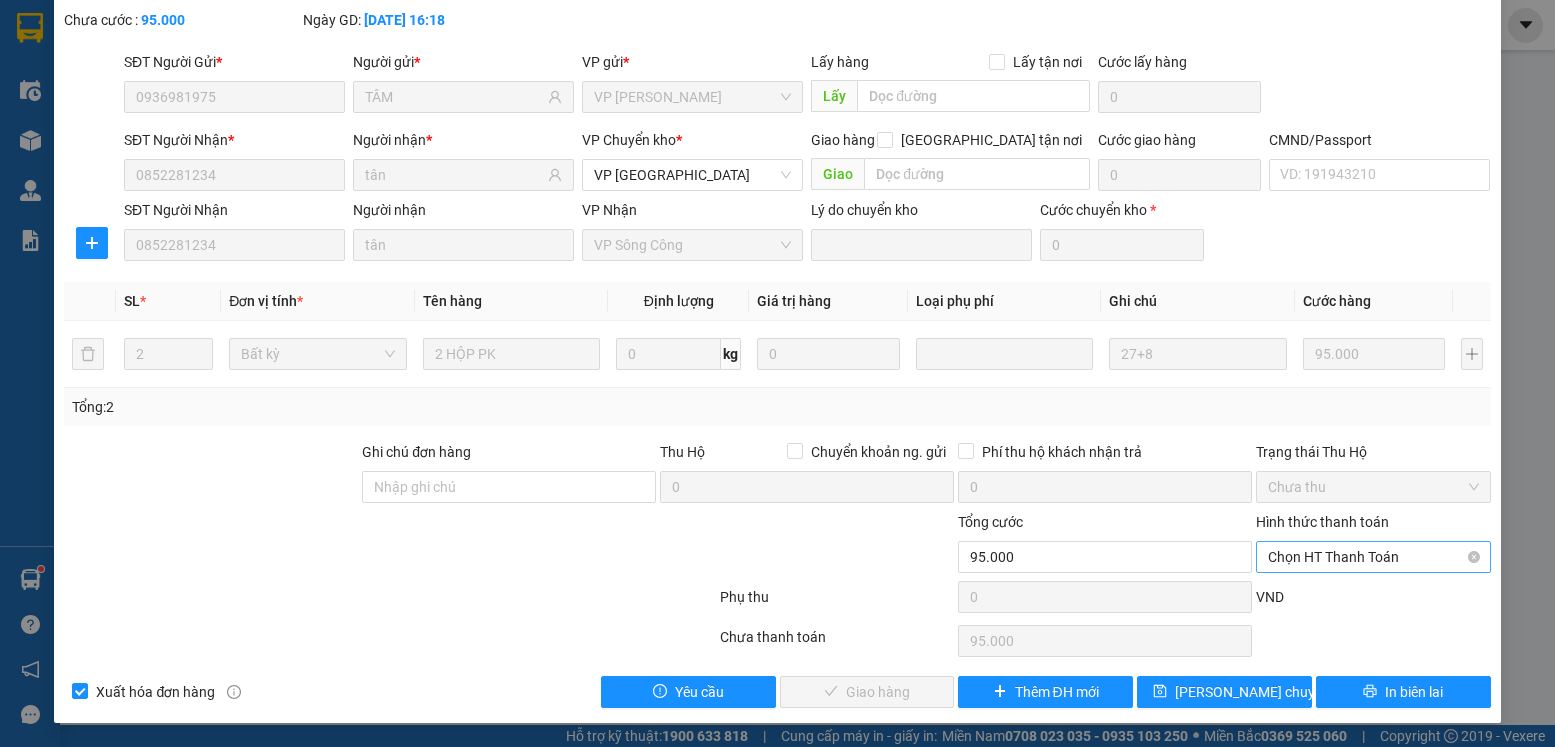 click on "Chọn HT Thanh Toán" at bounding box center (1373, 557) 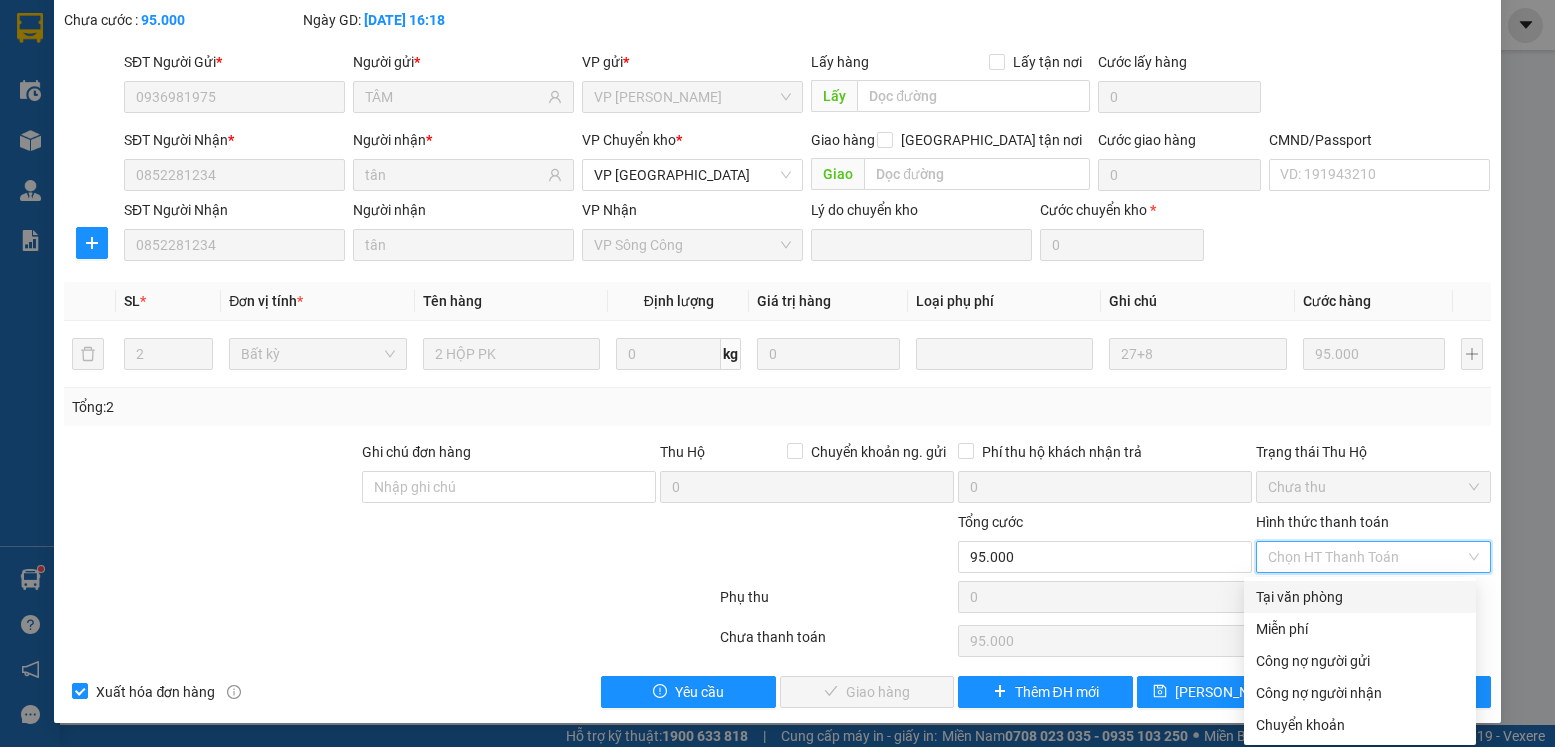 click on "Tại văn phòng" at bounding box center [1360, 597] 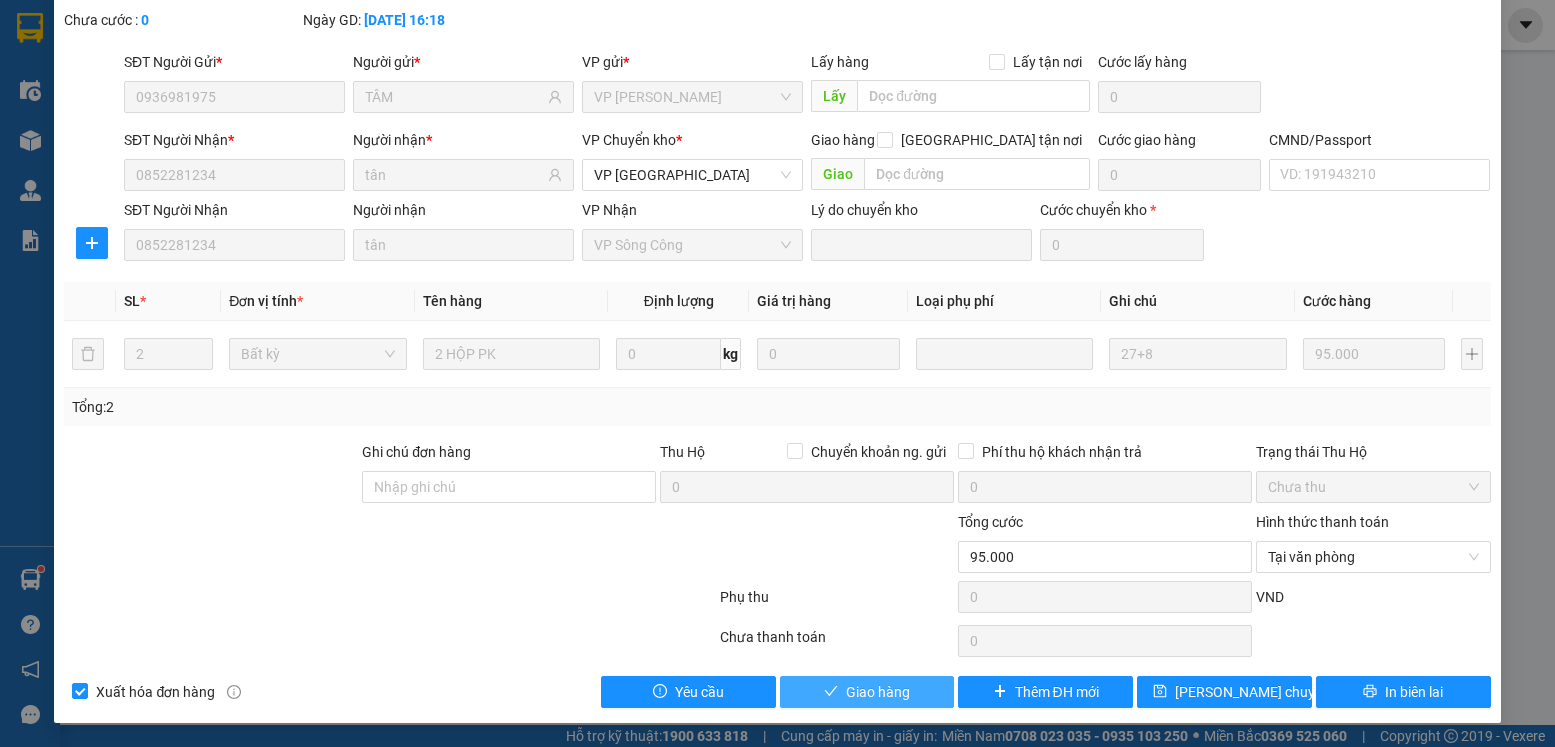 click on "Giao hàng" at bounding box center (878, 692) 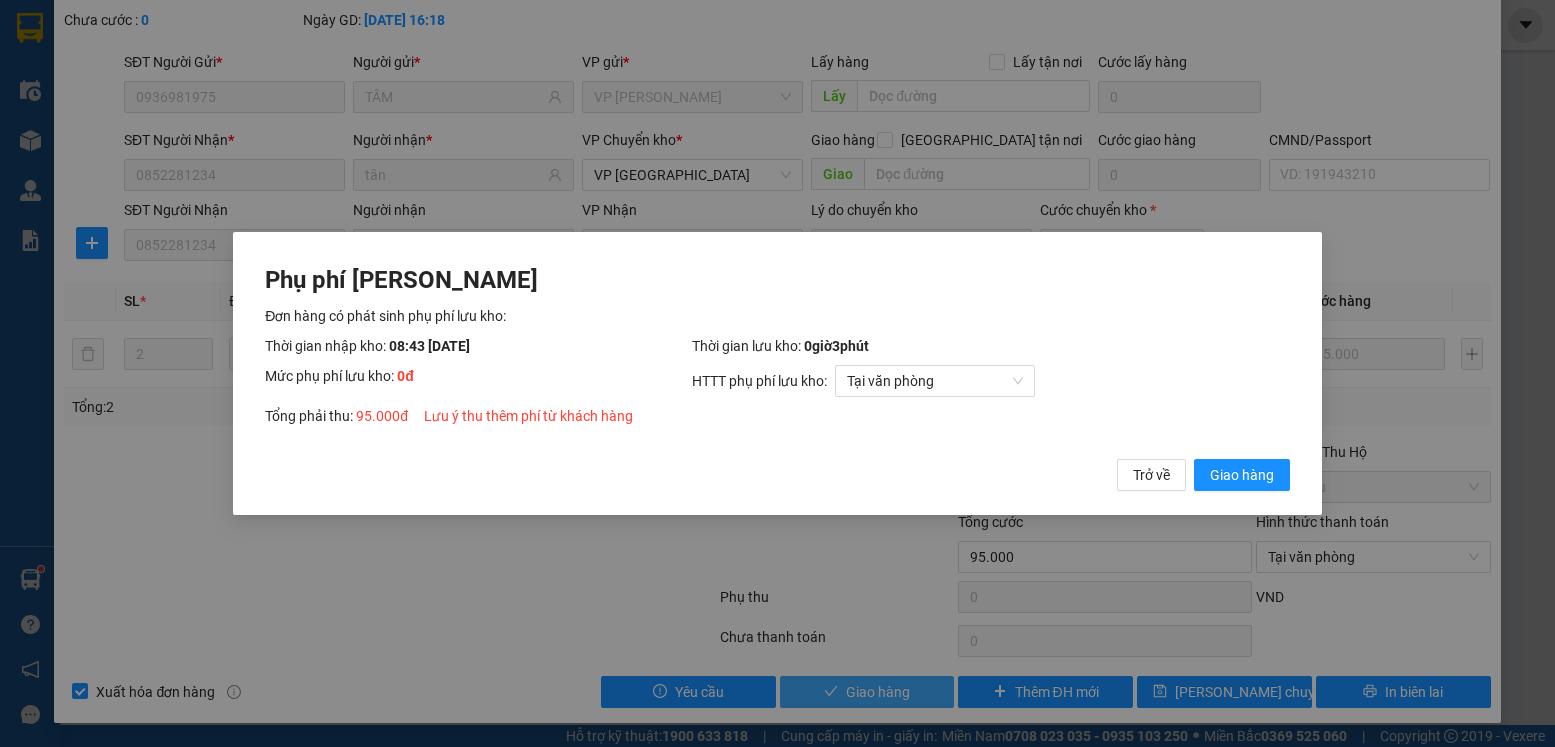 click on "Giao hàng" at bounding box center (1242, 475) 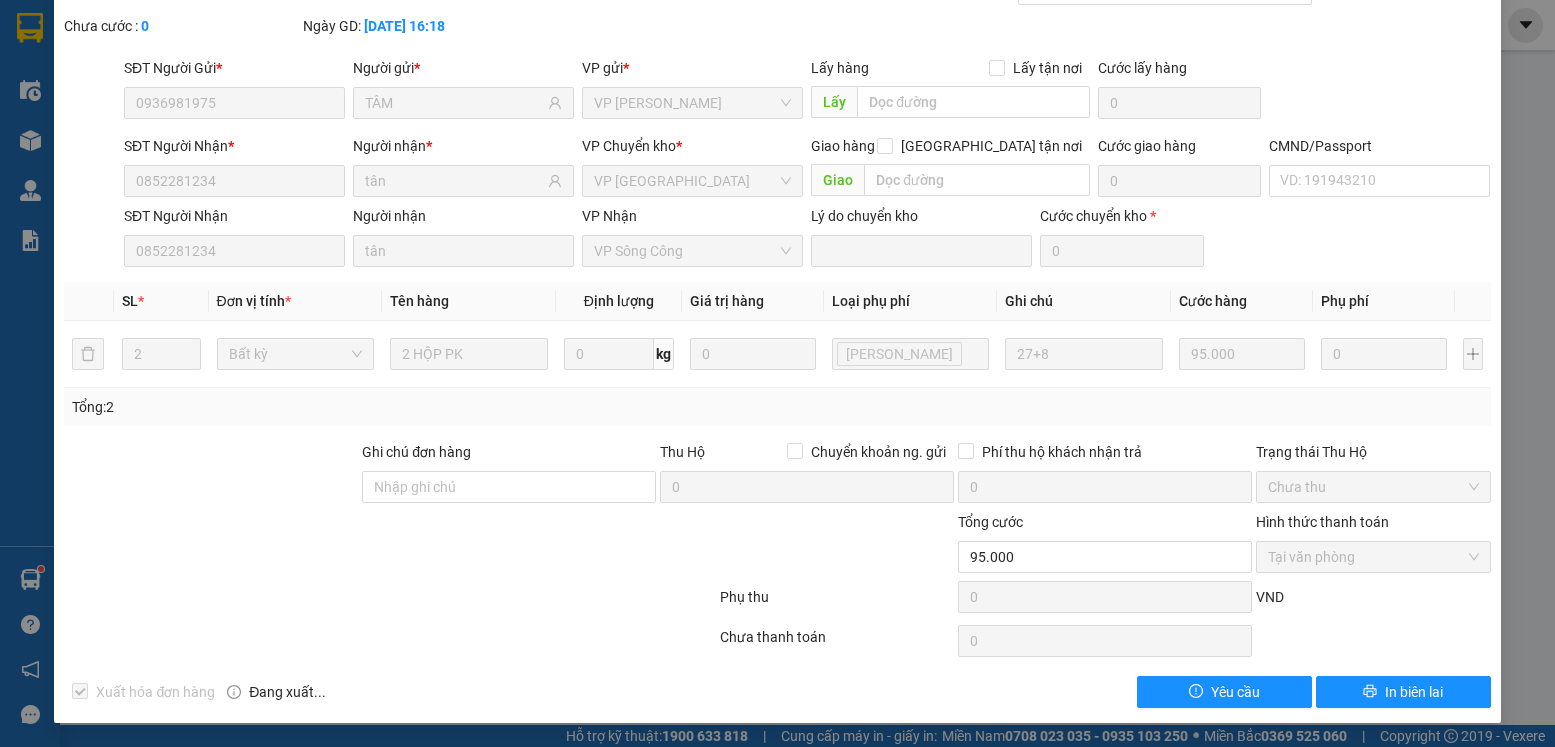 scroll, scrollTop: 0, scrollLeft: 0, axis: both 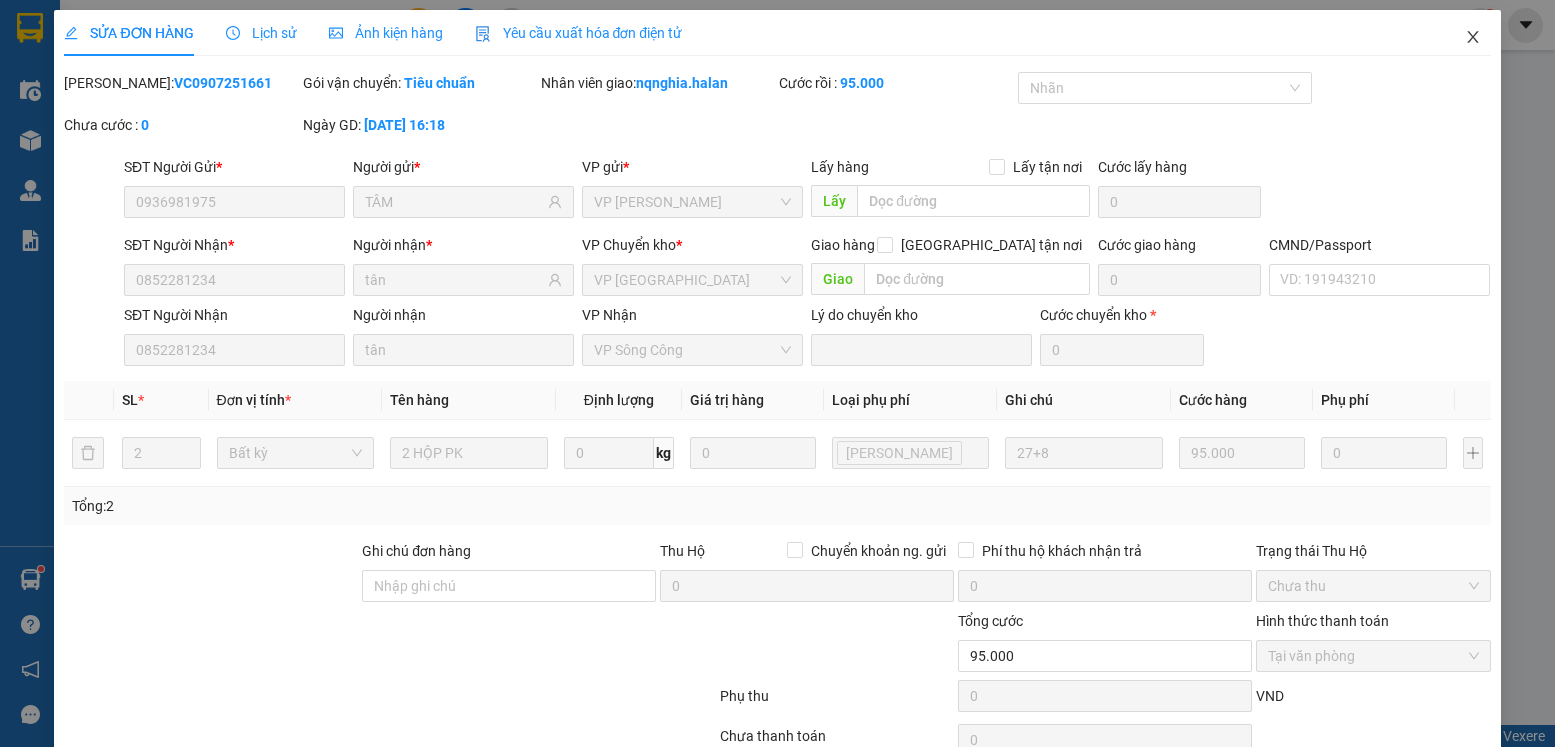 click at bounding box center (1473, 38) 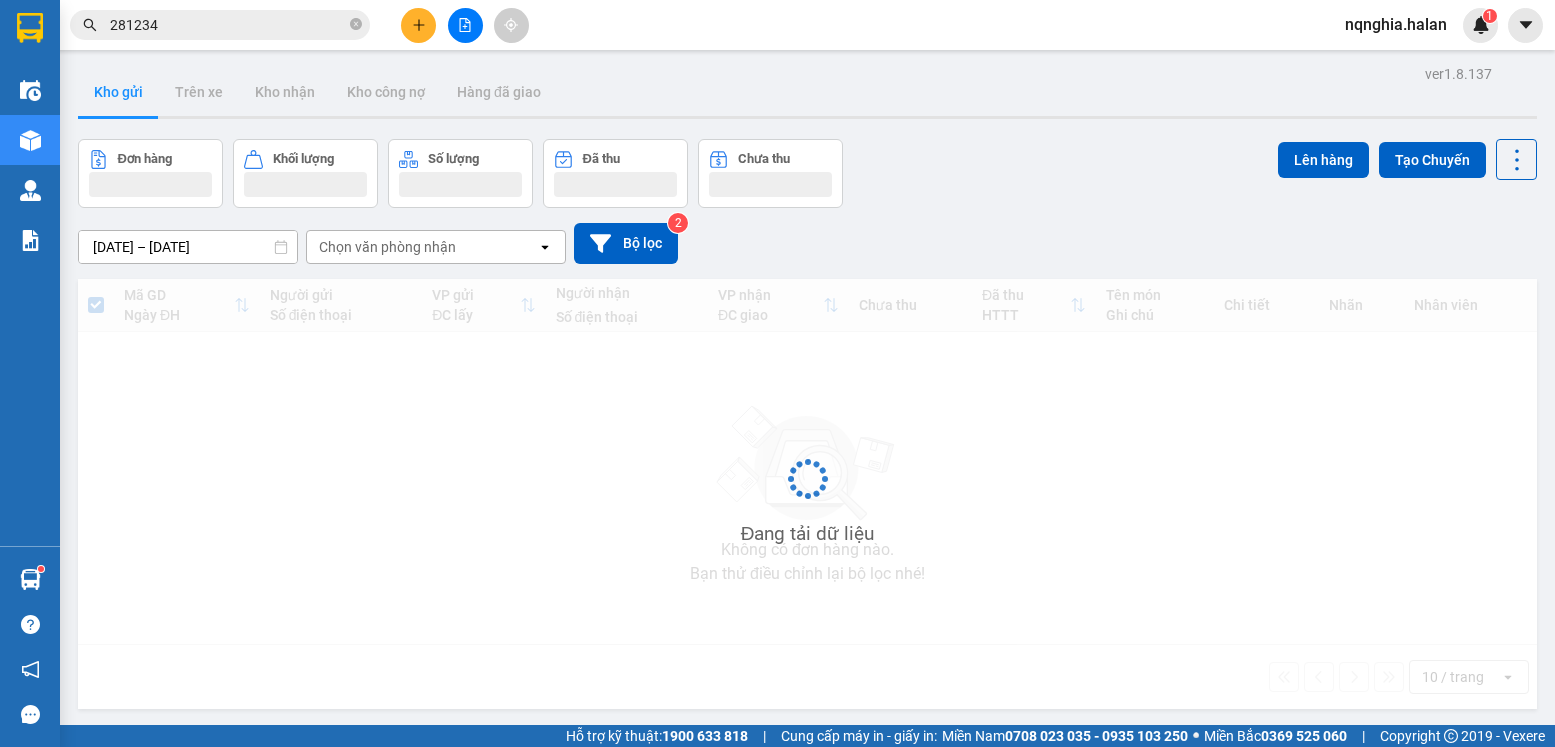 click on "281234" at bounding box center (228, 25) 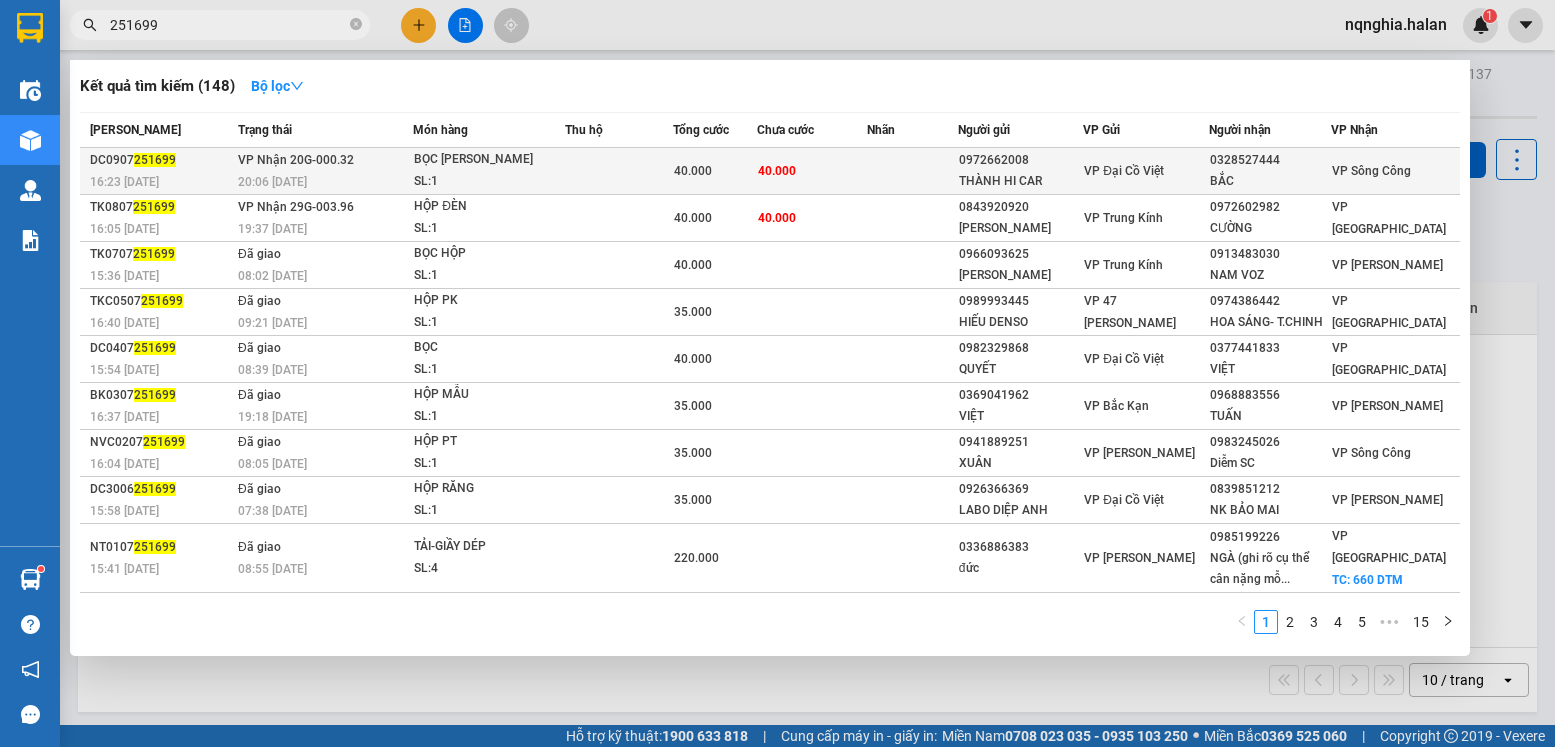 click on "40.000" at bounding box center [812, 171] 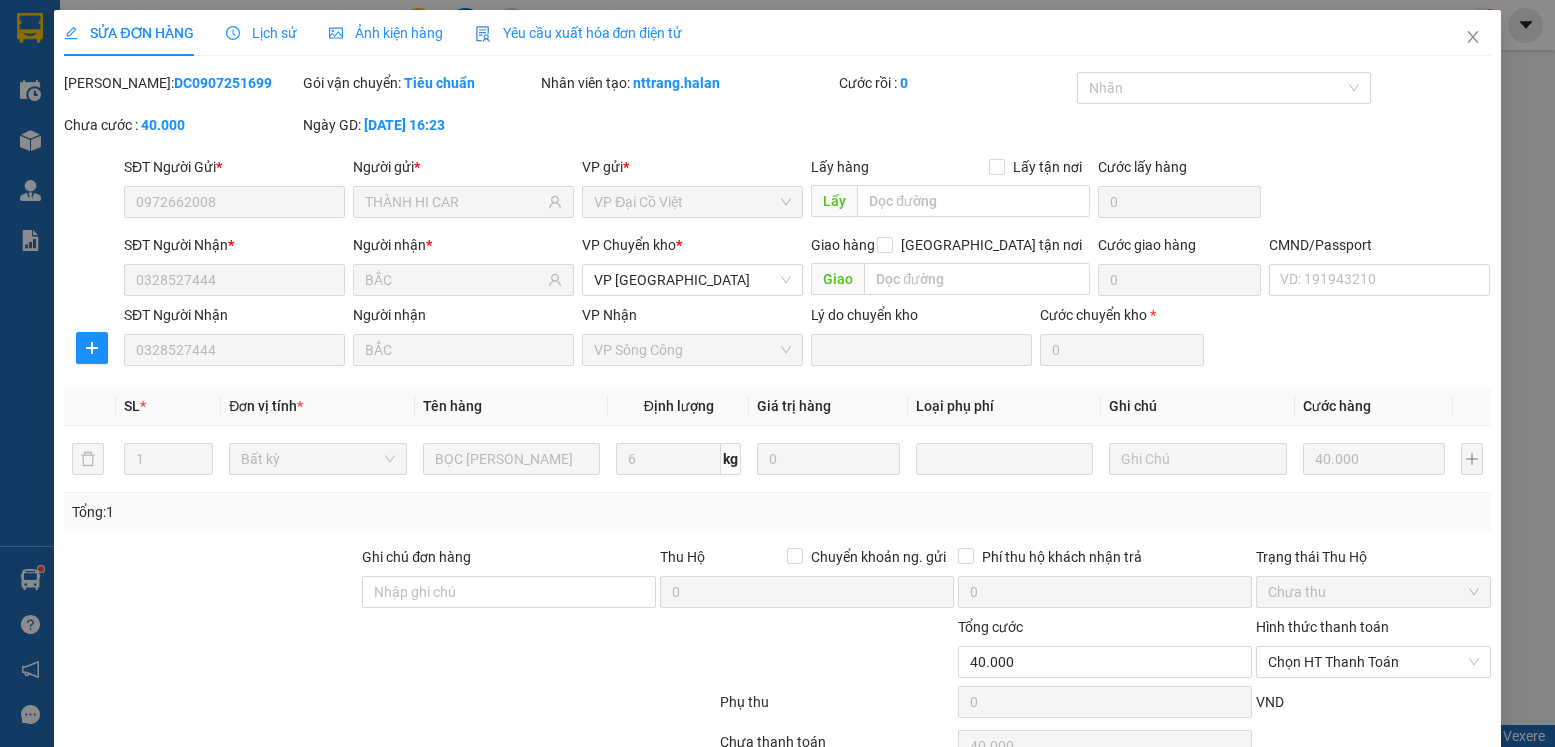 scroll, scrollTop: 105, scrollLeft: 0, axis: vertical 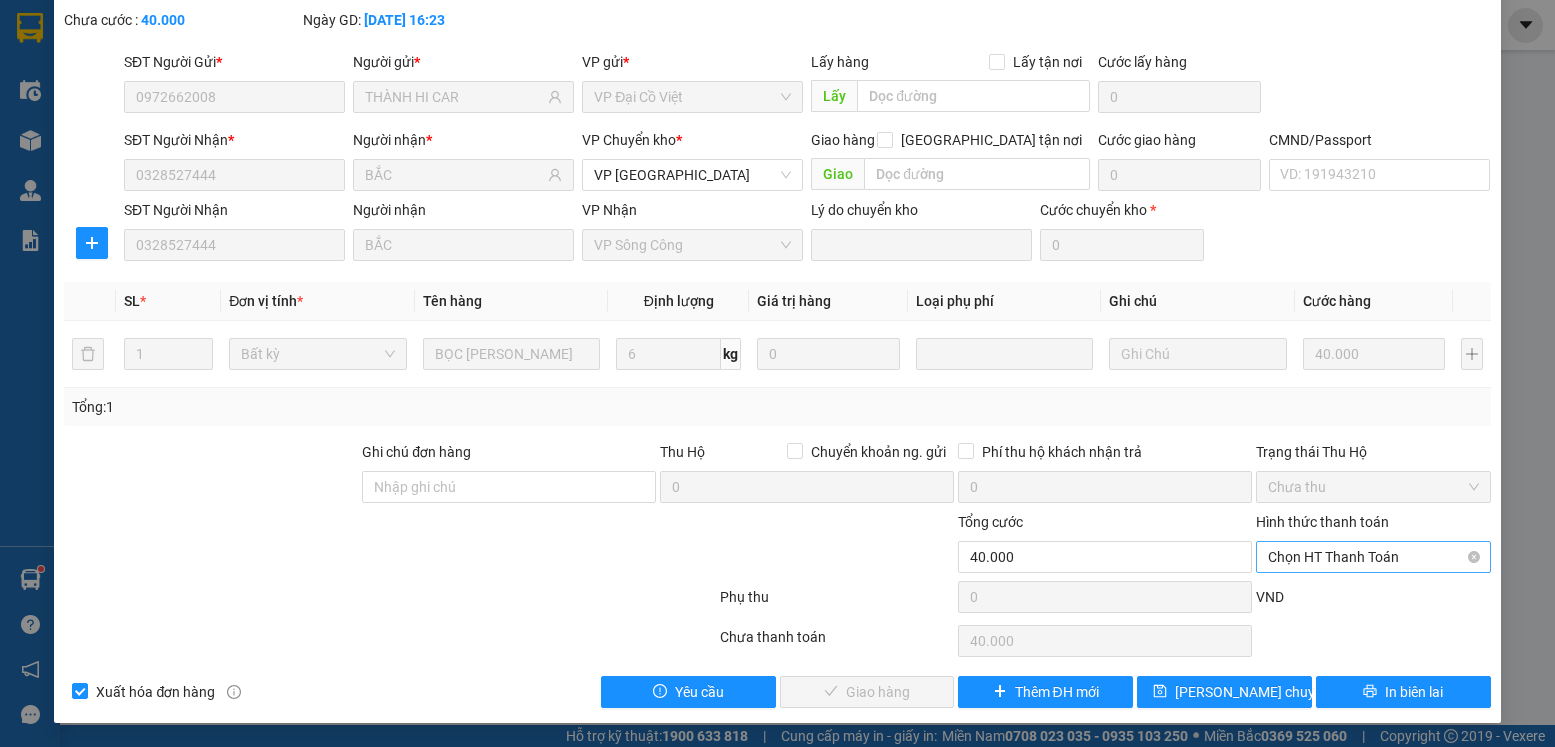 click on "Chọn HT Thanh Toán" at bounding box center [1373, 557] 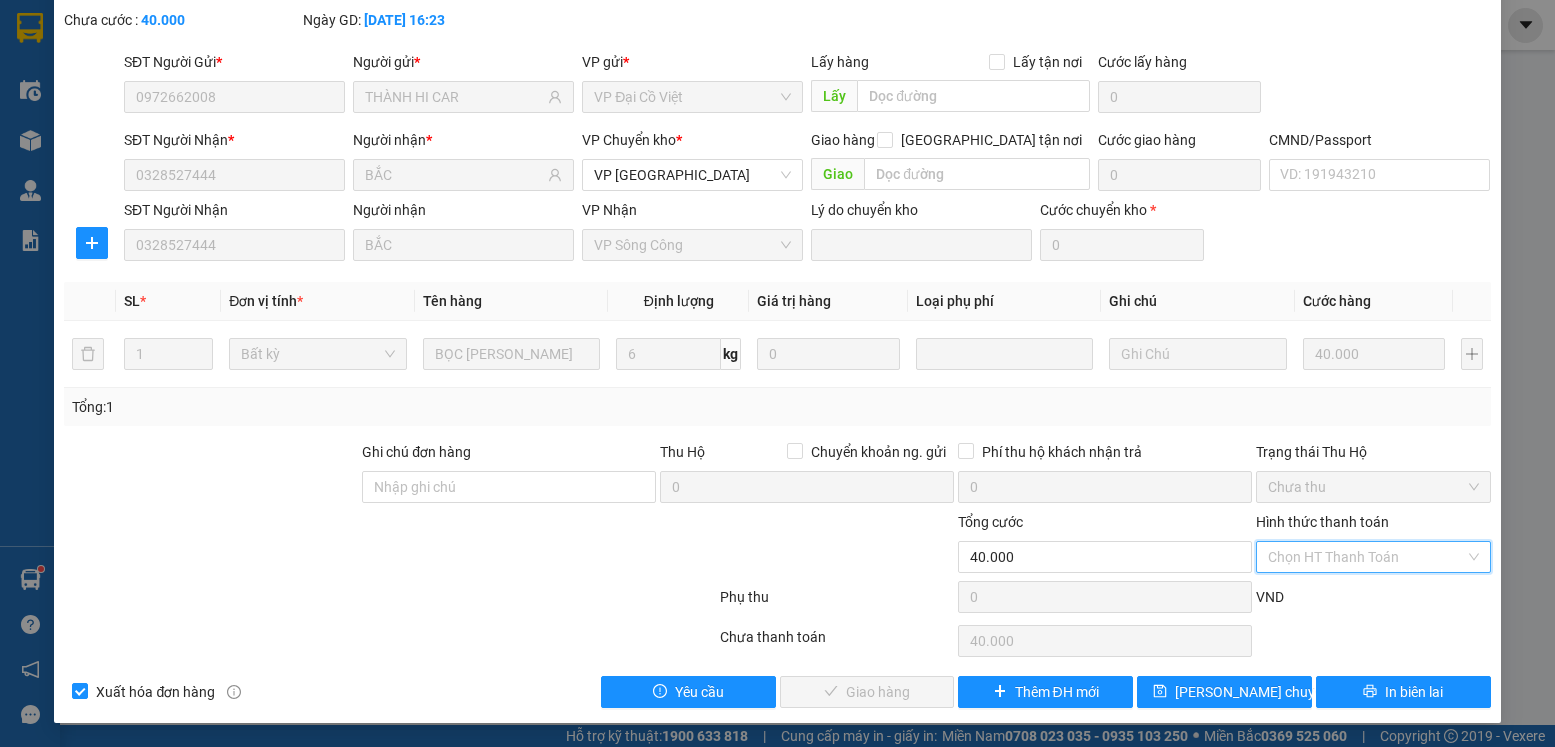 click on "Tại văn phòng" at bounding box center (1360, 597) 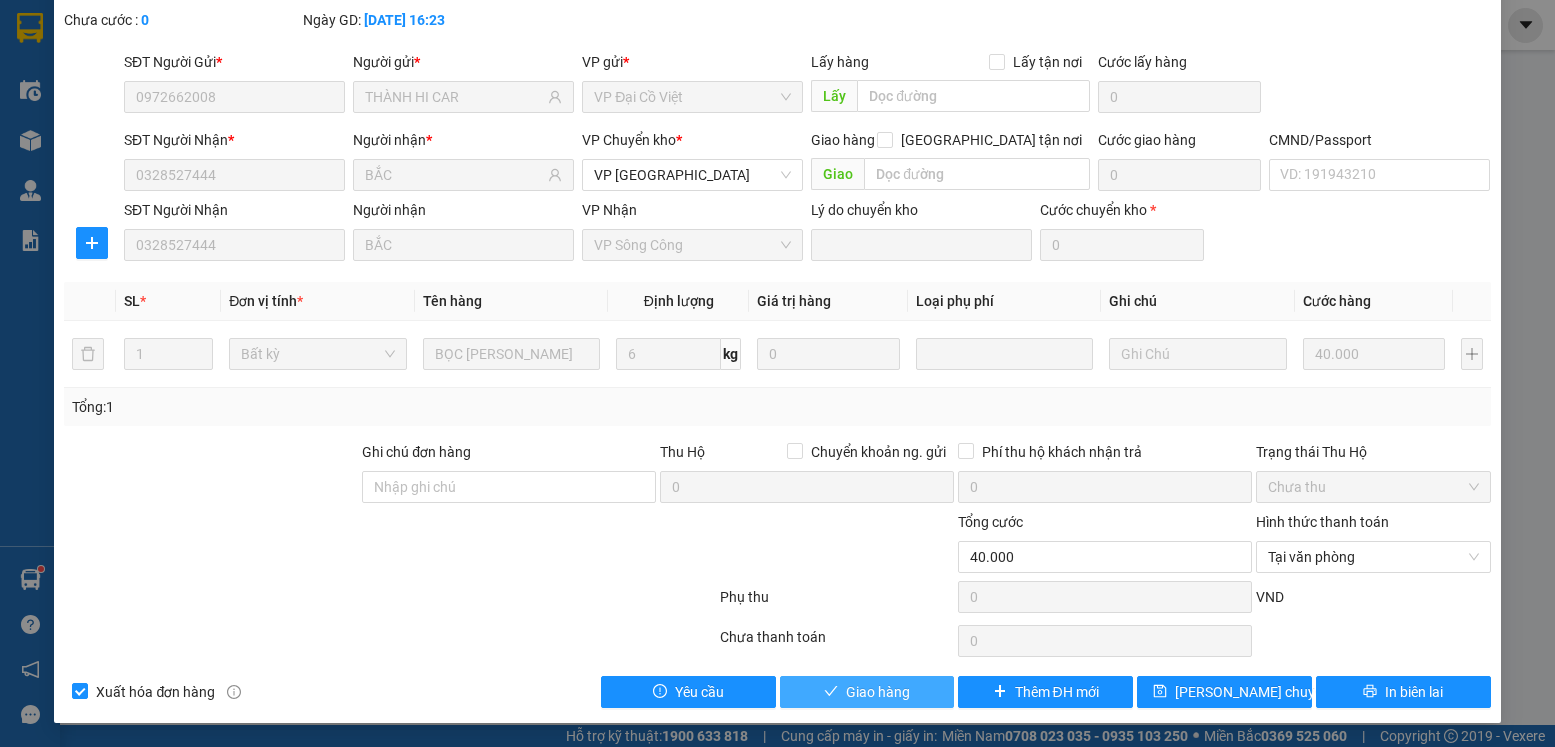 click on "Giao hàng" at bounding box center [878, 692] 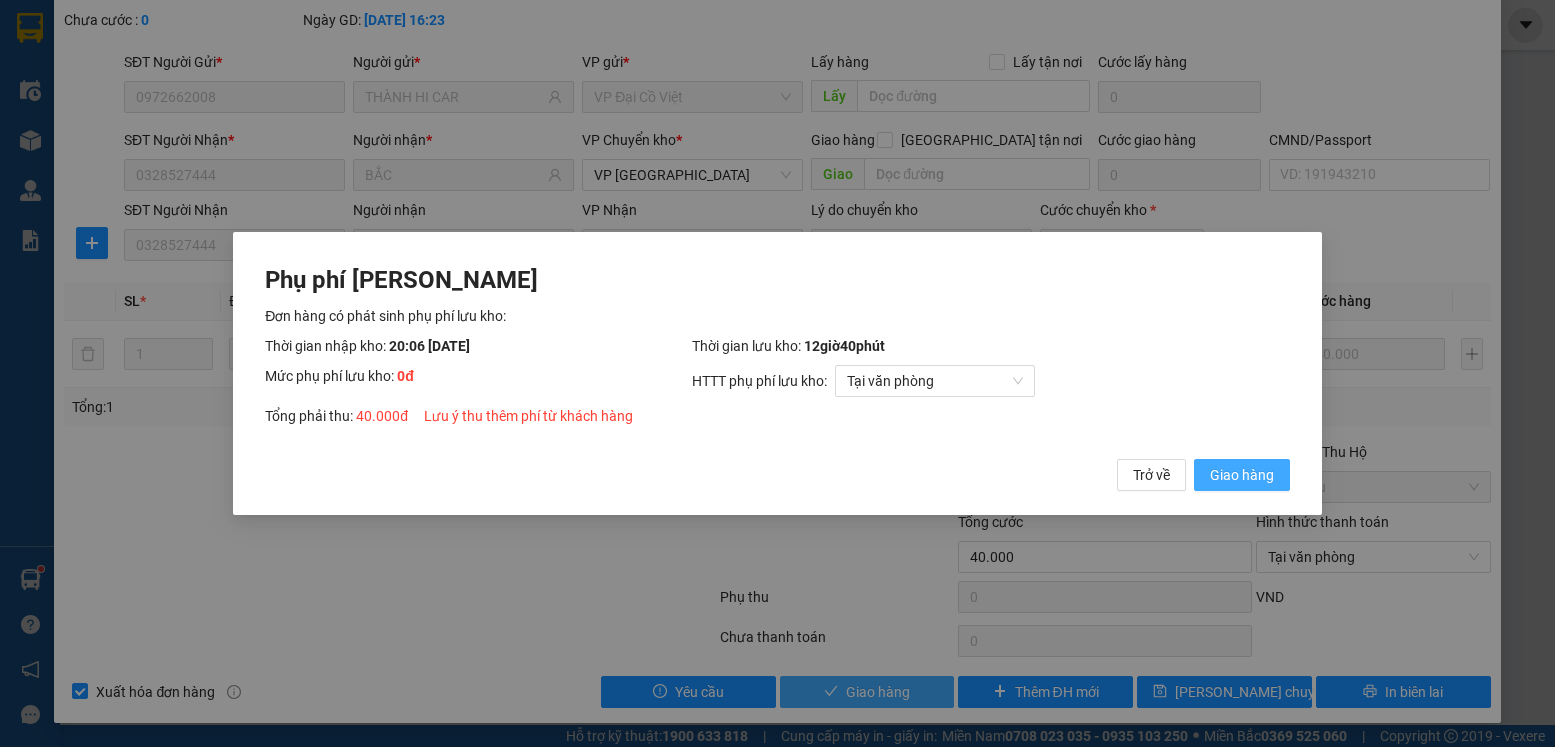 click on "Giao hàng" at bounding box center [1242, 475] 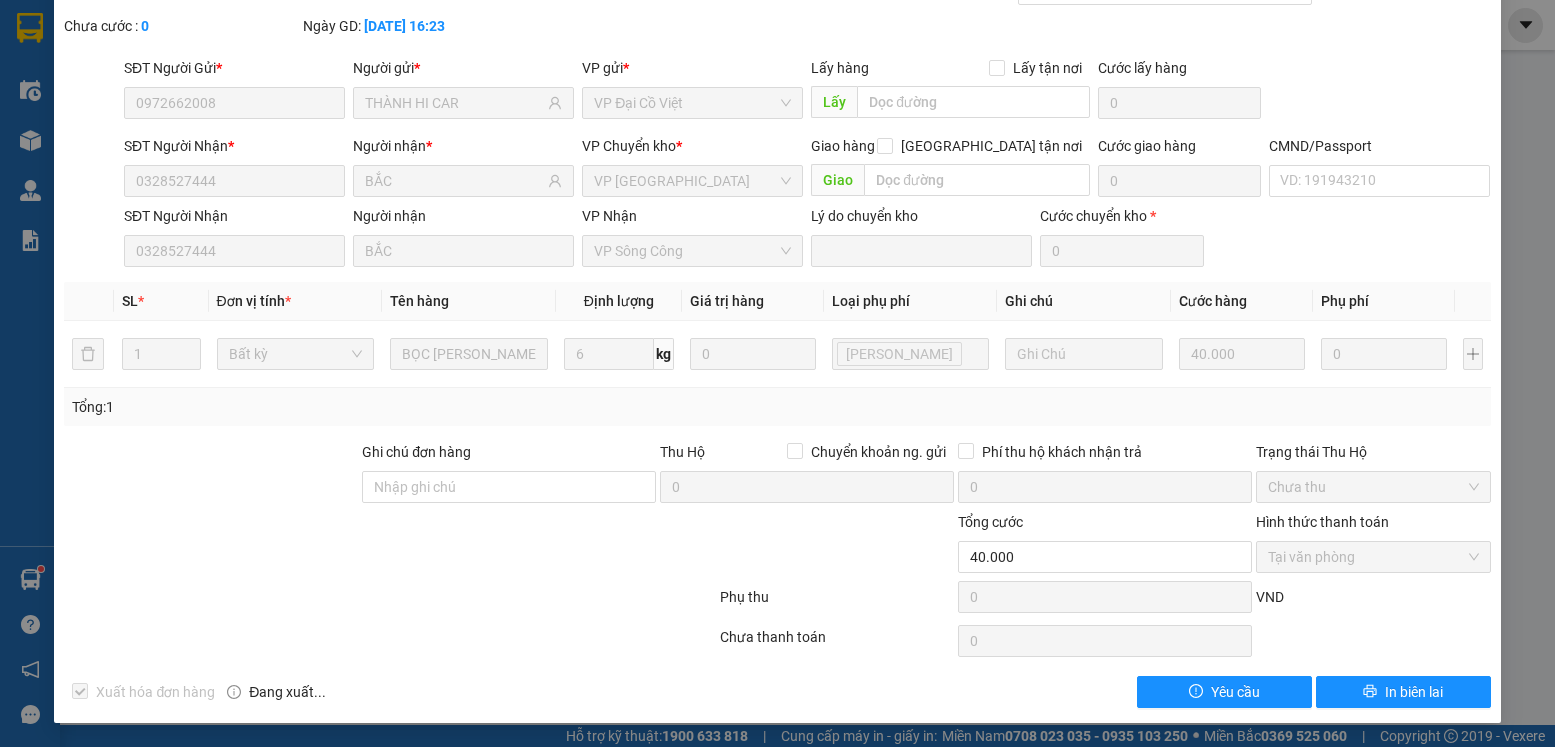 scroll, scrollTop: 0, scrollLeft: 0, axis: both 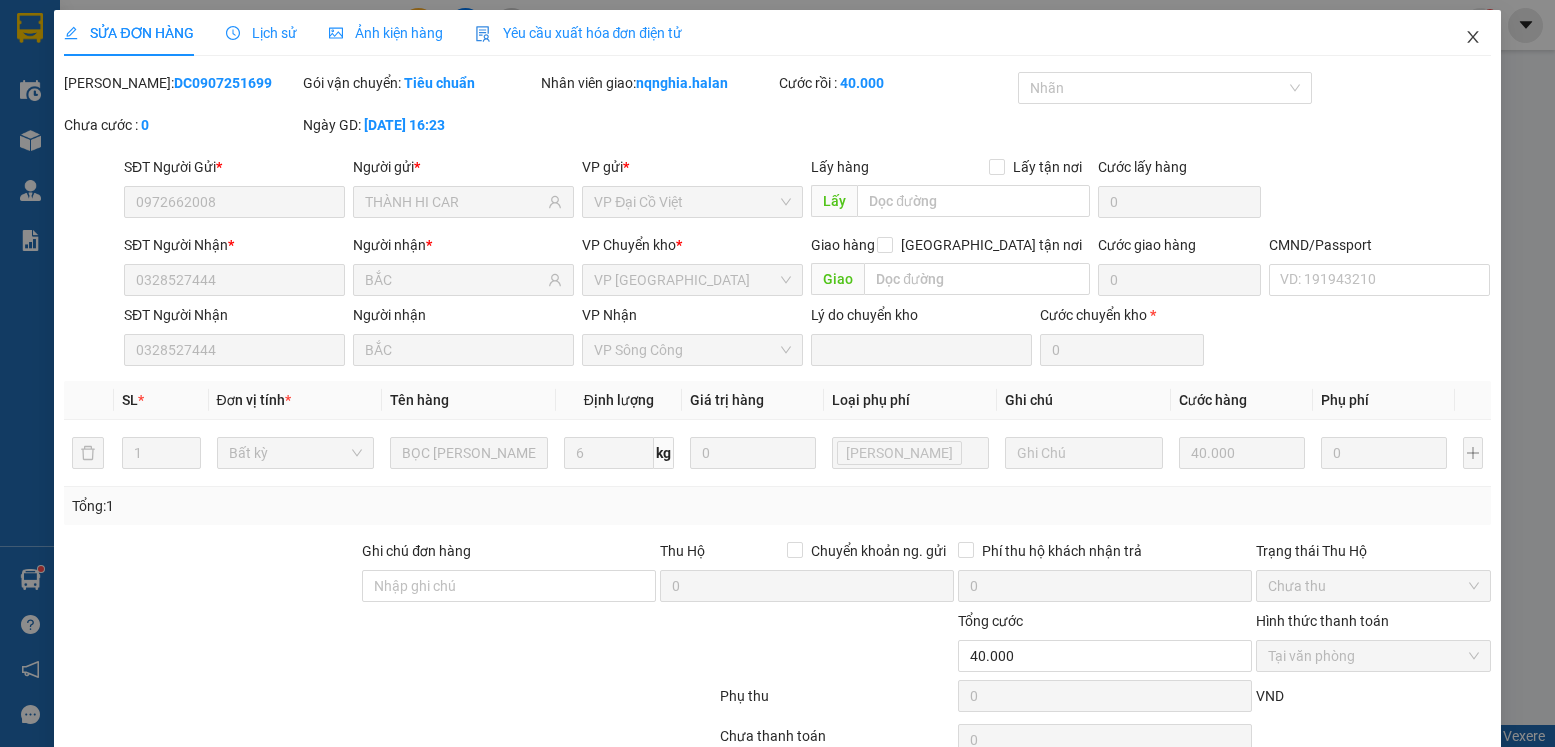 click 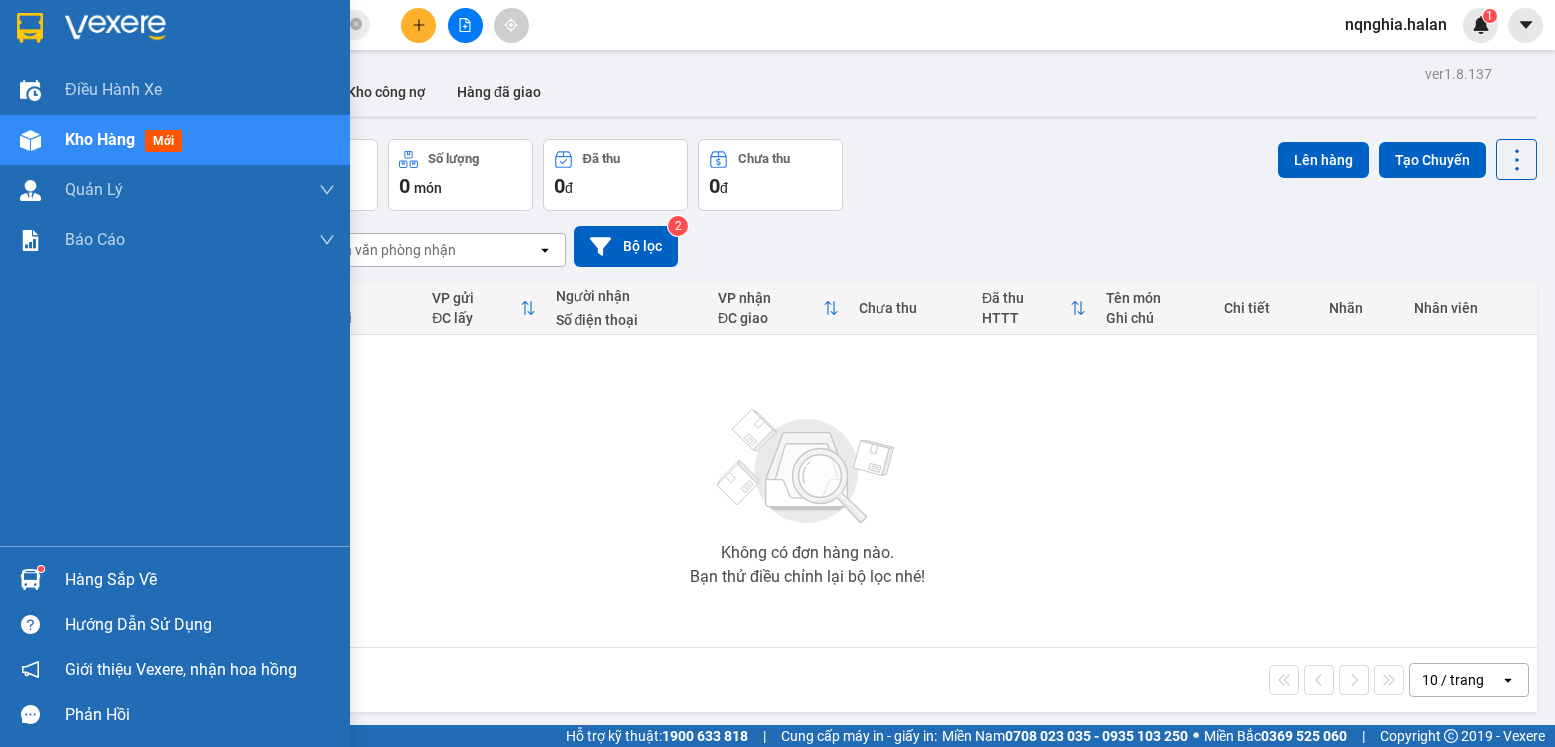 click on "Hàng sắp về" at bounding box center [175, 579] 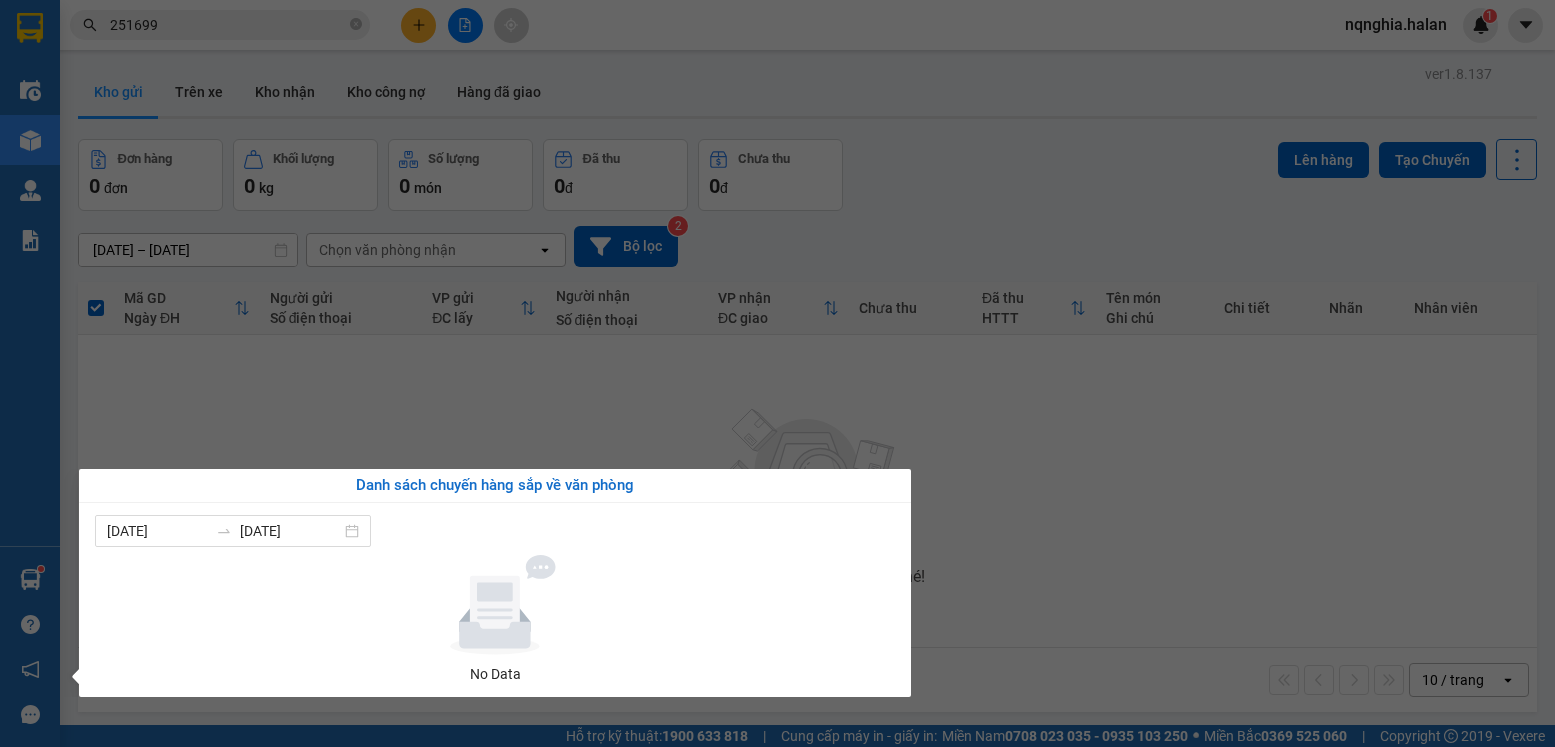 click on "Kết quả tìm kiếm ( 148 )  Bộ lọc  Mã ĐH Trạng thái Món hàng Thu hộ Tổng cước Chưa cước Nhãn Người gửi VP Gửi Người nhận VP Nhận DC0907 251699 16:23 - 09/07 VP Nhận   20G-000.32 20:06 - 09/07 BỌC LINH KIỆN SL:  1 40.000 40.000 0972662008 THÀNH HI CAR  VP Đại Cồ Việt 0328527444 BẮC VP Sông Công TK0807 251699 16:05 - 08/07 VP Nhận   29G-003.96 19:37 - 08/07 HỘP ĐÈN SL:  1 40.000 40.000 0843920920 TRẦN HƯỞNG VP Trung Kính 0972602982 CƯỜNG VP Bắc Sơn TK0707 251699 15:36 - 07/07 Đã giao   08:02 - 08/07 BỌC HỘP SL:  1 40.000 0966093625 CTY KHÁNH HƯNG VP Trung Kính 0913483030 NAM VOZ VP Hoàng Gia TKC0507 251699 16:40 - 05/07 Đã giao   09:21 - 06/07 HỘP  PK SL:  1 35.000 0989993445 HIẾU DENSO VP 47 Trần Khát Chân 0974386442 HOA SÁNG- T.CHINH VP Trường Chinh DC0407 251699 15:54 - 04/07 Đã giao   08:39 - 05/07 BỌC SL:  1 40.000 0982329868 QUYẾT VP Đại Cồ Việt 0377441833 VIỆT VP Bắc Sơn BK0307 251699" at bounding box center (777, 373) 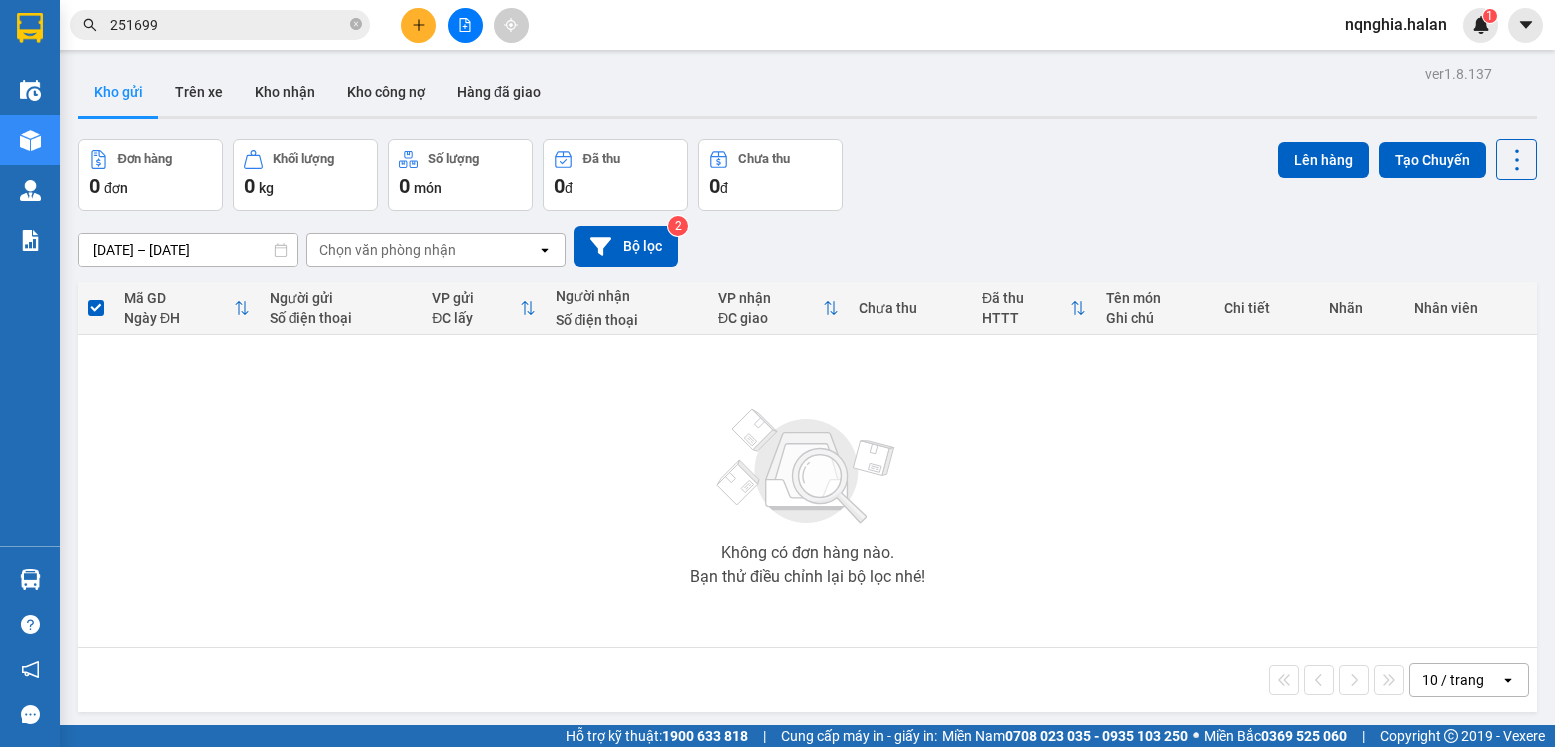 click on "251699" at bounding box center [228, 25] 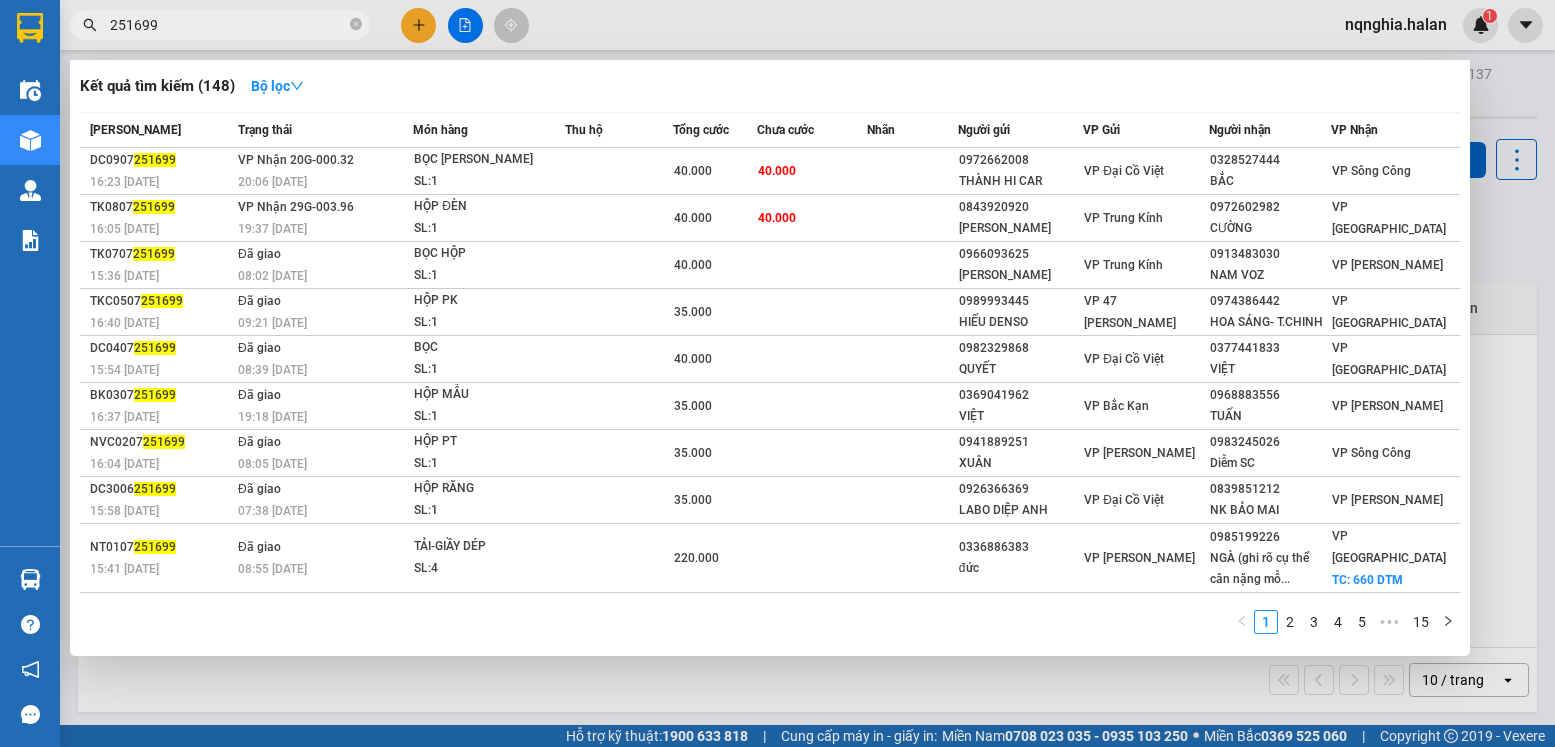 click on "251699" at bounding box center [228, 25] 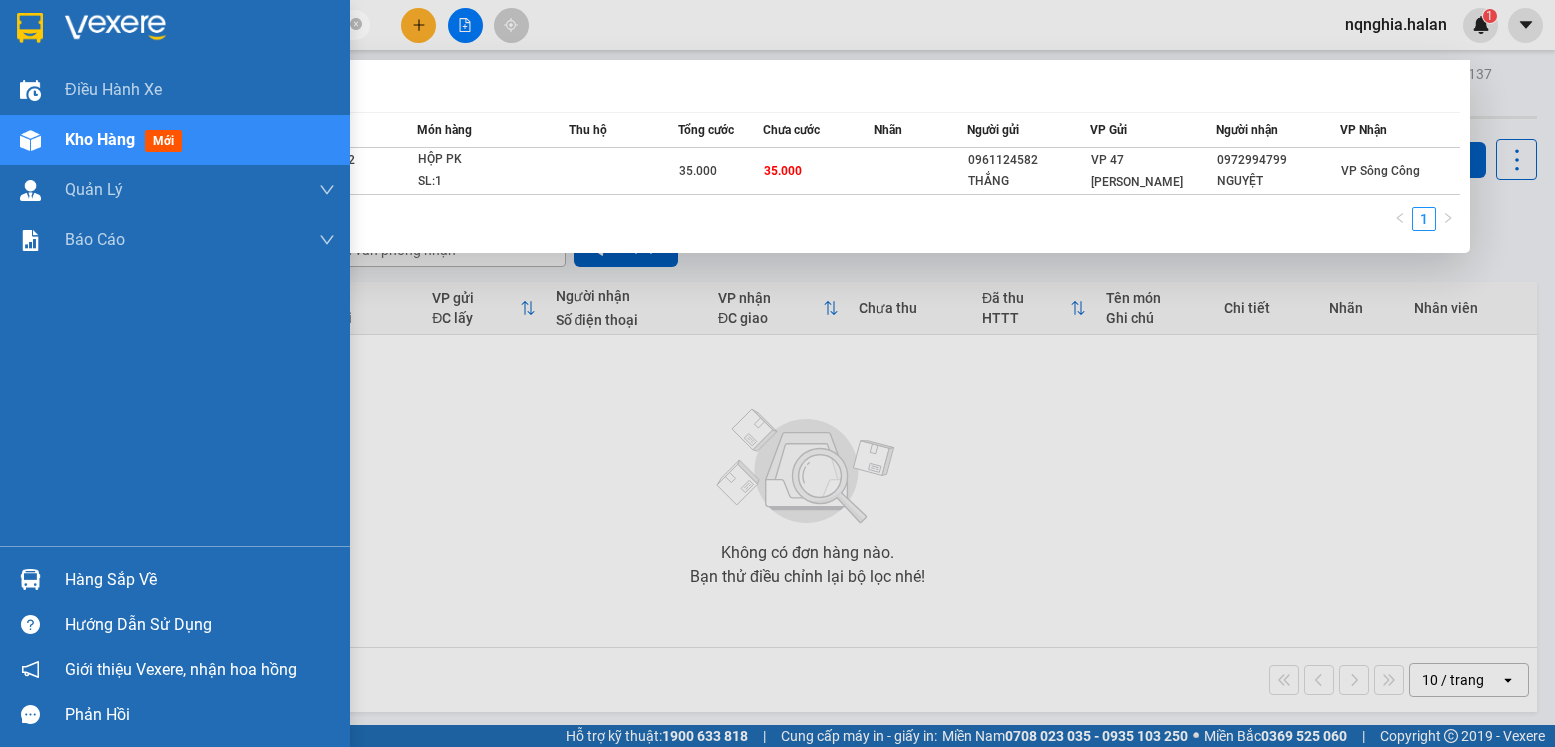 click at bounding box center (30, 579) 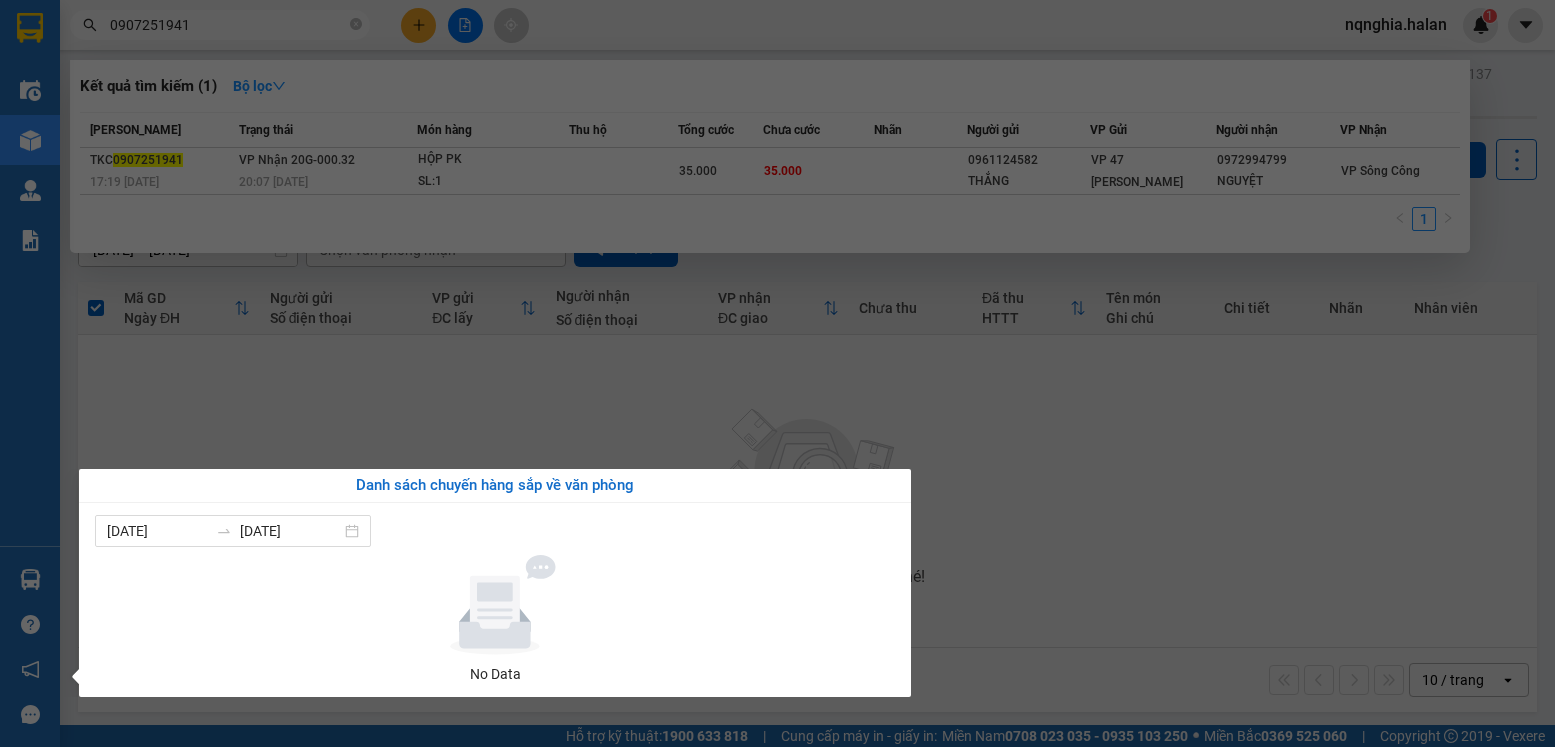 click on "Kết quả tìm kiếm ( 1 )  Bộ lọc  Mã ĐH Trạng thái Món hàng Thu hộ Tổng cước Chưa cước Nhãn Người gửi VP Gửi Người nhận VP Nhận TKC 0907251941 17:19 - 09/07 VP Nhận   20G-000.32 20:07 - 09/07 HỘP PK SL:  1 35.000 35.000 0961124582 THẮNG VP 47 Trần Khát Chân 0972994799 NGUYỆT VP Sông Công 1 0907251941 nqnghia.halan 1     Điều hành xe     Kho hàng mới     Quản Lý Quản lý chuyến Quản lý kiểm kho     Báo cáo 12. Thống kê đơn đối tác 2. Doanh thu thực tế theo từng văn phòng 4. Thống kê đơn hàng theo văn phòng Hàng sắp về Hướng dẫn sử dụng Giới thiệu Vexere, nhận hoa hồng Phản hồi Phần mềm hỗ trợ bạn tốt chứ? ver  1.8.137 Kho gửi Trên xe Kho nhận Kho công nợ Hàng đã giao Đơn hàng 0 đơn Khối lượng 0 kg Số lượng 0 món Đã thu 0  đ Chưa thu 0  đ Lên hàng Tạo Chuyến 27/05/2025 – 10/07/2025 Chọn văn phòng nhận open Bộ lọc 2 Mã GD" at bounding box center [777, 373] 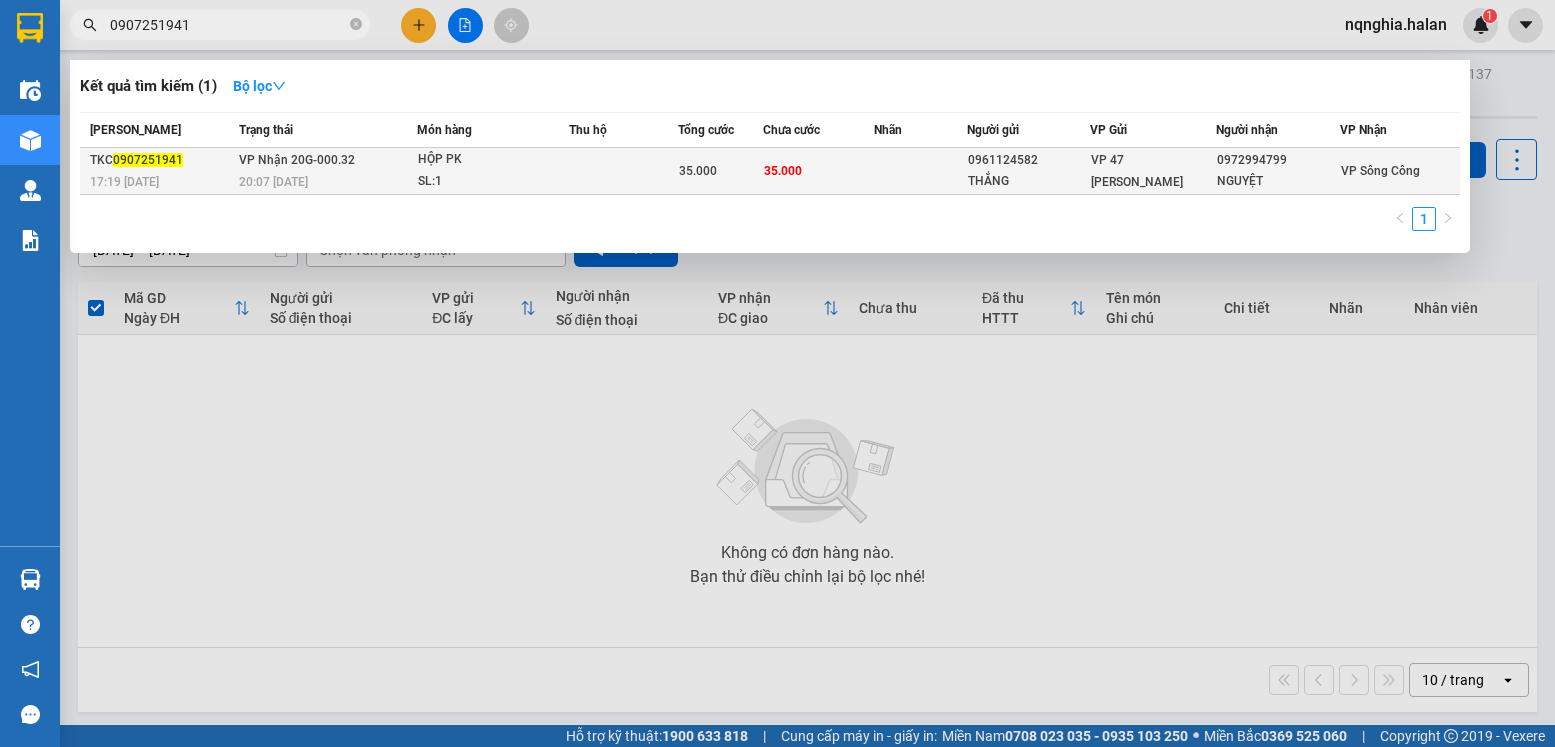 click at bounding box center (623, 171) 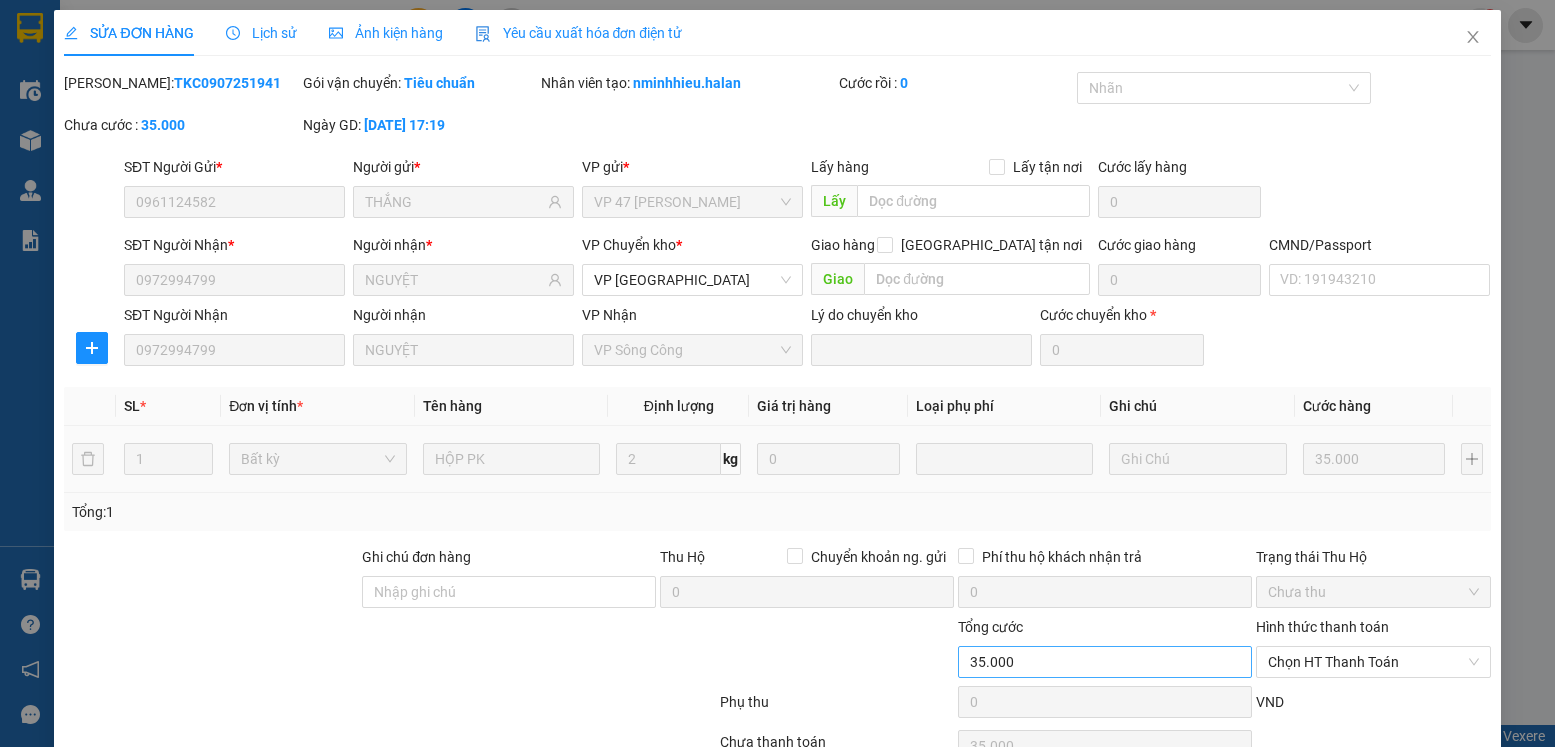 scroll, scrollTop: 105, scrollLeft: 0, axis: vertical 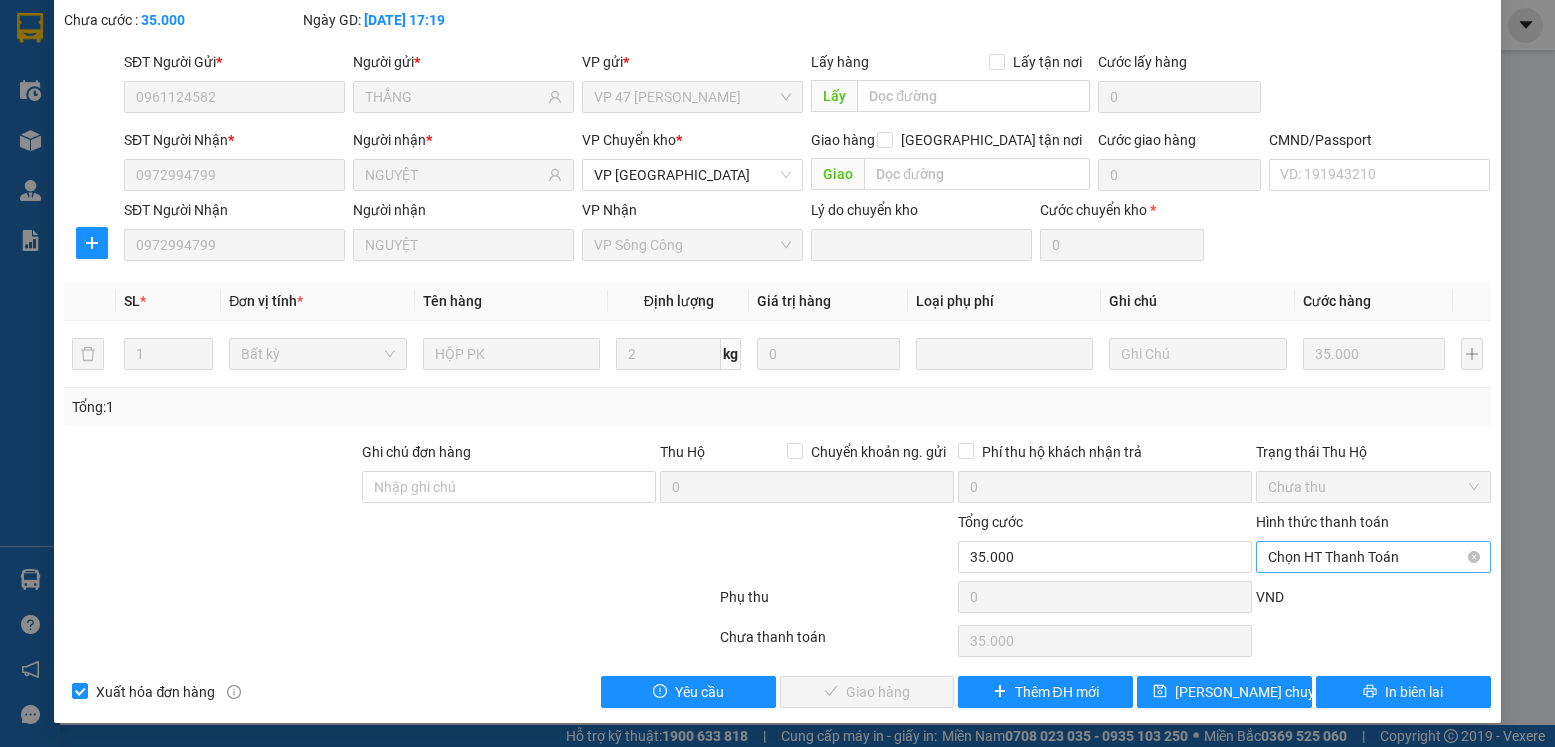 click on "Chọn HT Thanh Toán" at bounding box center [1373, 557] 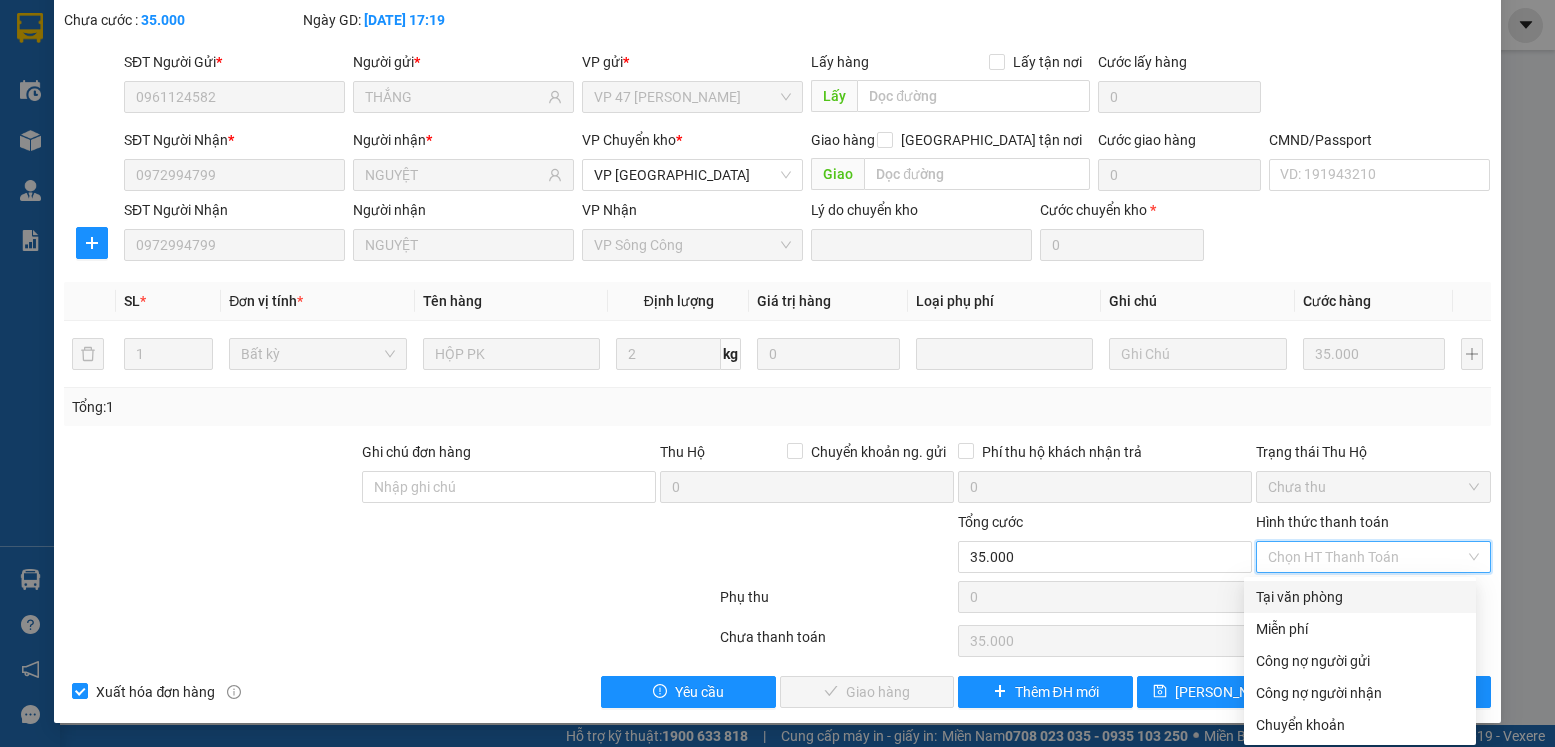click on "Tại văn phòng" at bounding box center (1360, 597) 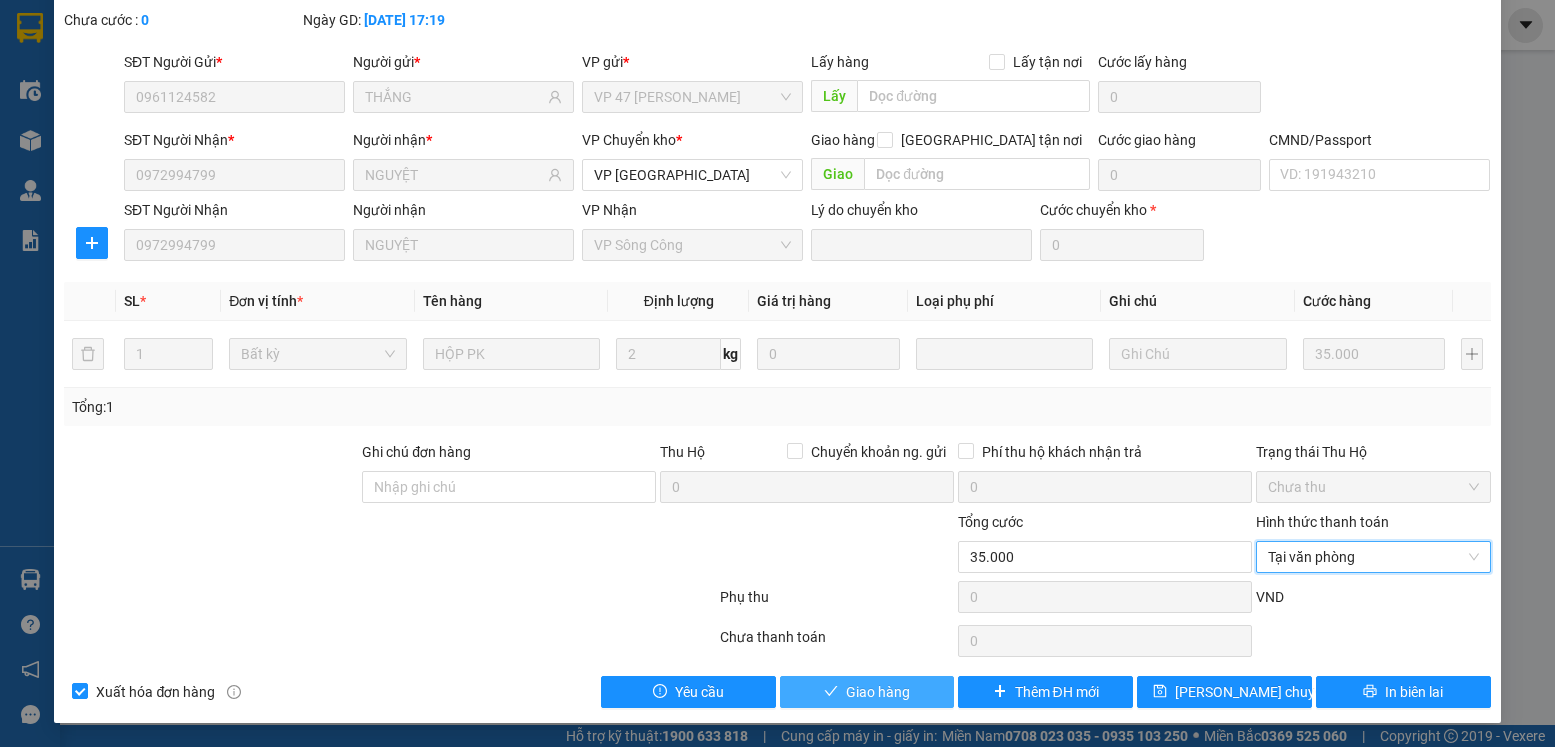 click on "Giao hàng" at bounding box center [867, 692] 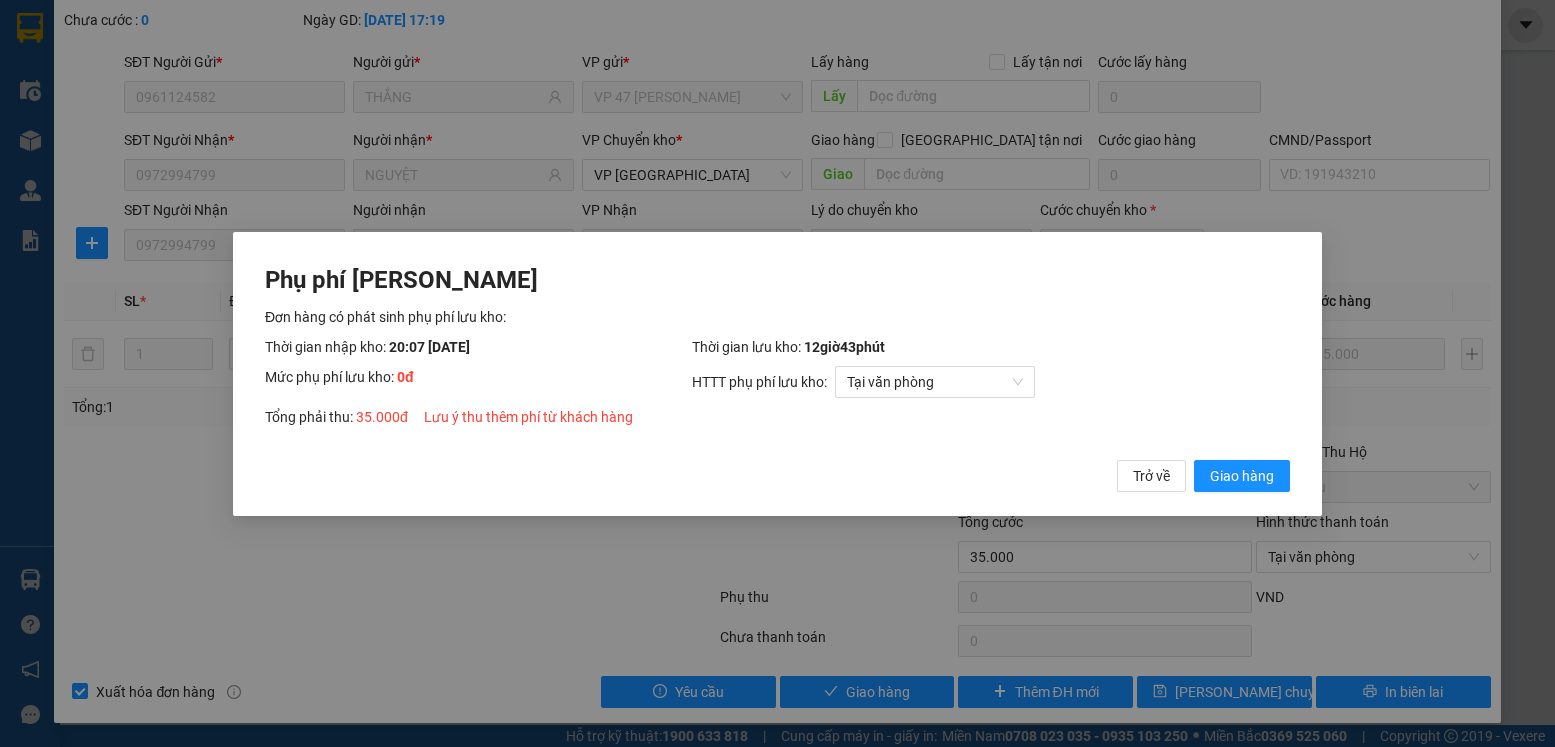 click on "Giao hàng" at bounding box center [1242, 475] 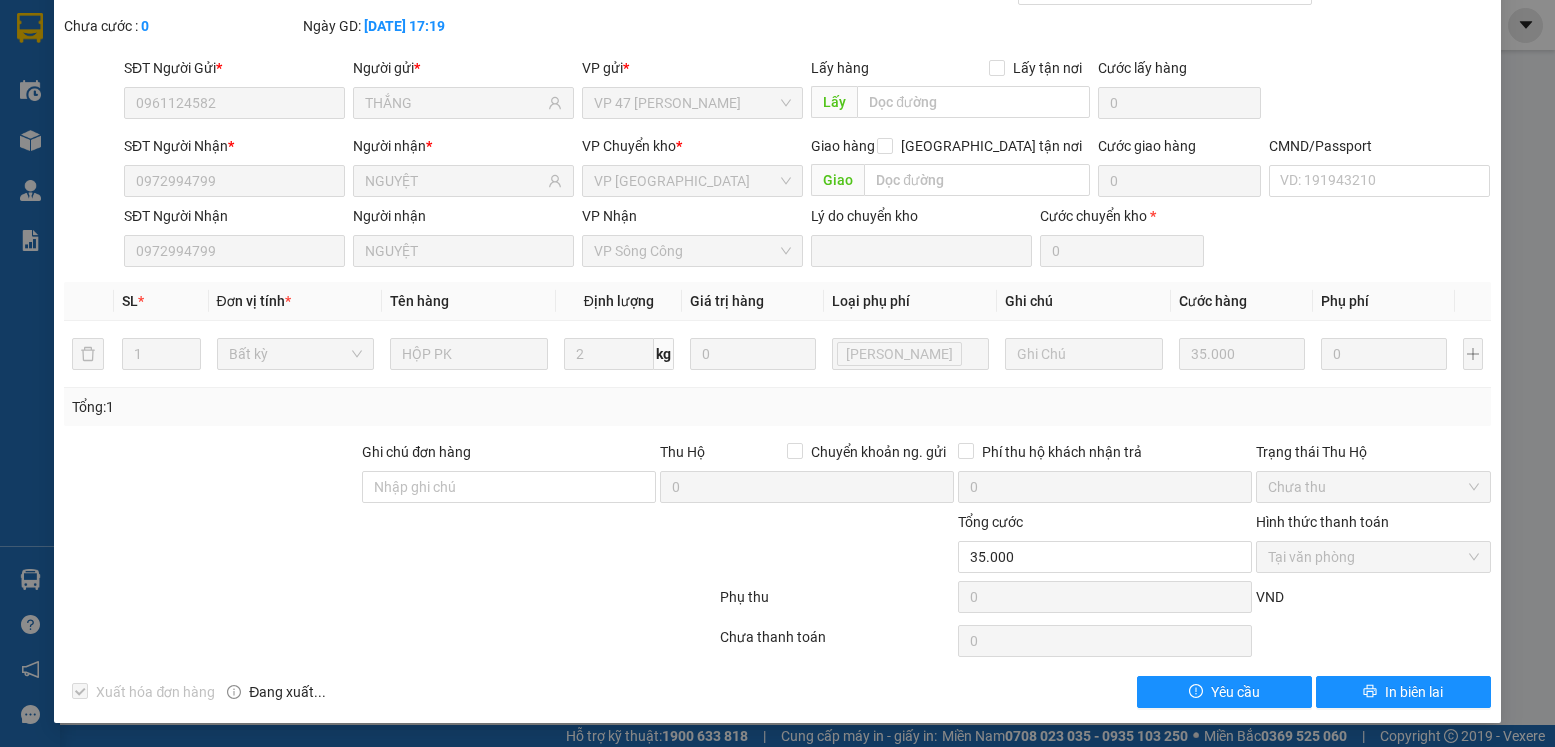 scroll, scrollTop: 0, scrollLeft: 0, axis: both 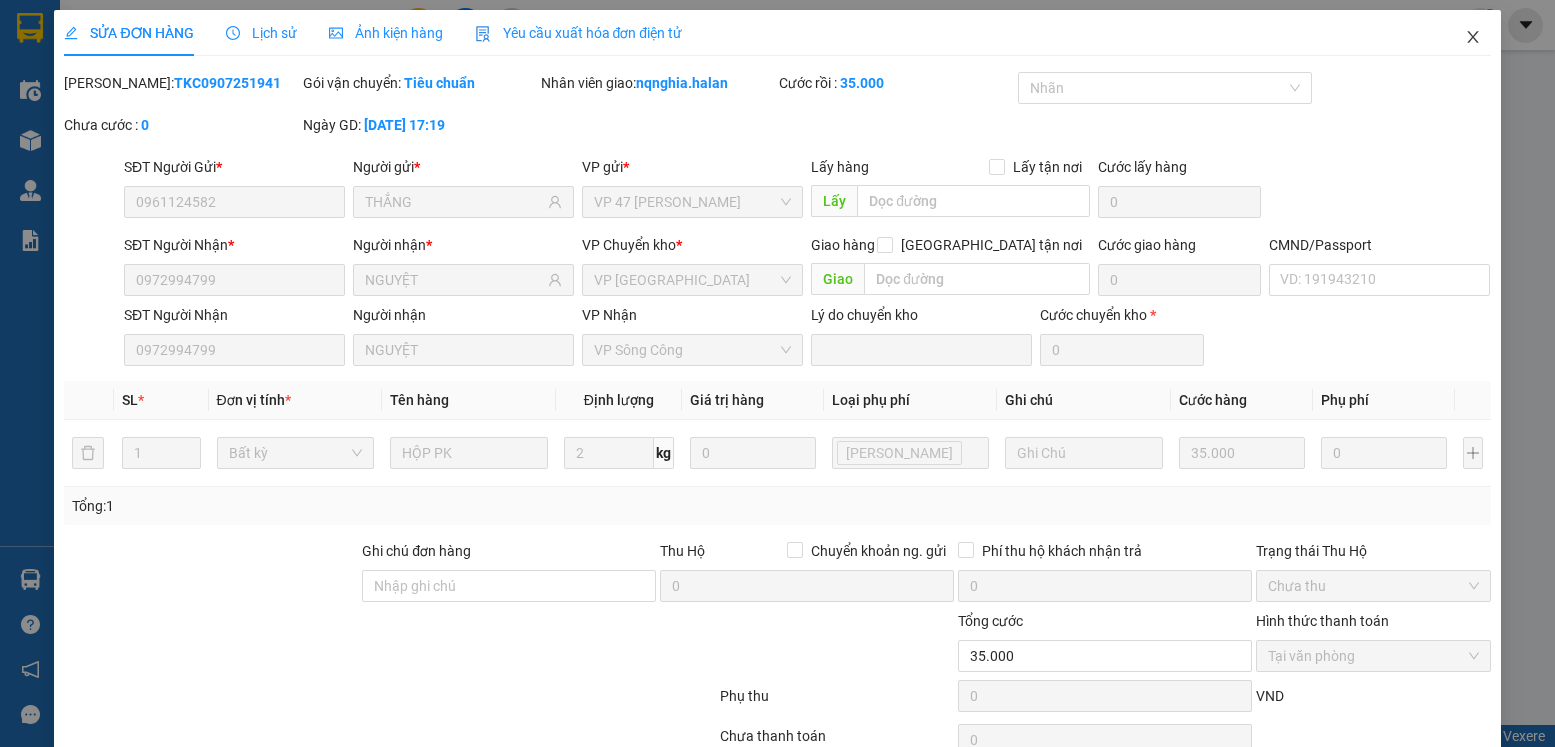 click at bounding box center [1473, 38] 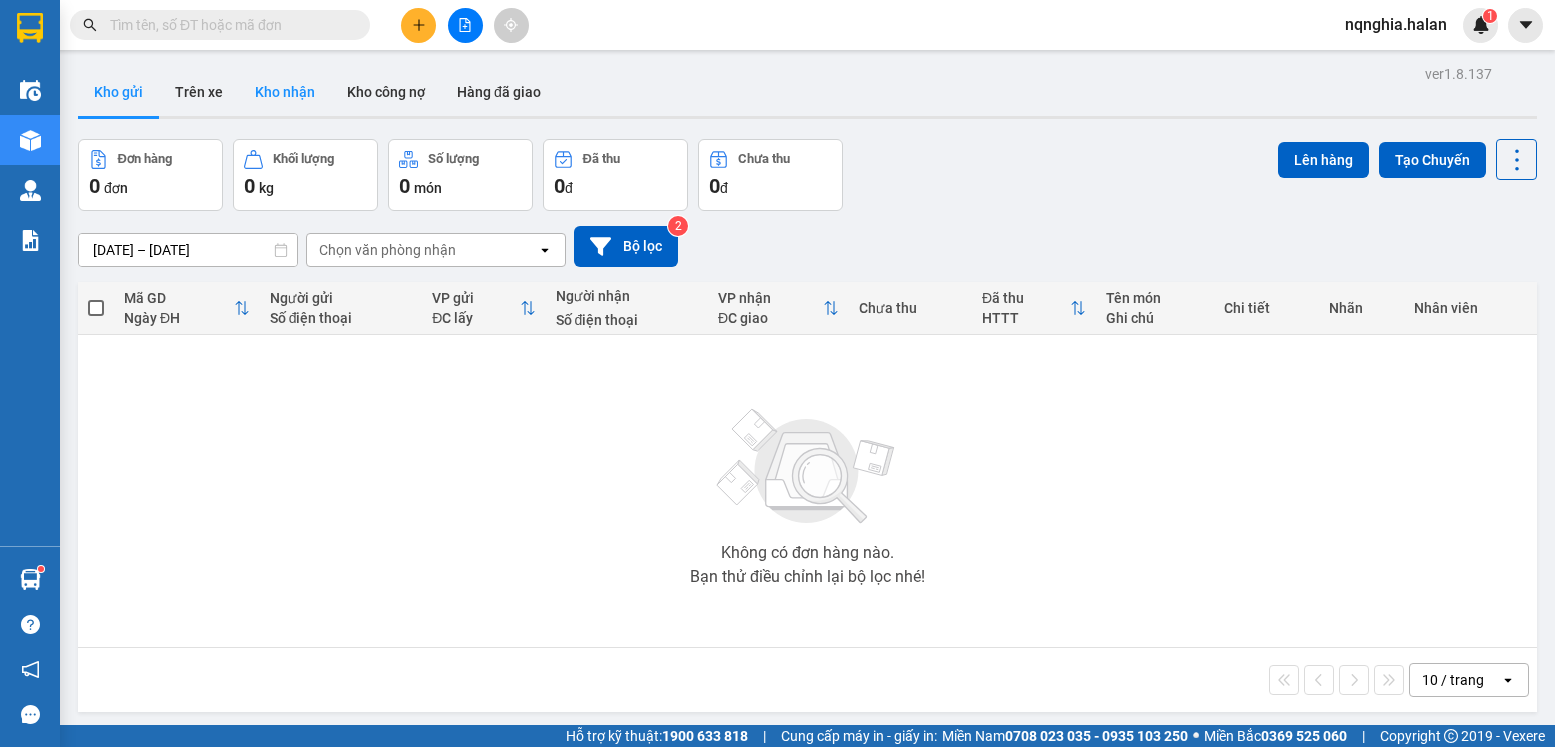 scroll, scrollTop: 0, scrollLeft: 0, axis: both 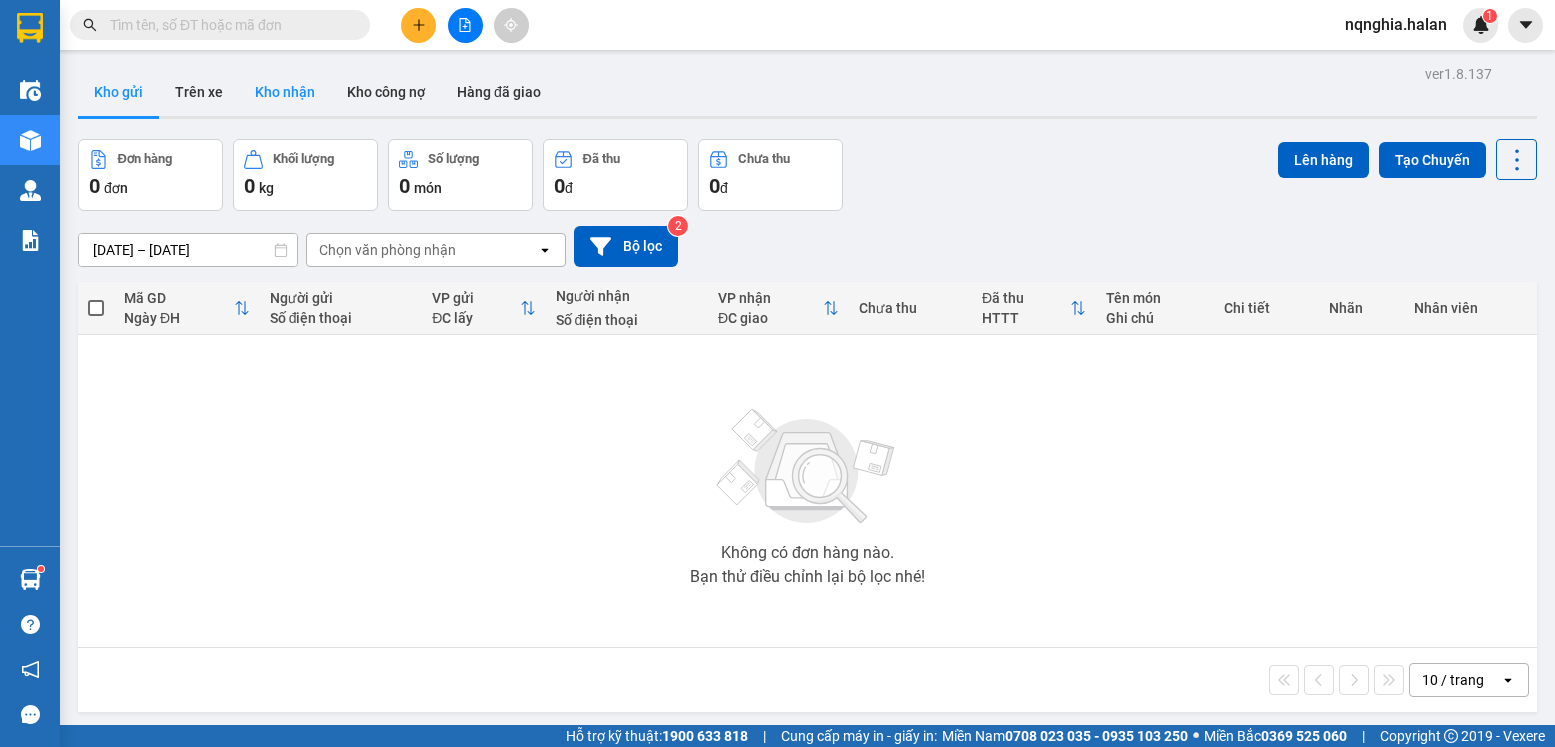 click on "Kho nhận" at bounding box center [285, 92] 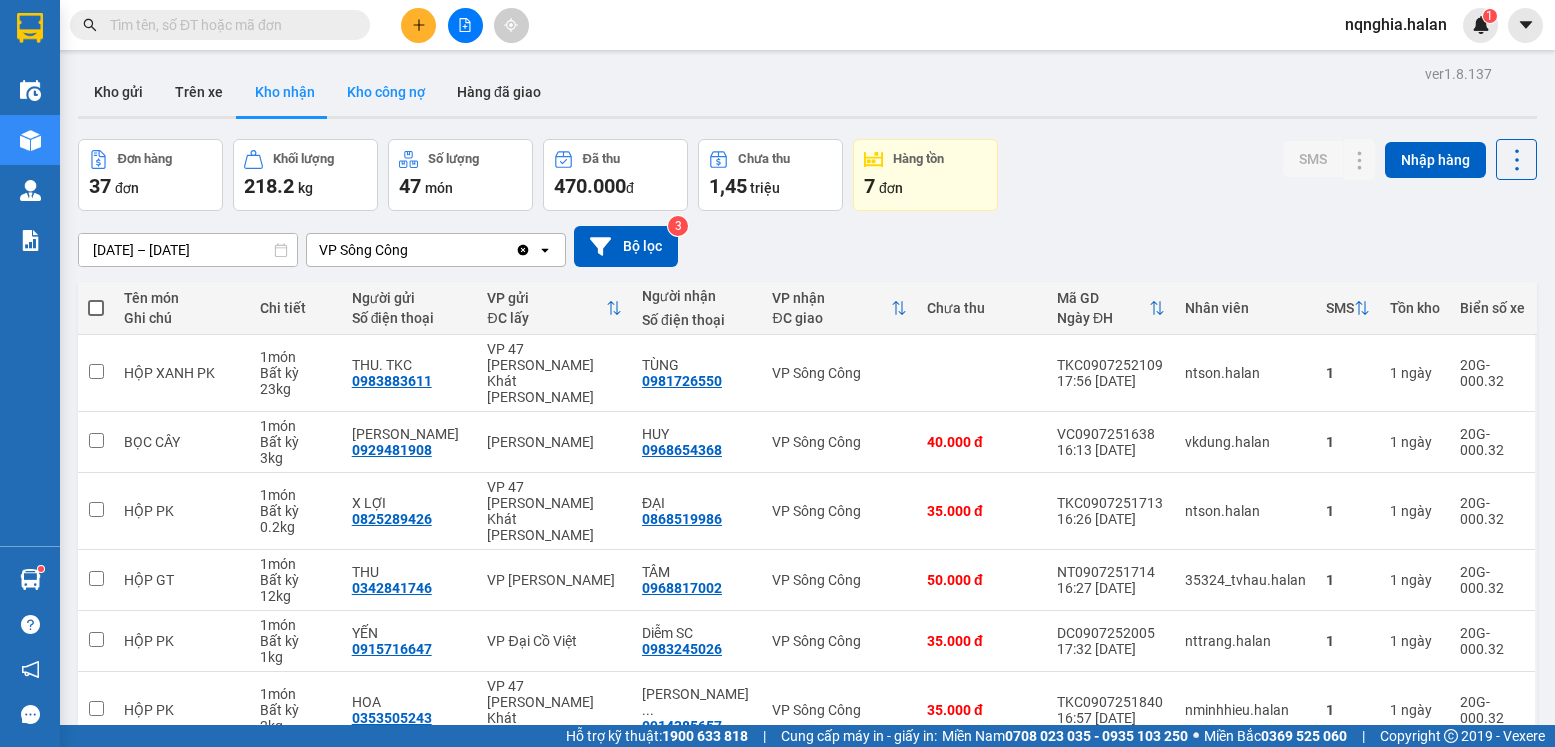 type 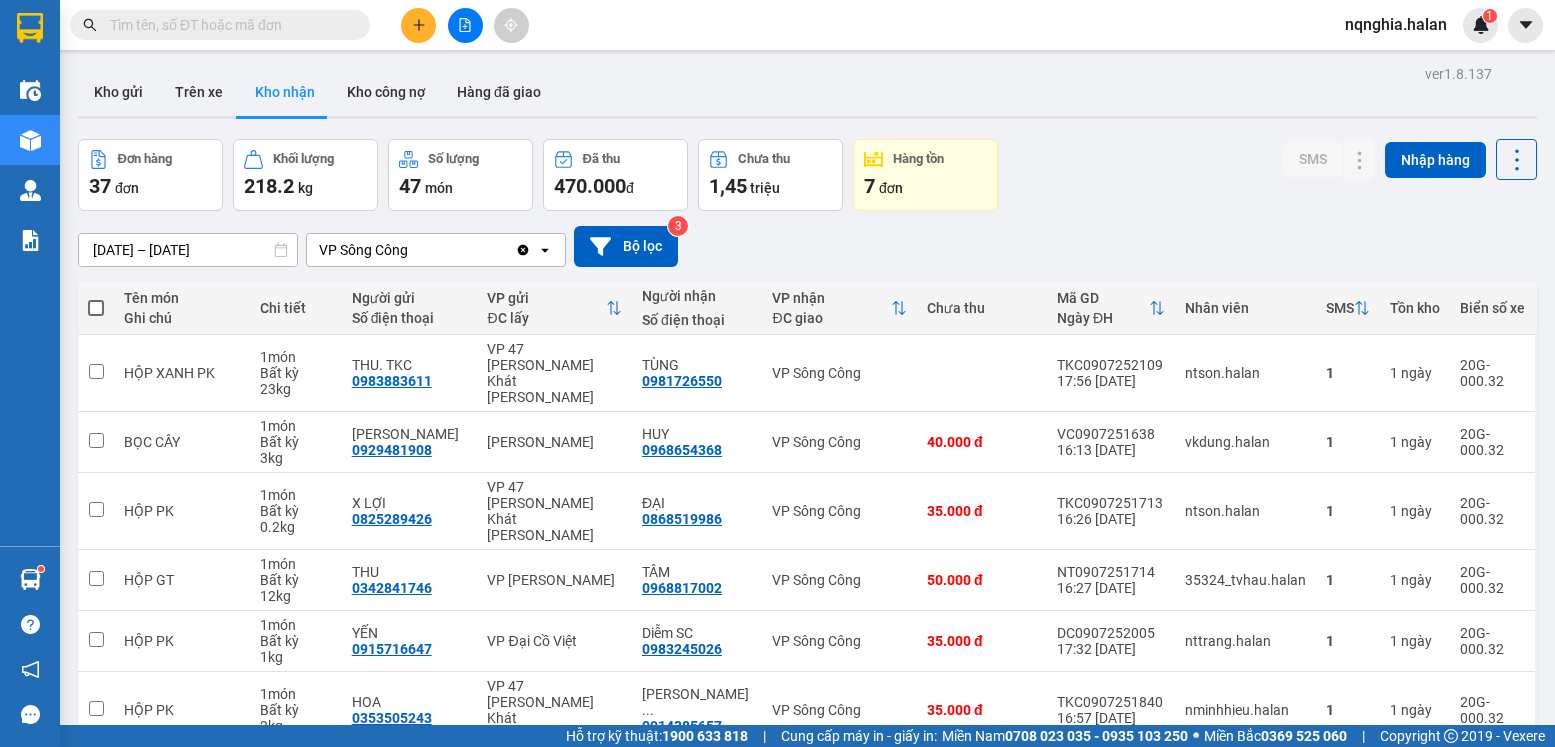 click at bounding box center [228, 25] 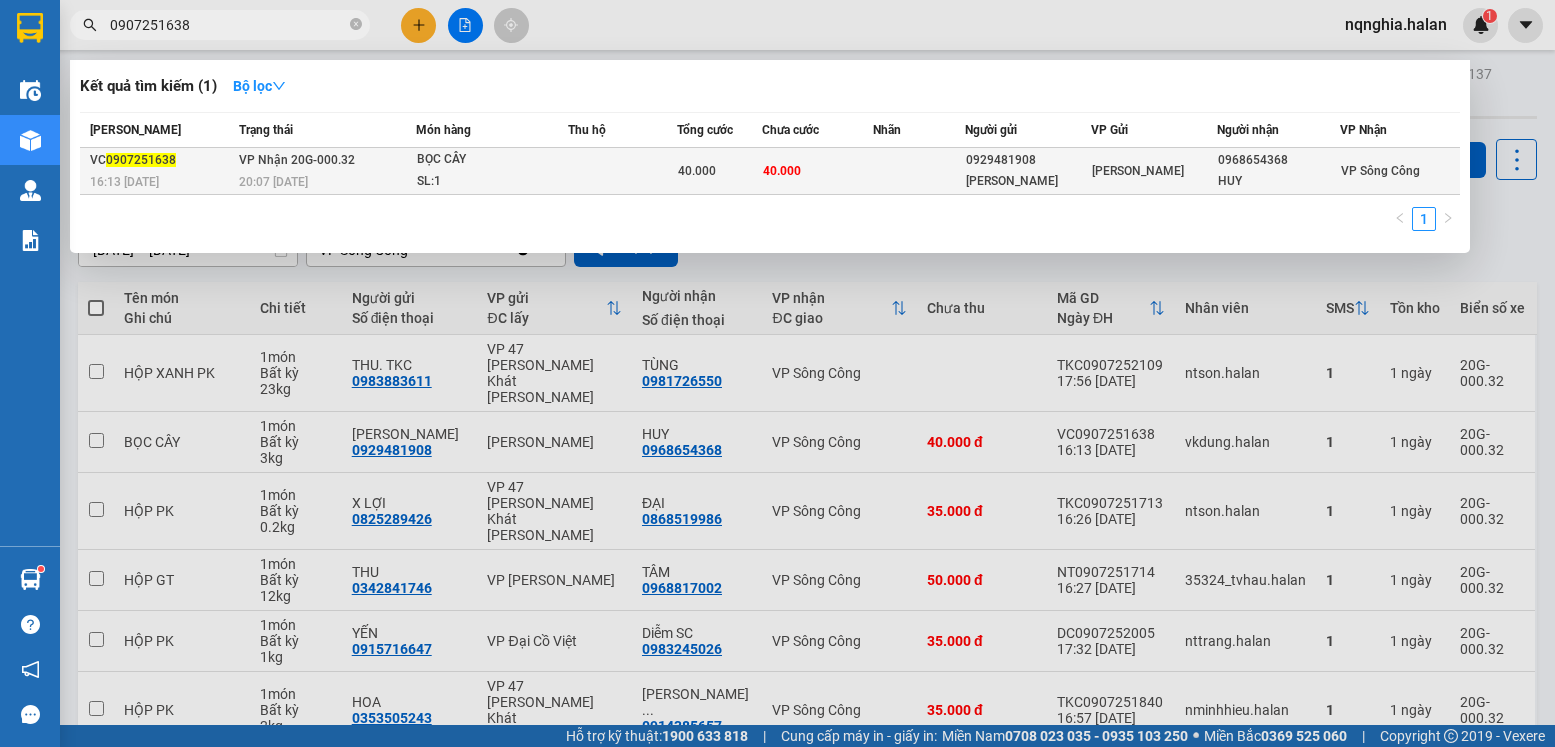 type on "0907251638" 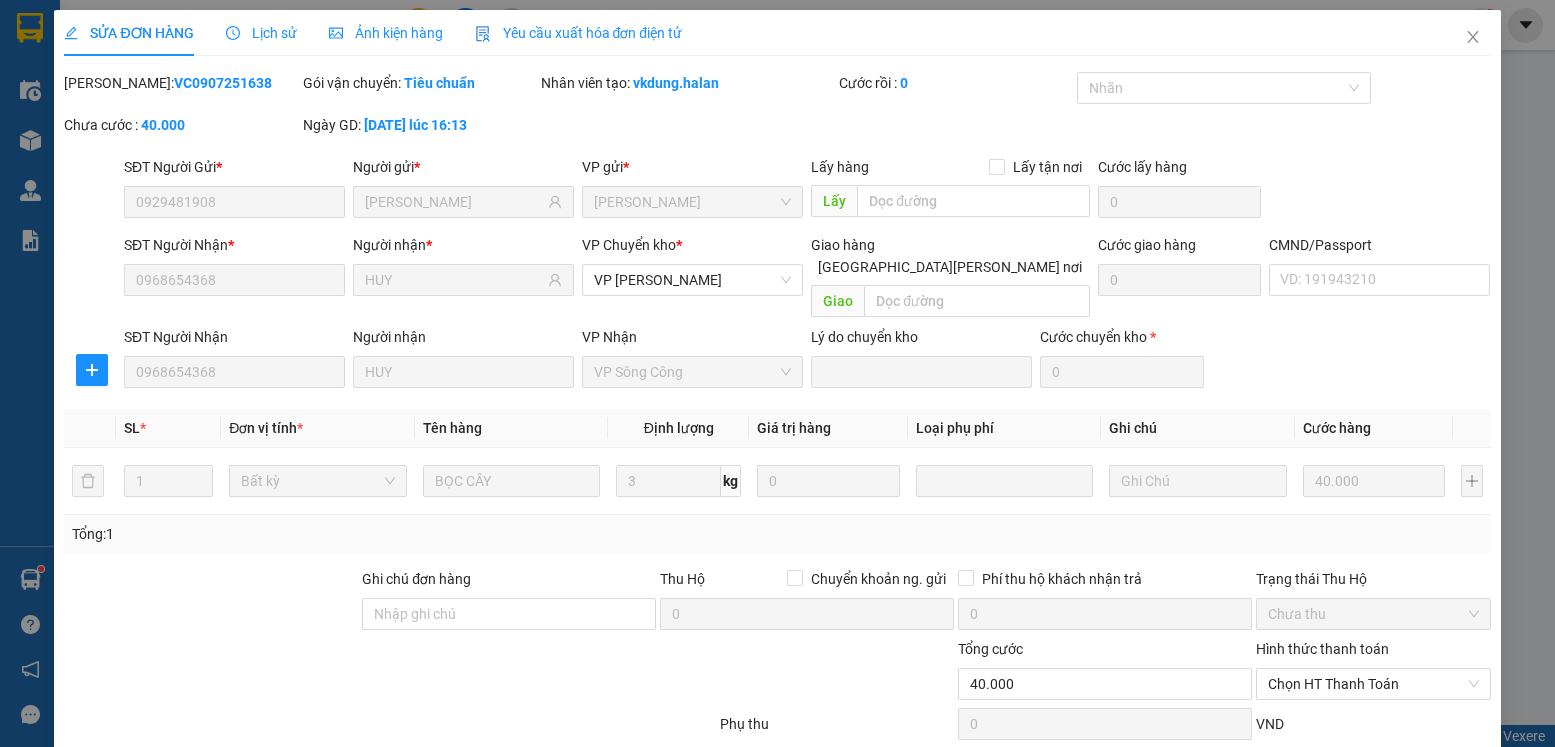 type on "0929481908" 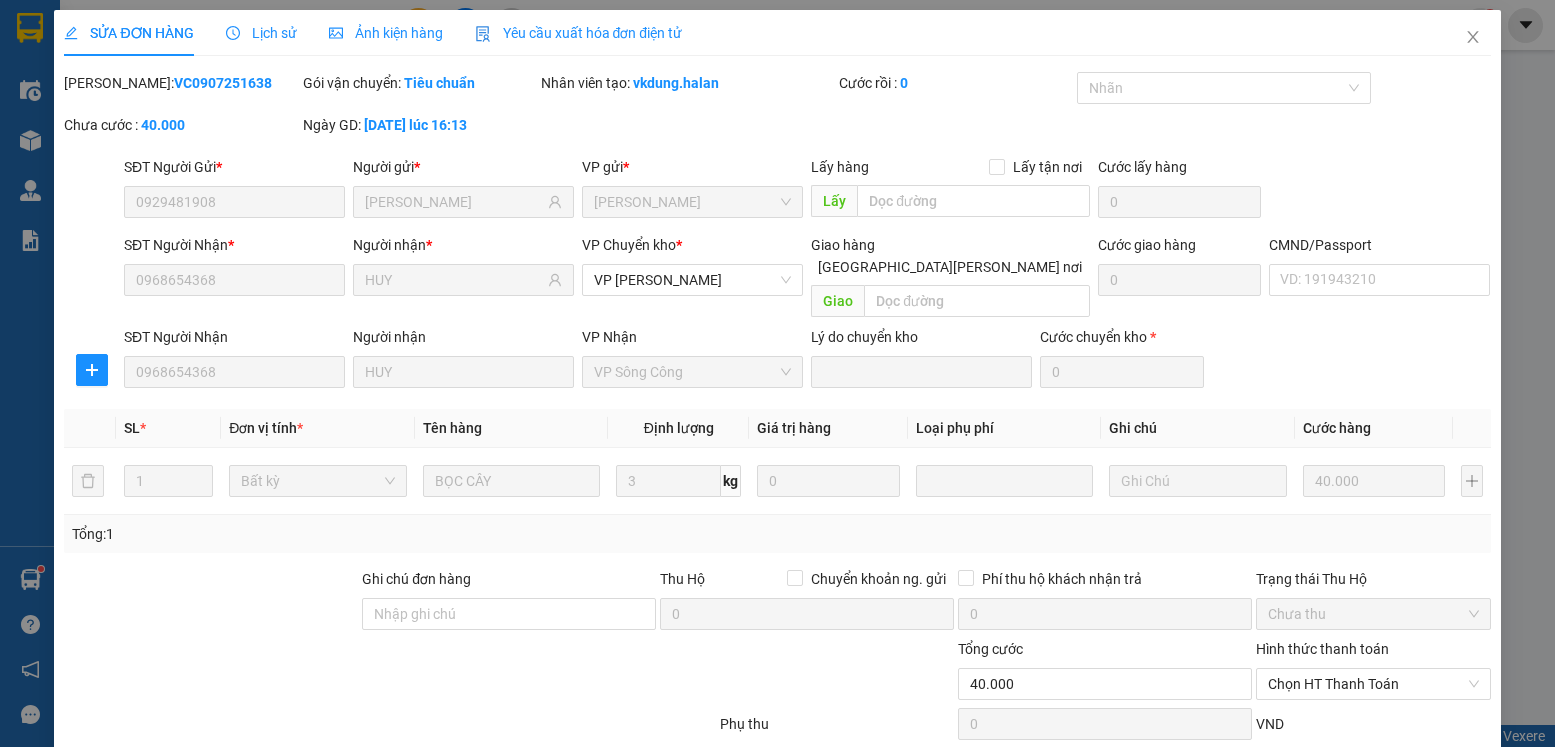 scroll, scrollTop: 105, scrollLeft: 0, axis: vertical 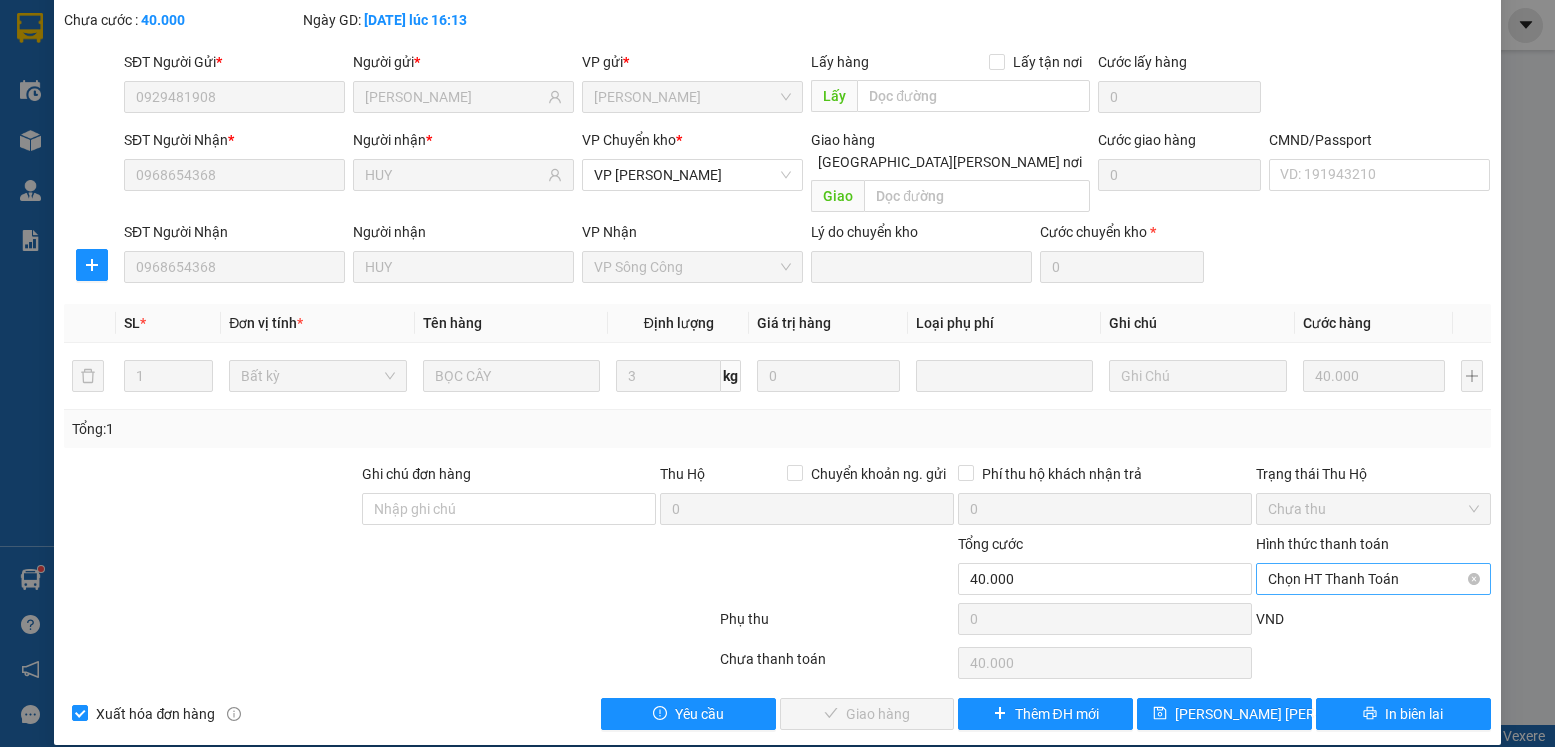 click on "Chọn HT Thanh Toán" at bounding box center (1373, 579) 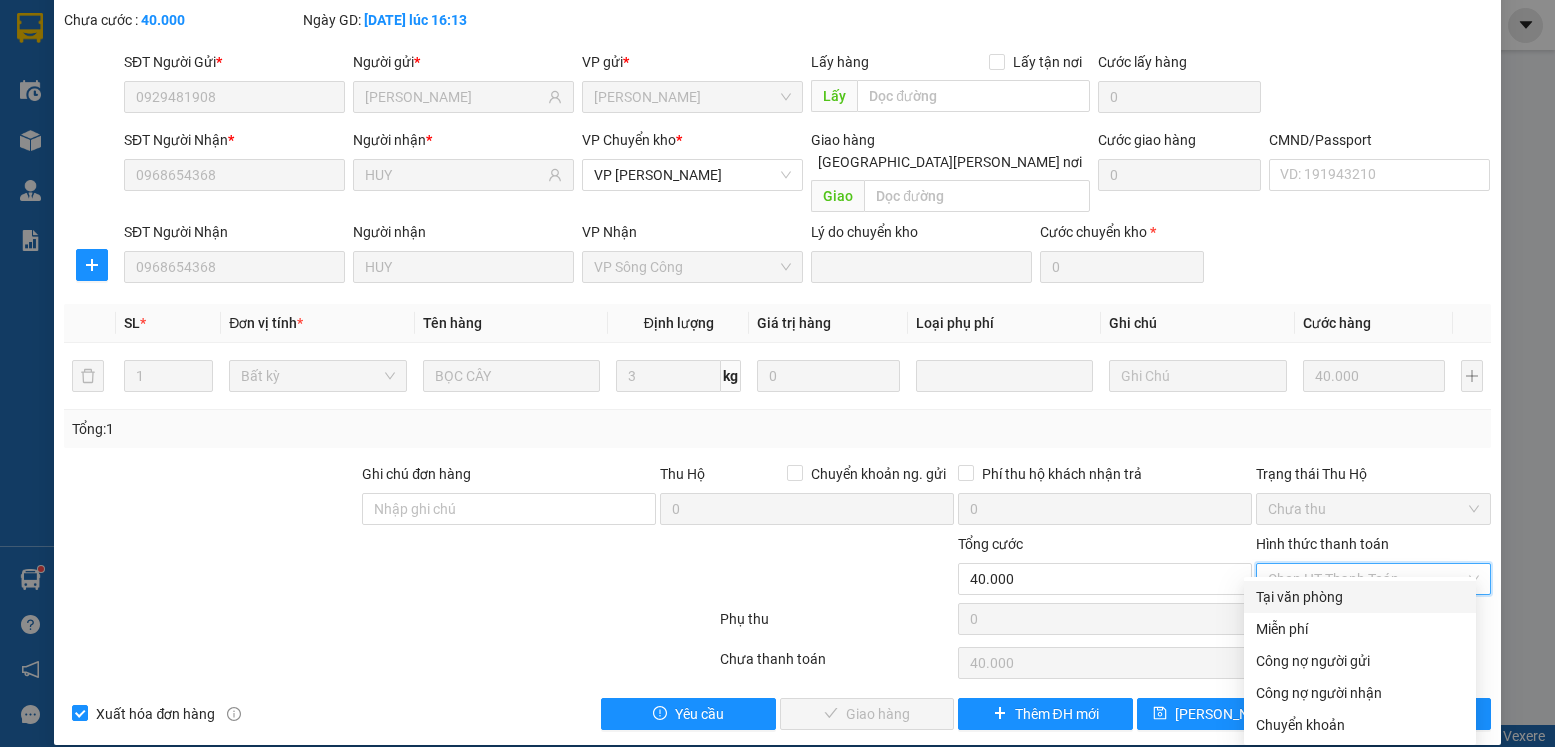 click on "Tại văn phòng" at bounding box center (1360, 597) 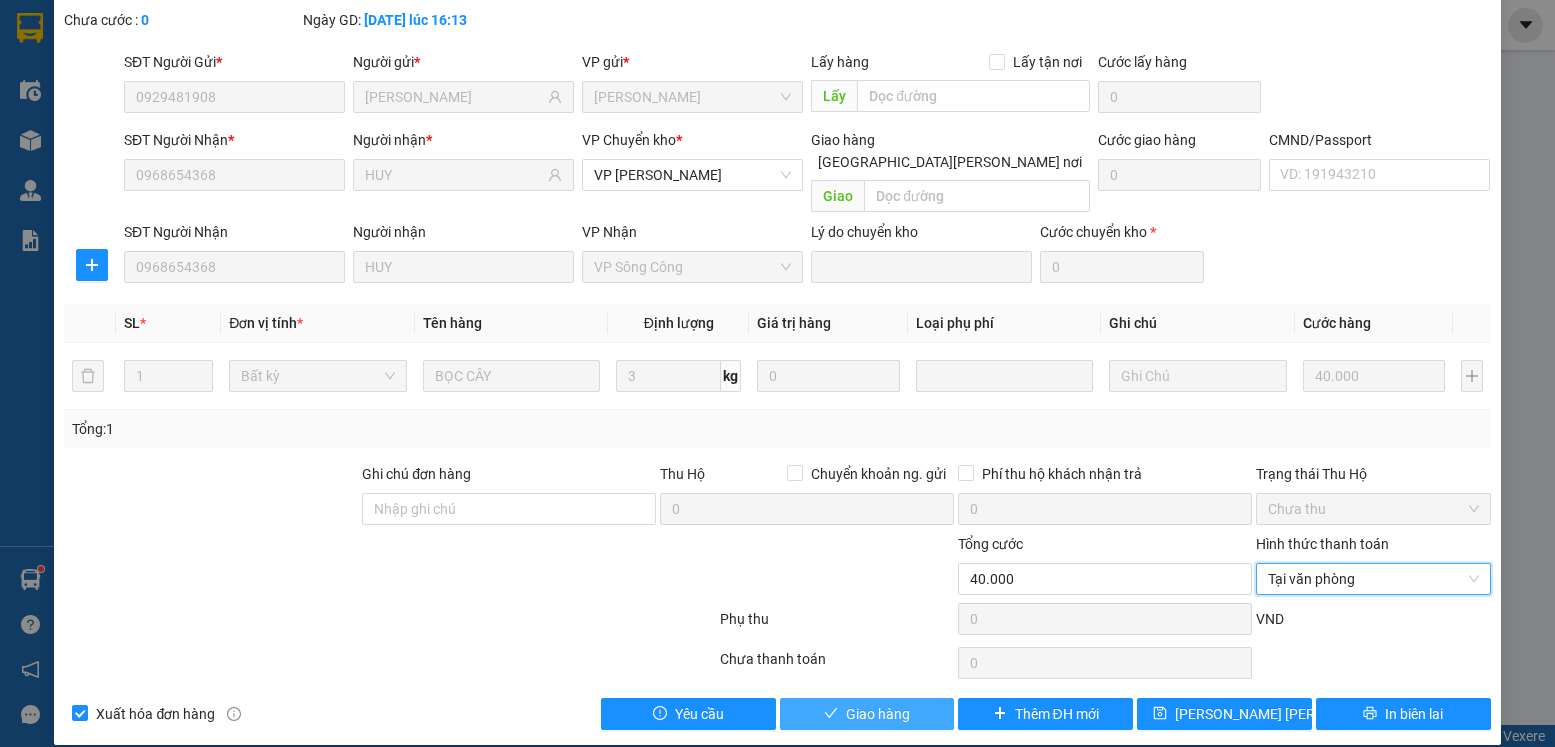 click on "Giao hàng" at bounding box center [878, 714] 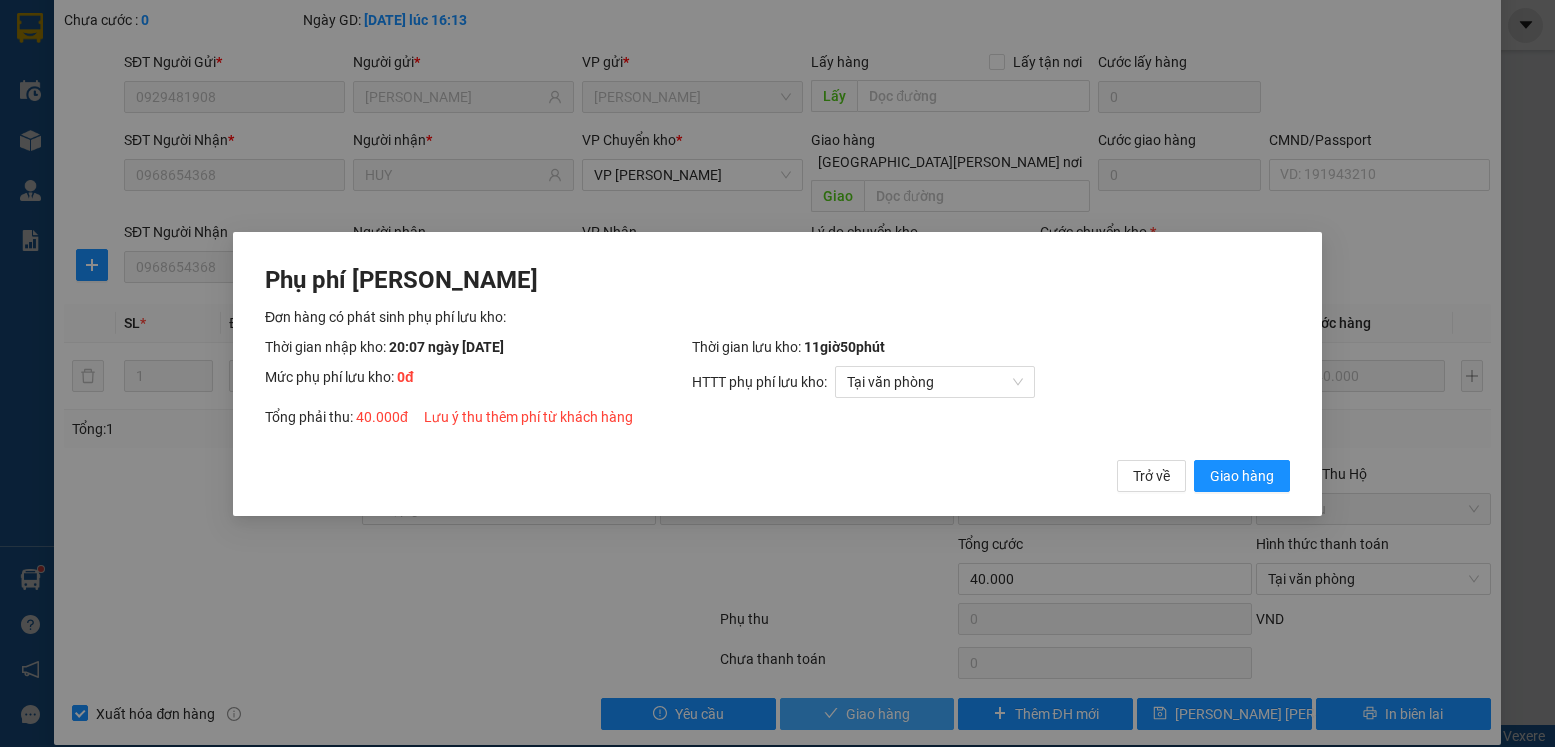 type 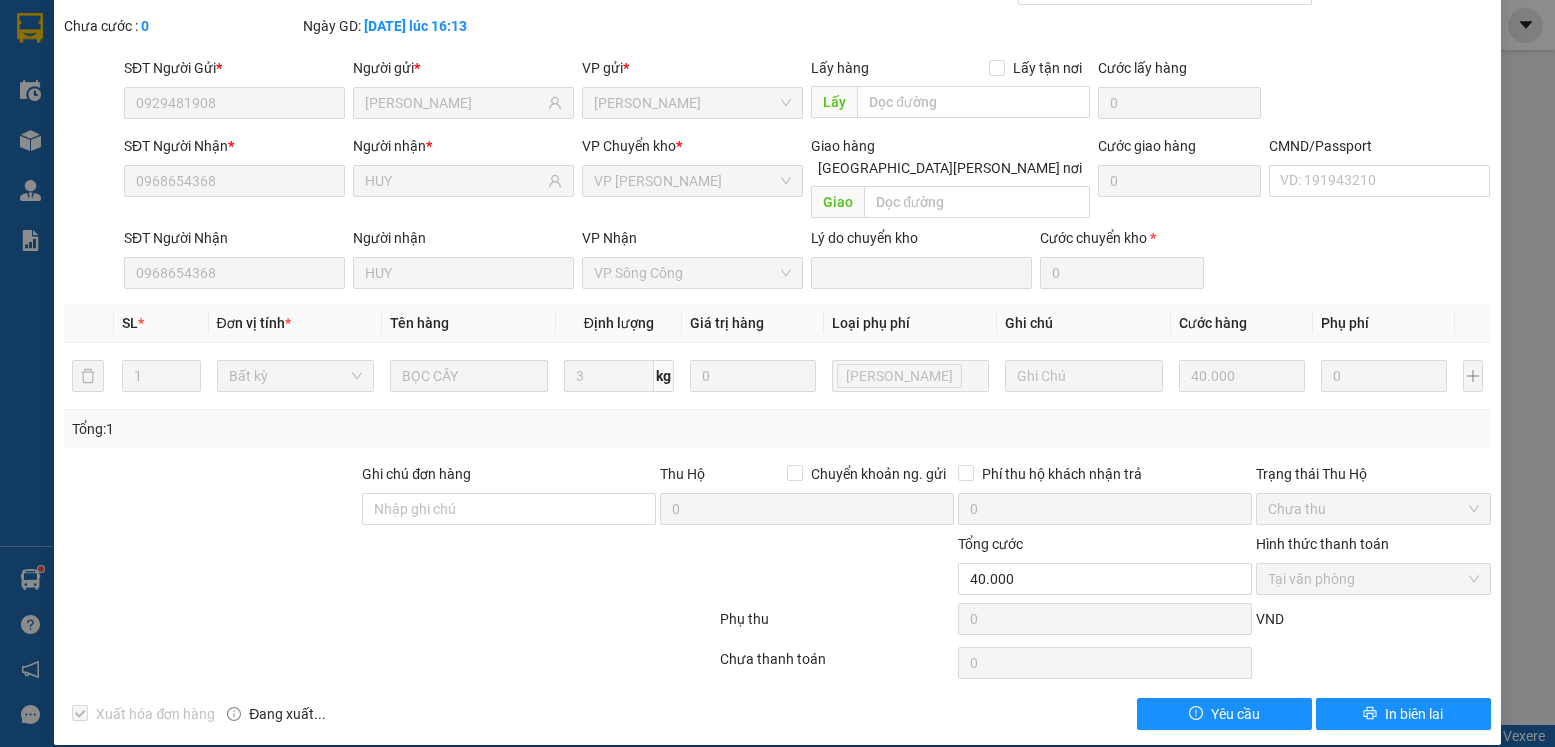 scroll, scrollTop: 0, scrollLeft: 0, axis: both 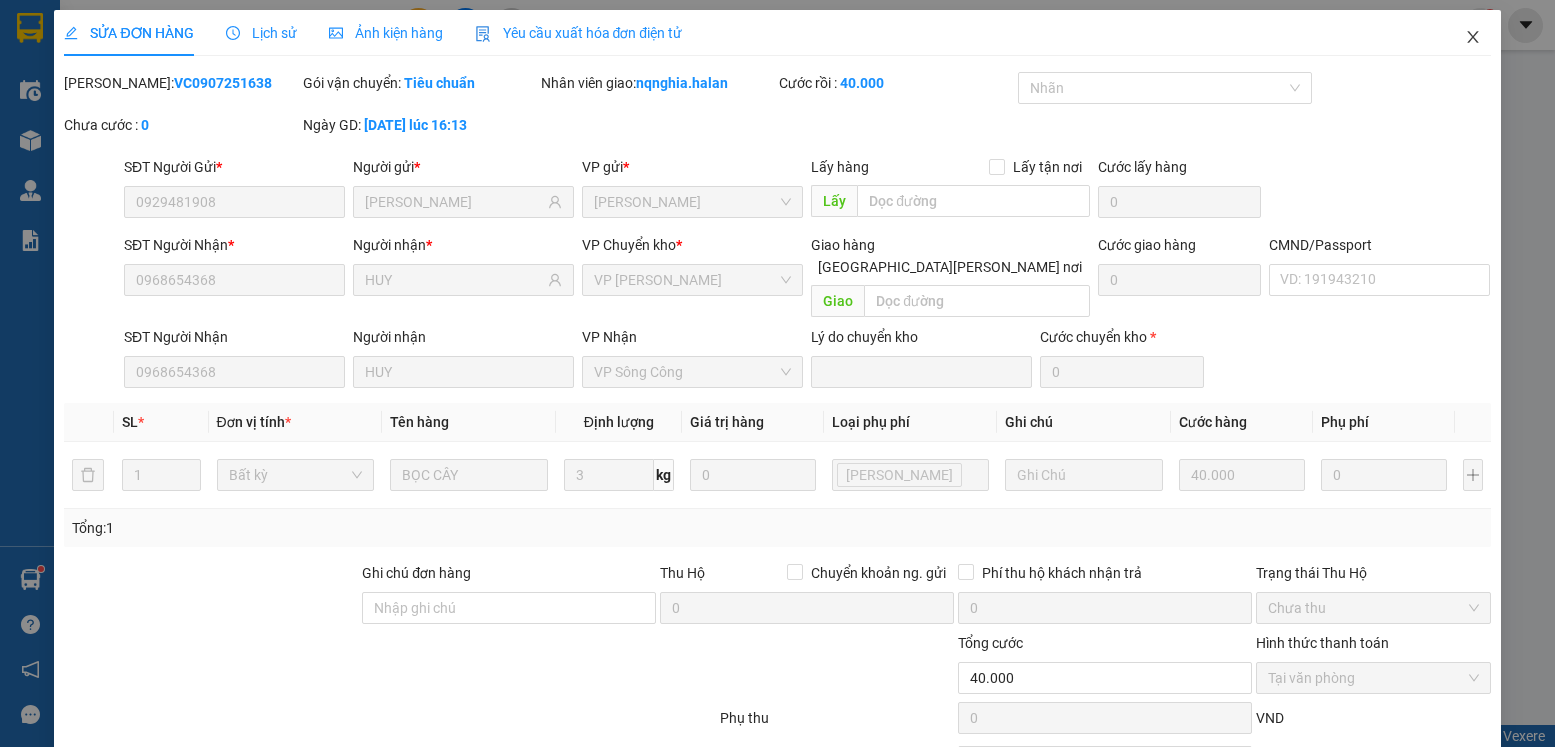 click at bounding box center (1473, 38) 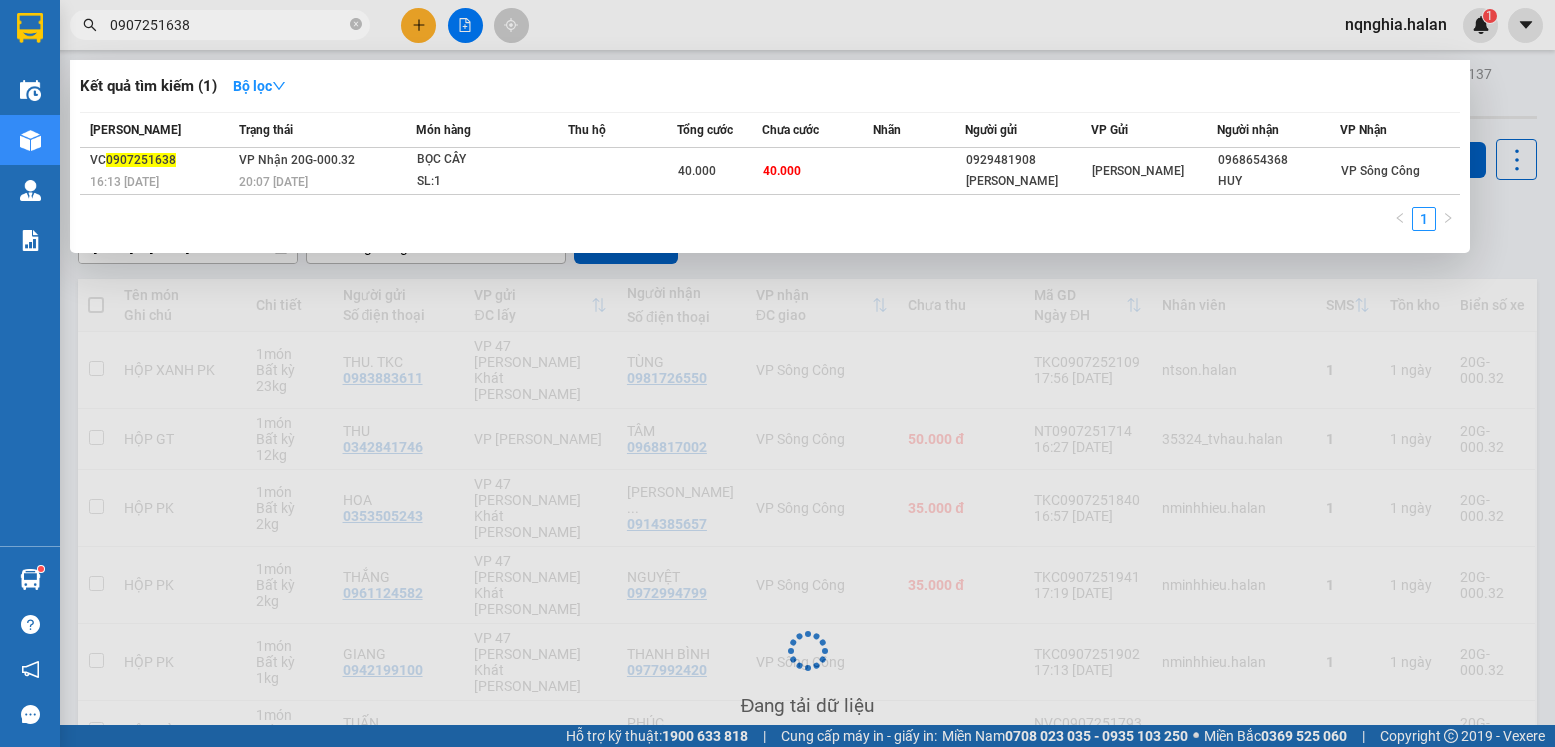 click on "0907251638" at bounding box center (228, 25) 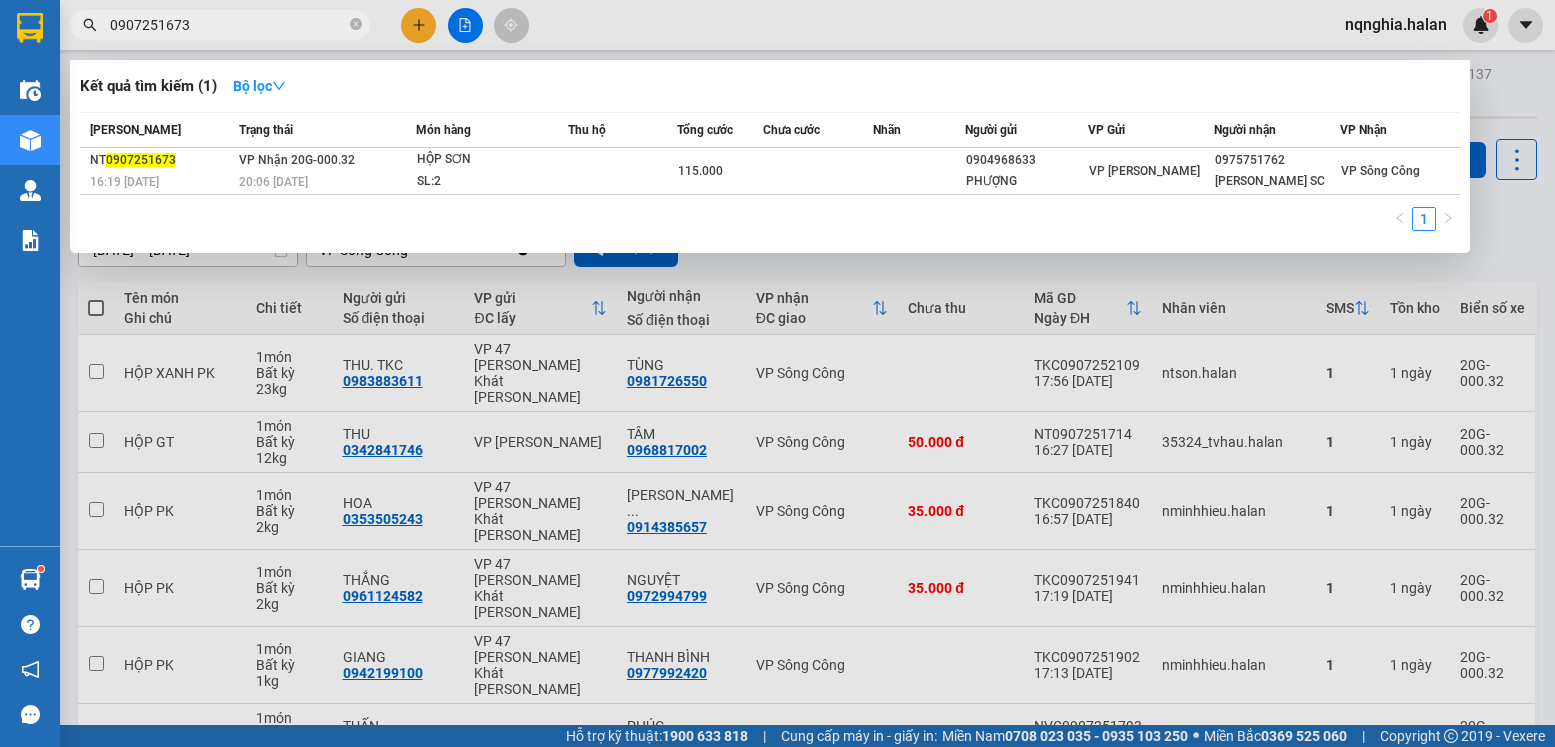 click on "0907251673" at bounding box center [220, 25] 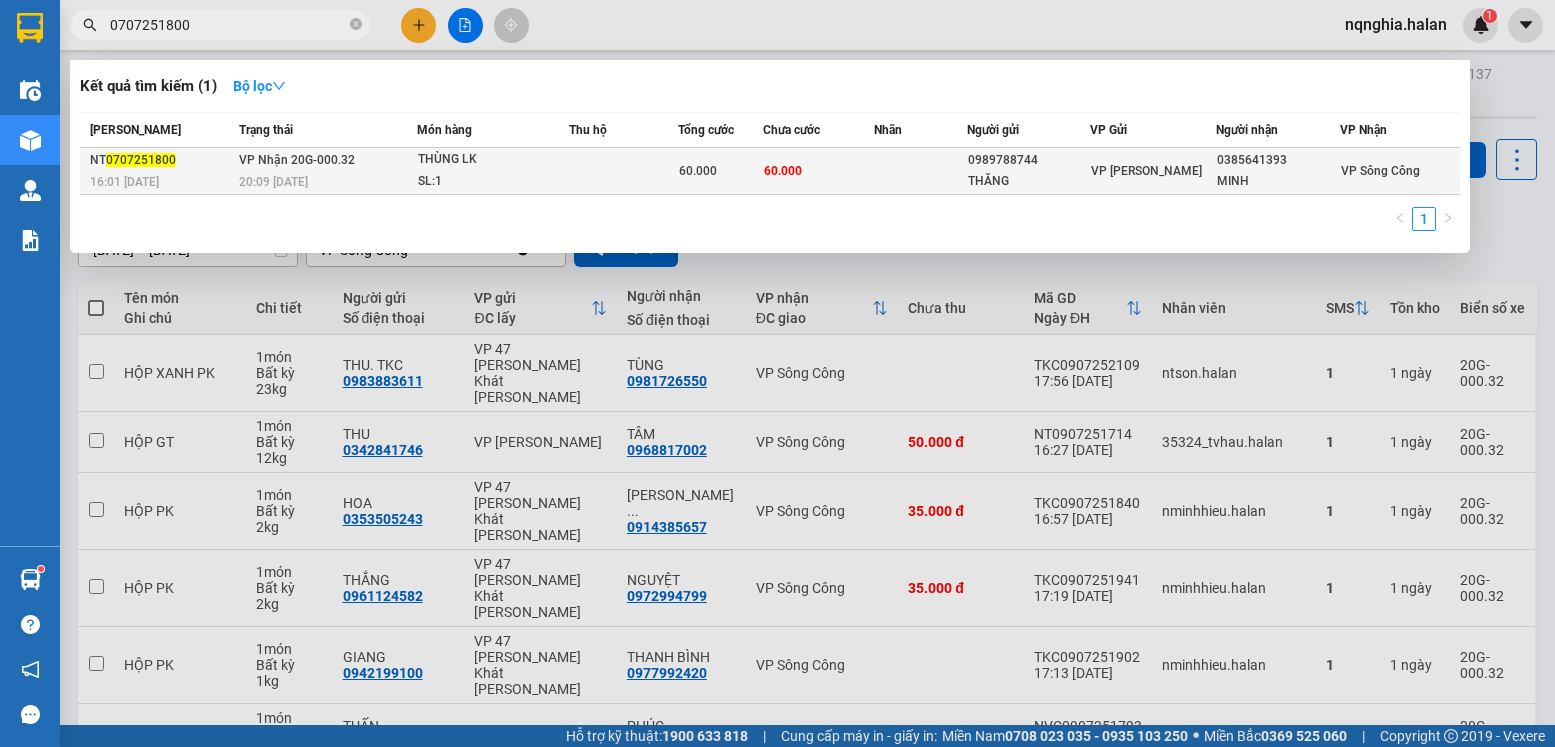 type on "0707251800" 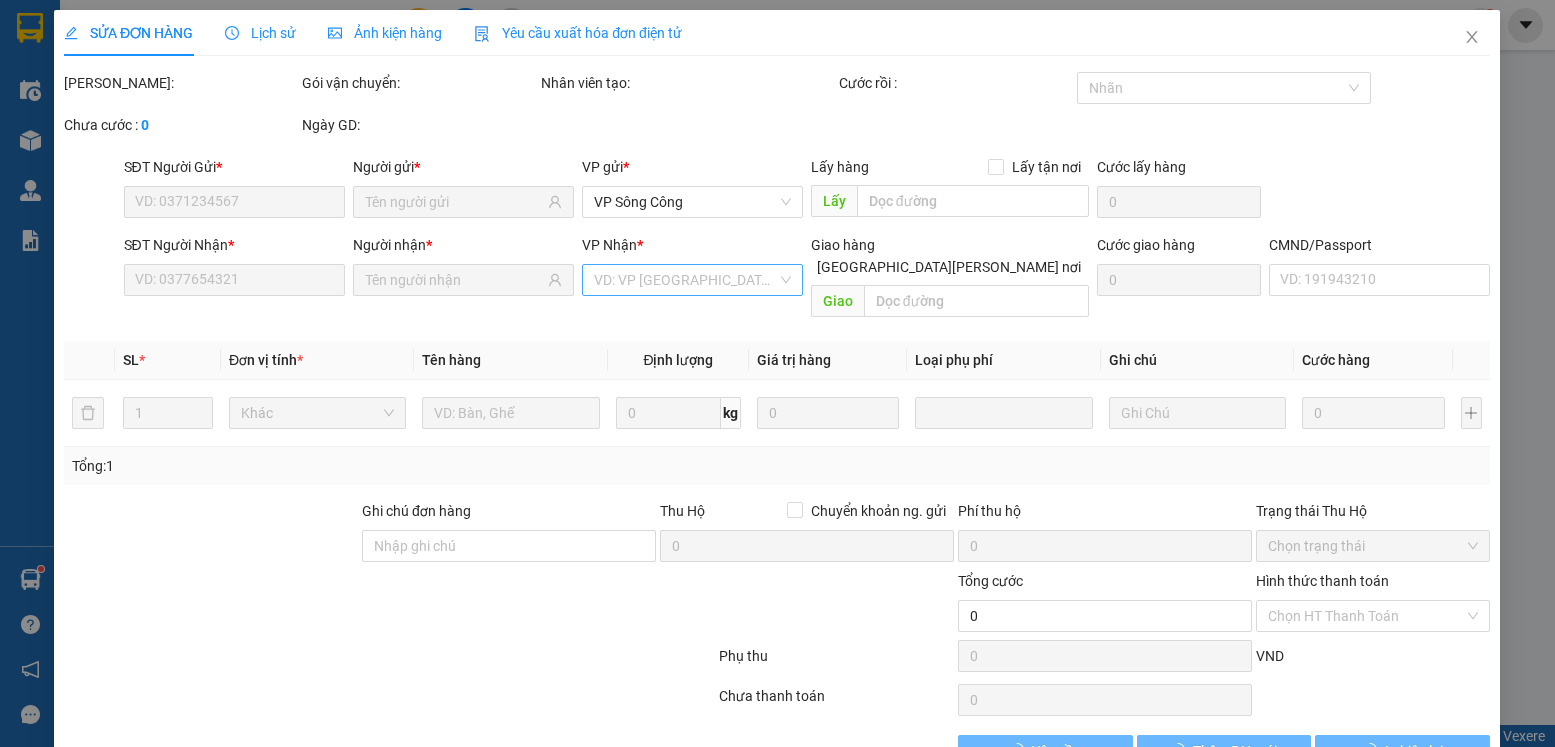 type on "0989788744" 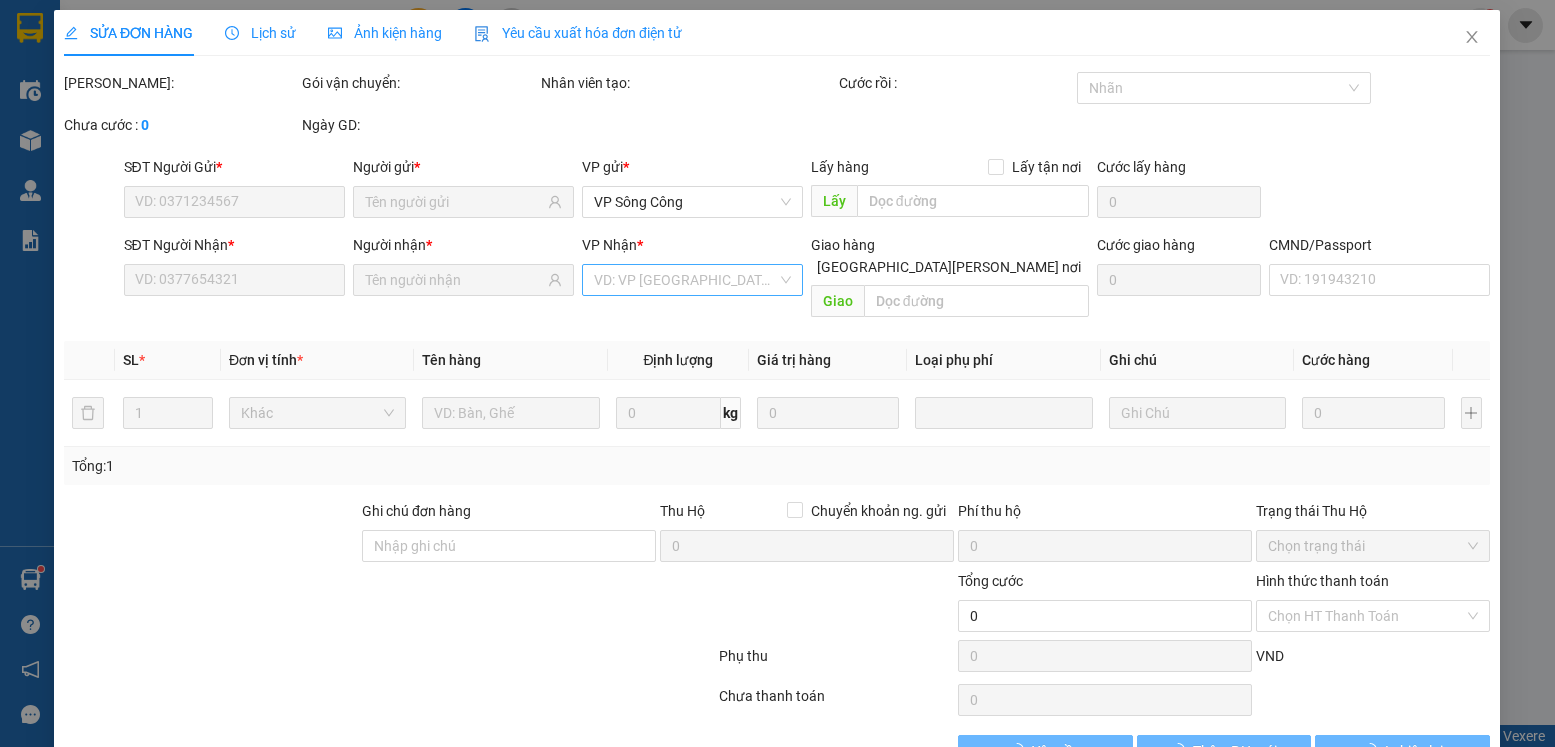 type on "THĂNG" 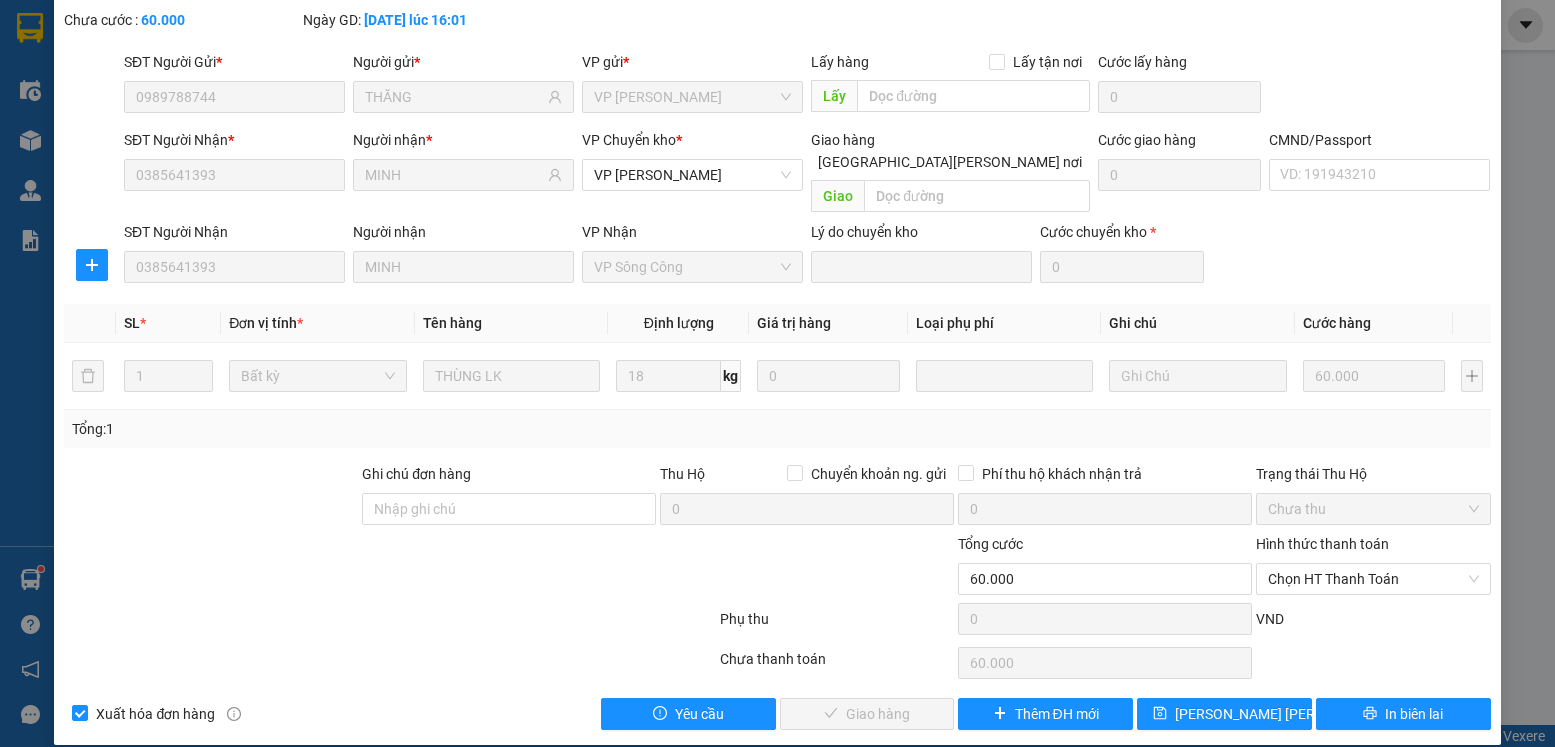scroll, scrollTop: 5, scrollLeft: 0, axis: vertical 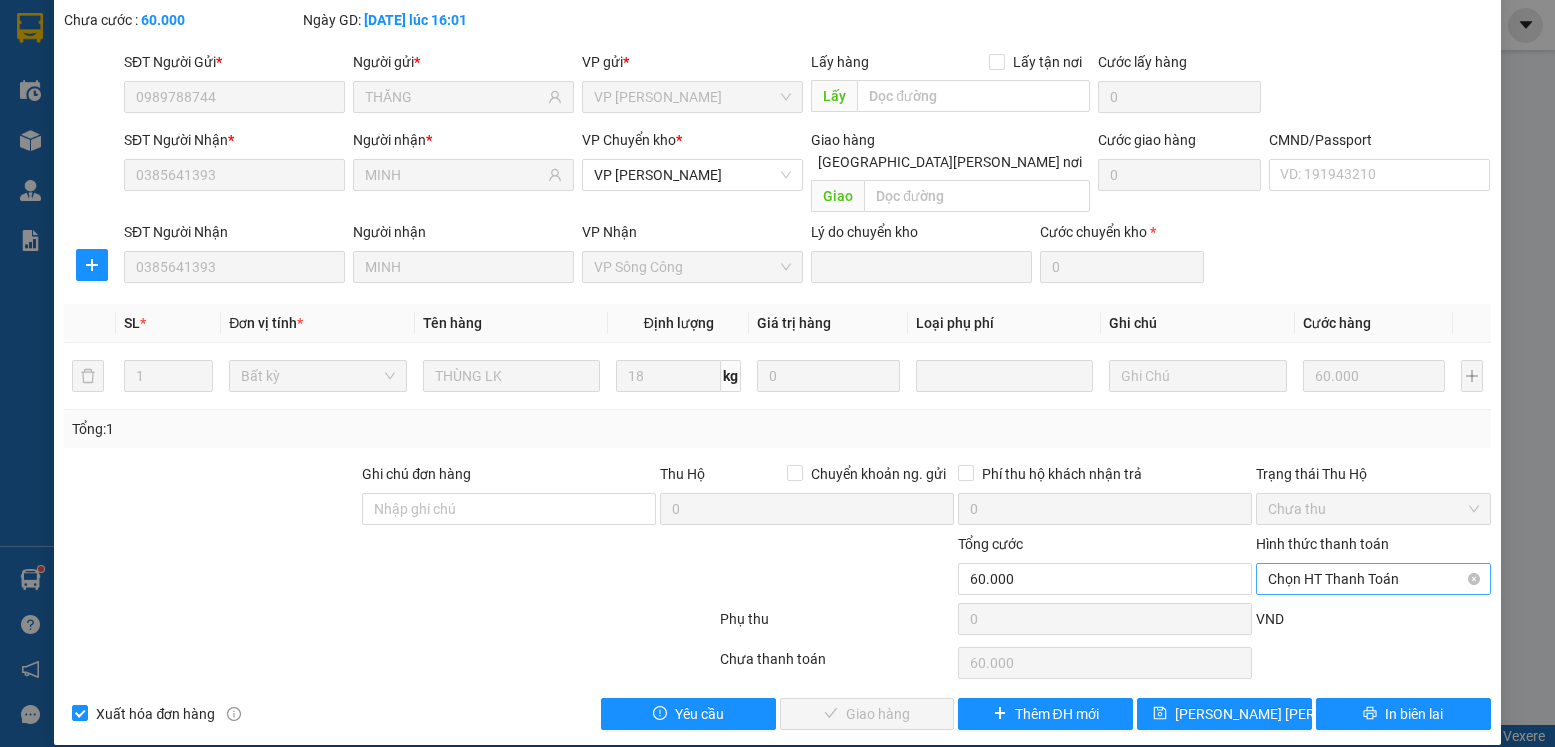 click on "Chọn HT Thanh Toán" at bounding box center (1373, 579) 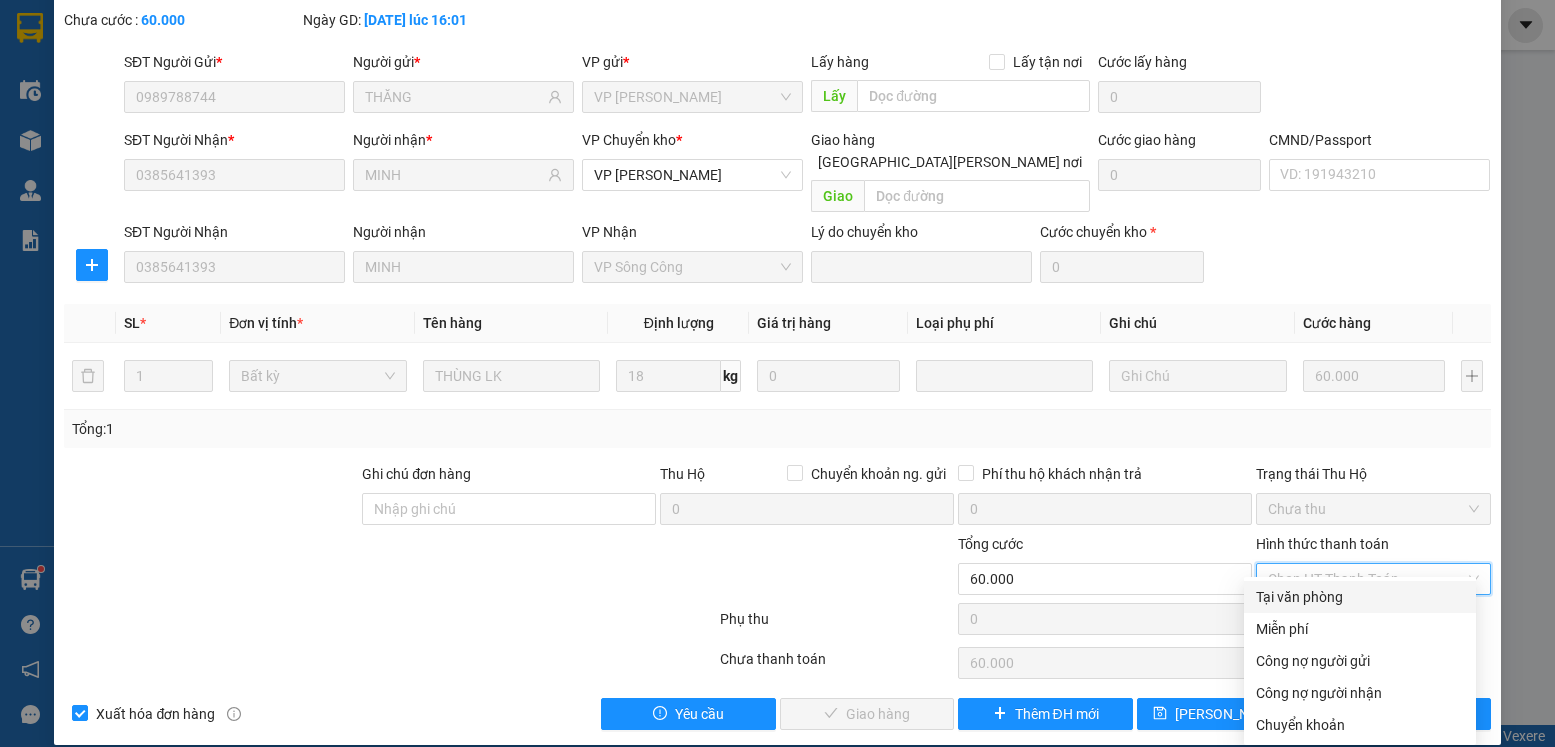 click on "Tại văn phòng" at bounding box center [1360, 597] 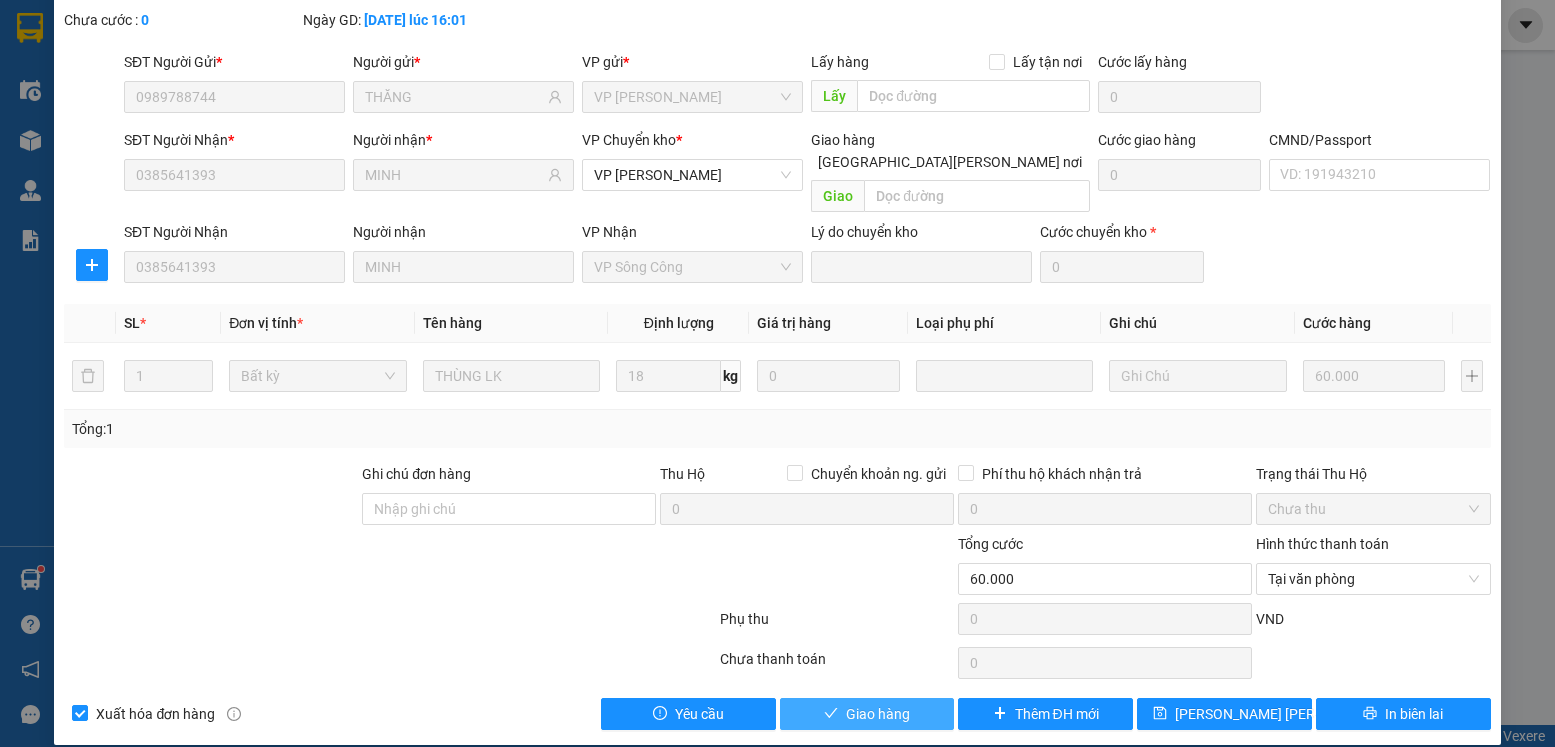 click on "Giao hàng" at bounding box center (878, 714) 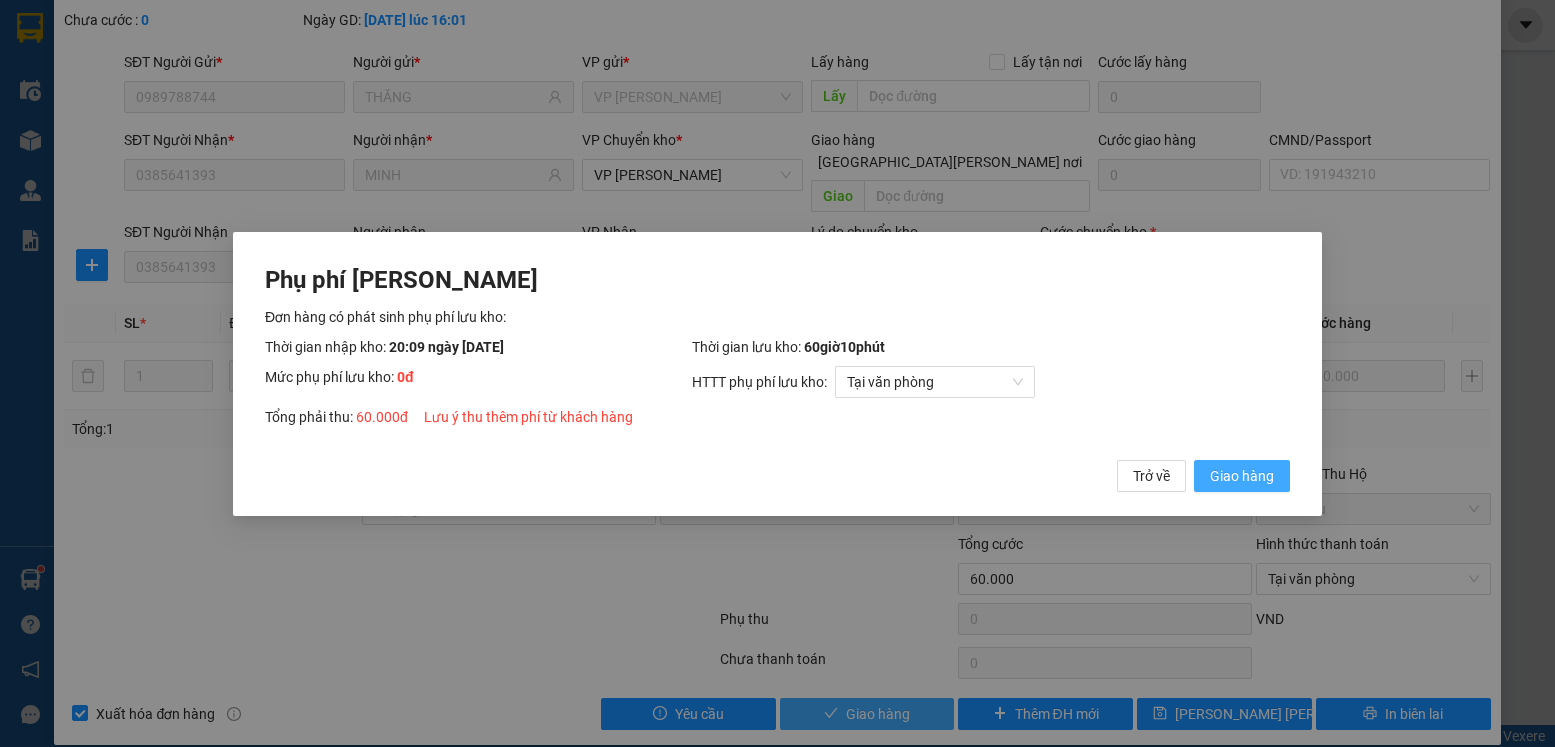 type 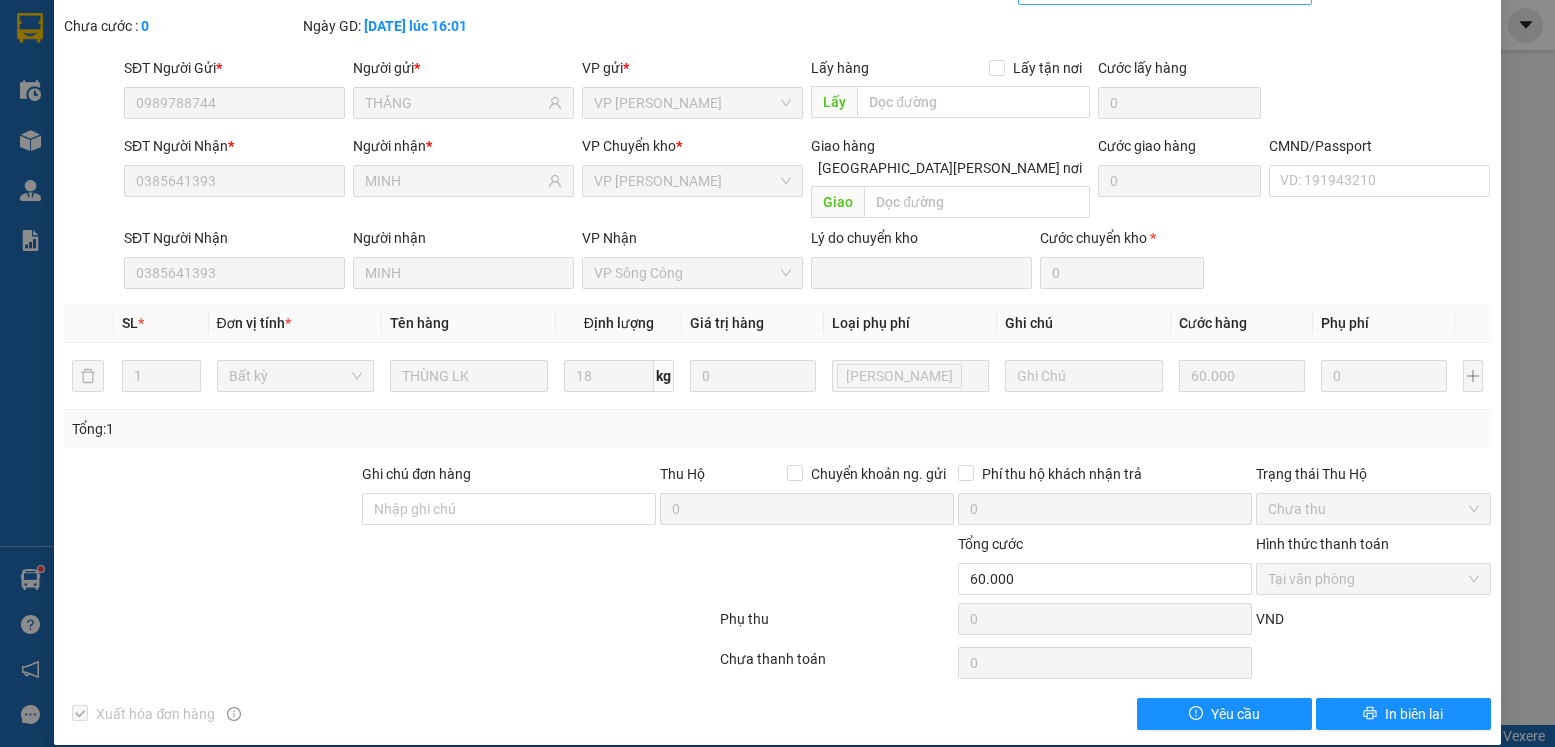 scroll, scrollTop: 0, scrollLeft: 0, axis: both 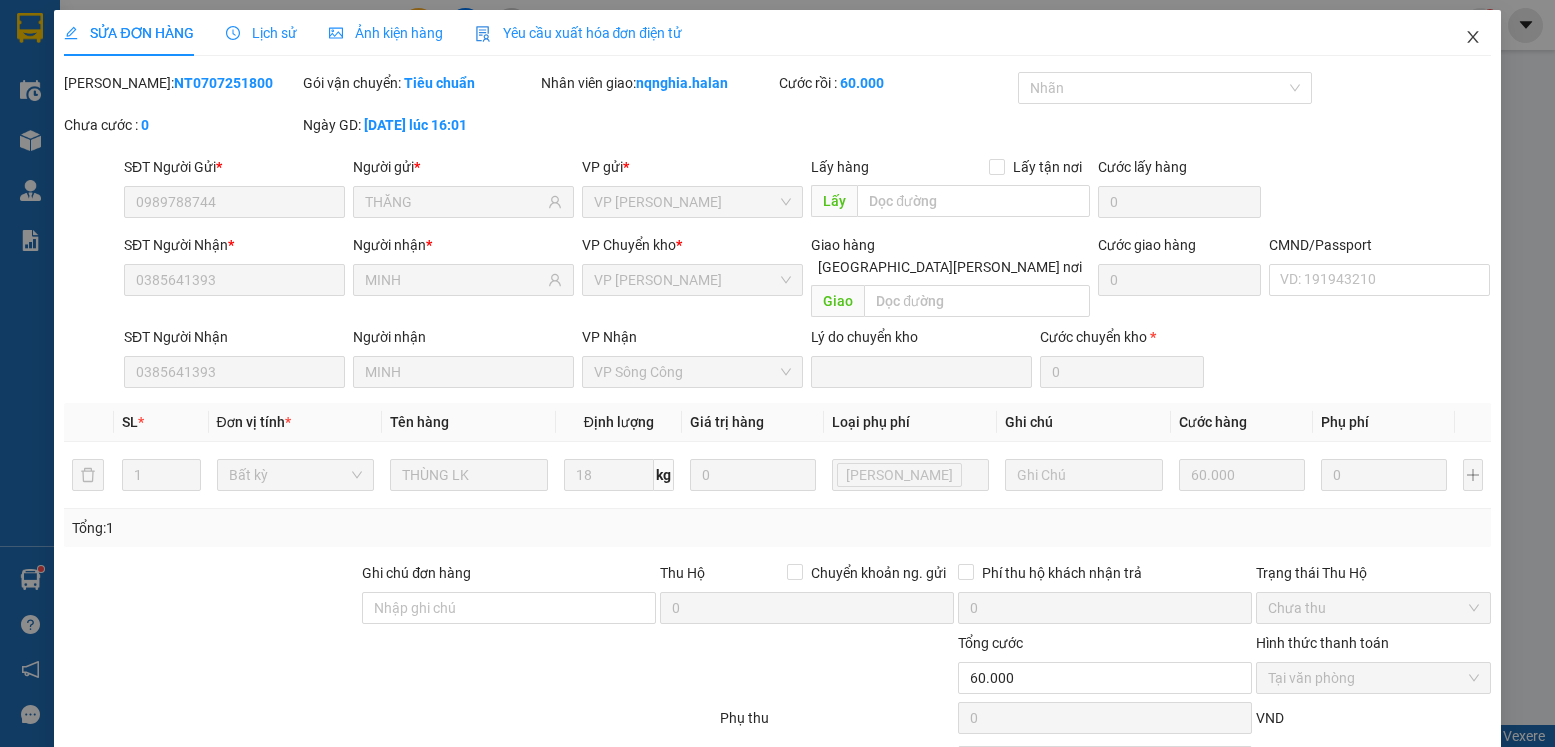 drag, startPoint x: 1437, startPoint y: 35, endPoint x: 260, endPoint y: 26, distance: 1177.0344 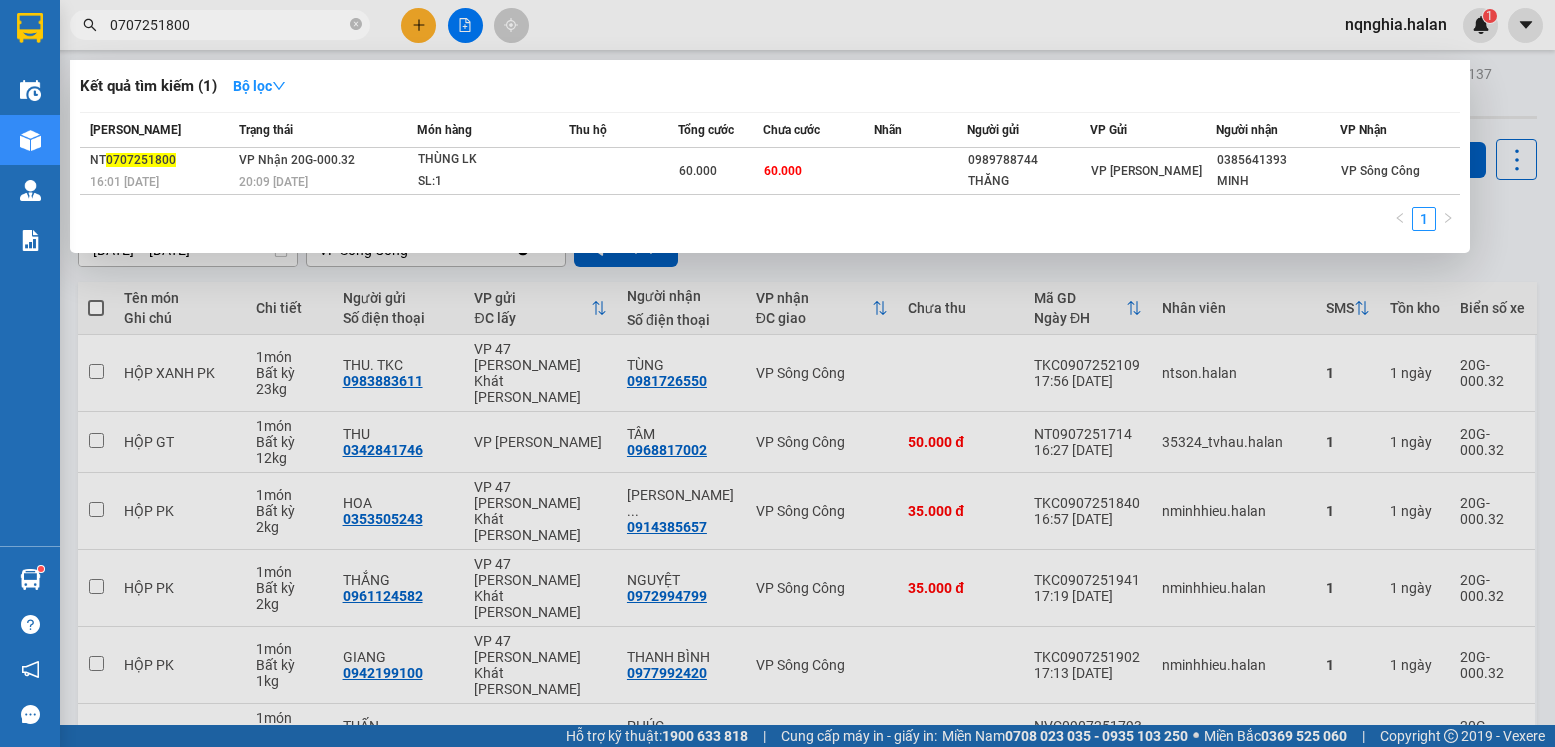 click on "0707251800" at bounding box center (228, 25) 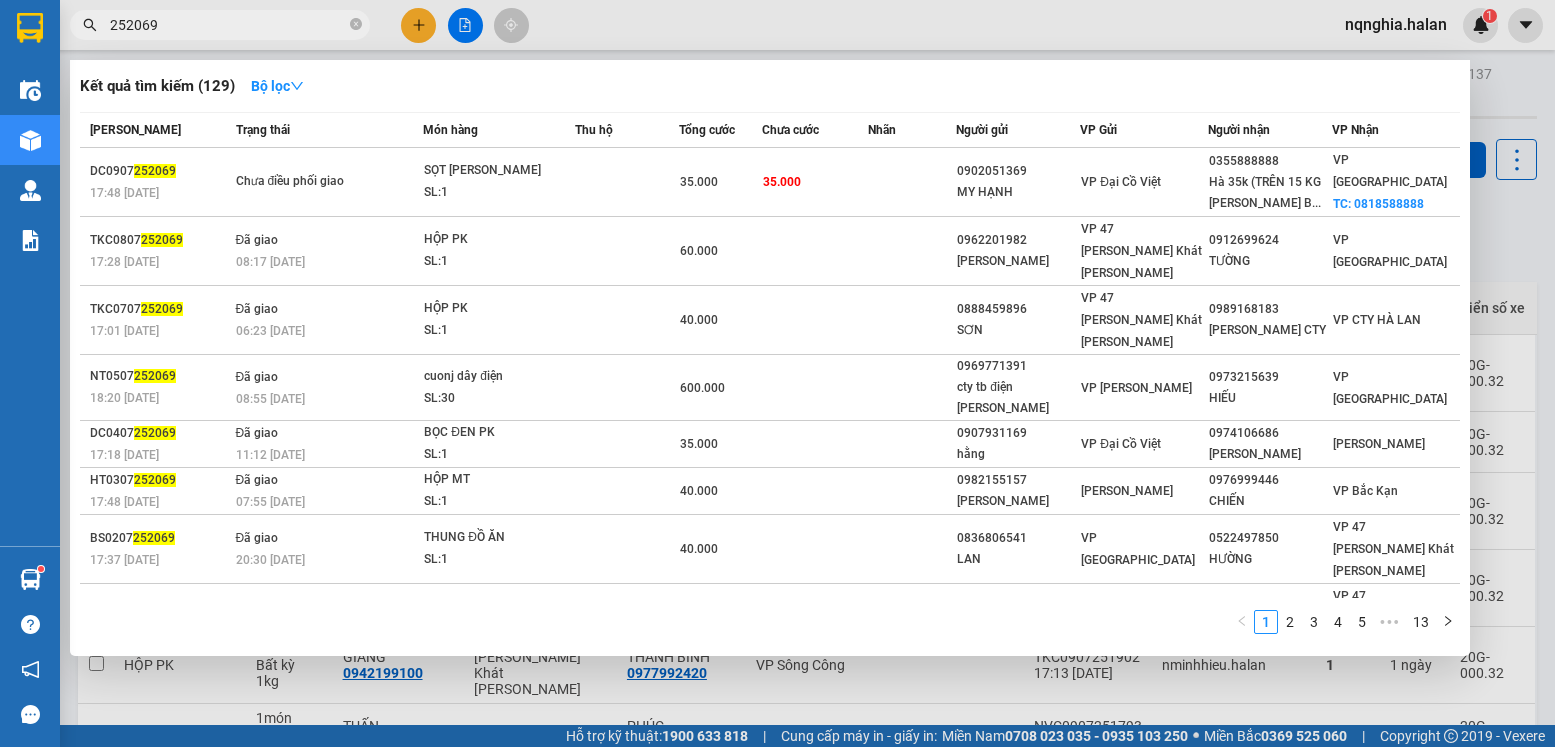 type on "252069" 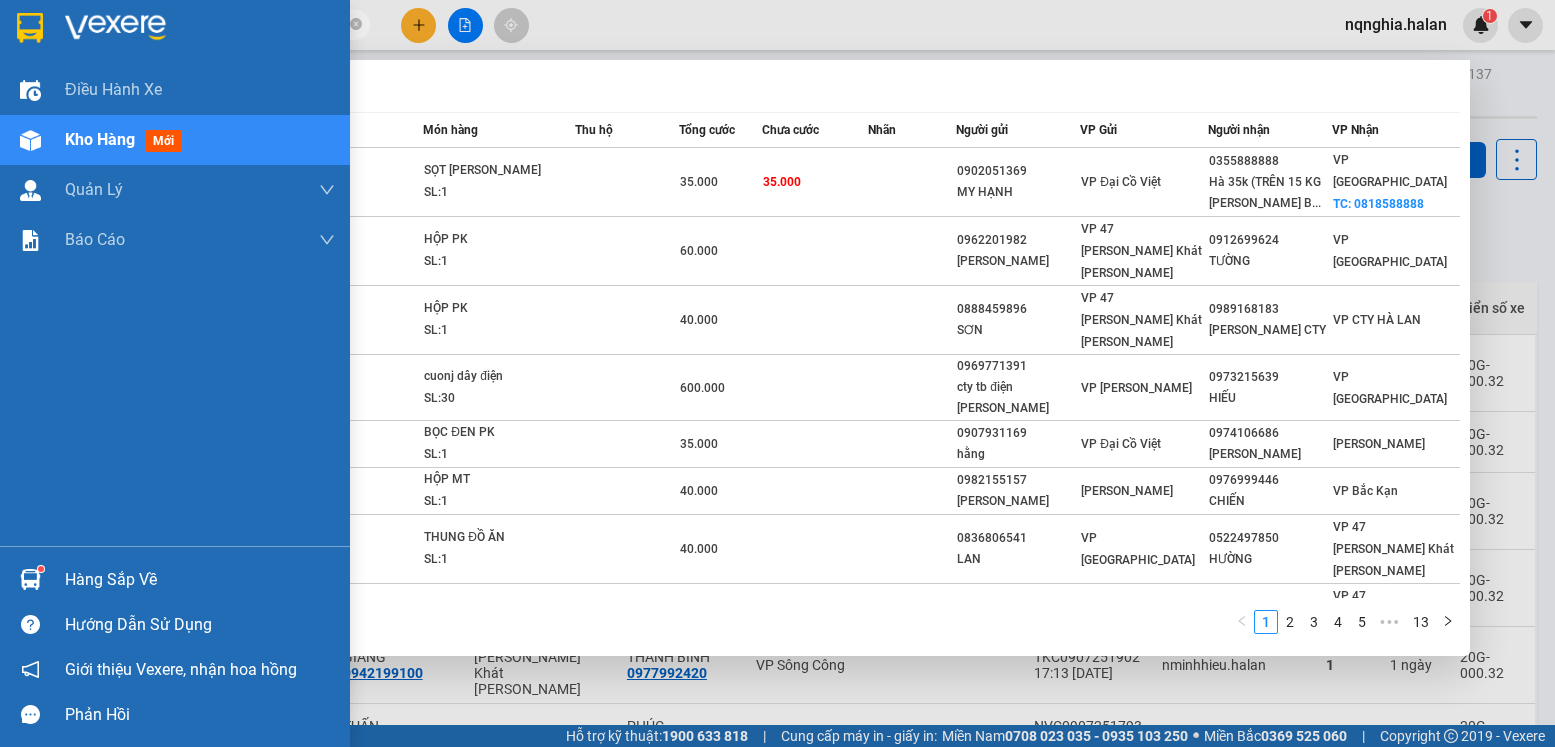 click at bounding box center [30, 579] 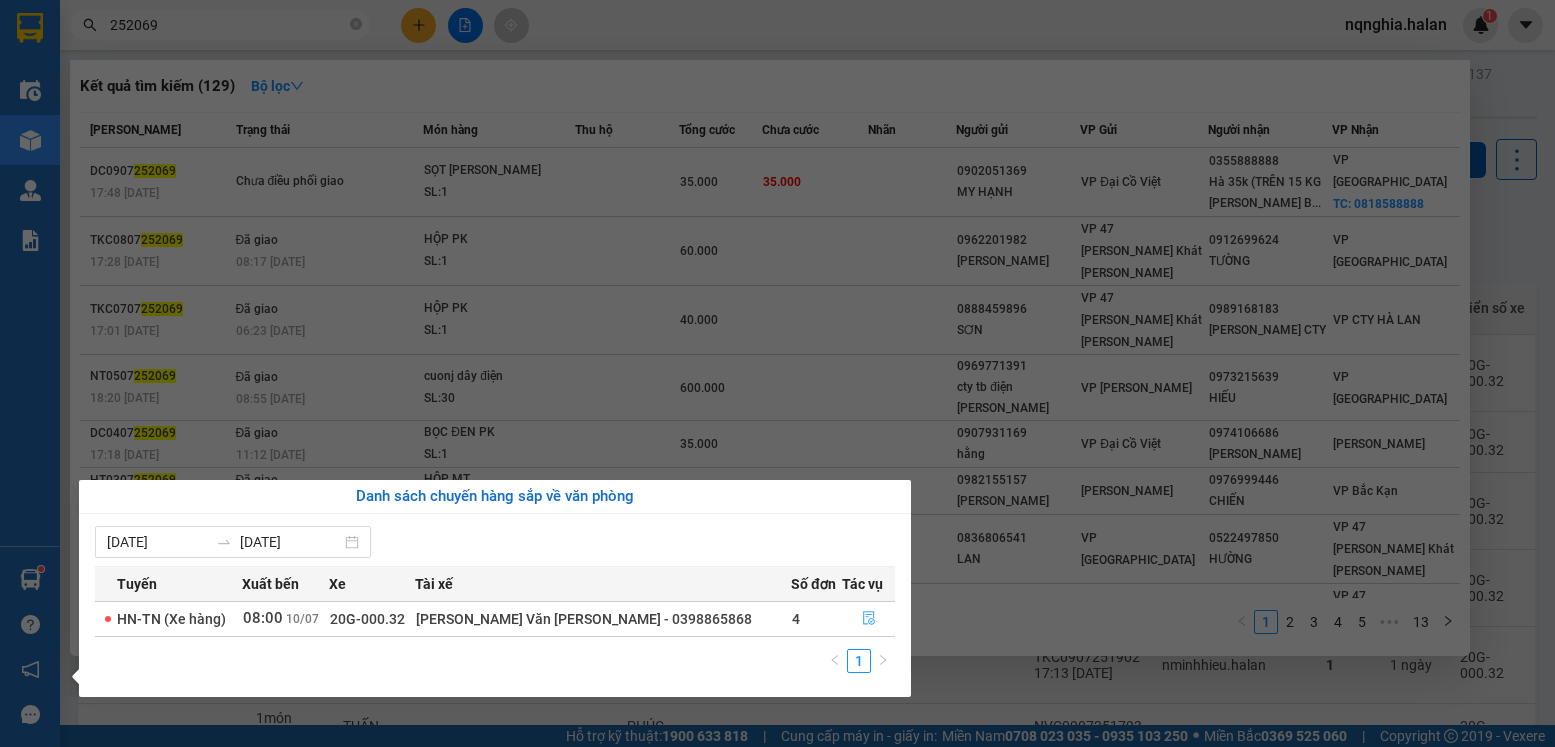 click at bounding box center (869, 619) 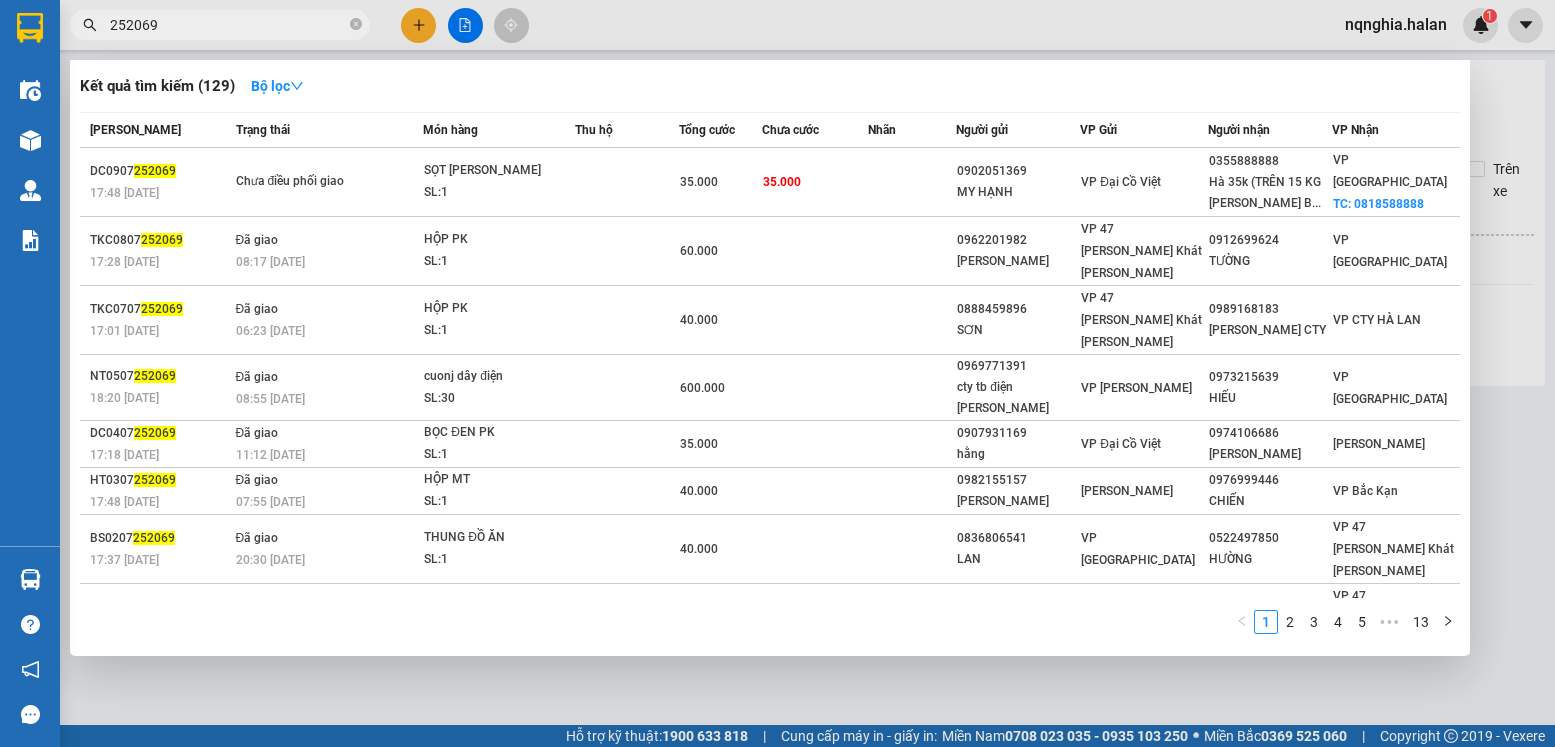 click at bounding box center [777, 373] 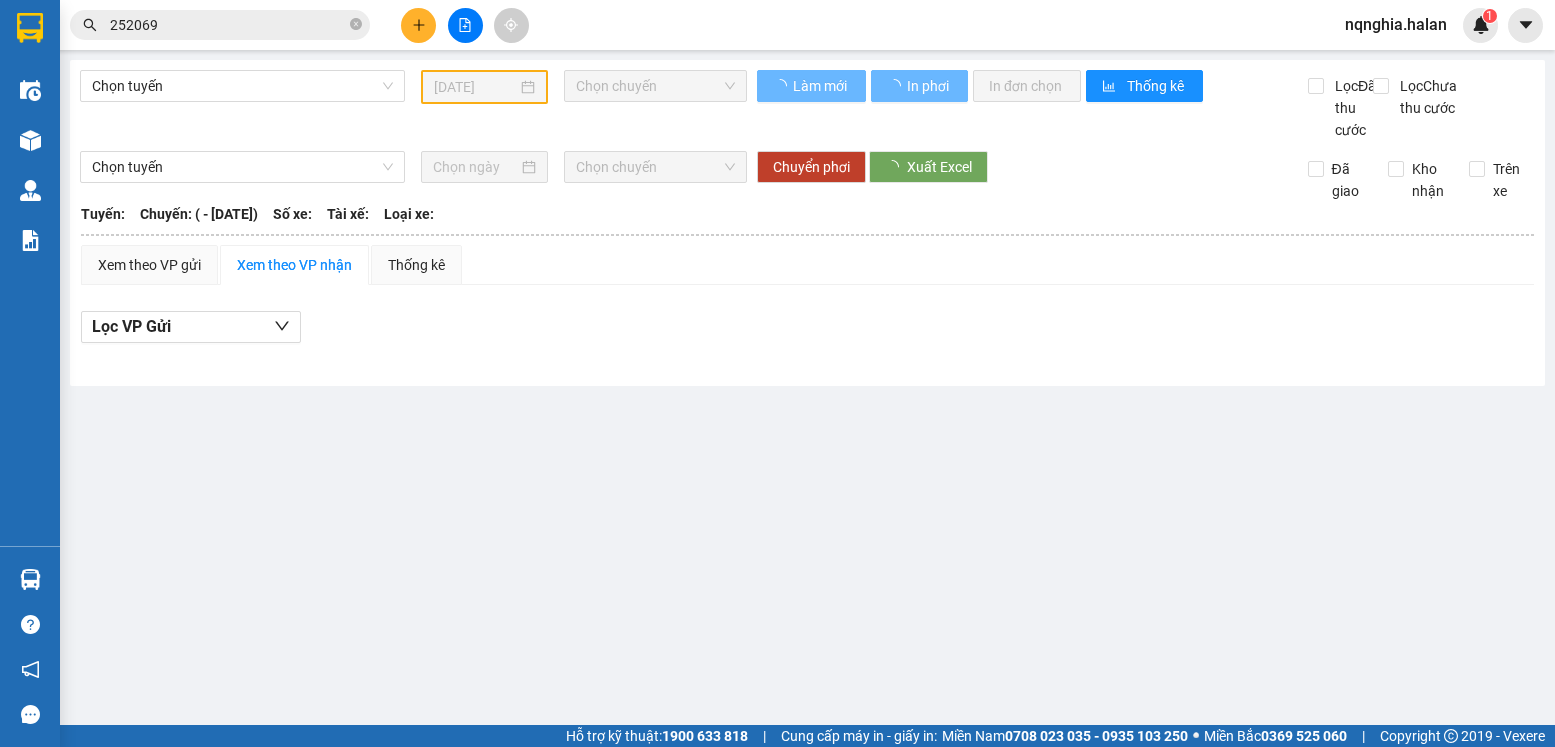 type on "[DATE]" 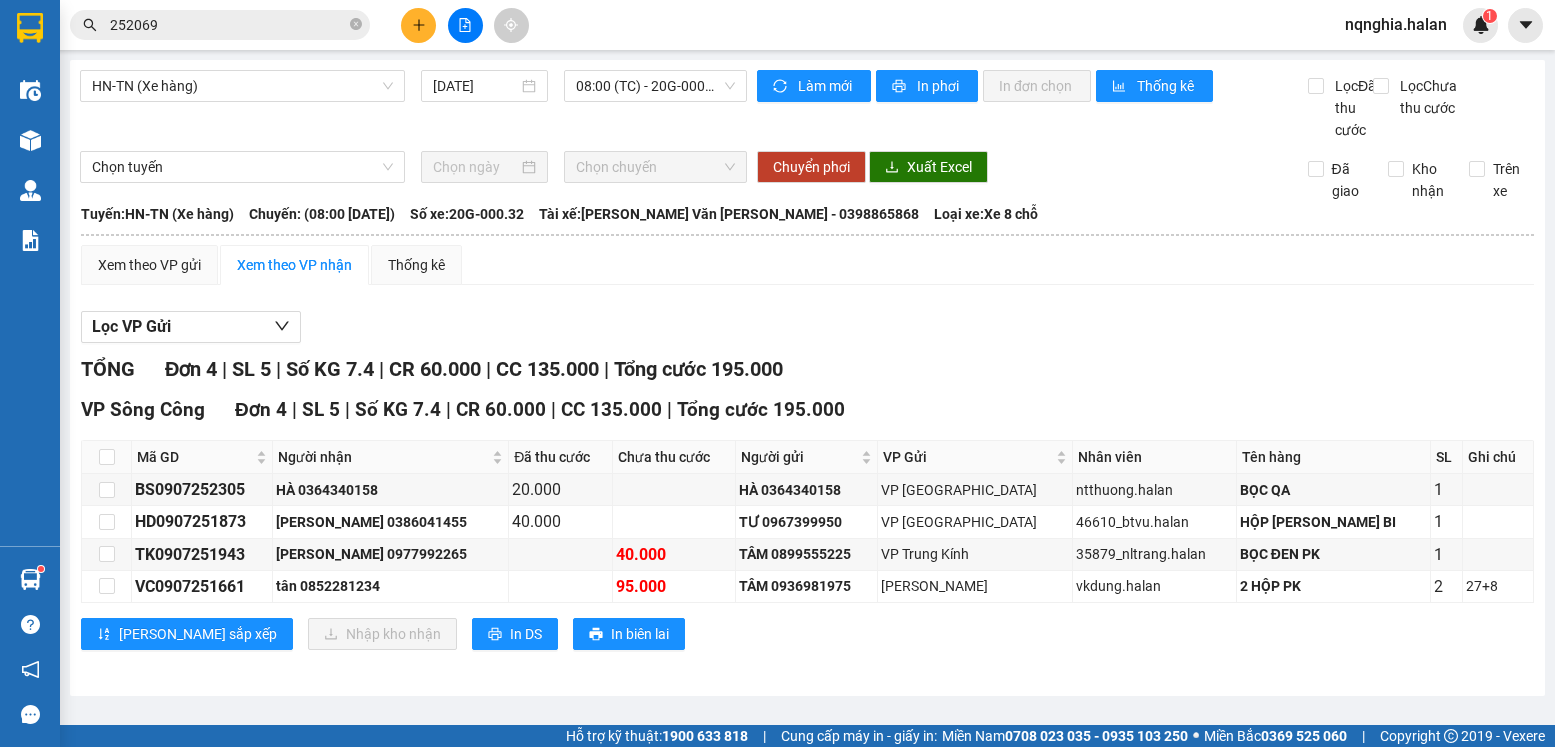 click on "252069" at bounding box center (220, 25) 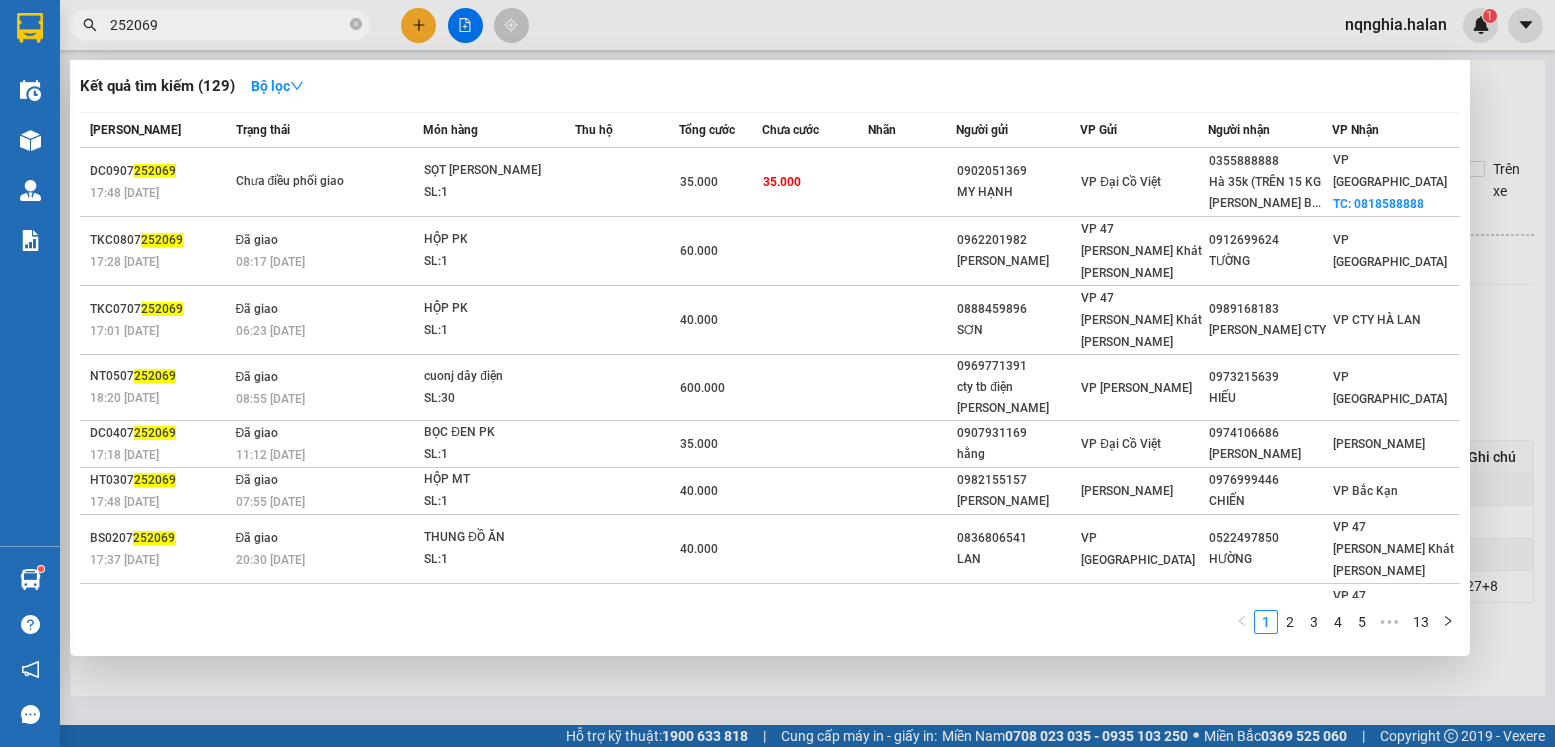 click on "252069" at bounding box center (228, 25) 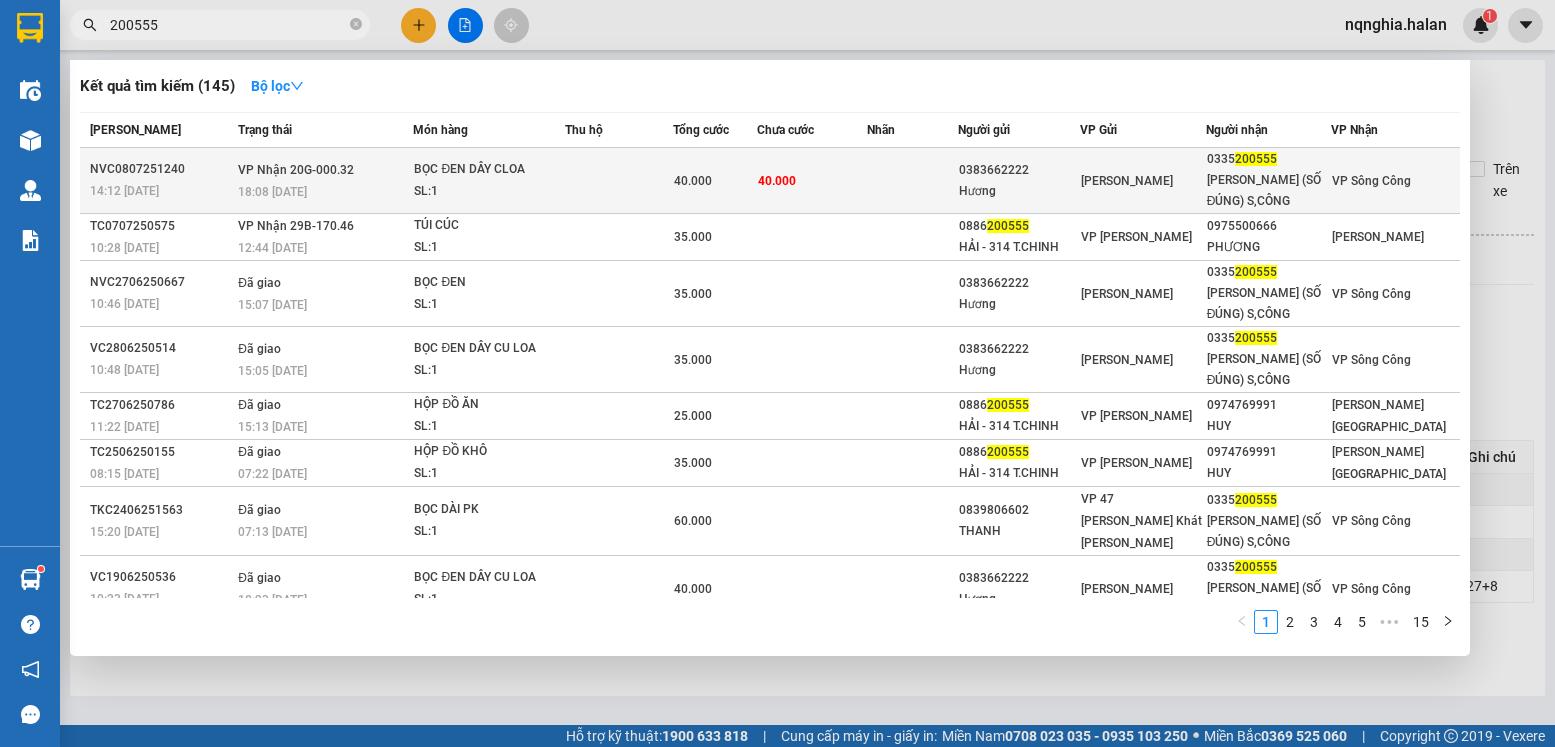 type on "200555" 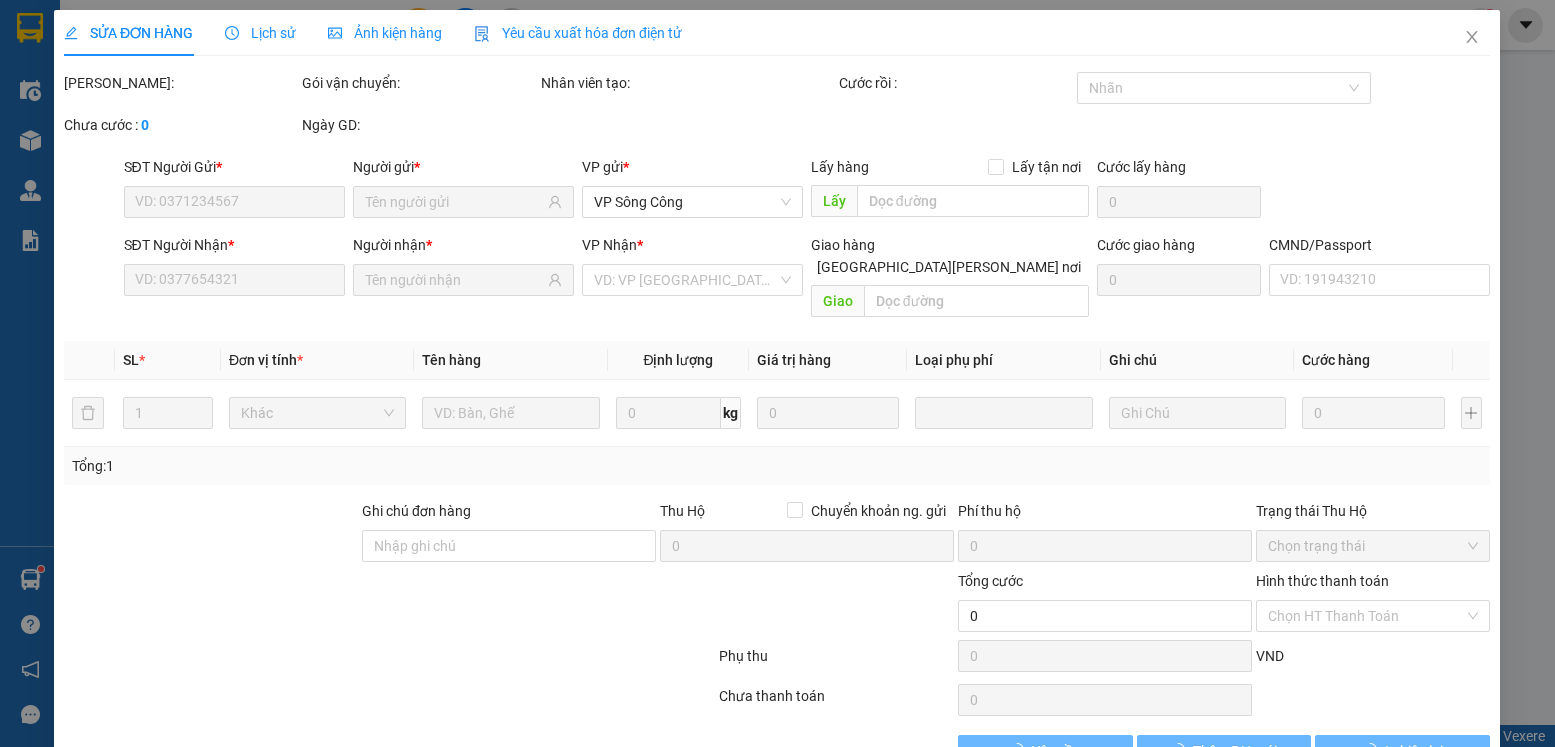 type on "0383662222" 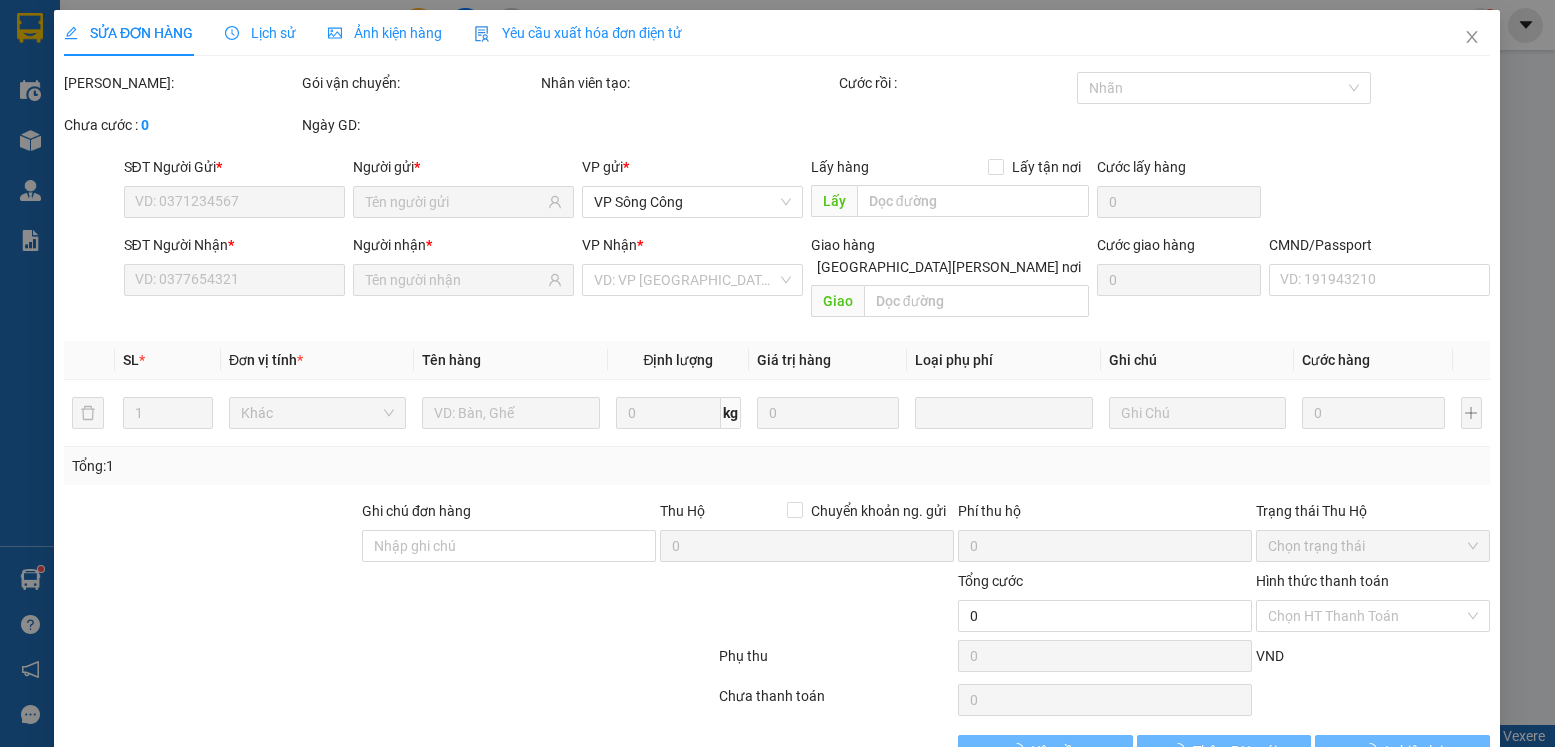 type on "Hương" 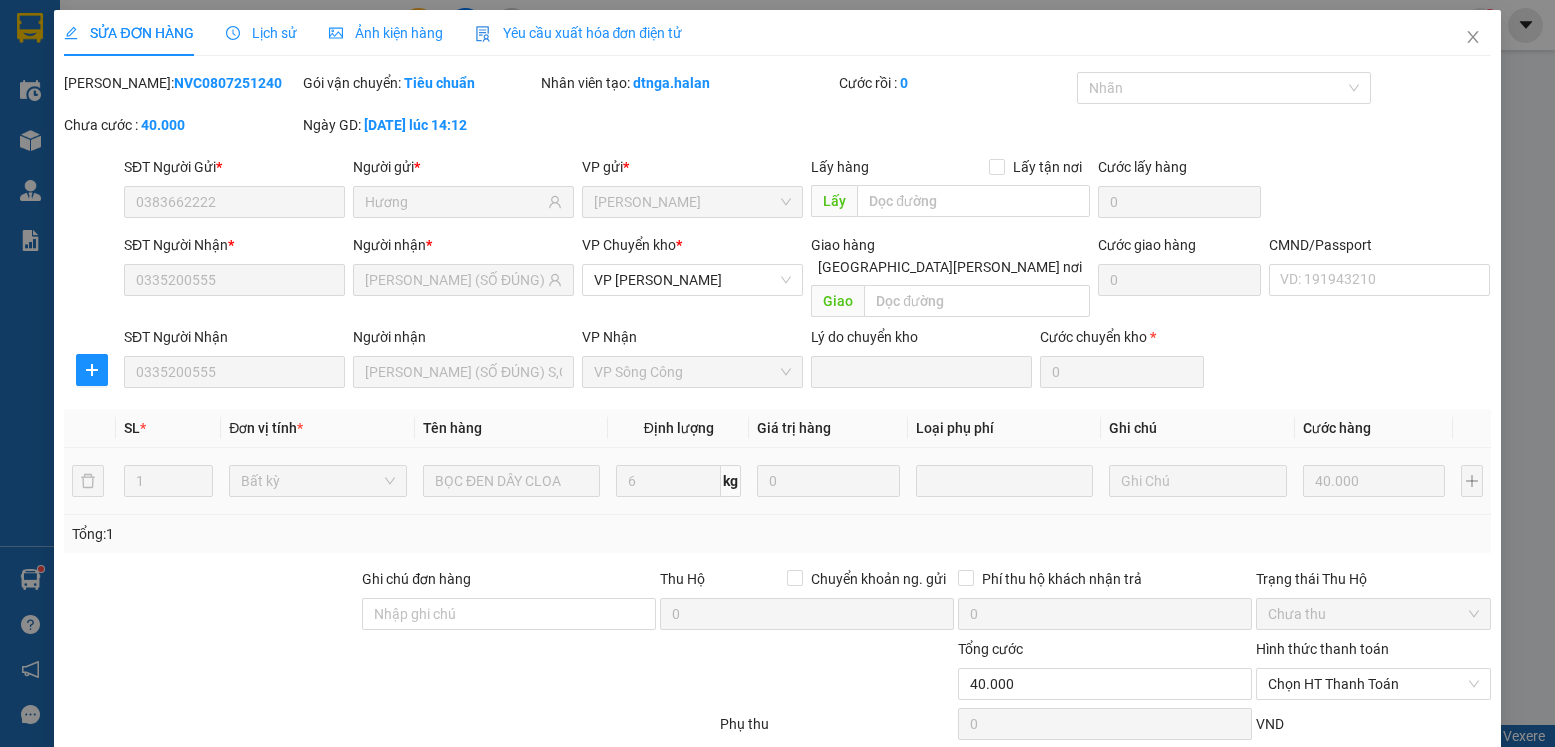 scroll, scrollTop: 105, scrollLeft: 0, axis: vertical 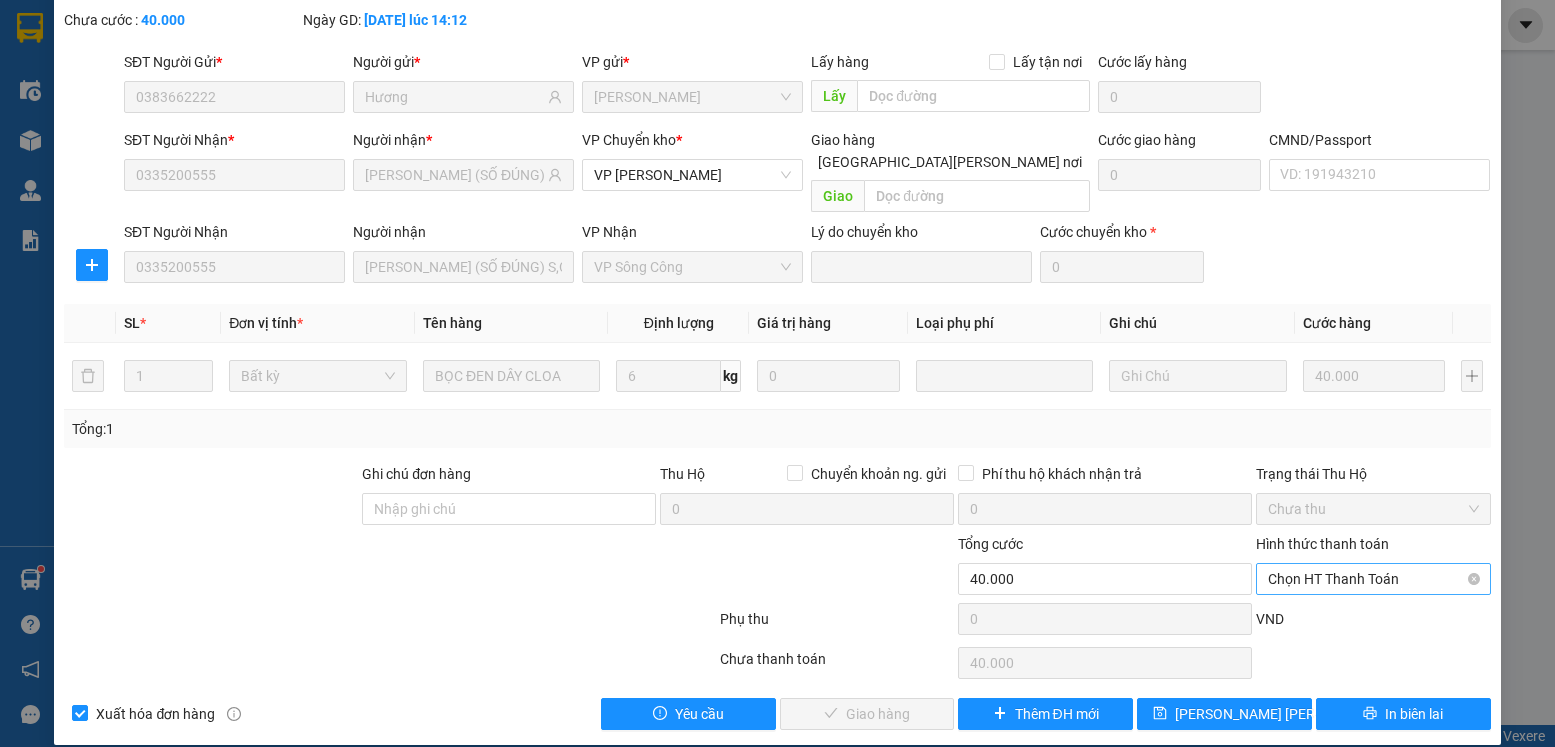 click on "Chọn HT Thanh Toán" at bounding box center (1373, 579) 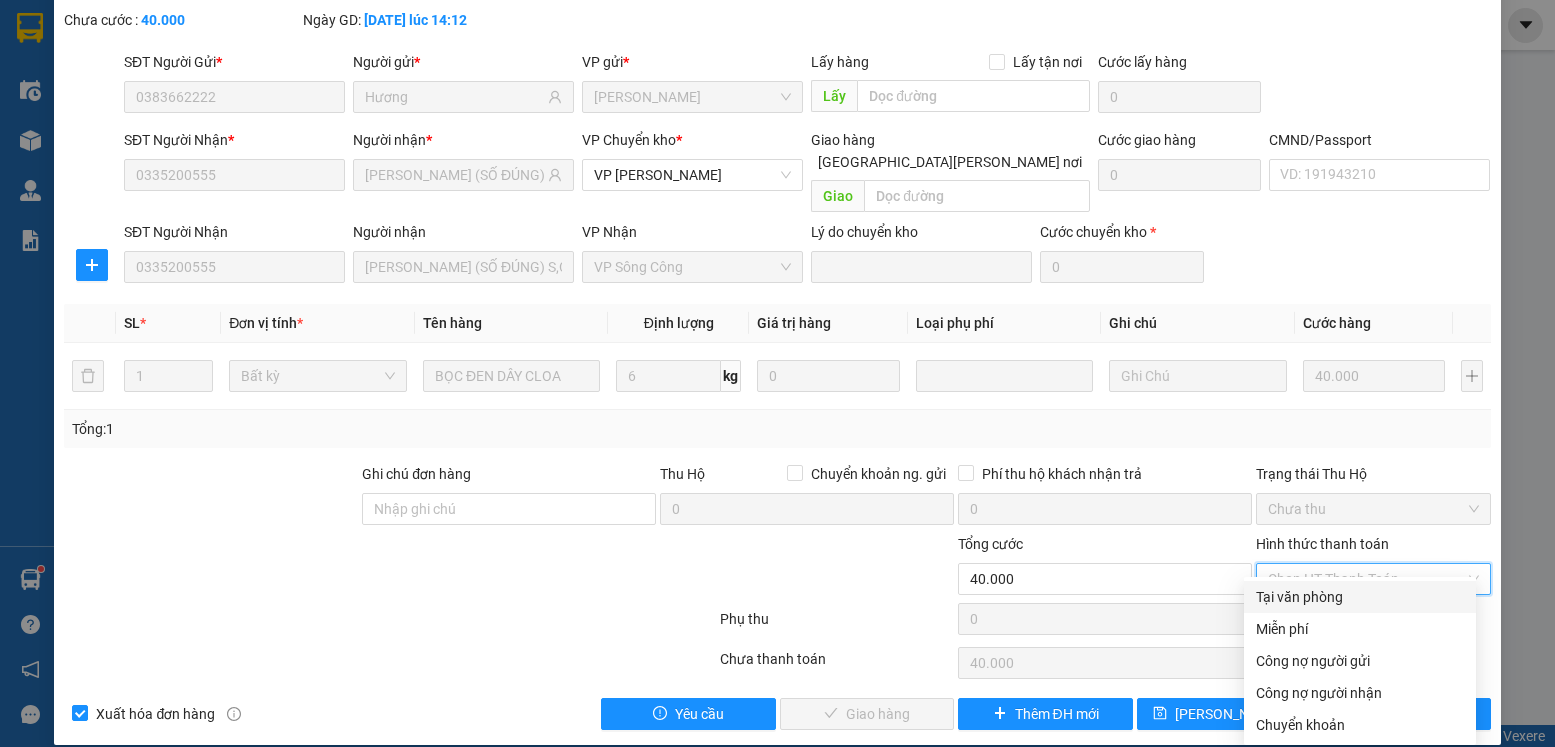 click on "Tại văn phòng" at bounding box center [1360, 597] 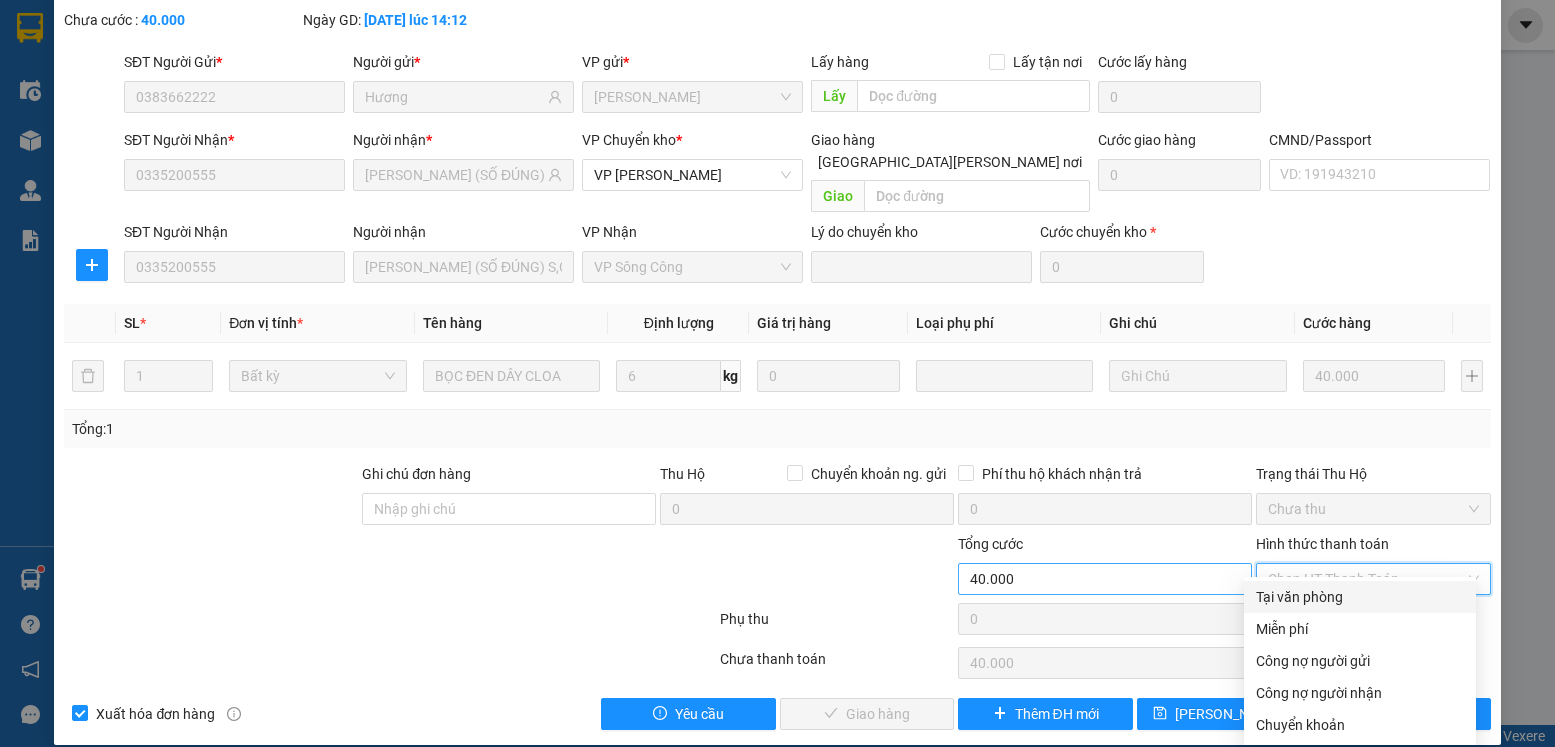 type on "0" 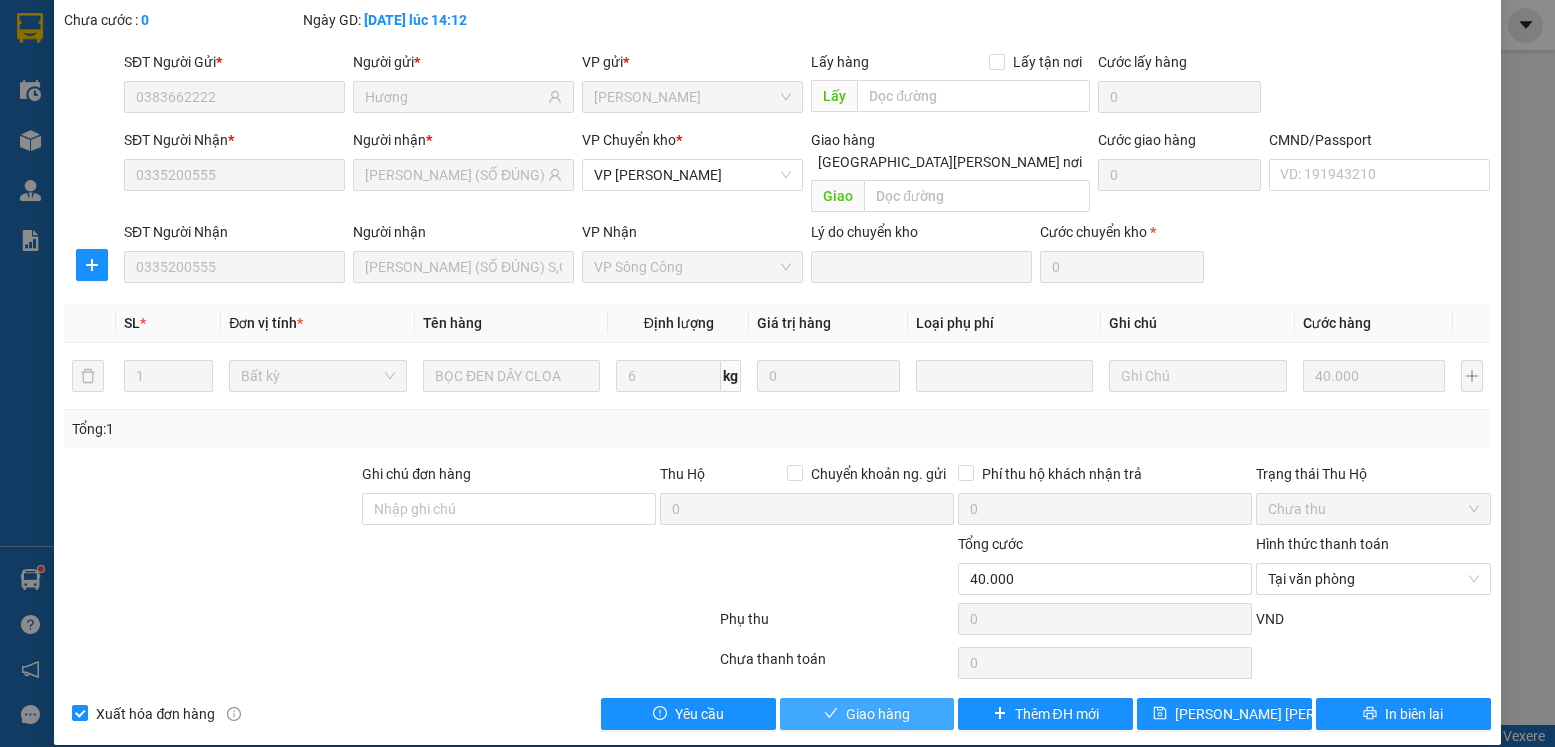 click on "Giao hàng" at bounding box center (878, 714) 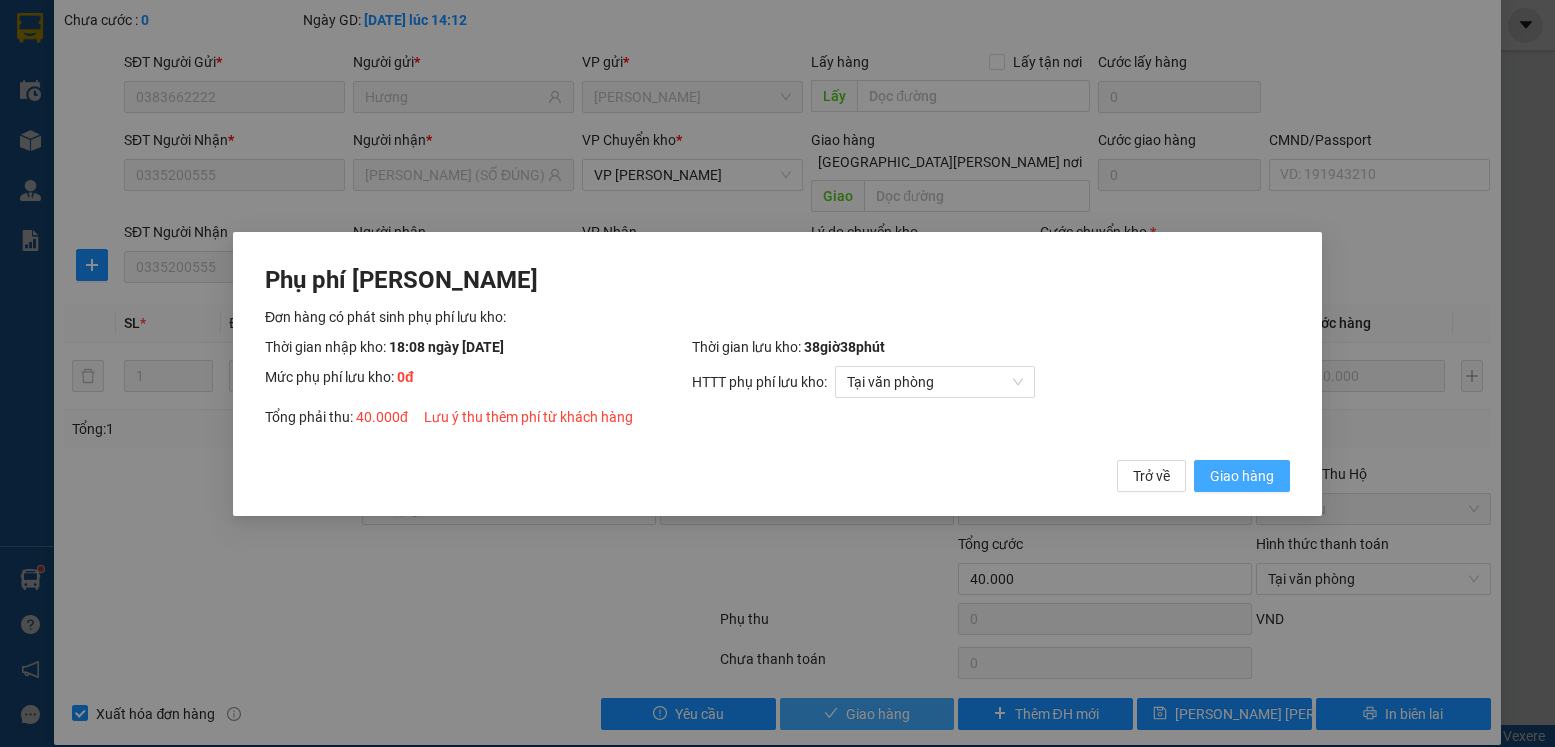 type 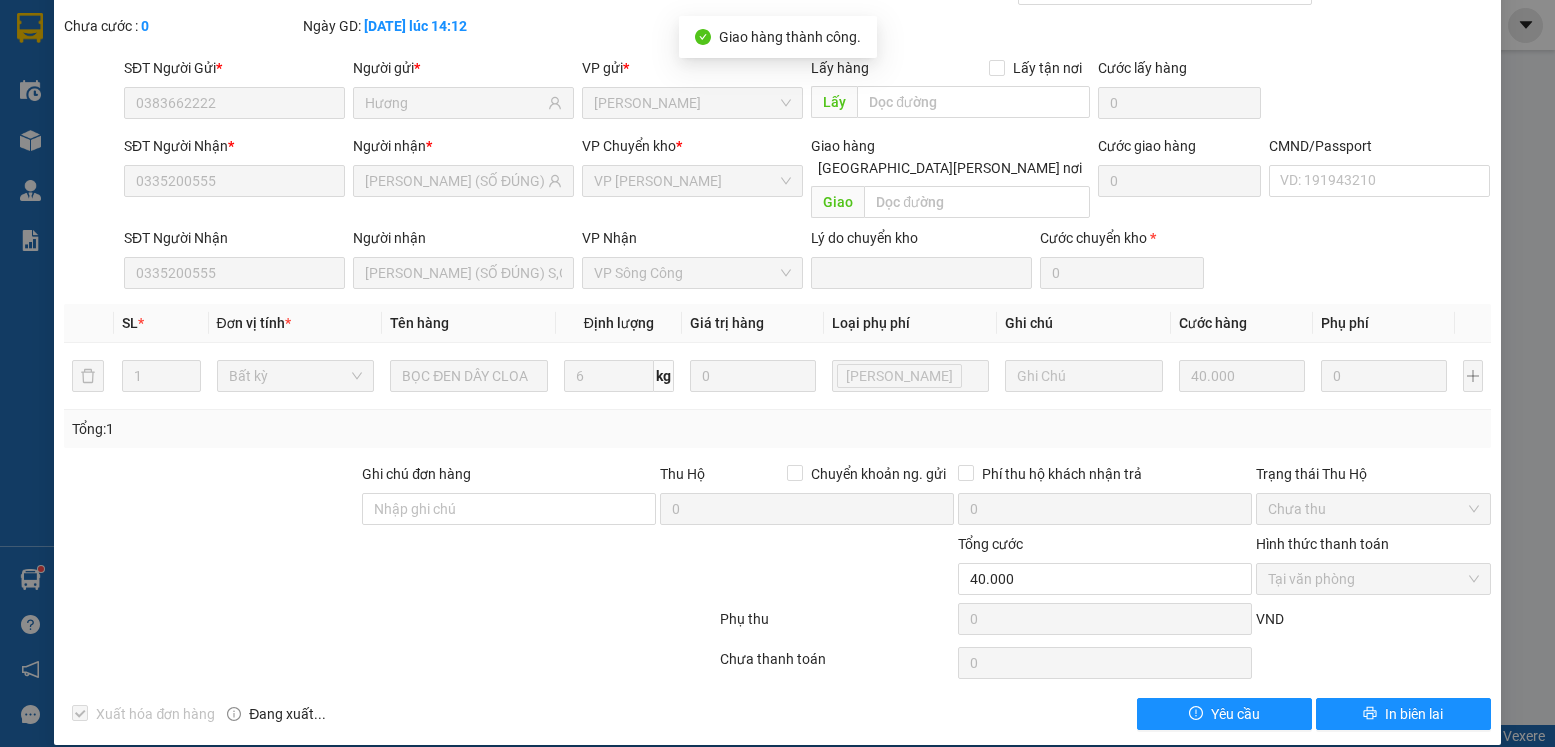 scroll, scrollTop: 0, scrollLeft: 0, axis: both 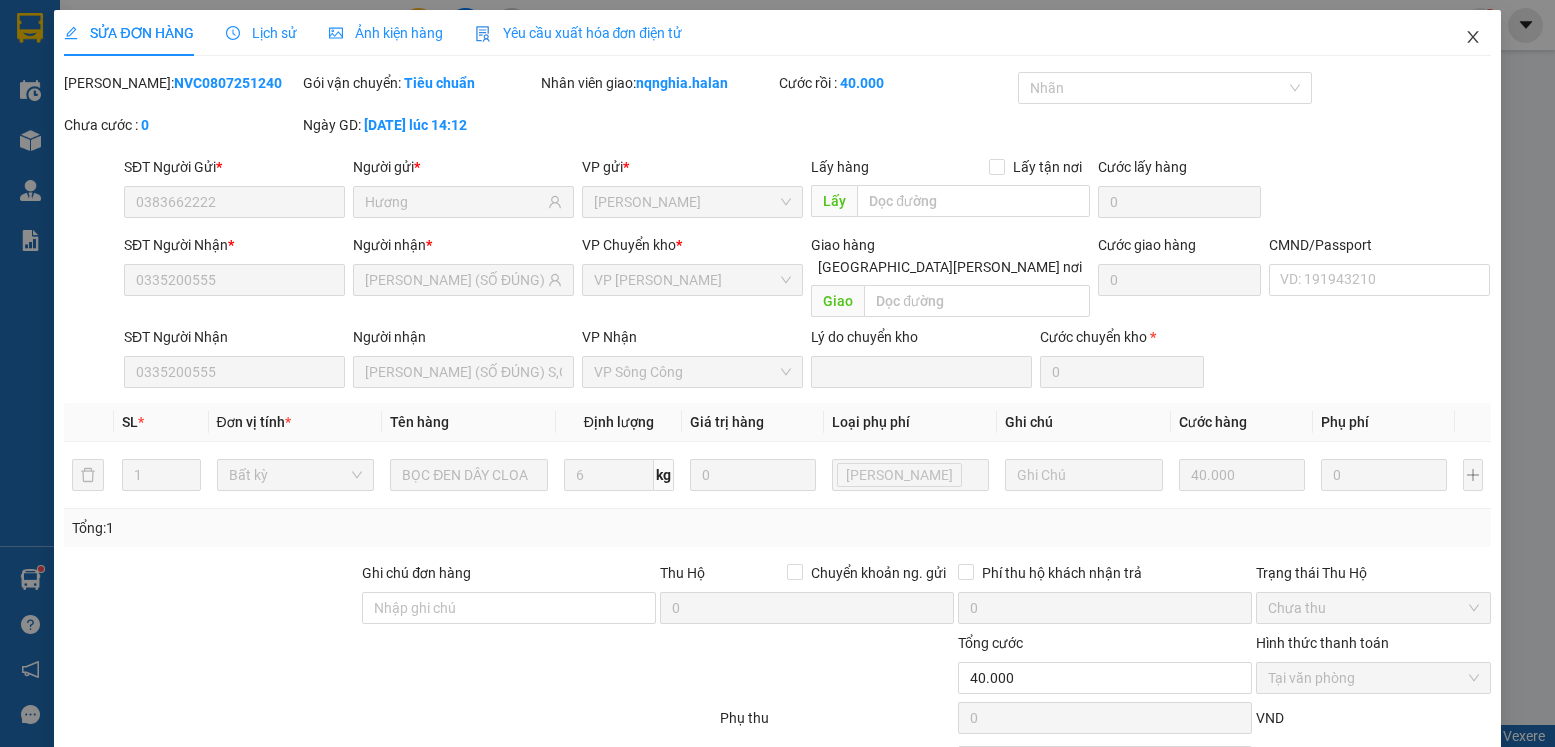 click at bounding box center [1473, 38] 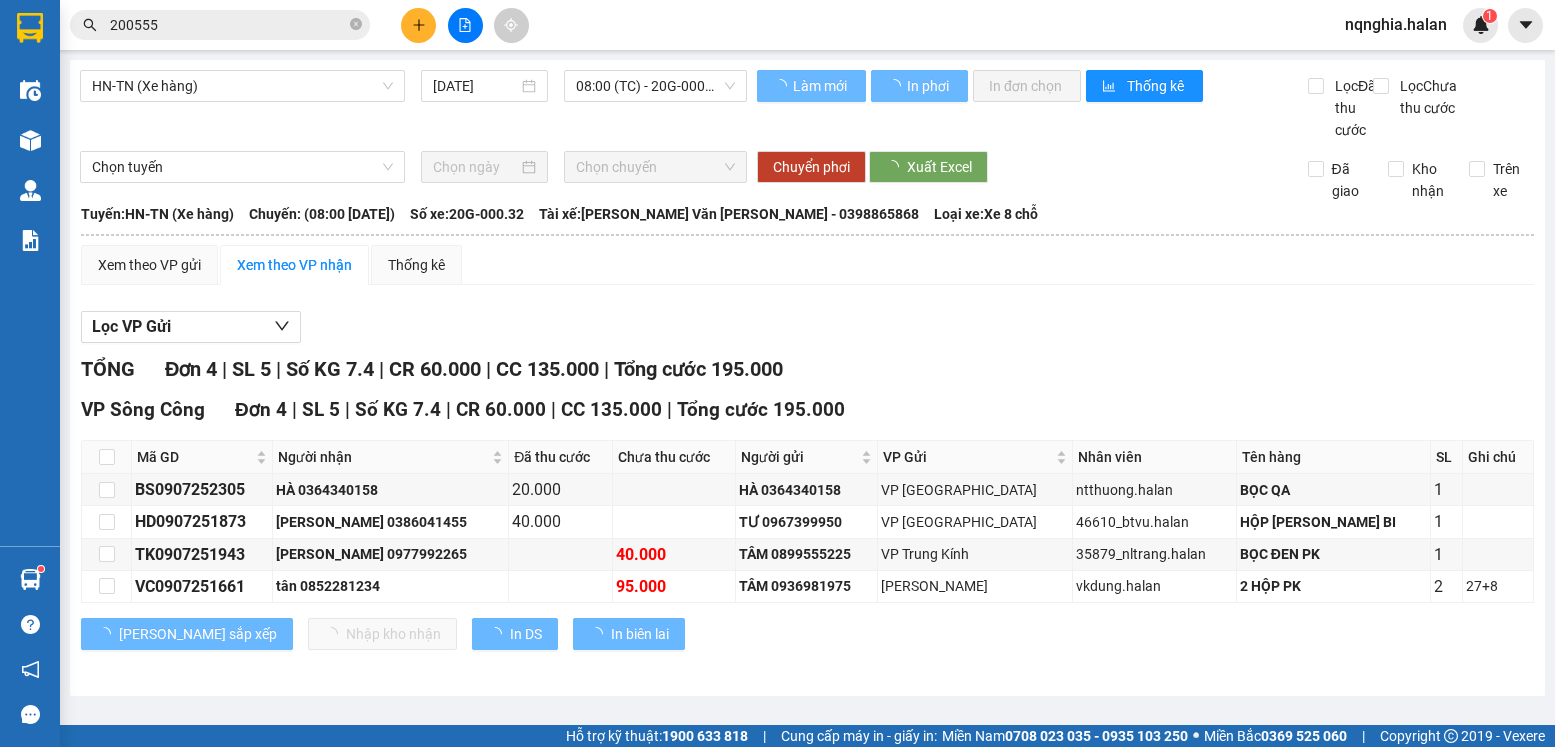 click on "200555" at bounding box center (220, 25) 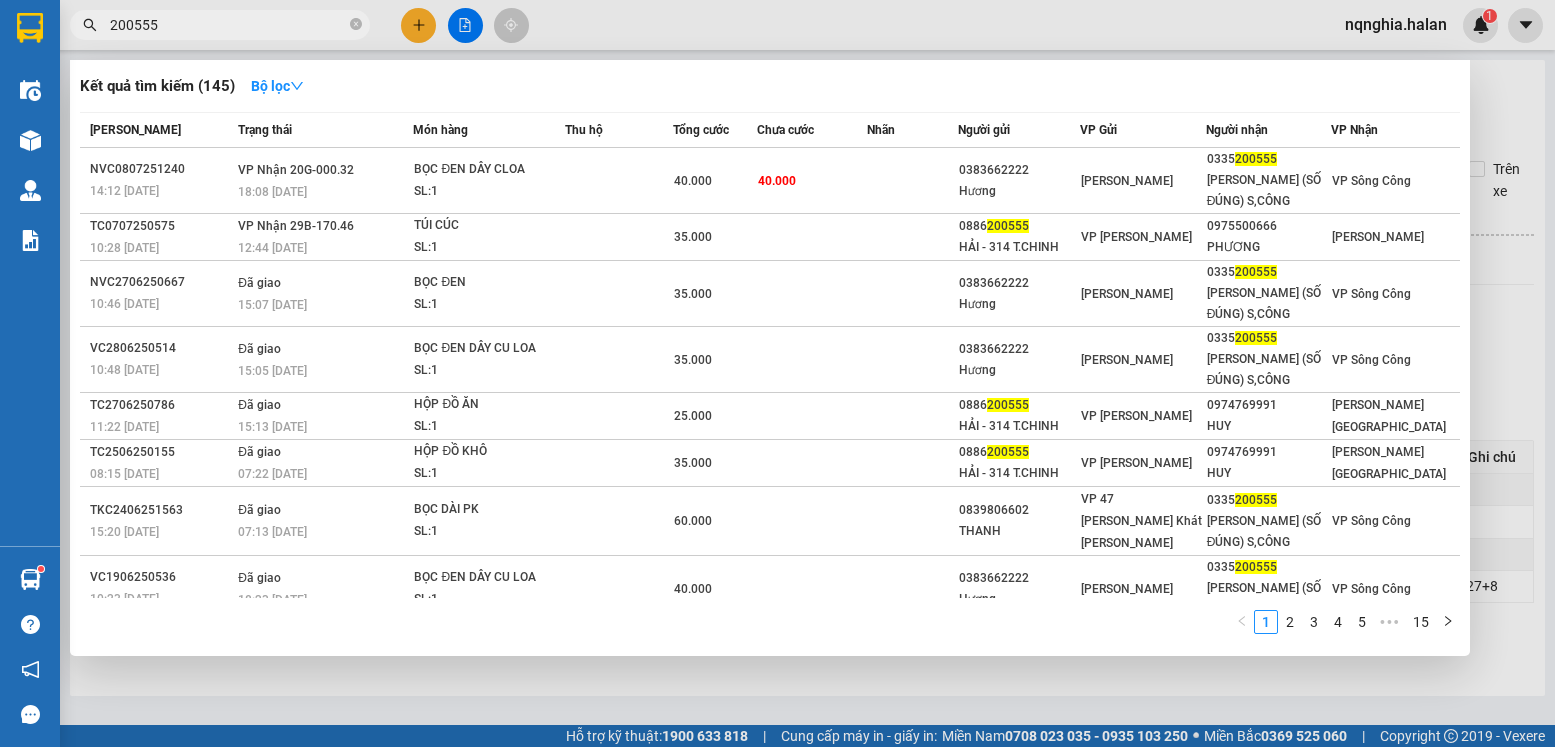 click on "200555" at bounding box center [228, 25] 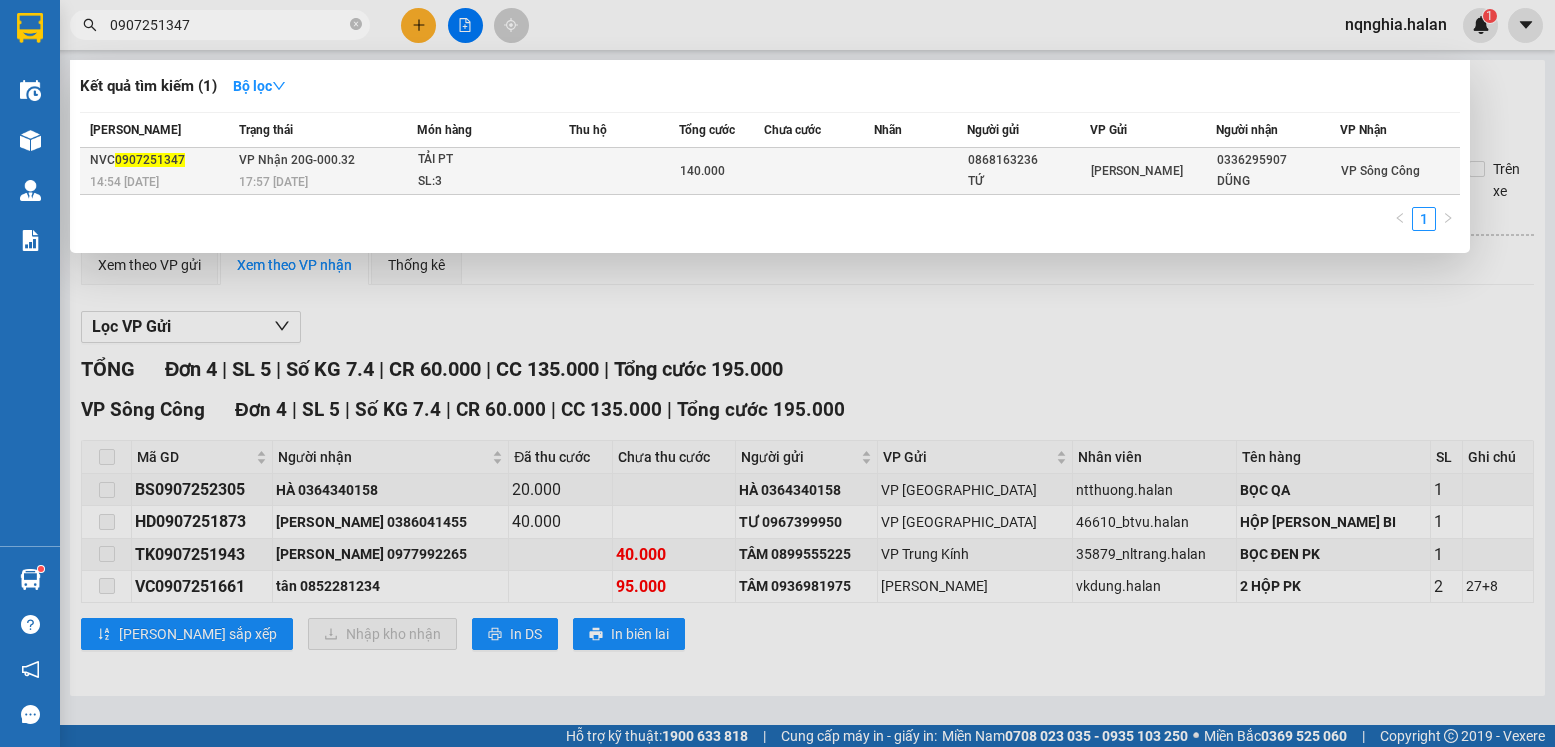 type on "0907251347" 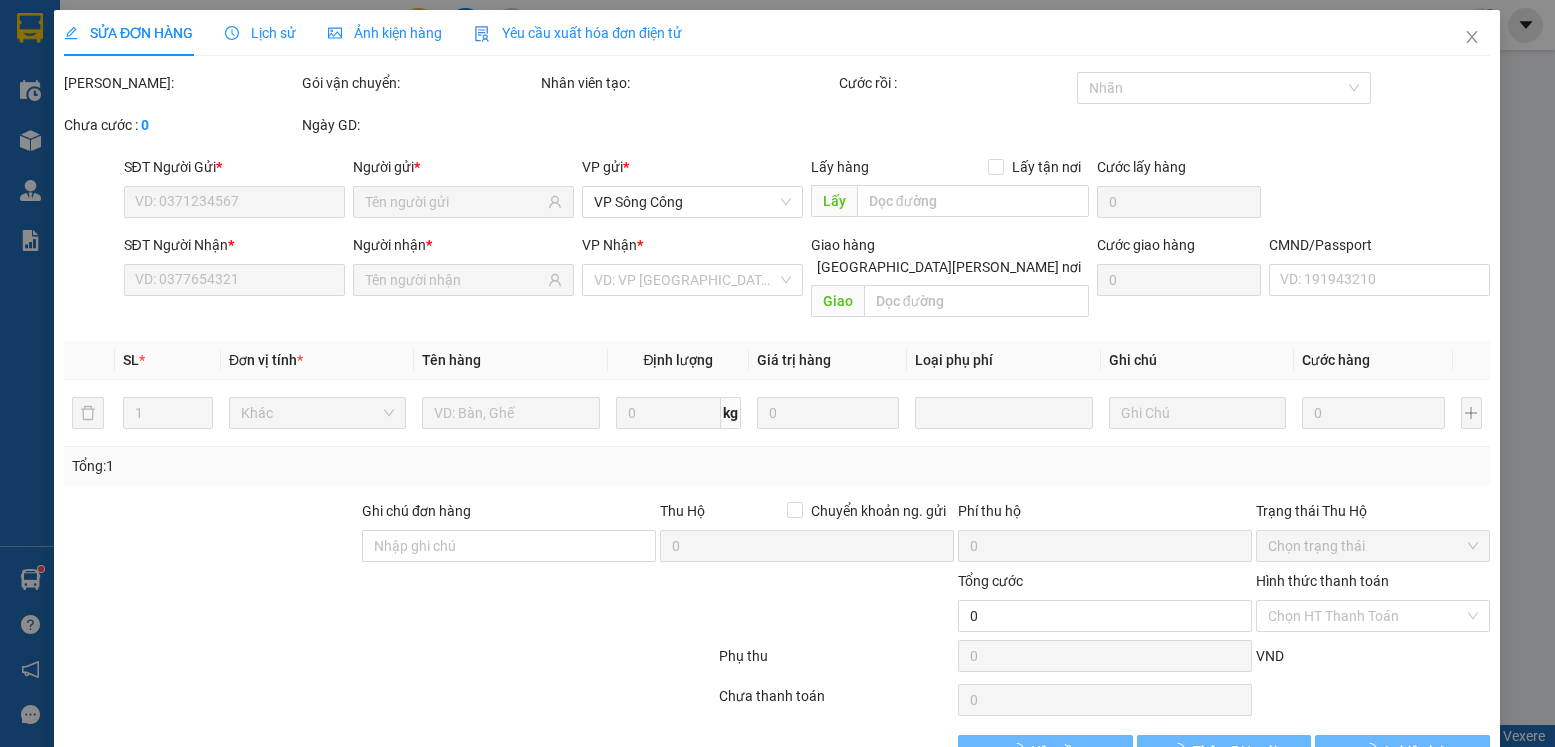 type on "0868163236" 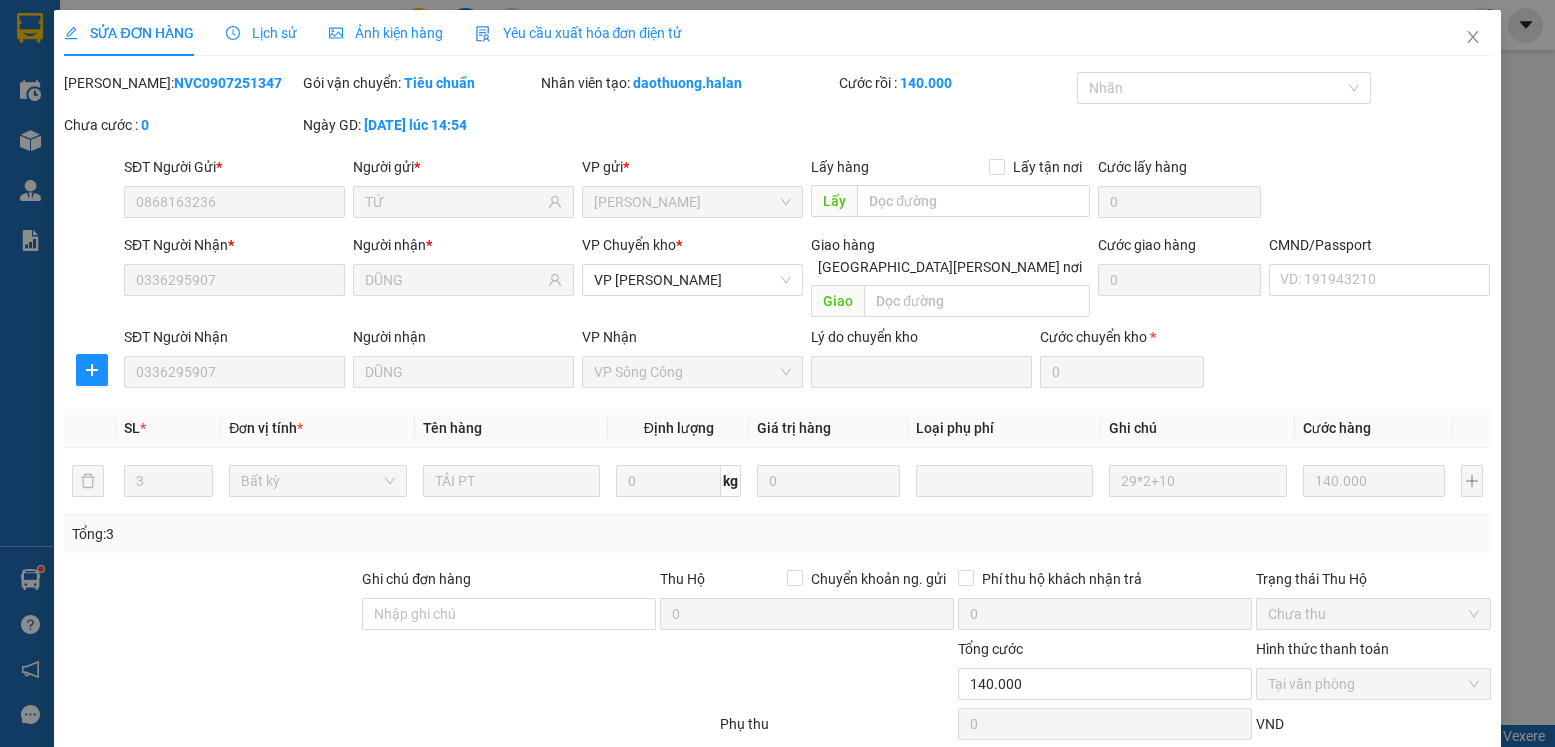 scroll, scrollTop: 105, scrollLeft: 0, axis: vertical 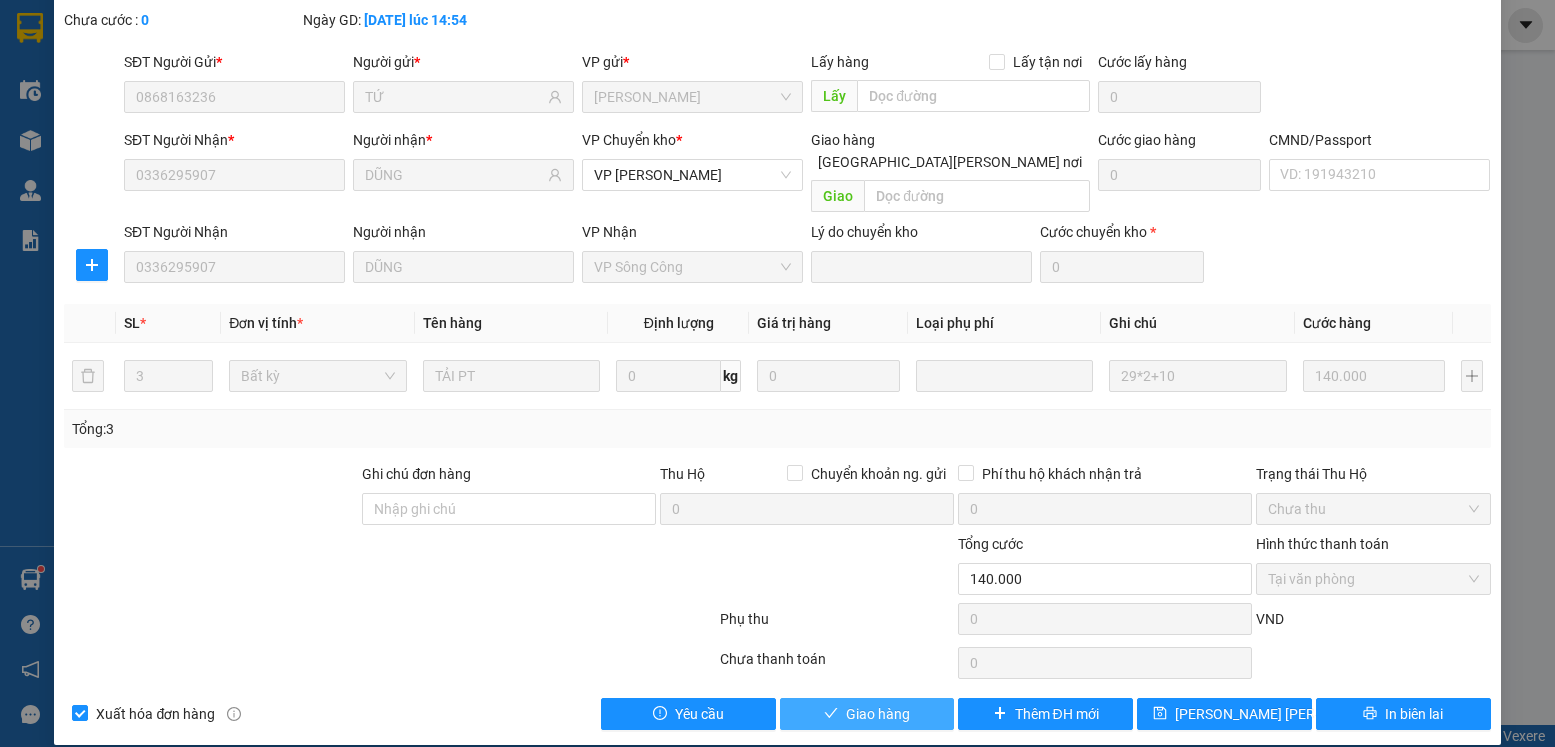 click on "Giao hàng" at bounding box center [867, 714] 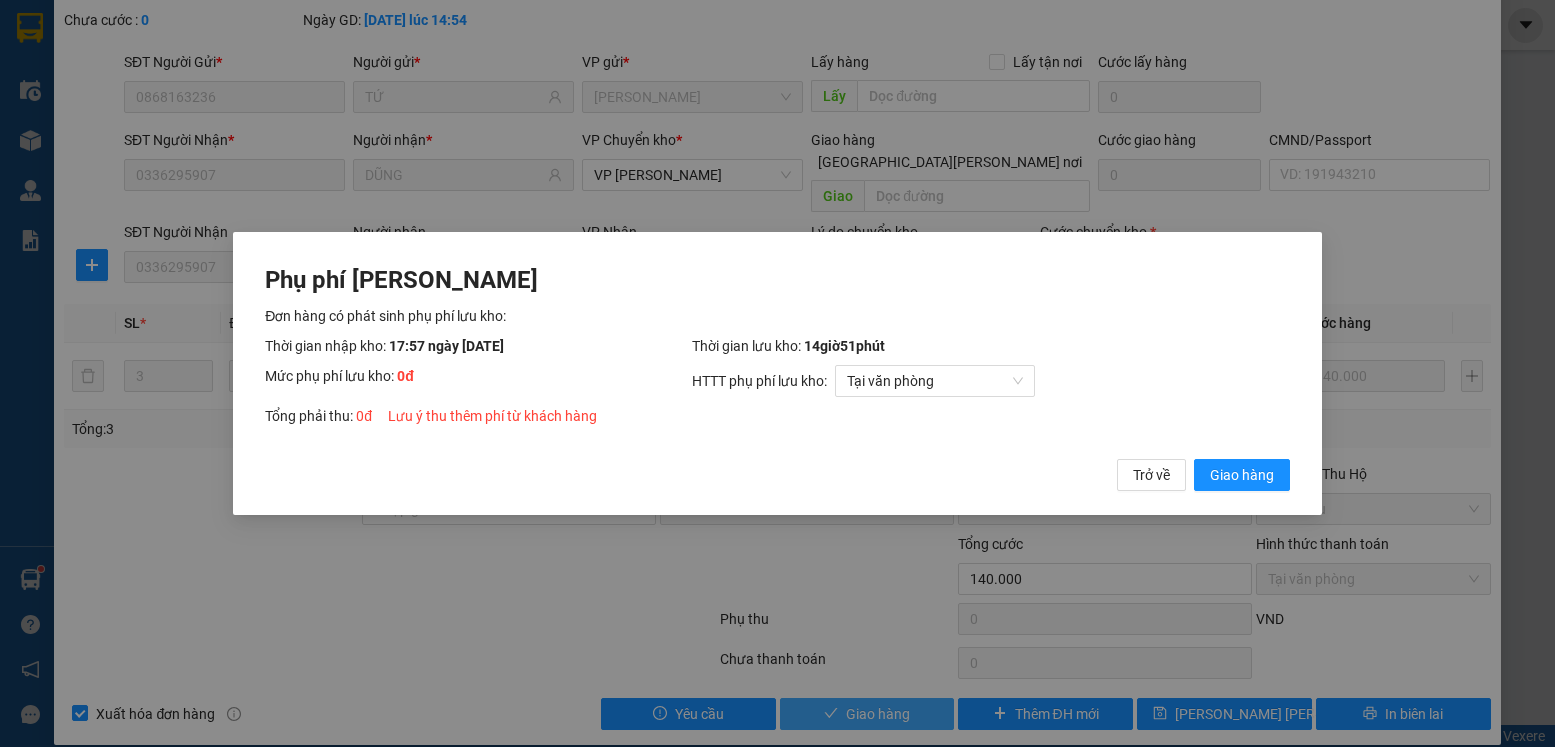 type 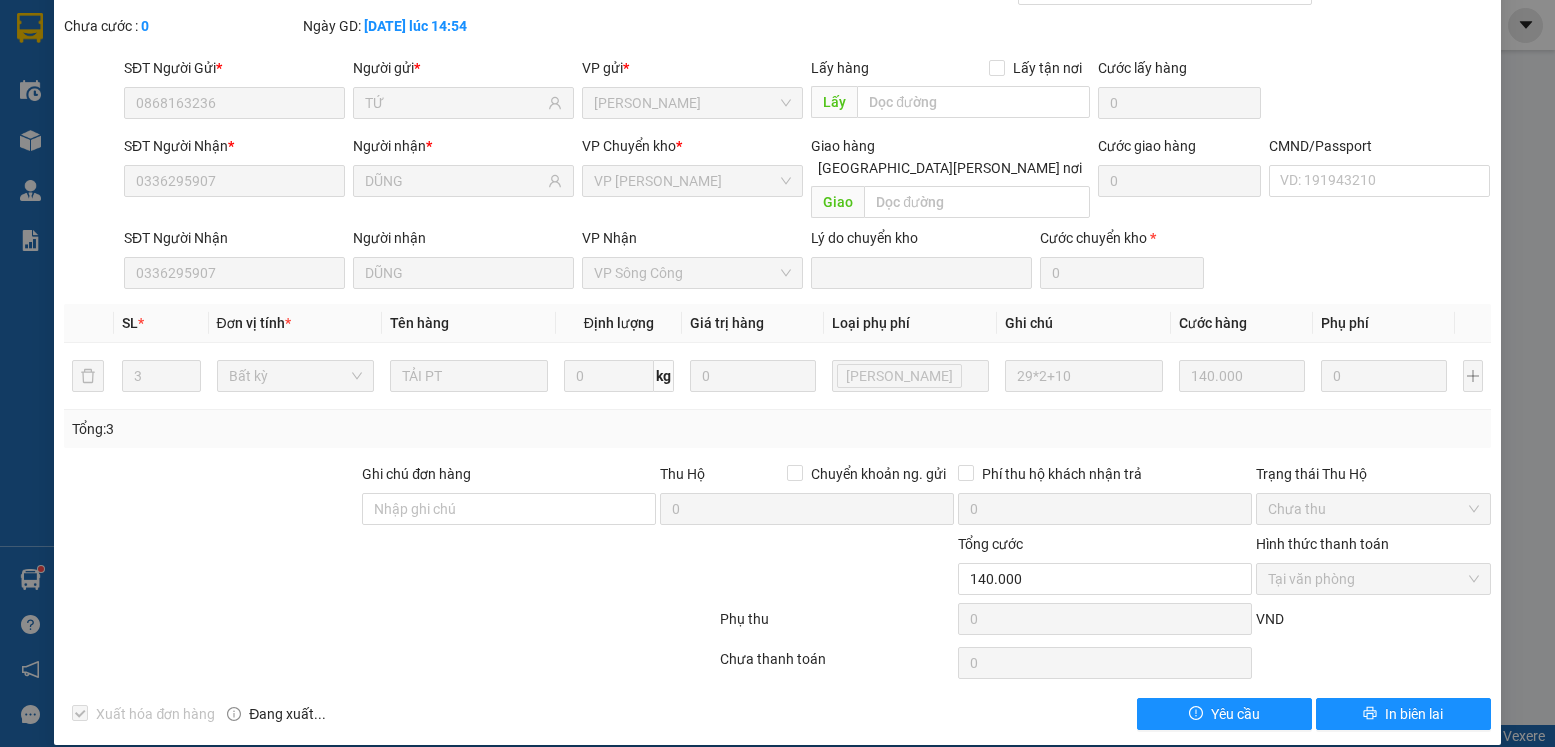 scroll, scrollTop: 0, scrollLeft: 0, axis: both 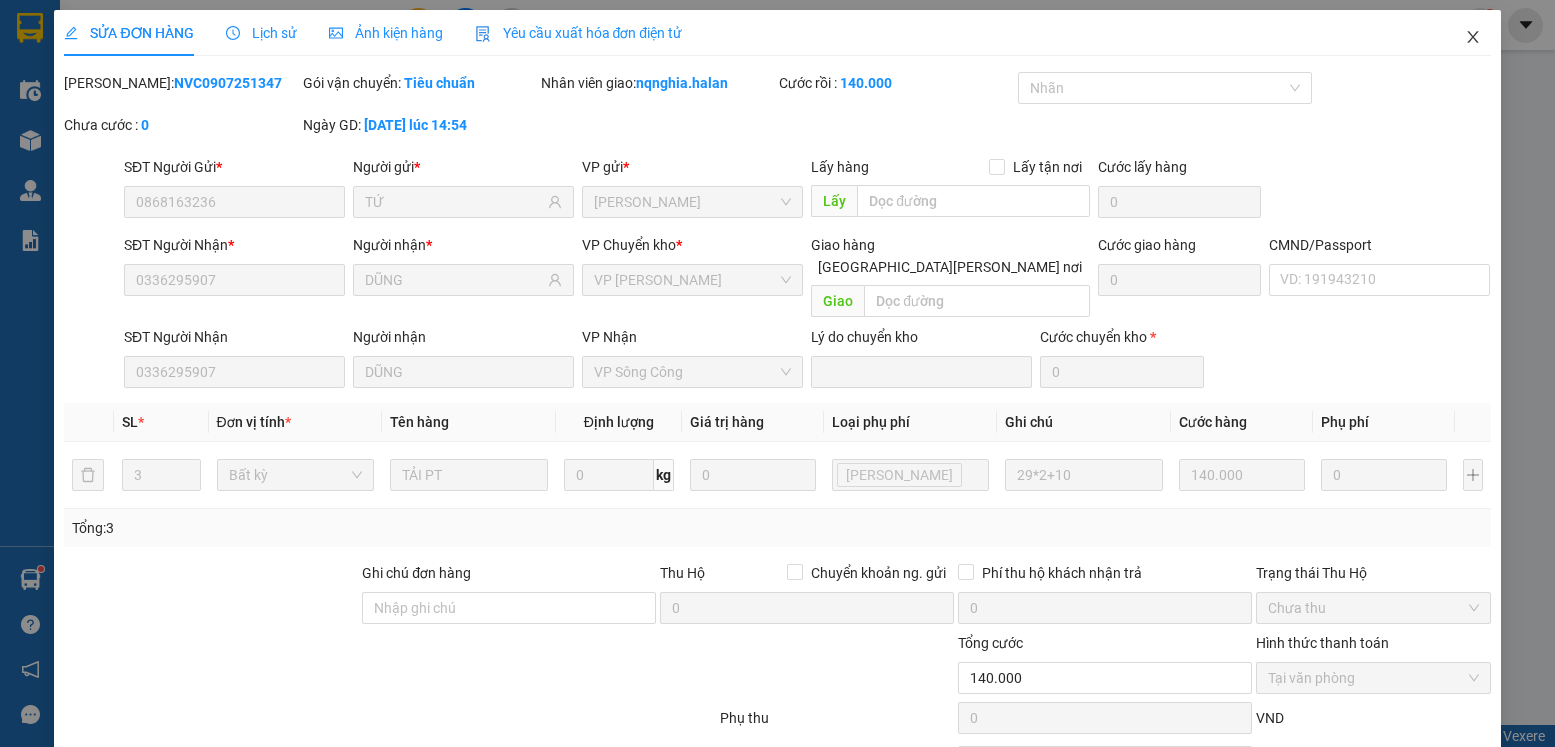 click at bounding box center (1473, 38) 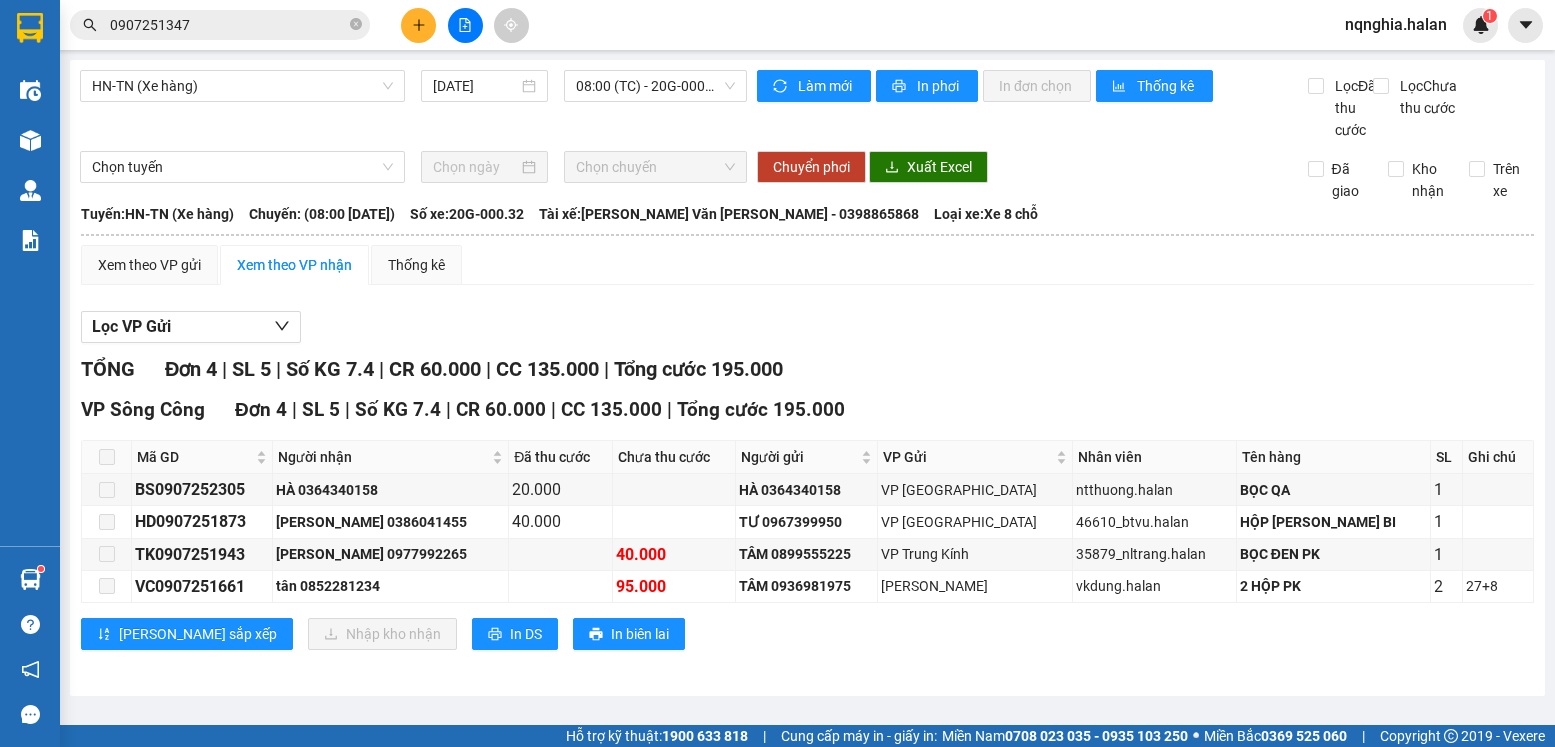 click on "0907251347" at bounding box center [228, 25] 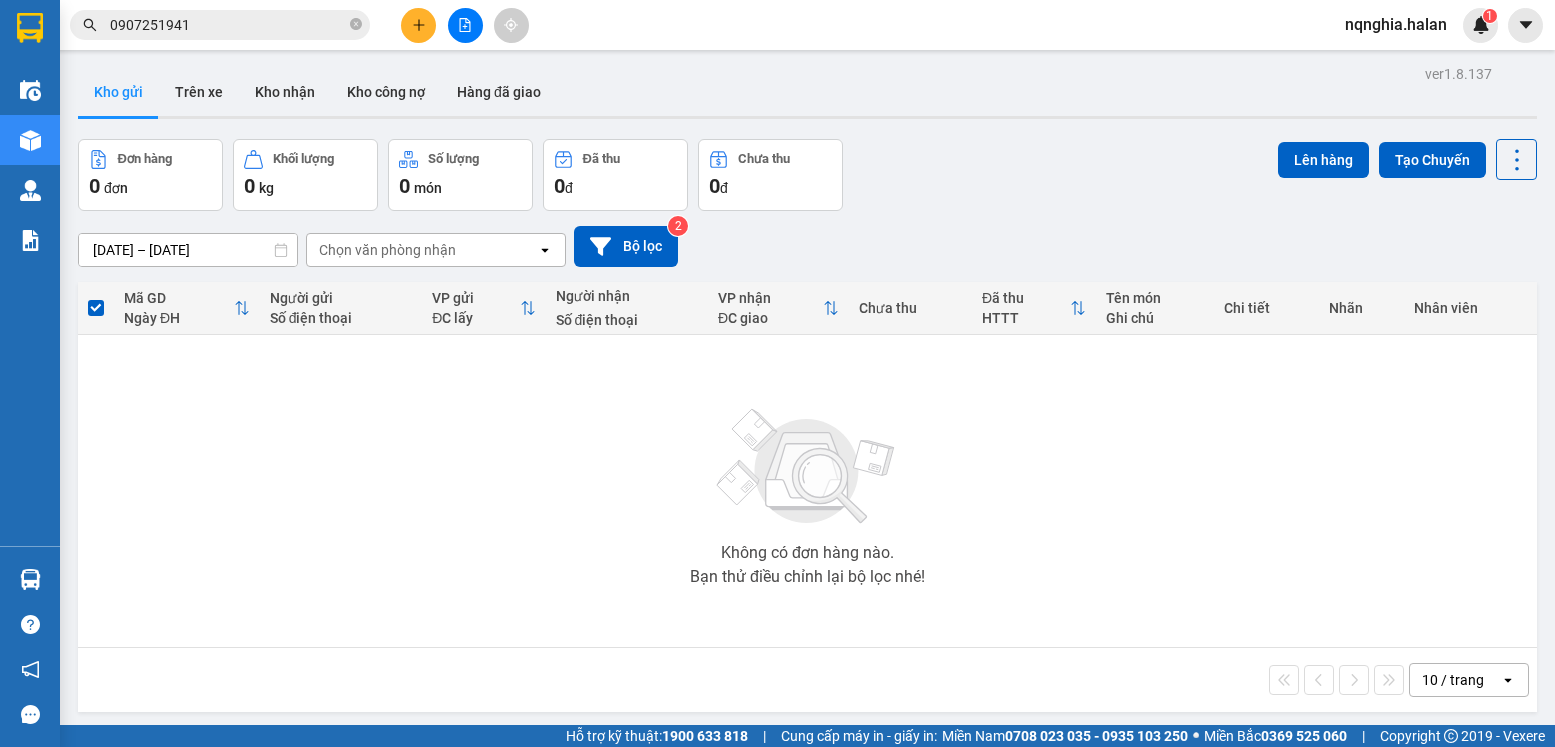 scroll, scrollTop: 0, scrollLeft: 0, axis: both 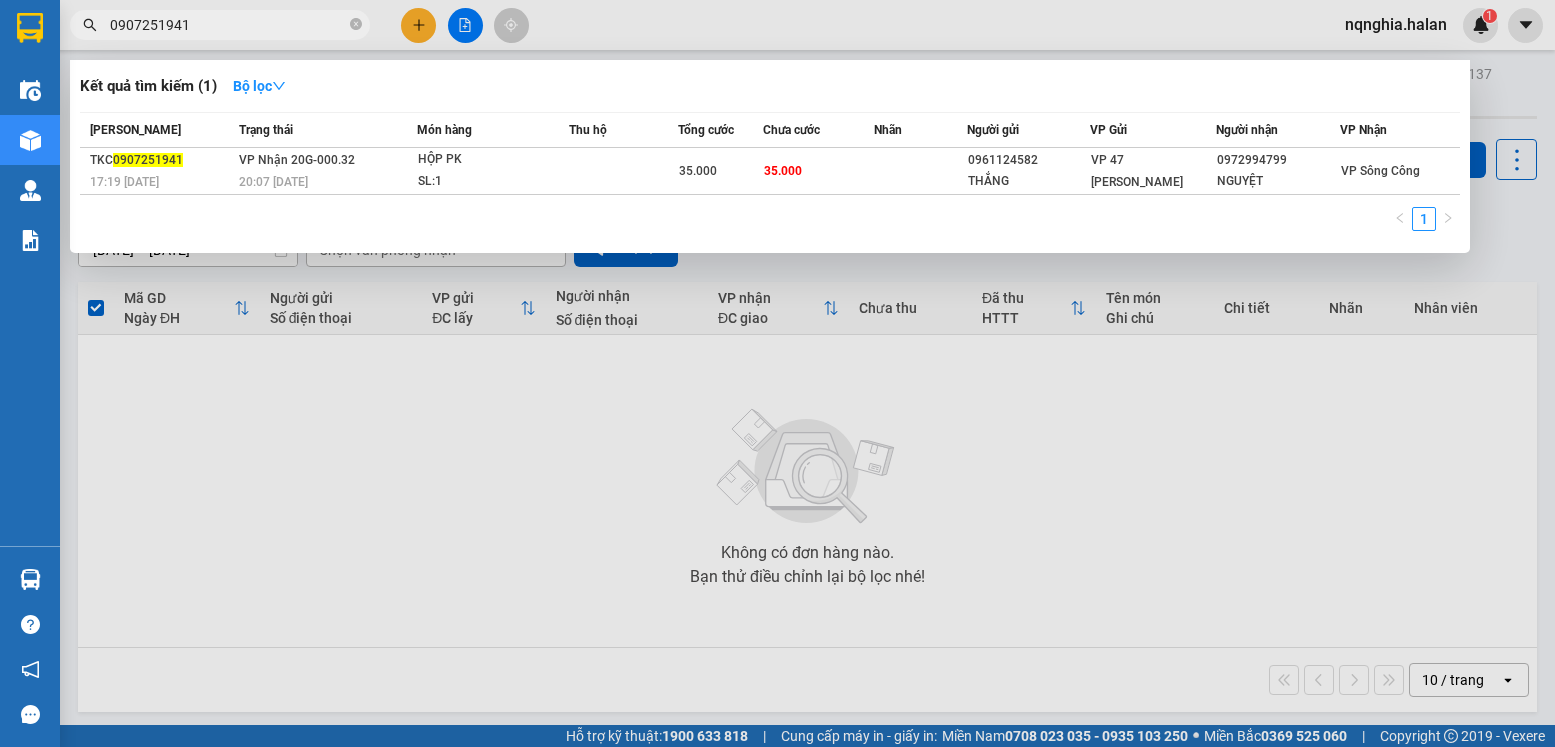 click on "0907251941" at bounding box center [228, 25] 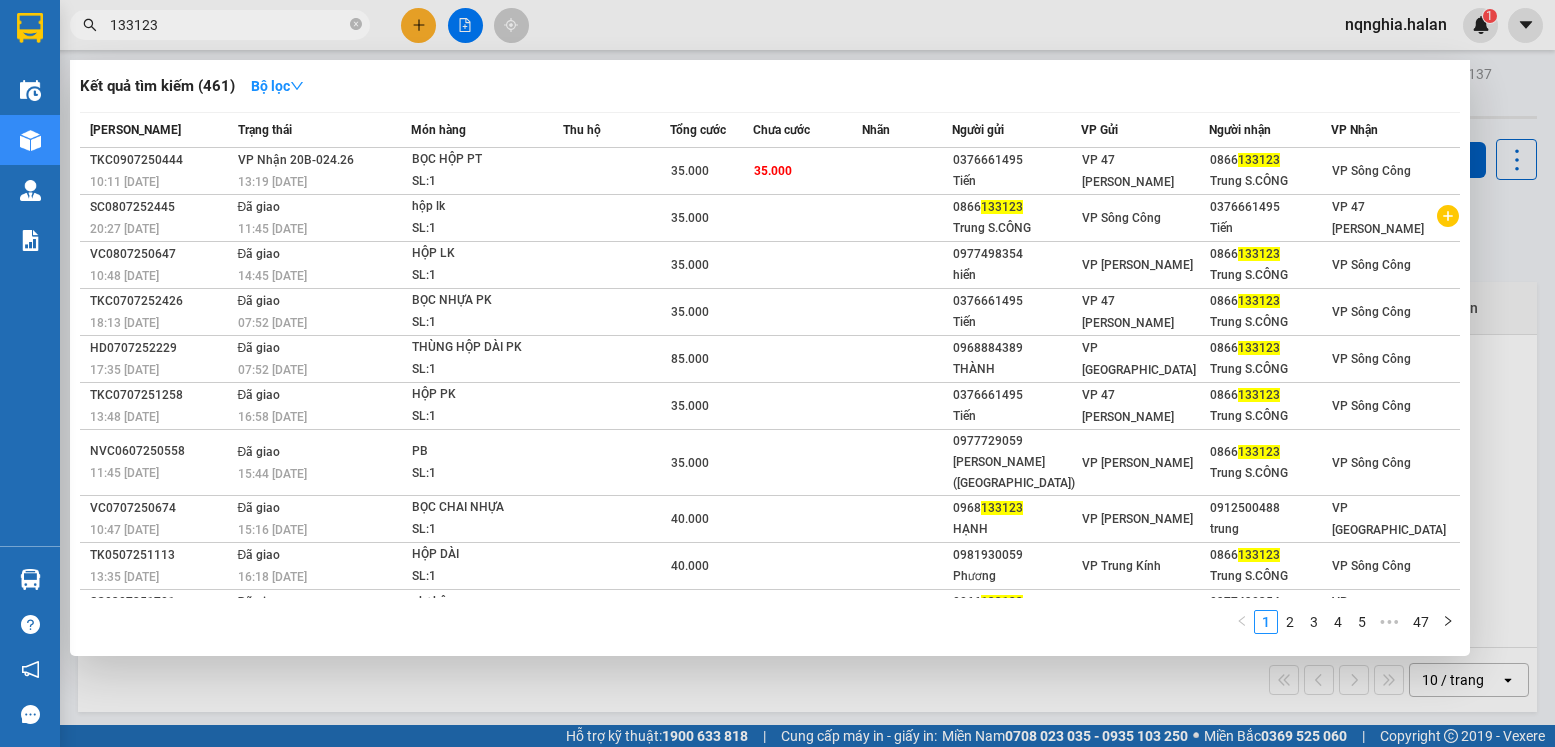 type on "133123" 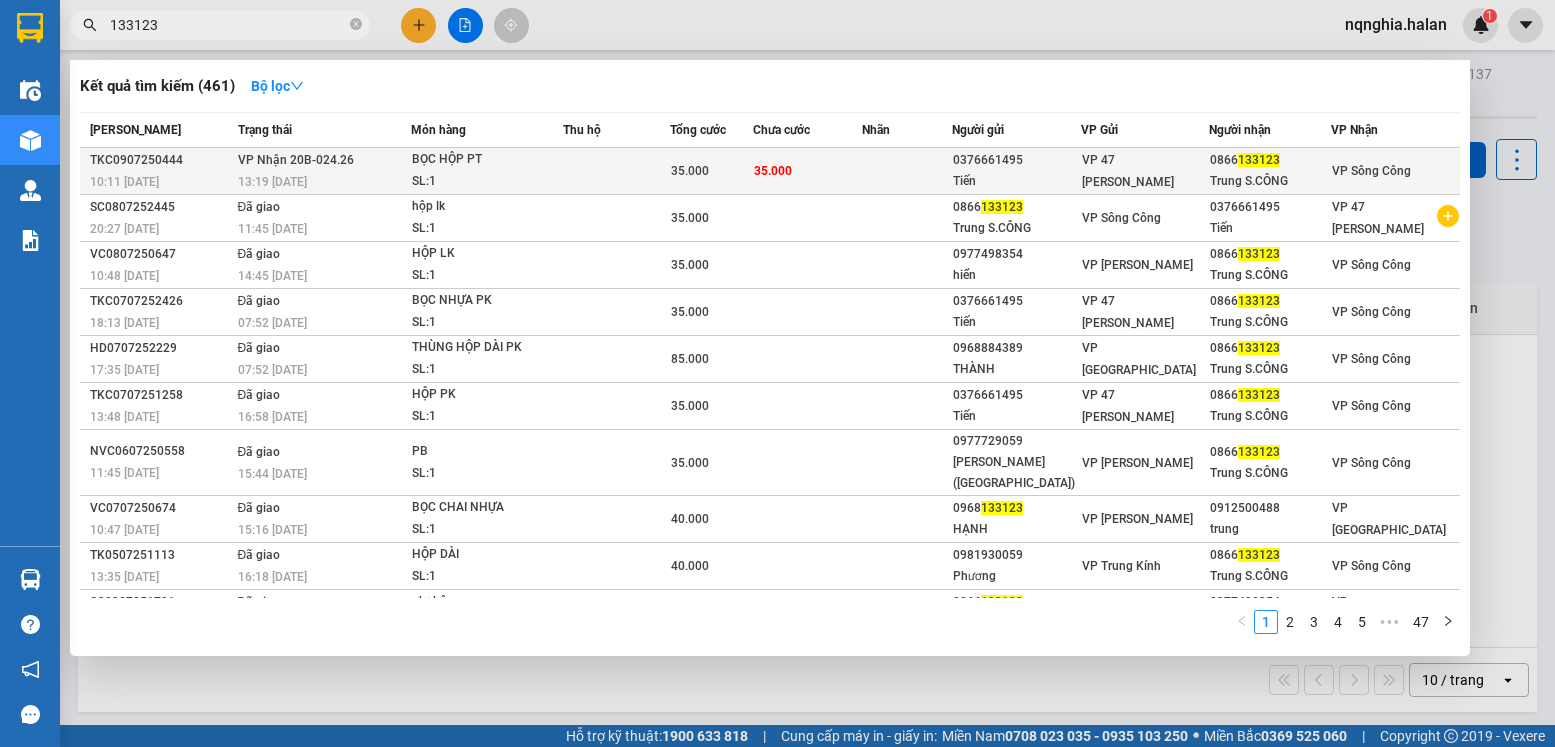 click on "VP Nhận   20B-024.26" at bounding box center [296, 160] 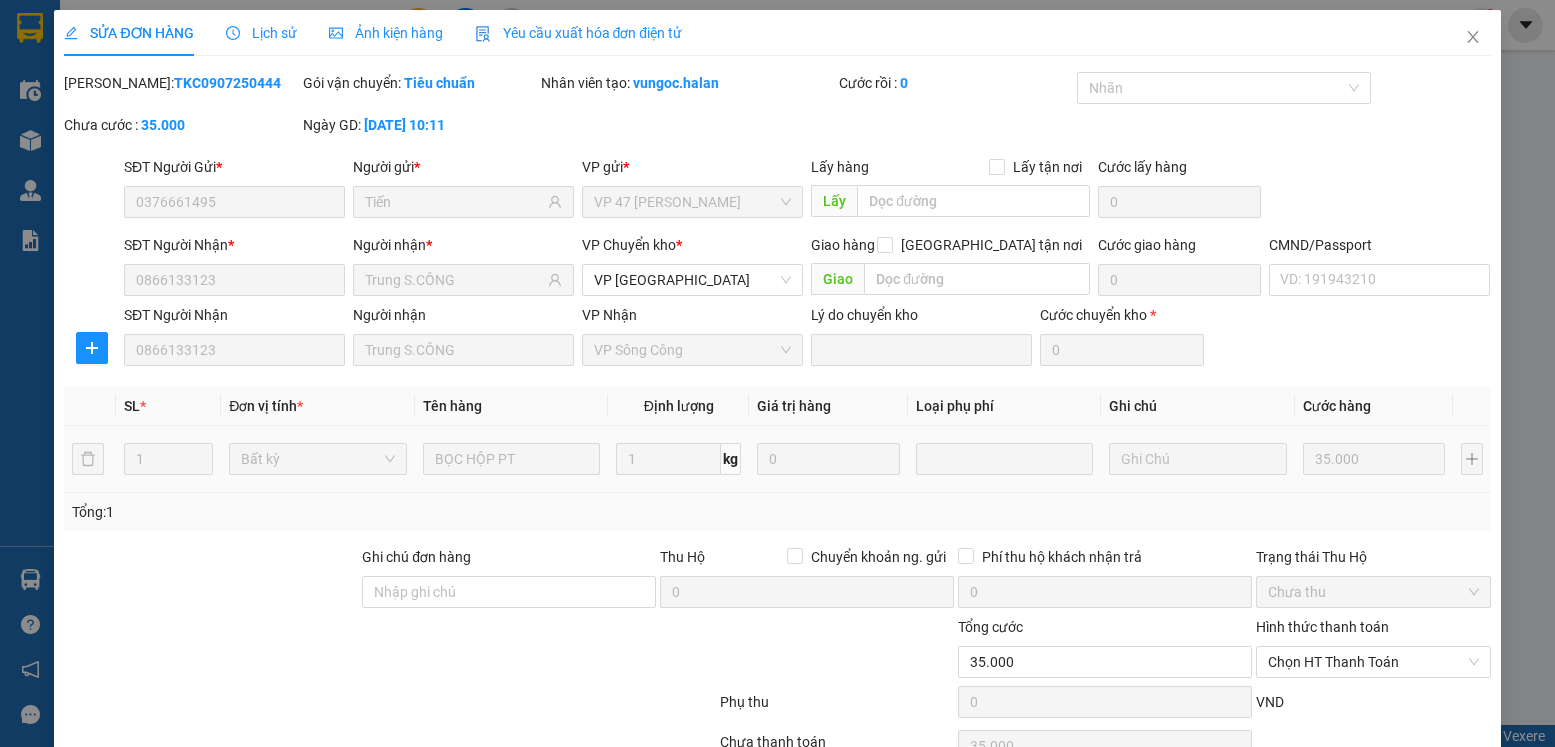 type on "0376661495" 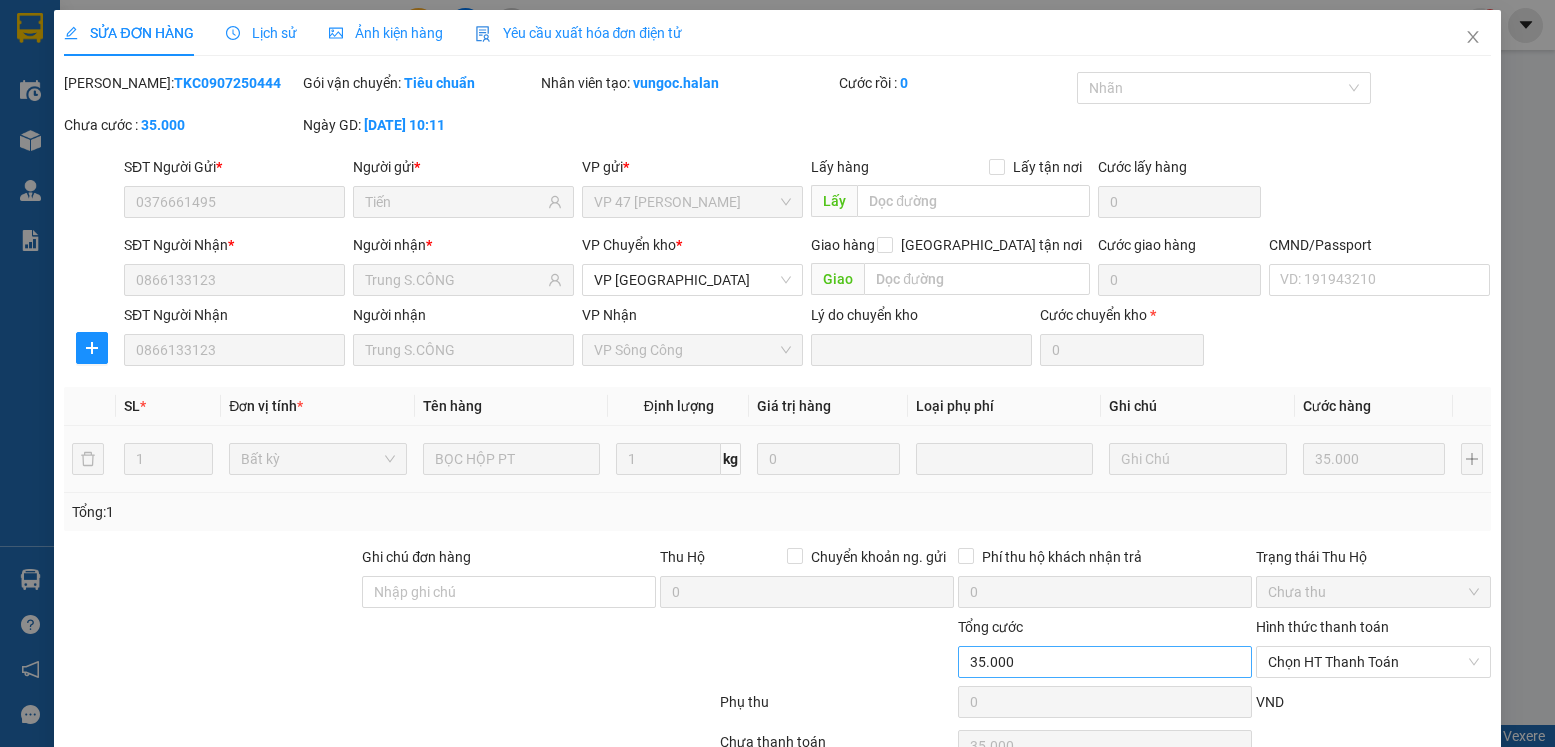 scroll, scrollTop: 105, scrollLeft: 0, axis: vertical 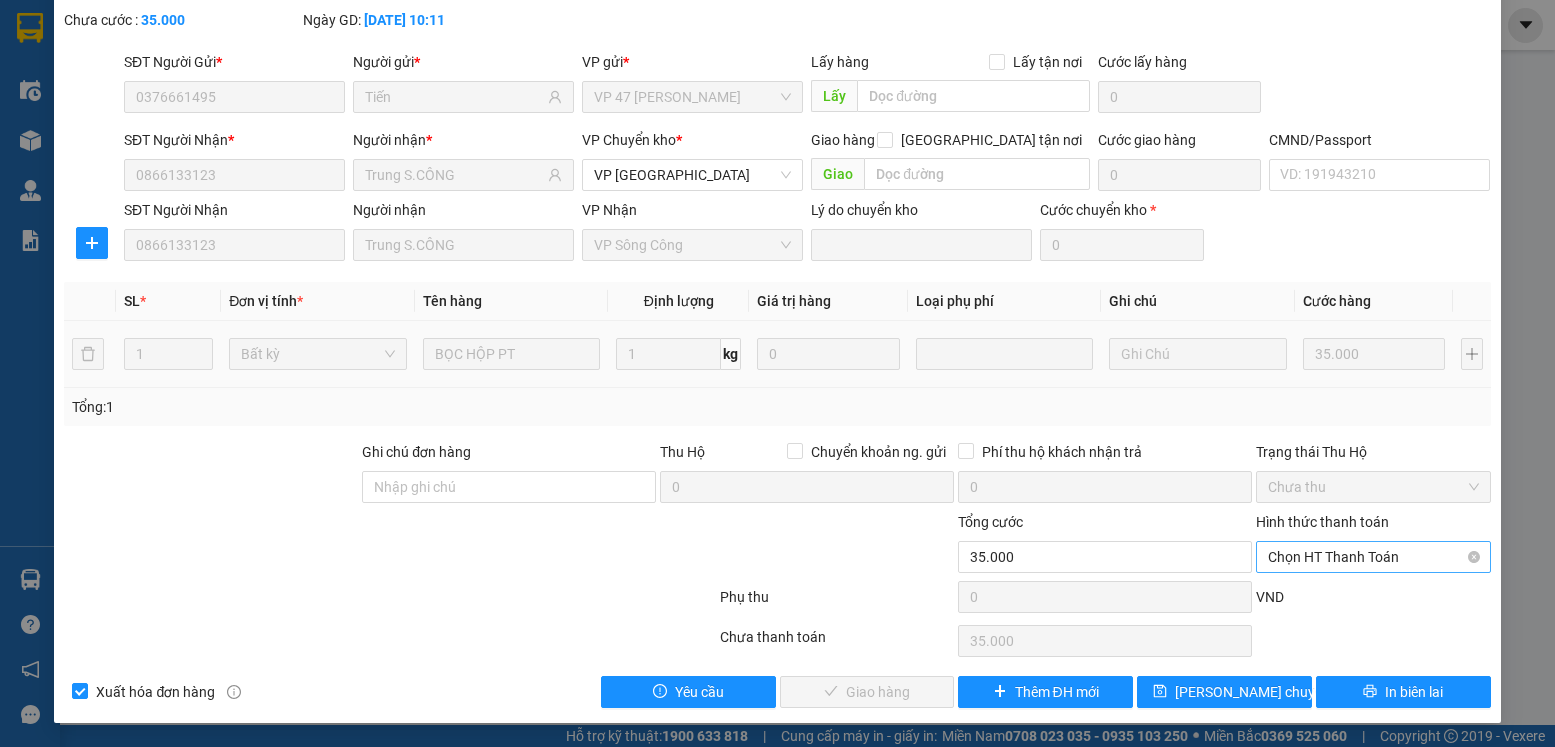 click on "Chọn HT Thanh Toán" at bounding box center (1373, 557) 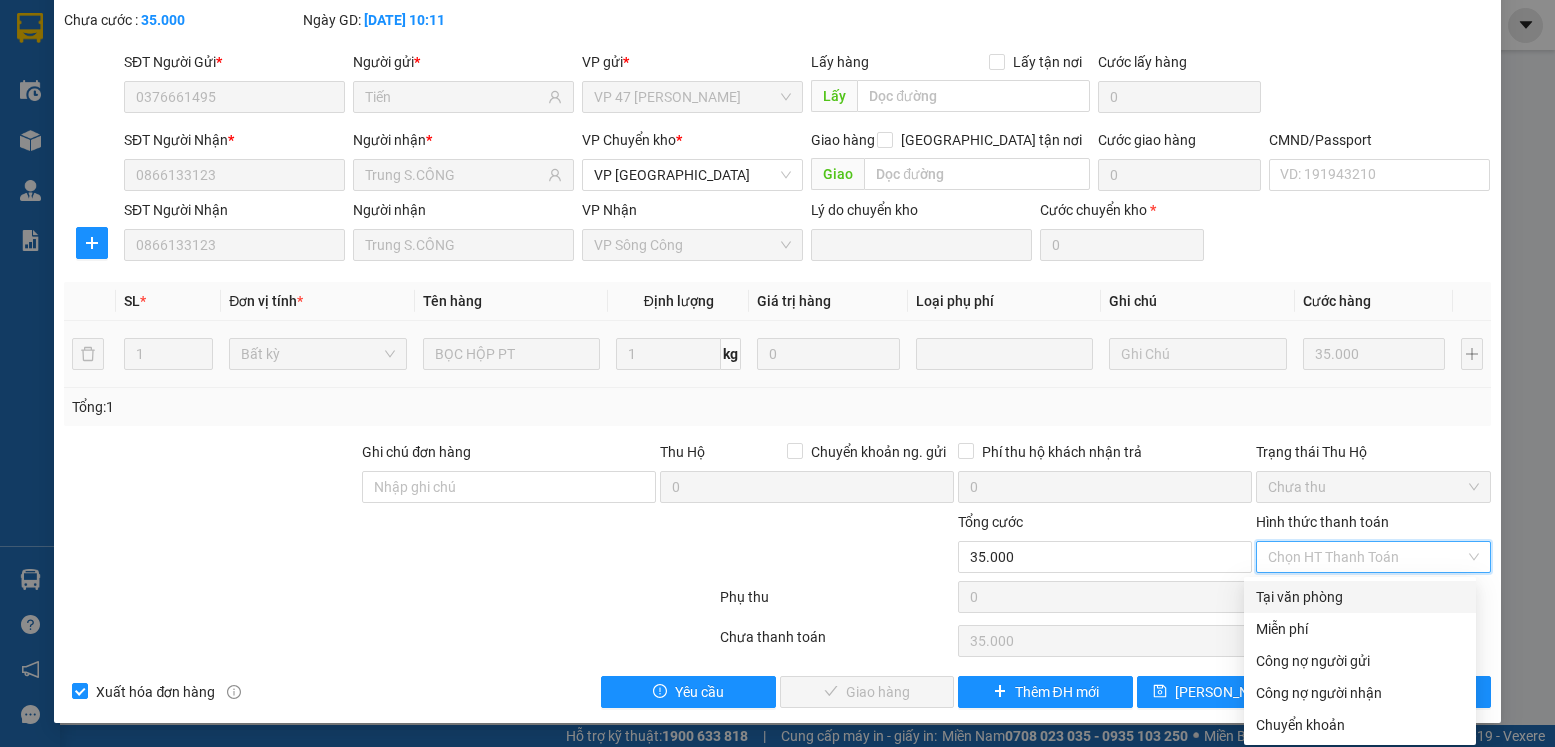 click on "Tại văn phòng" at bounding box center (1360, 597) 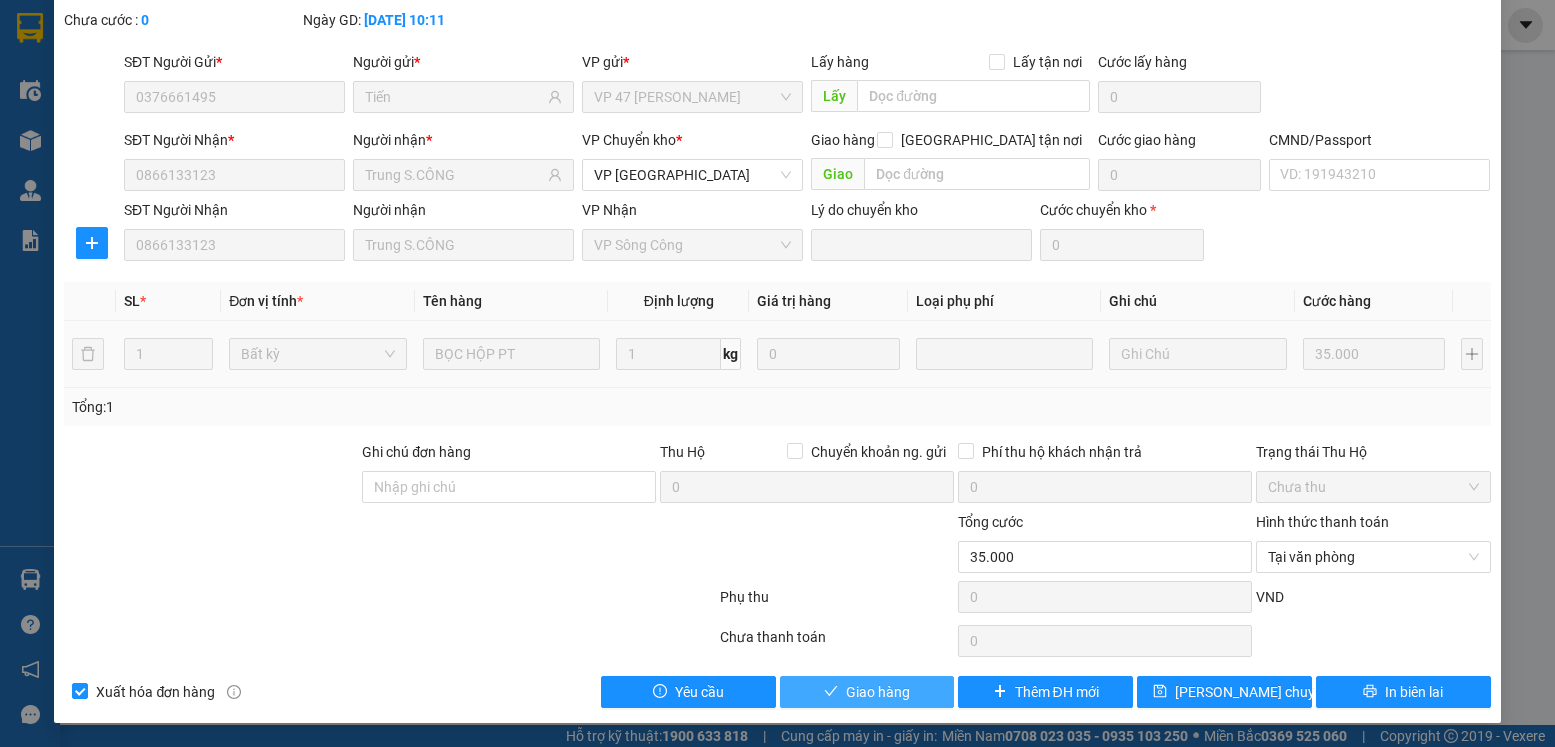 click on "Giao hàng" at bounding box center (878, 692) 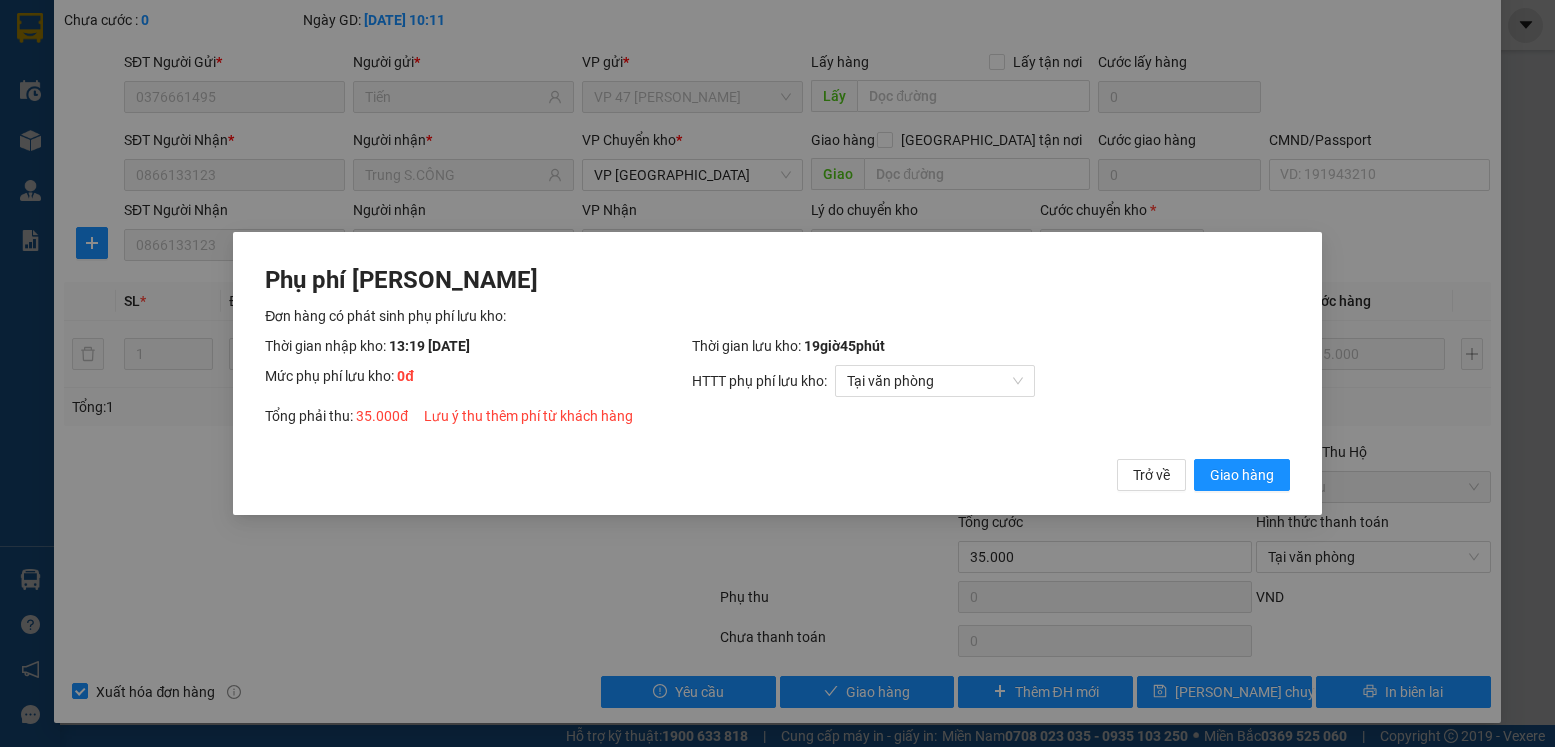 click on "Phụ phí [PERSON_NAME] hàng có phát sinh phụ phí lưu kho: Thời gian nhập kho:   13:19 [DATE] Thời gian lưu kho:   19  giờ  45  phút Mức phụ phí lưu kho:   0 đ   HTTT phụ phí lưu kho:   Tại văn phòng Tổng phải thu:   35.000 đ Lưu ý thu thêm phí từ khách hàng Trở về Giao hàng" at bounding box center (777, 373) 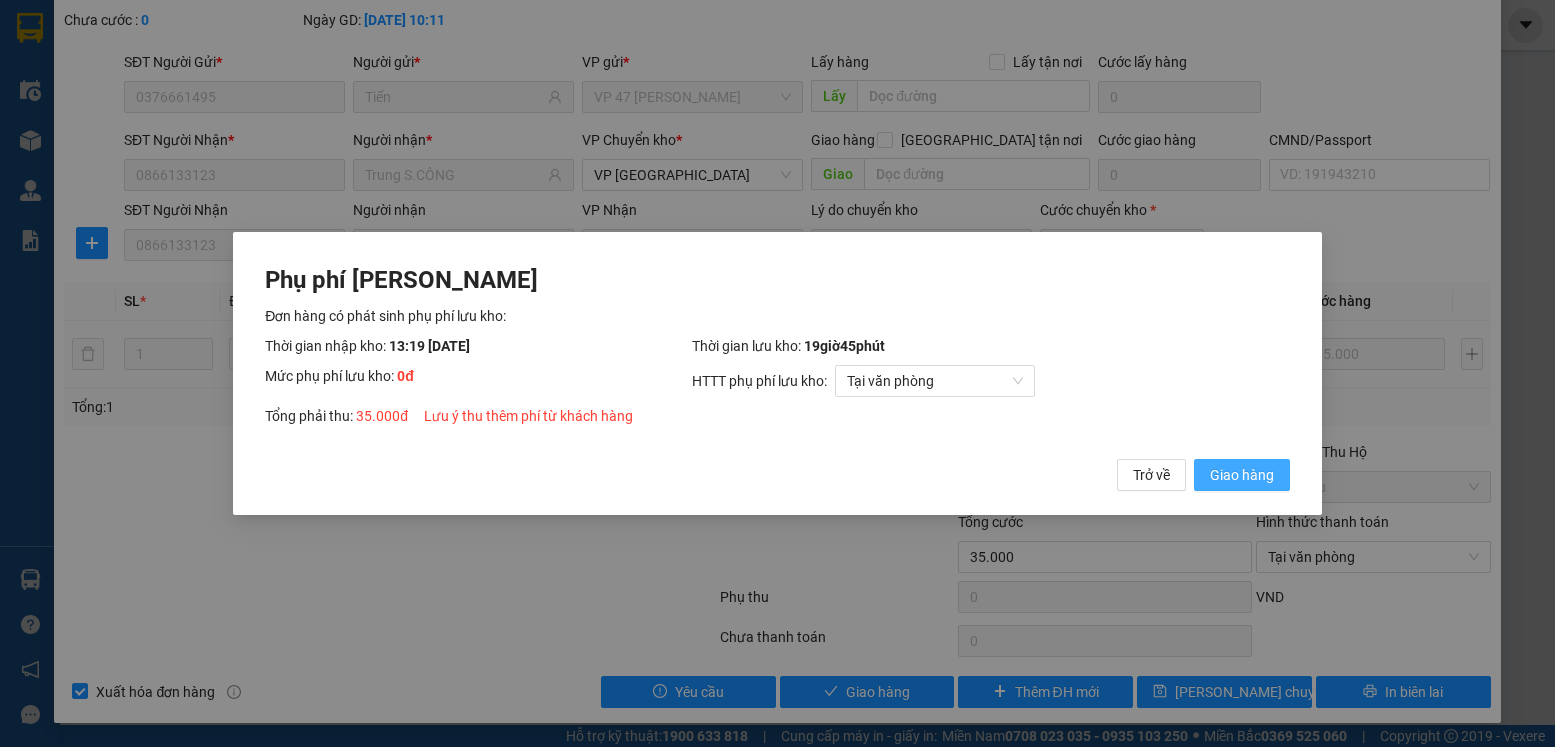 click on "Giao hàng" at bounding box center (1242, 475) 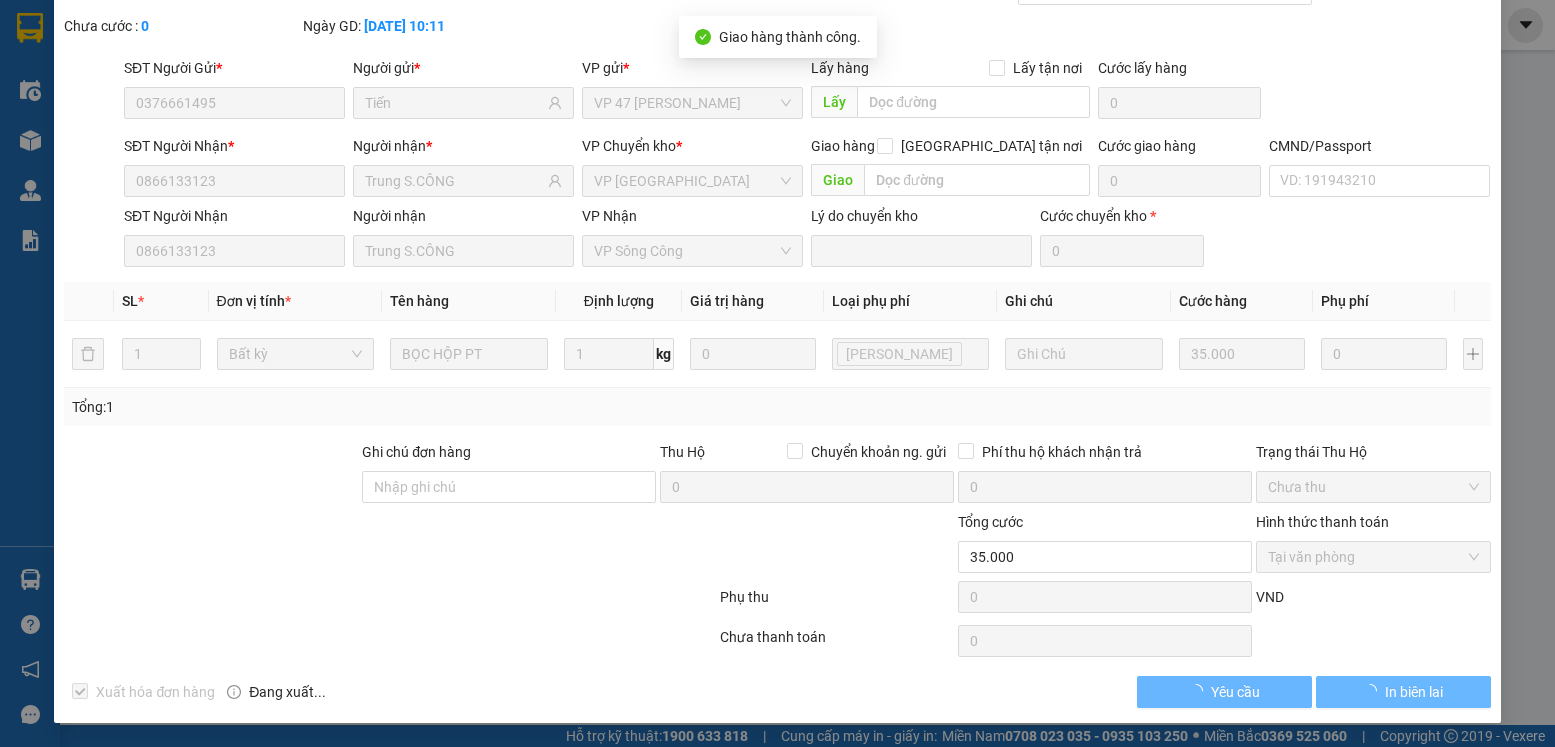 scroll, scrollTop: 0, scrollLeft: 0, axis: both 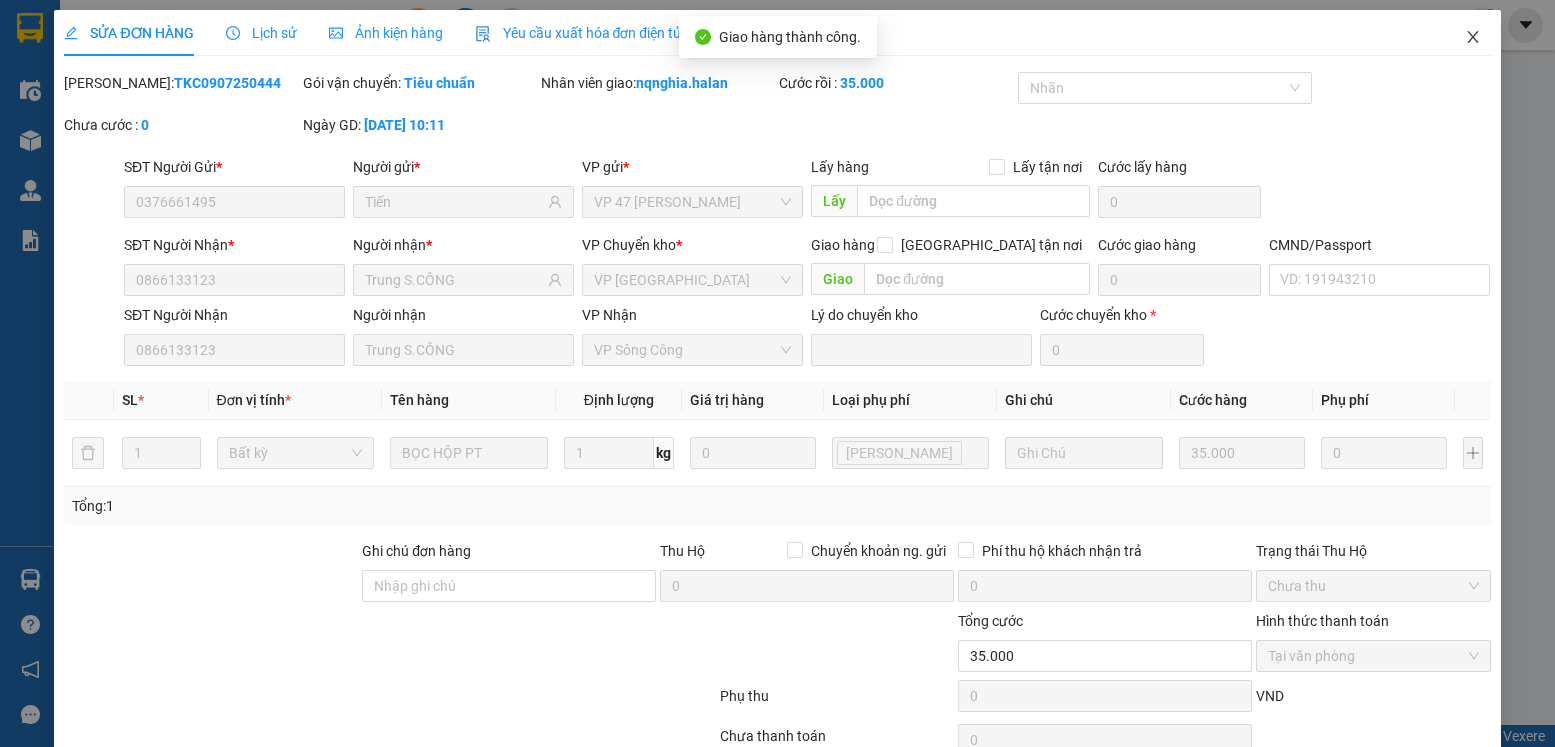 click at bounding box center (1473, 38) 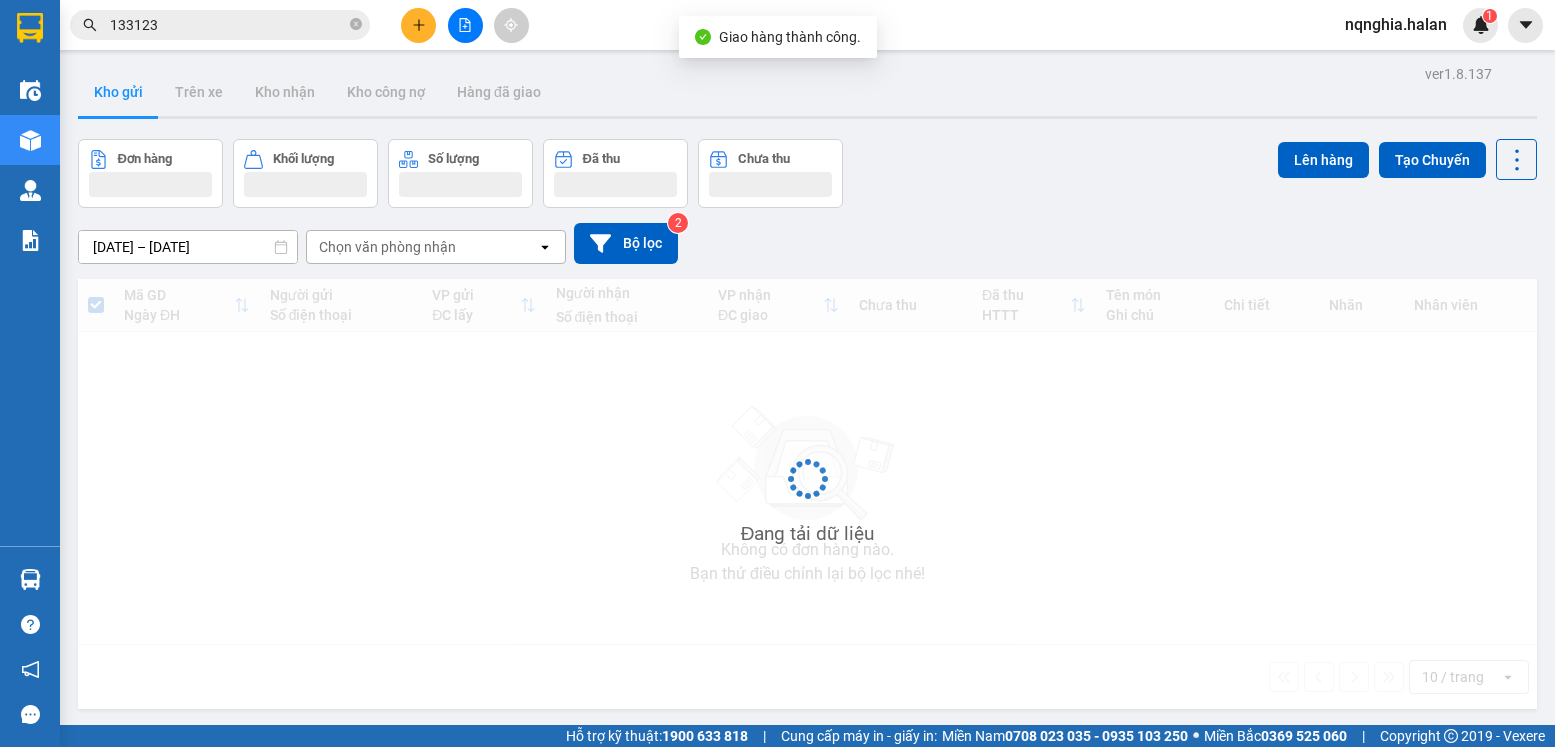 click on "133123" at bounding box center [228, 25] 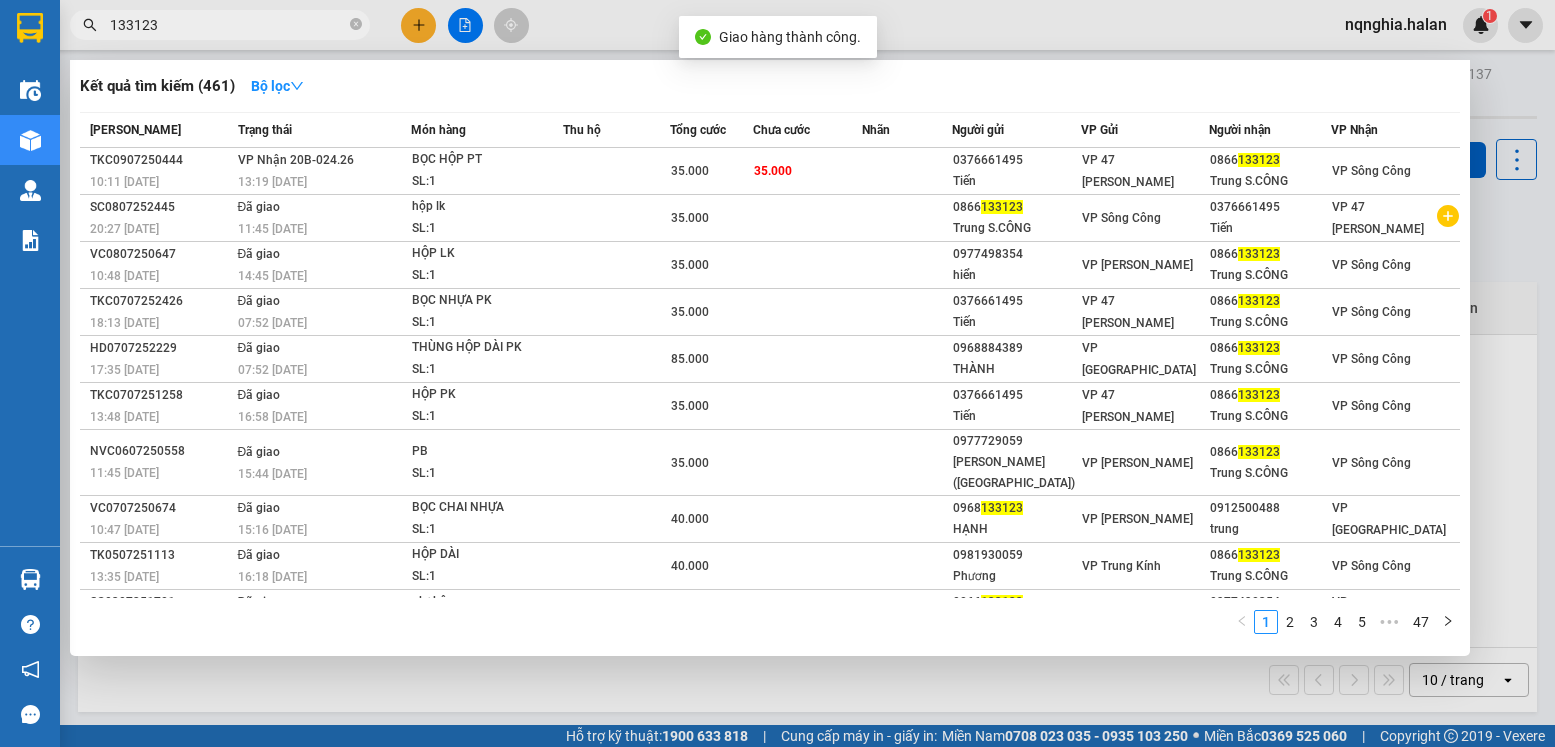 click on "133123" at bounding box center (228, 25) 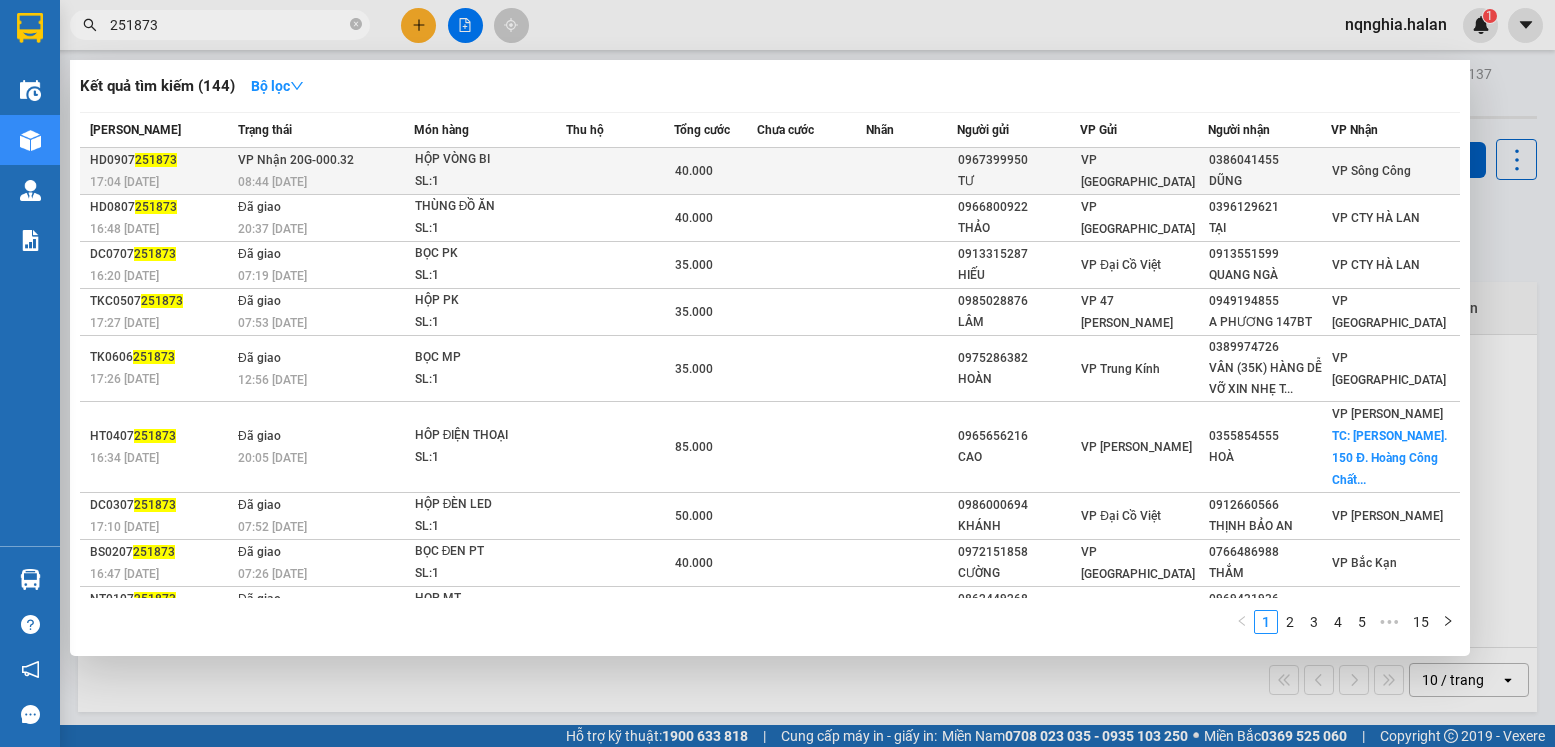 type on "251873" 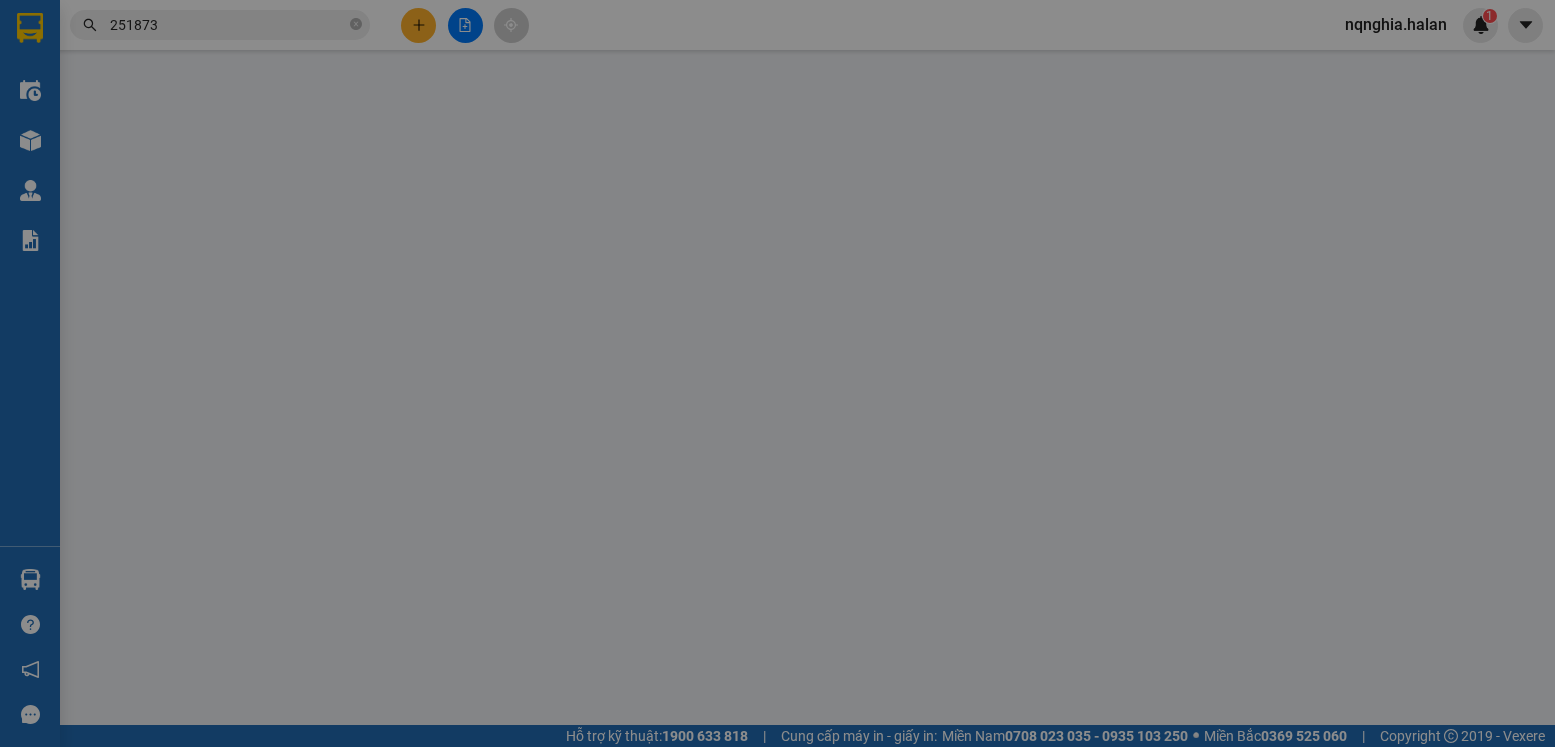 type on "0967399950" 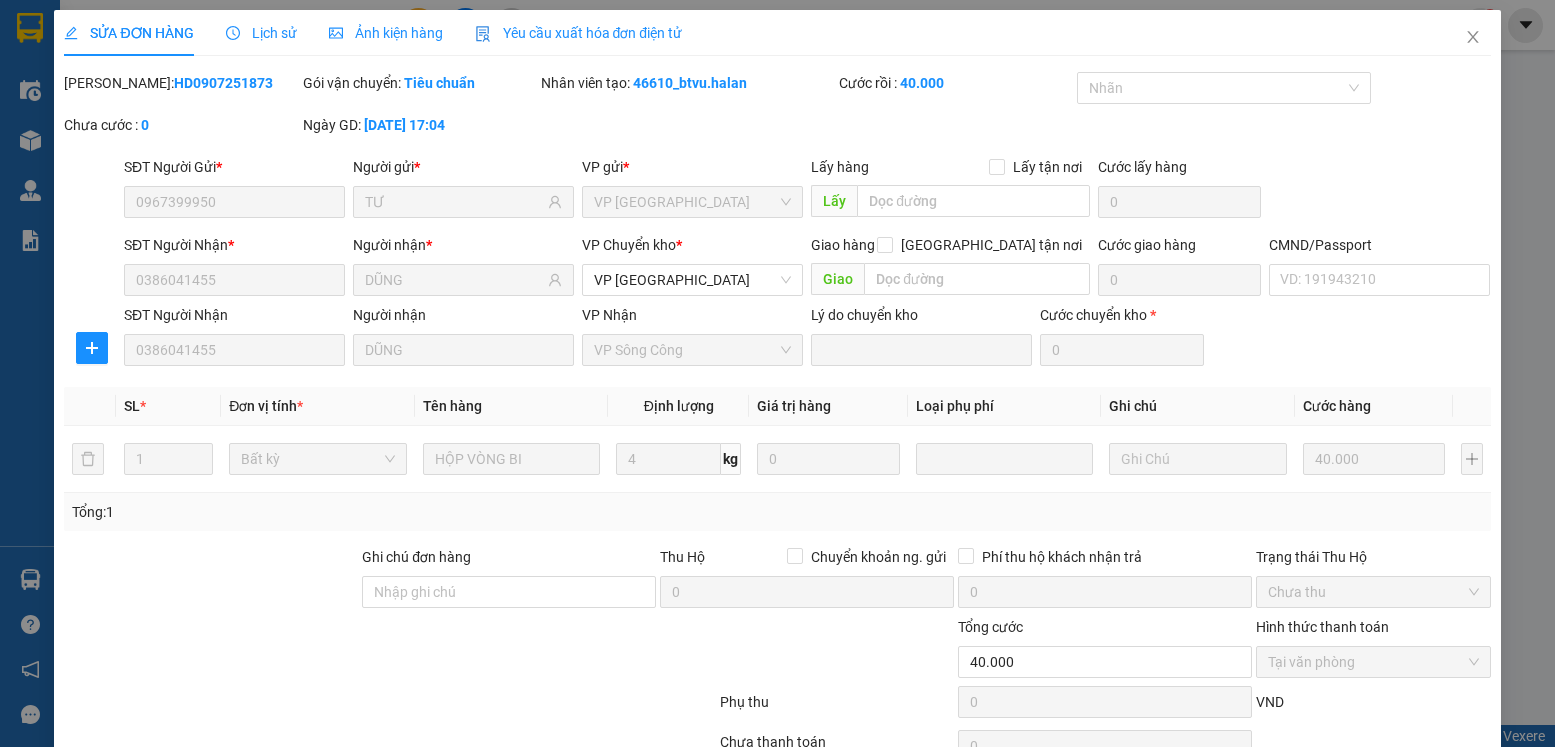 scroll, scrollTop: 105, scrollLeft: 0, axis: vertical 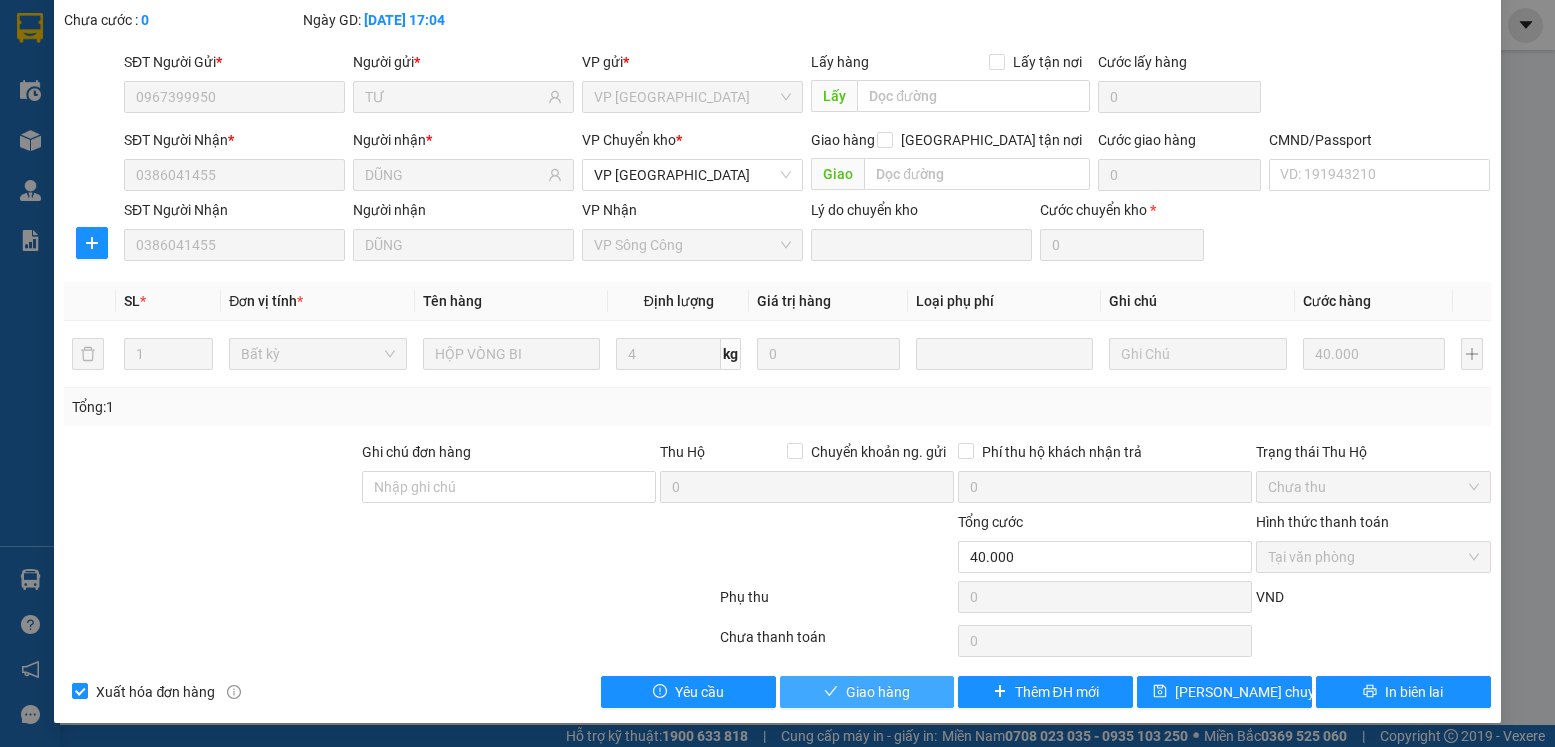 click on "Giao hàng" at bounding box center [867, 692] 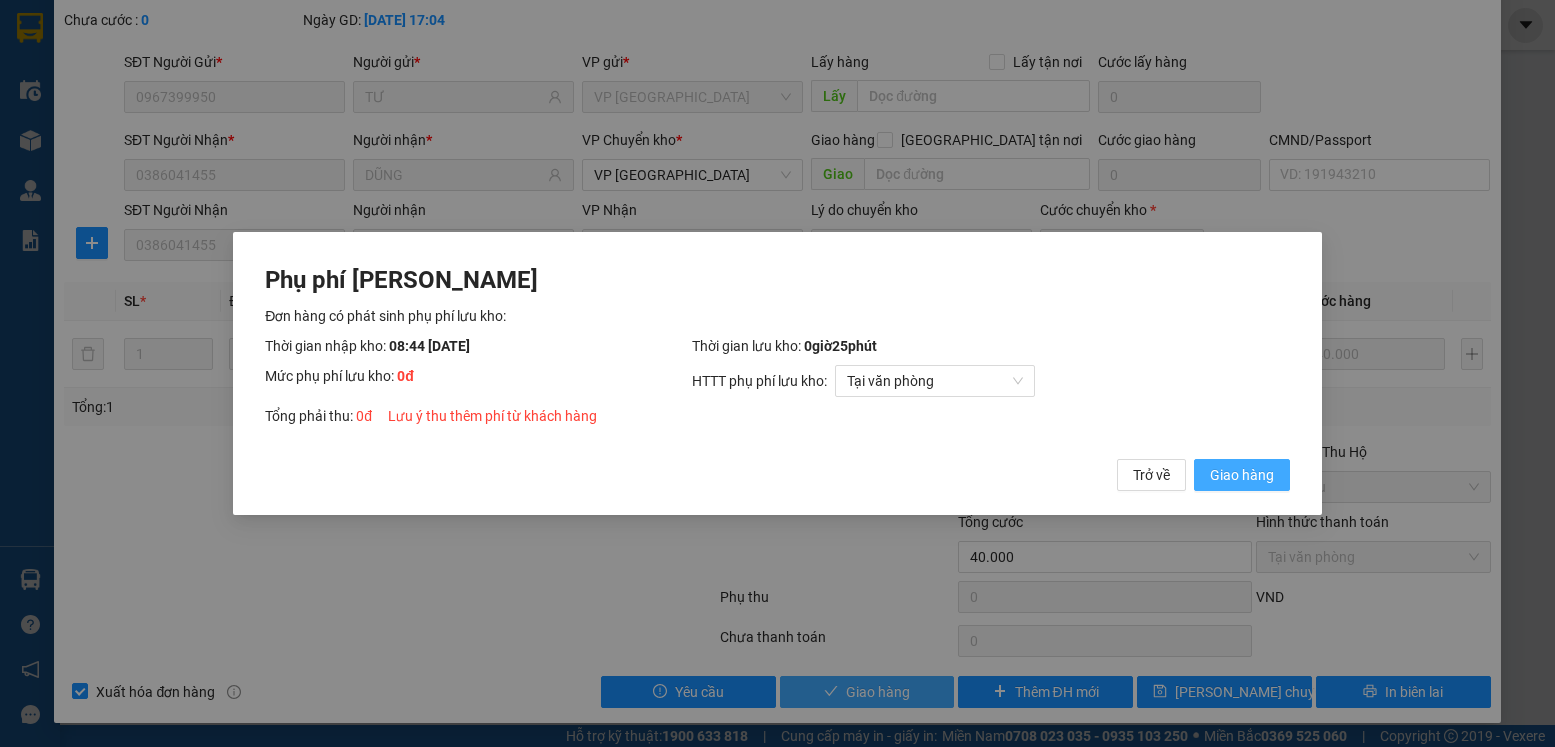 type 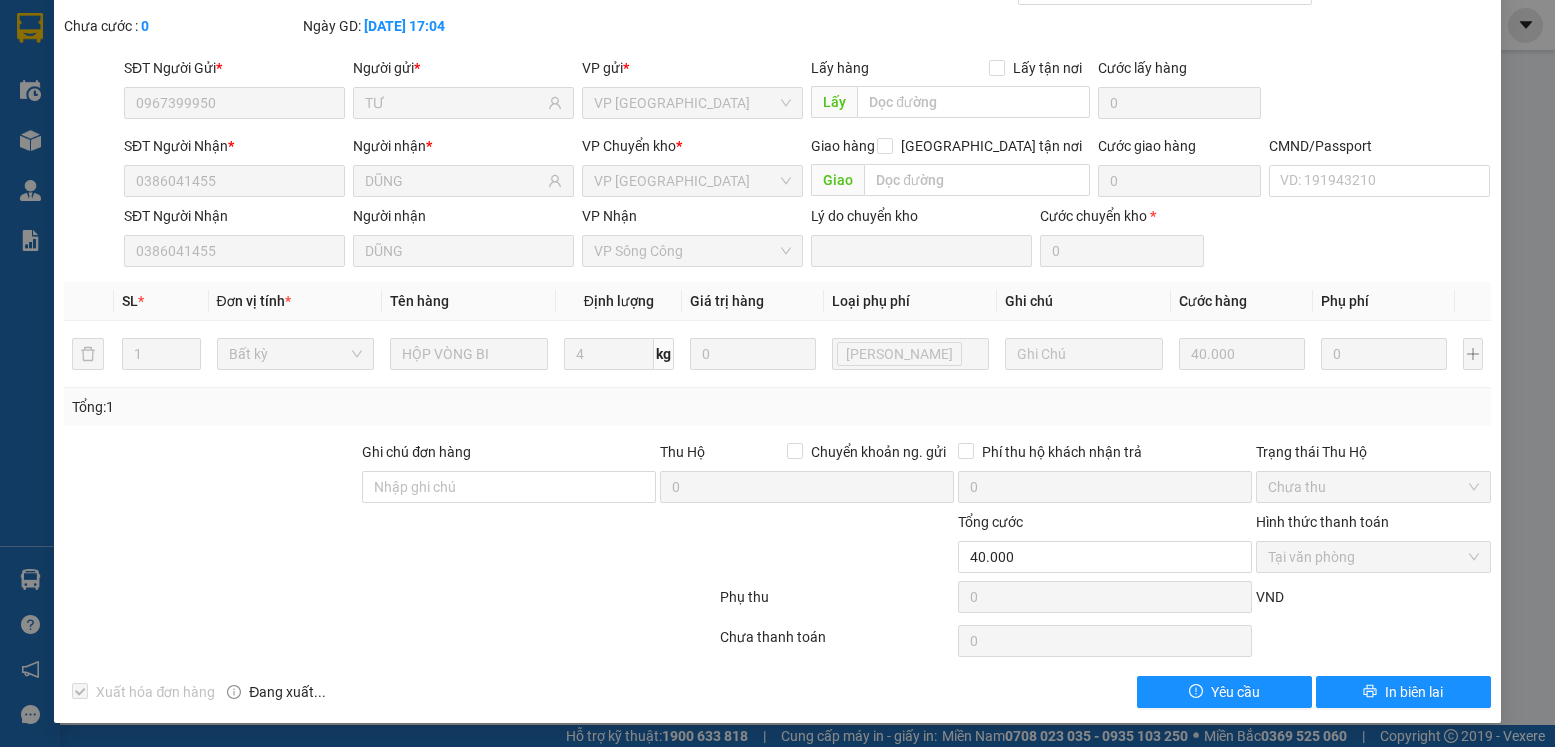 scroll, scrollTop: 0, scrollLeft: 0, axis: both 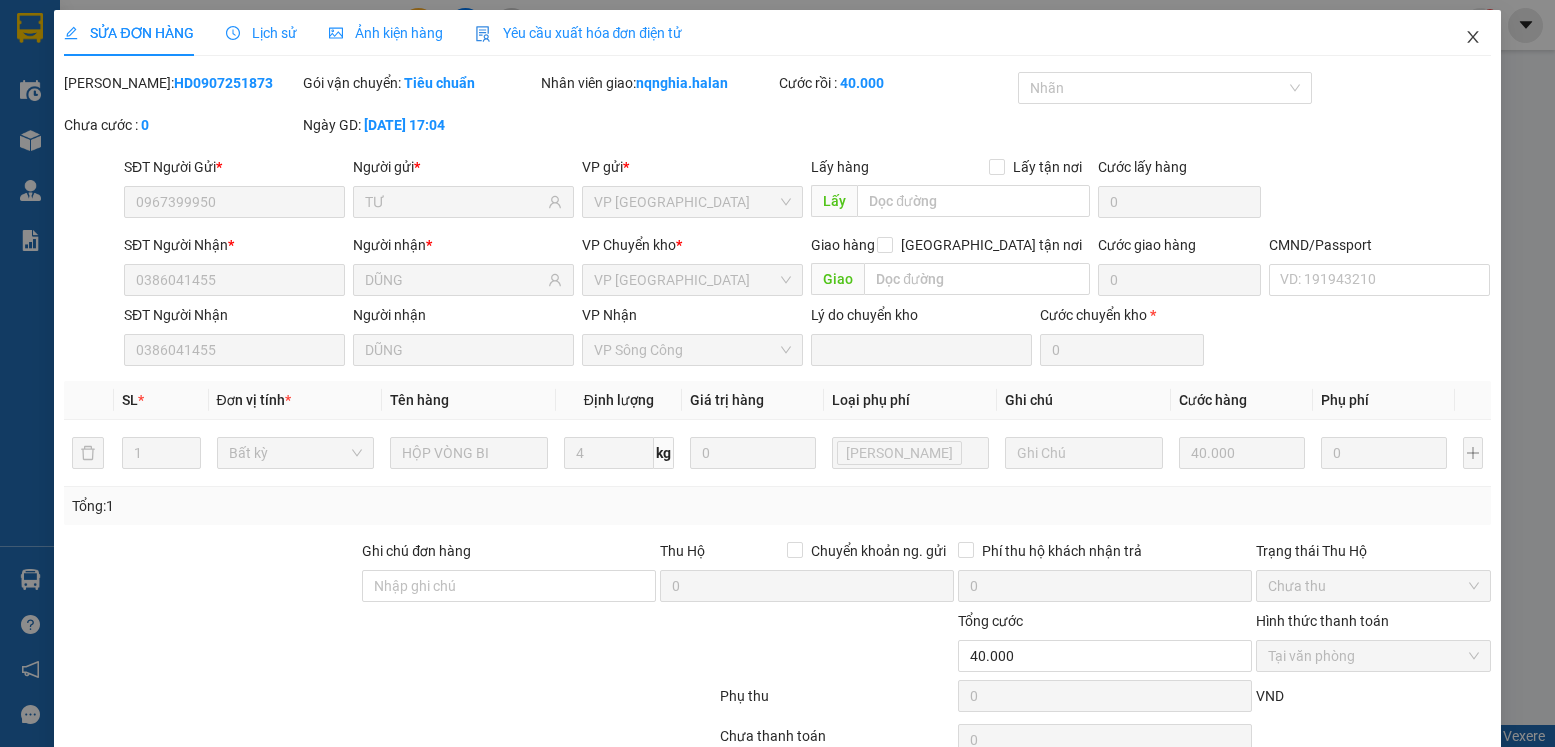 click at bounding box center [1473, 38] 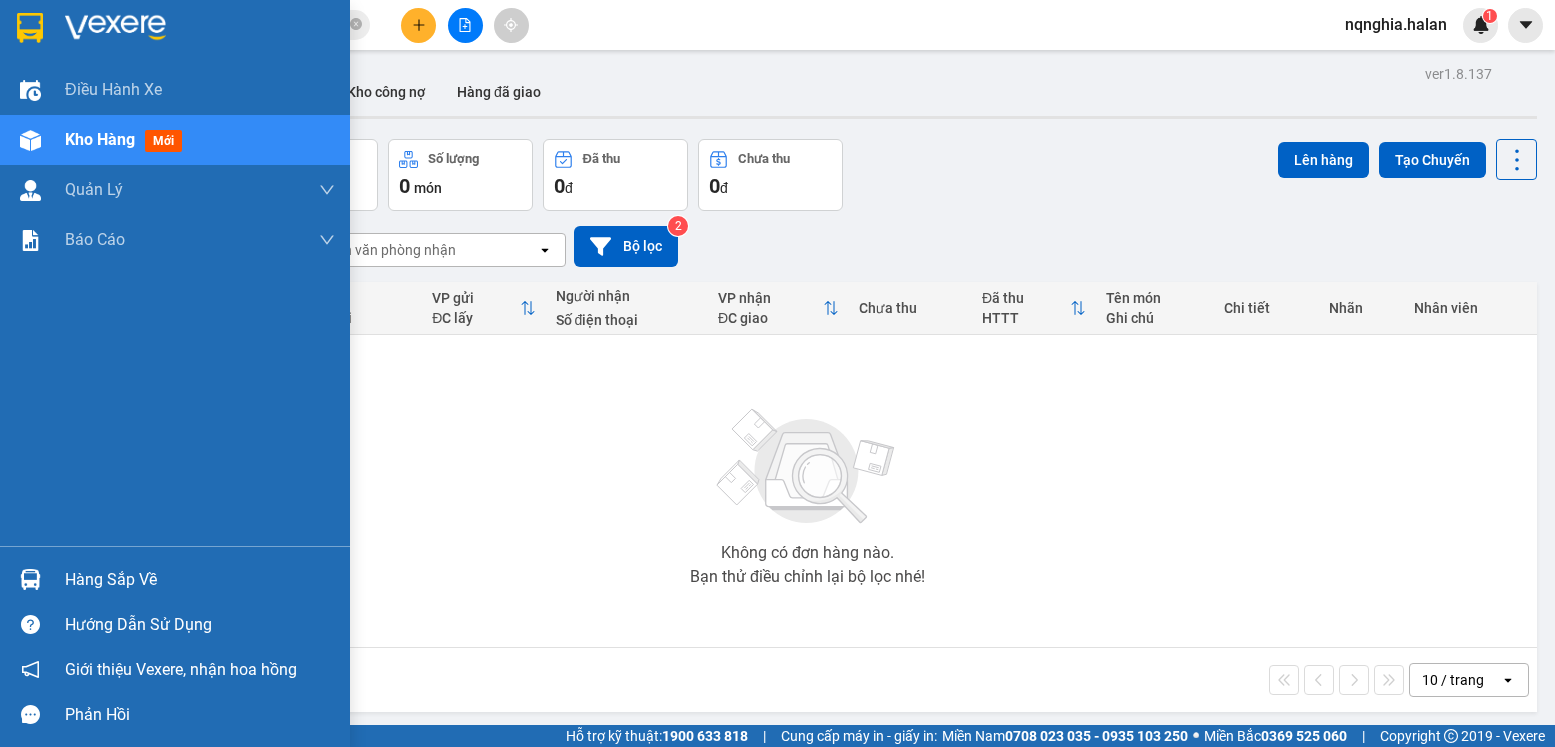 click at bounding box center [30, 579] 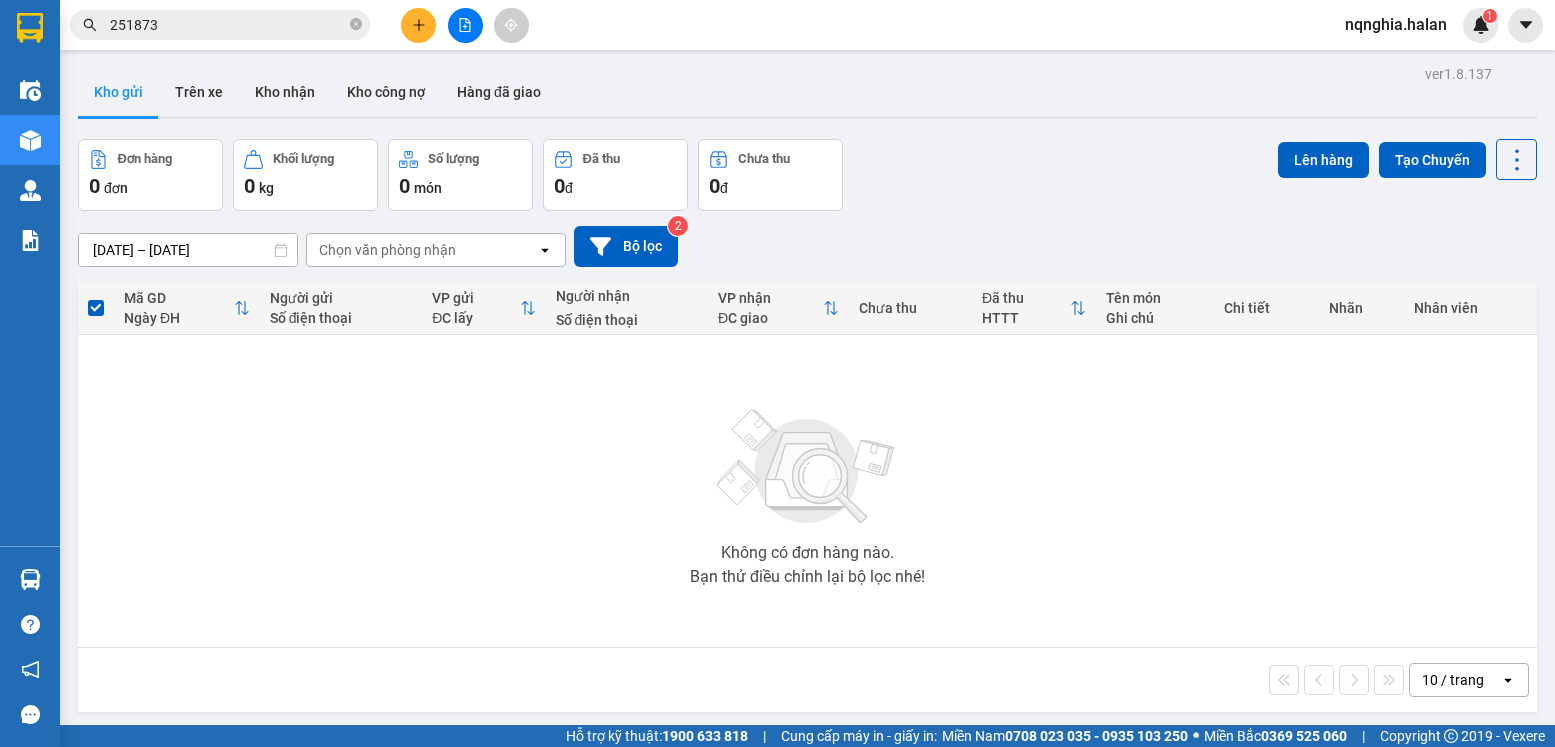 click on "Kết quả tìm kiếm ( 144 )  Bộ lọc  Mã ĐH Trạng thái Món hàng Thu hộ Tổng cước Chưa cước Nhãn Người gửi VP Gửi Người nhận VP Nhận HD0907 251873 17:04 - 09/07 VP Nhận   20G-000.32 08:44 - 10/07 HỘP VÒNG BI SL:  1 40.000 0967399950 TƯ VP Hà Đông 0386041455 DŨNG VP Sông Công HD0807 251873 16:48 - 08/07 Đã giao   20:37 - 08/07 THÙNG ĐỒ ĂN SL:  1 40.000 0966800922 THẢO VP Hà Đông 0396129621 TẠI VP CTY HÀ LAN DC0707 251873 16:20 - 07/07 Đã giao   07:19 - 08/07 BỌC PK SL:  1 35.000 0913315287 HIẾU VP Đại Cồ Việt 0913551599 QUANG NGÀ VP CTY HÀ LAN TKC0507 251873 17:27 - 05/07 Đã giao   07:53 - 06/07 HỘP PK SL:  1 35.000 0985028876 LÂM VP 47 Trần Khát Chân 0949194855 A PHƯƠNG 147BT VP Bình Thuận TK0606 251873 17:26 - 06/06 Đã giao   12:56 - 07/06 BỌC MP SL:  1 35.000 0975286382 HOÀN VP Trung Kính 0389974726 VÂN (35K) HÀNG DỄ VỠ XIN NHẸ T... VP Bắc Sơn HT0407 251873 16:34 - 04/07 Đã giao   20:05 - 04/07" at bounding box center [777, 373] 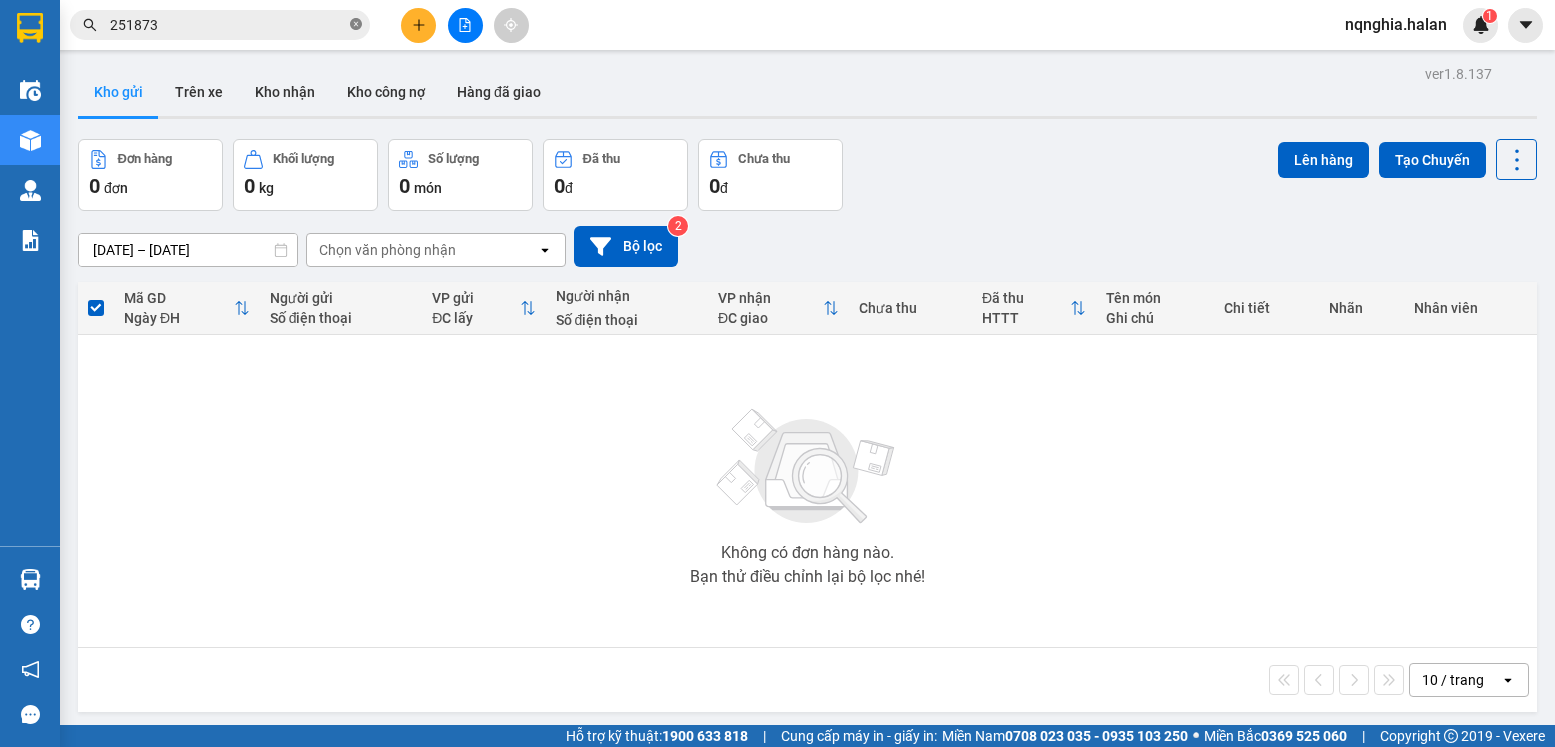click 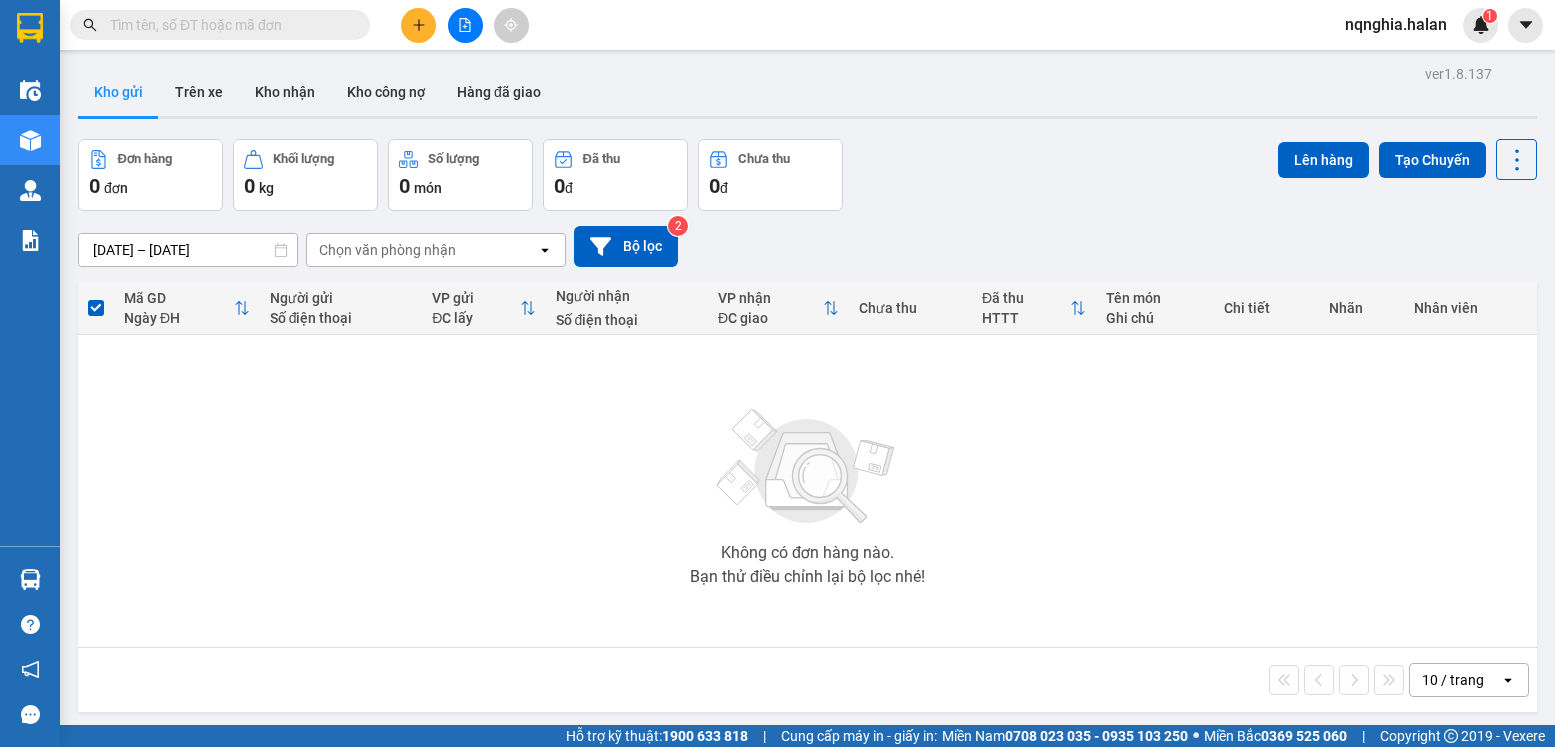 click at bounding box center (228, 25) 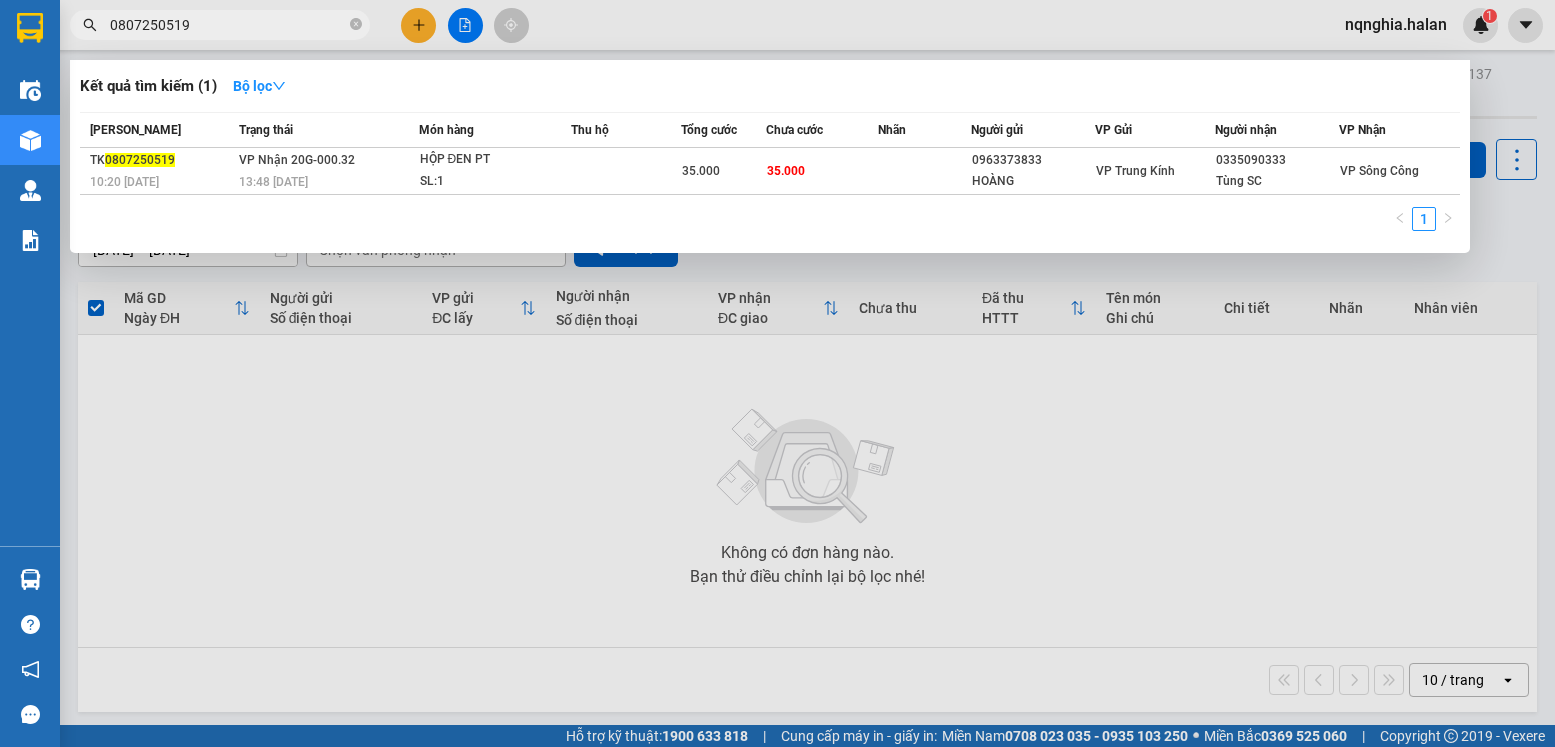 type on "0807250519" 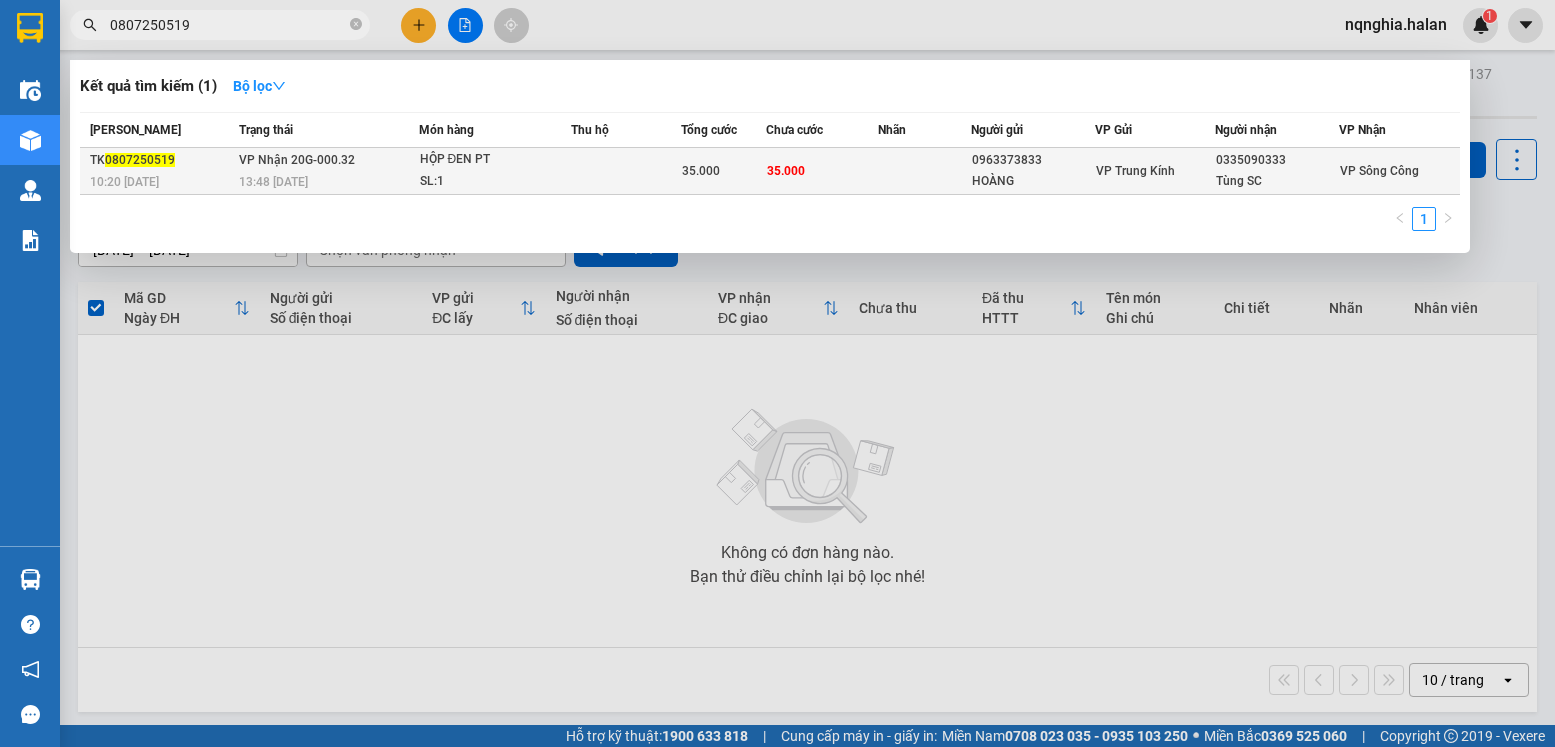 click on "VP Nhận   20G-000.32" at bounding box center (297, 160) 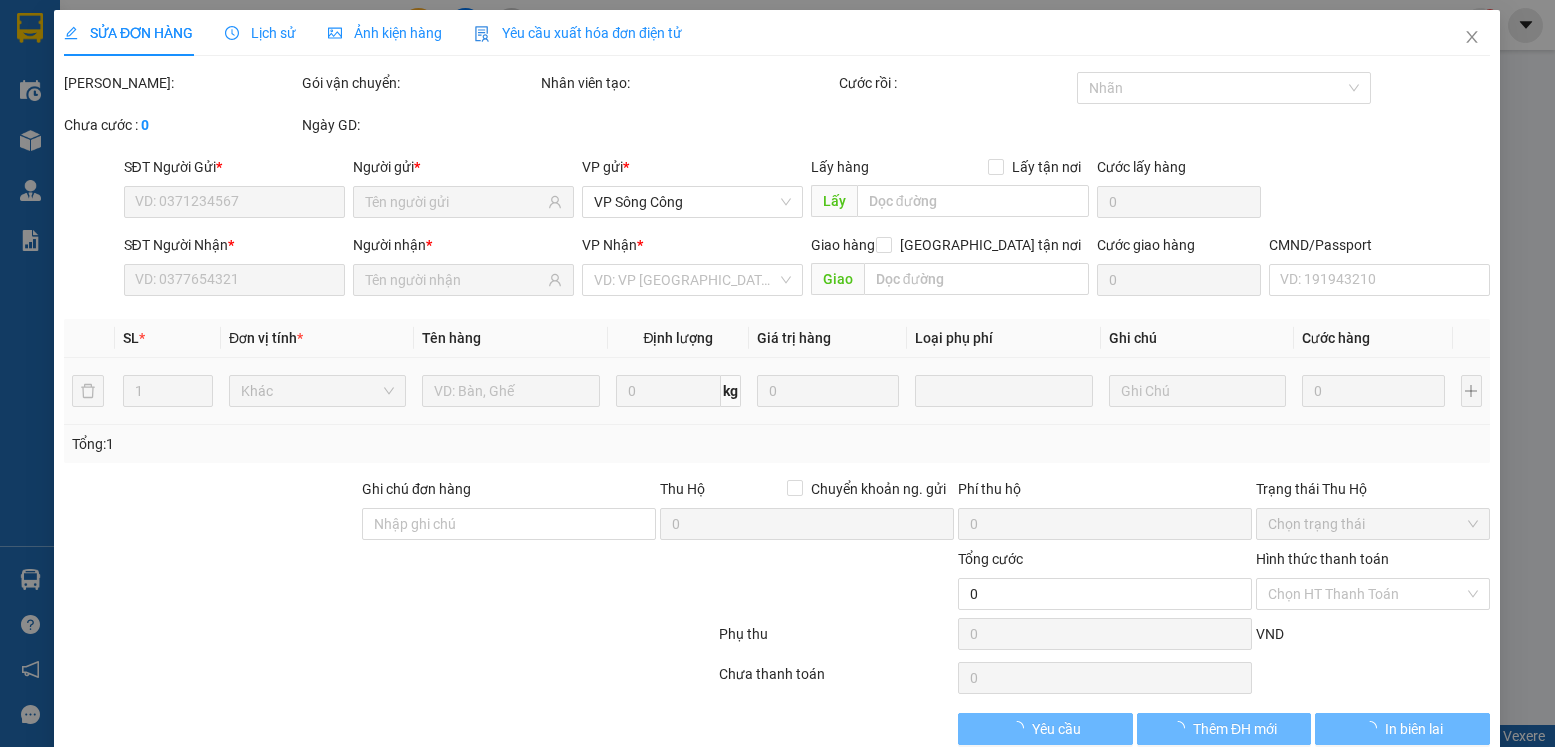 type on "0963373833" 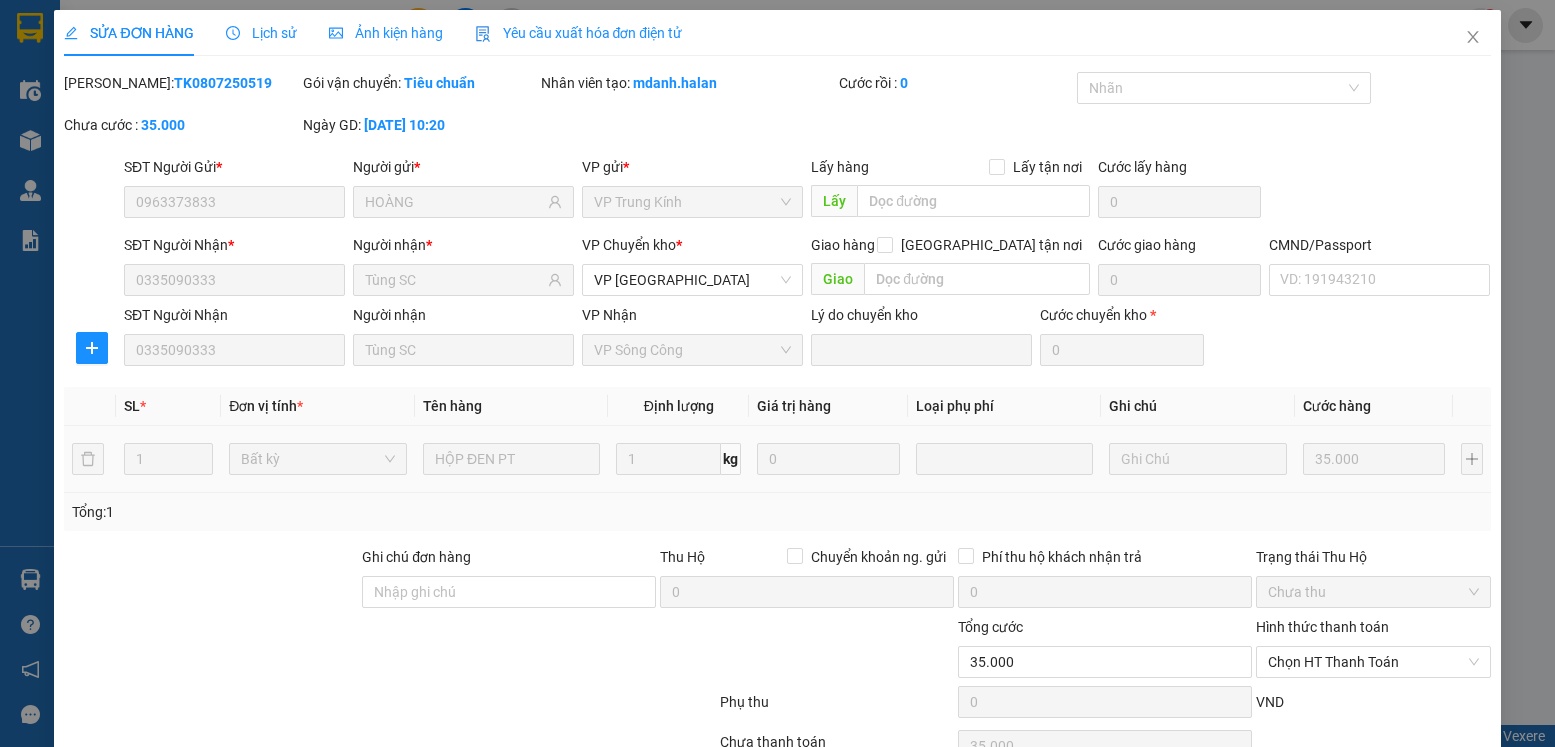 scroll, scrollTop: 105, scrollLeft: 0, axis: vertical 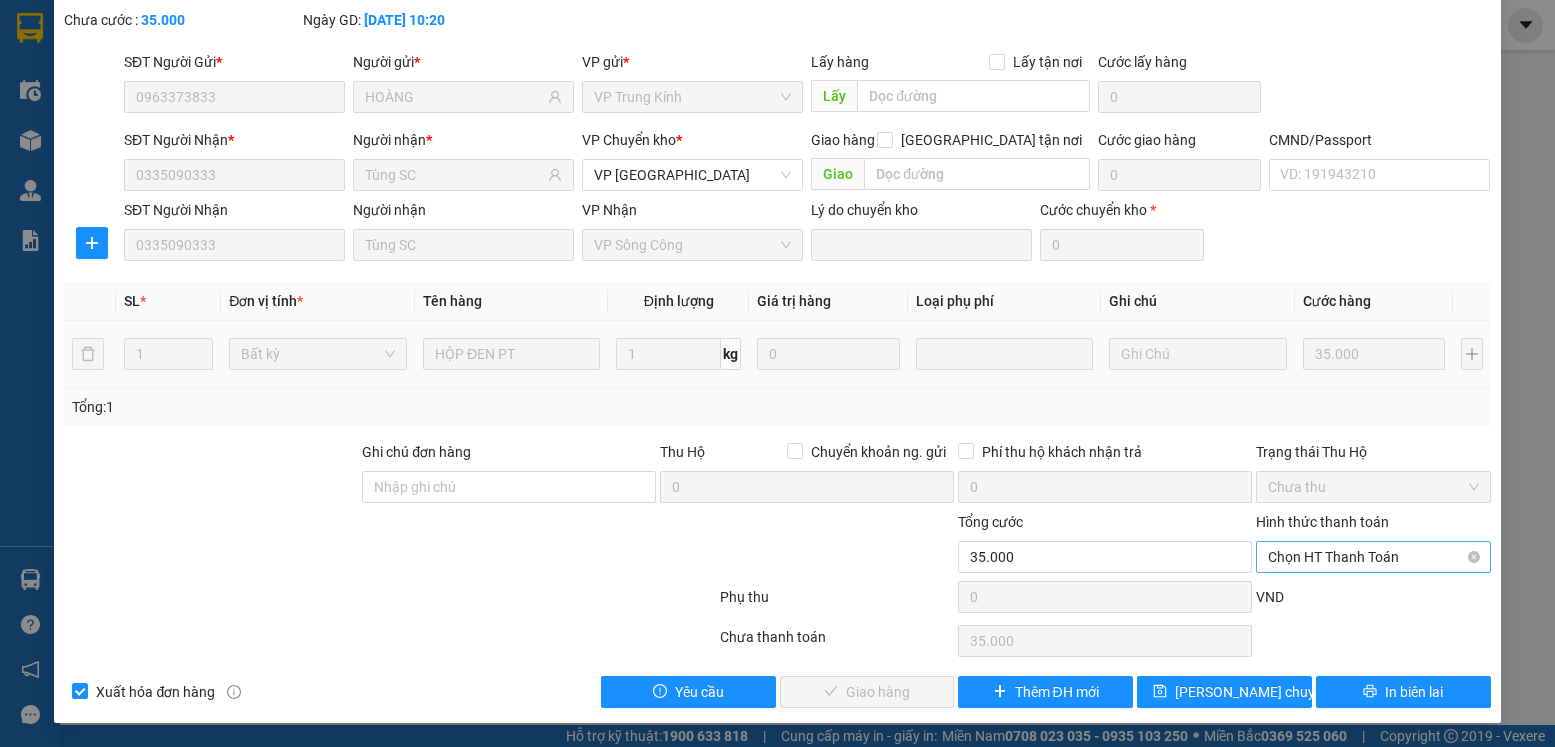 click on "Chọn HT Thanh Toán" at bounding box center (1373, 557) 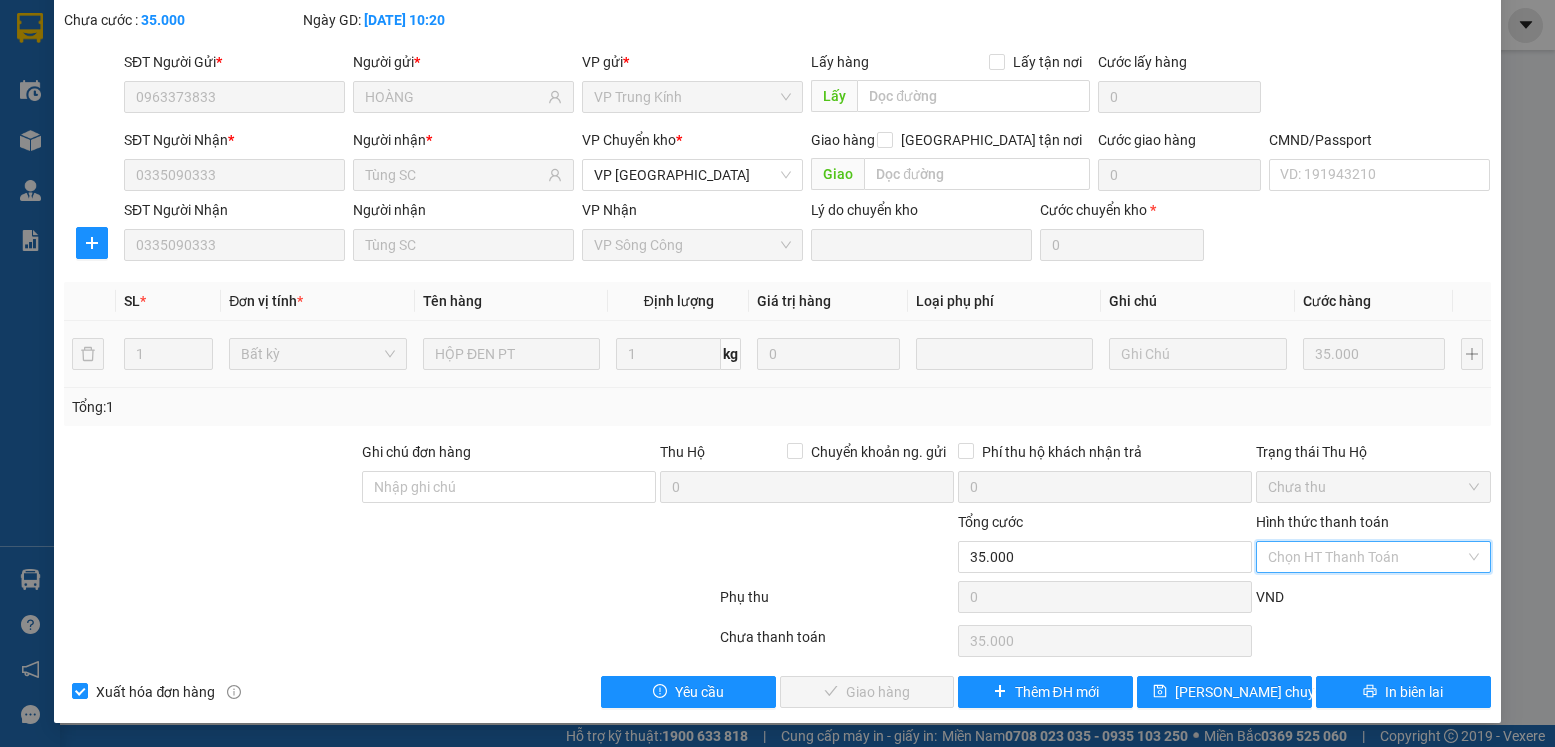 click on "Tại văn phòng" at bounding box center [1360, 597] 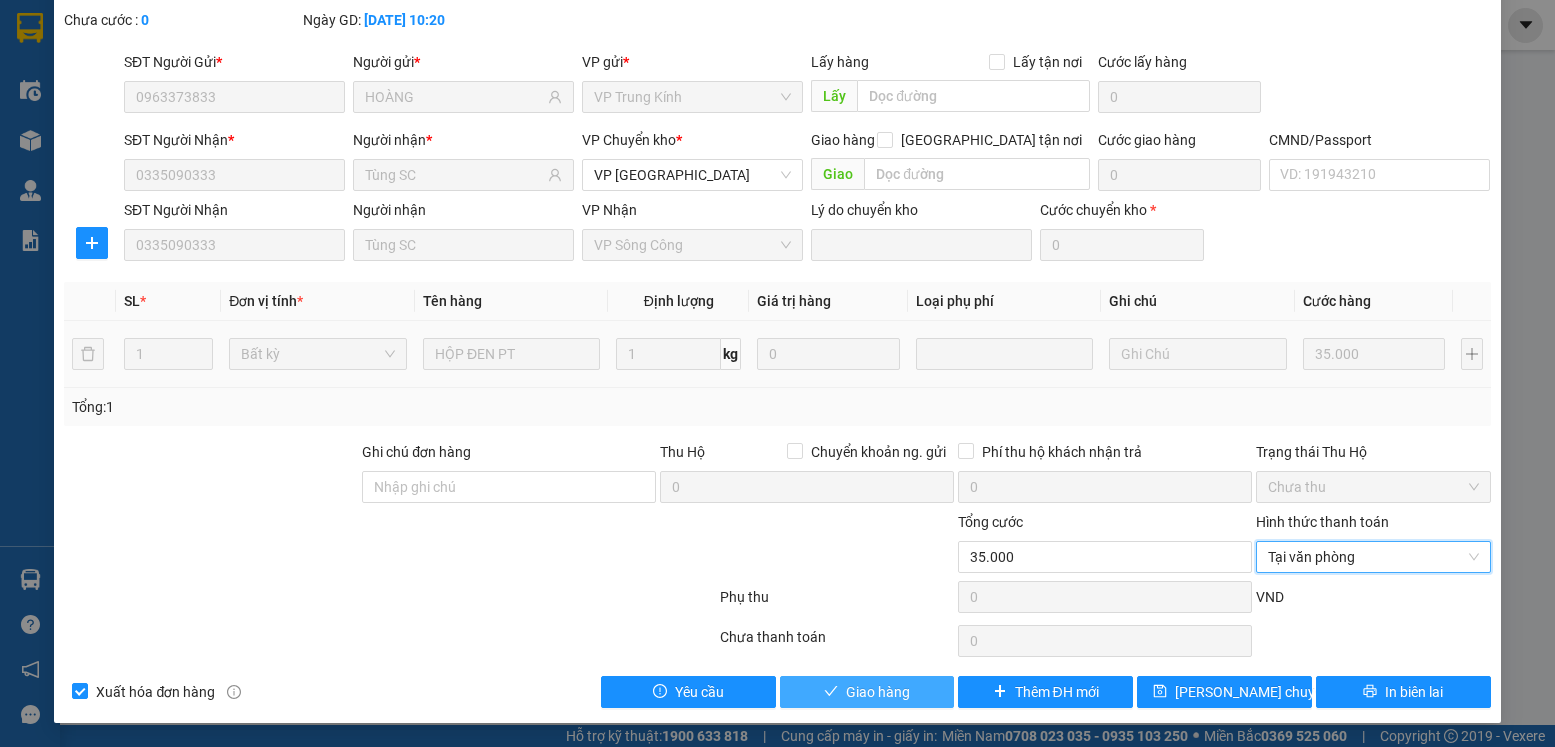 click on "Giao hàng" at bounding box center [878, 692] 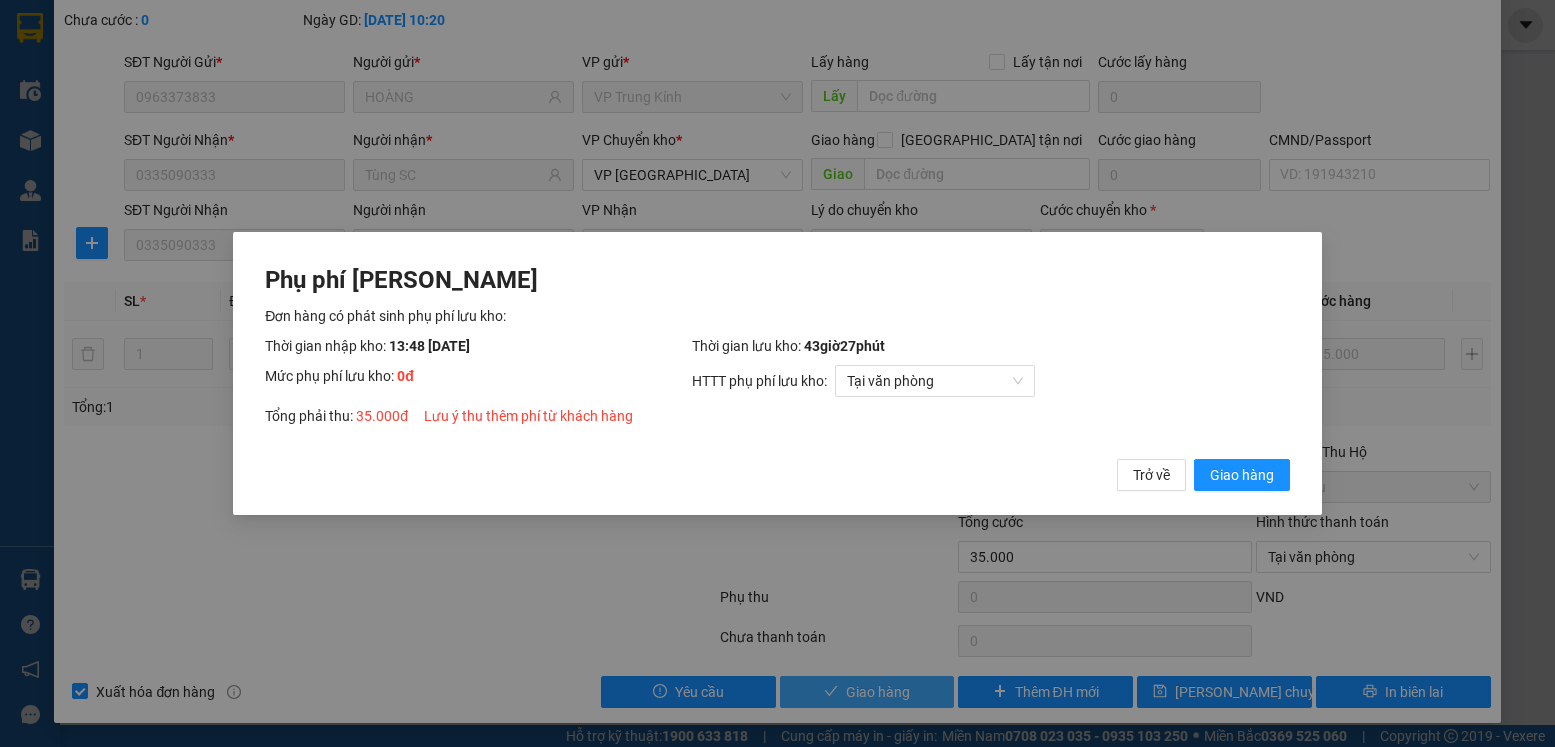 type 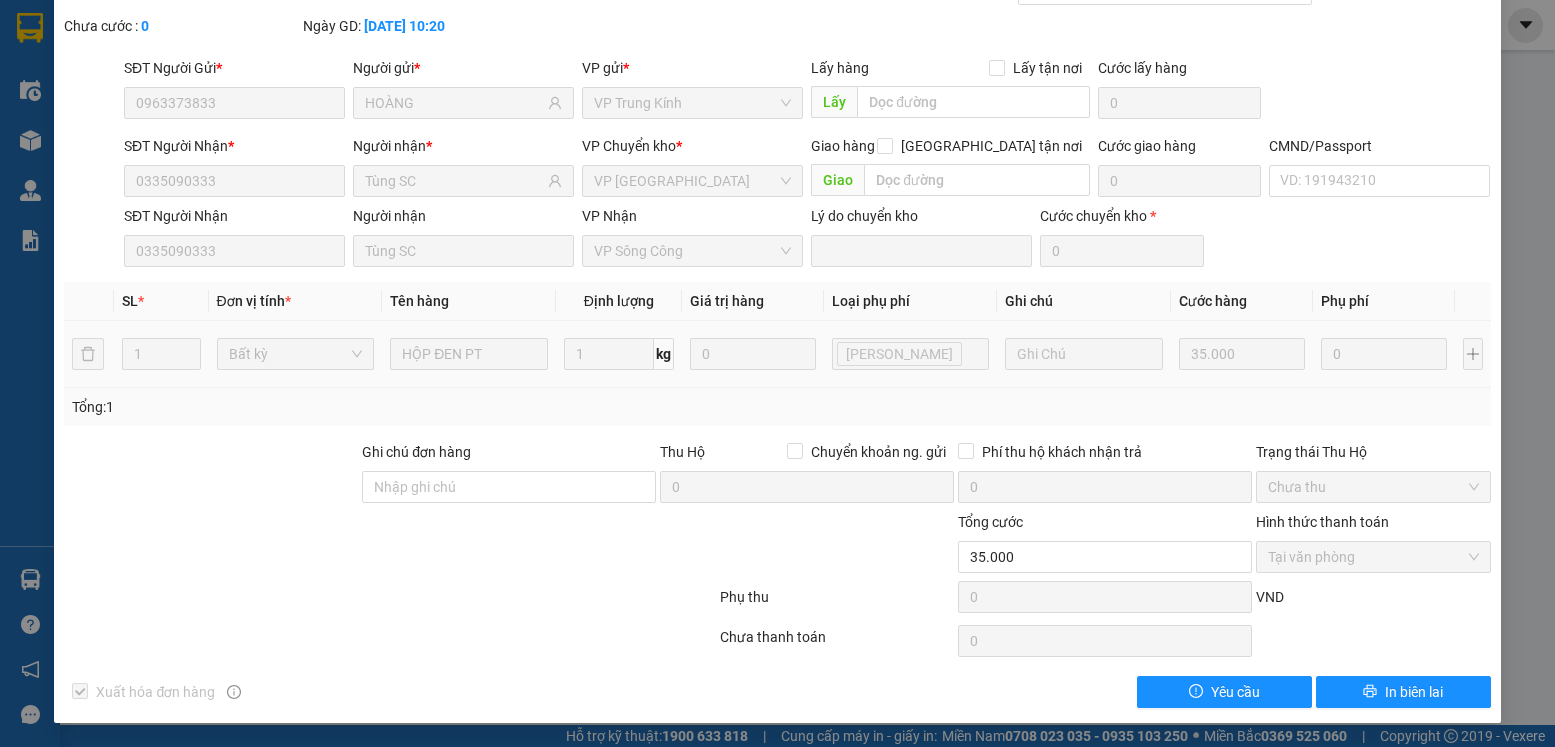 scroll, scrollTop: 0, scrollLeft: 0, axis: both 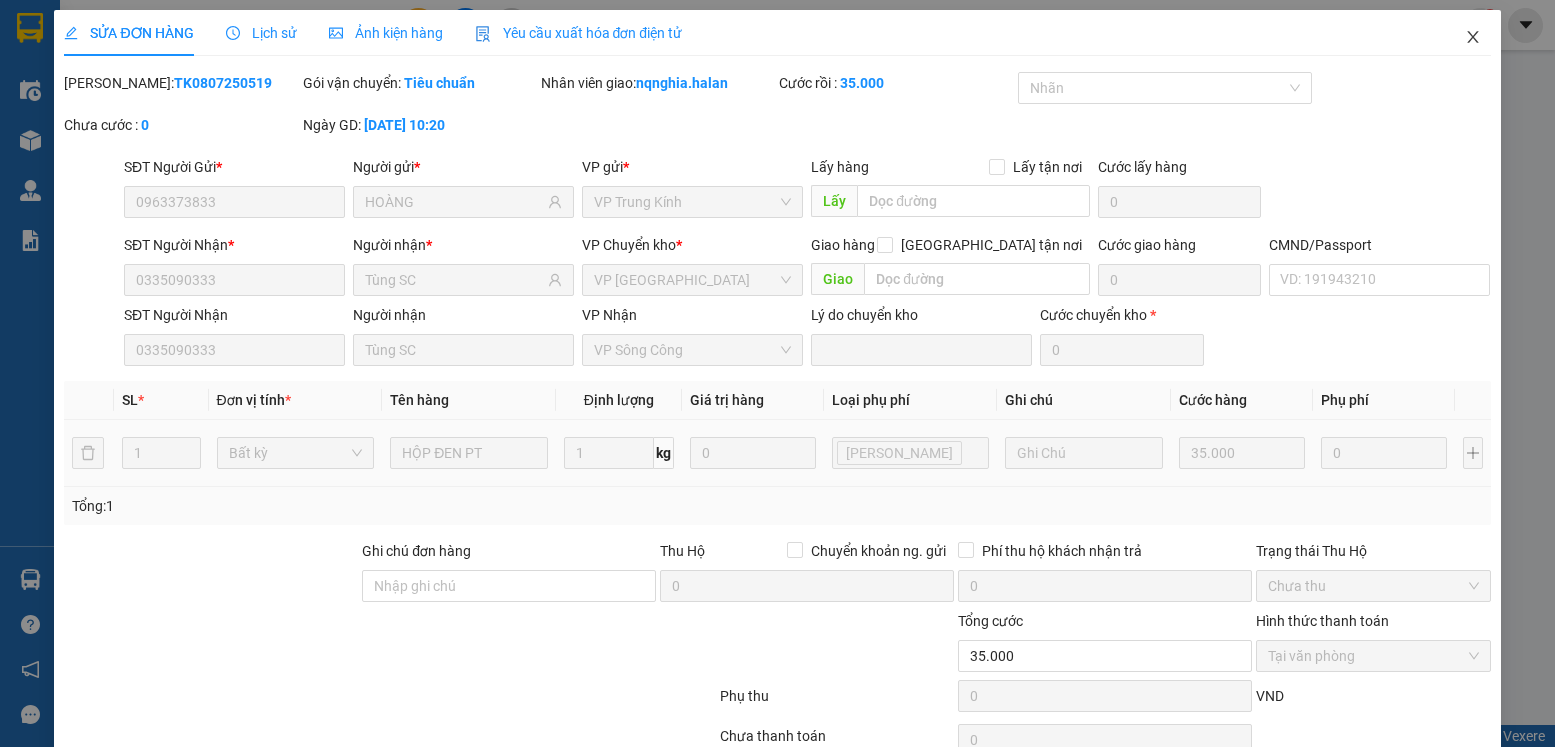 drag, startPoint x: 1453, startPoint y: 36, endPoint x: 195, endPoint y: 53, distance: 1258.1149 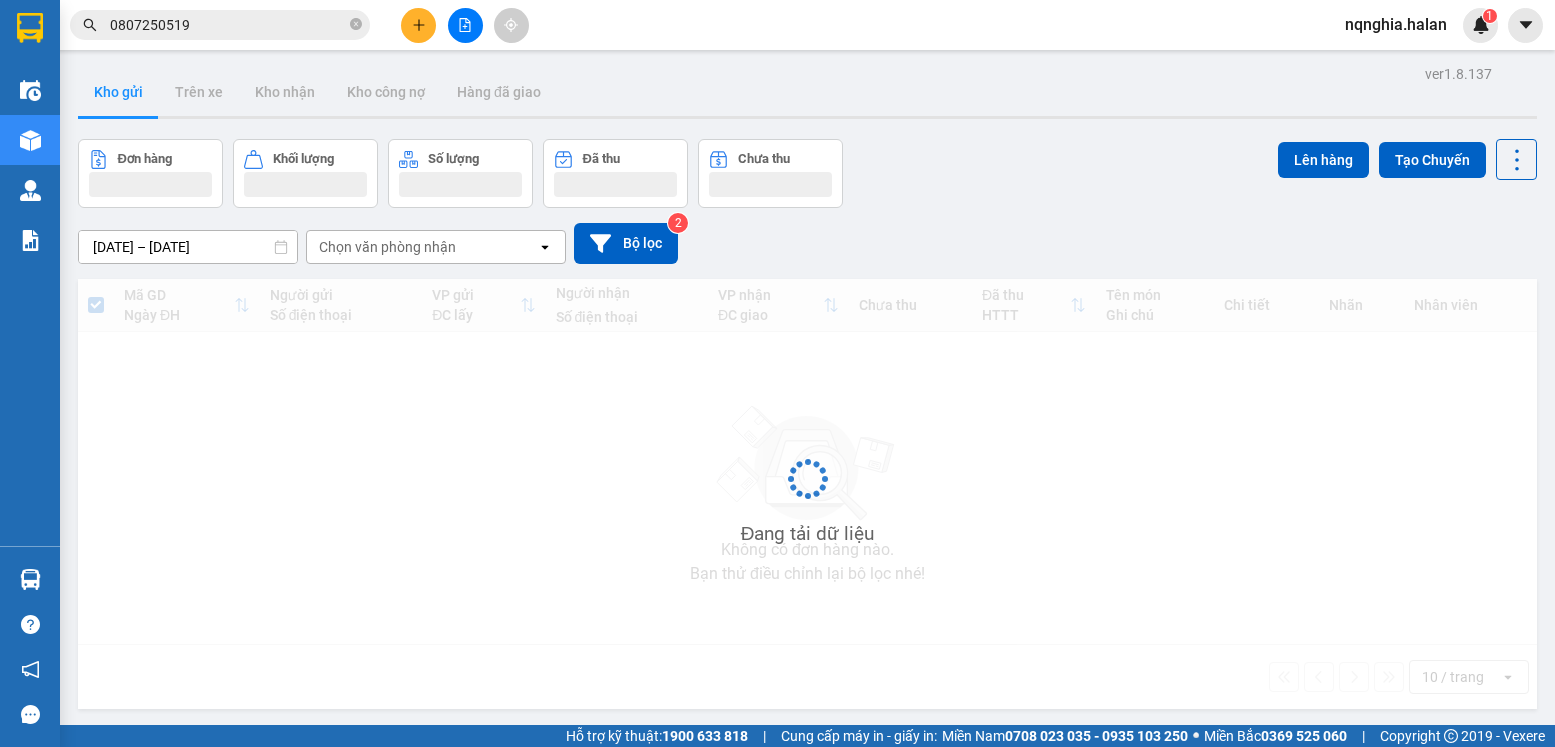 click on "0807250519" at bounding box center [228, 25] 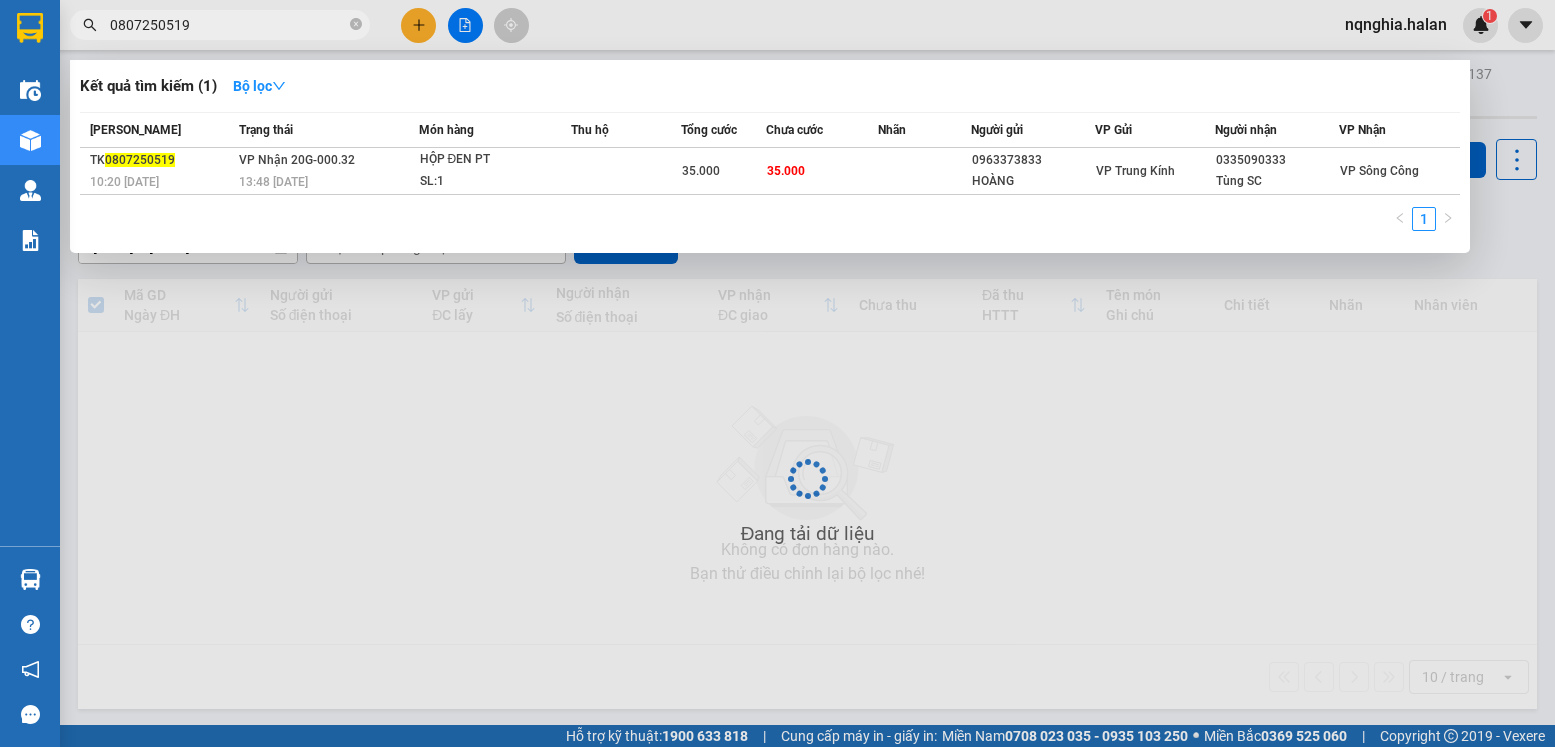 click on "0807250519" at bounding box center (228, 25) 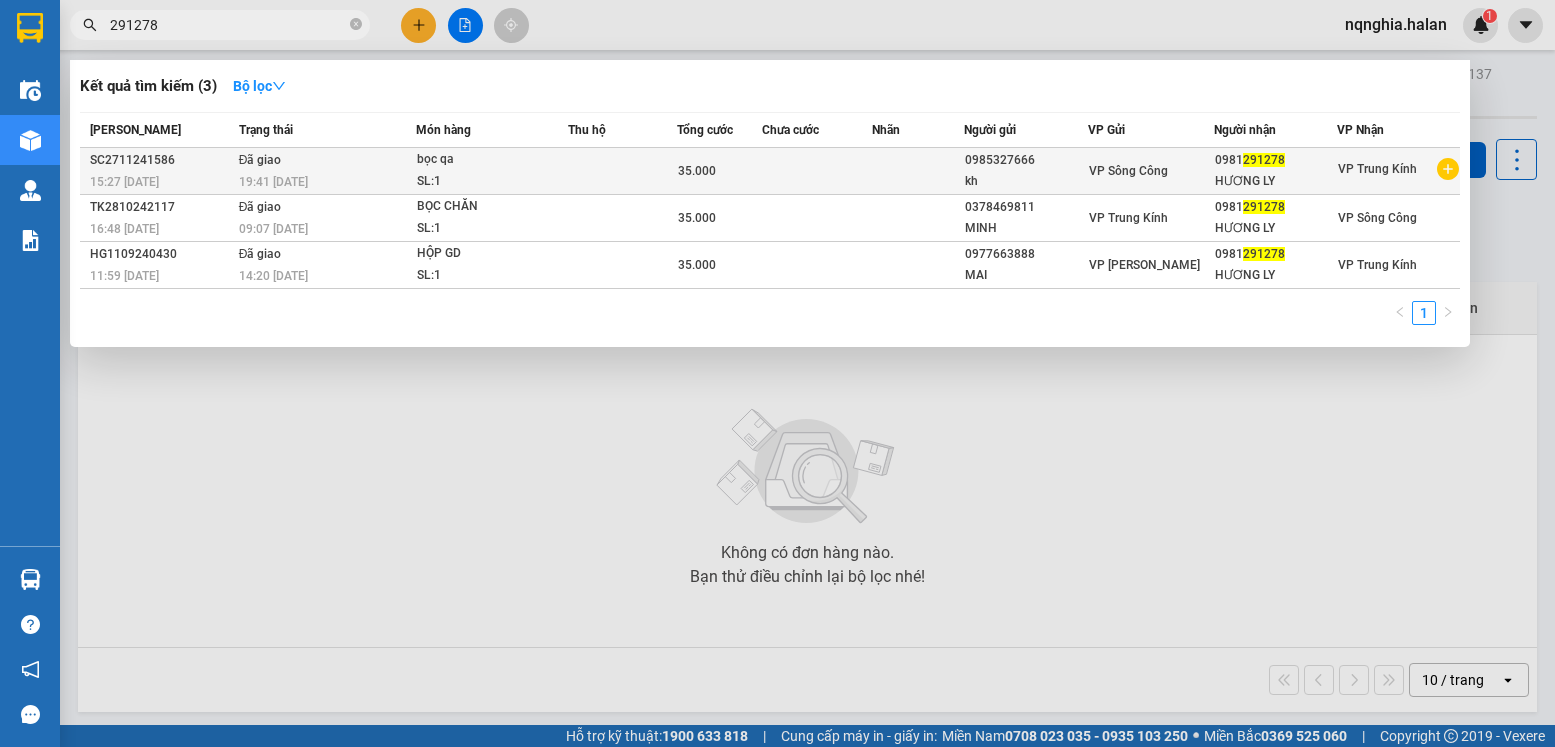 type on "291278" 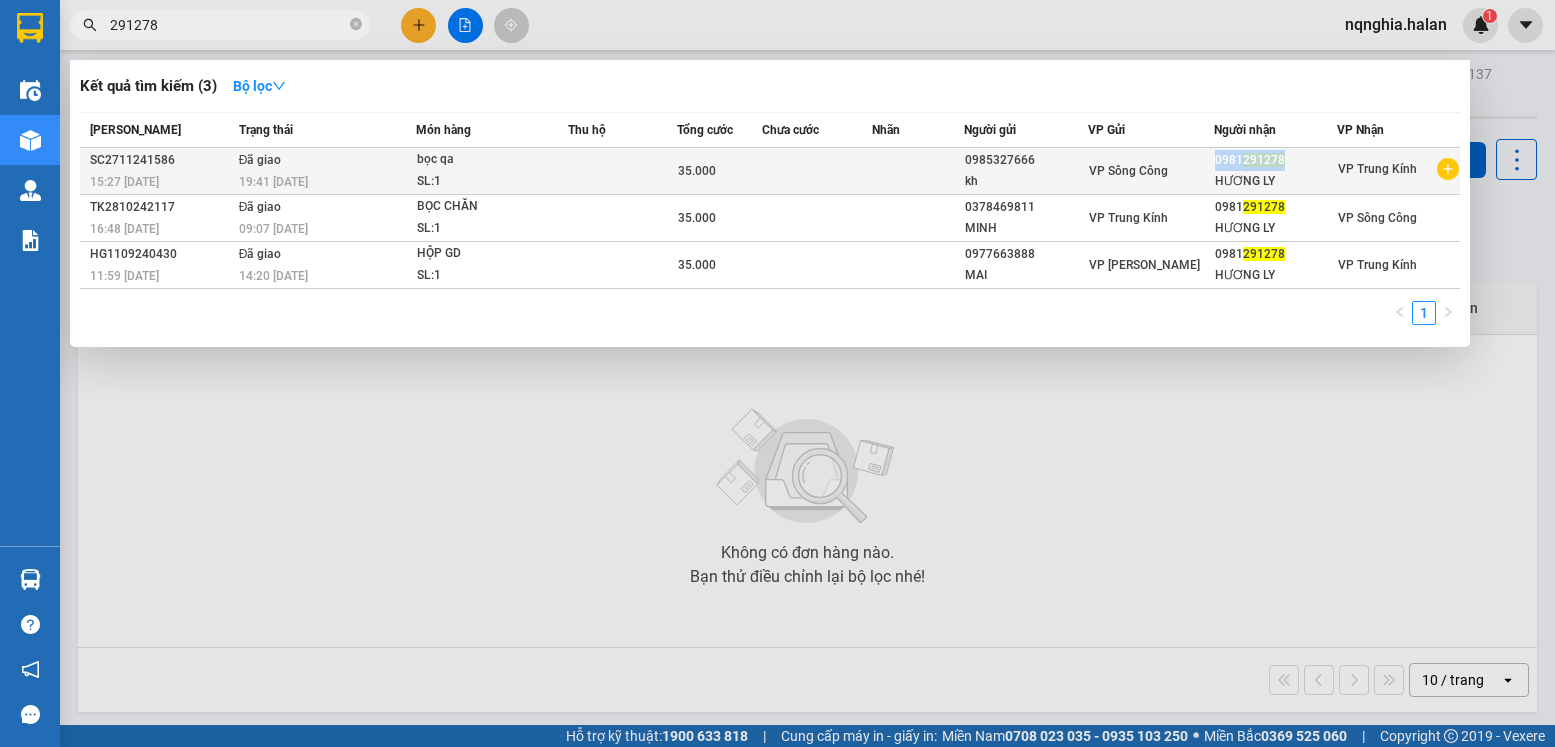 drag, startPoint x: 1281, startPoint y: 159, endPoint x: 1216, endPoint y: 161, distance: 65.03076 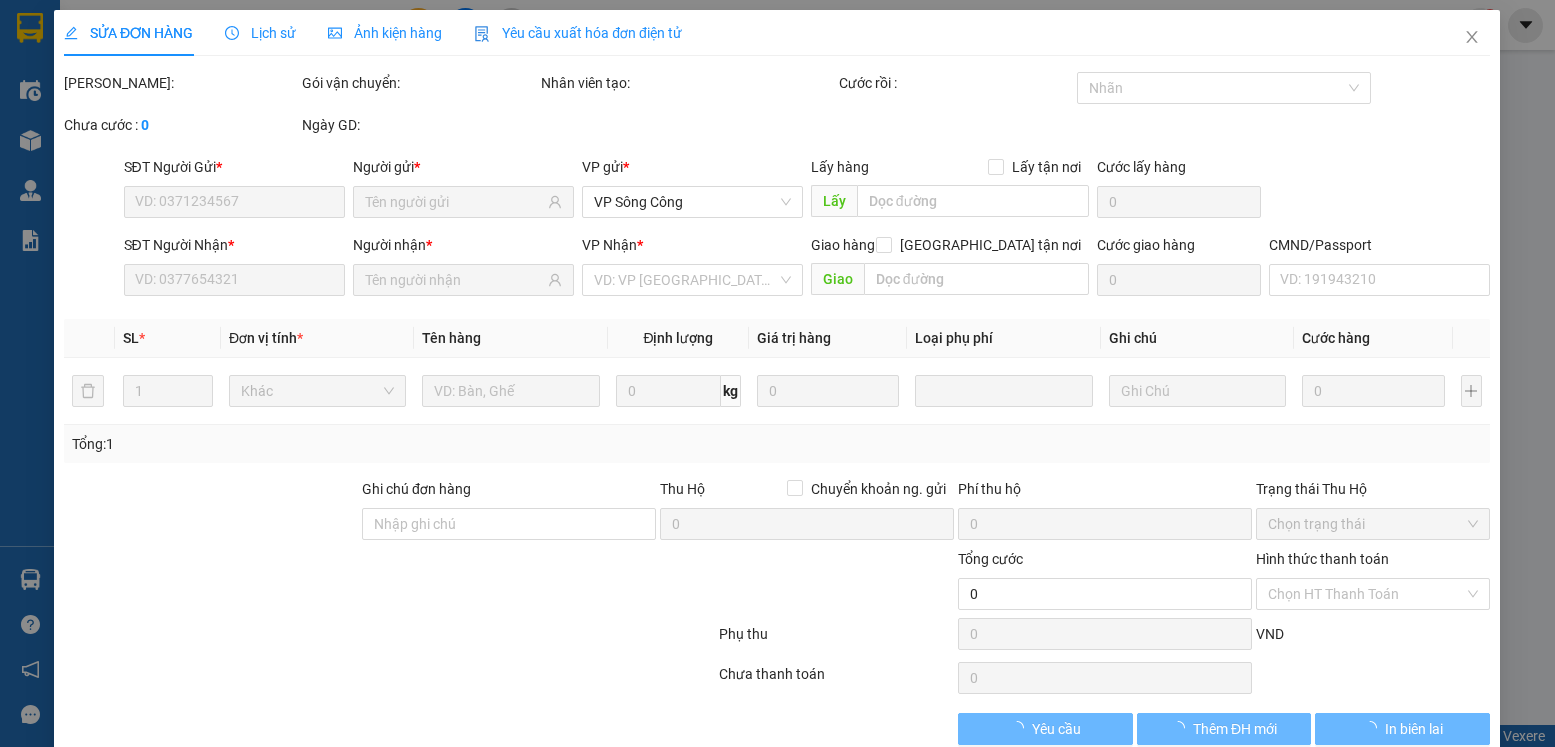type on "0985327666" 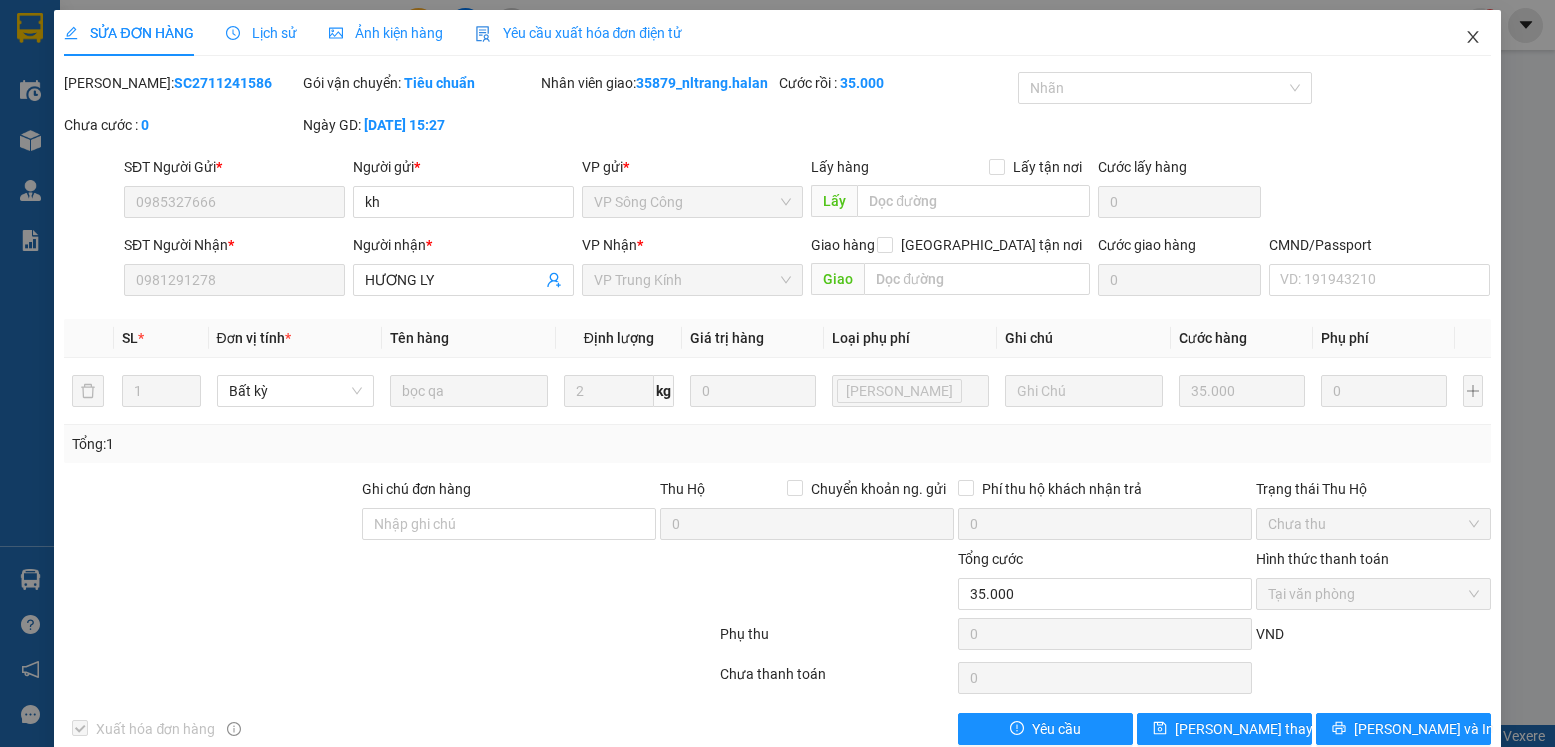click 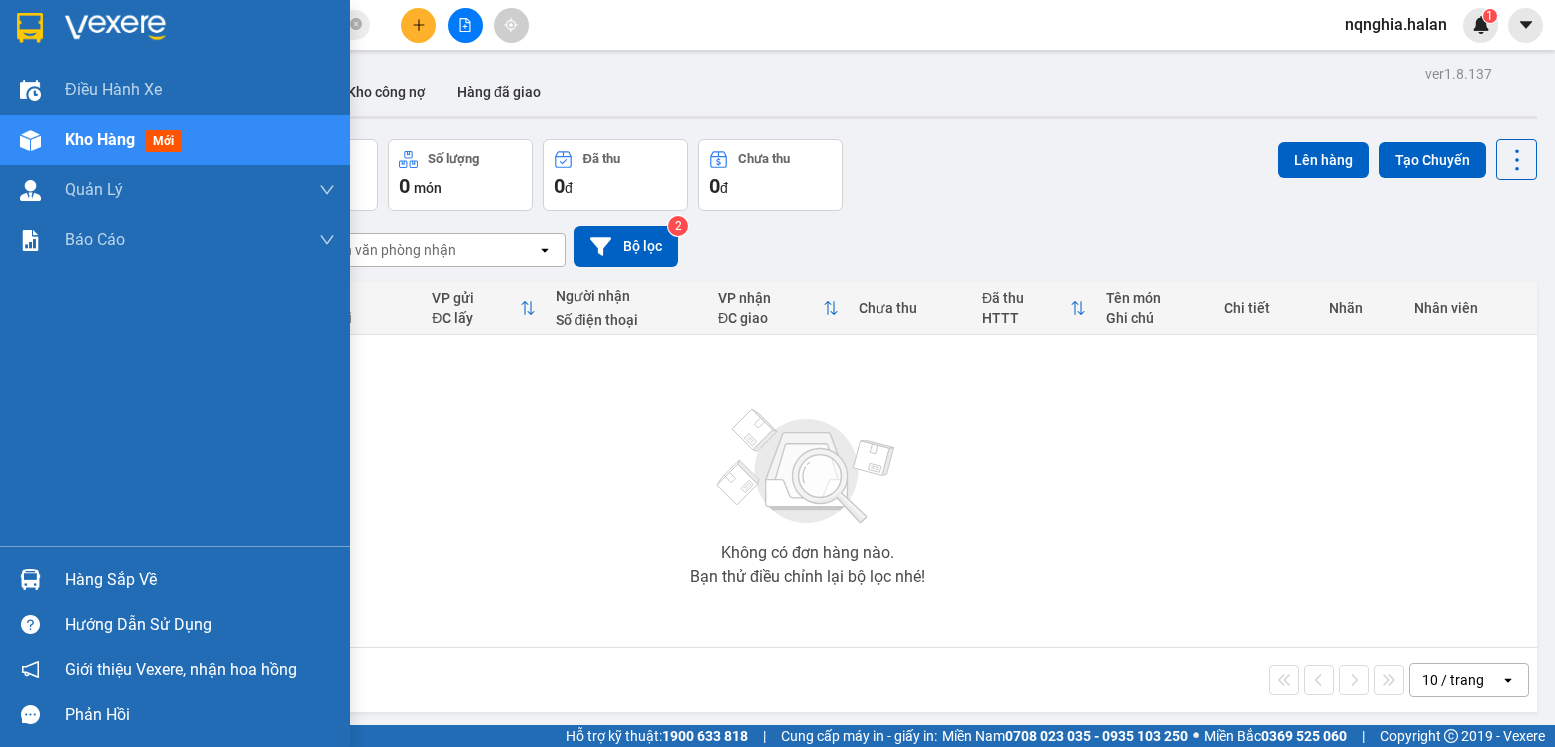 click at bounding box center [30, 579] 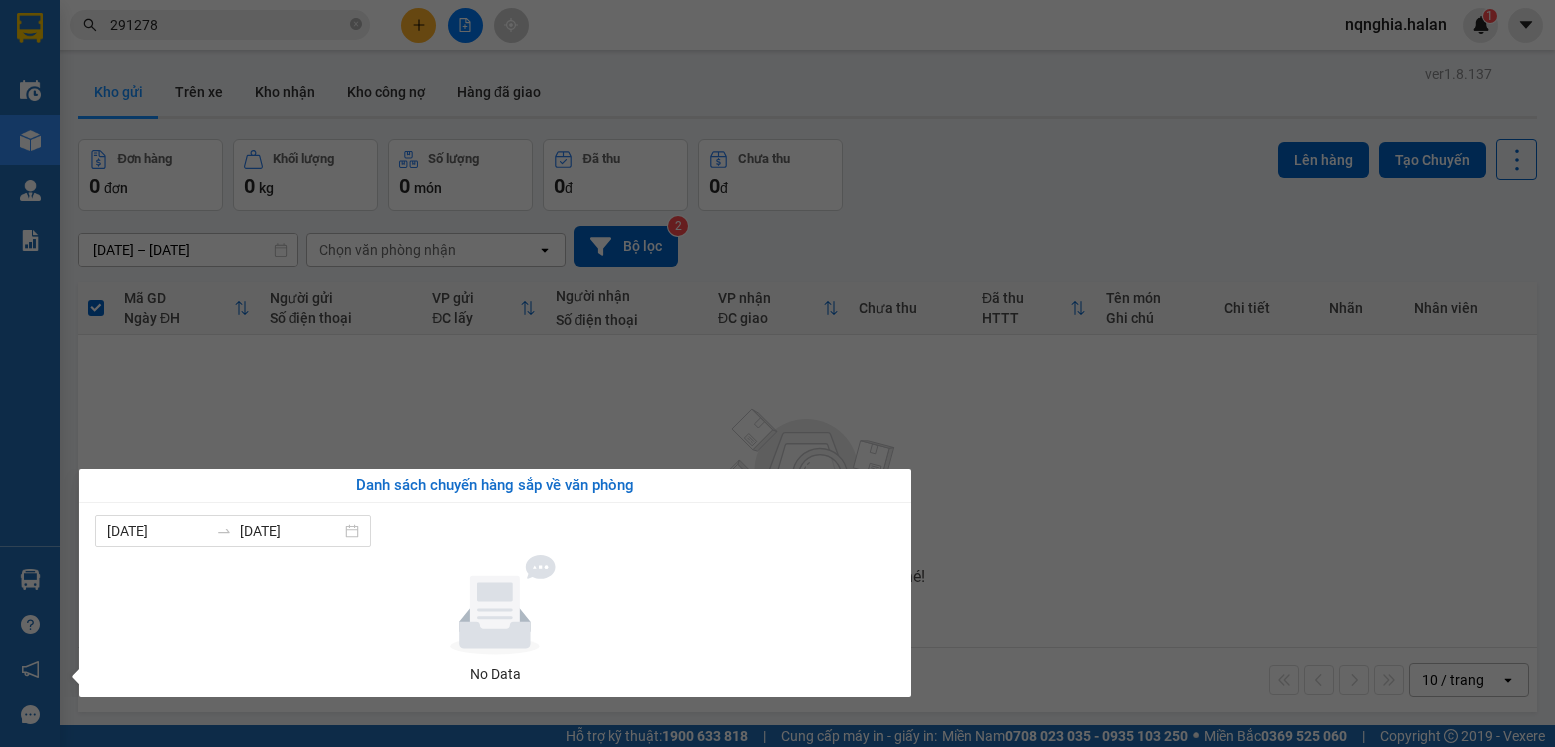 click on "Kết quả tìm kiếm ( 3 )  Bộ lọc  Mã ĐH Trạng thái Món hàng Thu hộ Tổng cước Chưa cước Nhãn Người gửi VP Gửi Người nhận VP Nhận SC2711241586 15:27 - 27/11 Đã giao   19:41 - 28/11 bọc qa SL:  1 35.000 0985327666 kh VP Sông Công 0981 291278 HƯƠNG LY VP Trung Kính TK2810242117 16:48 - 28/10 Đã giao   09:07 - 31/10 BỌC CHĂN SL:  1 35.000 0378469811 MINH VP Trung Kính 0981 291278 HƯƠNG LY VP Sông Công HG1109240430 11:59 - 11/09 Đã giao   14:20 - 14/09 HỘP GD SL:  1 35.000 0977663888 MAI VP Hoàng Gia 0981 291278 HƯƠNG LY VP Trung Kính 1 291278 nqnghia.halan 1     Điều hành xe     Kho hàng mới     Quản Lý Quản lý chuyến Quản lý kiểm kho     Báo cáo 12. Thống kê đơn đối tác 2. Doanh thu thực tế theo từng văn phòng 4. Thống kê đơn hàng theo văn phòng Hàng sắp về Hướng dẫn sử dụng Giới thiệu Vexere, nhận hoa hồng Phản hồi Phần mềm hỗ trợ bạn tốt chứ? ver  1.8.137 0" at bounding box center [777, 373] 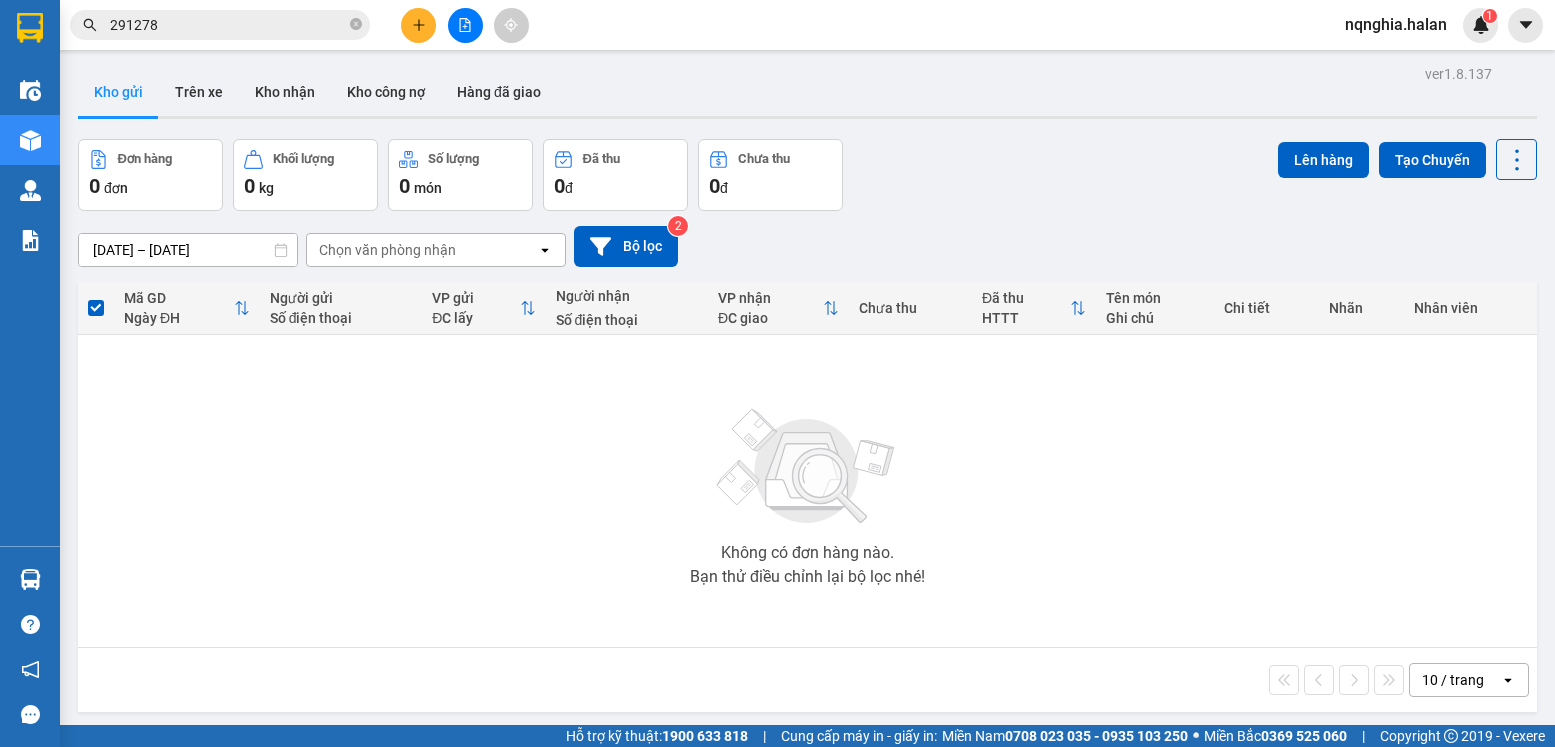 click on "291278" at bounding box center [228, 25] 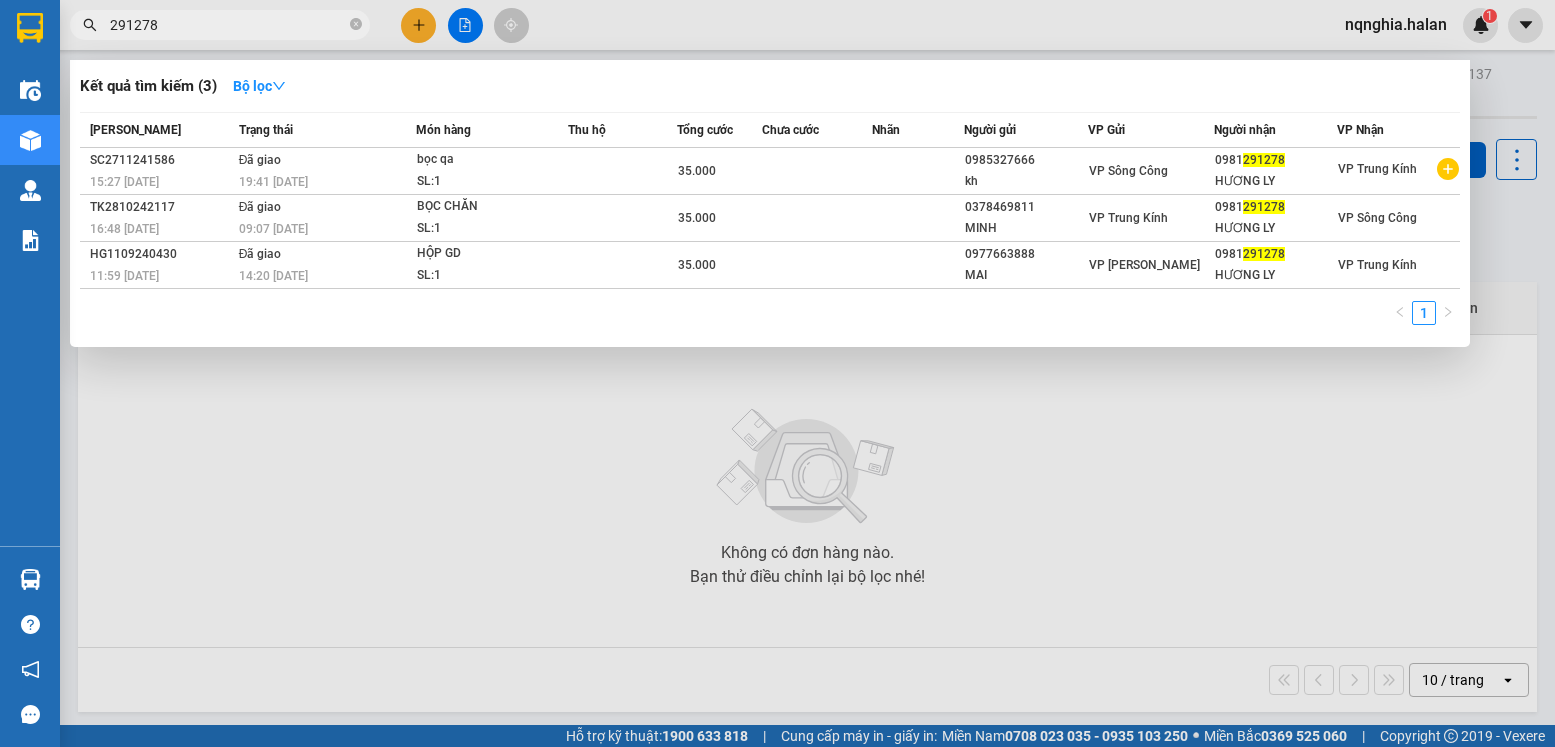 click on "291278" at bounding box center (228, 25) 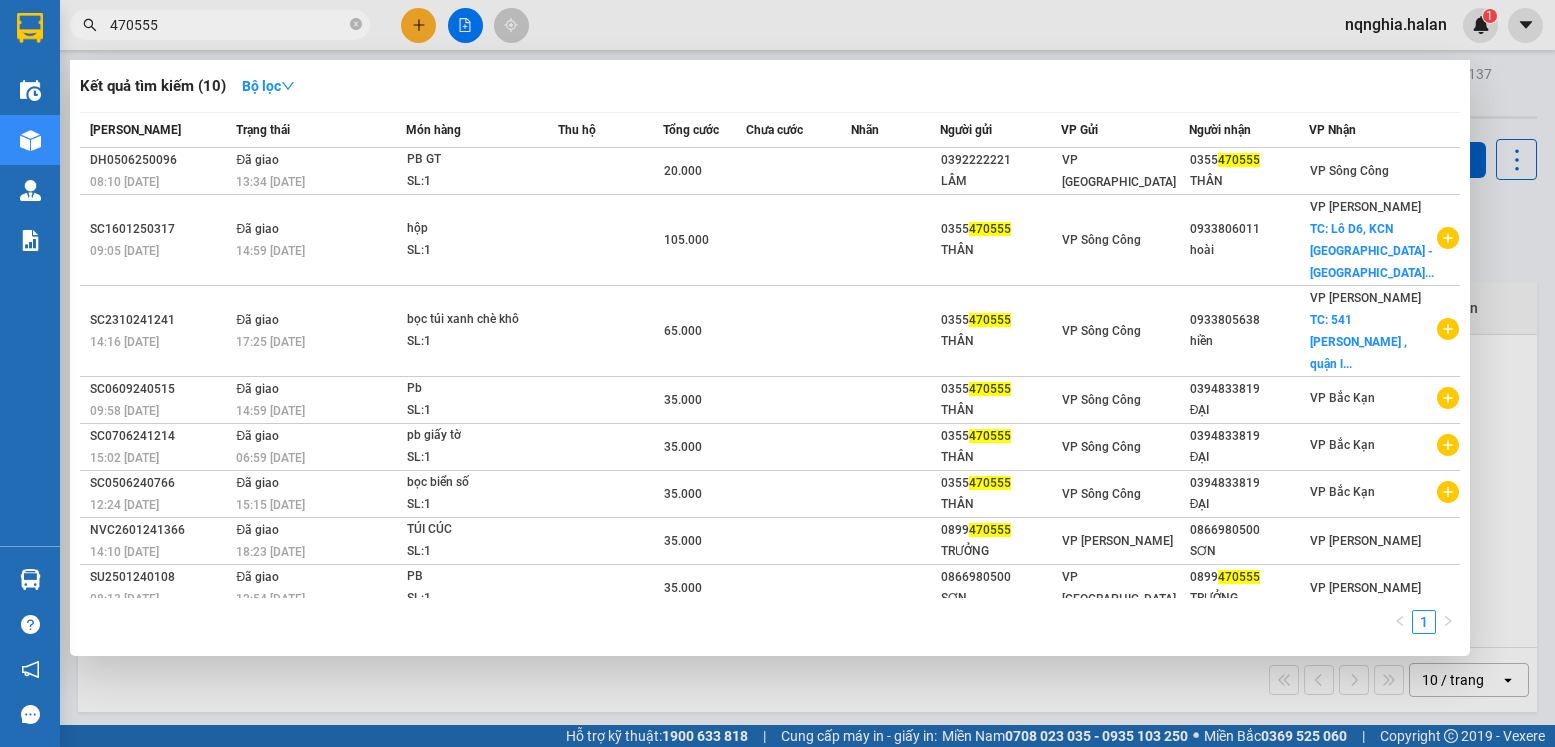 type on "470555" 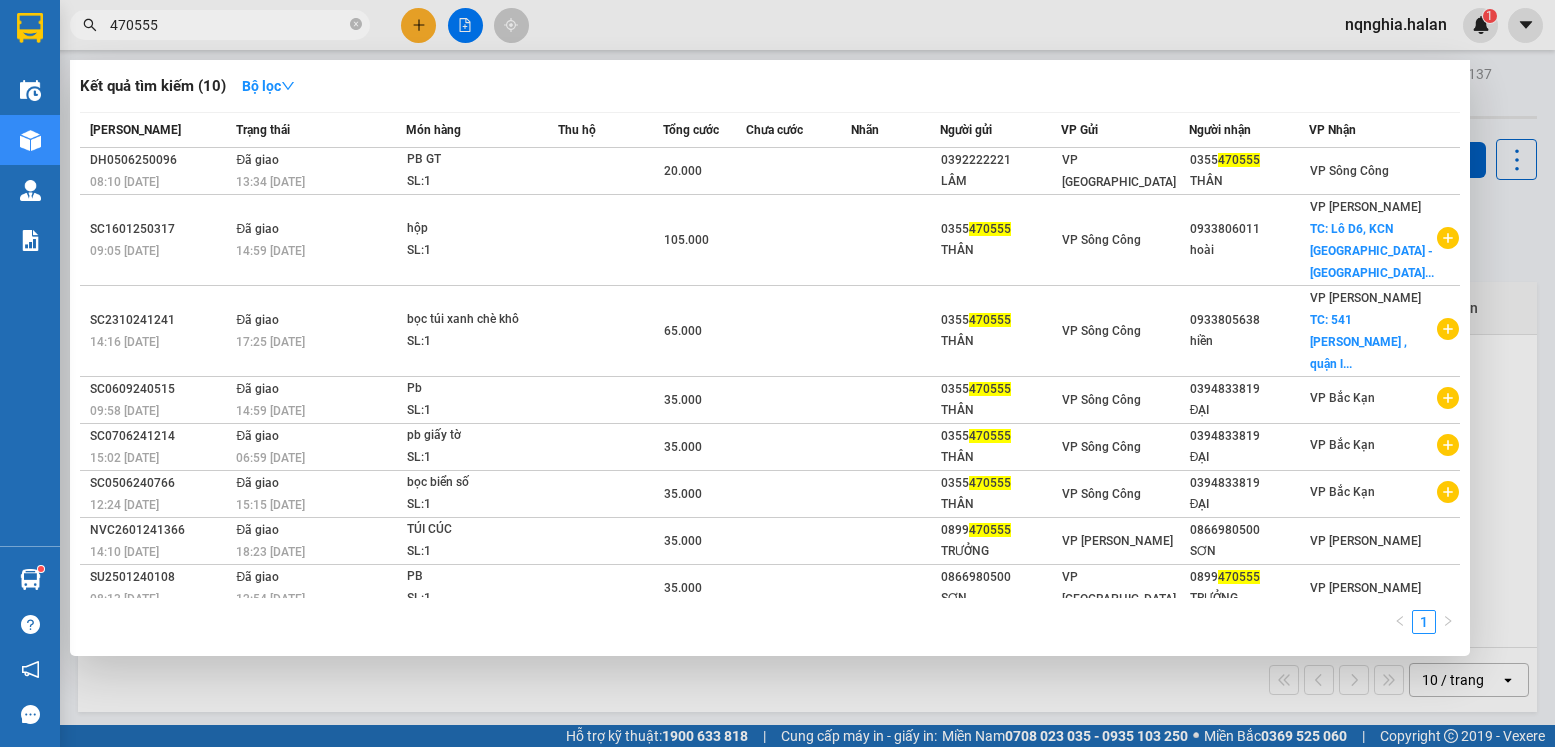 click at bounding box center [777, 373] 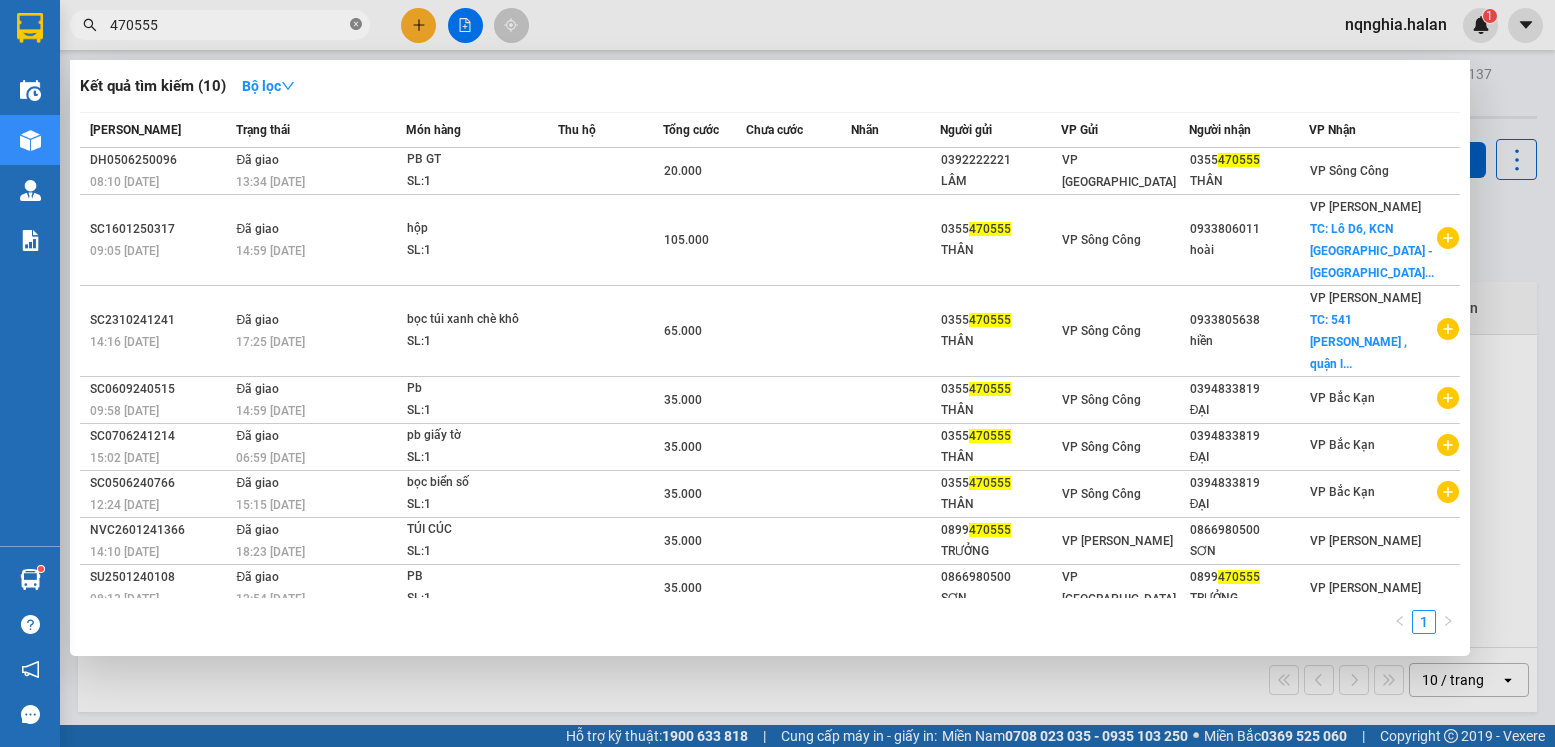 click at bounding box center [356, 25] 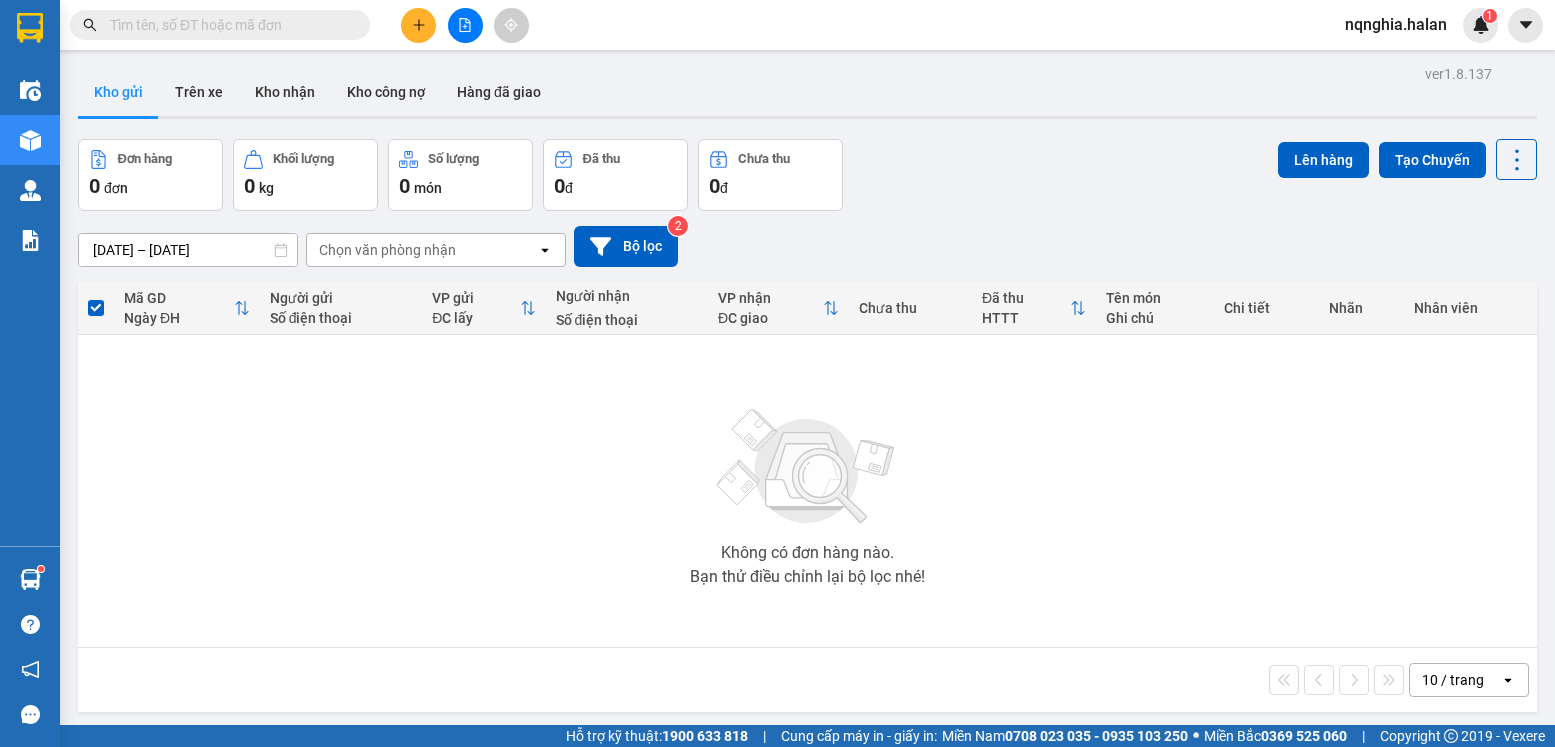 click at bounding box center (418, 25) 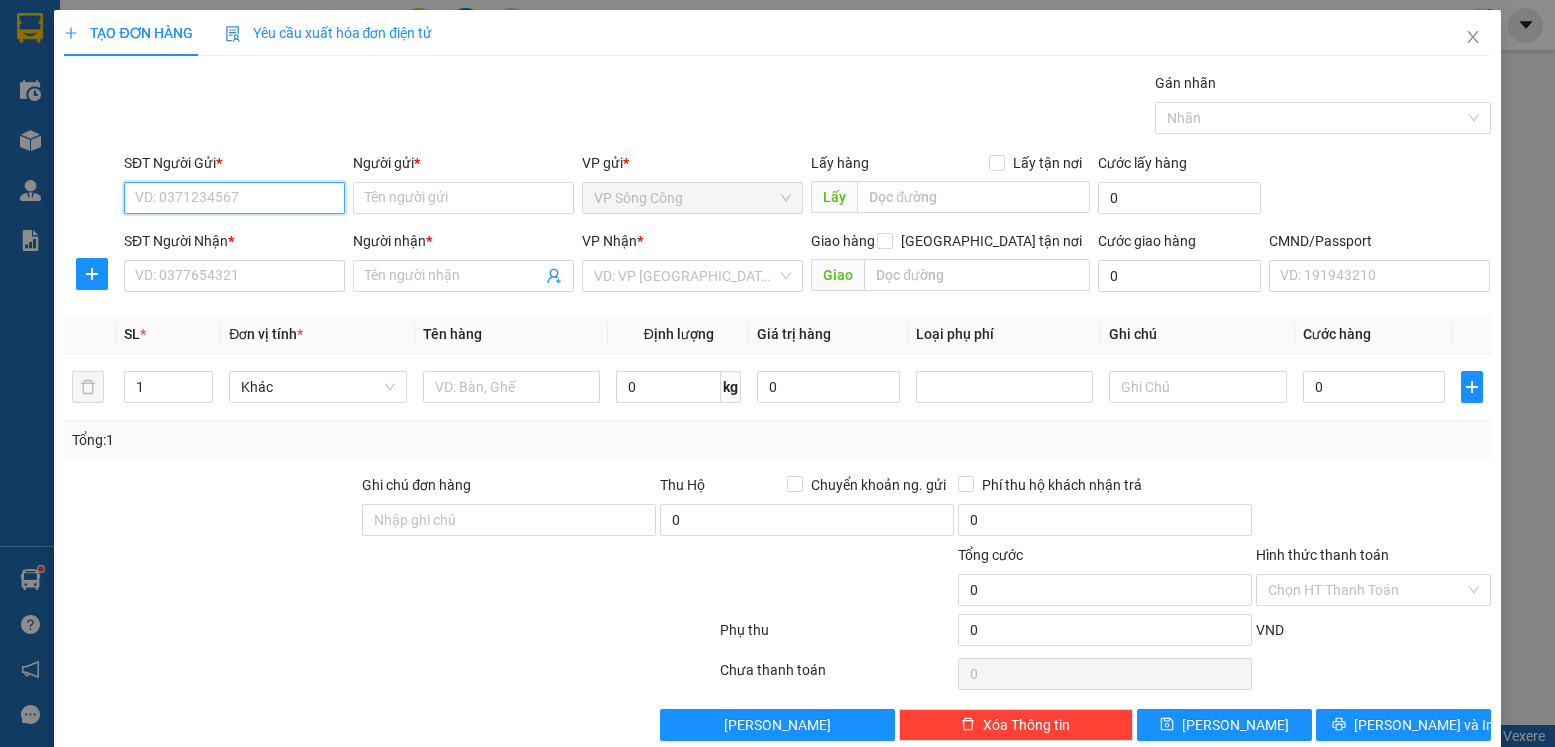 click on "SĐT Người Gửi  *" at bounding box center (234, 198) 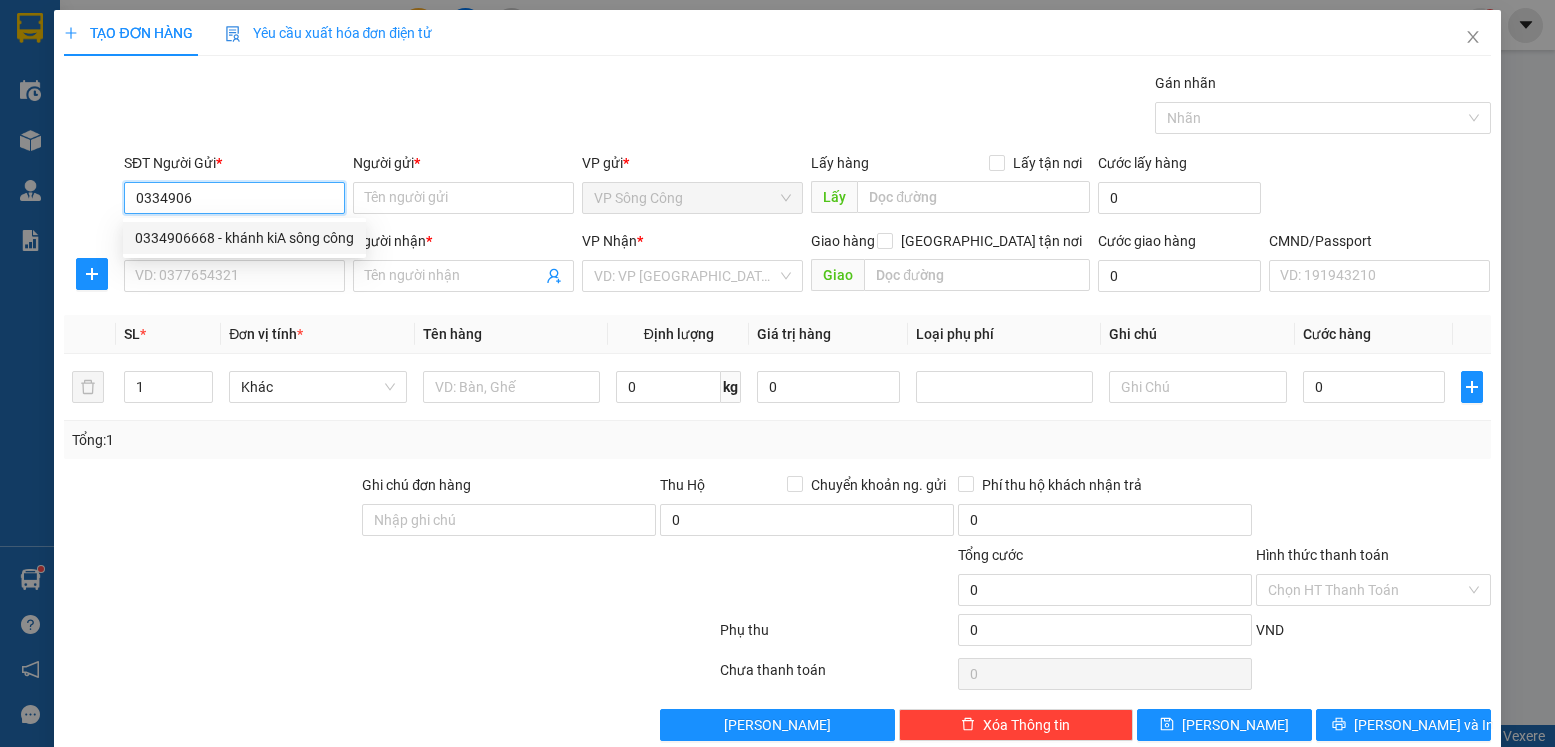 click on "0334906668 - khánh kiA  sông công" at bounding box center [244, 238] 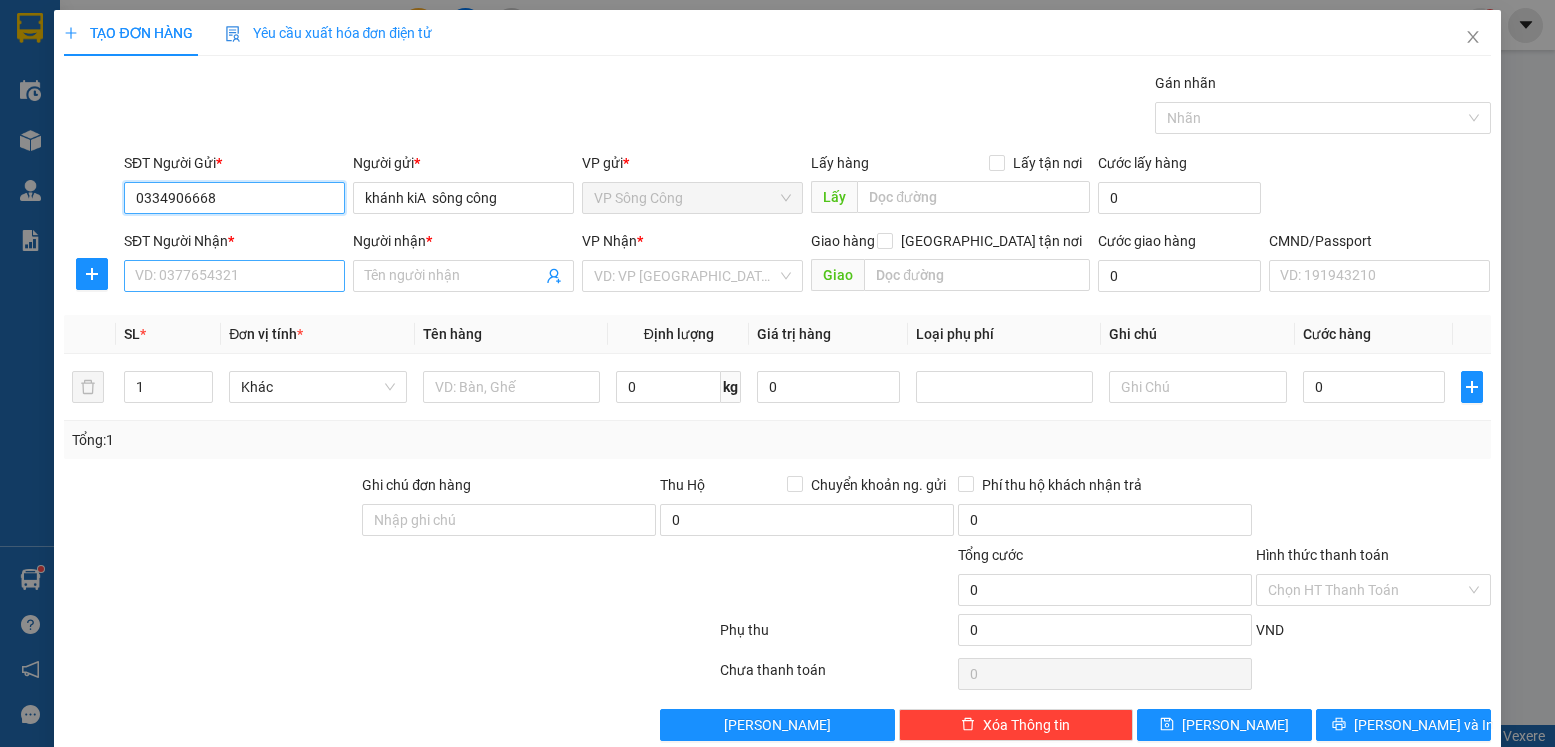 type on "0334906668" 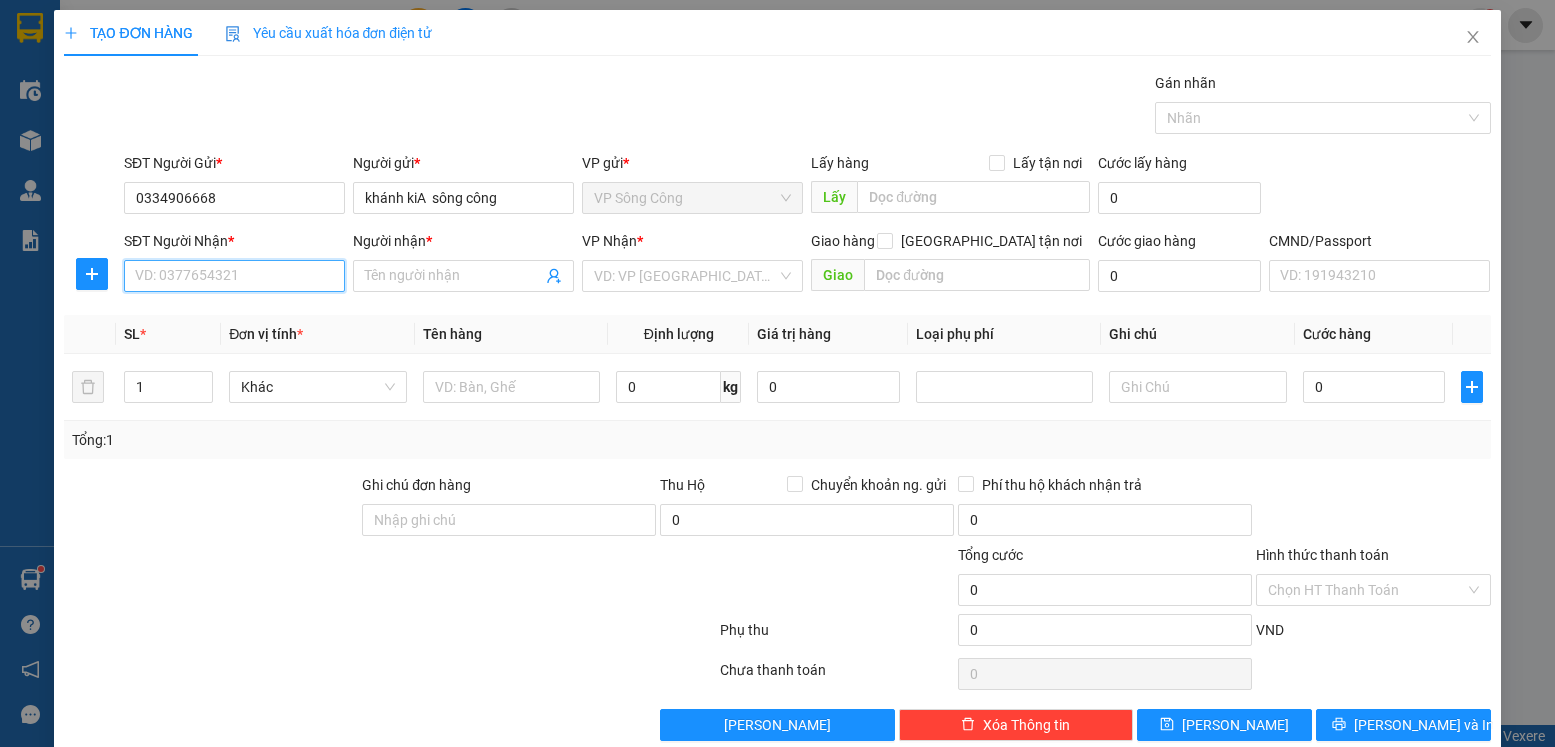 click on "SĐT Người Nhận  *" at bounding box center (234, 276) 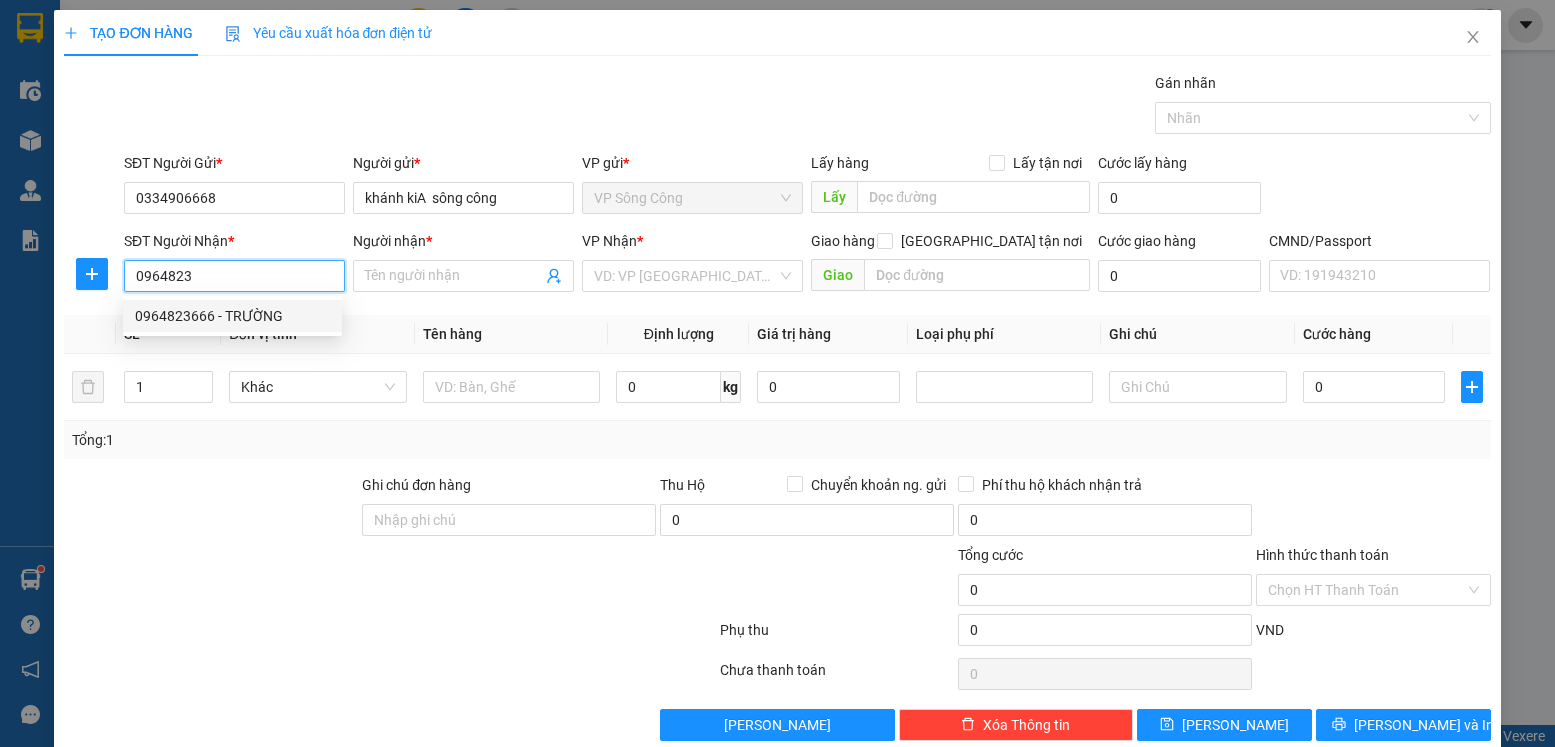 click on "0964823666 - TRƯỜNG" at bounding box center [232, 316] 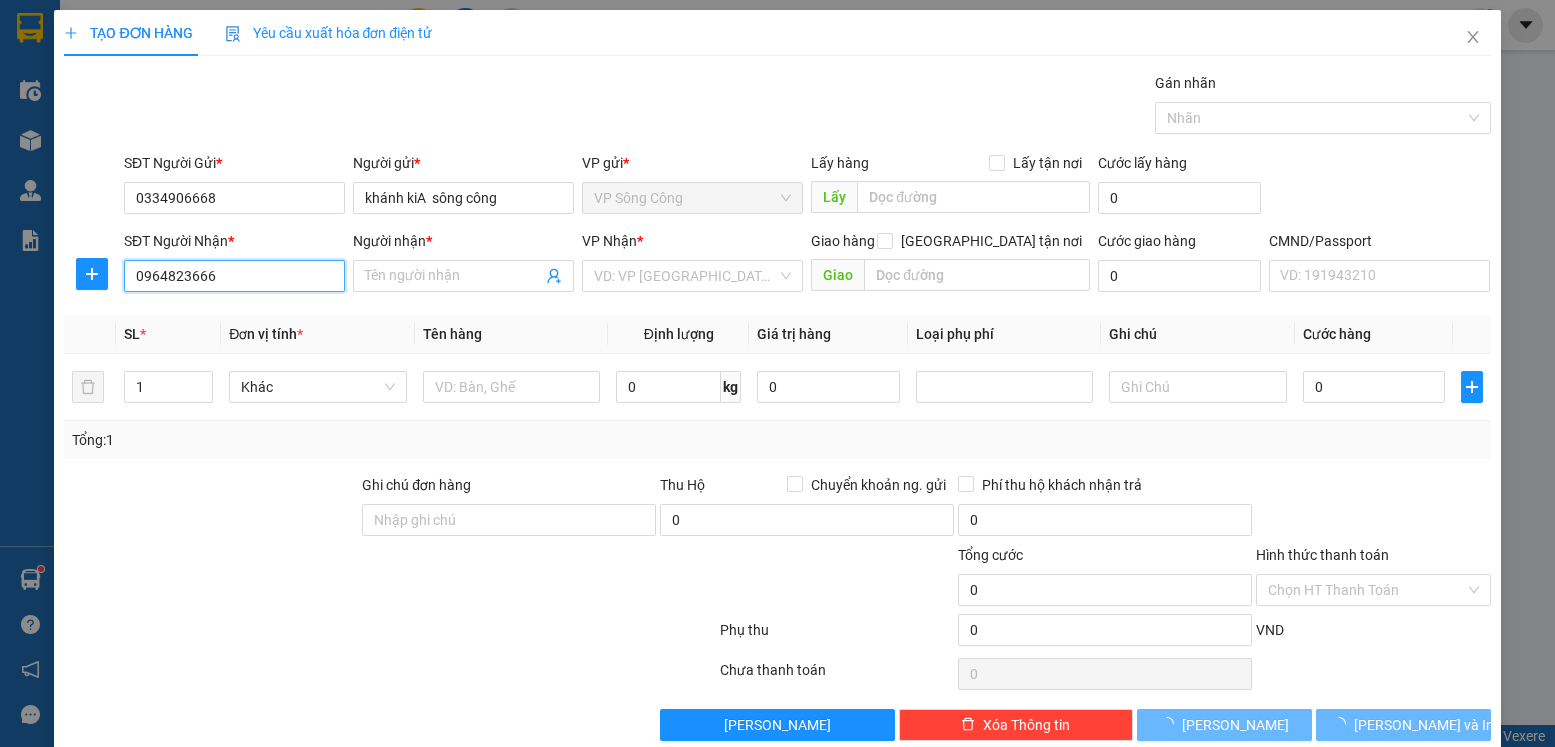 type on "TRƯỜNG" 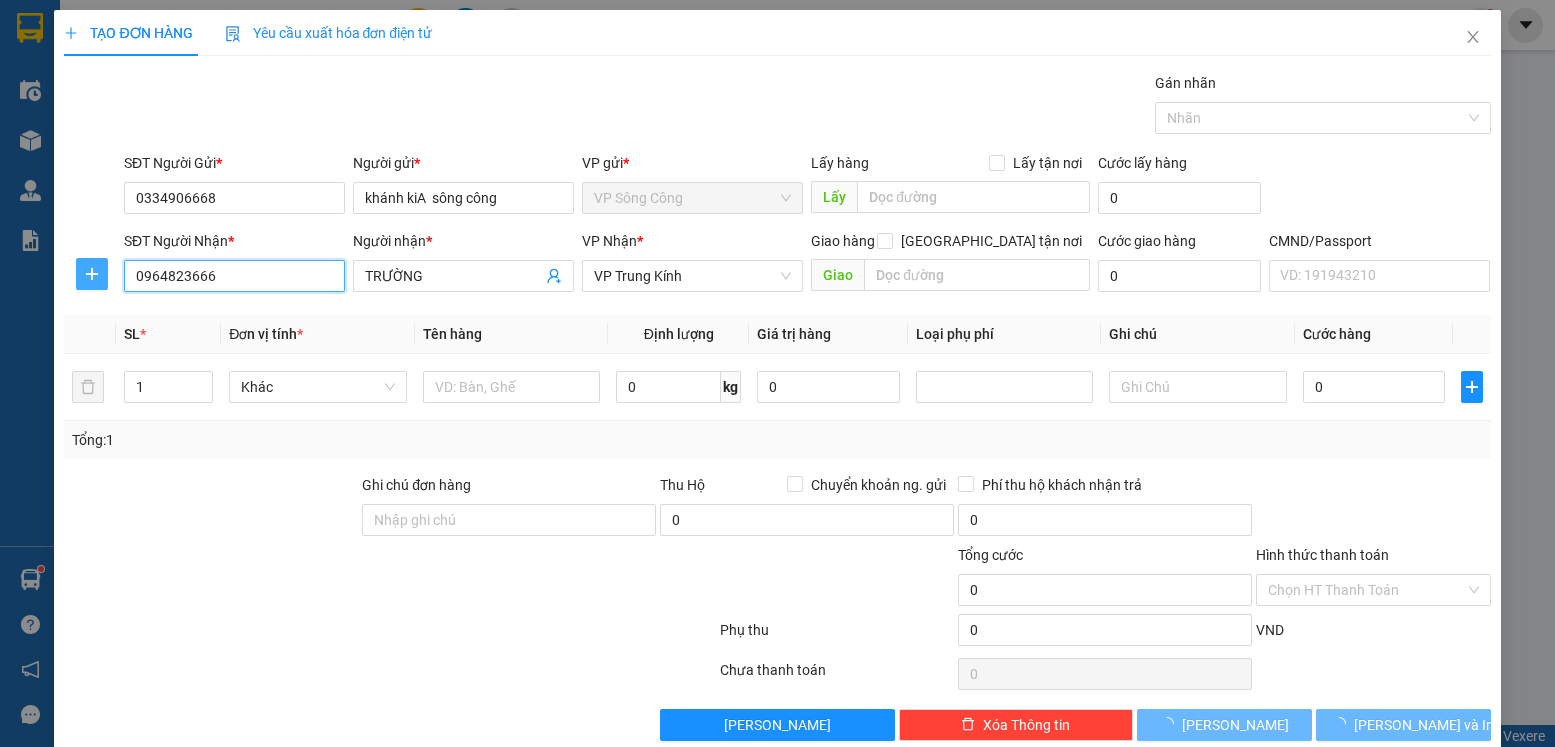 type on "0964823666" 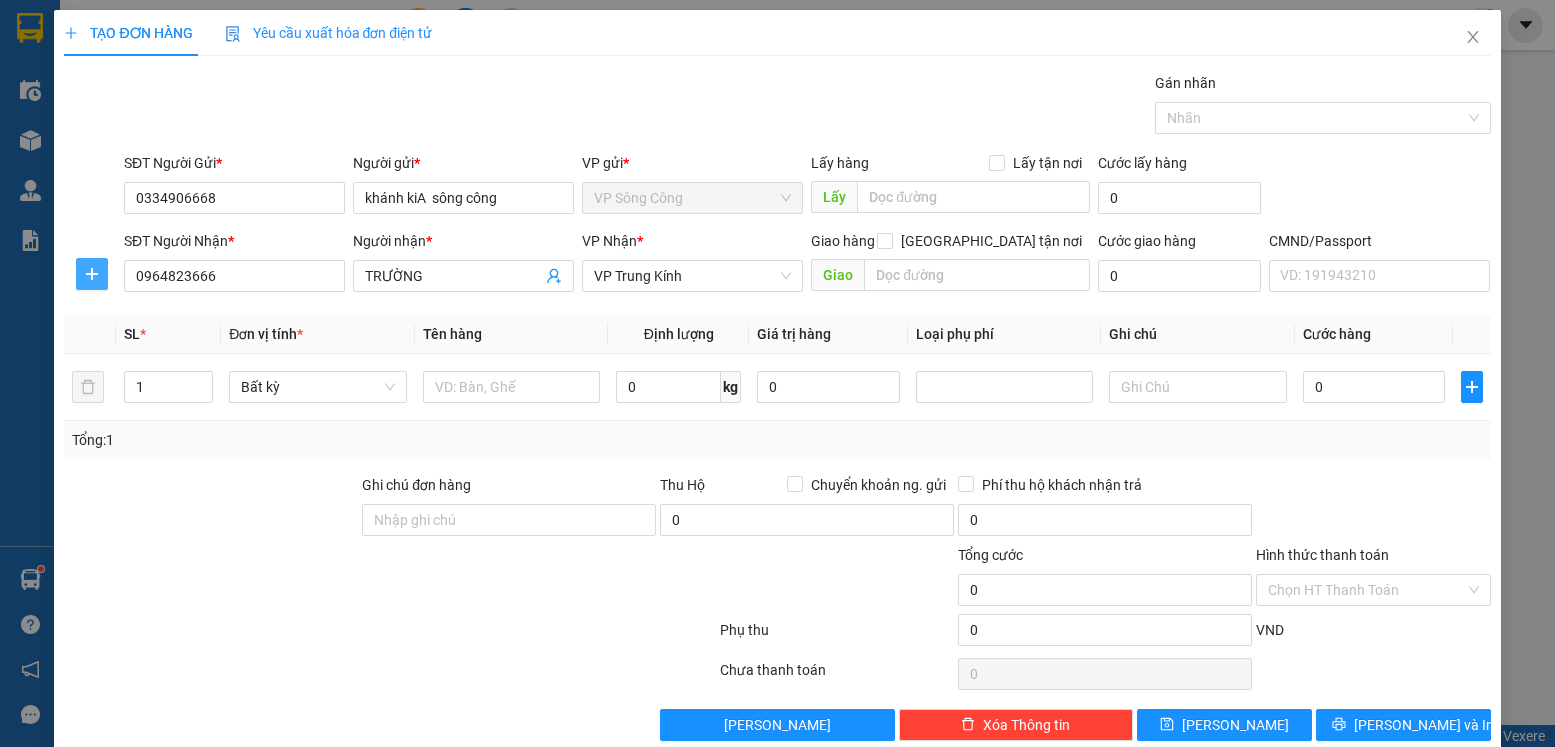 click at bounding box center (92, 274) 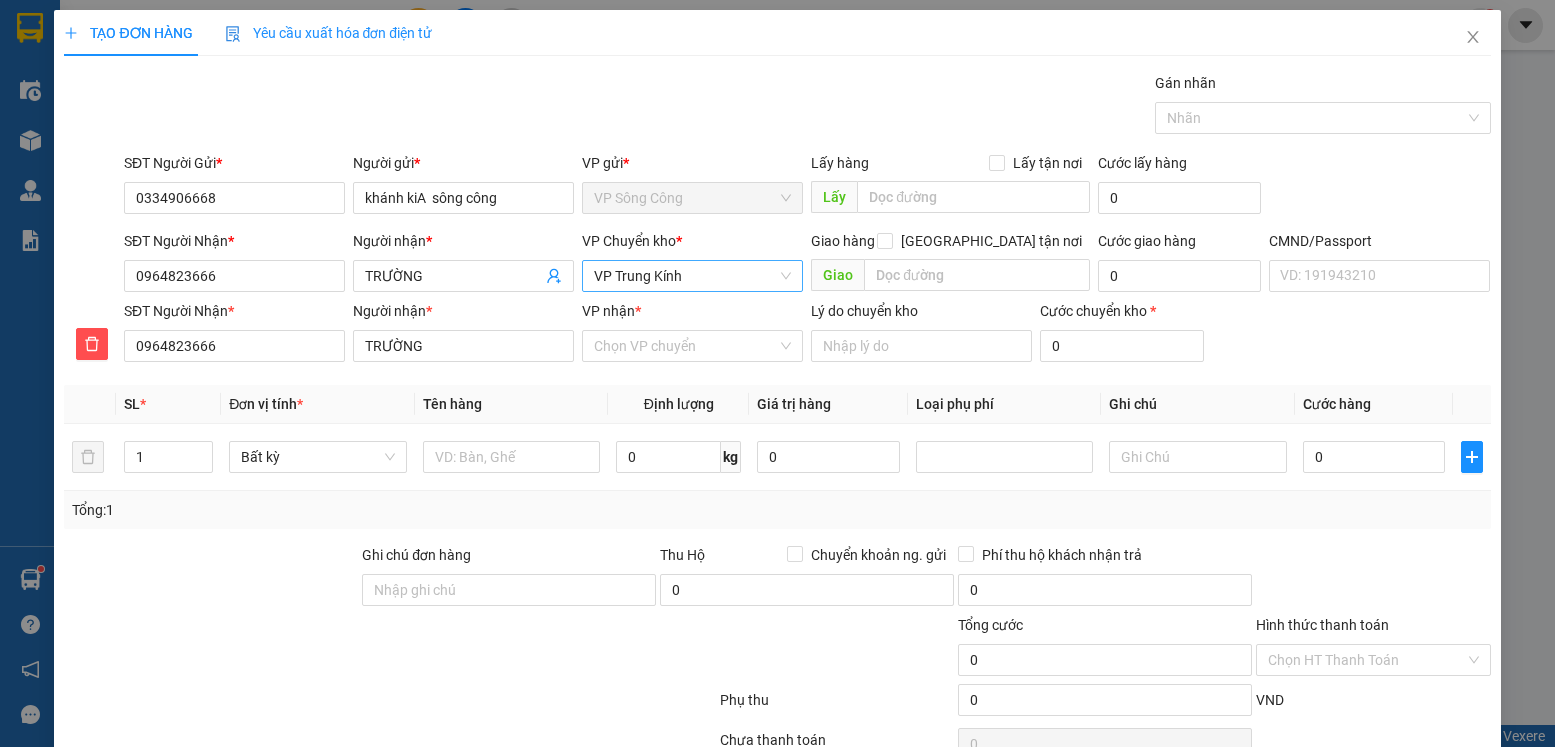 click on "VP Trung Kính" at bounding box center [692, 276] 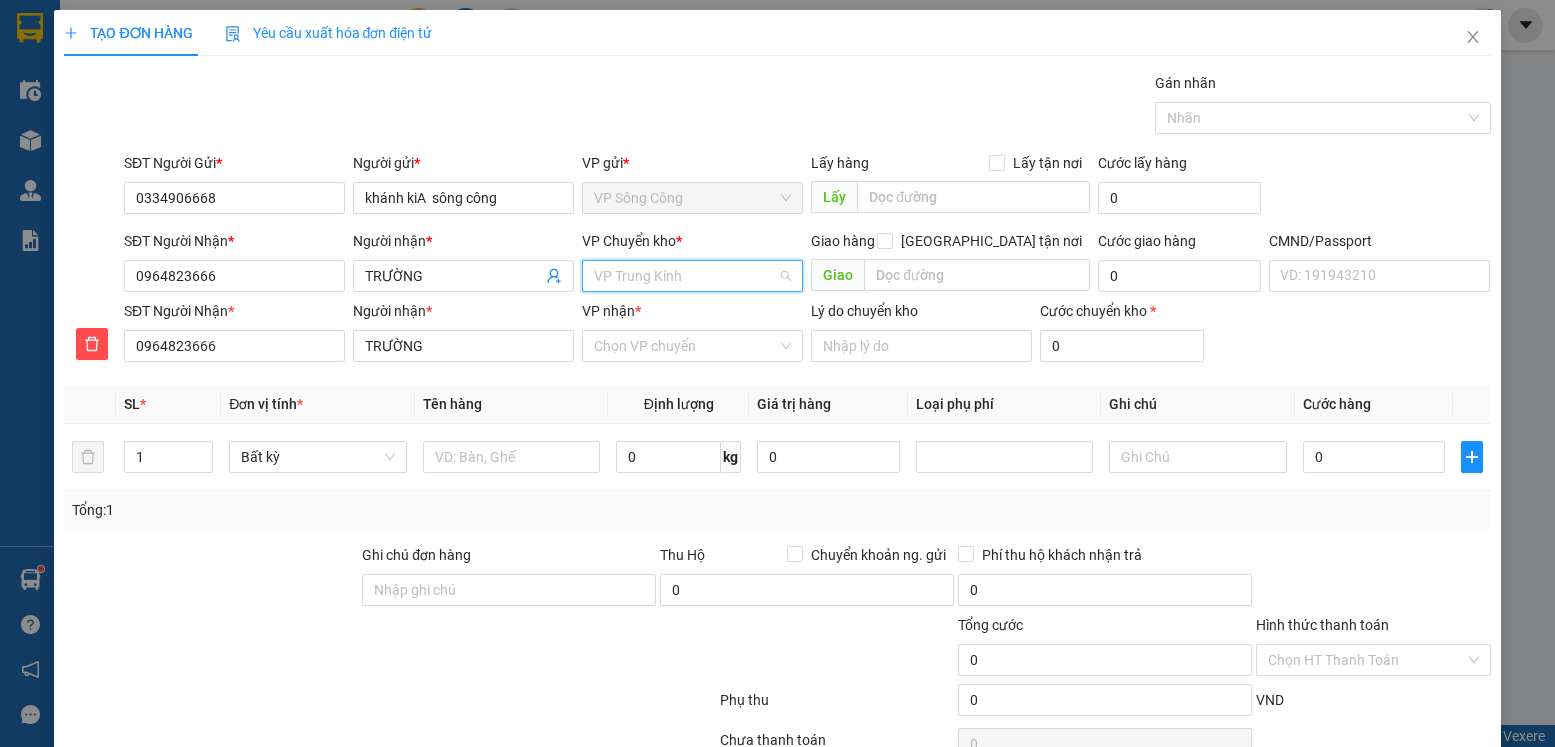 scroll, scrollTop: 552, scrollLeft: 0, axis: vertical 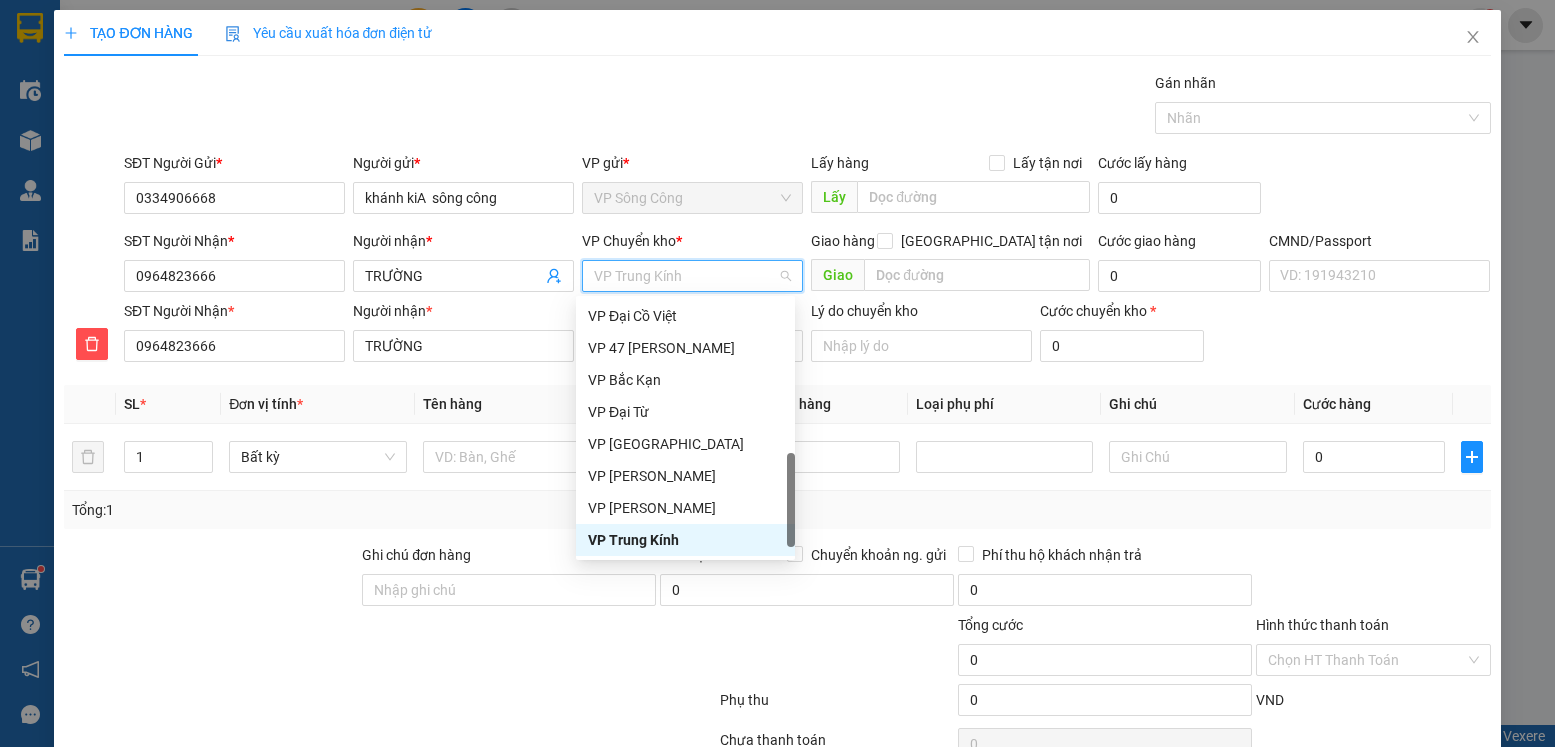 type on "y" 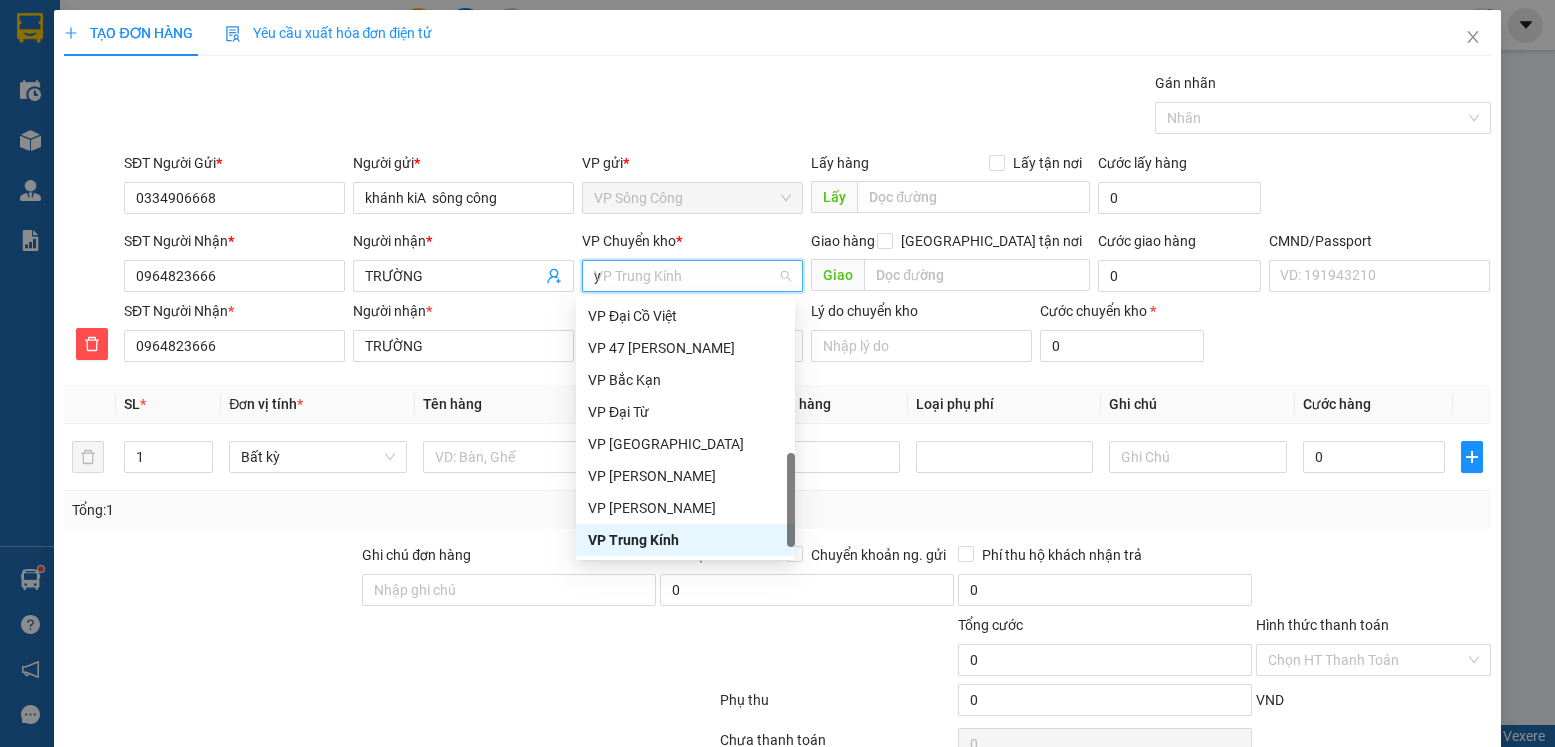 scroll, scrollTop: 0, scrollLeft: 0, axis: both 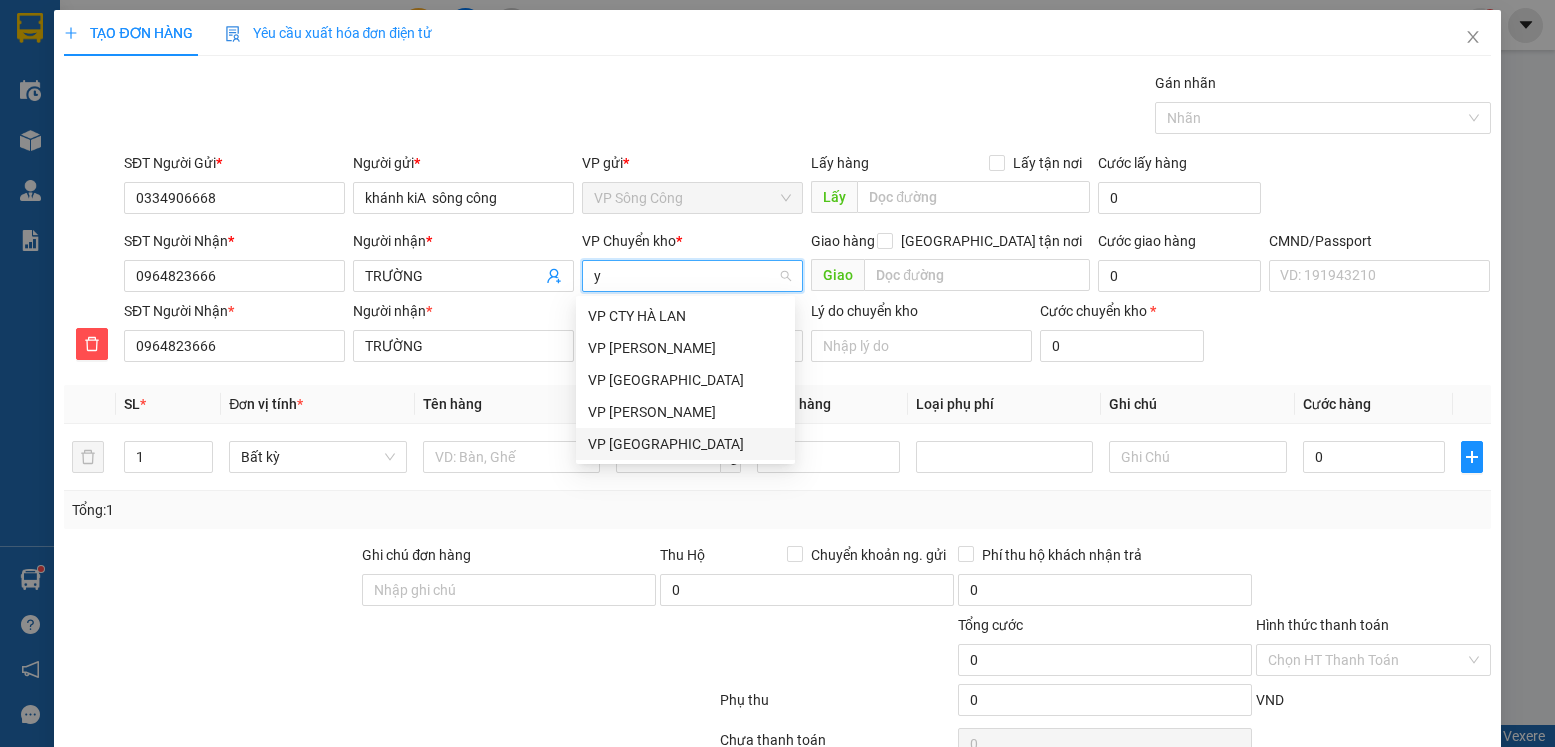 click on "VP [GEOGRAPHIC_DATA]" at bounding box center (685, 444) 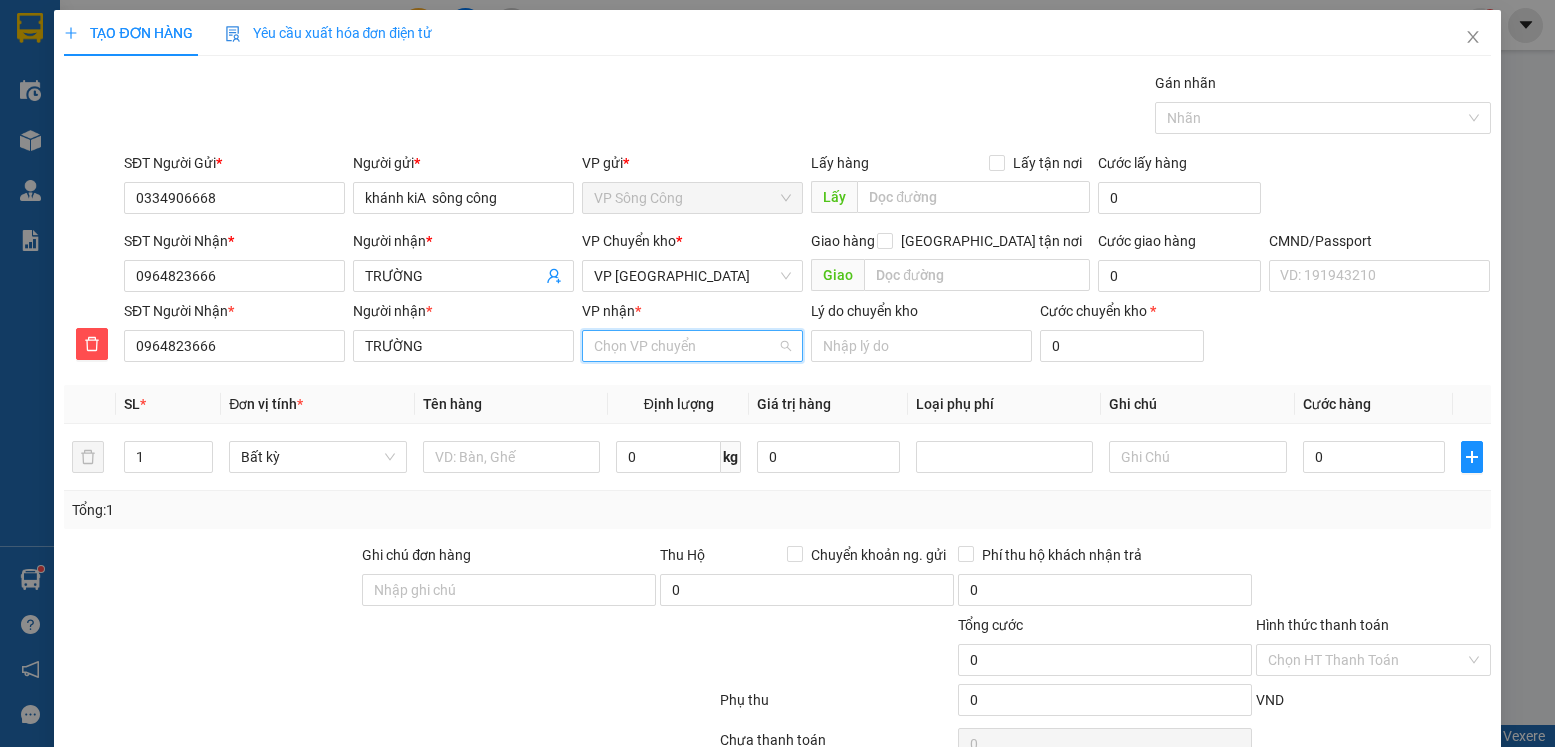 click on "VP nhận  *" at bounding box center (685, 346) 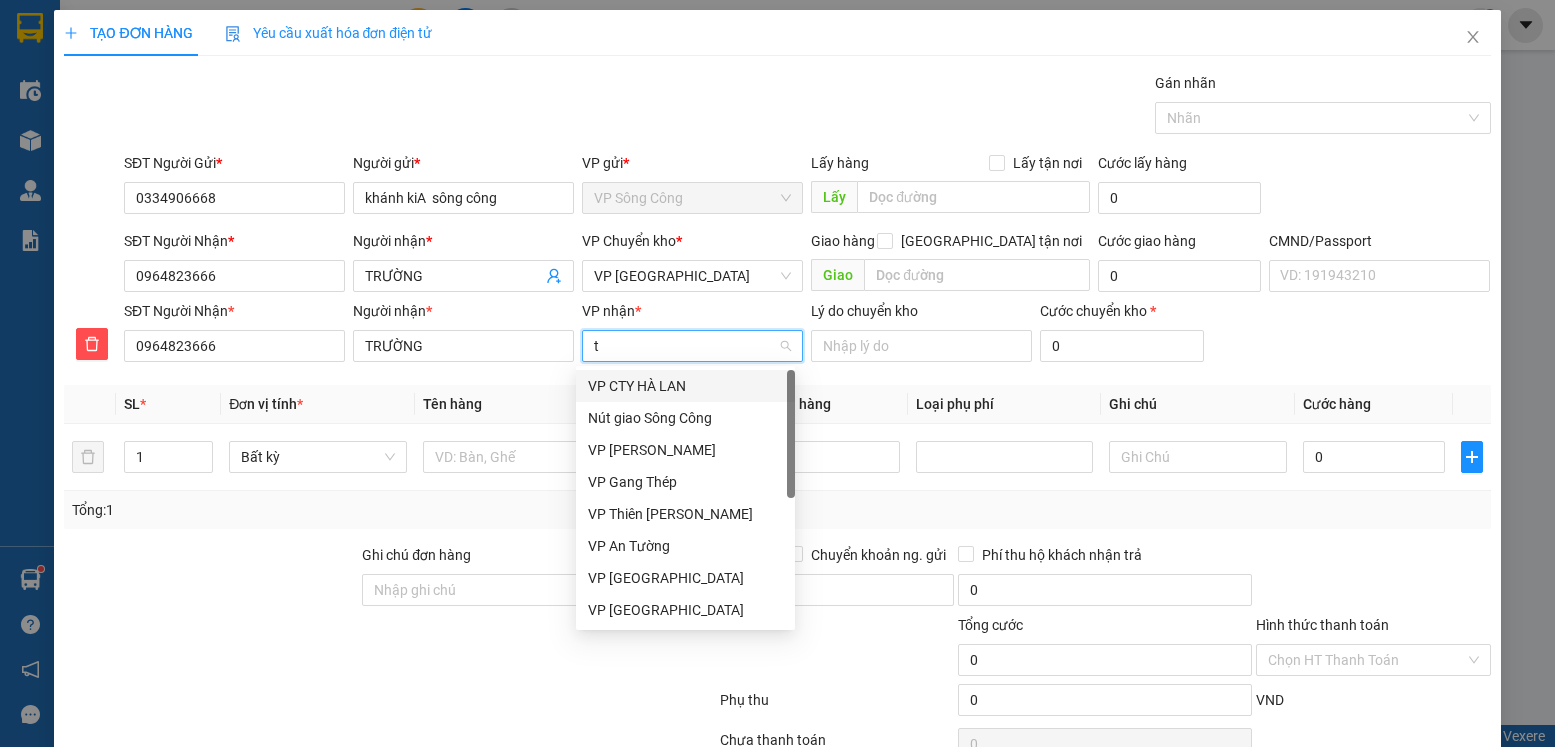 type on "tr" 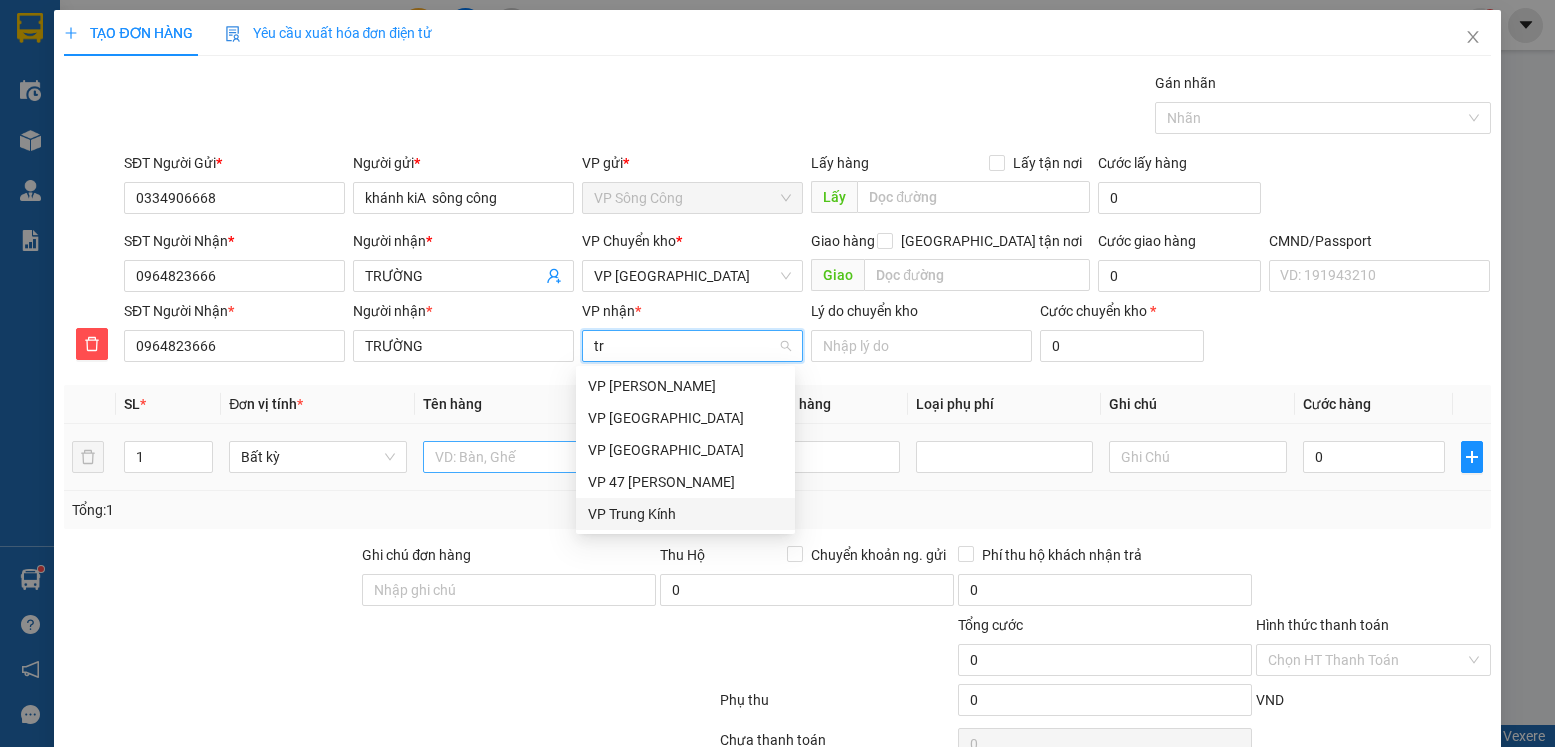 drag, startPoint x: 638, startPoint y: 513, endPoint x: 577, endPoint y: 469, distance: 75.21303 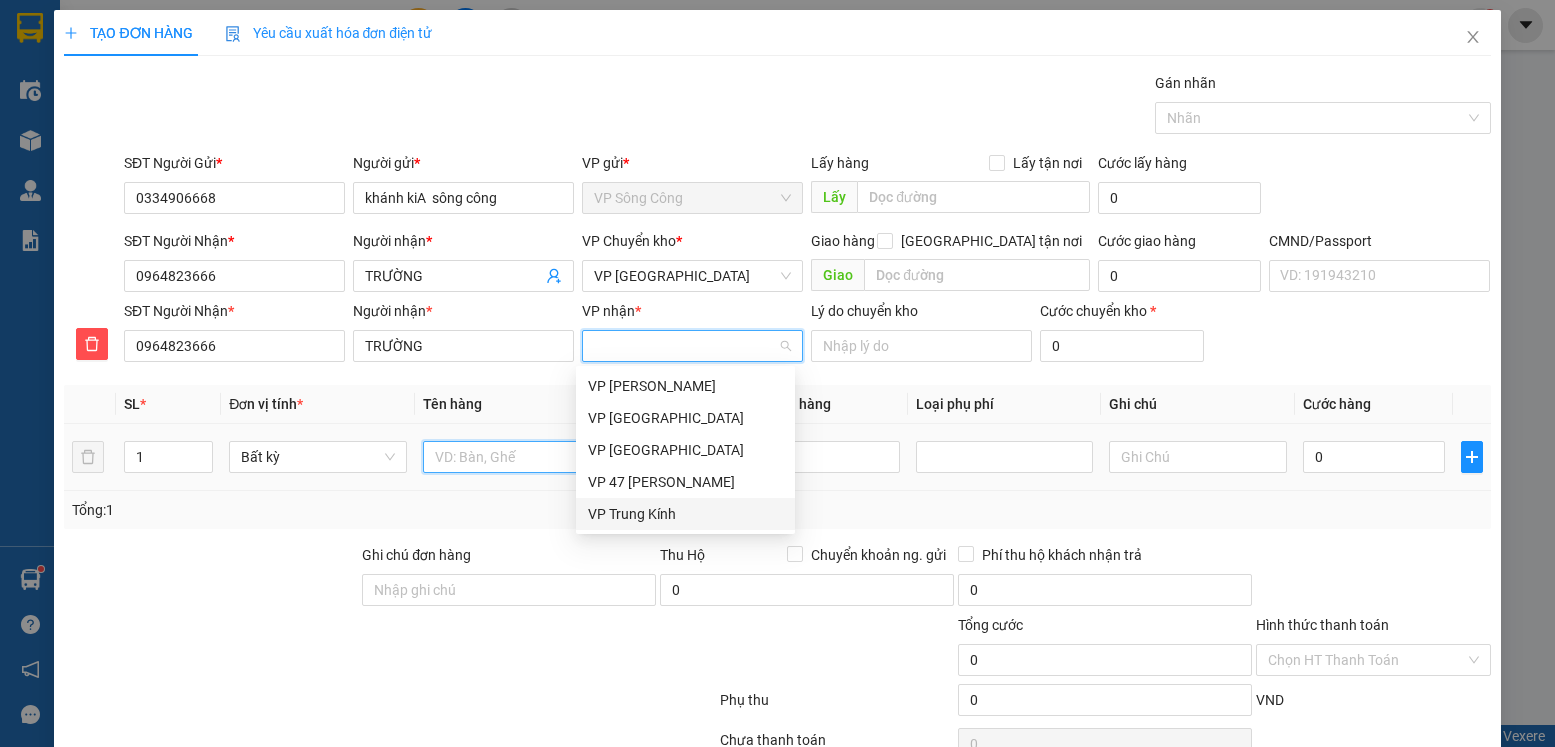 click at bounding box center [512, 457] 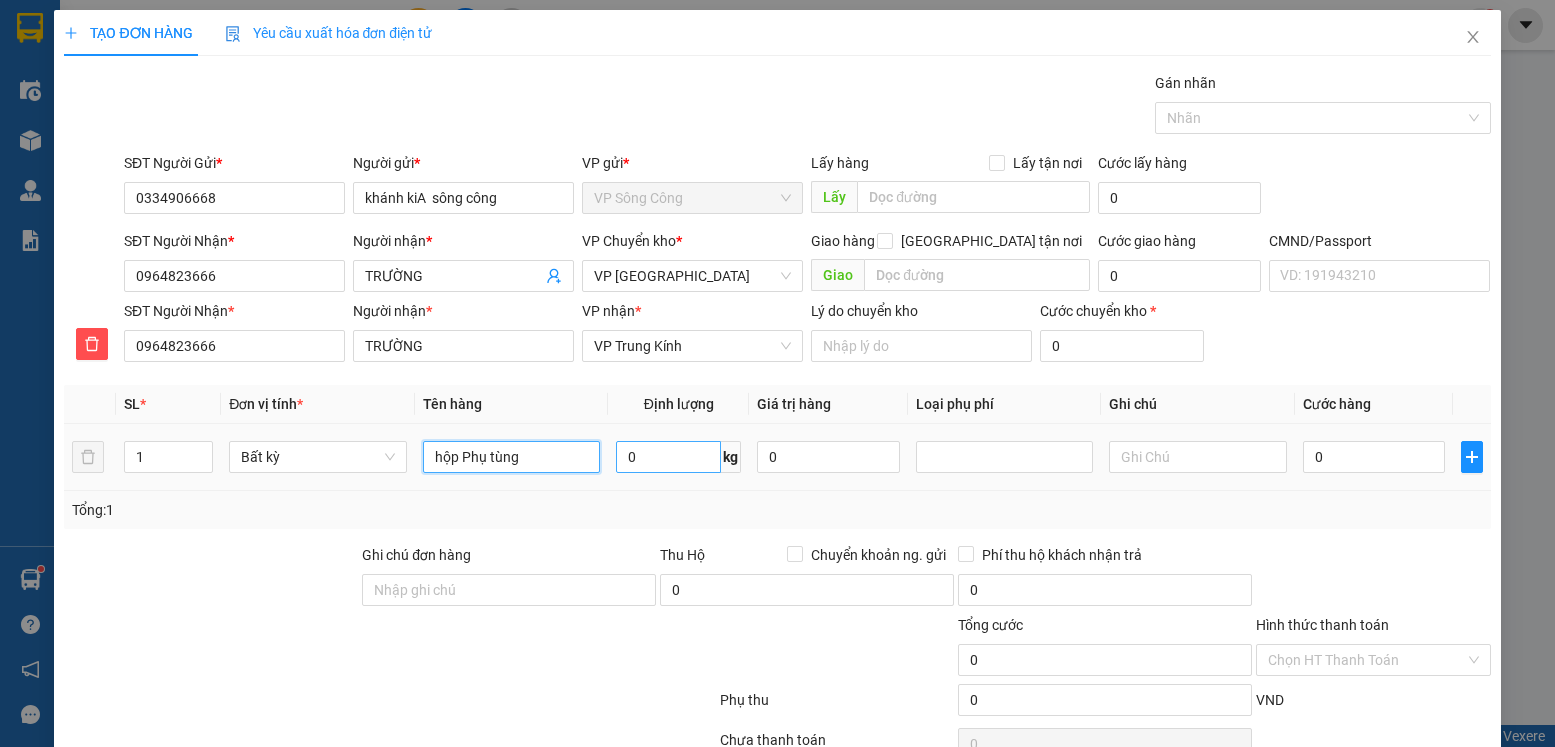 type on "hộp Phụ tùng" 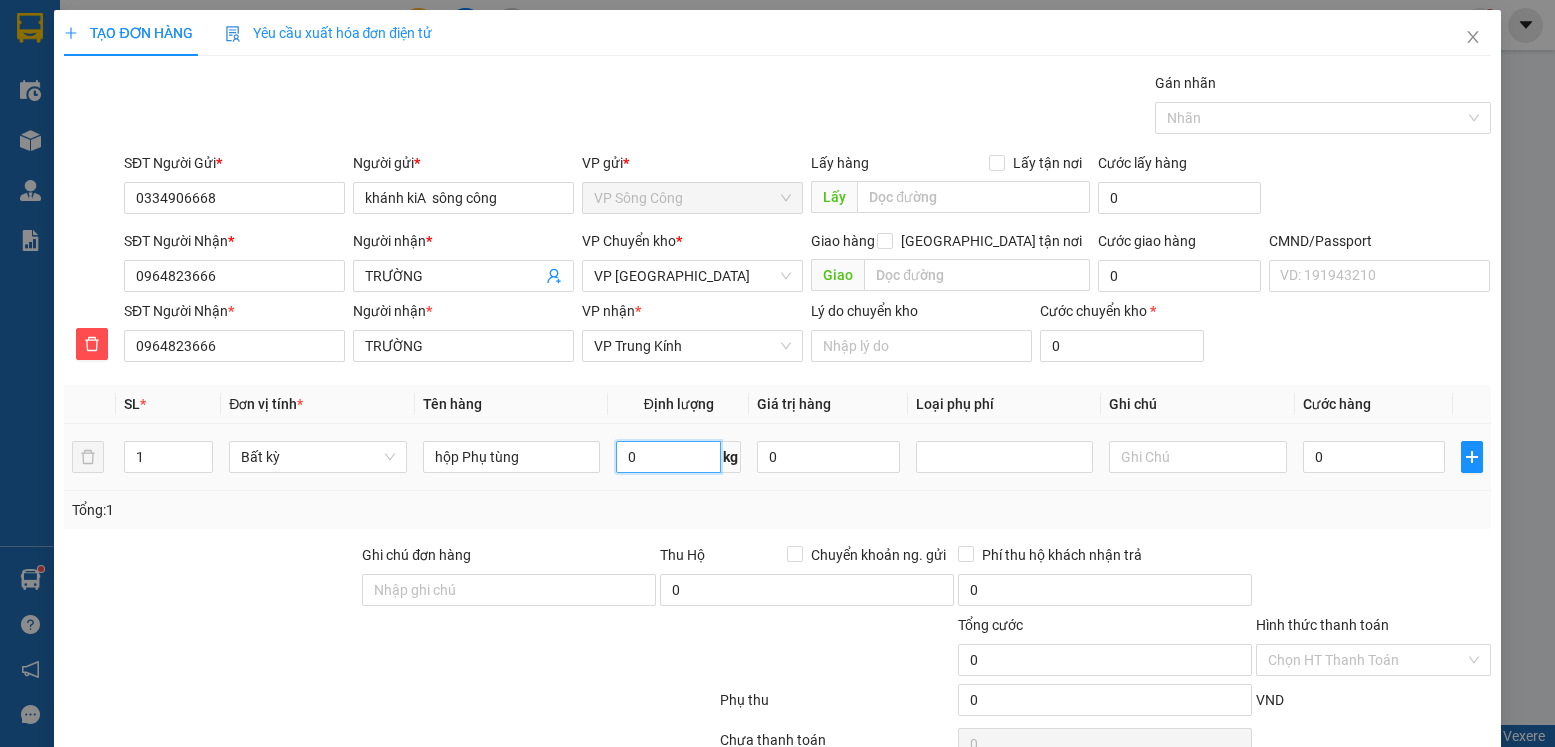 click on "0" at bounding box center (668, 457) 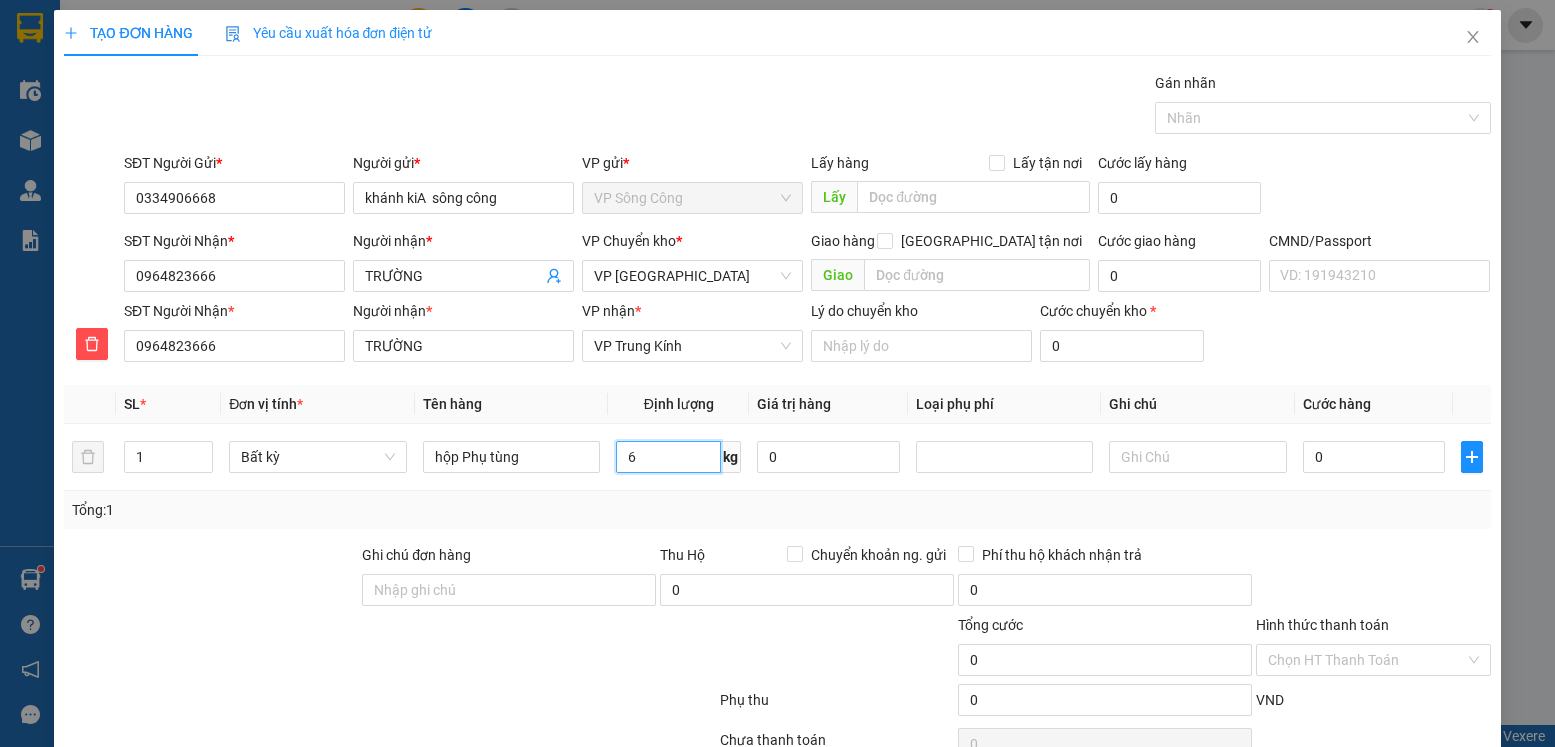 type on "6" 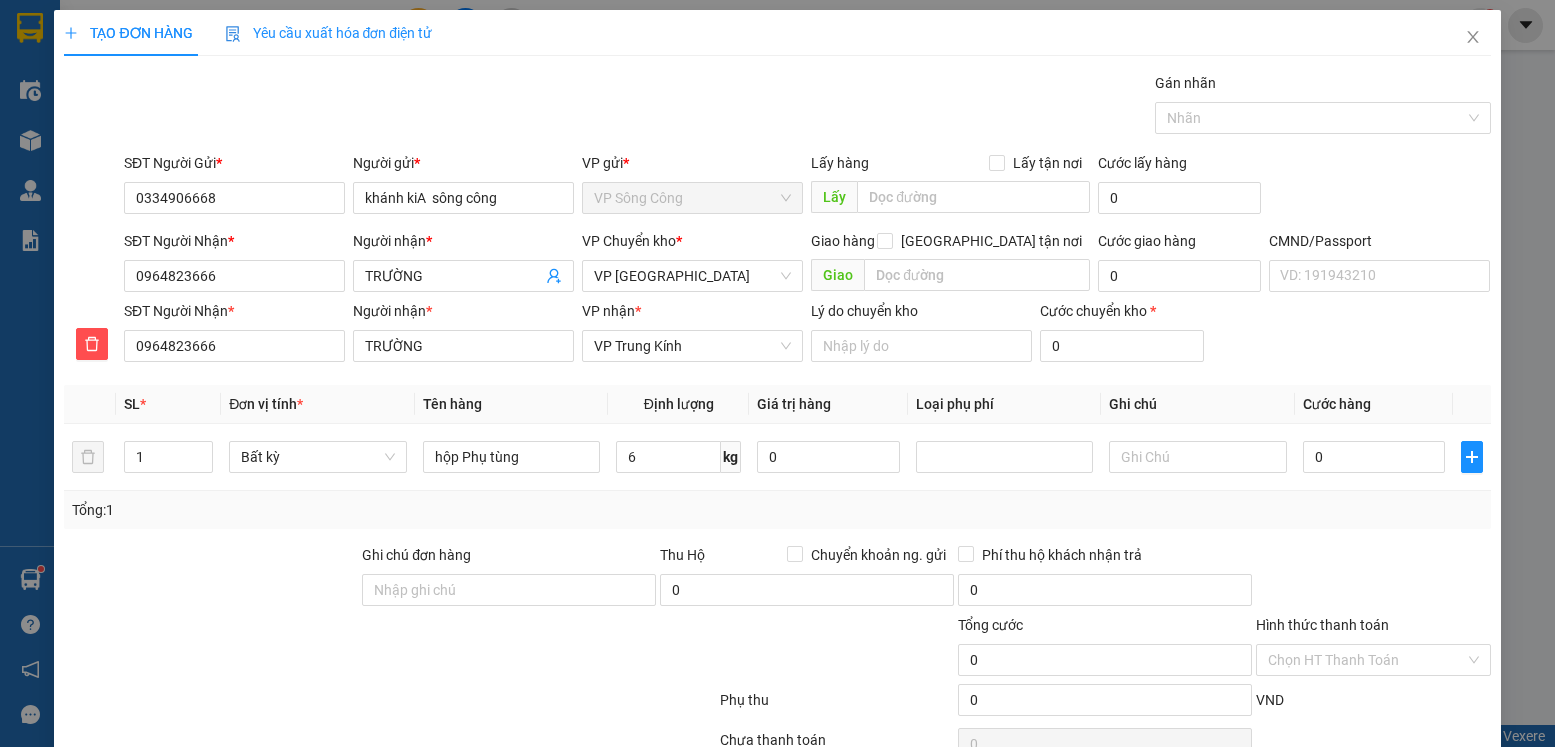 click at bounding box center [1373, 579] 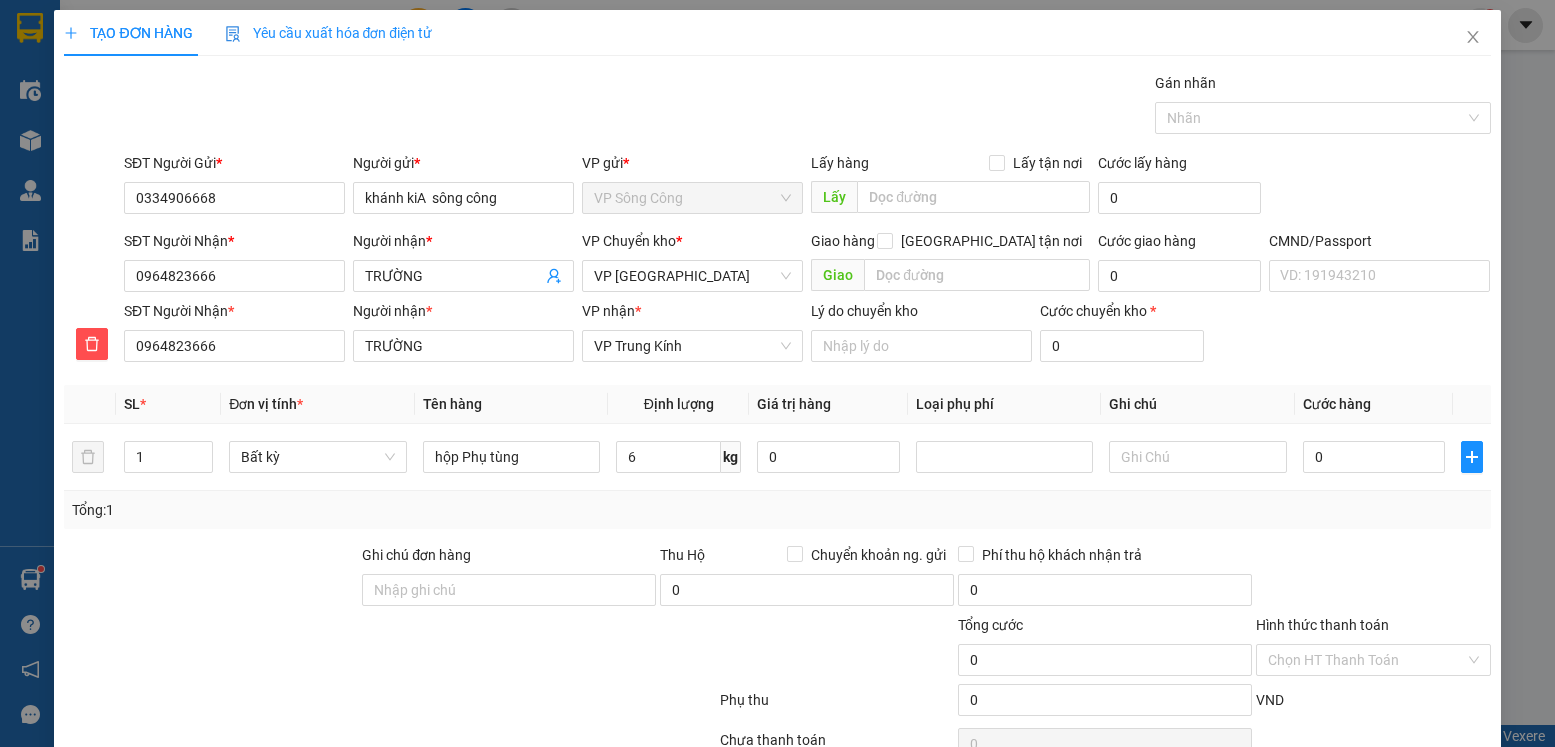 type on "40.000" 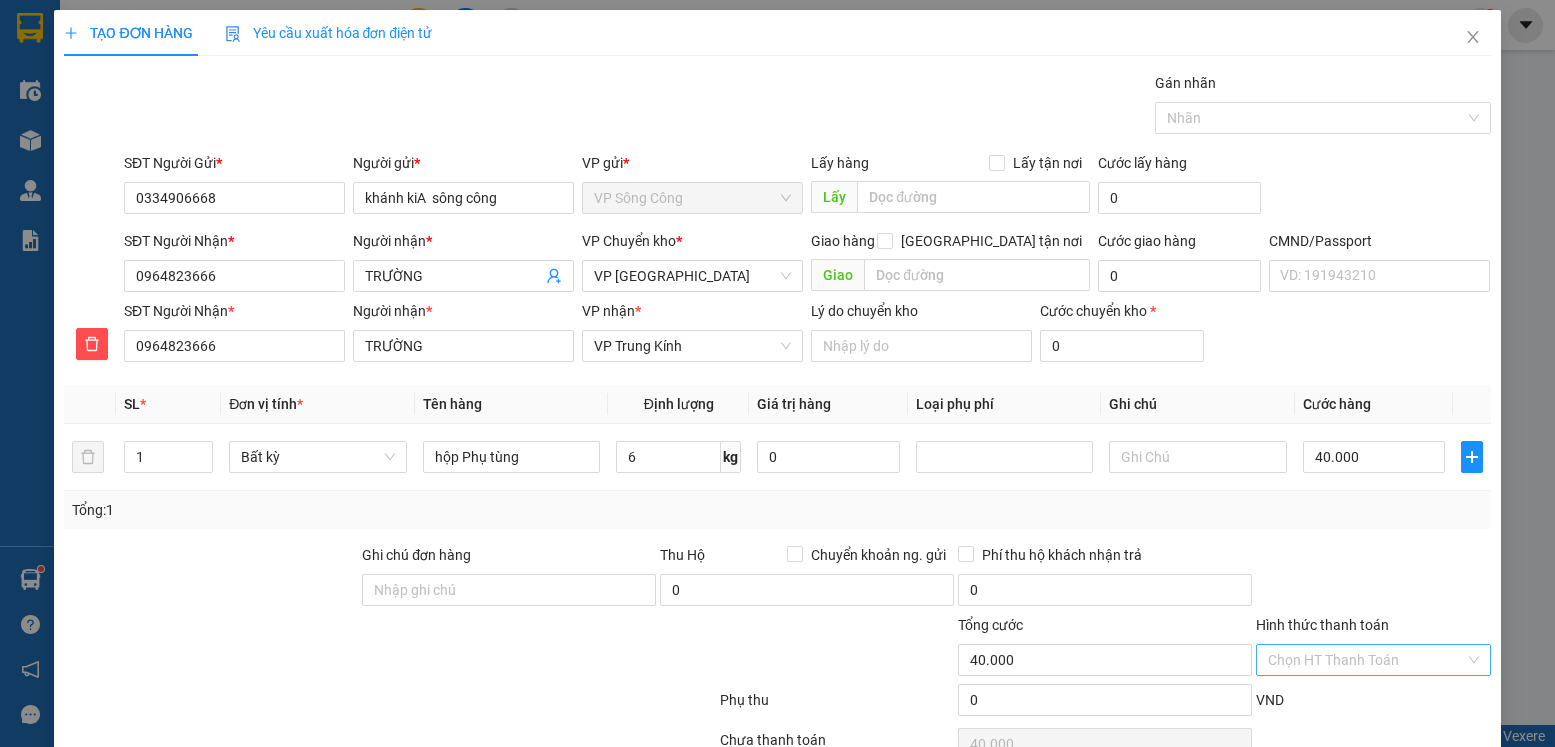 scroll, scrollTop: 103, scrollLeft: 0, axis: vertical 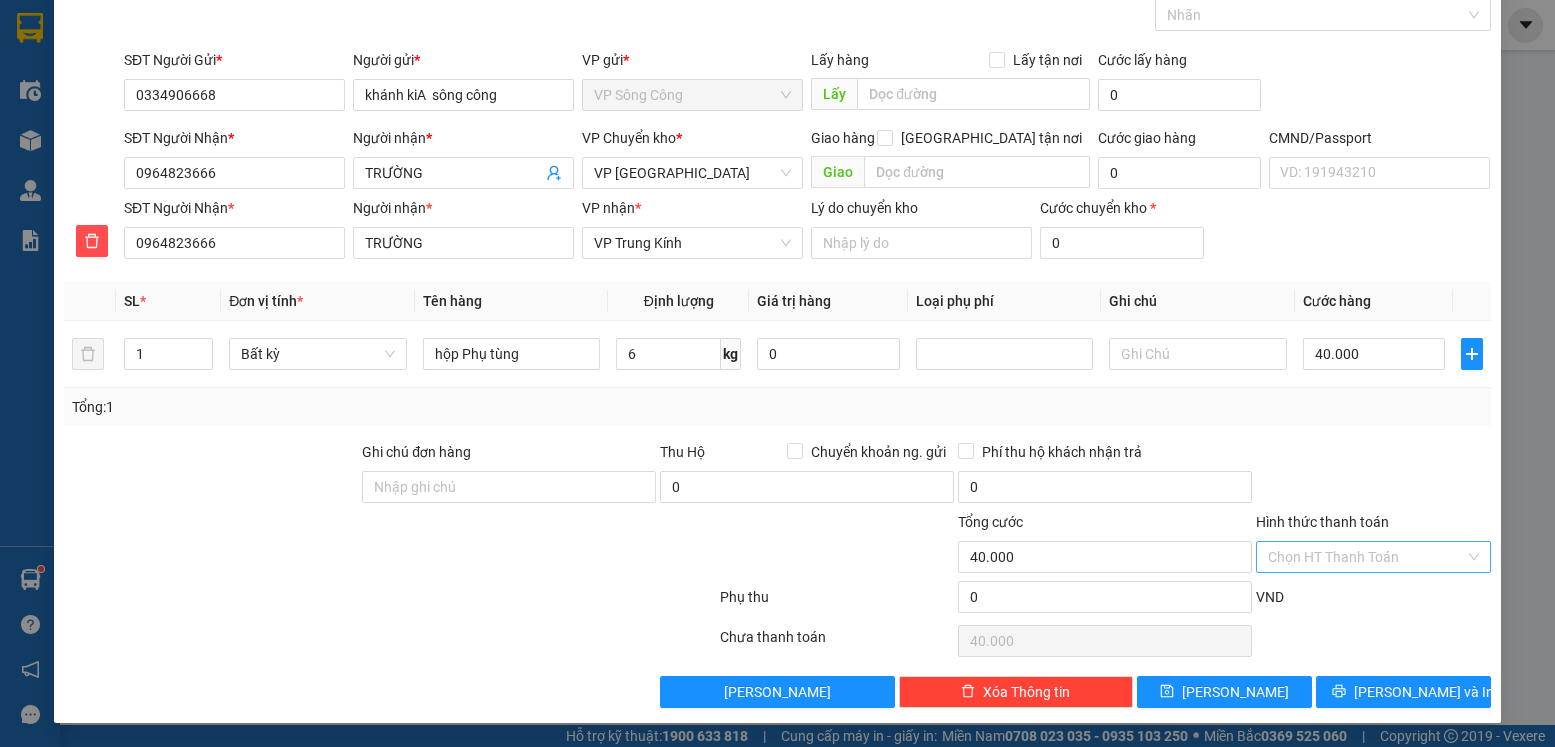 click on "Hình thức thanh toán" at bounding box center [1366, 557] 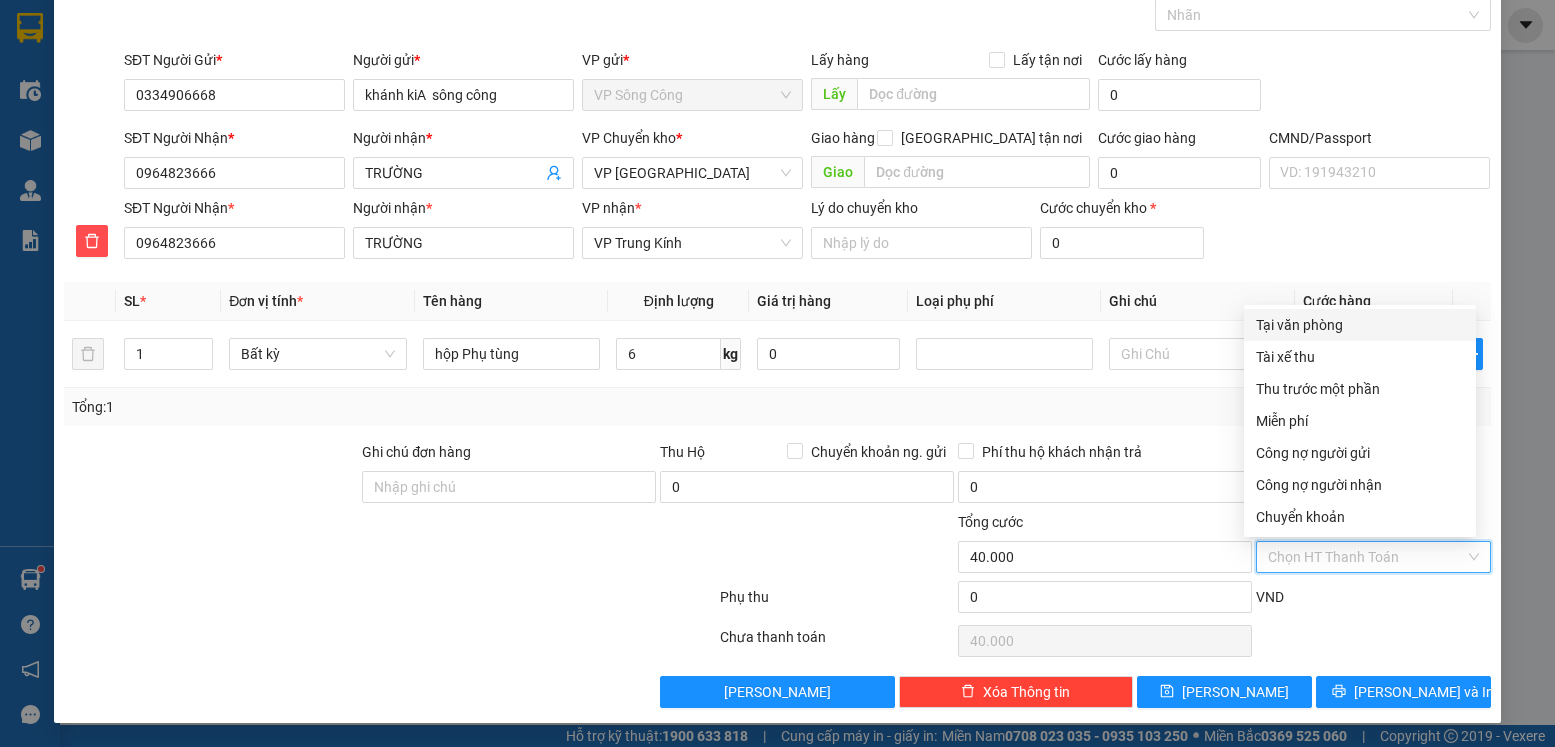 click on "Tại văn phòng" at bounding box center (1360, 325) 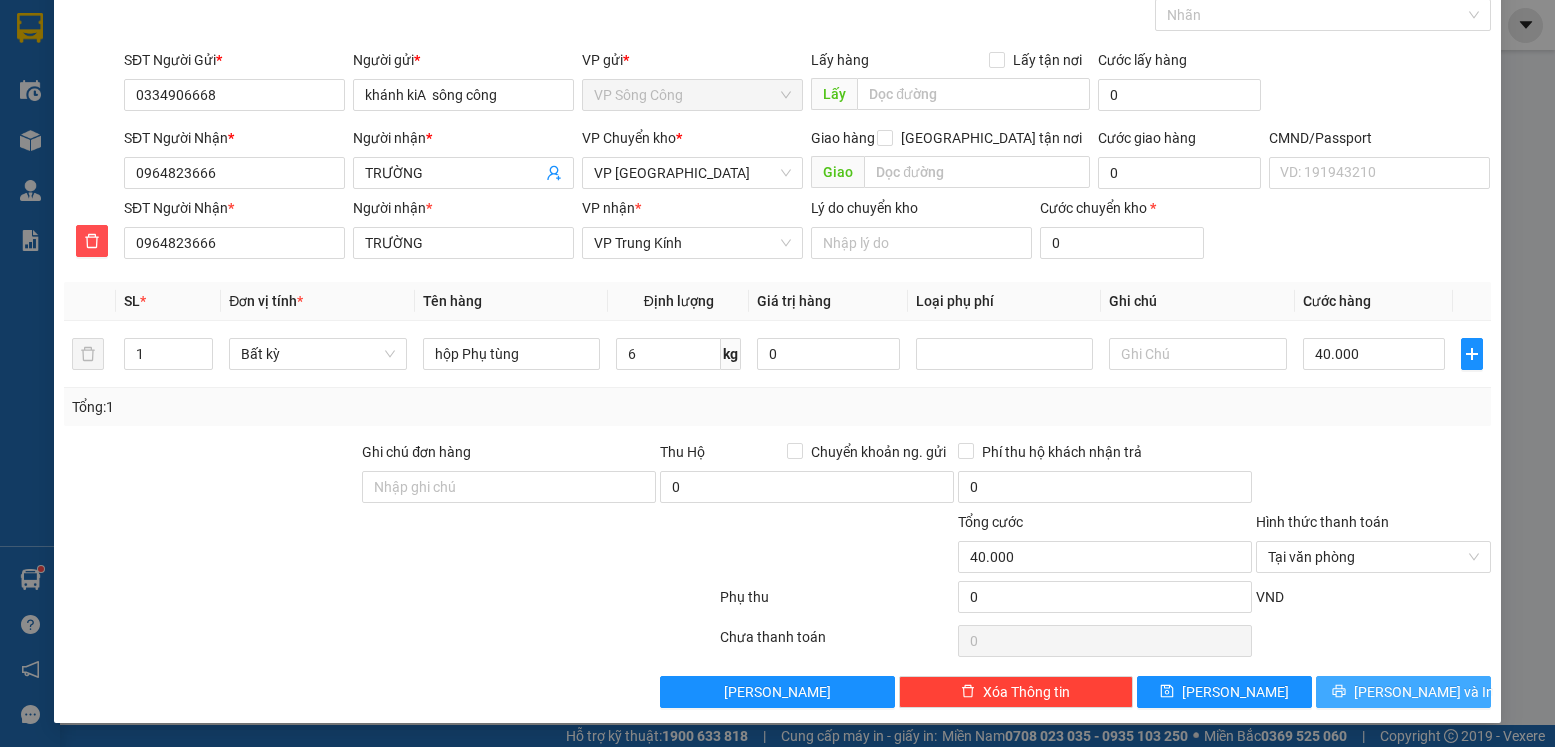 click on "Lưu và In" at bounding box center [1424, 692] 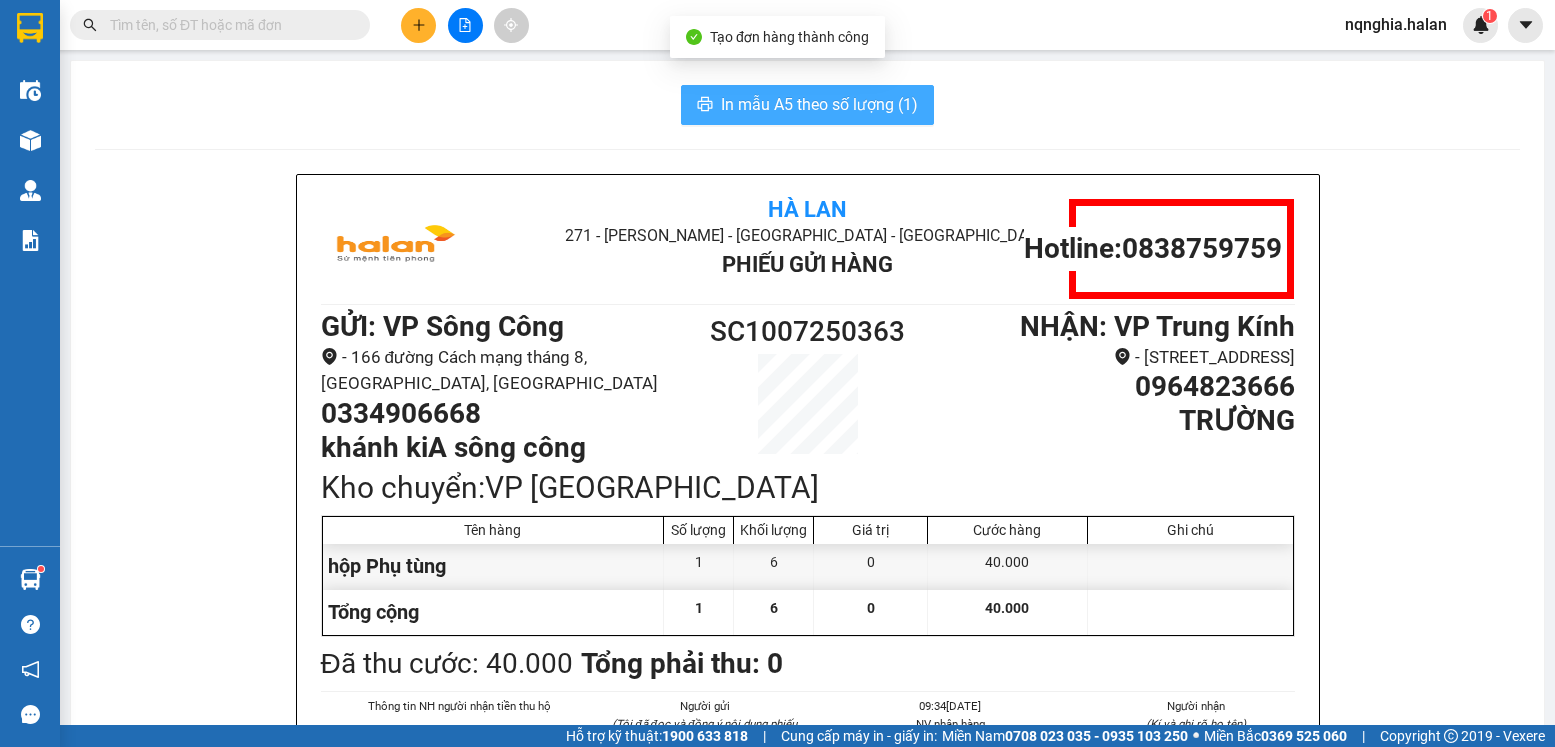 click on "In mẫu A5 theo số lượng
(1)" at bounding box center (819, 104) 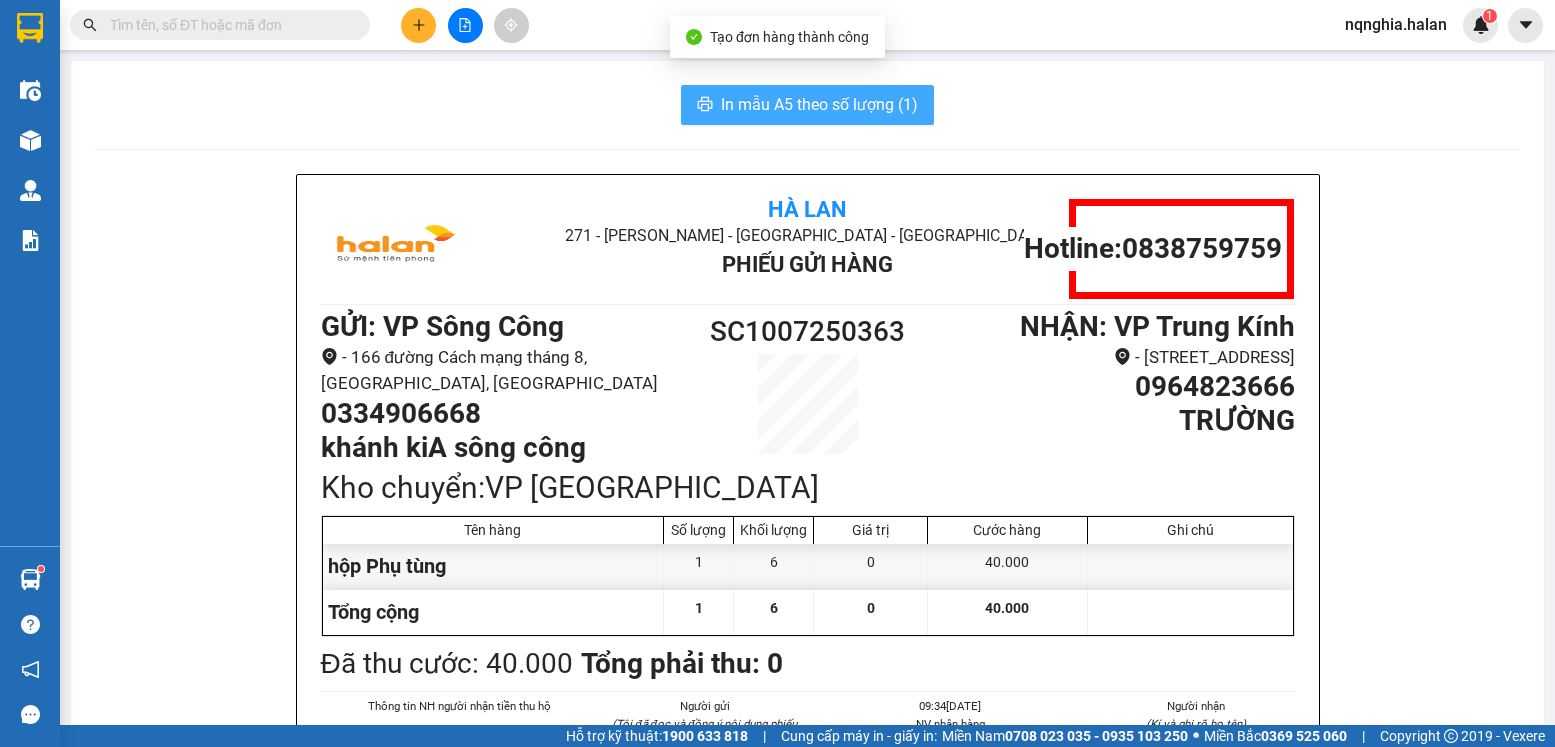 scroll, scrollTop: 0, scrollLeft: 0, axis: both 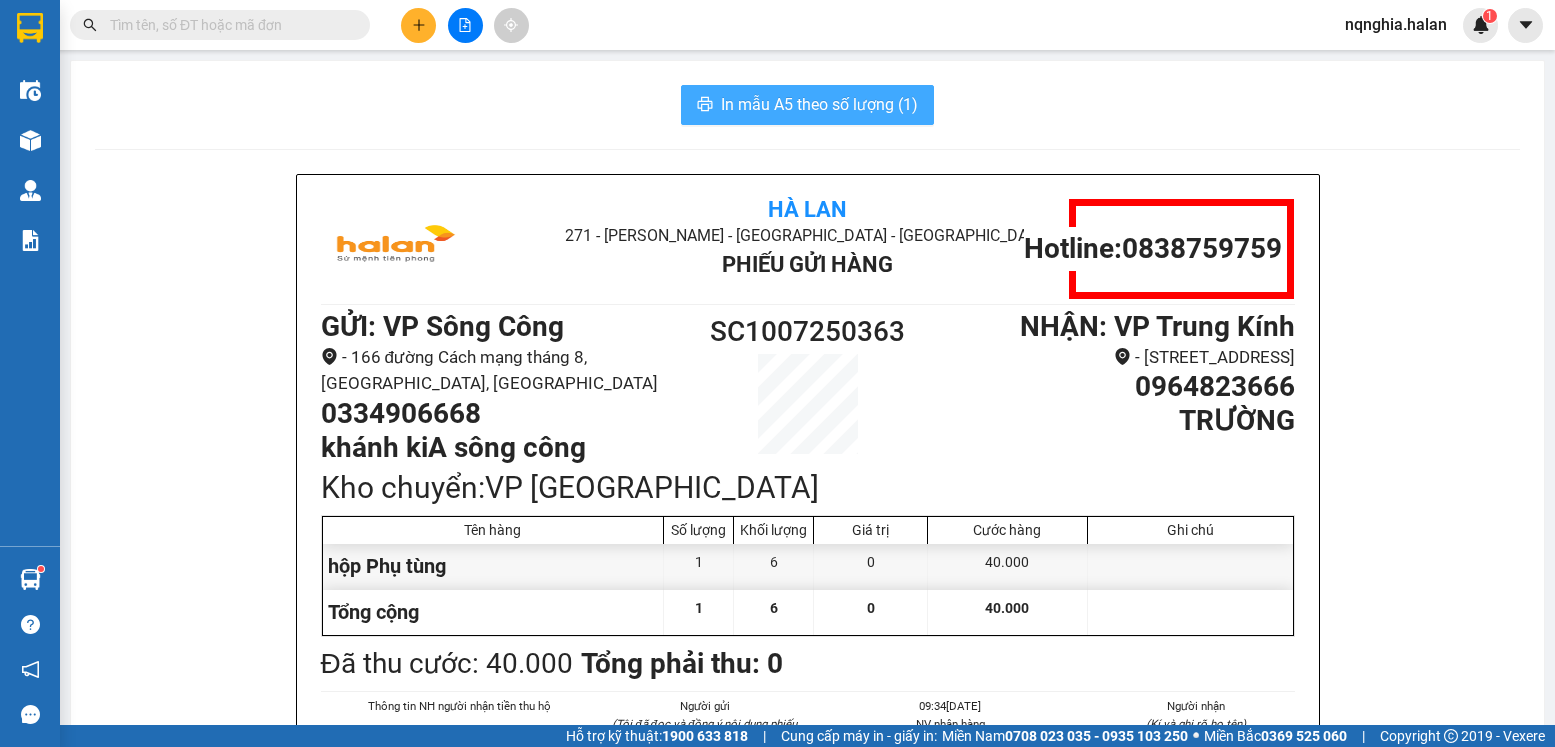 click on "In mẫu A5 theo số lượng
(1)" at bounding box center (807, 105) 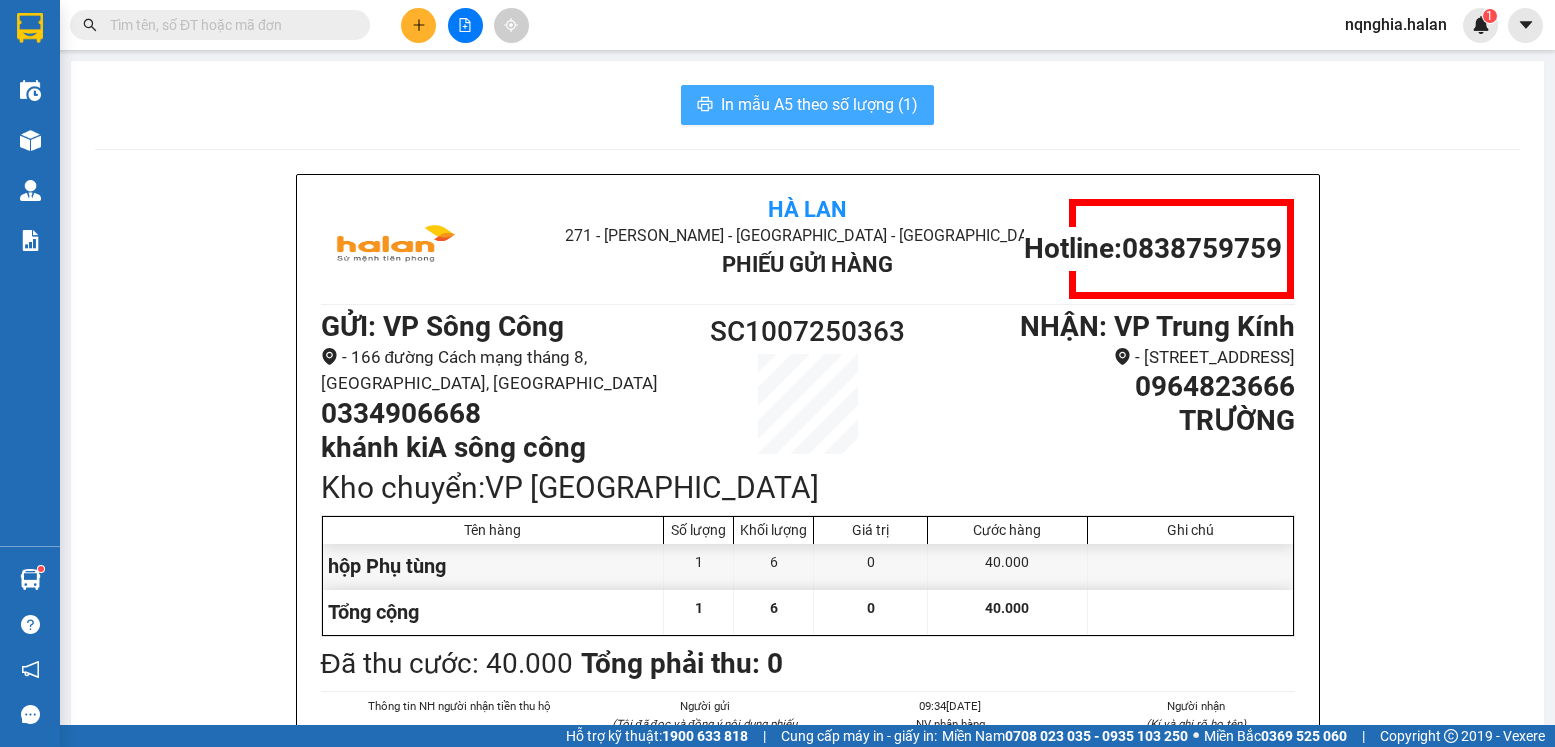 scroll, scrollTop: 0, scrollLeft: 0, axis: both 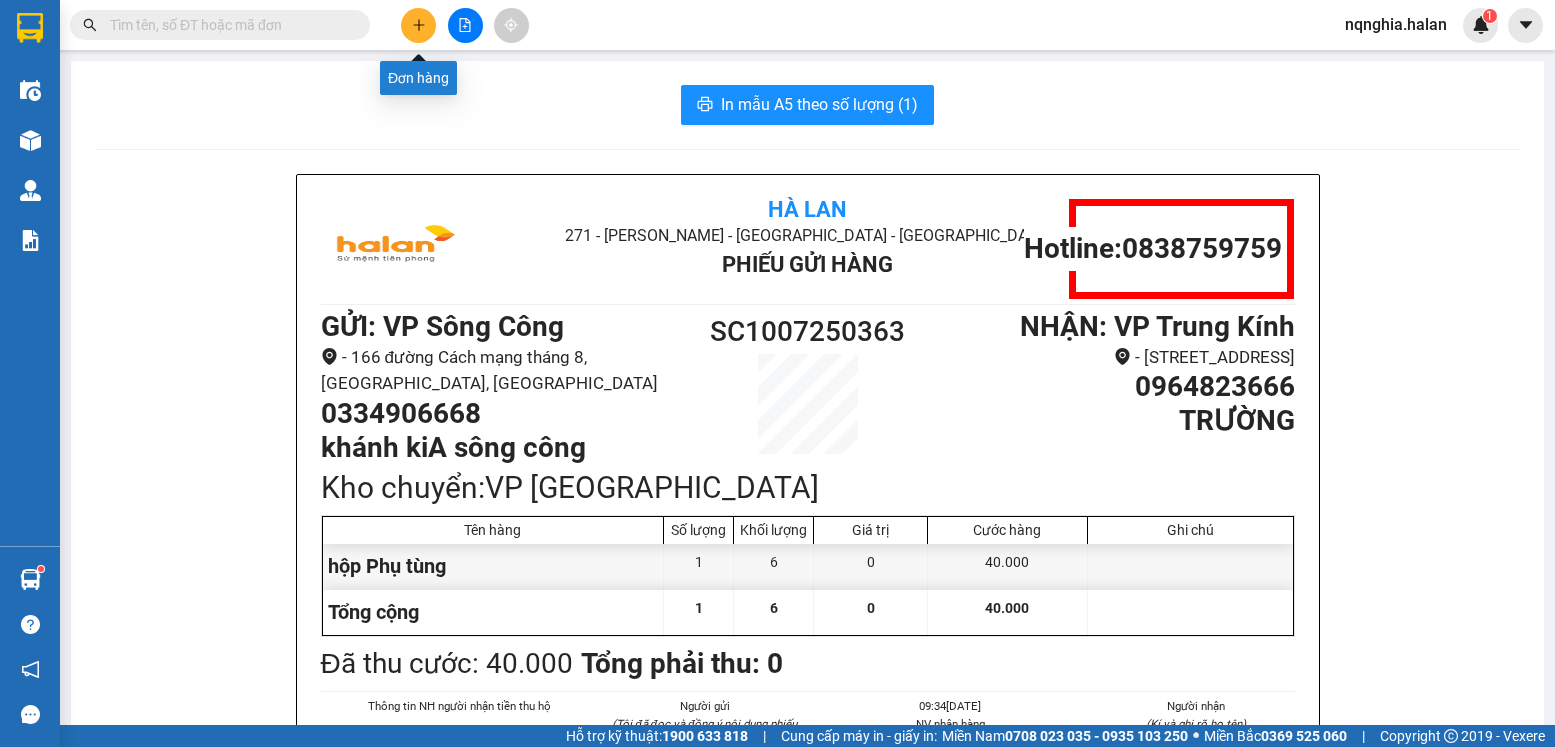 click at bounding box center [418, 25] 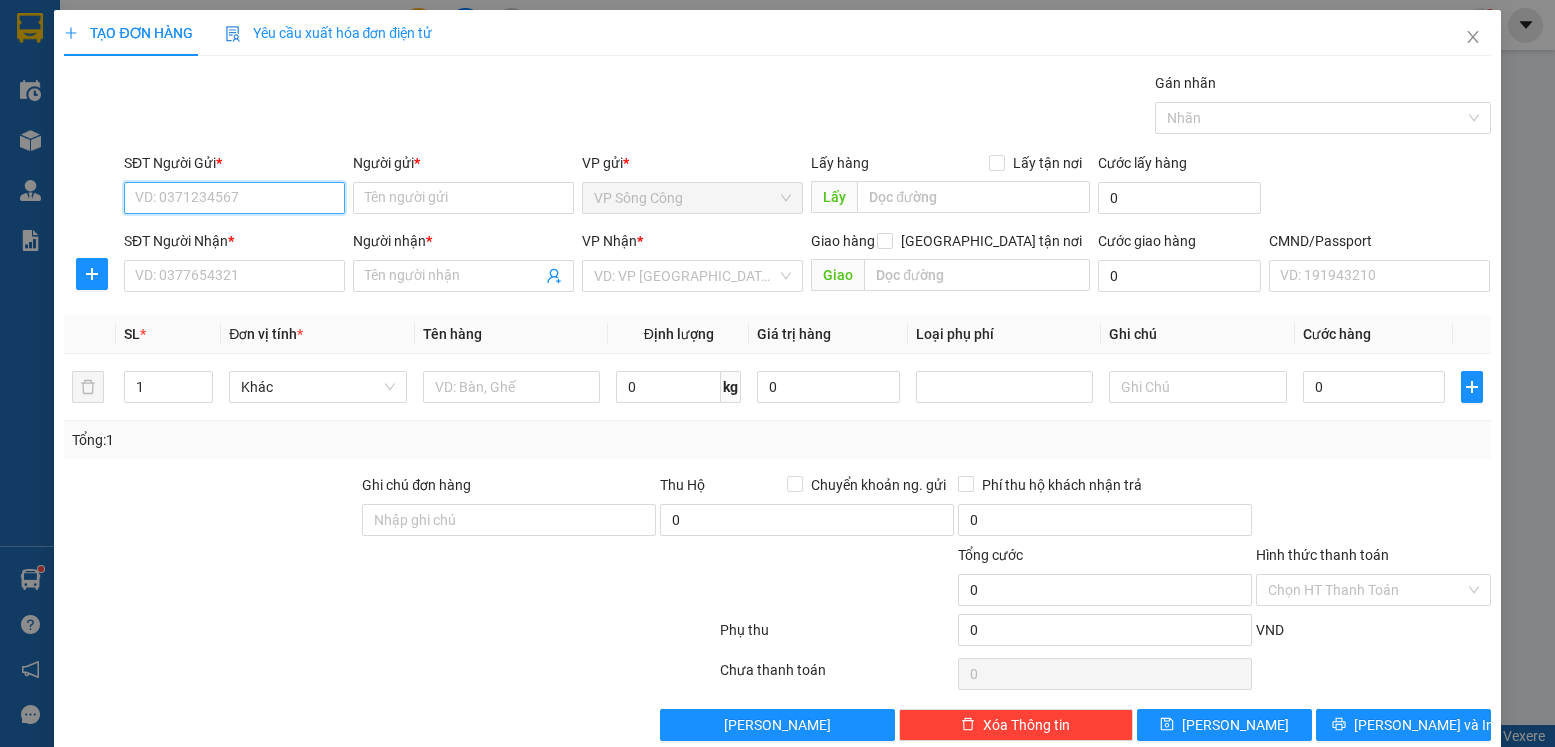 click on "SĐT Người Gửi  *" at bounding box center [234, 198] 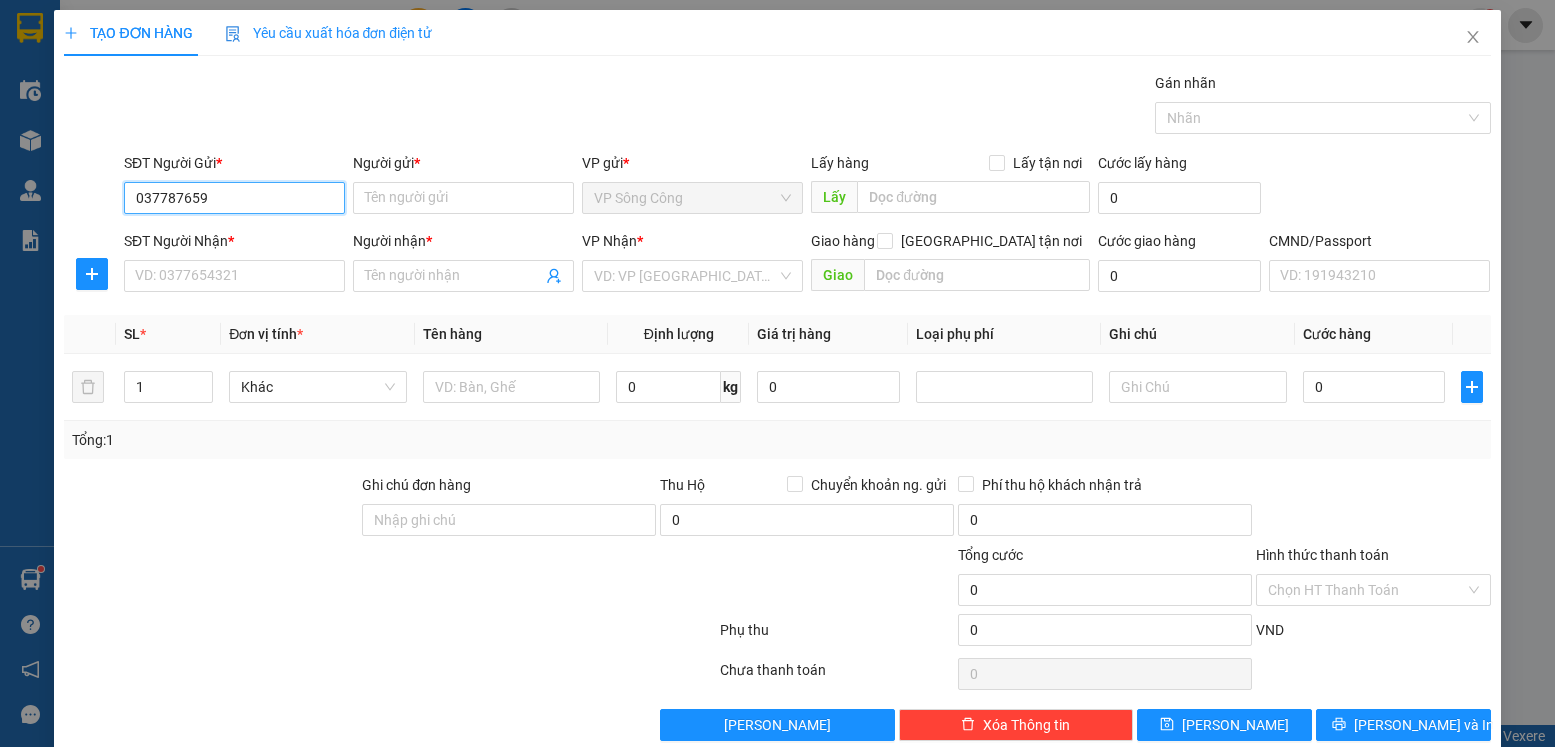 type on "0377876592" 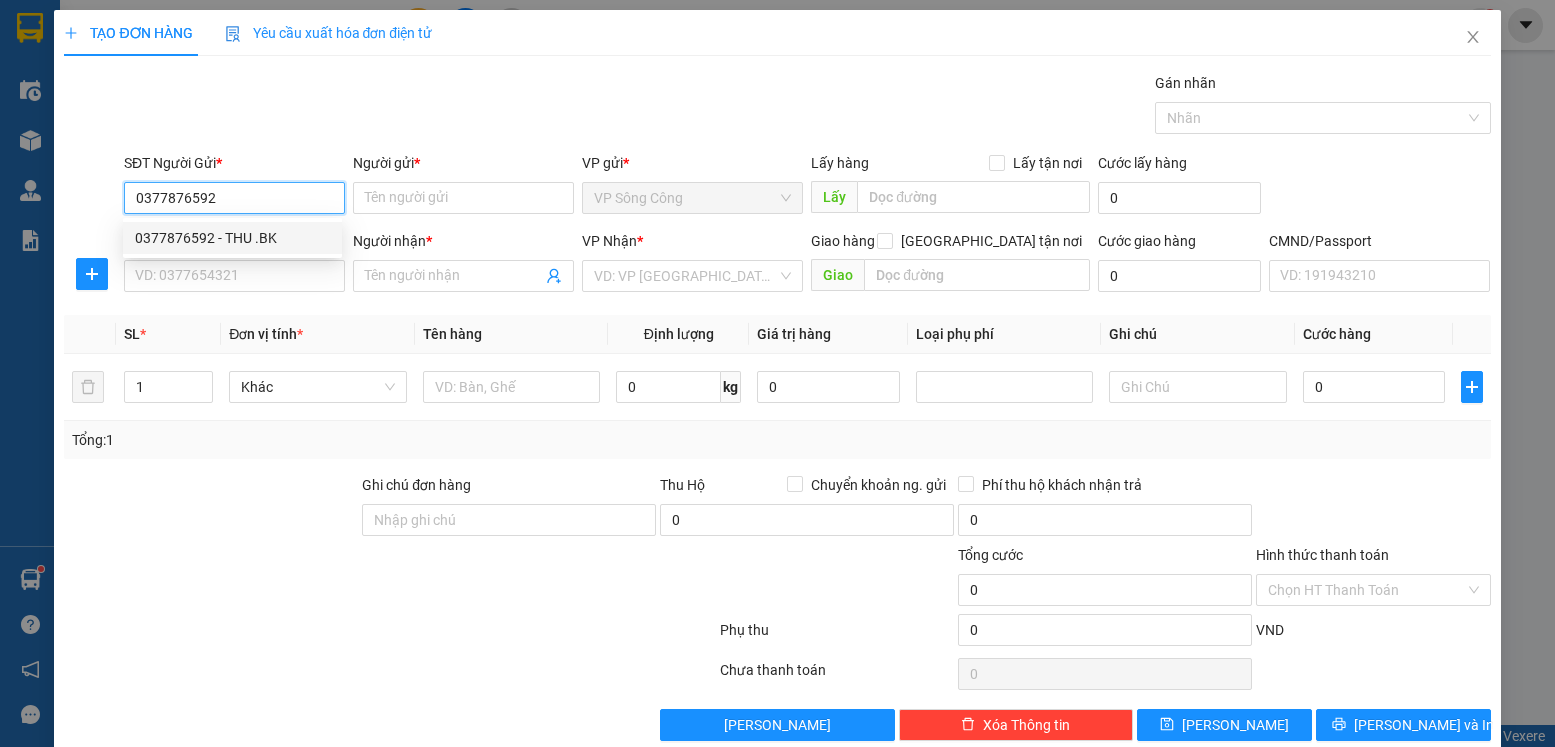 click on "0377876592 - THU .BK" at bounding box center (232, 238) 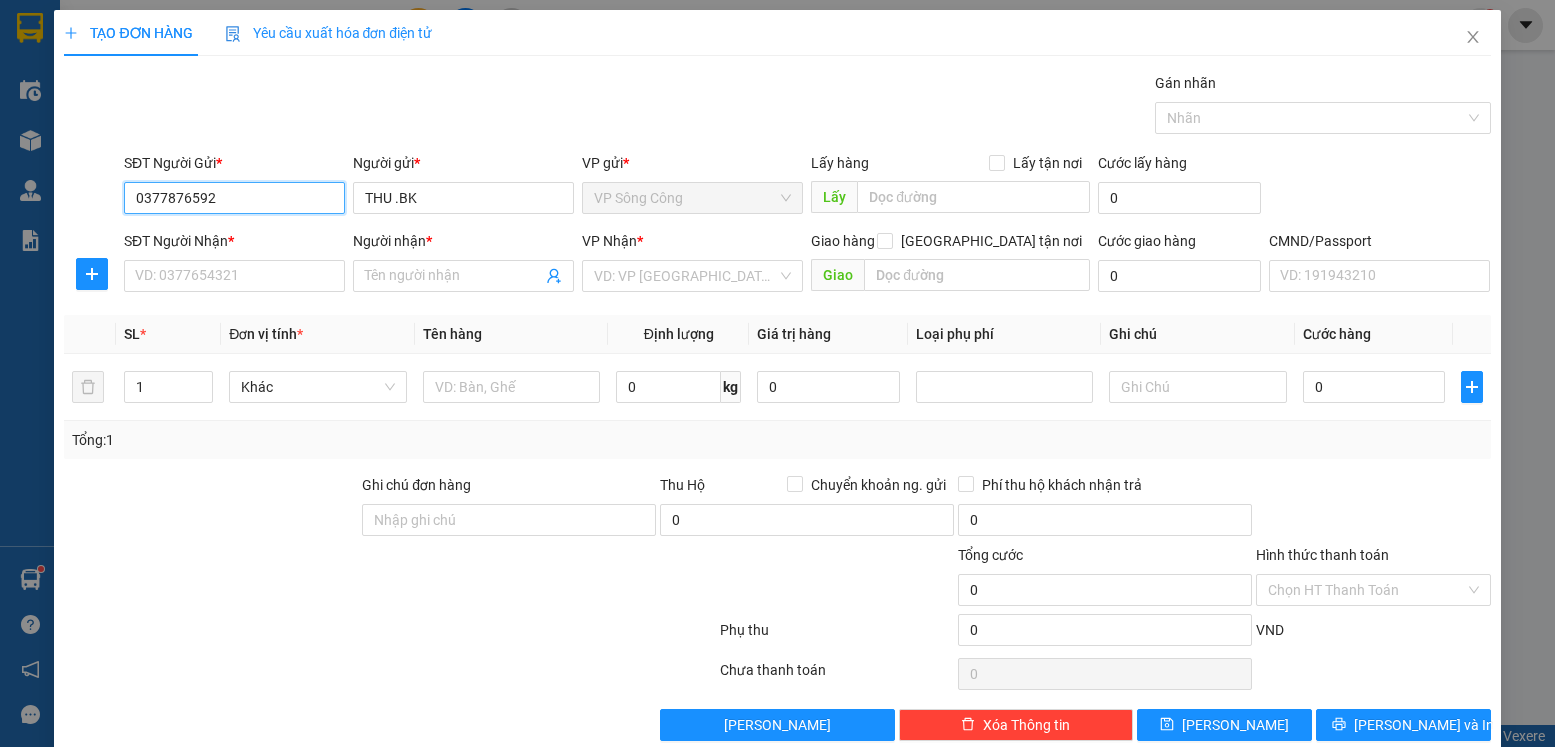 click on "0377876592" at bounding box center [234, 198] 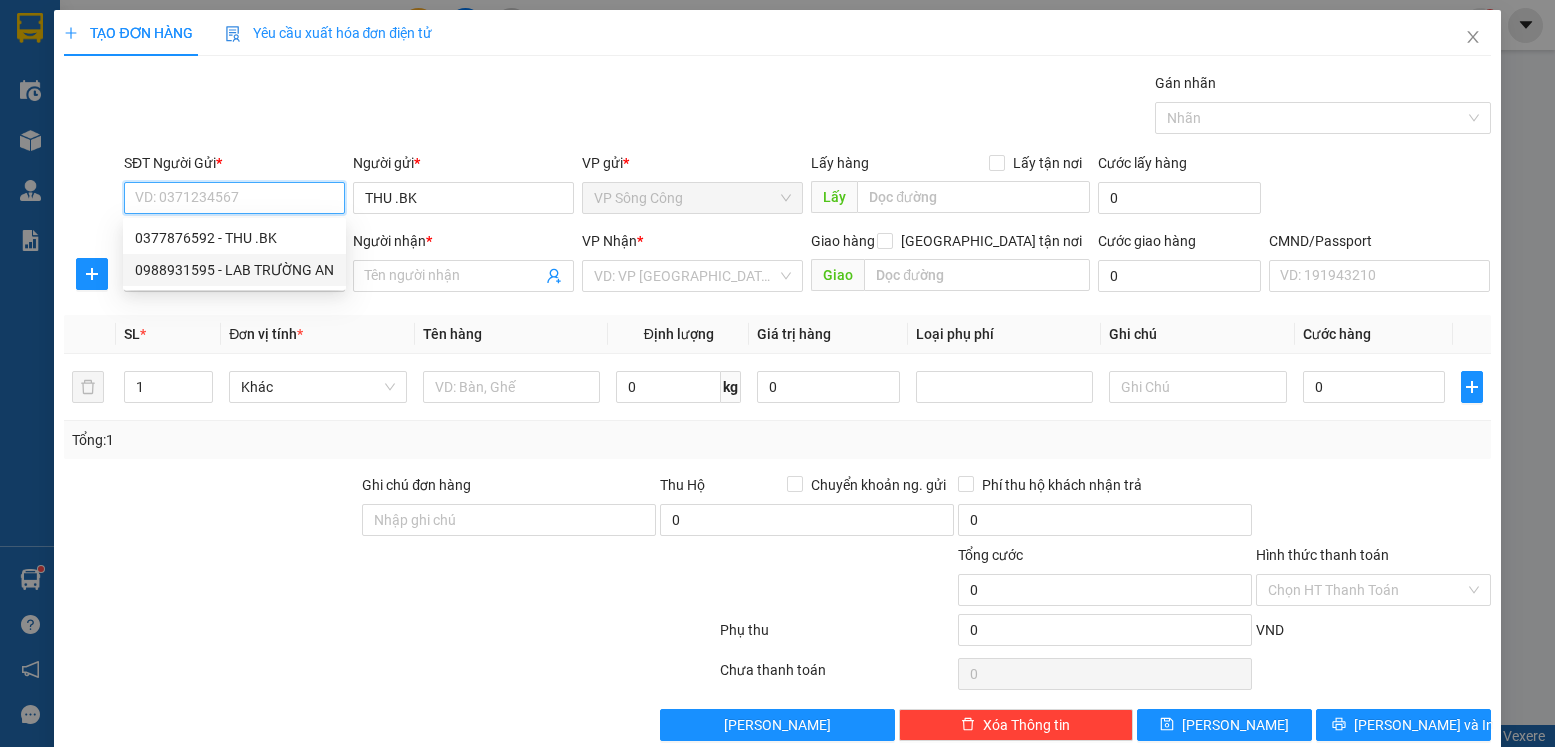 click on "0988931595 - LAB TRƯỜNG AN" at bounding box center (234, 270) 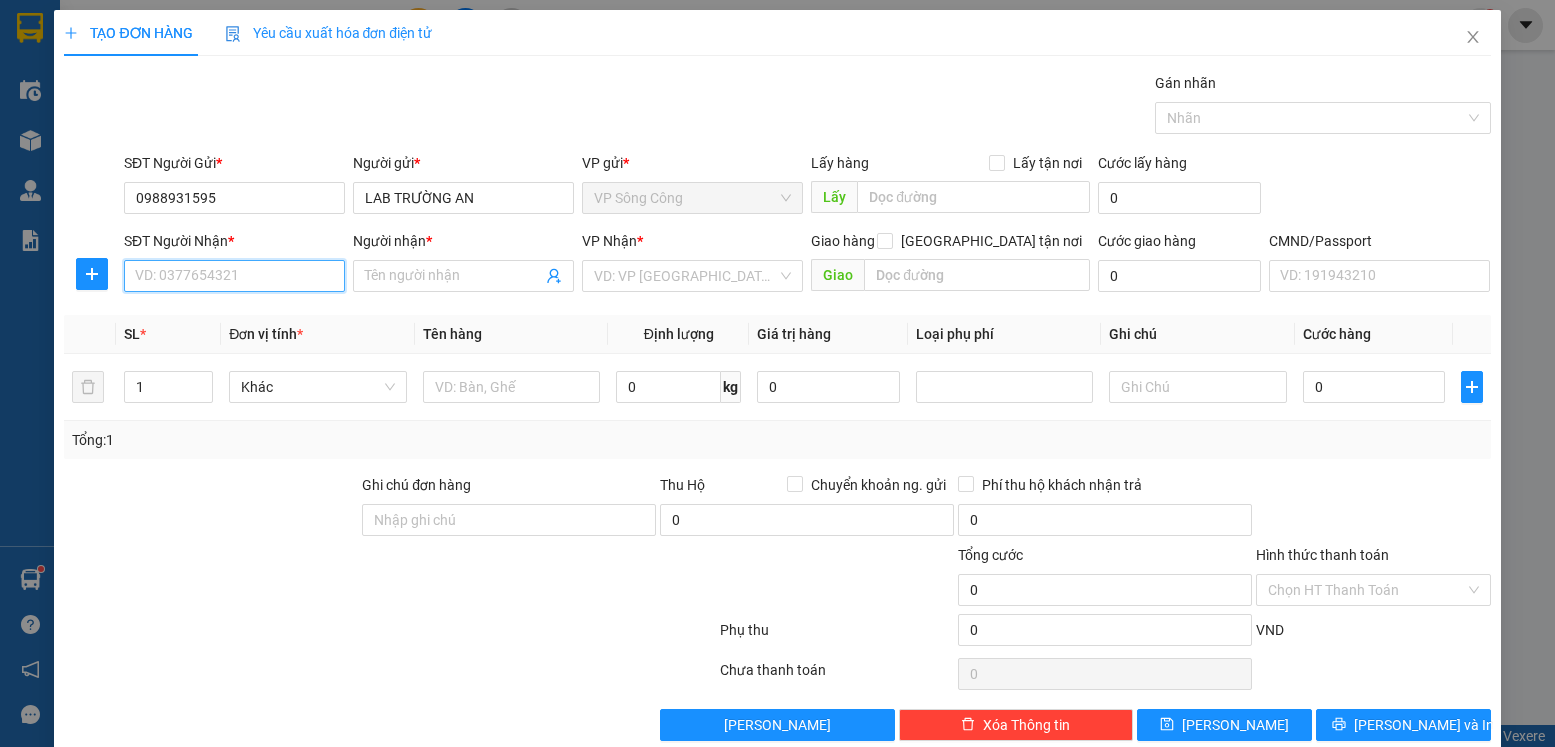 click on "SĐT Người Nhận  *" at bounding box center [234, 276] 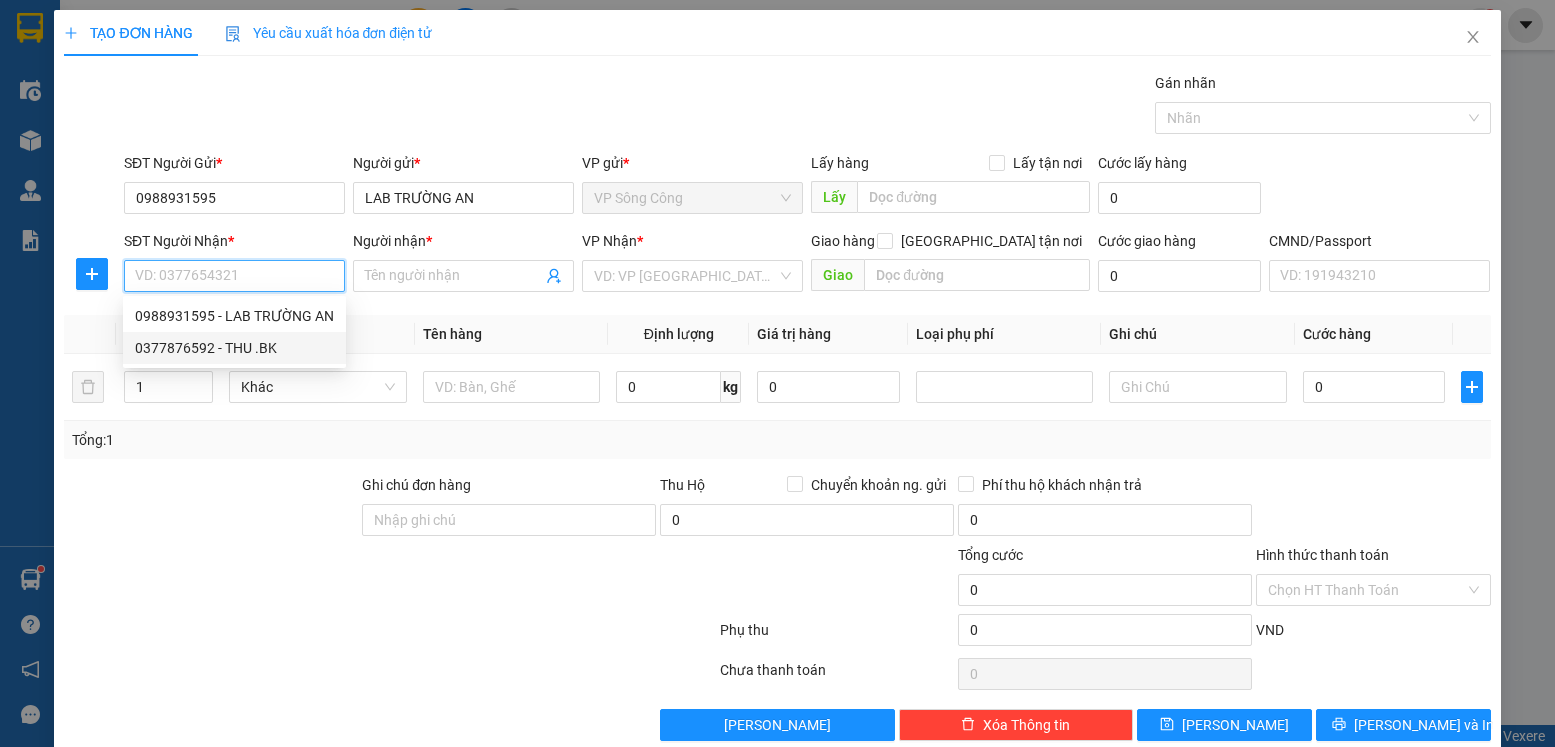 click on "0377876592 - THU .BK" at bounding box center [234, 348] 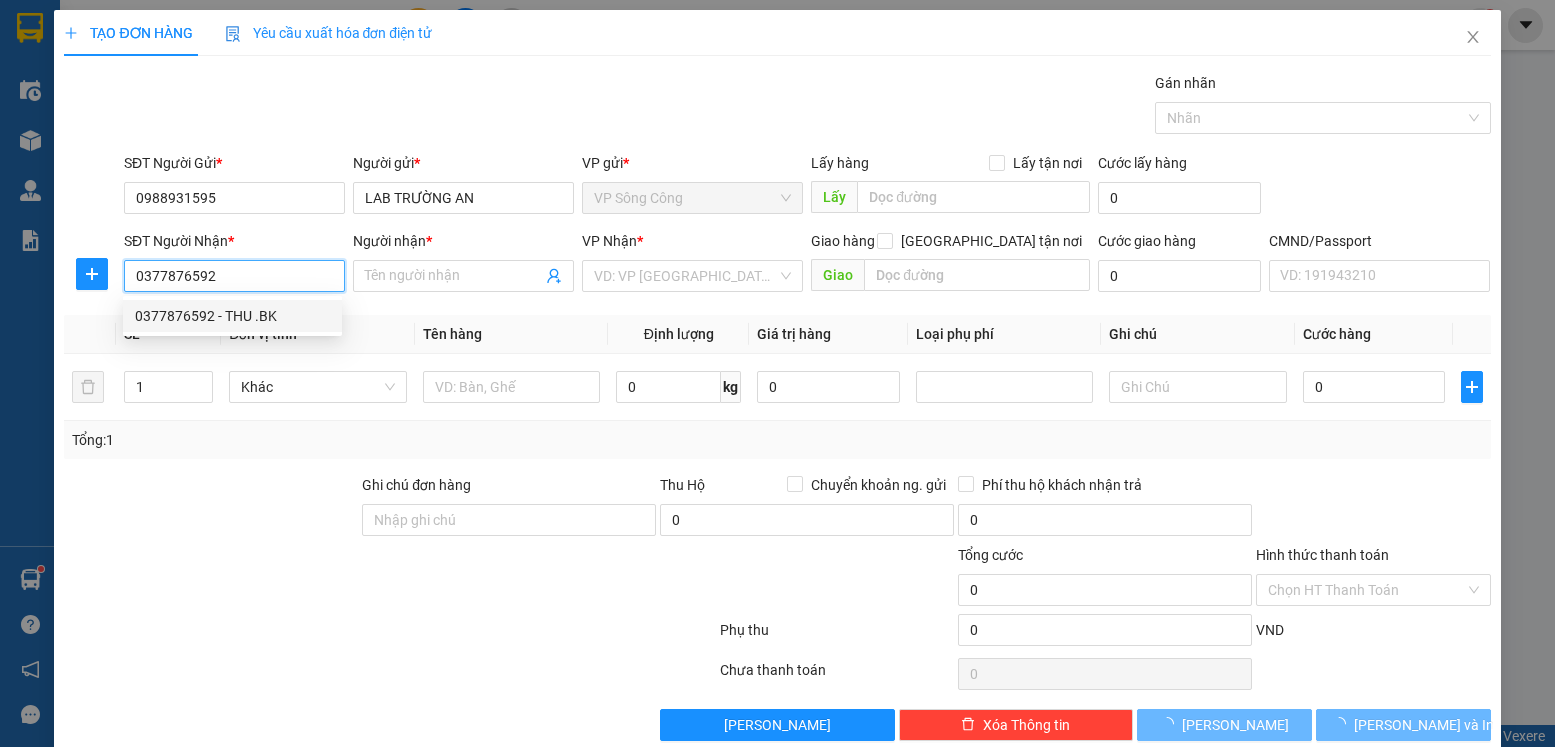 type on "THU .BK" 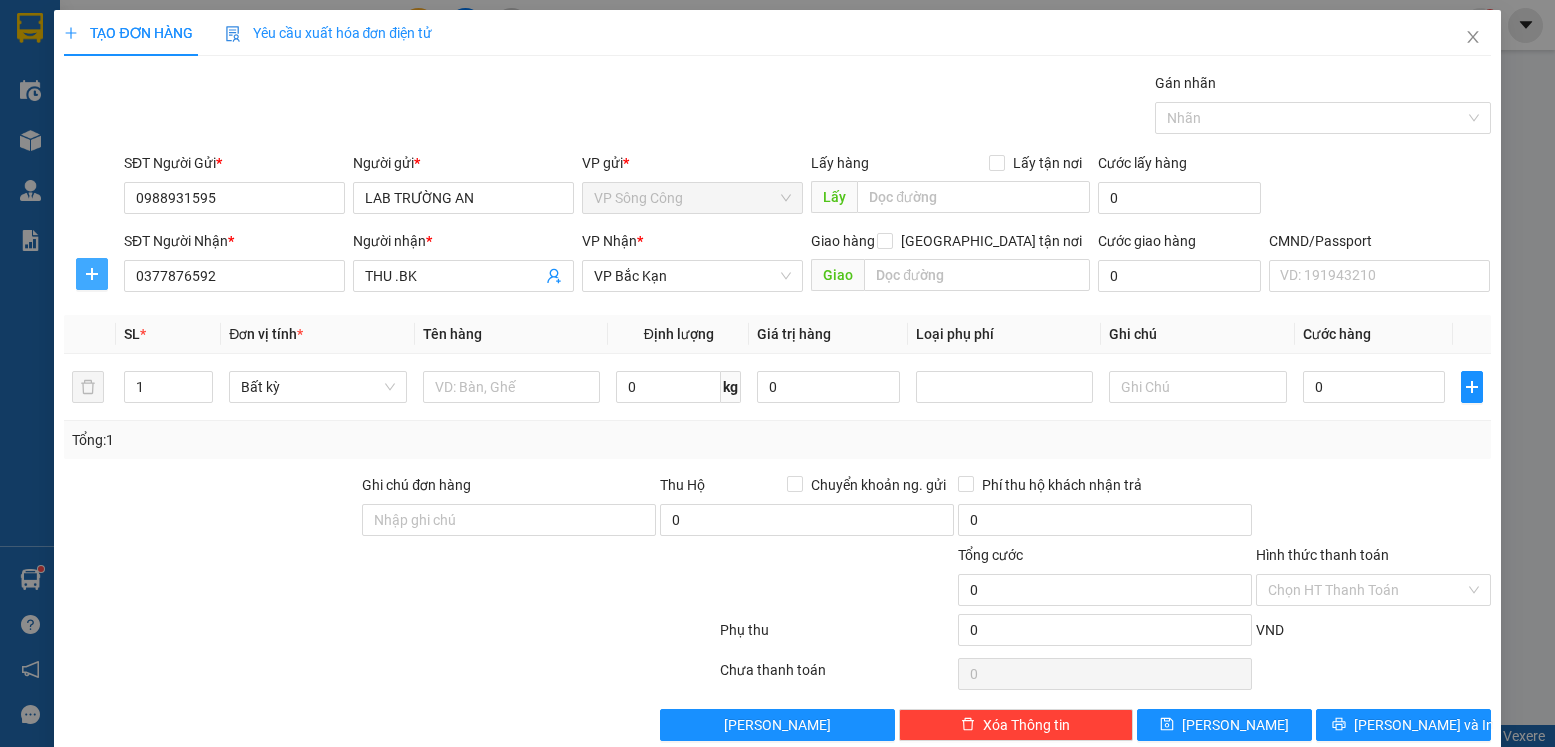 click at bounding box center (92, 274) 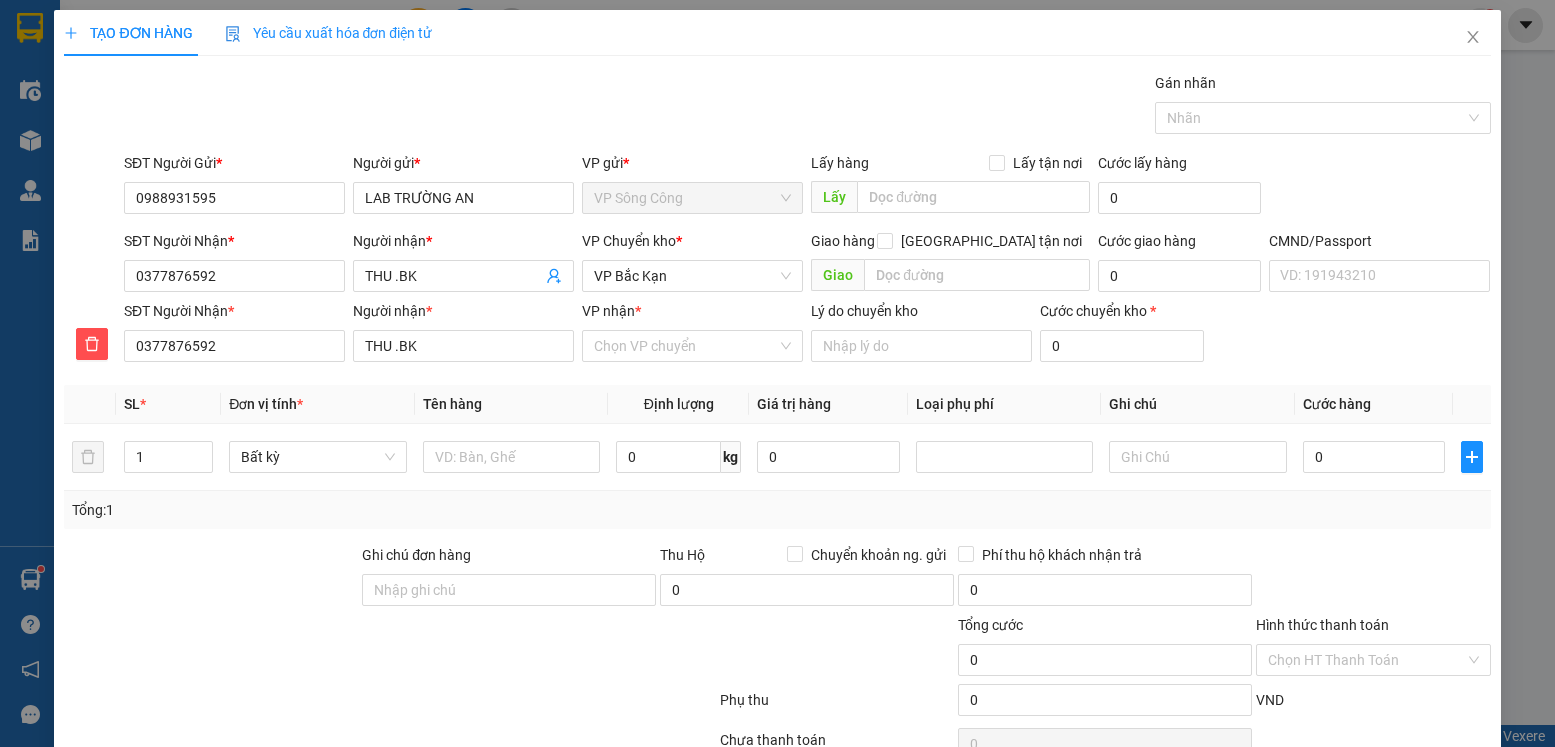 click on "VP Chuyển kho  * VP Bắc Kạn" at bounding box center [692, 265] 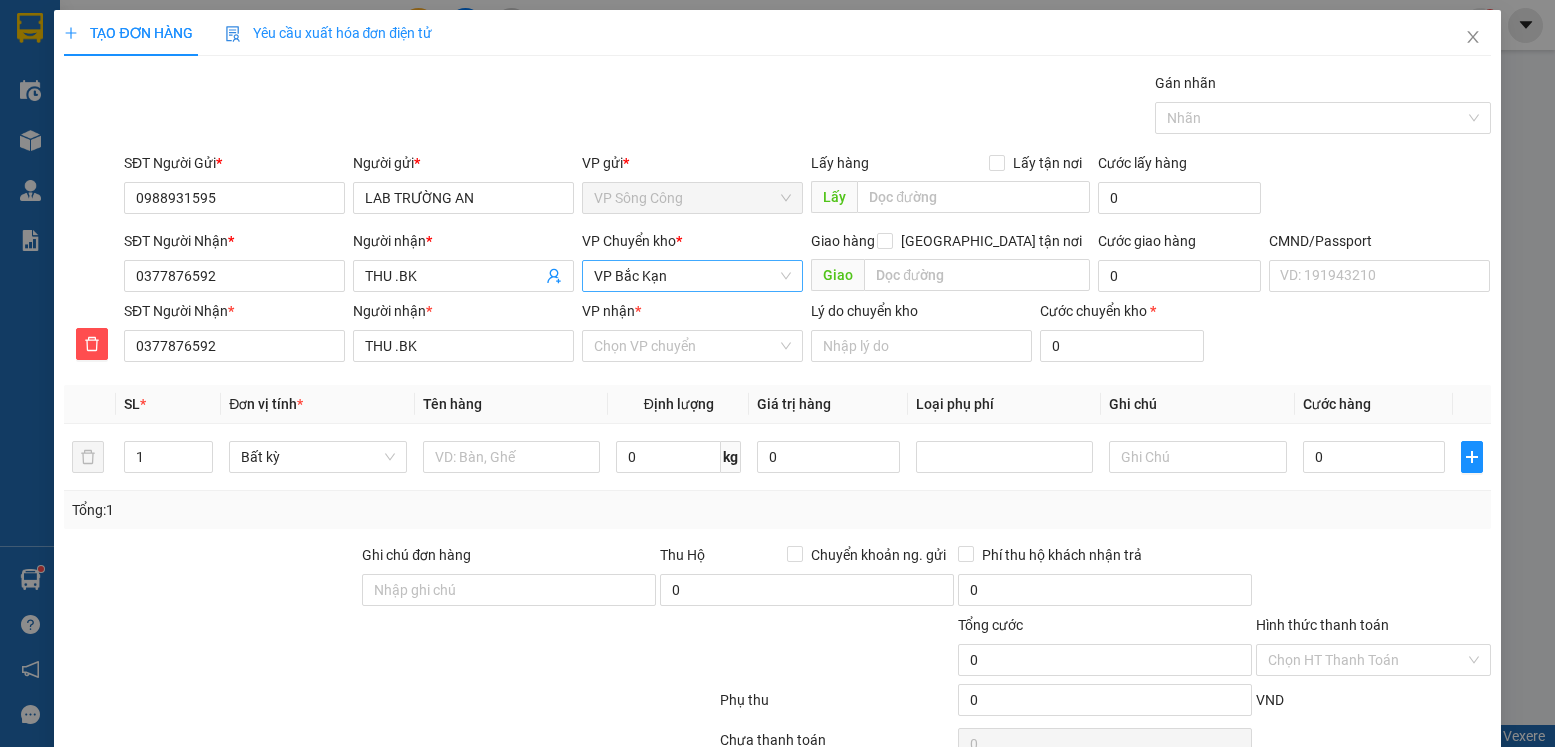 click on "VP Bắc Kạn" at bounding box center (692, 276) 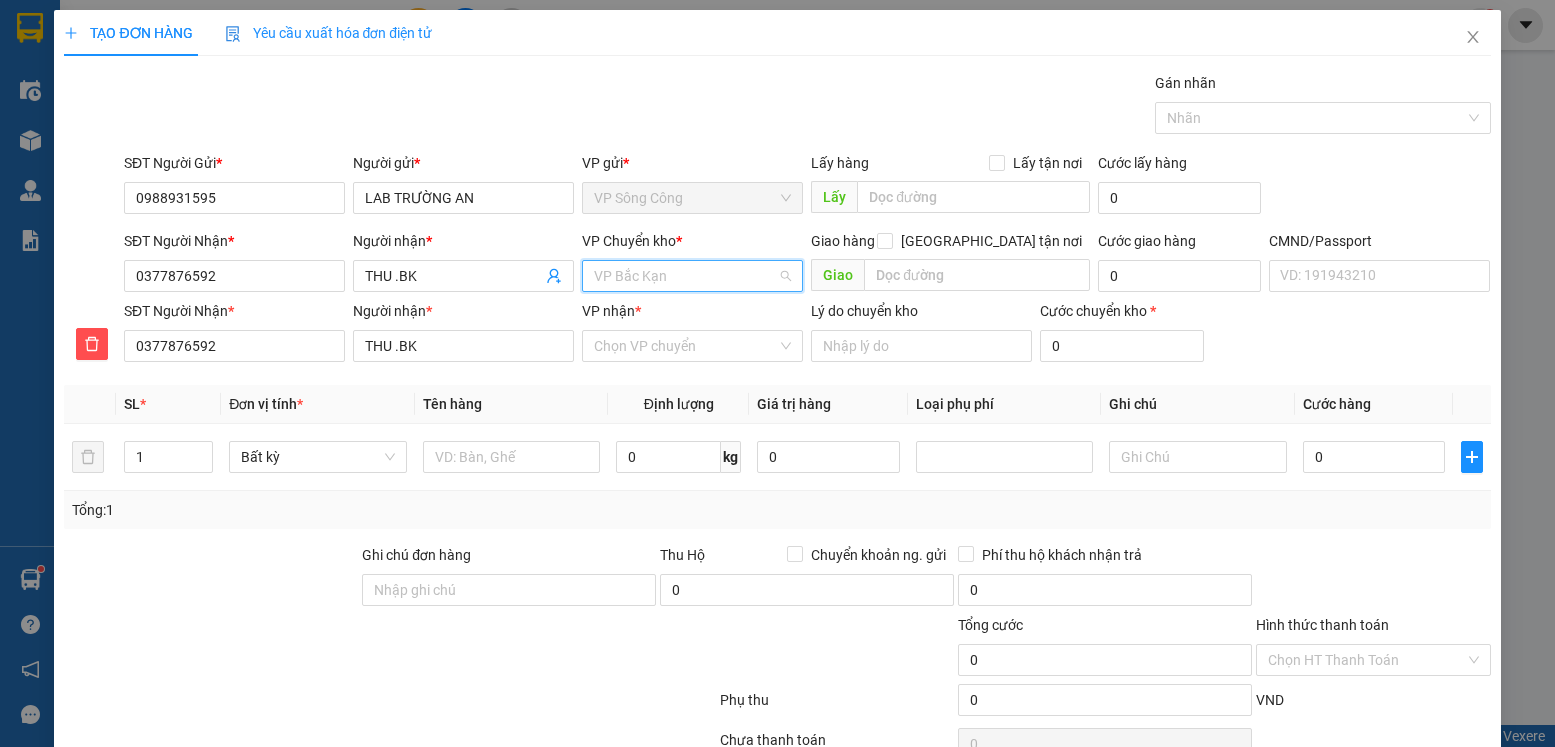 scroll, scrollTop: 416, scrollLeft: 0, axis: vertical 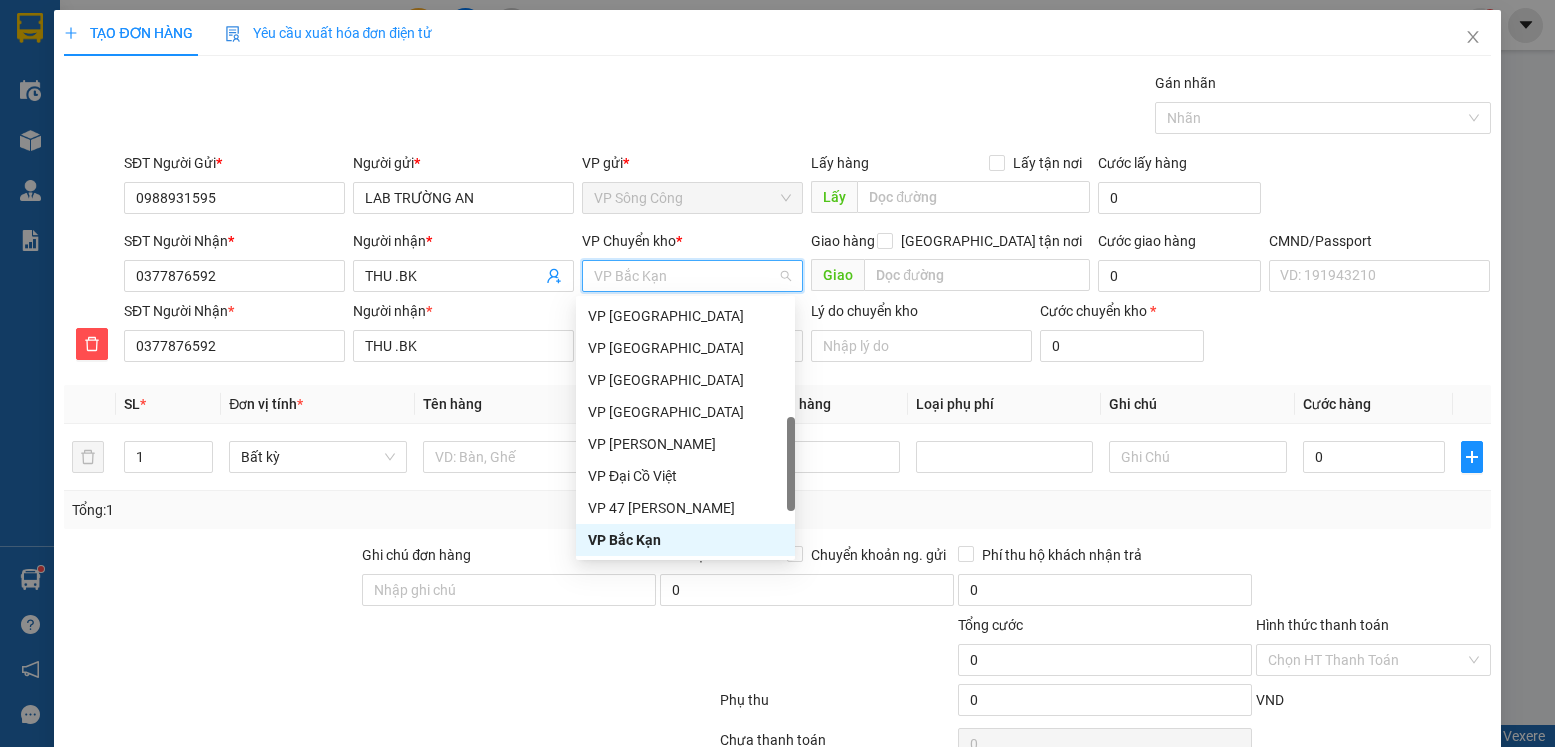 type on "y" 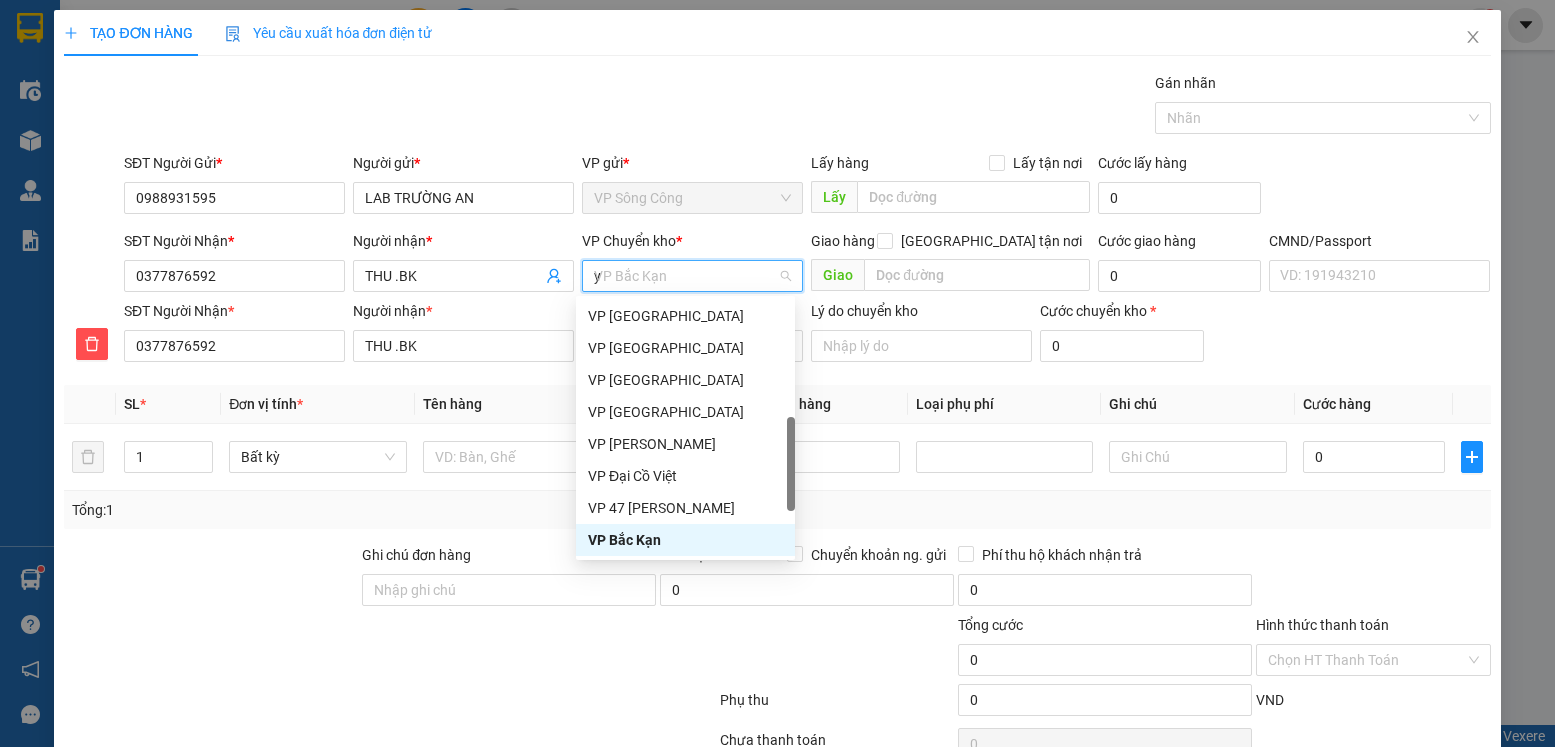 scroll, scrollTop: 0, scrollLeft: 0, axis: both 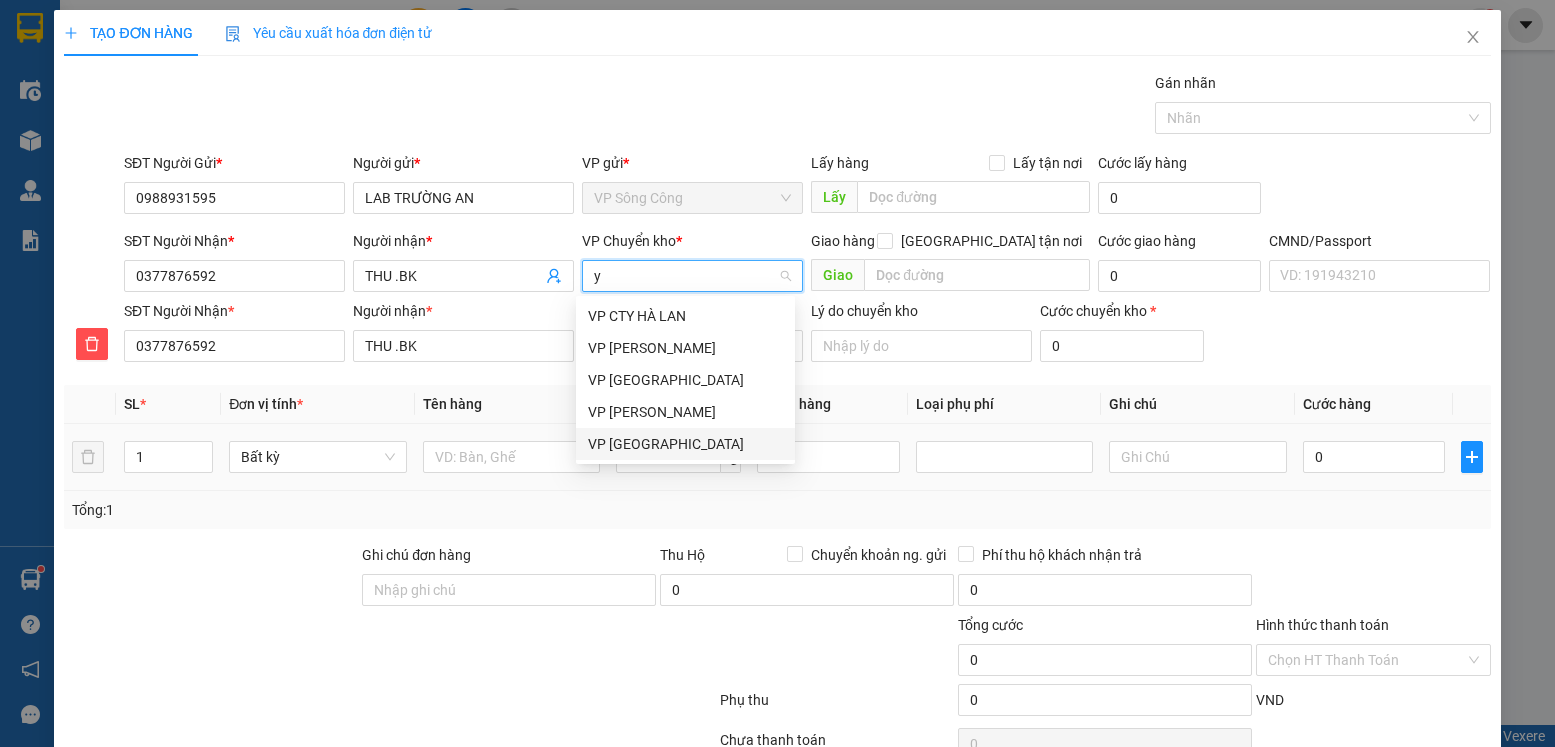 click on "VP [GEOGRAPHIC_DATA]" at bounding box center (685, 444) 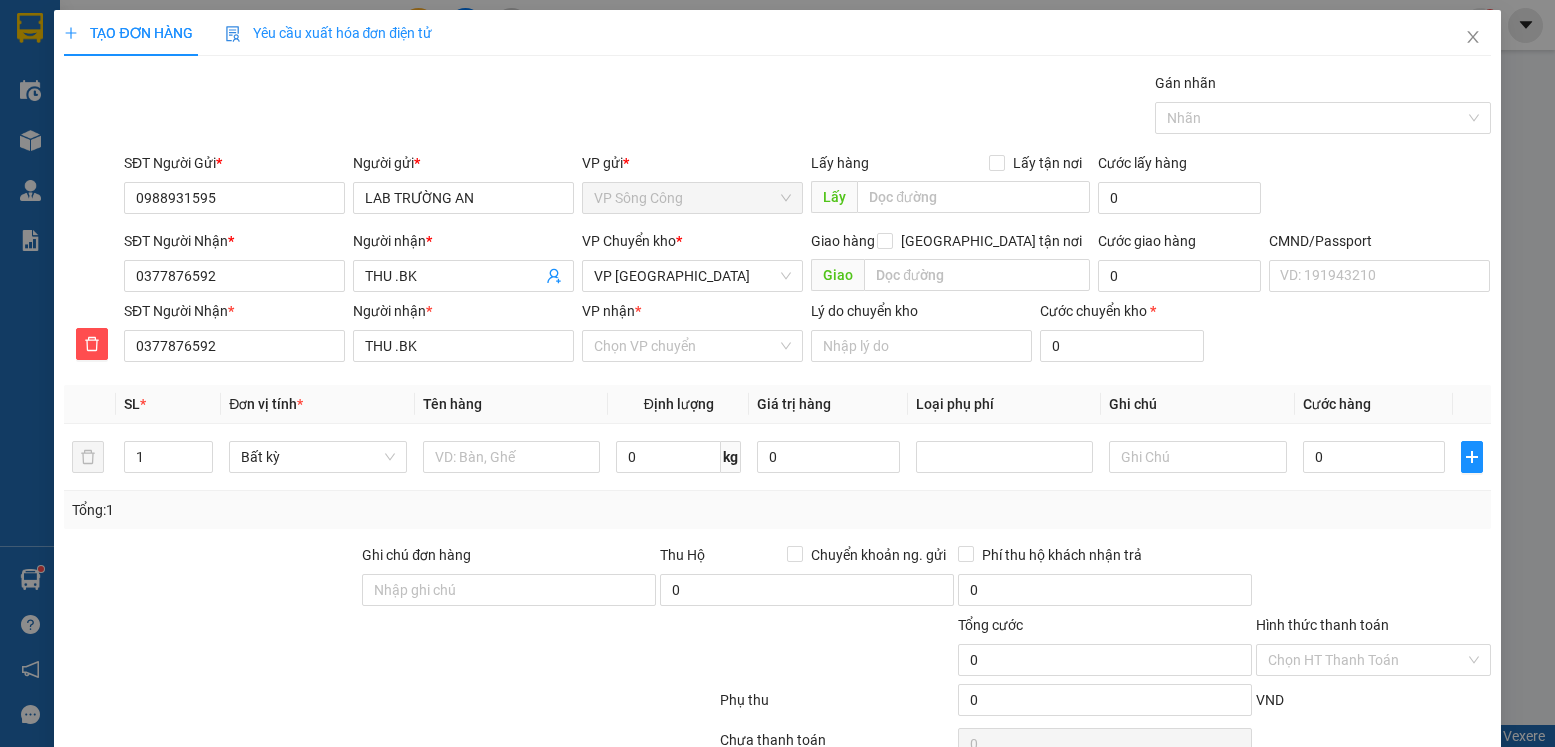 click on "VP nhận  * Chọn VP chuyển" at bounding box center [692, 335] 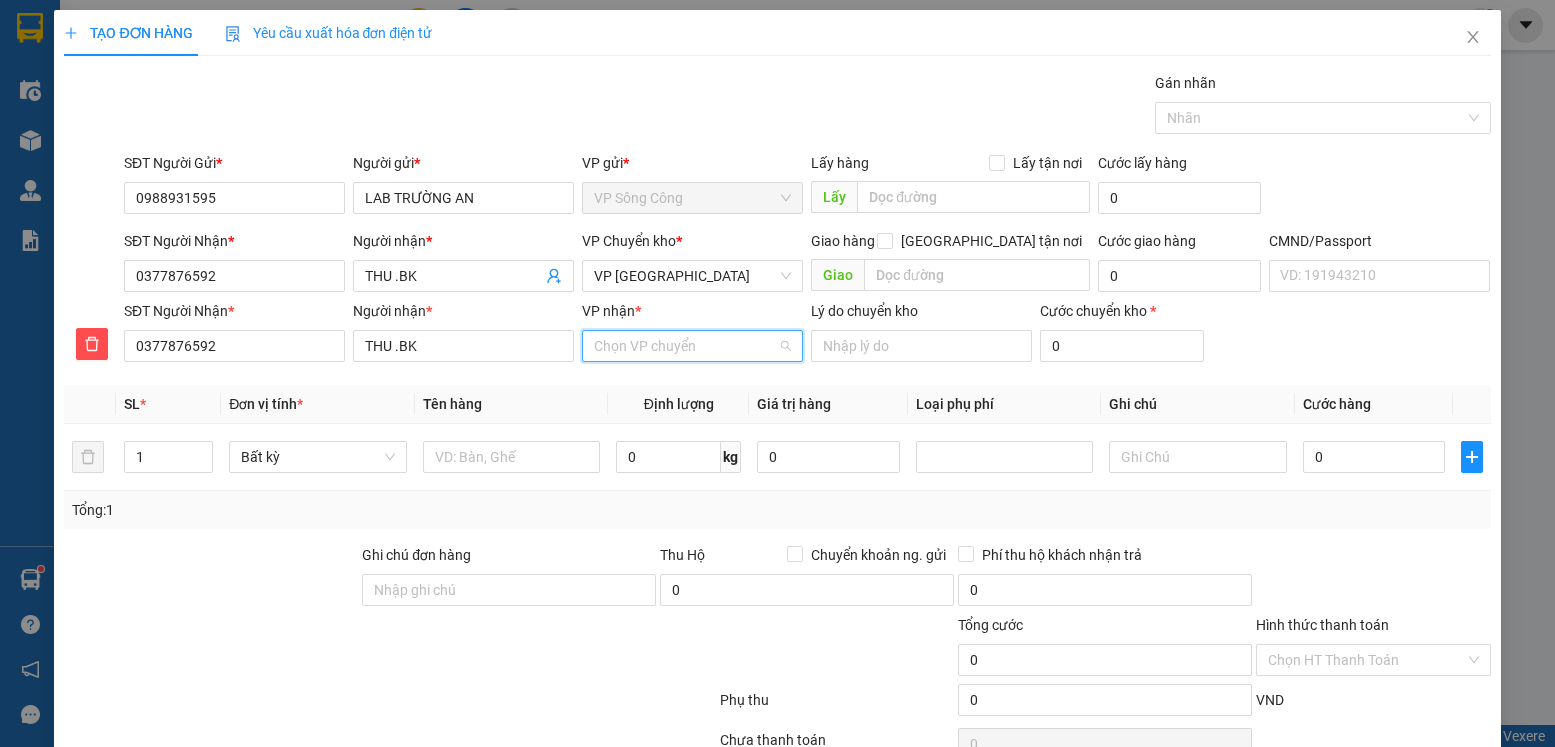 click on "VP nhận  *" at bounding box center (685, 346) 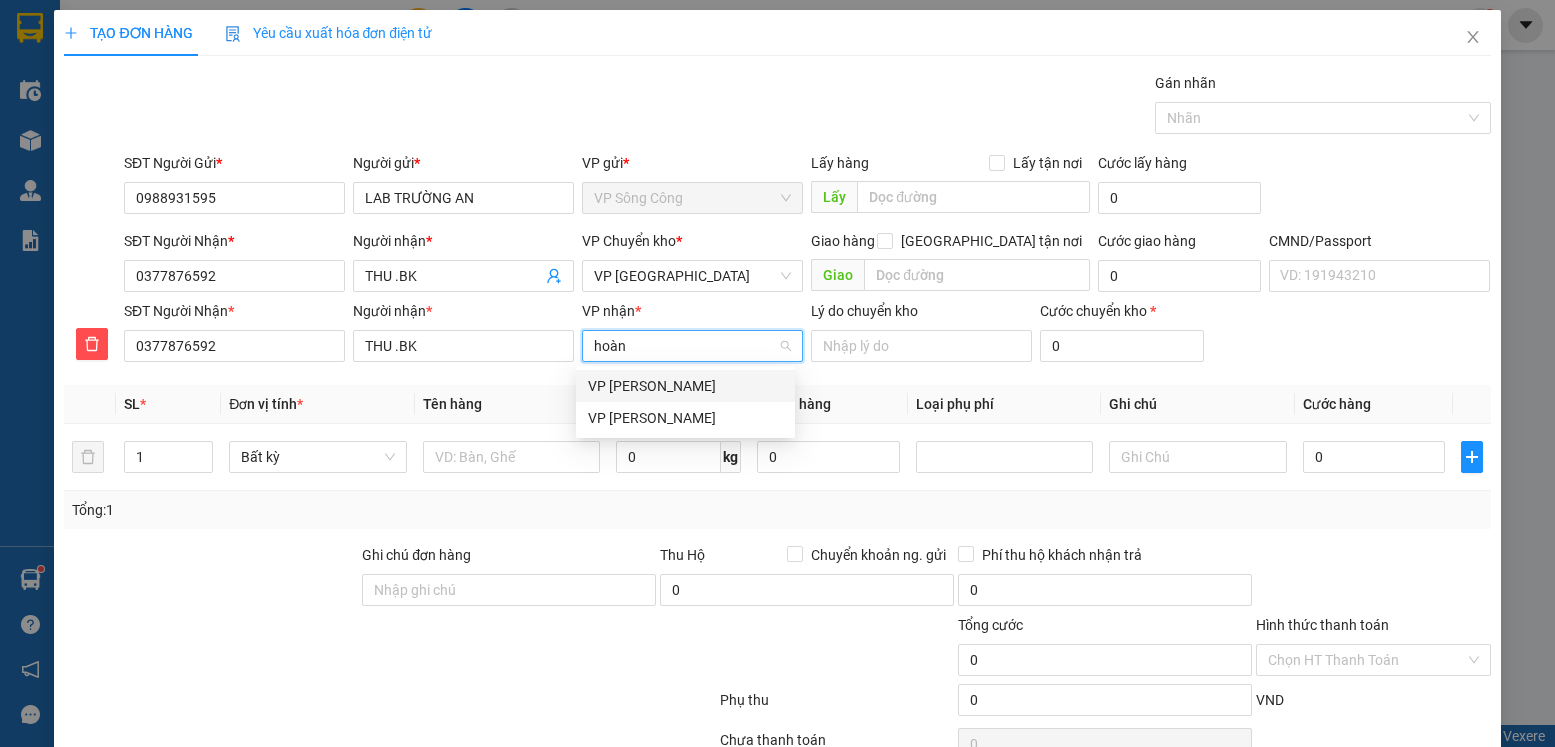 type on "hoàng" 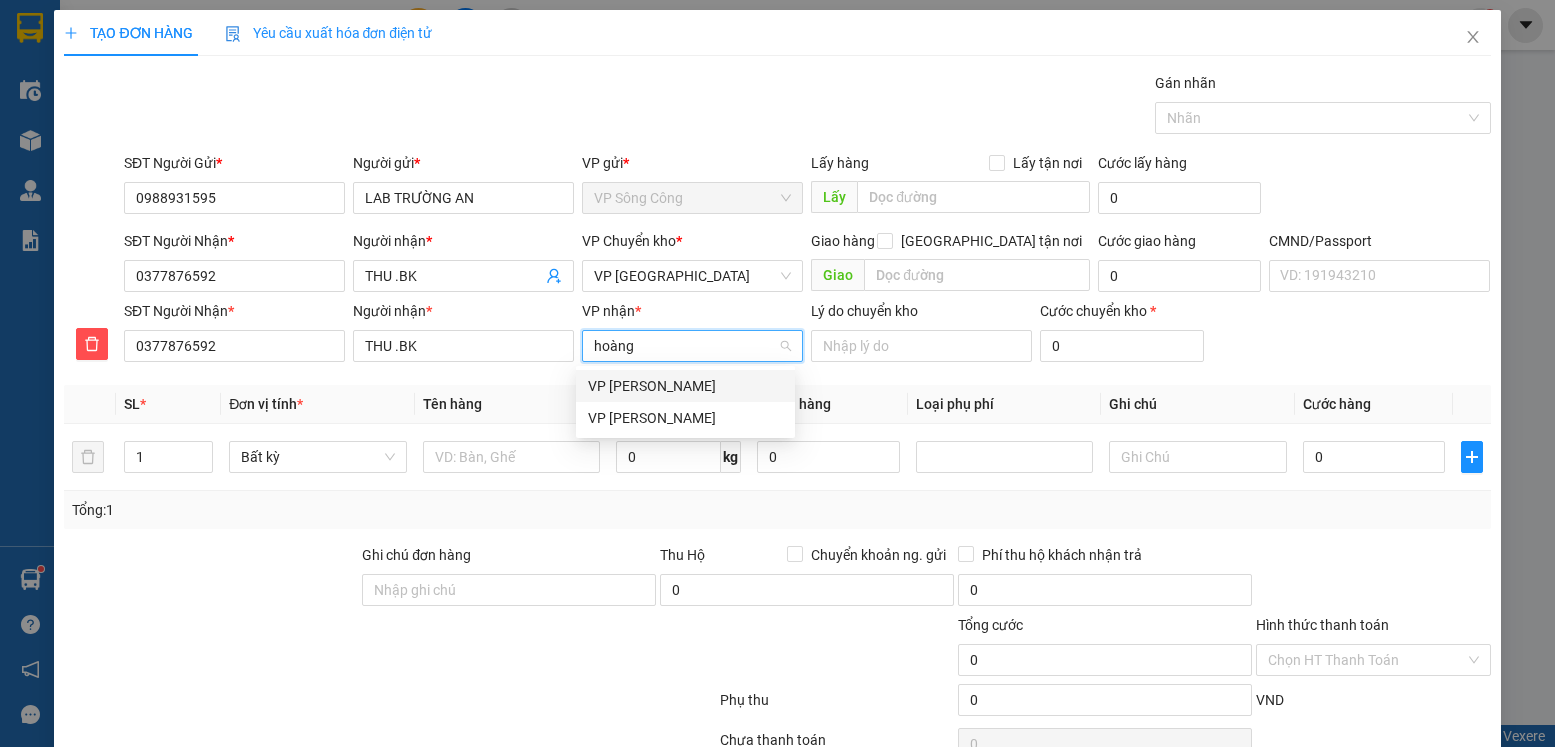click on "VP Hoàng Gia" at bounding box center [685, 386] 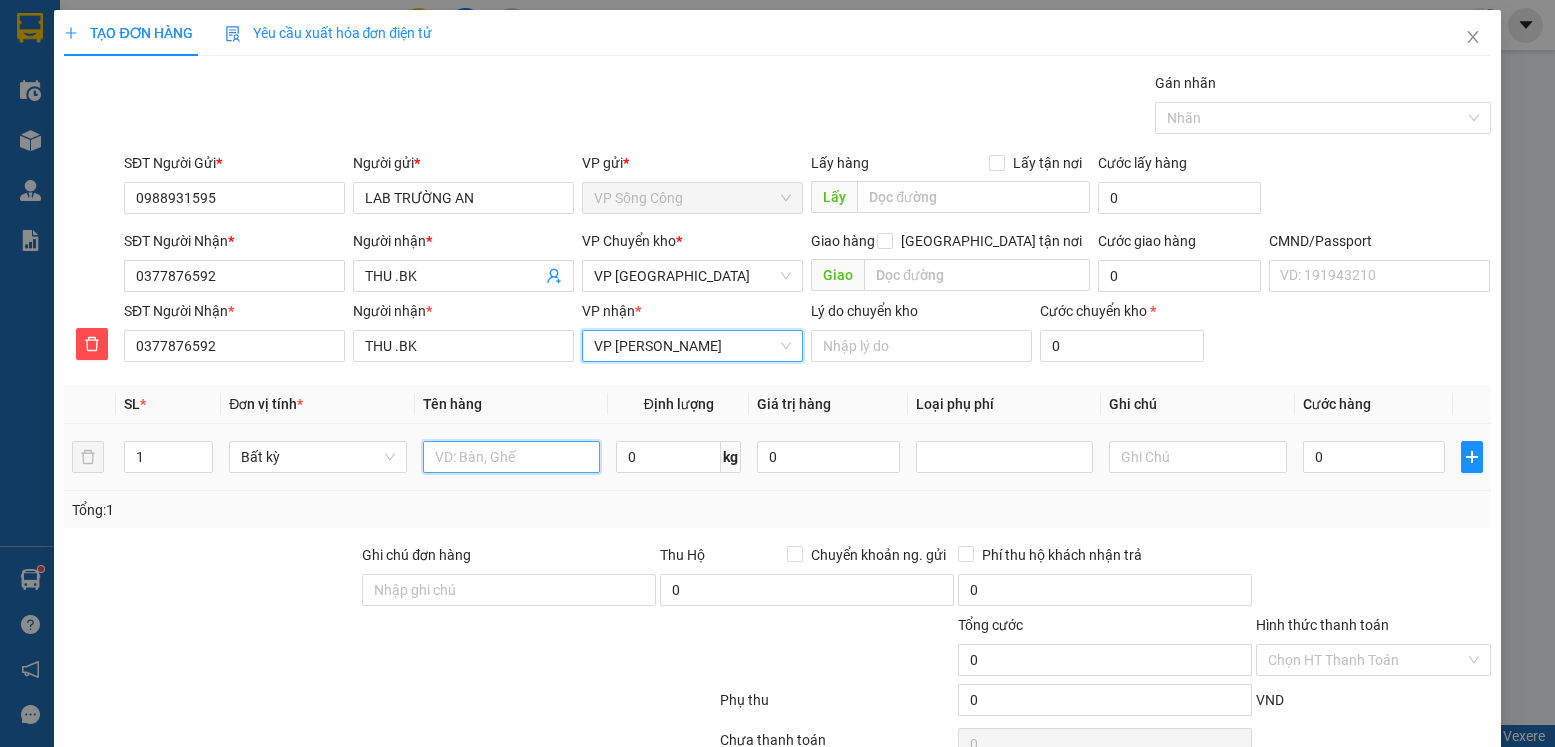 click at bounding box center (512, 457) 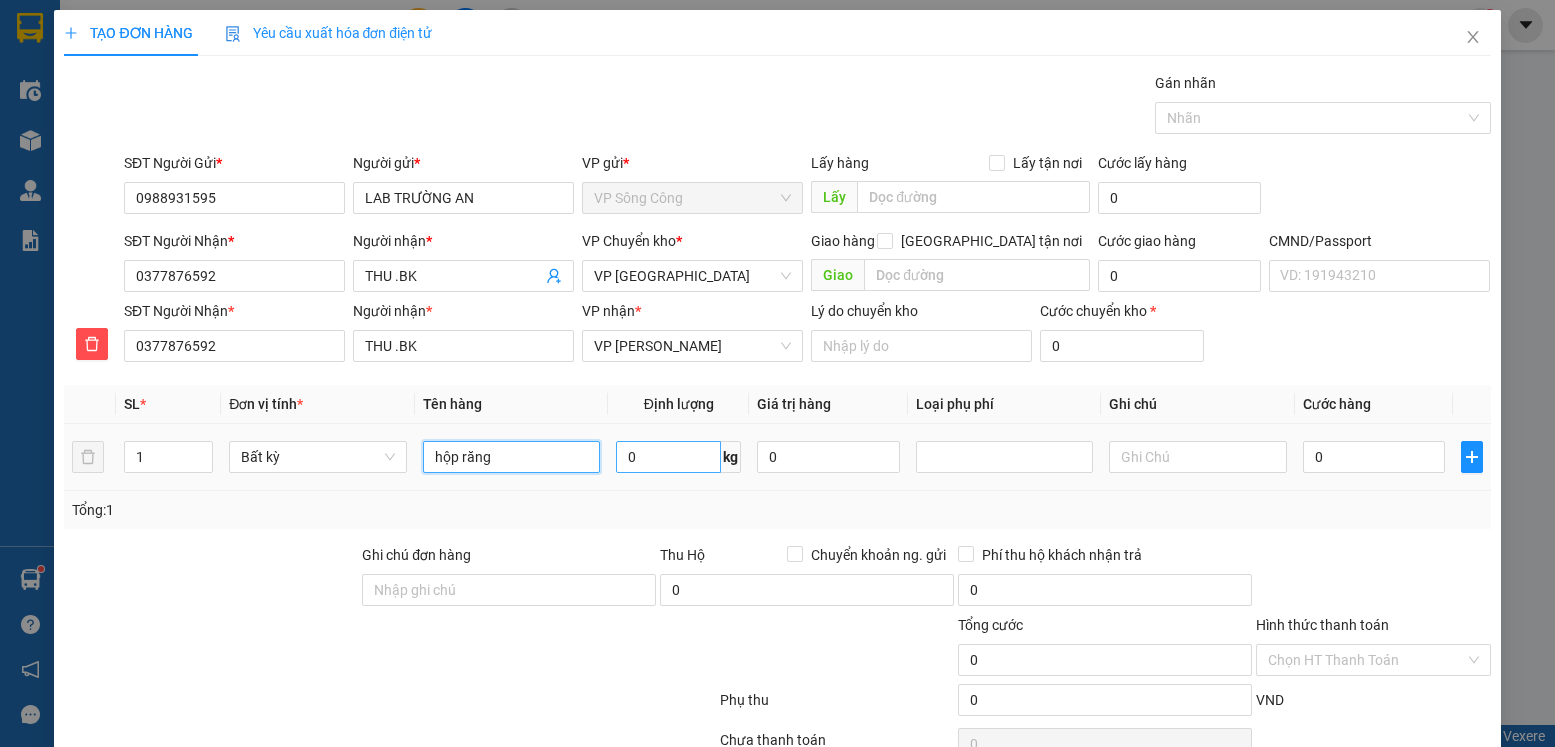 type on "hộp răng" 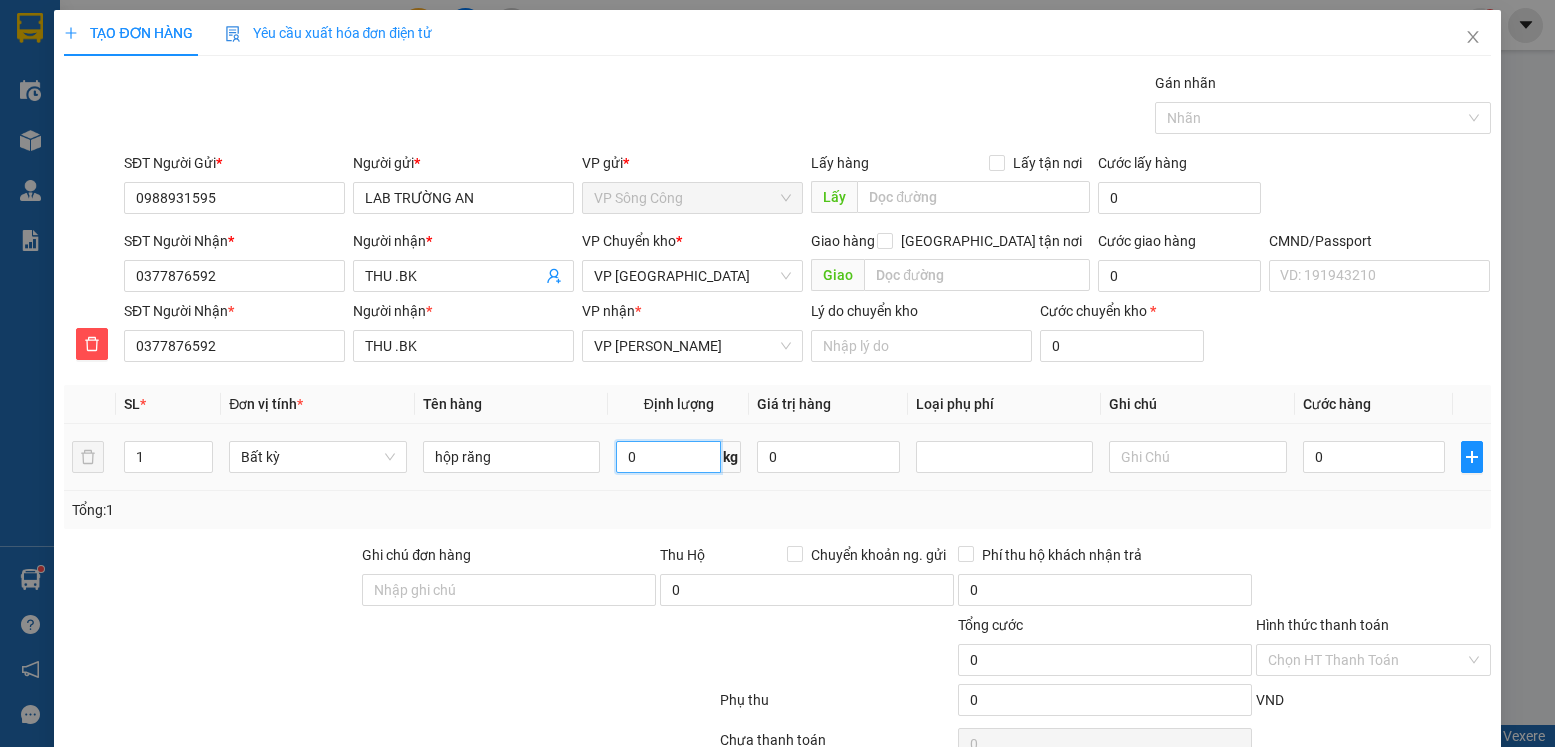 click on "0" at bounding box center (668, 457) 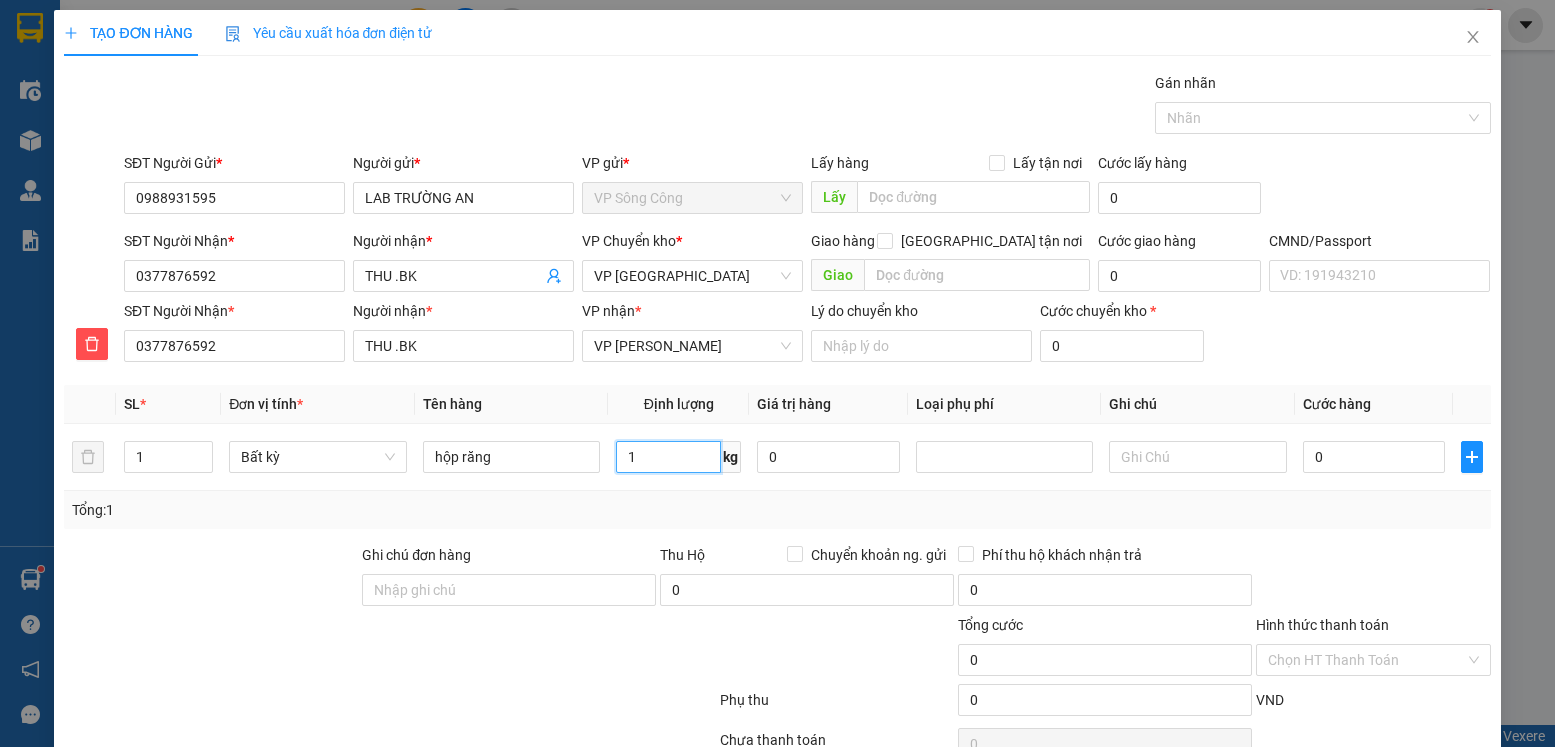 type on "1" 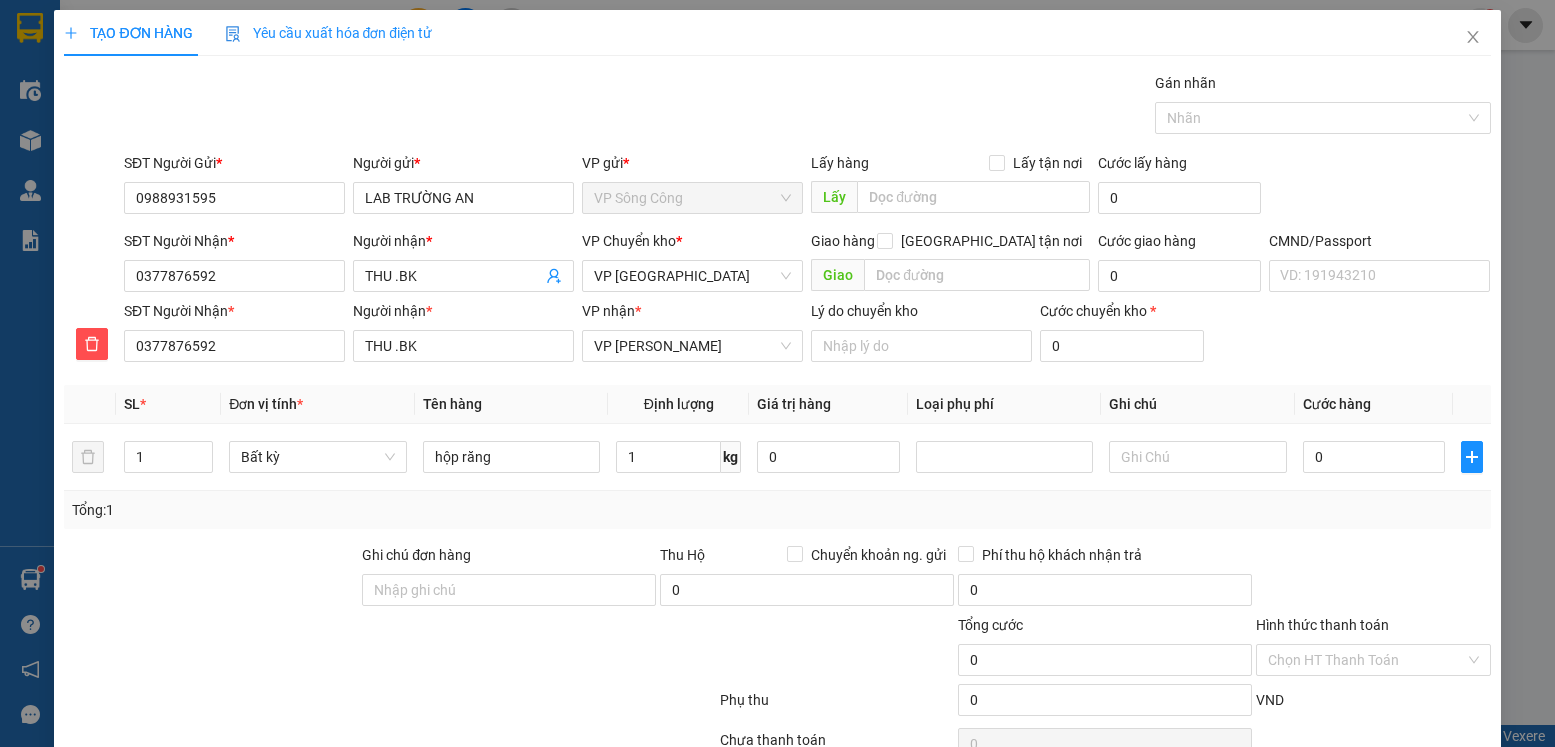 click on "Transit Pickup Surcharge Ids Transit Deliver Surcharge Ids Transit Deliver Surcharge Transit Deliver Surcharge Gói vận chuyển  * Tiêu chuẩn Gán nhãn   Nhãn SĐT Người Gửi  * 0988931595 Người gửi  * LAB TRƯỜNG AN VP gửi  * VP Sông Công Lấy hàng Lấy tận nơi Lấy Cước lấy hàng 0 SĐT Người Nhận  * 0377876592 Người nhận  * THU .BK VP Chuyển kho  * VP Yên Bình Giao hàng Giao tận nơi Giao Cước giao hàng 0 CMND/Passport VD: 191943210 SĐT Người Nhận   * 0377876592 Người nhận   * THU .BK VP nhận  * VP Hoàng Gia Lý do chuyển kho Cước chuyển kho    * 0 SL  * Đơn vị tính  * Tên hàng  Định lượng Giá trị hàng Loại phụ phí Ghi chú Cước hàng                     1 Bất kỳ hộp răng 1 kg 0   0 Tổng:  1 Ghi chú đơn hàng Thu Hộ Chuyển khoản ng. gửi 0 Phí thu hộ khách nhận trả 0 Tổng cước 0 Hình thức thanh toán Chọn HT Thanh Toán Phụ thu 0 VND 0 Chưa thanh toán" at bounding box center (777, 441) 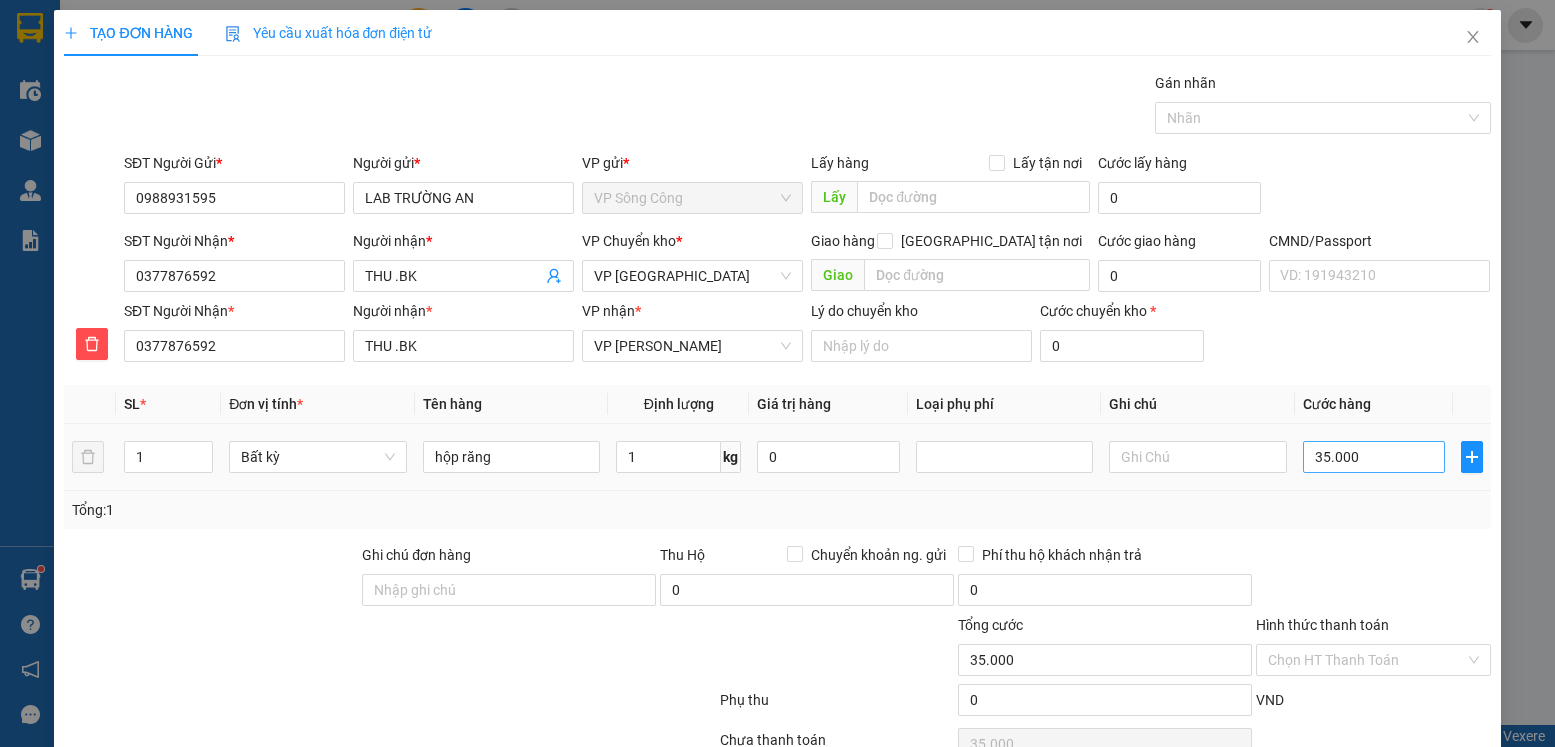 type on "35.000" 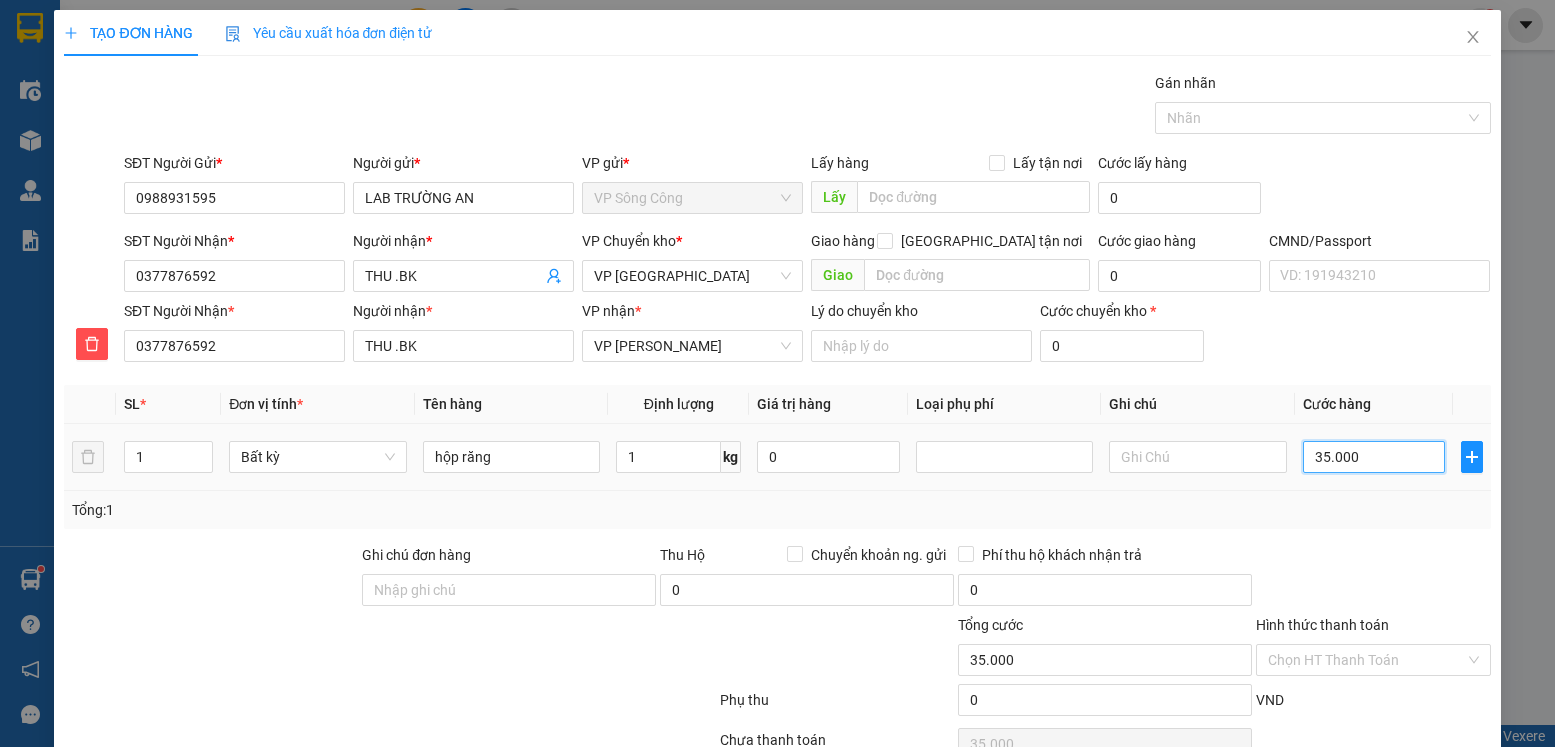 click on "35.000" at bounding box center (1374, 457) 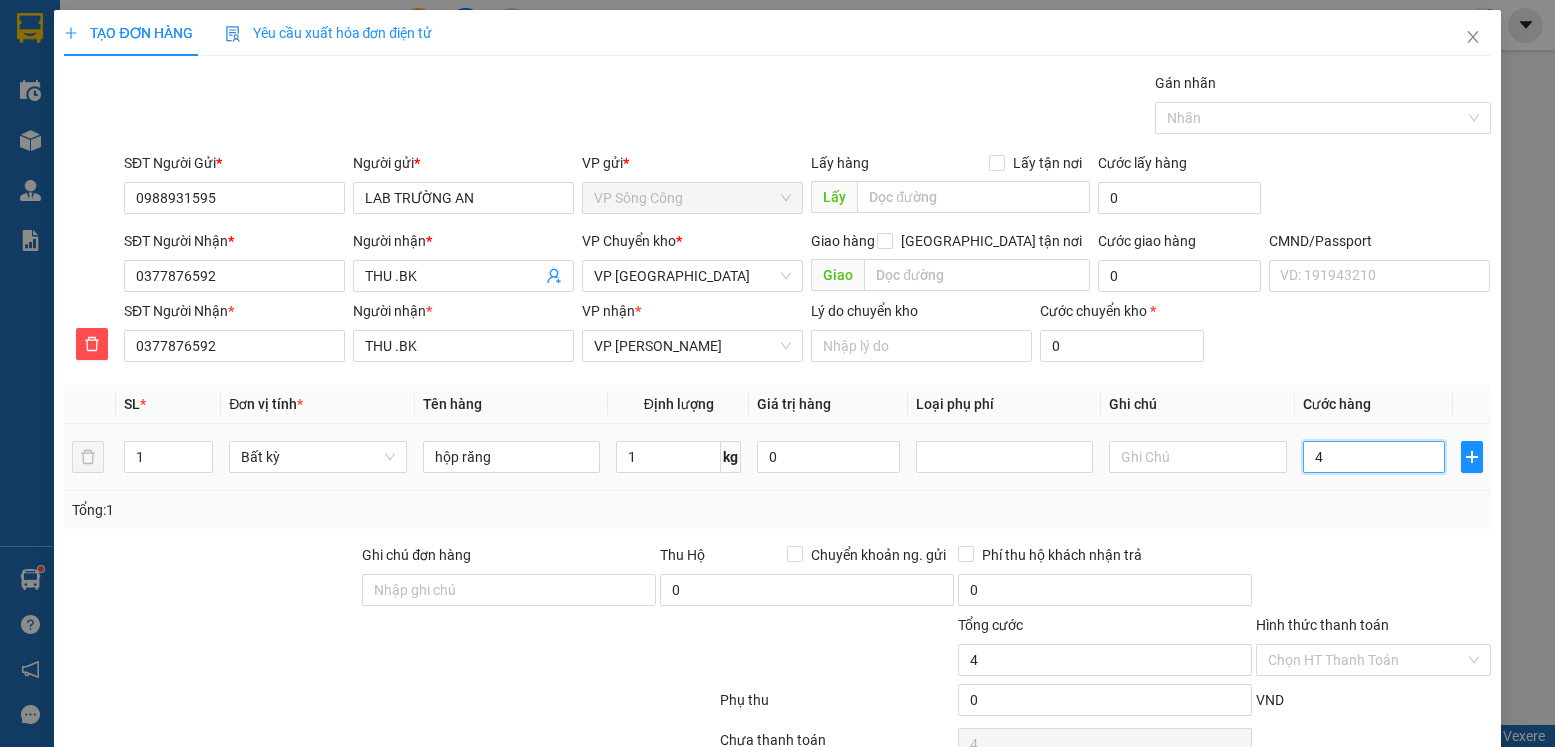 type on "40" 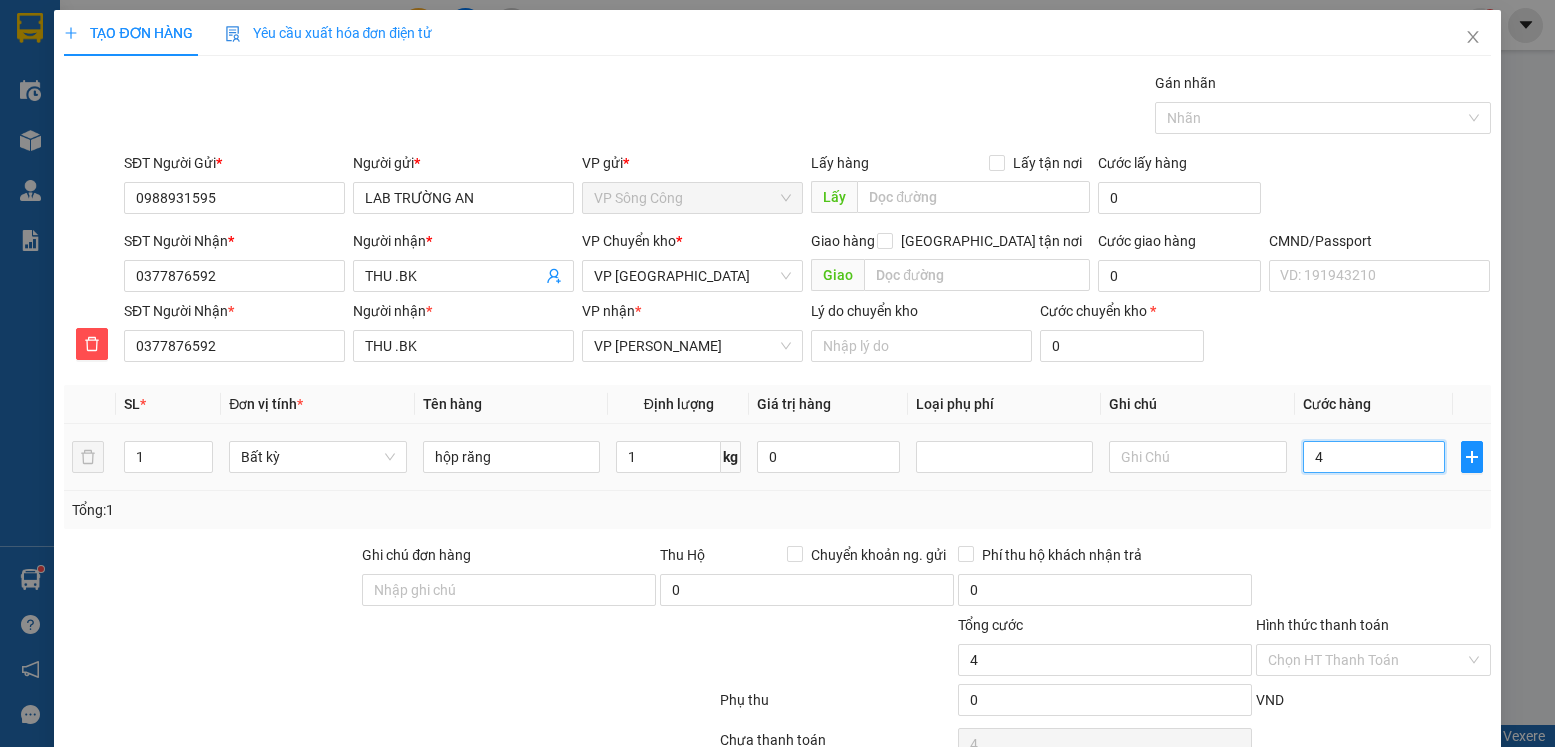 type on "40" 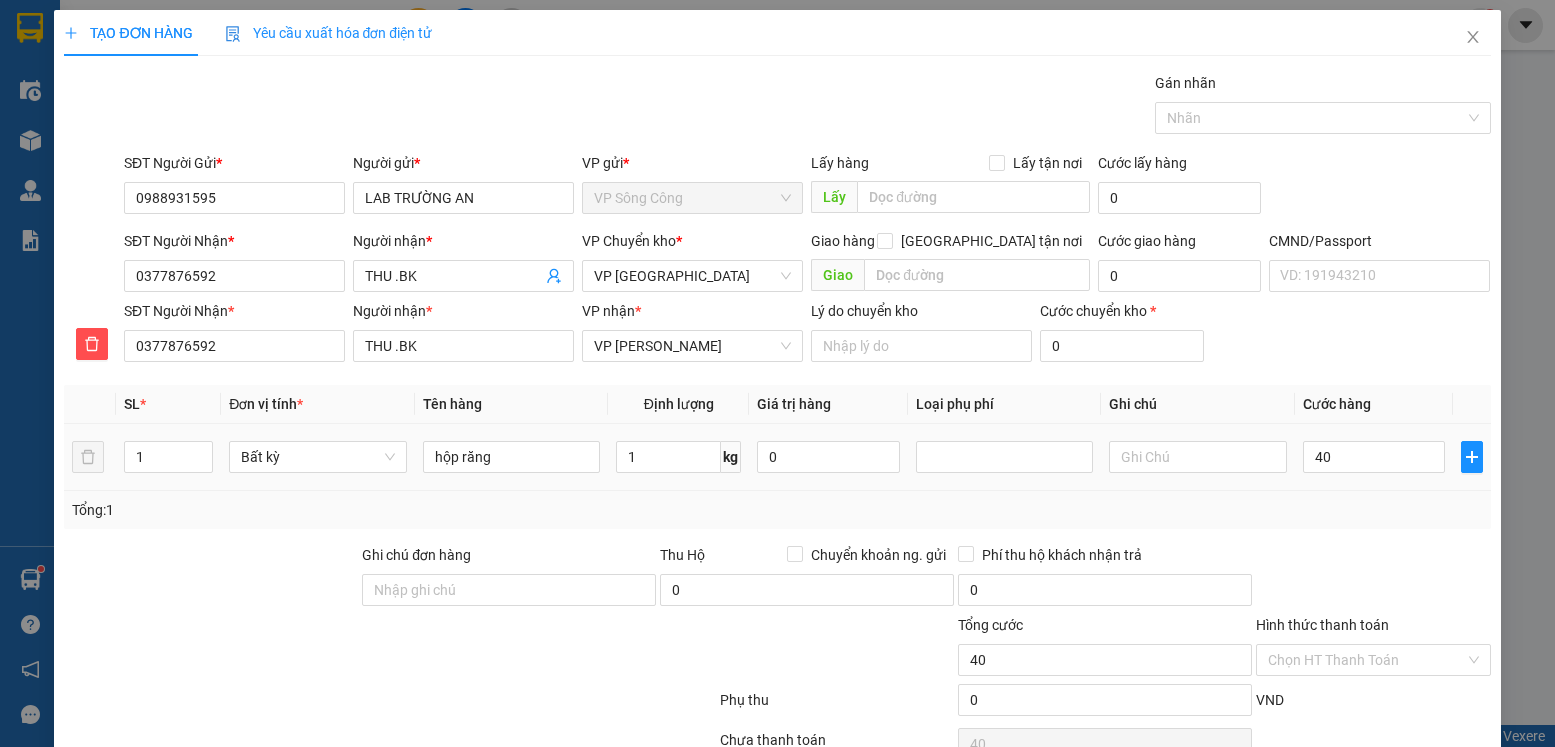 type on "40.000" 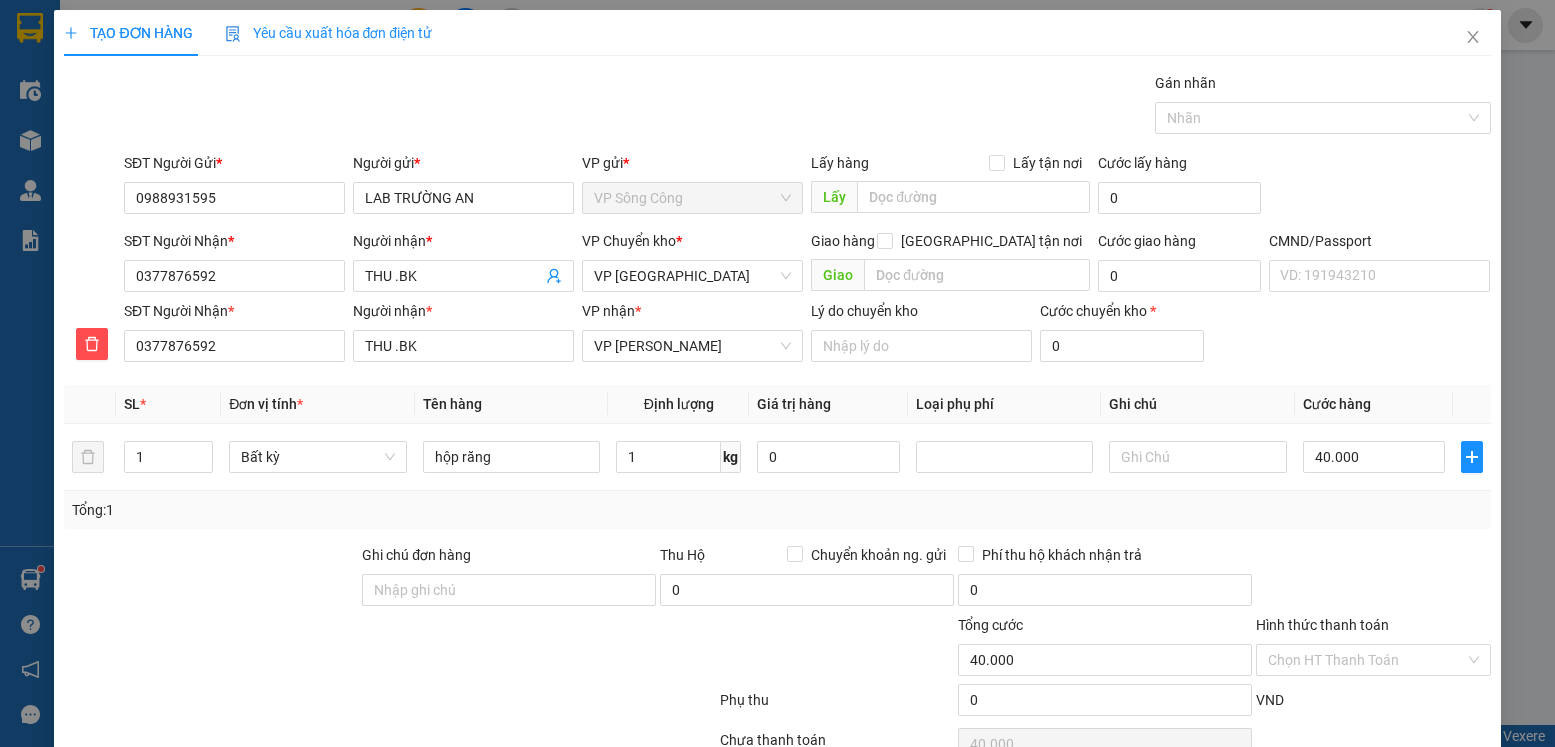 click on "Tổng:  1" at bounding box center (777, 510) 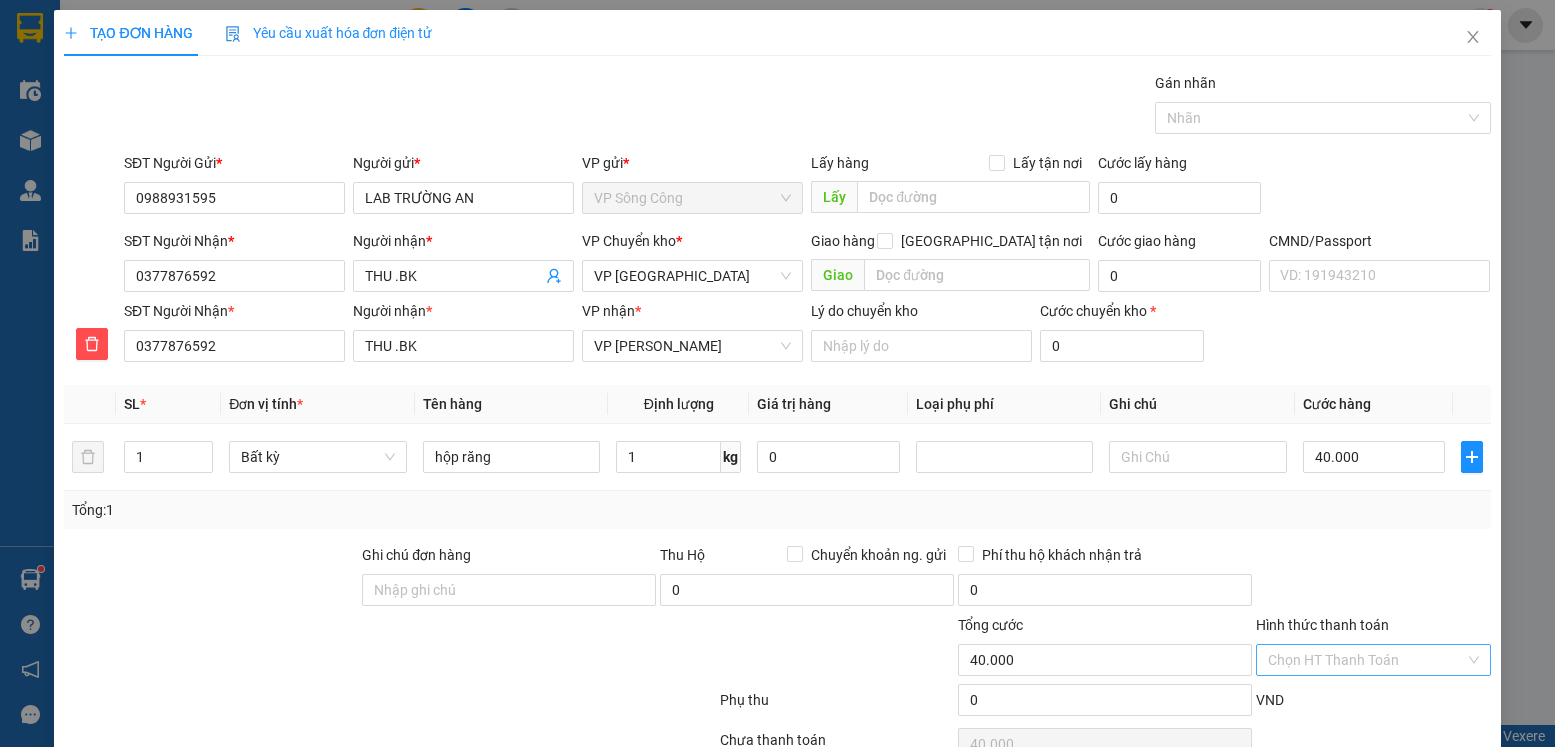 scroll, scrollTop: 103, scrollLeft: 0, axis: vertical 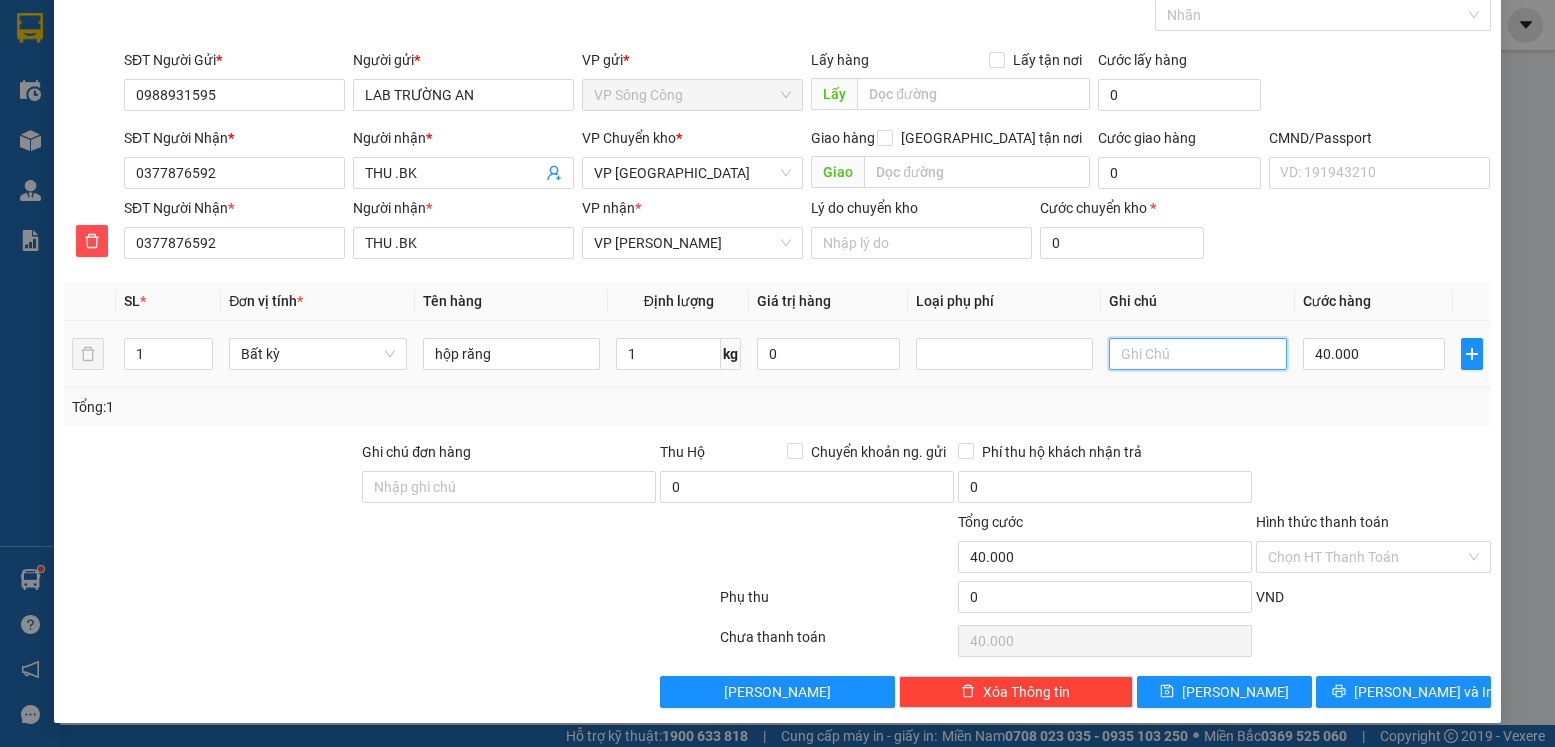 click at bounding box center [1198, 354] 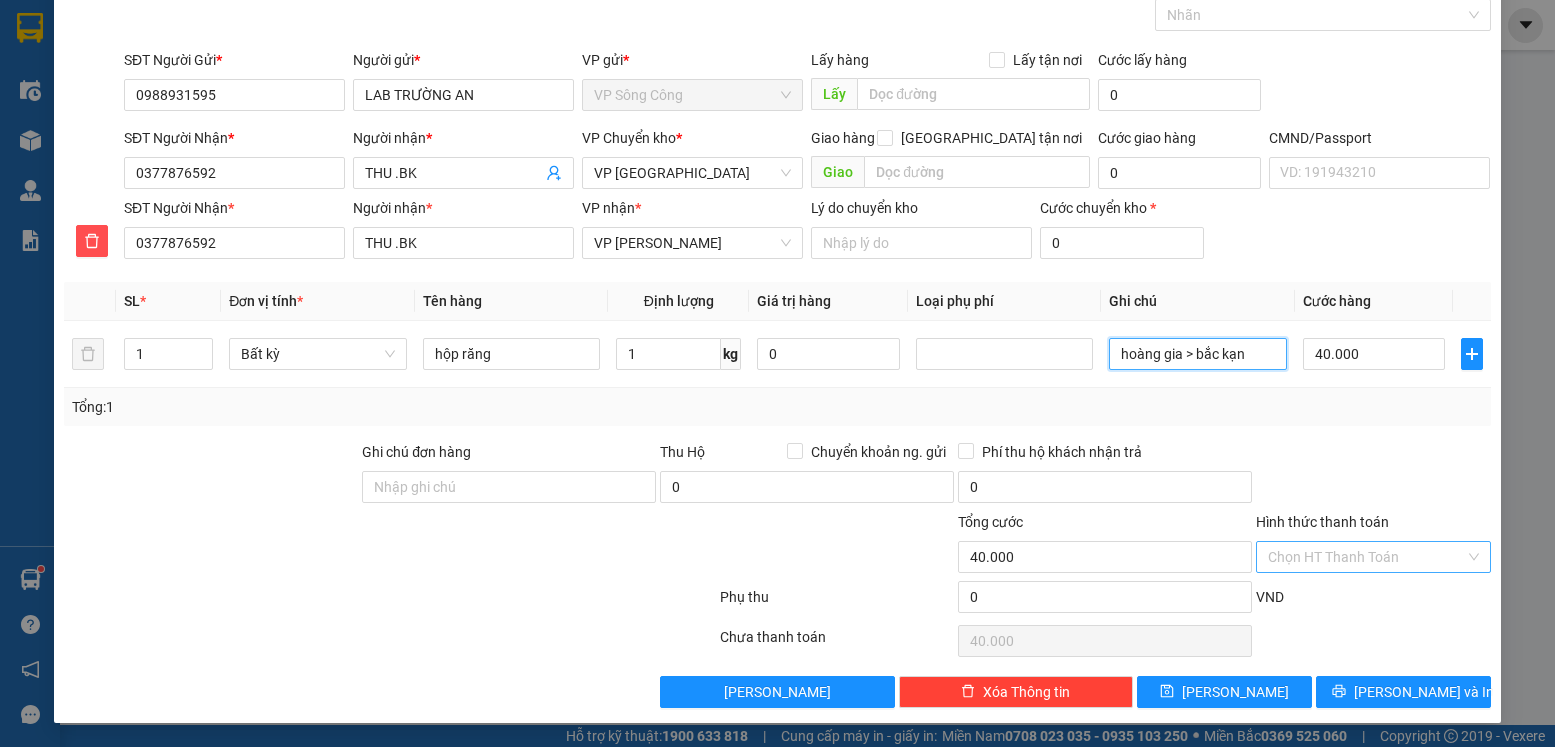type on "hoàng gia > bắc kạn" 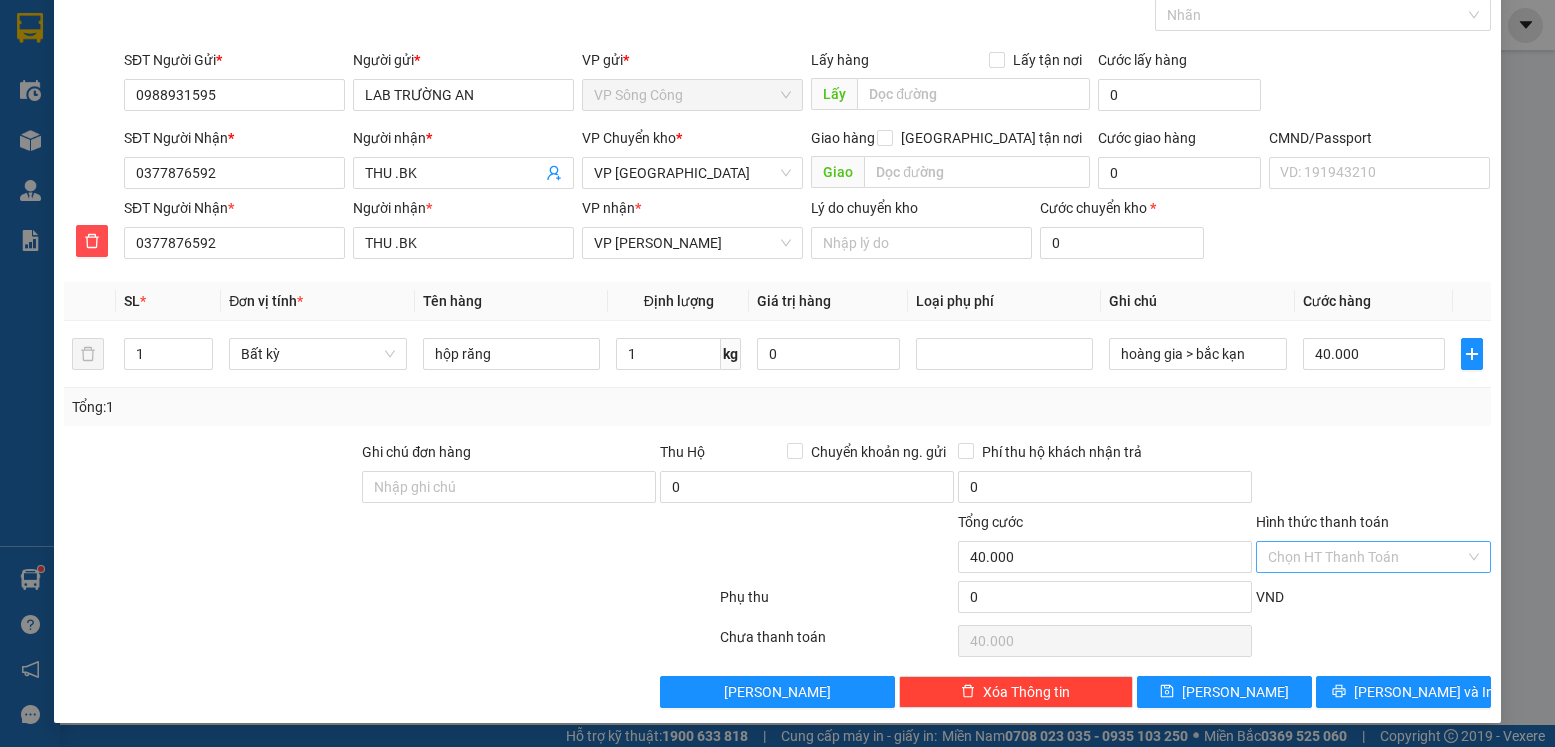 click on "Hình thức thanh toán" at bounding box center (1366, 557) 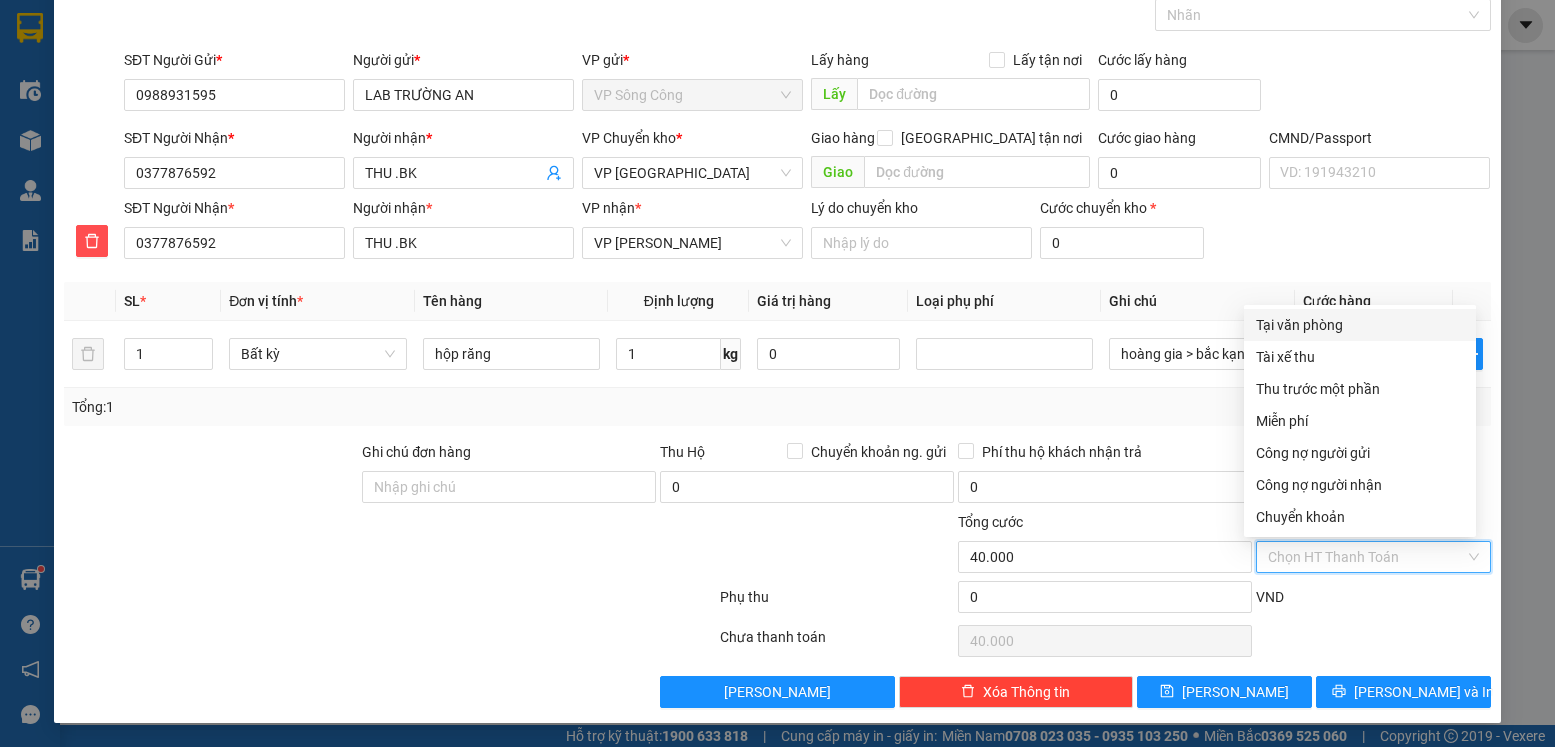 click on "Tại văn phòng" at bounding box center (1360, 325) 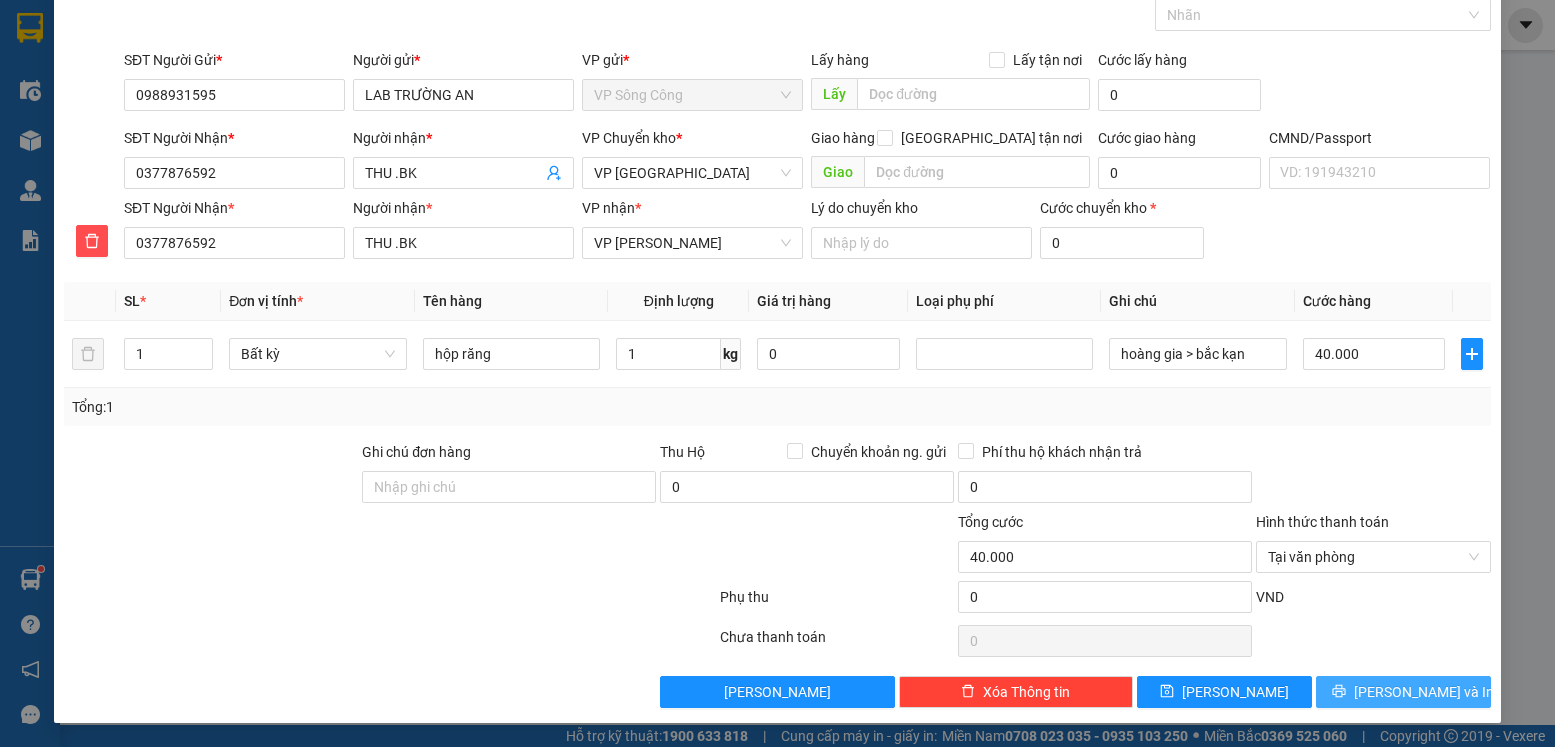drag, startPoint x: 1387, startPoint y: 664, endPoint x: 1384, endPoint y: 680, distance: 16.27882 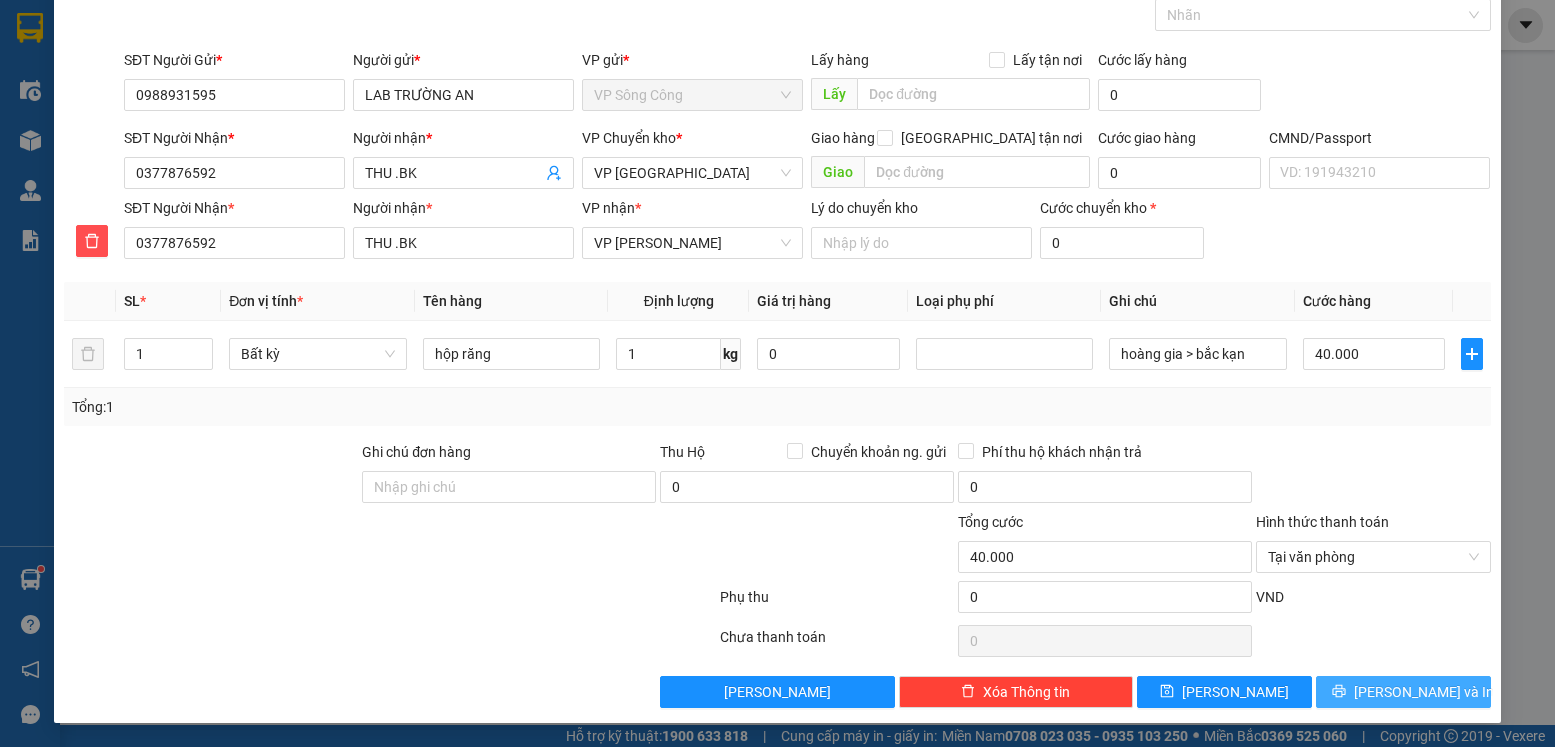 click on "Lưu và In" at bounding box center [1424, 692] 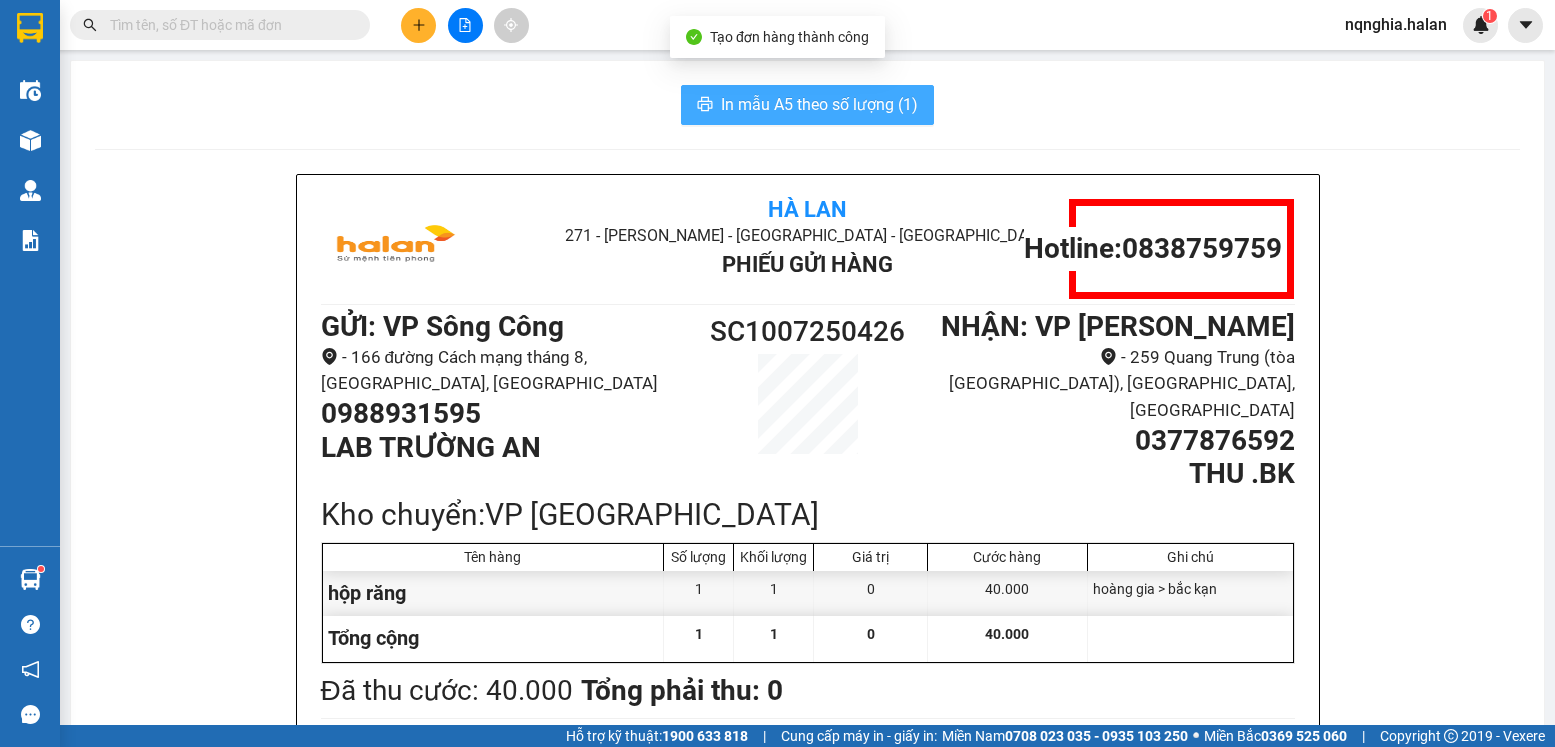 click on "In mẫu A5 theo số lượng
(1)" at bounding box center (819, 104) 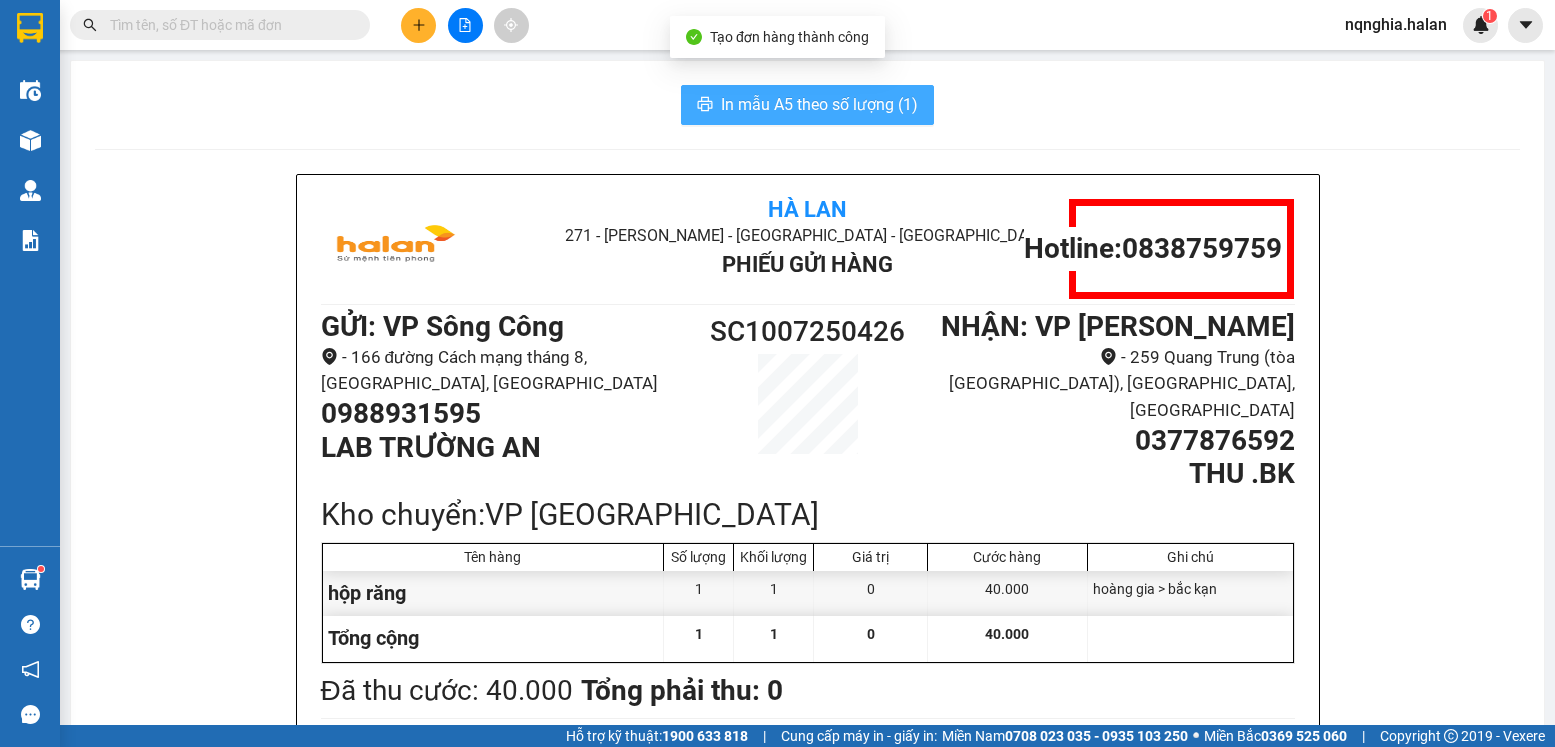 scroll, scrollTop: 0, scrollLeft: 0, axis: both 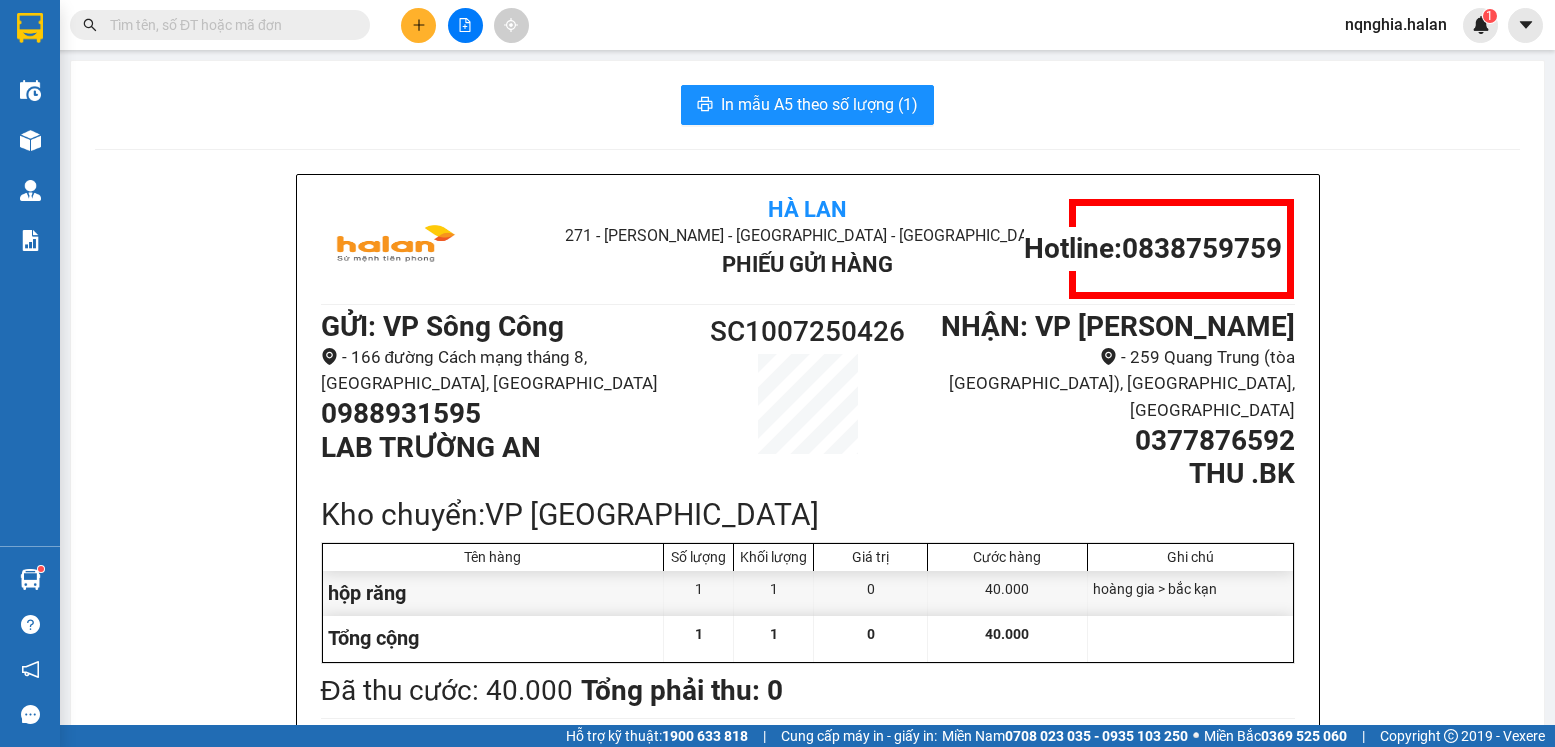 click at bounding box center [228, 25] 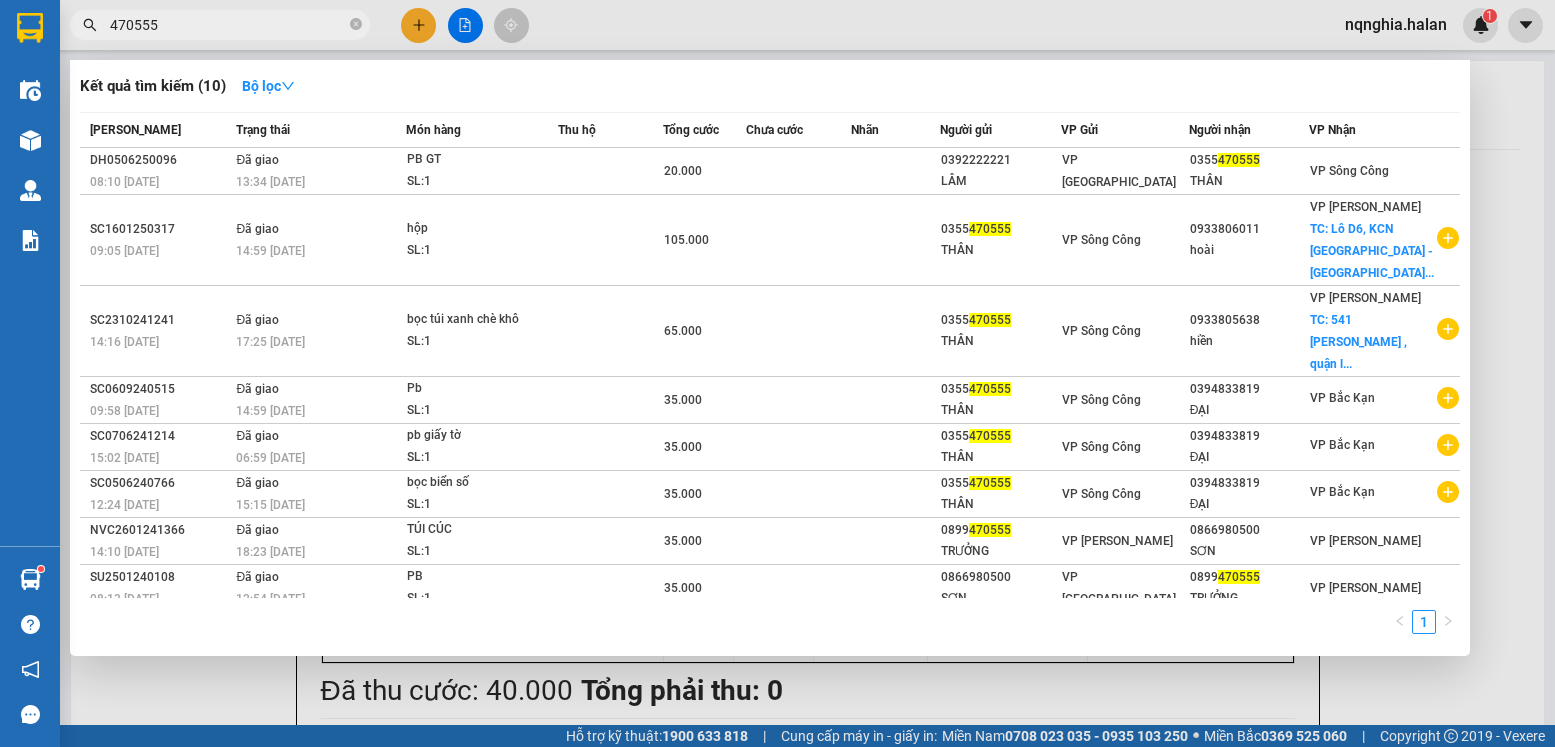 type on "470555" 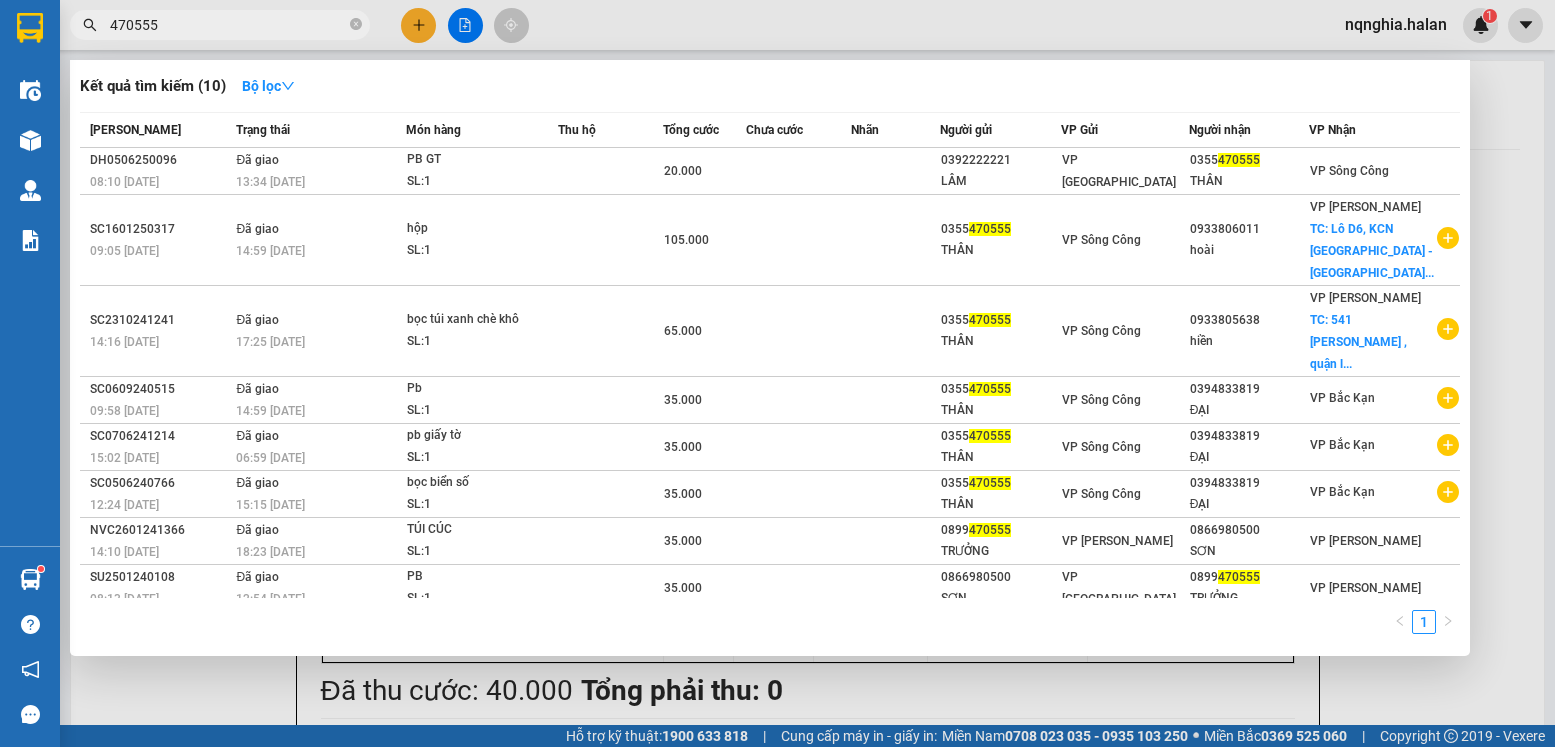 click on "470555" at bounding box center (228, 25) 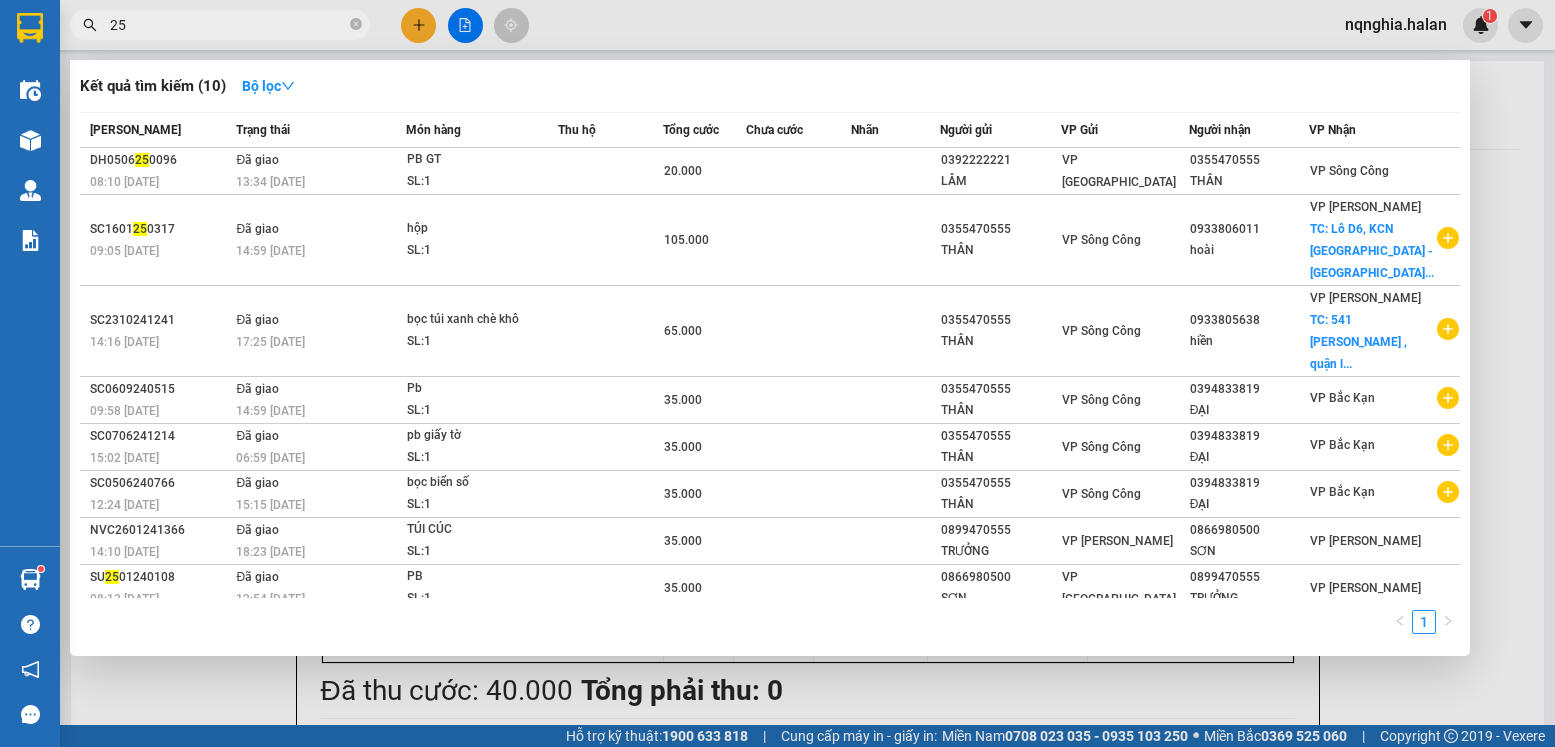 type on "2" 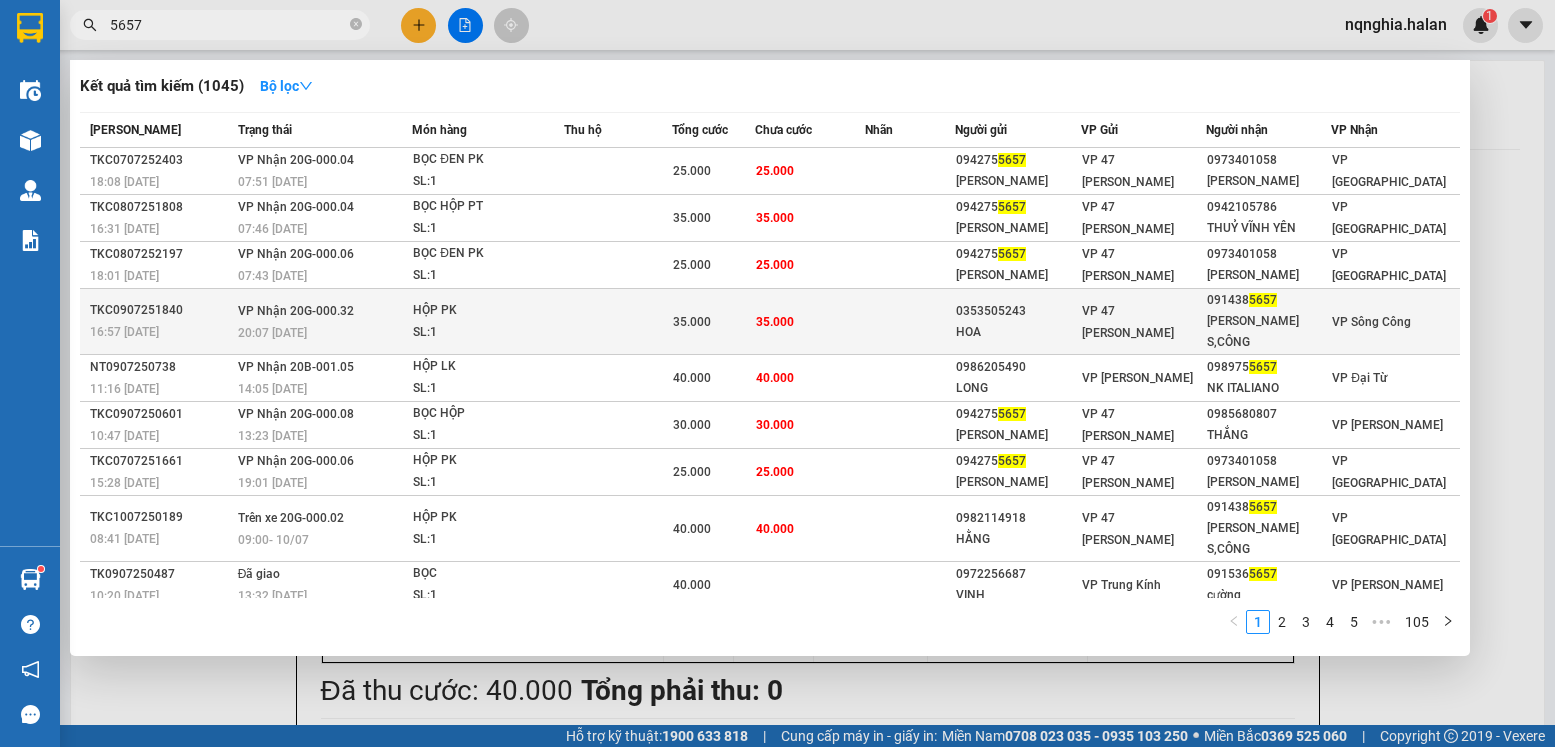 type on "5657" 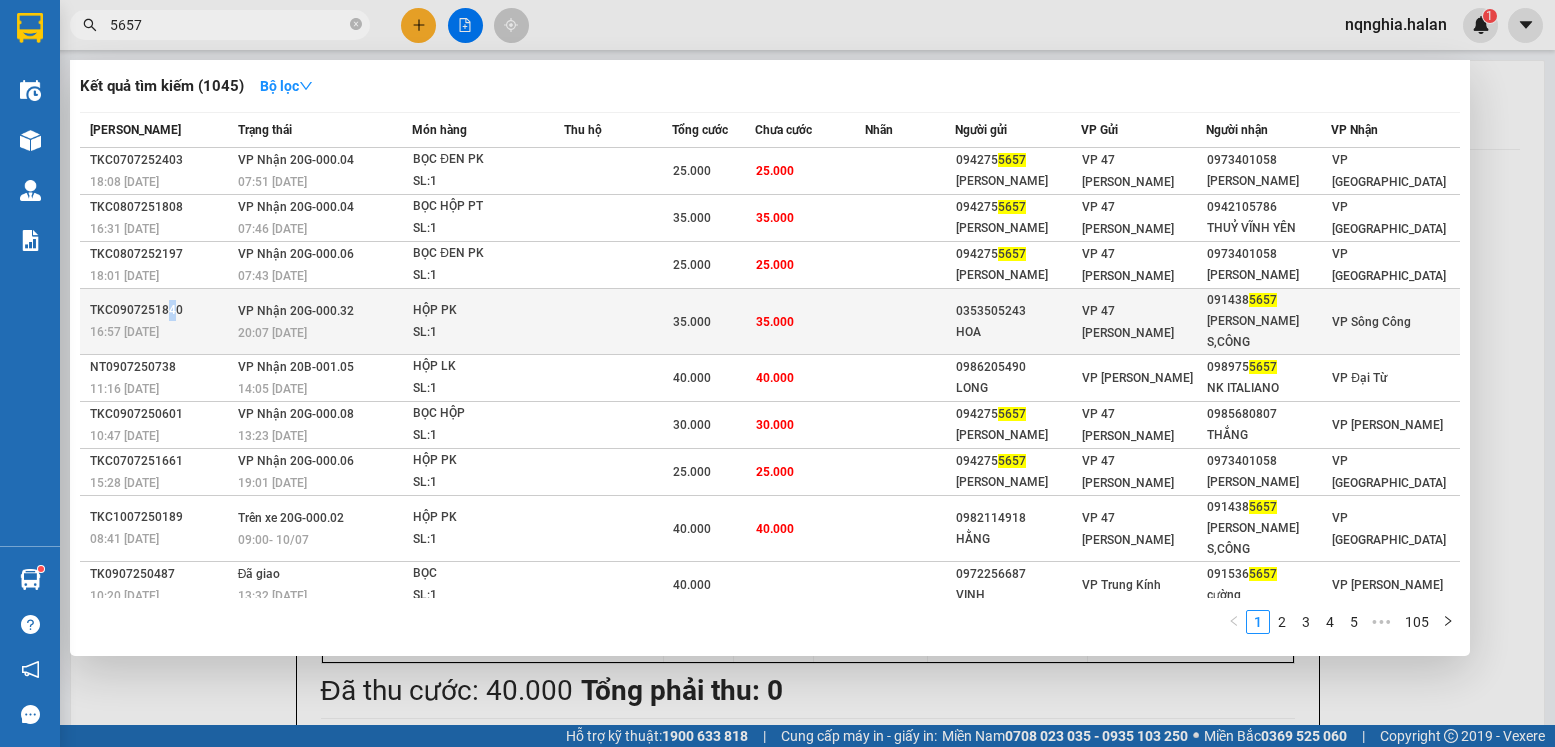 click on "TKC0907251840" at bounding box center [161, 310] 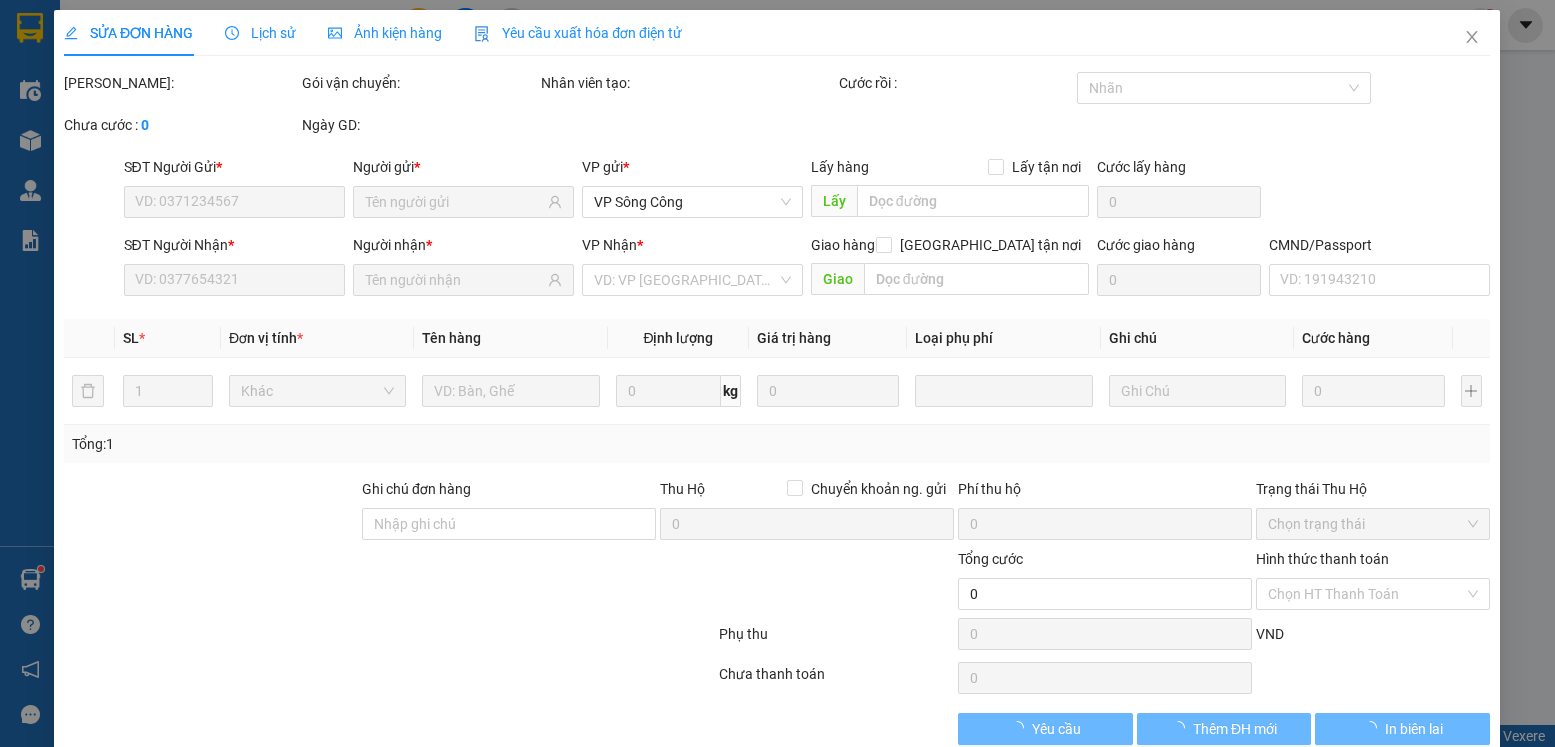 click on "SĐT Người Nhận  * VD: 0377654321" at bounding box center (234, 269) 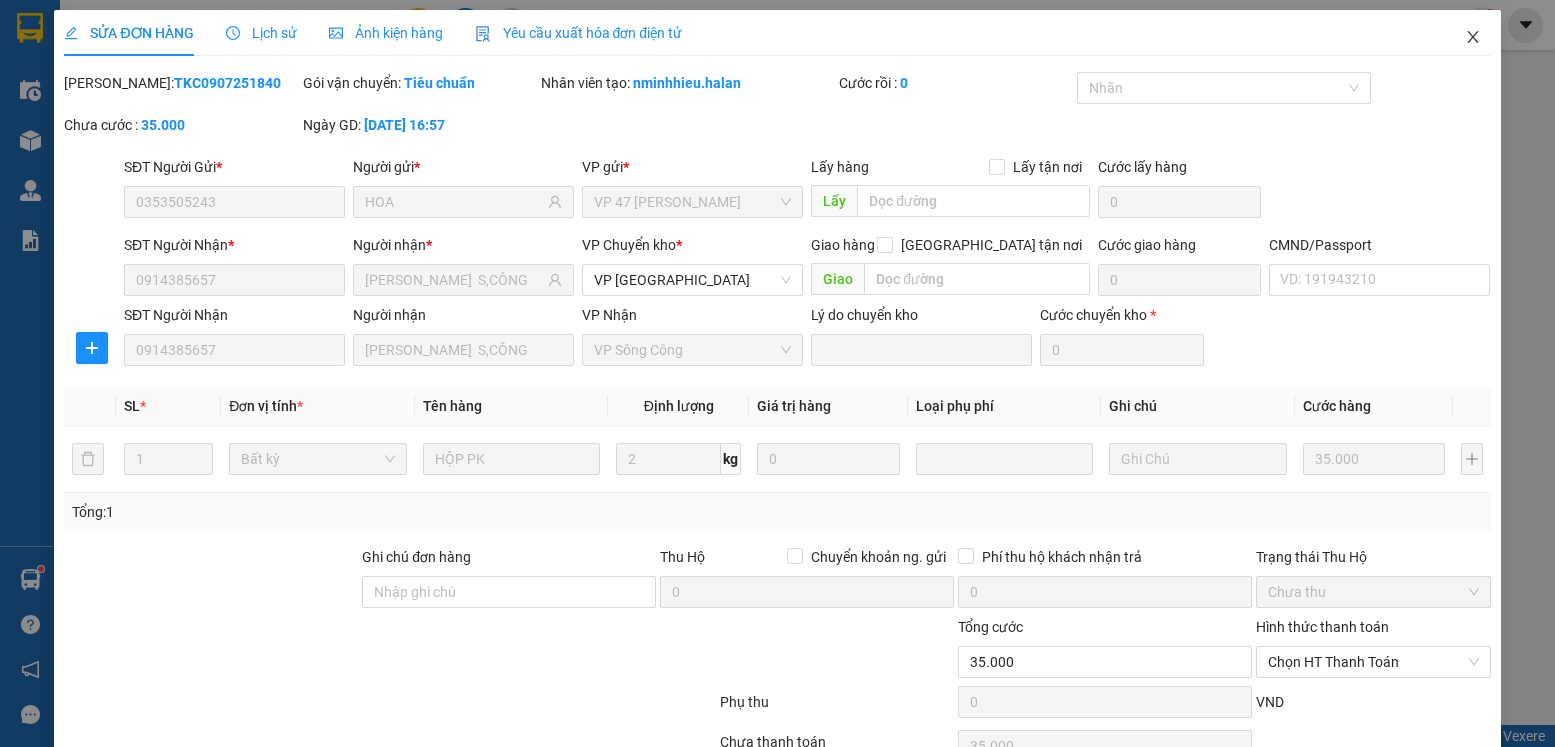 click 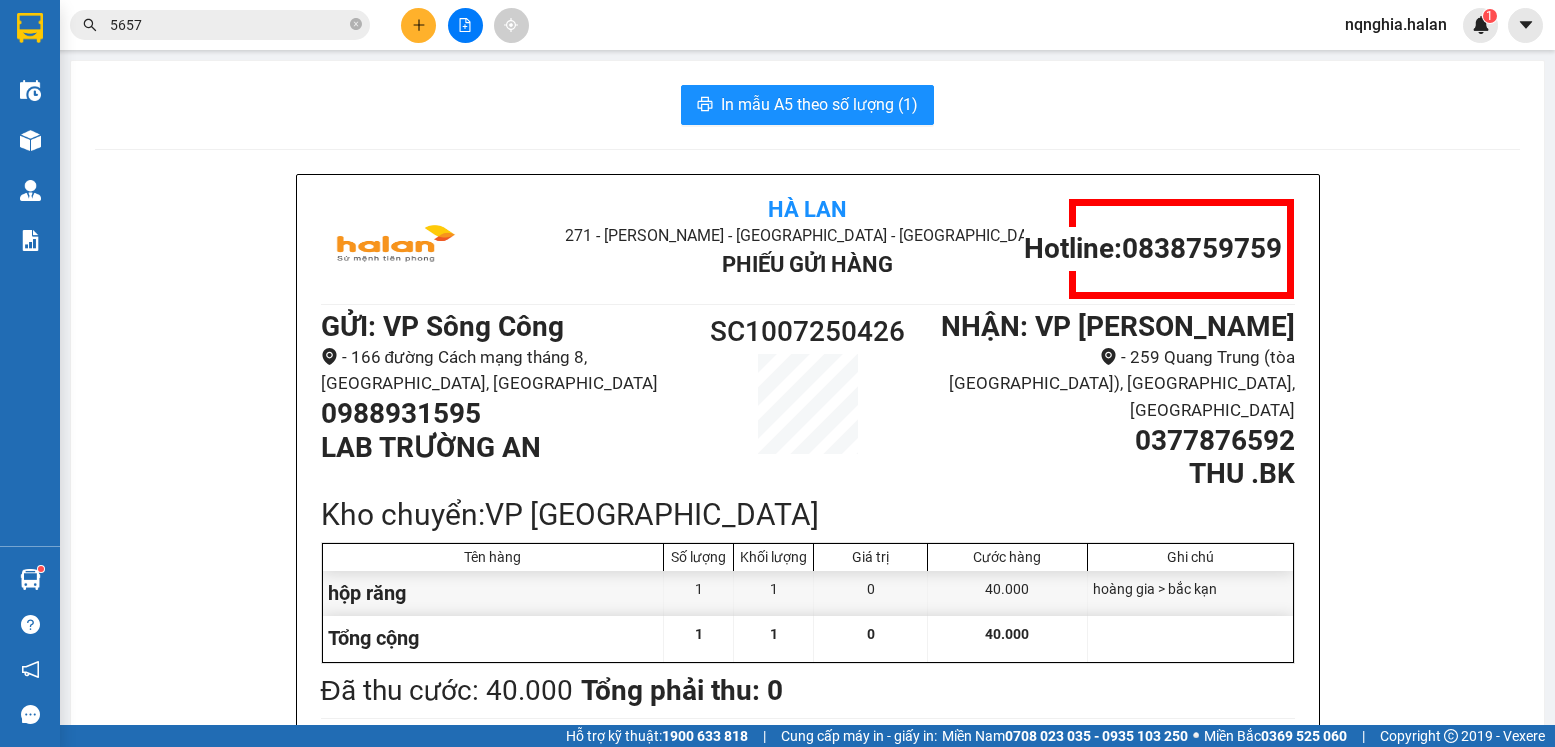 click on "5657" at bounding box center (220, 25) 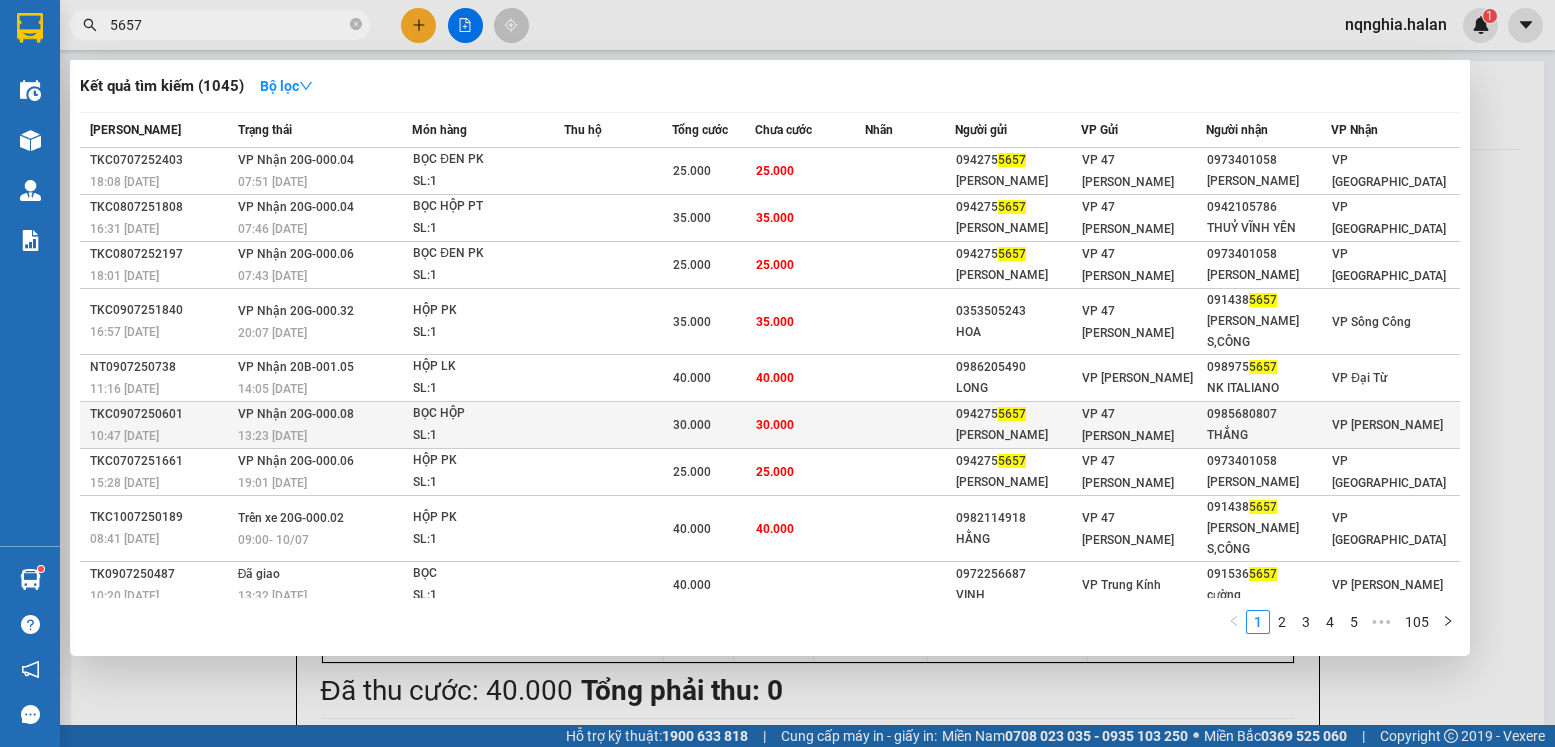 click on "VP 47 [PERSON_NAME]" at bounding box center (1128, 425) 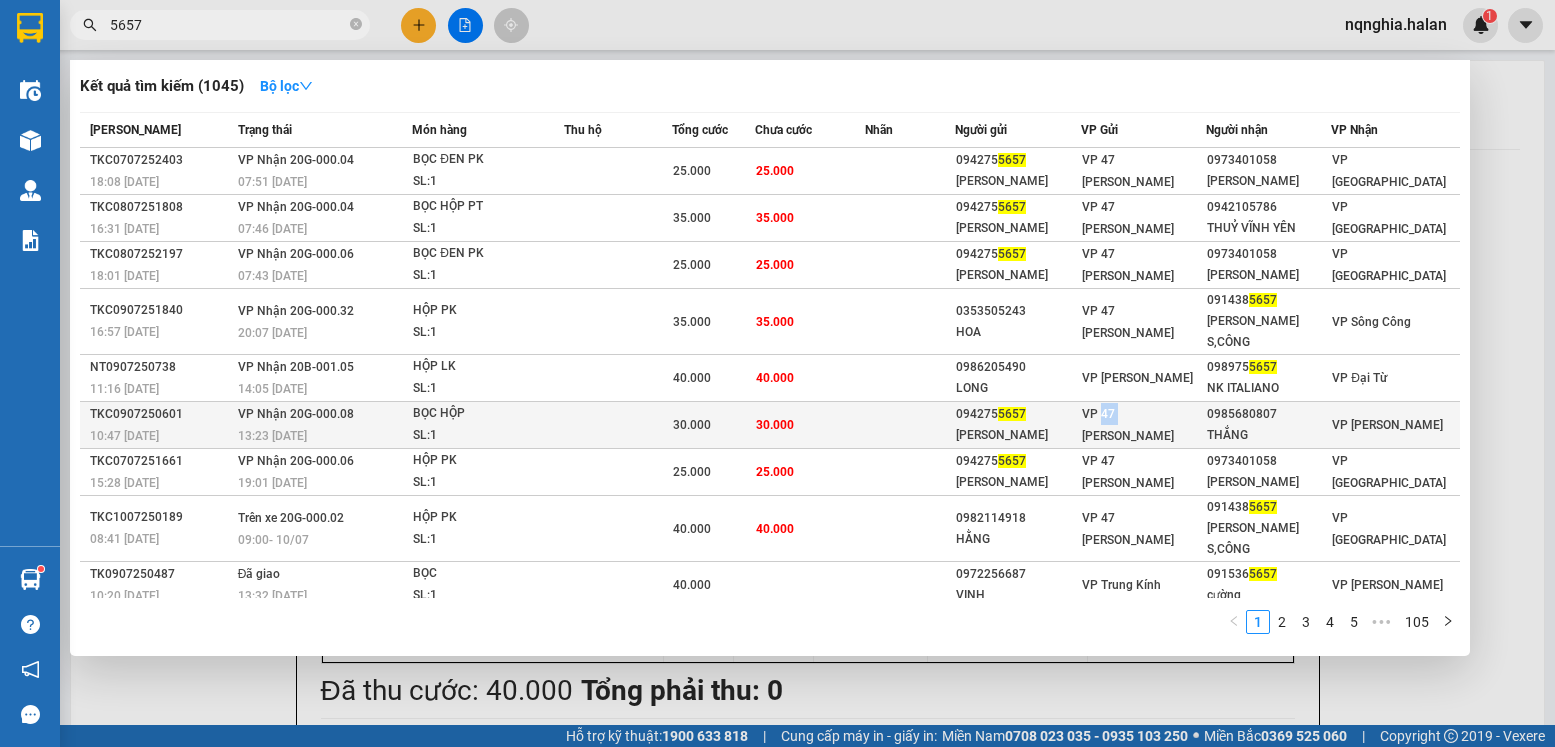 click on "VP 47 [PERSON_NAME]" at bounding box center [1128, 425] 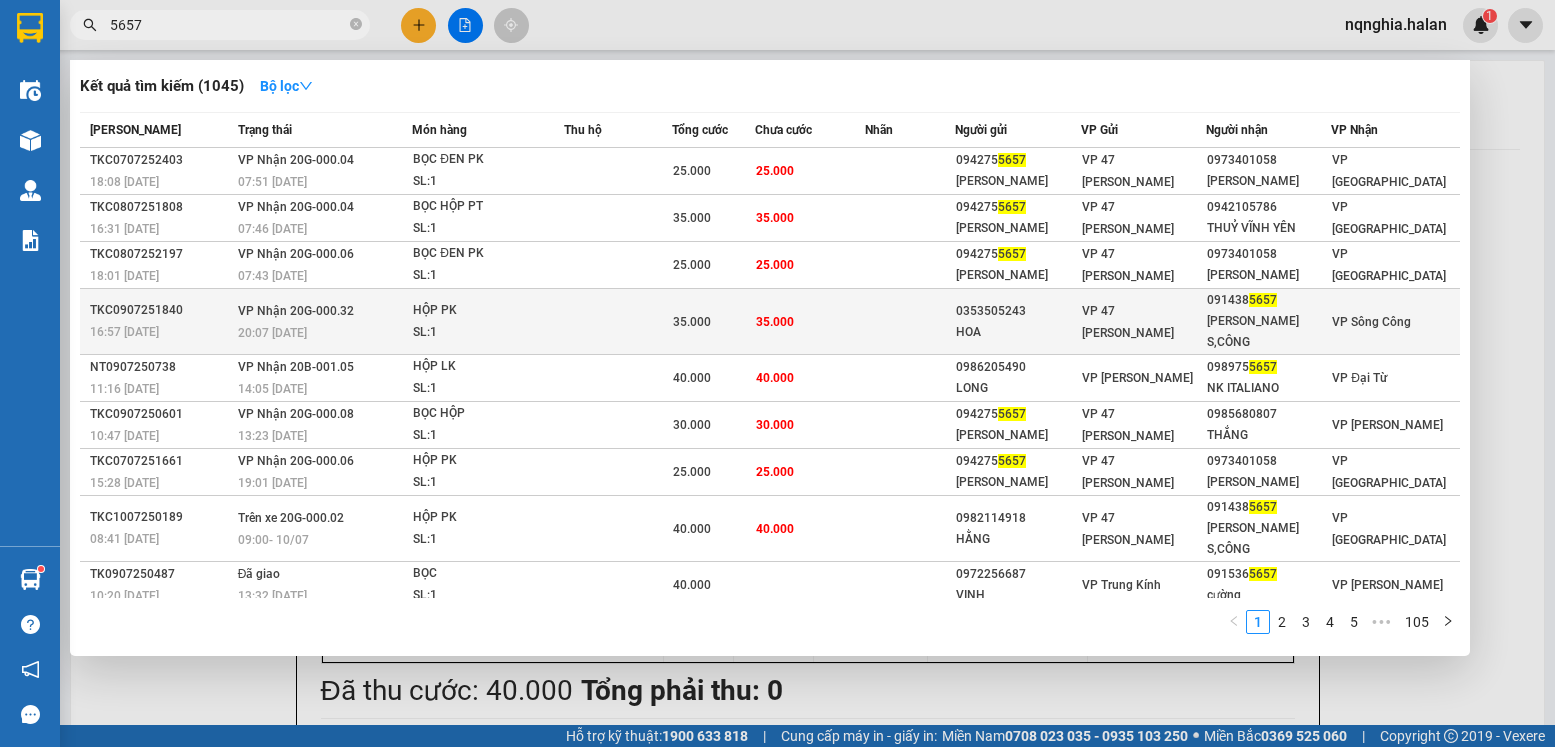 click on "VP 47 [PERSON_NAME]" at bounding box center (1128, 322) 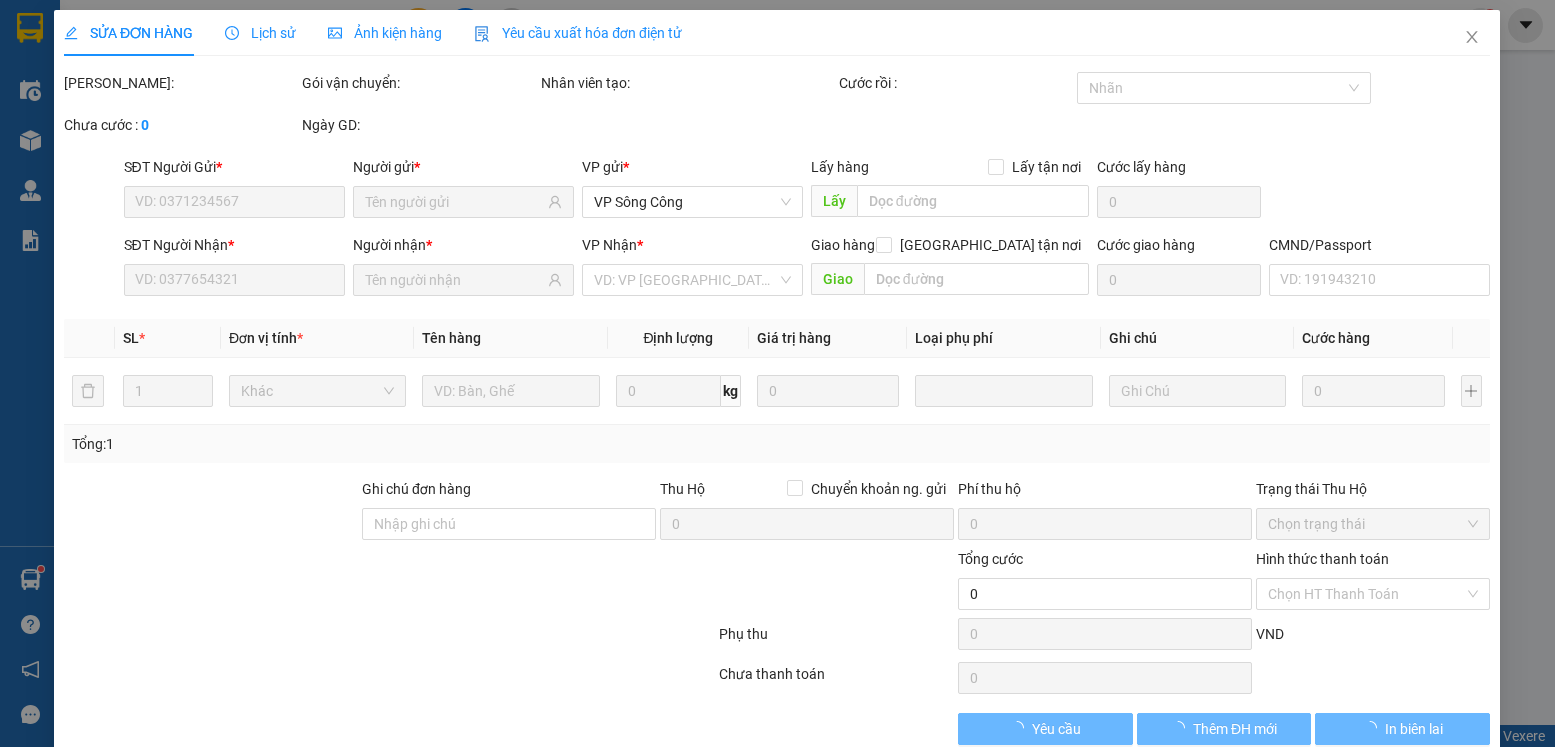 type on "0353505243" 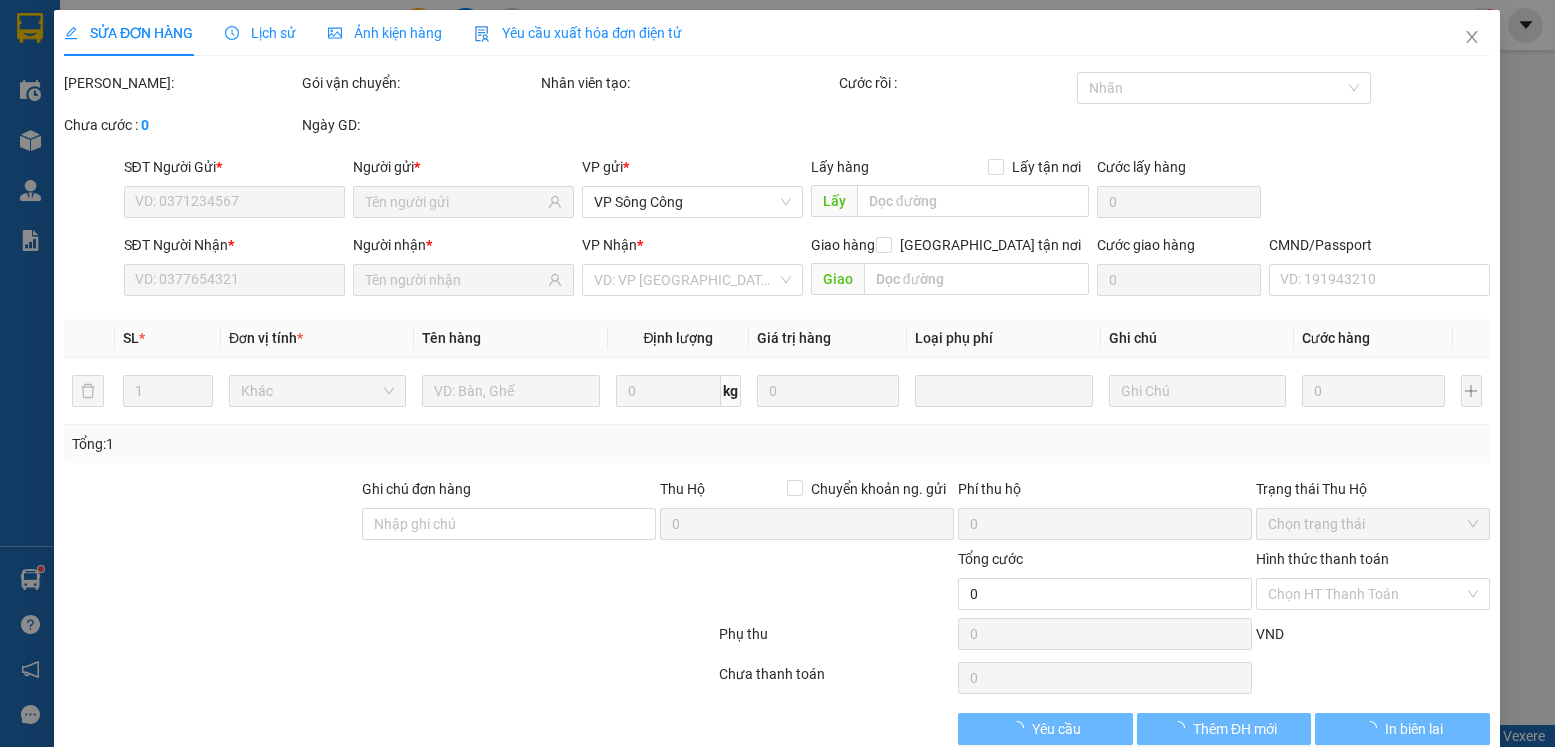 type on "HOA" 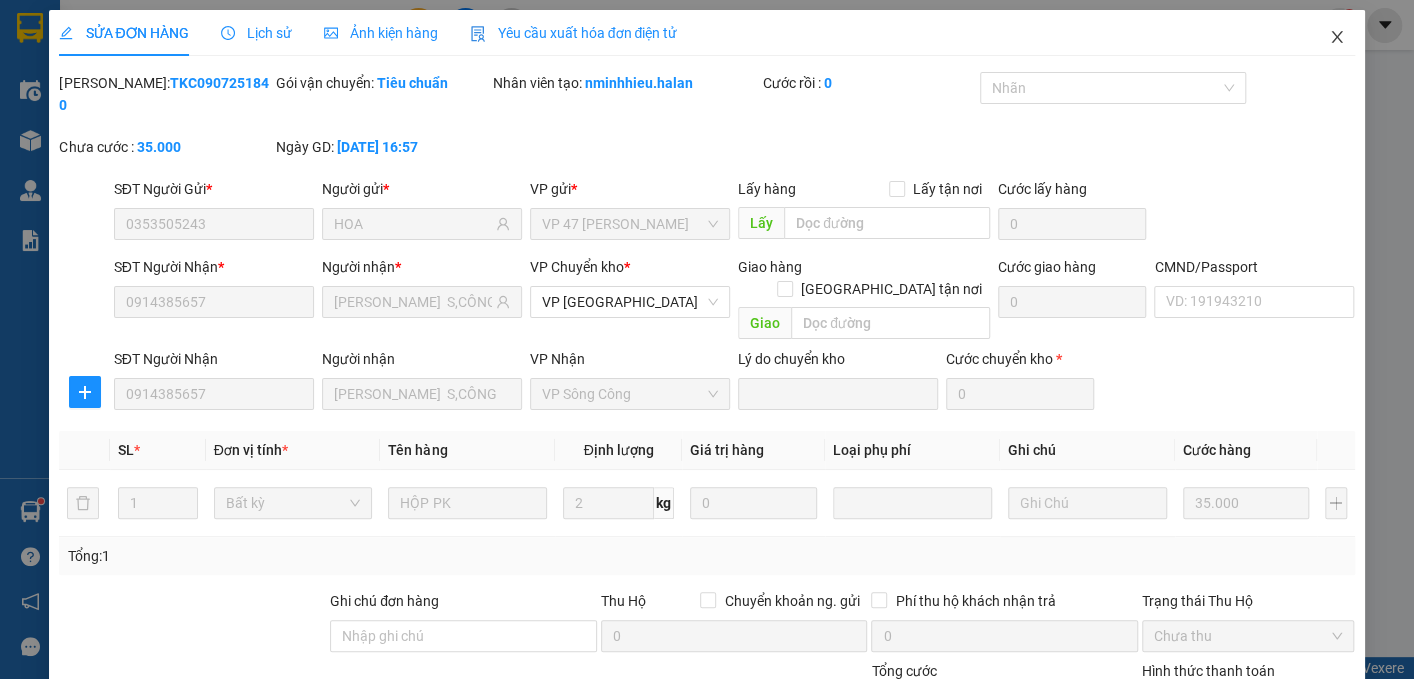 click 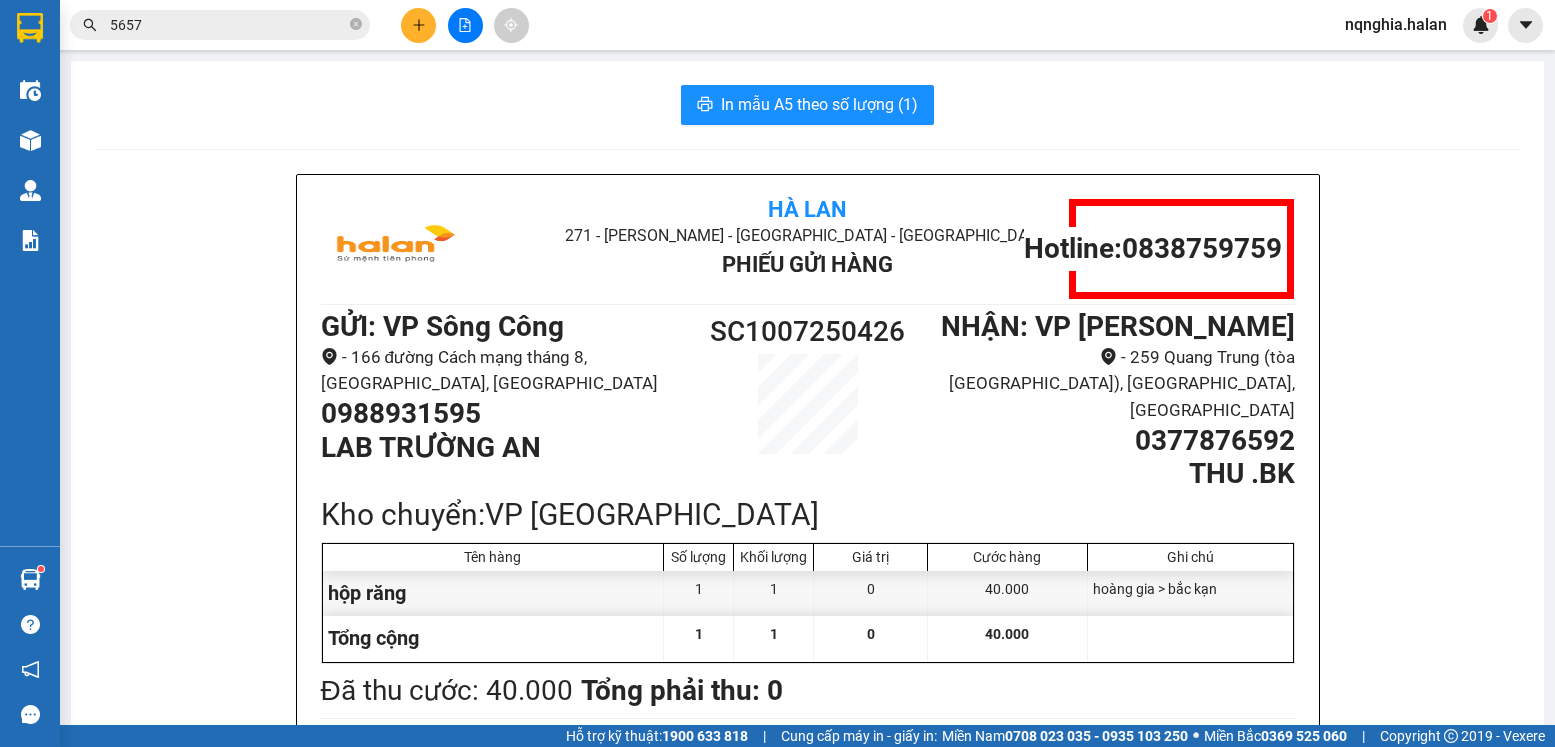 click on "5657" at bounding box center [228, 25] 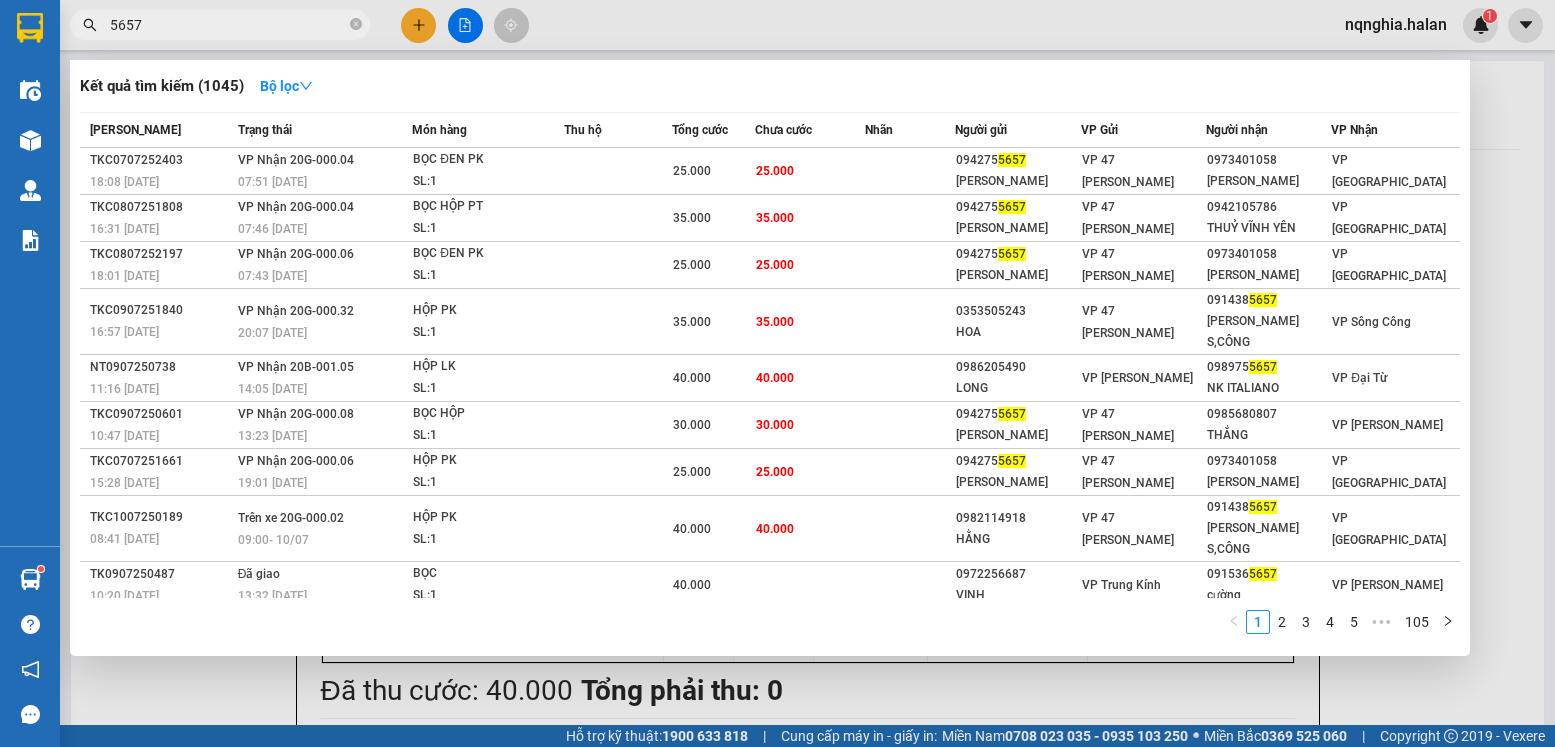 click on "5657" at bounding box center [228, 25] 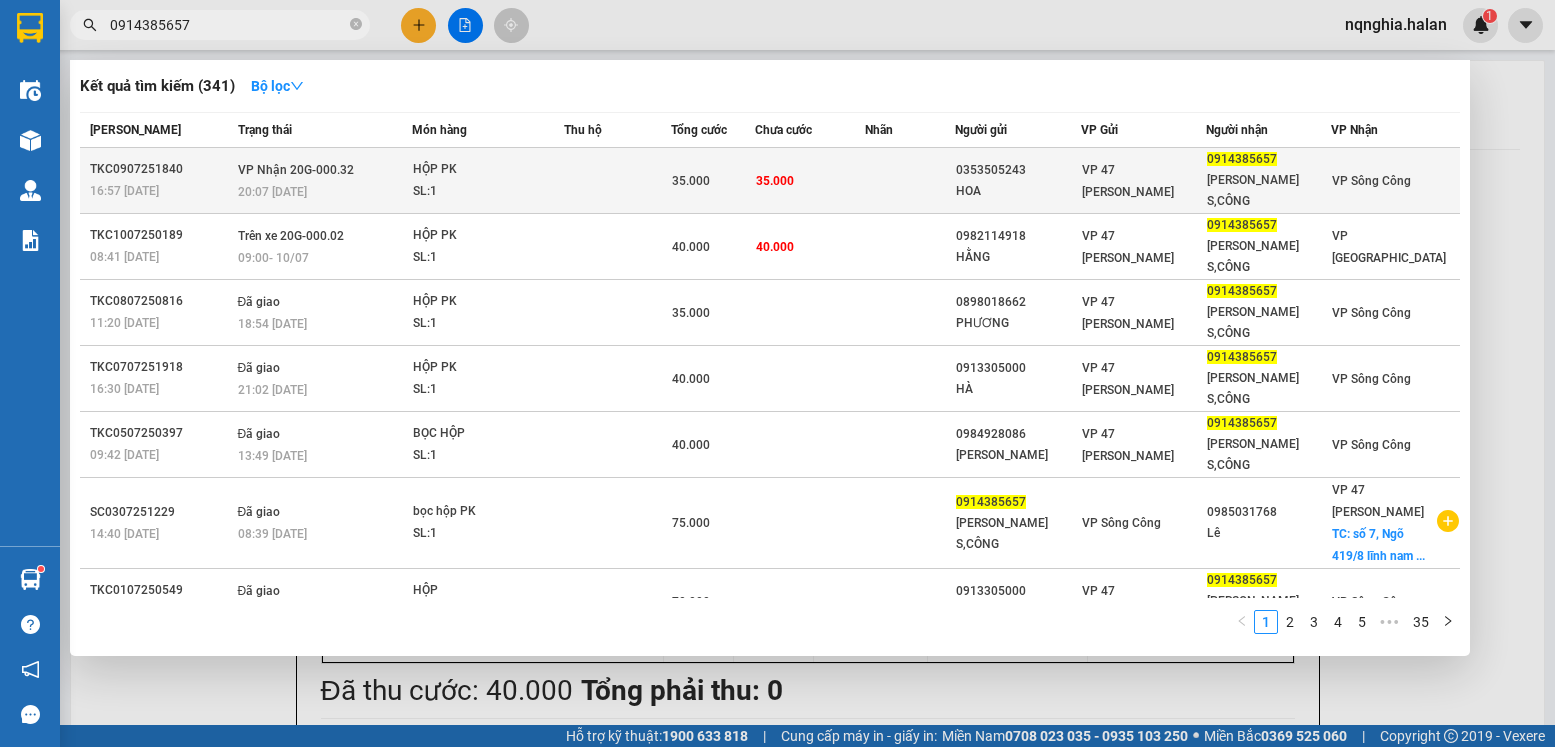 type on "0914385657" 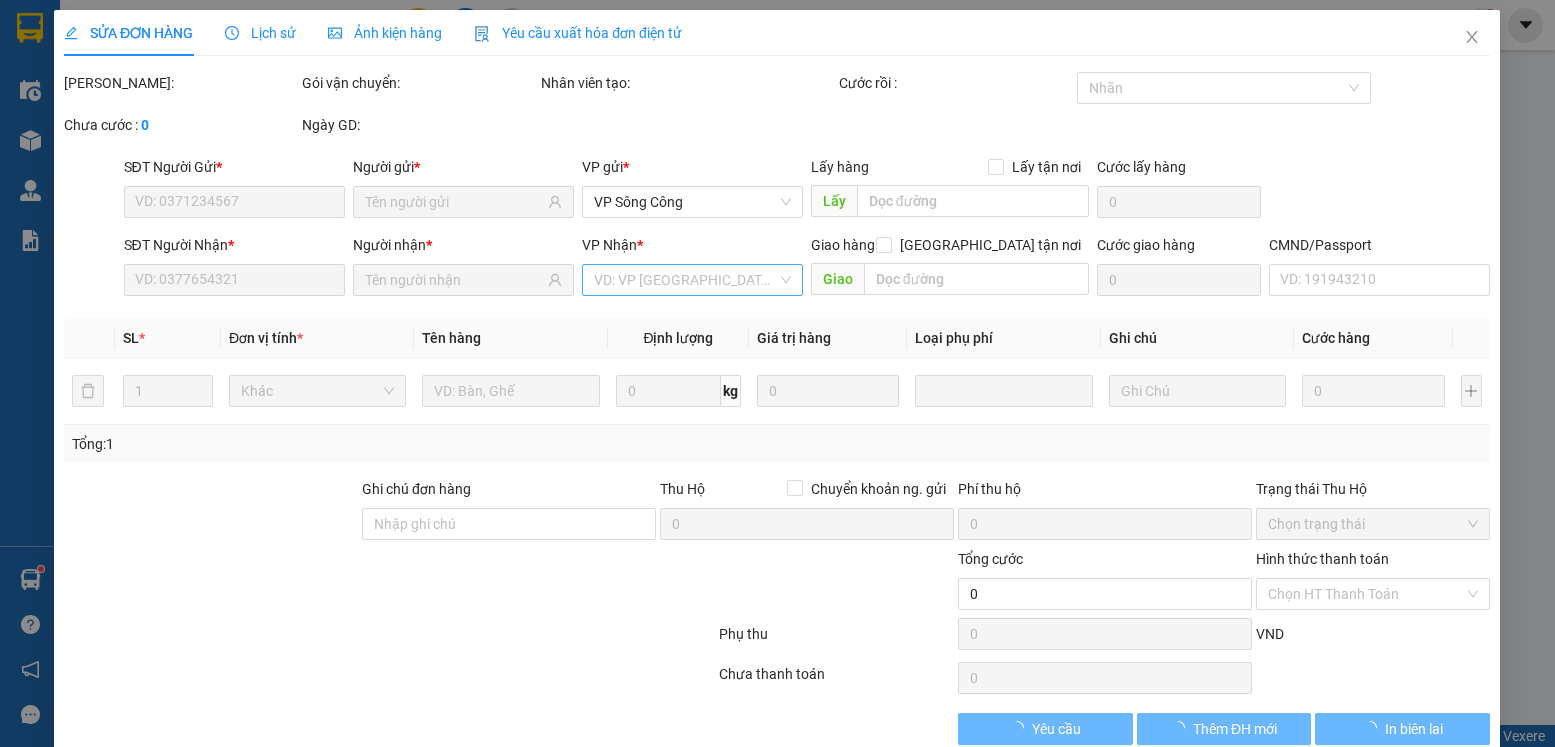 type on "0353505243" 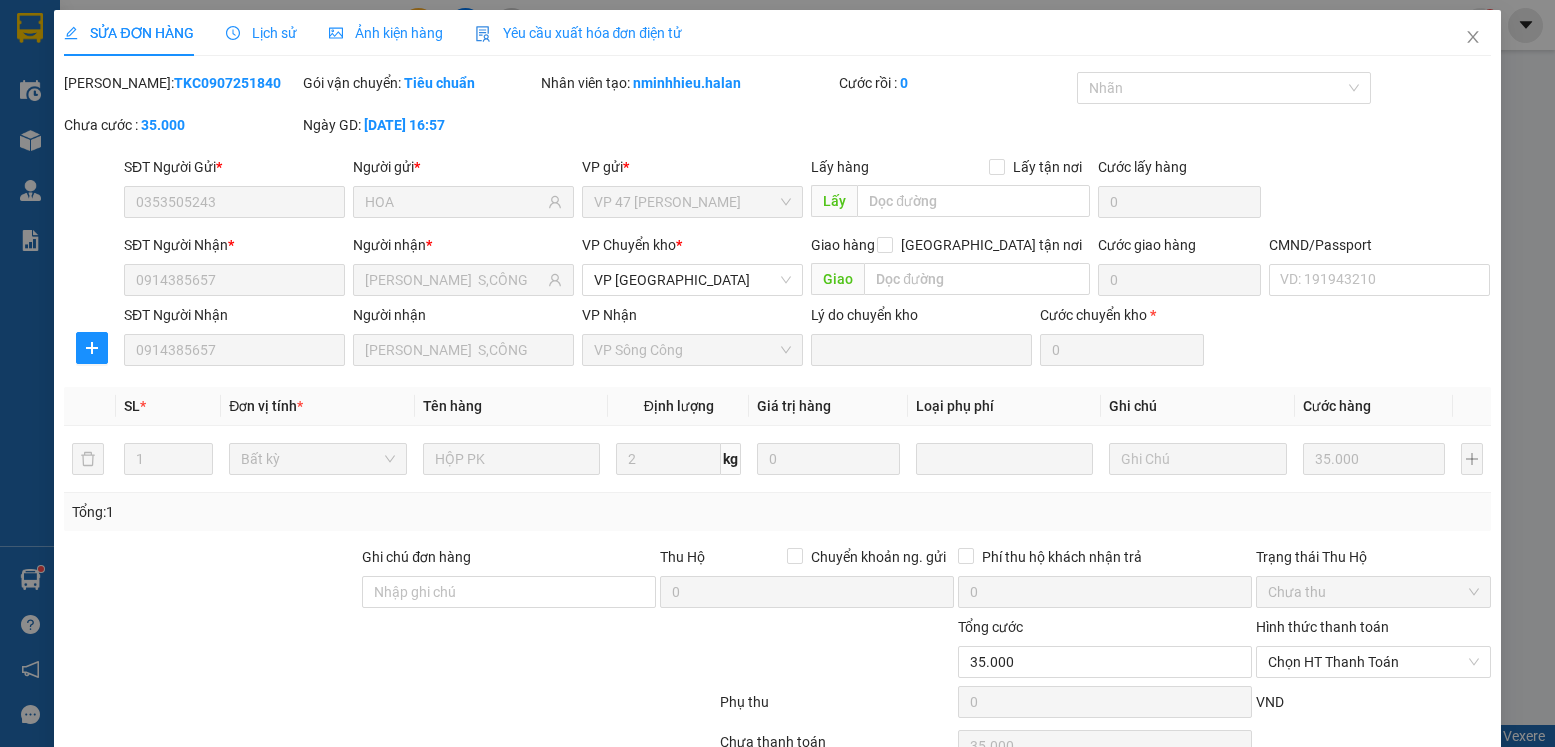 scroll, scrollTop: 105, scrollLeft: 0, axis: vertical 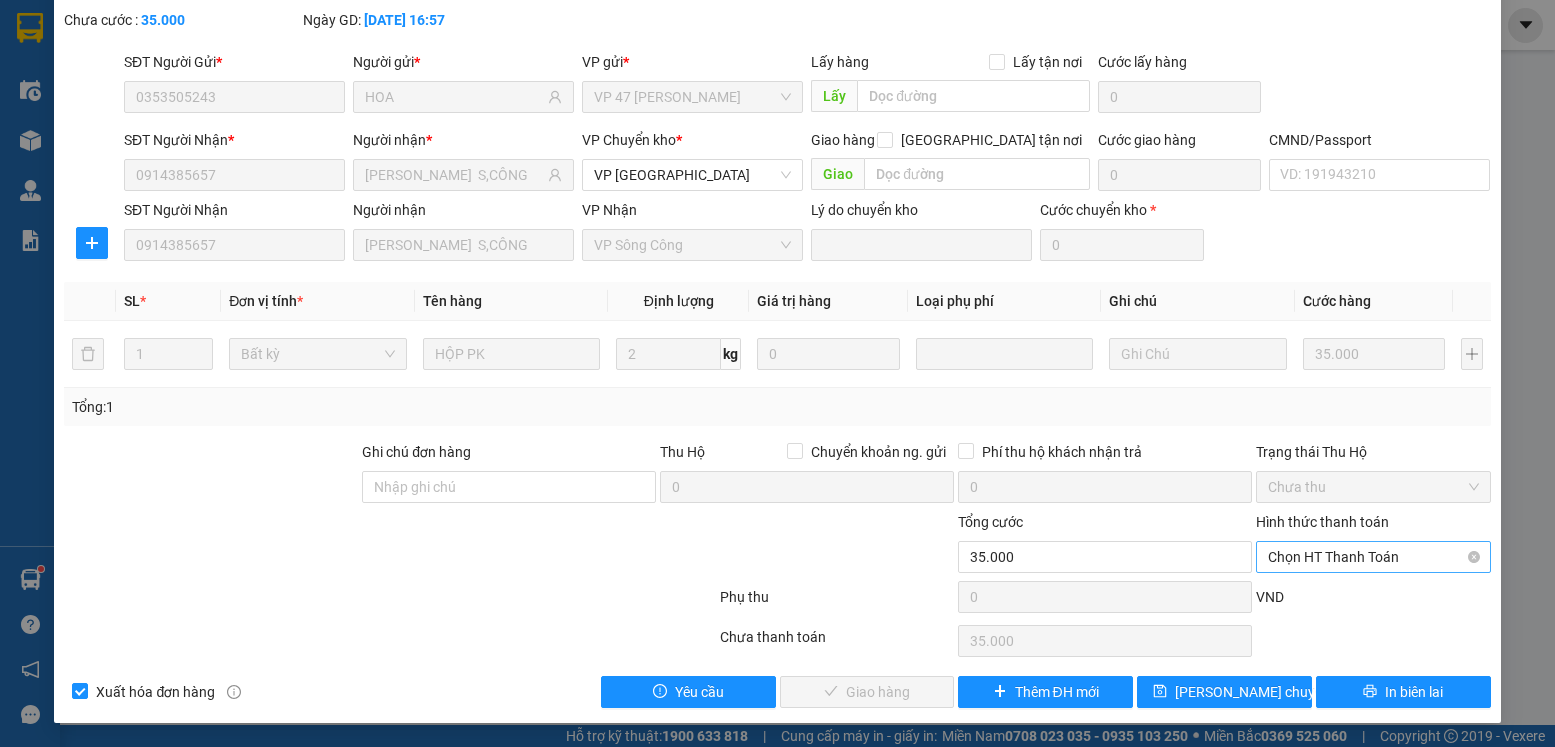 click on "Chọn HT Thanh Toán" at bounding box center (1373, 557) 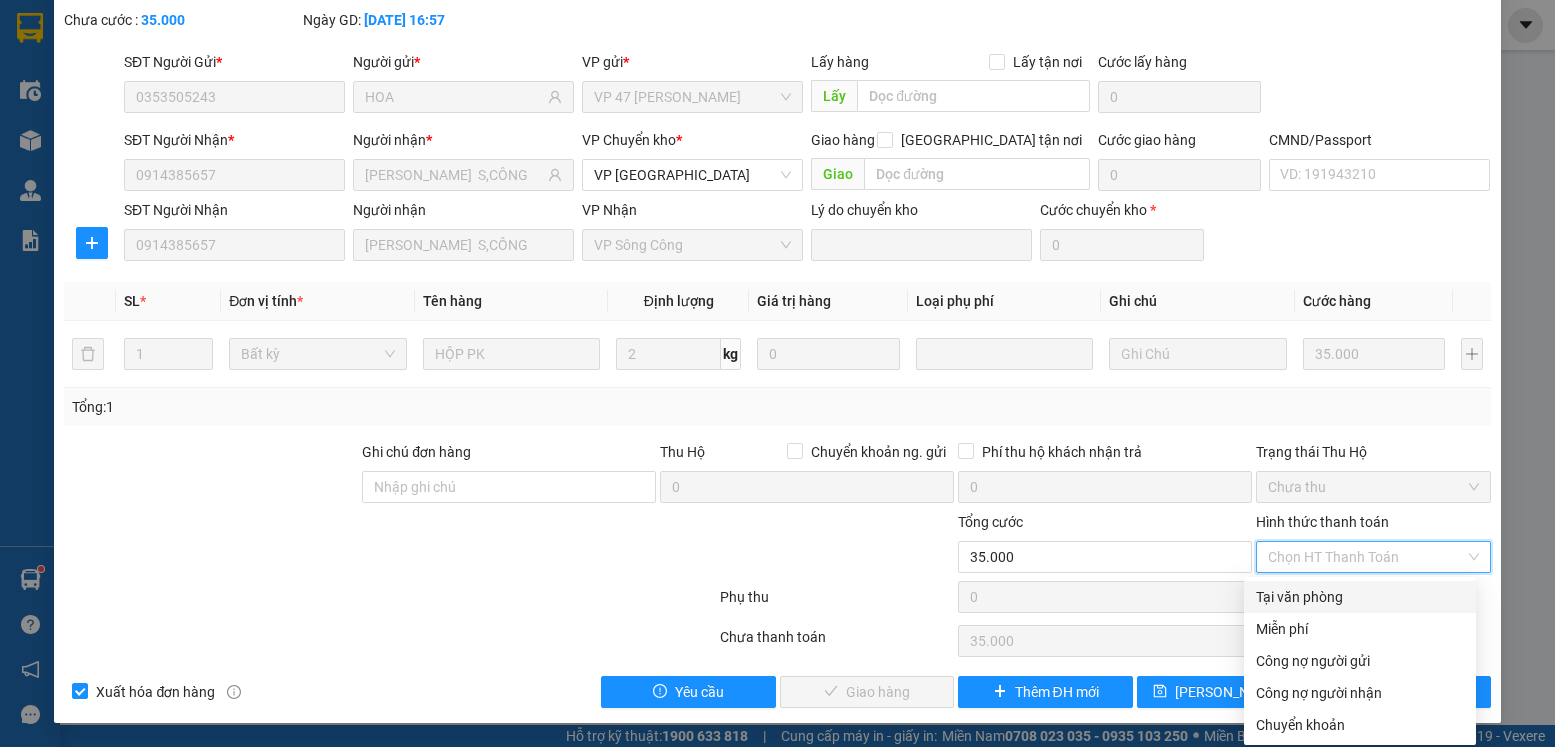 click on "Tại văn phòng" at bounding box center [1360, 597] 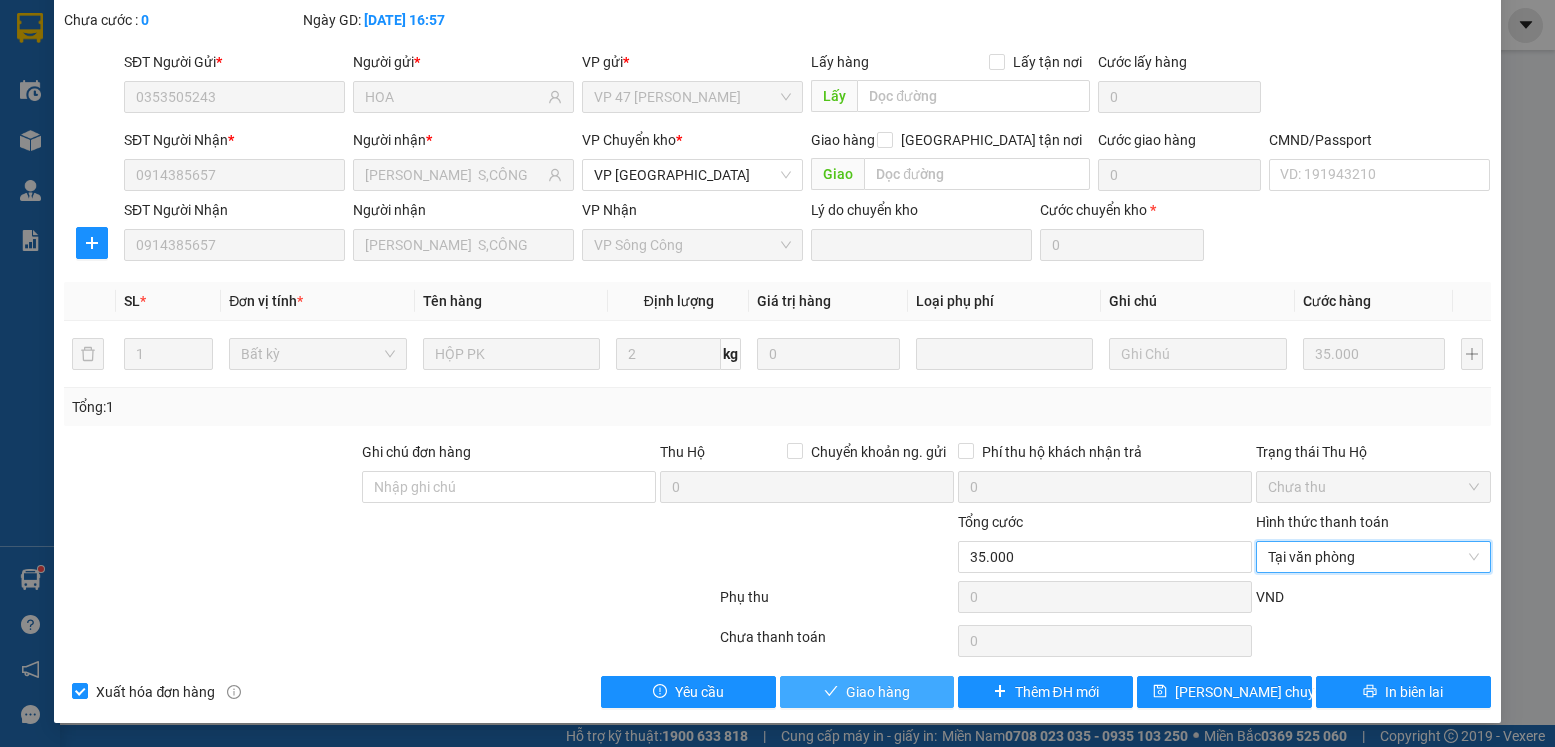 click on "Giao hàng" at bounding box center (878, 692) 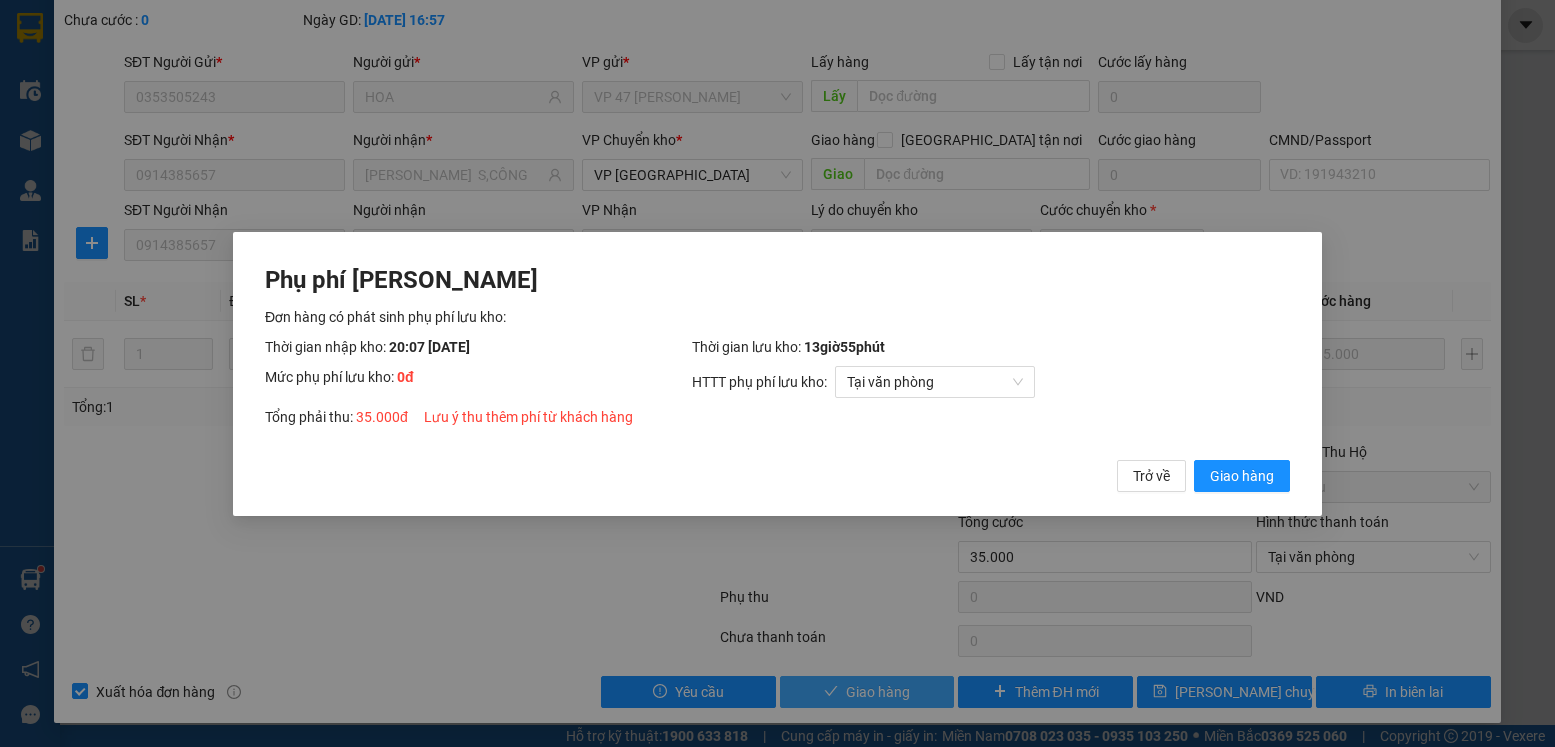 type 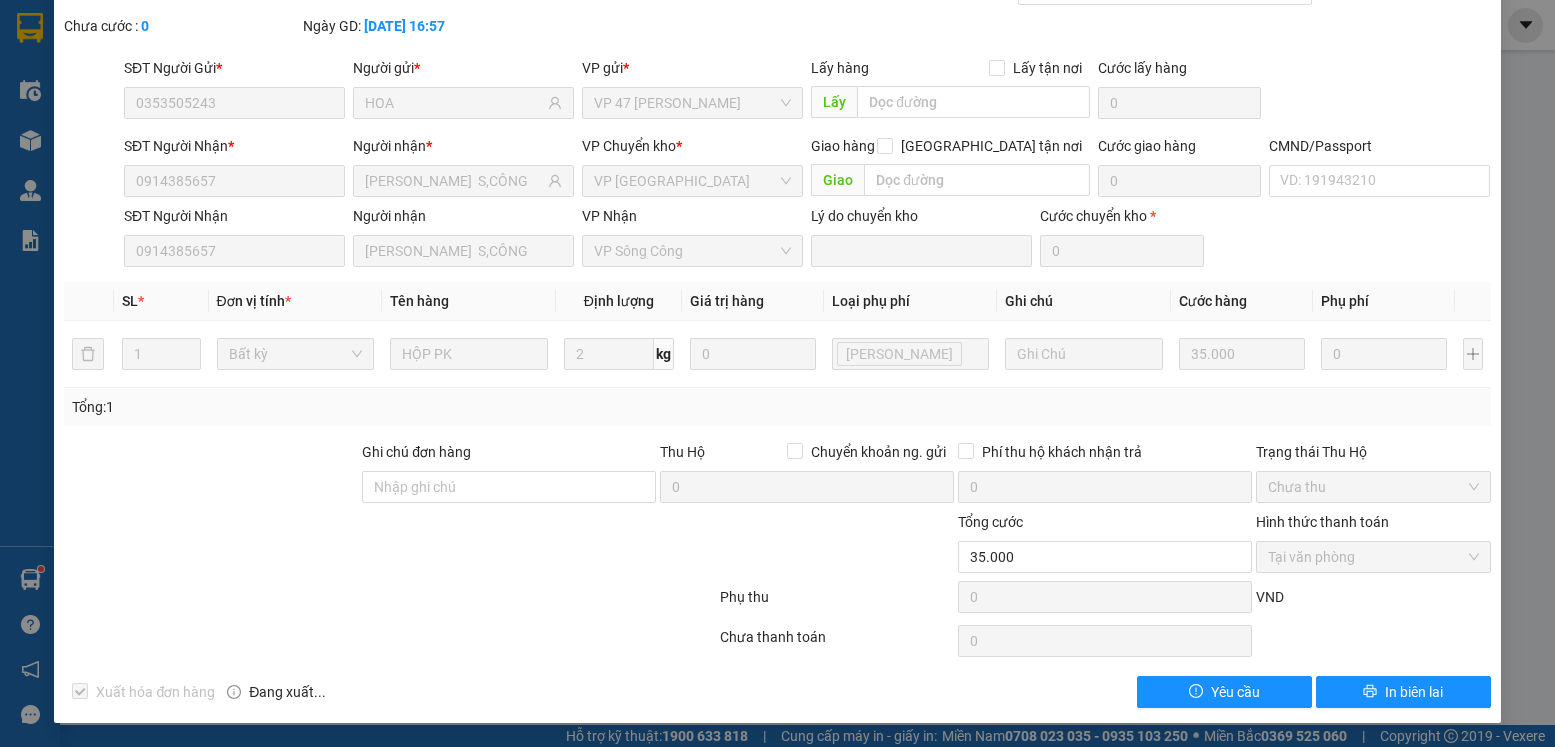 scroll, scrollTop: 0, scrollLeft: 0, axis: both 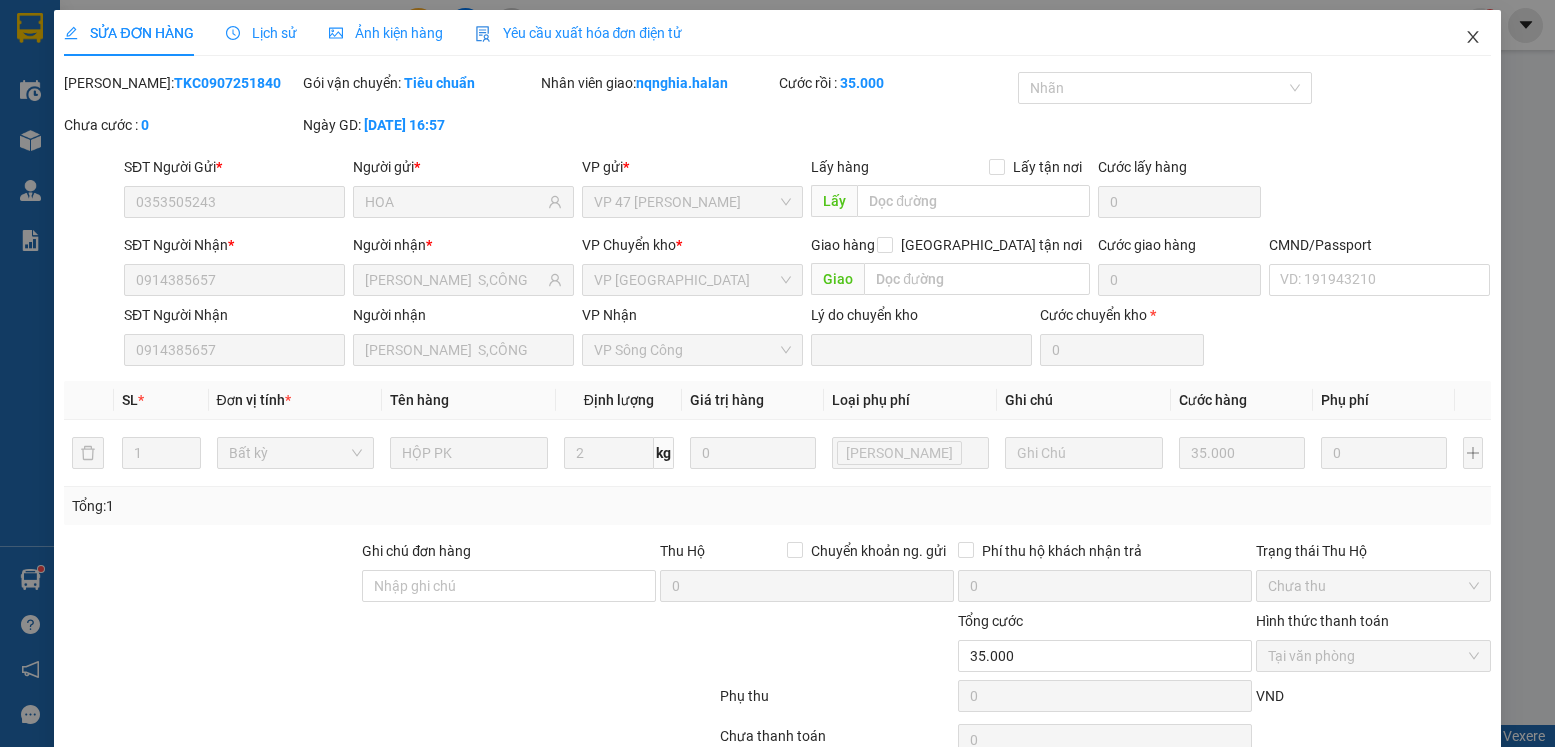 click at bounding box center [1473, 38] 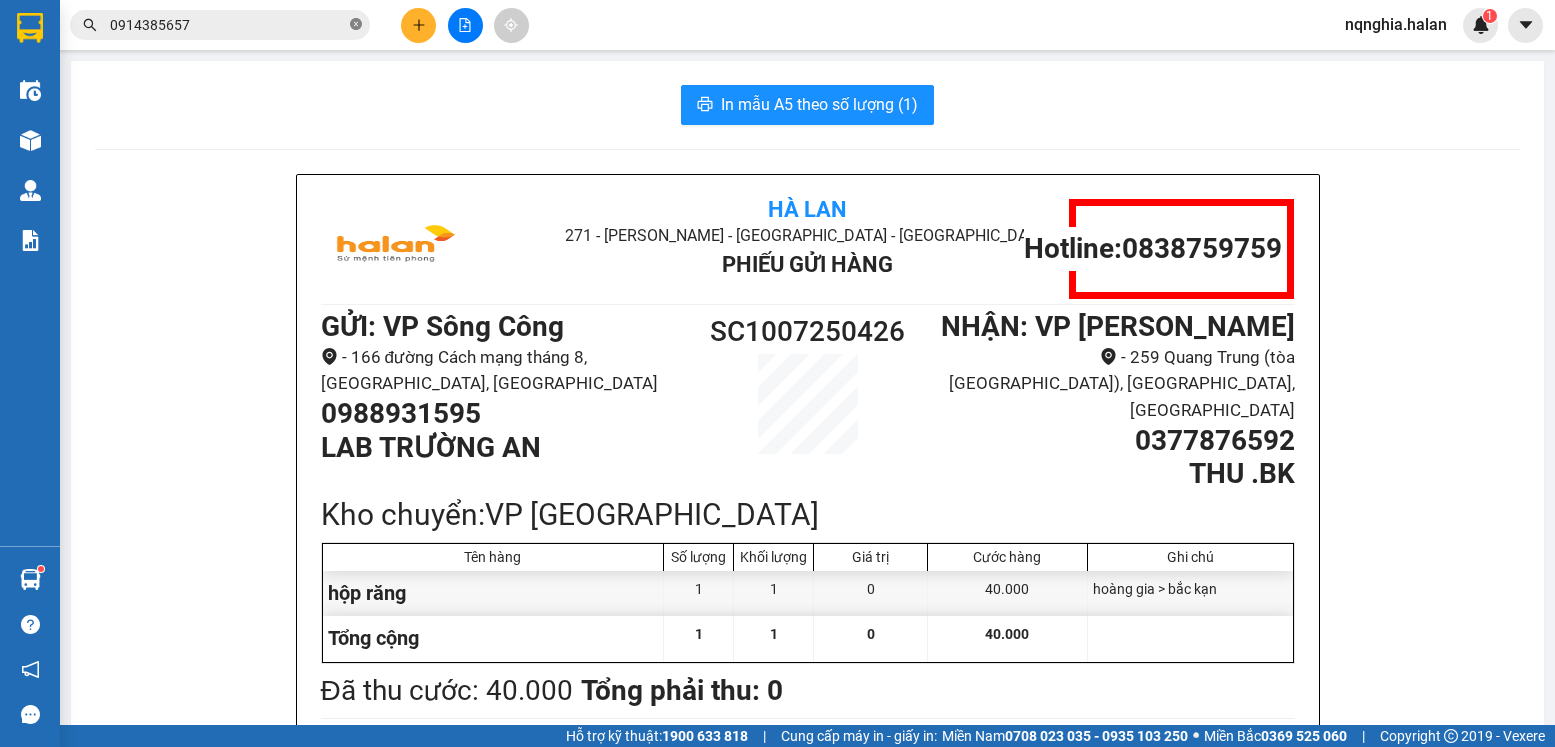 click 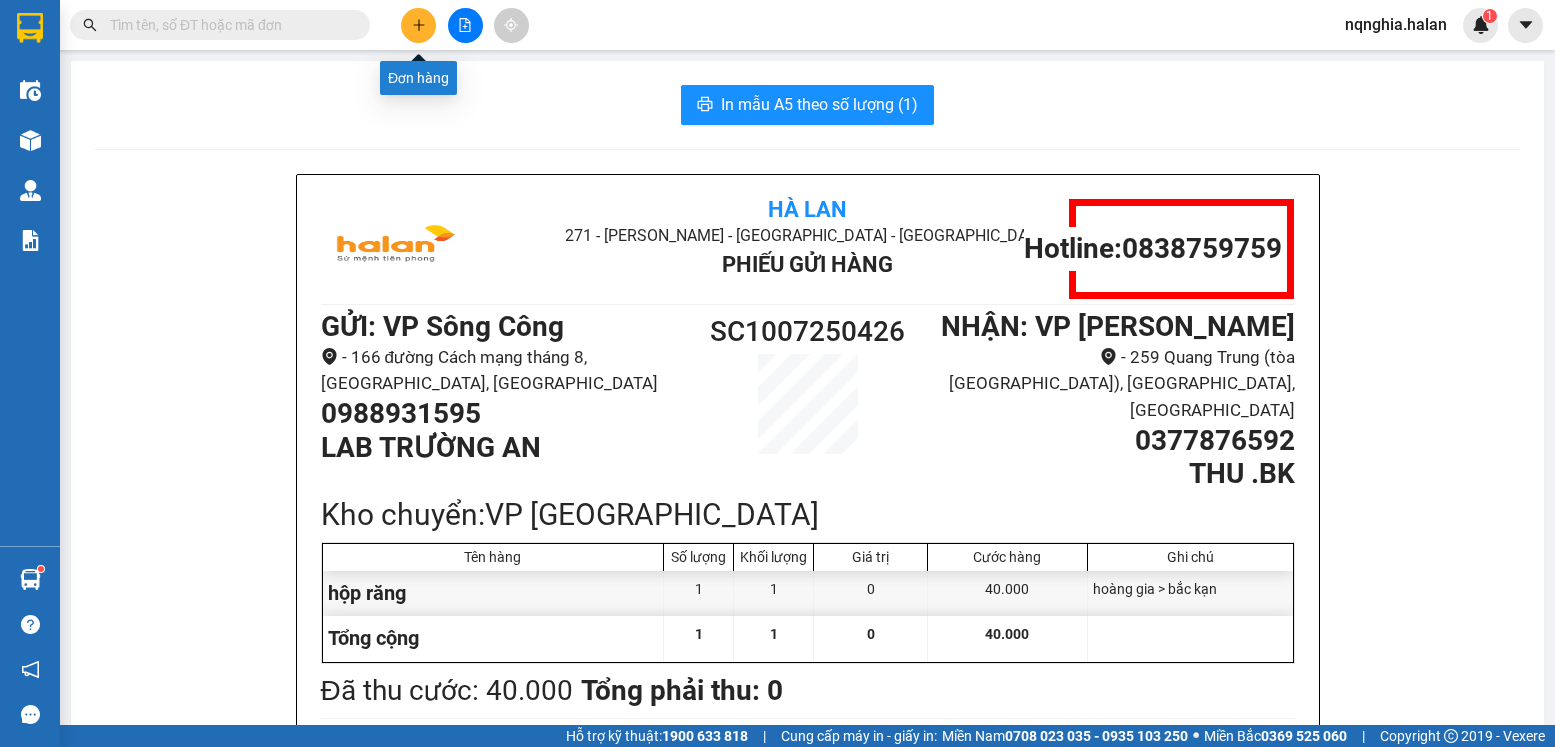 click at bounding box center (418, 25) 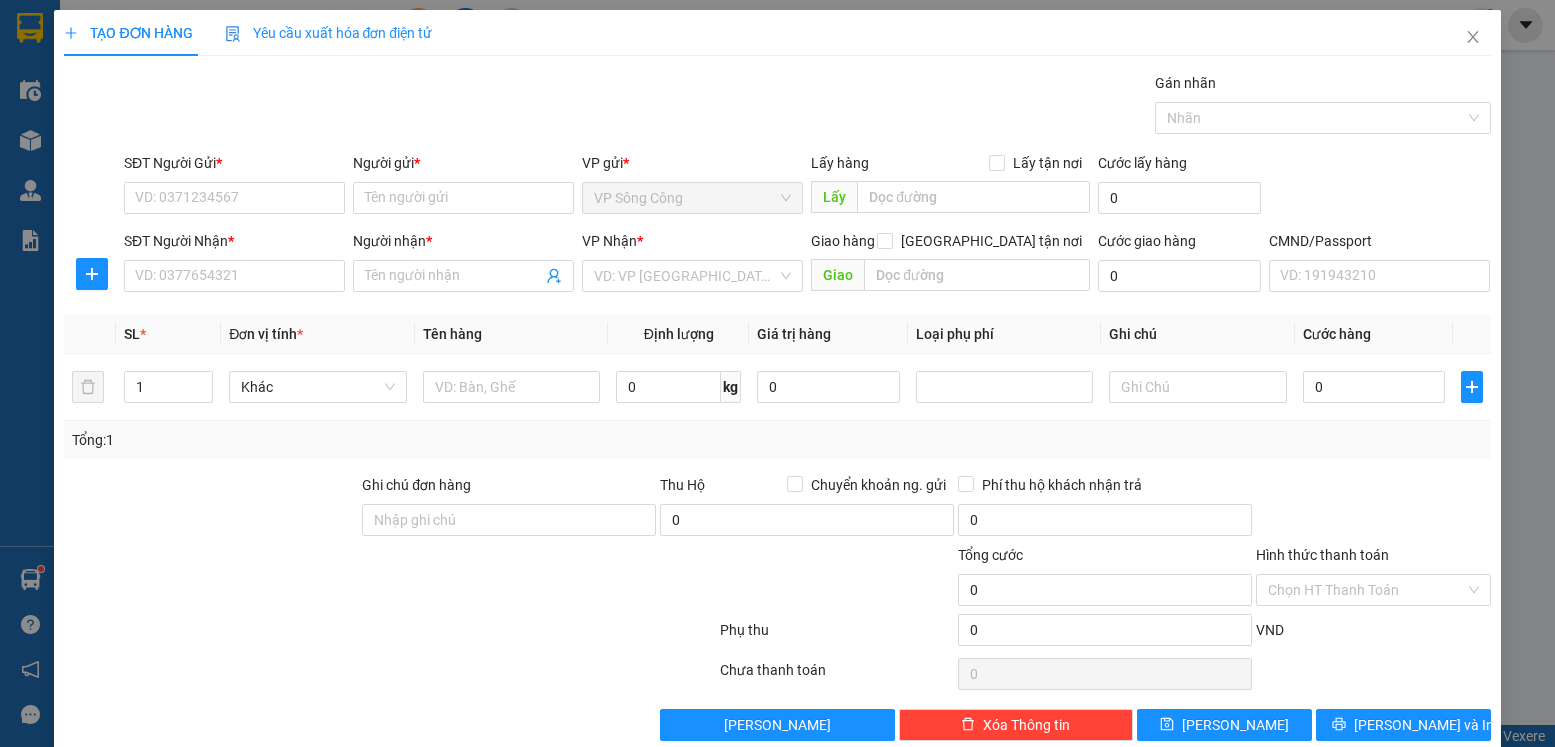 click on "SĐT Người Gửi  *" at bounding box center [234, 167] 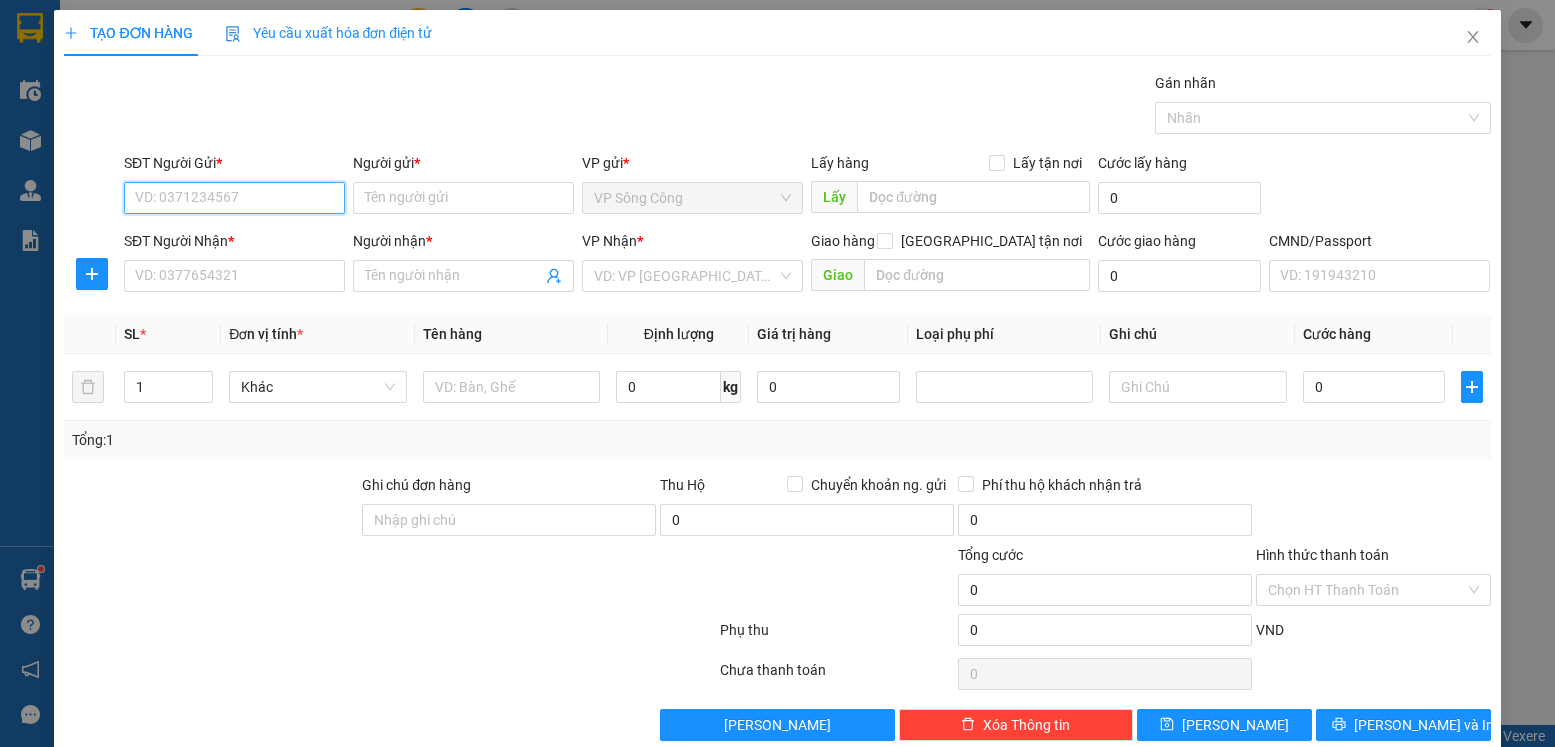 click on "SĐT Người Gửi  *" at bounding box center (234, 198) 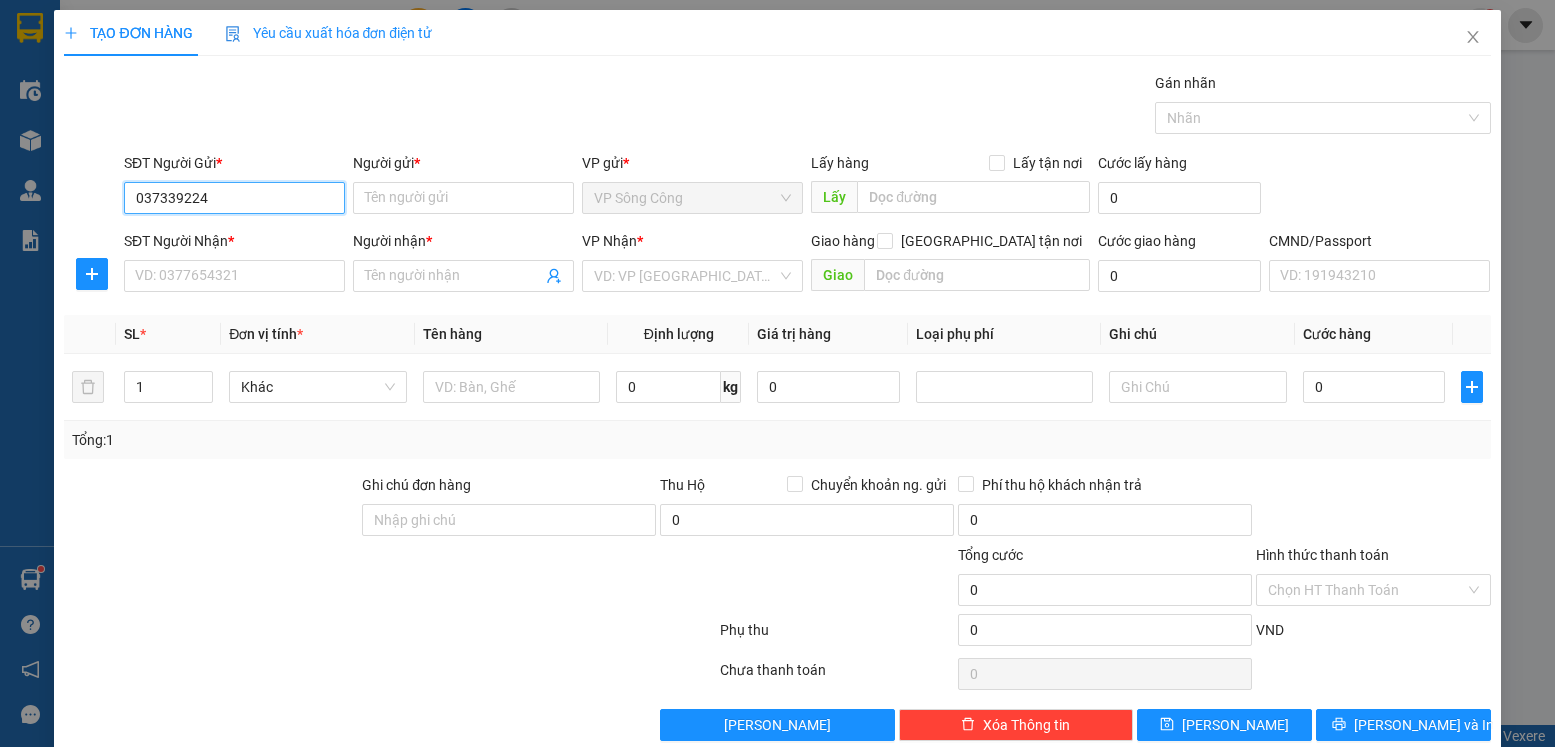 type on "0373392243" 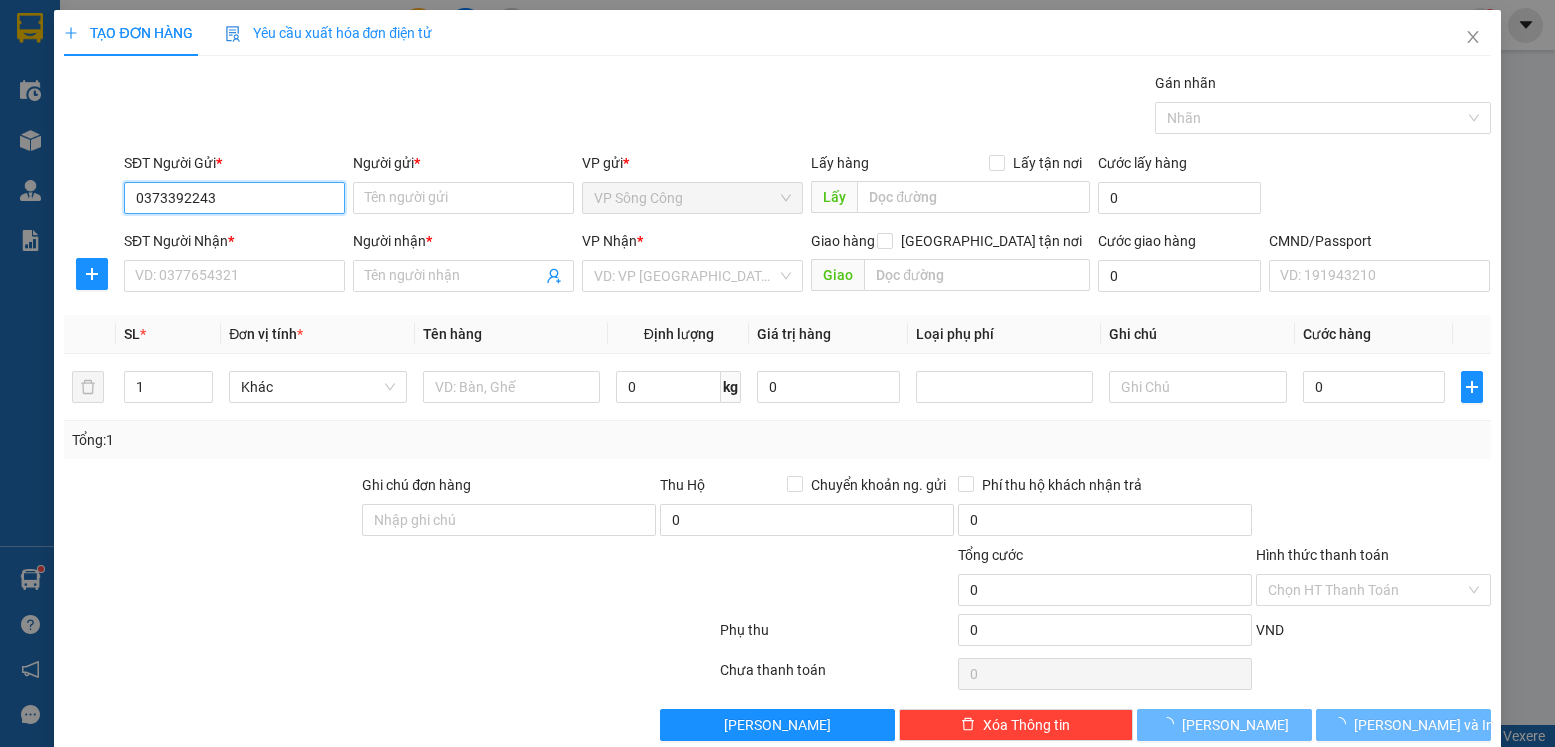 click on "0373392243" at bounding box center [234, 198] 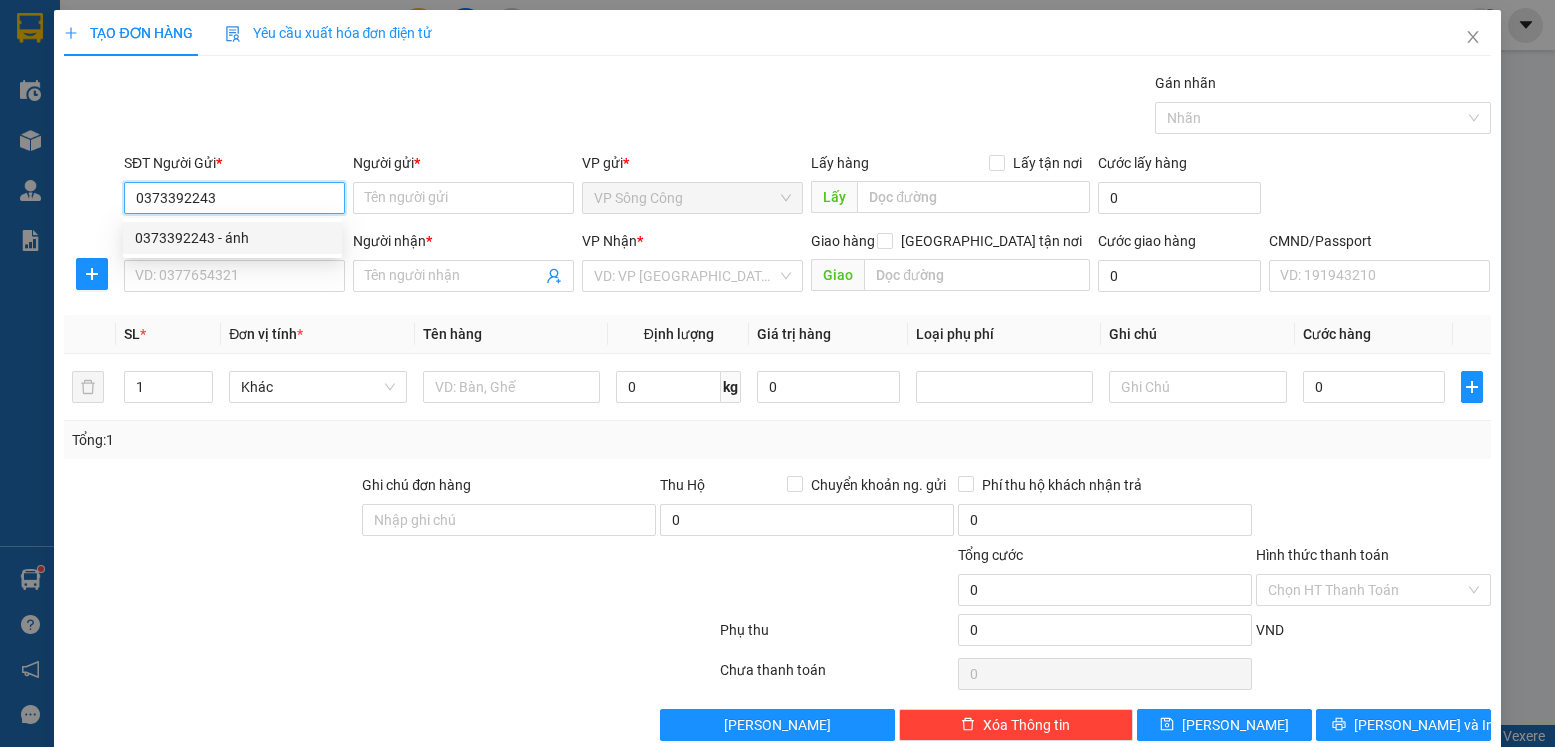 click on "0373392243 - ánh" at bounding box center (232, 238) 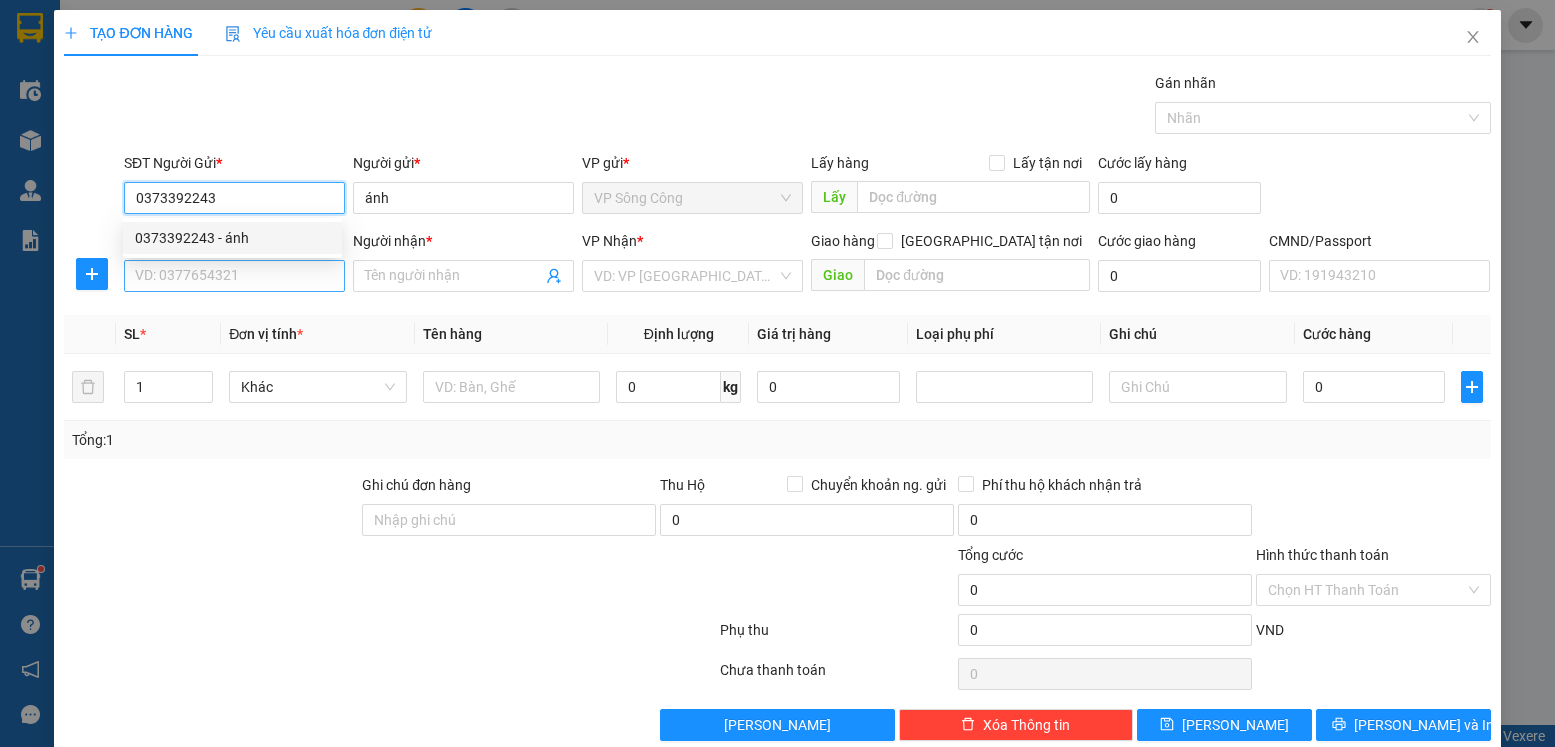 type on "0373392243" 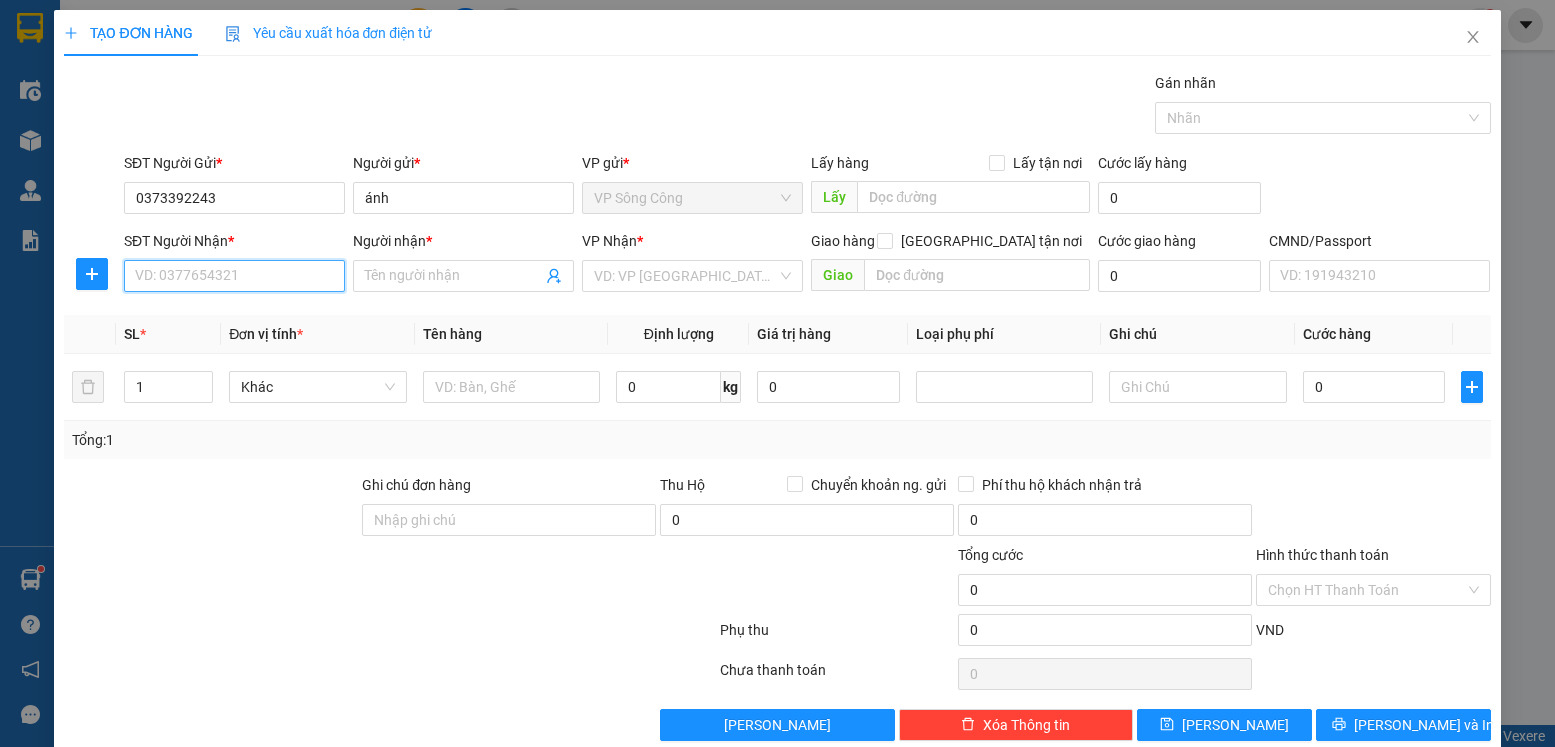 click on "SĐT Người Nhận  *" at bounding box center (234, 276) 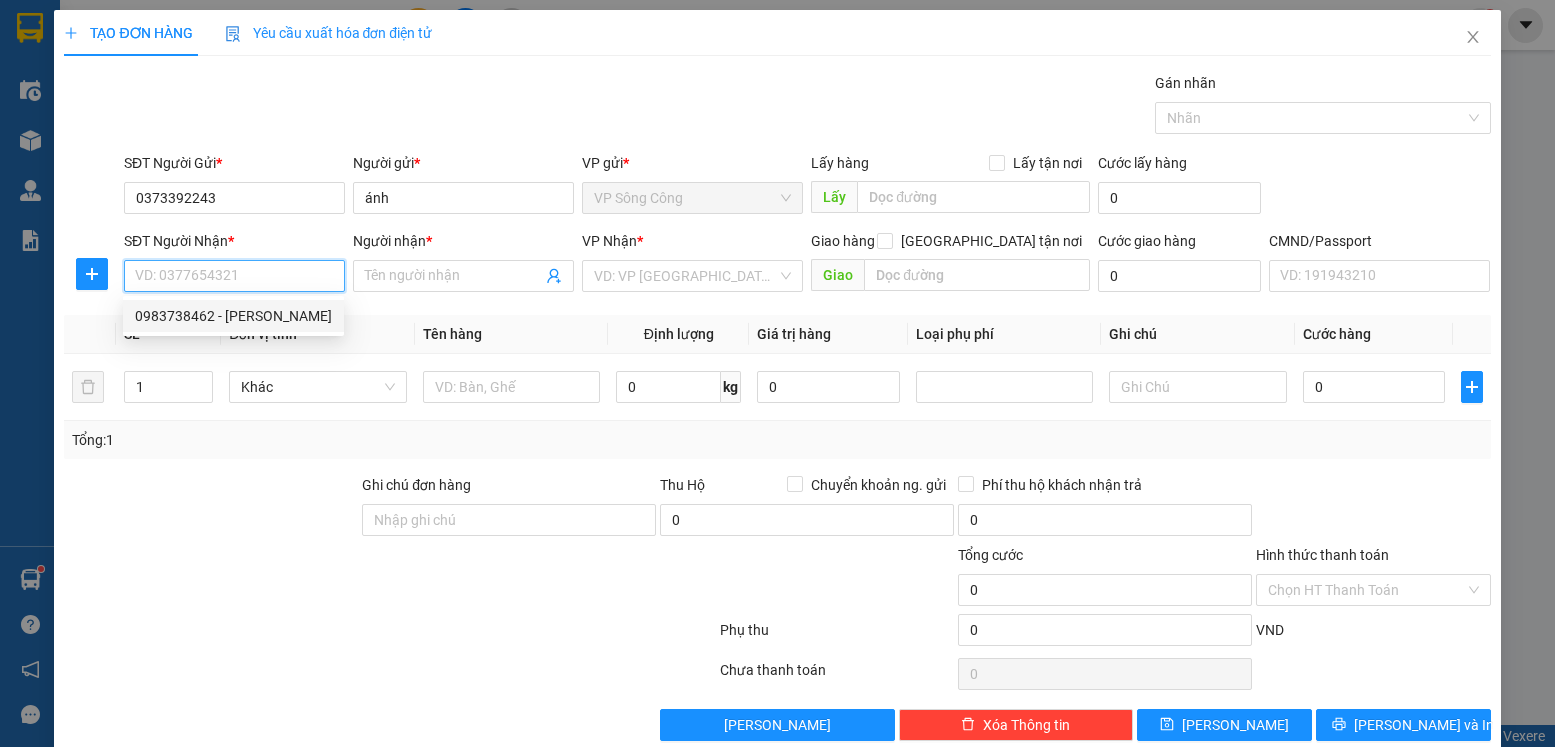 click on "0983738462 - LÊ NHÀI" at bounding box center (233, 316) 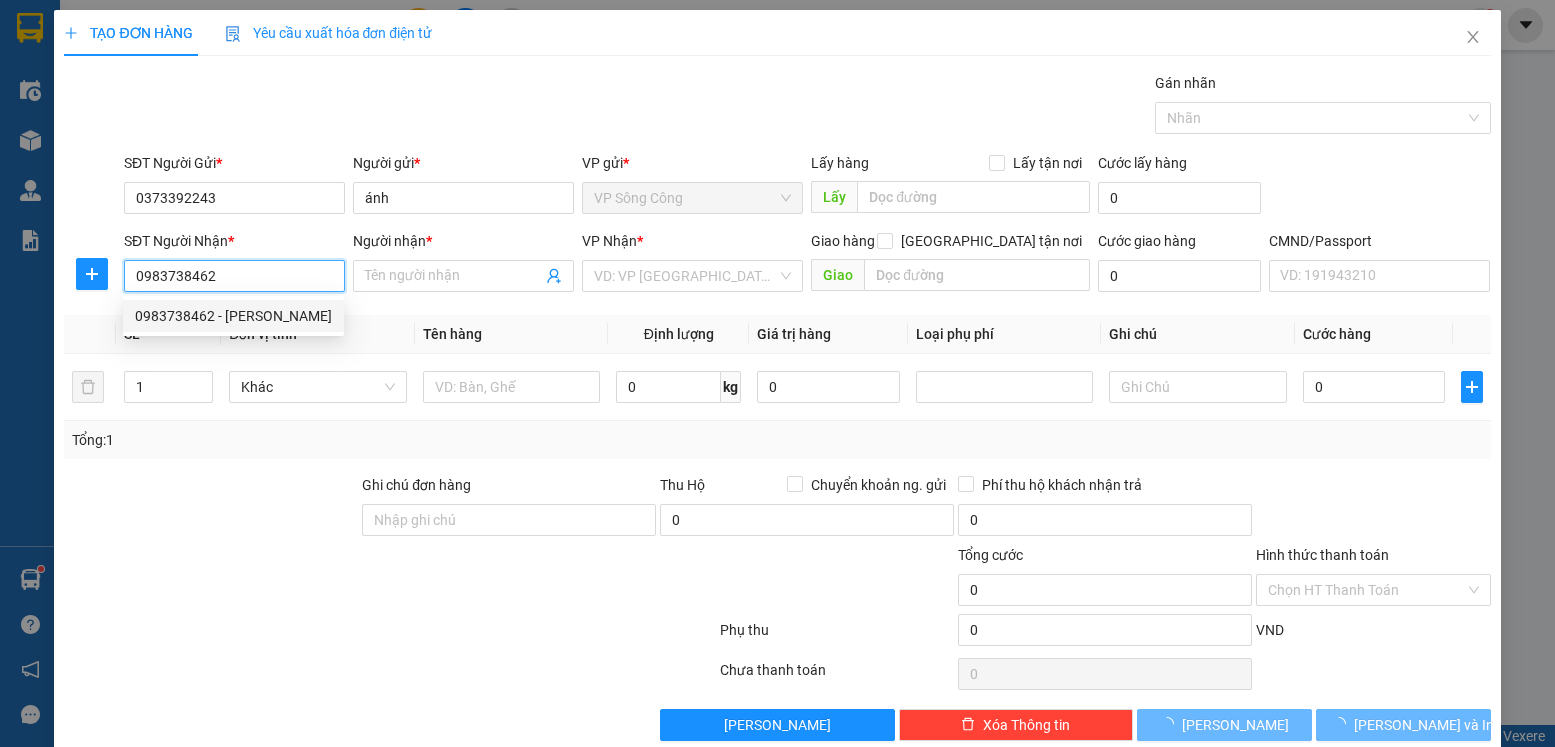 type on "LÊ NHÀI" 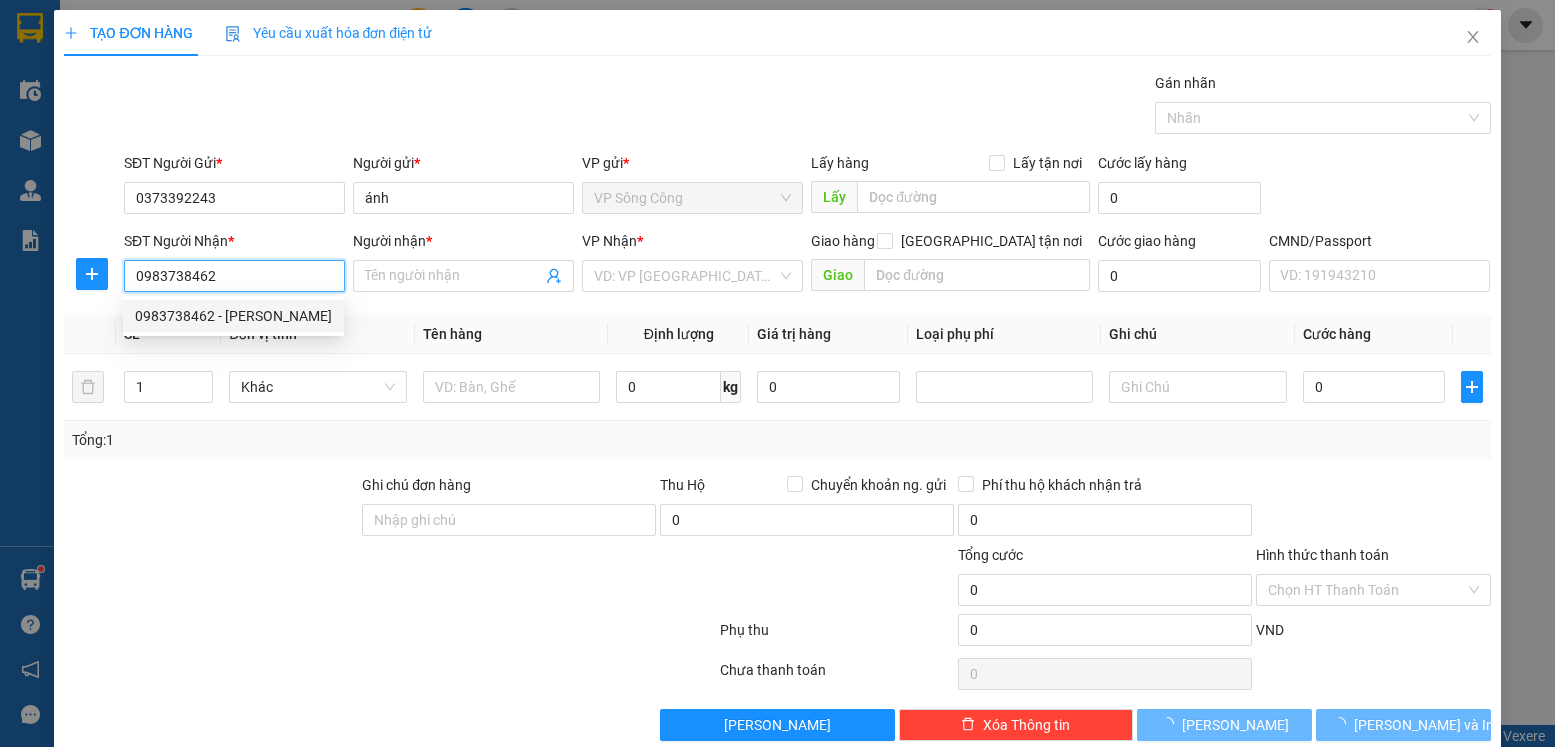 checkbox on "true" 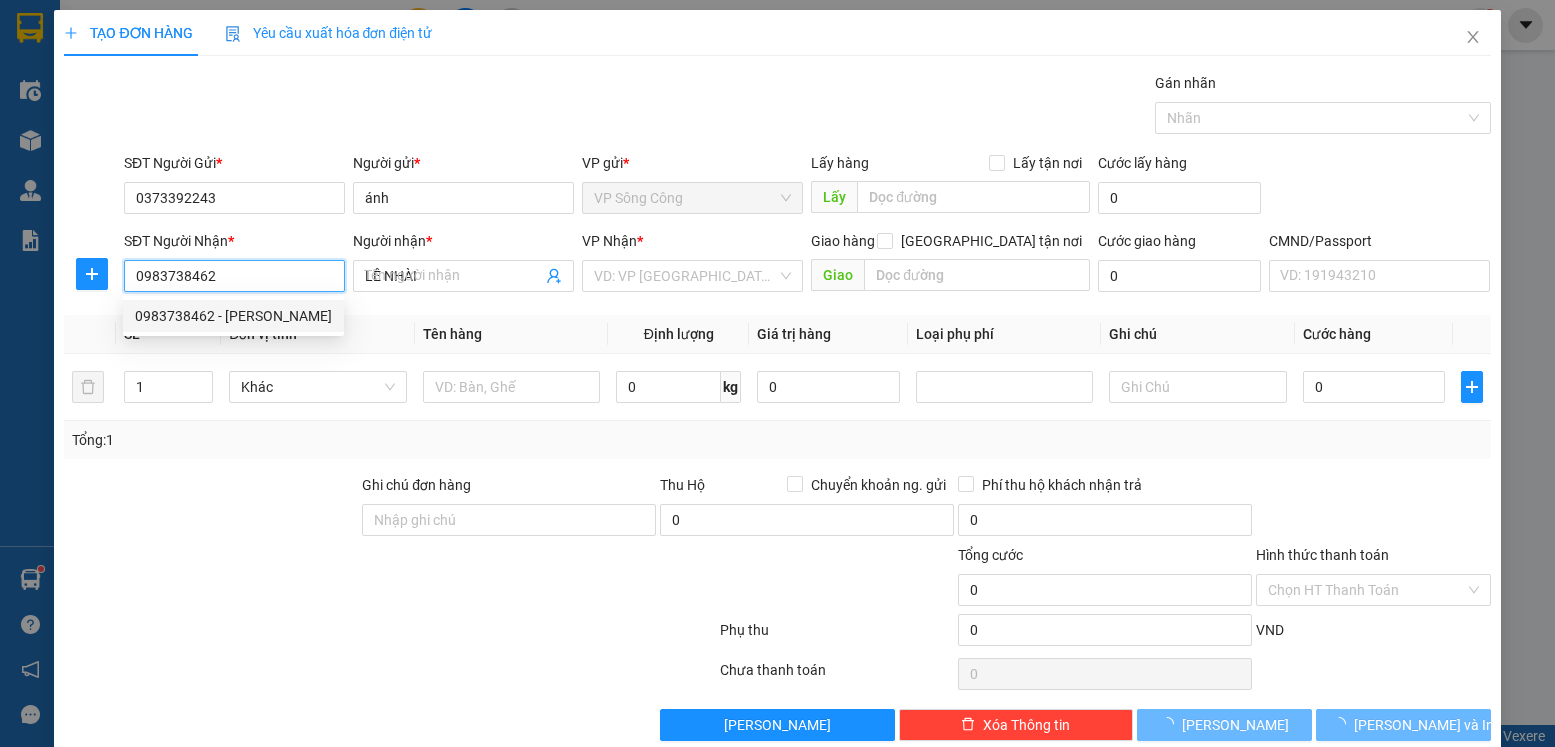 type on "VL14 FLC GARDEN CITY, ĐẠI MỖ, NAM TỪ LIÊM" 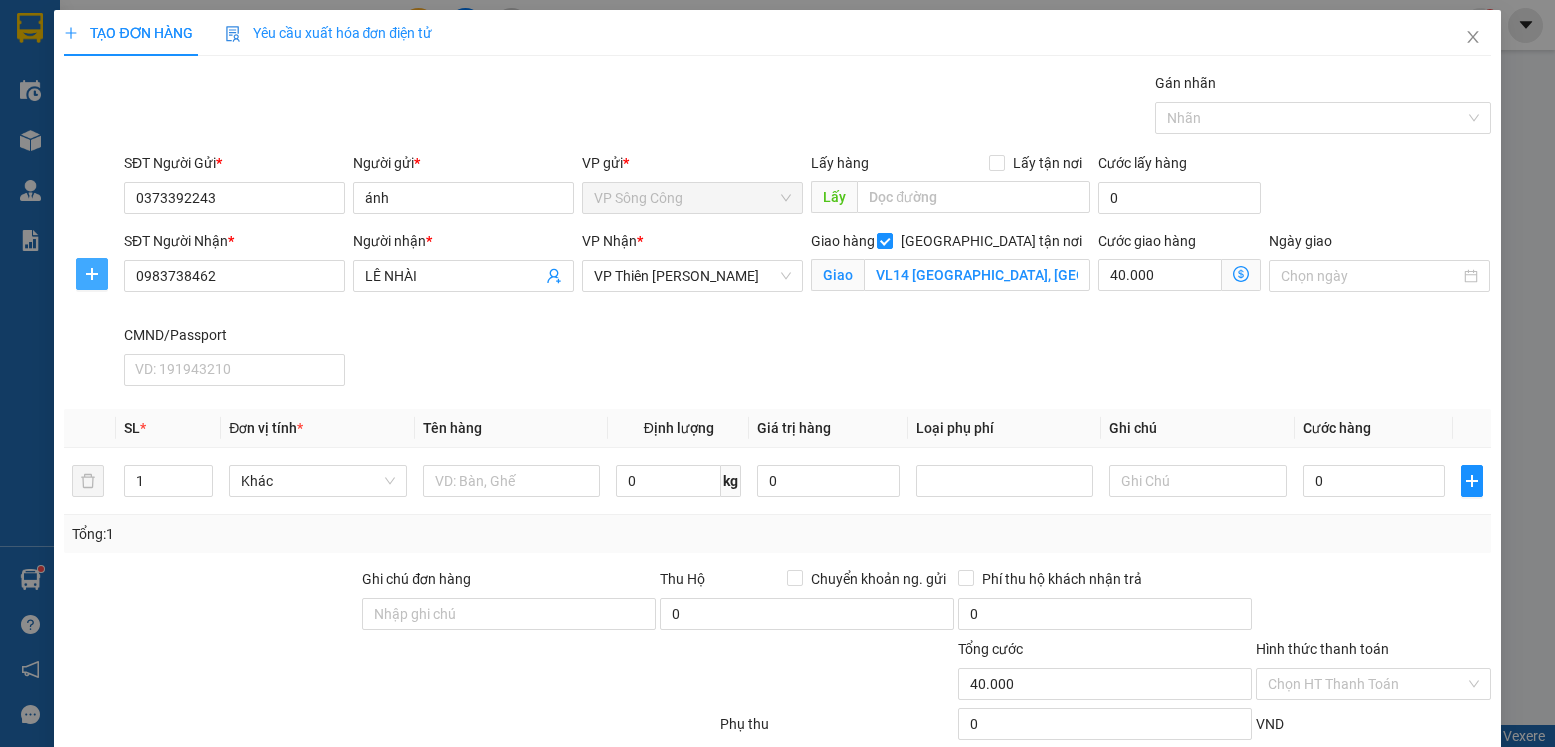 click 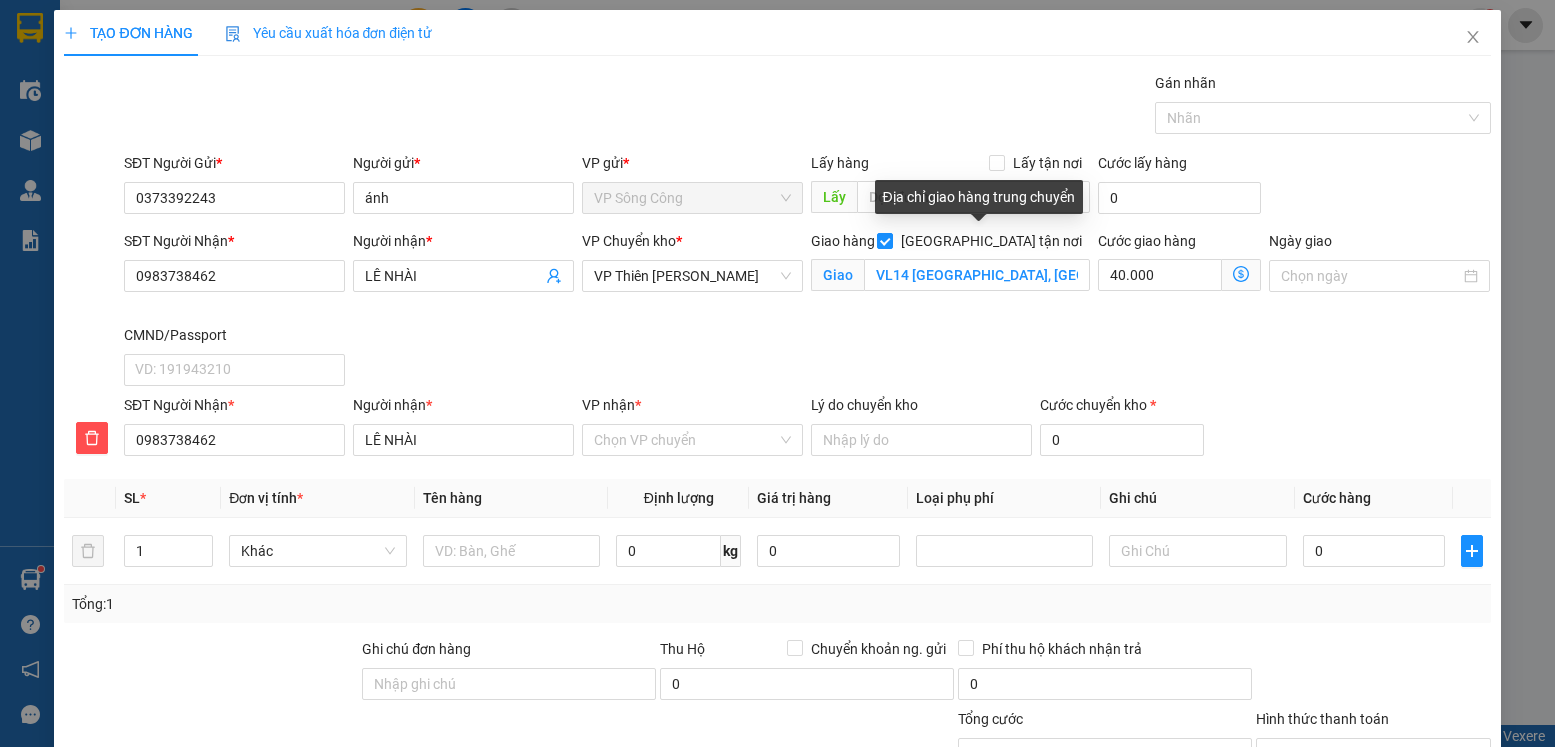 drag, startPoint x: 976, startPoint y: 244, endPoint x: 881, endPoint y: 223, distance: 97.29337 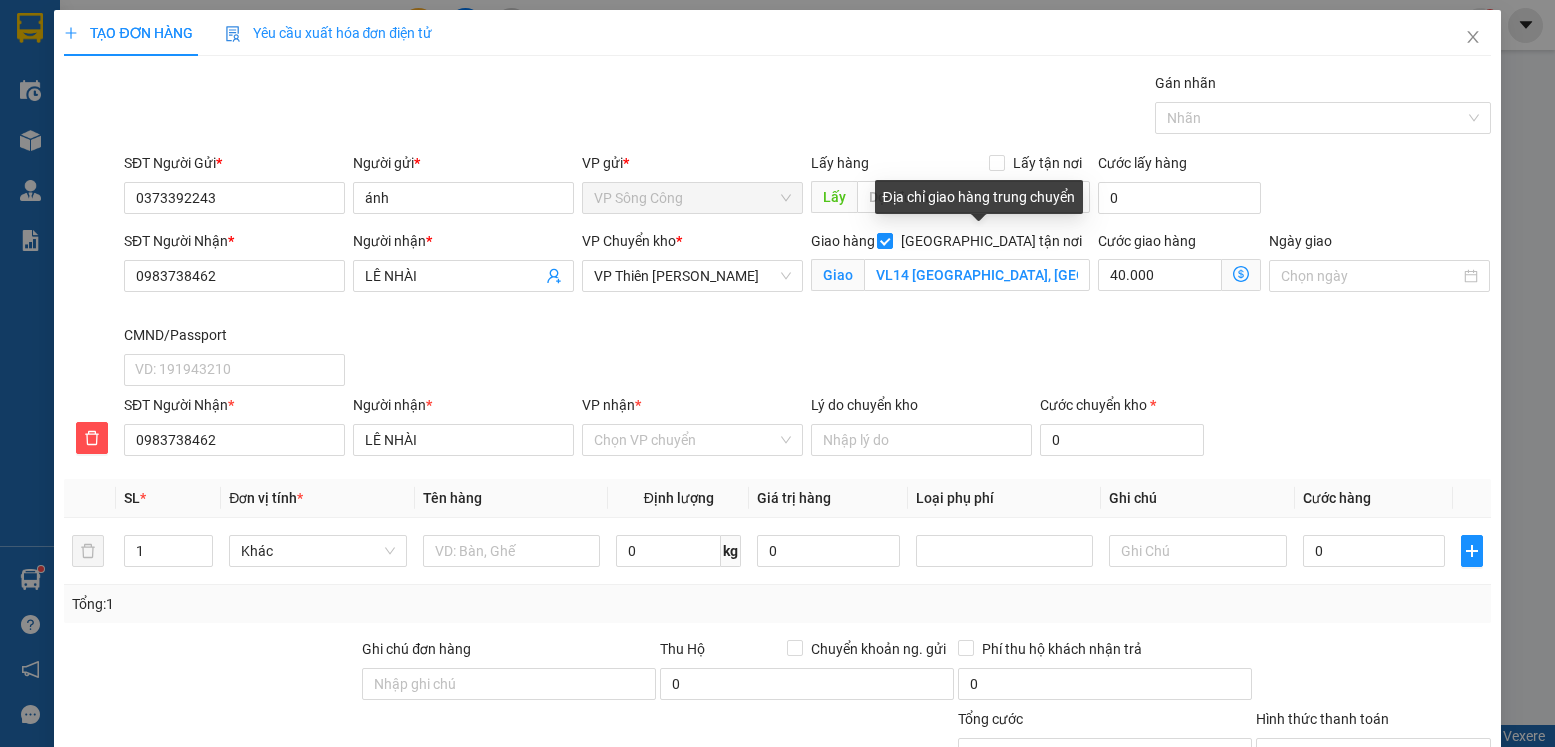 click on "Transit Pickup Surcharge Ids Transit Deliver Surcharge Ids Transit Deliver Surcharge Transit Deliver Surcharge Gói vận chuyển  * Tiêu chuẩn Gán nhãn   Nhãn SĐT Người Gửi  * 0373392243 Người gửi  * ánh VP gửi  * VP Sông Công Lấy hàng Lấy tận nơi Lấy Cước lấy hàng 0 SĐT Người Nhận  * 0983738462 Người nhận  * LÊ NHÀI VP Chuyển kho  * VP Thiên Đường Bảo Sơn Giao hàng Giao tận nơi Giao VL14 FLC GARDEN CITY, ĐẠI MỖ, NAM TỪ LIÊM Cước giao hàng 40.000 Ngày giao CMND/Passport VD: 191943210 SĐT Người Nhận   * 0983738462 Người nhận   * LÊ NHÀI VP nhận  * Chọn VP chuyển Lý do chuyển kho Cước chuyển kho    * 0 SL  * Đơn vị tính  * Tên hàng  Định lượng Giá trị hàng Loại phụ phí Ghi chú Cước hàng                     1 Khác 0 kg 0   0 Tổng:  1 Ghi chú đơn hàng Thu Hộ Chuyển khoản ng. gửi 0 Phí thu hộ khách nhận trả 0 Tổng cước 40.000 Phụ thu 0 0" at bounding box center (777, 488) 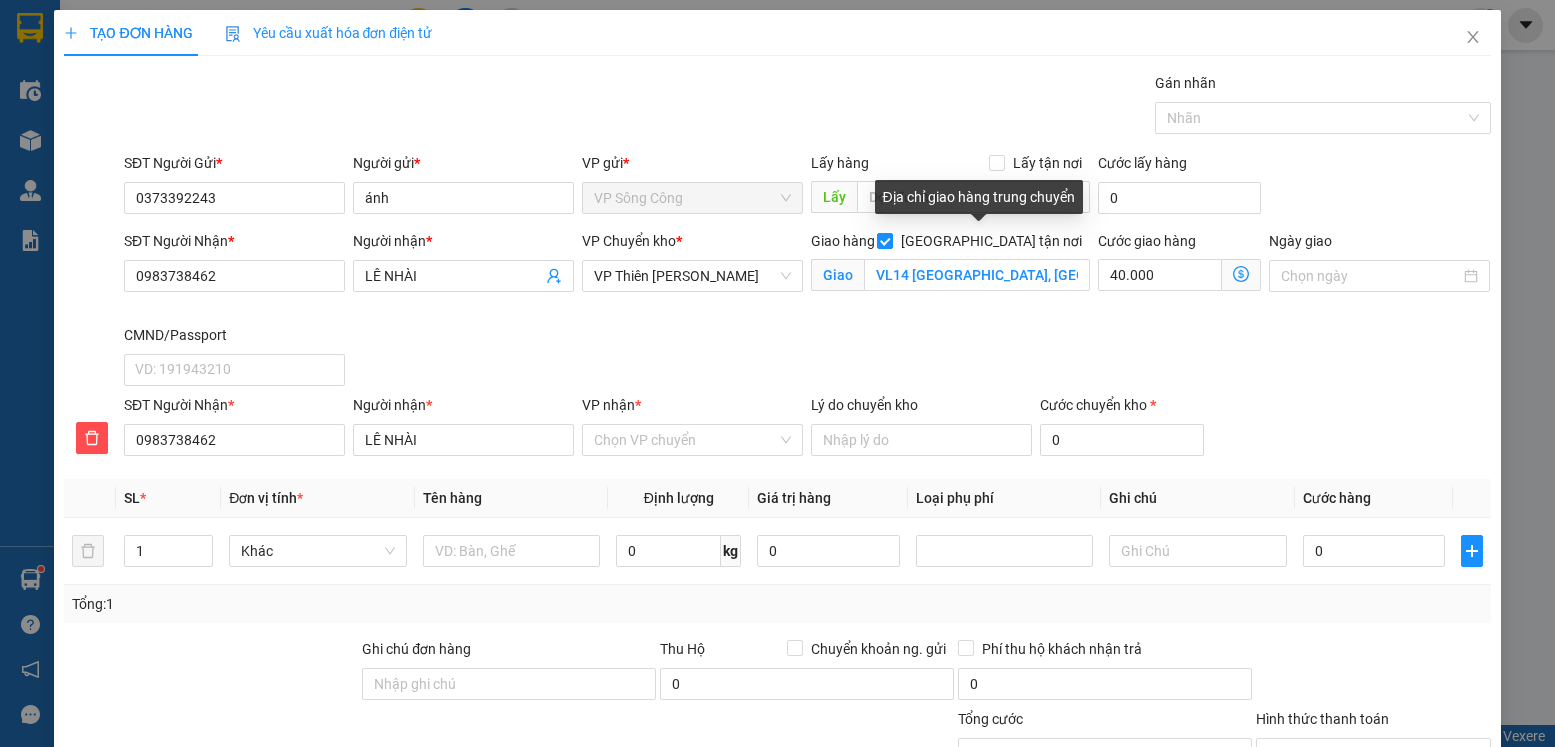 click on "Địa chỉ giao hàng trung chuyển" at bounding box center [979, 204] 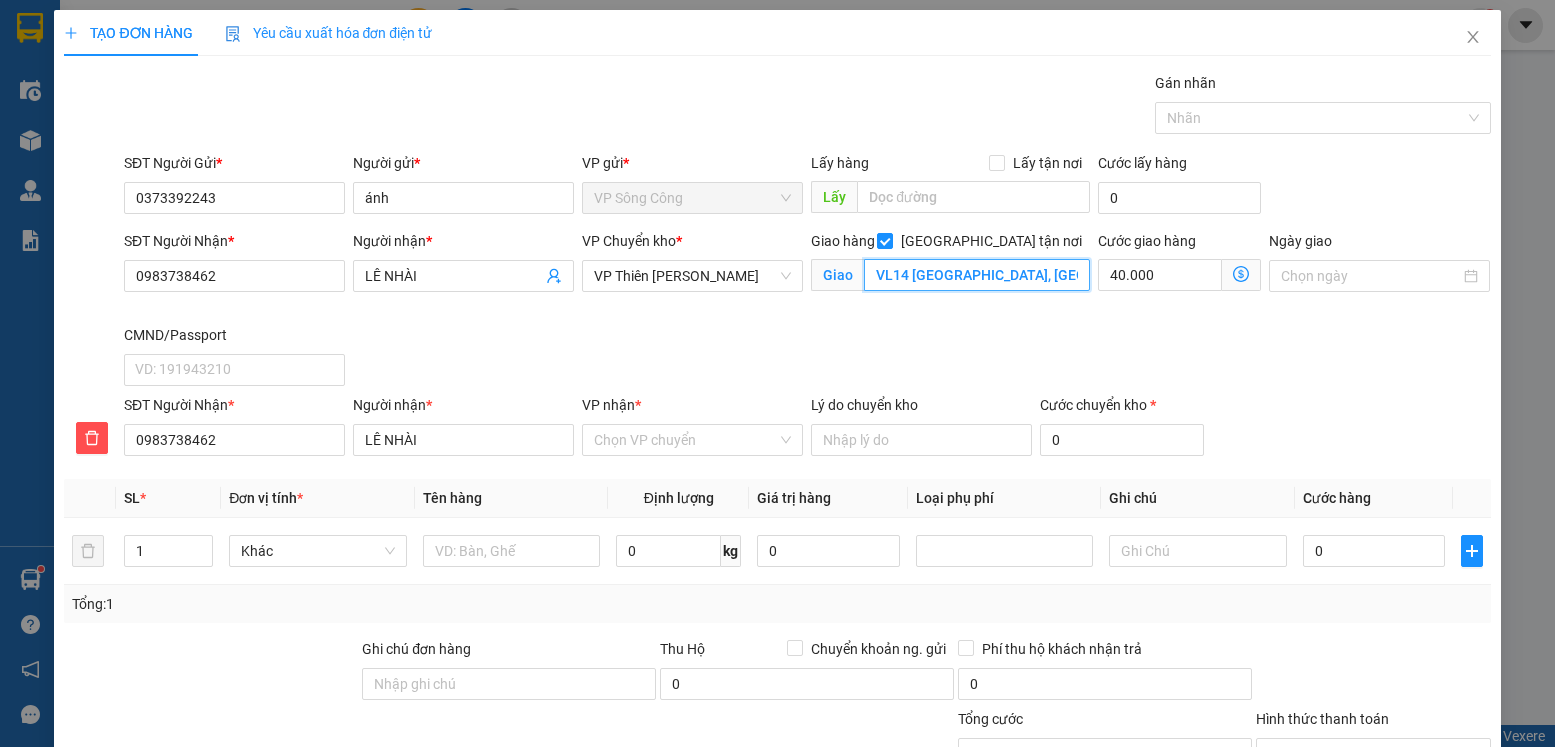 click on "VL14 FLC GARDEN CITY, ĐẠI MỖ, NAM TỪ LIÊM" at bounding box center (976, 275) 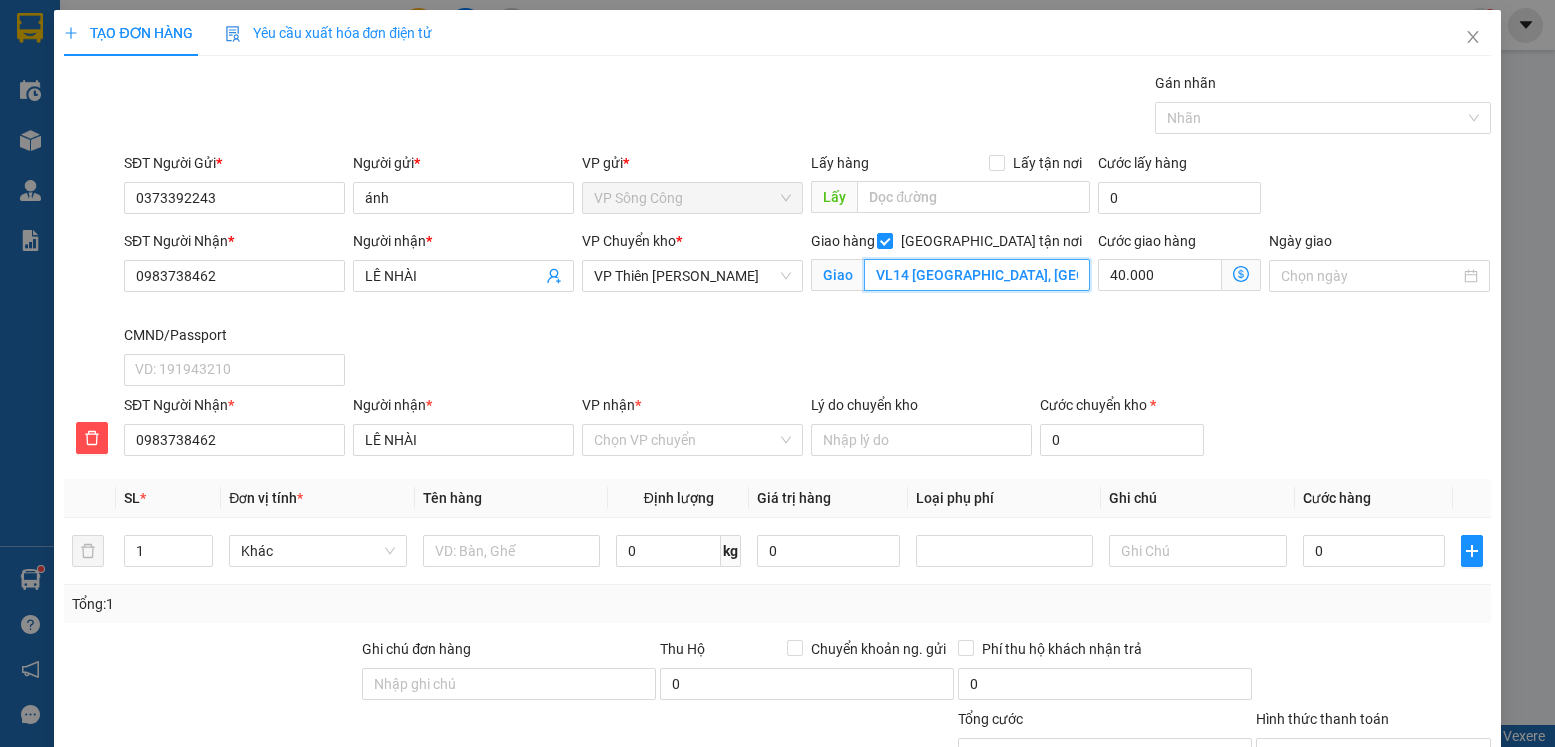 scroll, scrollTop: 0, scrollLeft: 105, axis: horizontal 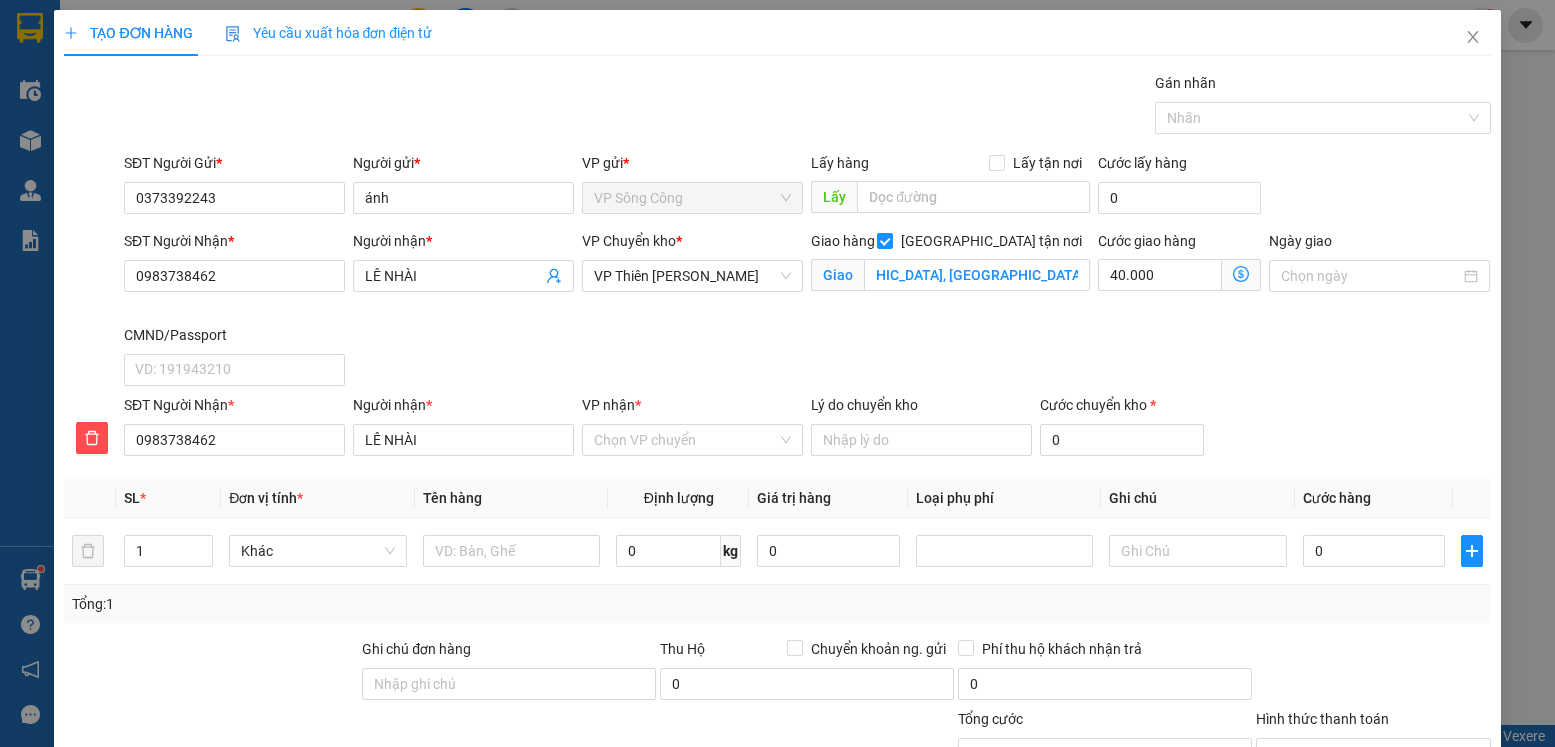 click 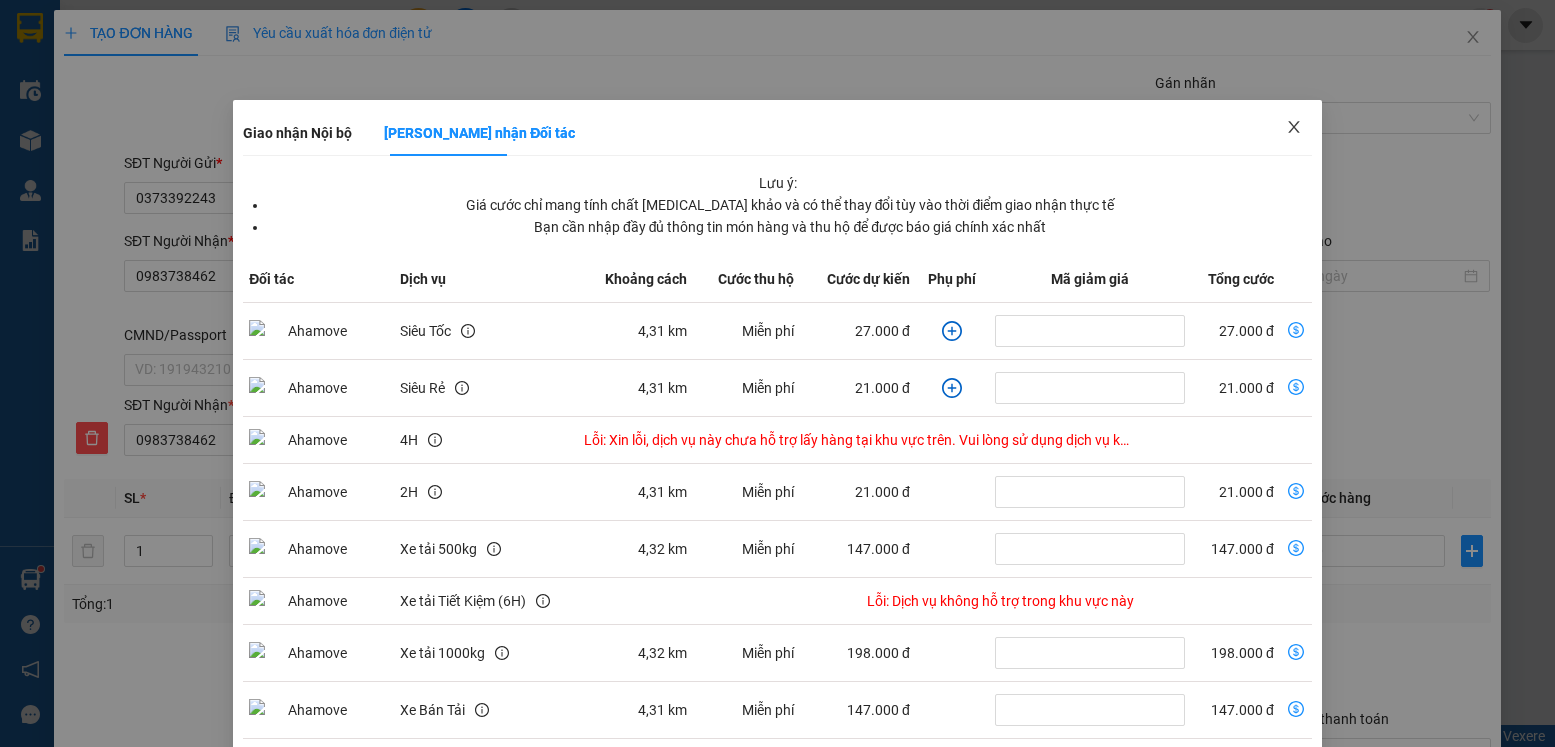 click at bounding box center [1294, 128] 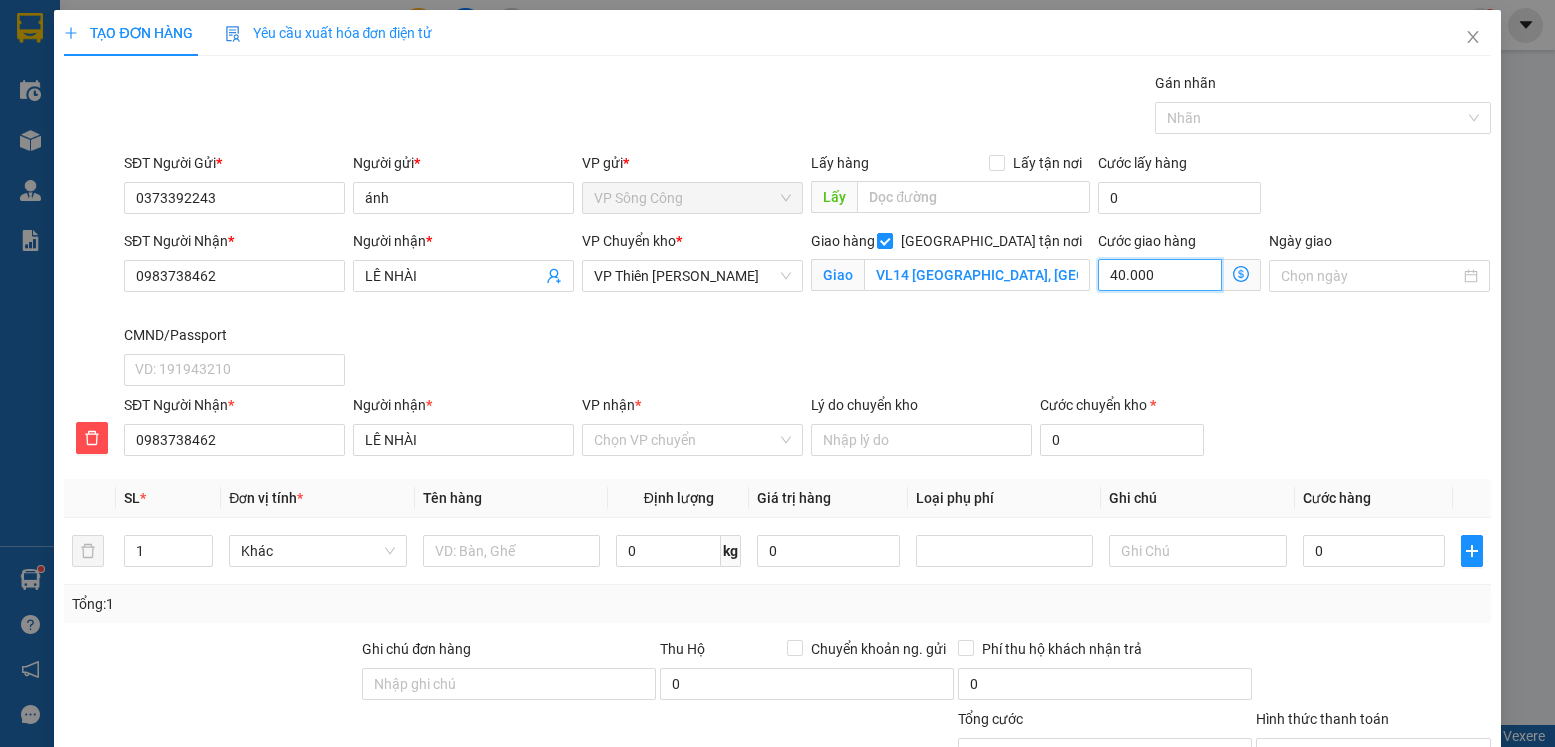 click on "40.000" at bounding box center (1160, 275) 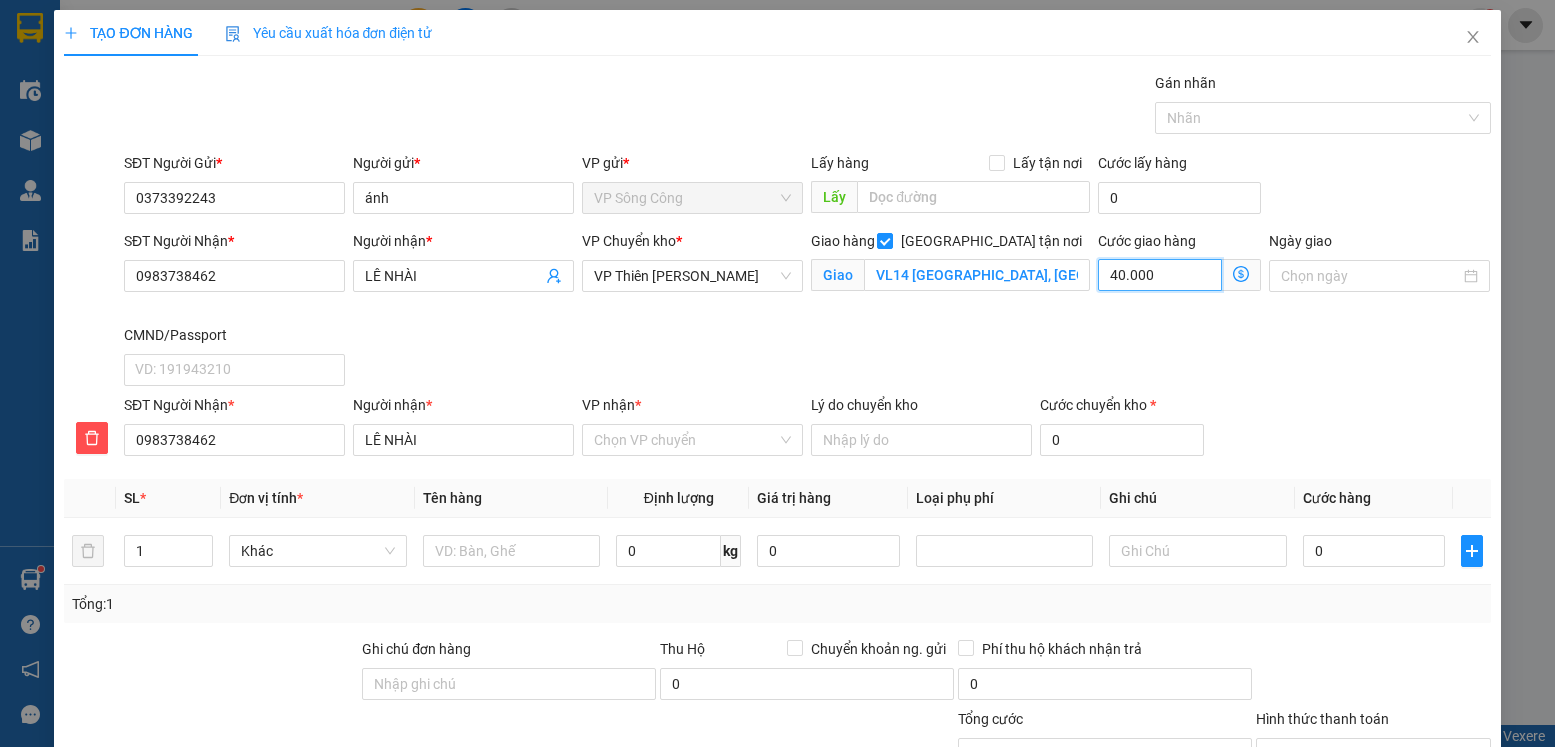 type on "3" 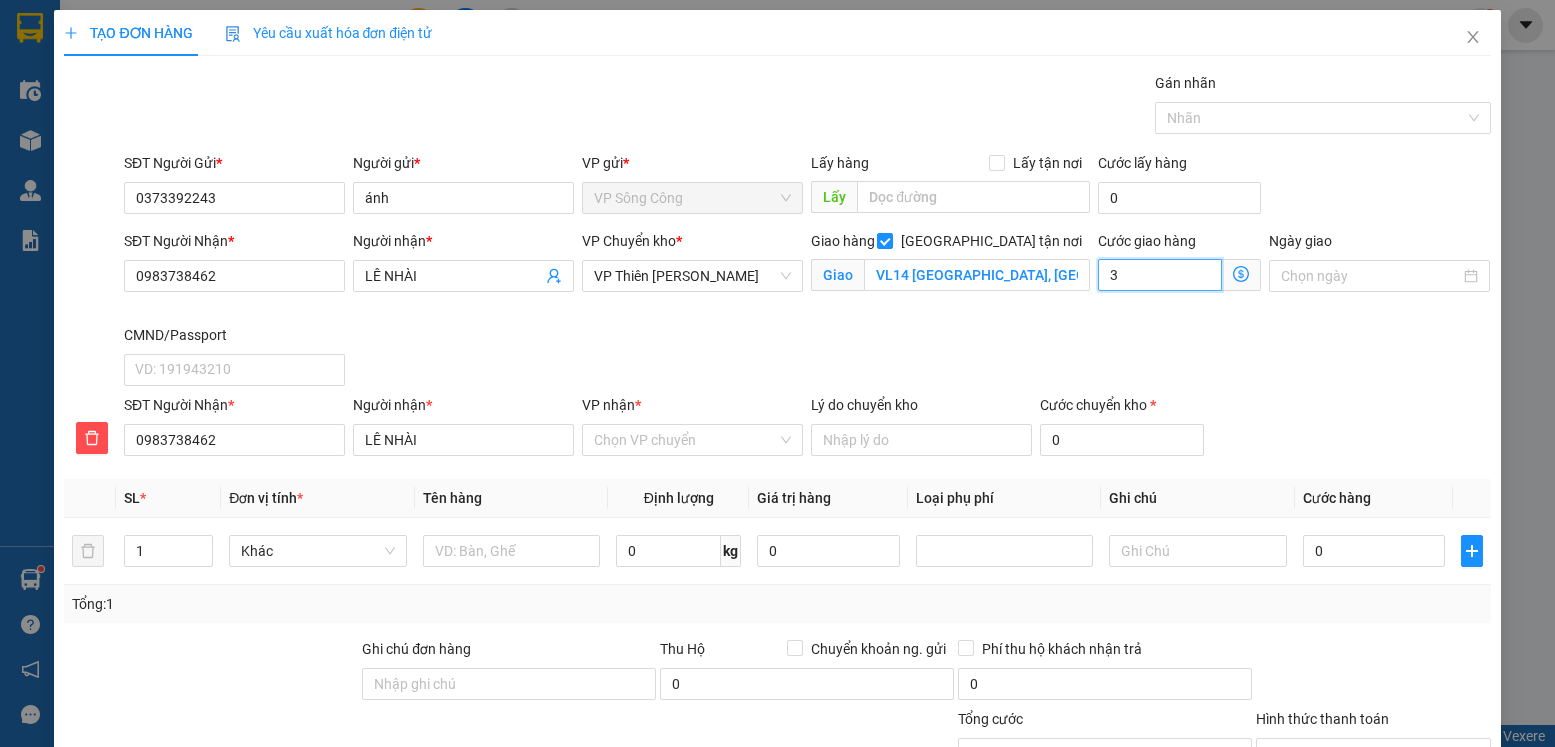 type on "35" 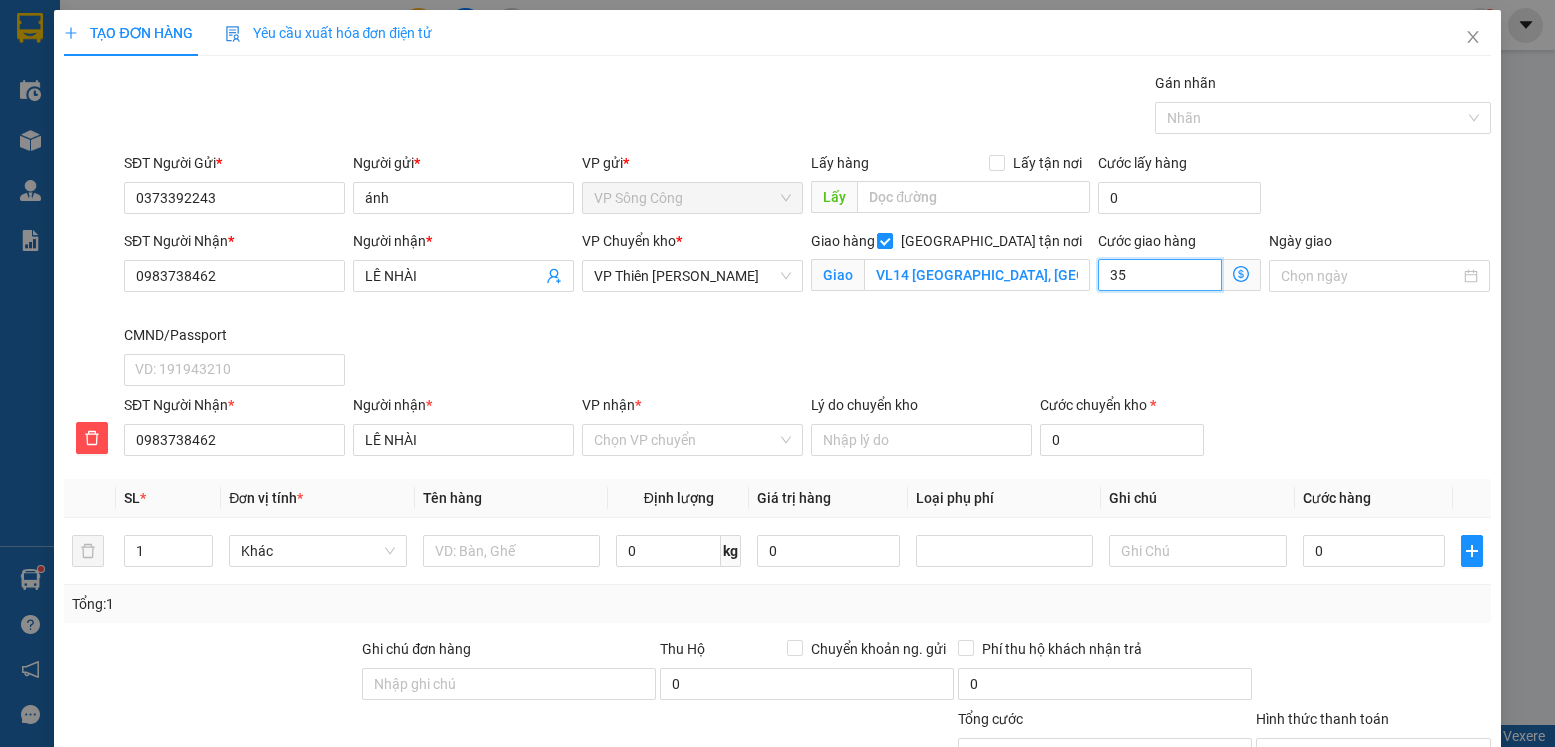 type on "350" 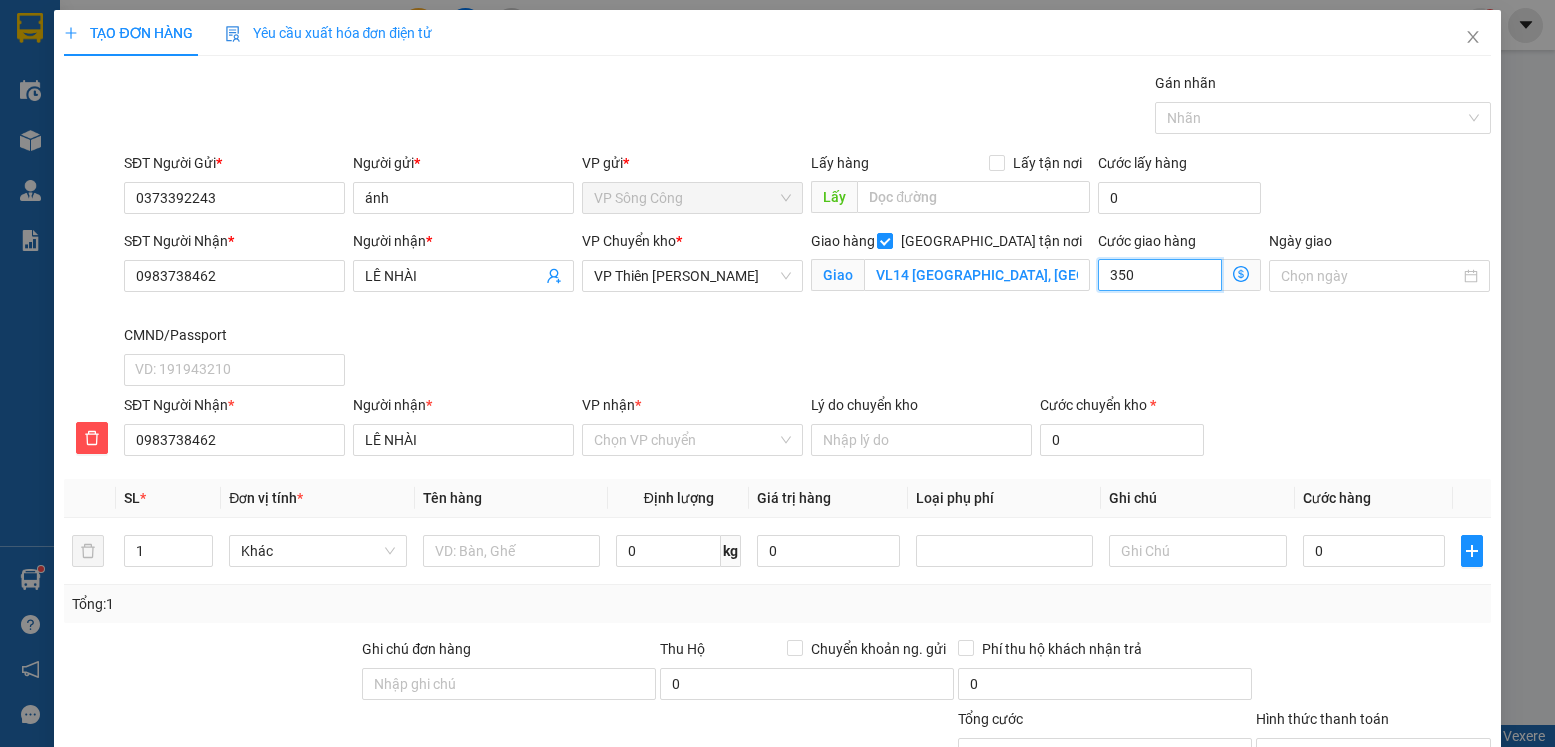 type on "35" 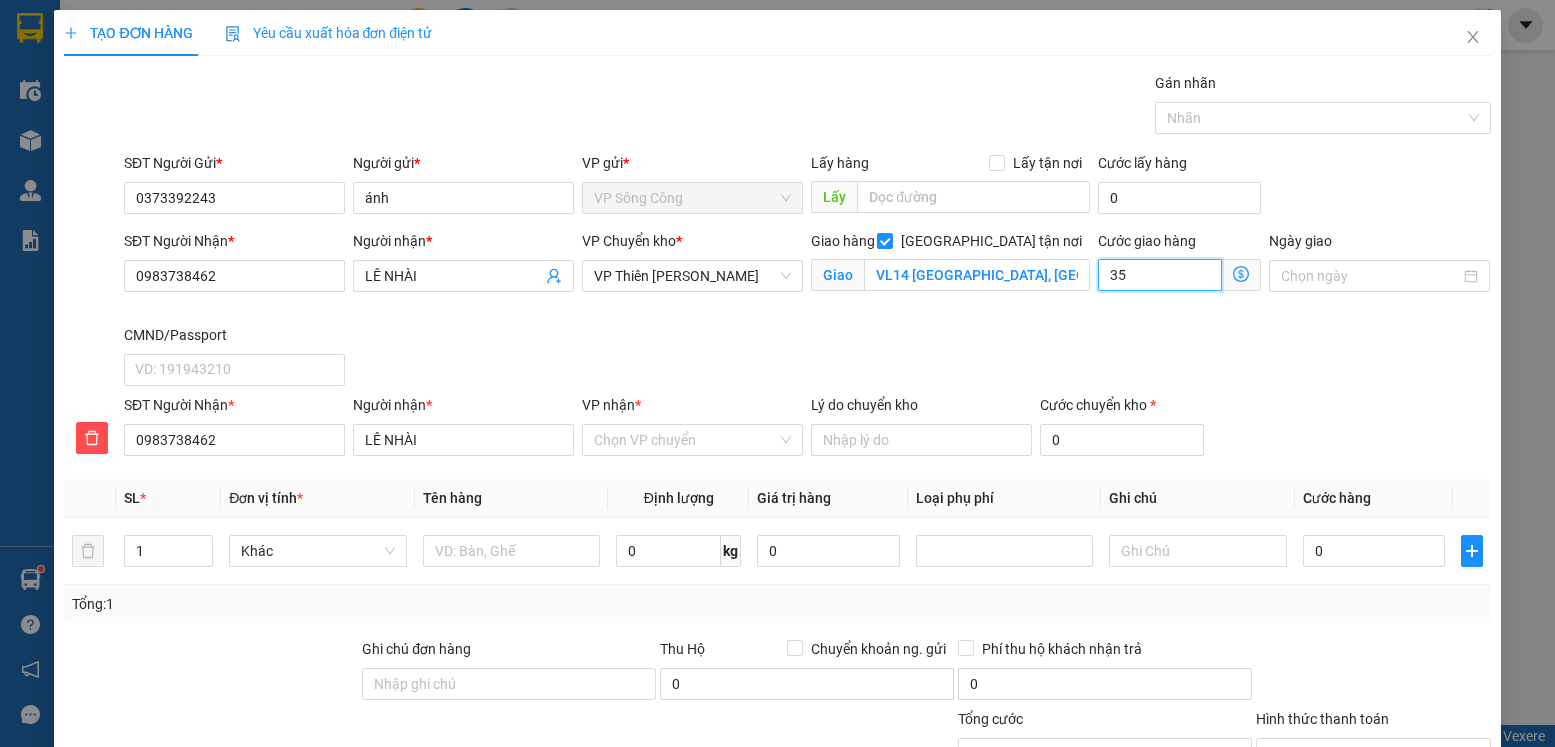 type on "35" 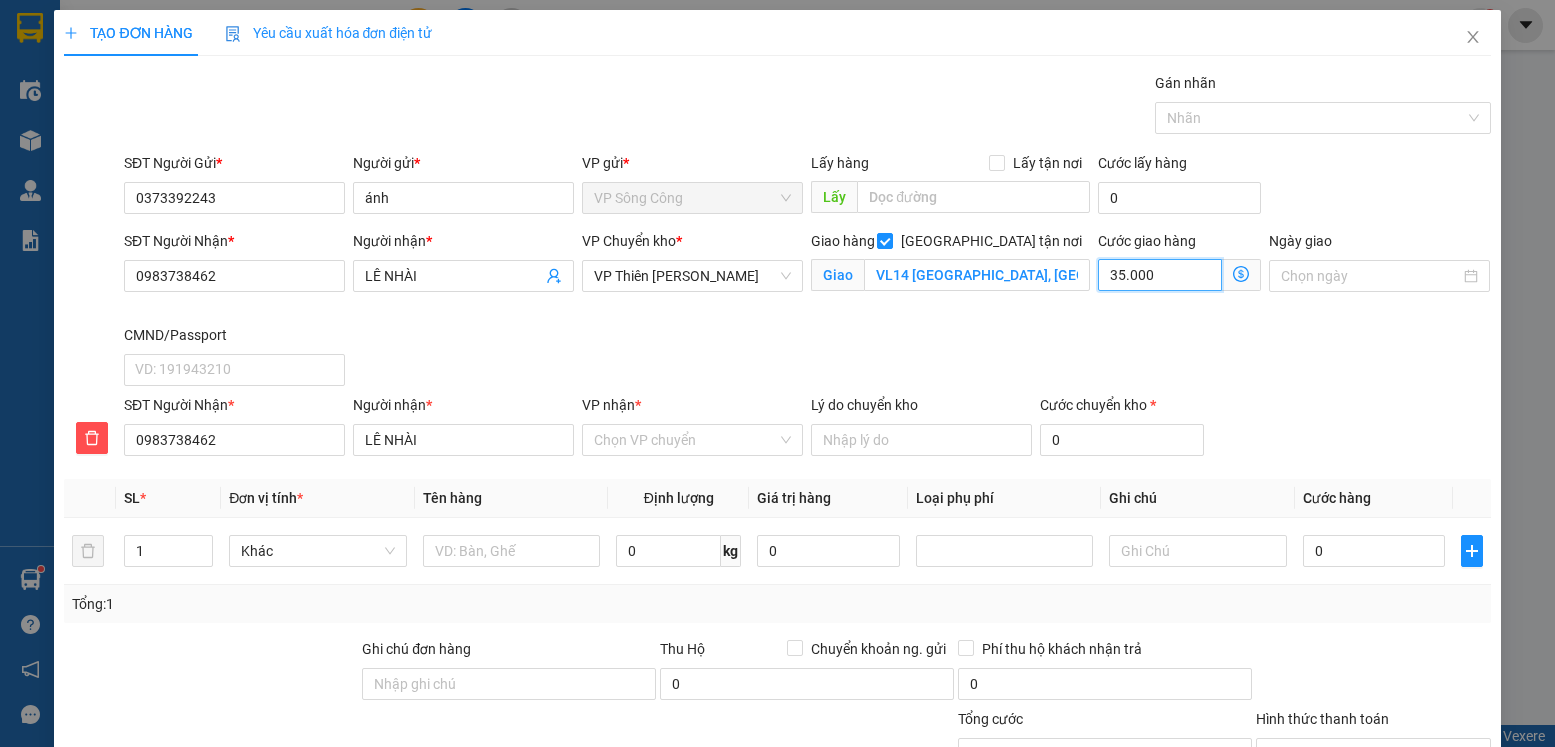 type on "35.000" 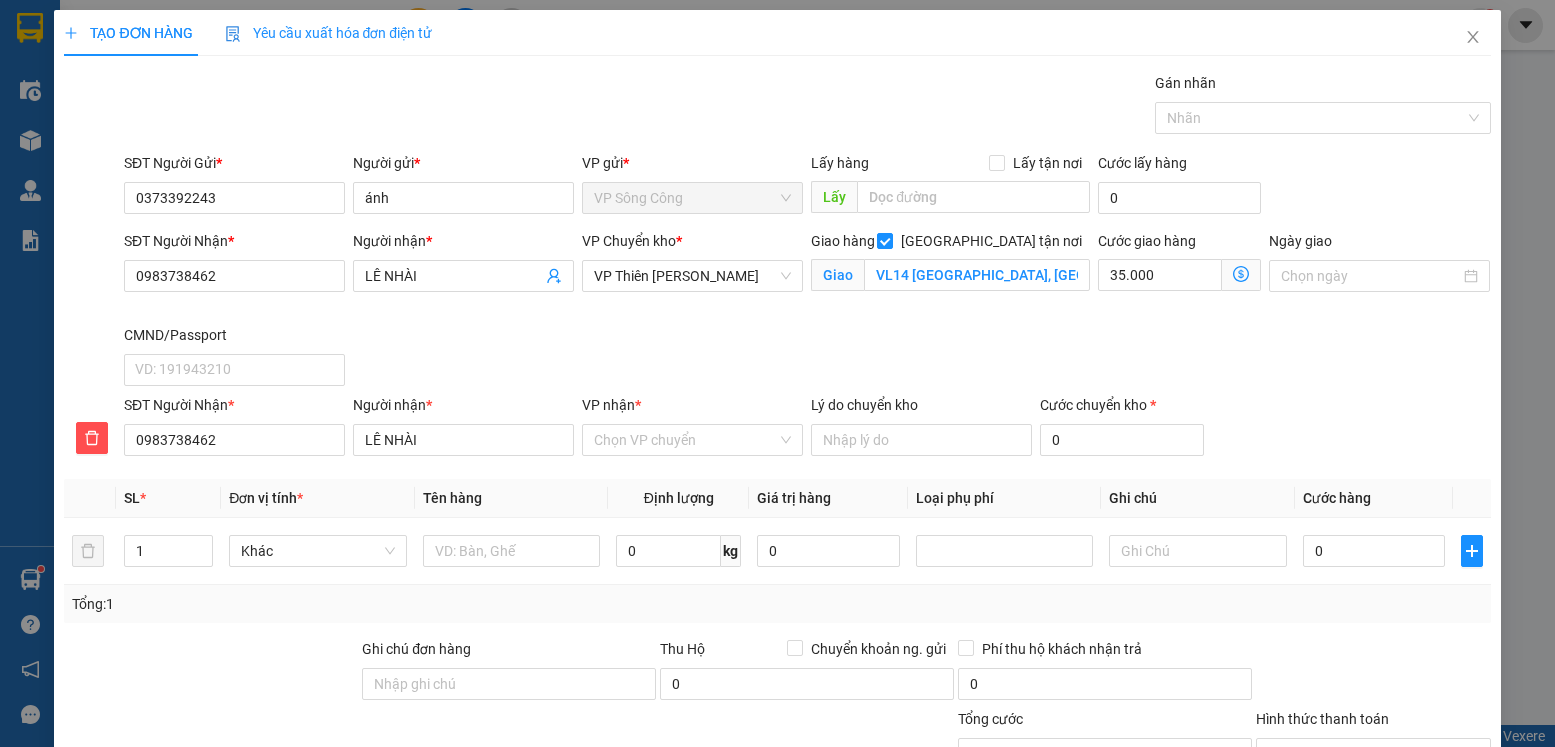 click on "SĐT Người Nhận  * 0983738462 Người nhận  * LÊ NHÀI VP Chuyển kho  * VP Thiên Đường Bảo Sơn Giao hàng Giao tận nơi Giao VL14 FLC GARDEN CITY, ĐẠI MỖ, NAM TỪ LIÊM Cước giao hàng 35.000 Giao nhận Nội bộ Giao nhận Đối tác Lưu ý: Giá cước chỉ mang tính chất tham khảo và có thể thay đổi tùy vào thời điểm giao nhận thực tế Bạn cần nhập đầy đủ thông tin món hàng và thu hộ để được báo giá chính xác nhất Đối tác Dịch vụ Khoảng cách Cước thu hộ Cước dự kiến Phụ phí Mã giảm giá Tổng cước Siêu Tốc 4,31 km Miễn phí 27.000 đ 27.000 đ Siêu Rẻ 4,31 km Miễn phí 21.000 đ 21.000 đ 4H Lỗi: Xin lỗi, dịch vụ này chưa hỗ trợ lấy hàng tại khu vực trên. Vui lòng sử dụng dịch vụ khác hoặc chọn địa chỉ lấy hàng khác 2H 4,31 km Miễn phí 21.000 đ 21.000 đ Xe tải 500kg 4,32 km Miễn phí 147.000 đ 147.000 đ Xe tải 1000kg" at bounding box center [807, 312] 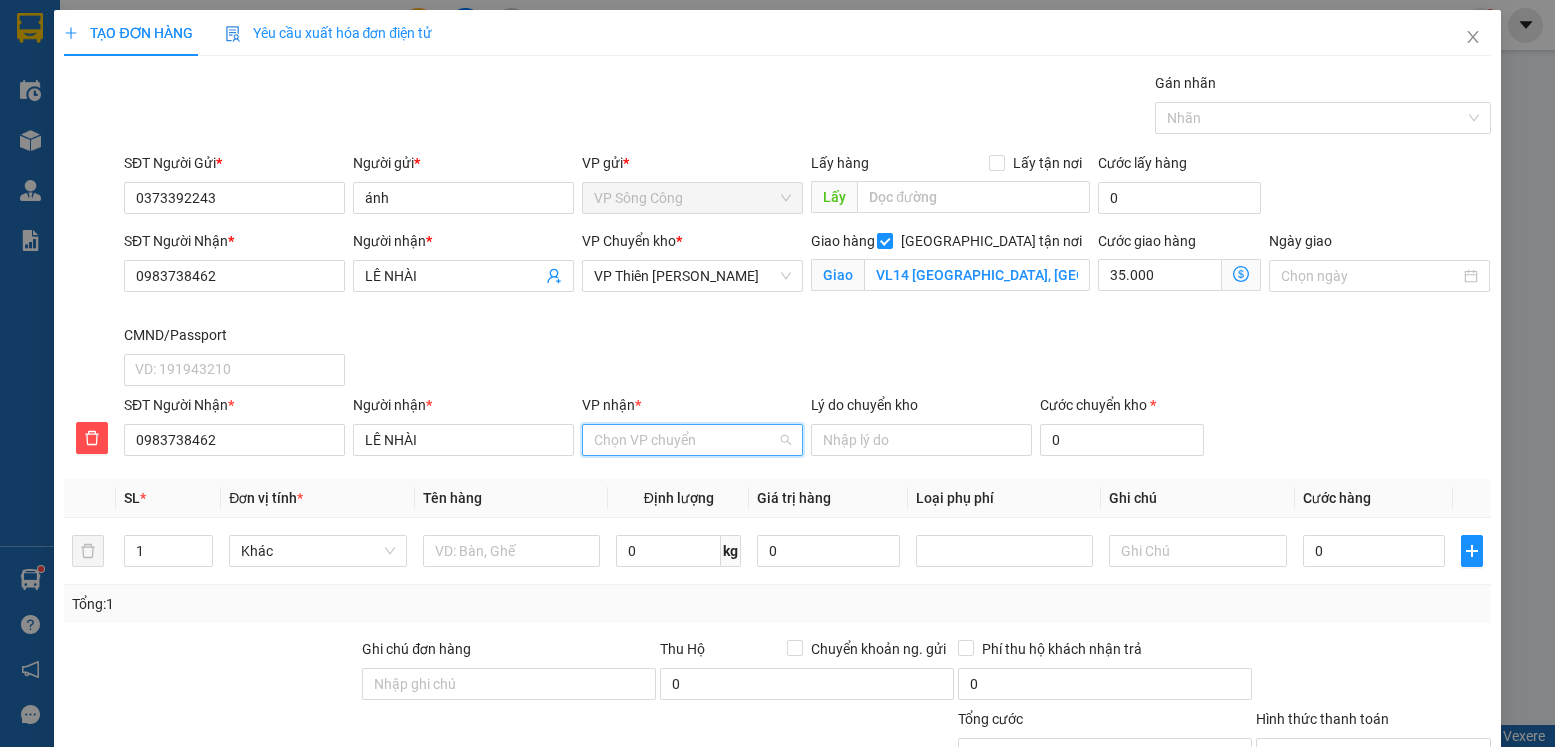 click on "VP nhận  *" at bounding box center [685, 440] 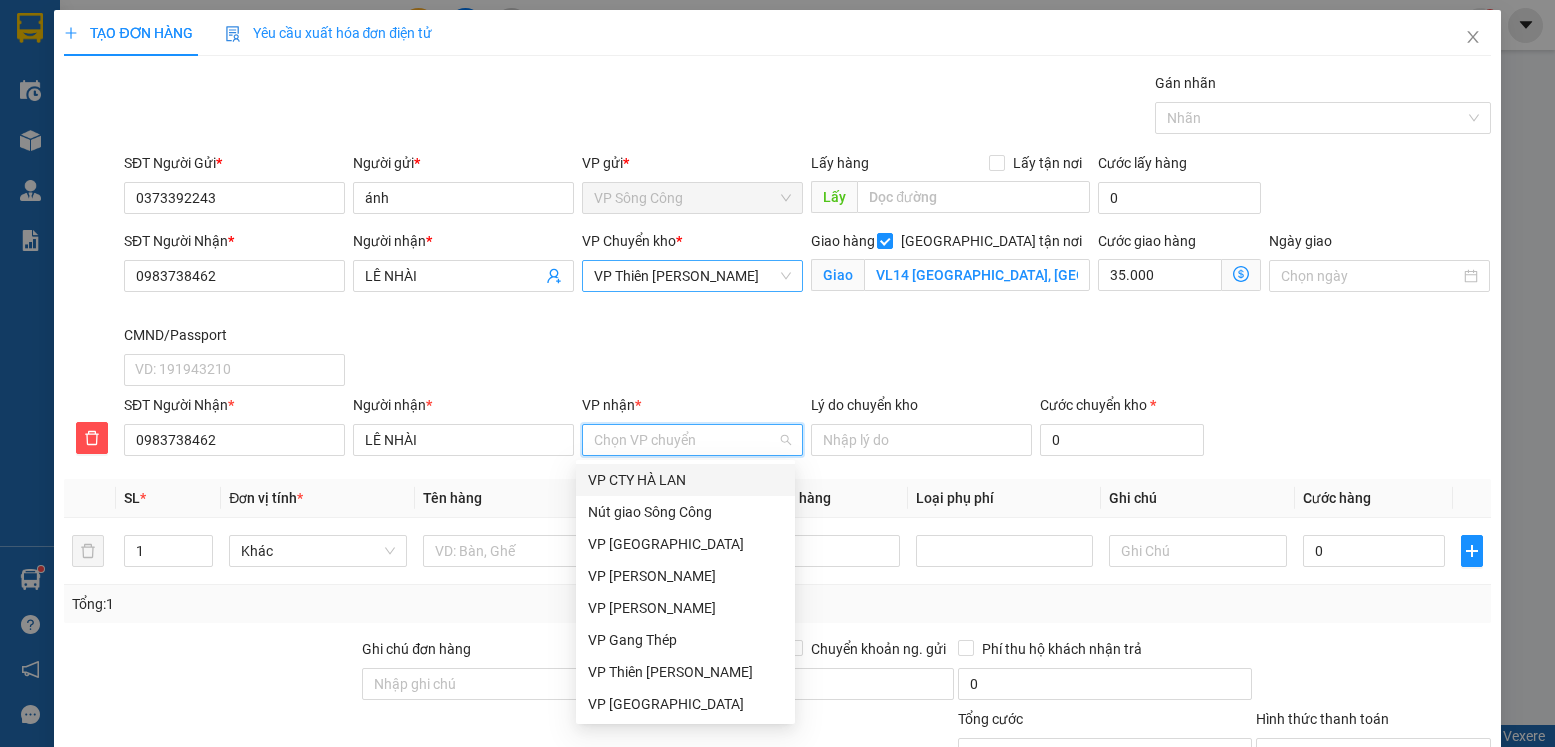 click on "VP Thiên Đường Bảo Sơn" at bounding box center (692, 276) 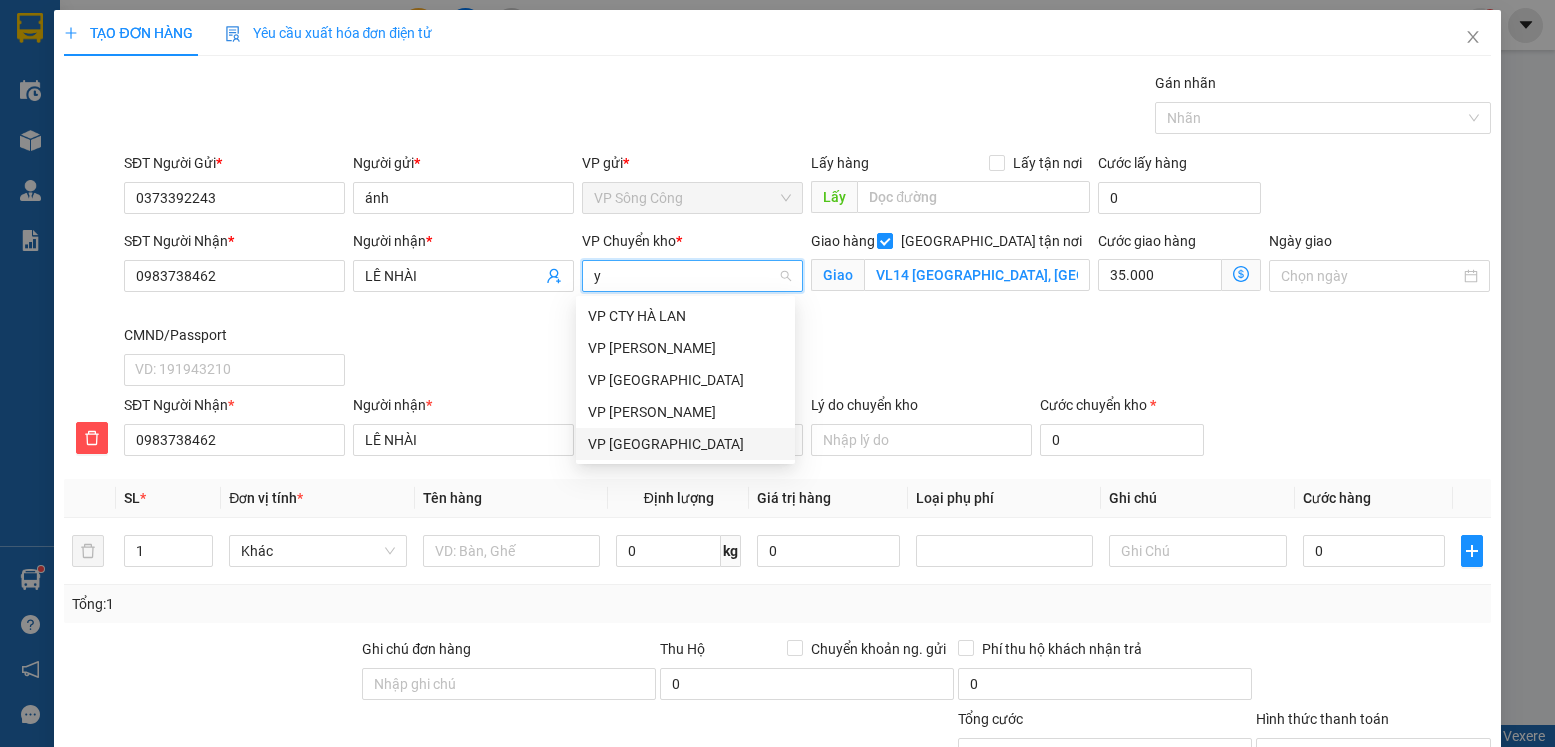 click on "VP [GEOGRAPHIC_DATA]" at bounding box center (685, 444) 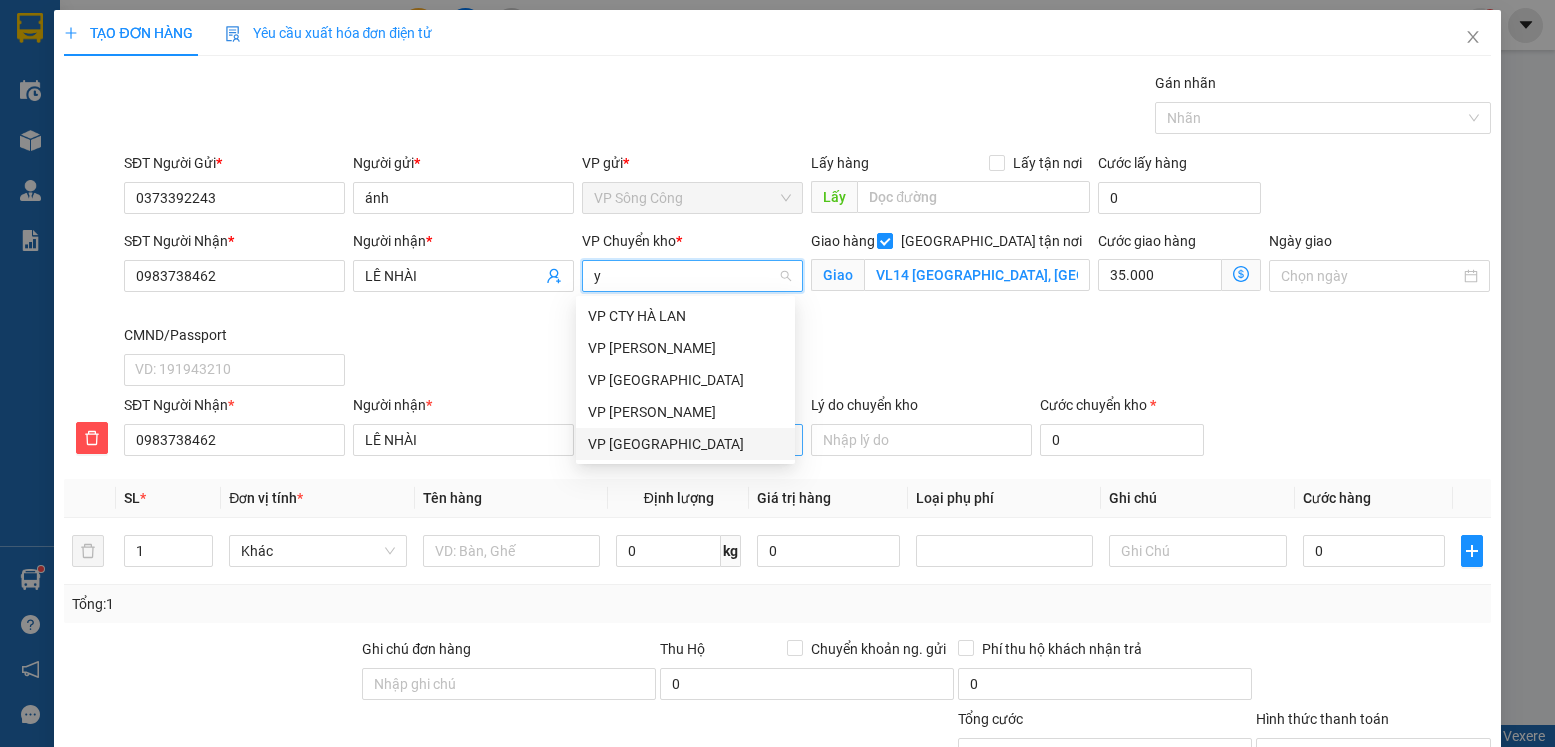type 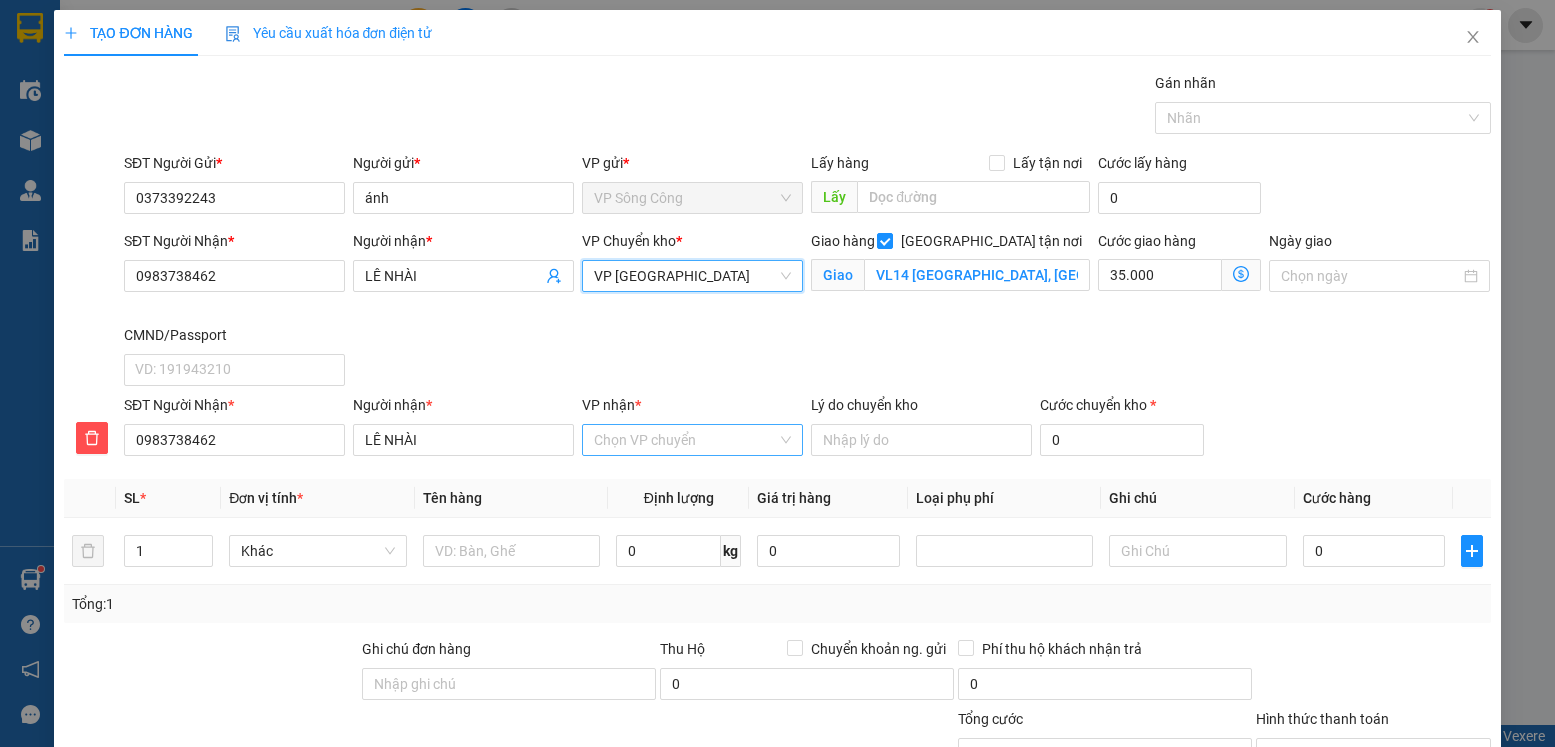 click on "VP nhận  *" at bounding box center (685, 440) 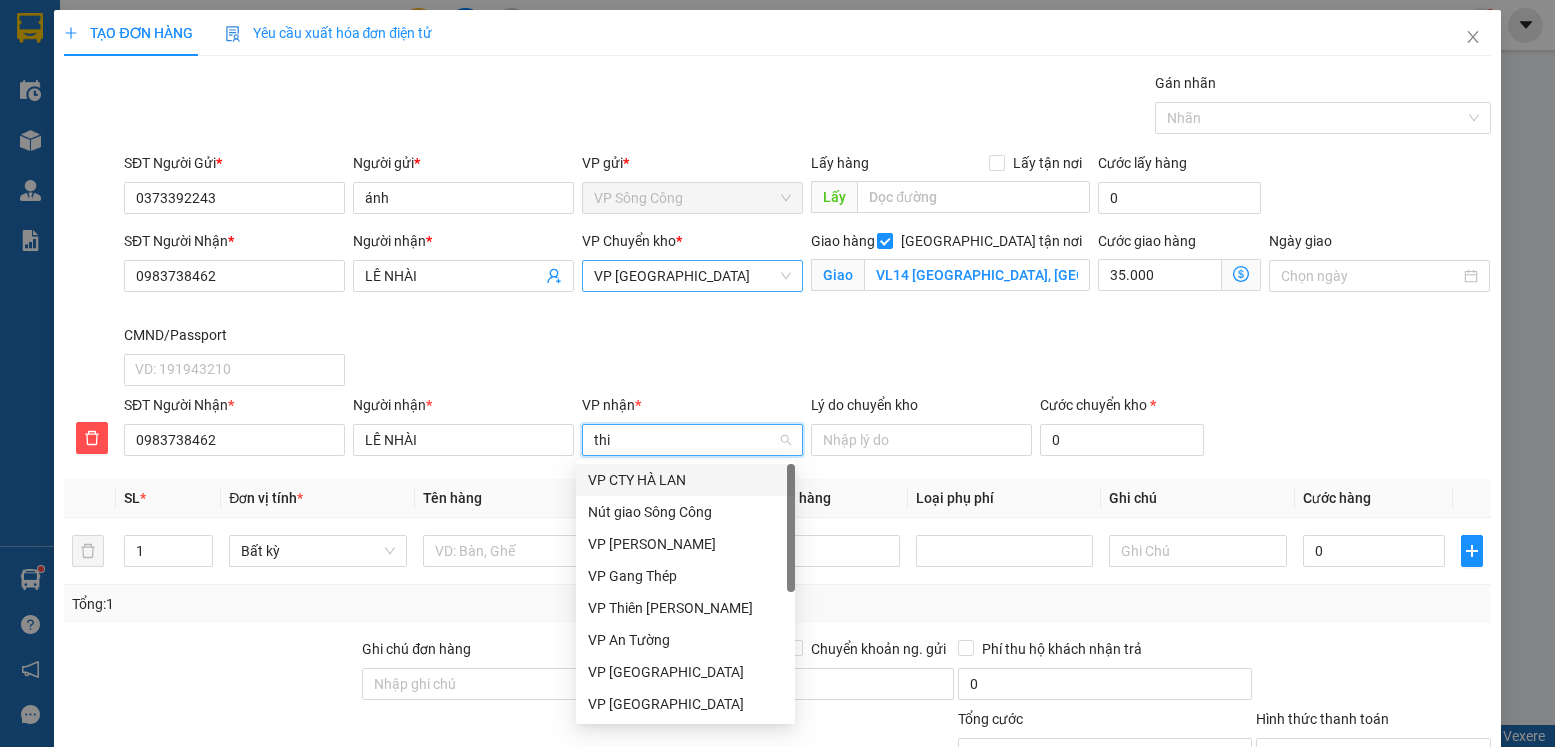 type on "thie" 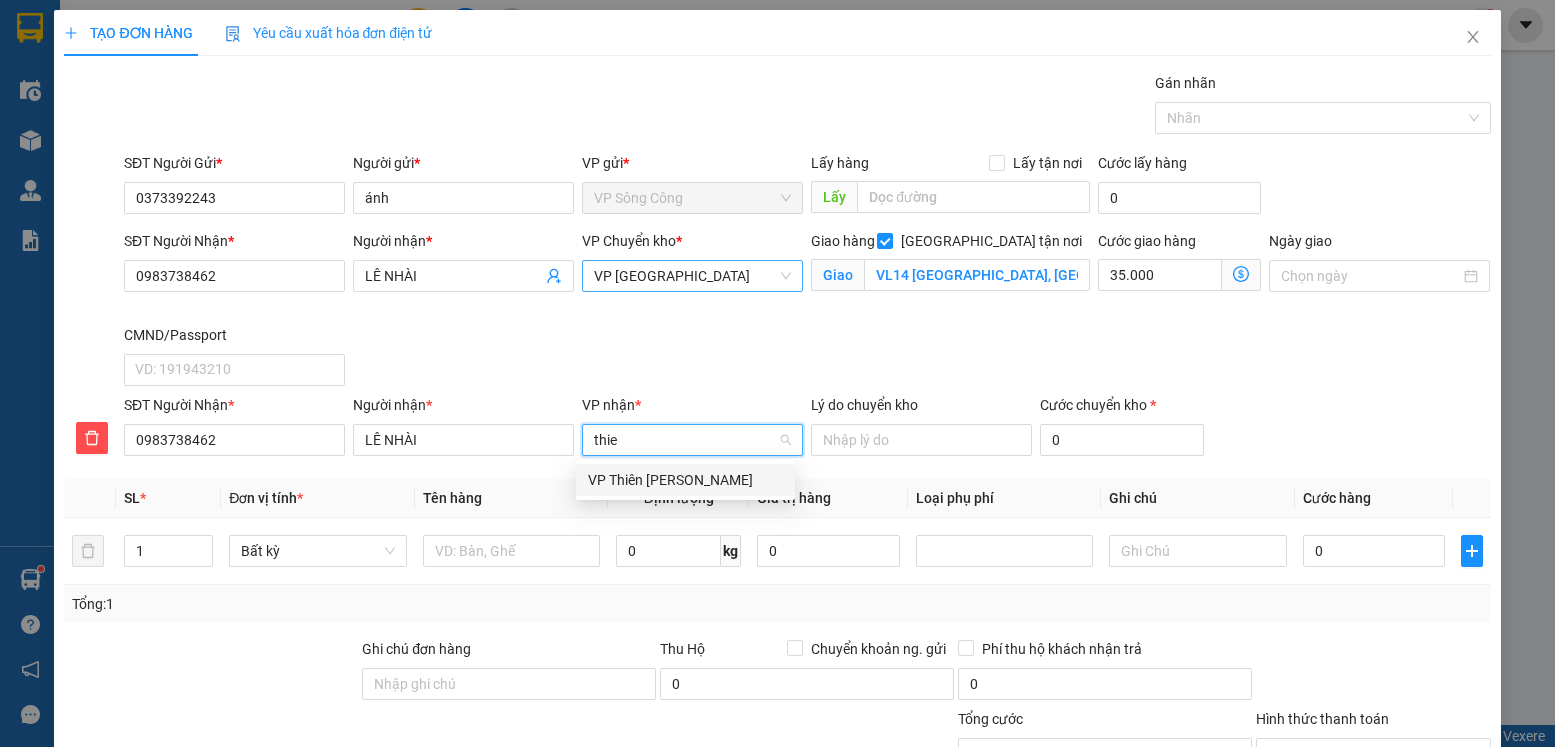 click on "VP Thiên Đường Bảo Sơn" at bounding box center [685, 480] 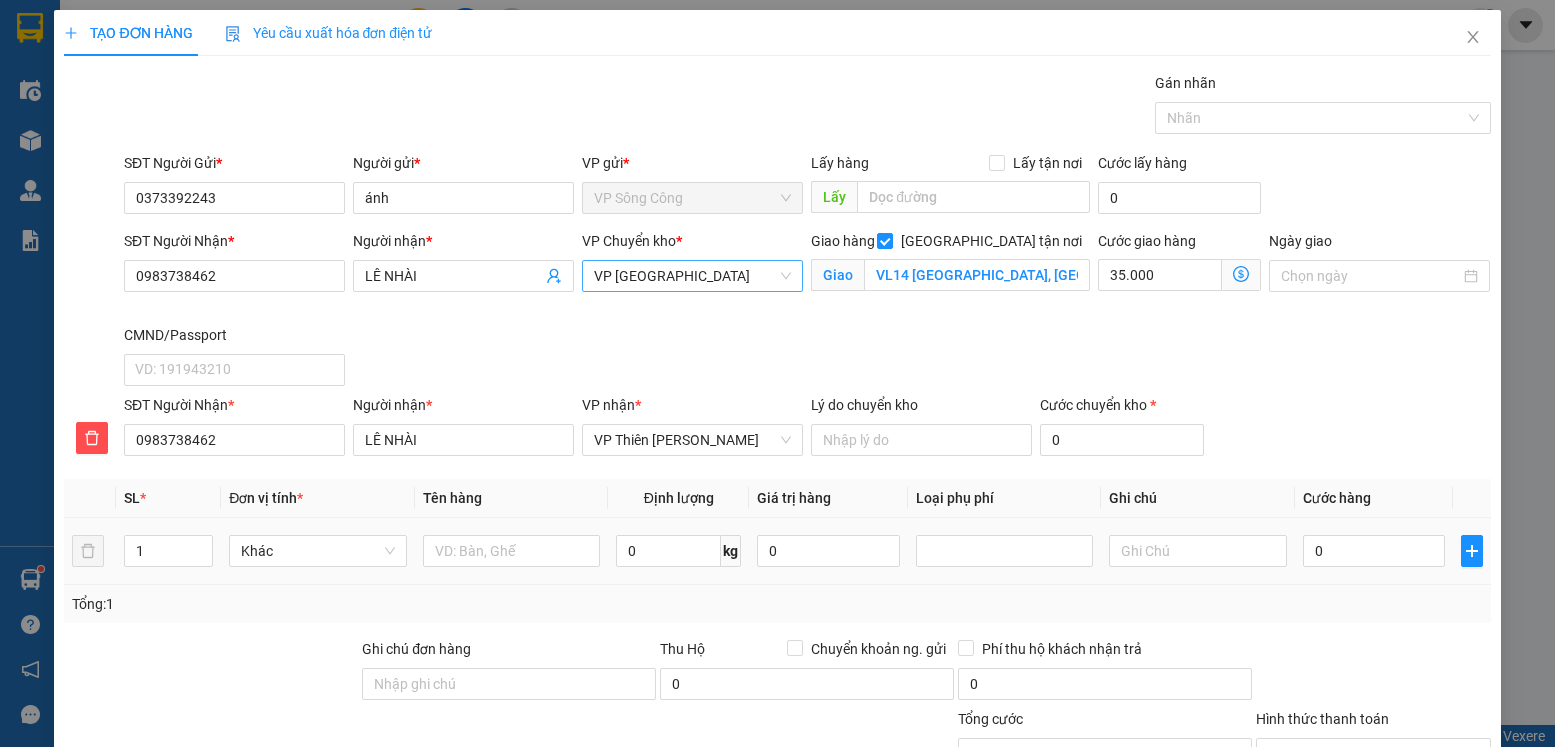click at bounding box center [512, 551] 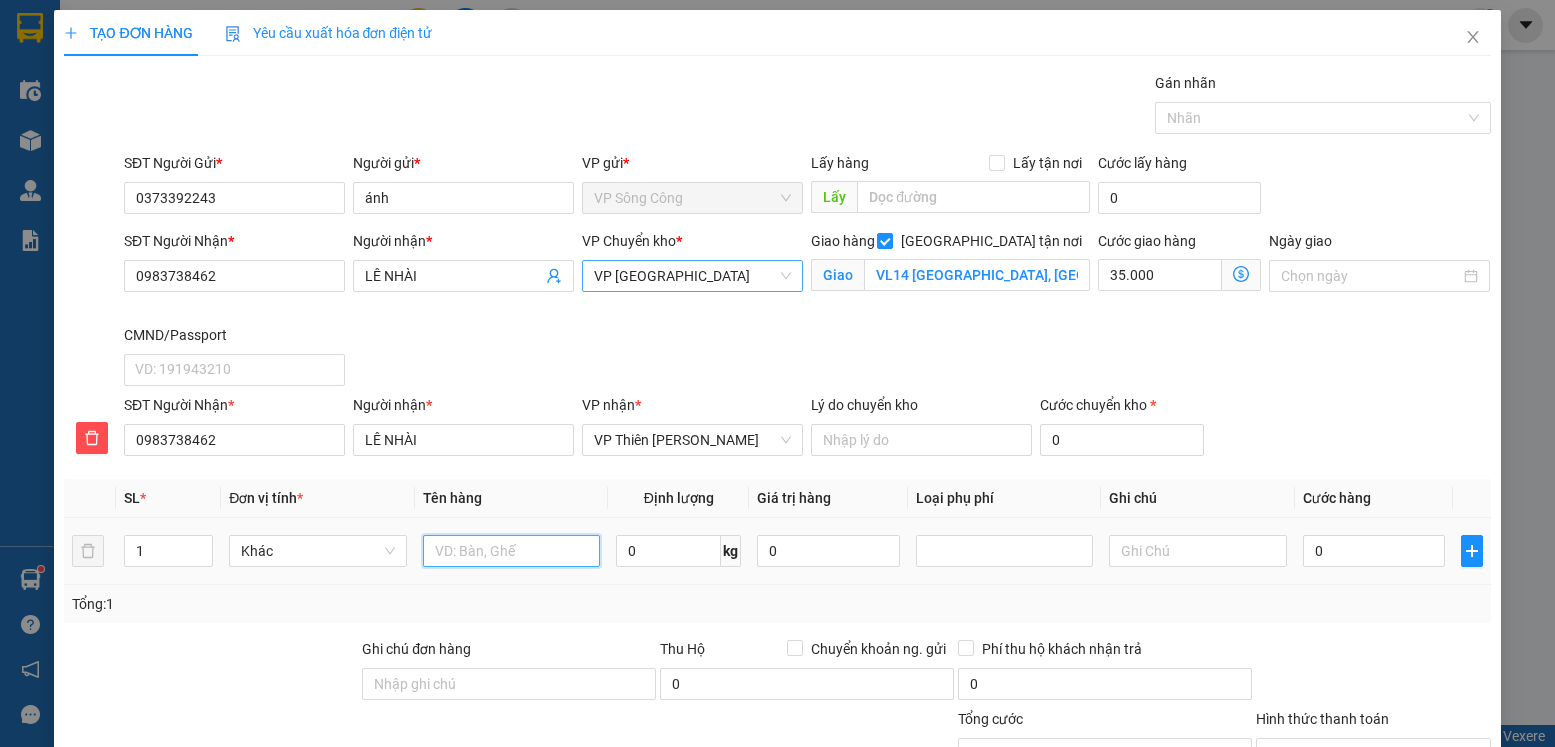 click at bounding box center [512, 551] 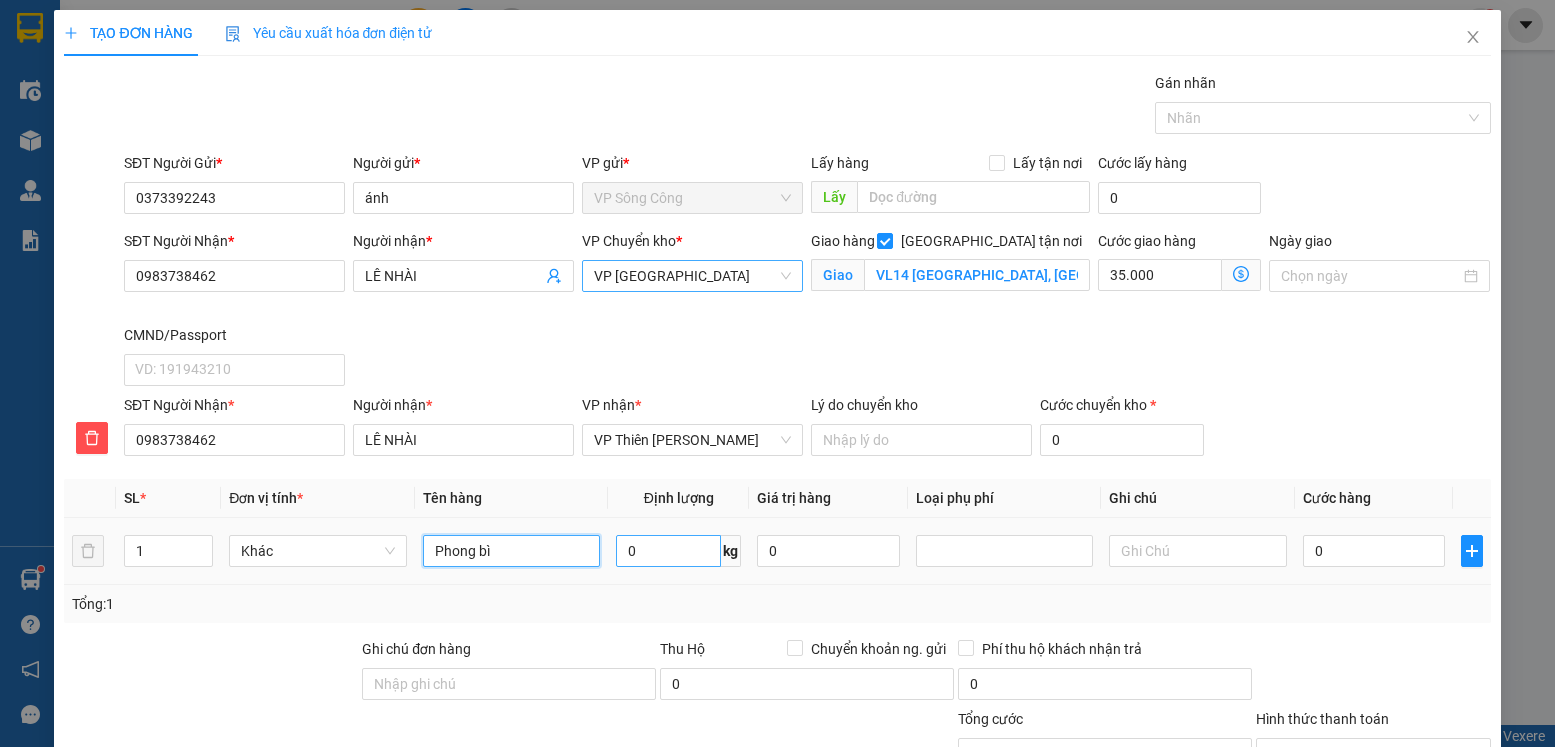 type on "Phong bì" 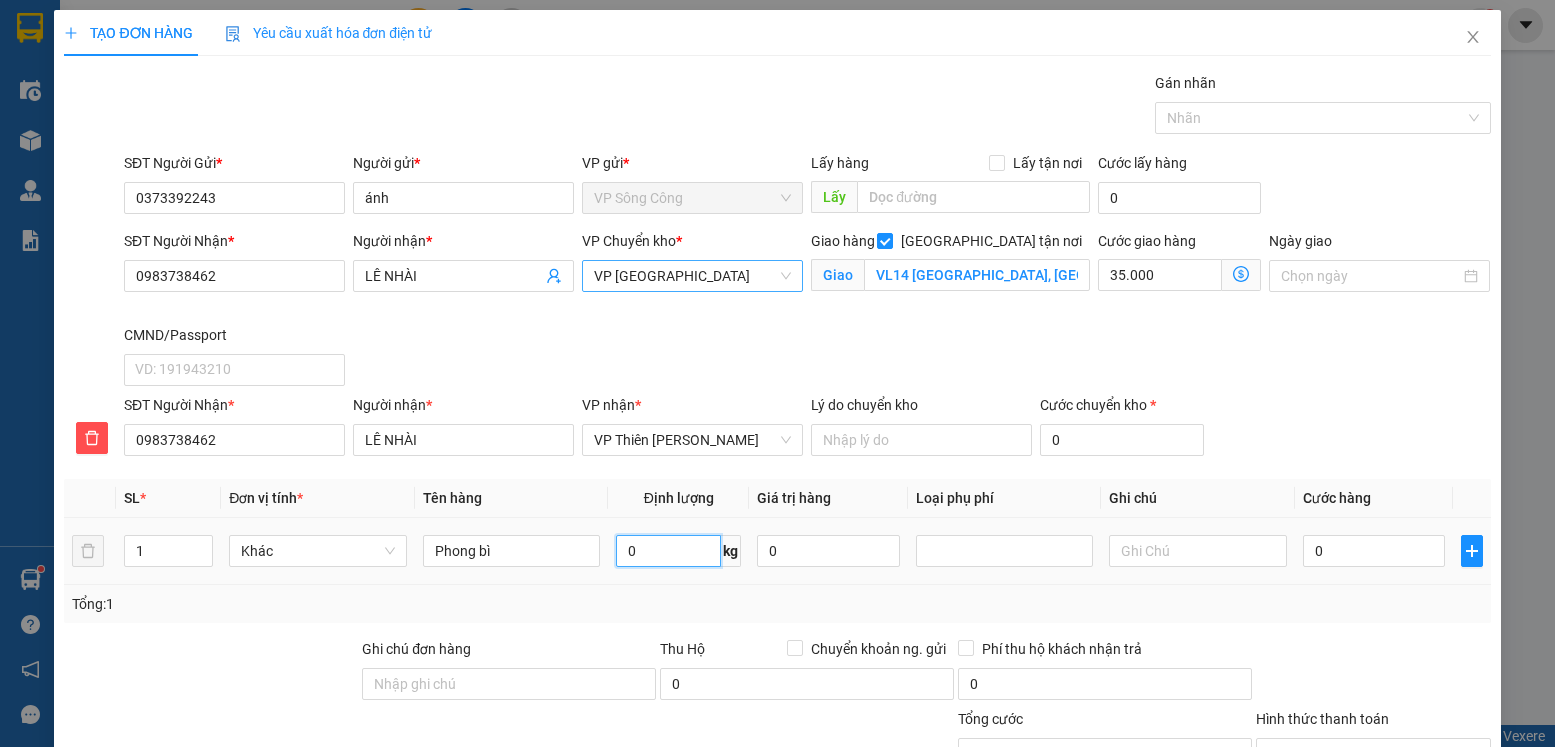 click on "0" at bounding box center [668, 551] 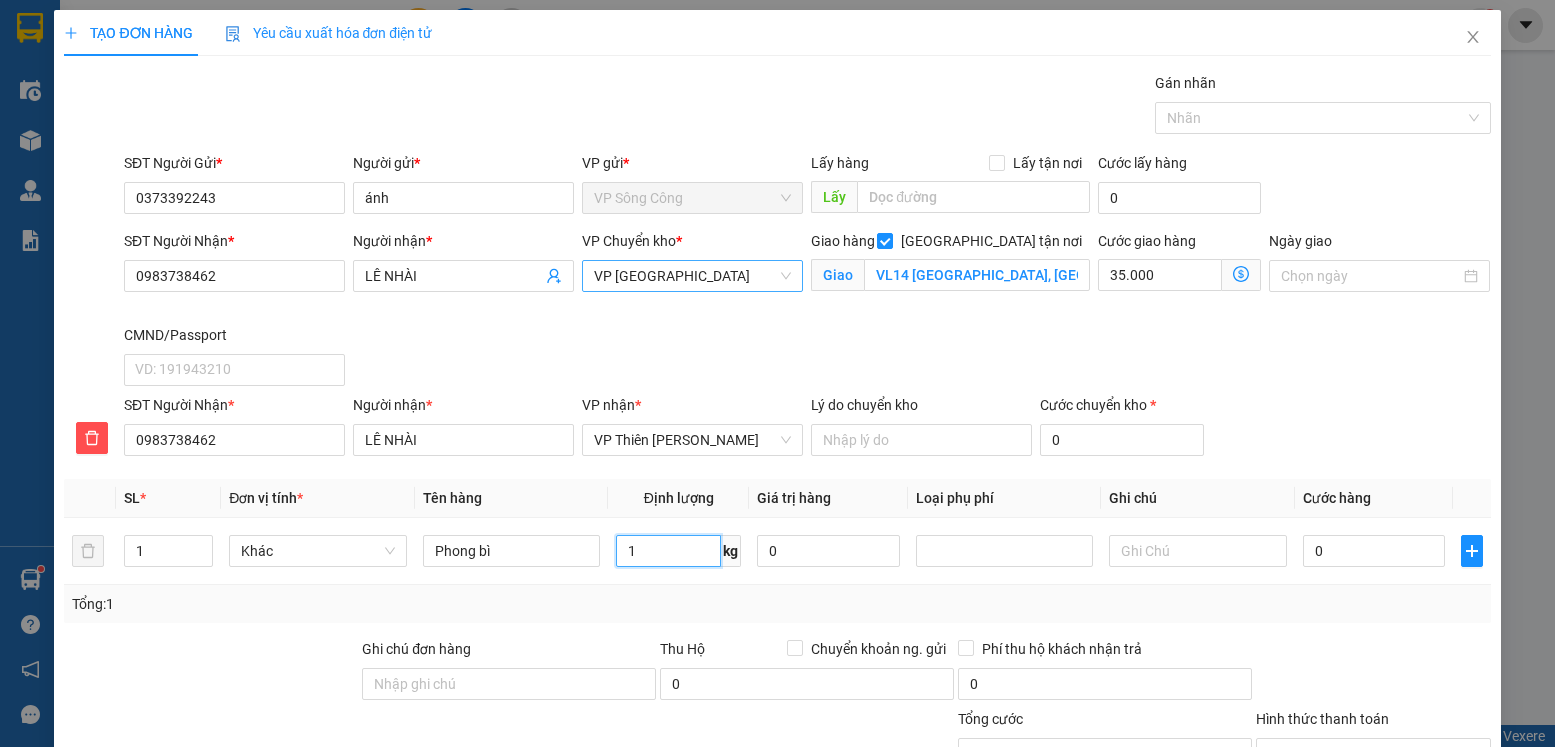 type on "1" 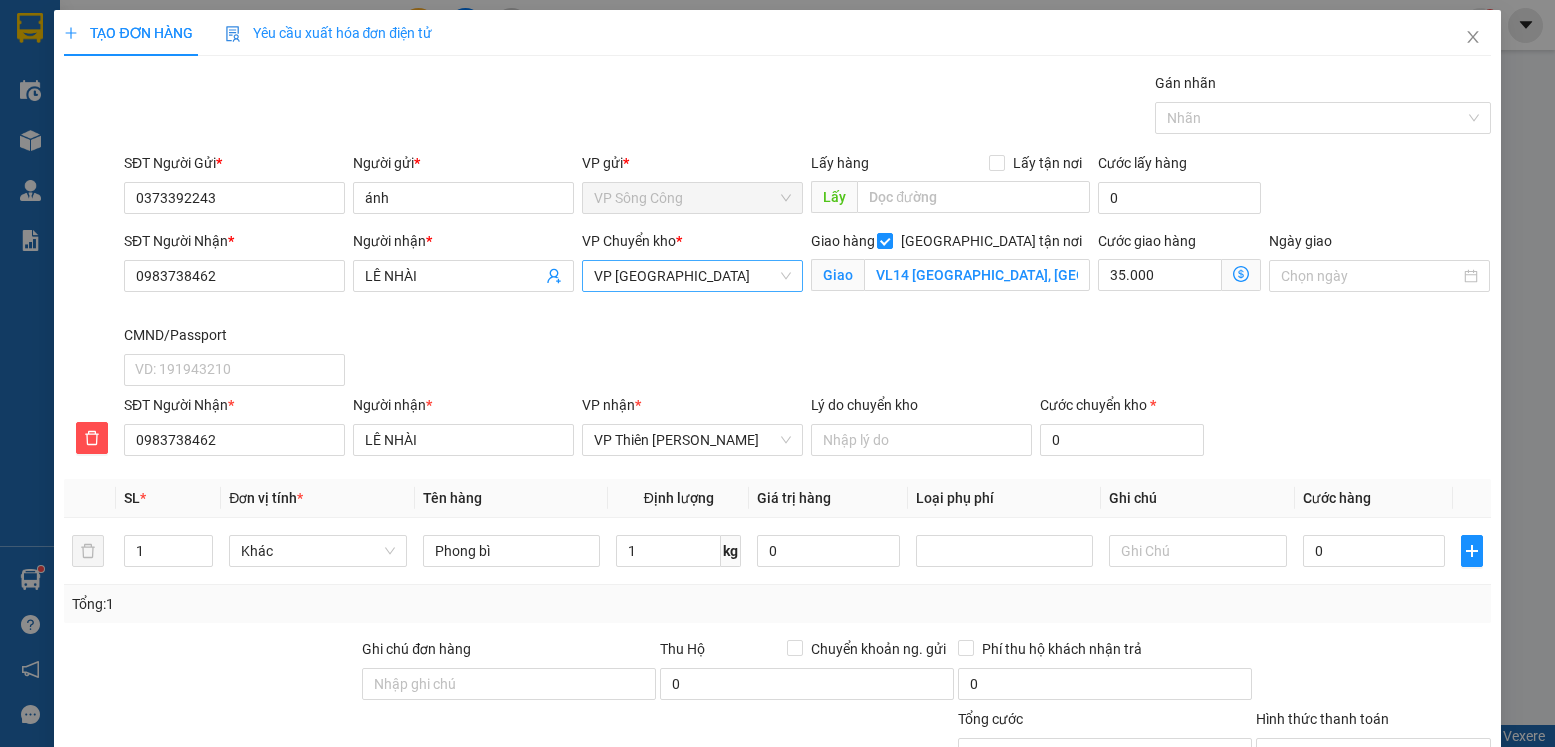 click at bounding box center [1373, 673] 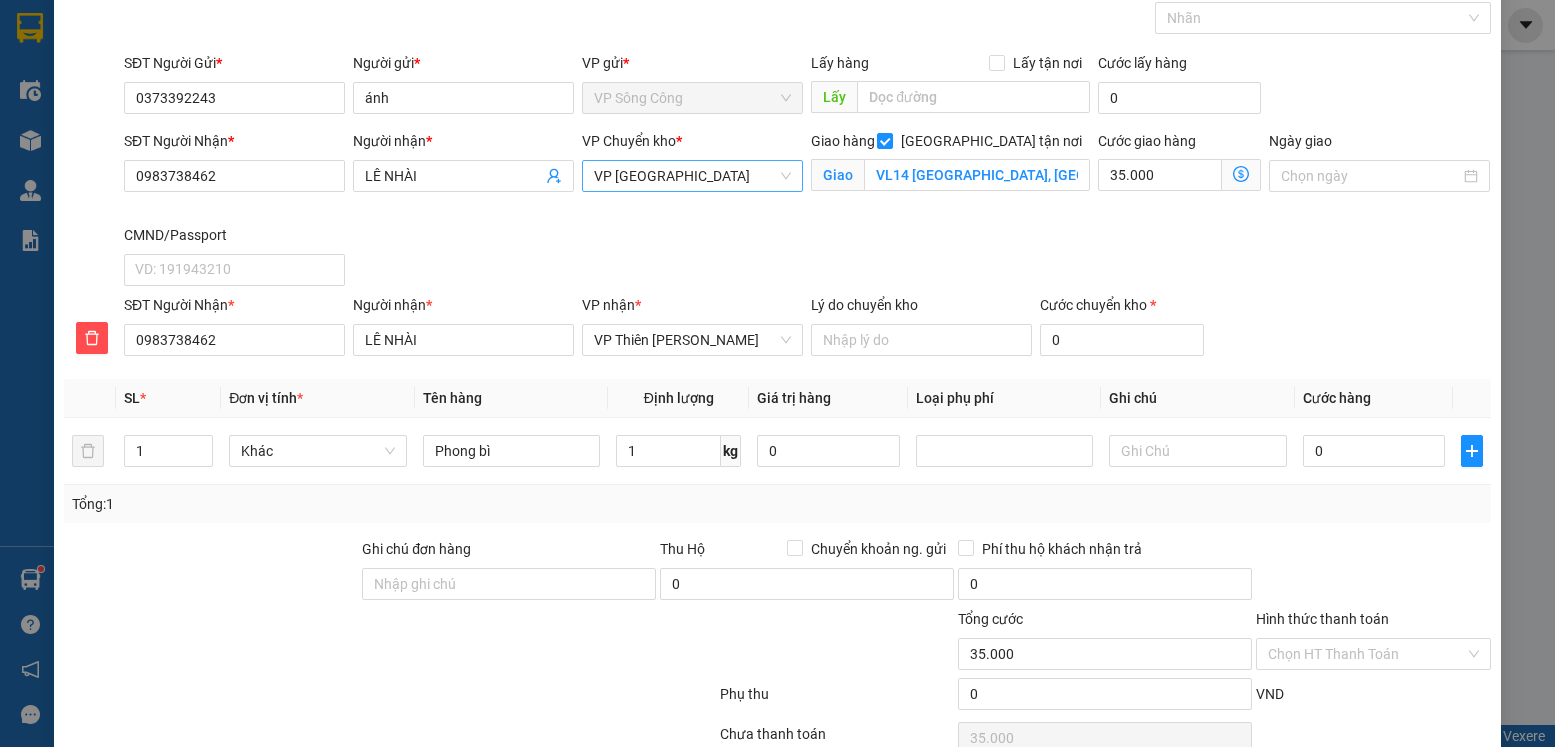 scroll, scrollTop: 197, scrollLeft: 0, axis: vertical 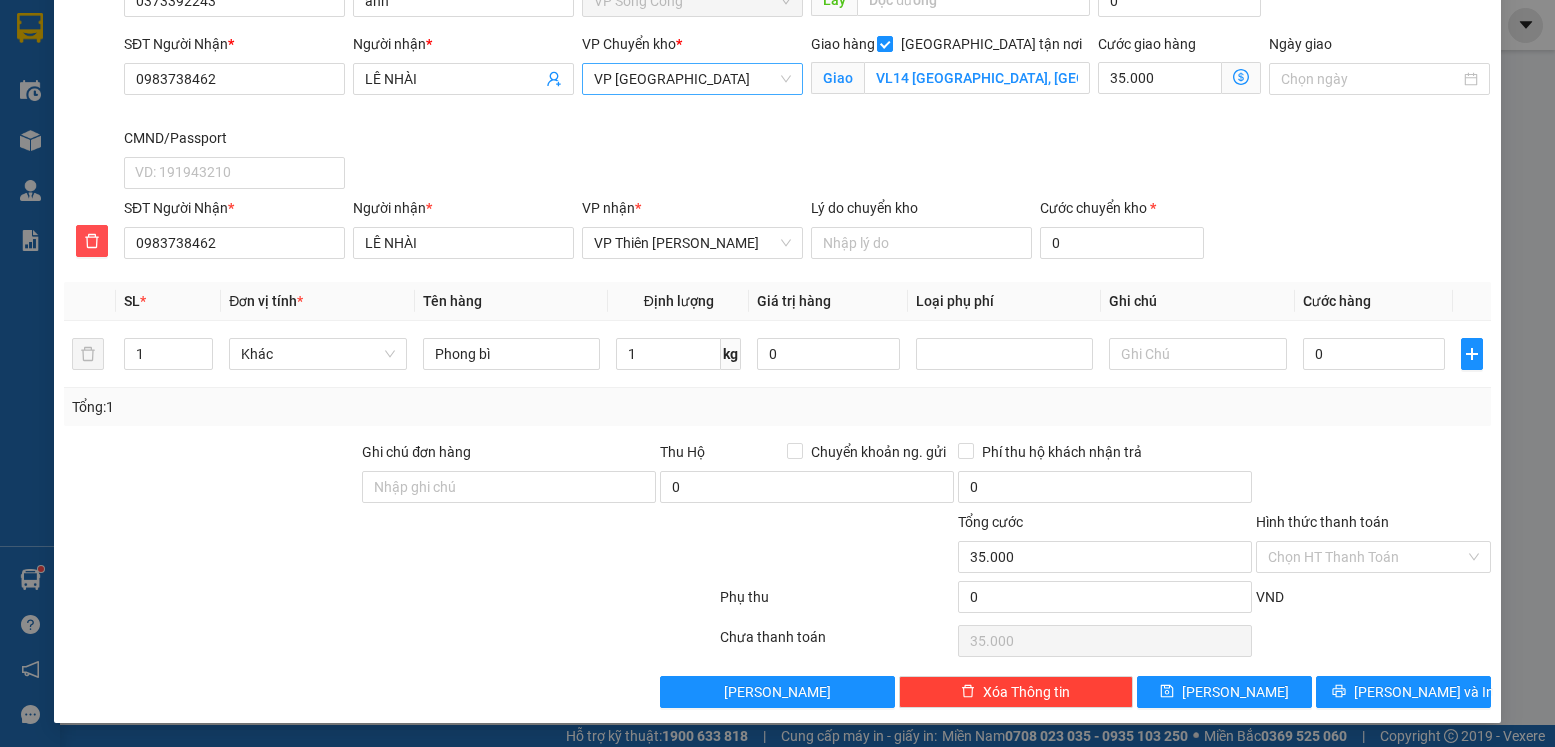 click on "Transit Pickup Surcharge Ids Transit Deliver Surcharge Ids Transit Deliver Surcharge Transit Deliver Surcharge Gói vận chuyển  * Tiêu chuẩn Gán nhãn   Nhãn SĐT Người Gửi  * 0373392243 Người gửi  * ánh VP gửi  * VP Sông Công Lấy hàng Lấy tận nơi Lấy Cước lấy hàng 0 SĐT Người Nhận  * 0983738462 Người nhận  * LÊ NHÀI VP Chuyển kho  * VP Yên Bình Giao hàng Giao tận nơi Giao VL14 FLC GARDEN CITY, ĐẠI MỖ, NAM TỪ LIÊM Cước giao hàng 35.000 Giao nhận Nội bộ Giao nhận Đối tác Lưu ý: Giá cước chỉ mang tính chất tham khảo và có thể thay đổi tùy vào thời điểm giao nhận thực tế Bạn cần nhập đầy đủ thông tin món hàng và thu hộ để được báo giá chính xác nhất Đối tác Dịch vụ Khoảng cách Cước thu hộ Cước dự kiến Phụ phí Mã giảm giá Tổng cước Siêu Tốc 4,31 km Miễn phí 27.000 đ 27.000 đ Siêu Rẻ 4,31 km Miễn phí 21.000 đ 4H 2H" at bounding box center [777, 291] 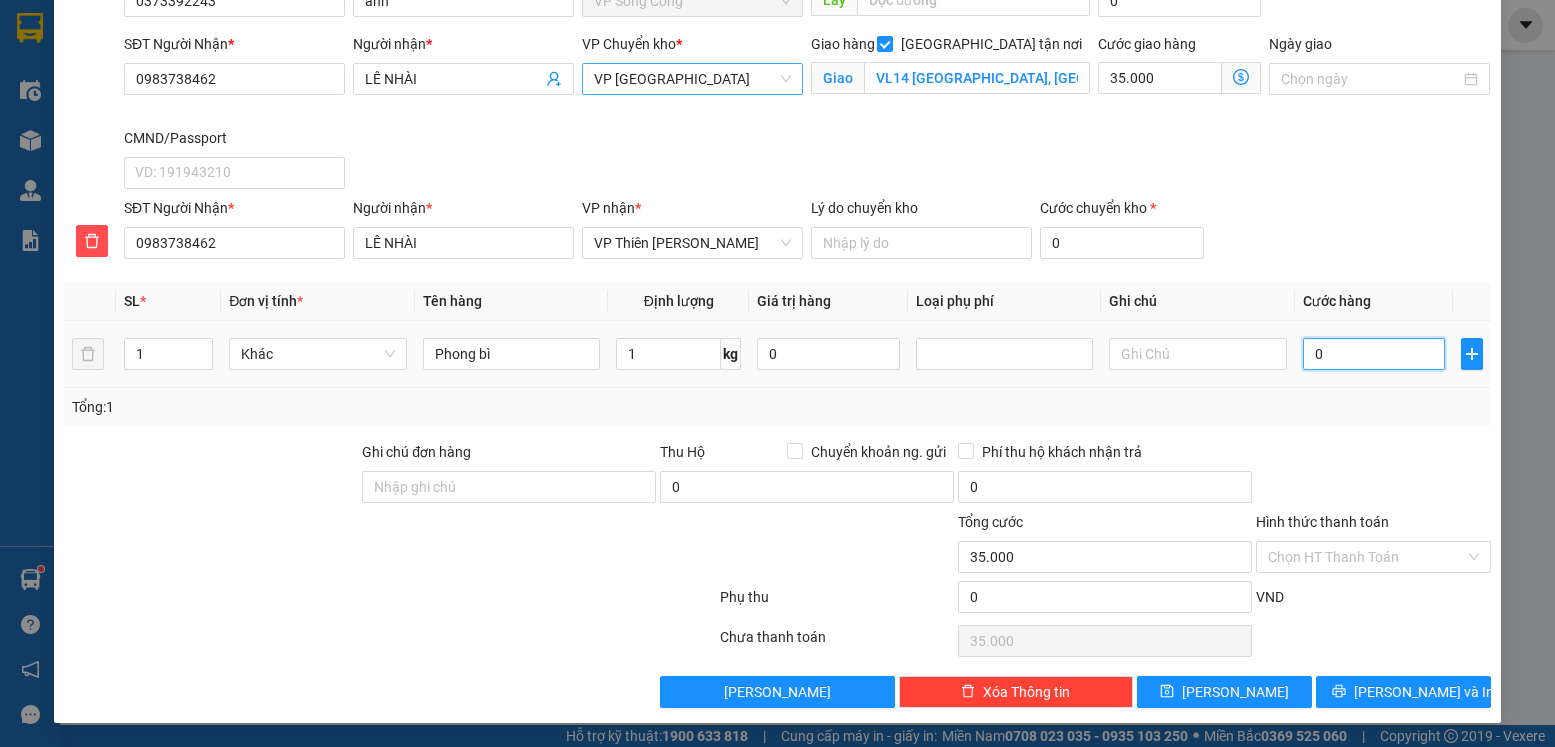 click on "0" at bounding box center [1374, 354] 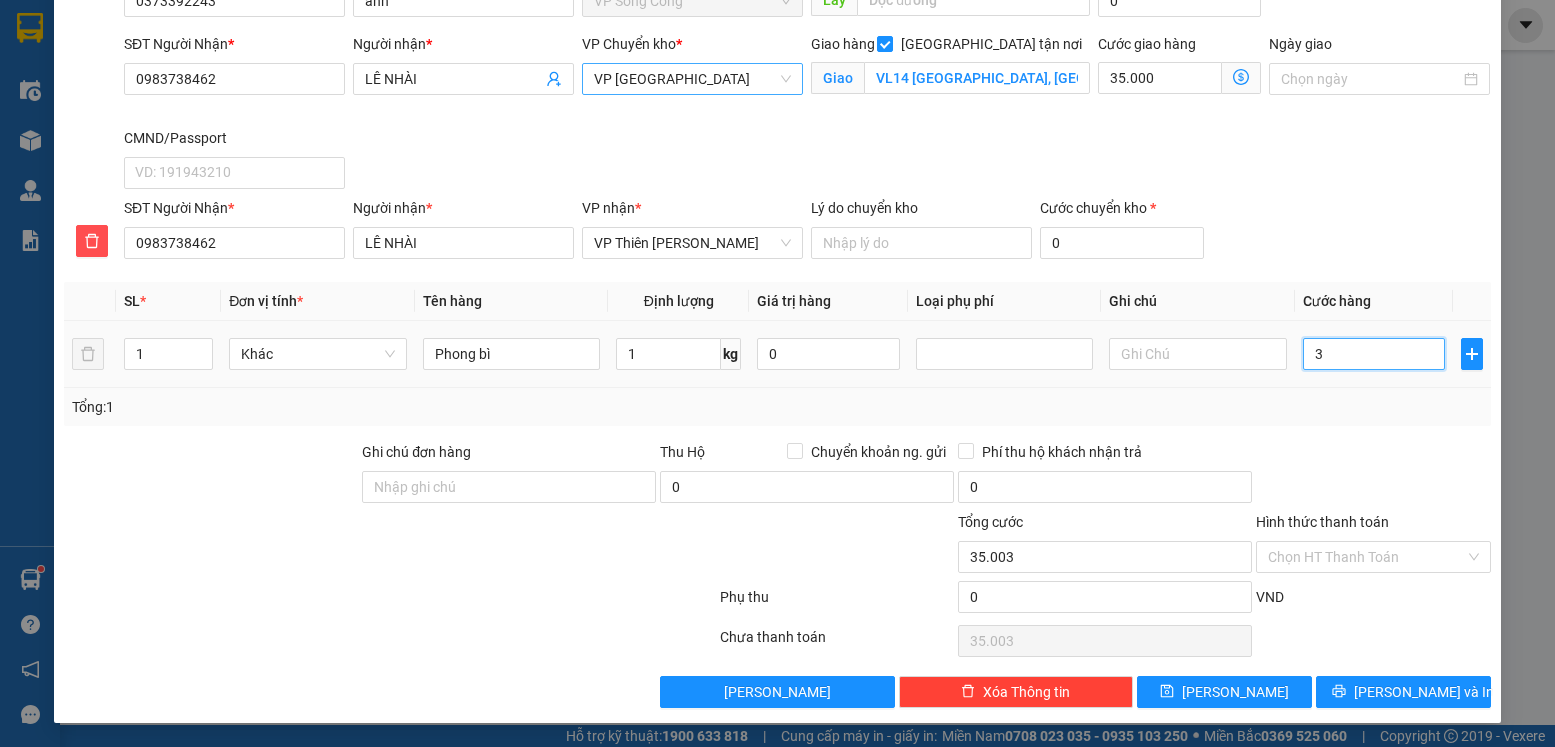 type on "35" 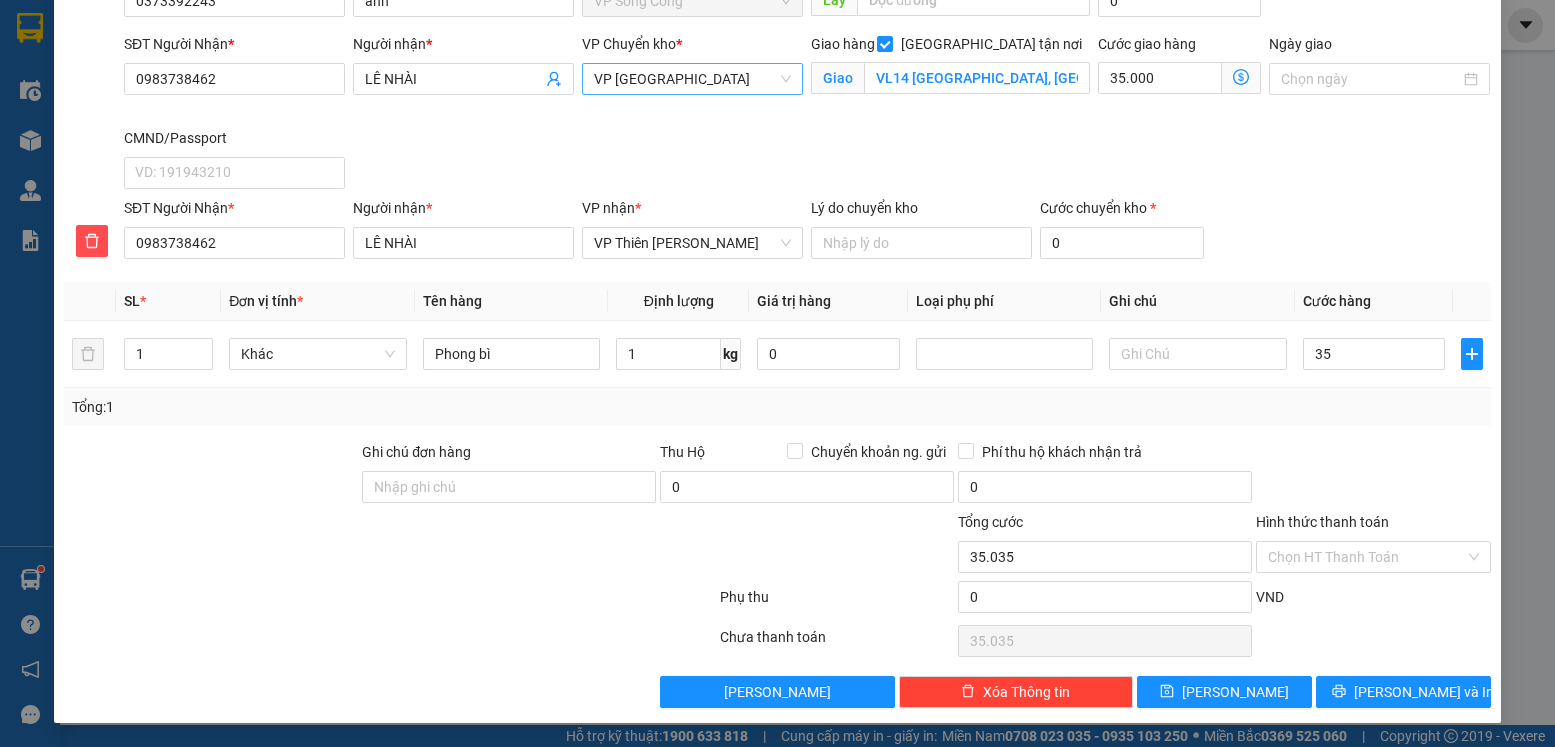 type on "35.000" 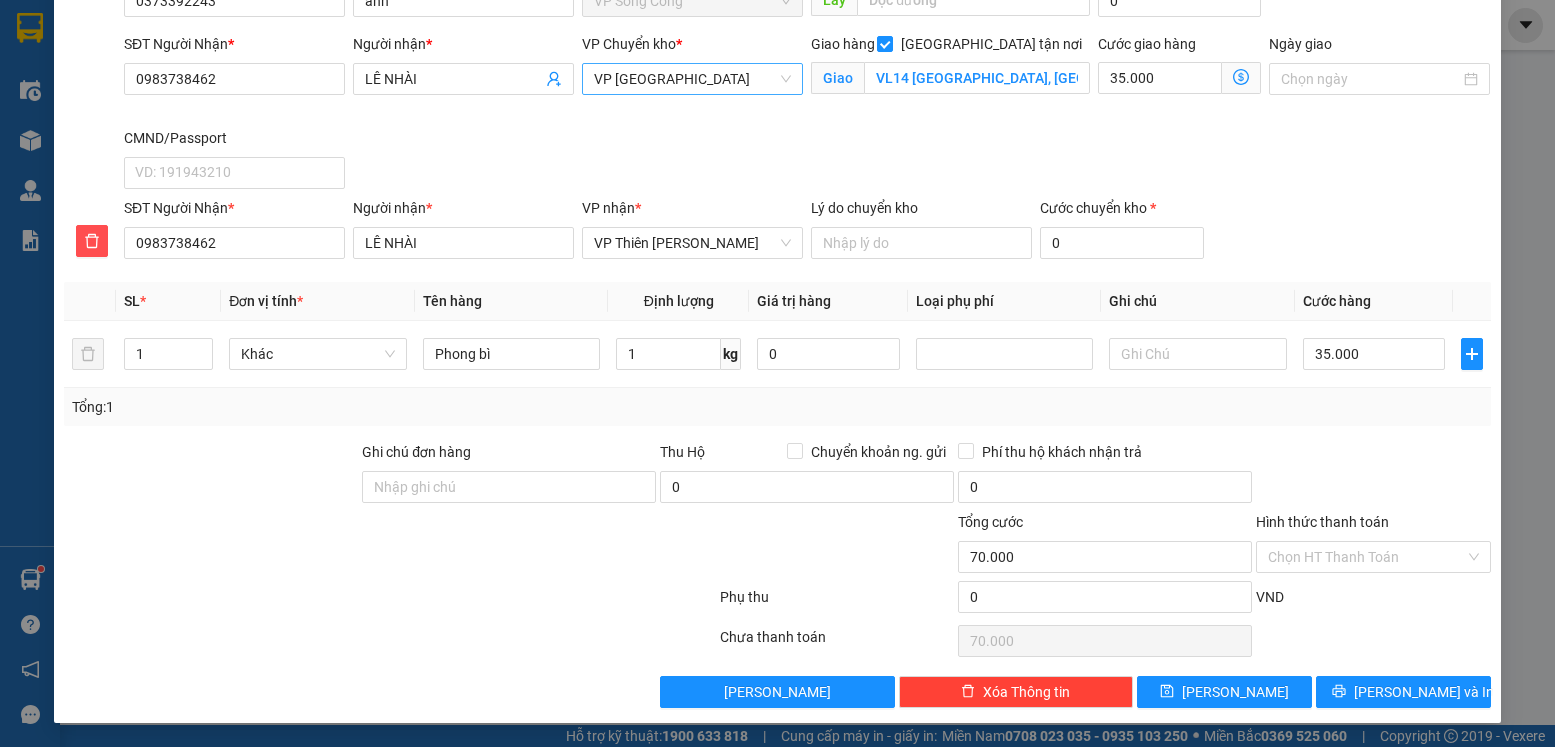 click at bounding box center [1373, 476] 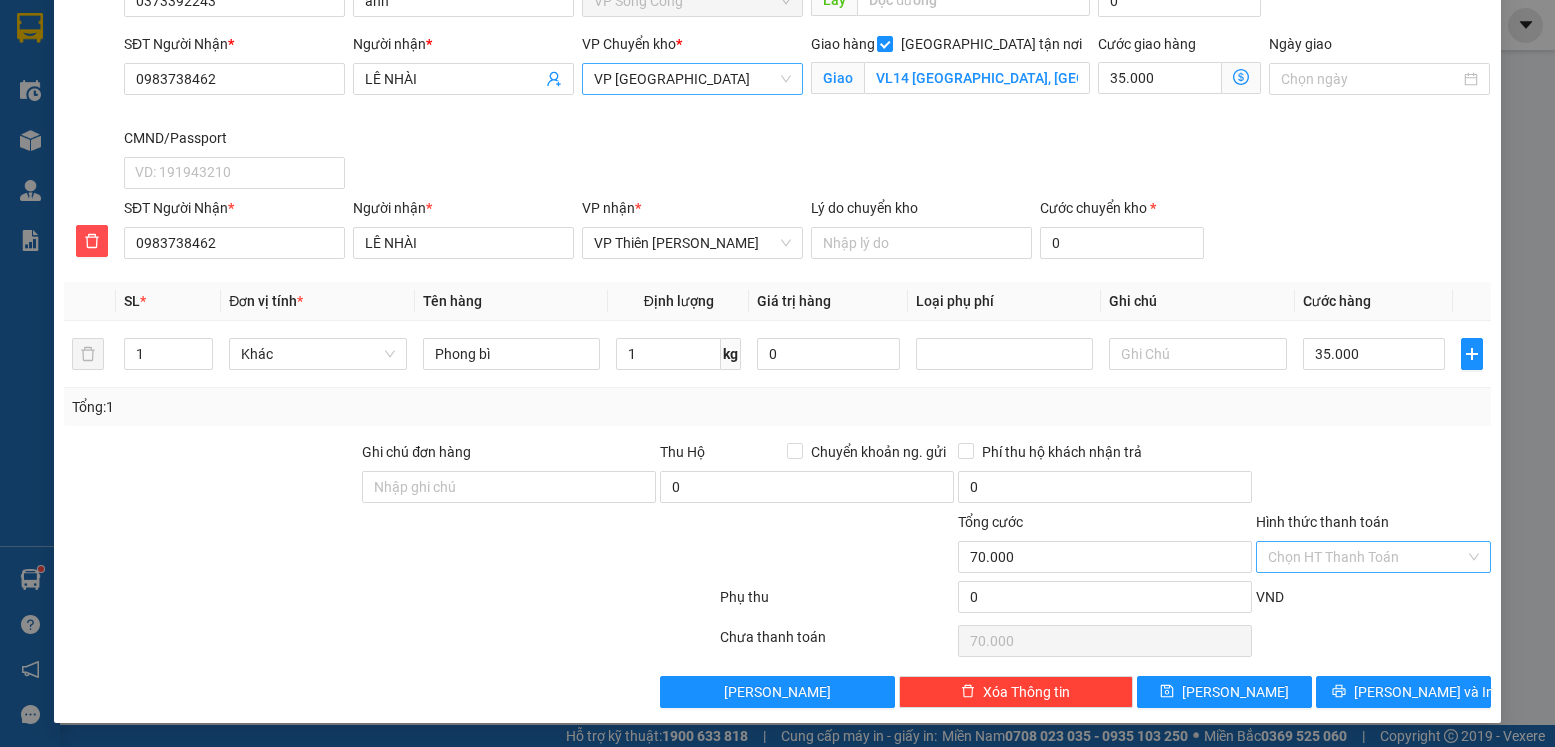 click on "Hình thức thanh toán" at bounding box center (1366, 557) 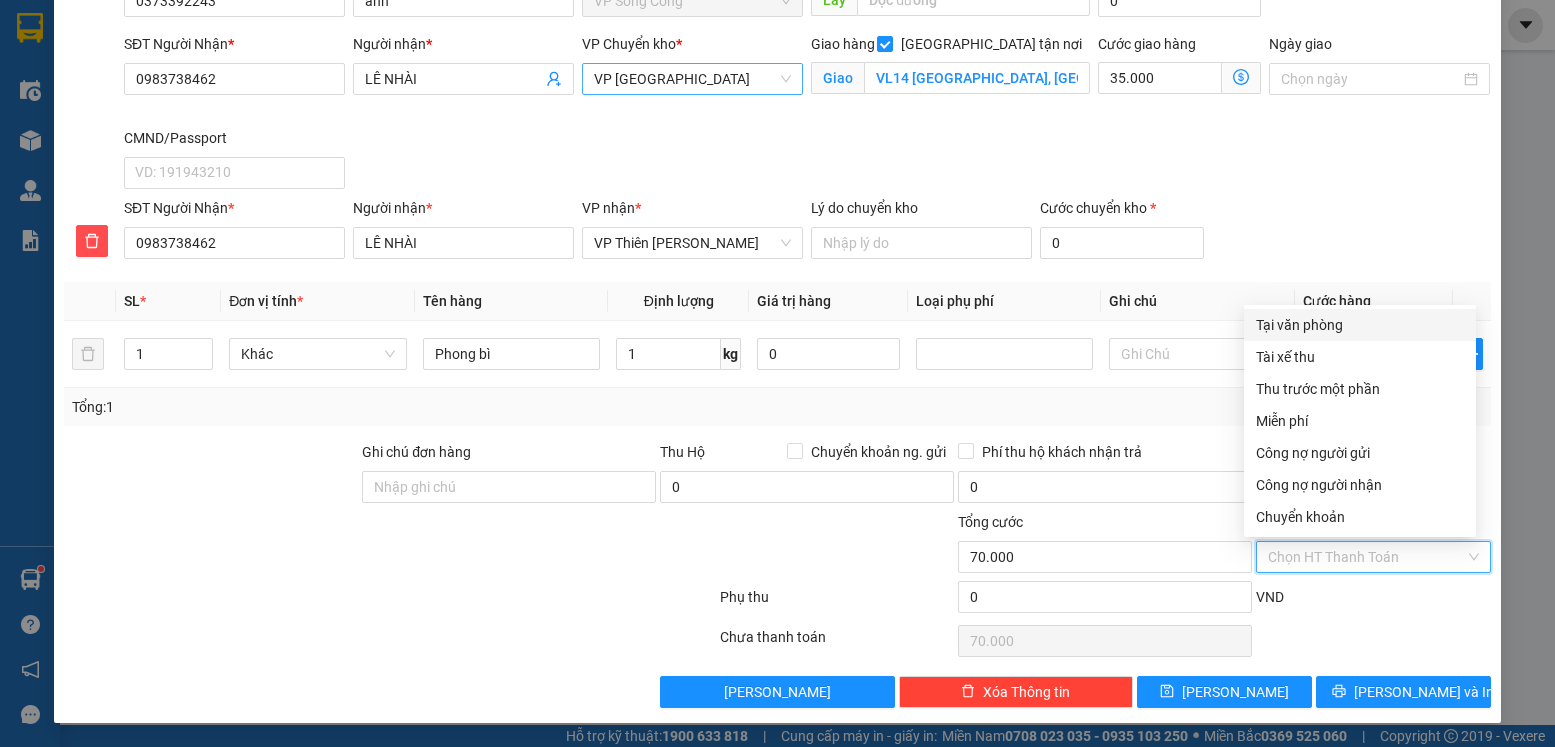 click on "Tại văn phòng" at bounding box center [1360, 325] 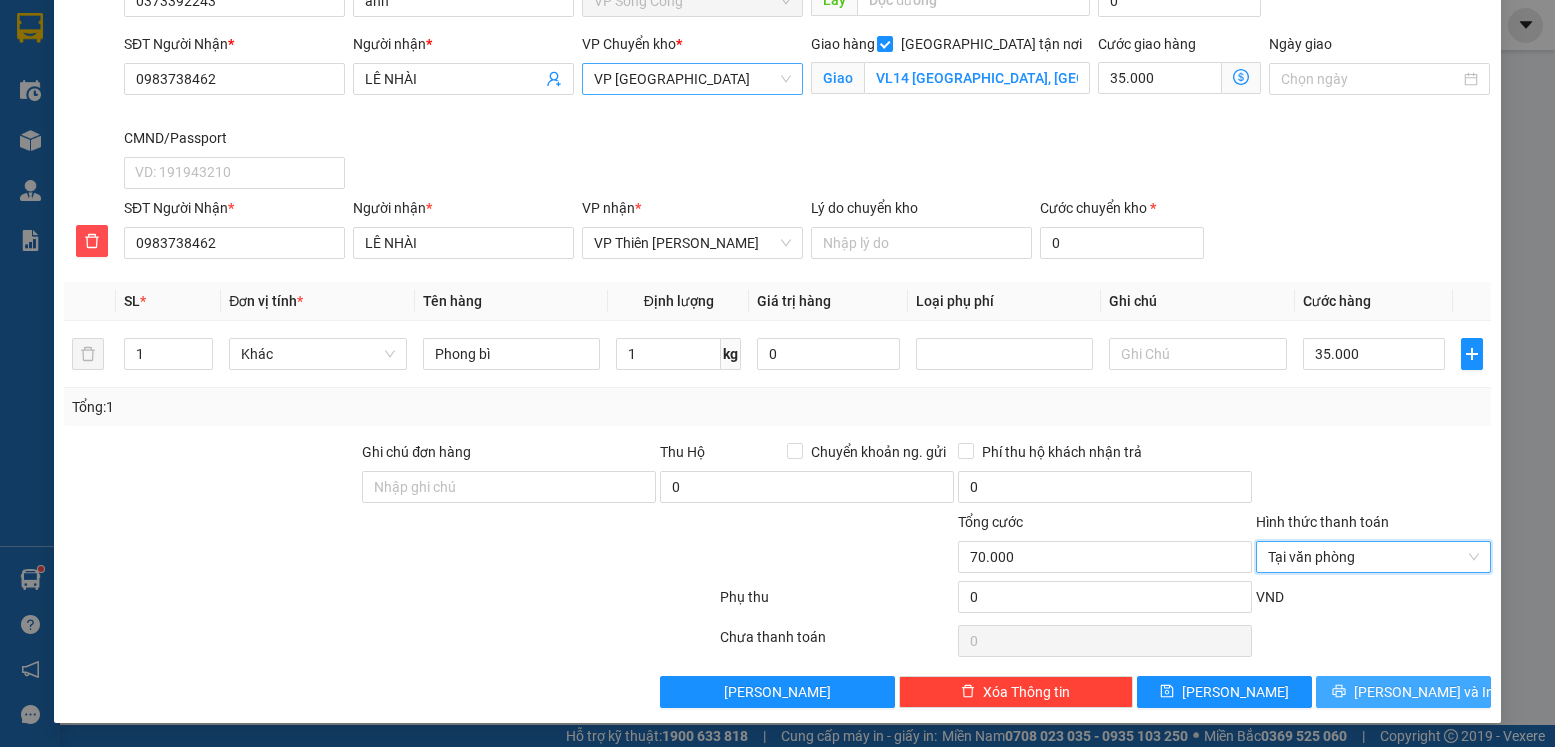 click on "Lưu và In" at bounding box center [1424, 692] 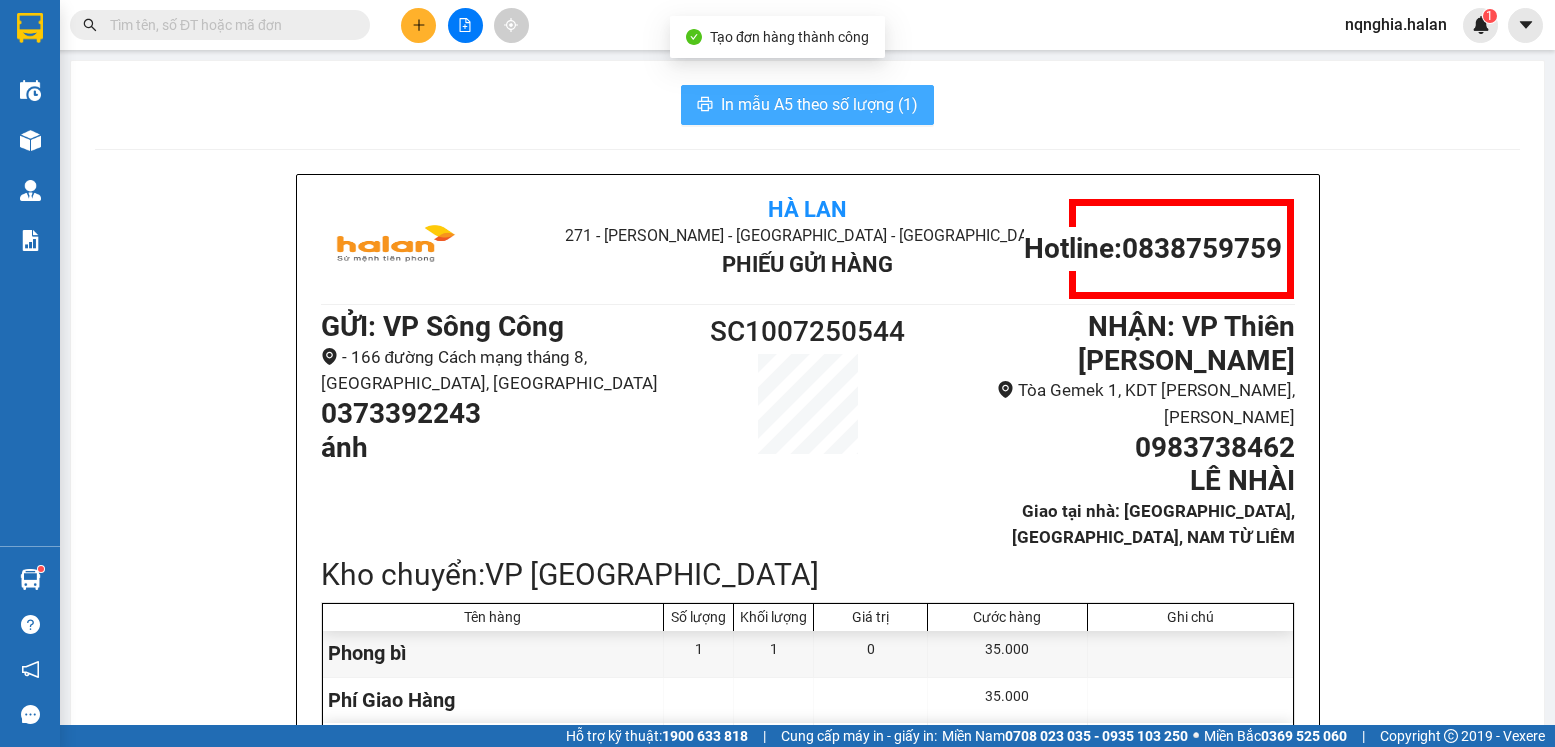 click on "In mẫu A5 theo số lượng
(1)" at bounding box center [807, 105] 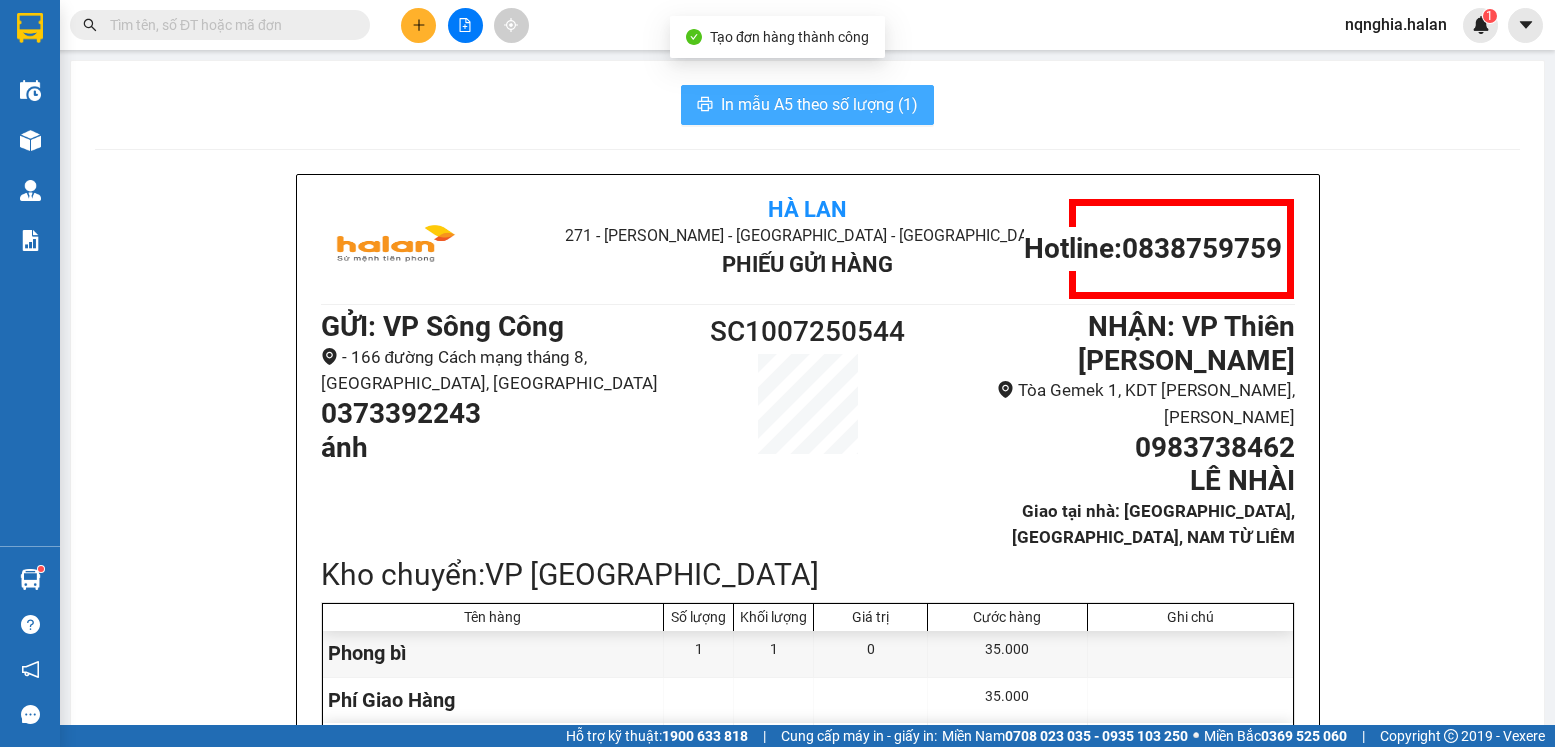 scroll, scrollTop: 0, scrollLeft: 0, axis: both 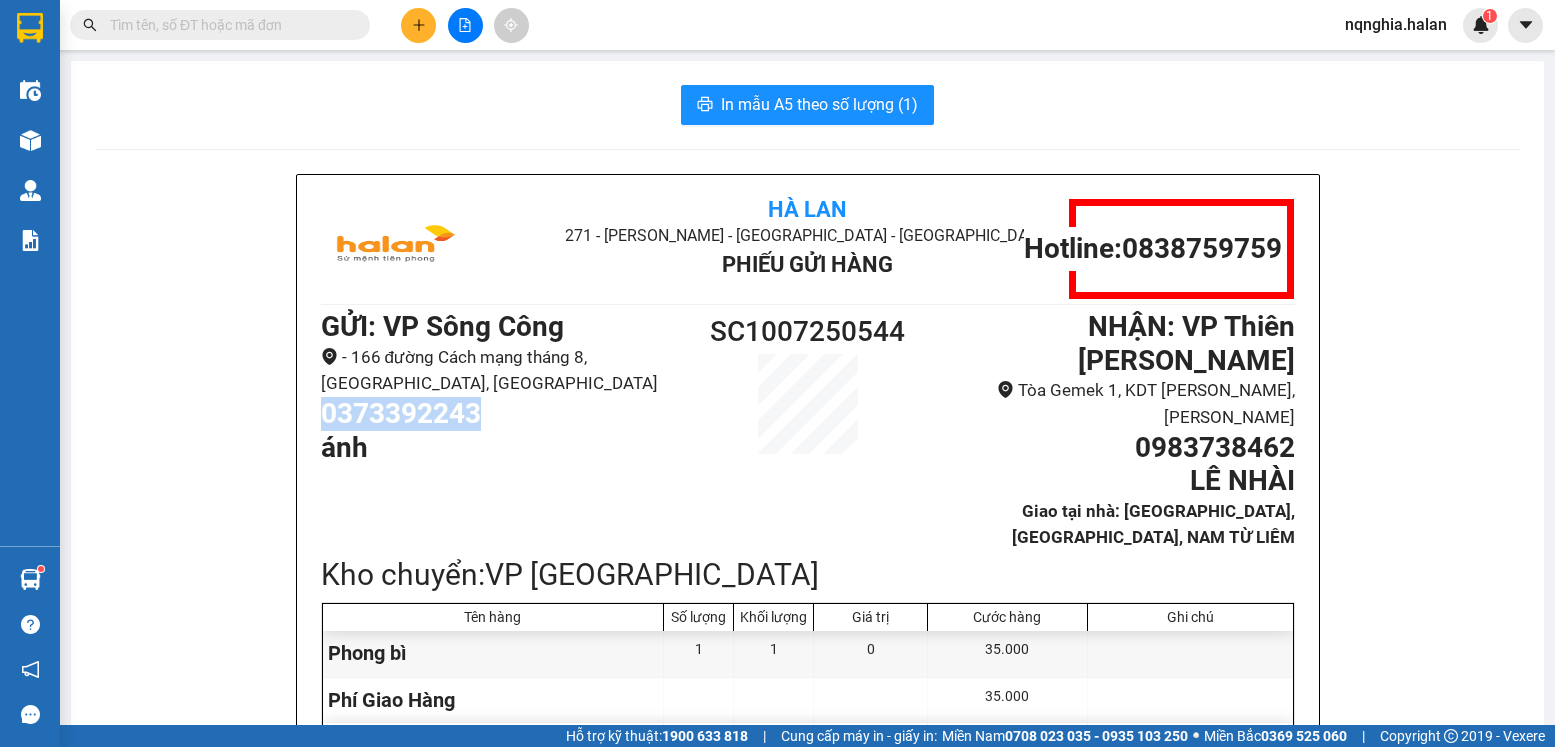 drag, startPoint x: 478, startPoint y: 413, endPoint x: 305, endPoint y: 409, distance: 173.04623 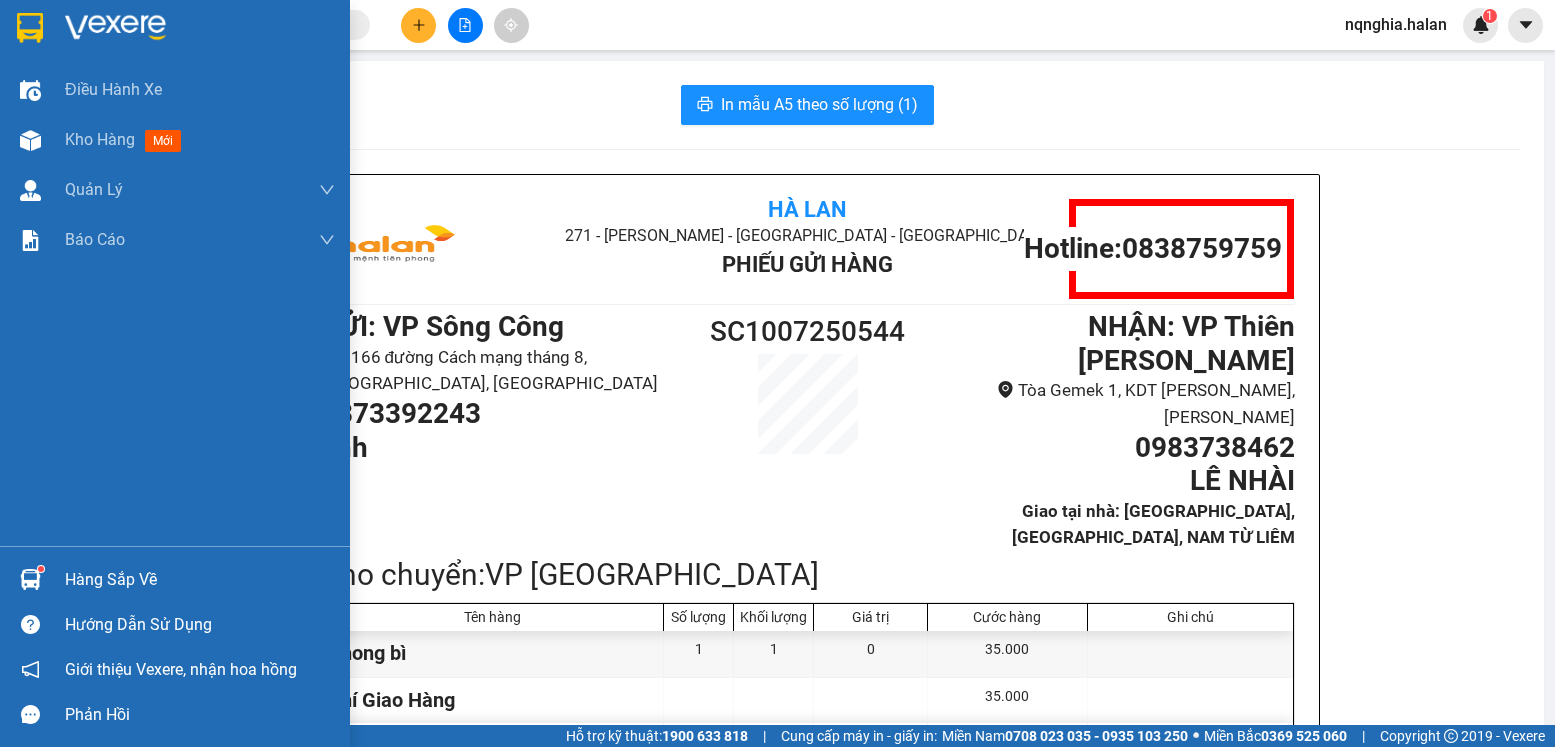 click on "Hàng sắp về" at bounding box center [175, 579] 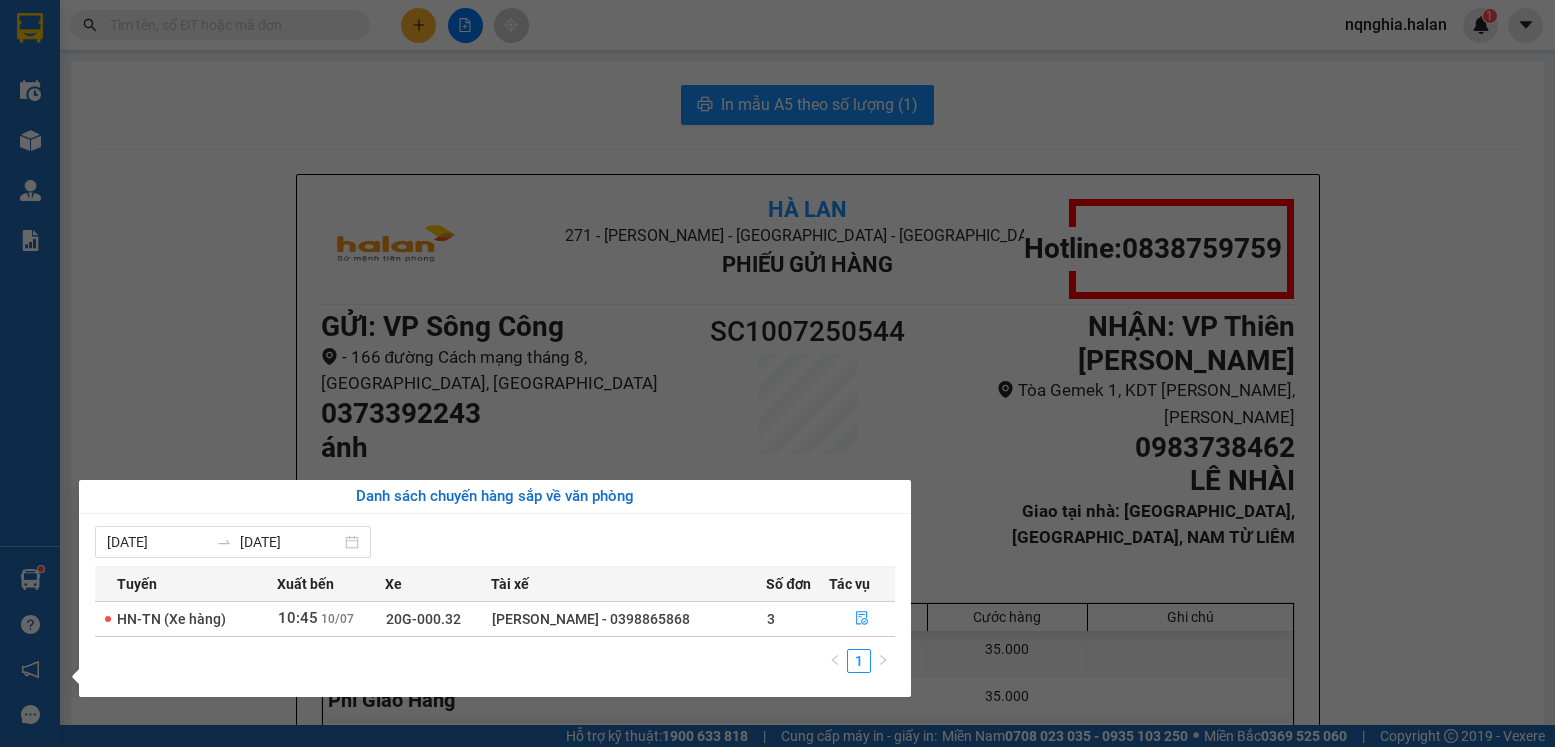 click on "Kết quả tìm kiếm ( 341 )  Bộ lọc  Mã ĐH Trạng thái Món hàng Thu hộ Tổng cước Chưa cước Nhãn Người gửi VP Gửi Người nhận VP Nhận TKC0907251840 16:57 - 09/07 VP Nhận   20G-000.32 20:07 - 09/07 HỘP PK SL:  1 35.000 35.000 0353505243 HOA VP 47 Trần Khát Chân 0914385657 VŨ HÙNG  S,CÔNG VP Sông Công TKC1007250189 08:41 - 10/07 Trên xe   20G-000.02 09:00  -   10/07 HỘP  PK SL:  1 40.000 40.000 0982114918 HẰNG VP 47 Trần Khát Chân 0914385657 VŨ HÙNG  S,CÔNG VP Yên Bình TKC0807250816 11:20 - 08/07 Đã giao   18:54 - 08/07 HỘP  PK SL:  1 35.000 0898018662 PHƯƠNG VP 47 Trần Khát Chân 0914385657 VŨ HÙNG  S,CÔNG VP Sông Công TKC0707251918 16:30 - 07/07 Đã giao   21:02 - 07/07 HỘP PK SL:  1 40.000 0913305000 HÀ VP 47 Trần Khát Chân 0914385657 VŨ HÙNG  S,CÔNG VP Sông Công TKC0507250397 09:42 - 05/07 Đã giao   13:49 - 05/07 BỌC HỘP SL:  1 40.000 0984928086 Tuấn Anh  VP 47 Trần Khát Chân 0914385657 VŨ HÙNG  S,CÔNG" at bounding box center [777, 373] 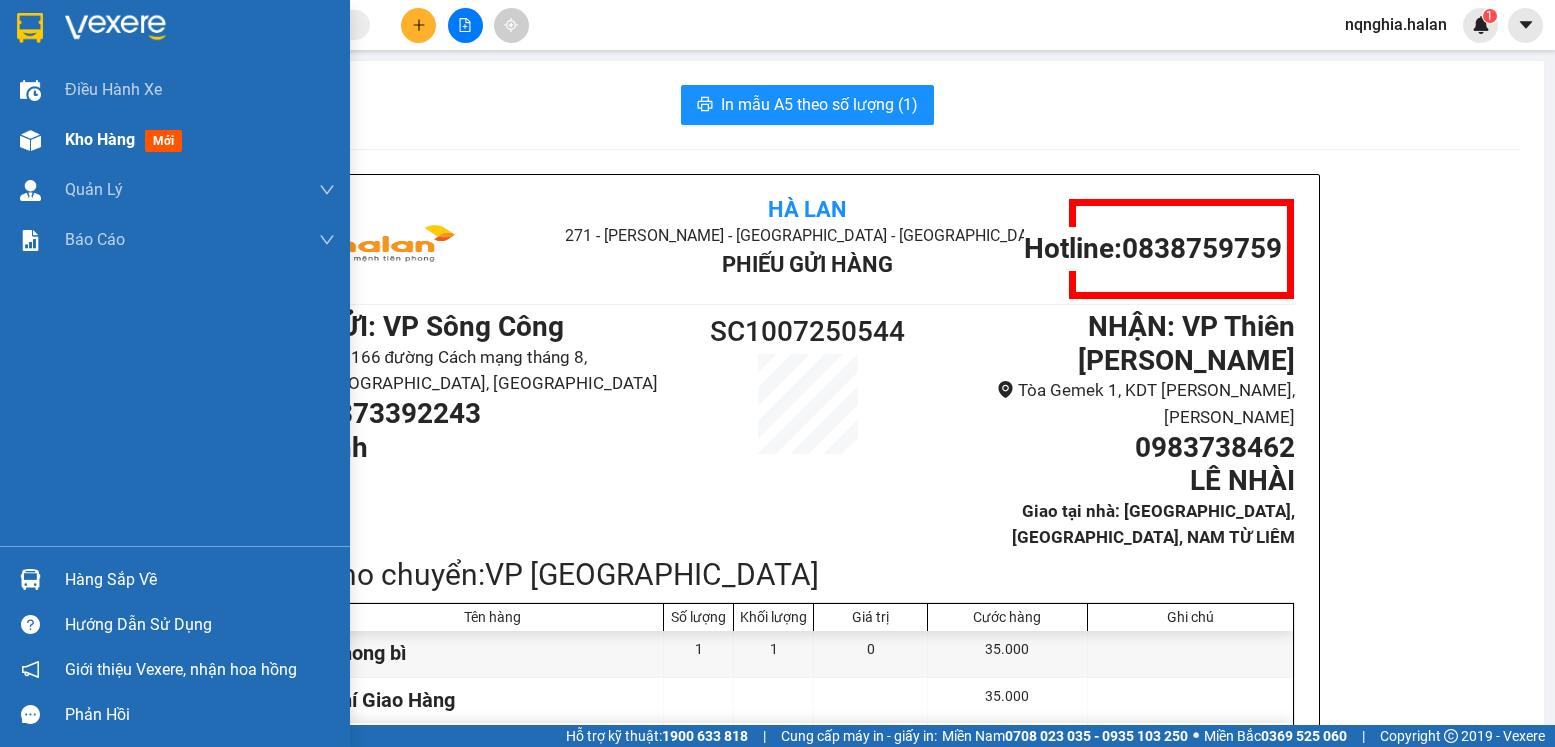 click on "Kho hàng mới" at bounding box center [175, 140] 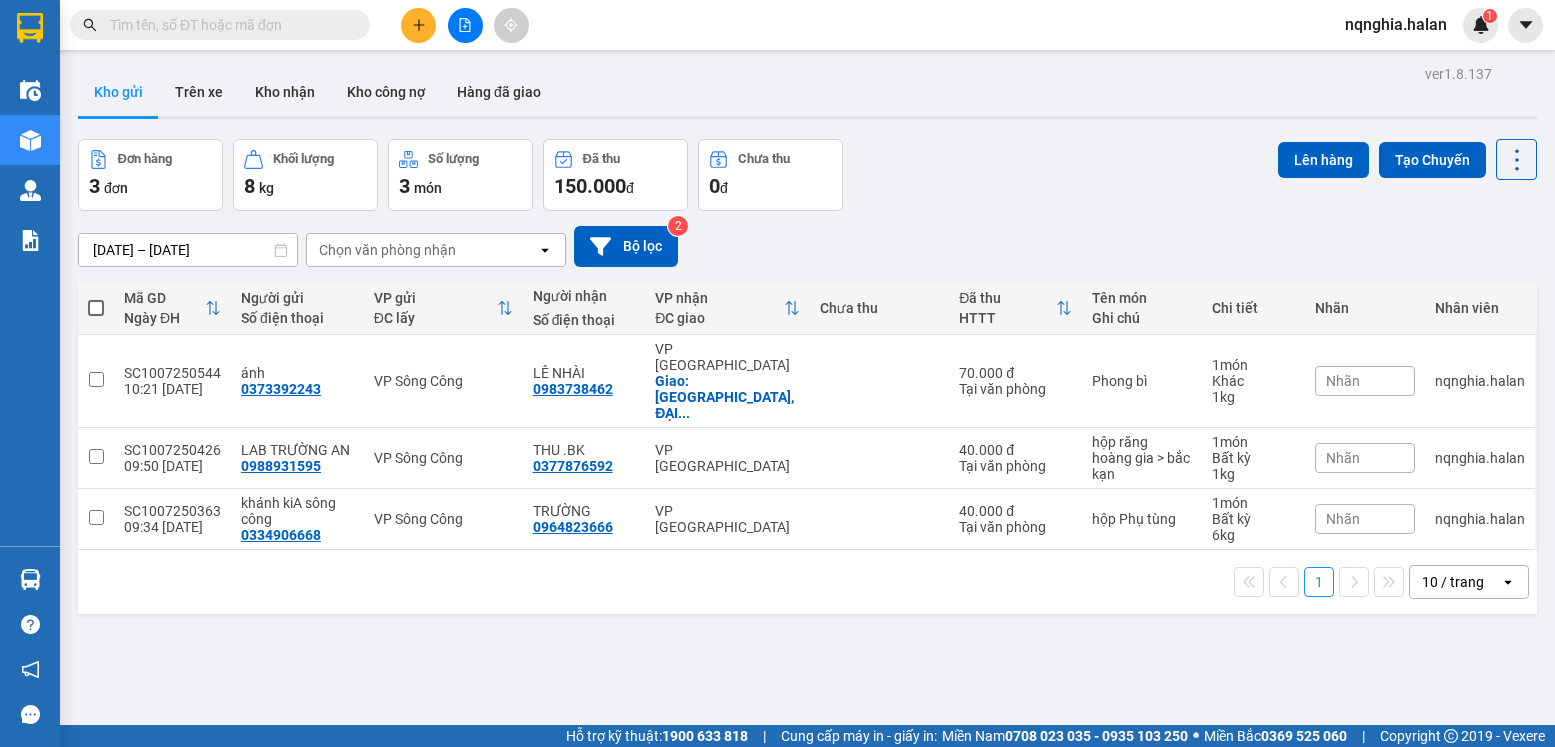 click at bounding box center [228, 25] 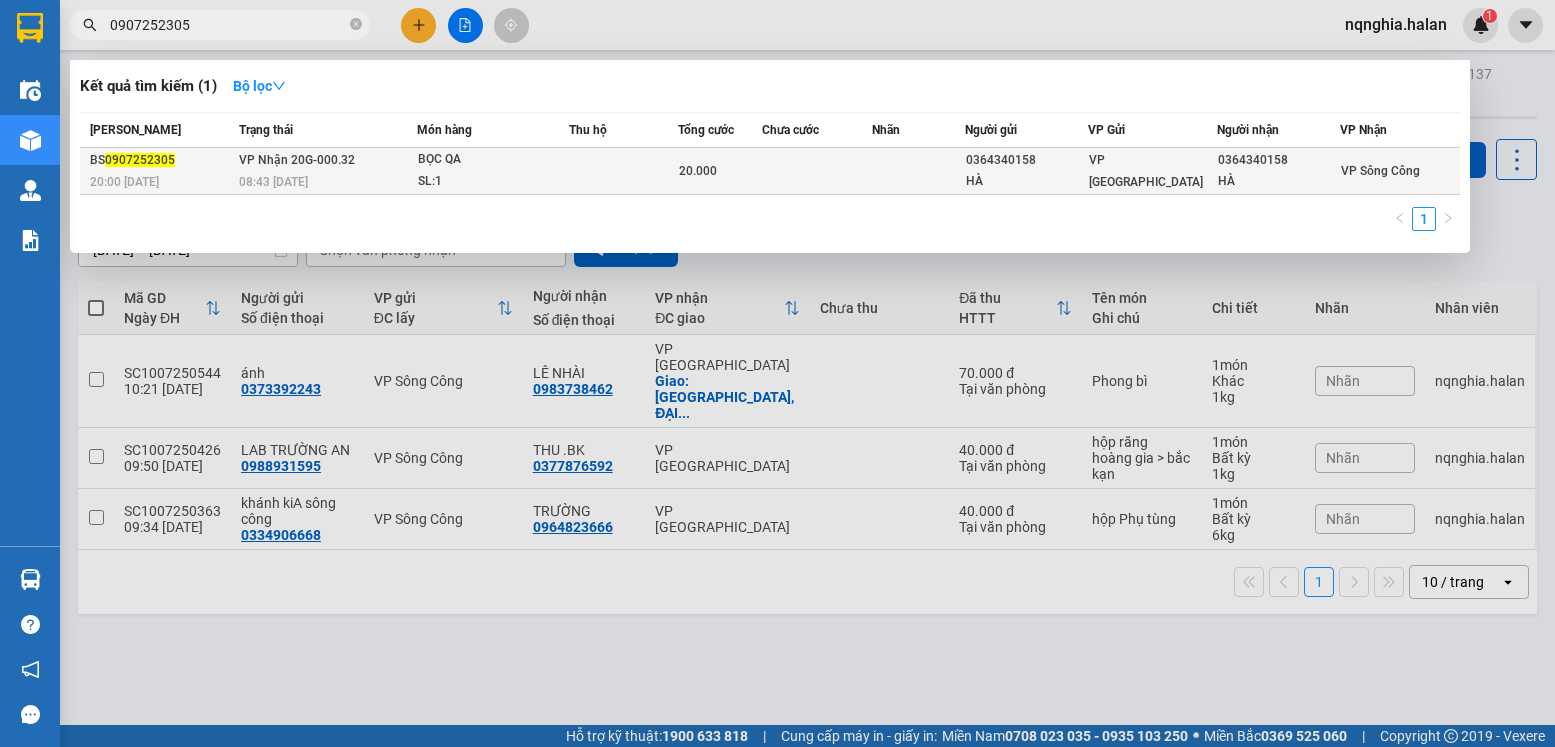 type on "0907252305" 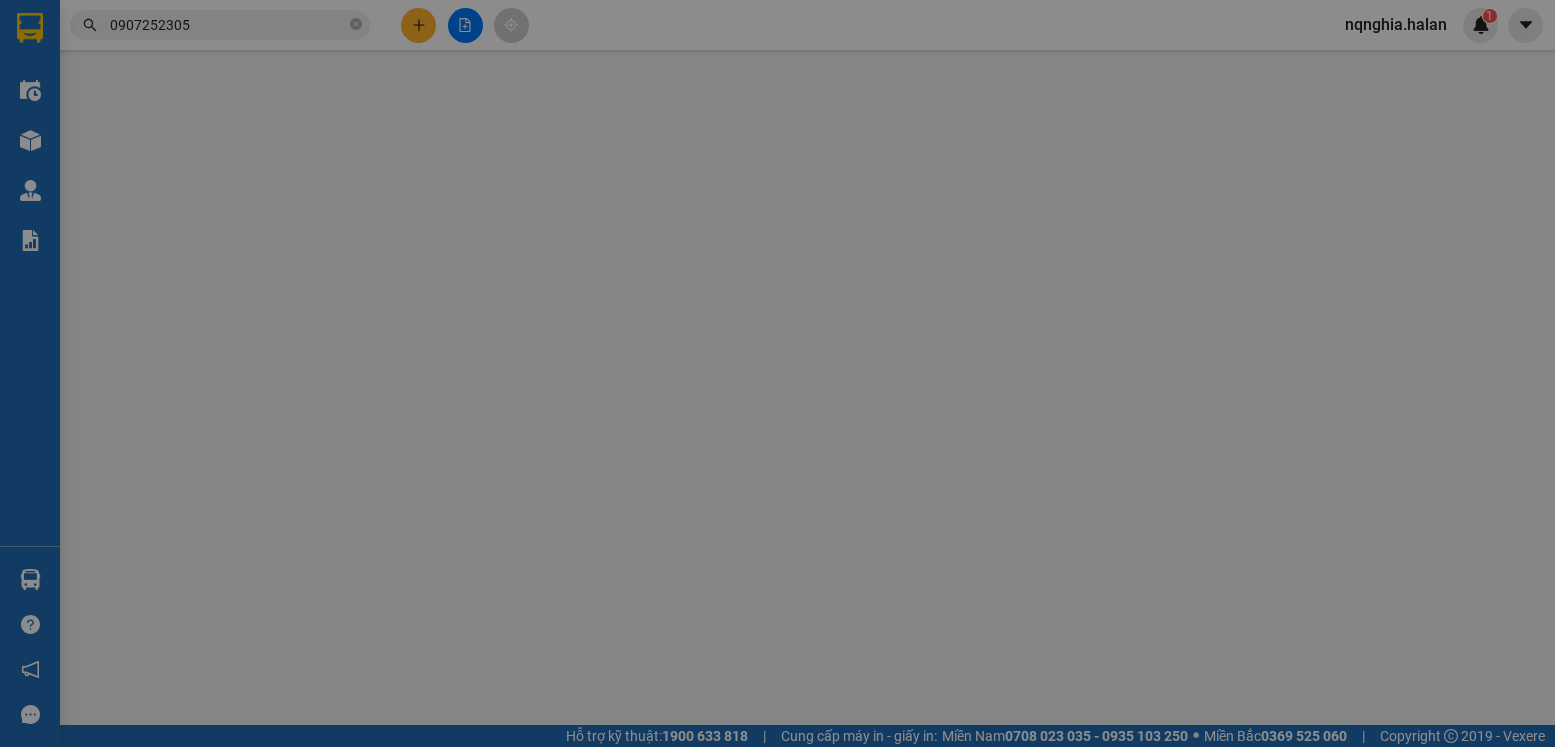 type on "0364340158" 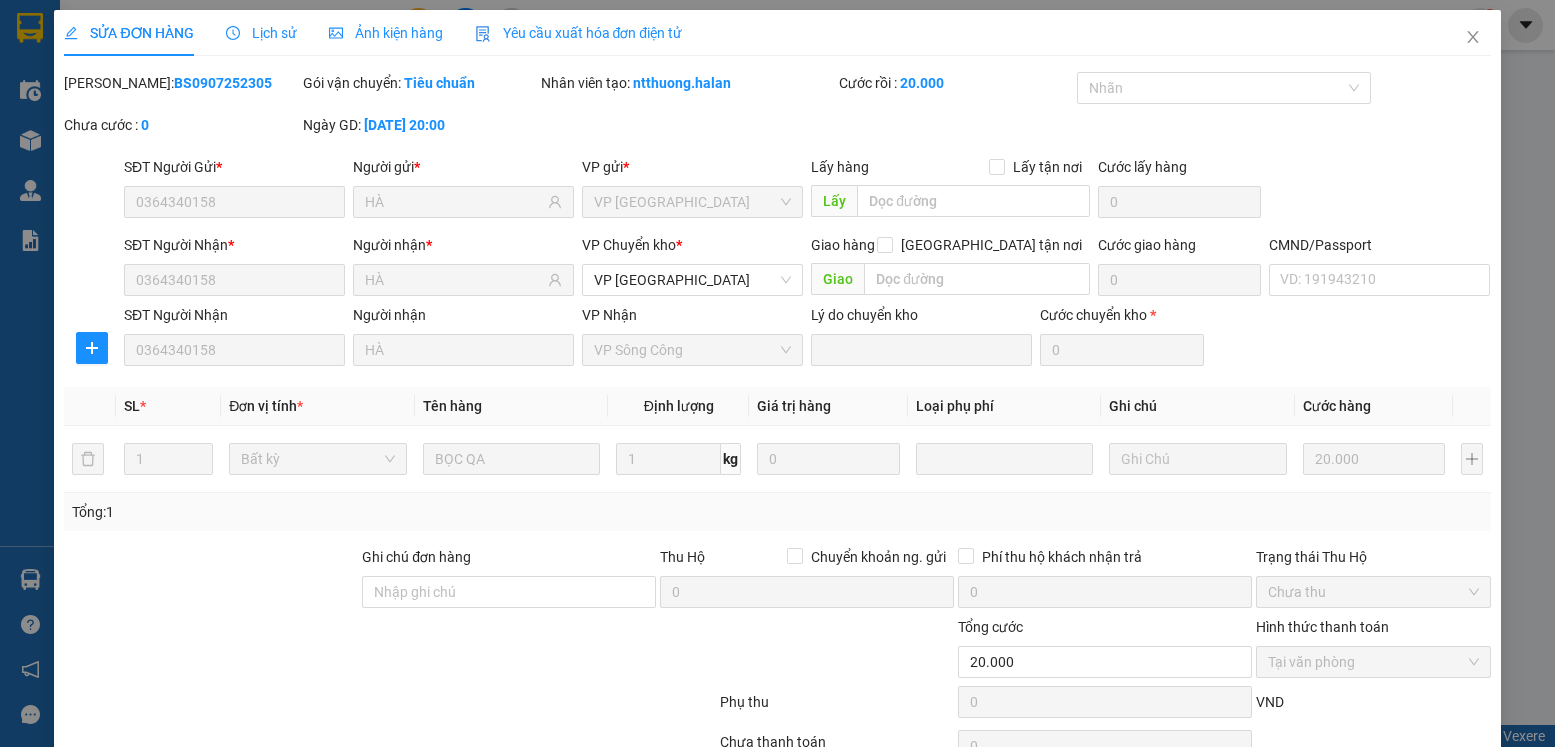 scroll, scrollTop: 105, scrollLeft: 0, axis: vertical 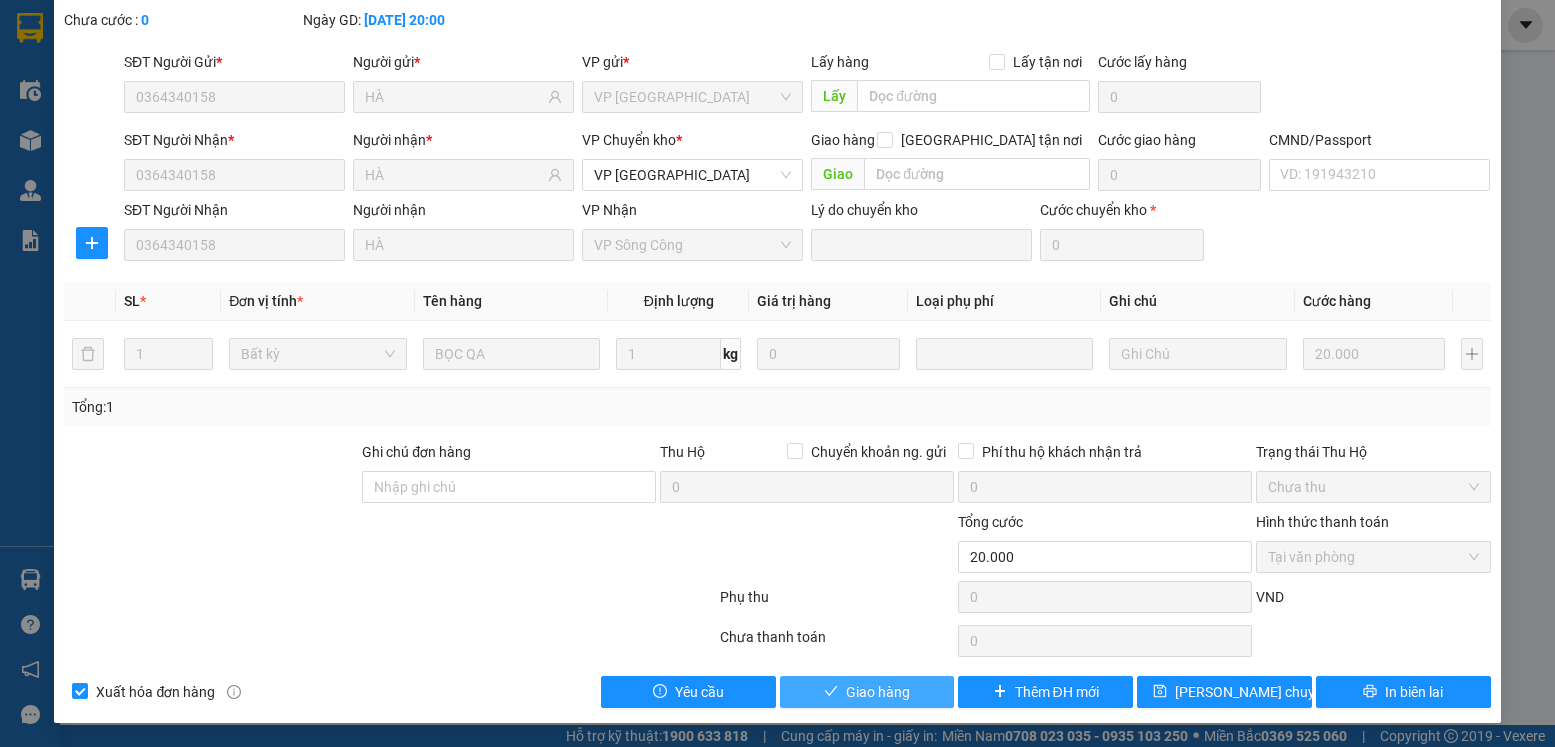 click on "Giao hàng" at bounding box center (867, 692) 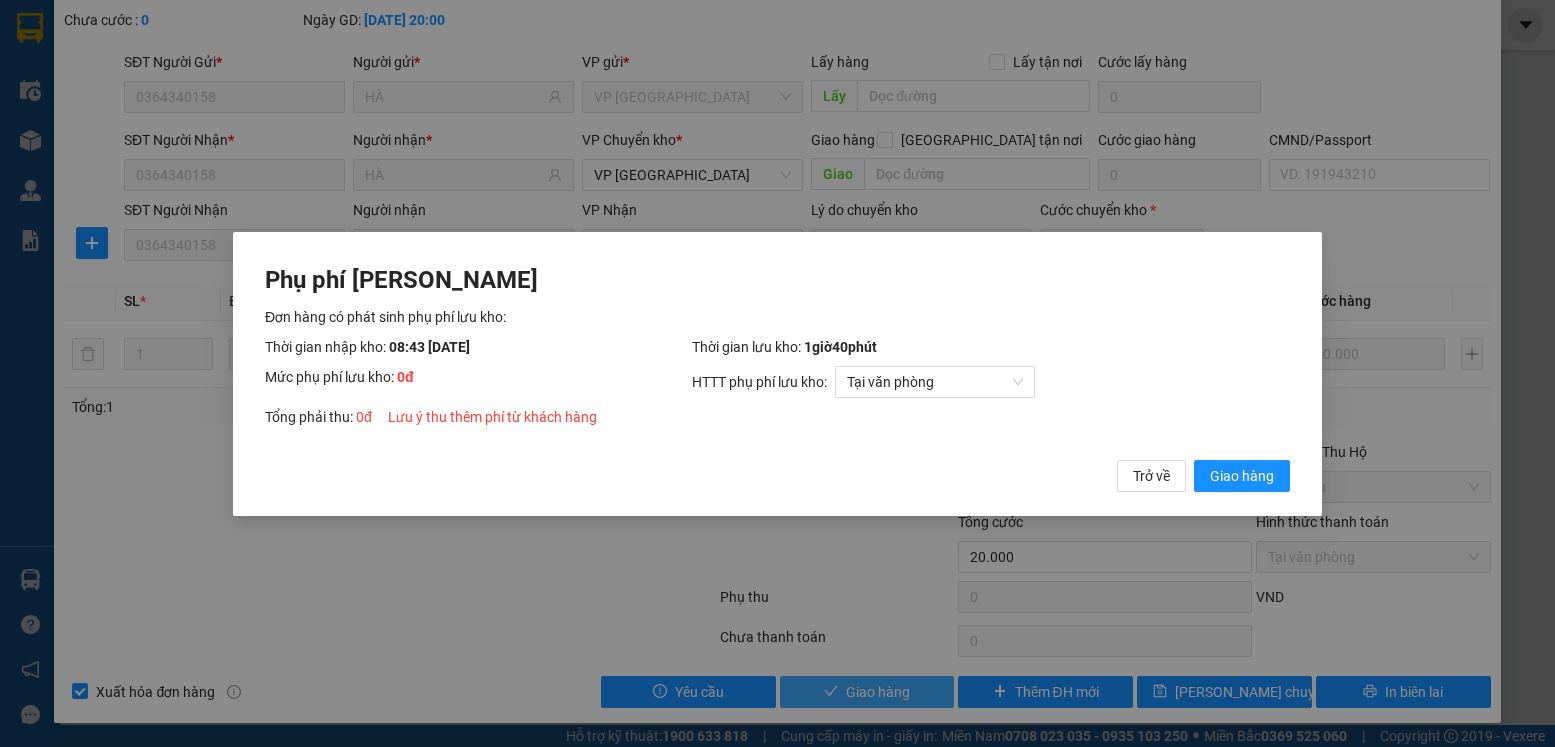 type 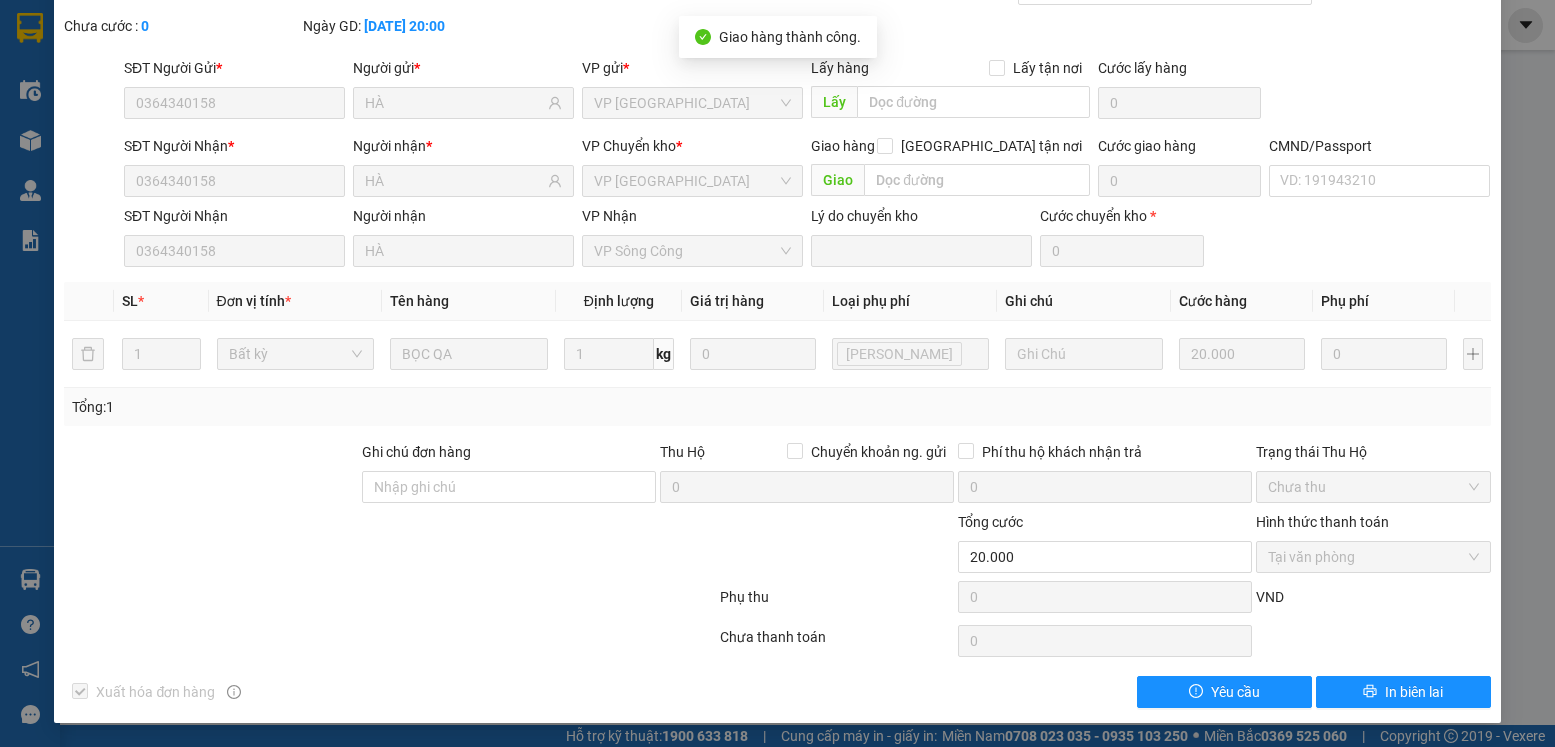 scroll, scrollTop: 0, scrollLeft: 0, axis: both 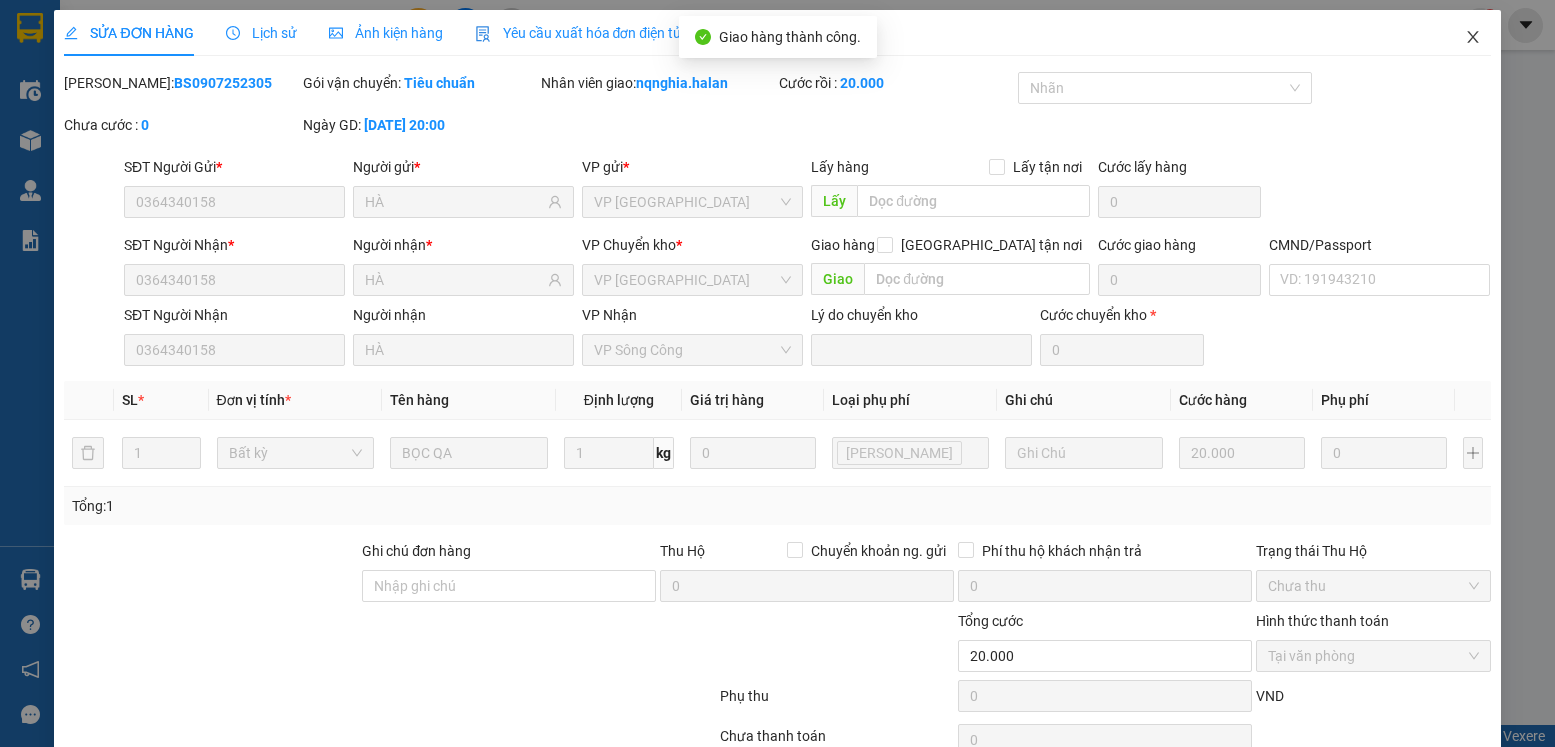 click at bounding box center (1473, 38) 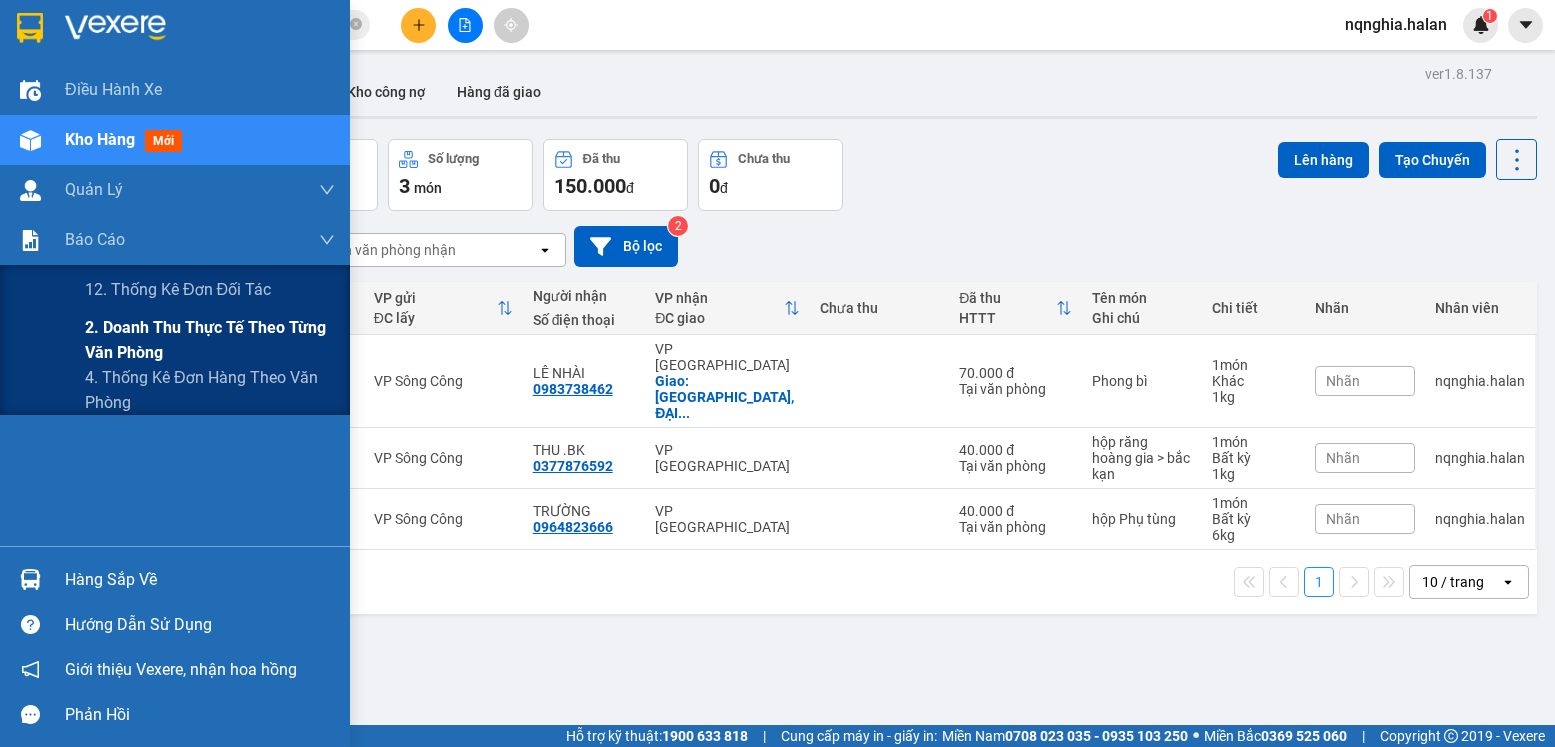 click on "2. Doanh thu thực tế theo từng văn phòng" at bounding box center [210, 340] 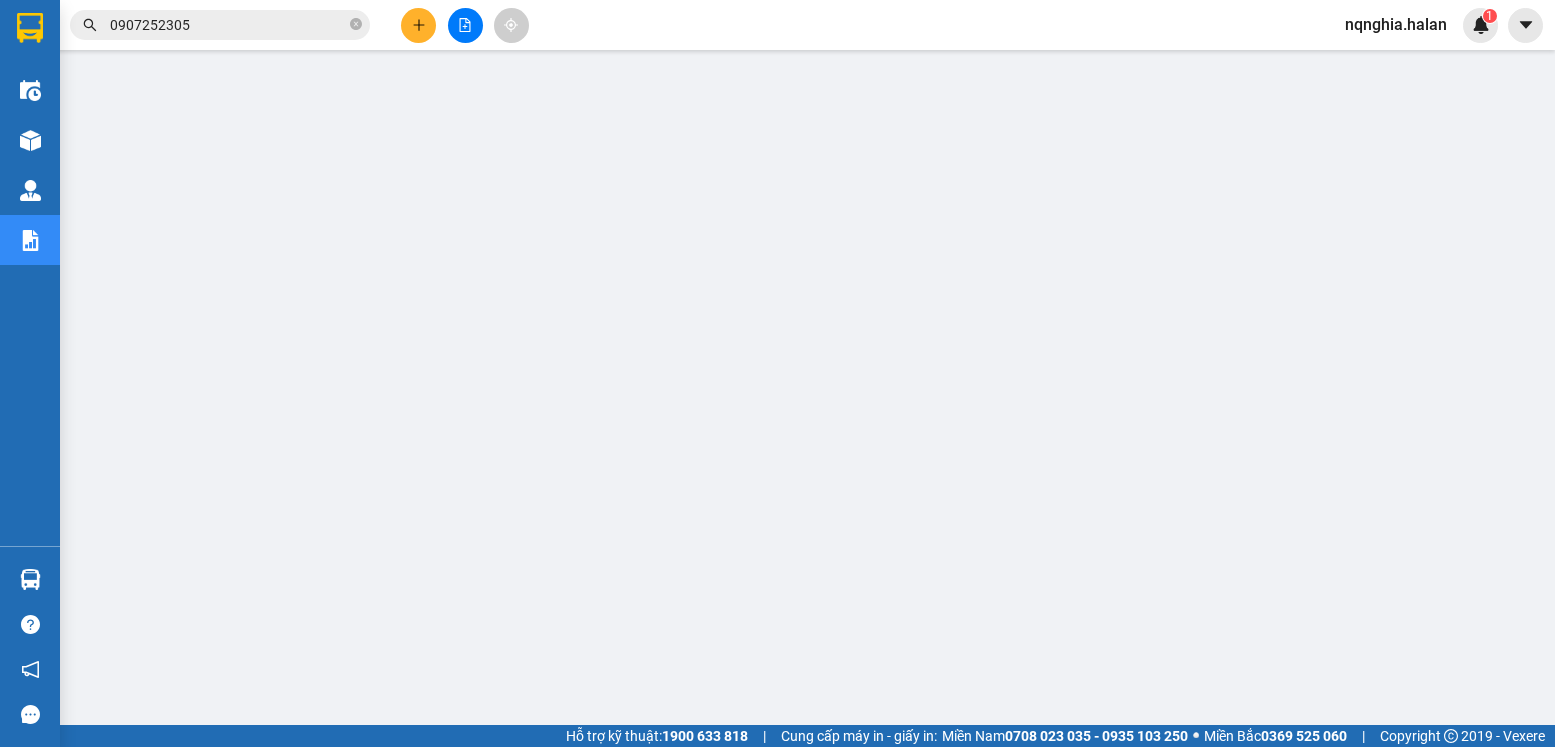 click on "0907252305" at bounding box center (228, 25) 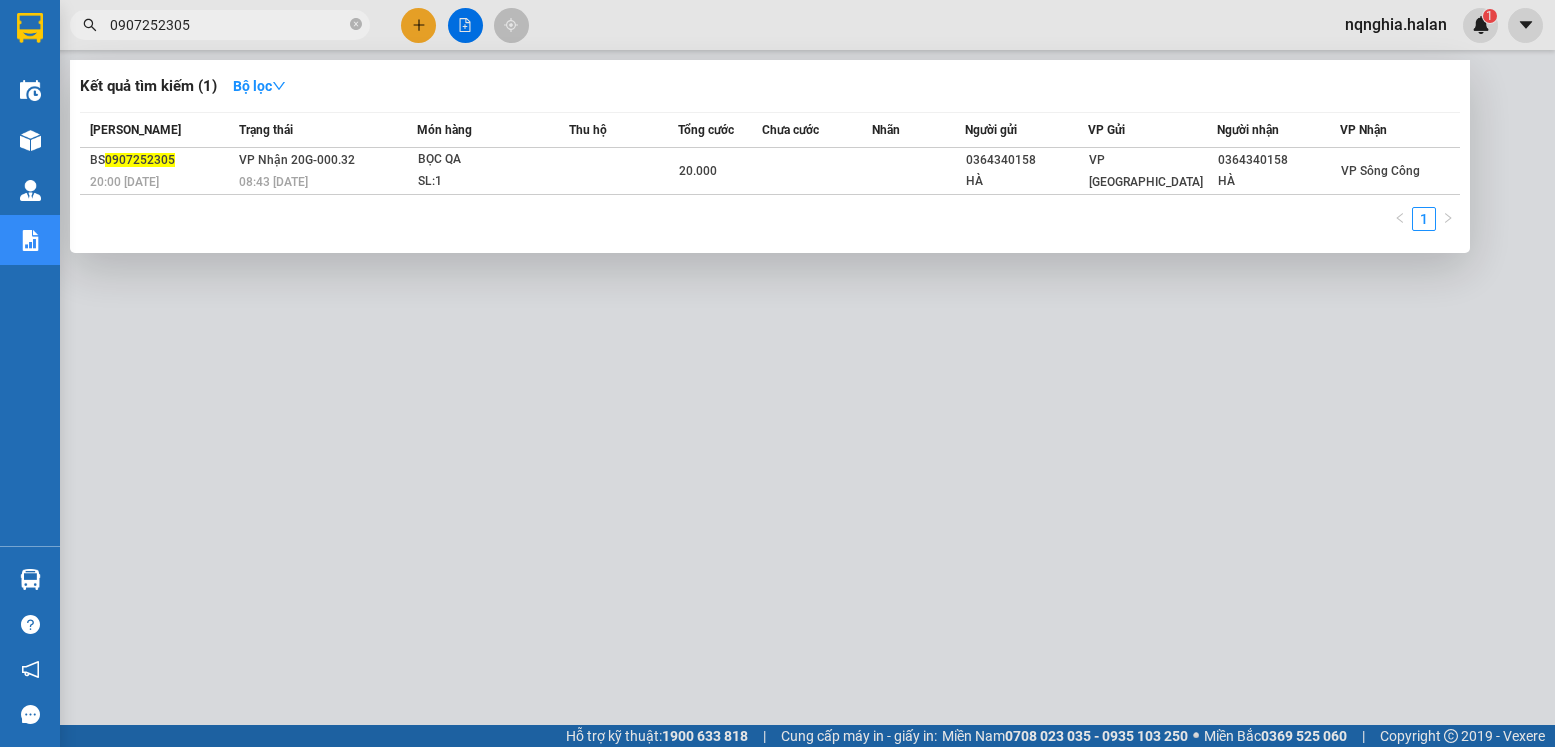 click on "0907252305" at bounding box center [228, 25] 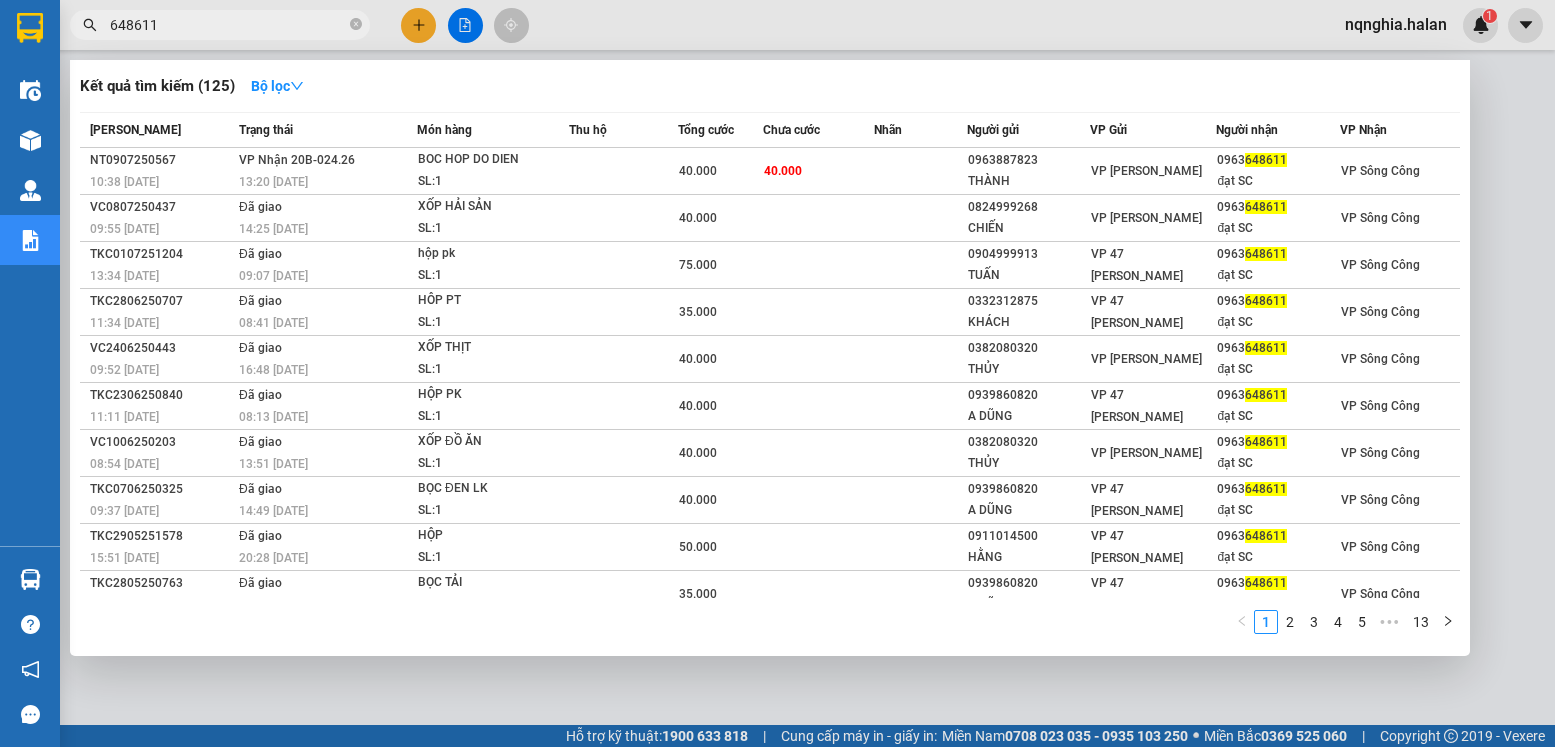 click on "648611" at bounding box center [228, 25] 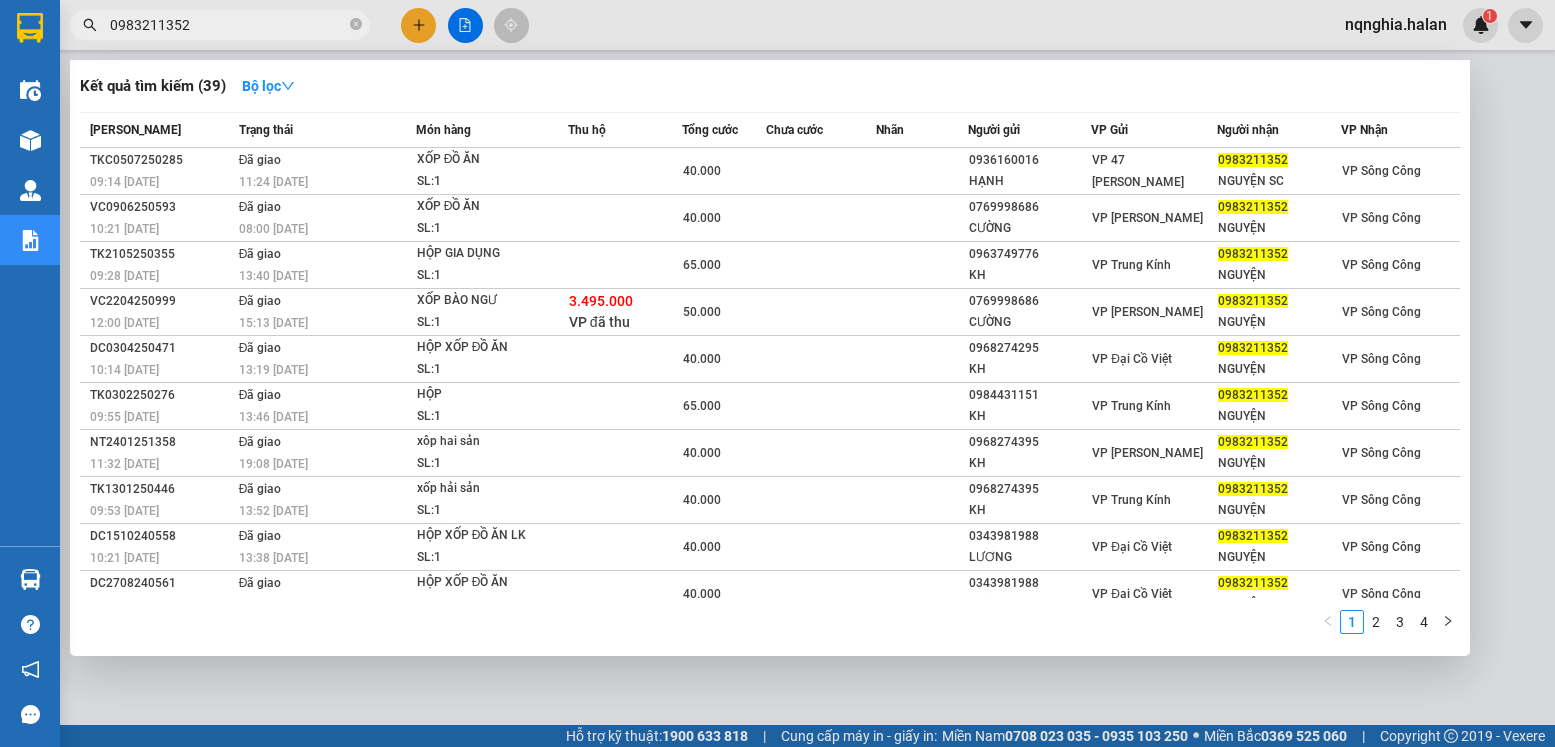 type on "0983211352" 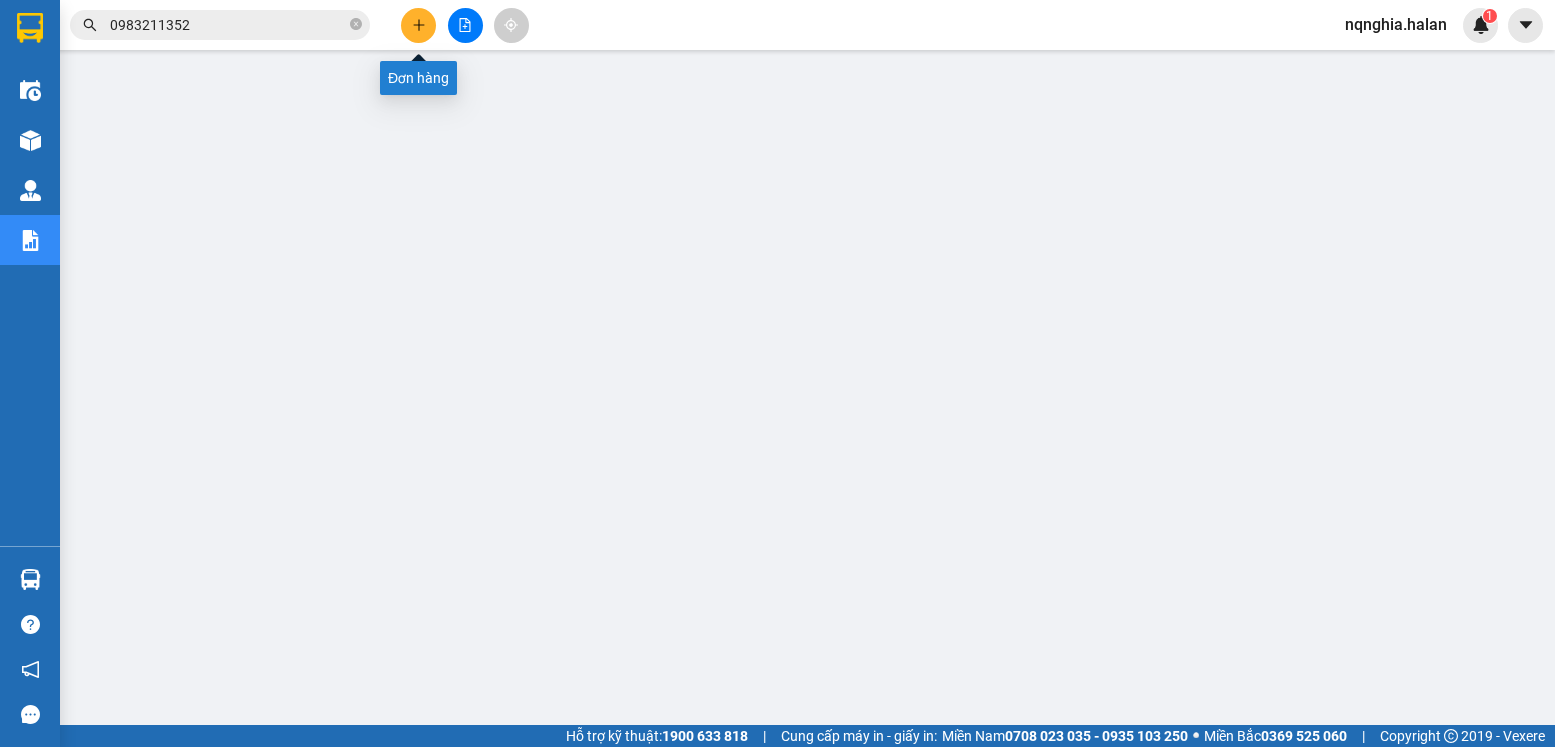 click 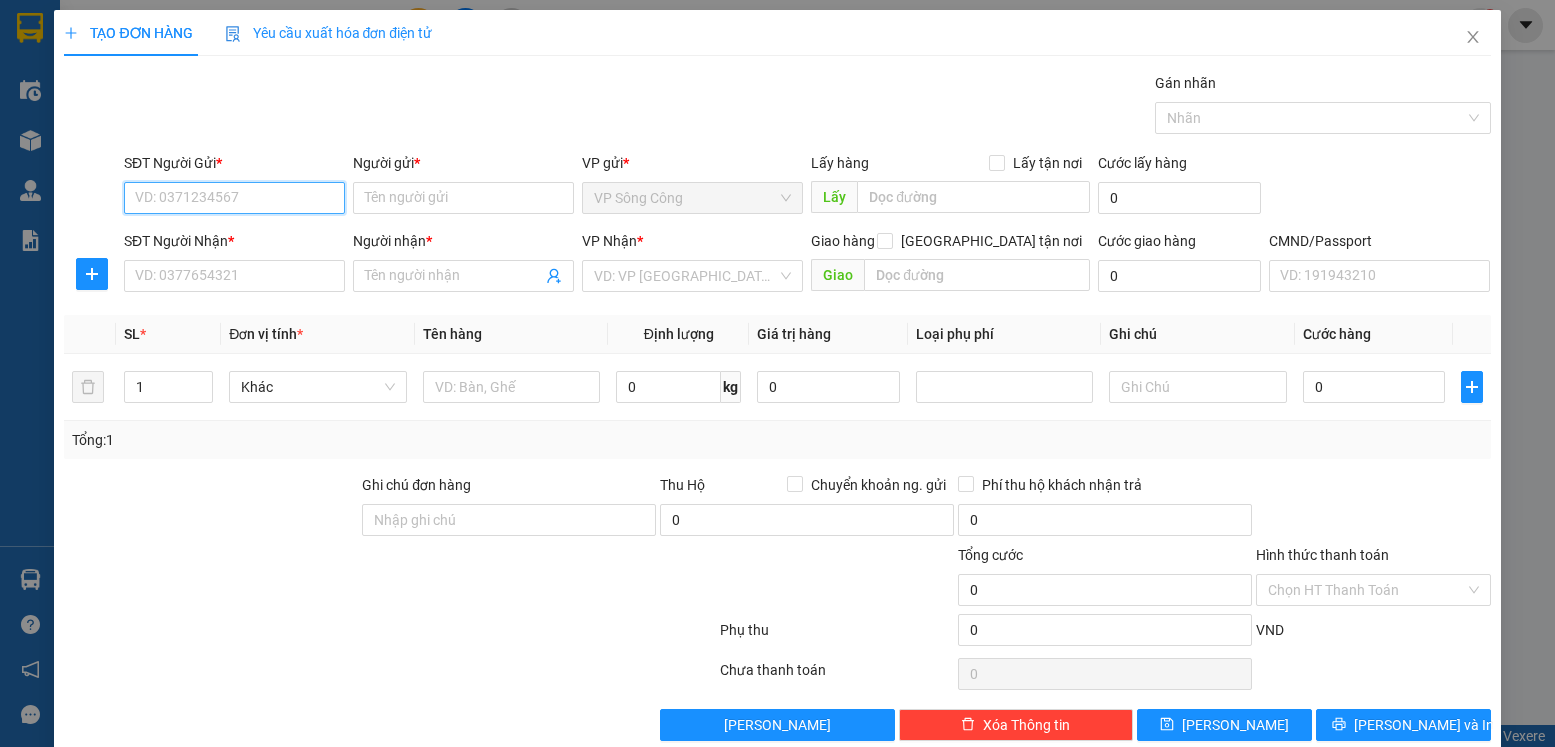 click on "SĐT Người Gửi  *" at bounding box center [234, 198] 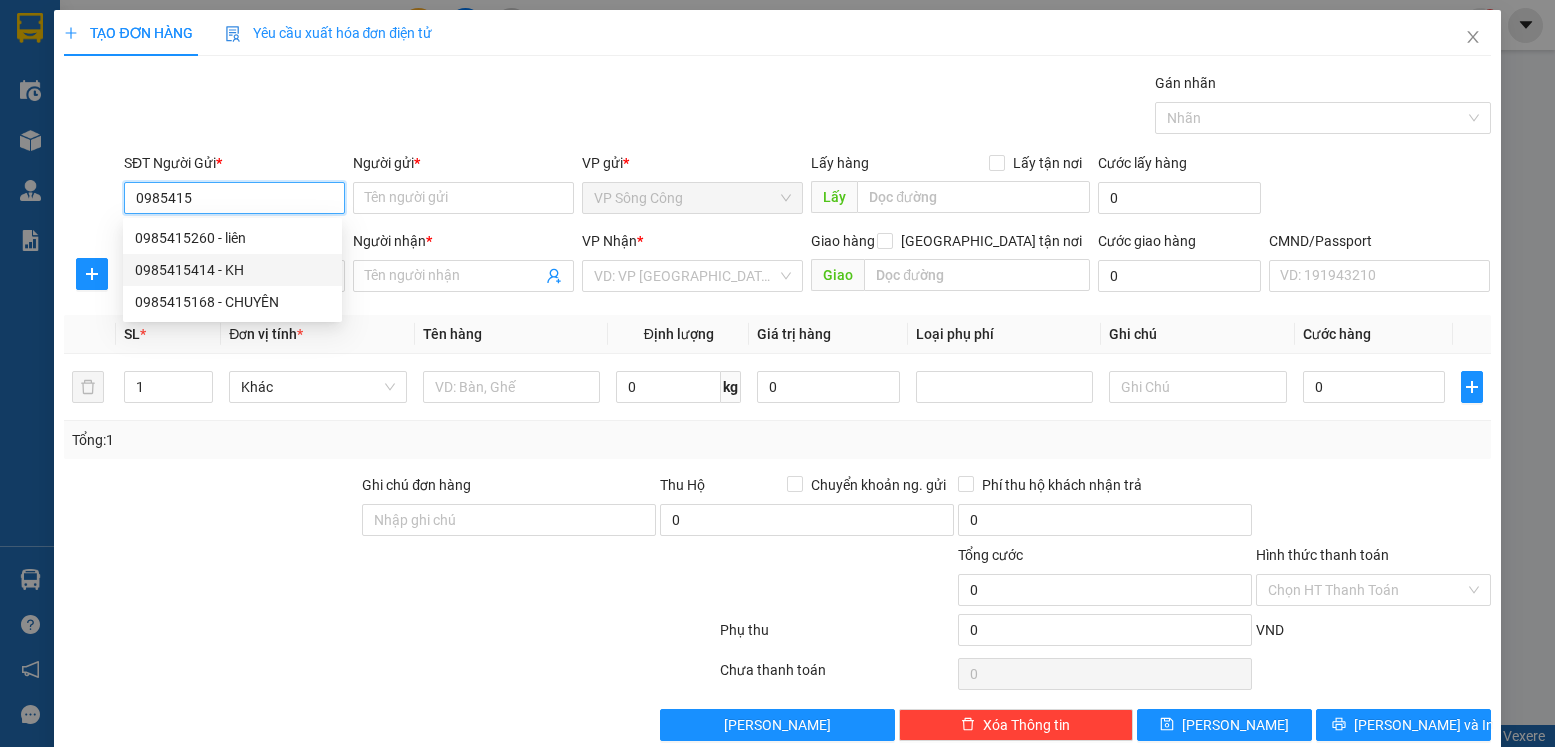 click on "0985415414 - KH" at bounding box center (232, 270) 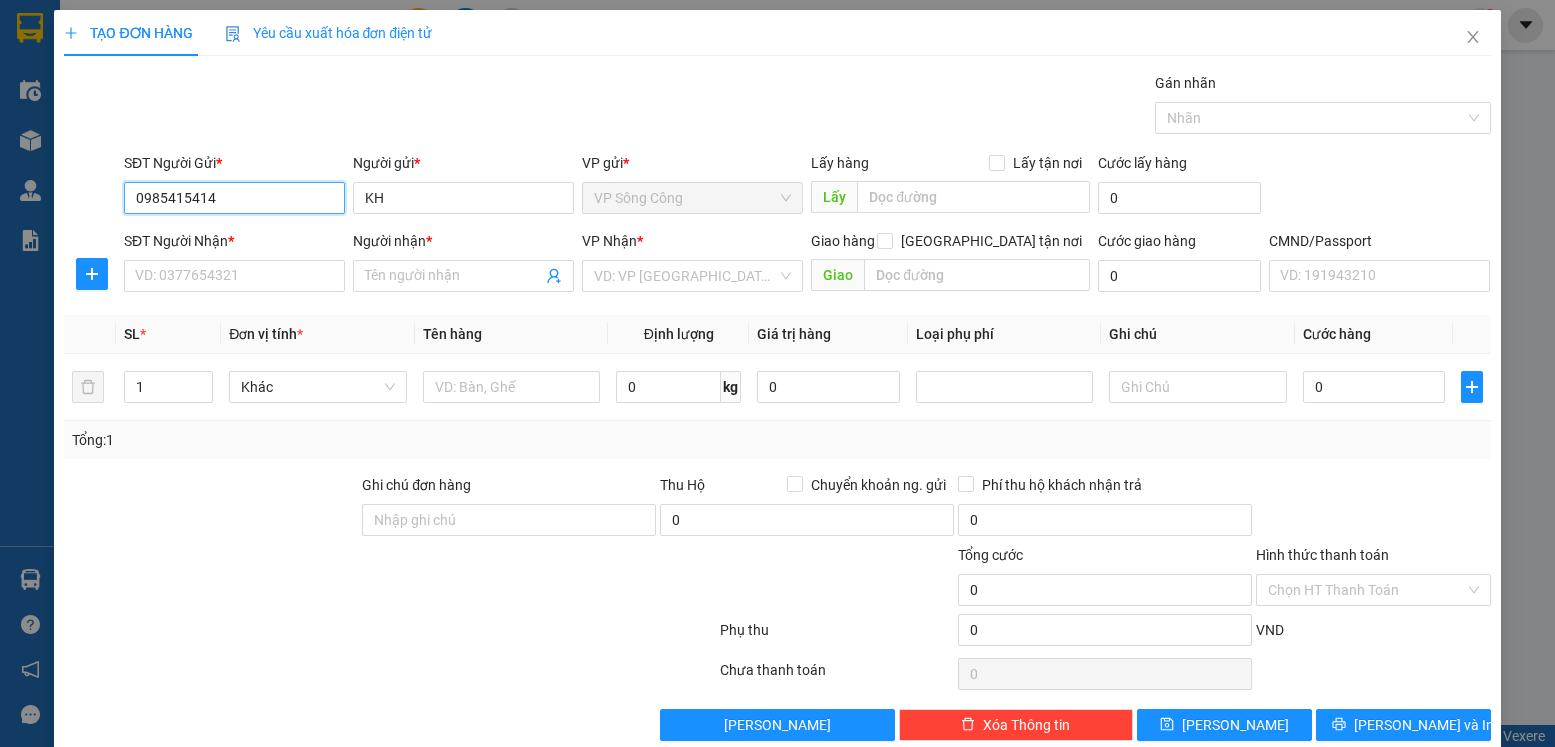 type on "0985415414" 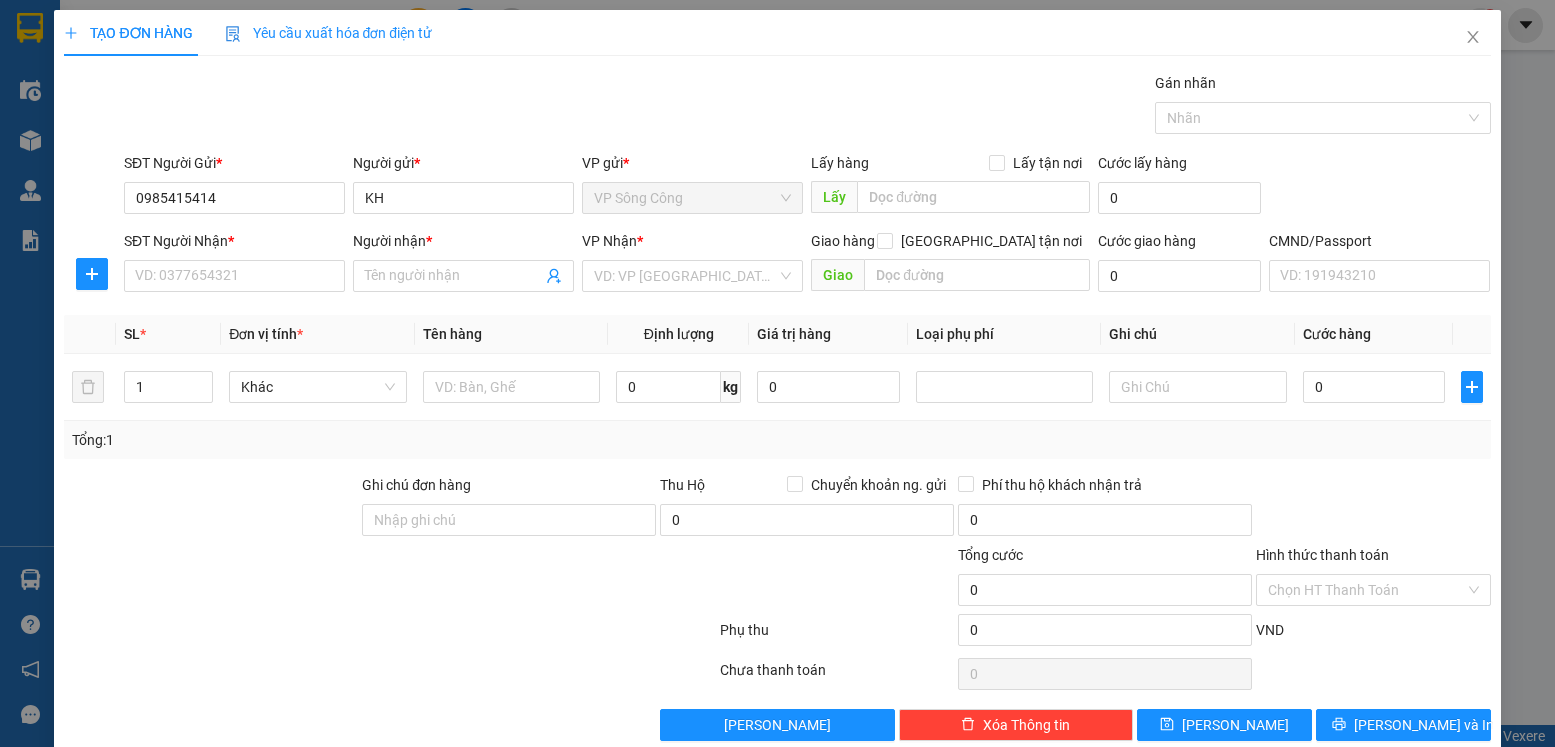 click on "SĐT Người Nhận  *" at bounding box center [234, 245] 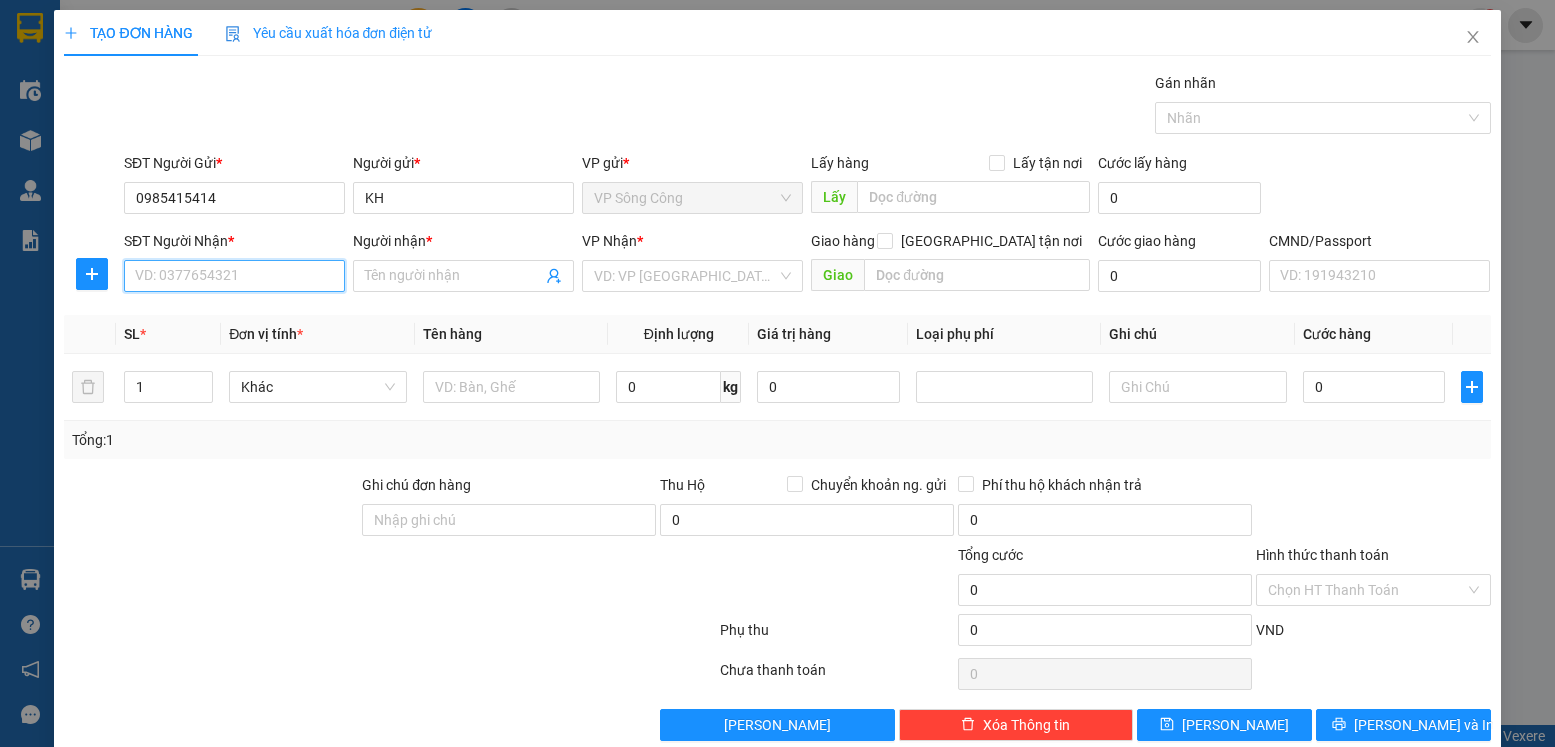 click on "SĐT Người Nhận  *" at bounding box center (234, 276) 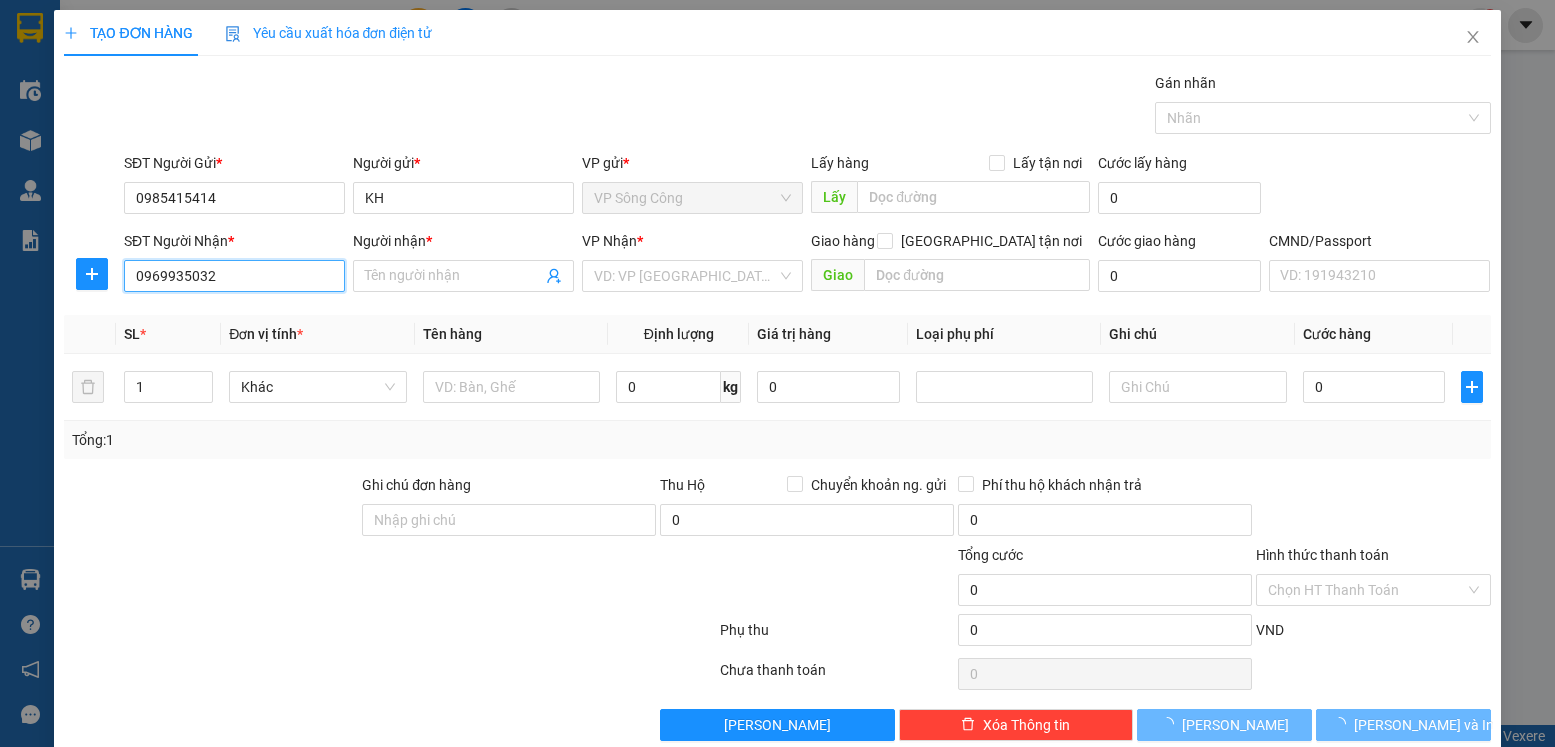 click on "0969935032" at bounding box center [234, 276] 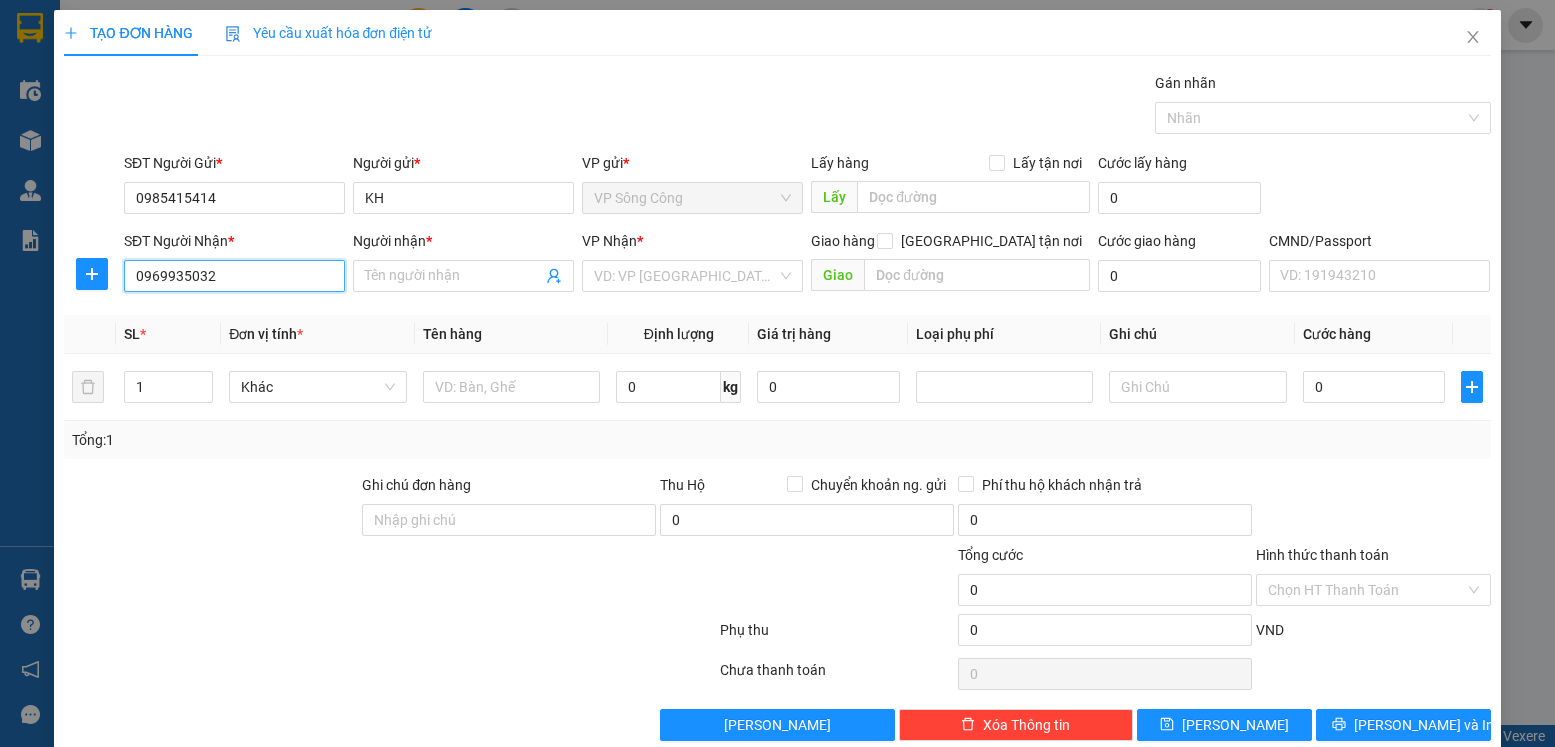 click on "0969935032" at bounding box center [234, 276] 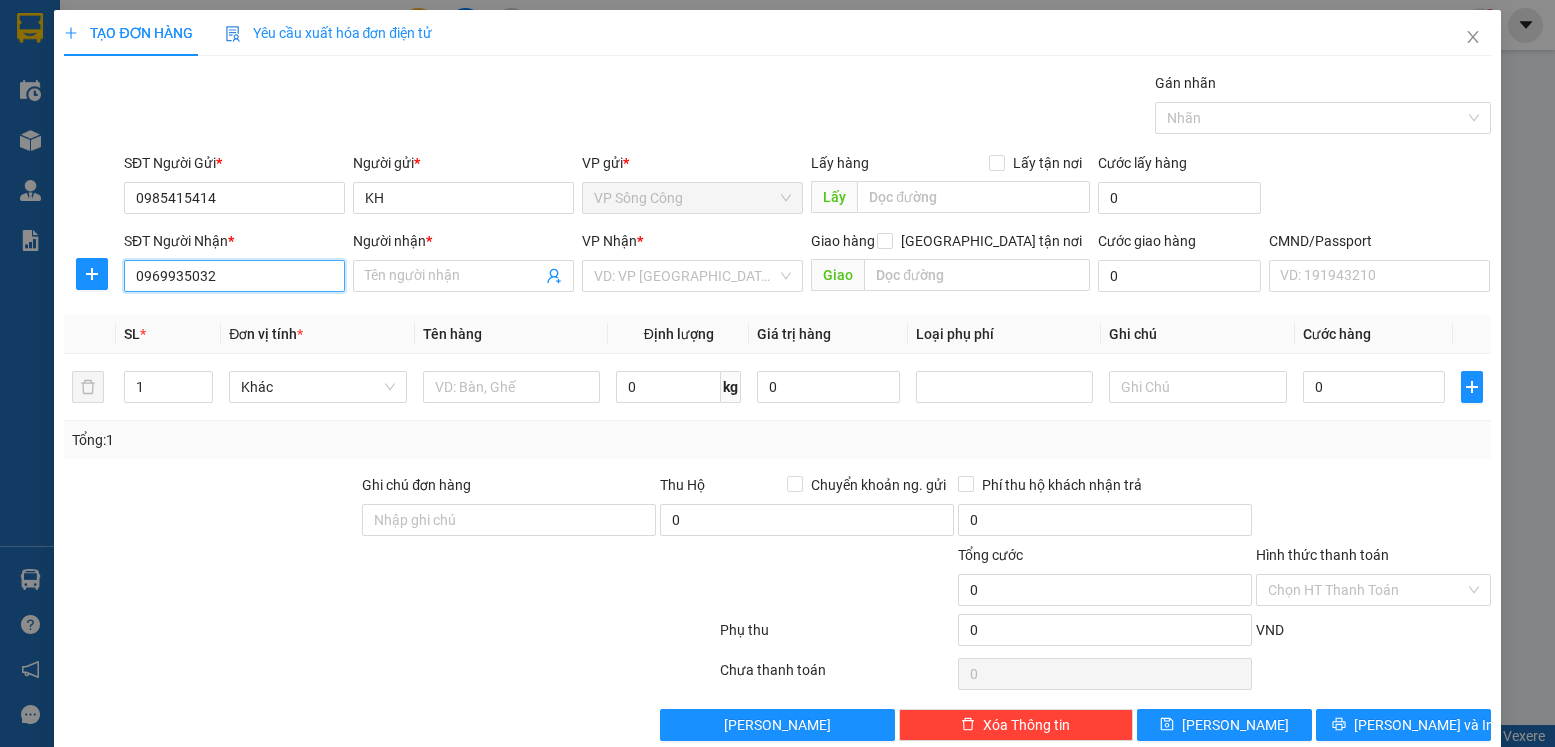 click on "0969935032" at bounding box center [234, 276] 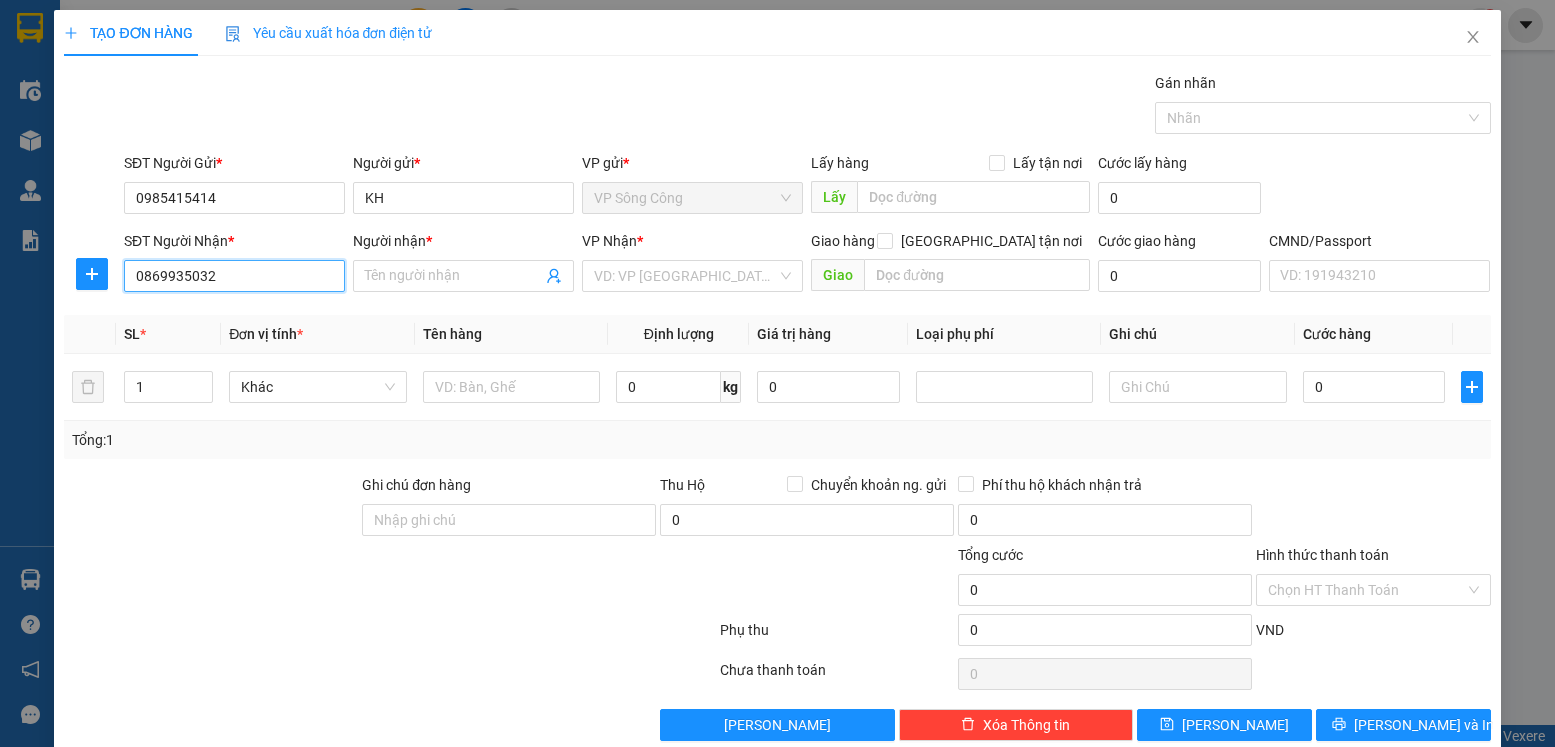 click on "0869935032" at bounding box center [234, 276] 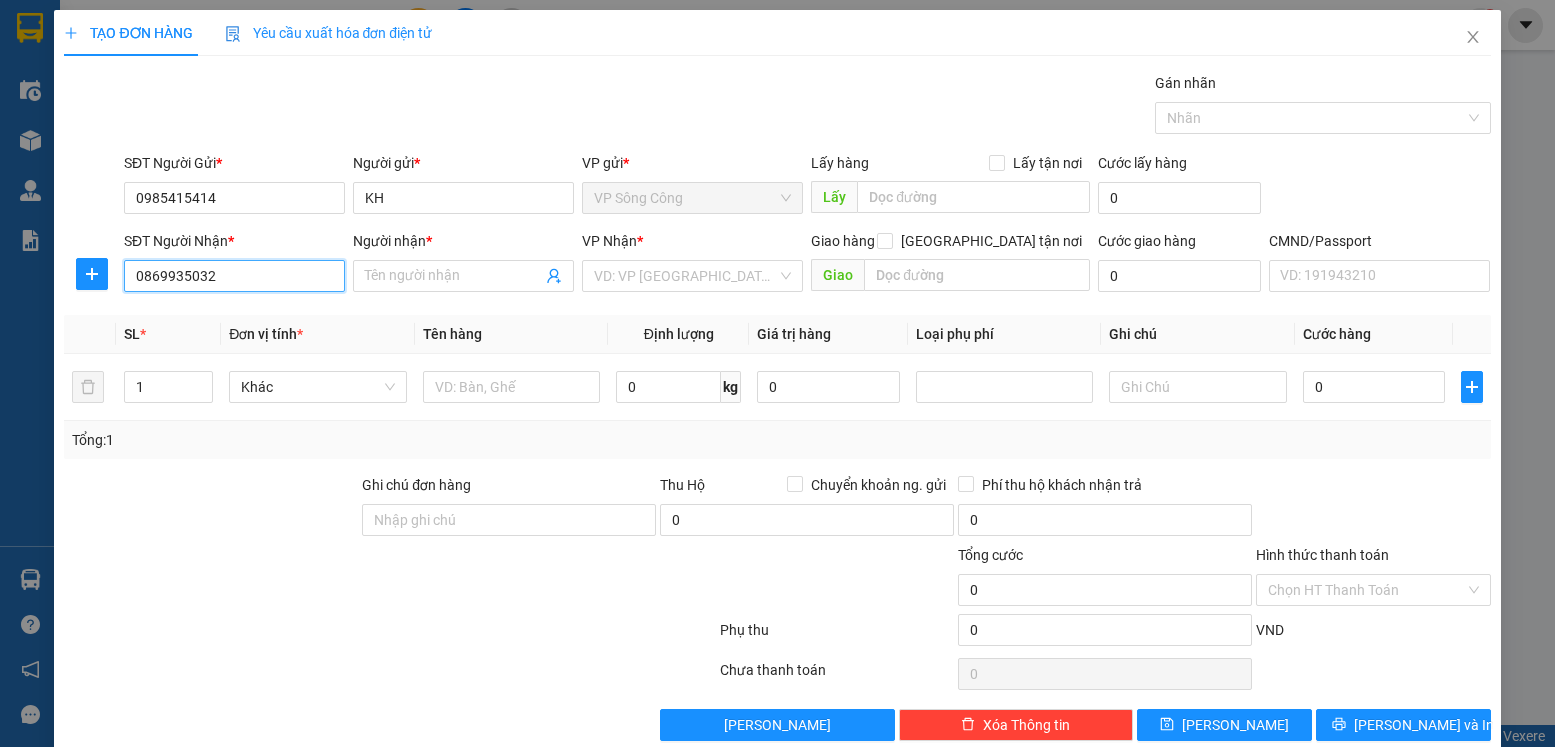 click on "0869935032" at bounding box center [234, 276] 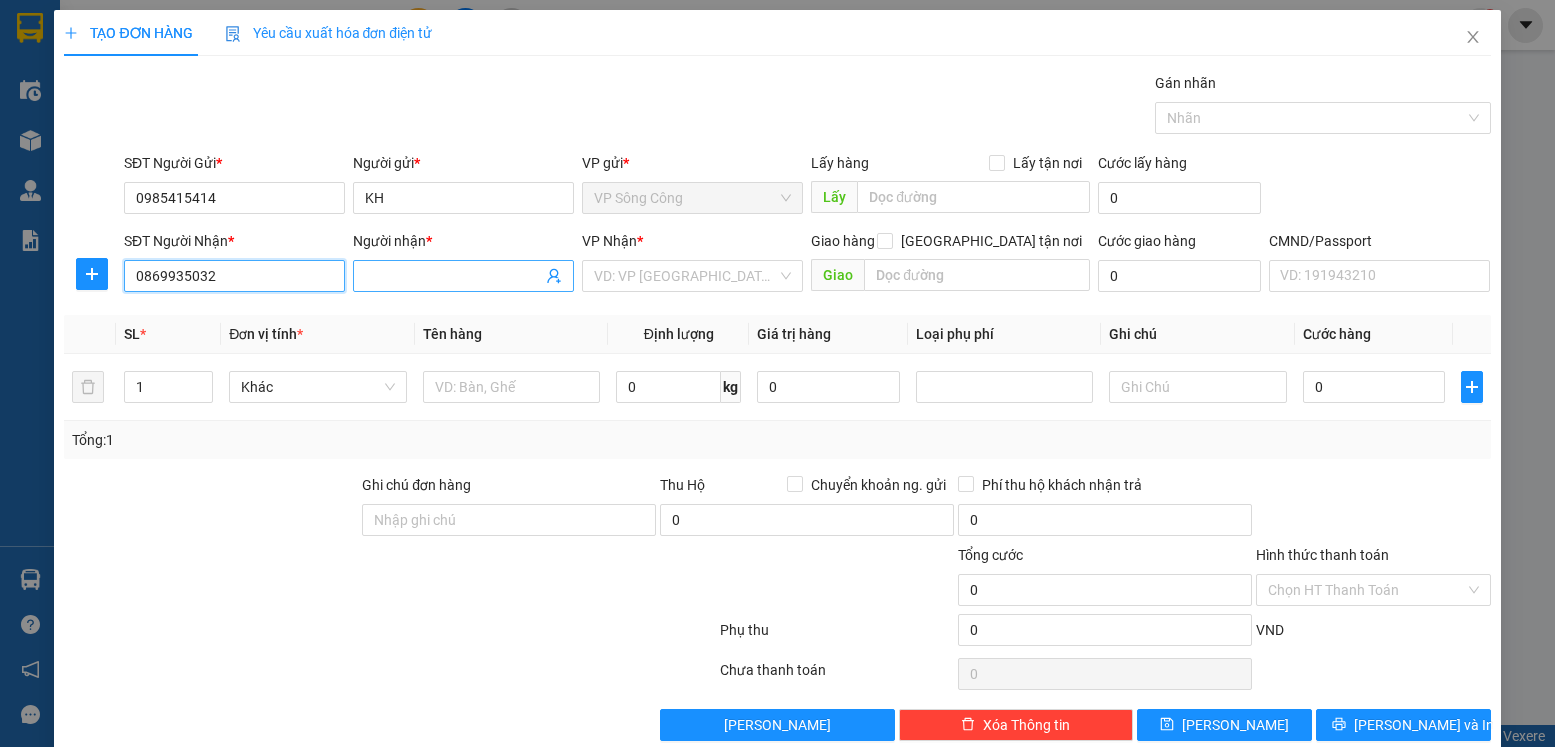 type on "0869935032" 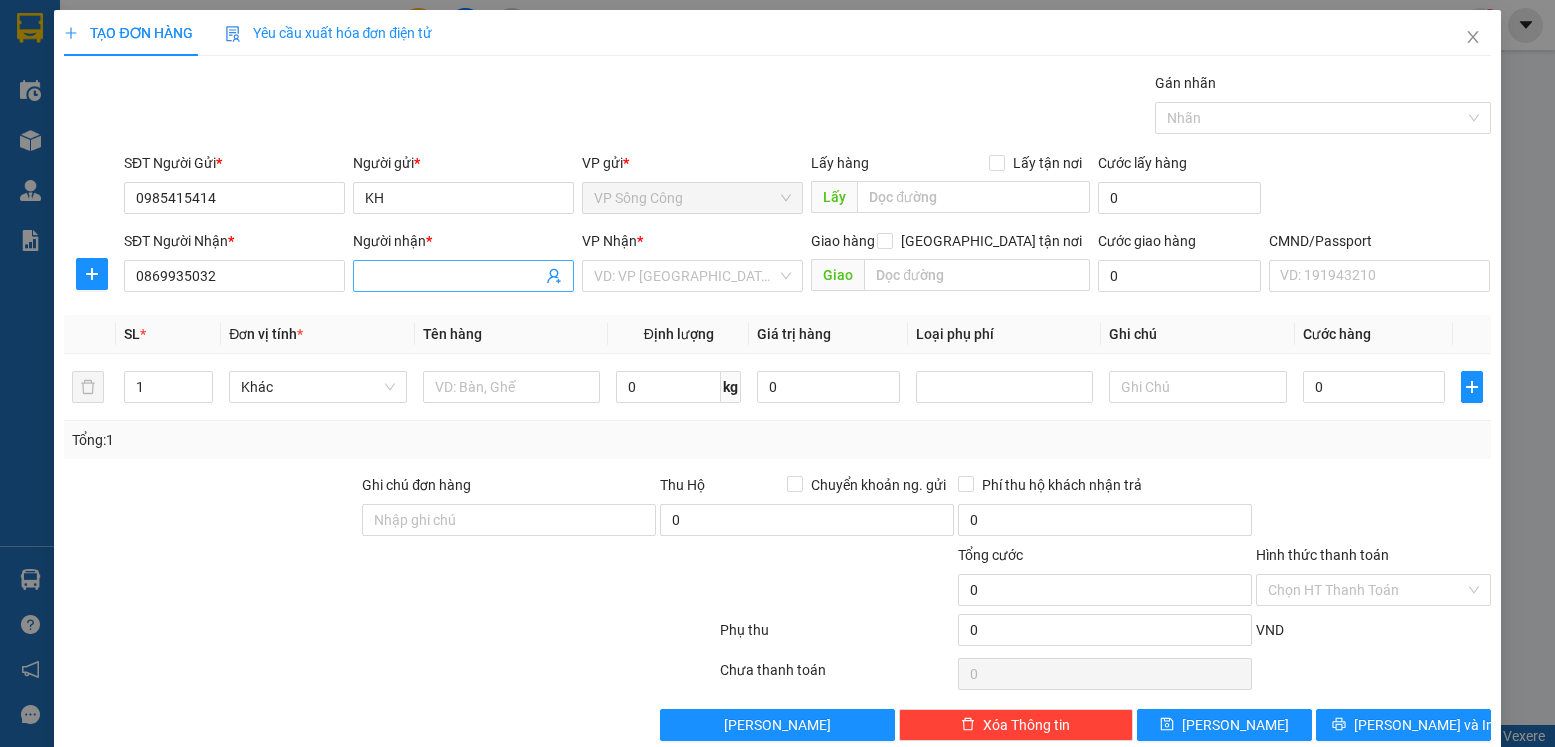 click on "Người nhận  *" at bounding box center [453, 276] 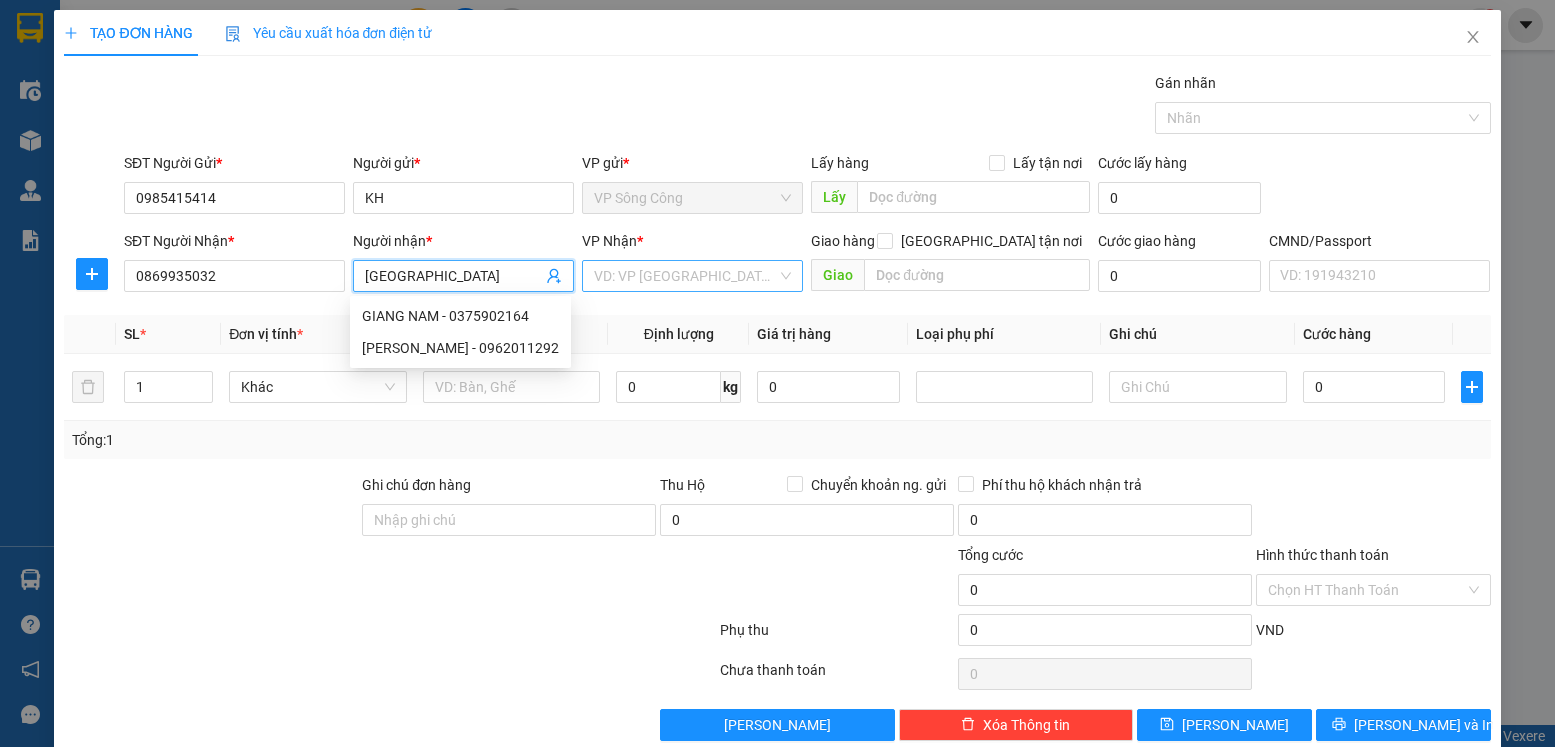 type on "Giang Nam" 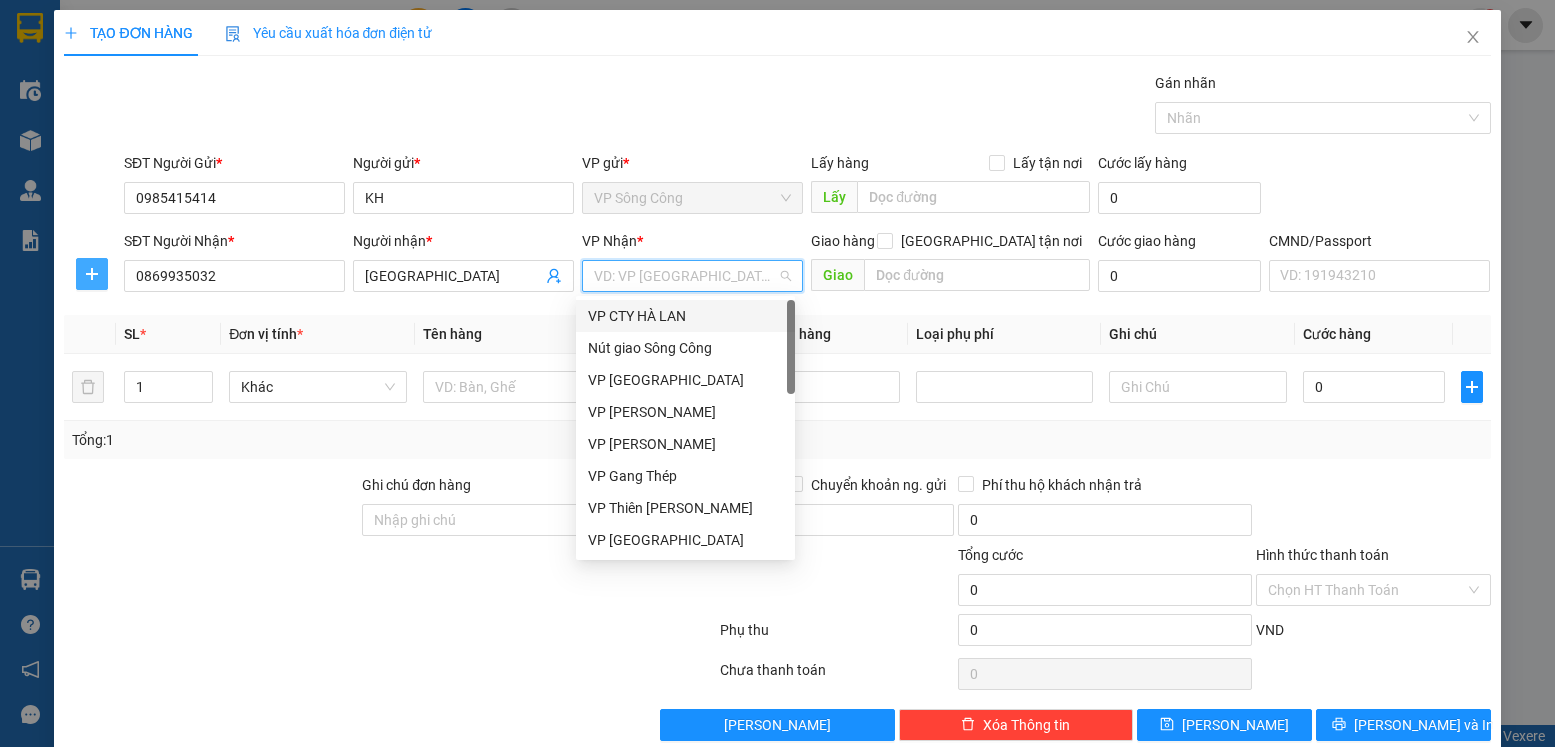 click at bounding box center [92, 274] 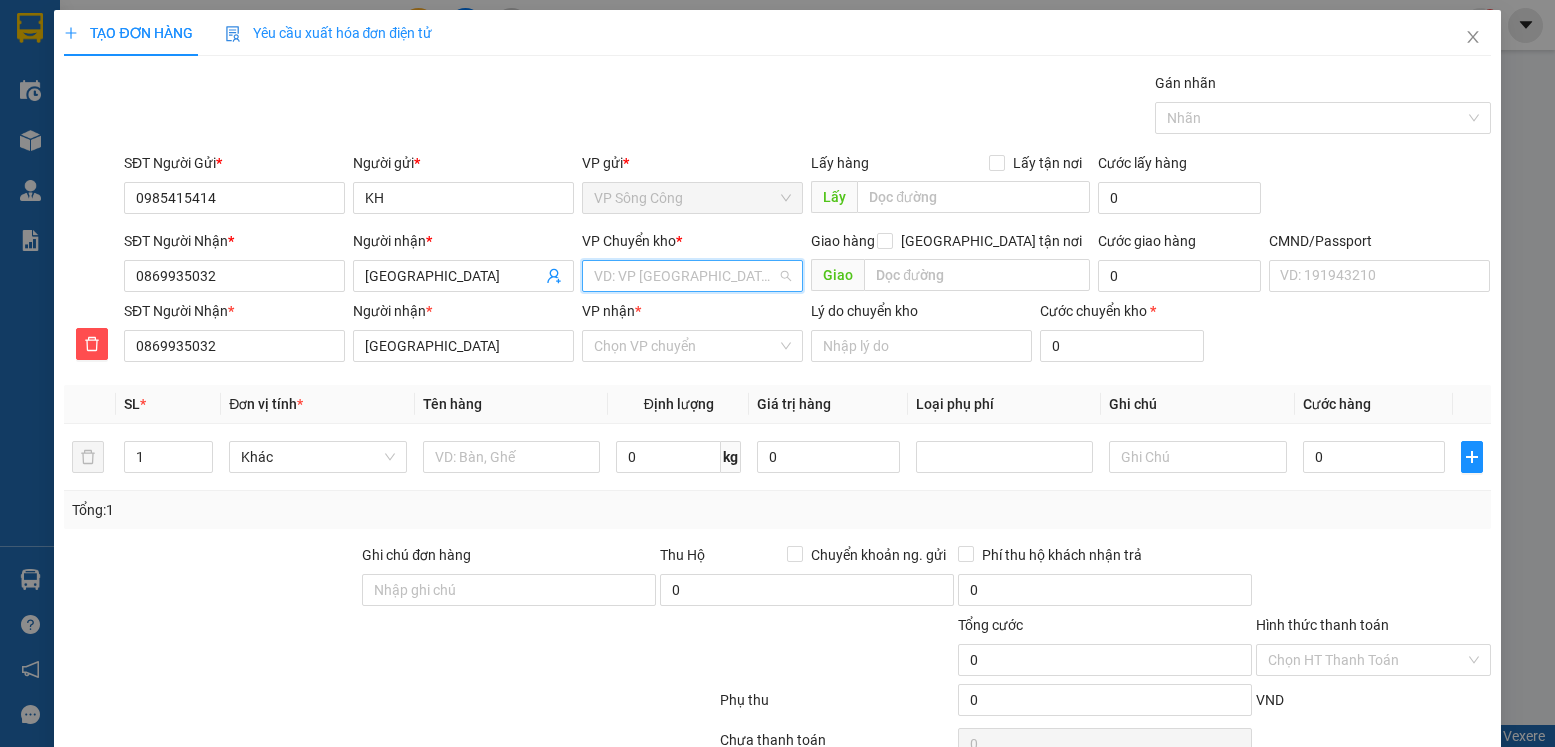 click at bounding box center [685, 276] 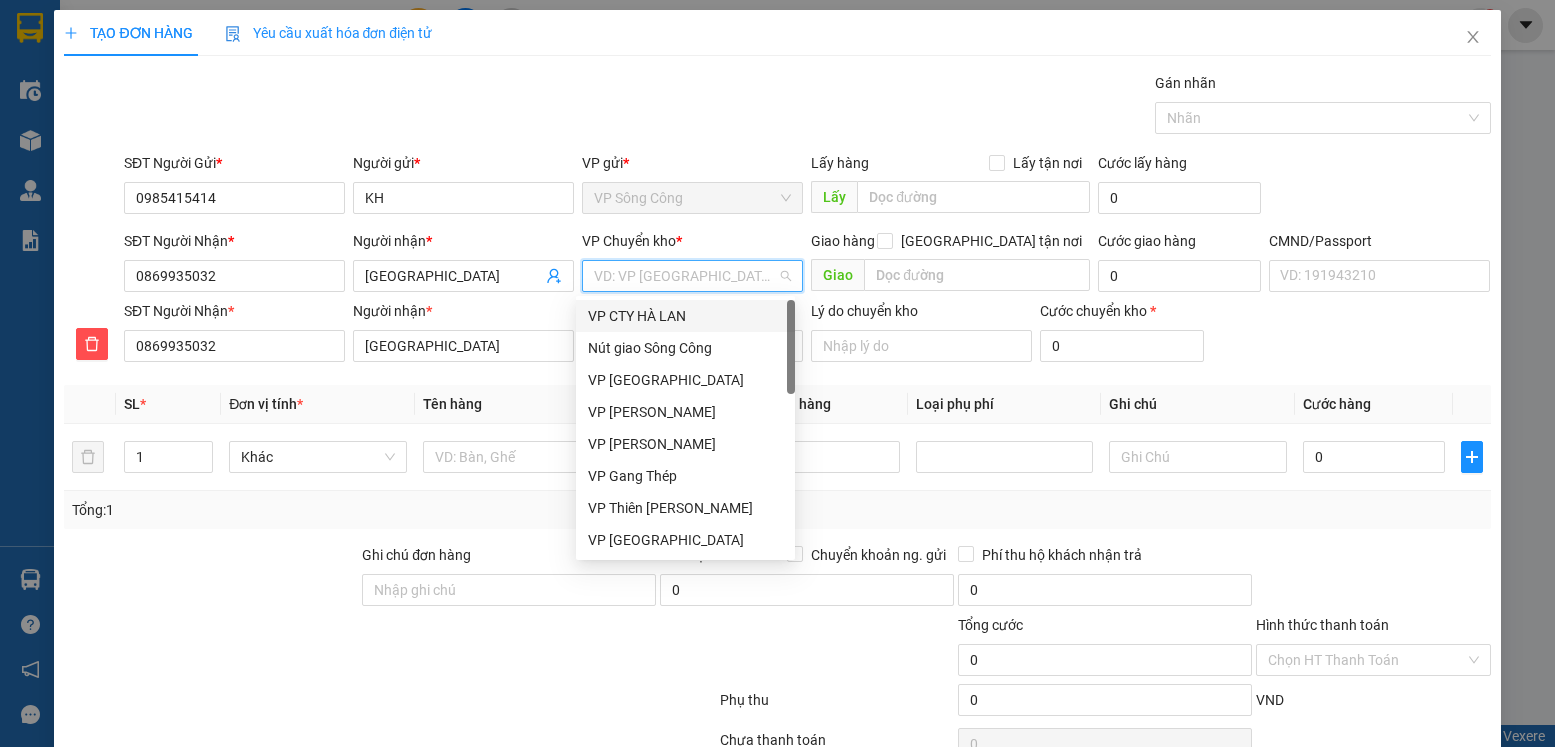 type on "y" 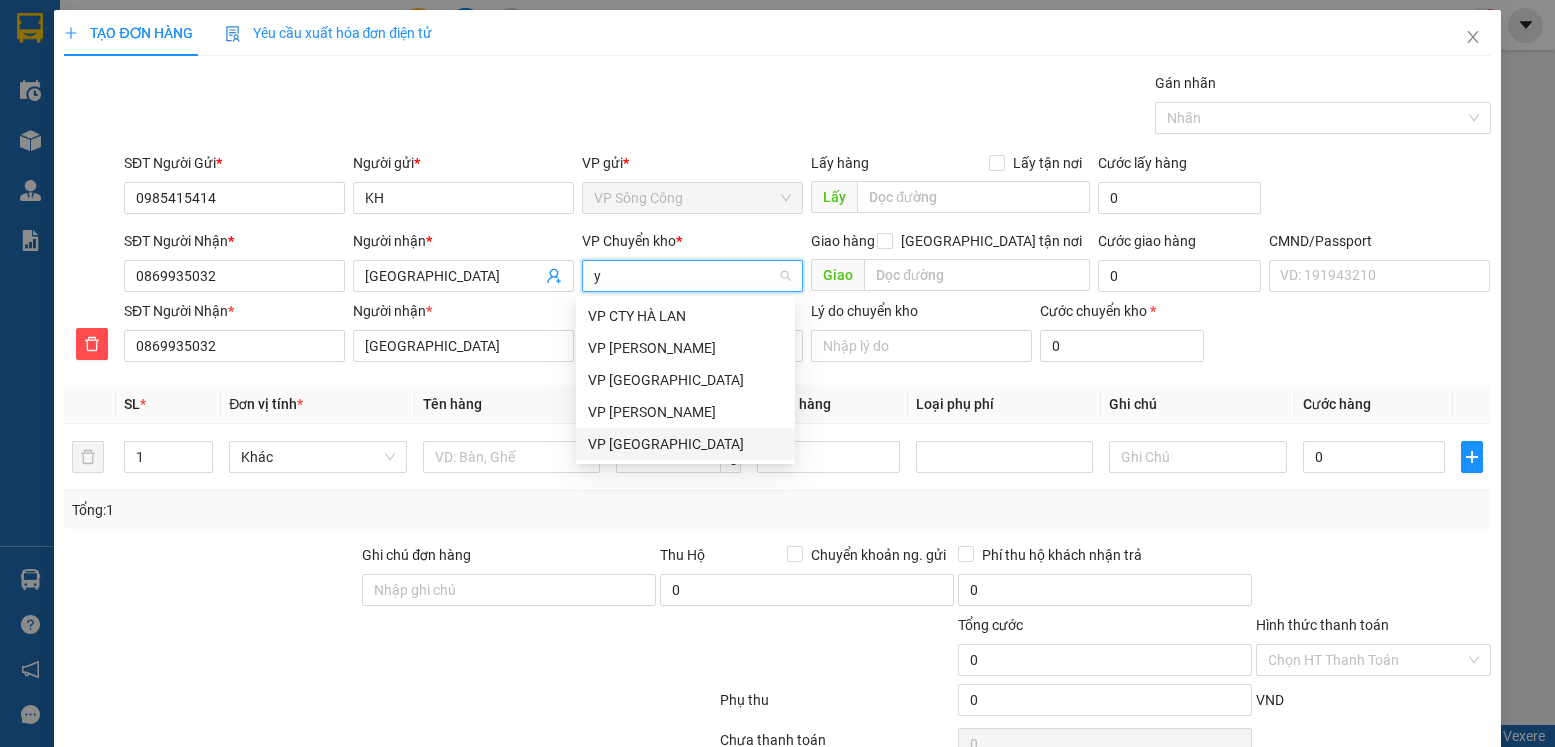 click on "VP [GEOGRAPHIC_DATA]" at bounding box center (685, 444) 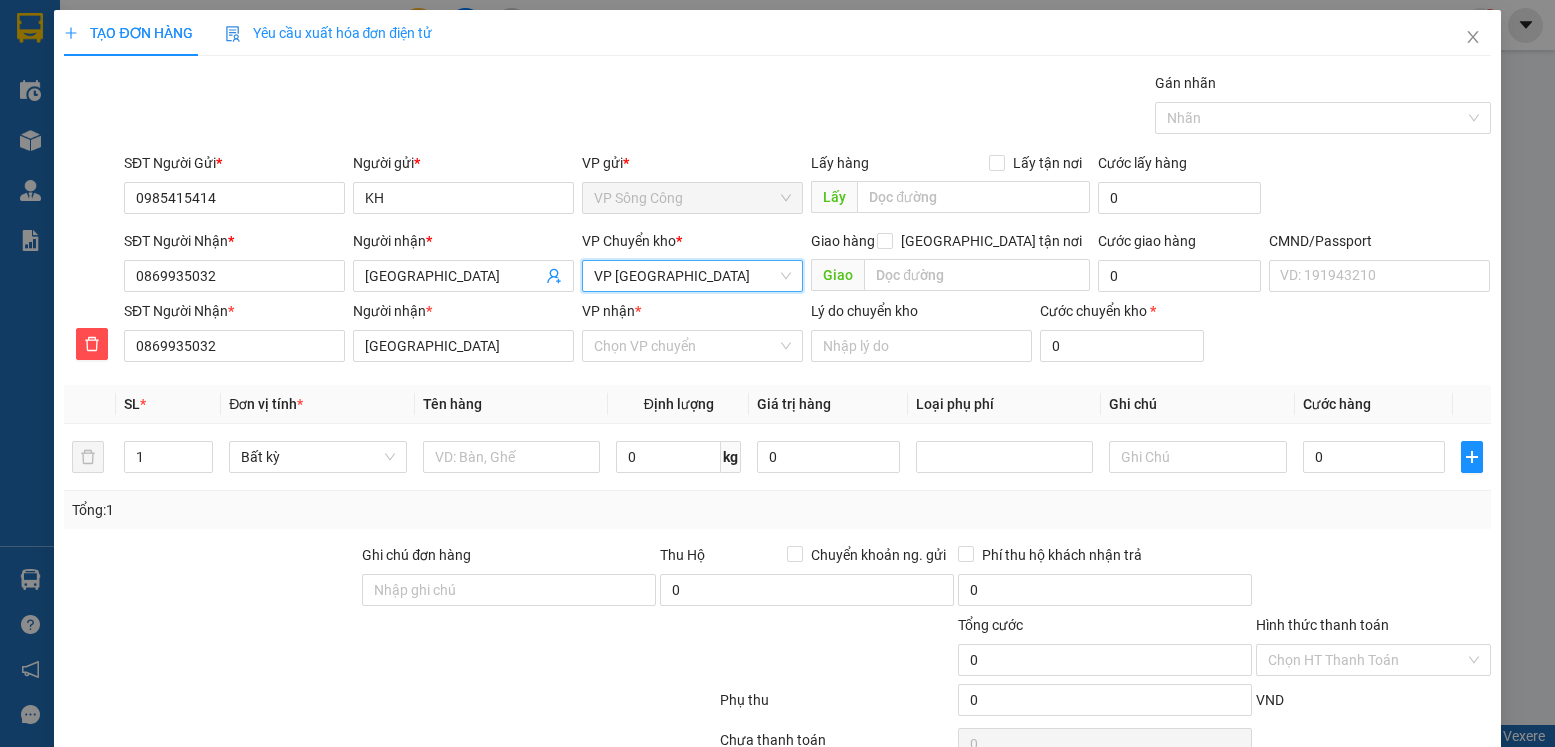 click on "VP nhận  *" at bounding box center (692, 315) 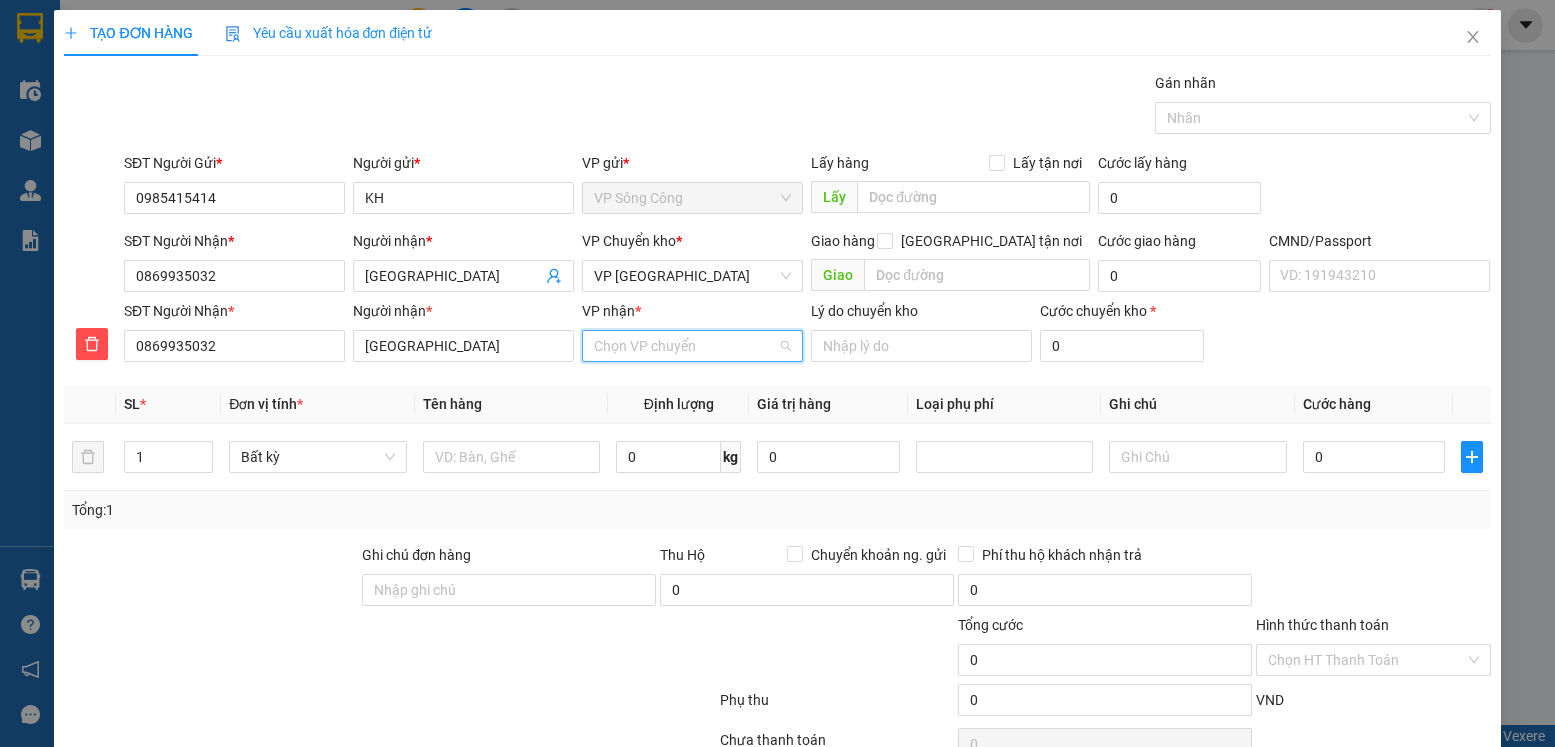 click on "VP nhận  *" at bounding box center [685, 346] 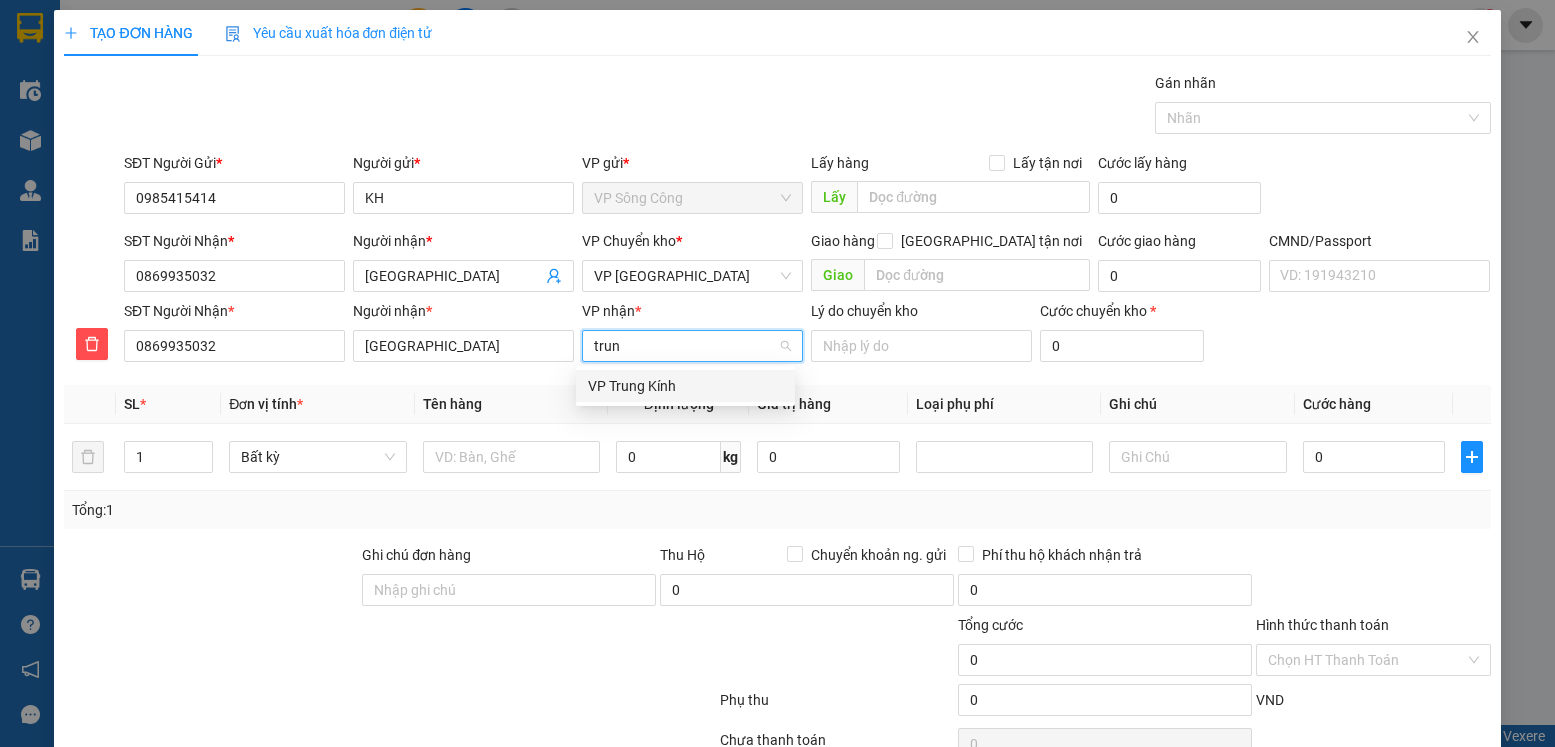 type on "trung" 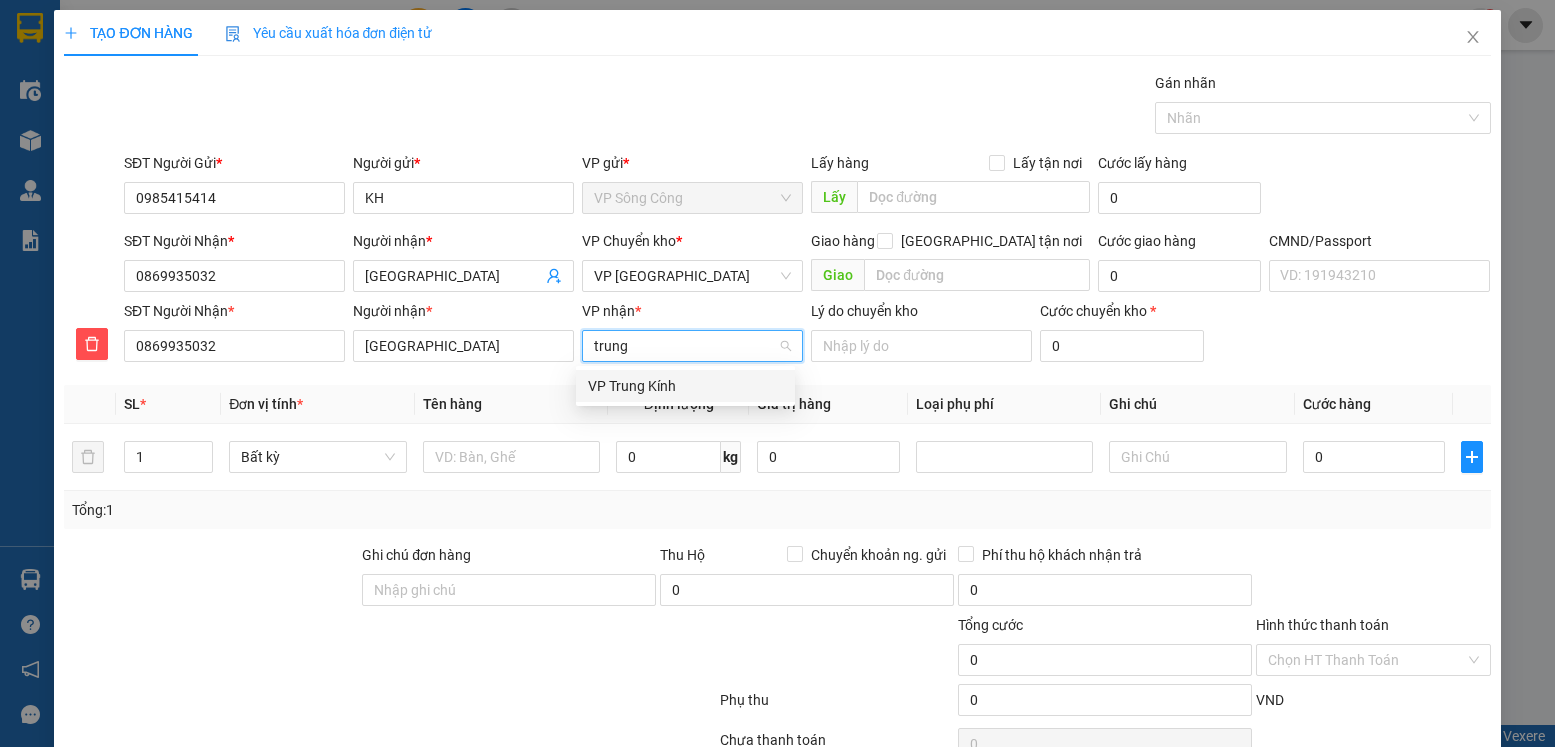 click on "VP Trung Kính" at bounding box center (685, 386) 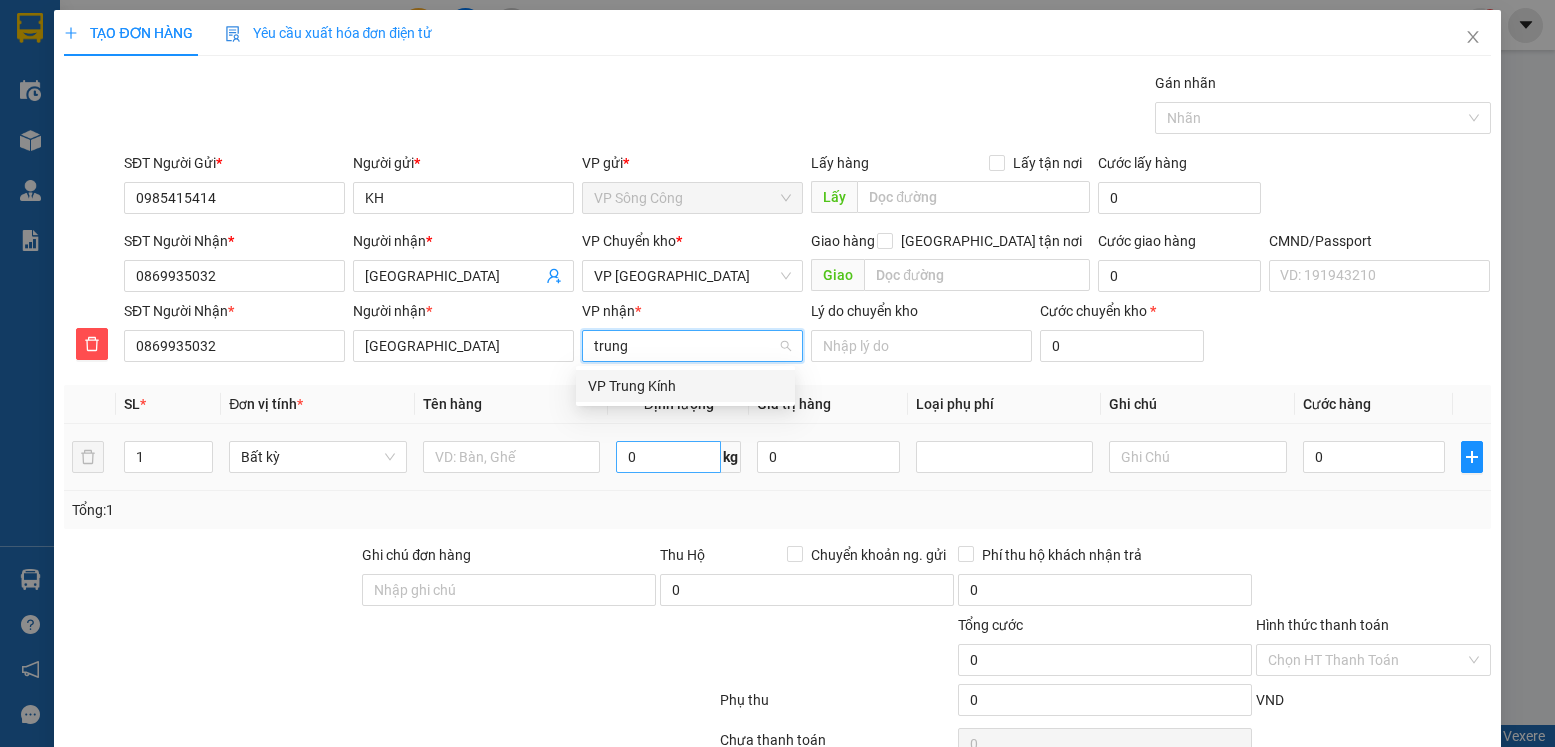 type 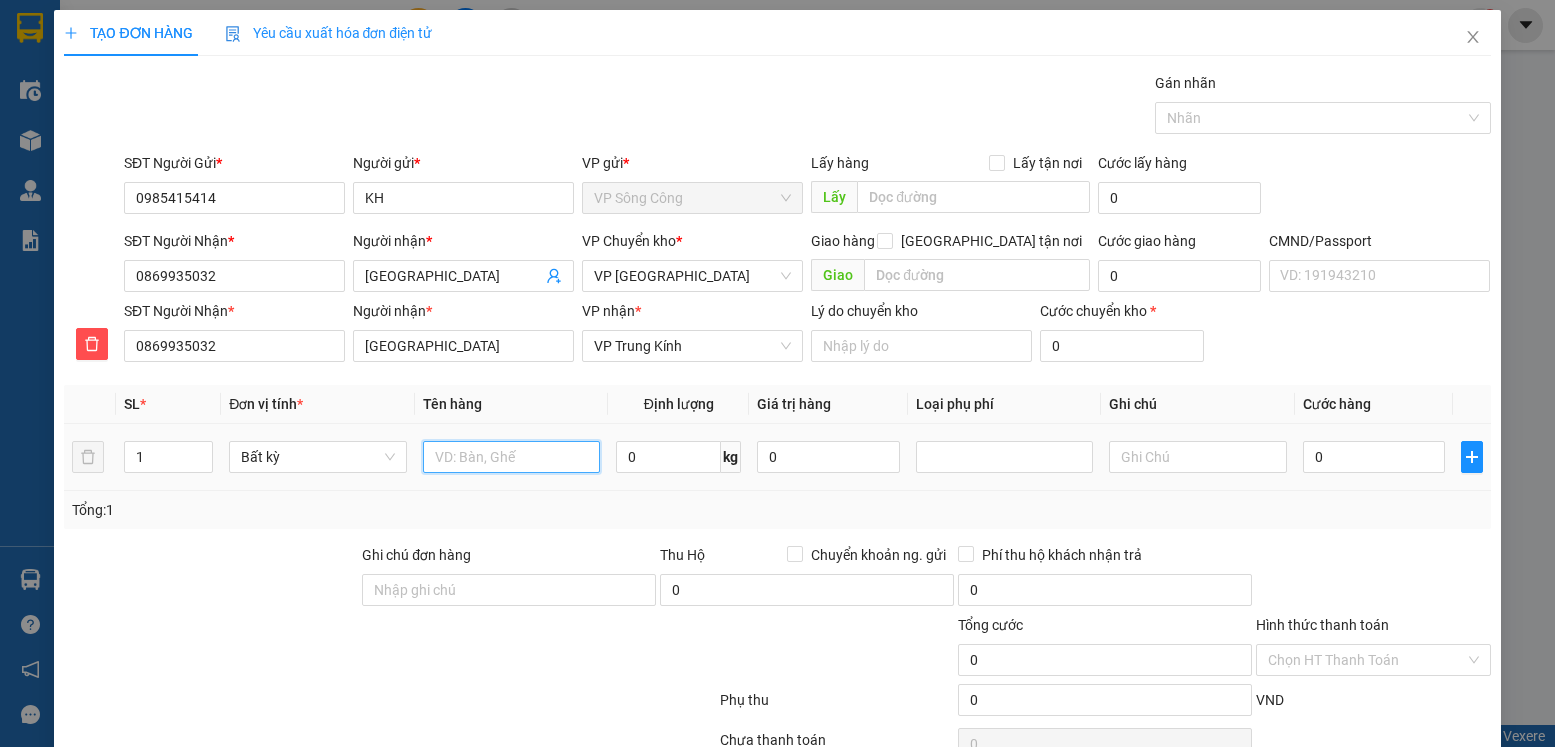 click at bounding box center (512, 457) 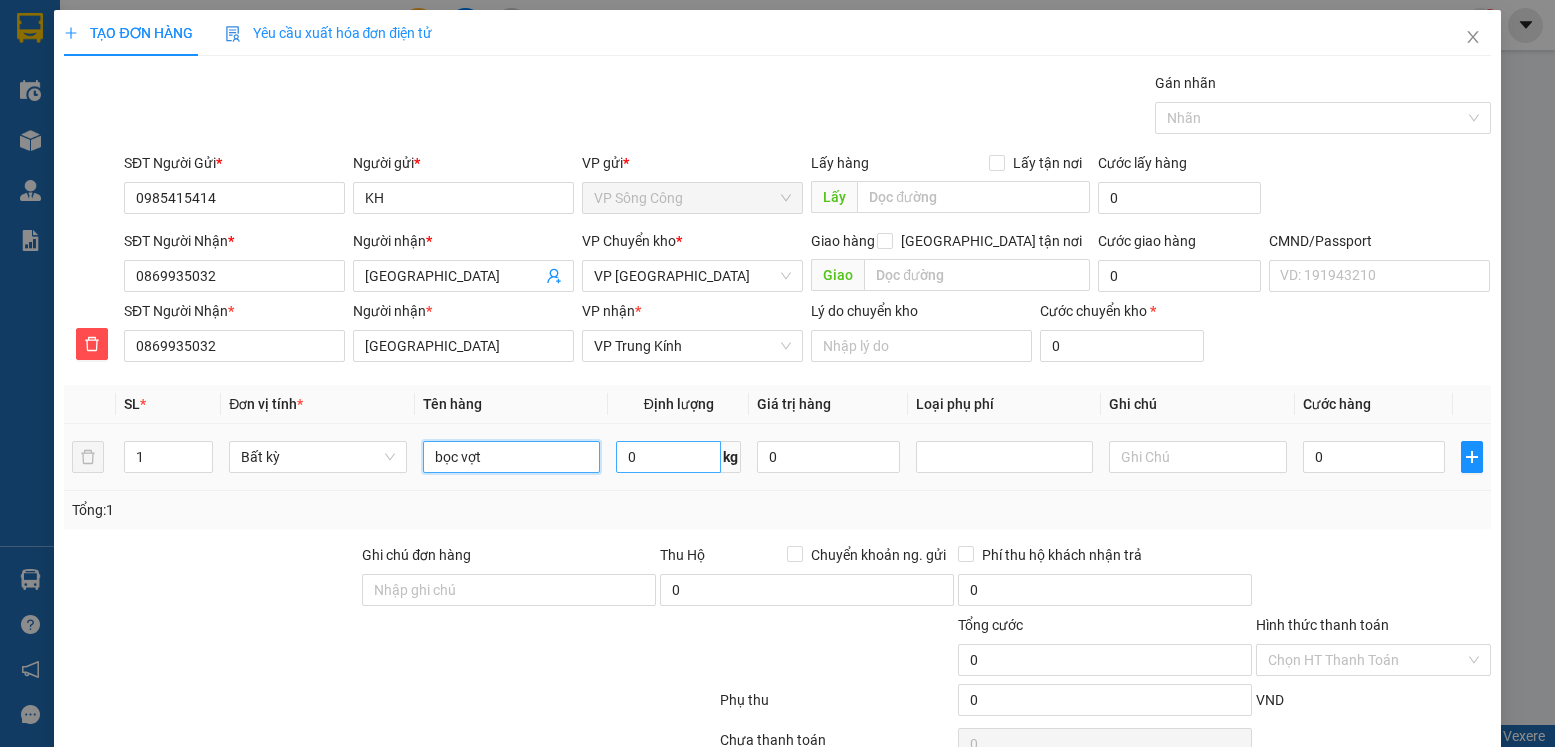 type on "bọc vợt" 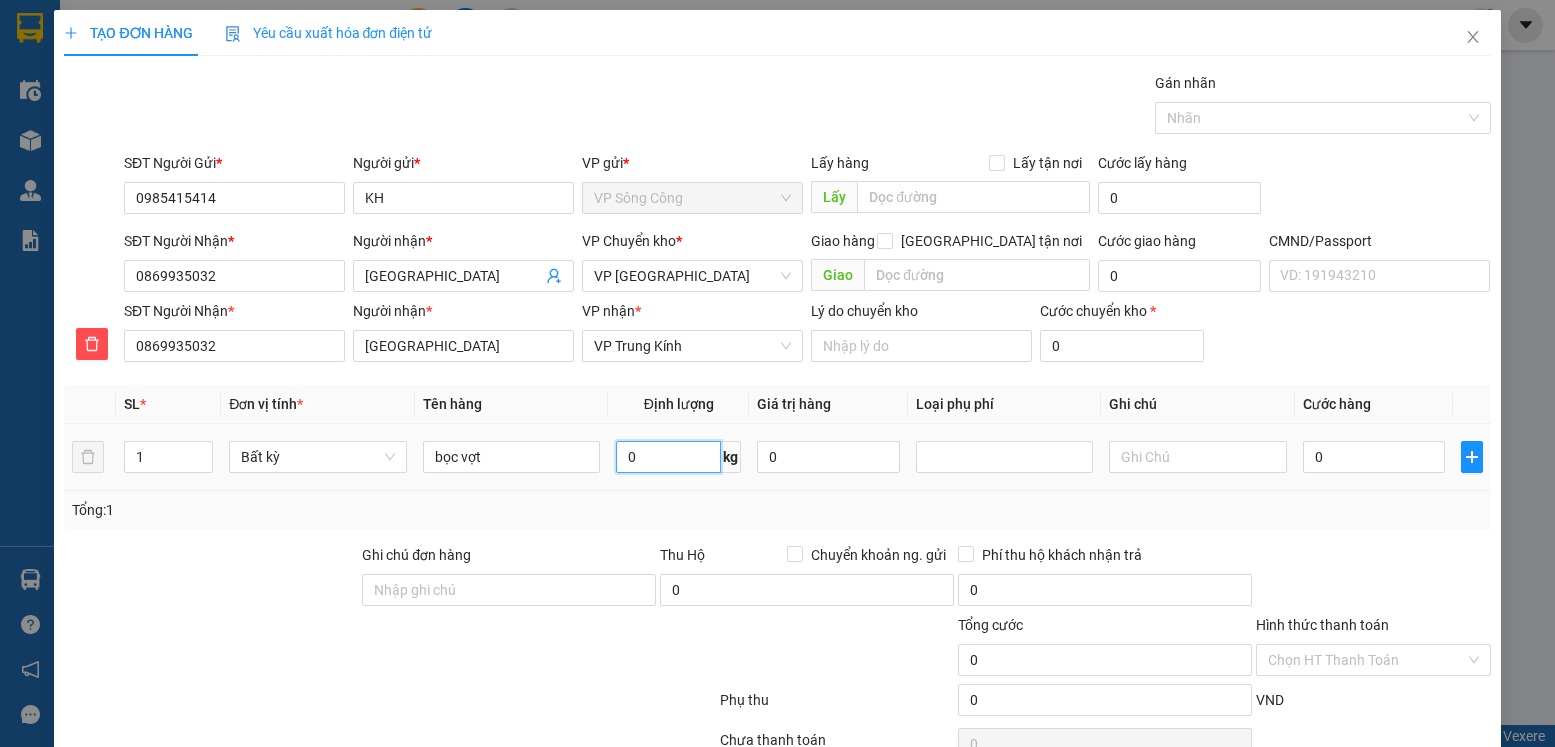 click on "0" at bounding box center [668, 457] 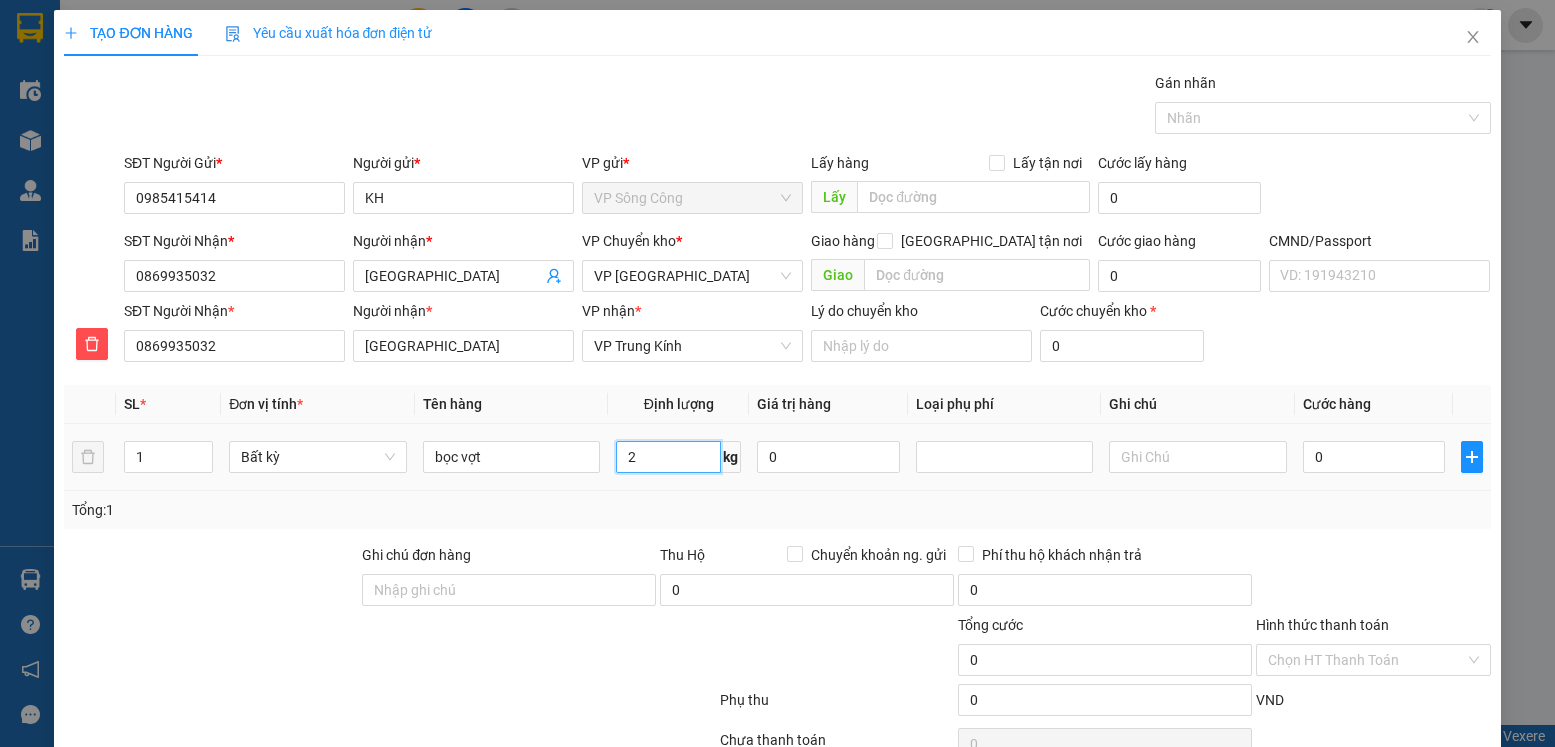 type on "2" 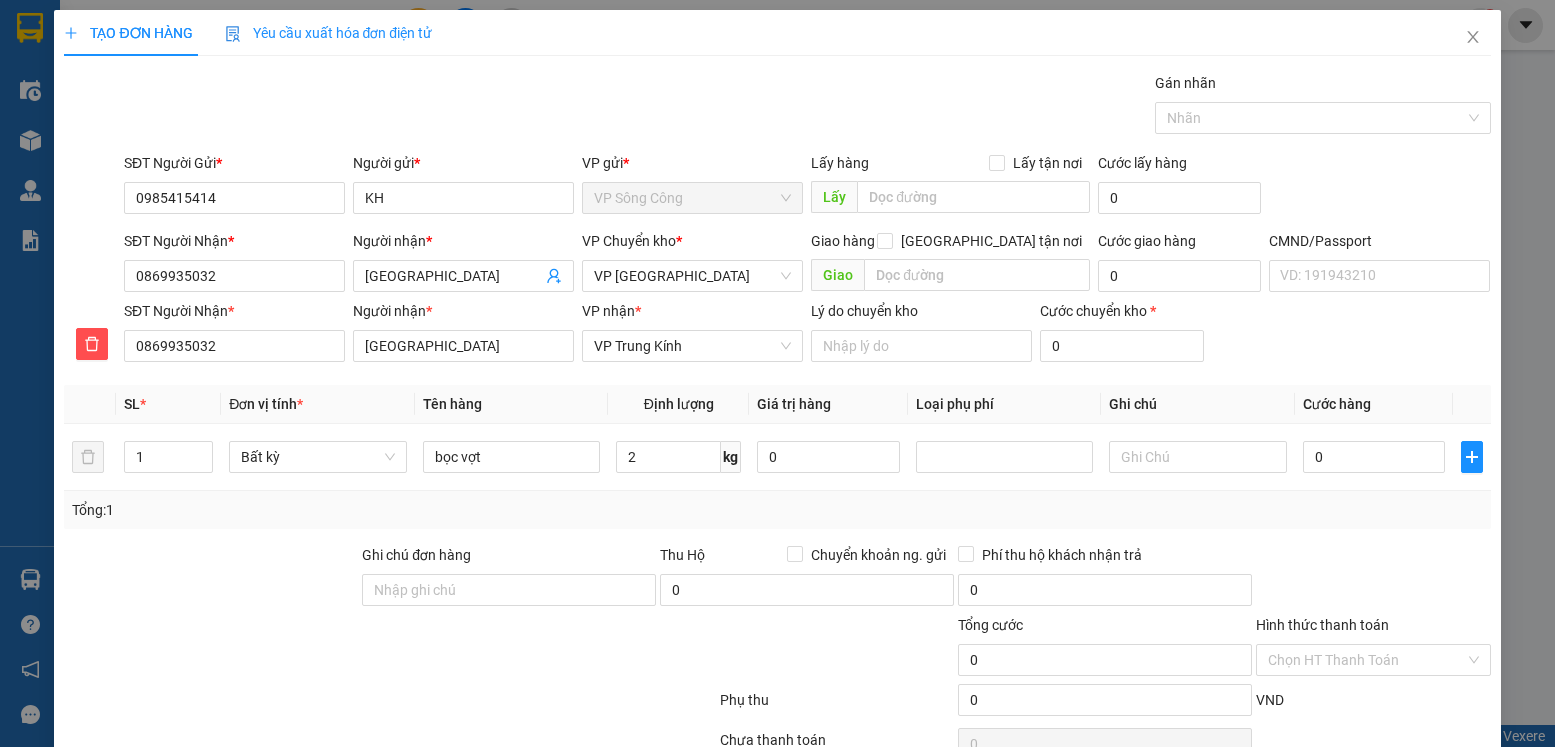 click on "Tổng:  1" at bounding box center [777, 510] 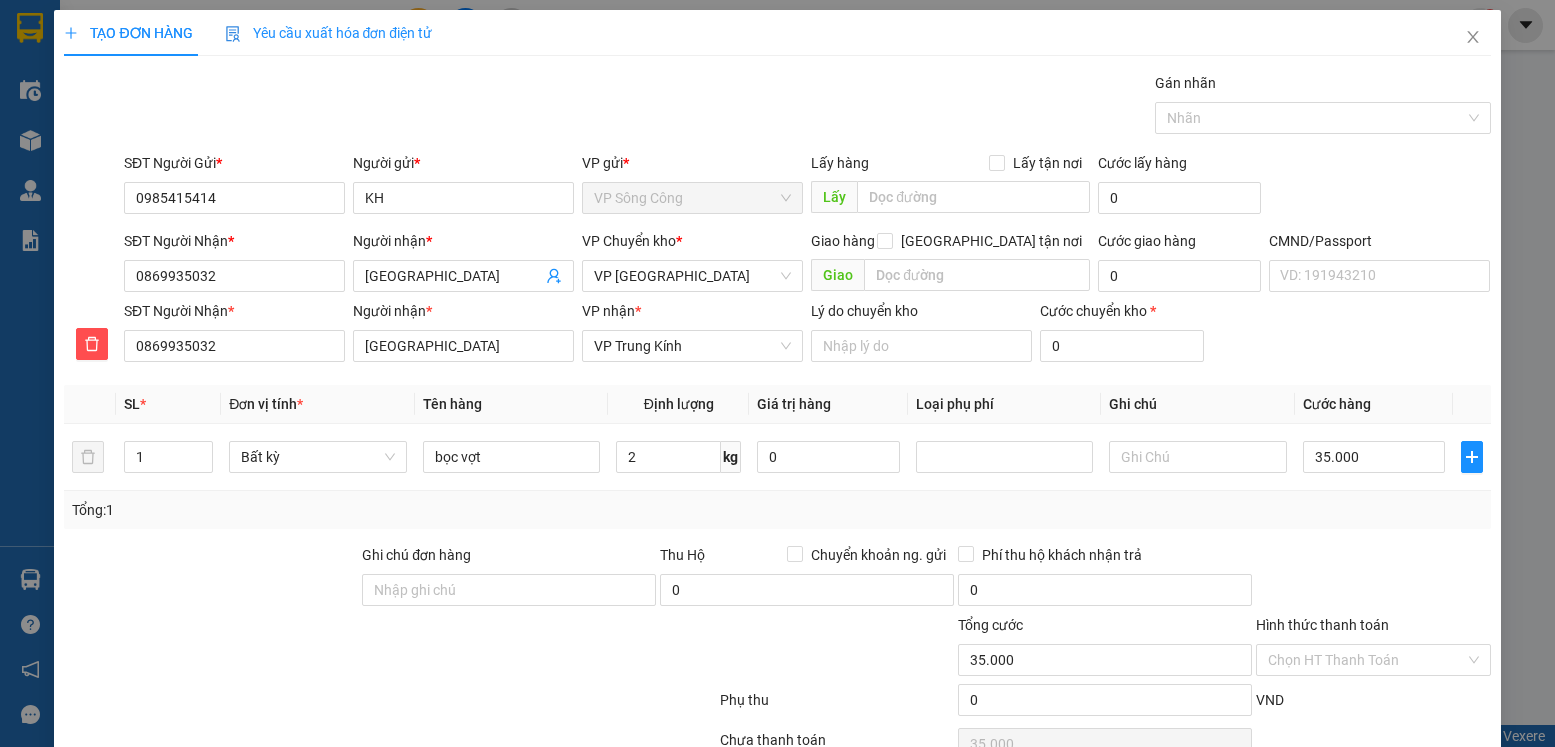 type on "35.000" 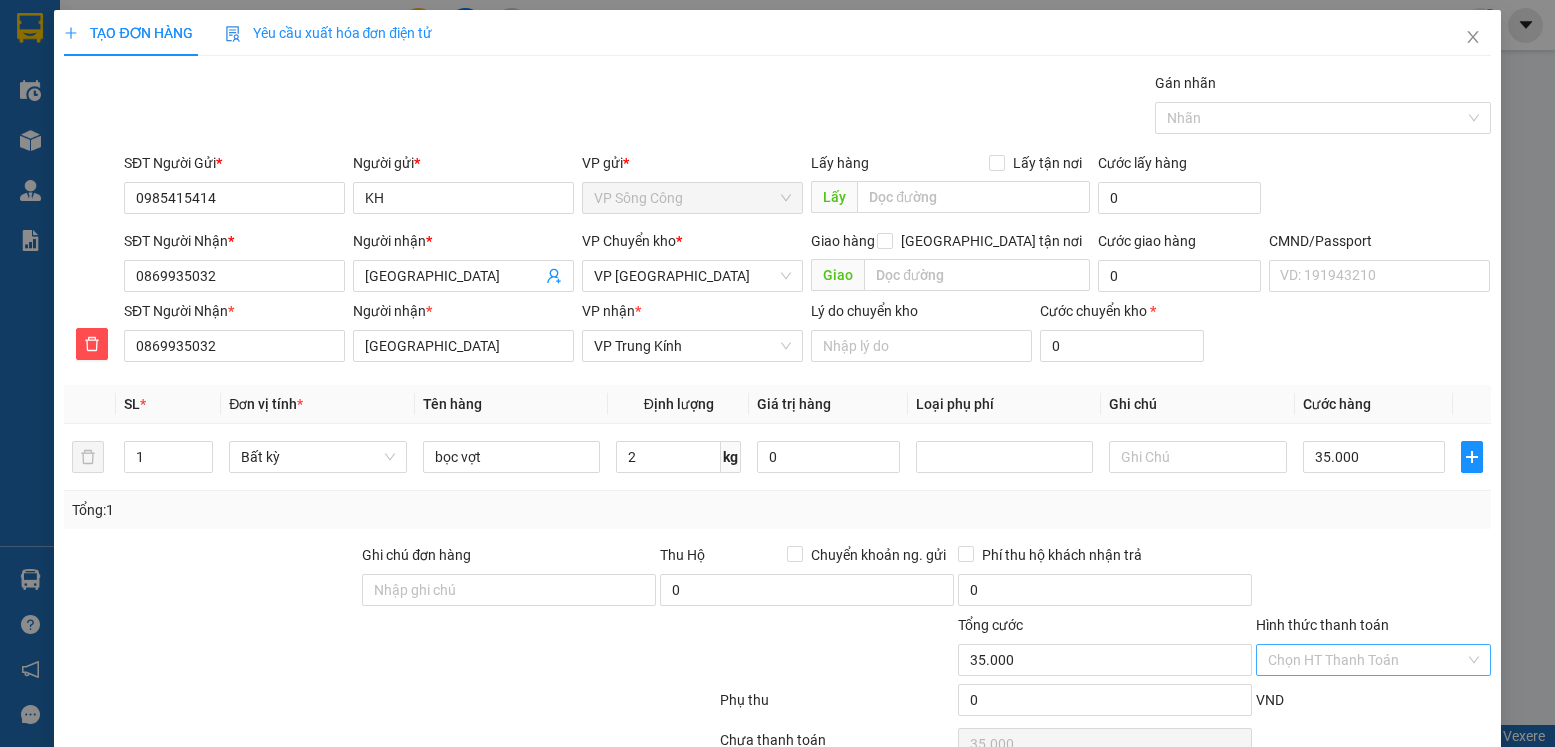 scroll, scrollTop: 103, scrollLeft: 0, axis: vertical 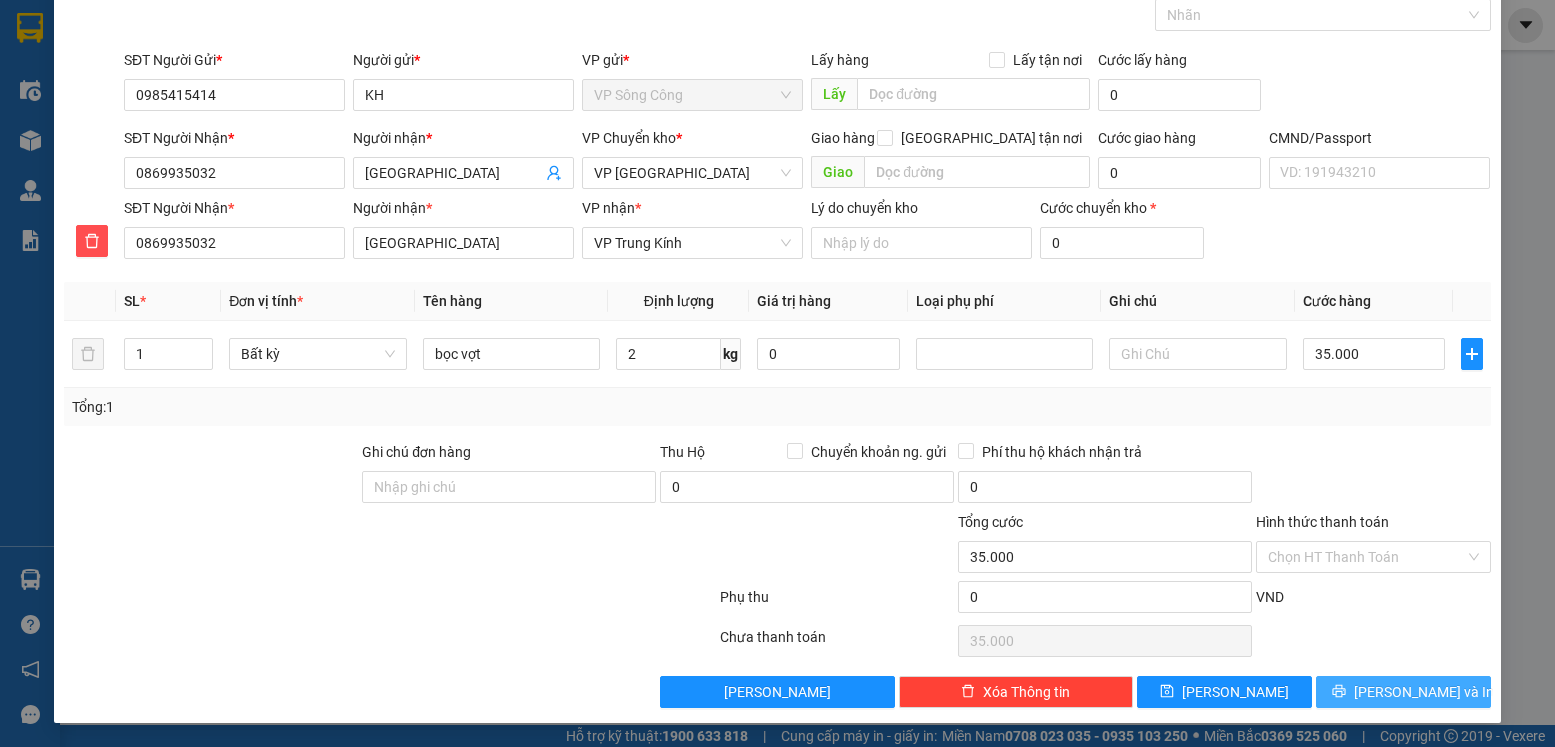 click on "Lưu và In" at bounding box center (1424, 692) 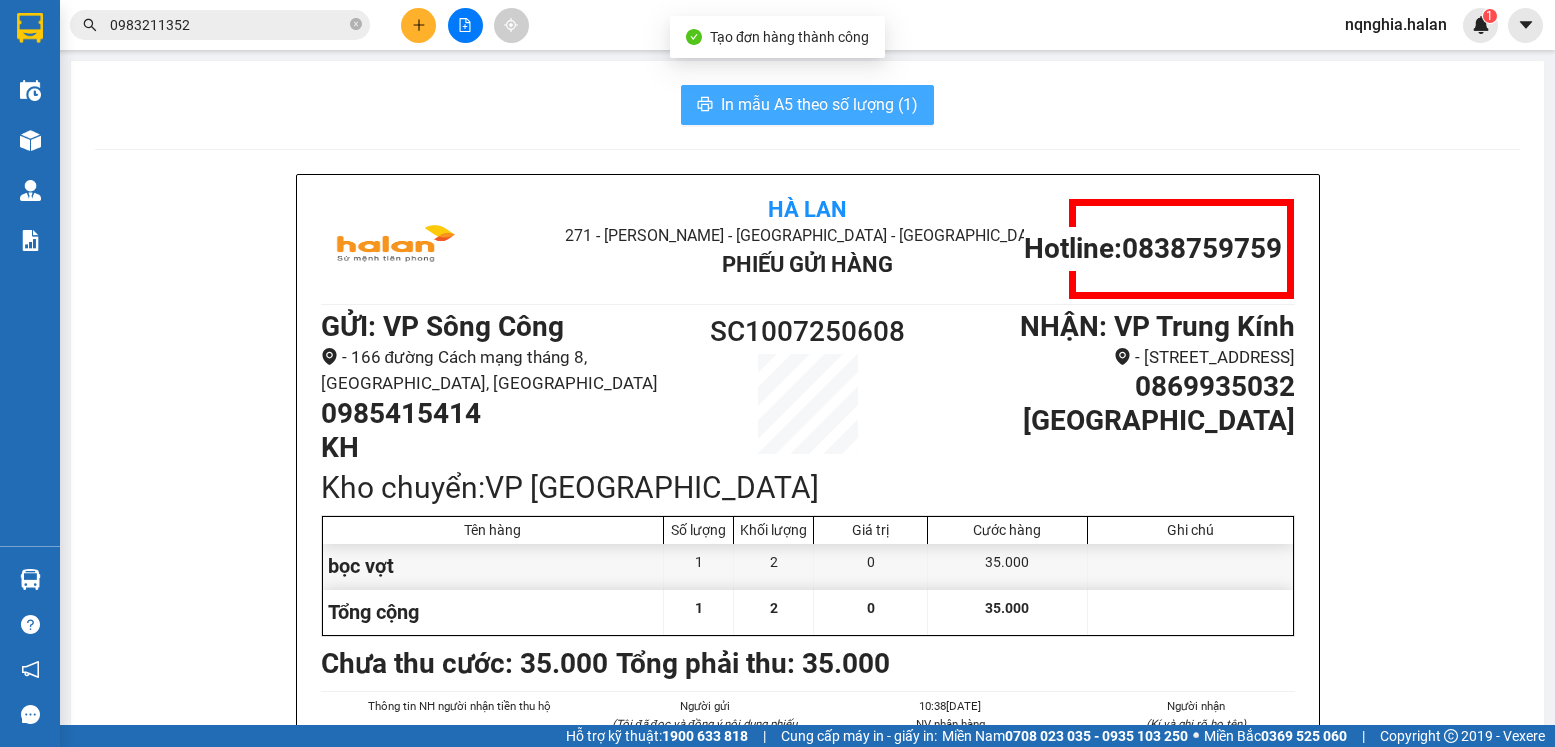 click on "In mẫu A5 theo số lượng
(1)" at bounding box center (819, 104) 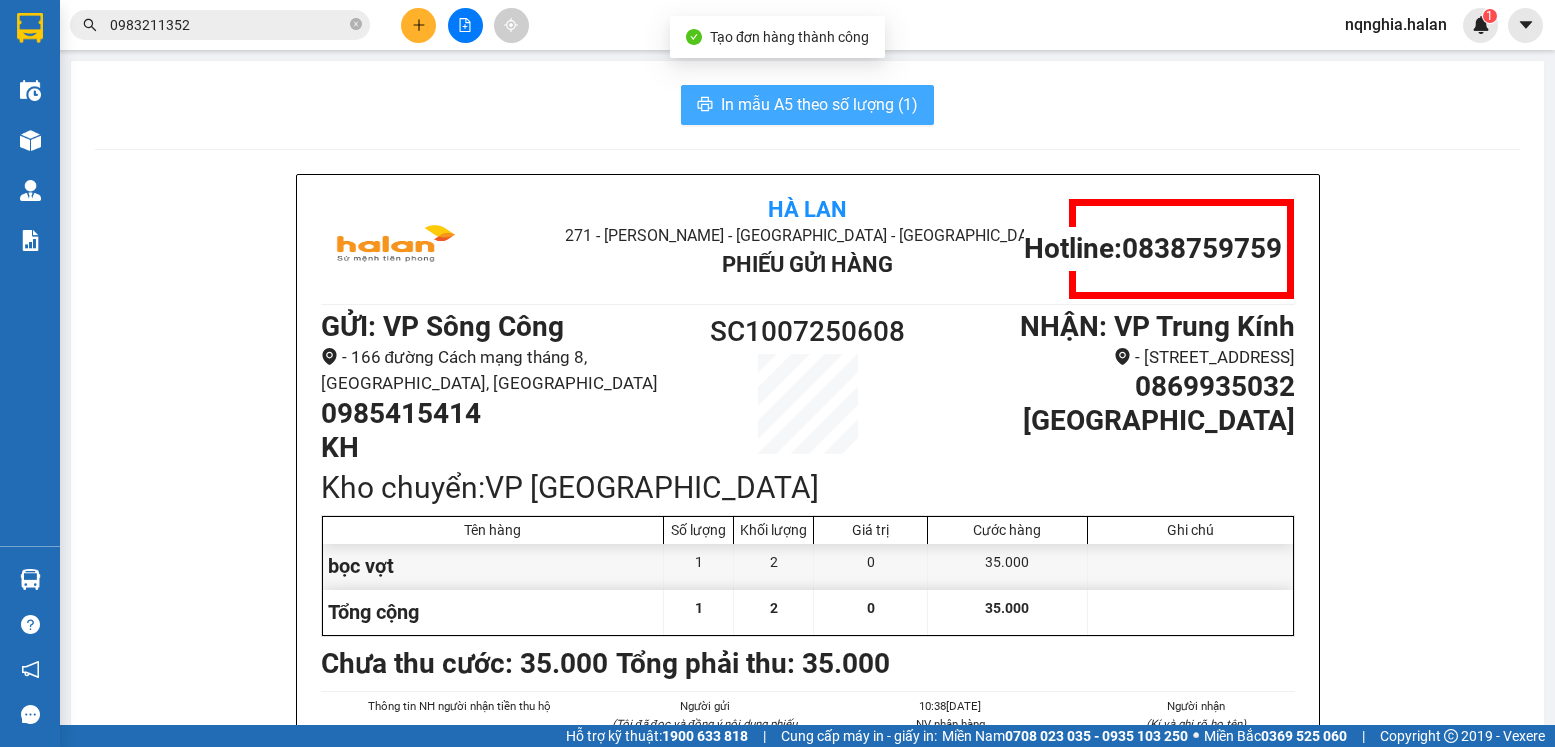 scroll, scrollTop: 0, scrollLeft: 0, axis: both 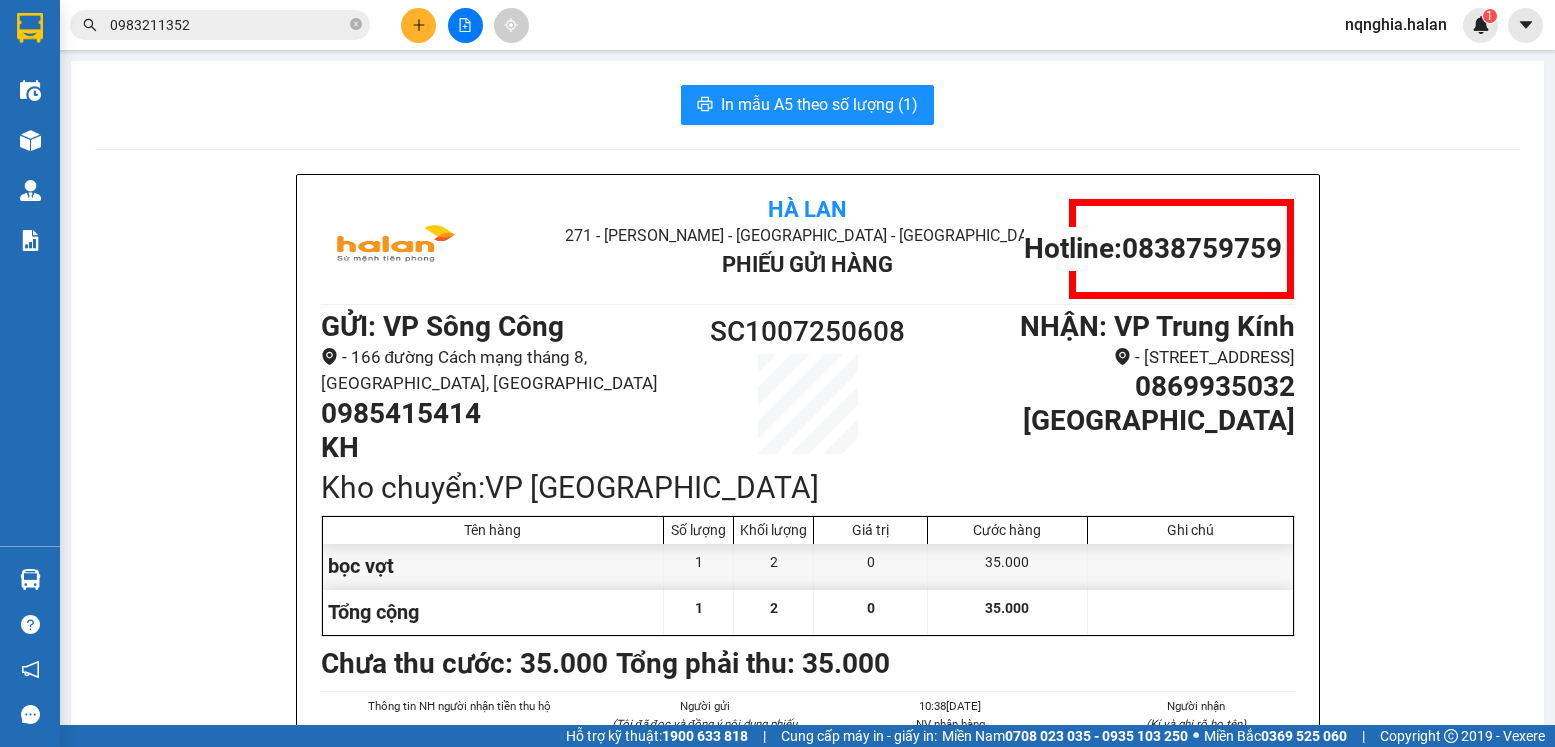 click on "0869935032" at bounding box center [1111, 387] 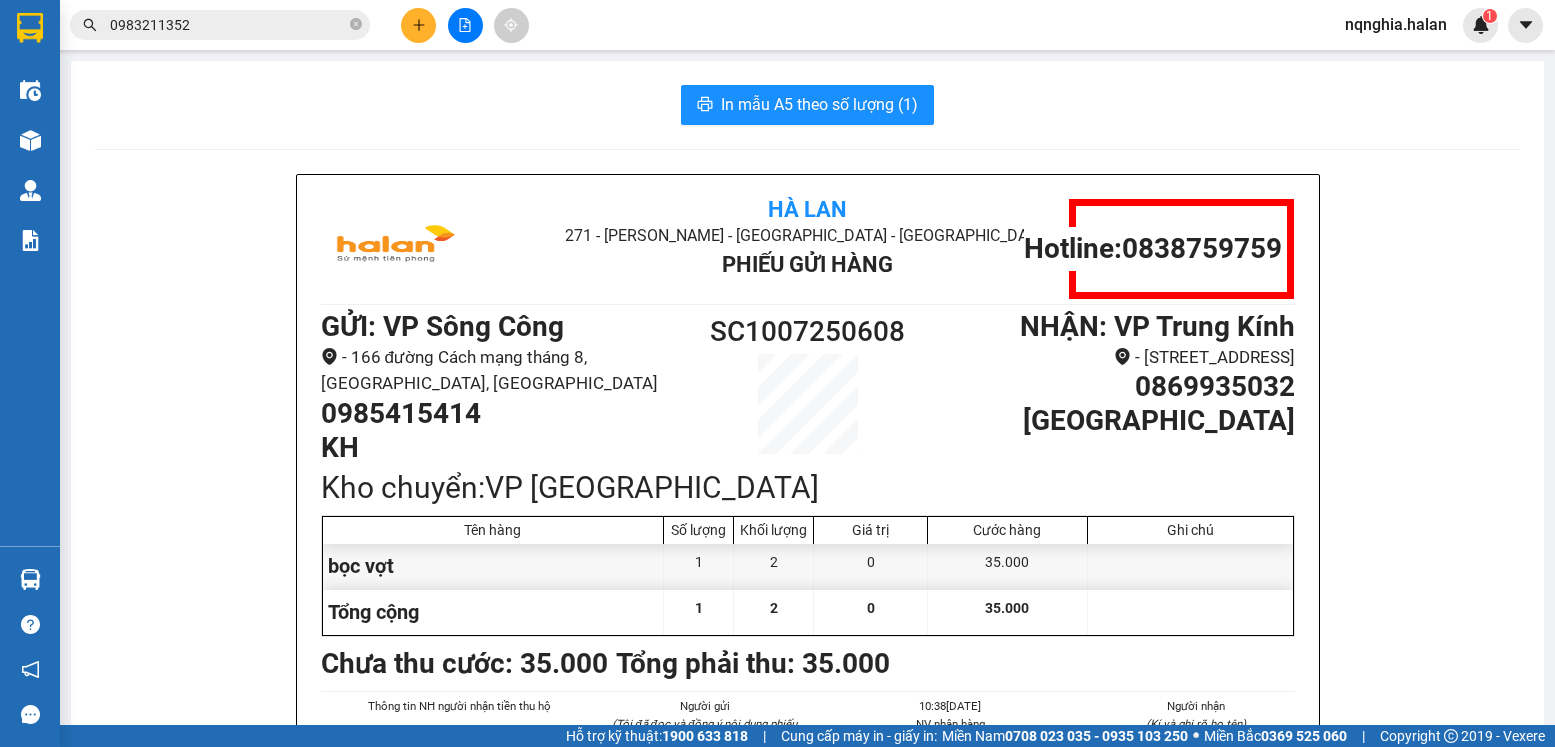 click 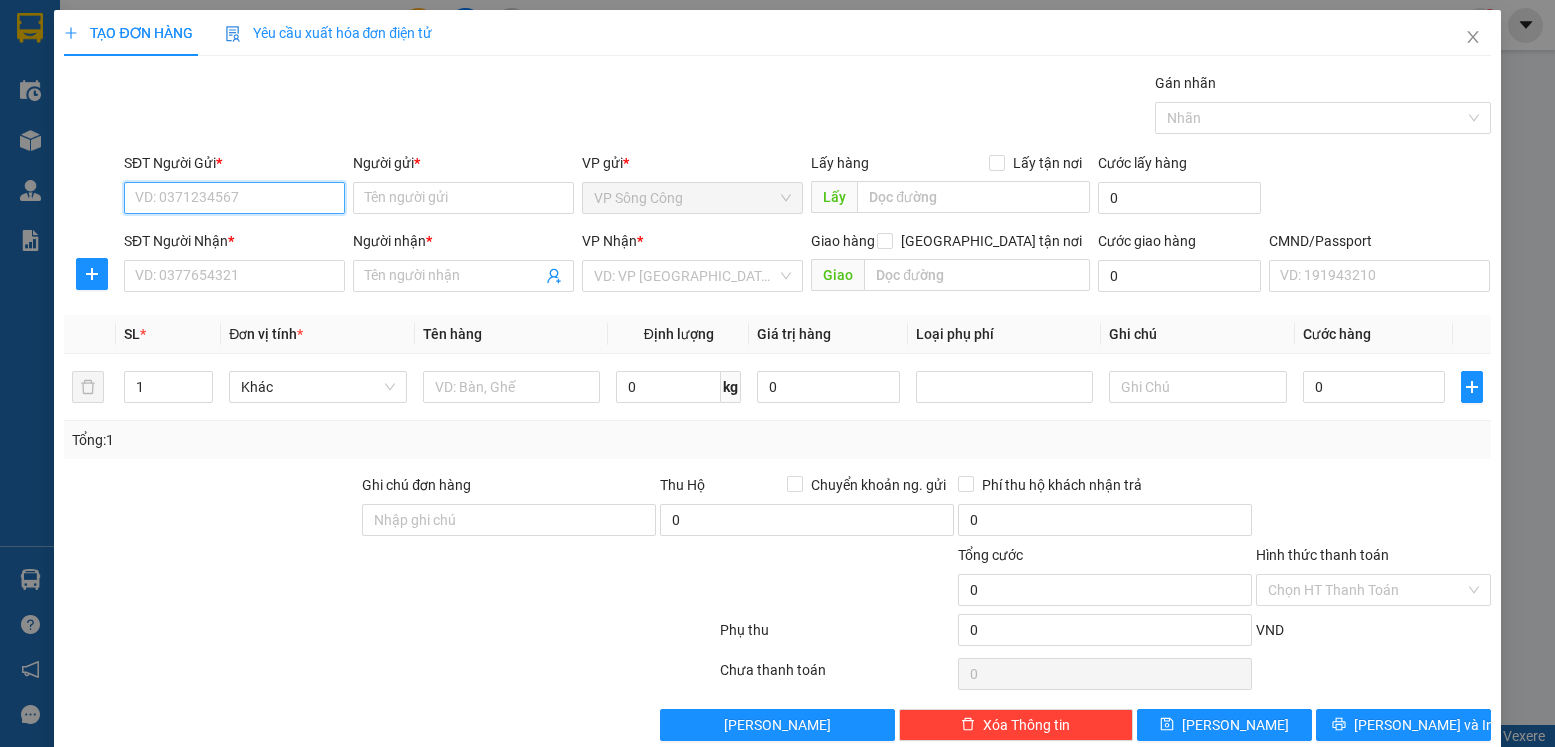 click on "SĐT Người Gửi  *" at bounding box center (234, 198) 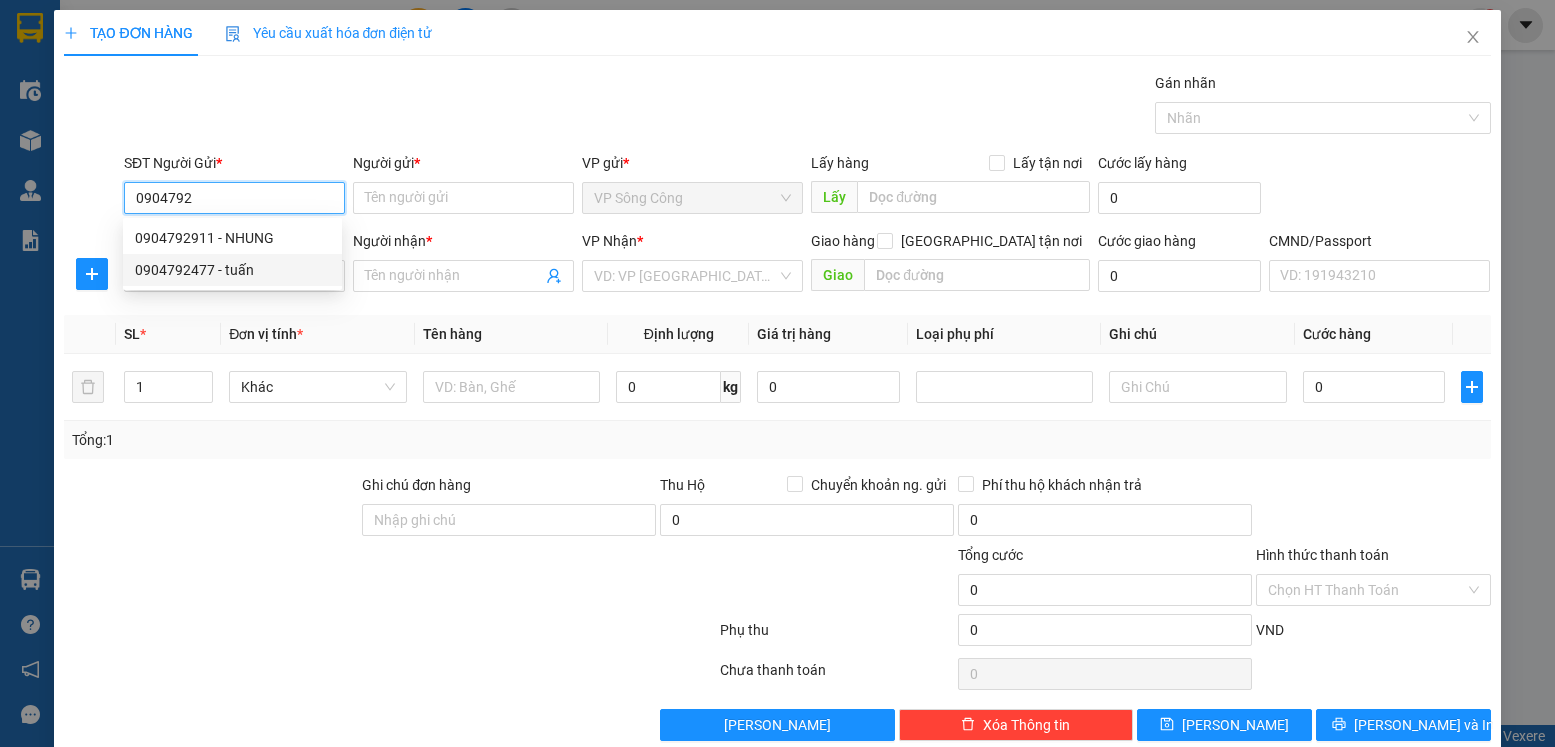 click on "0904792477 - tuấn" at bounding box center [232, 270] 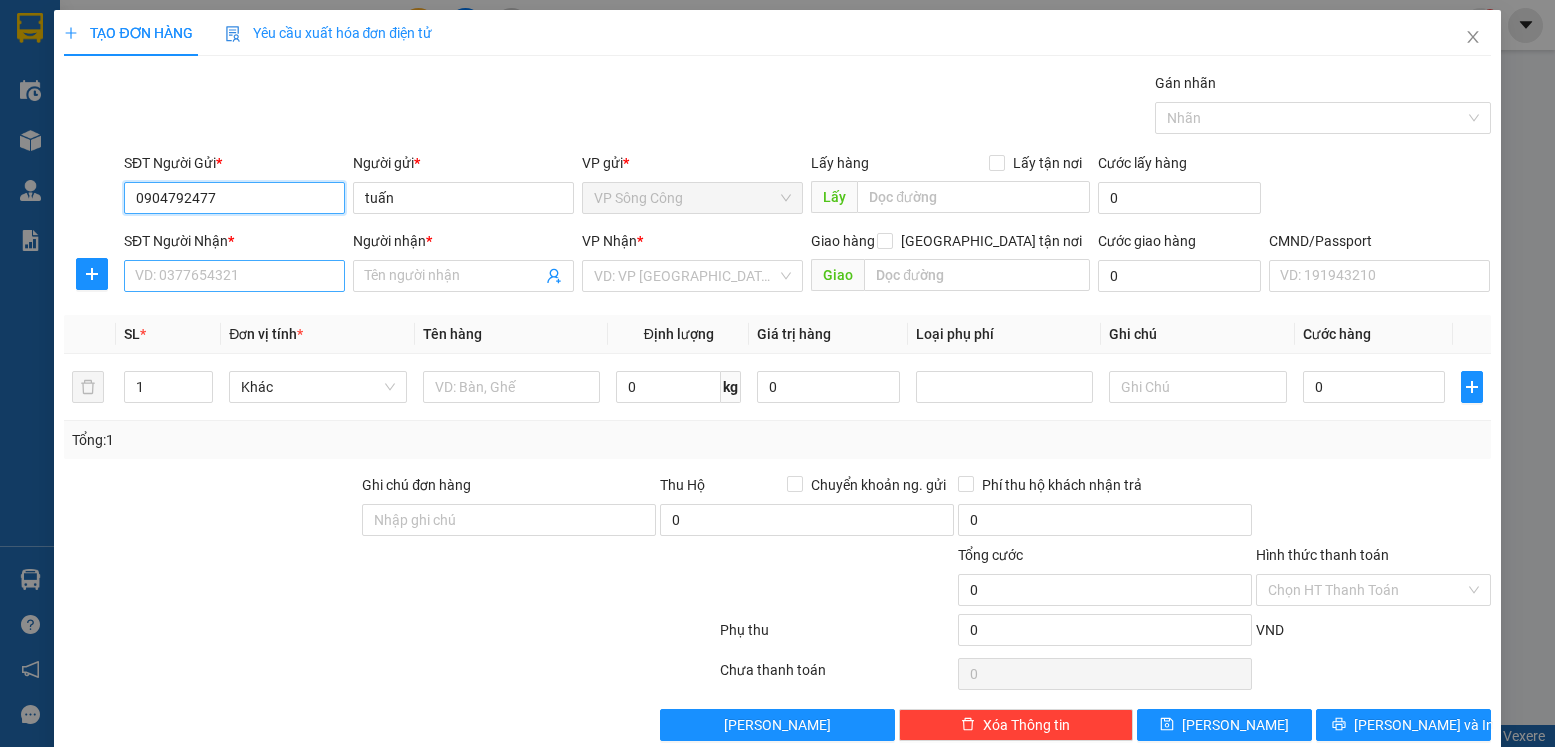type on "0904792477" 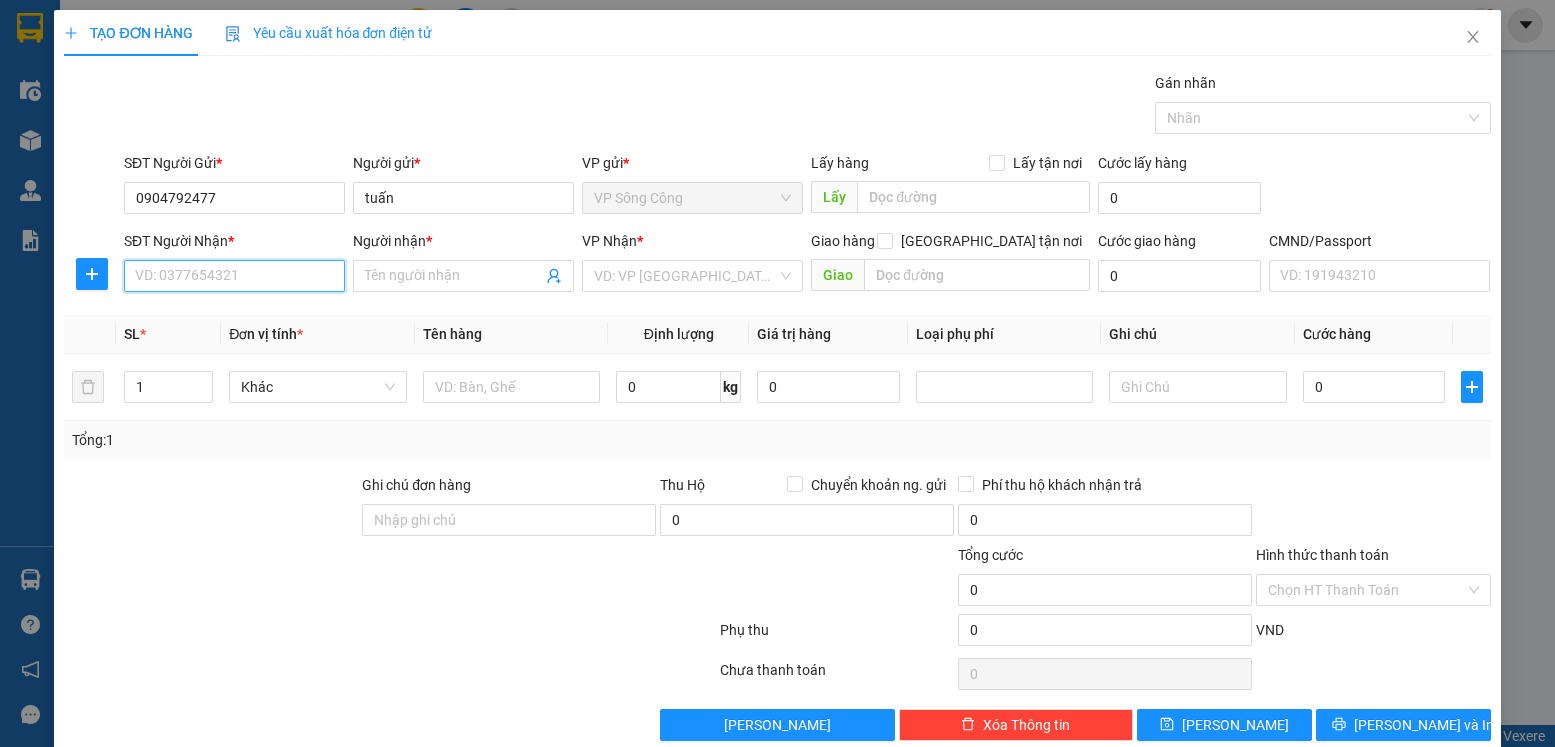 click on "SĐT Người Nhận  *" at bounding box center (234, 276) 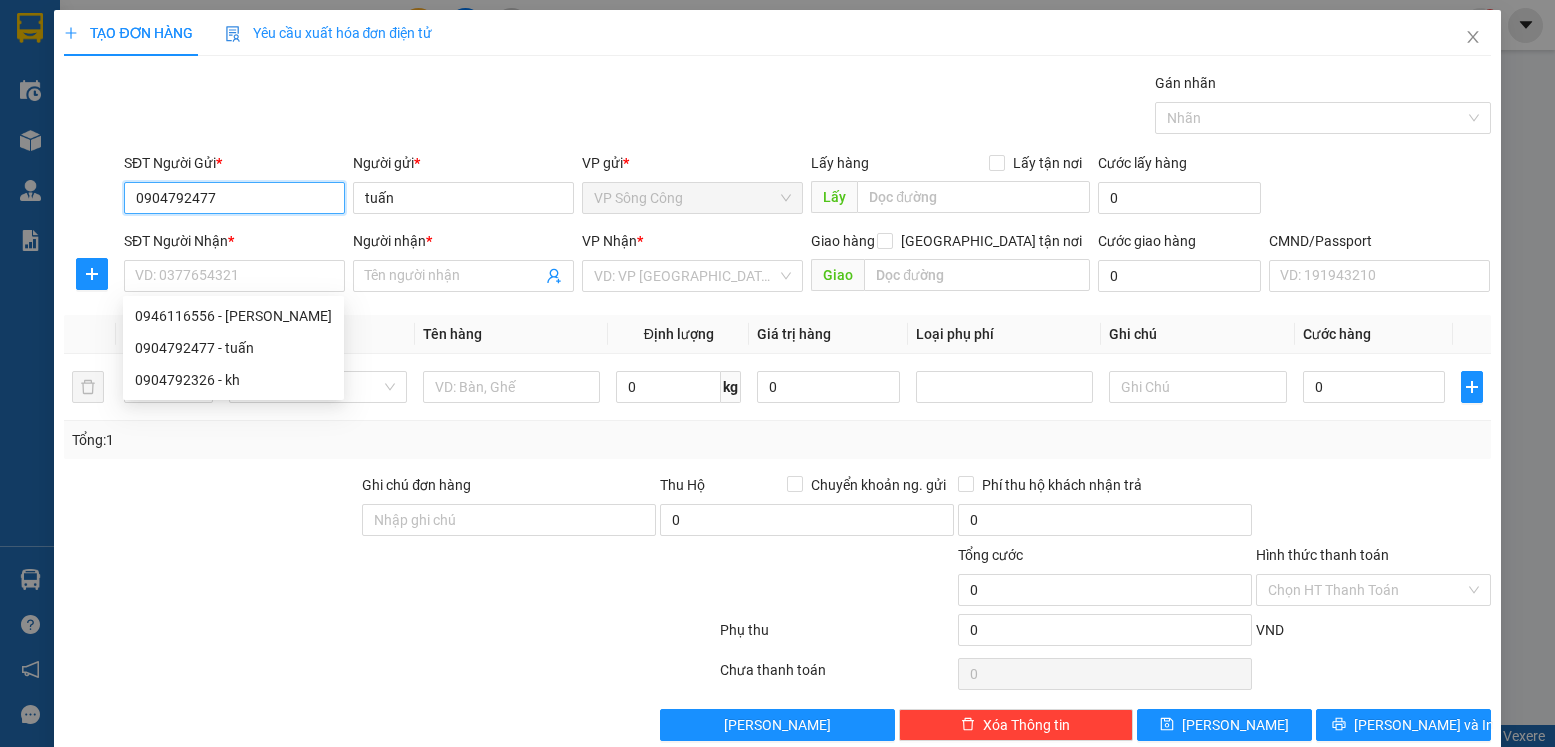 click on "0904792477" at bounding box center [234, 198] 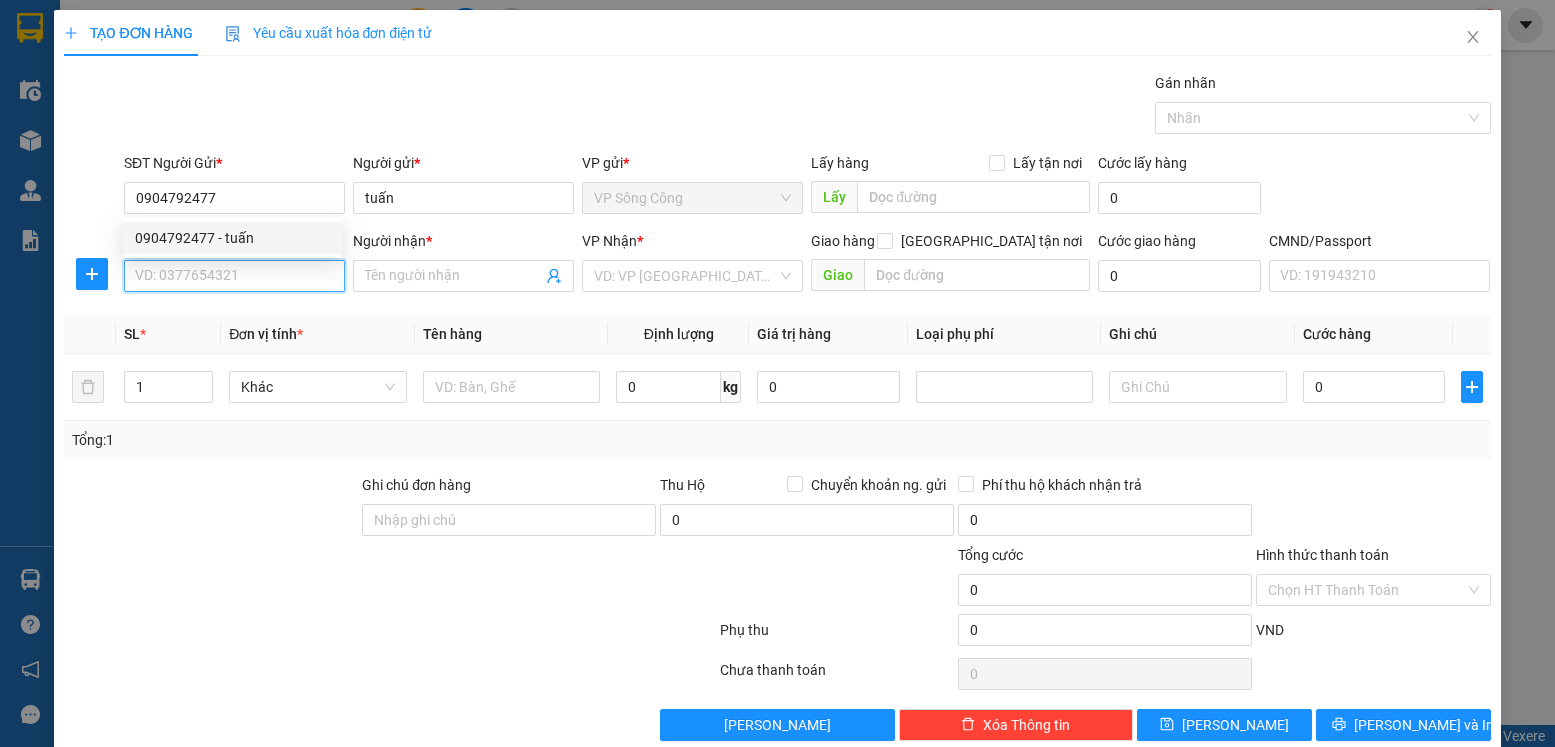 click on "SĐT Người Nhận  *" at bounding box center [234, 276] 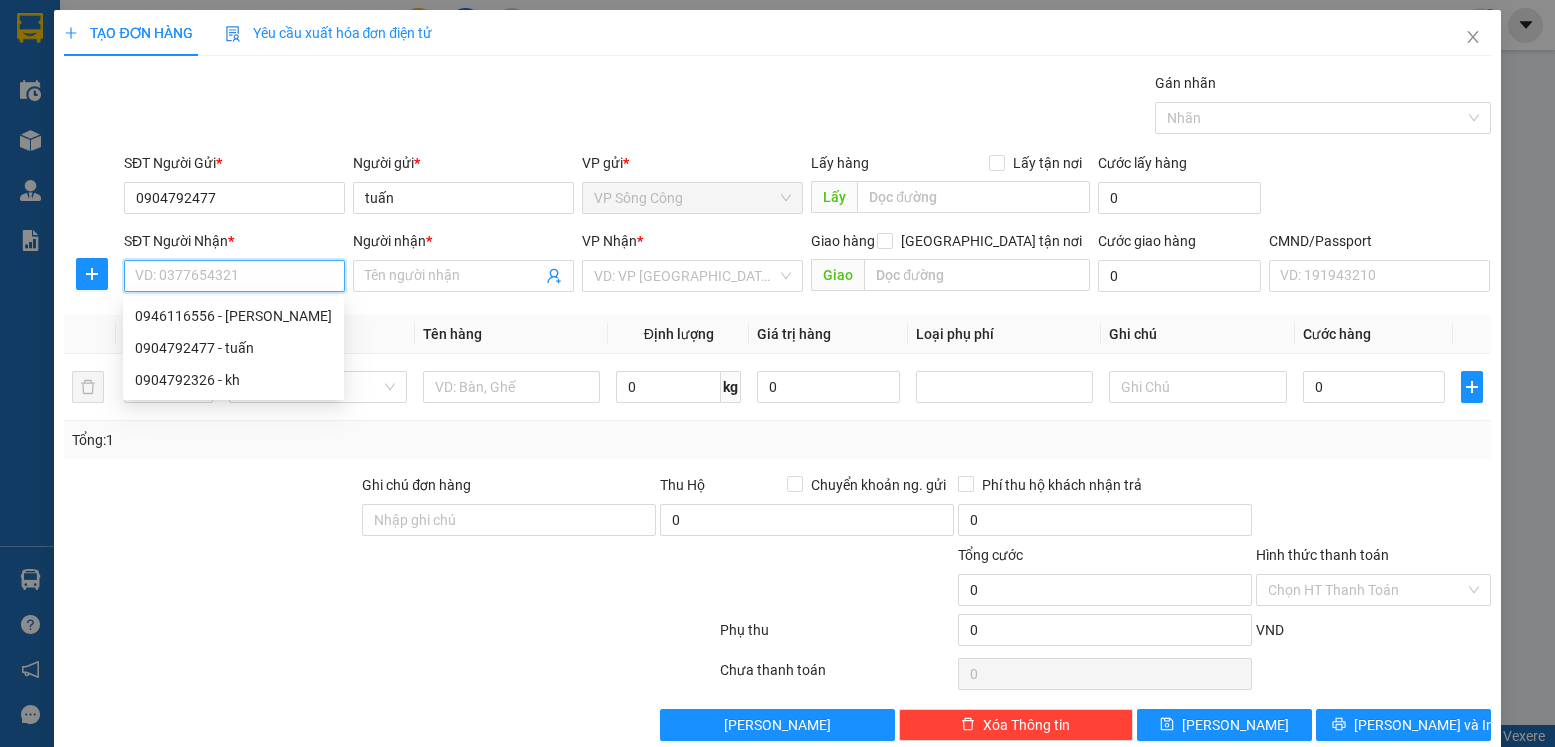 paste on "0904792477" 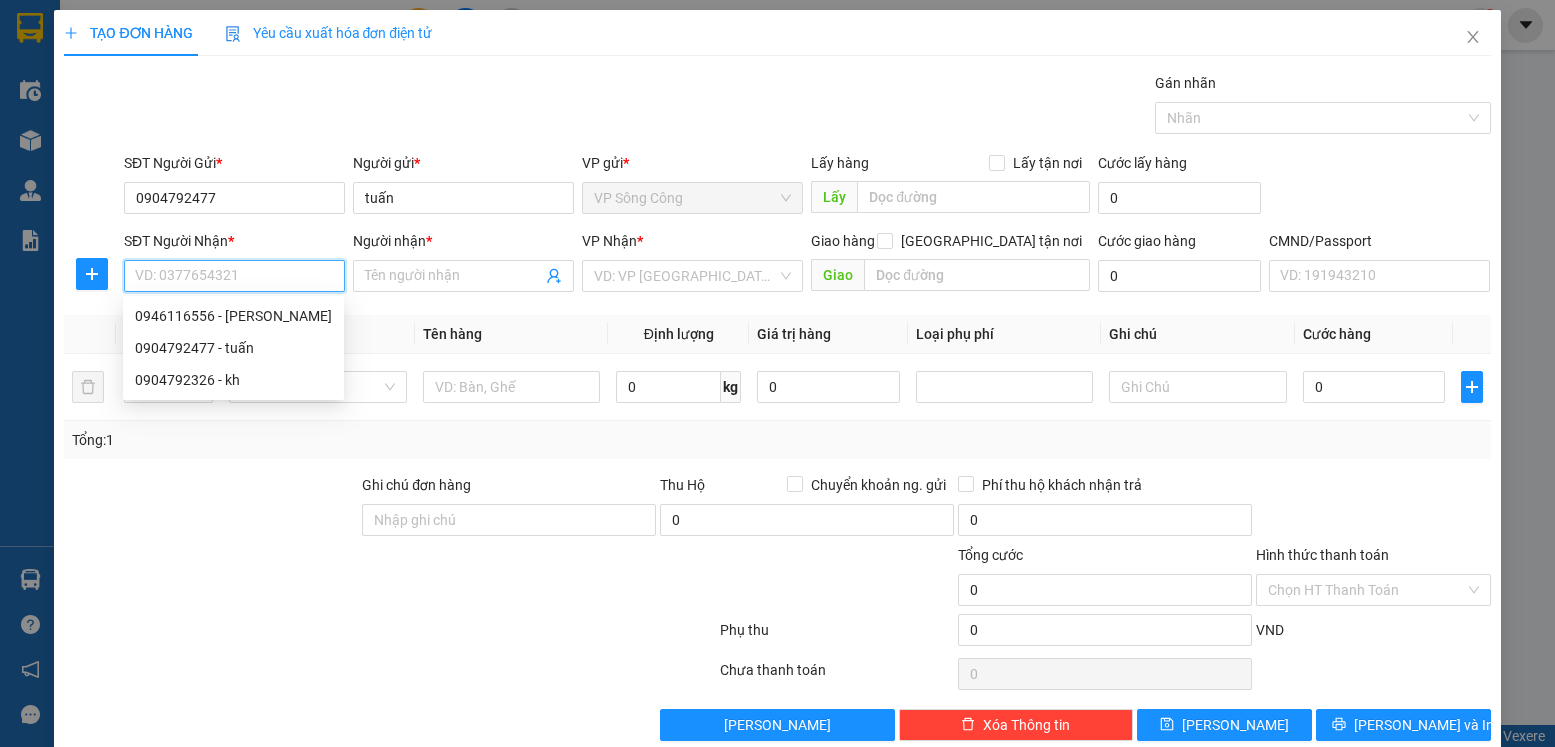 type on "0904792477" 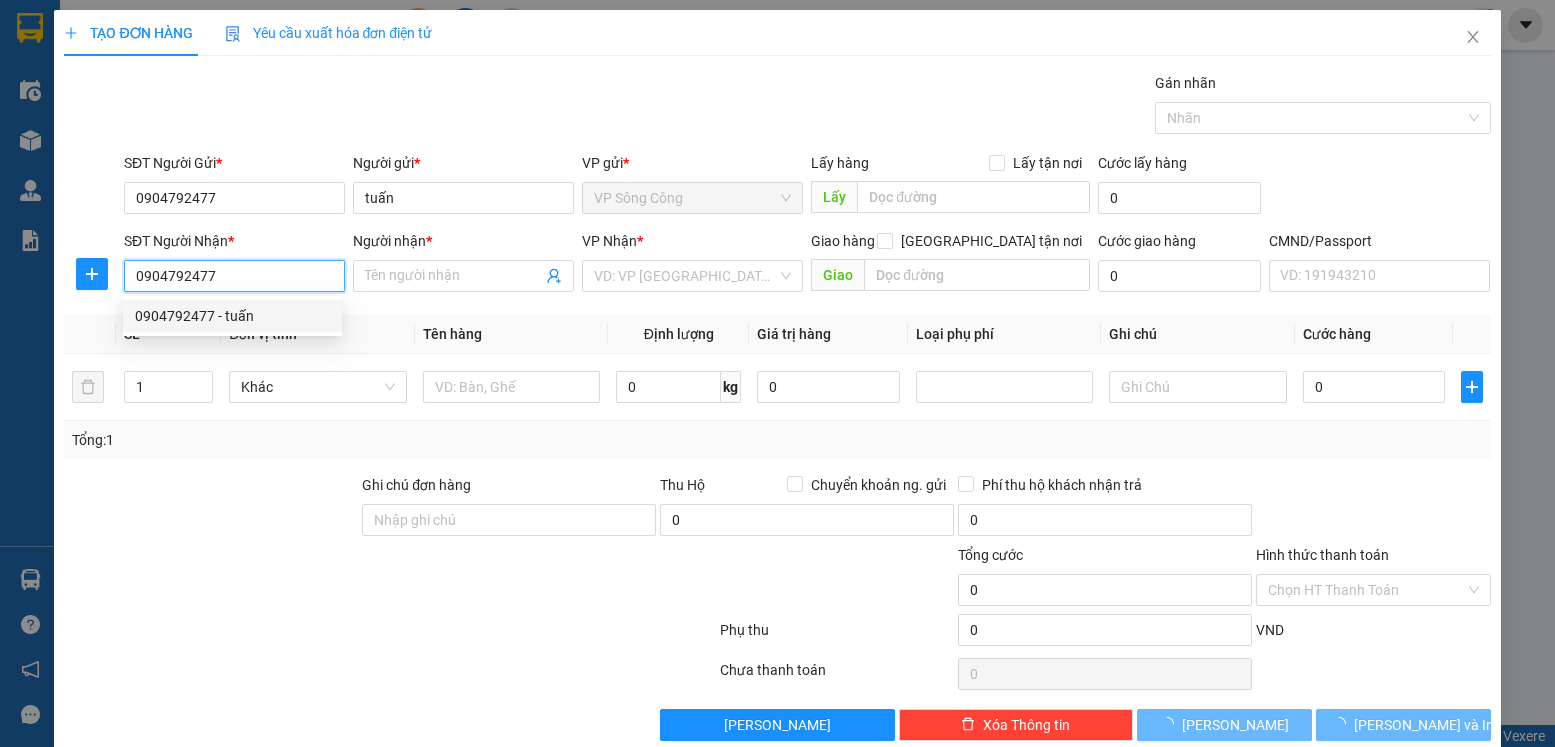 click on "0904792477 - tuấn" at bounding box center [232, 316] 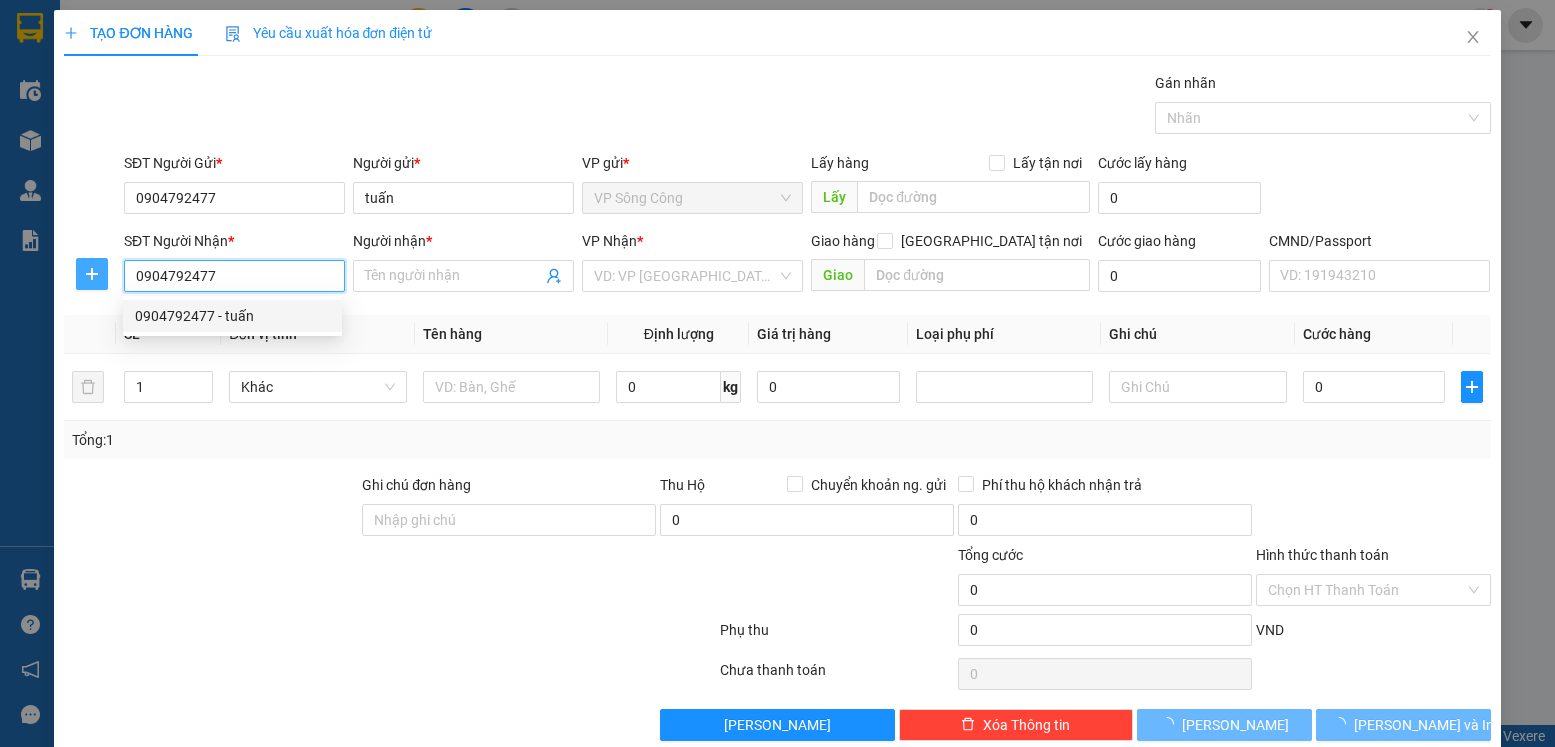 type on "tuấn" 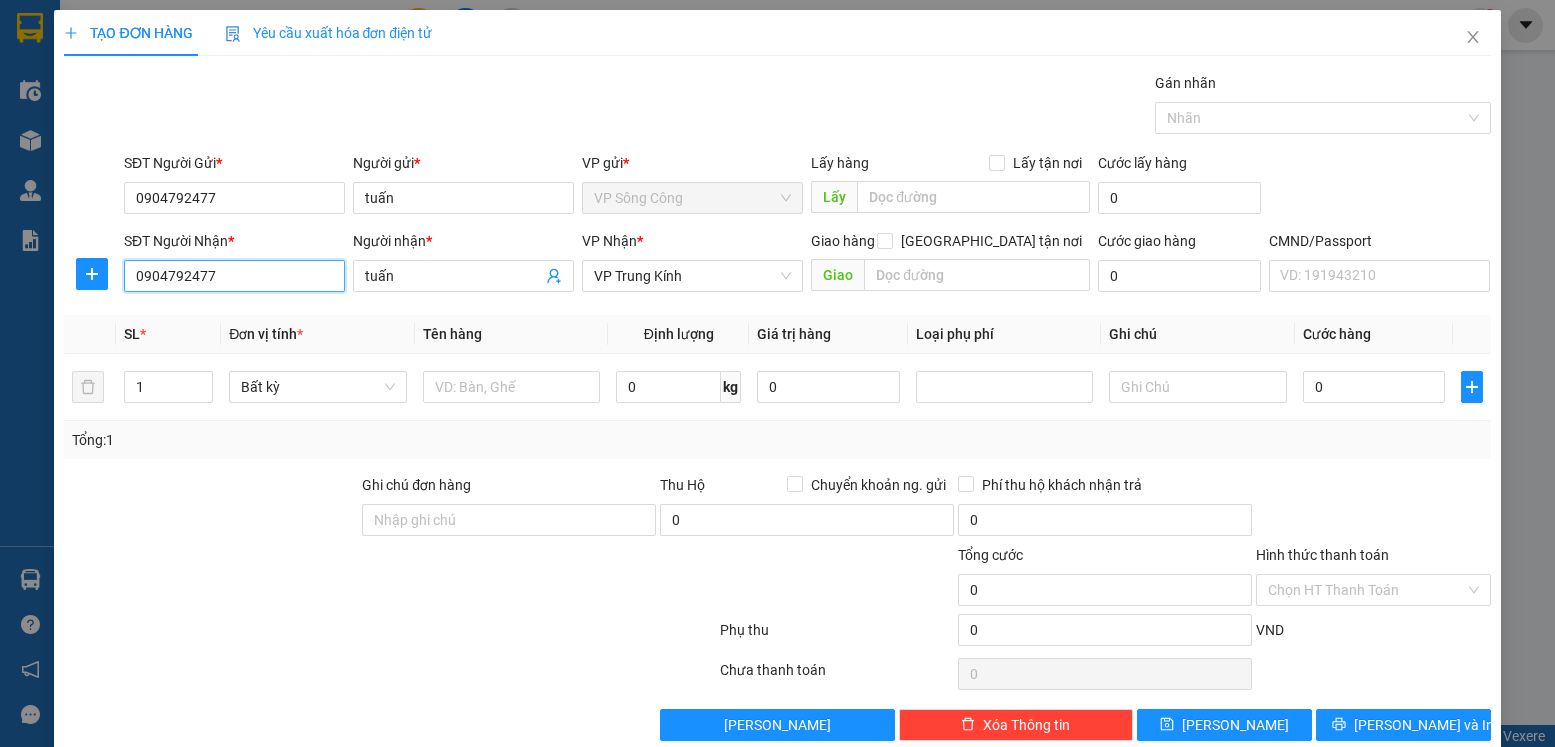 type on "0904792477" 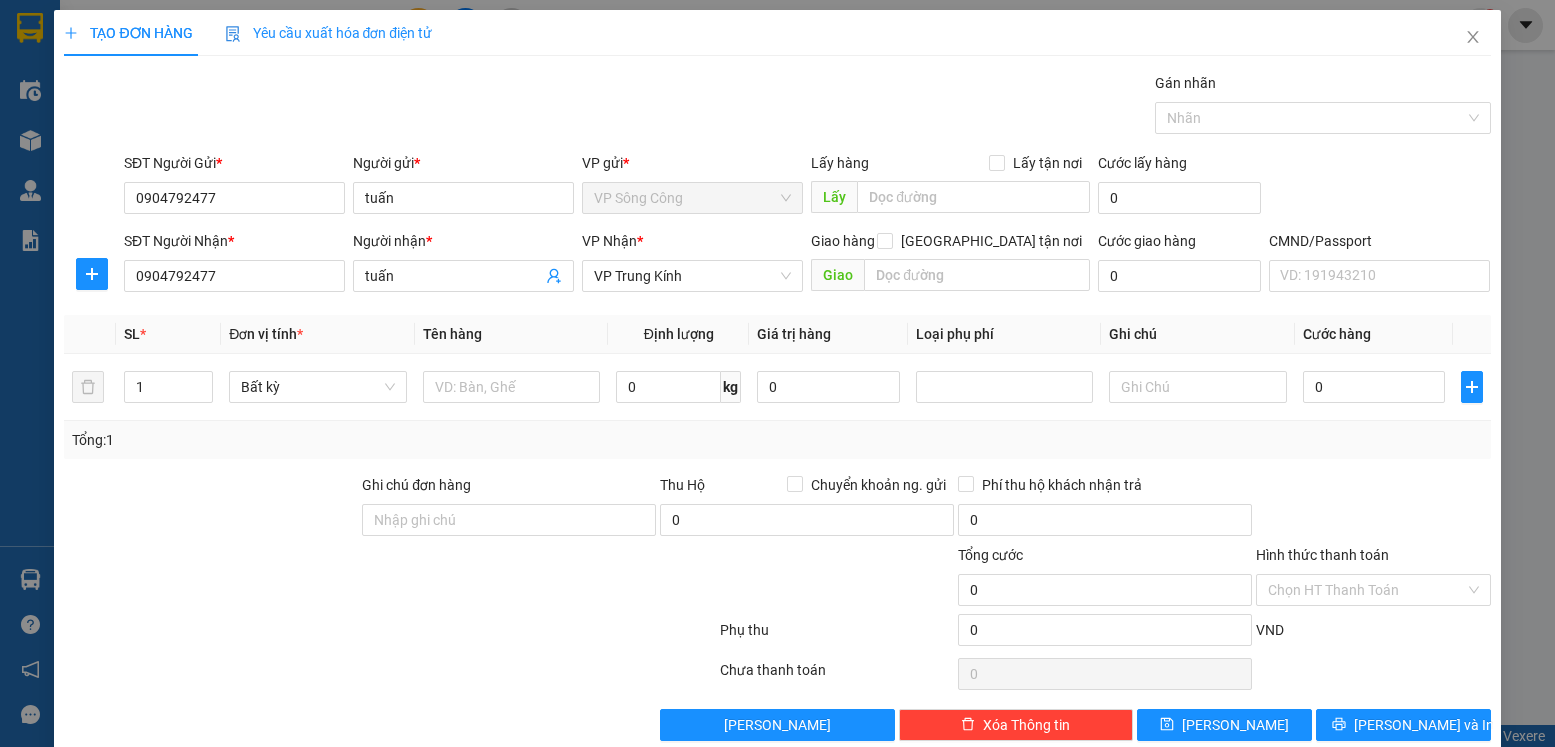 click at bounding box center [92, 254] 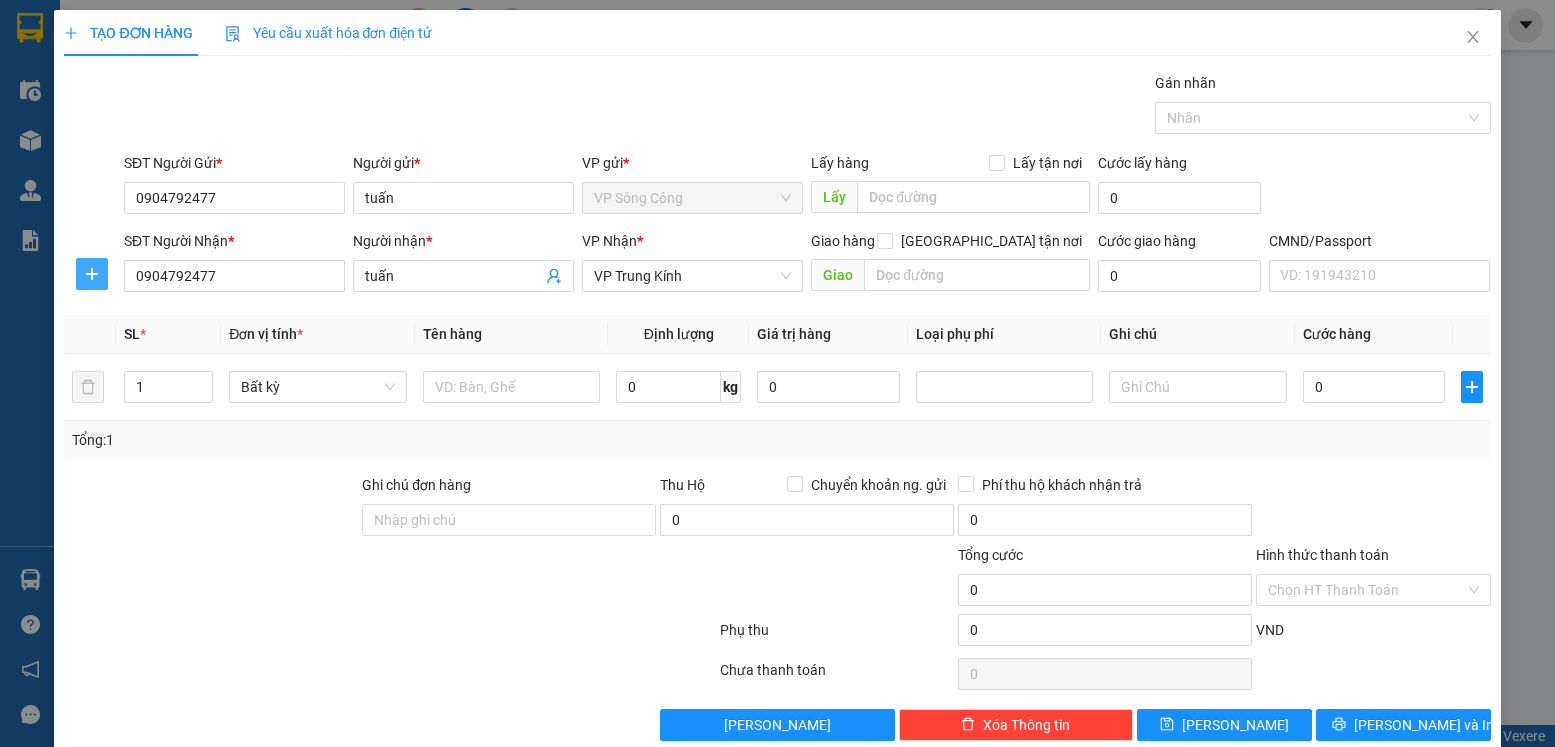click 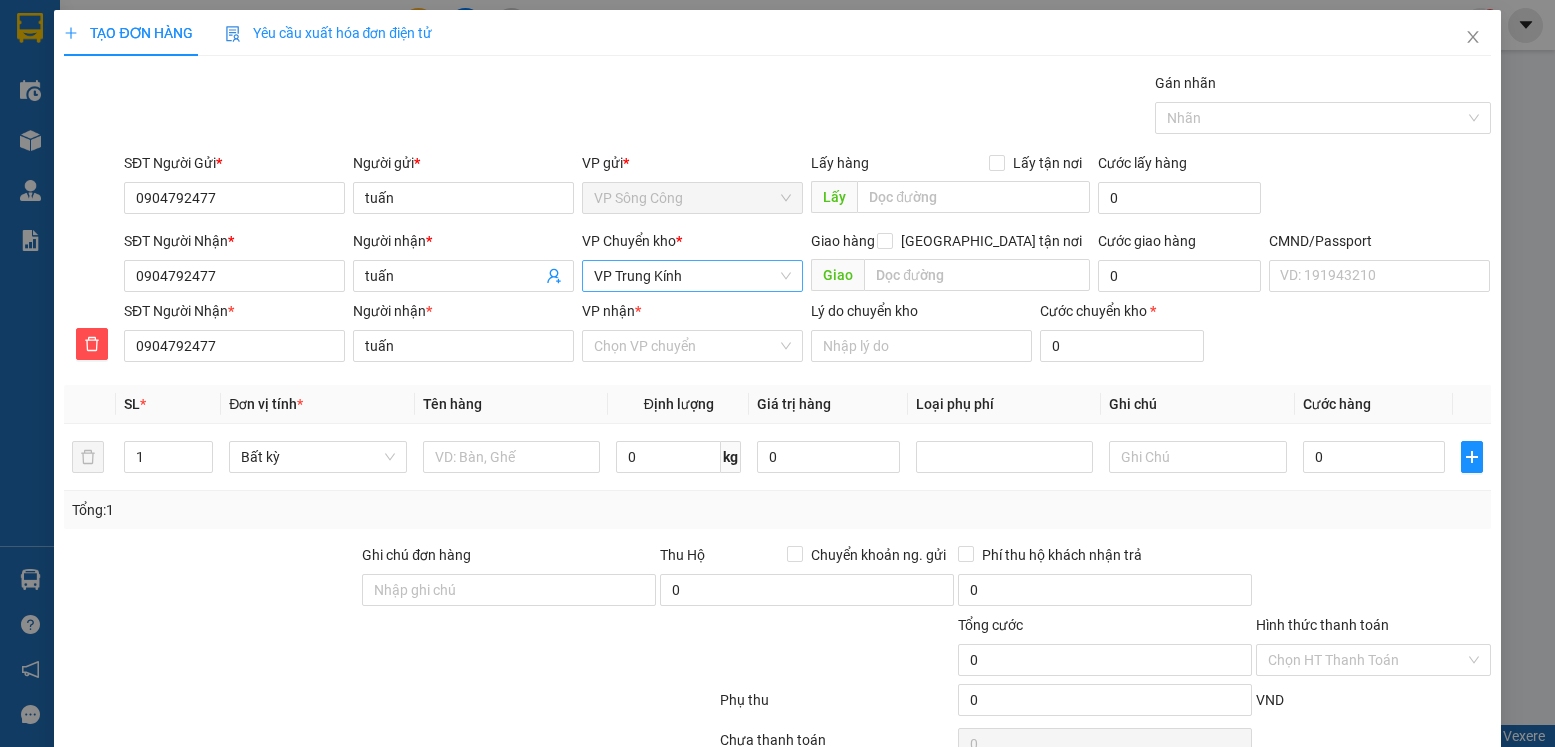 click on "VP Trung Kính" at bounding box center [692, 276] 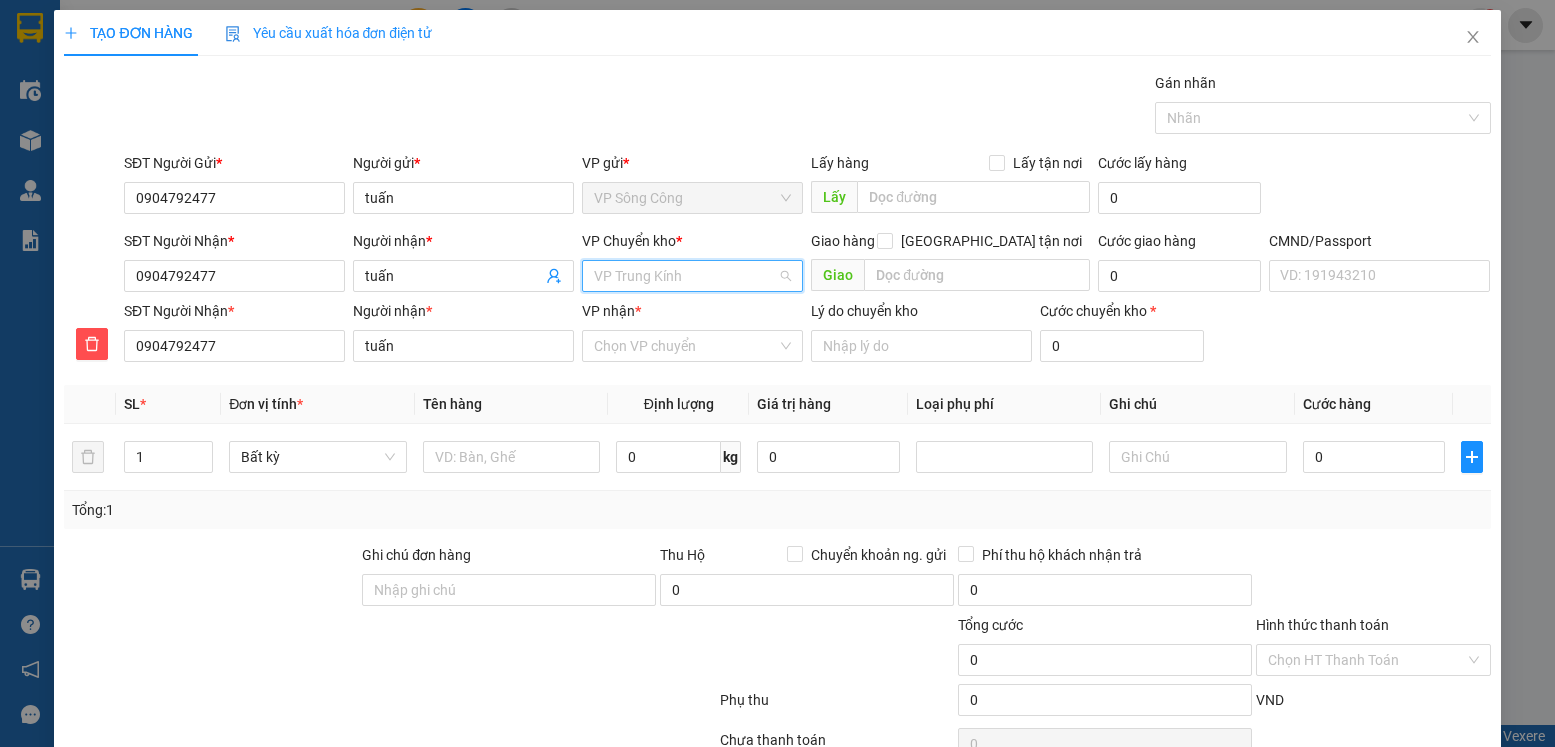 scroll, scrollTop: 552, scrollLeft: 0, axis: vertical 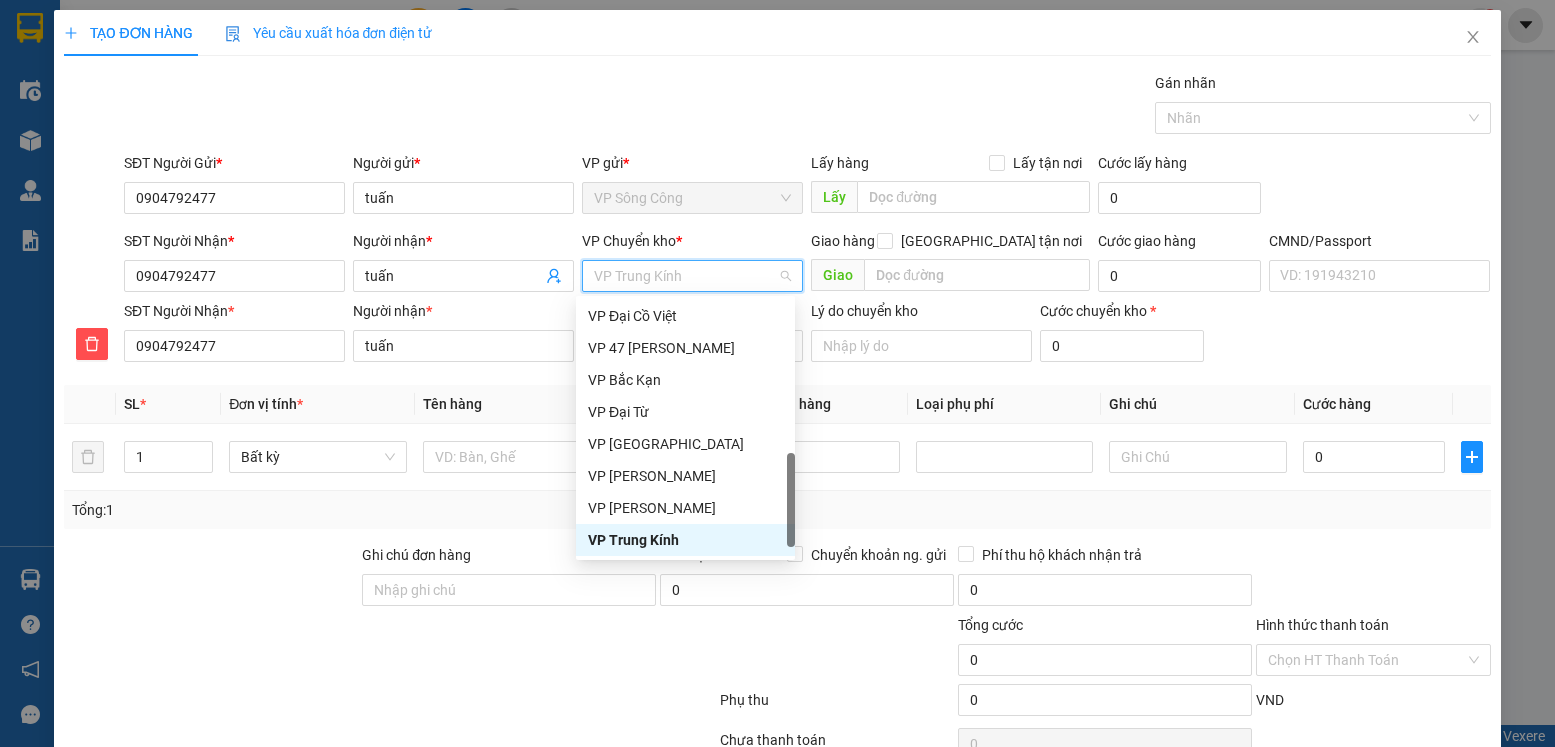 type on "y" 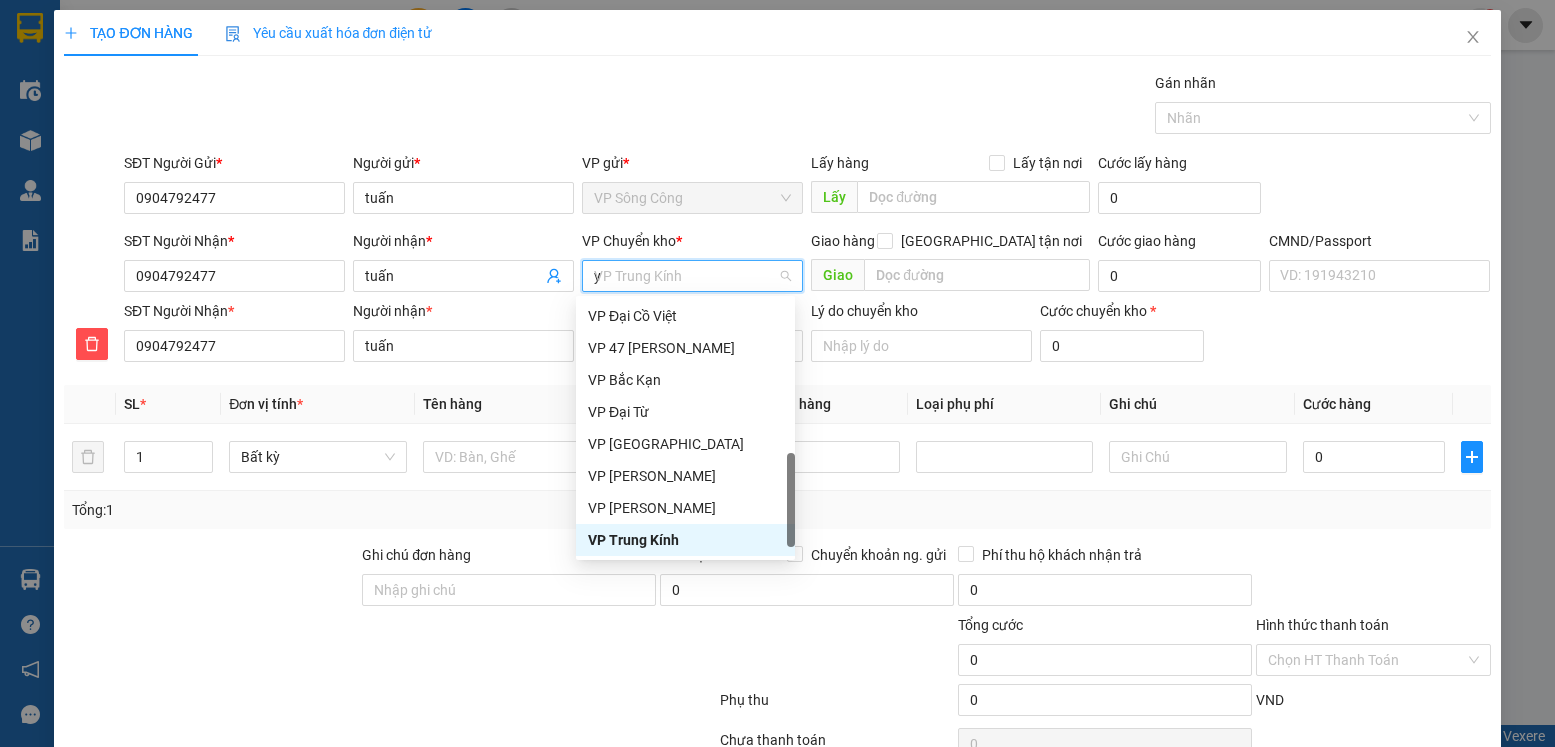 scroll, scrollTop: 0, scrollLeft: 0, axis: both 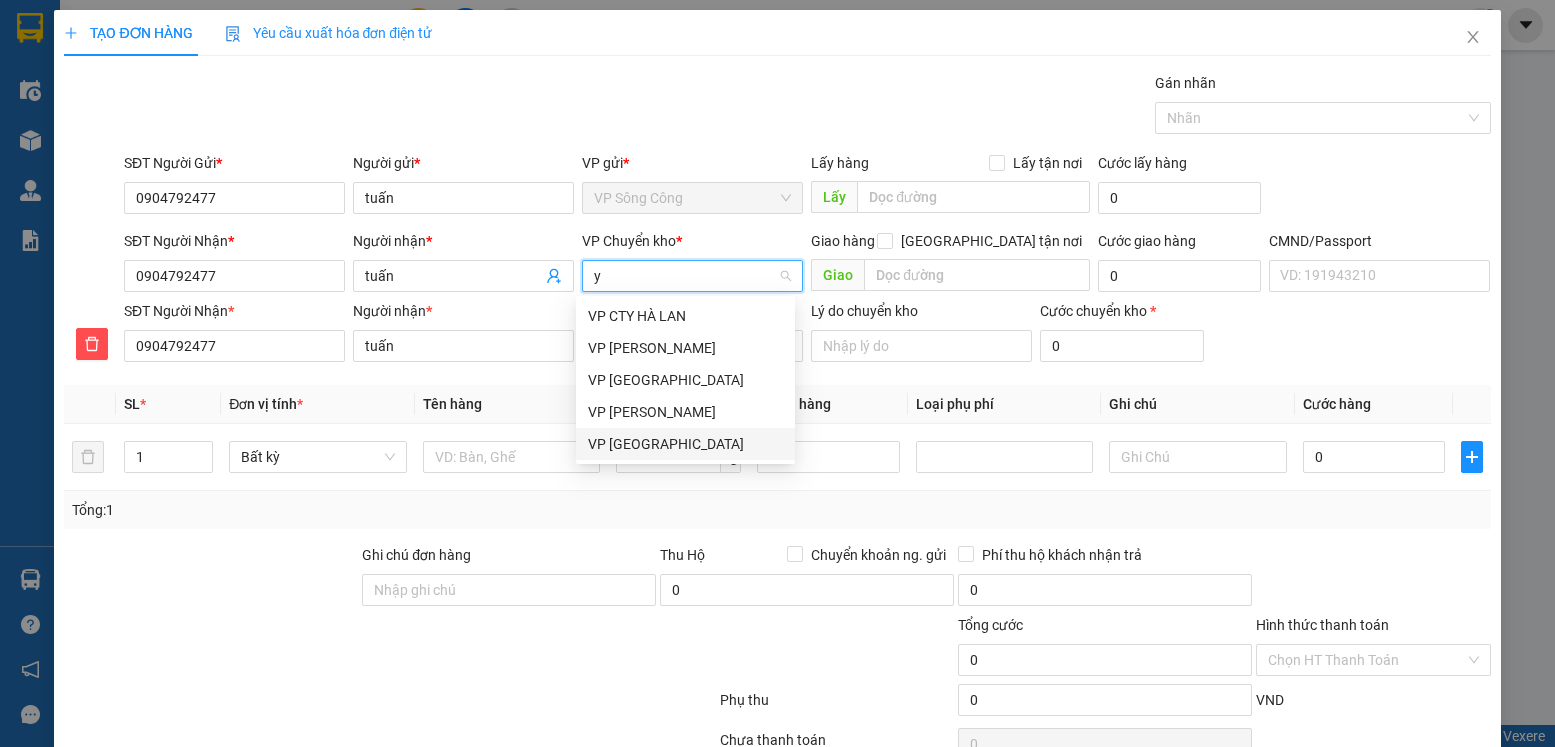 click on "VP [GEOGRAPHIC_DATA]" at bounding box center (685, 444) 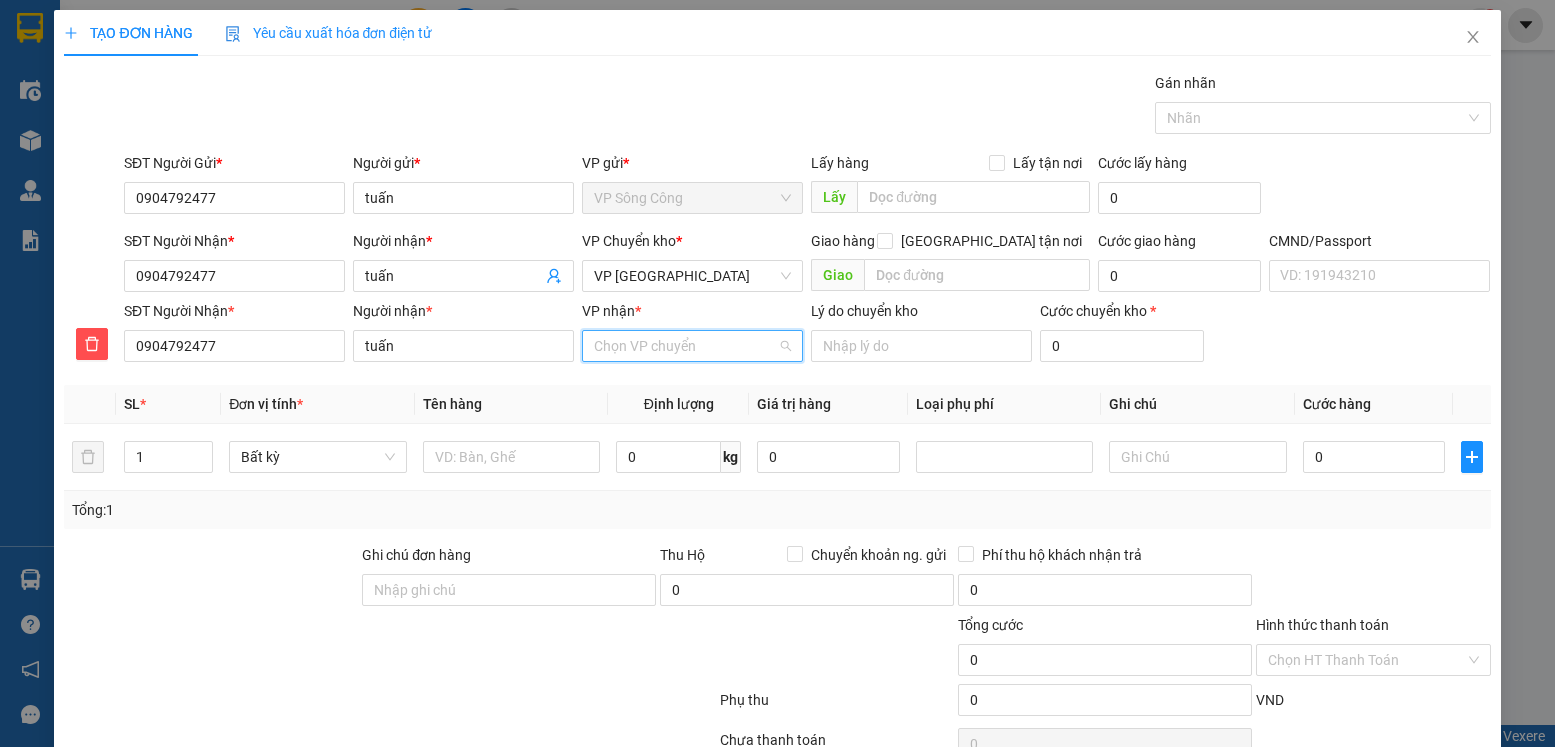 click on "VP nhận  *" at bounding box center [685, 346] 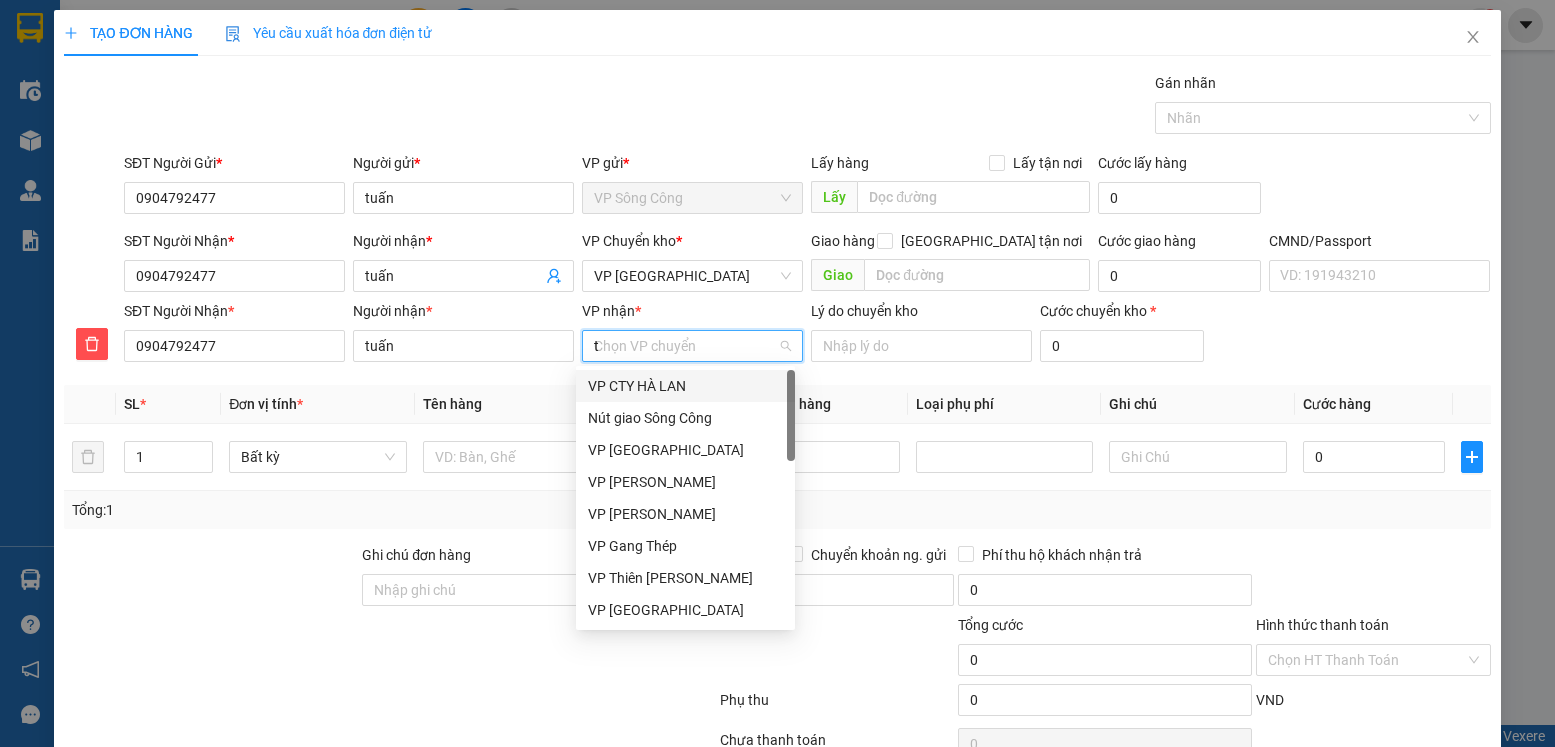 type on "tr" 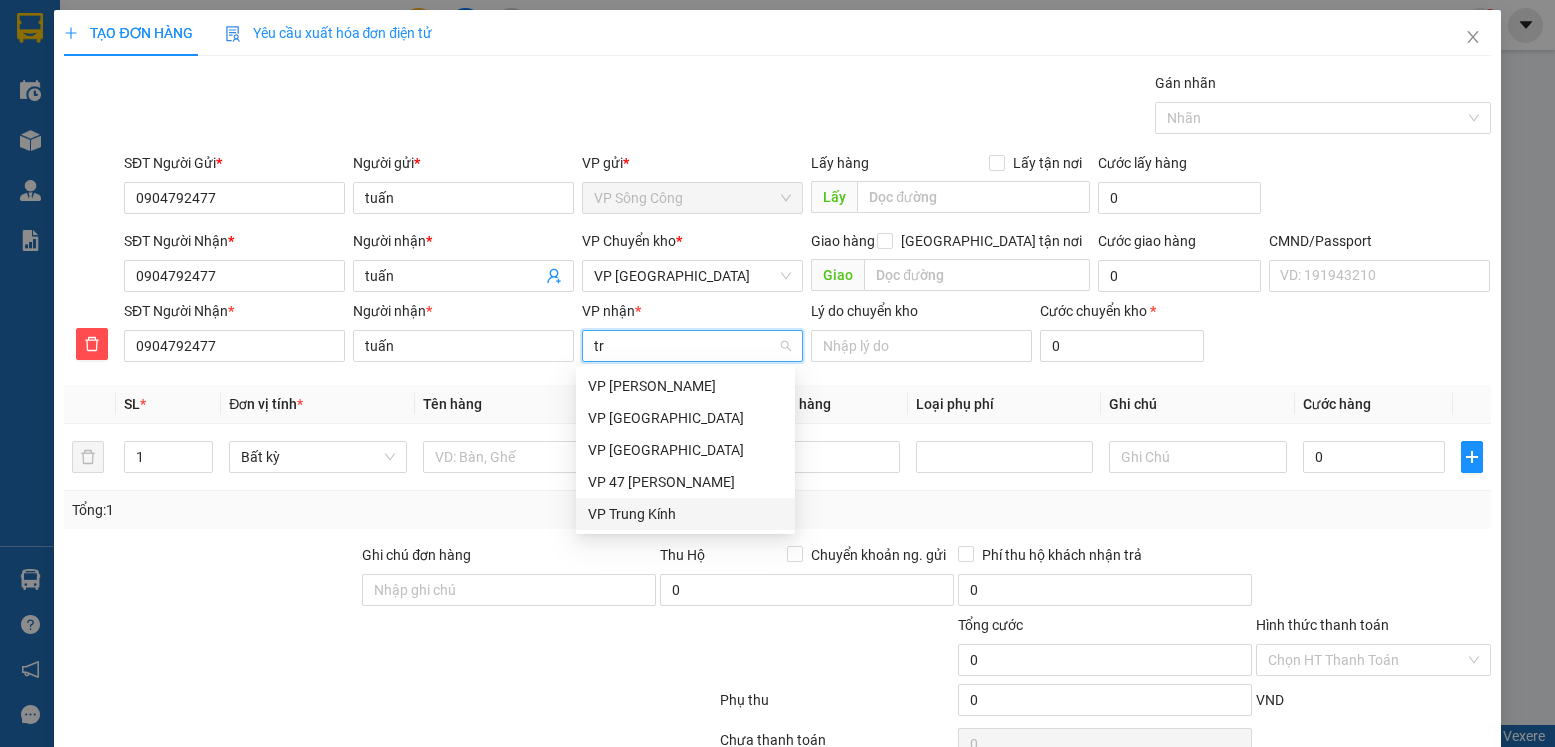 click on "VP Trung Kính" at bounding box center (685, 514) 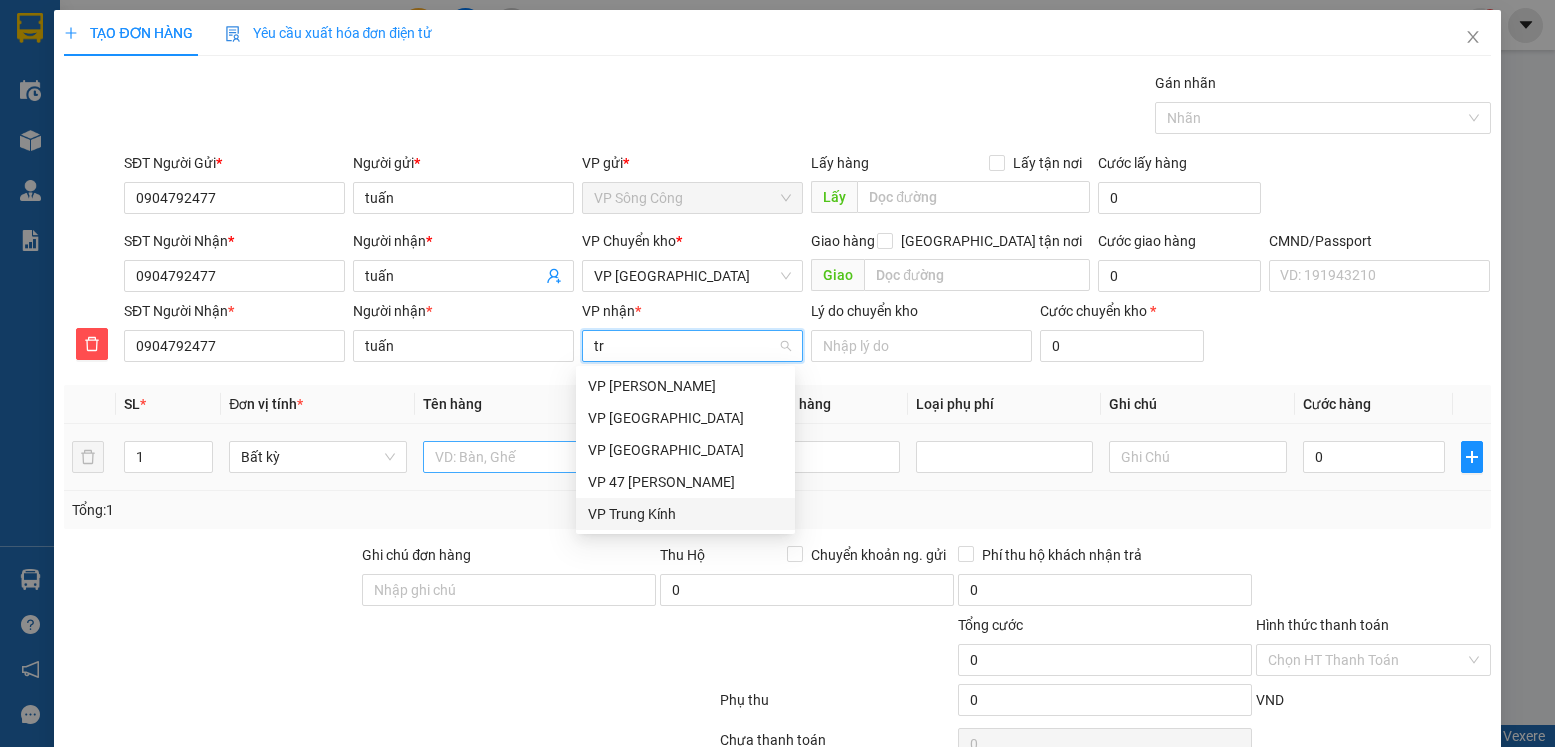 type 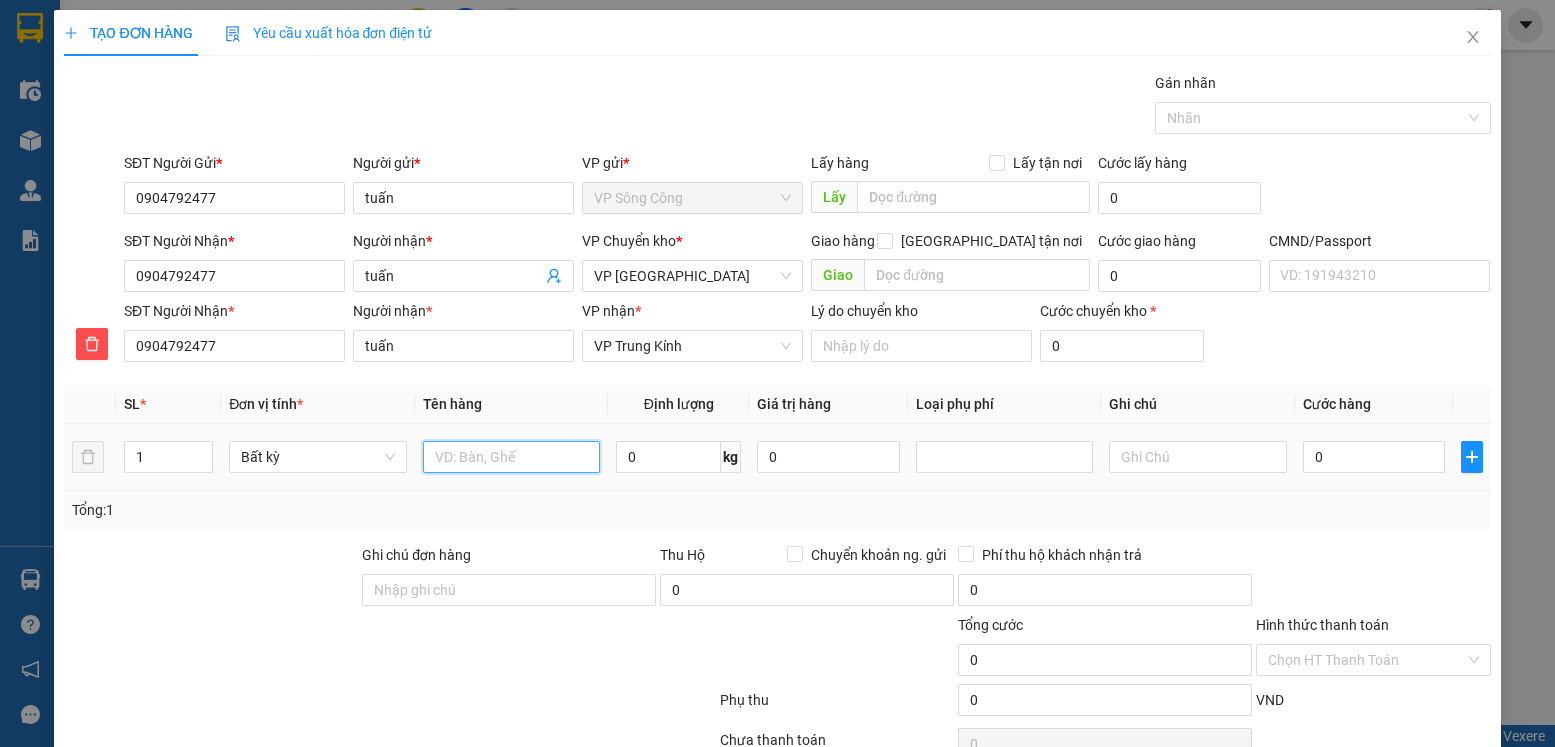 click at bounding box center [512, 457] 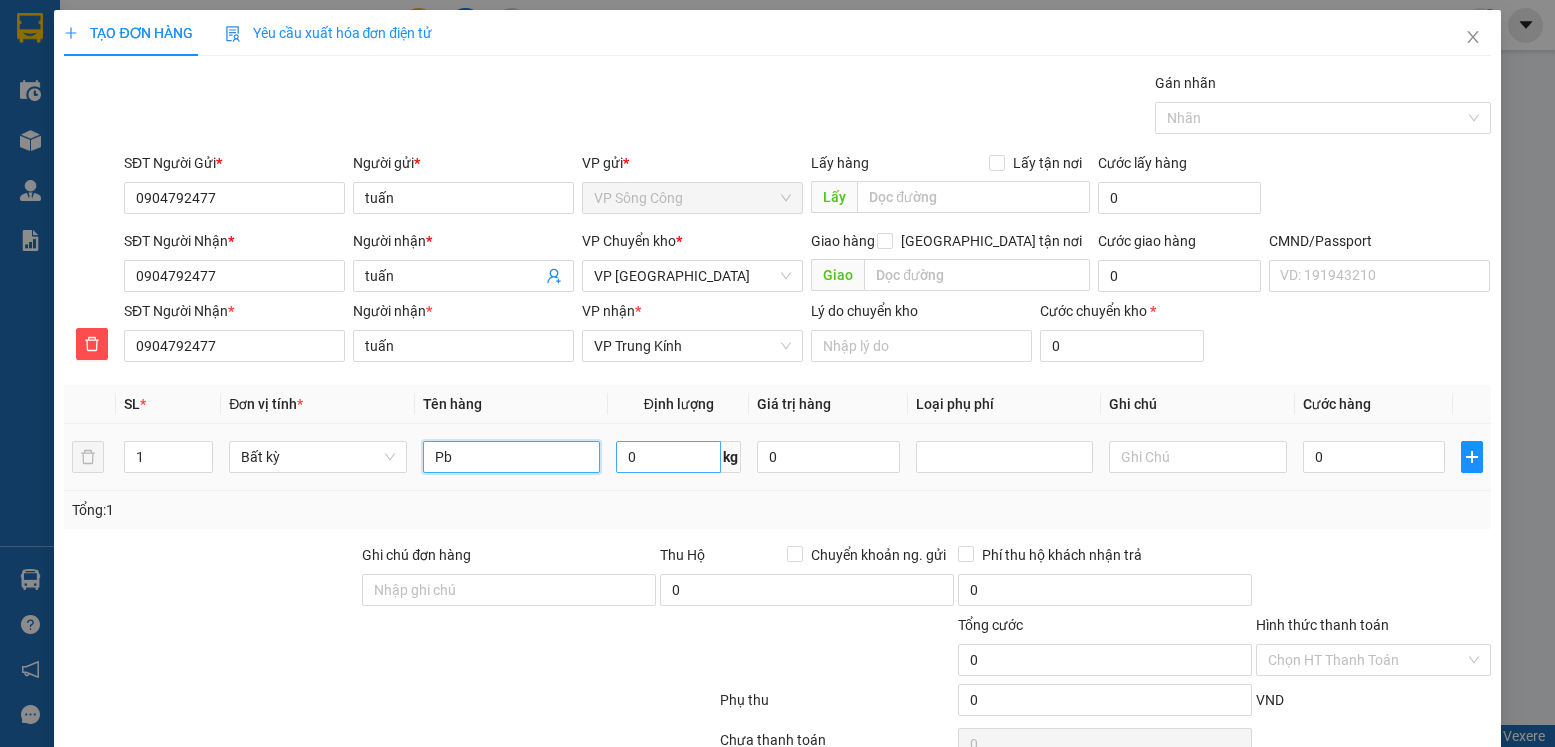 type on "Pb" 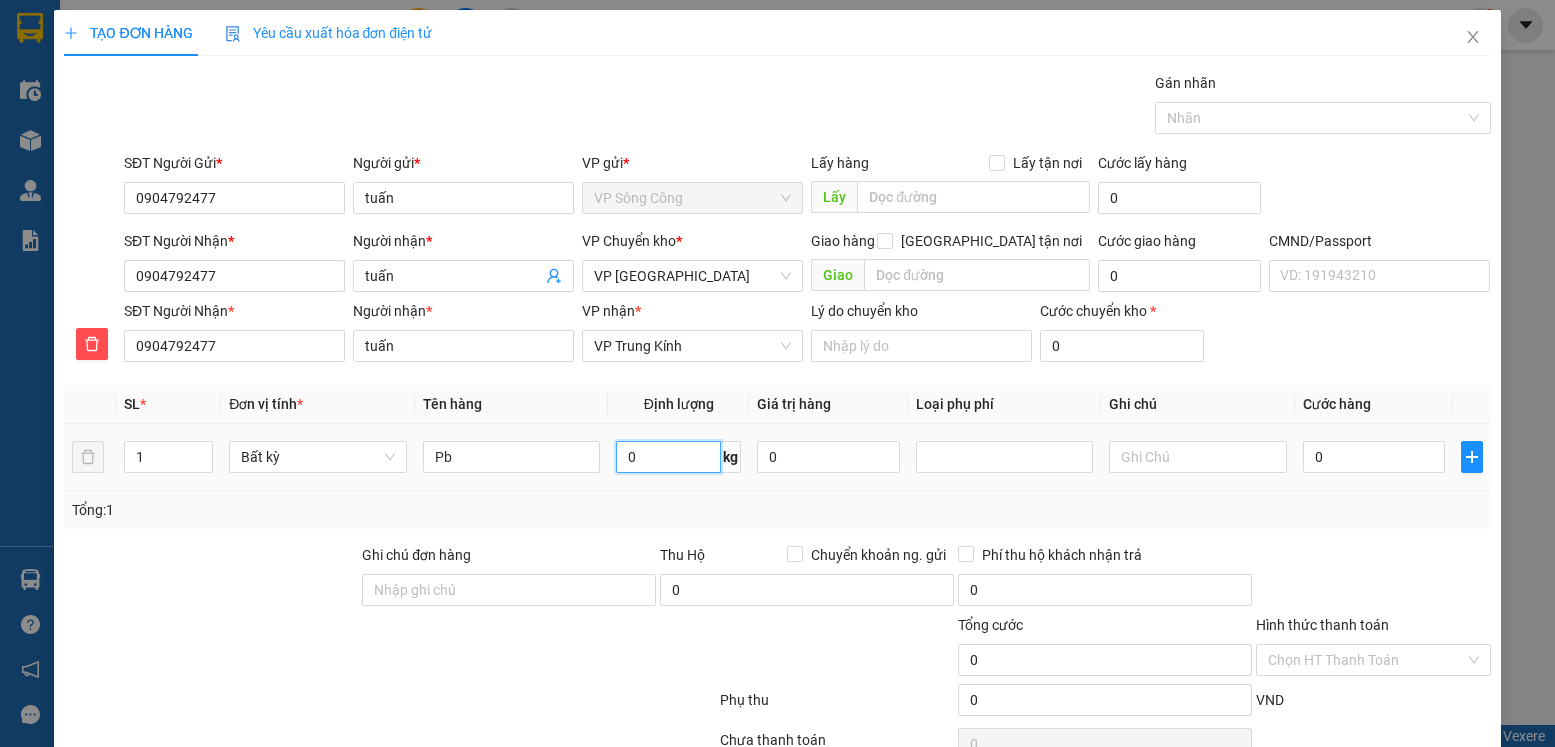 click on "0" at bounding box center (668, 457) 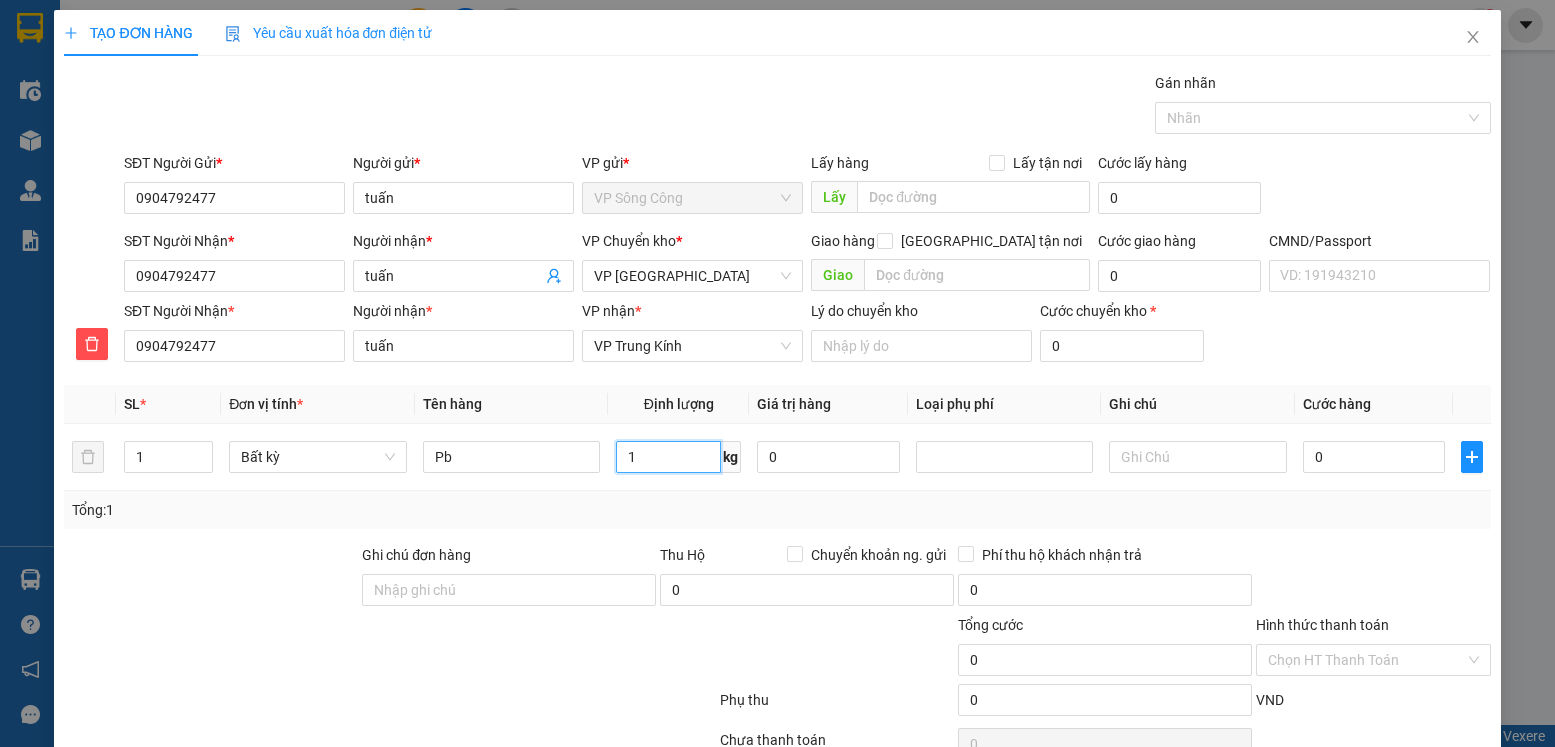 type on "1" 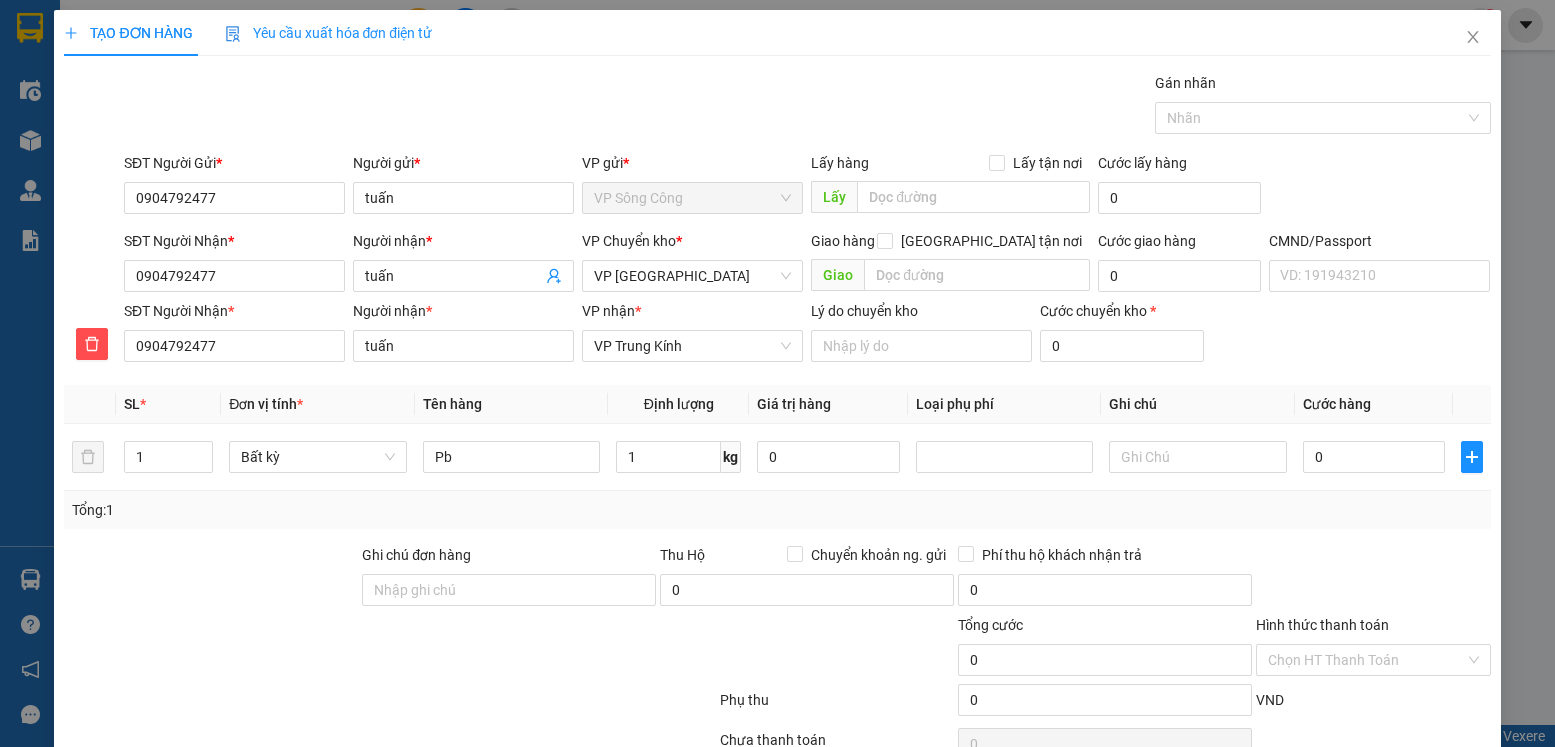 click at bounding box center (1373, 579) 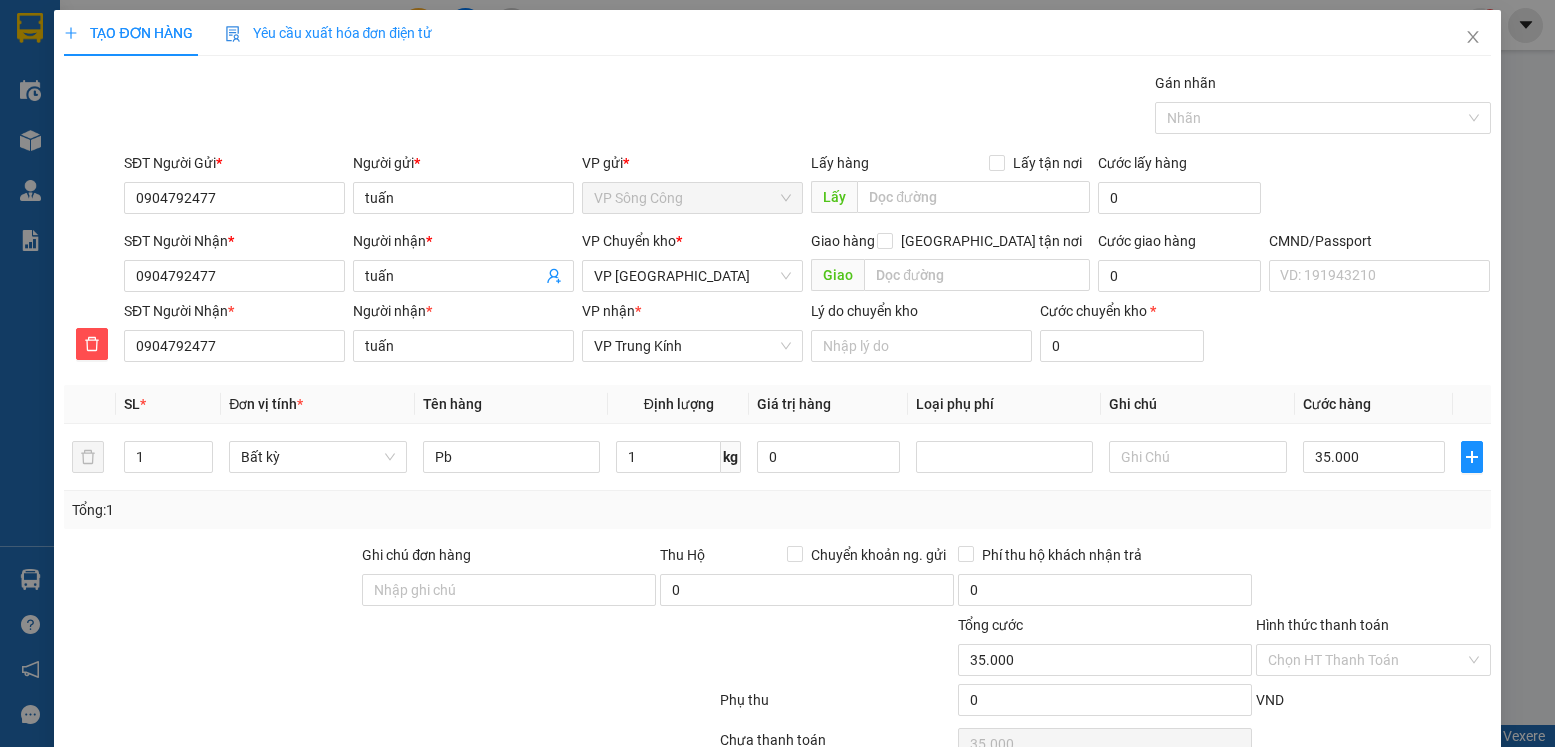 type on "35.000" 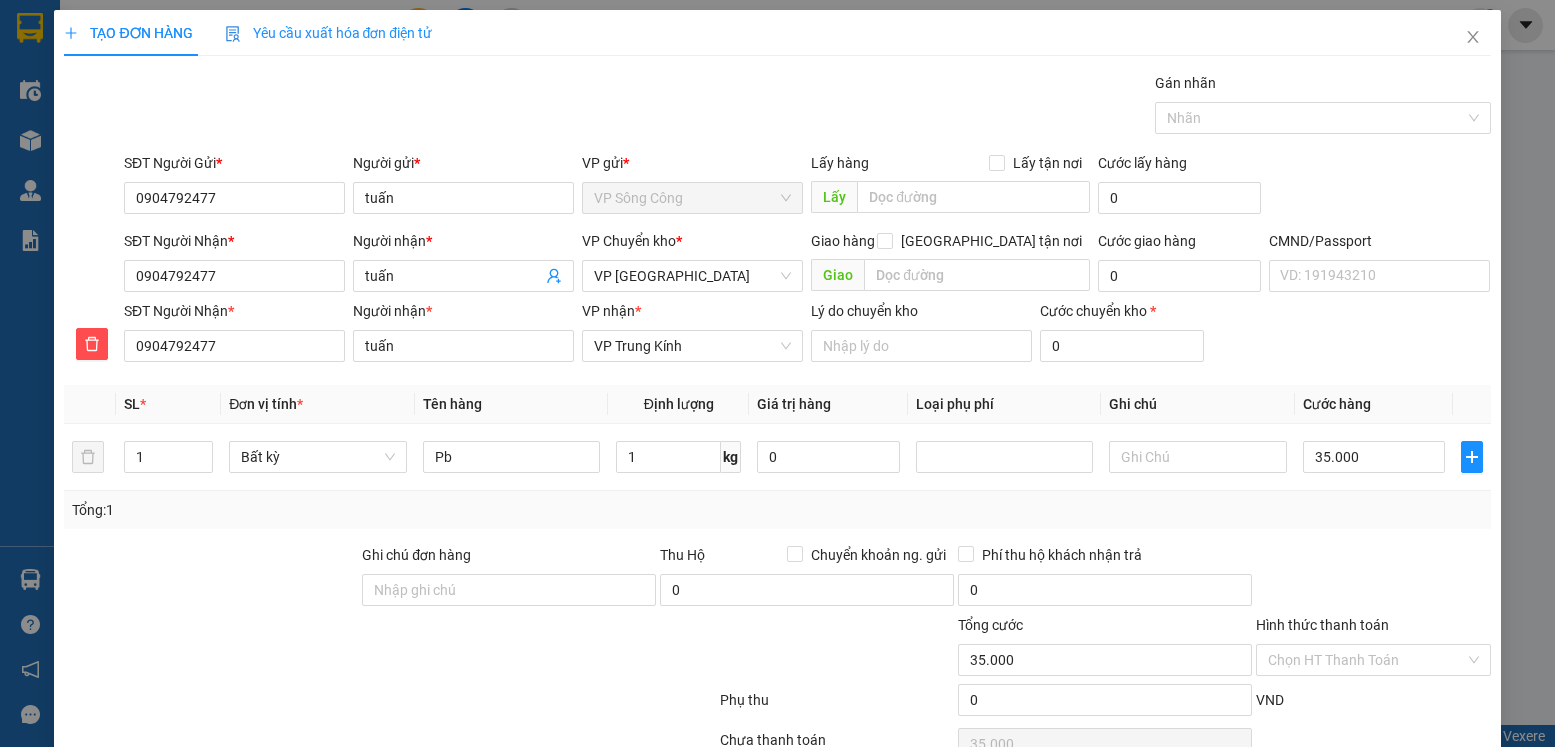 scroll, scrollTop: 103, scrollLeft: 0, axis: vertical 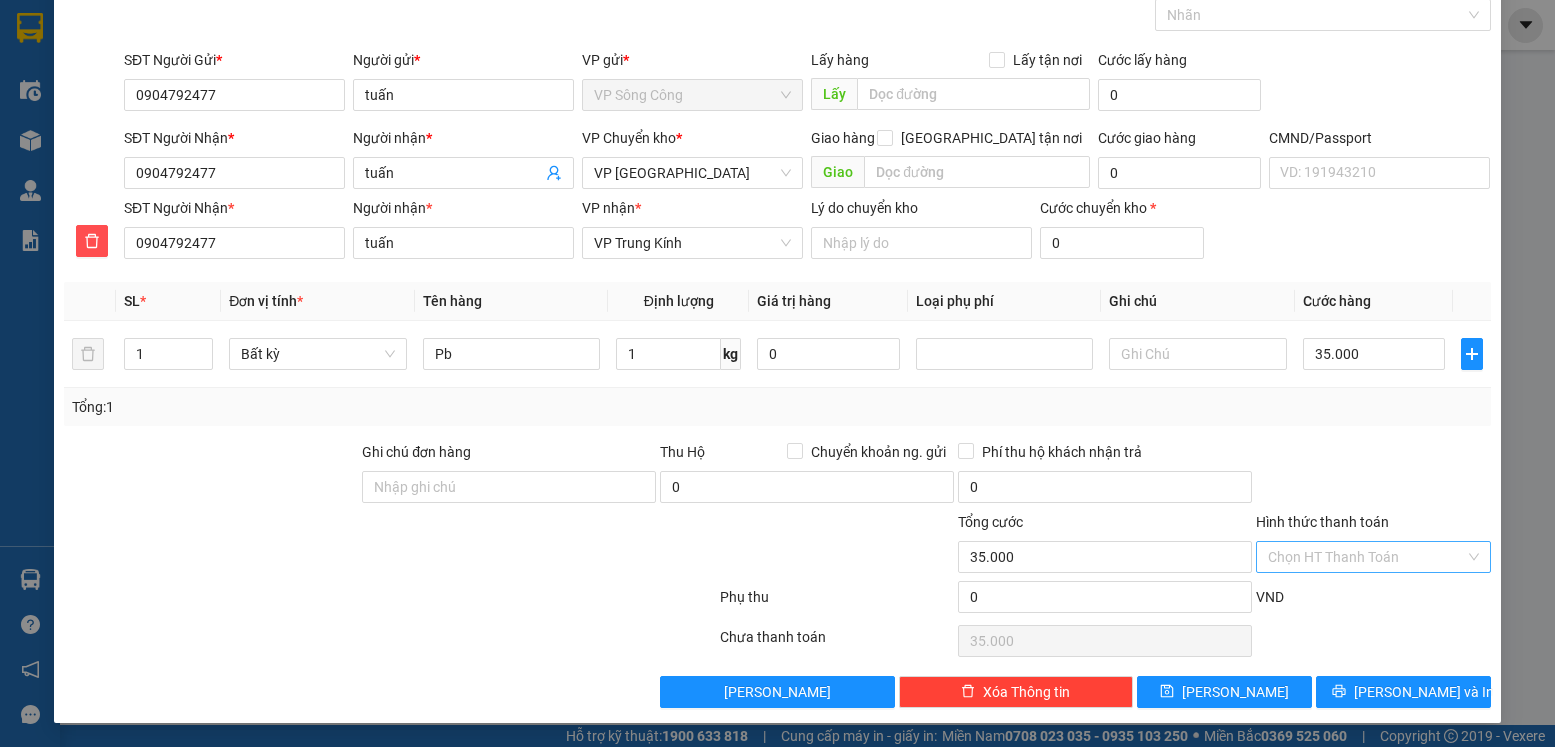 click on "Hình thức thanh toán" at bounding box center (1366, 557) 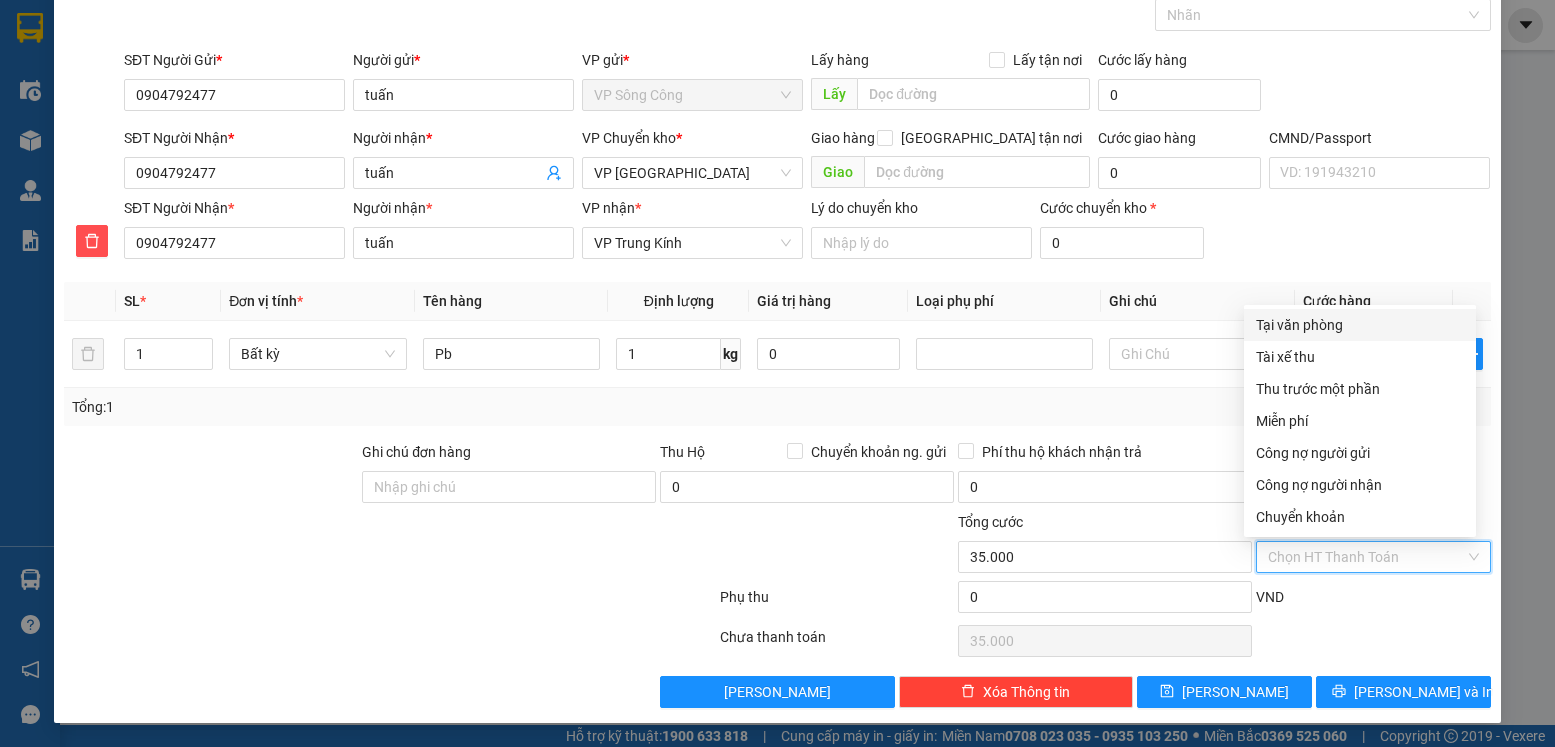 click on "Tại văn phòng" at bounding box center [1360, 325] 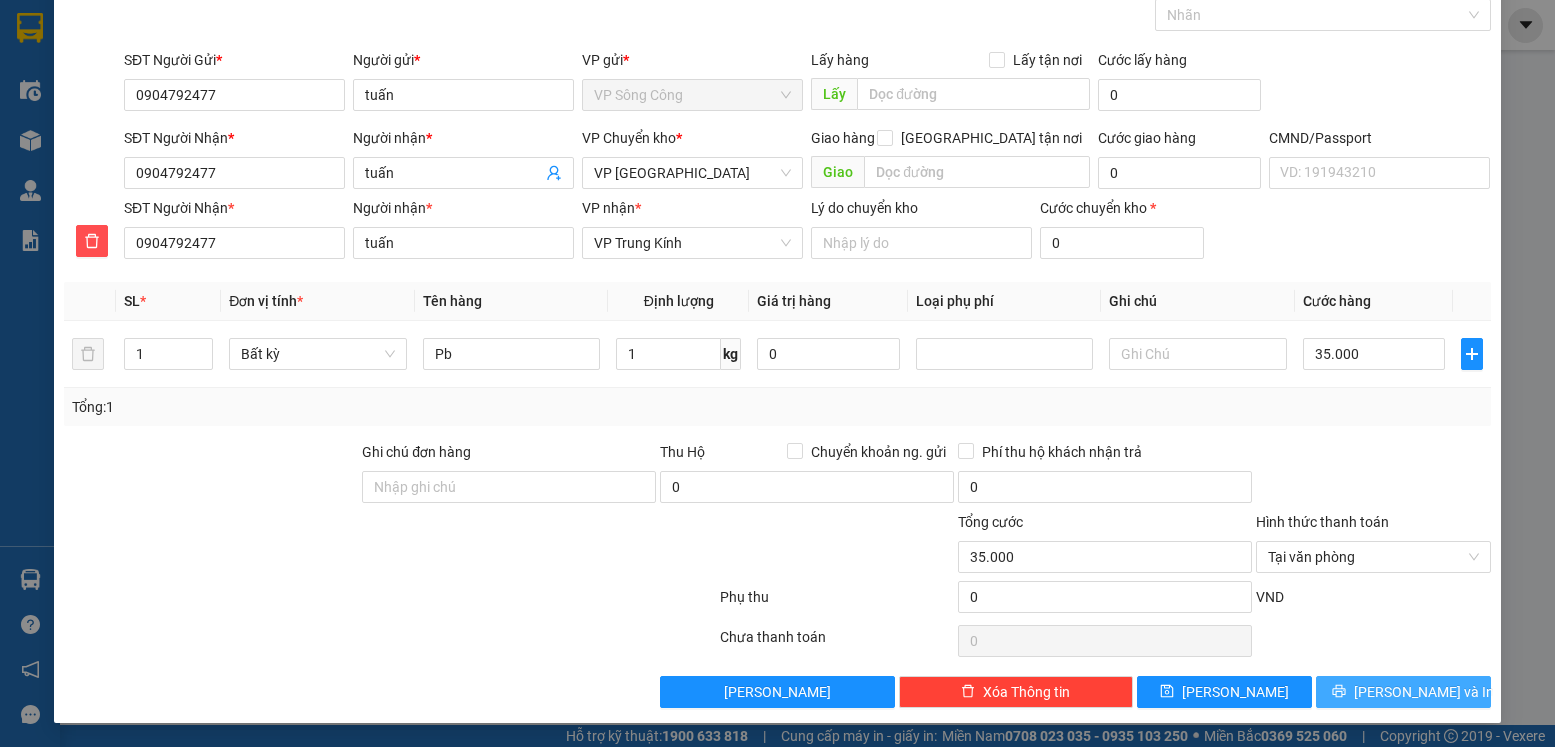 click on "Lưu và In" at bounding box center (1424, 692) 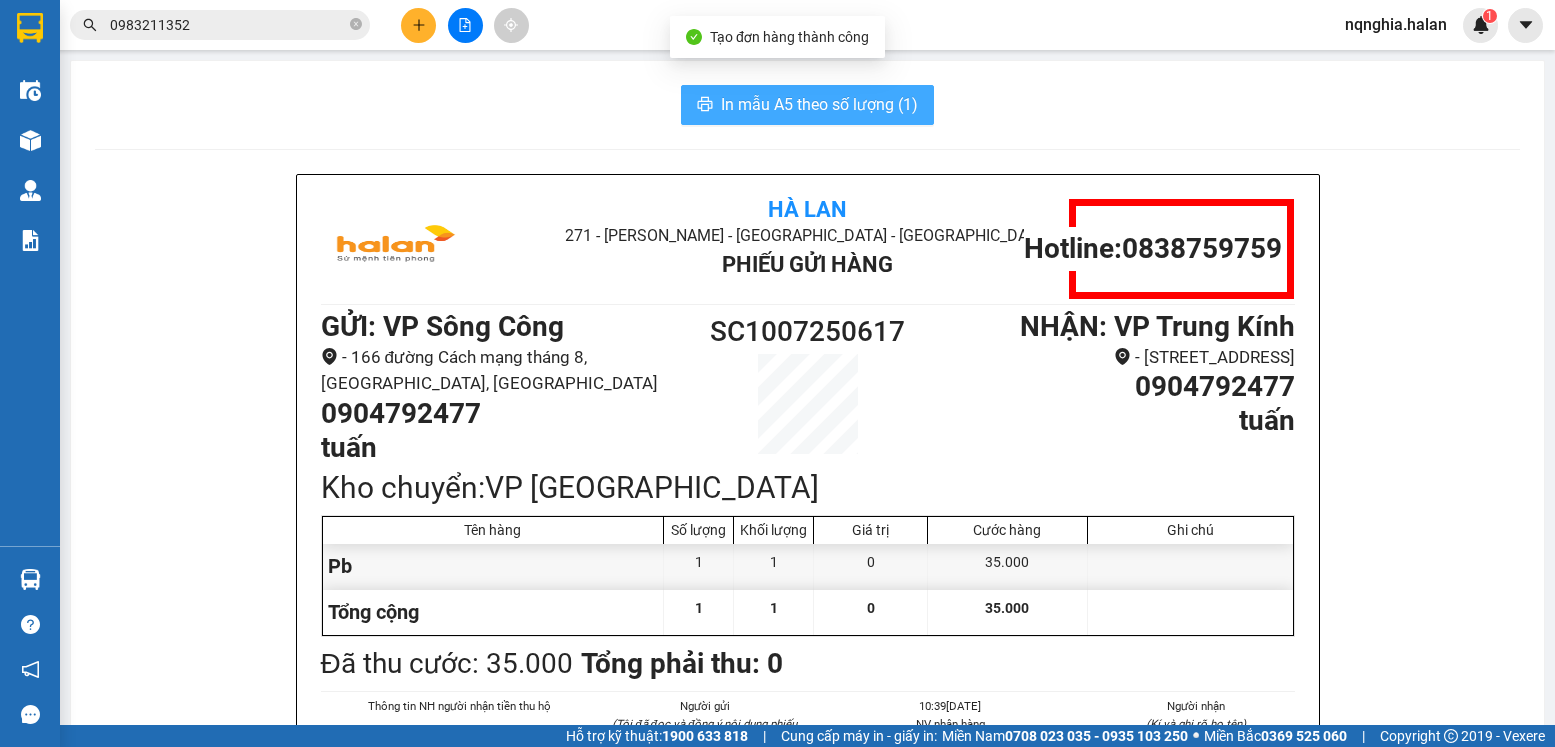 click on "In mẫu A5 theo số lượng
(1)" at bounding box center (819, 104) 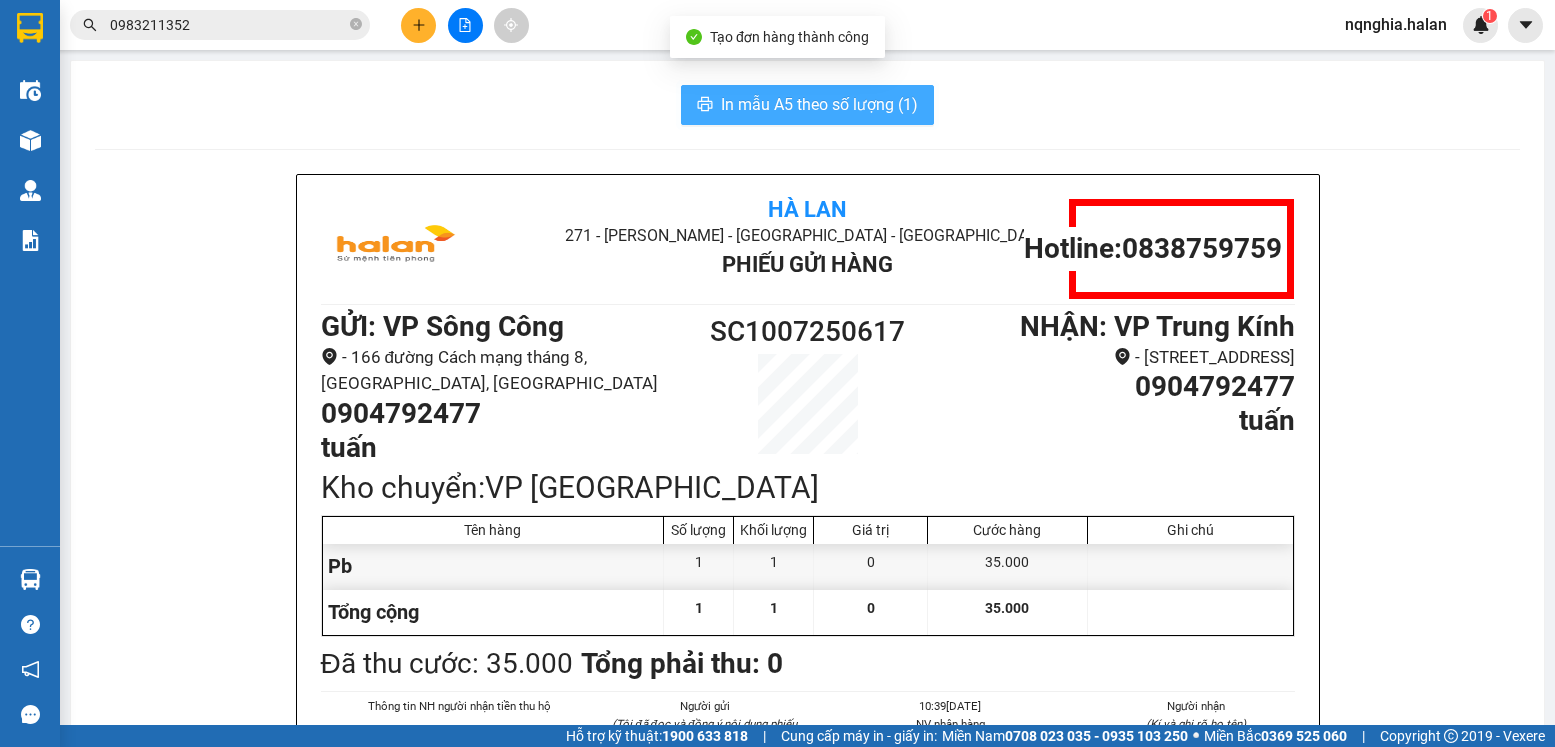 scroll, scrollTop: 0, scrollLeft: 0, axis: both 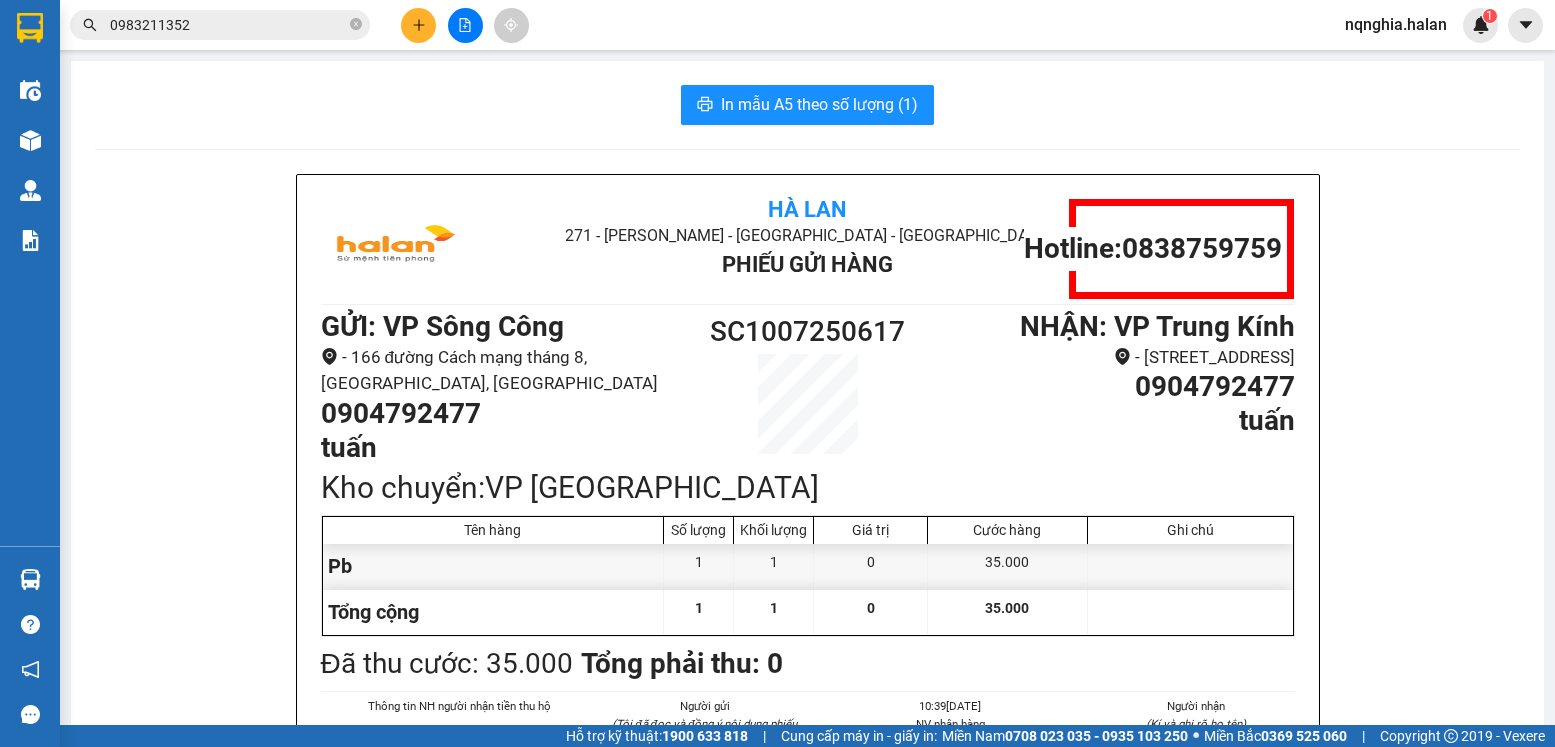 click on "0983211352" at bounding box center (220, 25) 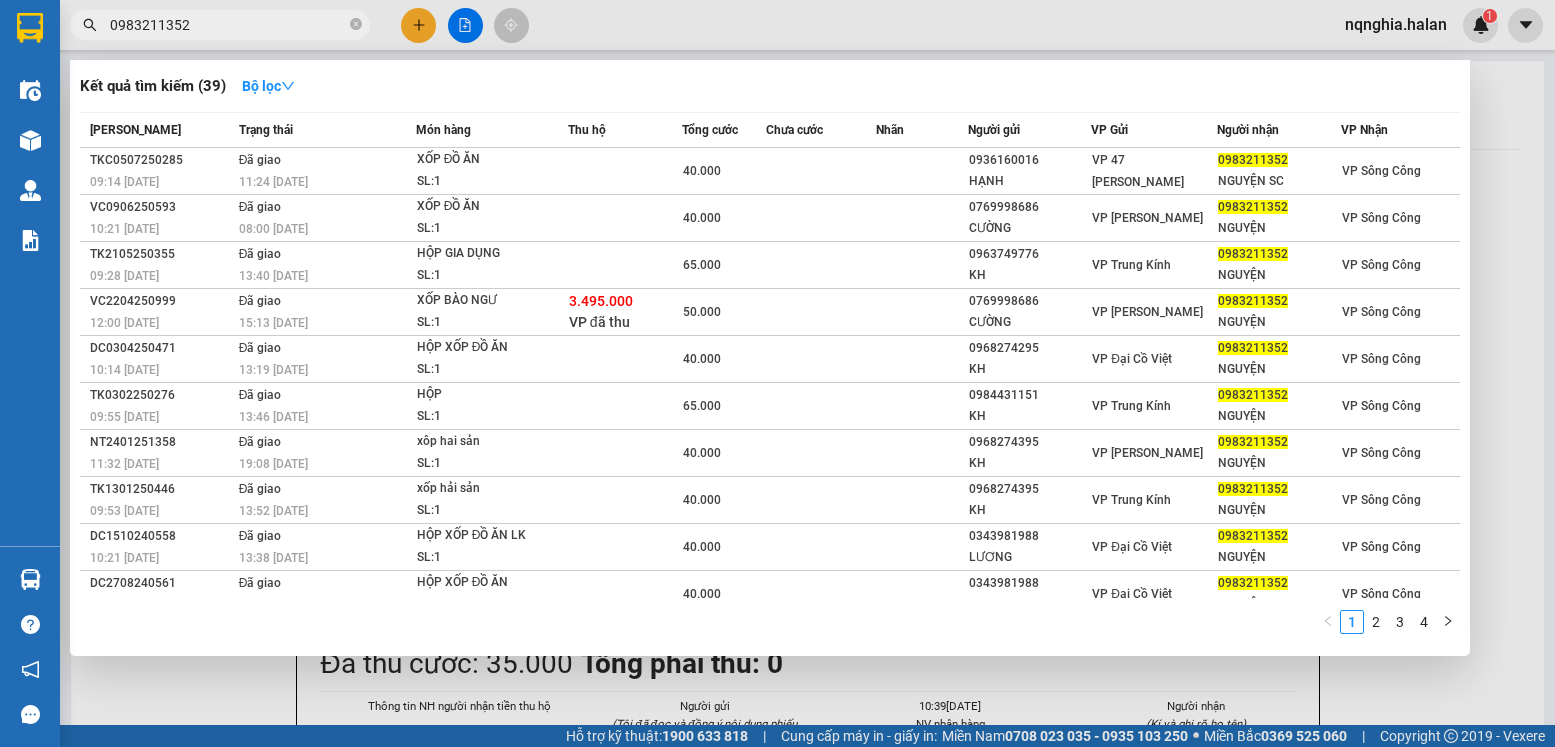 click on "0983211352" at bounding box center (228, 25) 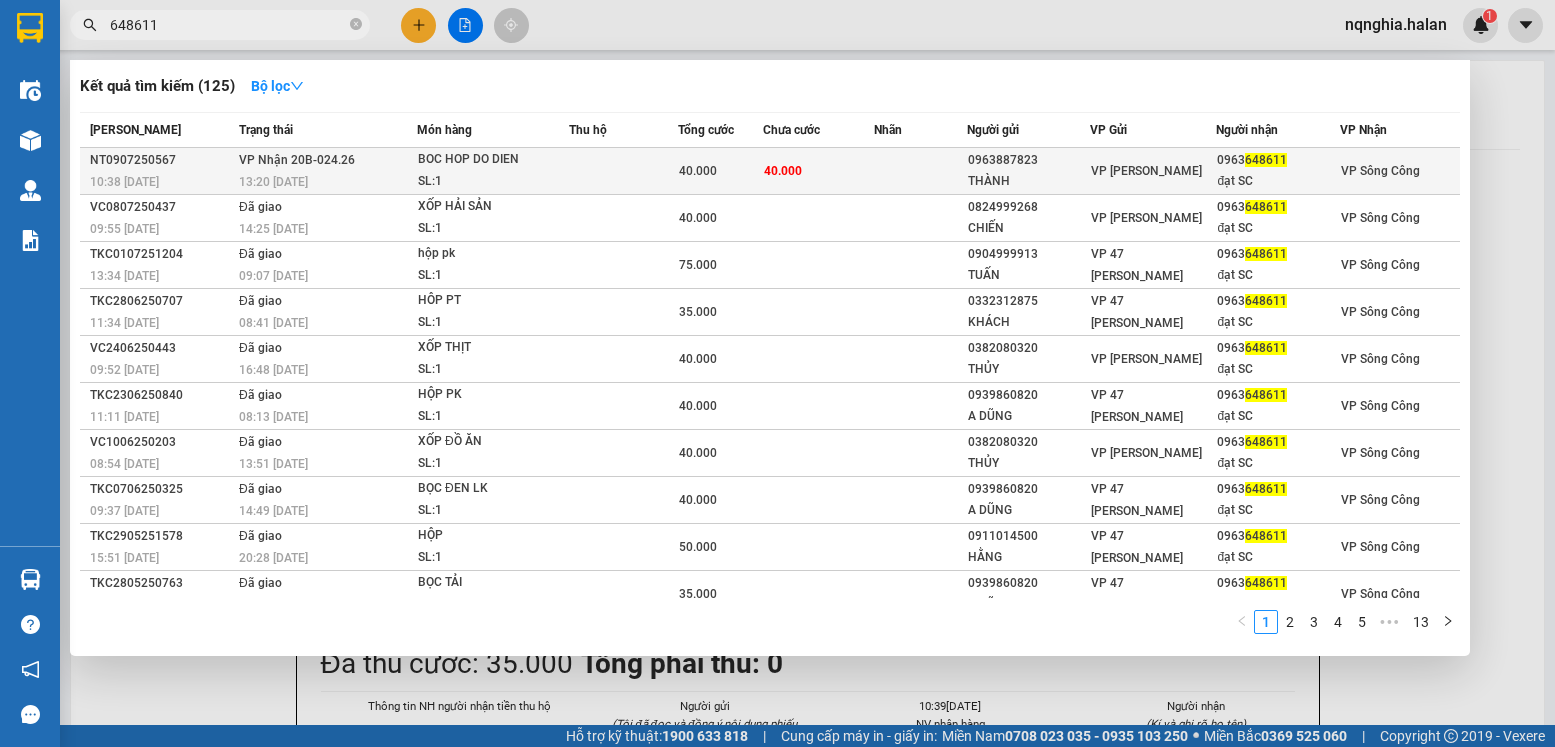 type on "648611" 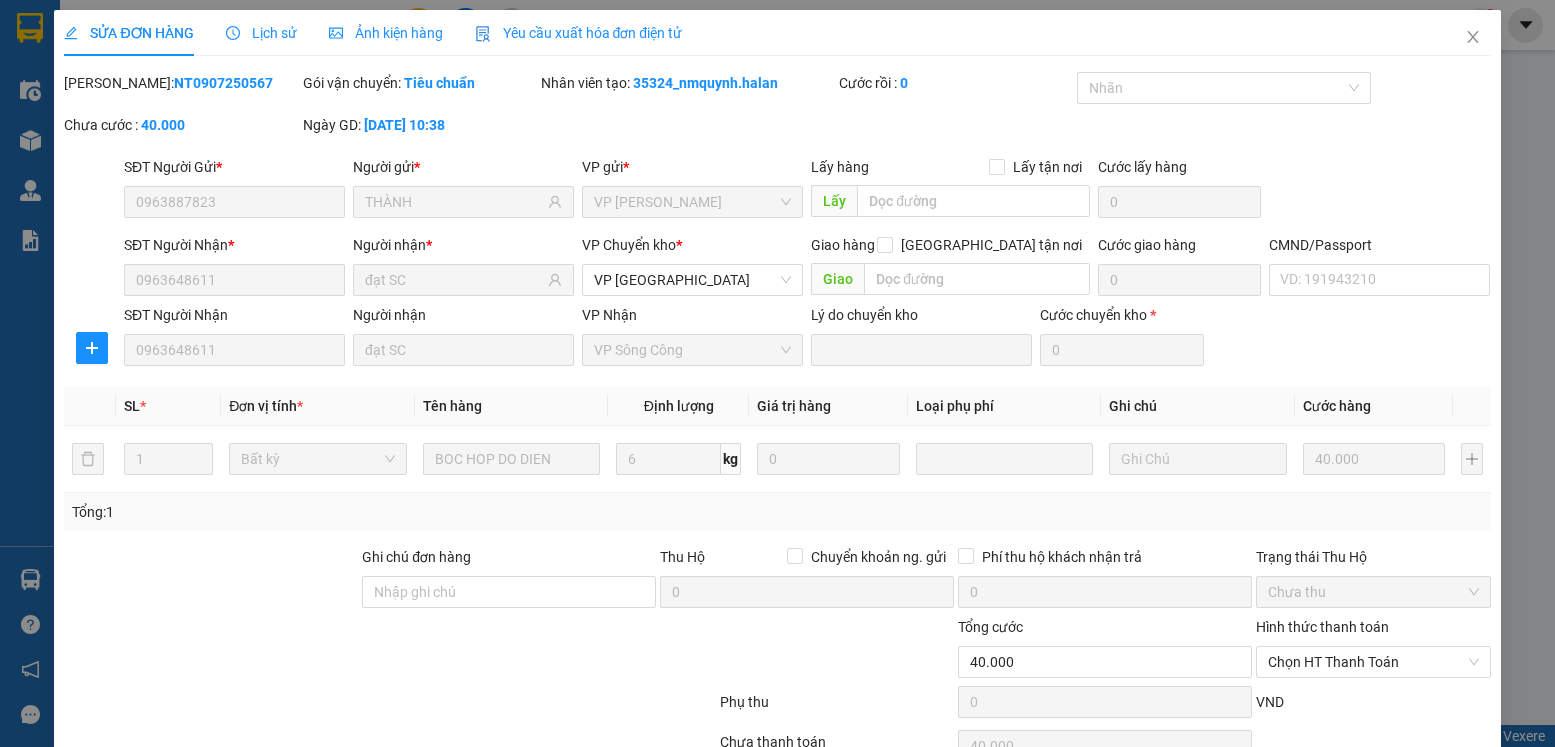 type on "0963887823" 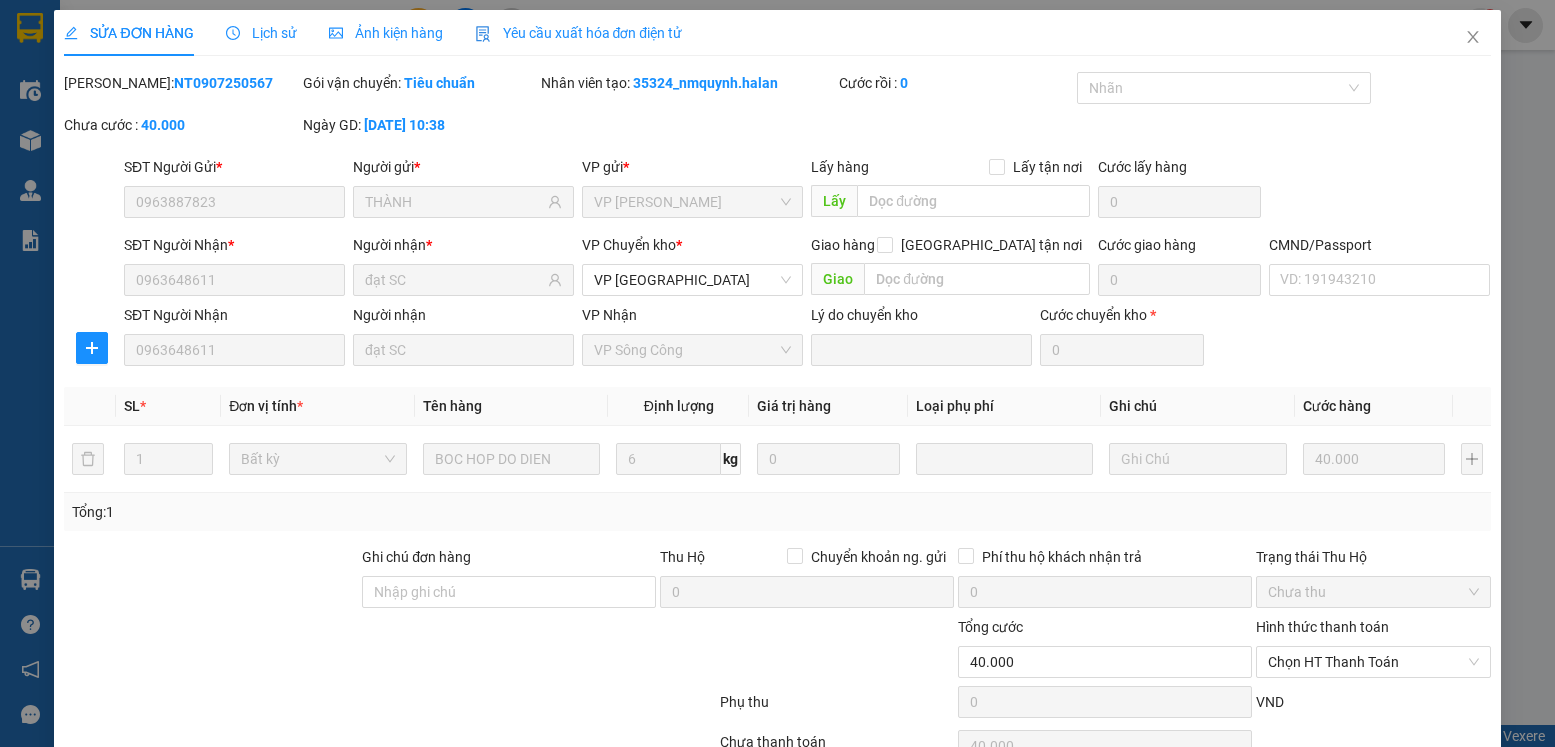 type on "40.000" 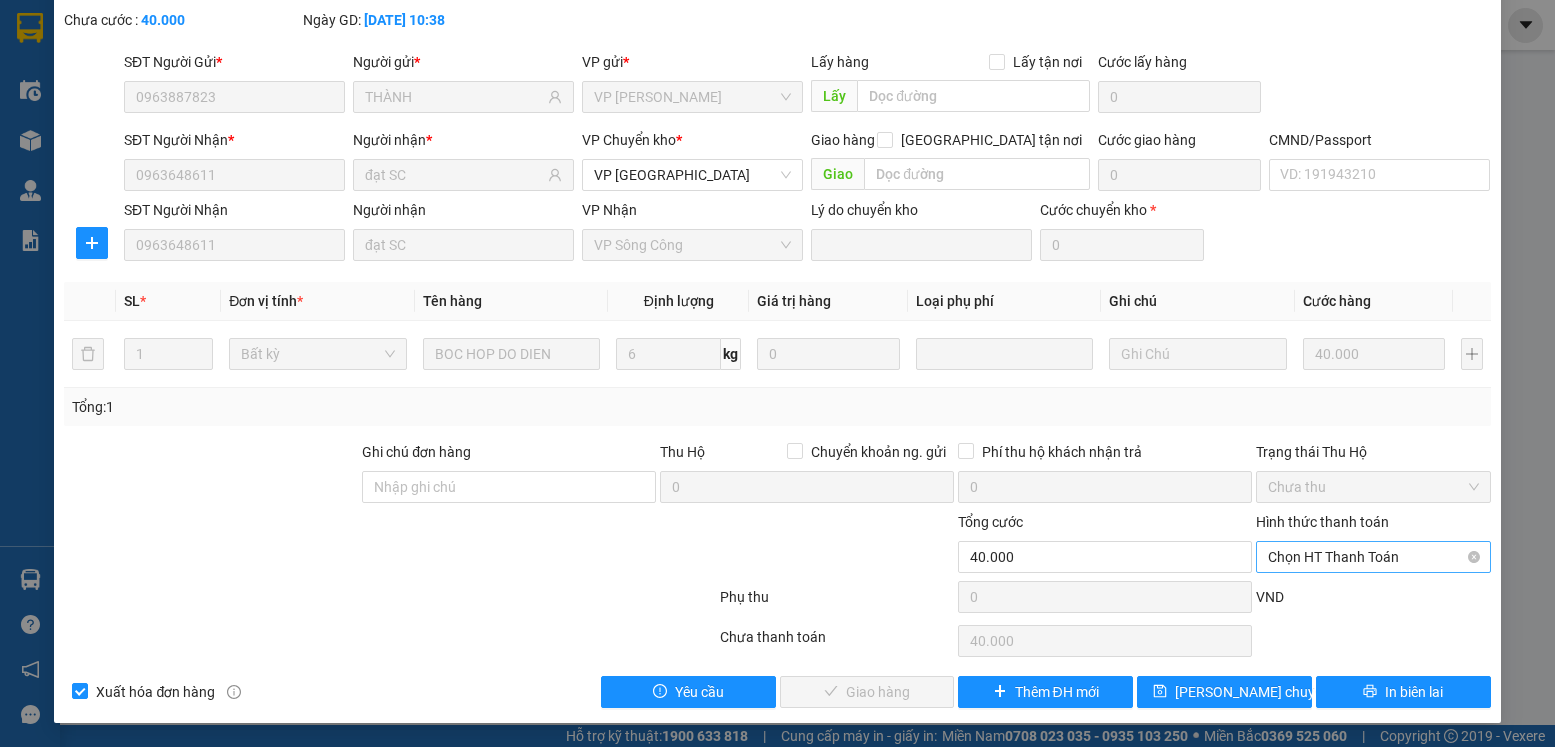 click on "Chọn HT Thanh Toán" at bounding box center [1373, 557] 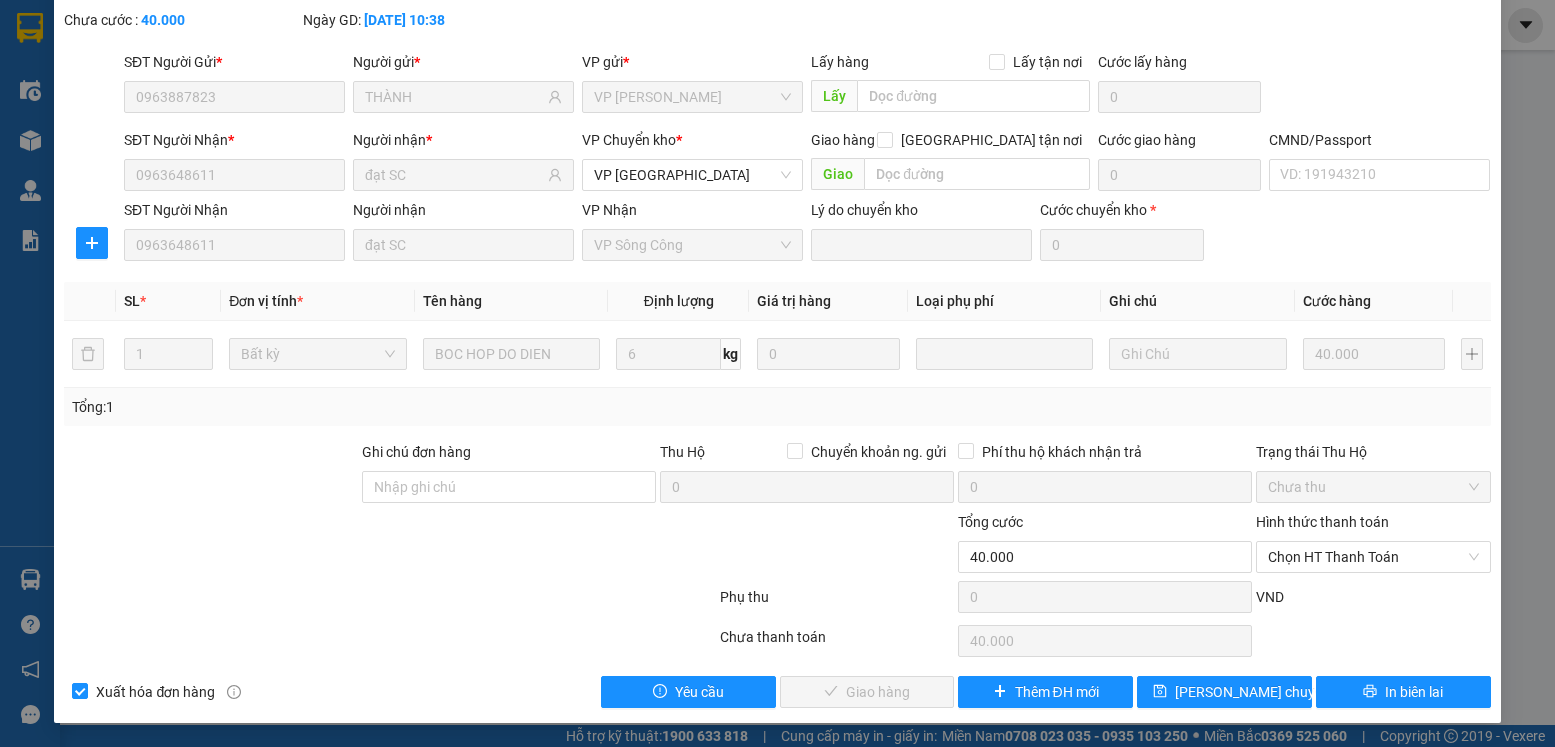 click on "Total Paid Fee 0 Total UnPaid Fee 40.000 Cash Collection Total Fee Mã ĐH:  NT0907250567 Gói vận chuyển:   Tiêu chuẩn Nhân viên tạo:   35324_nmquynh.halan Cước rồi :   0   Nhãn Chưa cước :   40.000 Ngày GD:   09-07-2025 lúc 10:38 SĐT Người Gửi  * 0963887823 Người gửi  * THÀNH VP gửi  * VP Nguyễn Trãi Lấy hàng Lấy tận nơi Lấy Cước lấy hàng 0 SĐT Người Nhận  * 0963648611 Người nhận  * đạt SC VP Chuyển kho  * VP Yên Bình Giao hàng Giao tận nơi Giao Cước giao hàng 0 CMND/Passport VD: 191943210 SĐT Người Nhận 0963648611 Người nhận đạt SC VP Nhận VP Sông Công Lý do chuyển kho Cước chuyển kho    * 0 SL  * Đơn vị tính  * Tên hàng  Định lượng Giá trị hàng Loại phụ phí Ghi chú Cước hàng                     1 Bất kỳ BOC HOP DO DIEN 6 kg 0   40.000 Tổng:  1 Ghi chú đơn hàng Thu Hộ Chuyển khoản ng. gửi 0 Phí thu hộ khách nhận trả 0   Chưa thu 0 VND" at bounding box center (777, 337) 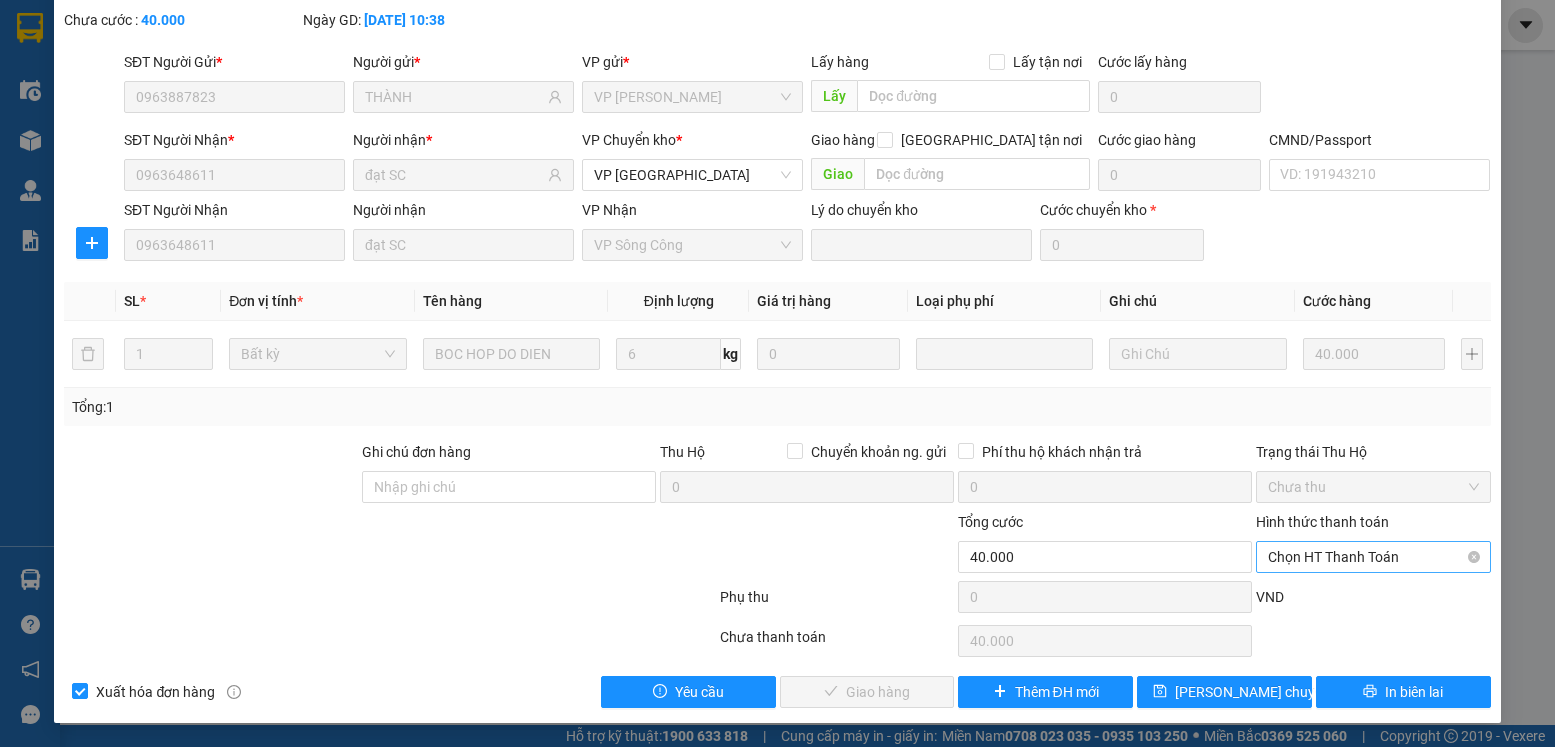click on "Chọn HT Thanh Toán" at bounding box center (1373, 557) 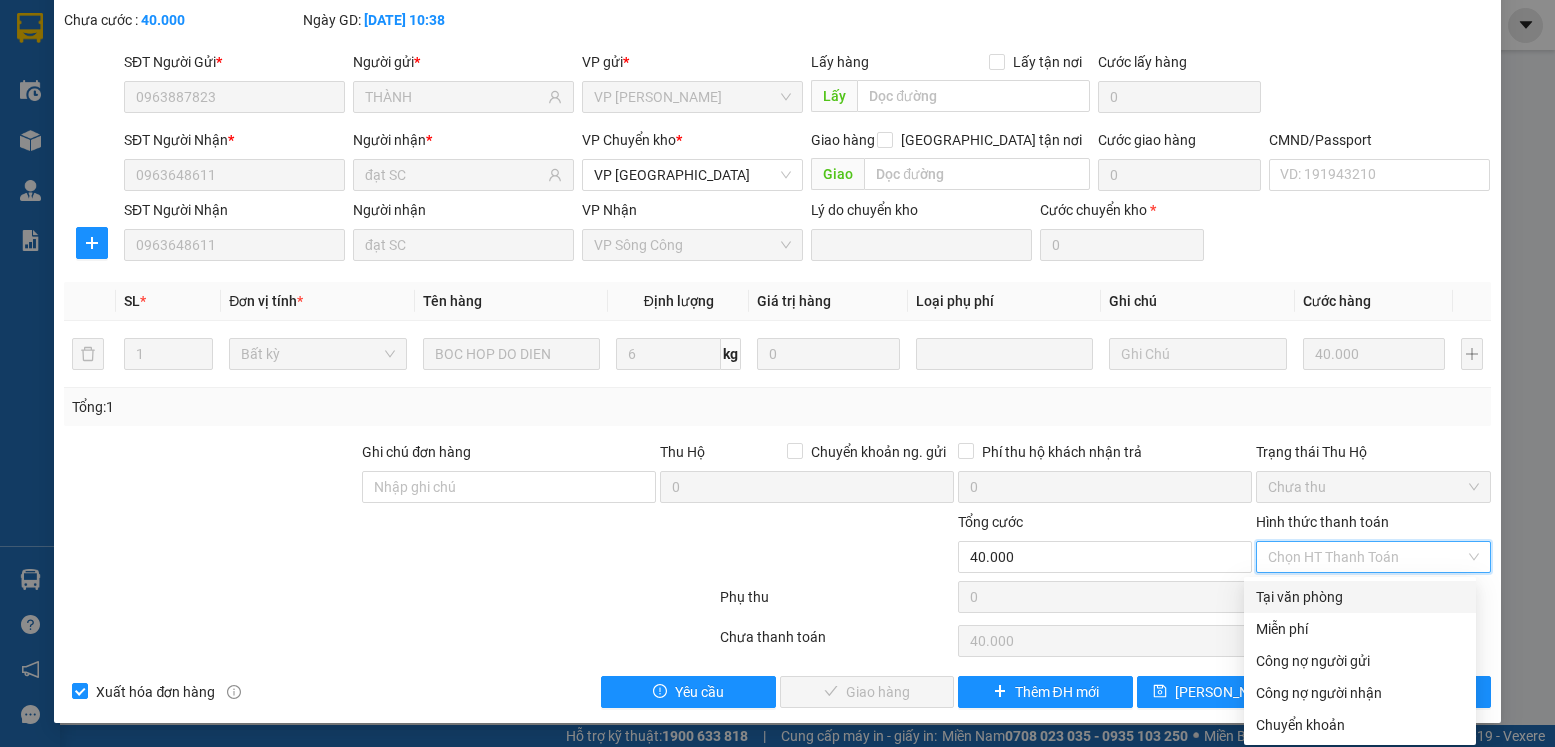 click on "Tại văn phòng" at bounding box center (1360, 597) 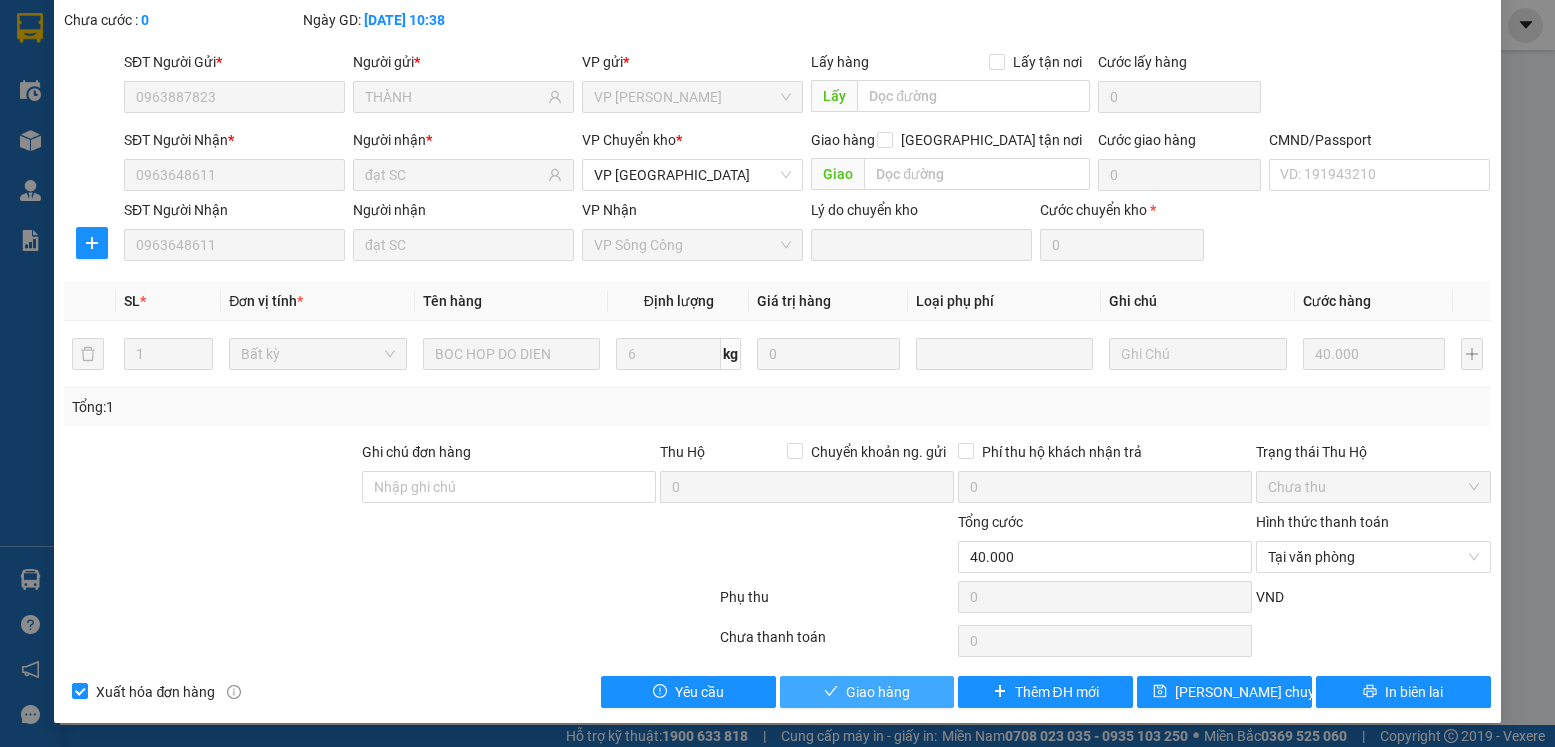 click on "Giao hàng" at bounding box center (878, 692) 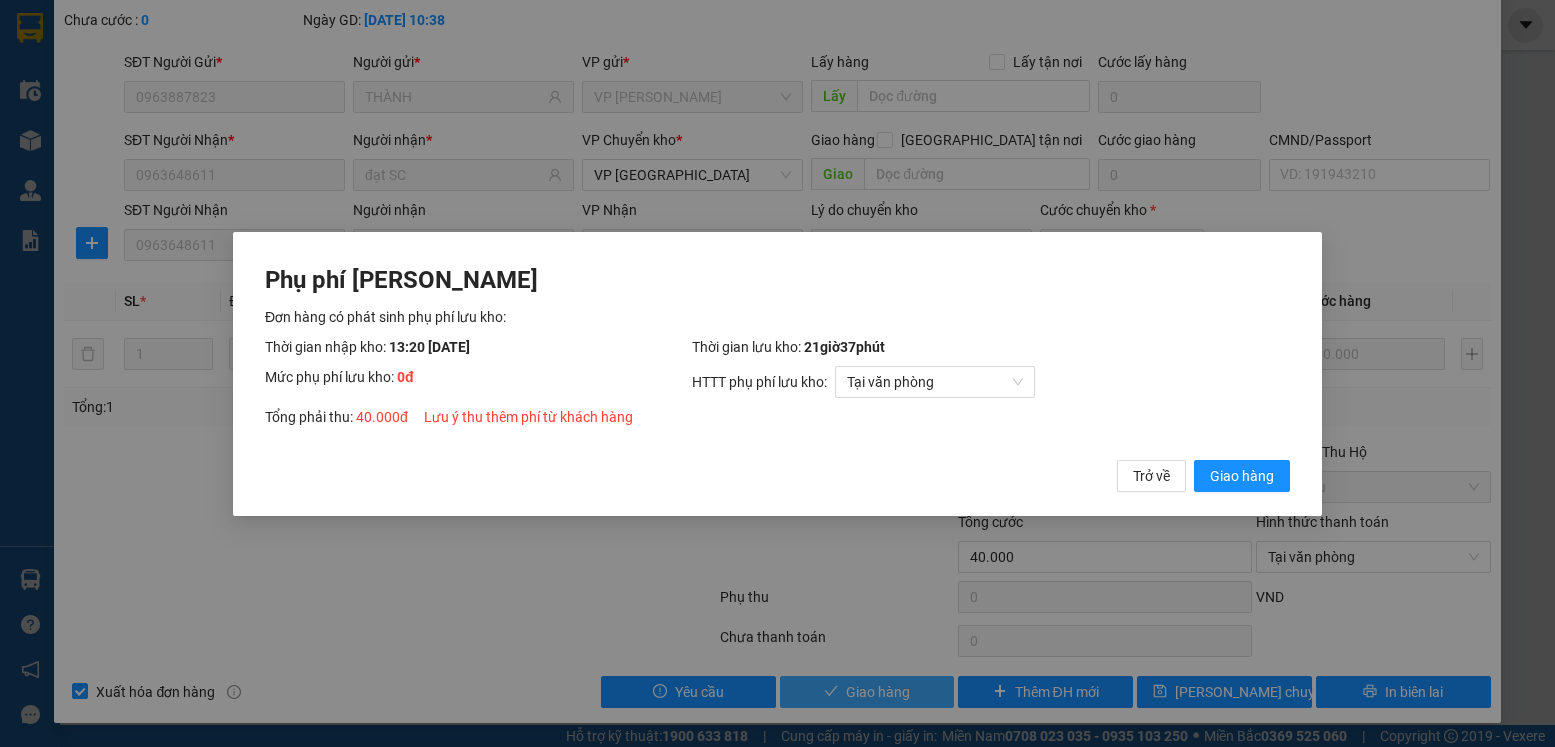 type 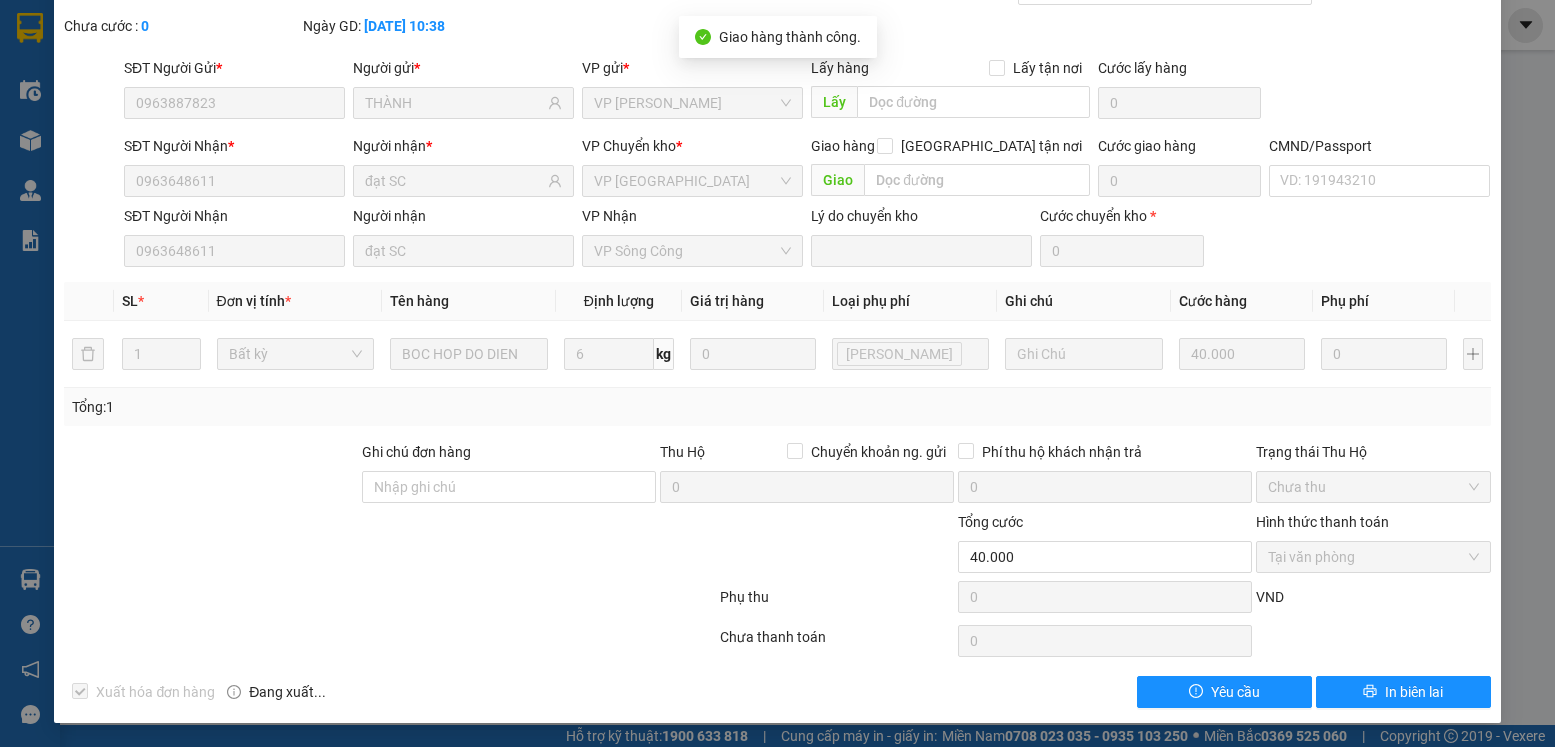 scroll, scrollTop: 0, scrollLeft: 0, axis: both 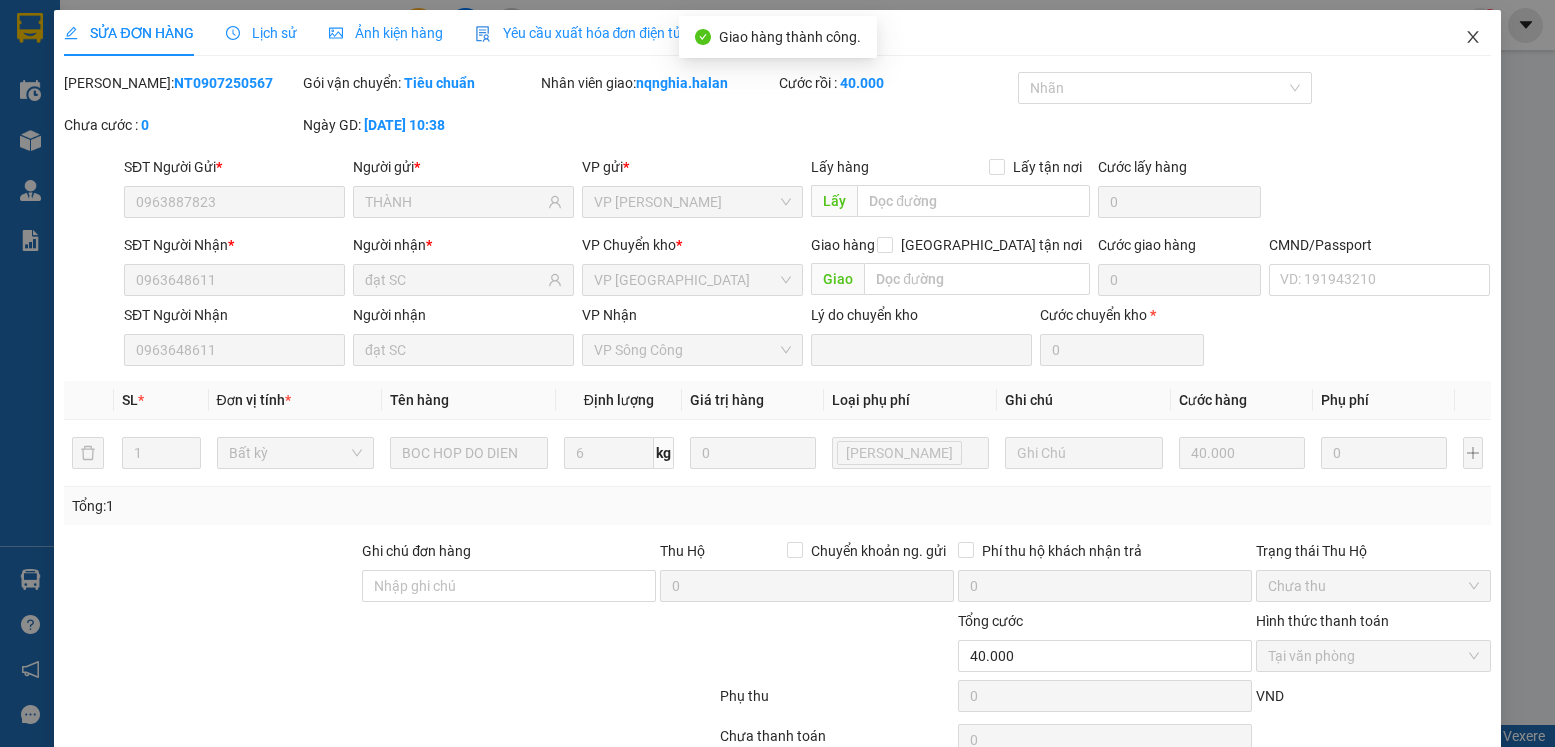 click 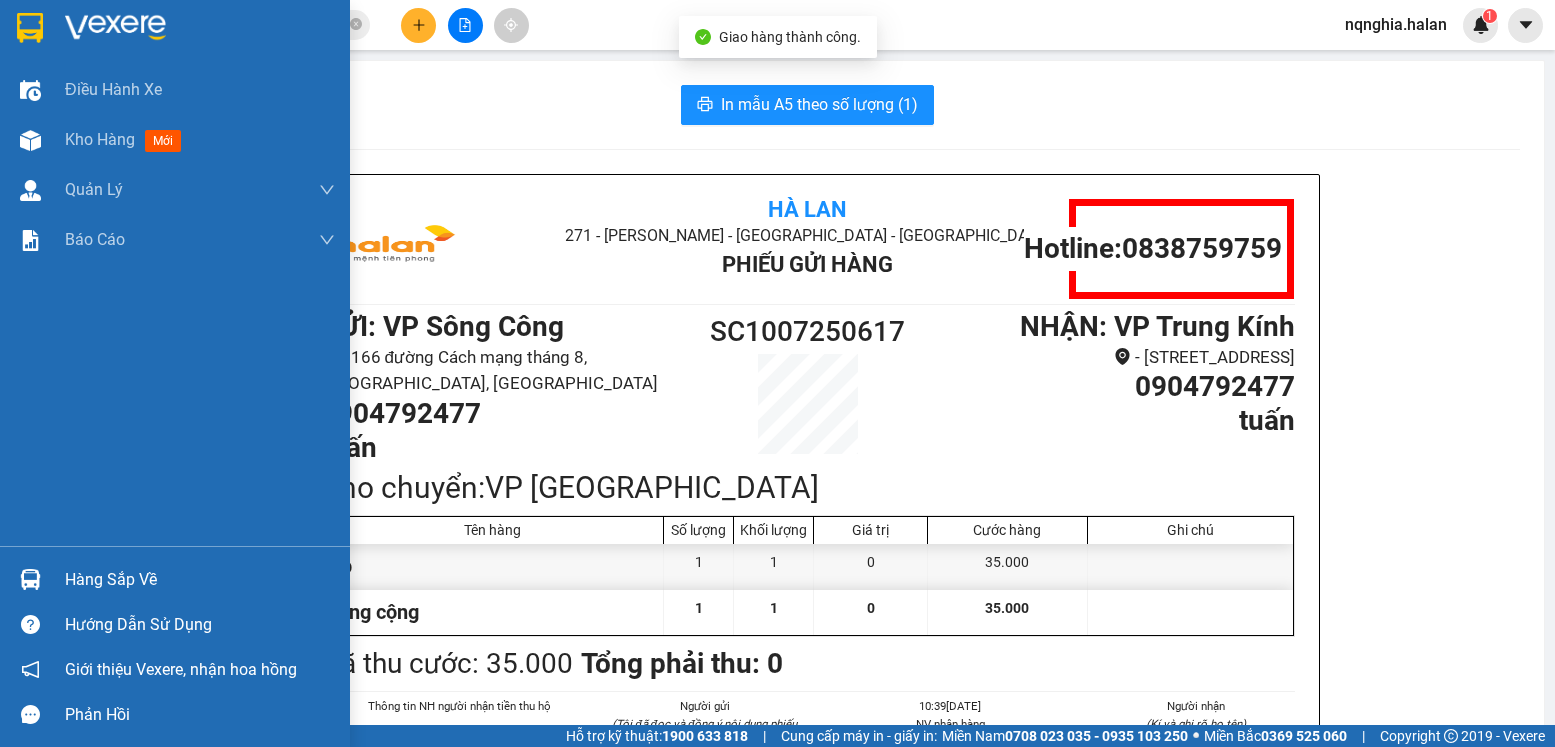 click on "Hàng sắp về" at bounding box center (175, 579) 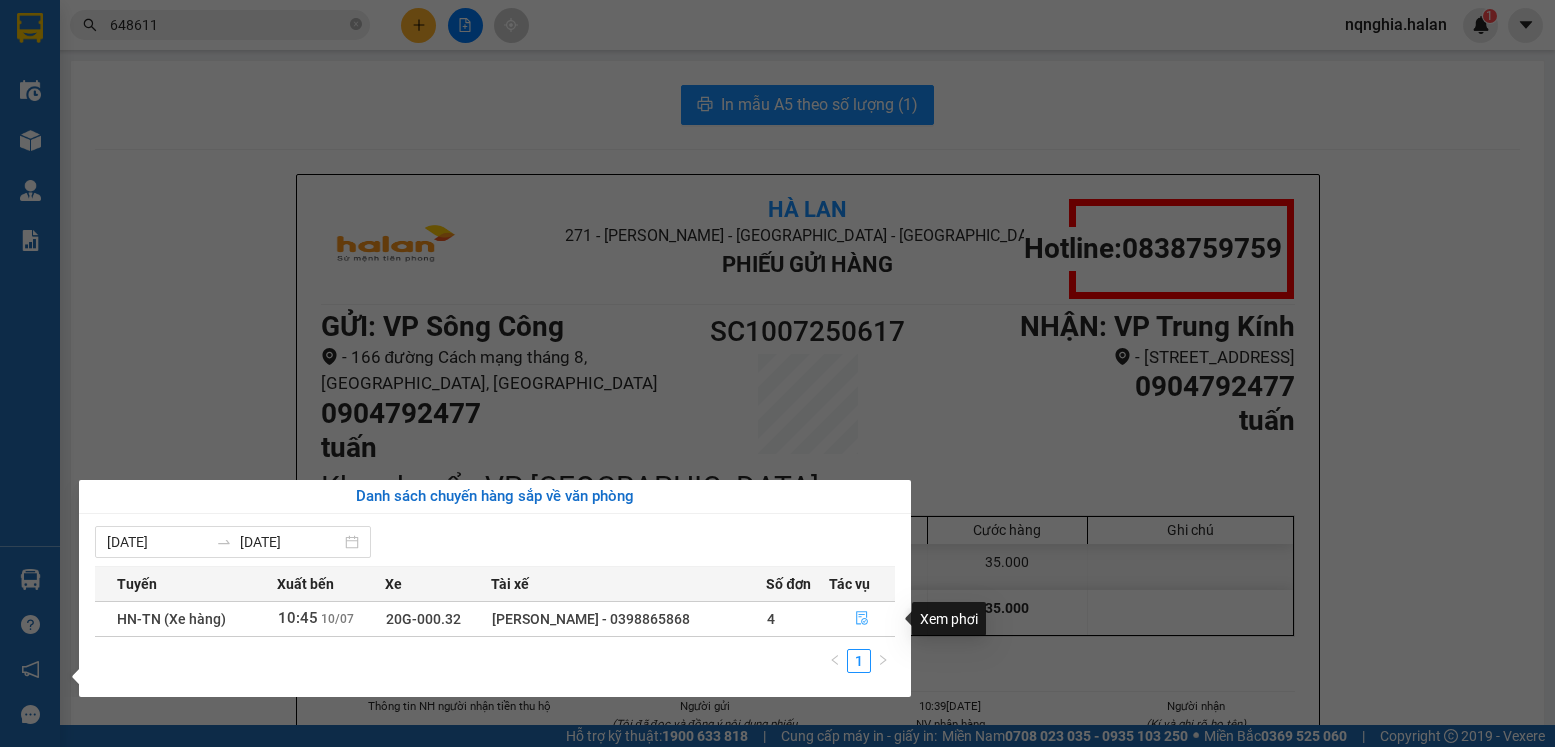 click 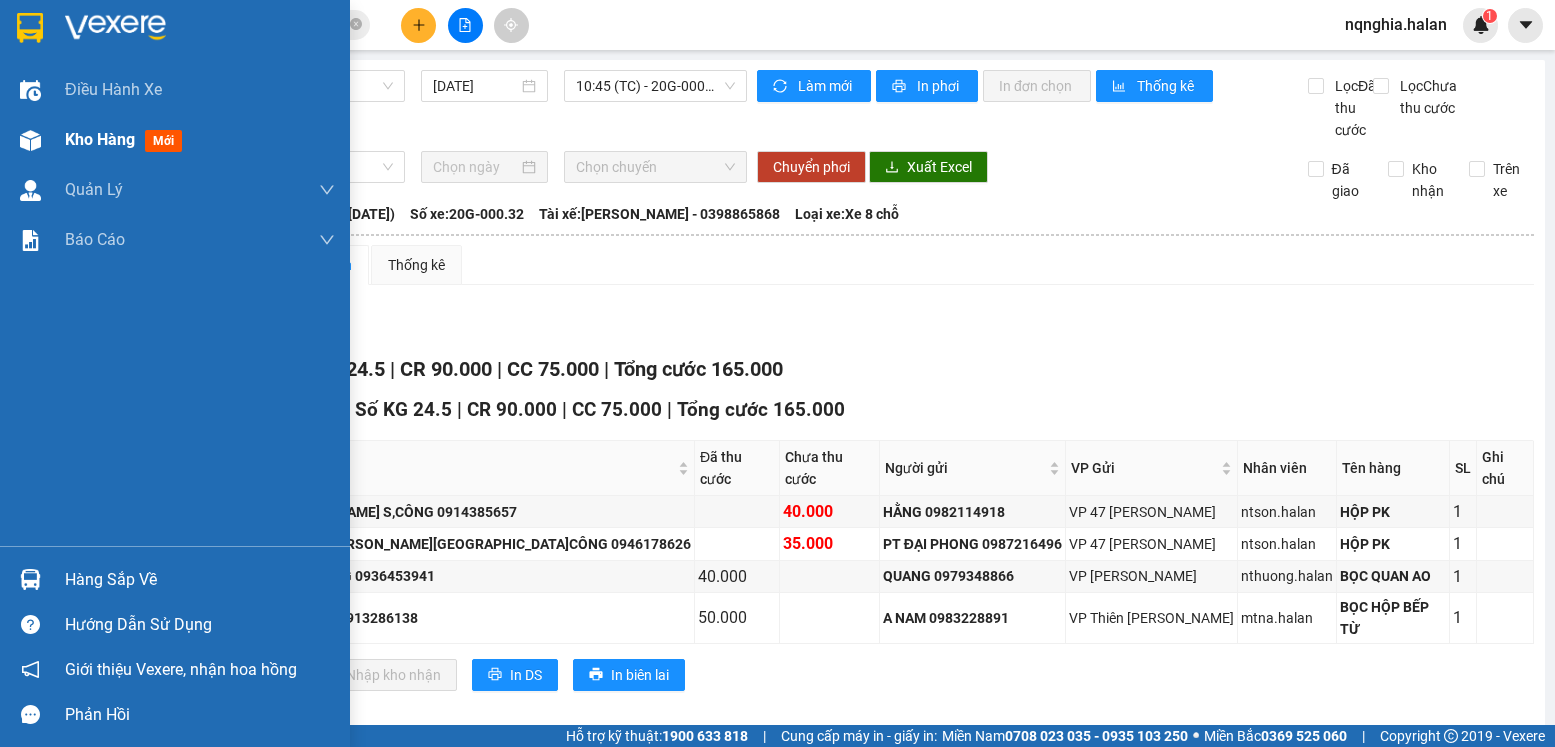 click at bounding box center (30, 140) 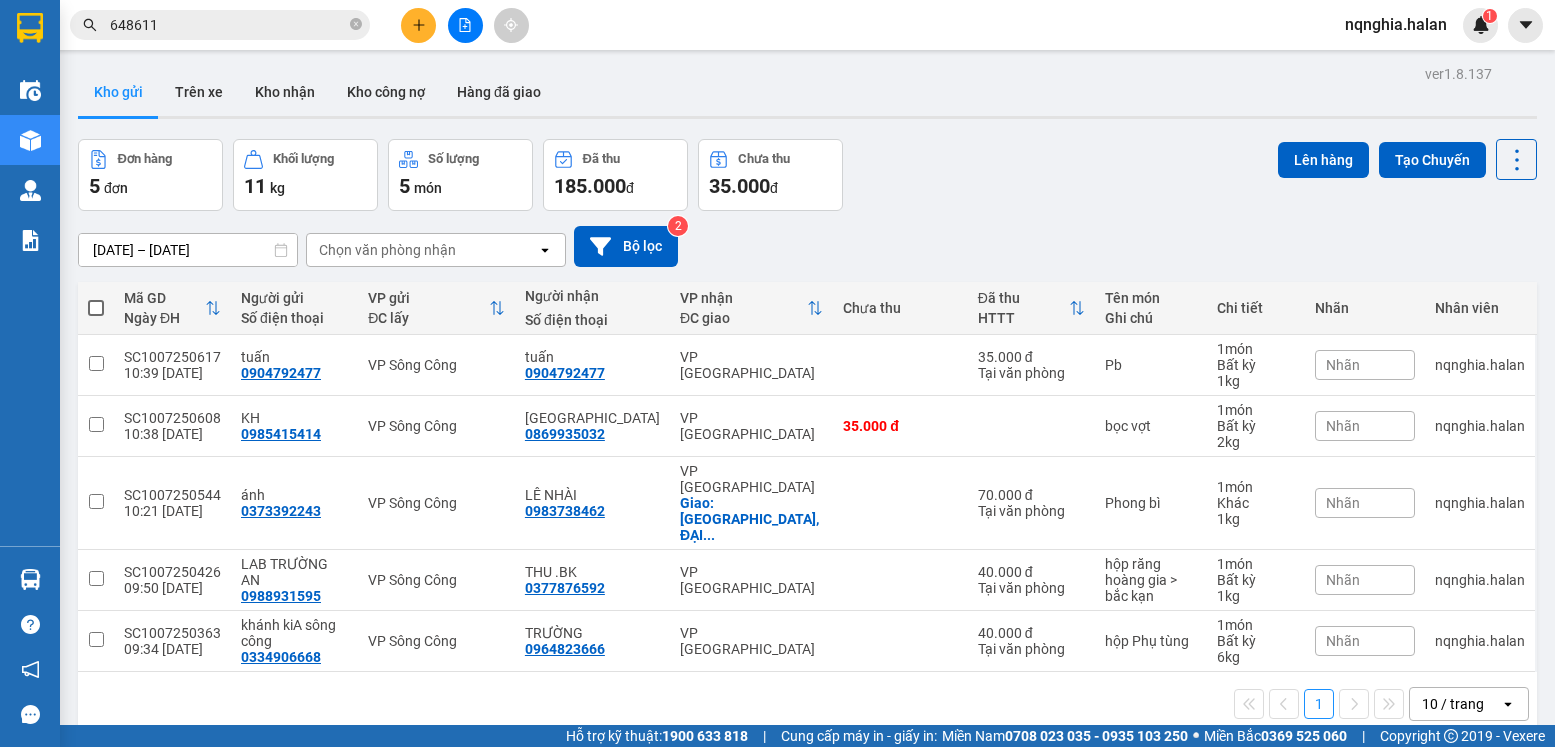 click at bounding box center (96, 308) 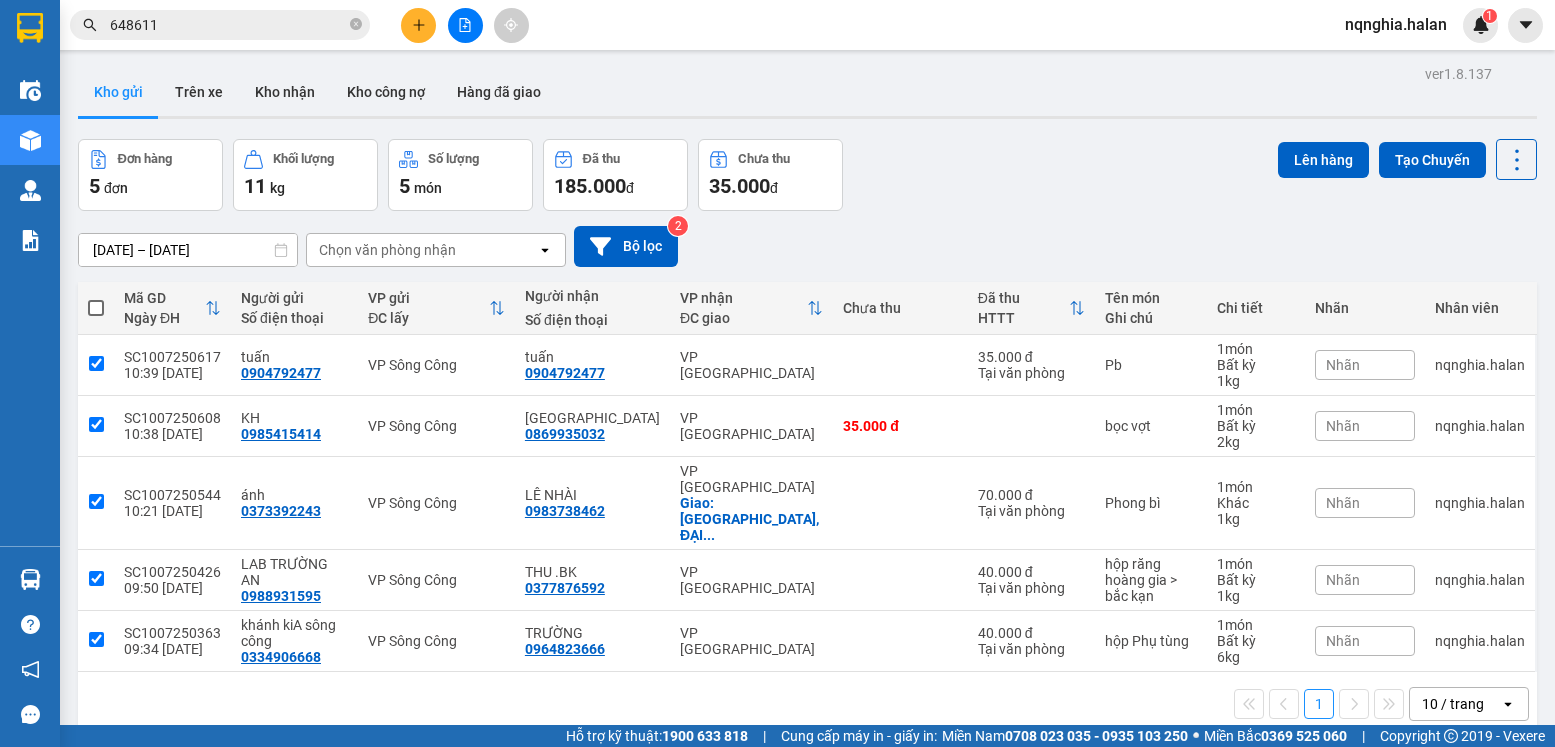 checkbox on "true" 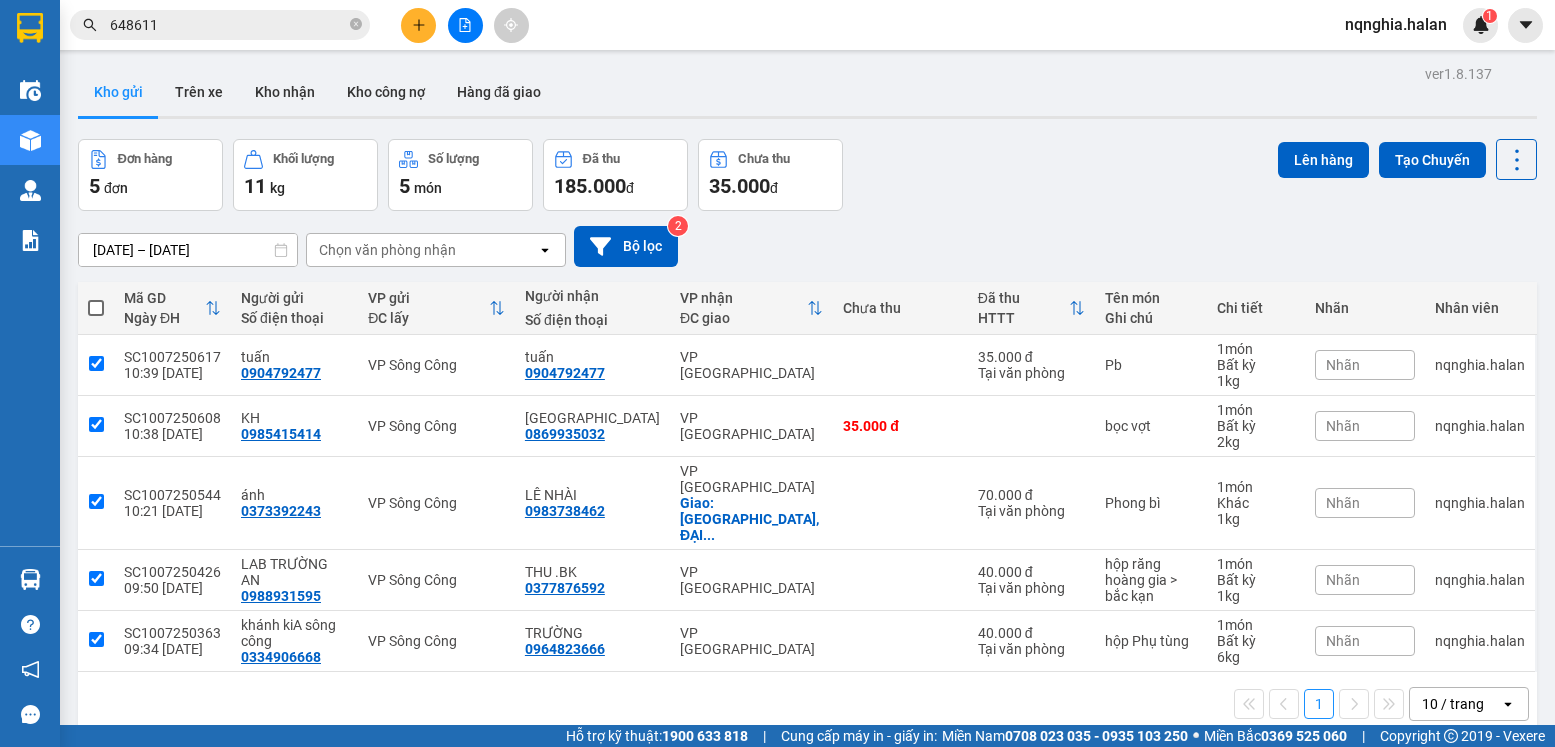 checkbox on "true" 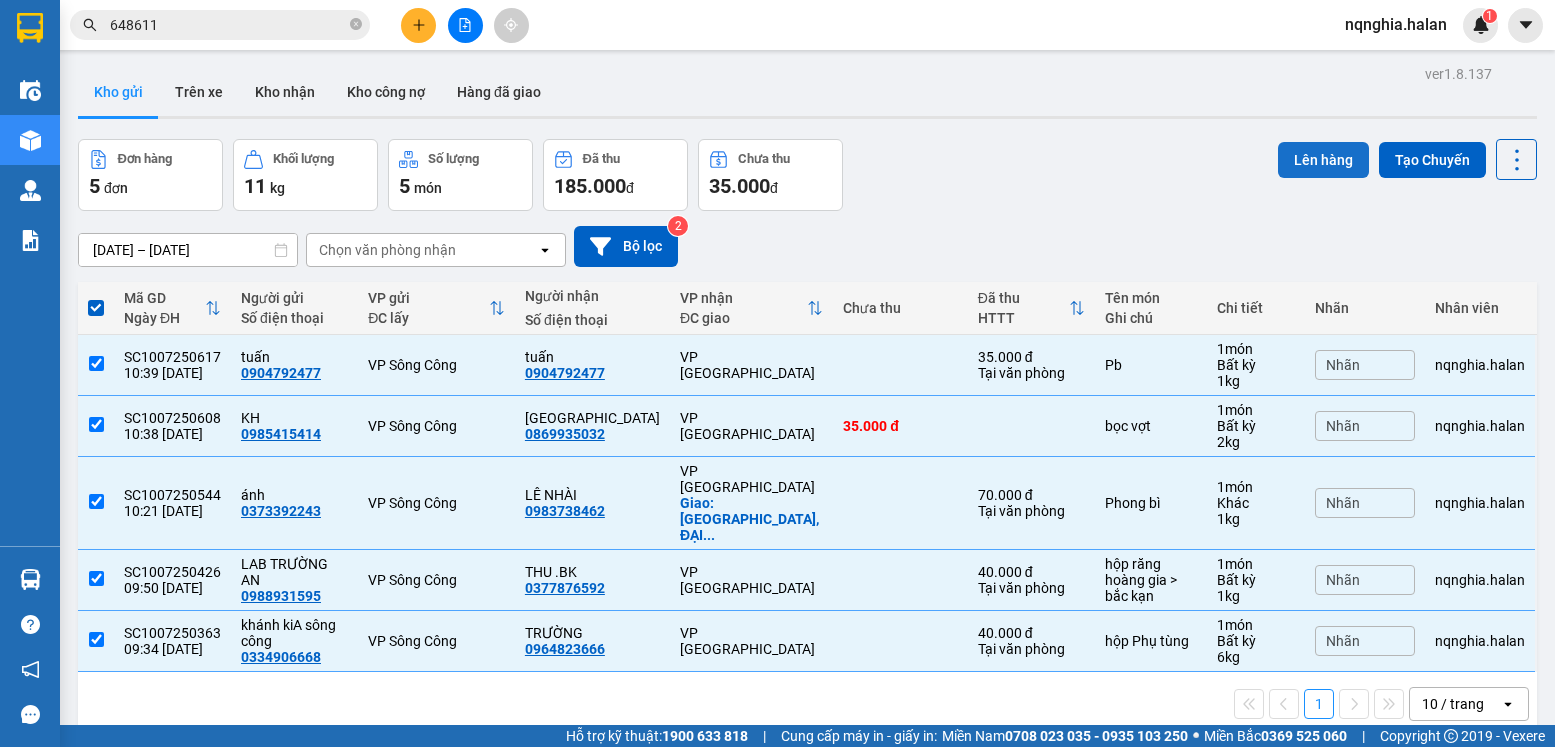 click on "Lên hàng" at bounding box center (1323, 160) 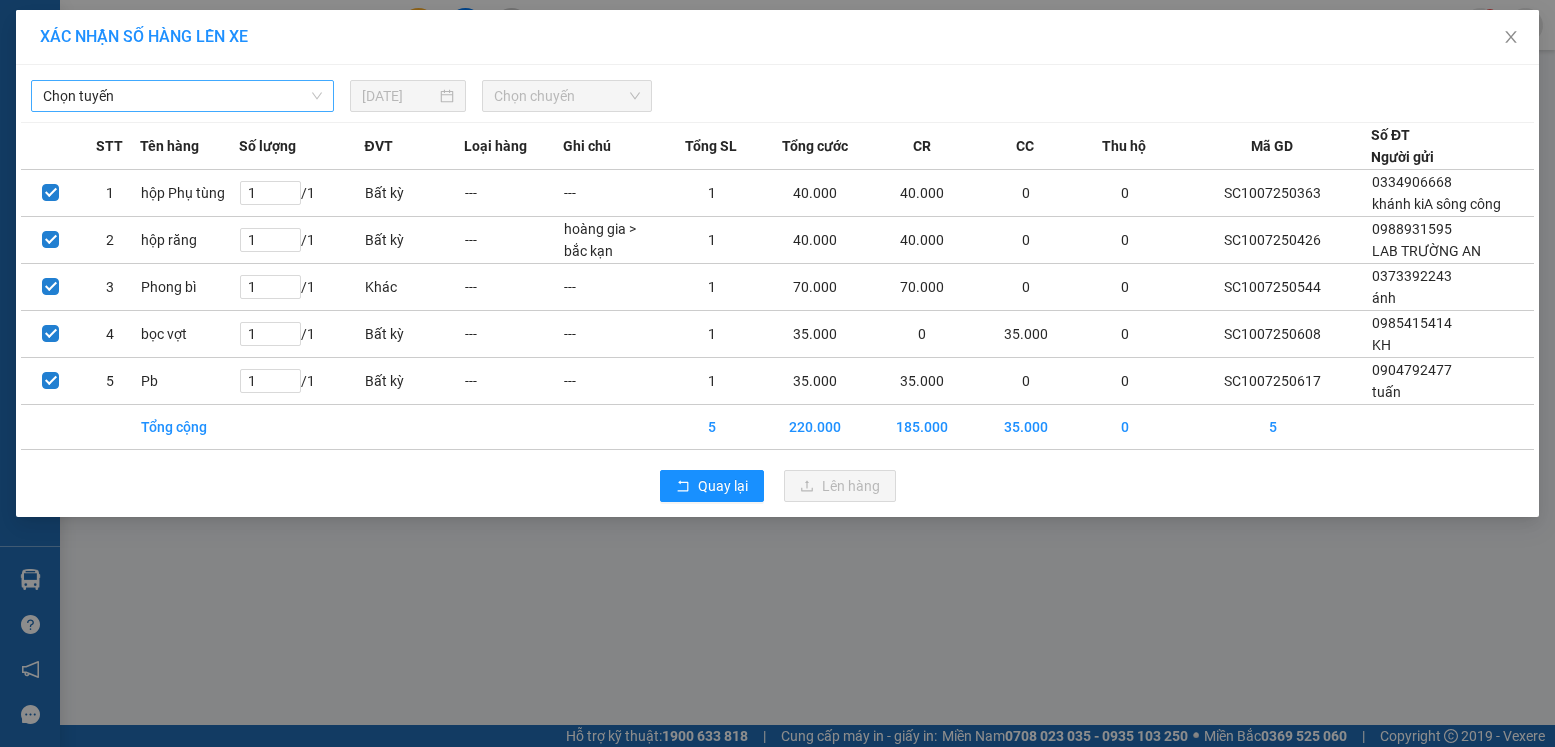 click on "Chọn tuyến" at bounding box center (182, 96) 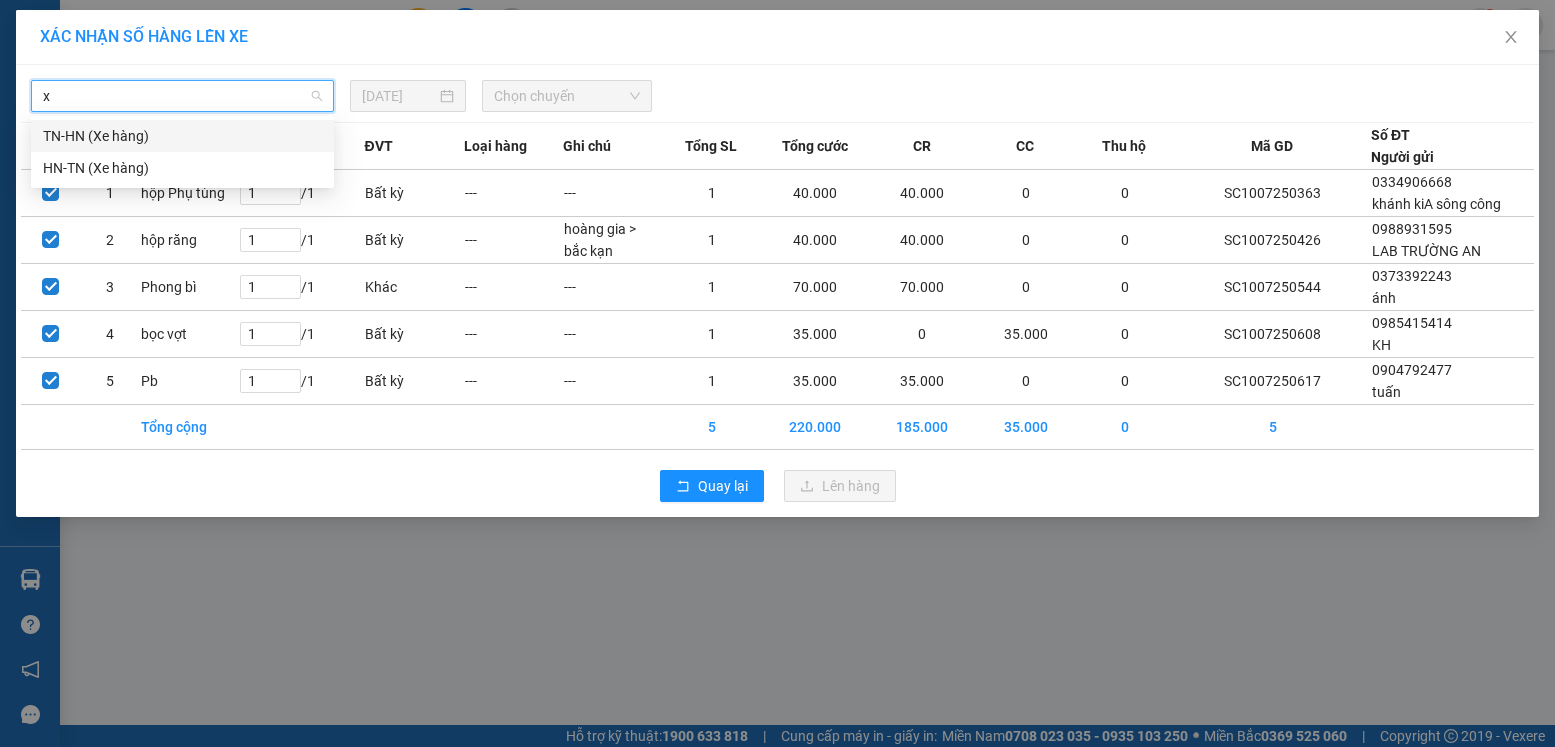 type on "xe" 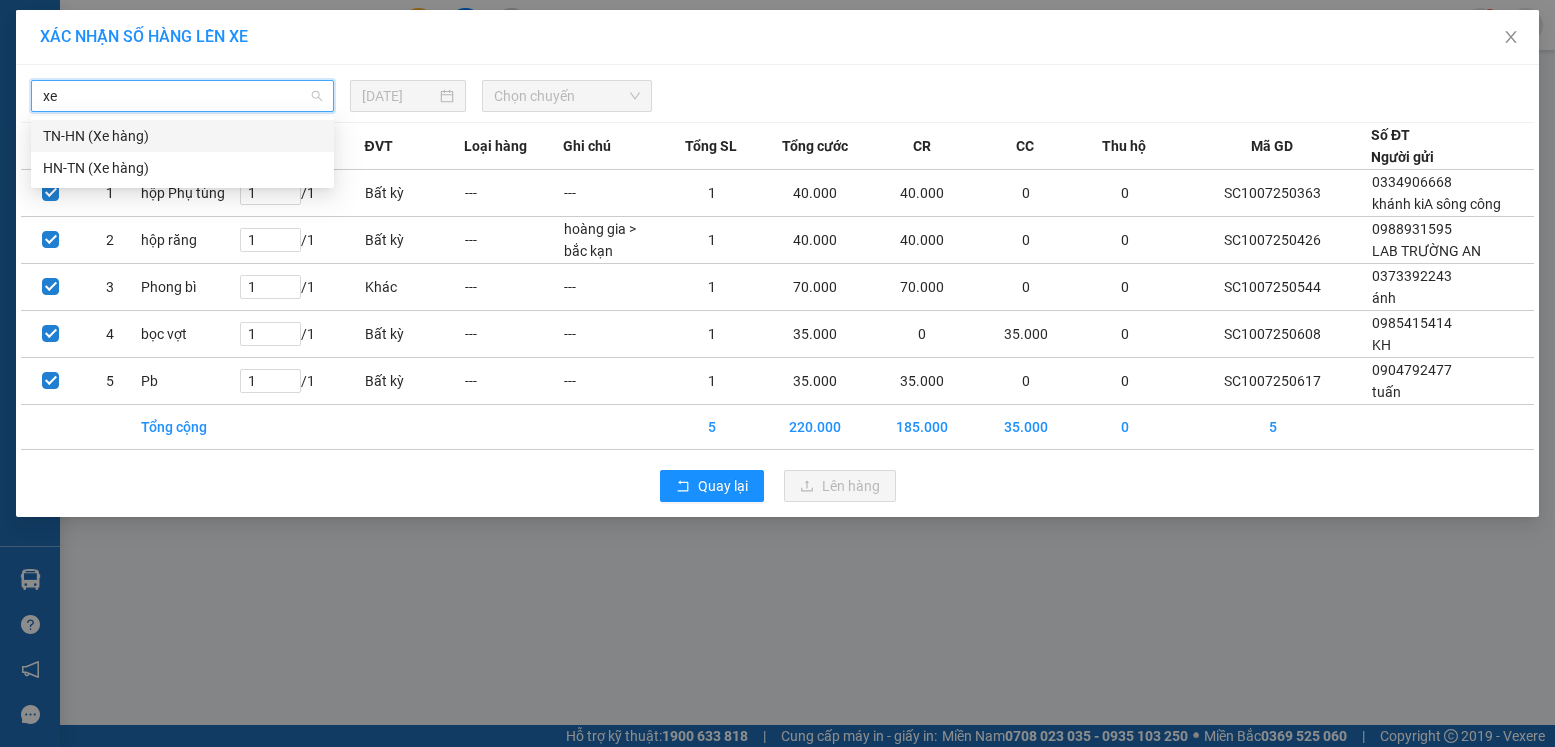 drag, startPoint x: 133, startPoint y: 140, endPoint x: 530, endPoint y: 127, distance: 397.2128 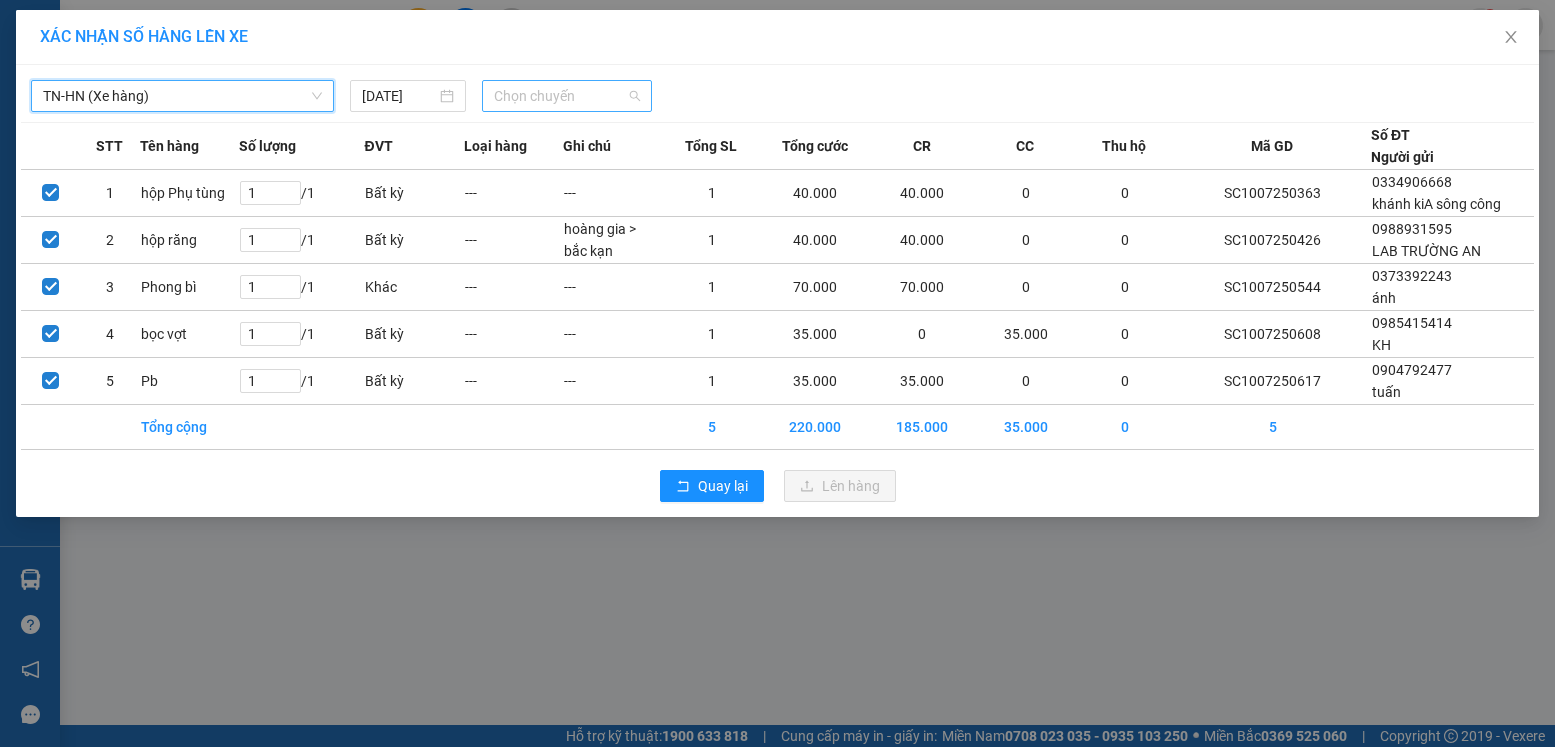 click on "Chọn chuyến" at bounding box center [567, 96] 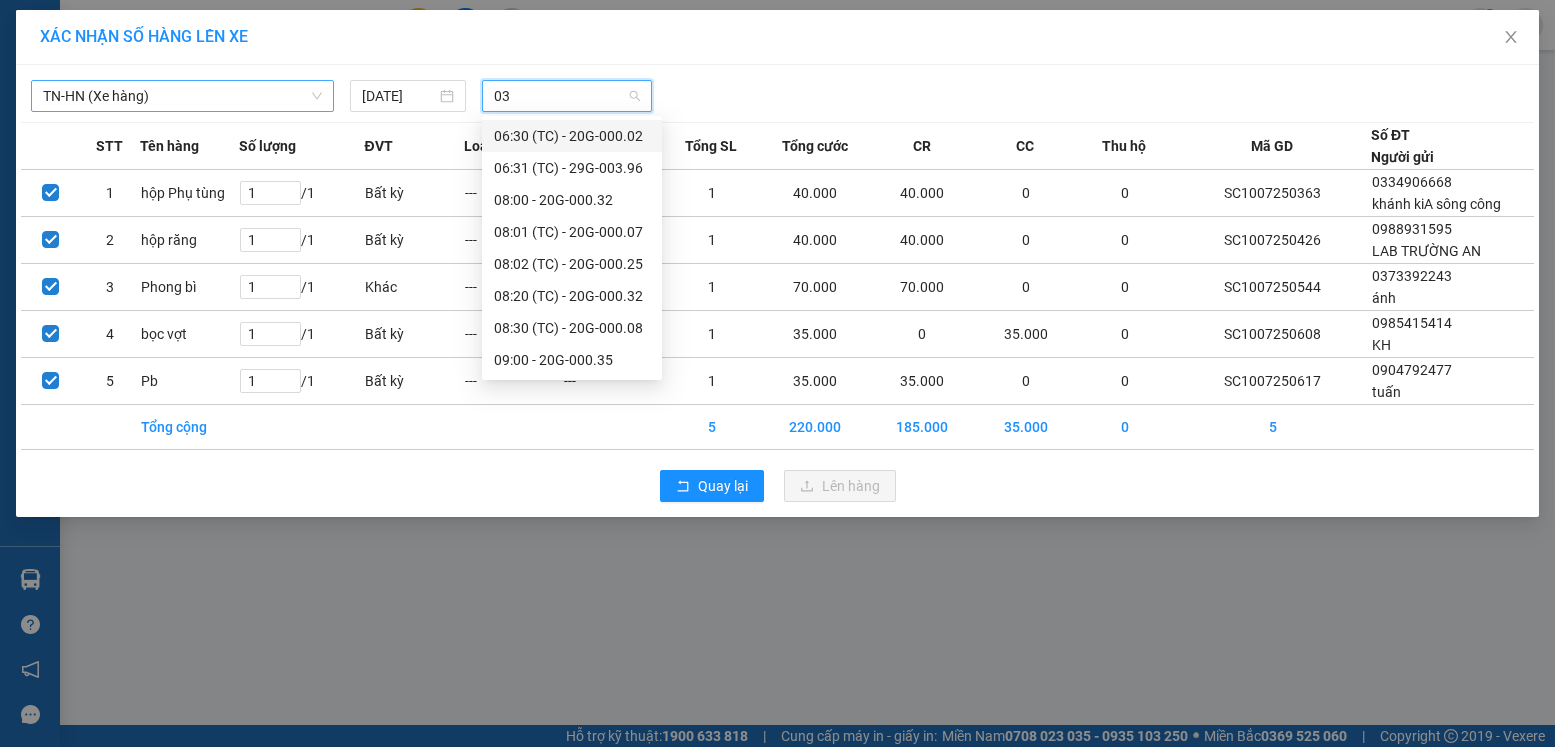type on "032" 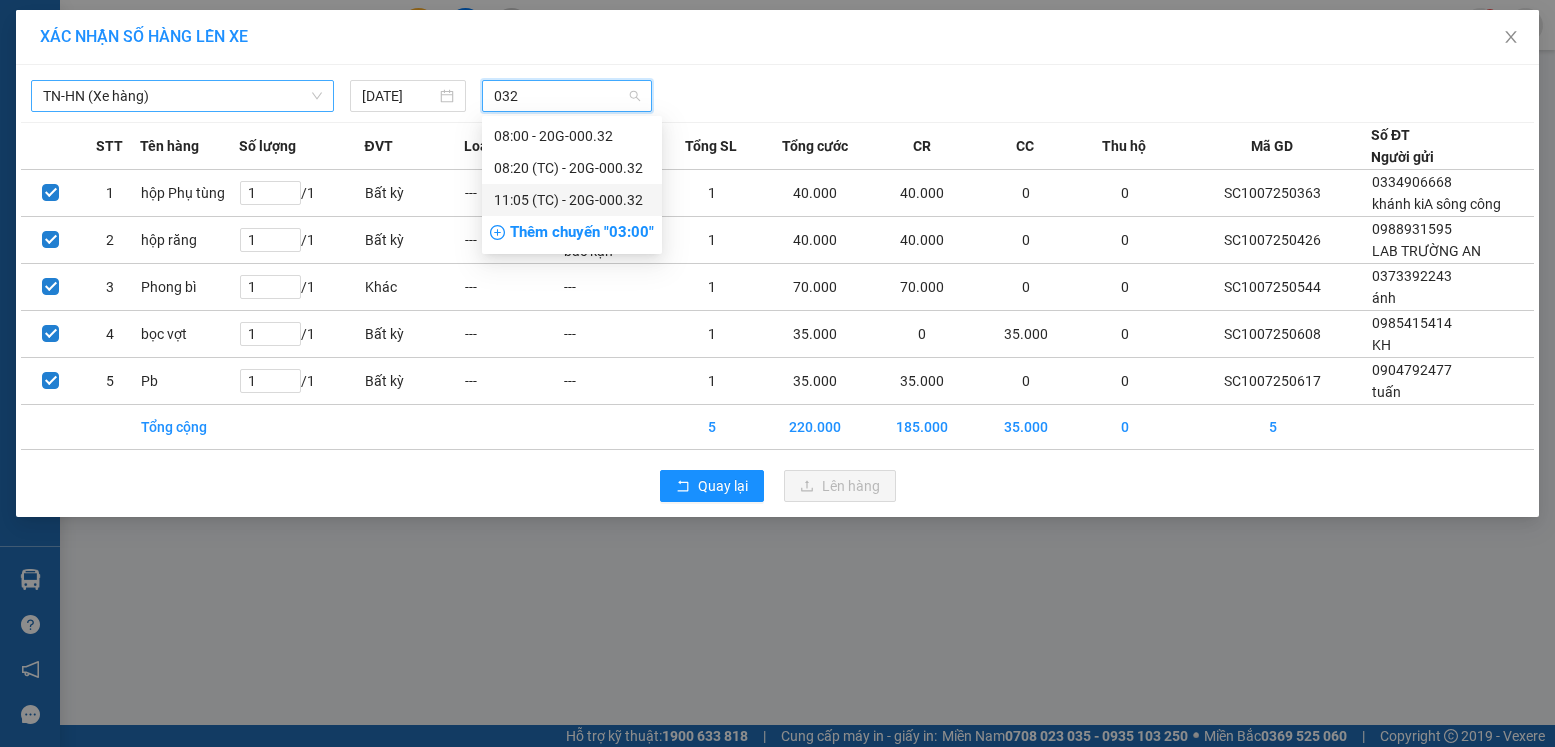 click on "11:05   (TC)   - 20G-000.32" at bounding box center (572, 200) 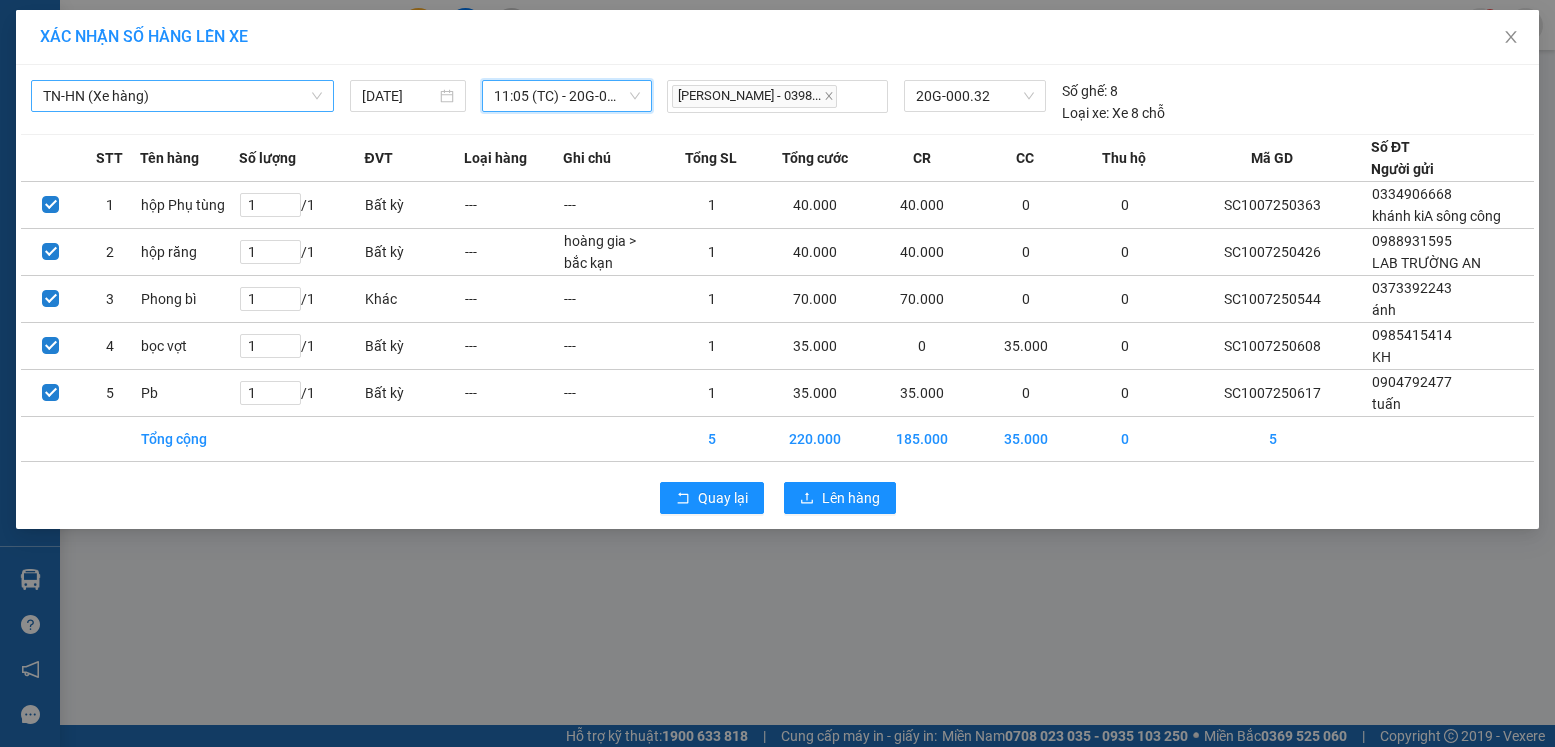 click on "Quay lại Lên hàng" at bounding box center (777, 498) 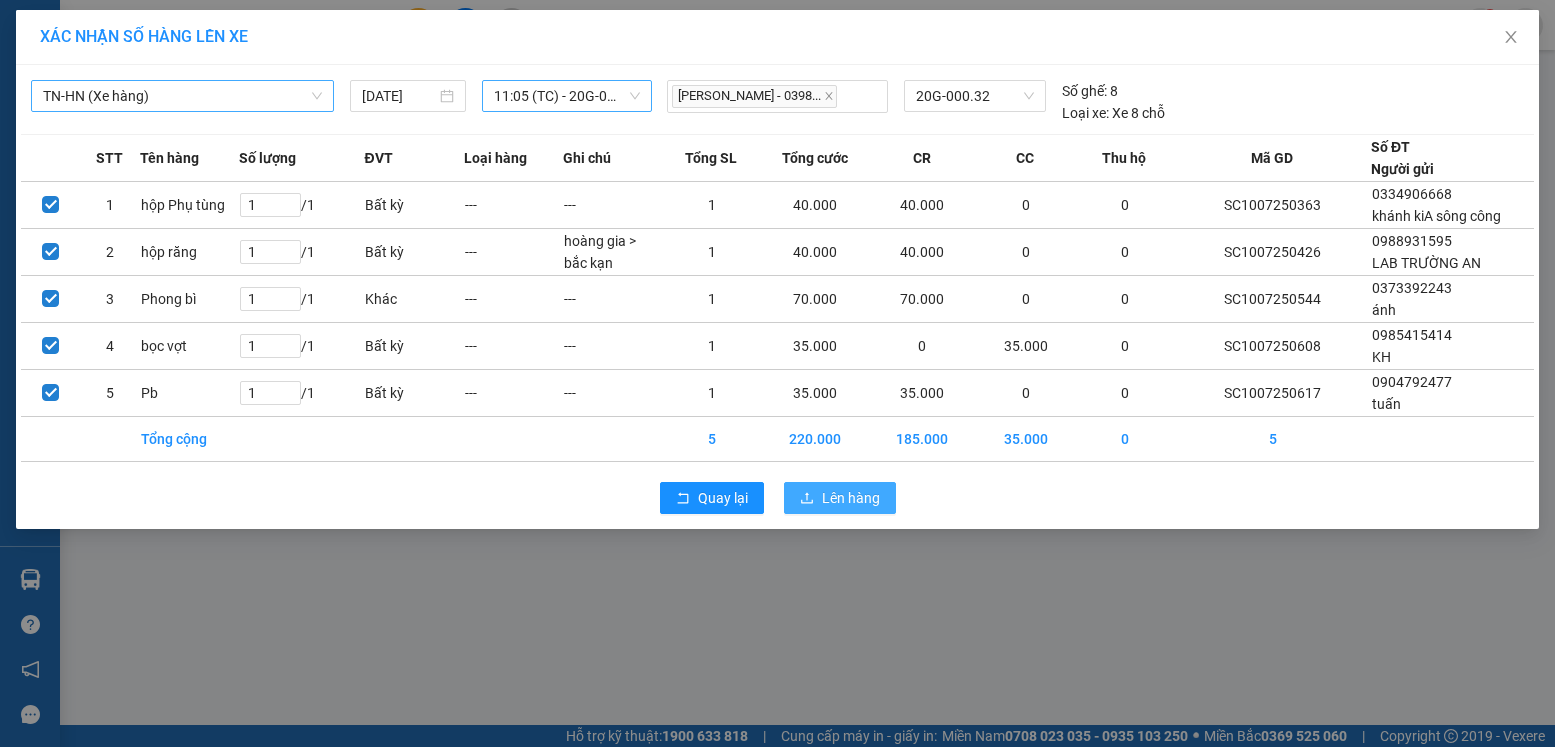 click on "Lên hàng" at bounding box center (851, 498) 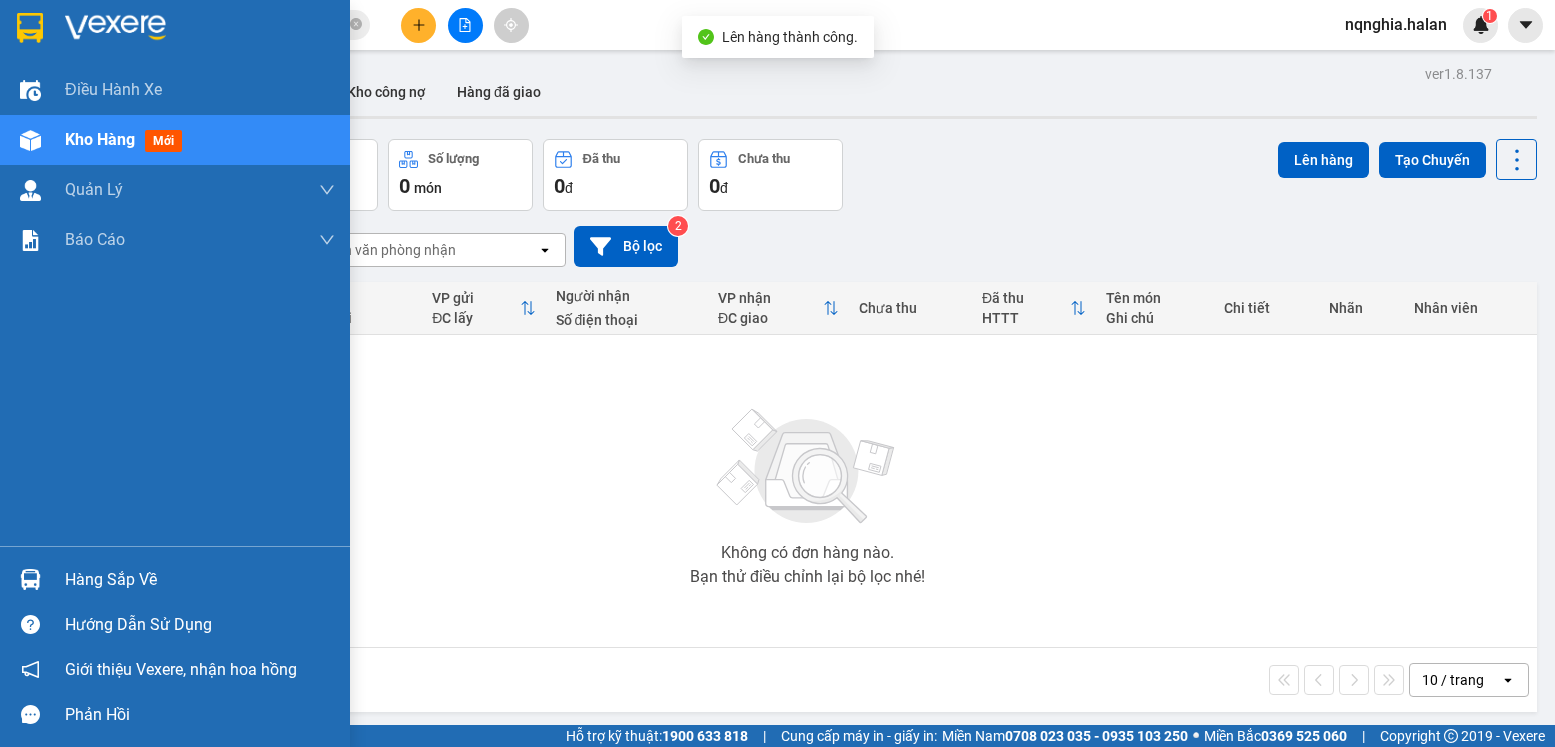 click at bounding box center [30, 579] 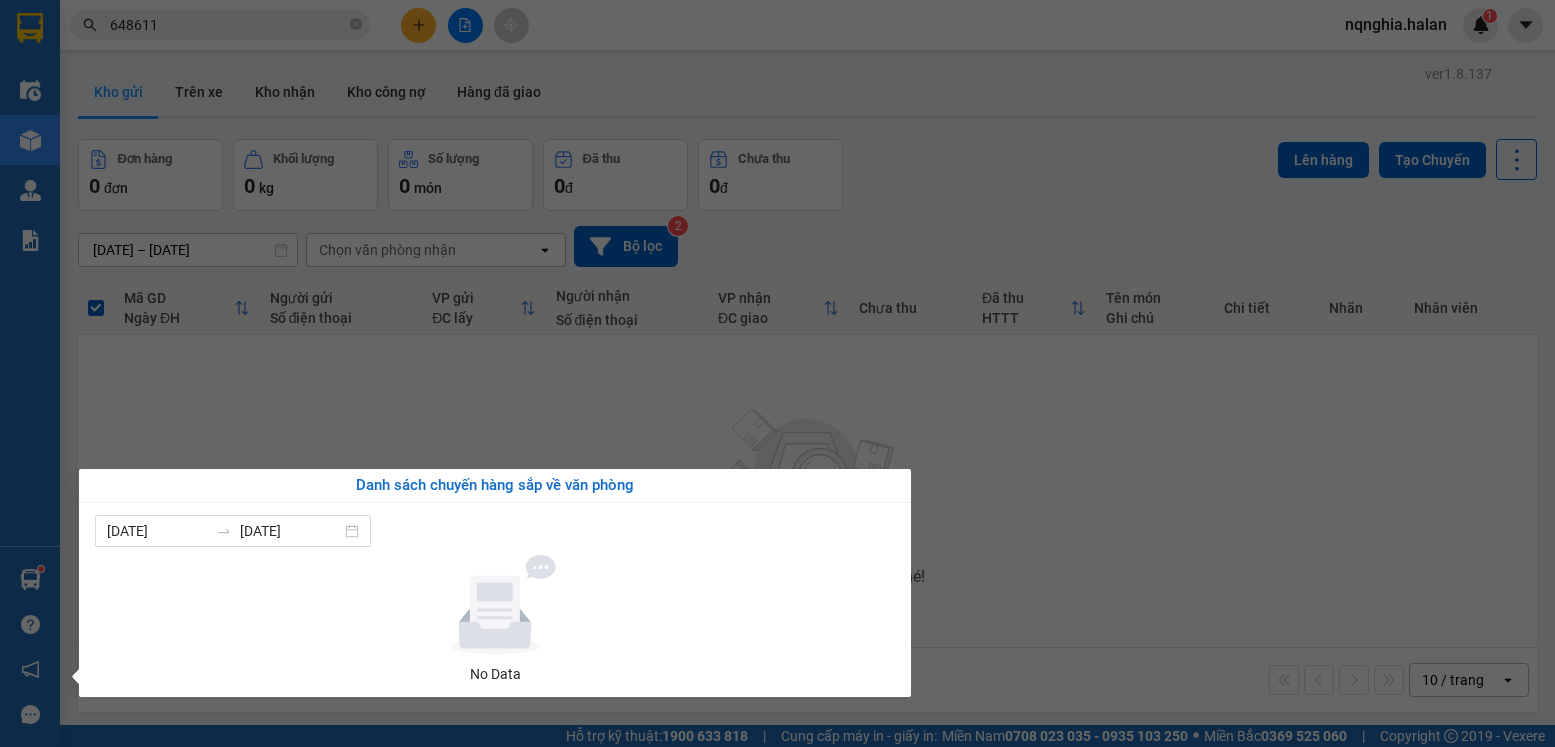 click on "Kết quả tìm kiếm ( 125 )  Bộ lọc  Mã ĐH Trạng thái Món hàng Thu hộ Tổng cước Chưa cước Nhãn Người gửi VP Gửi Người nhận VP Nhận NT0907250567 10:38 - 09/07 VP Nhận   20B-024.26 13:20 - 09/07 BOC HOP DO DIEN SL:  1 40.000 40.000 0963887823 THÀNH VP Nguyễn Trãi 0963 648611 đạt SC VP Sông Công VC0807250437 09:55 - 08/07 Đã giao   14:25 - 08/07 XỐP HẢI SẢN SL:  1 40.000 0824999268 CHIẾN VP Võ Chí Công 0963 648611 đạt SC VP Sông Công TKC0107251204 13:34 - 01/07 Đã giao   09:07 - 03/07 hộp pk SL:  1 75.000 0904999913 TUẤN VP 47 Trần Khát Chân 0963 648611 đạt SC VP Sông Công TKC2806250707 11:34 - 28/06 Đã giao   08:41 - 30/06 HÔP PT SL:  1 35.000 0332312875 KHÁCH VP 47 Trần Khát Chân 0963 648611 đạt SC VP Sông Công VC2406250443 09:52 - 24/06 Đã giao   16:48 - 24/06 XỐP THỊT SL:  1 40.000 0382080320 THỦY  VP Võ Chí Công 0963 648611 đạt SC VP Sông Công TKC2306250840 11:11 - 23/06 Đã giao   HỘP PK 1" at bounding box center [777, 373] 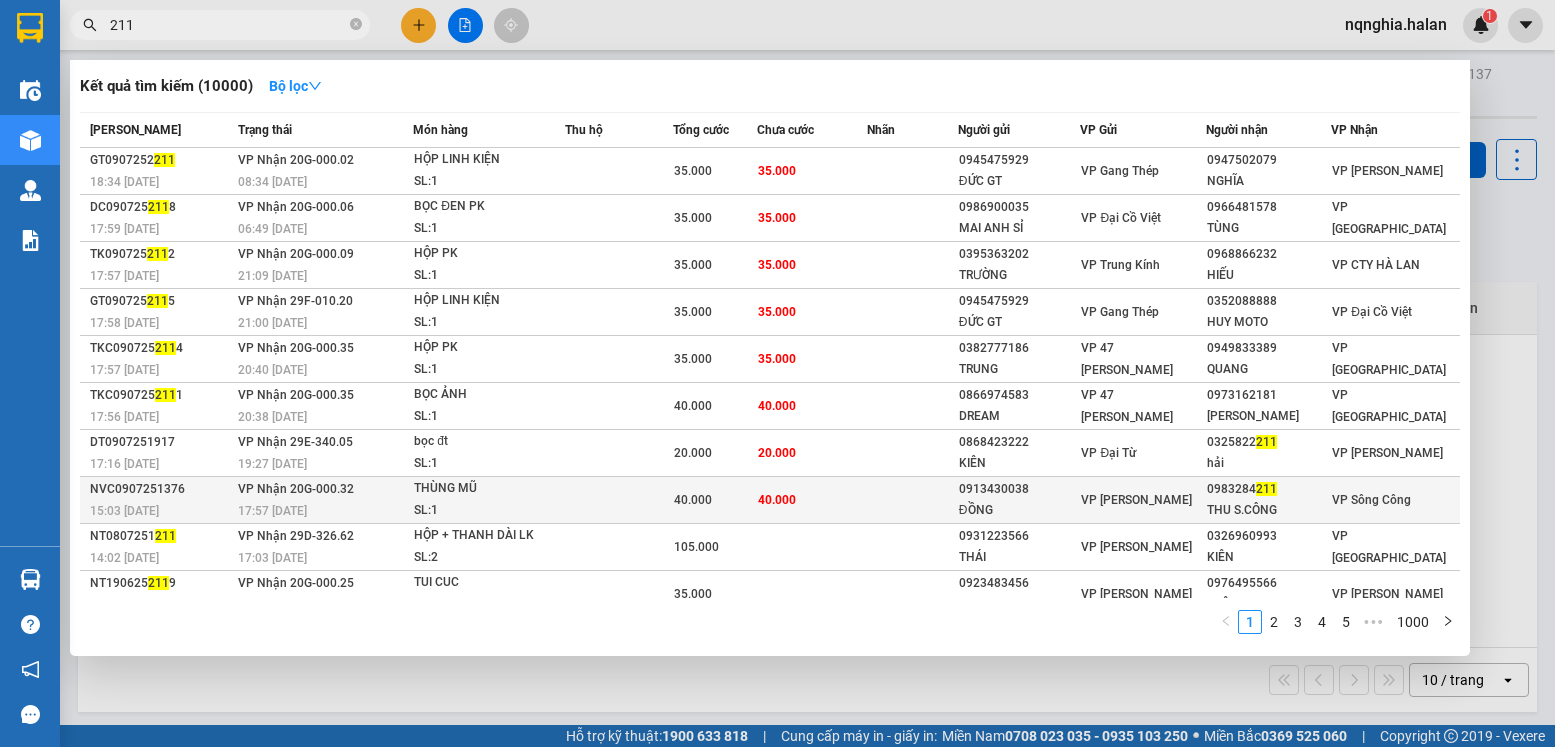 type on "211" 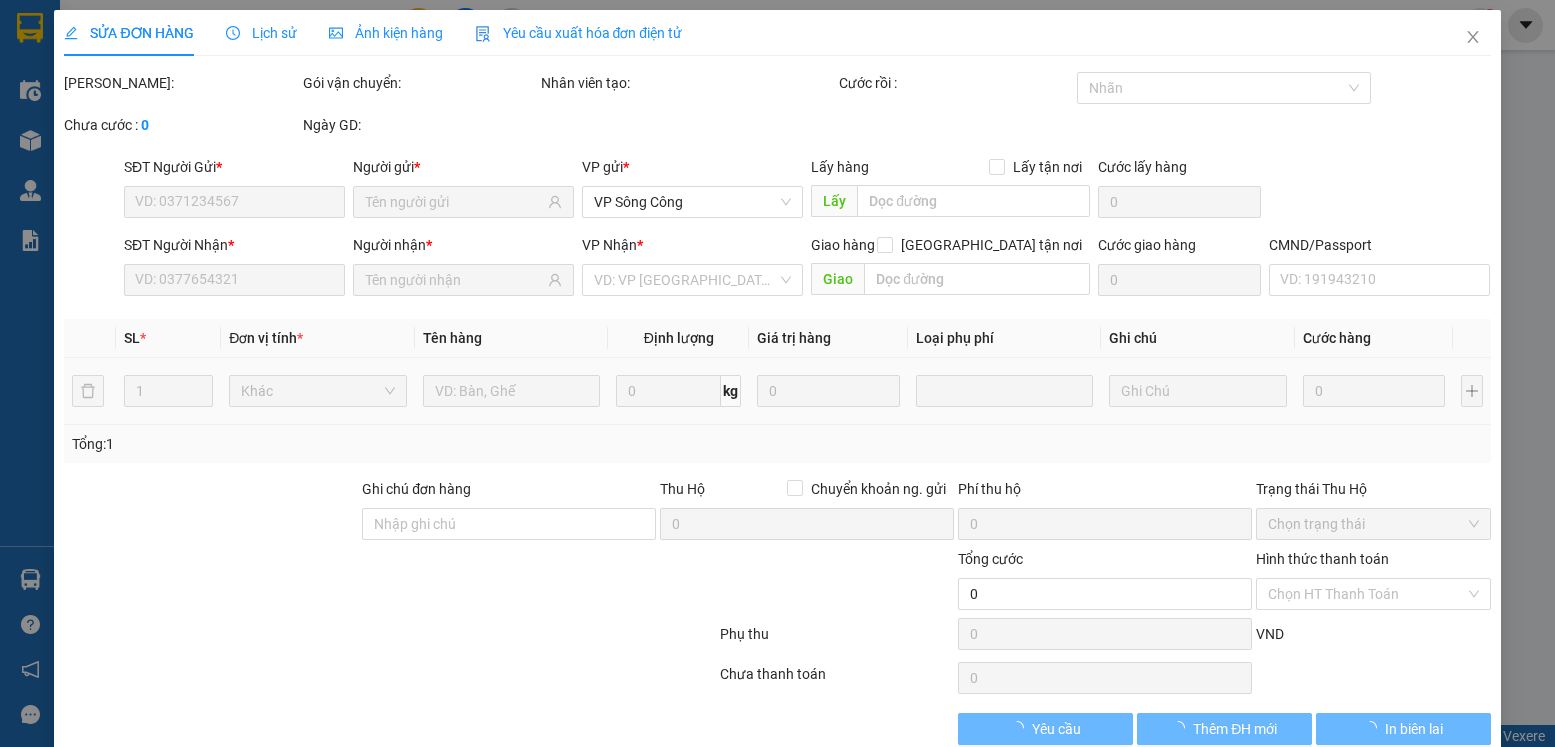 type on "0913430038" 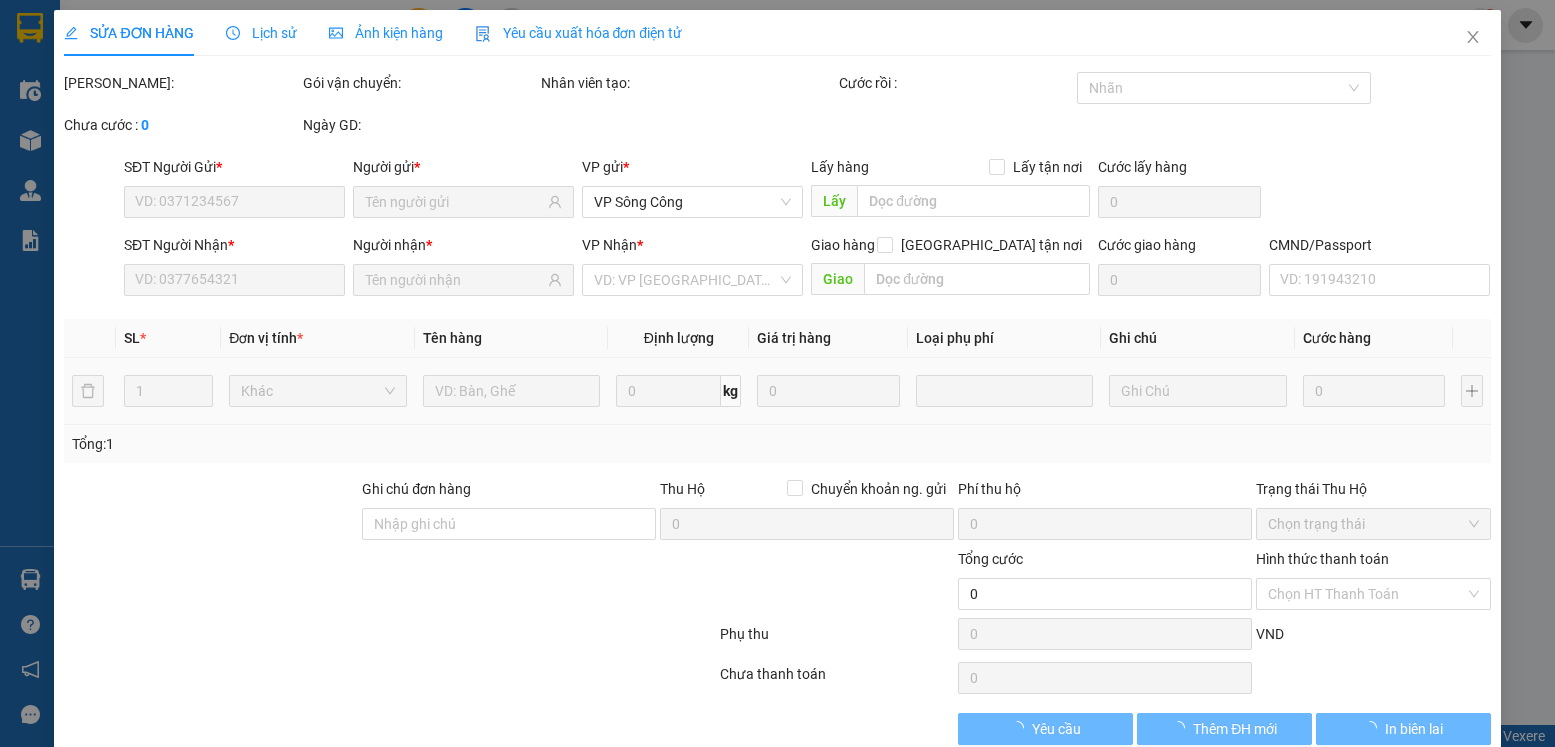 type on "ĐỒNG" 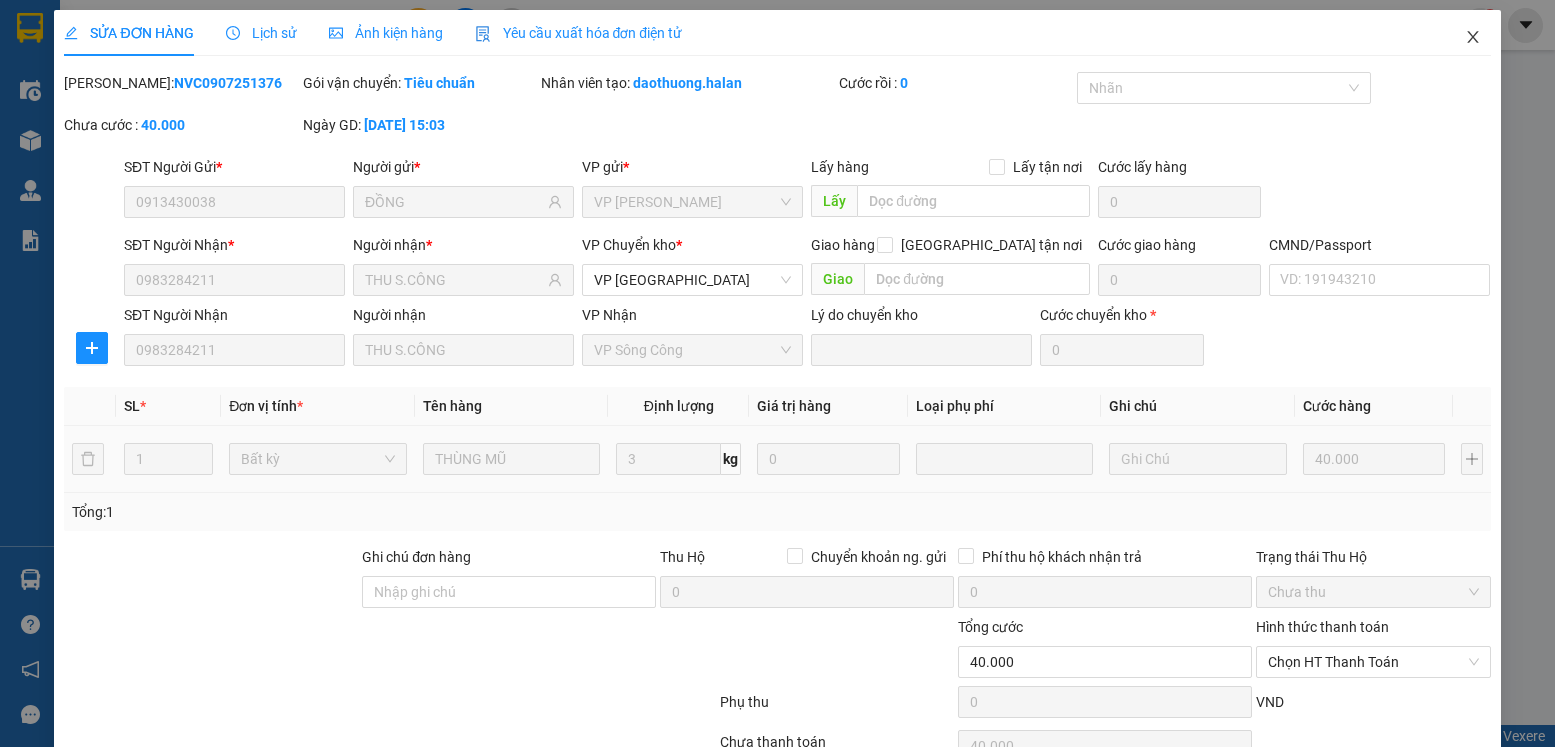 click 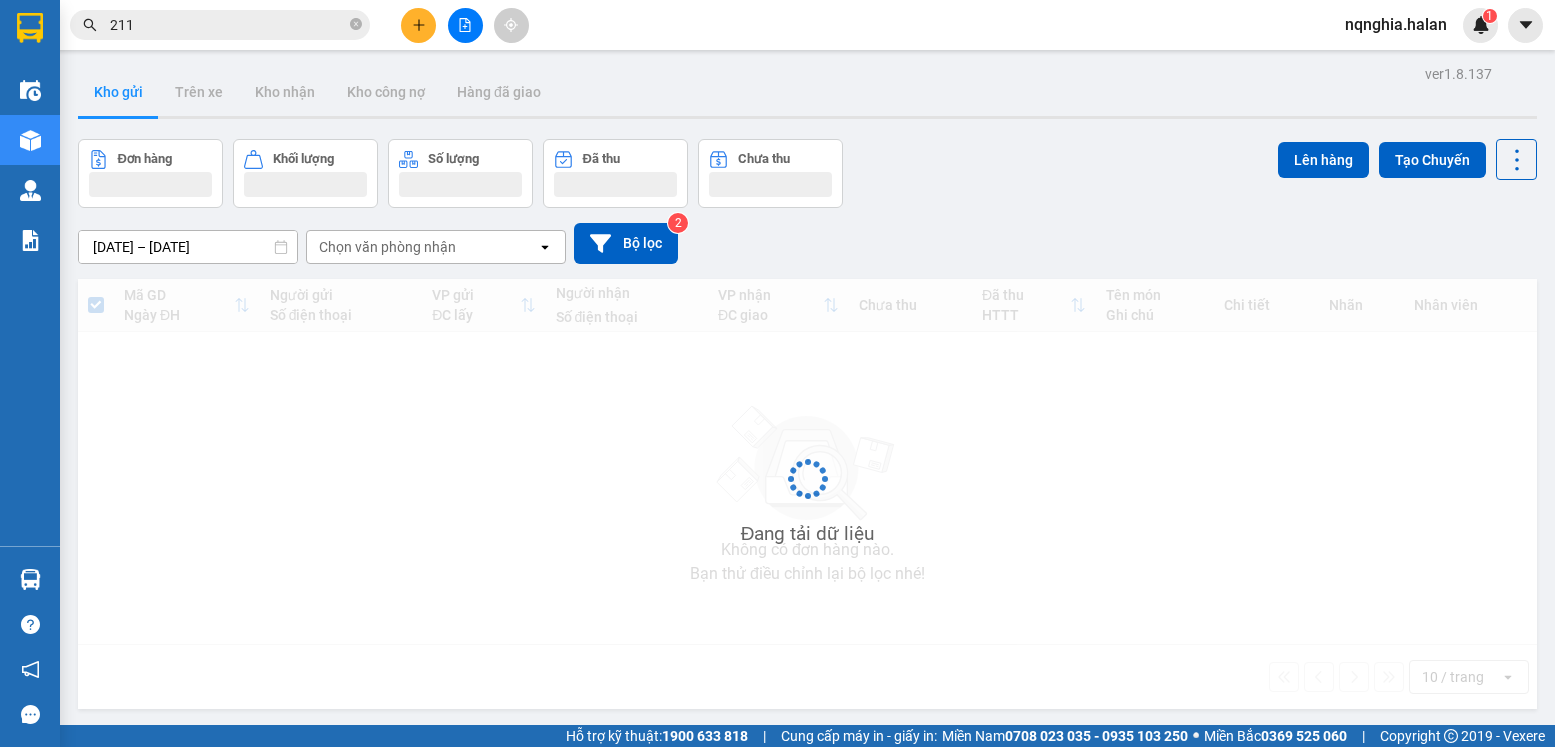 click on "211" at bounding box center (228, 25) 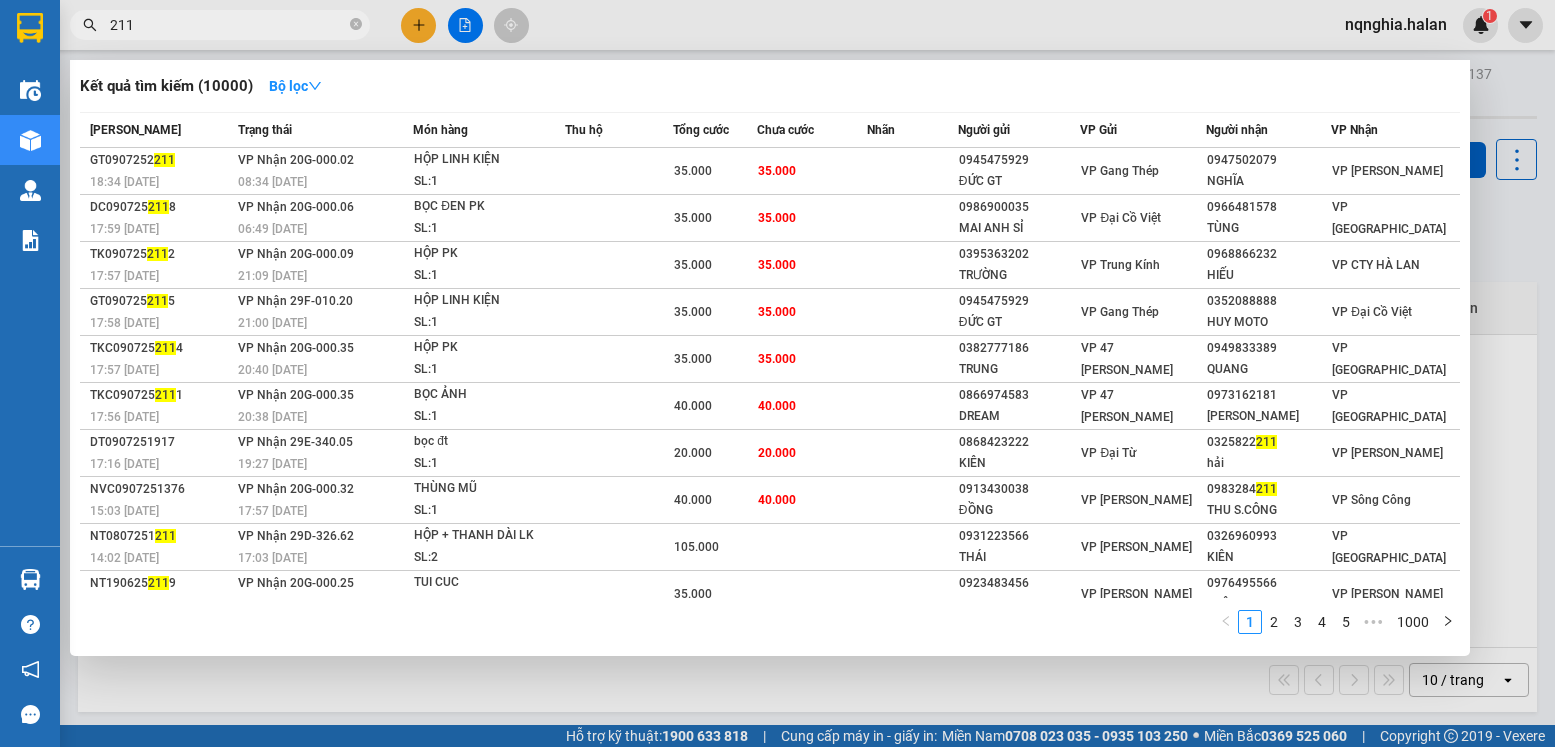 click on "211" at bounding box center [228, 25] 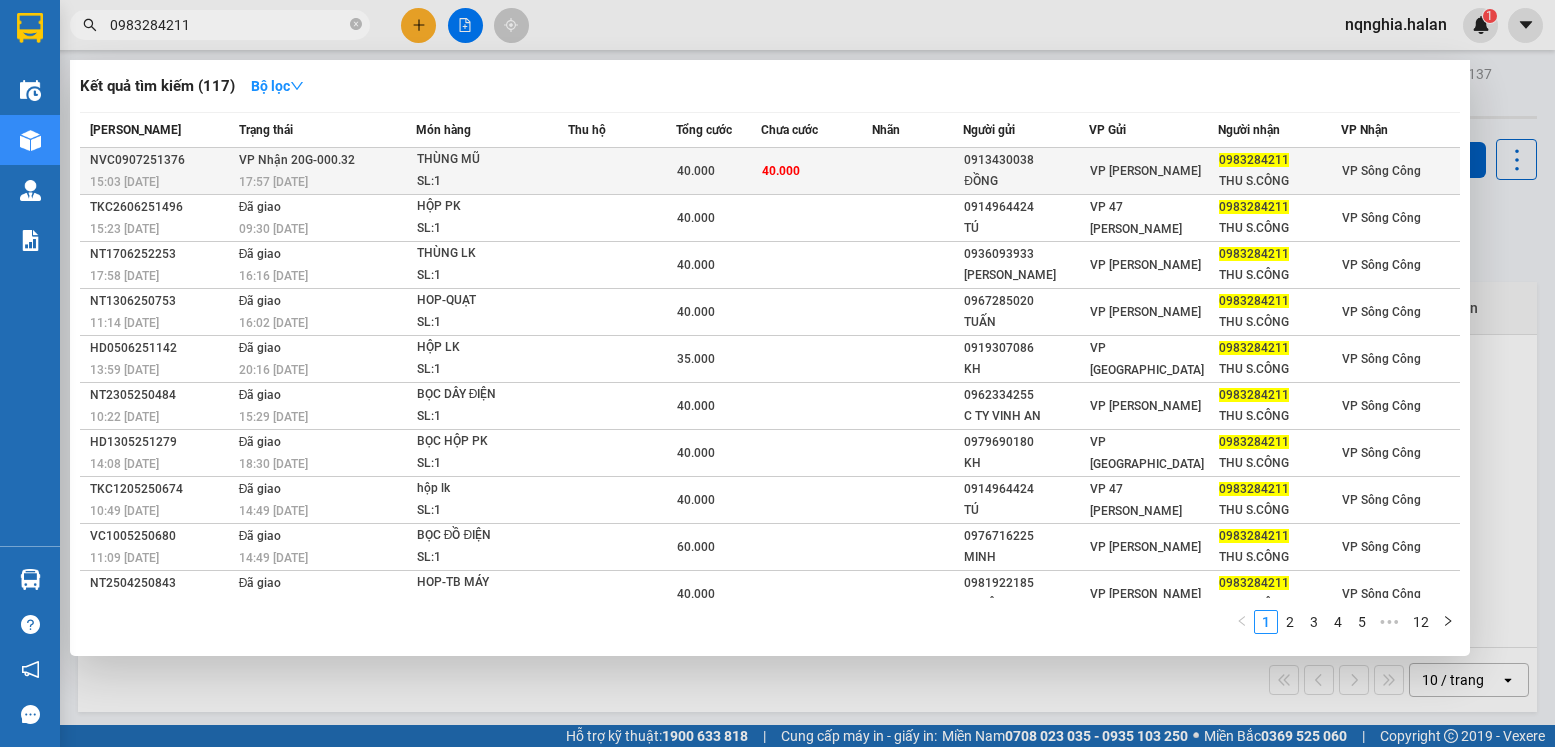 type on "0983284211" 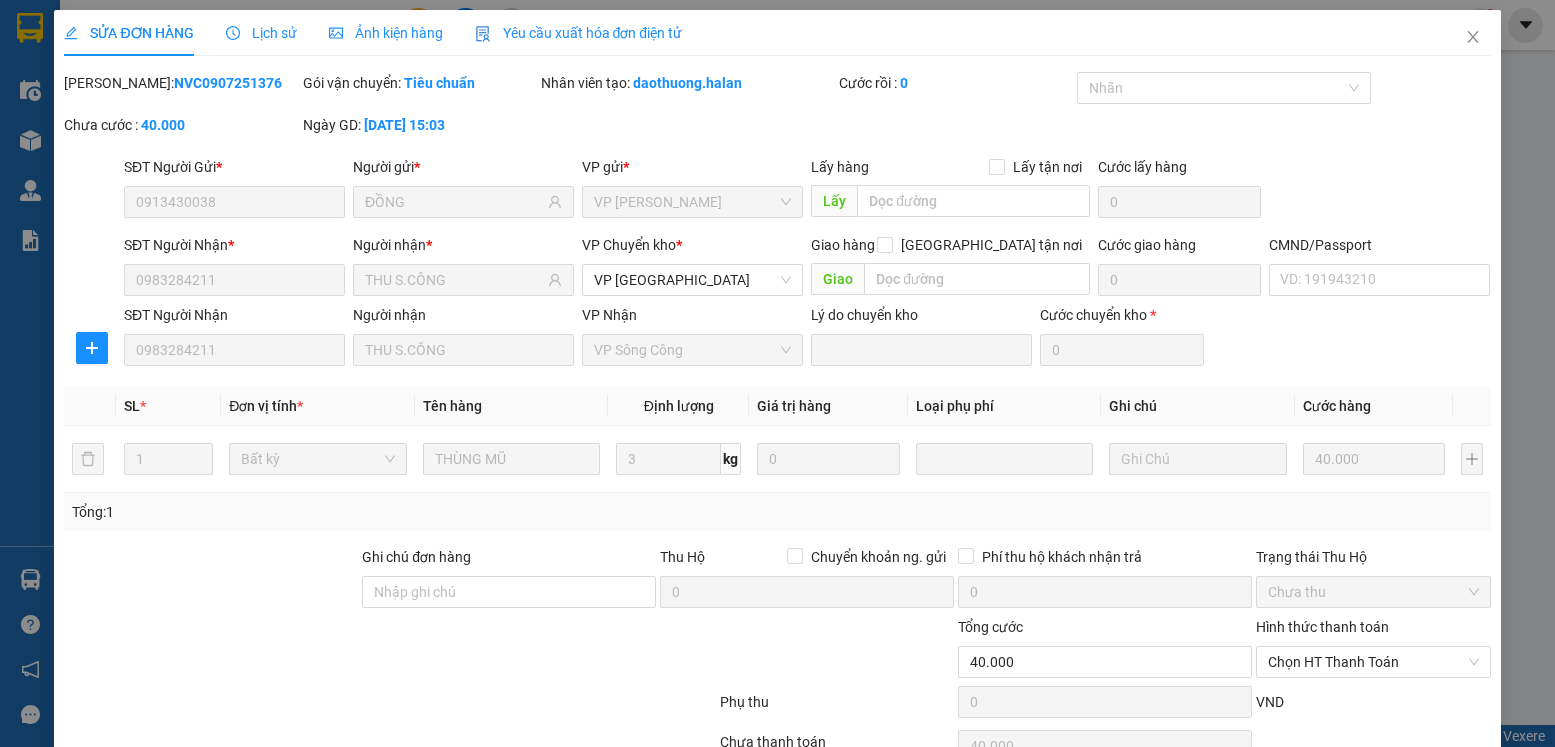type on "0913430038" 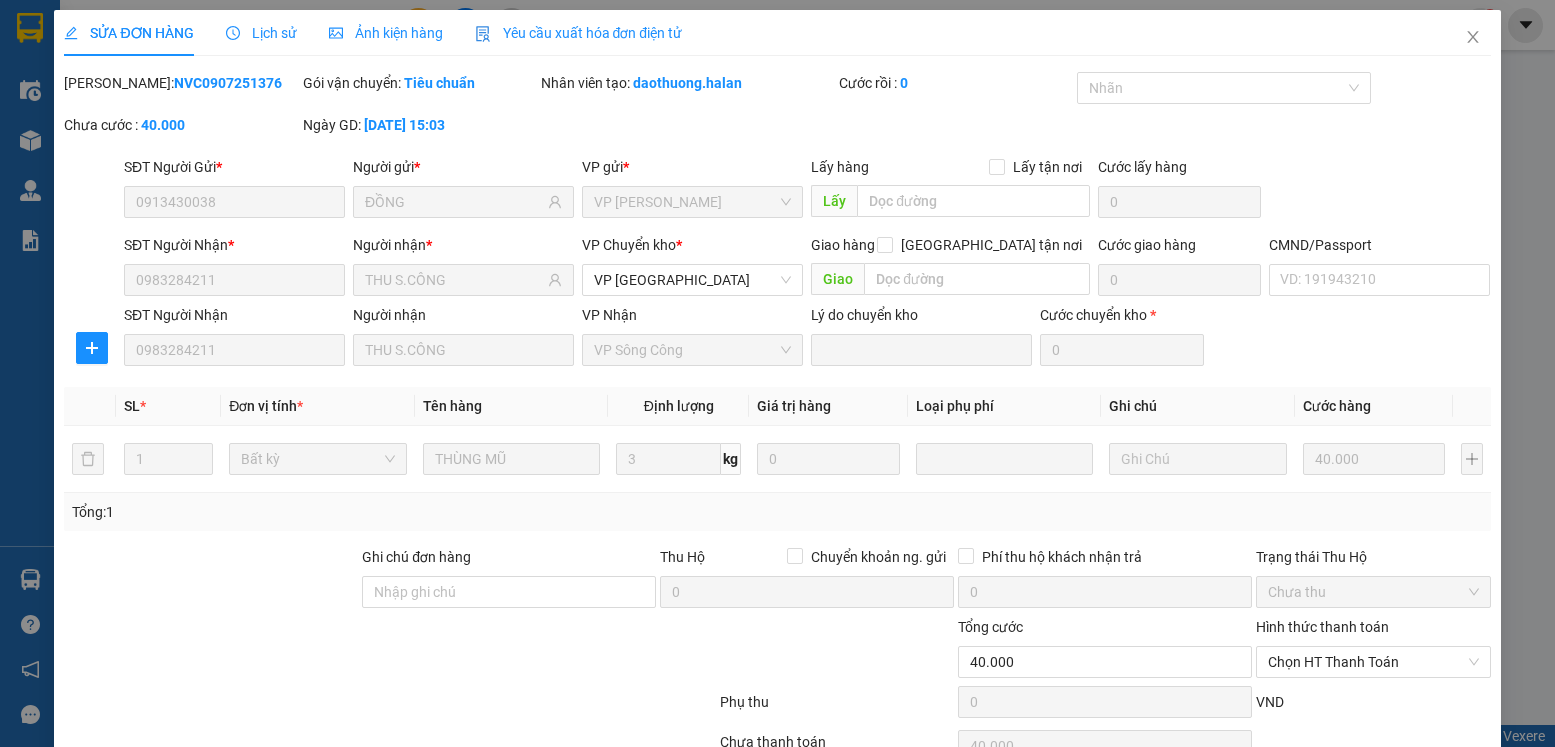 scroll, scrollTop: 105, scrollLeft: 0, axis: vertical 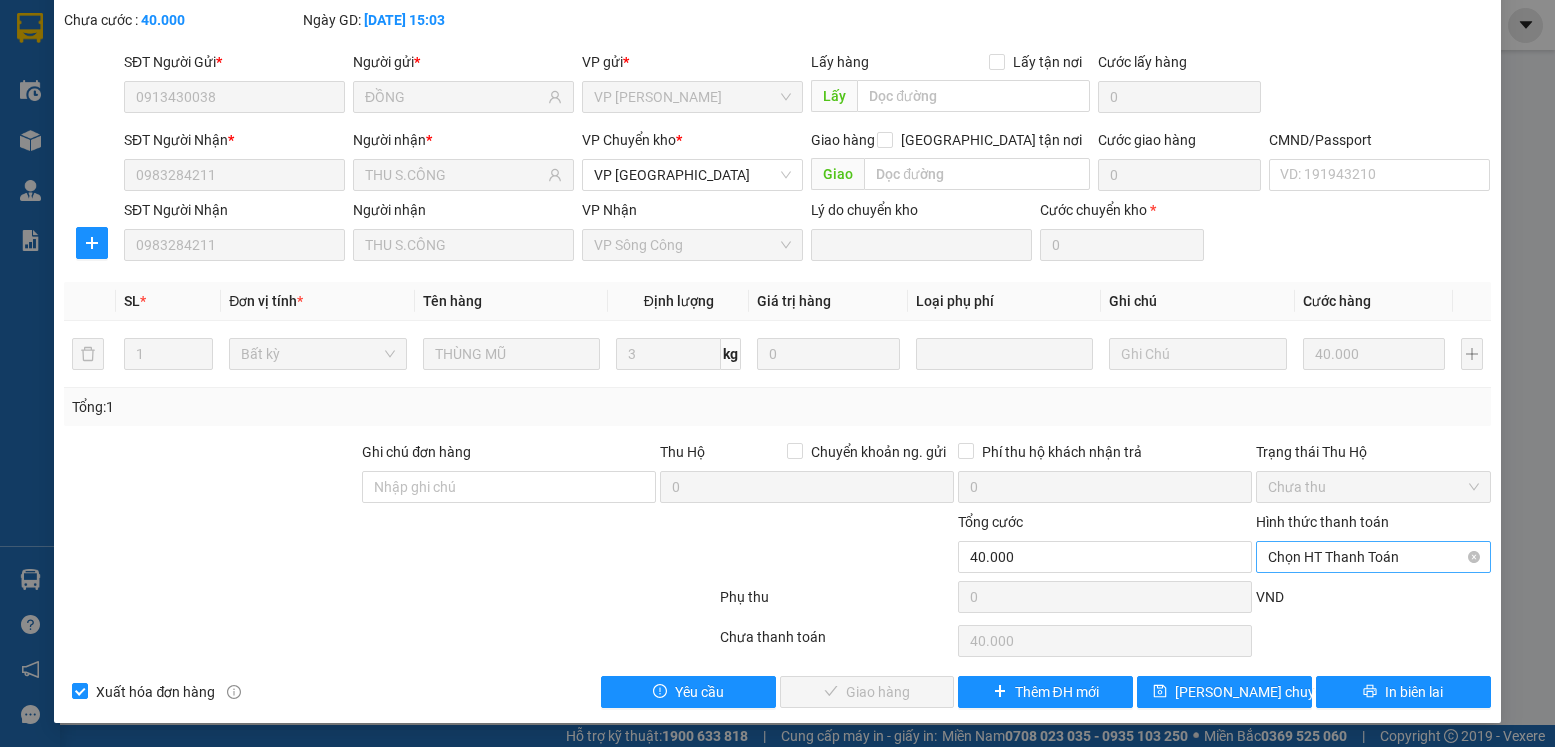 click on "Chọn HT Thanh Toán" at bounding box center (1373, 557) 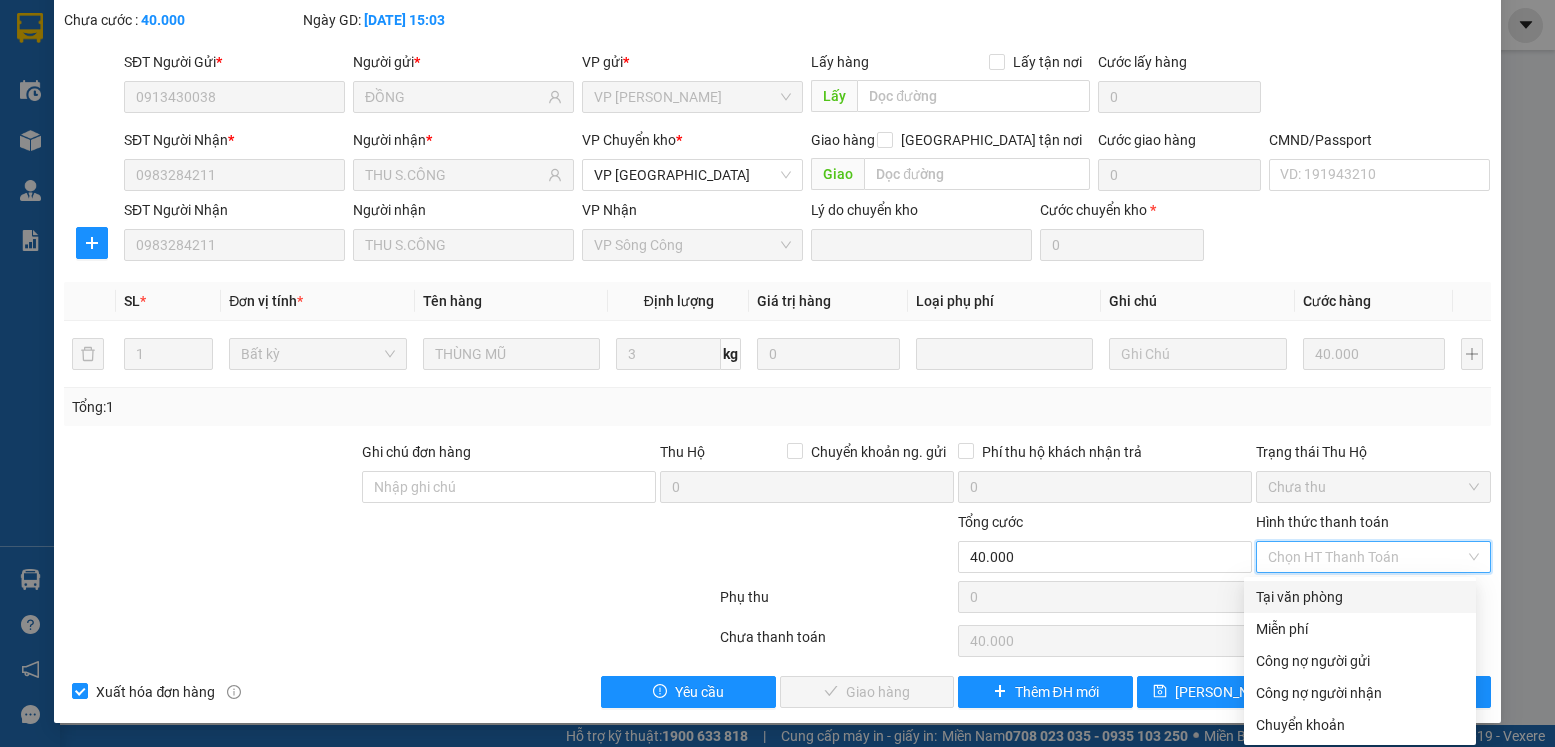 click on "Tại văn phòng" at bounding box center (1360, 597) 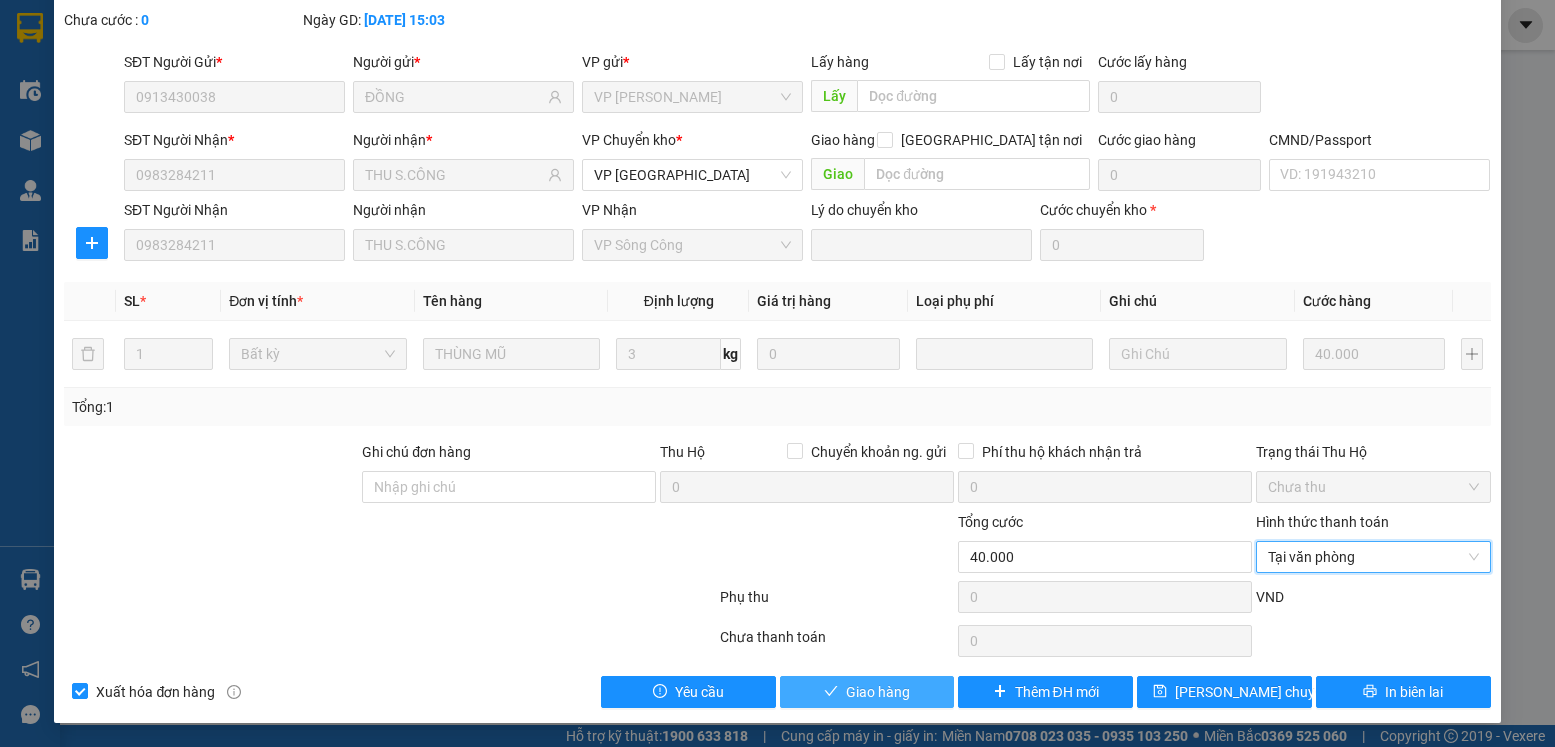 click on "Giao hàng" at bounding box center (867, 692) 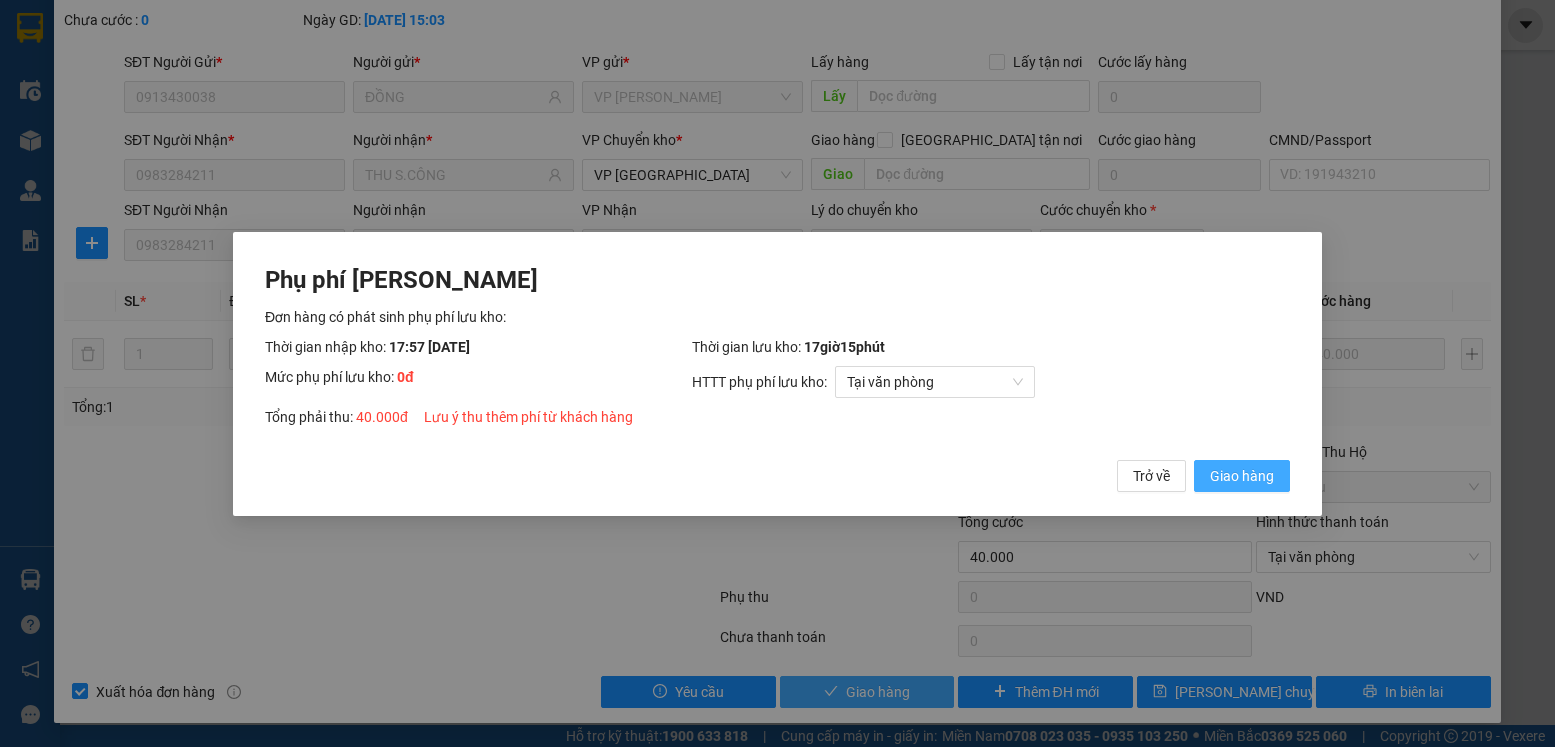 type 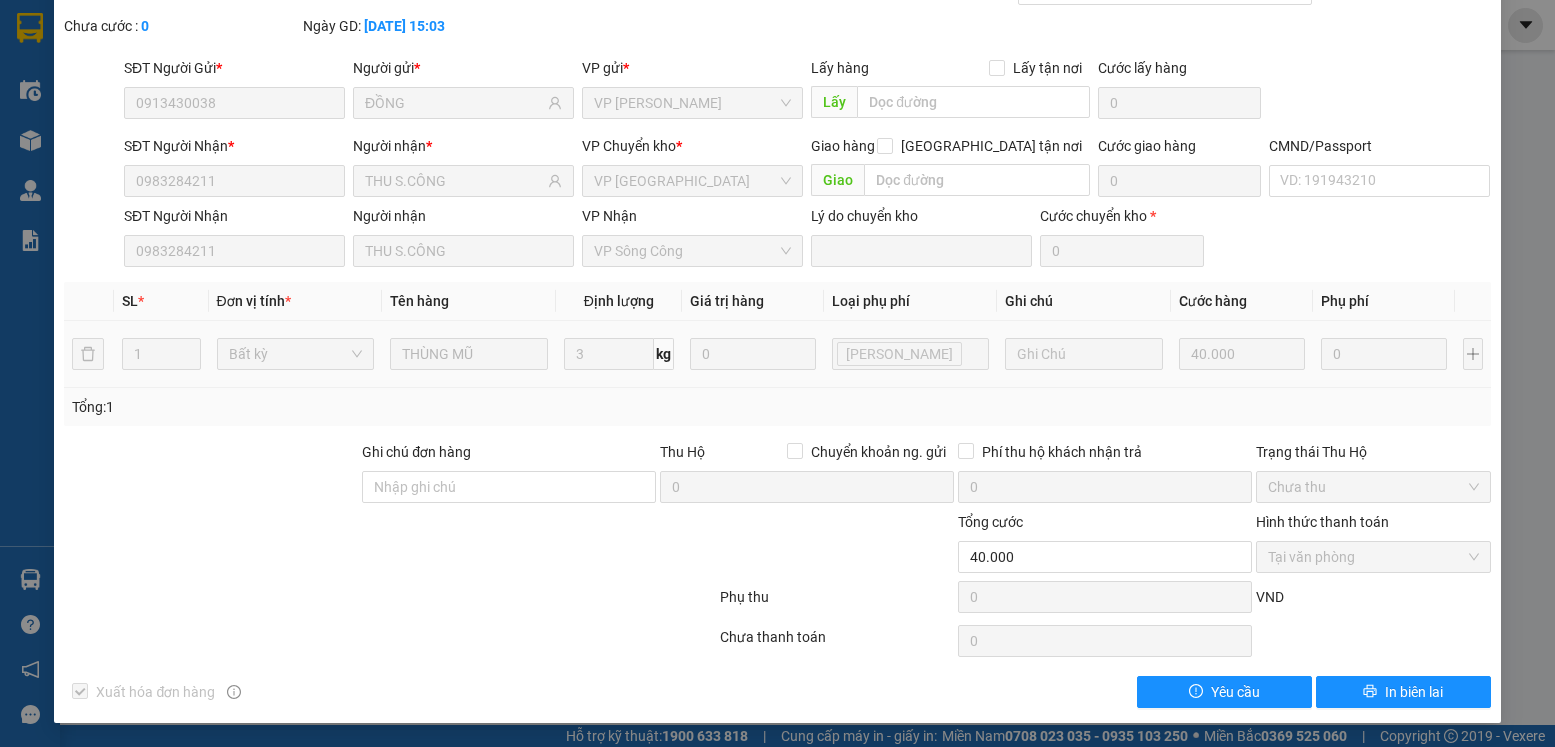 scroll, scrollTop: 0, scrollLeft: 0, axis: both 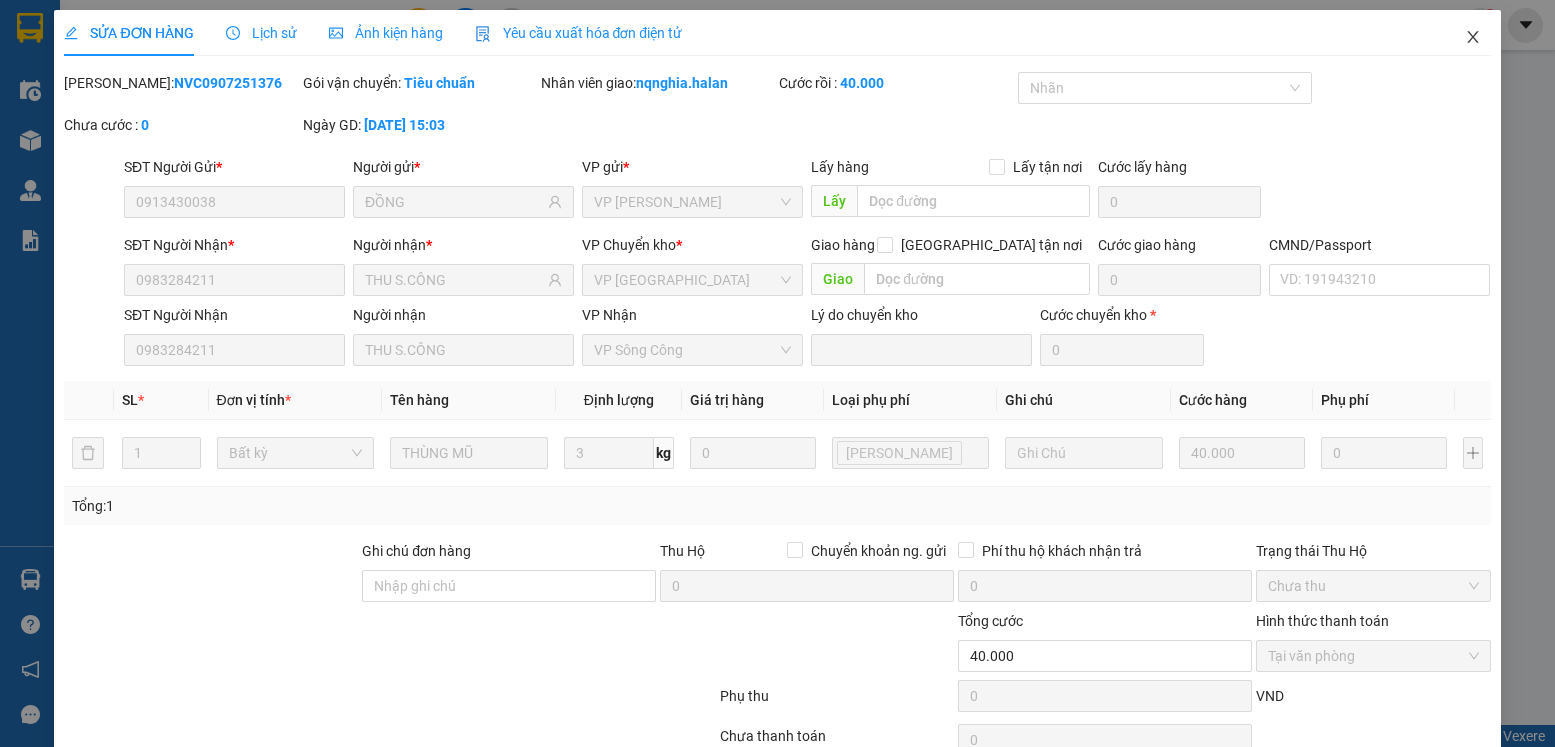 click at bounding box center [1473, 38] 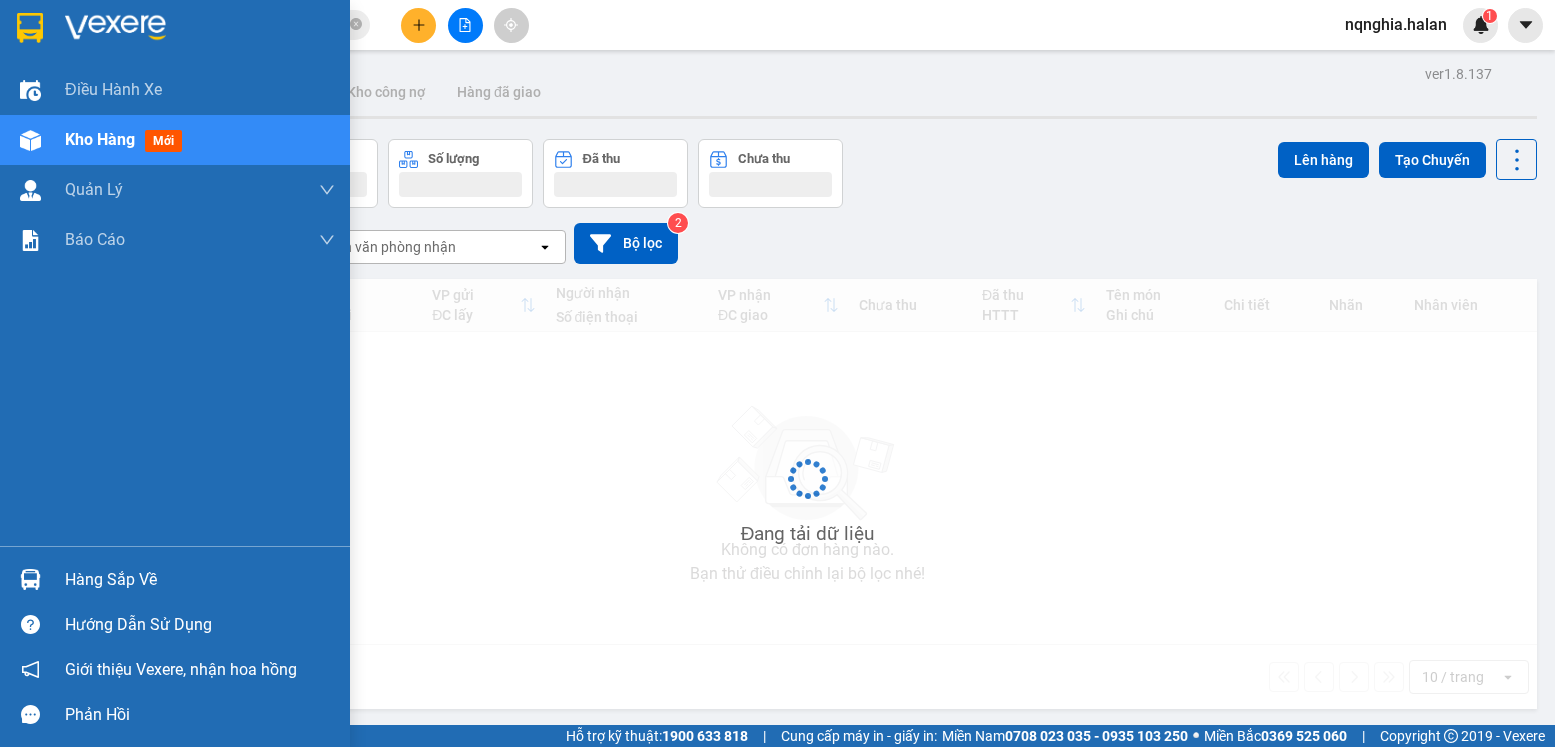 click on "Hàng sắp về" at bounding box center [175, 579] 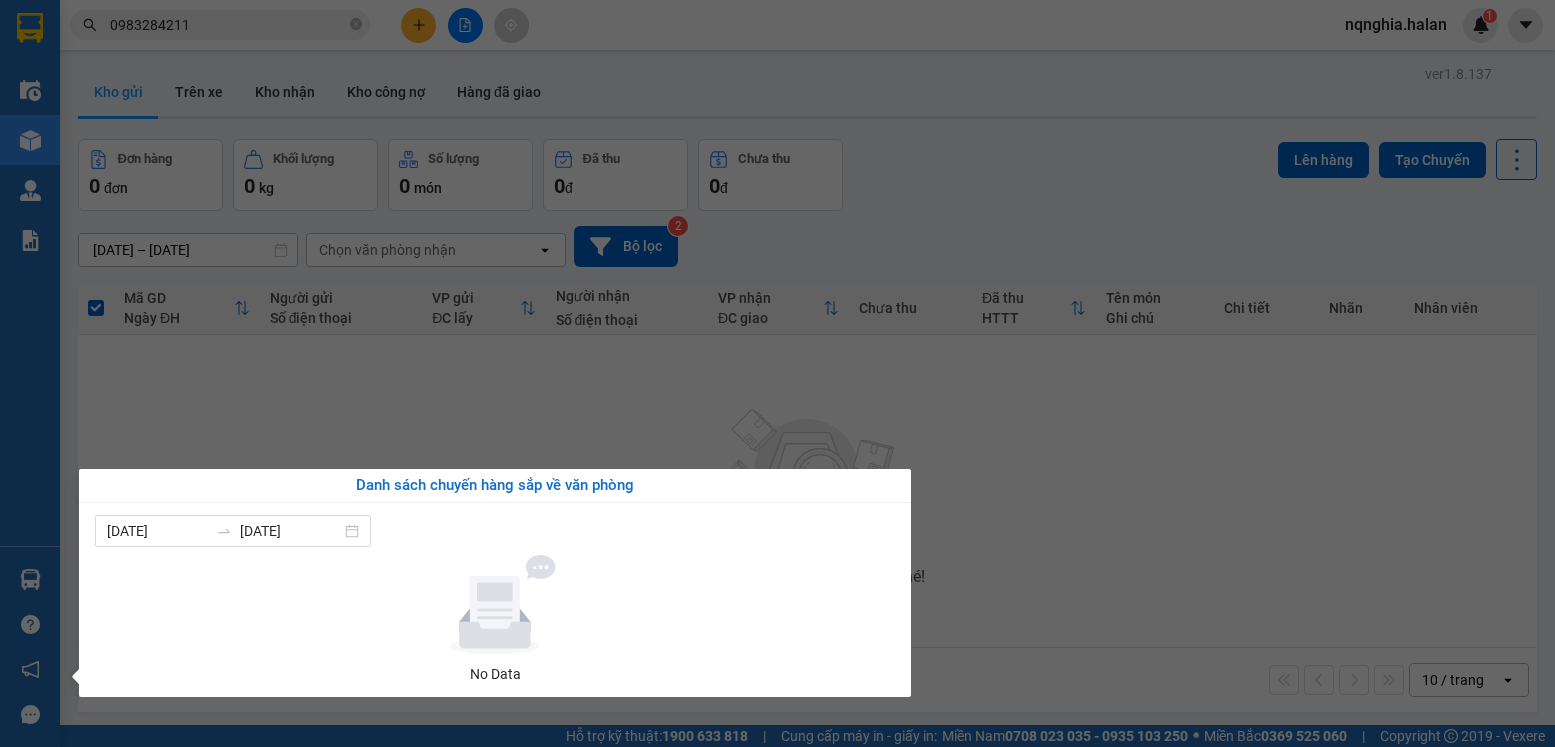 click on "Kết quả tìm kiếm ( 117 )  Bộ lọc  Mã ĐH Trạng thái Món hàng Thu hộ Tổng cước Chưa cước Nhãn Người gửi VP Gửi Người nhận VP Nhận NVC0907251376 15:03 - 09/07 VP Nhận   20G-000.32 17:57 - 09/07 THÙNG MŨ SL:  1 40.000 40.000 0913430038 ĐỒNG VP Nguyễn Văn Cừ 0983284211 THU S.CÔNG VP Sông Công TKC2606251496 15:23 - 26/06 Đã giao   09:30 - 27/06 HỘP PK SL:  1 40.000 0914964424 TÚ VP 47 Trần Khát Chân 0983284211 THU S.CÔNG VP Sông Công NT1706252253 17:58 - 17/06 Đã giao   16:16 - 20/06 THÙNG LK SL:  1 40.000 0936093933 Vi Anh  VP Nguyễn Trãi 0983284211 THU S.CÔNG VP Sông Công NT1306250753 11:14 - 13/06 Đã giao   16:02 - 13/06 HOP-QUẠT SL:  1 40.000 0967285020 TUẤN VP Nguyễn Trãi 0983284211 THU S.CÔNG VP Sông Công HD0506251142 13:59 - 05/06 Đã giao   20:16 - 05/06 HỘP LK SL:  1 35.000 0919307086 KH VP Hà Đông 0983284211 THU S.CÔNG VP Sông Công NT2305250484 10:22 - 23/05 Đã giao   15:29 - 23/05 BỌC DÂY ĐIỆN 1" at bounding box center [777, 373] 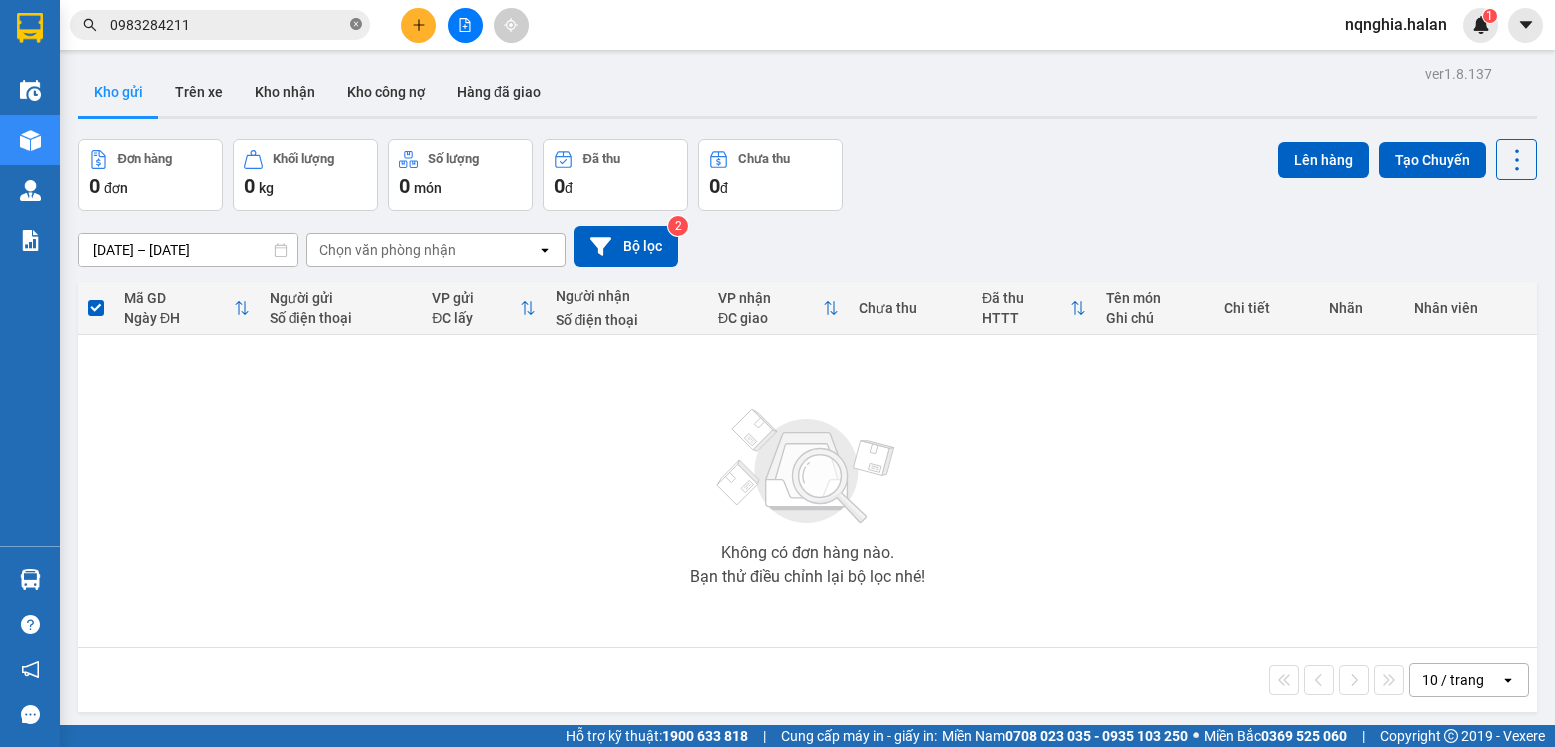 click 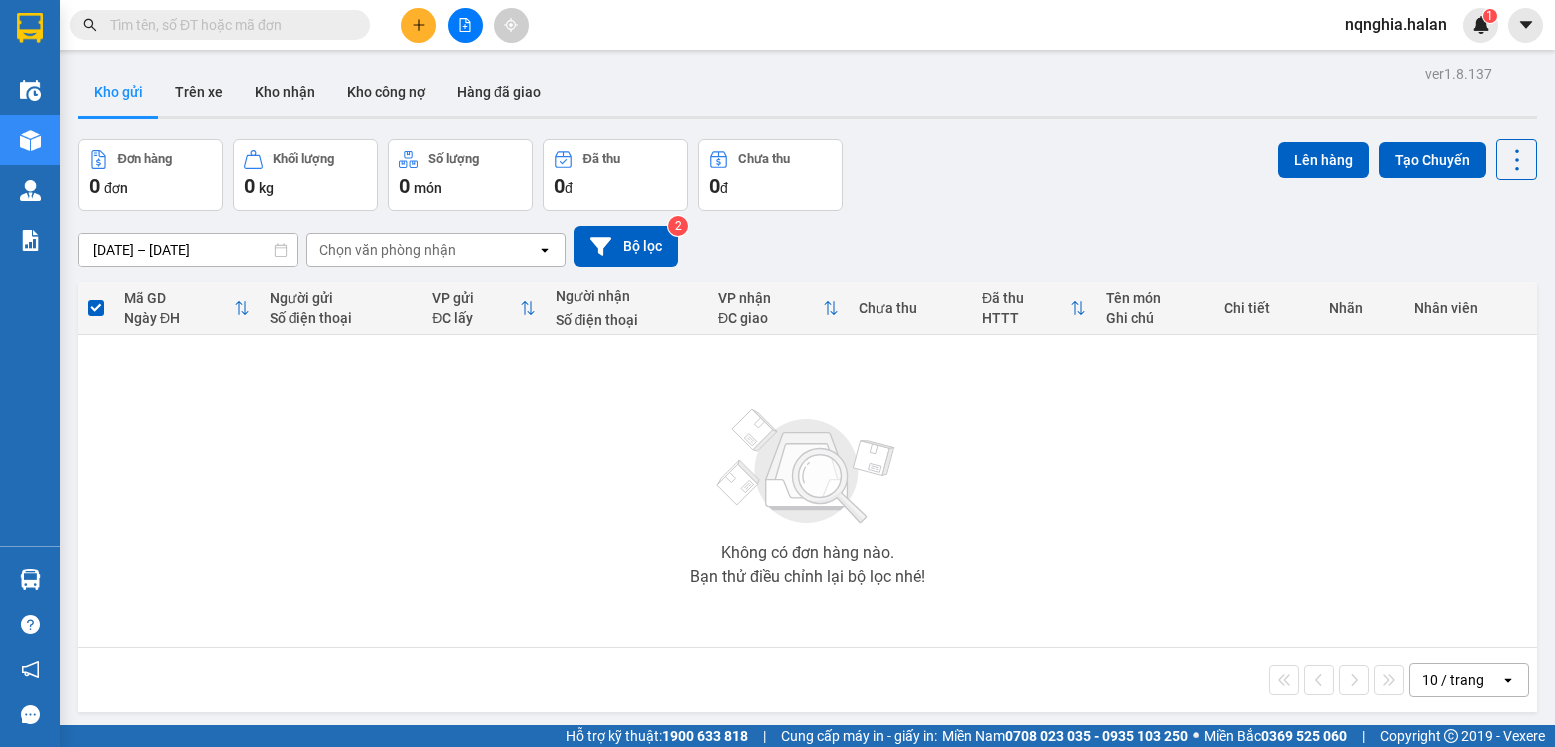 click at bounding box center [228, 25] 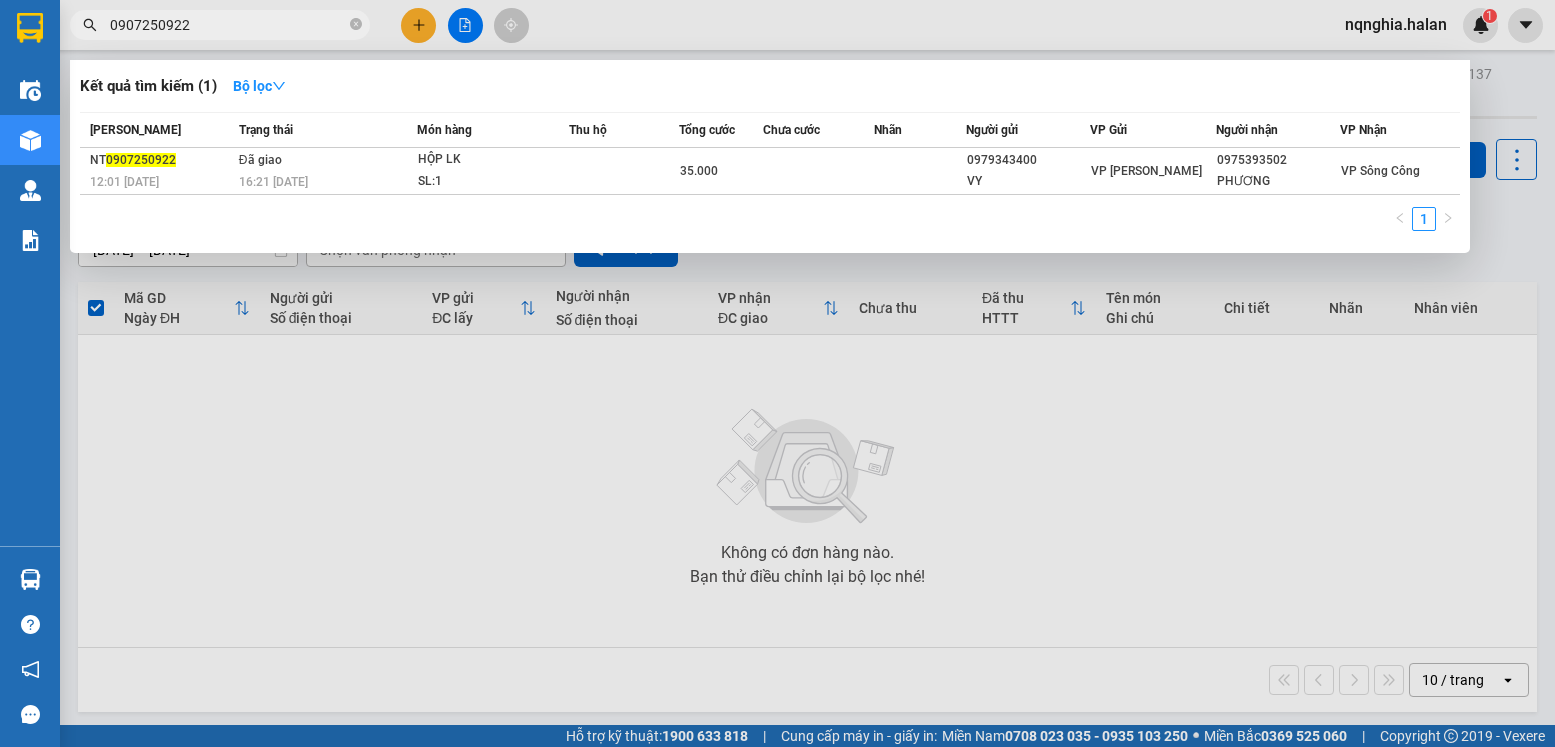 type 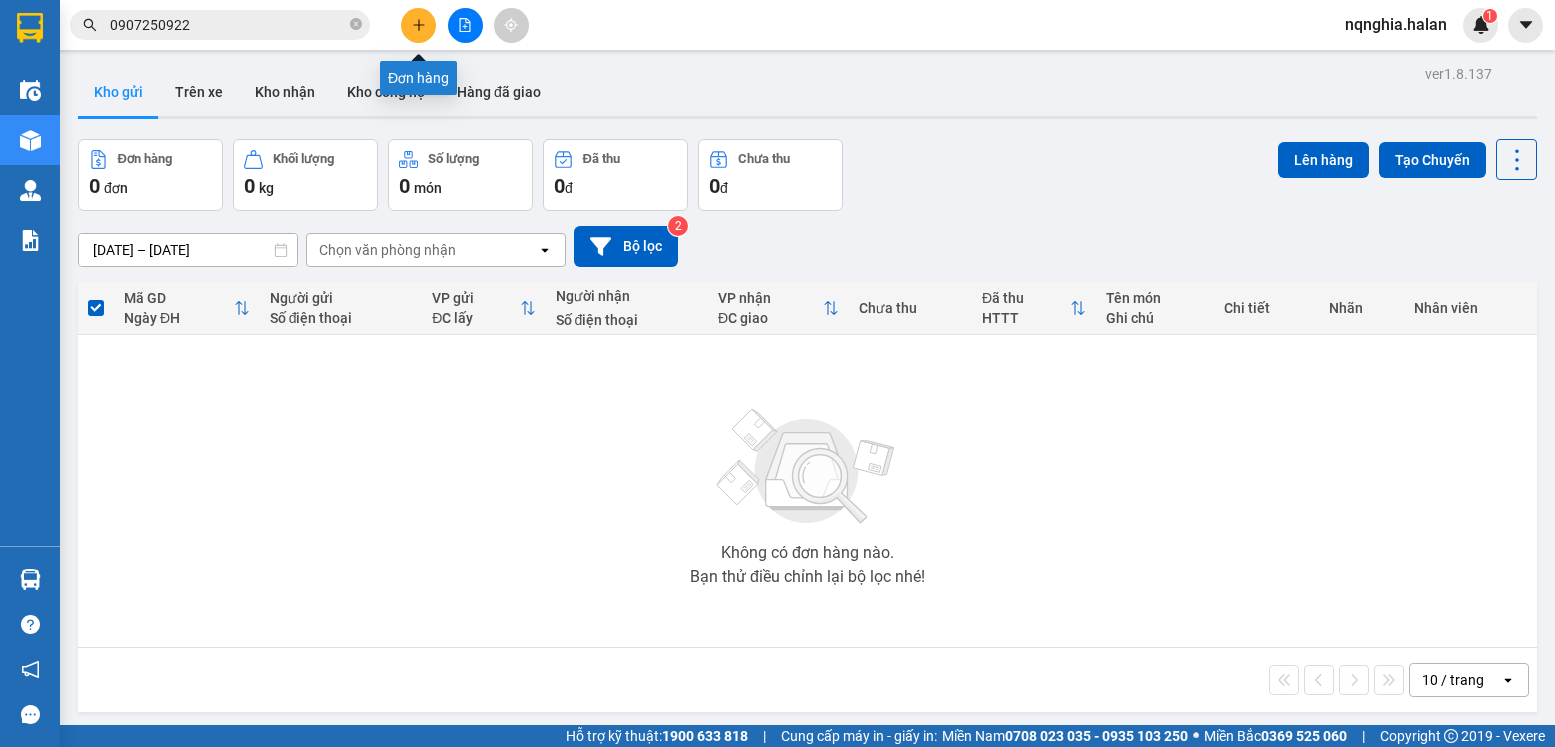 click 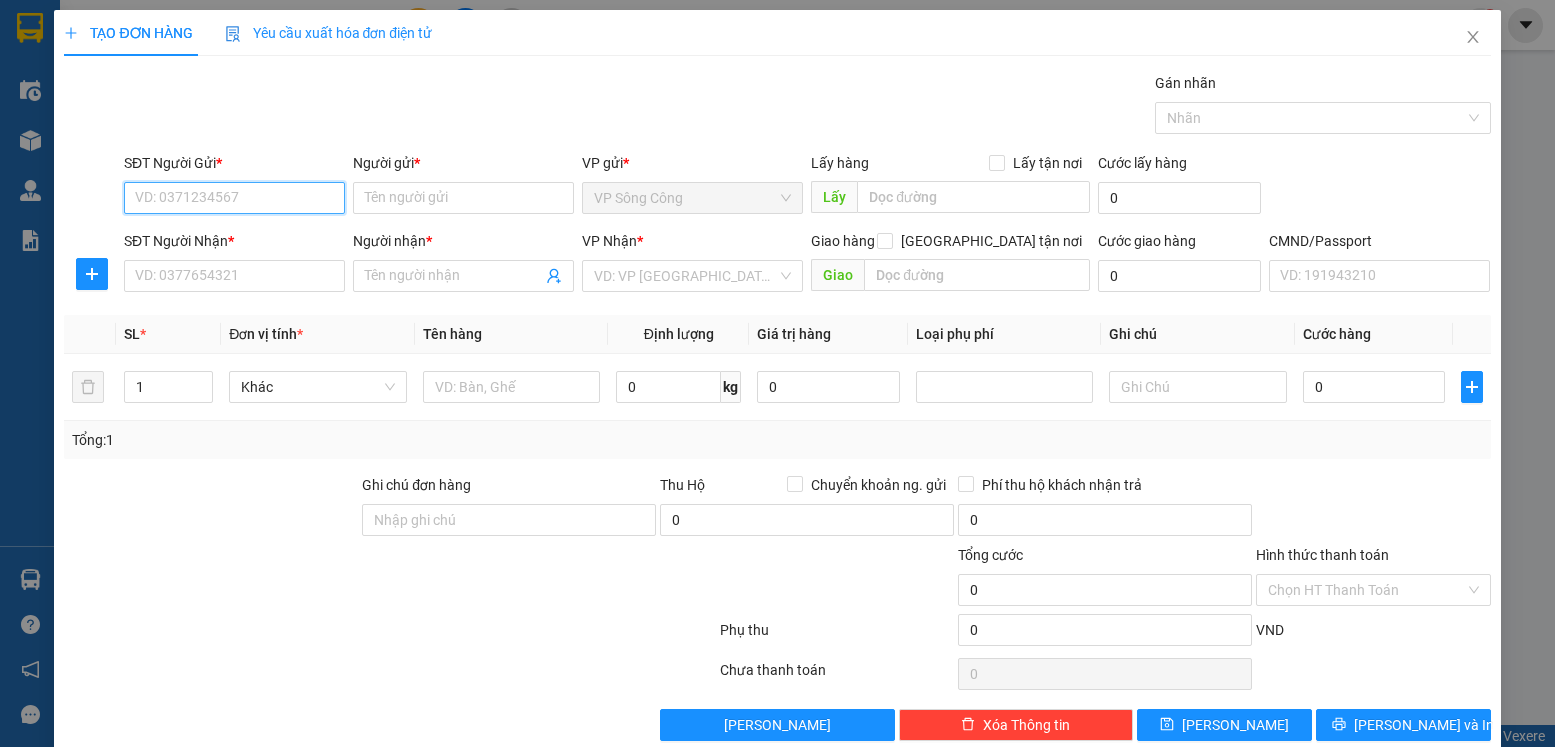 click on "SĐT Người Gửi  *" at bounding box center (234, 198) 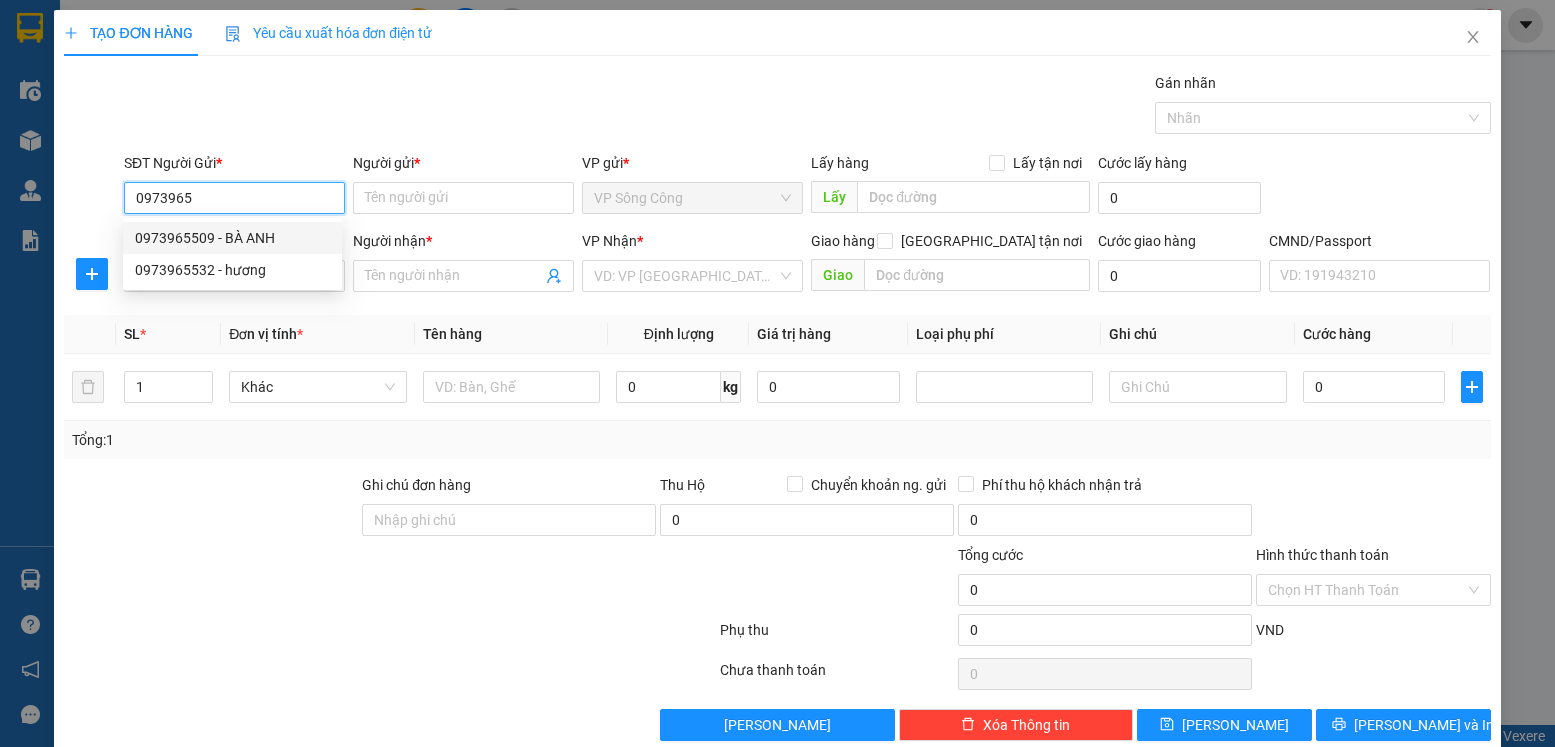 click on "0973965509 - BÀ ANH" at bounding box center (232, 238) 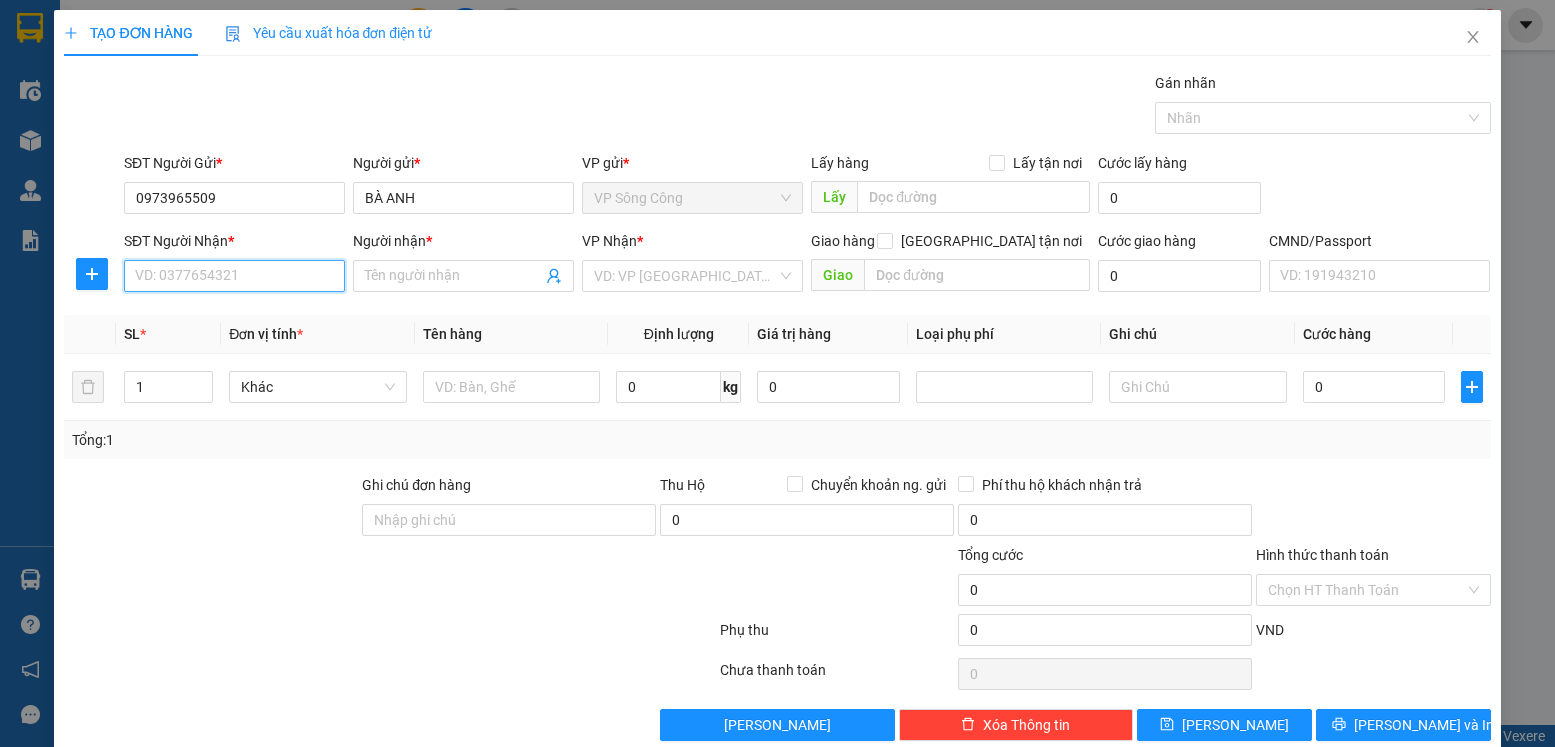 click on "SĐT Người Nhận  *" at bounding box center [234, 276] 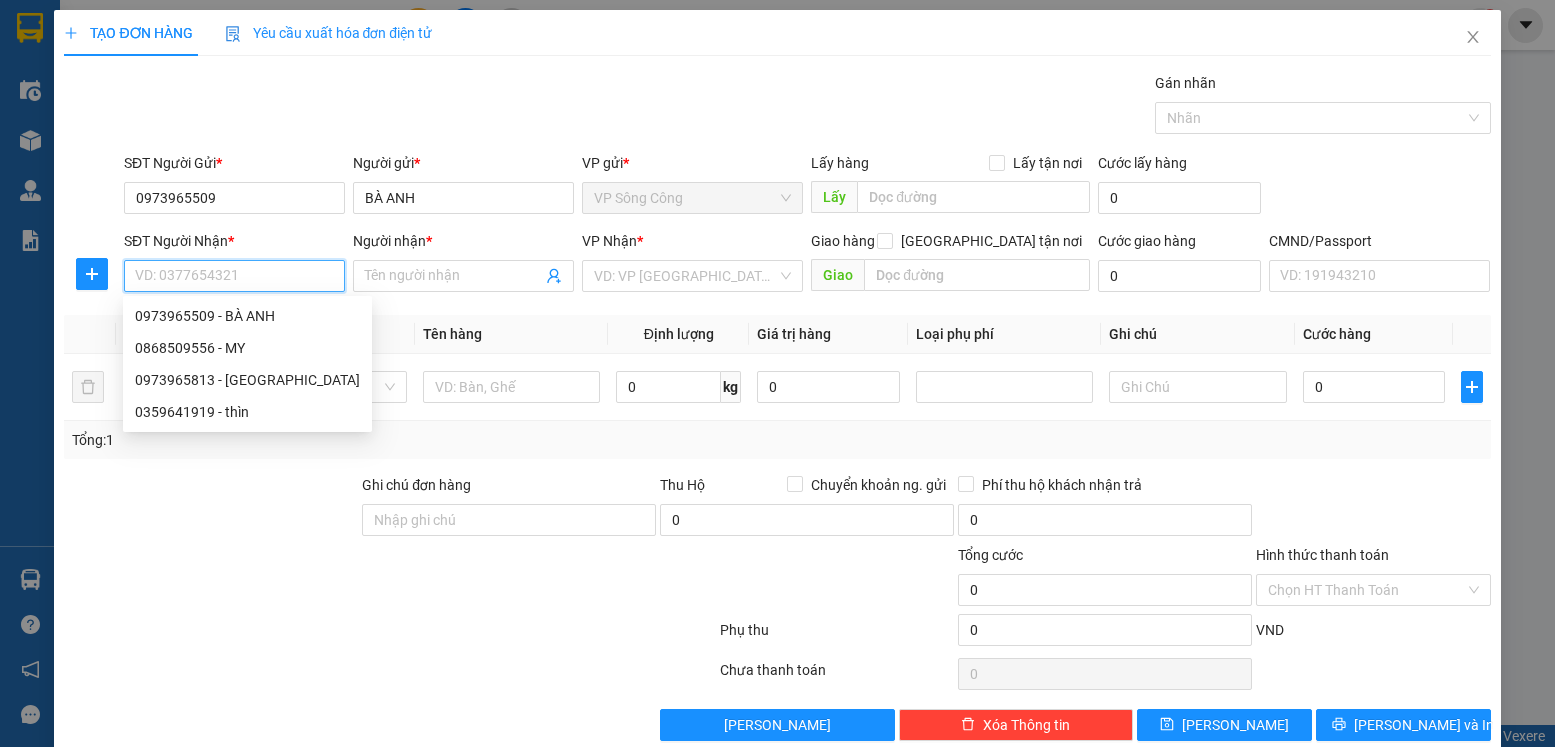 click on "SĐT Người Nhận  *" at bounding box center [234, 276] 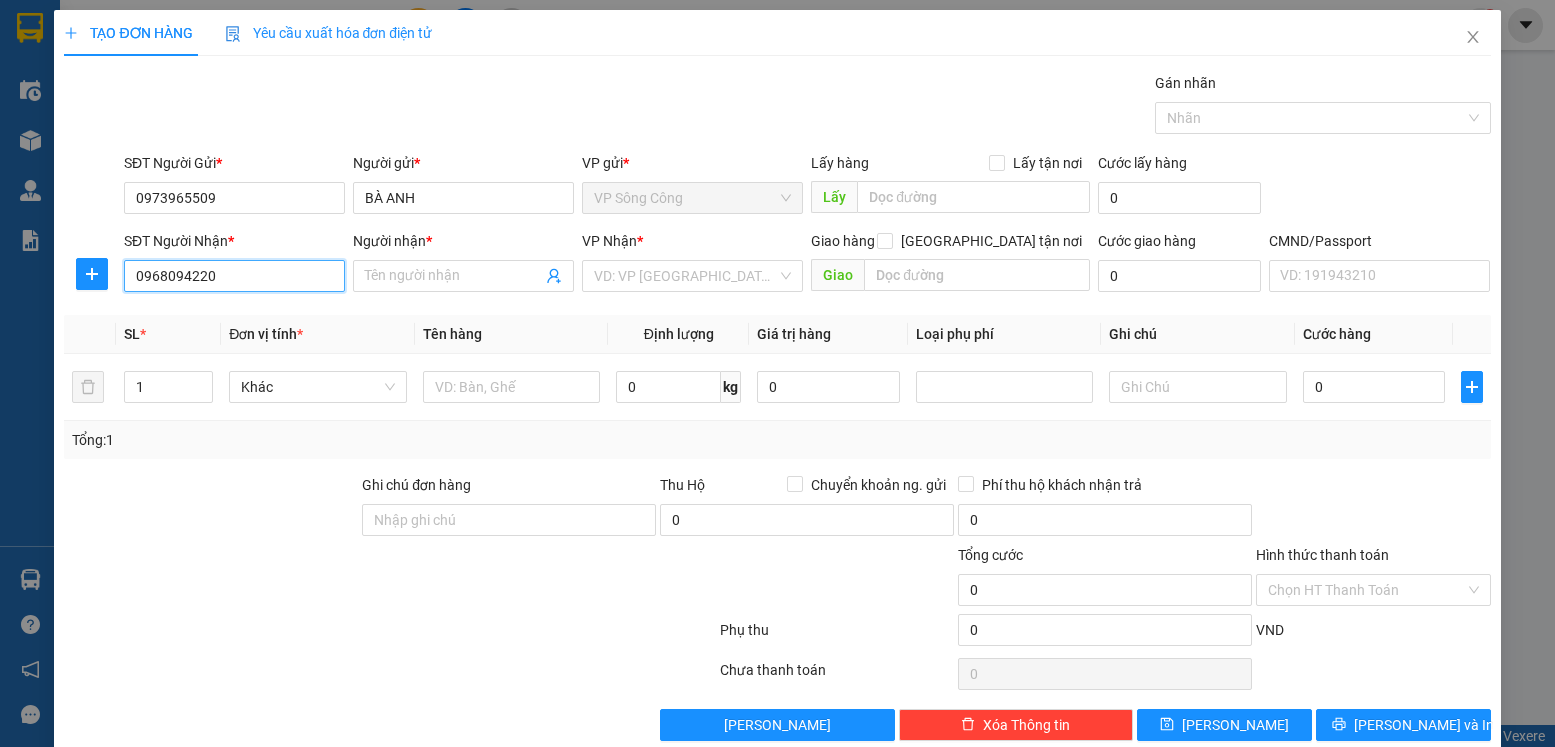 drag, startPoint x: 273, startPoint y: 277, endPoint x: 290, endPoint y: 273, distance: 17.464249 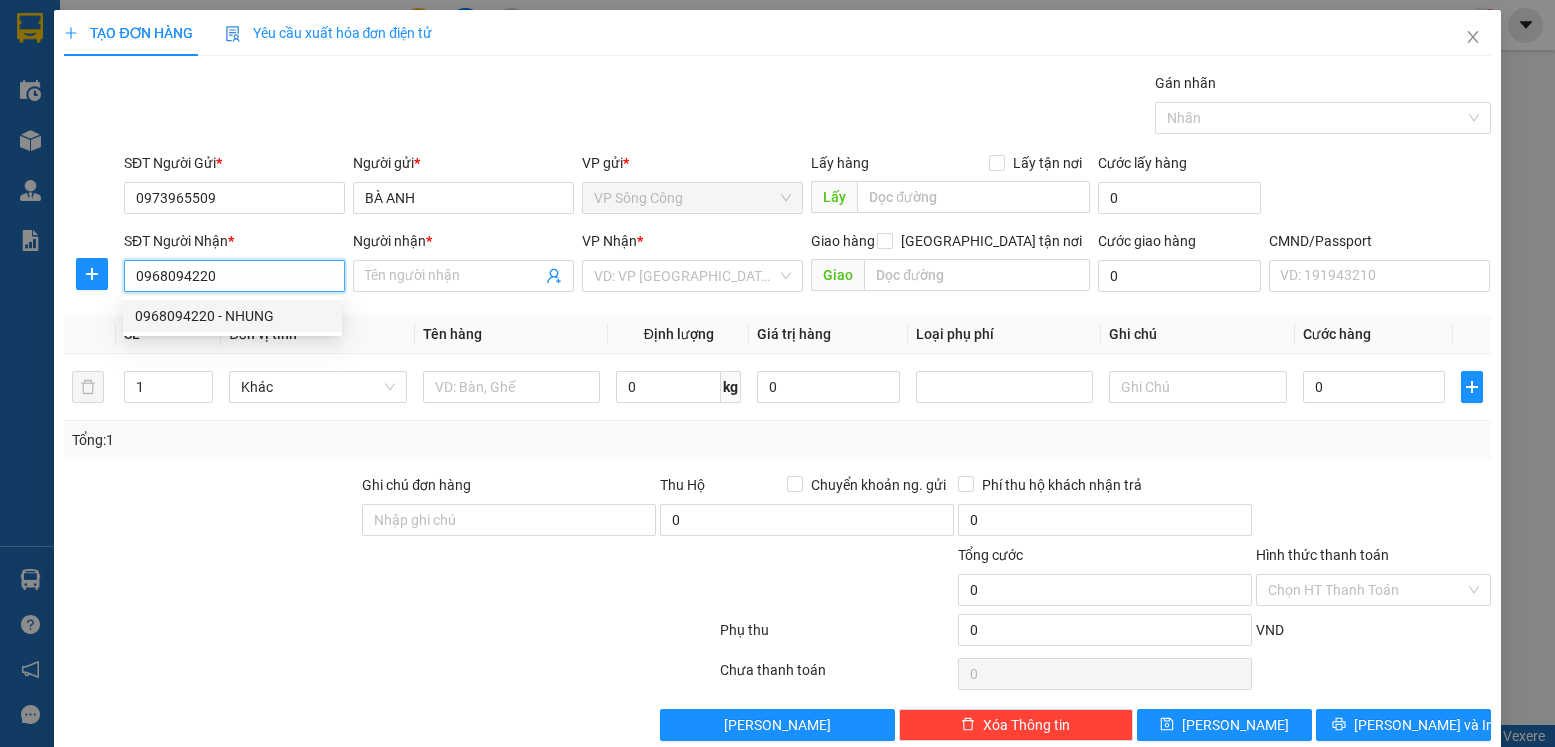 click on "0968094220 - NHUNG" at bounding box center [232, 316] 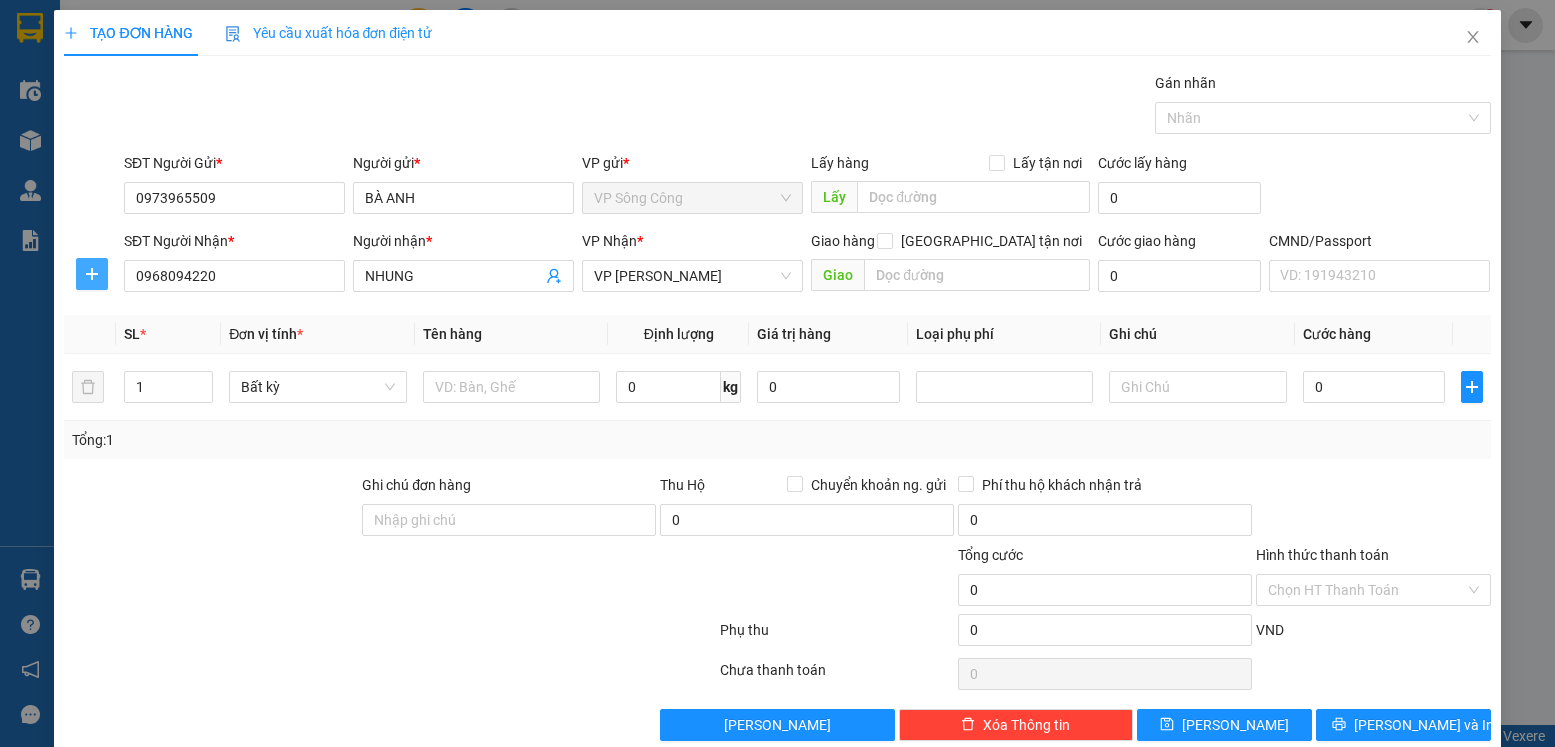 click at bounding box center [92, 274] 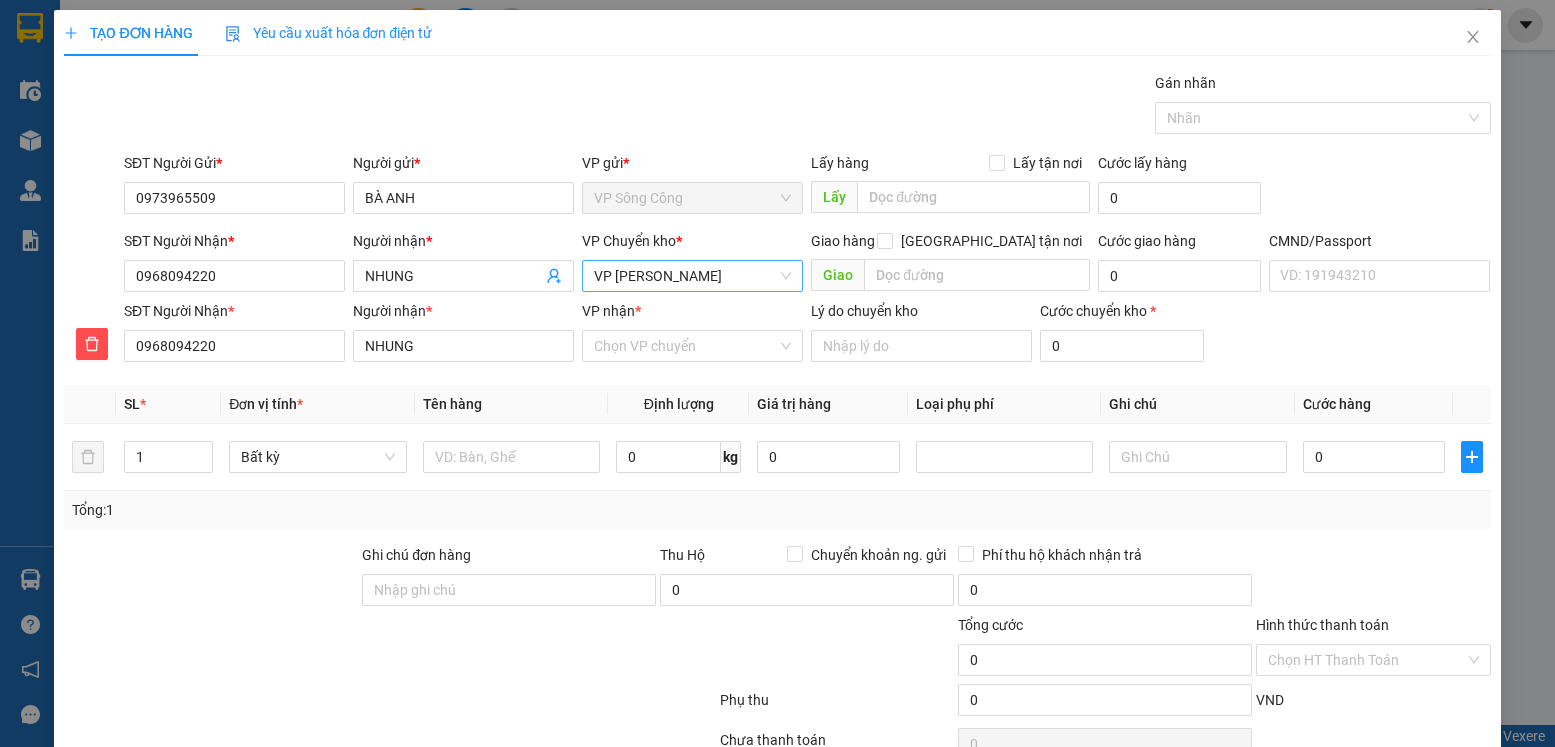 click on "VP [PERSON_NAME]" at bounding box center (692, 276) 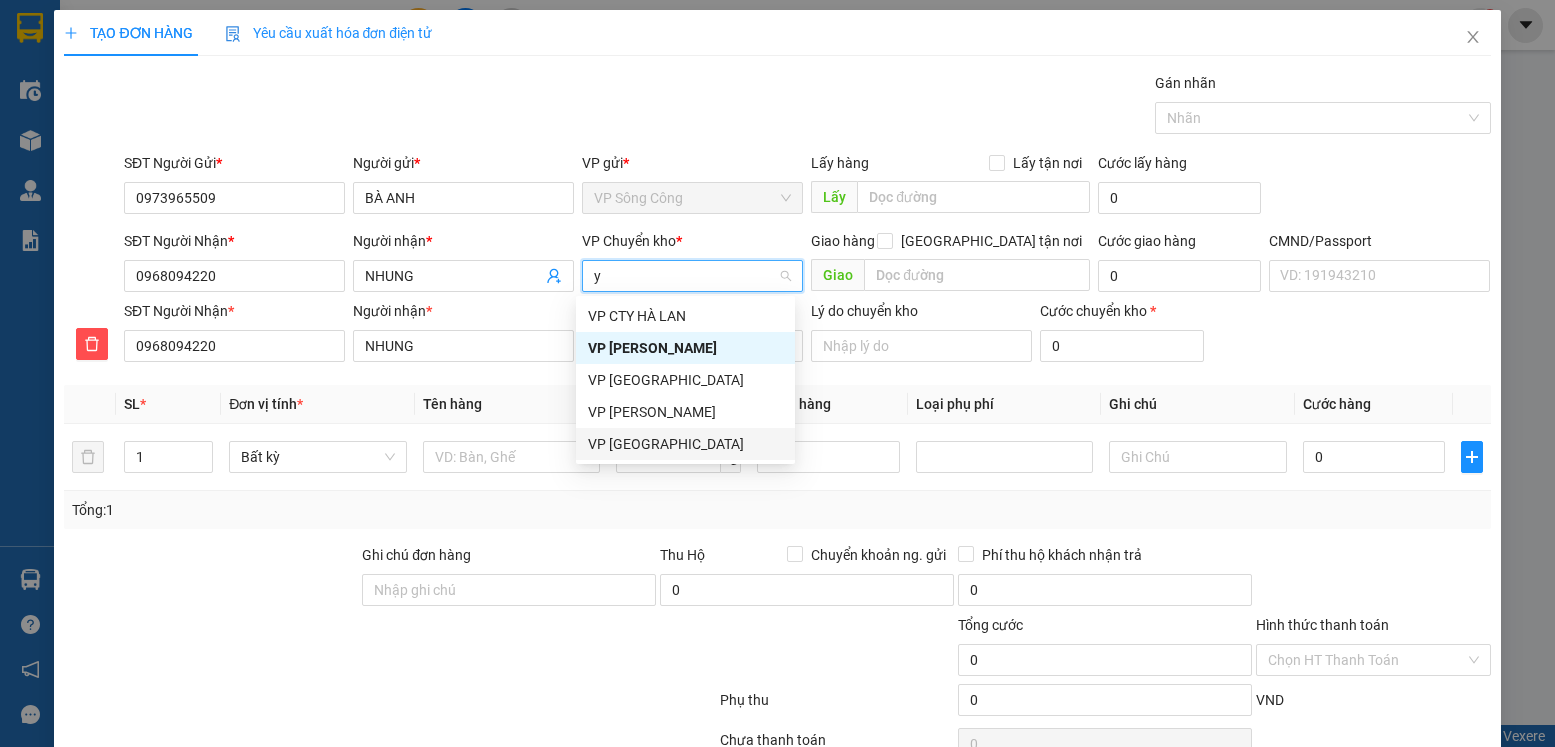 click on "VP [GEOGRAPHIC_DATA]" at bounding box center (685, 444) 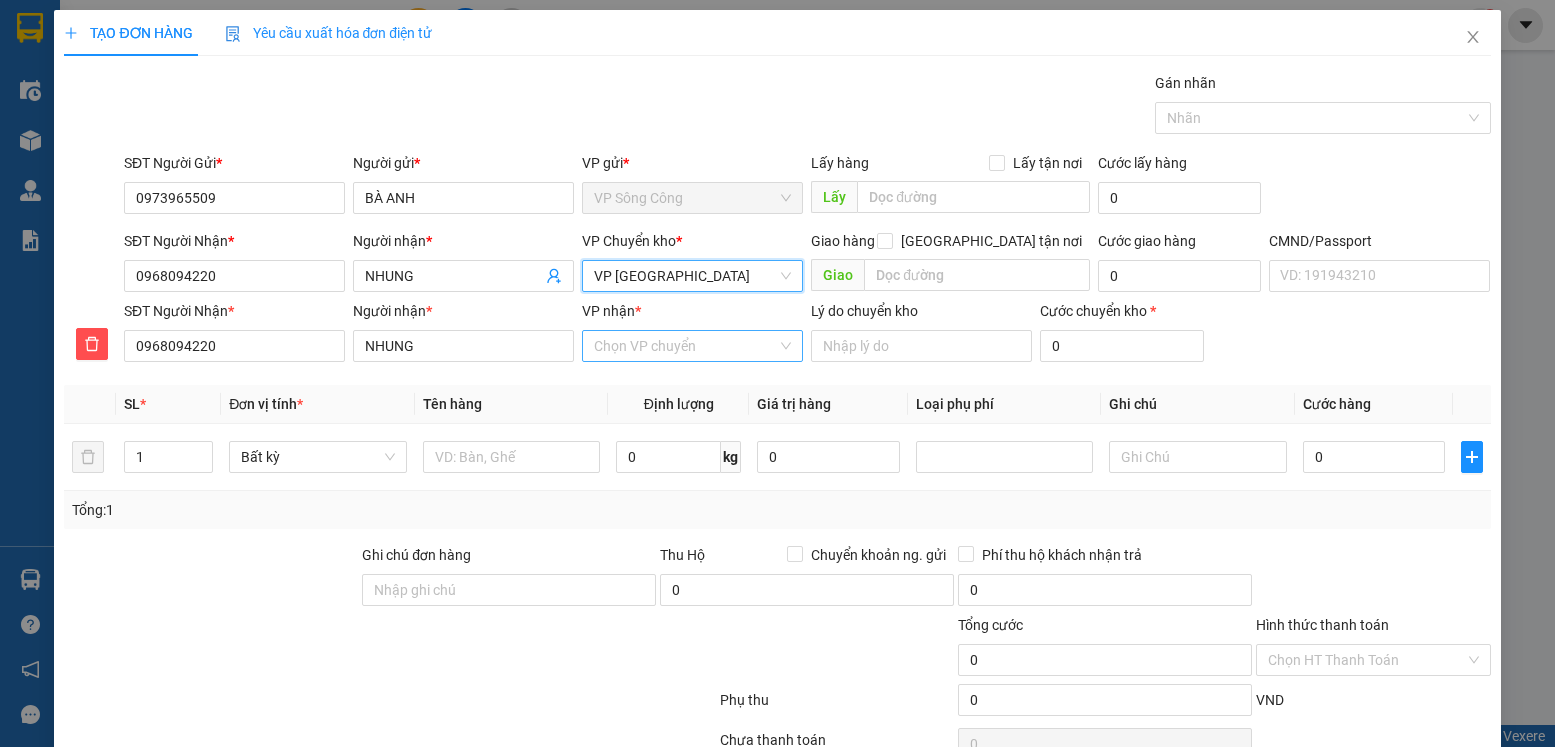 click on "VP nhận  *" at bounding box center (685, 346) 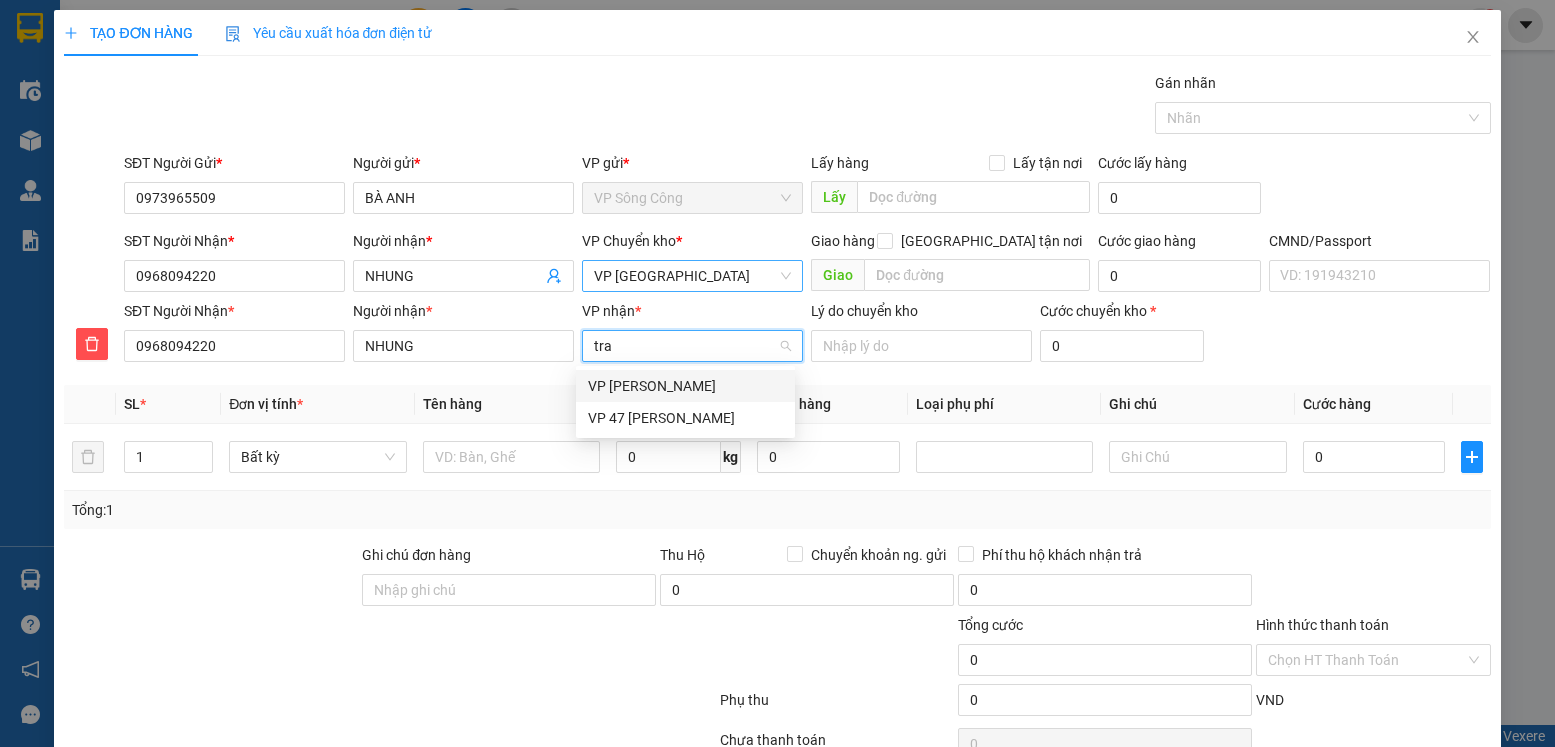 drag, startPoint x: 678, startPoint y: 380, endPoint x: 533, endPoint y: 449, distance: 160.5802 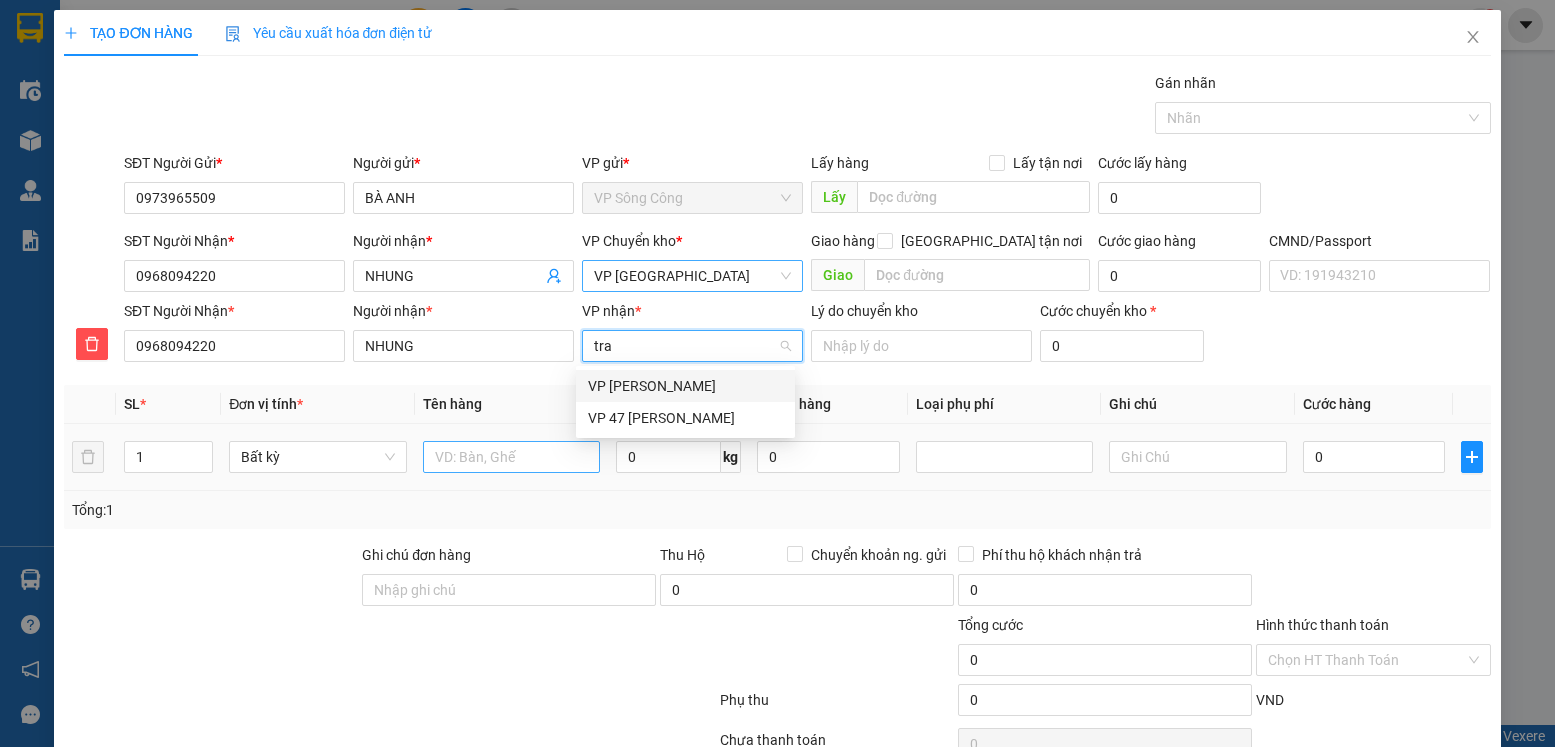 click on "VP [PERSON_NAME]" at bounding box center (685, 386) 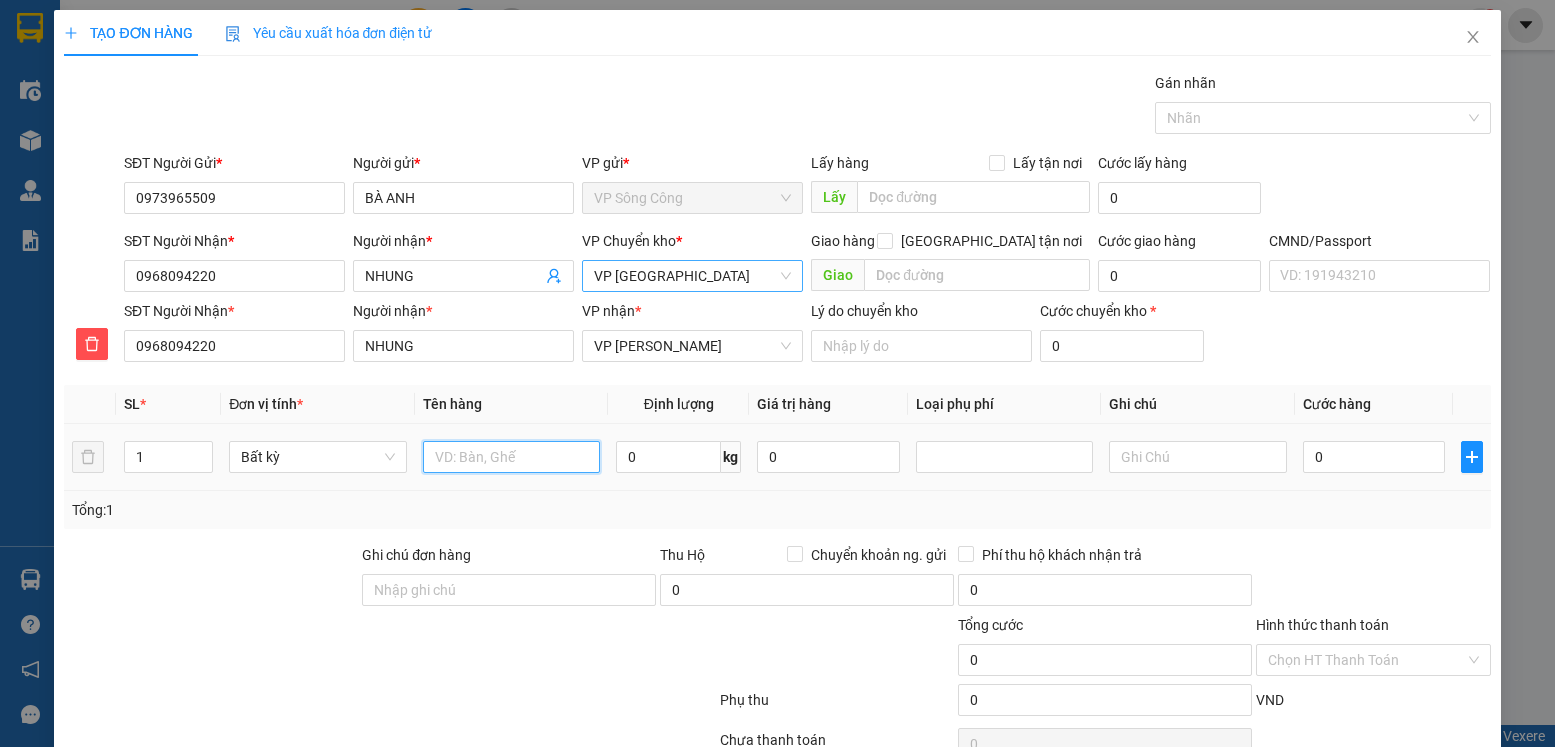 click at bounding box center (512, 457) 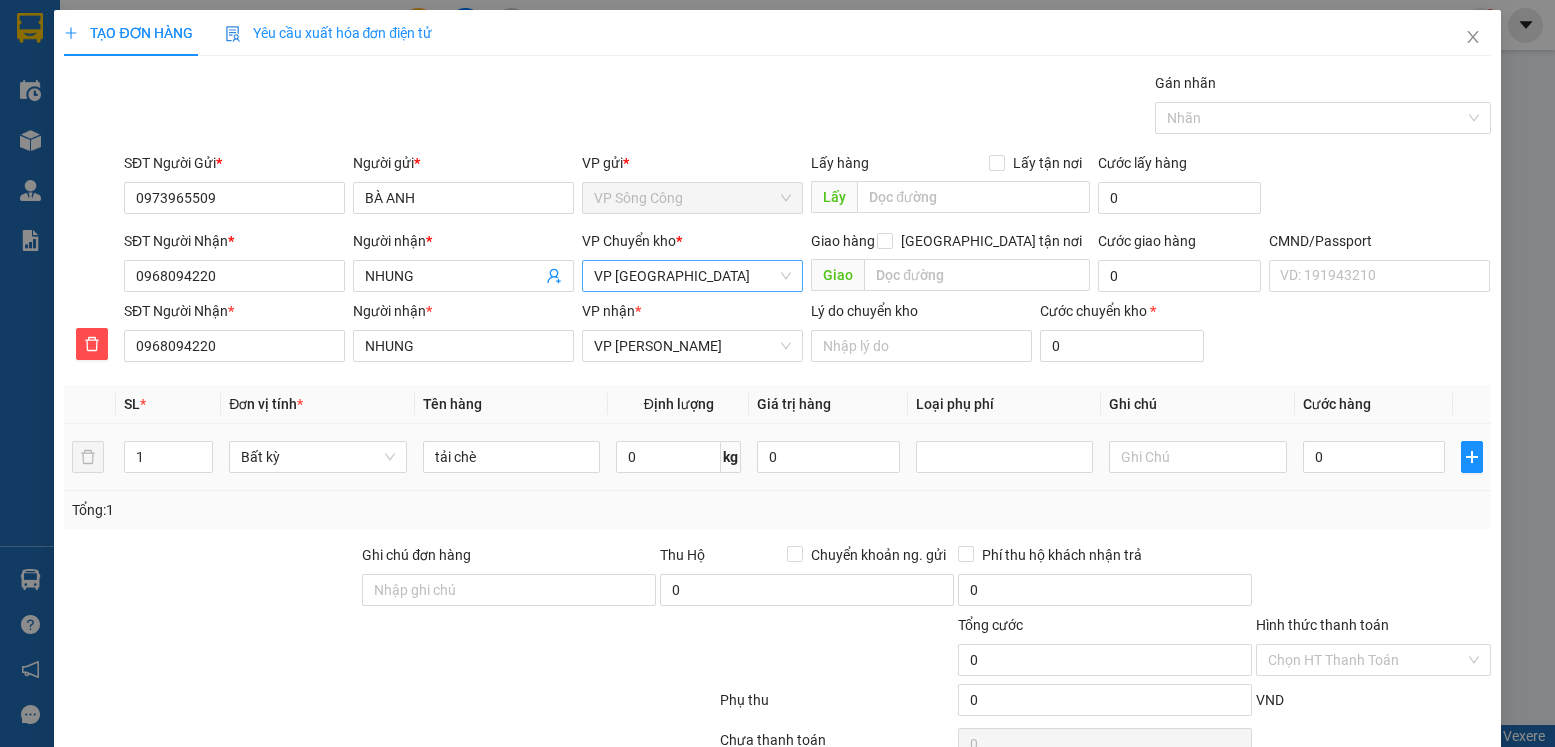 click on "0 kg" at bounding box center [678, 457] 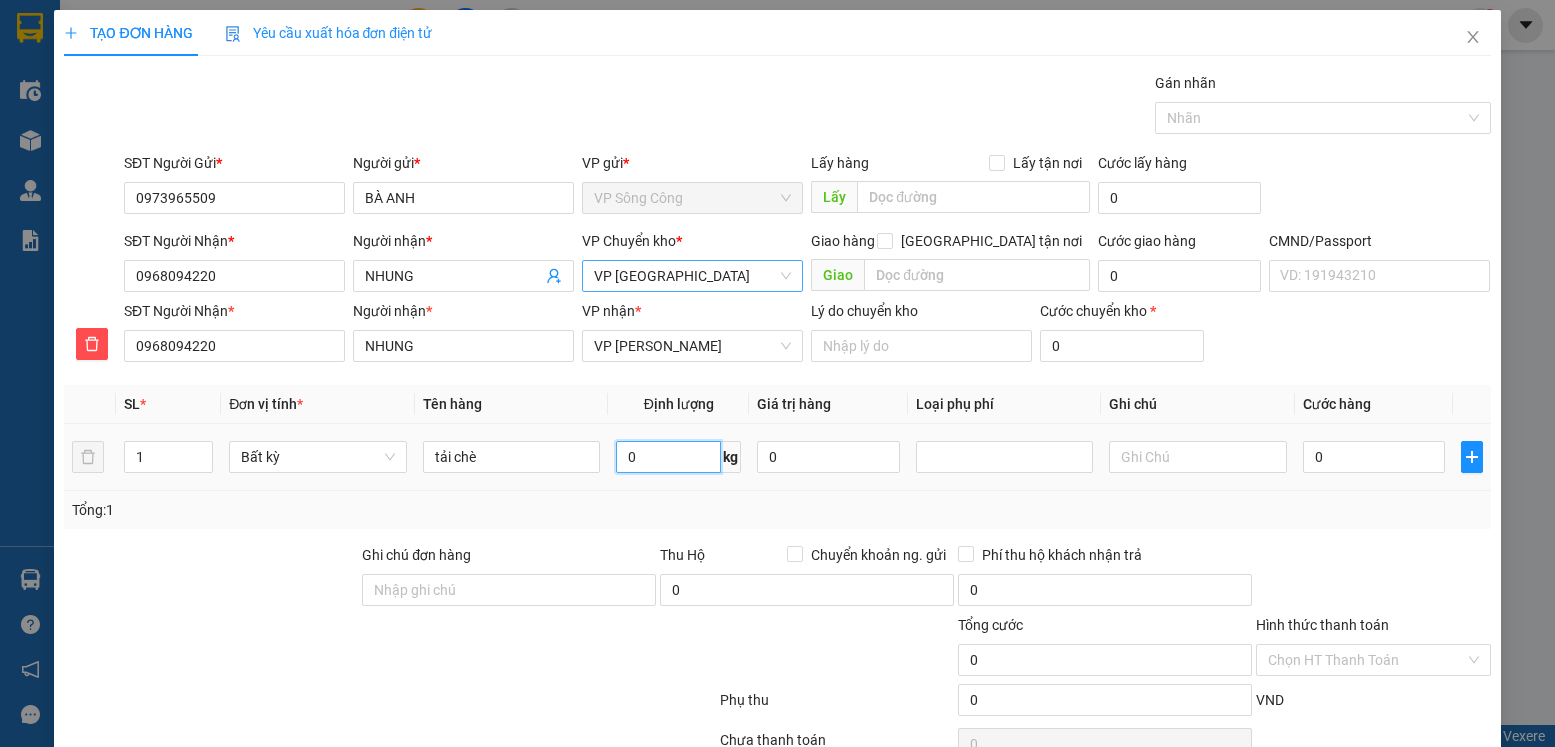 click on "0" at bounding box center [668, 457] 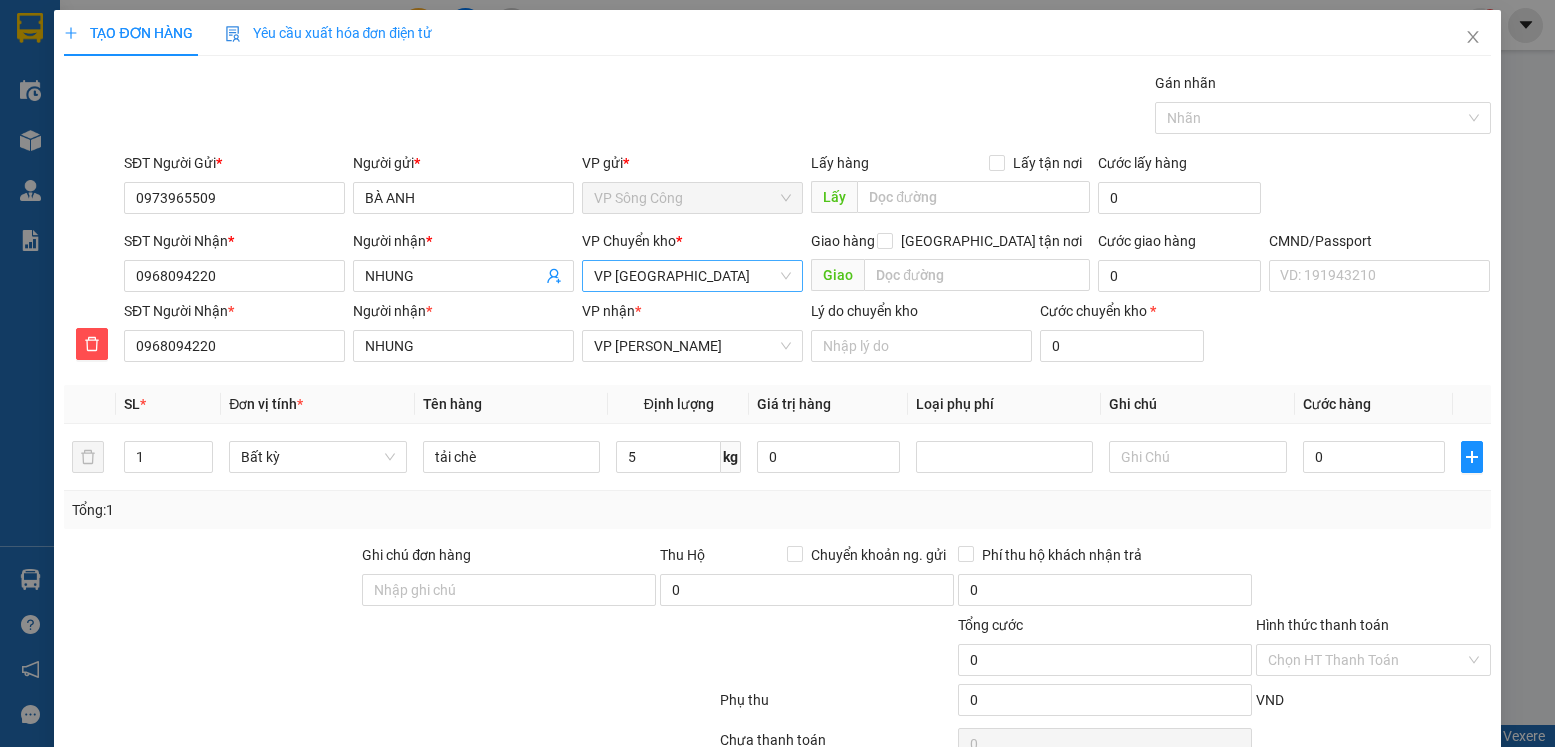 click on "Tổng:  1" at bounding box center [777, 510] 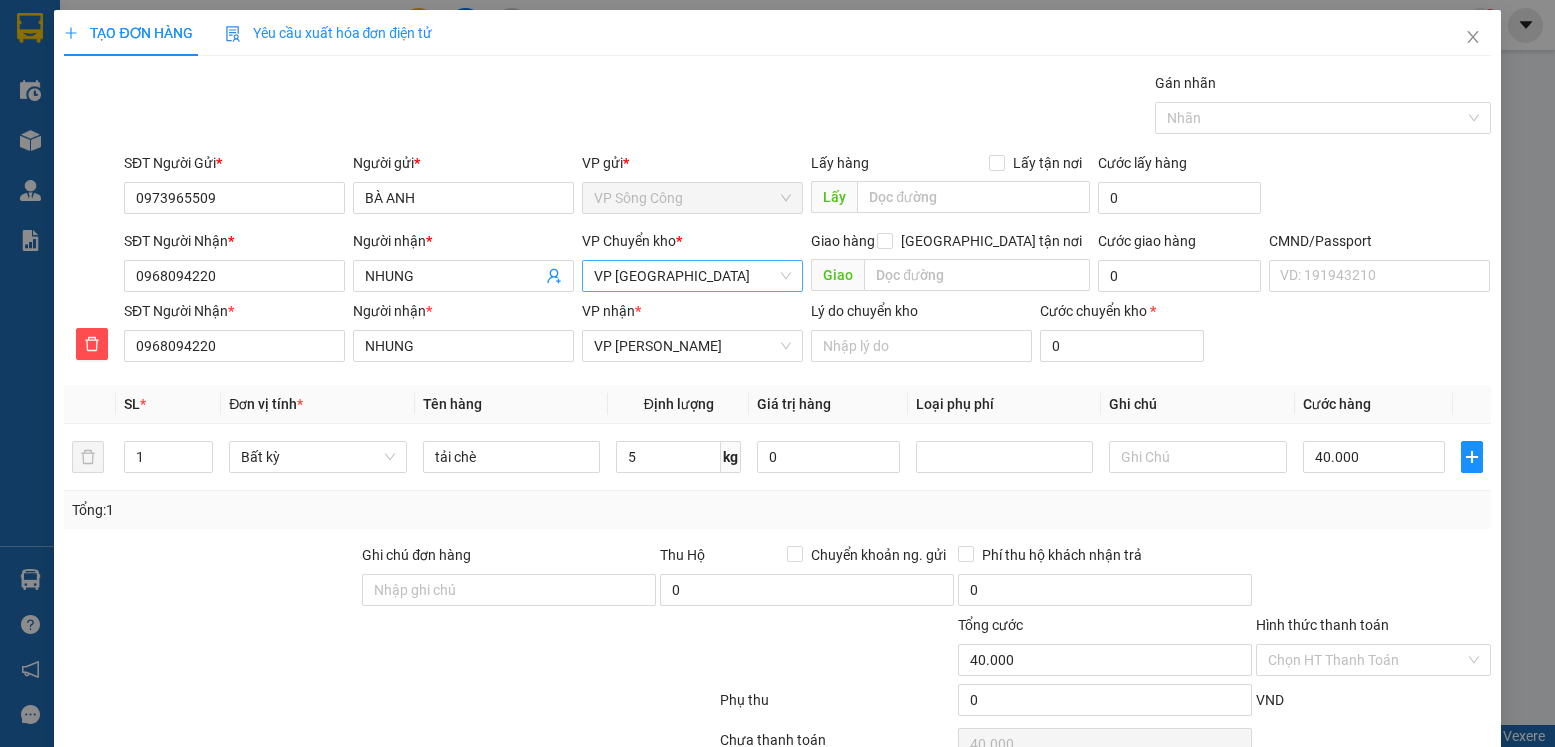 scroll, scrollTop: 103, scrollLeft: 0, axis: vertical 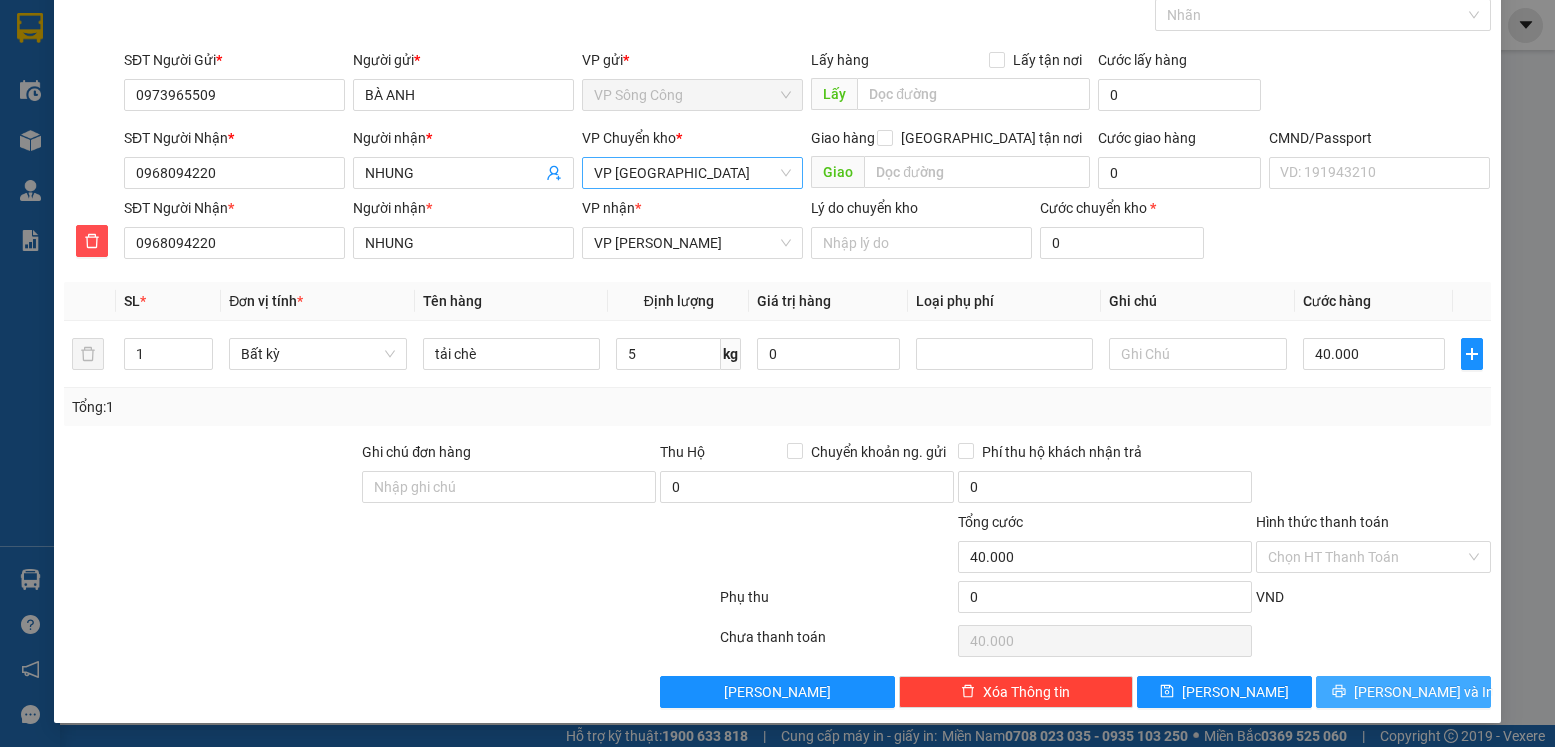 click on "Lưu và In" at bounding box center (1424, 692) 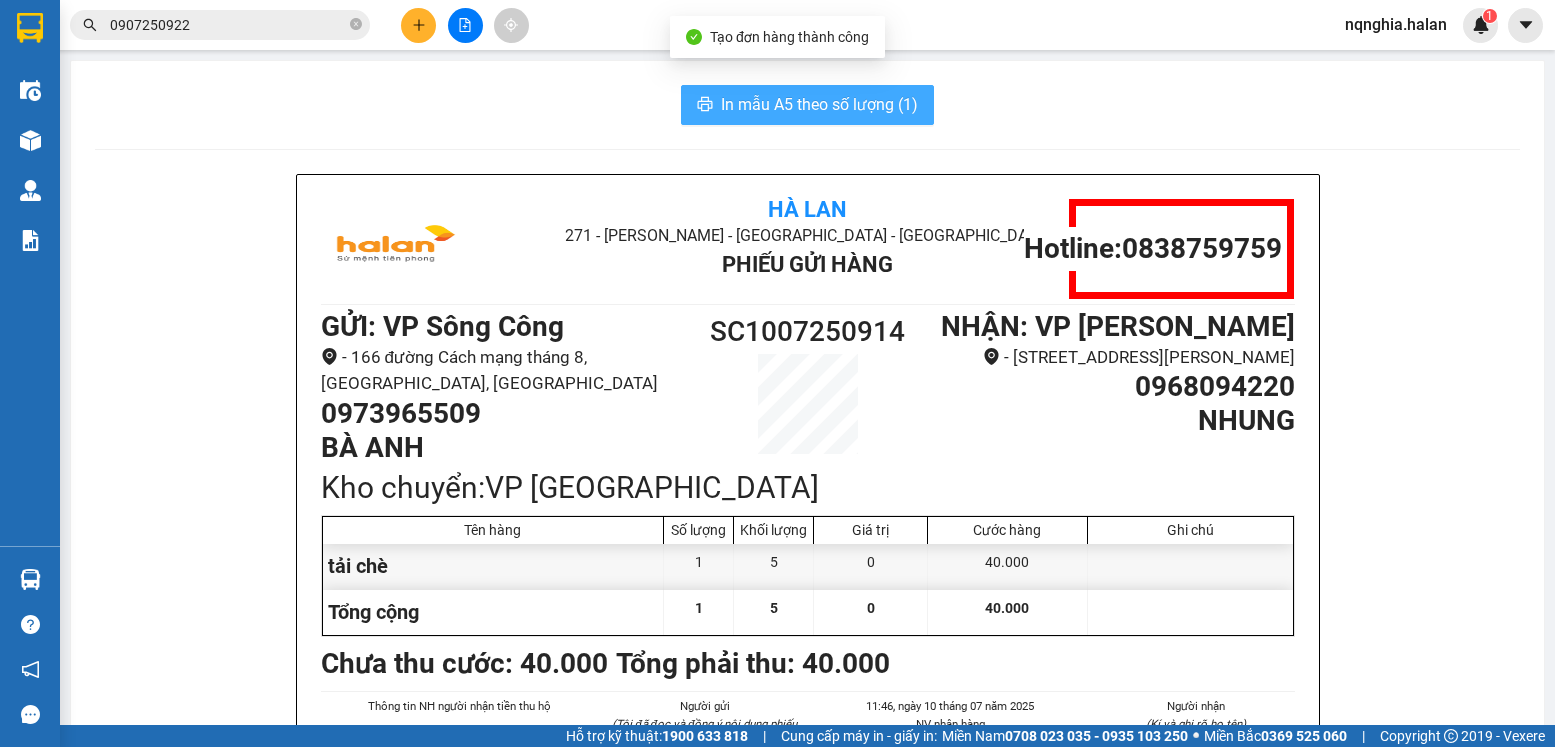 click on "In mẫu A5 theo số lượng
(1)" at bounding box center (819, 104) 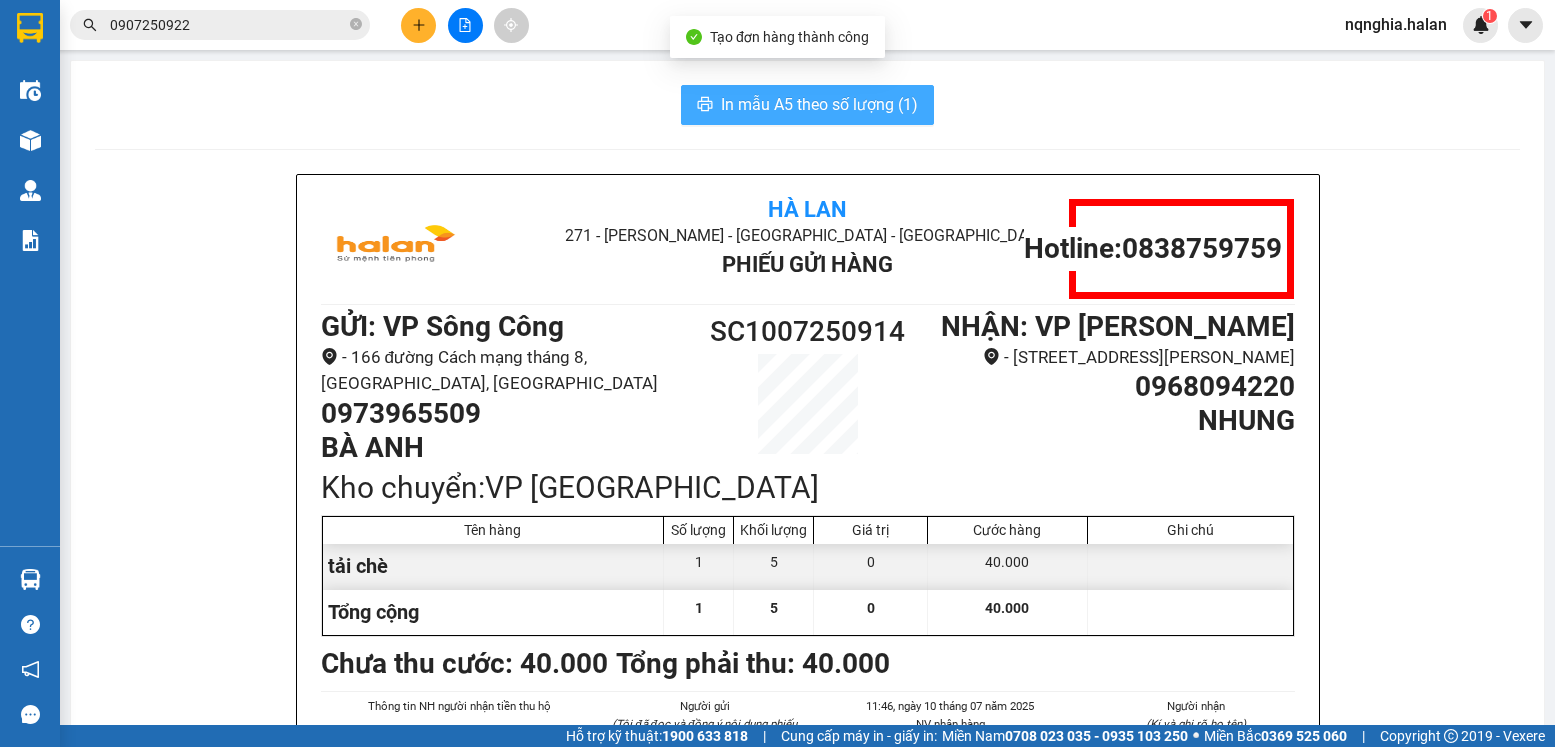 scroll, scrollTop: 0, scrollLeft: 0, axis: both 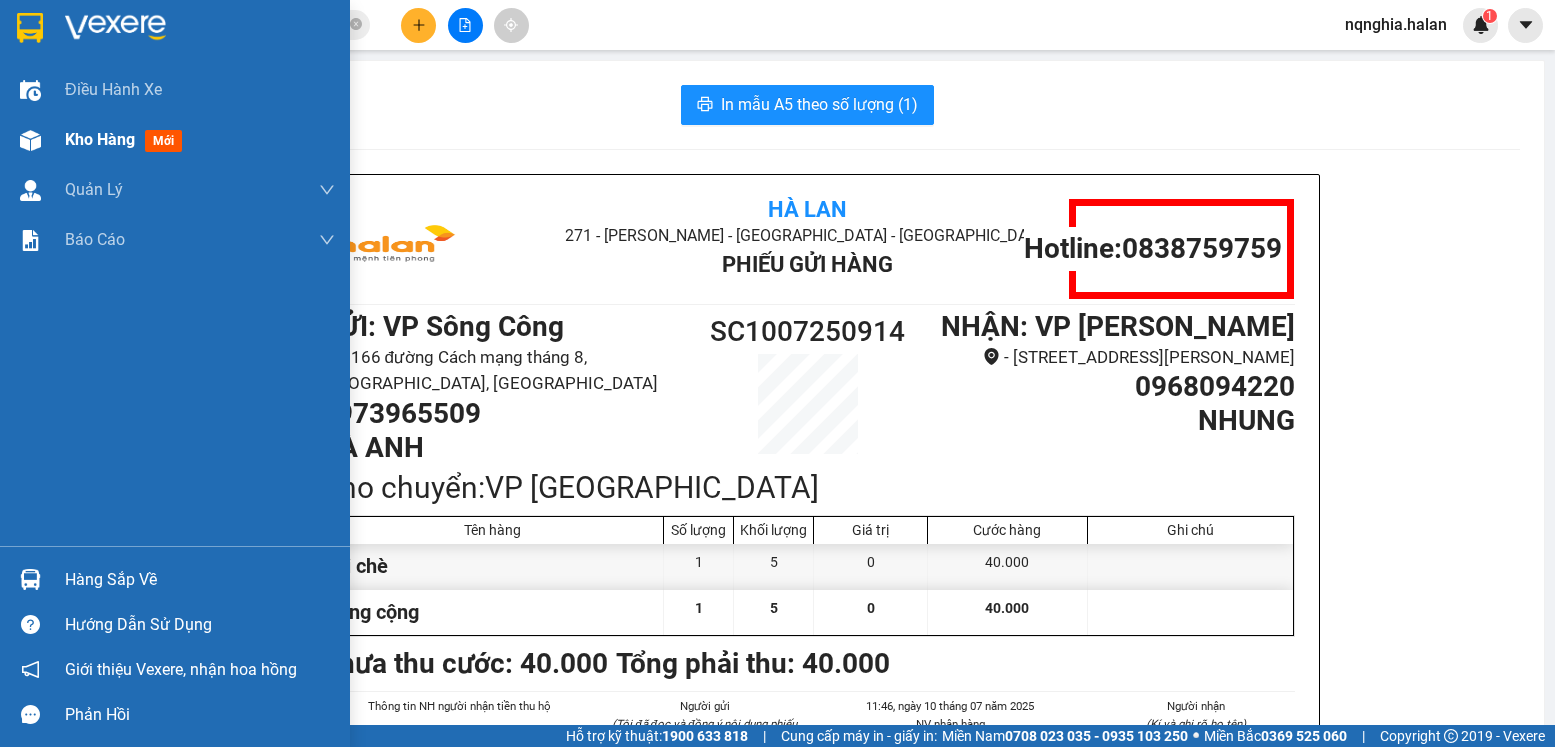 click at bounding box center (30, 140) 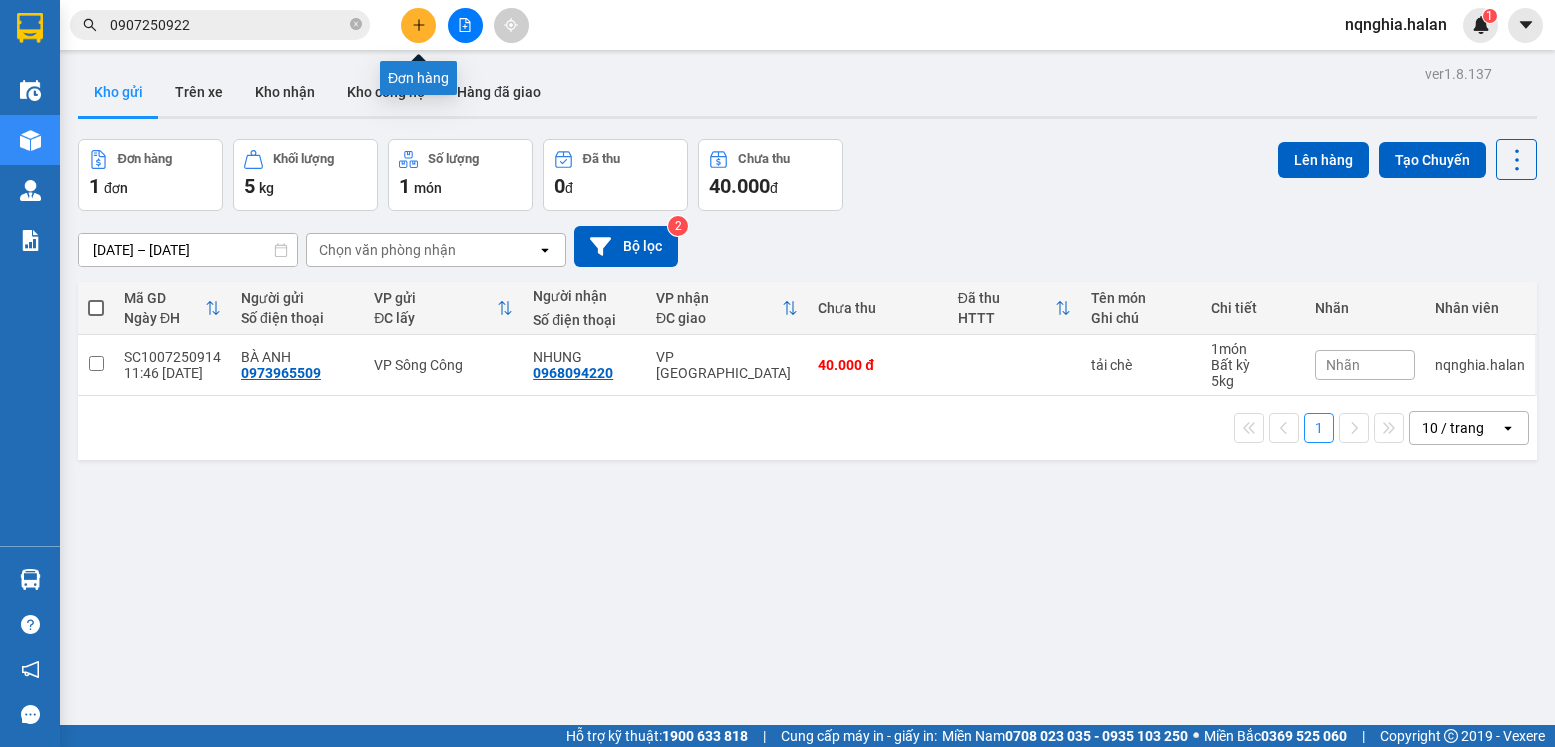 click at bounding box center (418, 25) 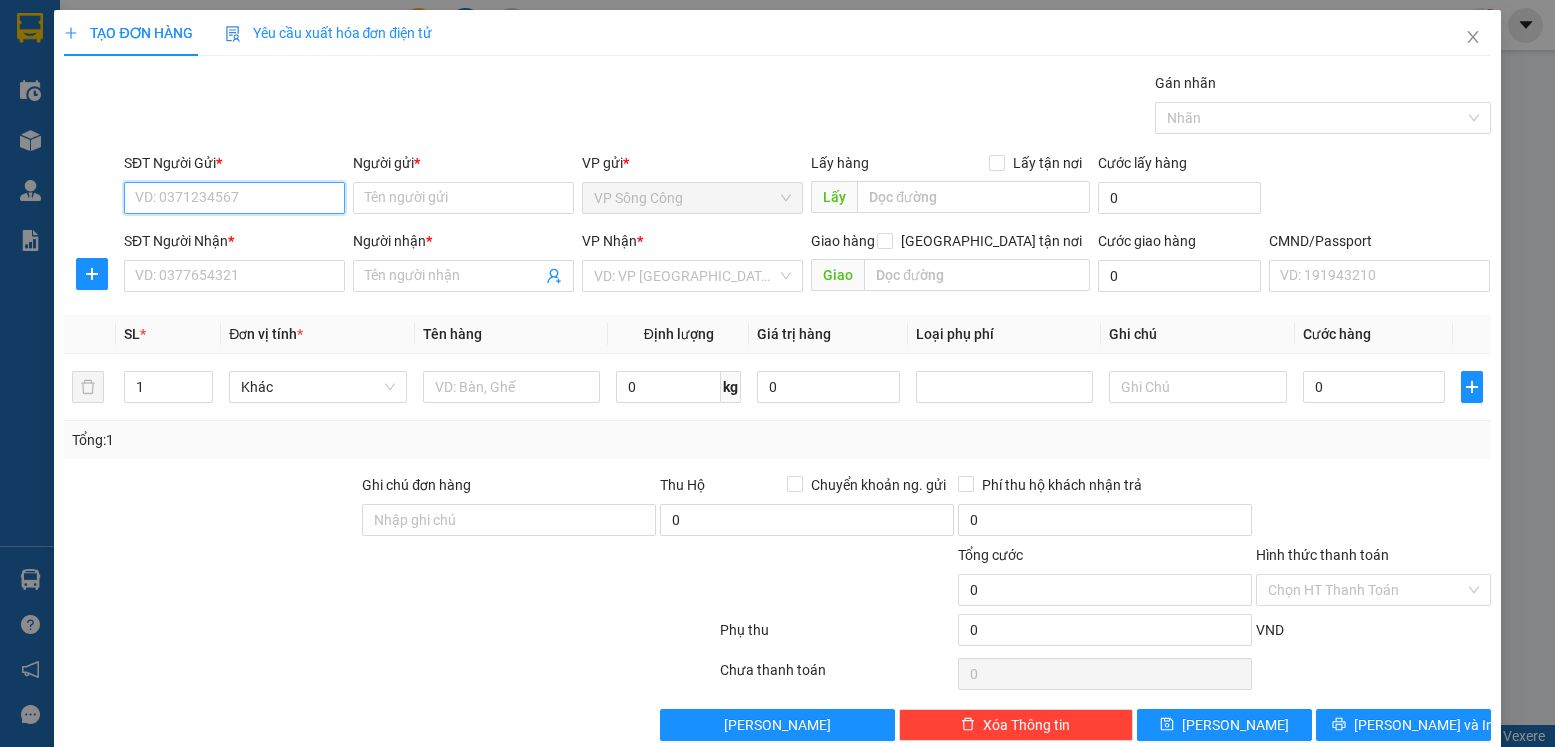 click on "SĐT Người Gửi  *" at bounding box center [234, 198] 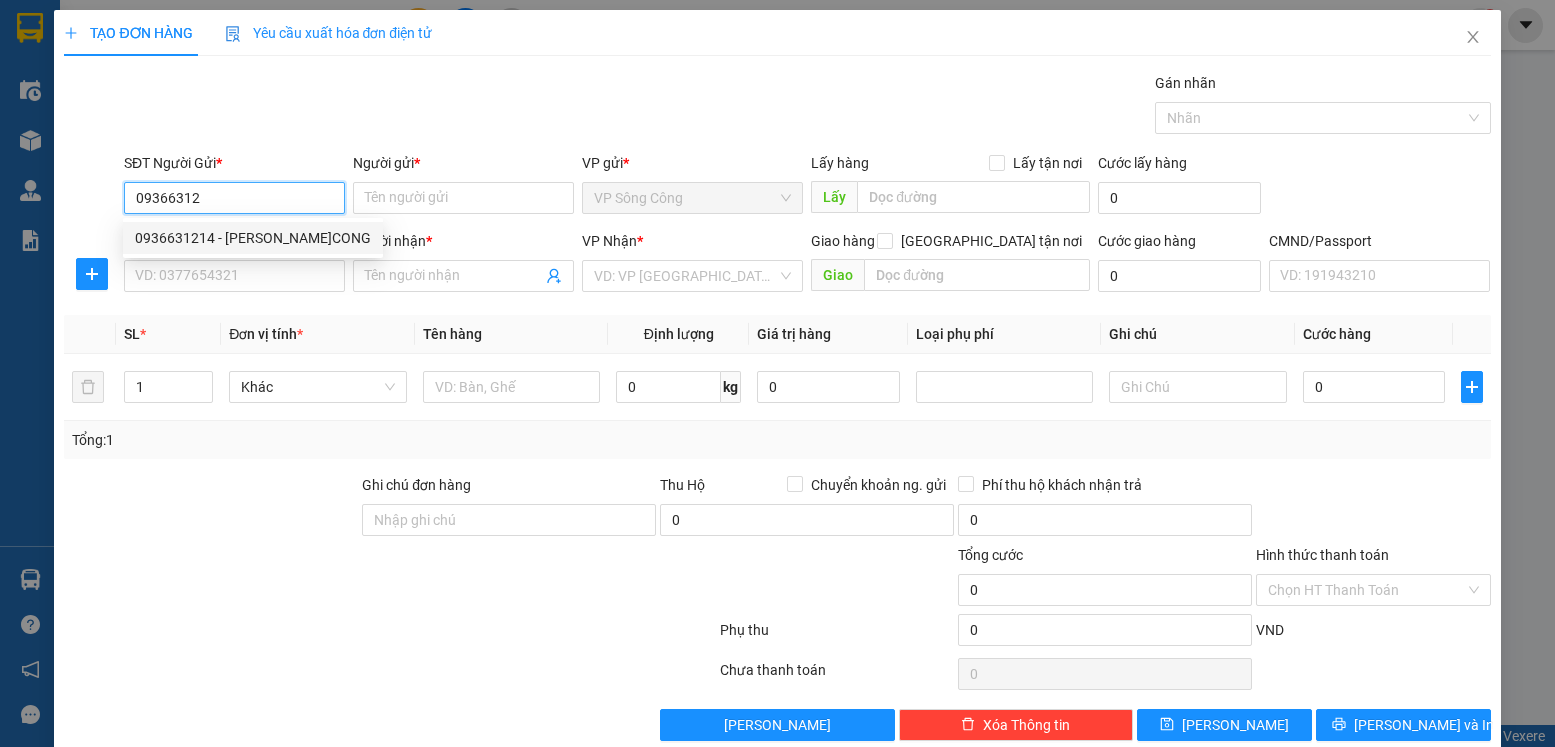 click on "0936631214 - PHAN ANH S.CONG" at bounding box center [253, 238] 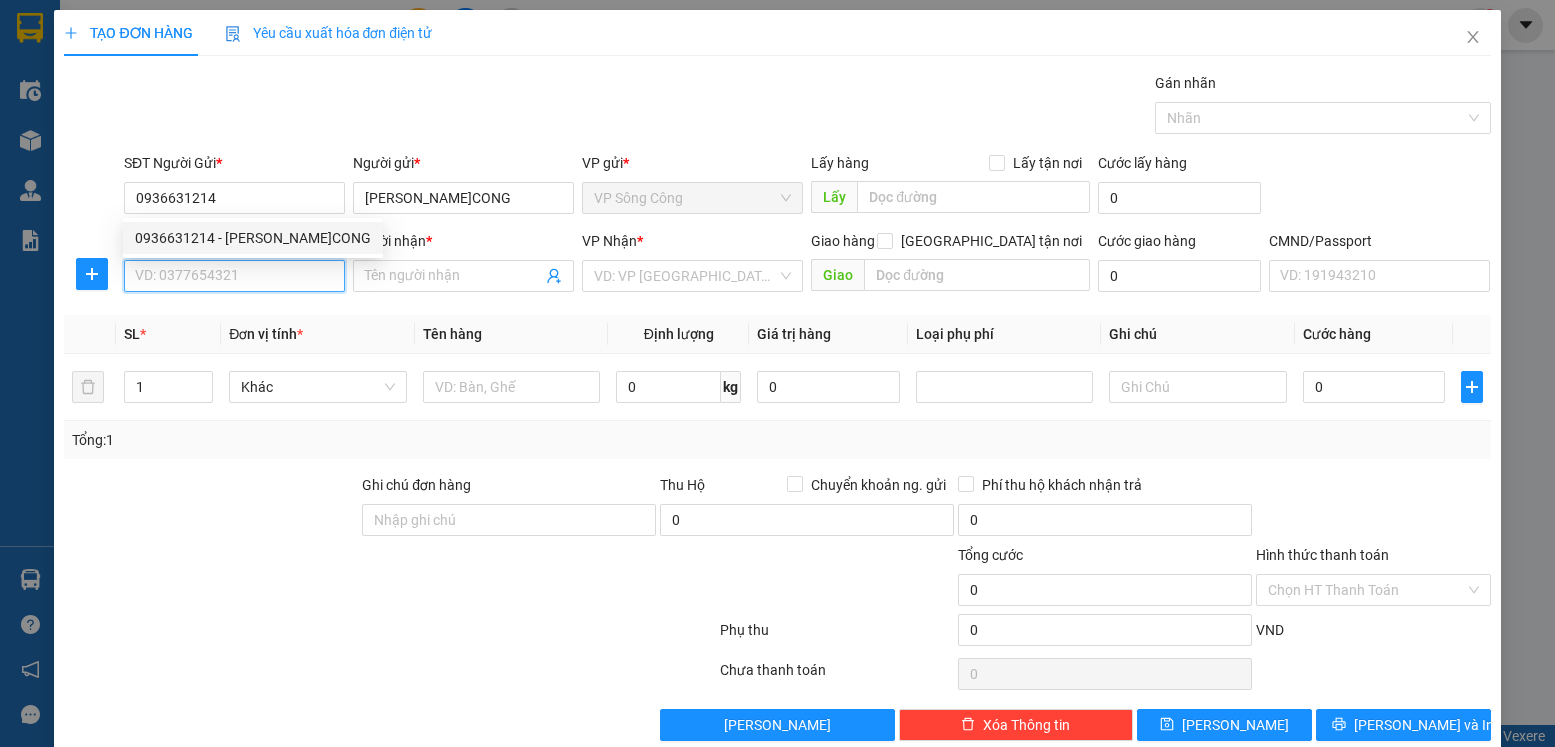 click on "SĐT Người Nhận  *" at bounding box center (234, 276) 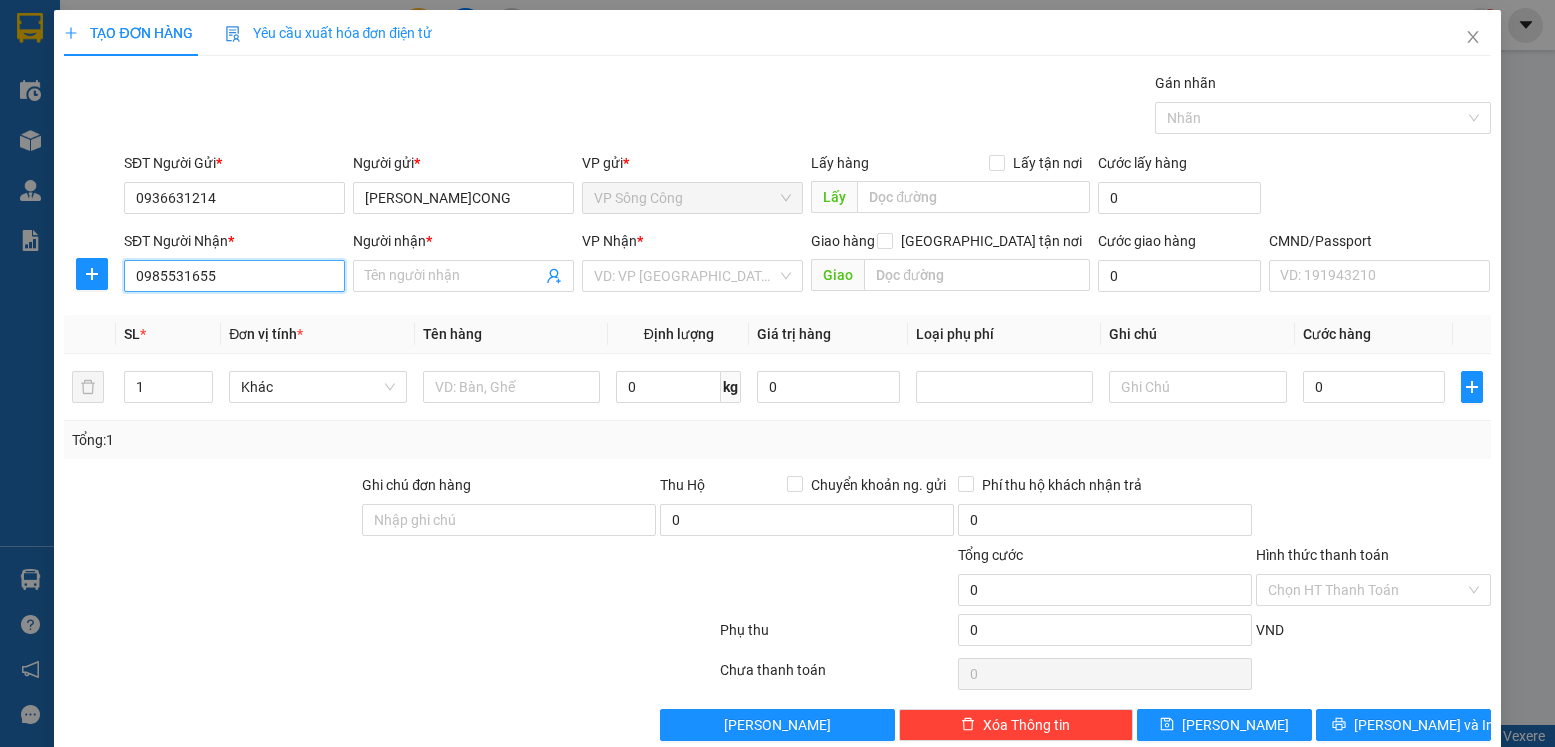 click on "0985531655" at bounding box center (234, 276) 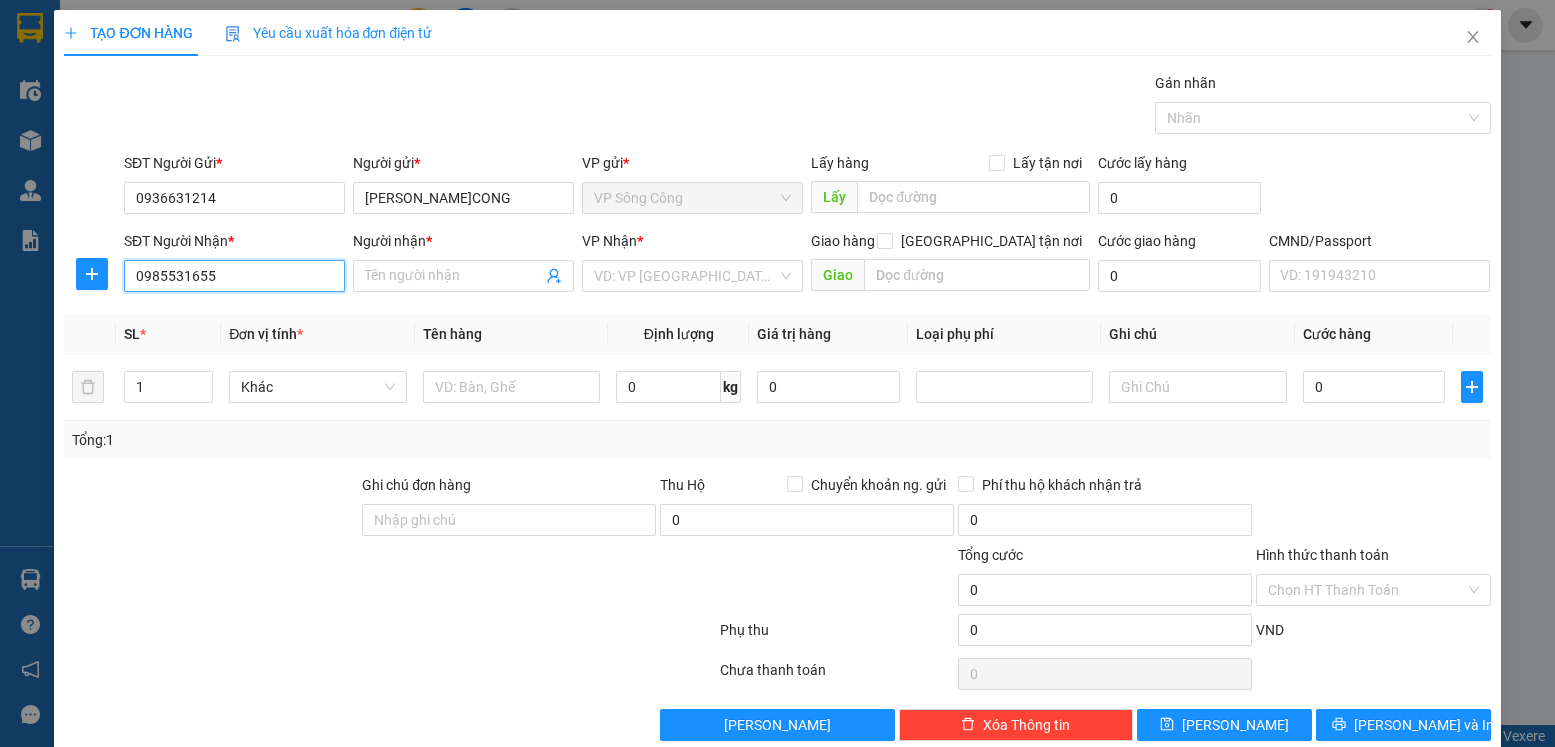 click on "0985531655" at bounding box center [234, 276] 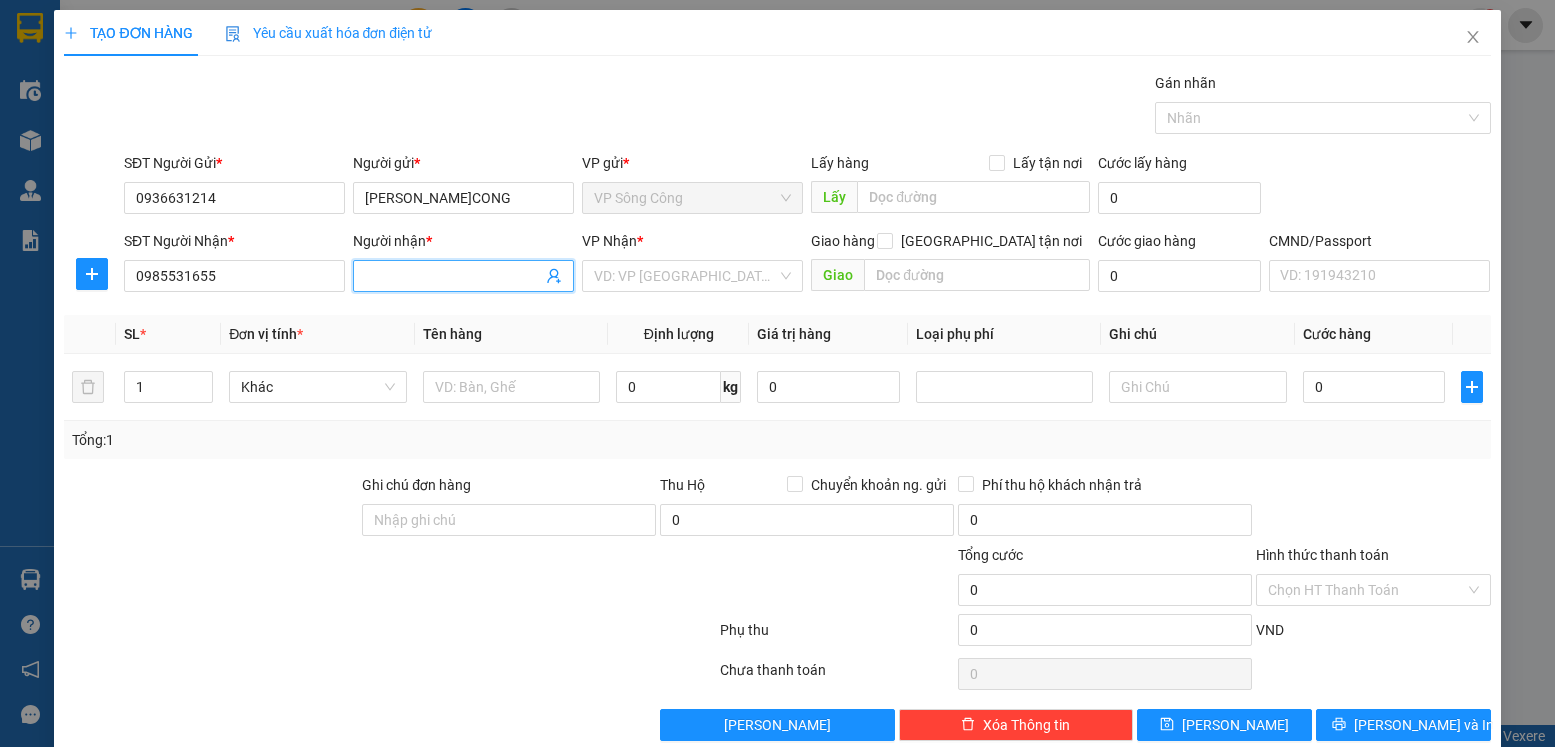 click on "Người nhận  *" at bounding box center (453, 276) 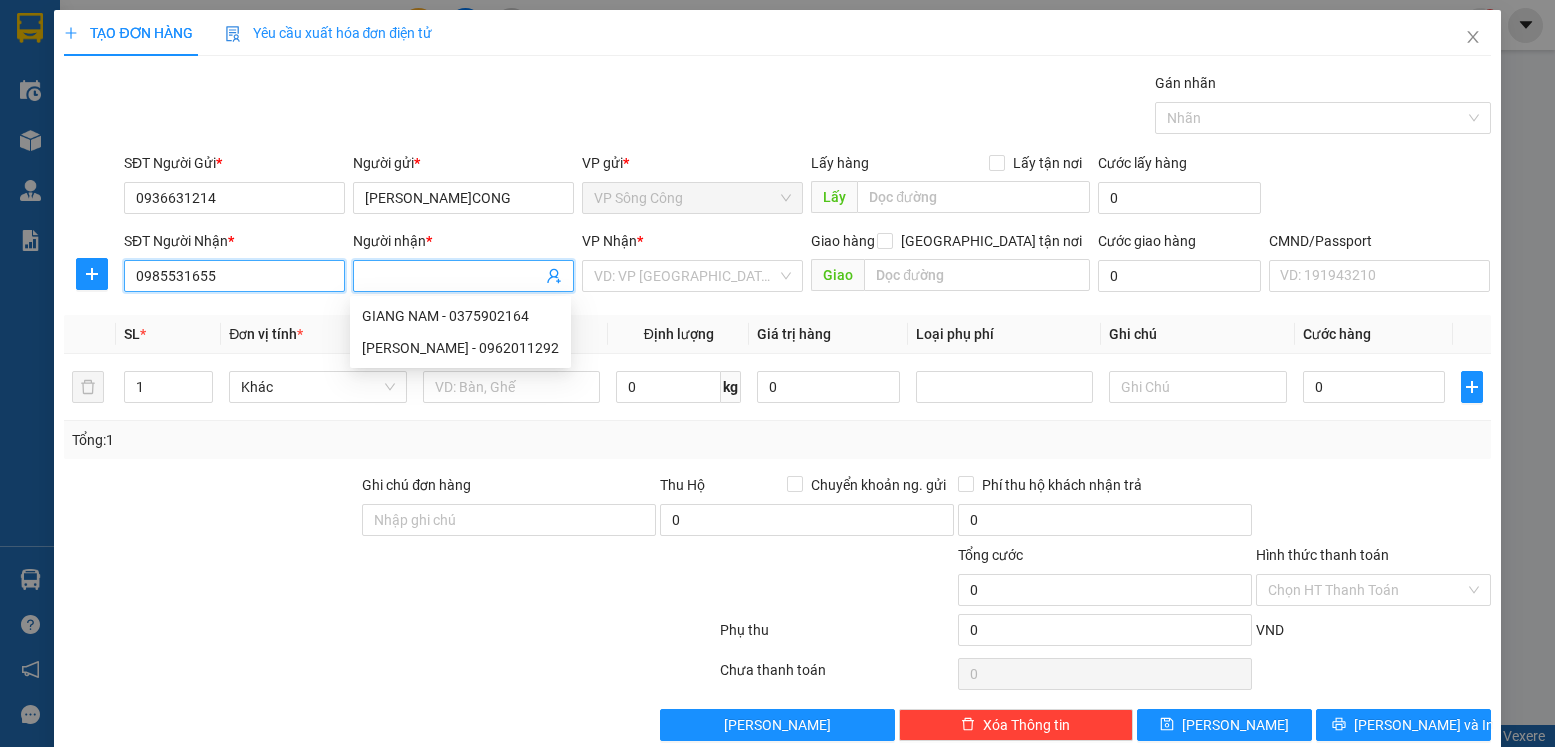 click on "0985531655" at bounding box center (234, 276) 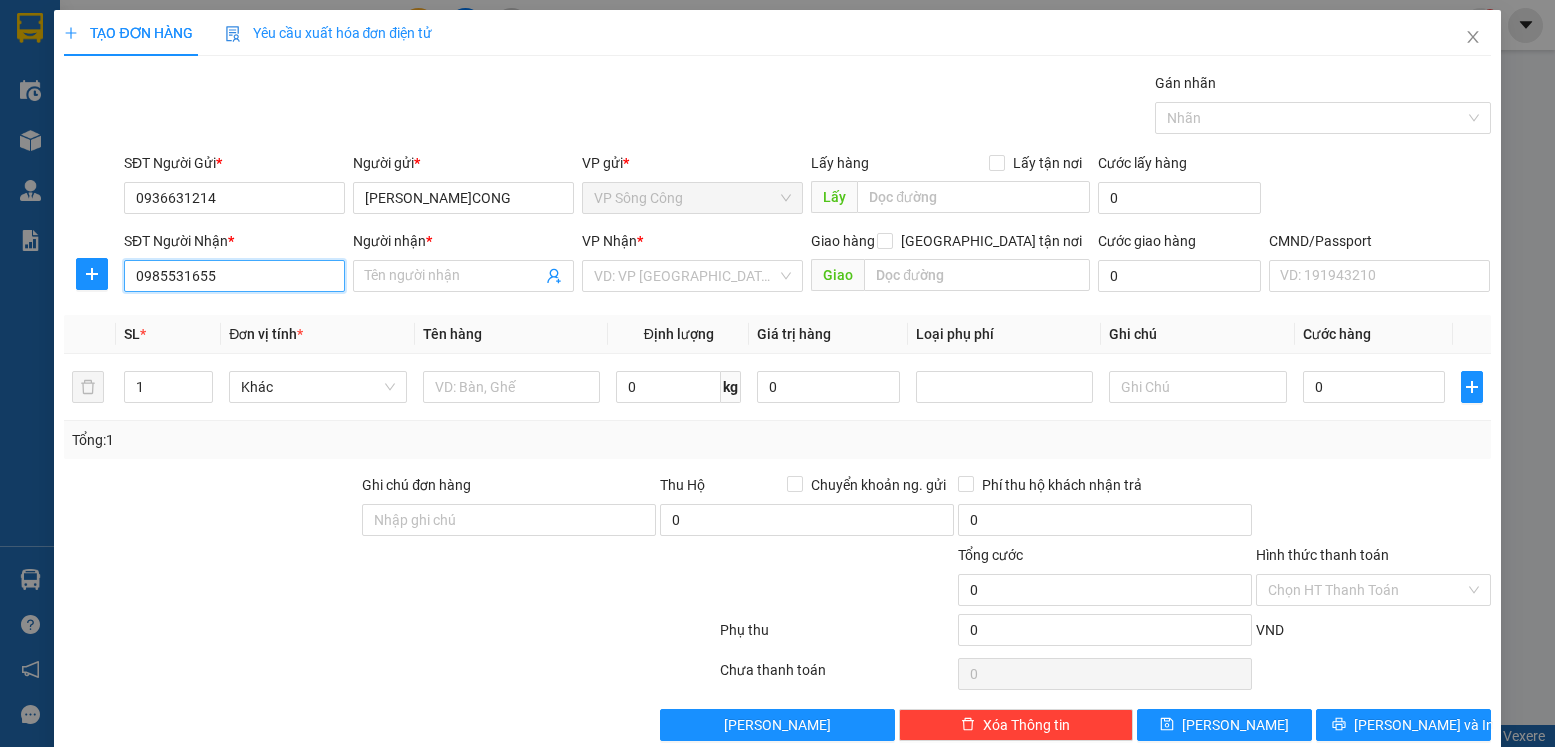 click on "0985531655" at bounding box center [234, 276] 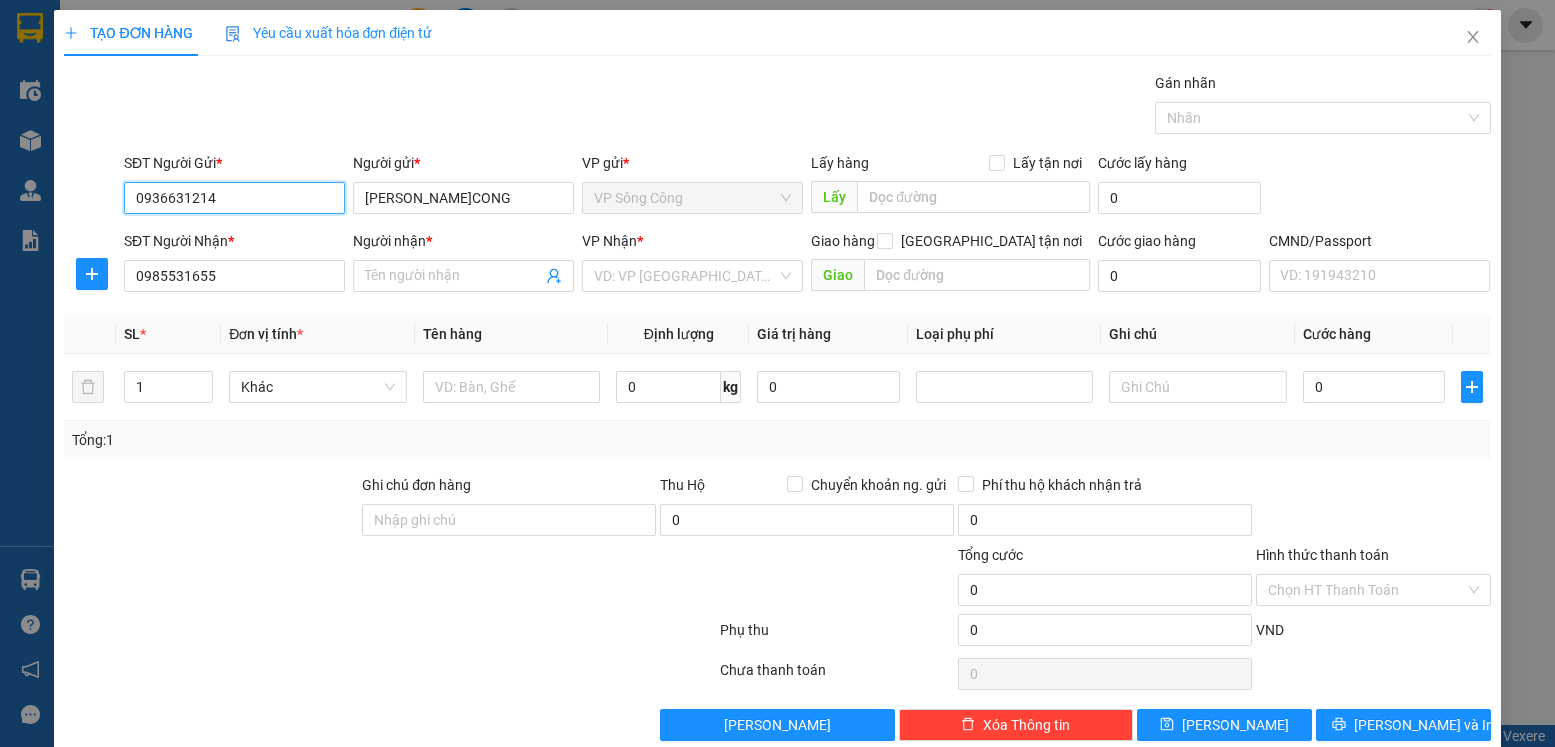 click on "0936631214" at bounding box center [234, 198] 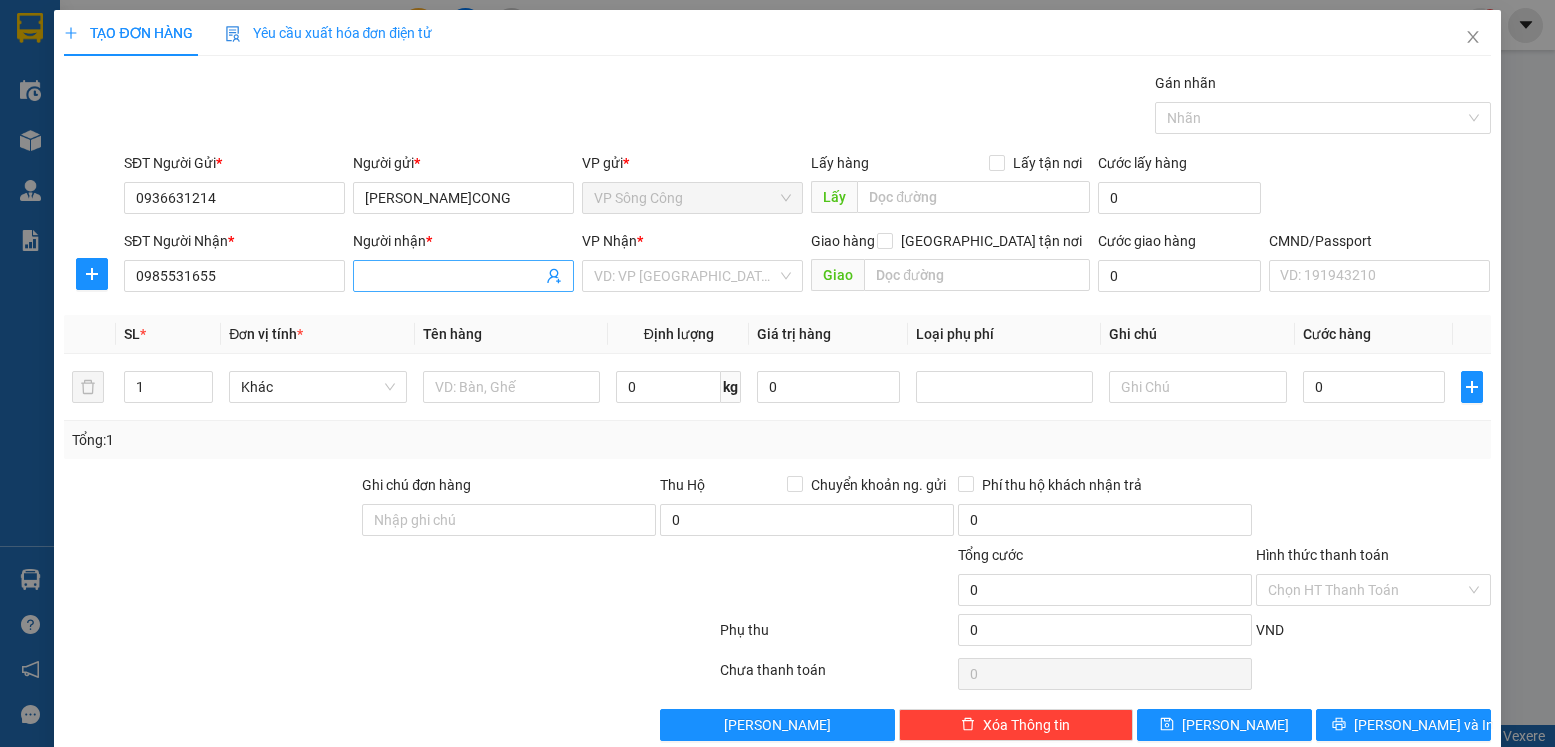 click on "Người nhận  *" at bounding box center [453, 276] 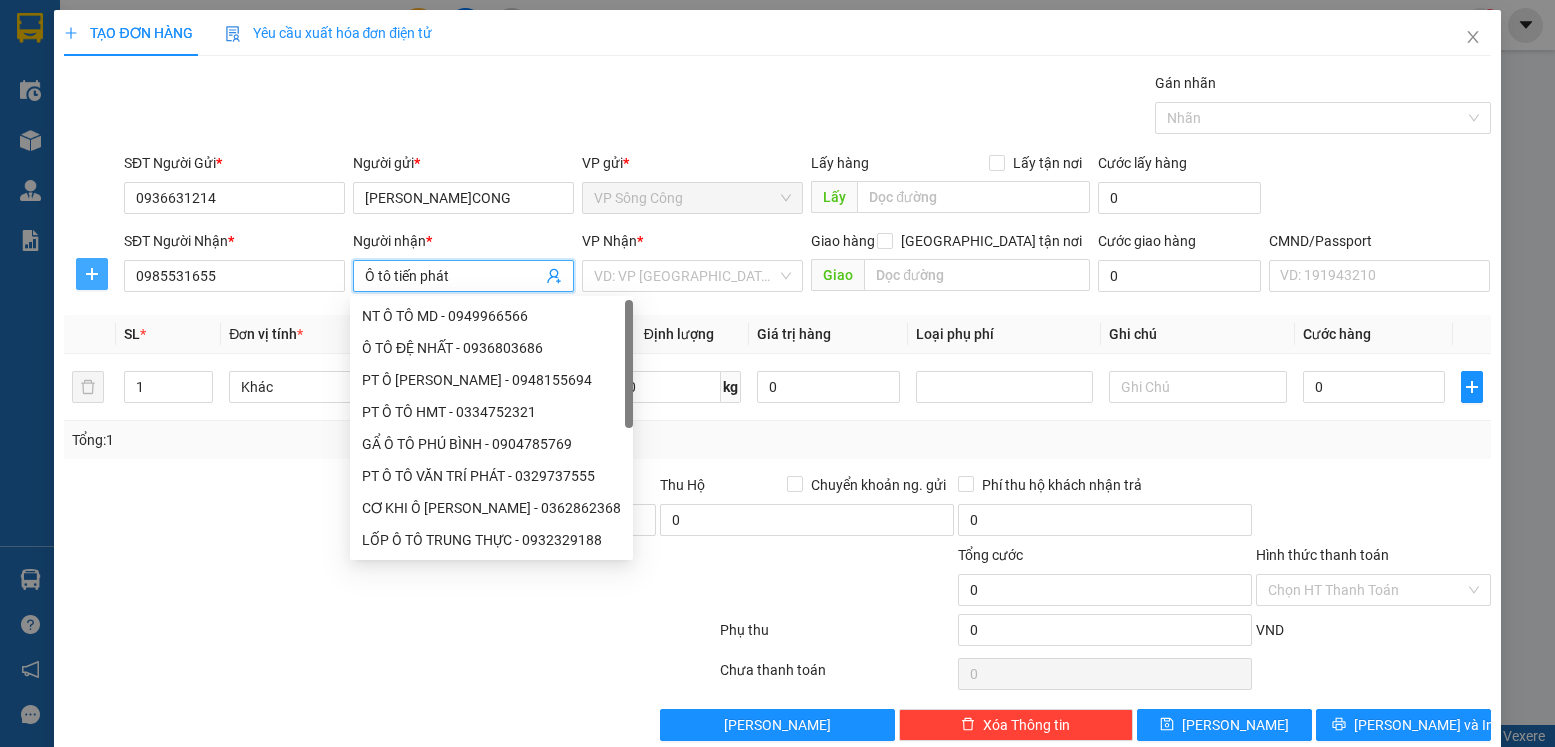click 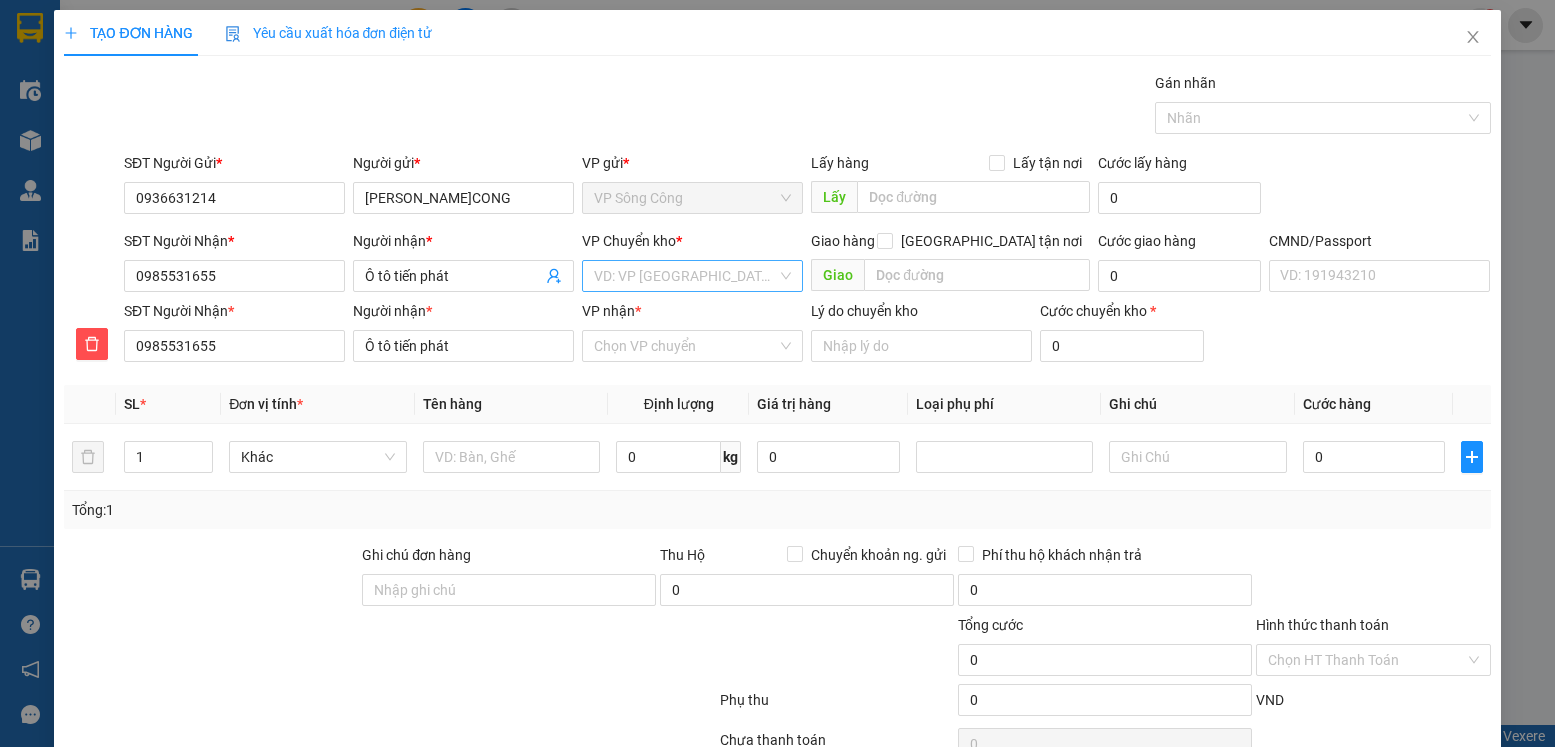click at bounding box center [685, 276] 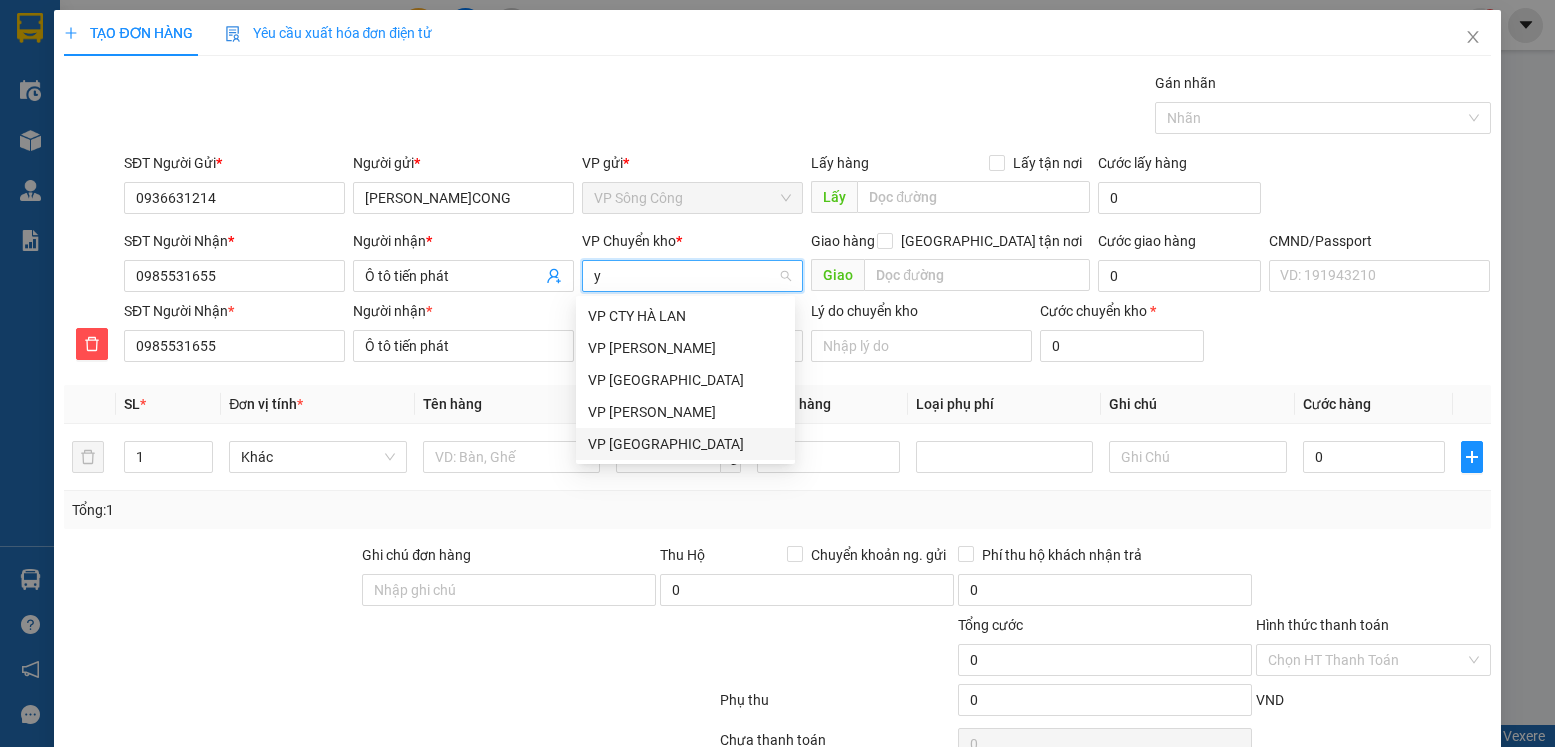 click on "VP [GEOGRAPHIC_DATA]" at bounding box center [685, 444] 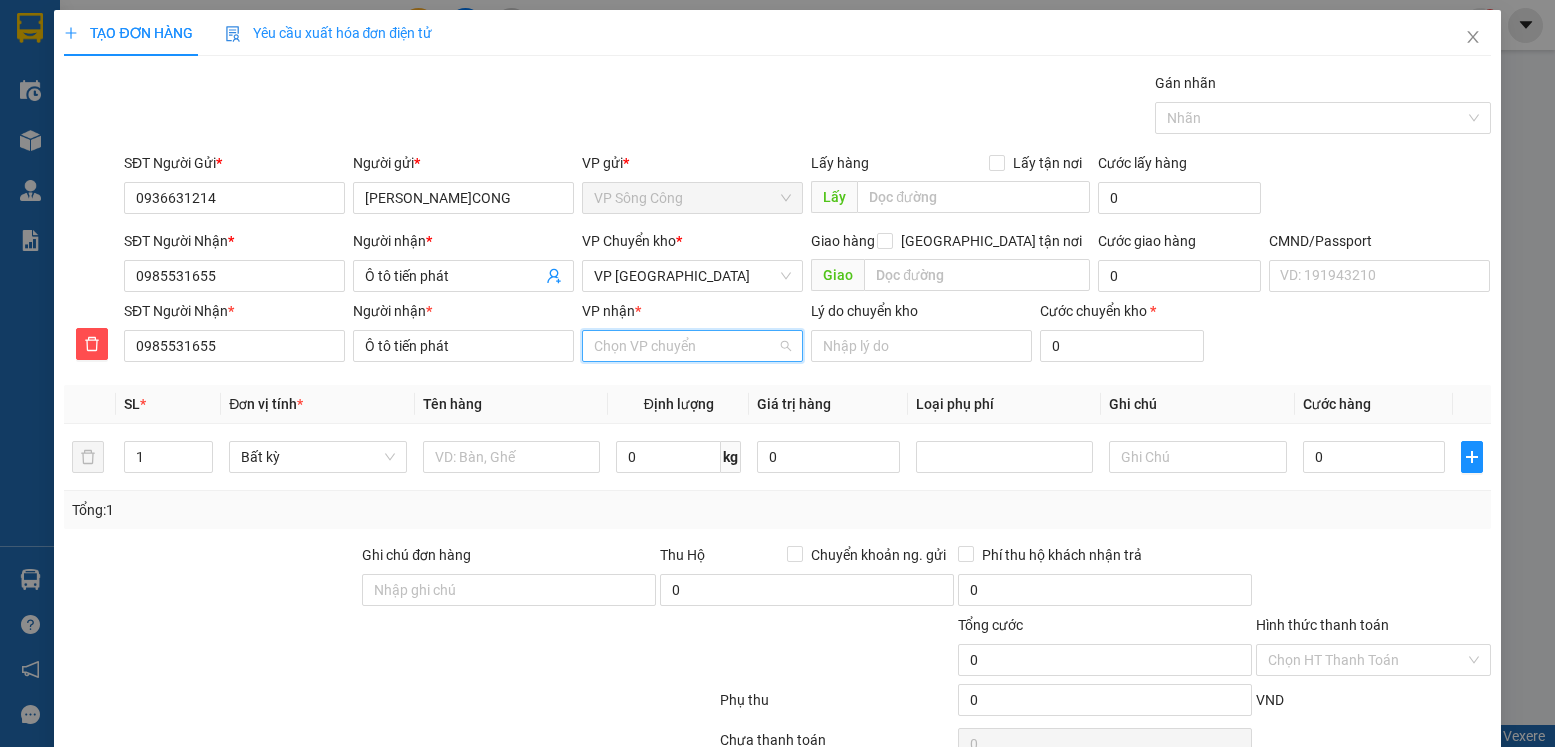 click on "VP nhận  *" at bounding box center [685, 346] 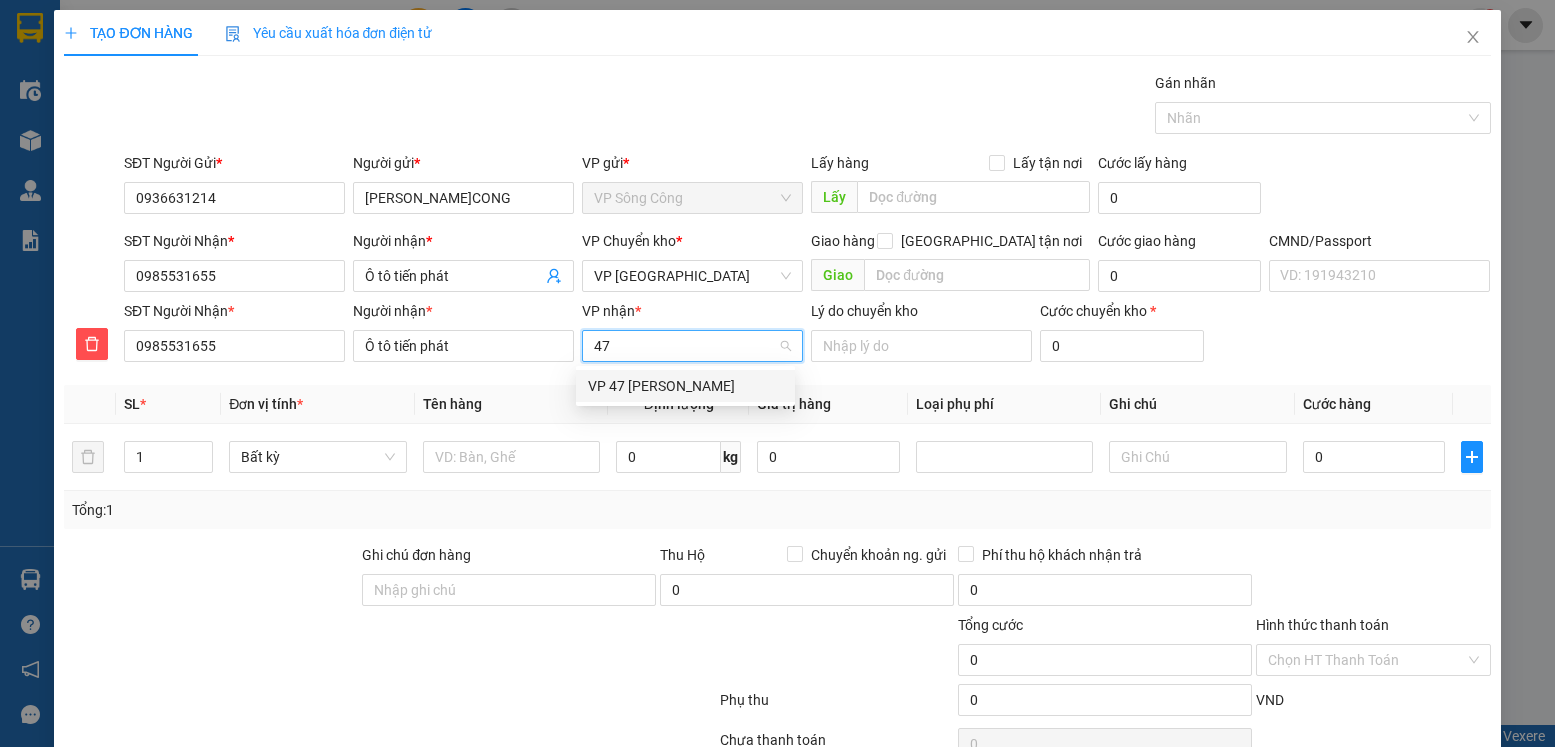 click on "VP 47 [PERSON_NAME]" at bounding box center (685, 386) 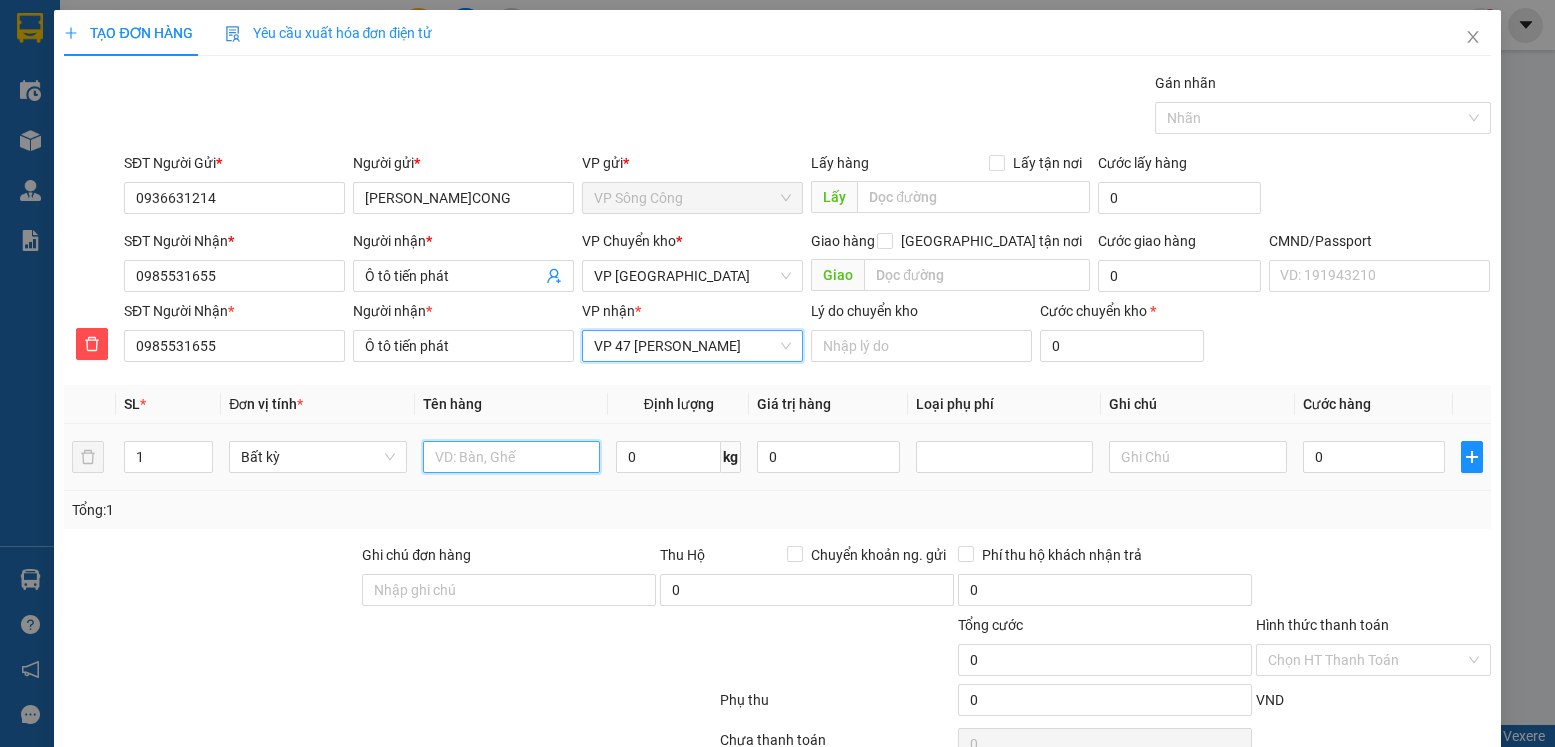 click at bounding box center [512, 457] 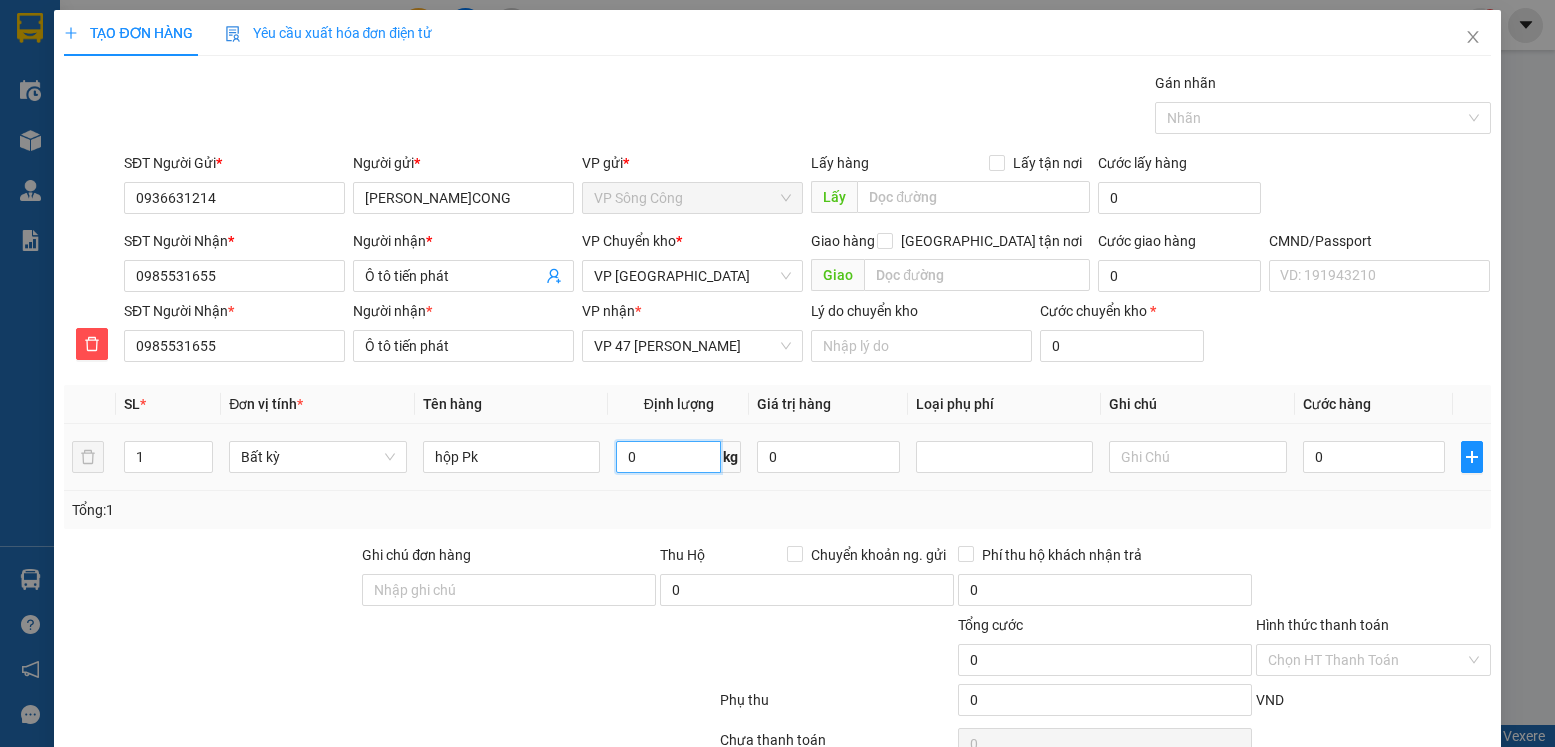 click on "0" at bounding box center [668, 457] 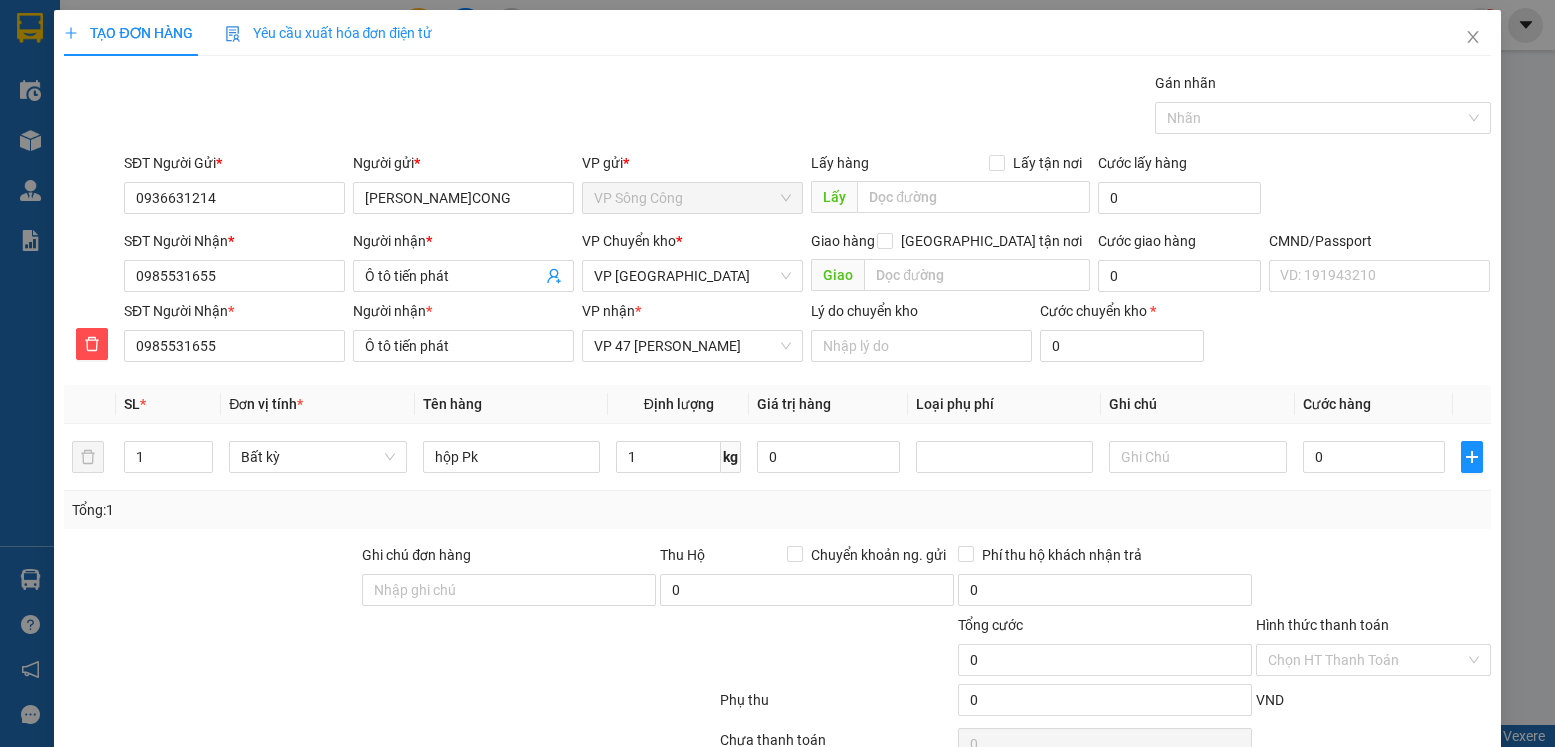 click on "Transit Pickup Surcharge Ids Transit Deliver Surcharge Ids Transit Deliver Surcharge Transit Deliver Surcharge Gói vận chuyển  * Tiêu chuẩn Gán nhãn   Nhãn SĐT Người Gửi  * 0936631214 Người gửi  * PHAN ANH S.CONG VP gửi  * VP Sông Công Lấy hàng Lấy tận nơi Lấy Cước lấy hàng 0 SĐT Người Nhận  * 0985531655 Người nhận  * Ô tô tiến phát VP Chuyển kho  * VP Yên Bình Giao hàng Giao tận nơi Giao Cước giao hàng 0 CMND/Passport VD: 191943210 SĐT Người Nhận   * 0985531655 Người nhận   * Ô tô tiến phát VP nhận  * VP 47 Trần Khát Chân Lý do chuyển kho Cước chuyển kho    * 0 SL  * Đơn vị tính  * Tên hàng  Định lượng Giá trị hàng Loại phụ phí Ghi chú Cước hàng                     1 Bất kỳ hộp Pk 1 kg 0   0 Tổng:  1 Ghi chú đơn hàng Thu Hộ Chuyển khoản ng. gửi 0 Phí thu hộ khách nhận trả 0 Tổng cước 0 Hình thức thanh toán Chọn HT Thanh Toán 0 0" at bounding box center (777, 441) 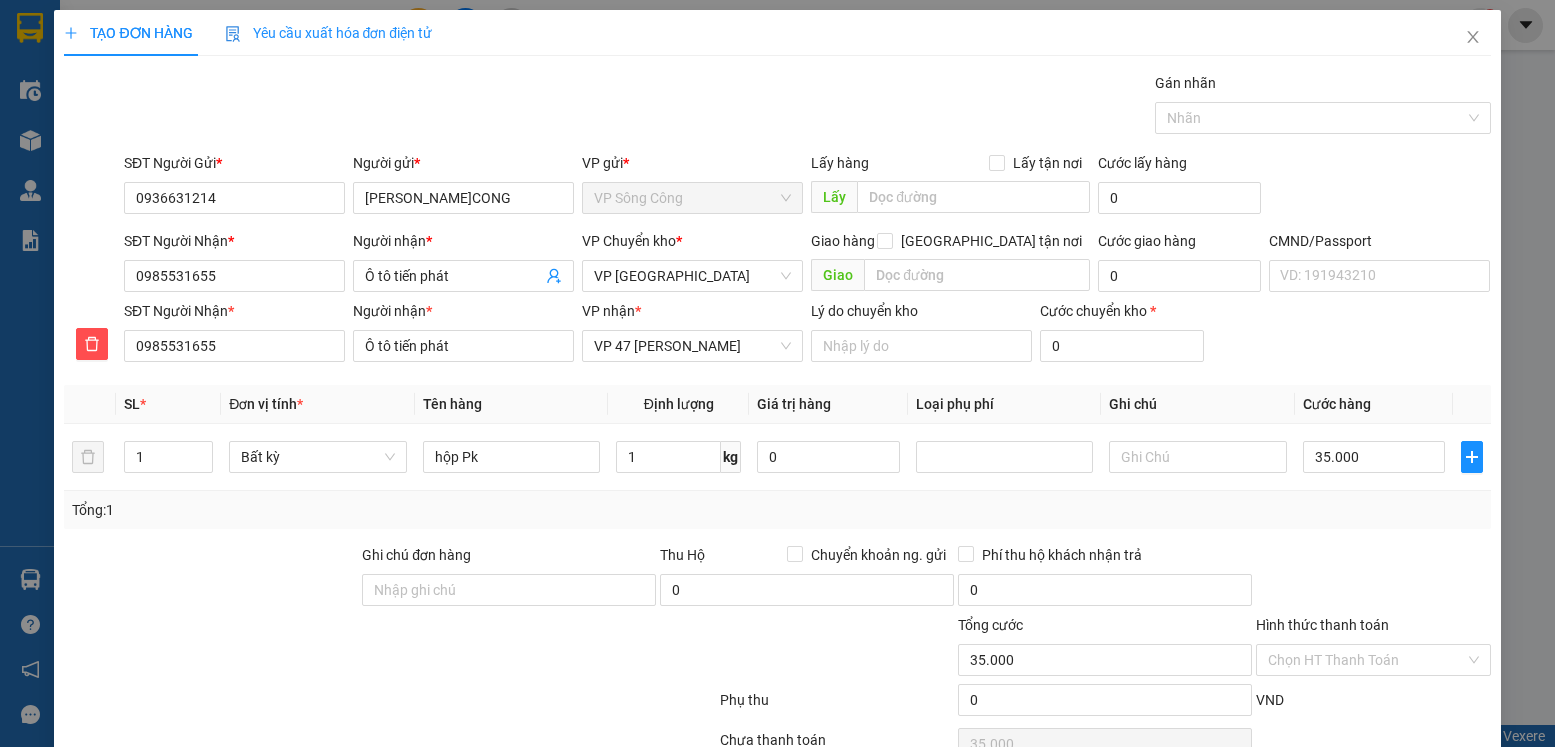 scroll, scrollTop: 103, scrollLeft: 0, axis: vertical 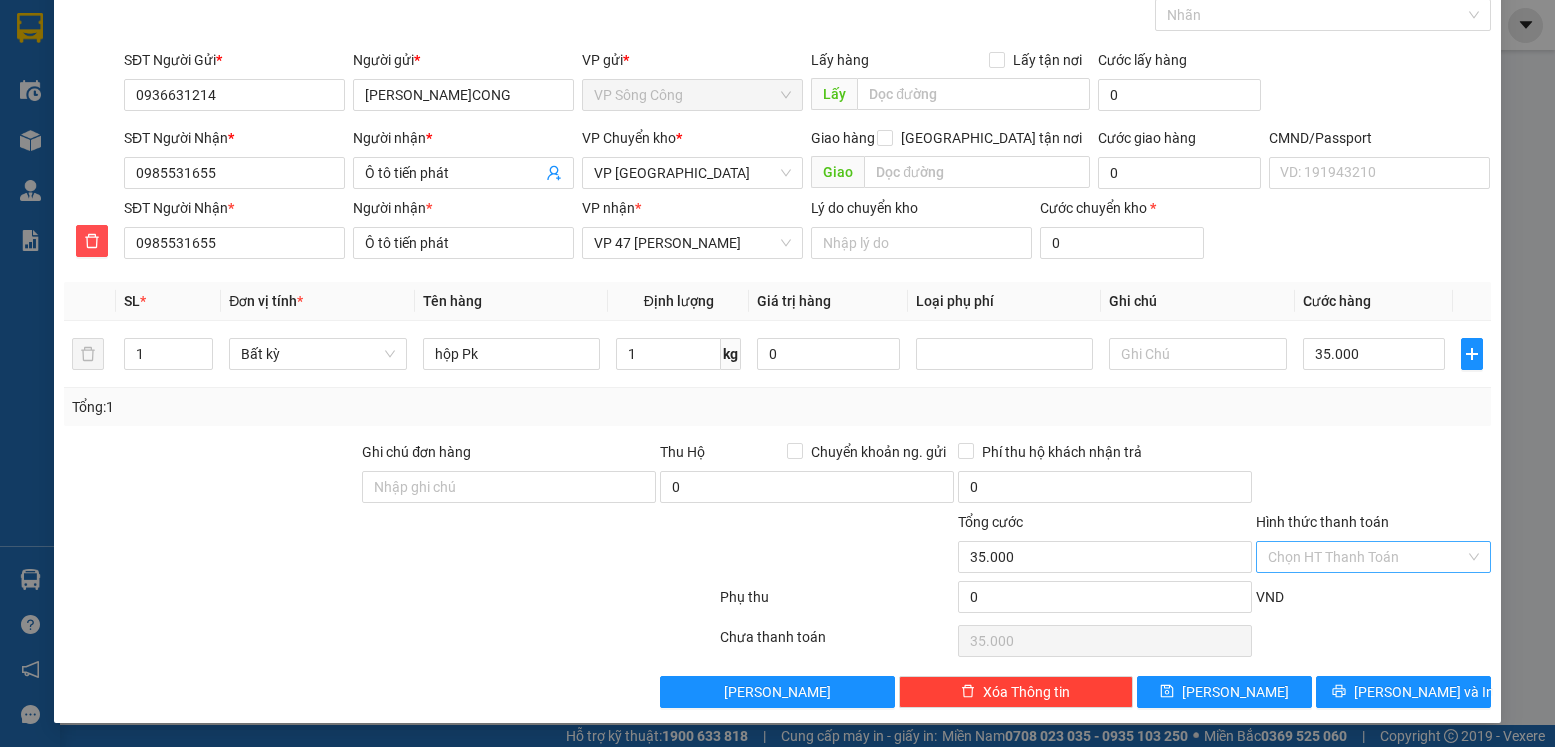 click on "Hình thức thanh toán" at bounding box center [1366, 557] 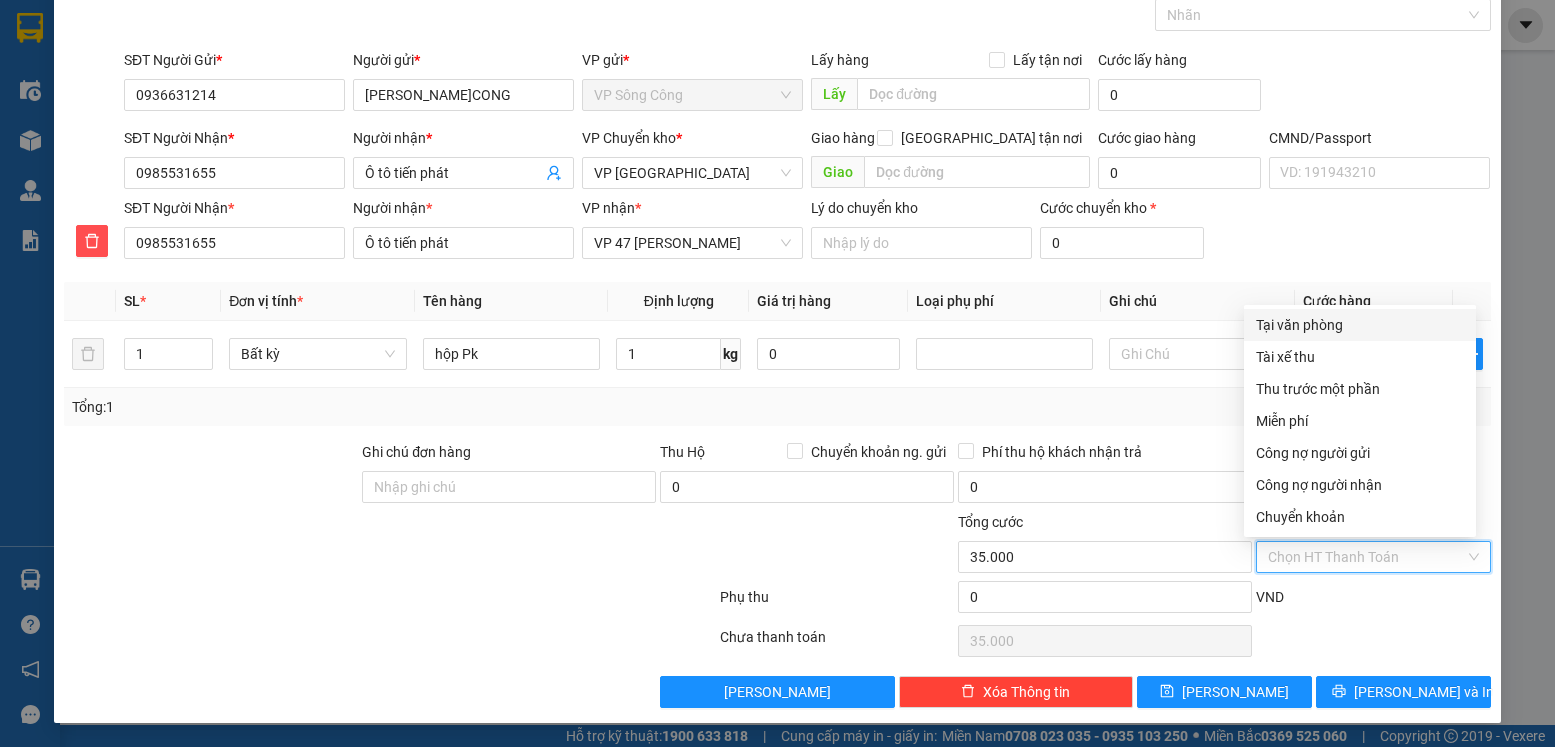 click on "Tại văn phòng" at bounding box center [1360, 325] 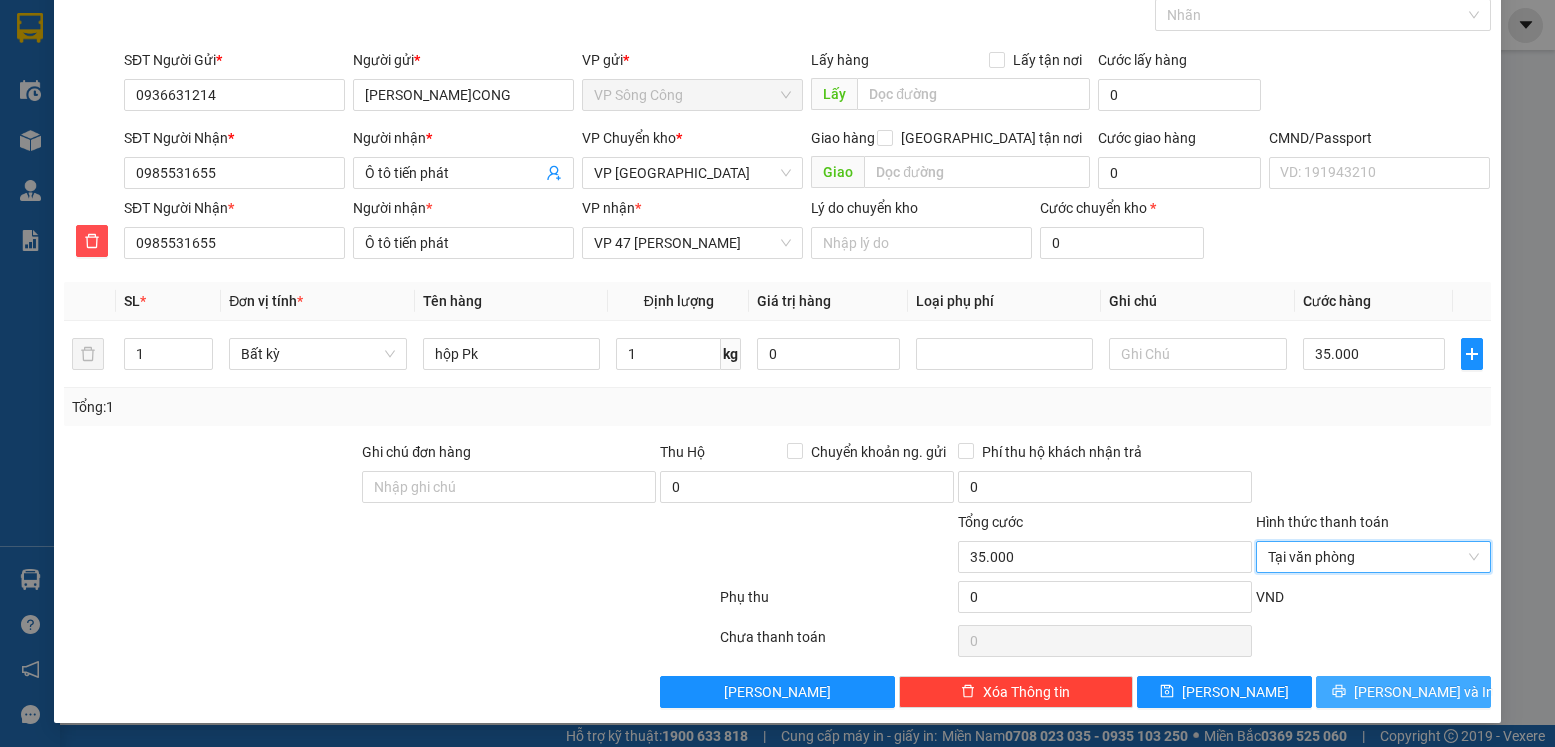 click on "Lưu và In" at bounding box center (1403, 692) 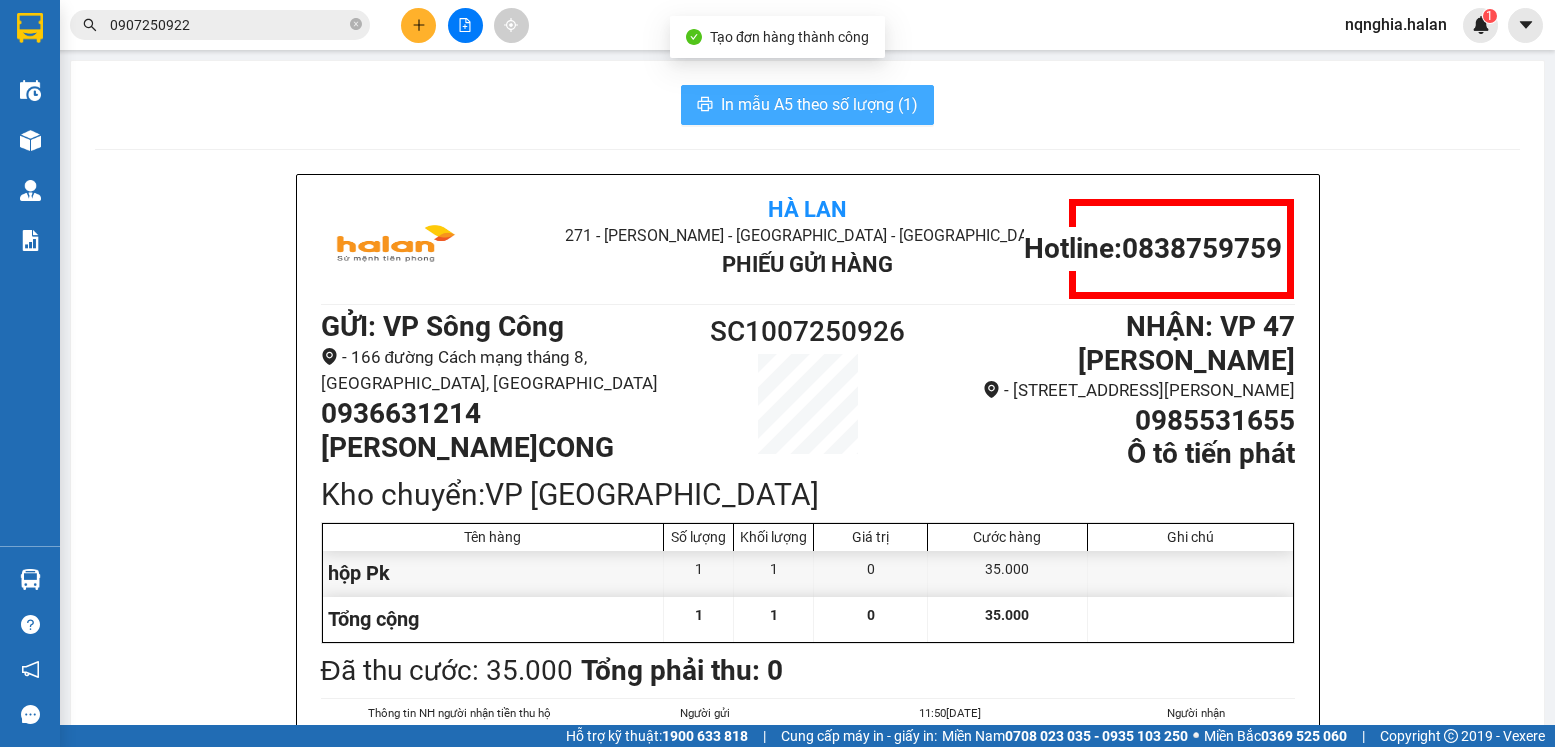 click on "In mẫu A5 theo số lượng
(1)" at bounding box center [807, 105] 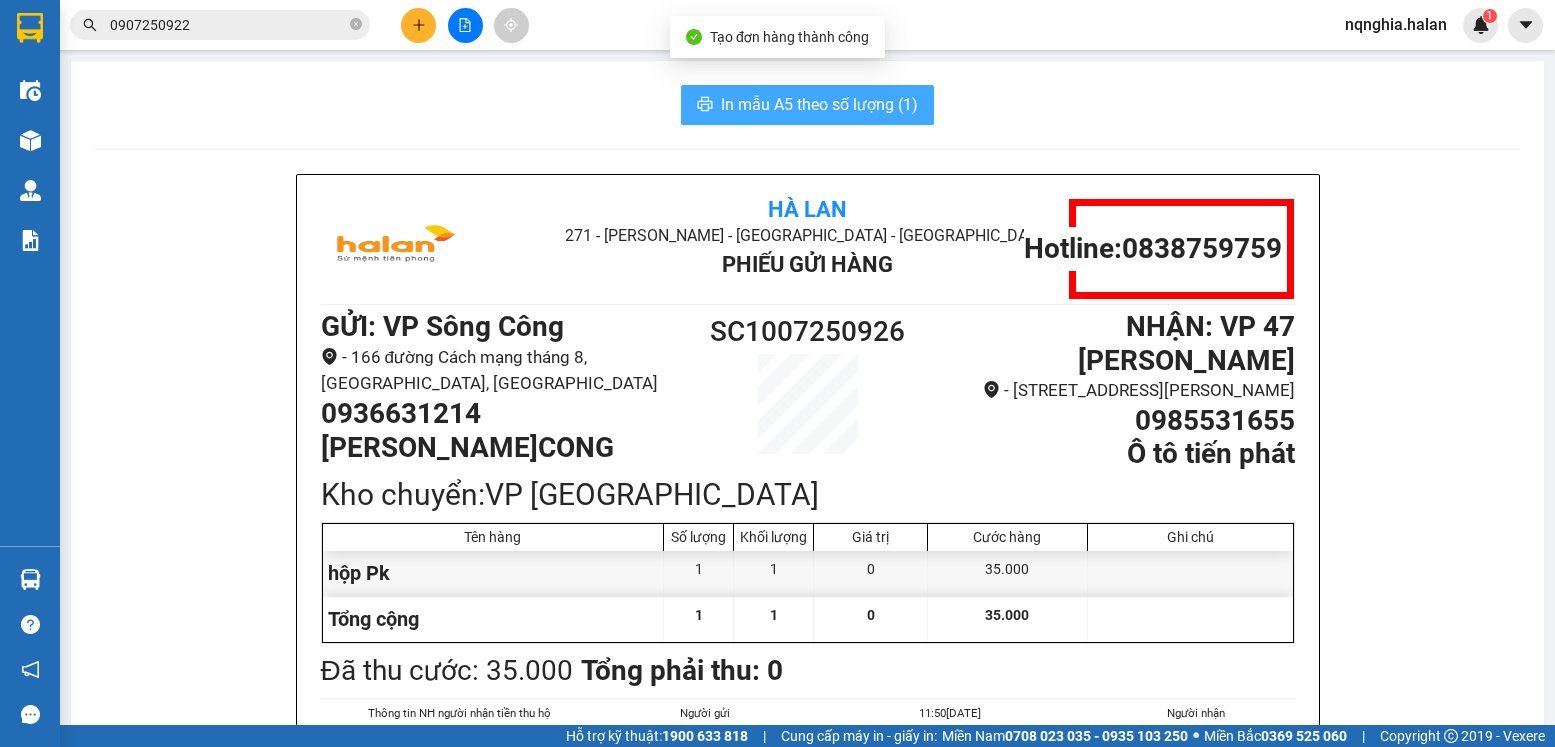 scroll, scrollTop: 0, scrollLeft: 0, axis: both 